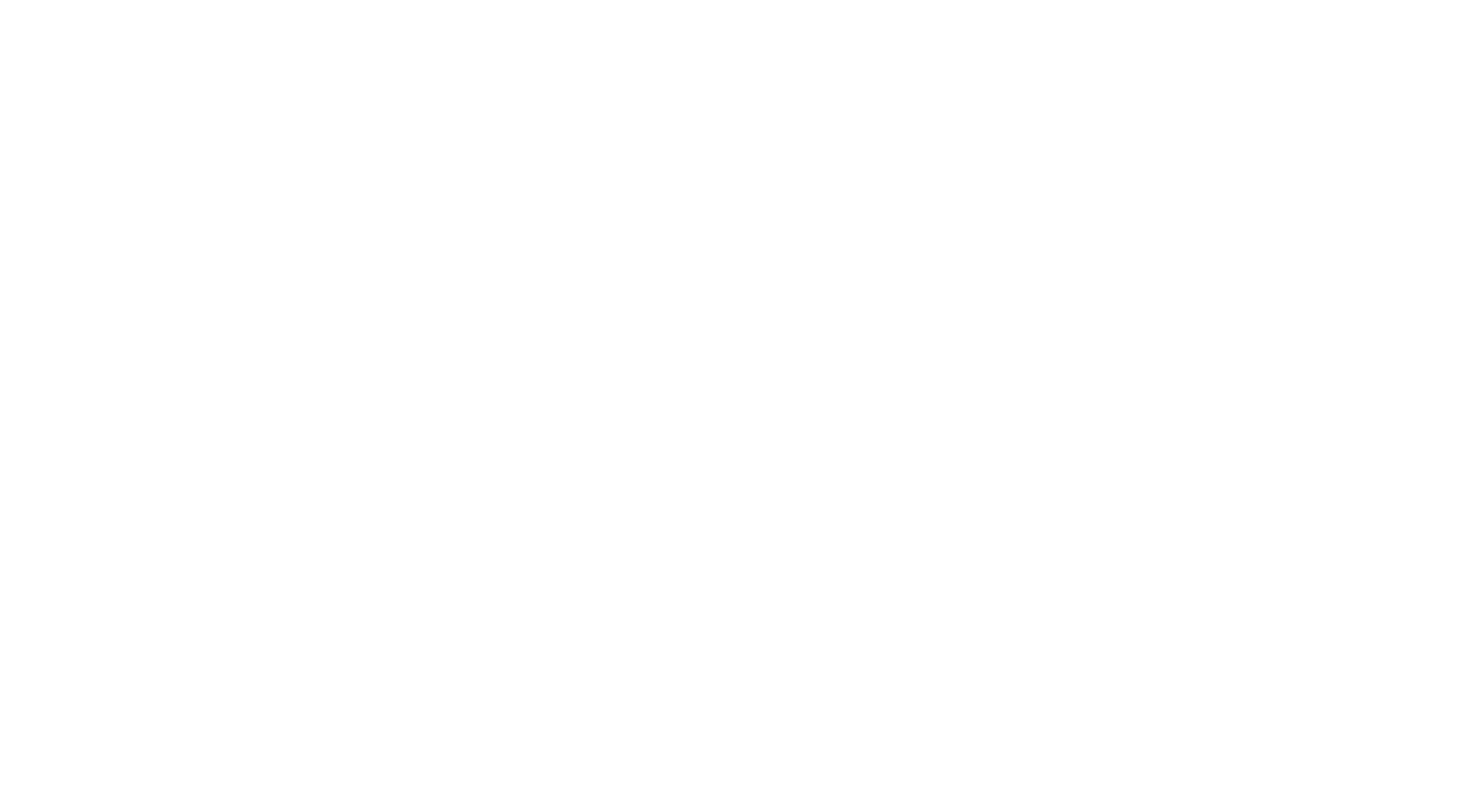 scroll, scrollTop: 0, scrollLeft: 0, axis: both 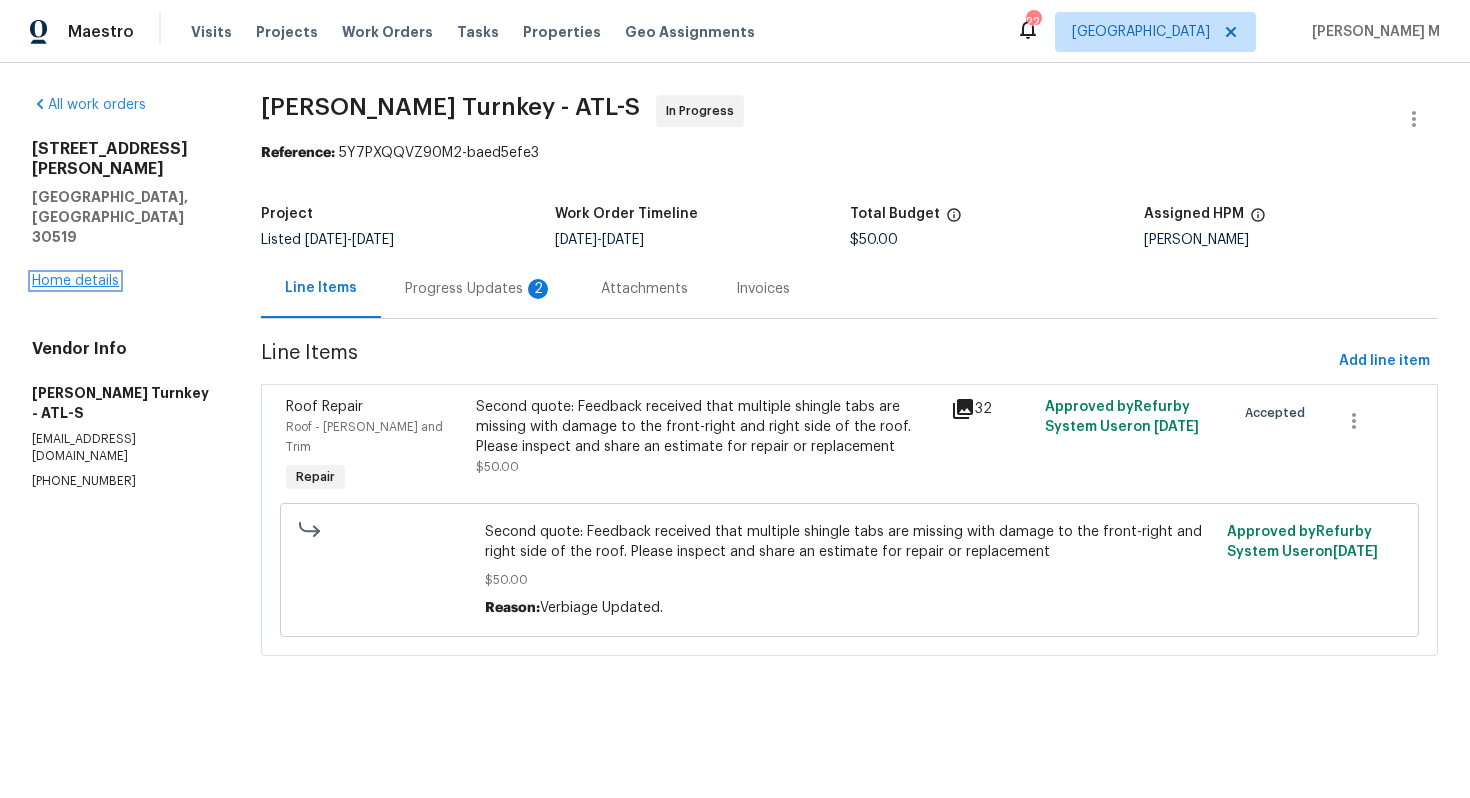 click on "Home details" at bounding box center (75, 281) 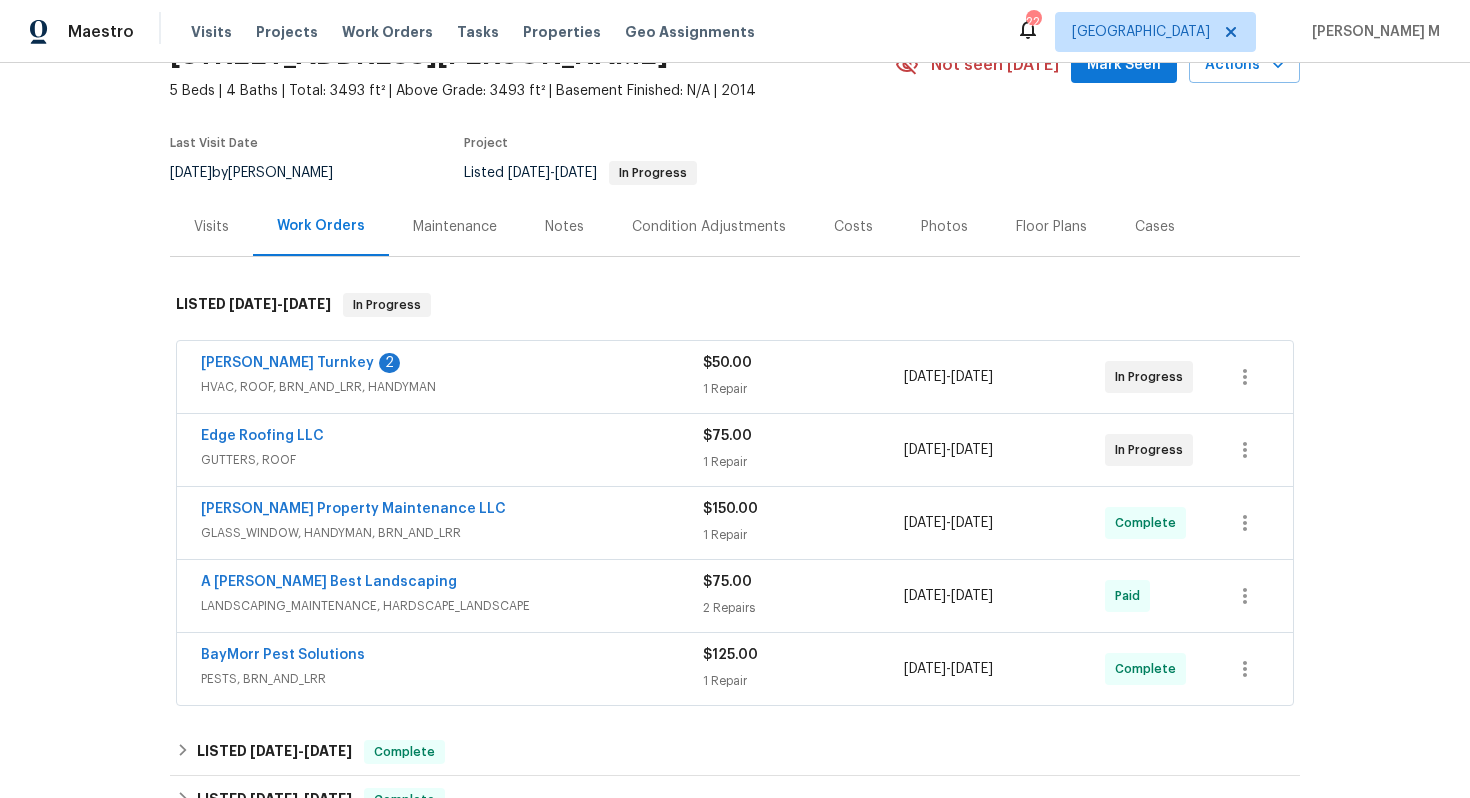 scroll, scrollTop: 122, scrollLeft: 0, axis: vertical 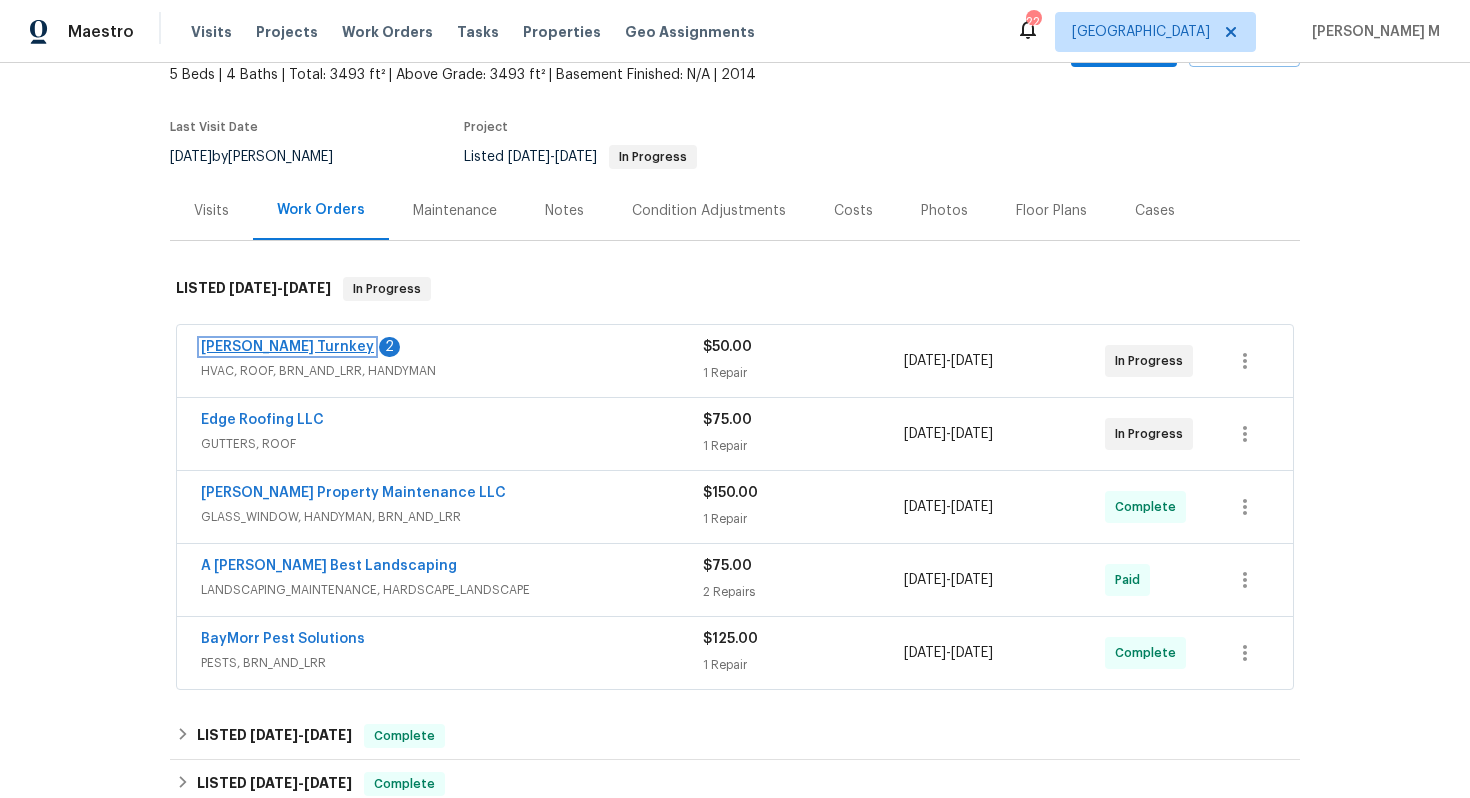 click on "[PERSON_NAME] Turnkey" at bounding box center (287, 347) 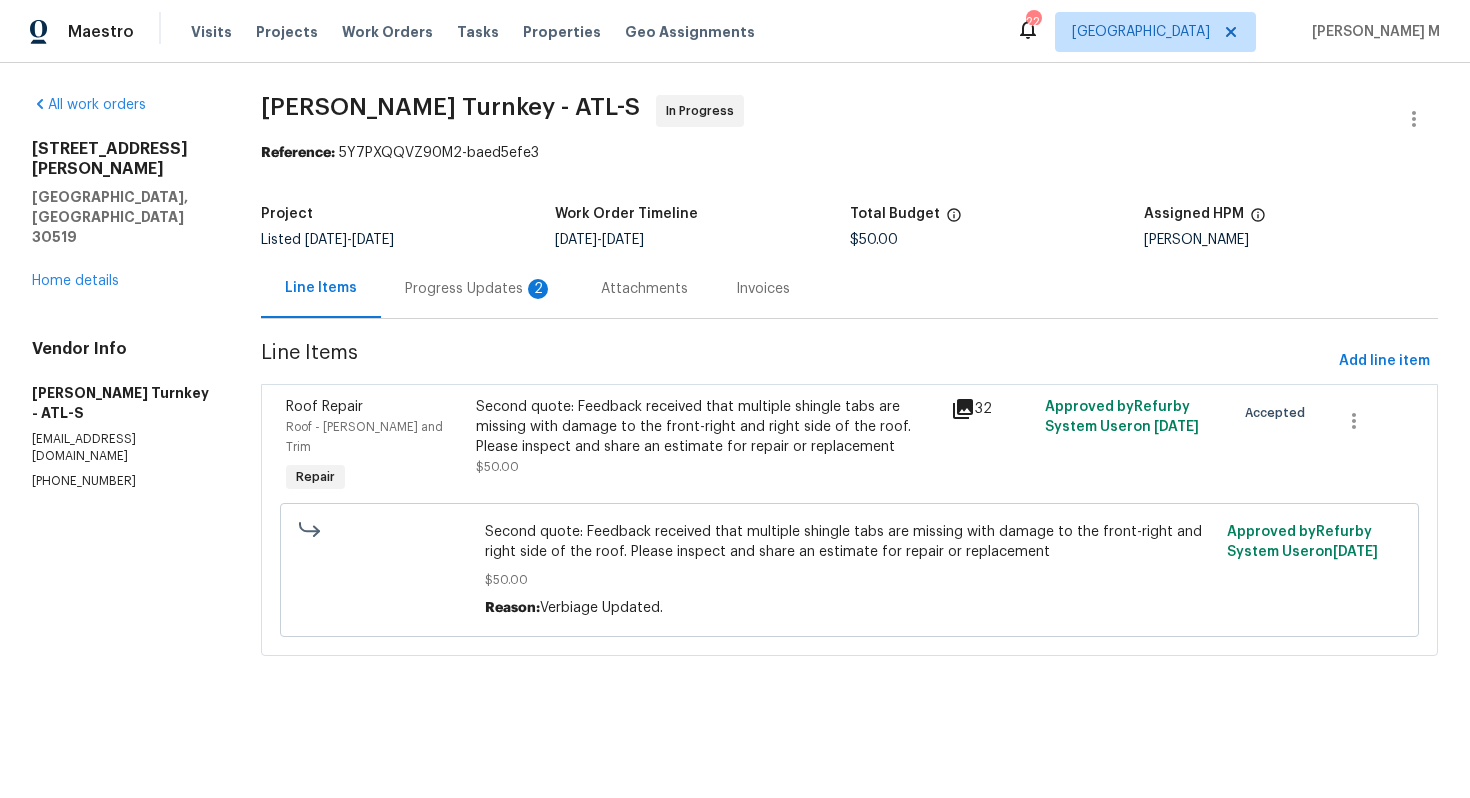 click on "Progress Updates 2" at bounding box center [479, 289] 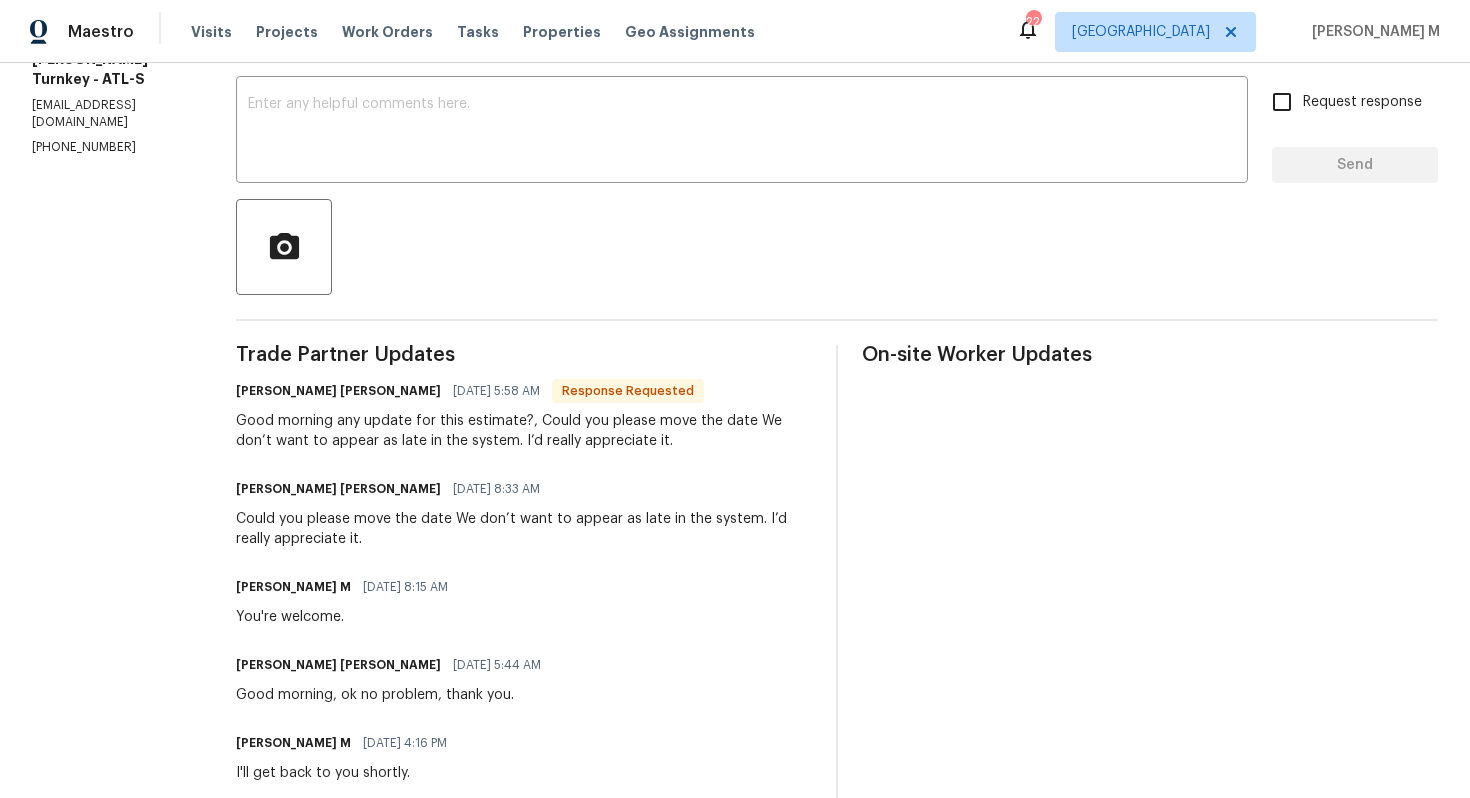 scroll, scrollTop: 350, scrollLeft: 0, axis: vertical 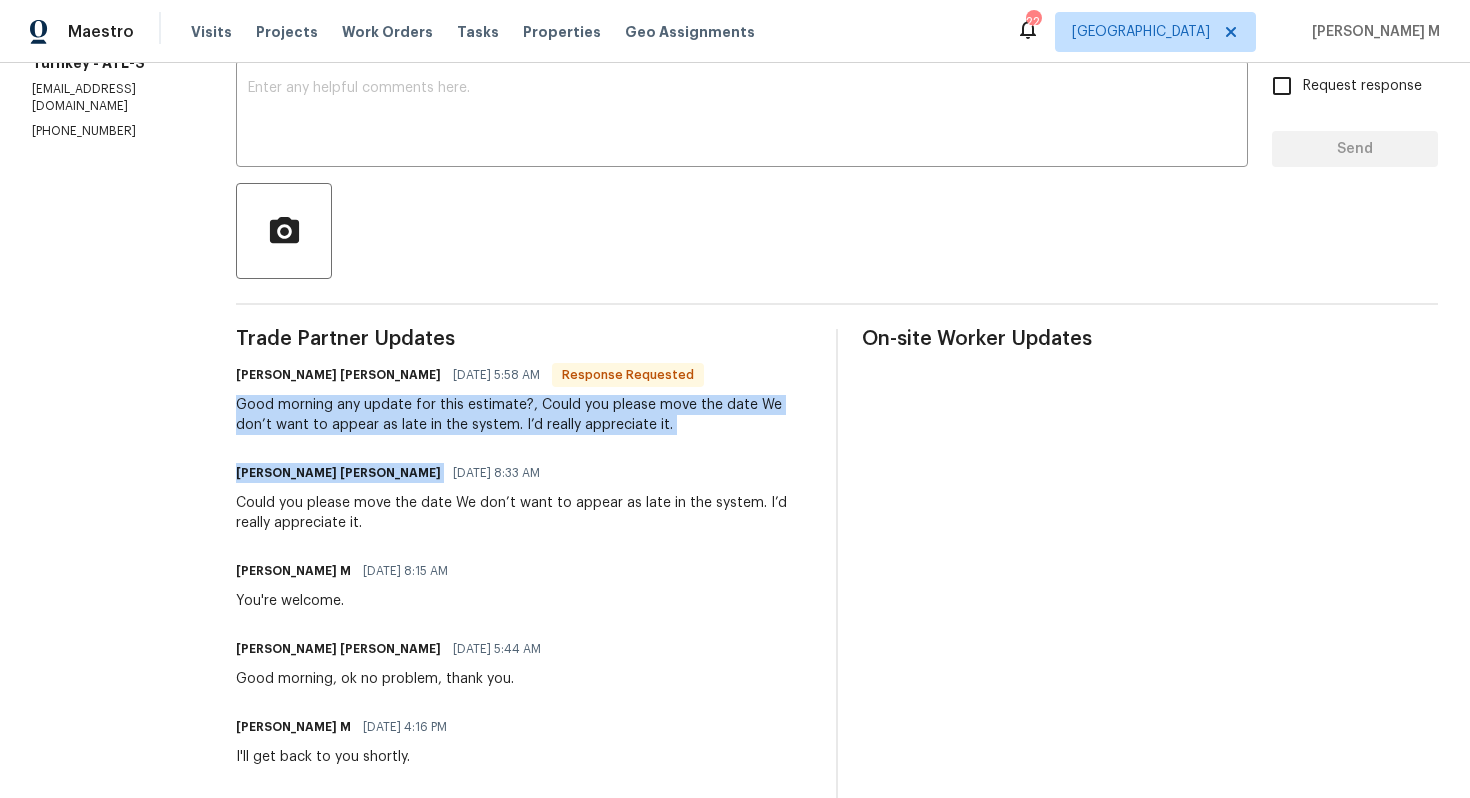 drag, startPoint x: 191, startPoint y: 378, endPoint x: 640, endPoint y: 425, distance: 451.45322 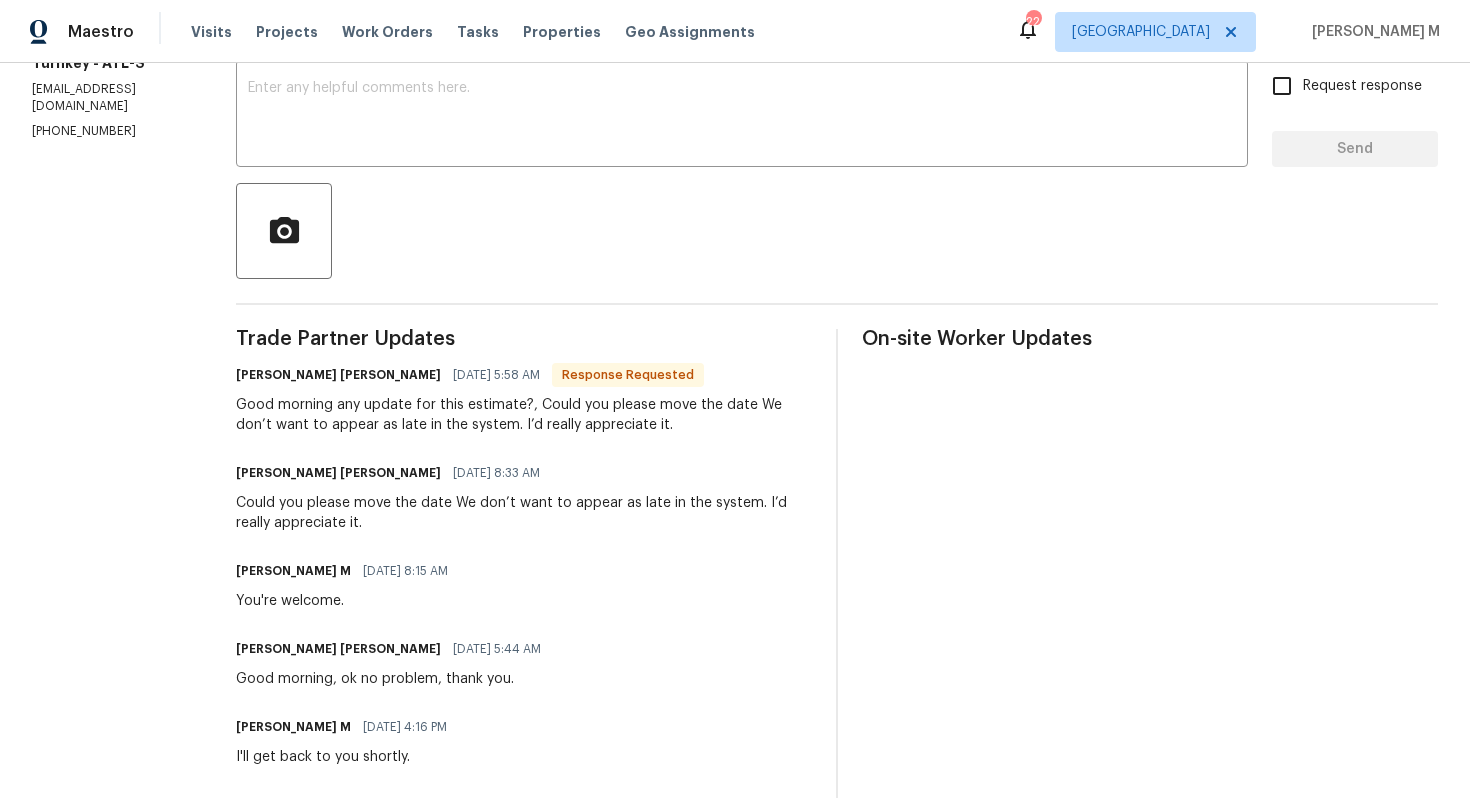 click on "Trade Partner Updates [PERSON_NAME] [PERSON_NAME] [DATE] 5:58 AM Response Requested Good morning any update for this estimate?, Could you please move the date We don’t want to appear as late in the system. I’d really appreciate it. [PERSON_NAME] [PERSON_NAME] [DATE] 8:33 AM Could you please move the date We don’t want to appear as late in the system. I’d really appreciate it. [PERSON_NAME] M [DATE] 8:15 AM You're welcome. [PERSON_NAME] [PERSON_NAME] [DATE] 5:44 AM Good morning, ok no problem, thank you. [PERSON_NAME] M [DATE] 4:16 PM I'll get back to you shortly. [PERSON_NAME] [PERSON_NAME] [DATE] 2:00 PM We have reviewed the price and are sending the adjustment. If you have any questions, please let us know.
Total Amount $ 8950 [PERSON_NAME] [PERSON_NAME] [DATE] 8:42 AM Your welcome! [PERSON_NAME] M [DATE] 8:35 AM Alright, thanks. [PERSON_NAME] [PERSON_NAME] [DATE] 8:12 AM Good afternoon, I will check with my manager and get back to you shortly. Thanks. [PERSON_NAME] M [DATE] 8:07 AM [PERSON_NAME] [PERSON_NAME] [DATE] 6:12 AM Your welcome!" at bounding box center (524, 1109) 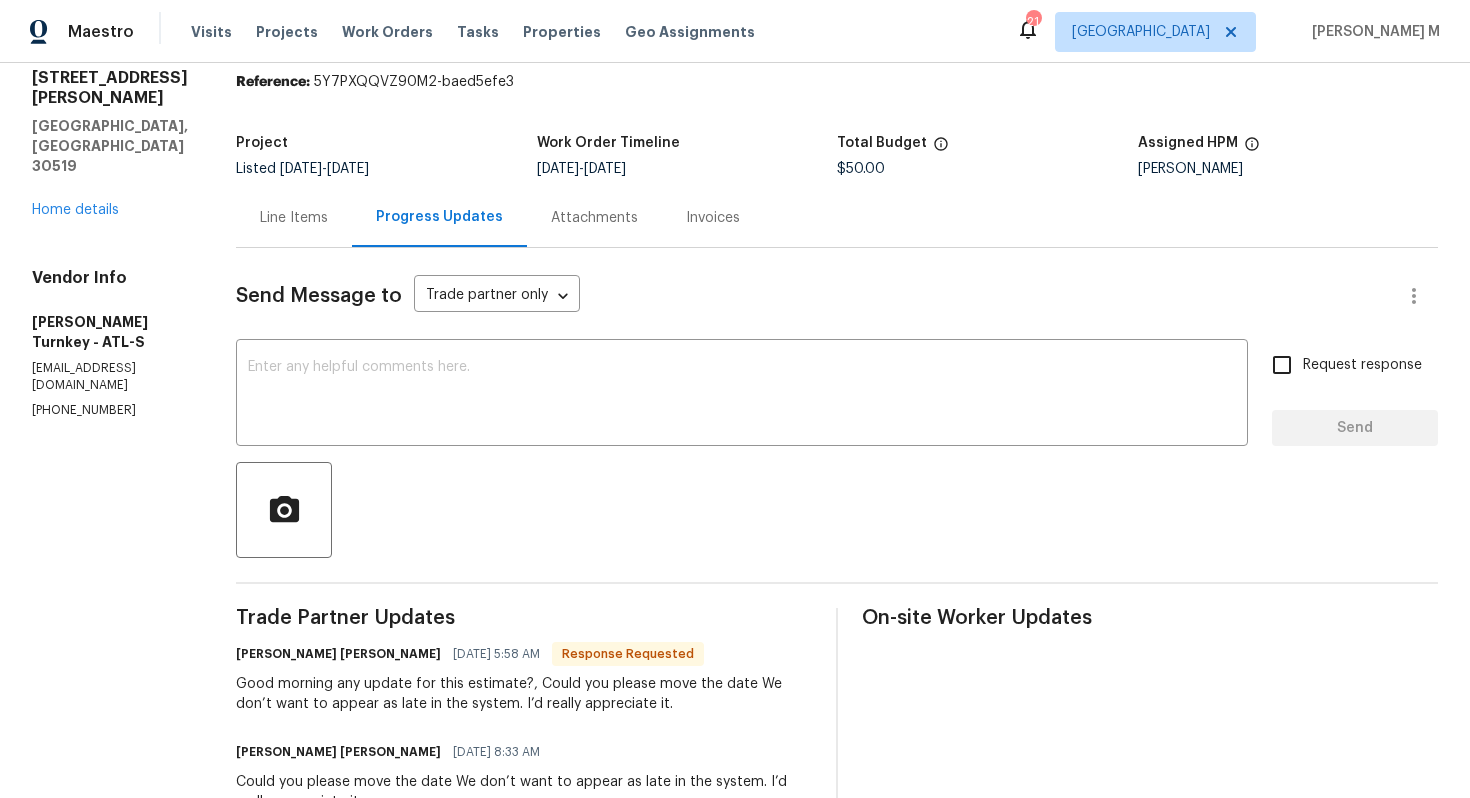 scroll, scrollTop: 0, scrollLeft: 0, axis: both 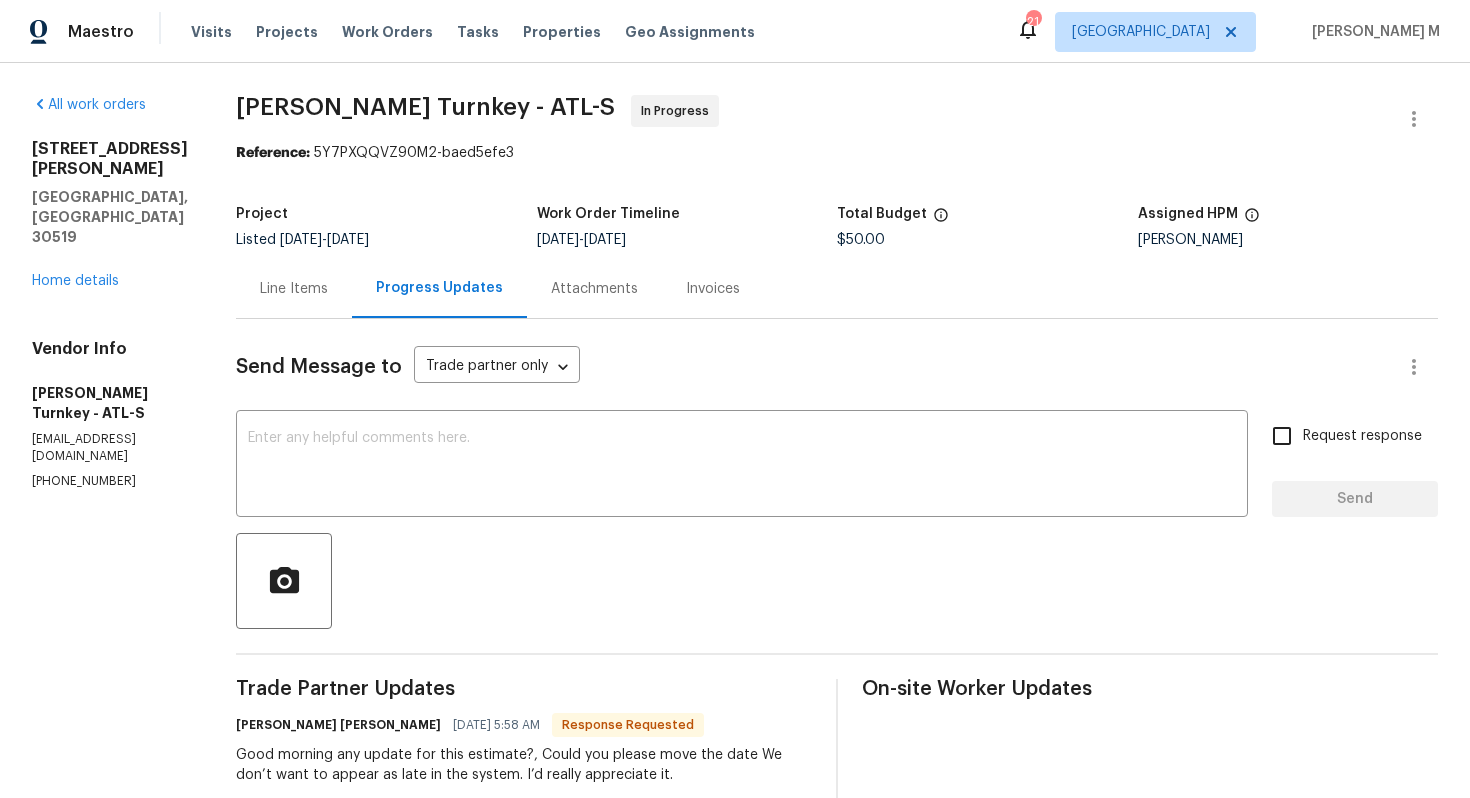 click on "[STREET_ADDRESS][PERSON_NAME]" at bounding box center [110, 159] 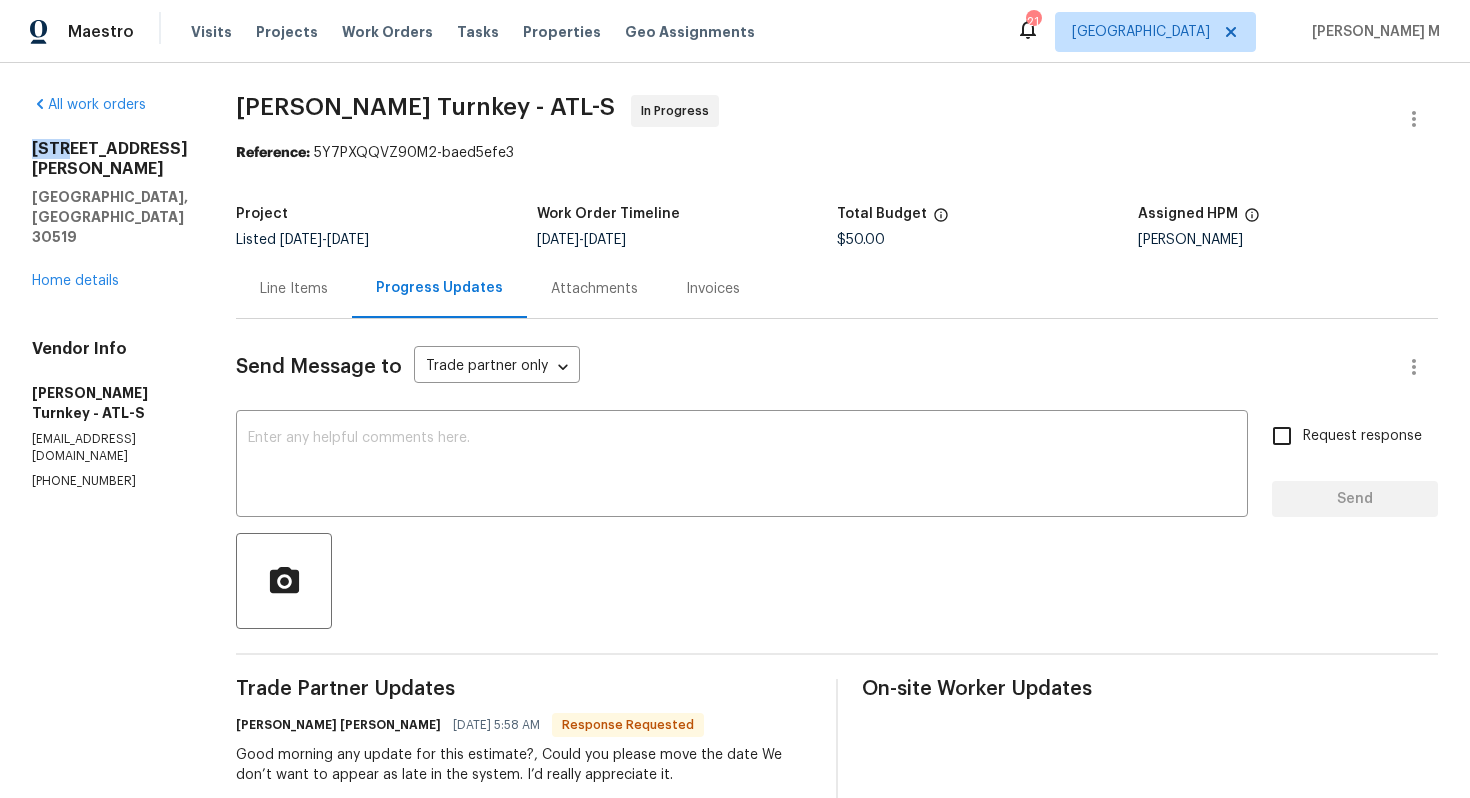 click on "[STREET_ADDRESS][PERSON_NAME]" at bounding box center [110, 159] 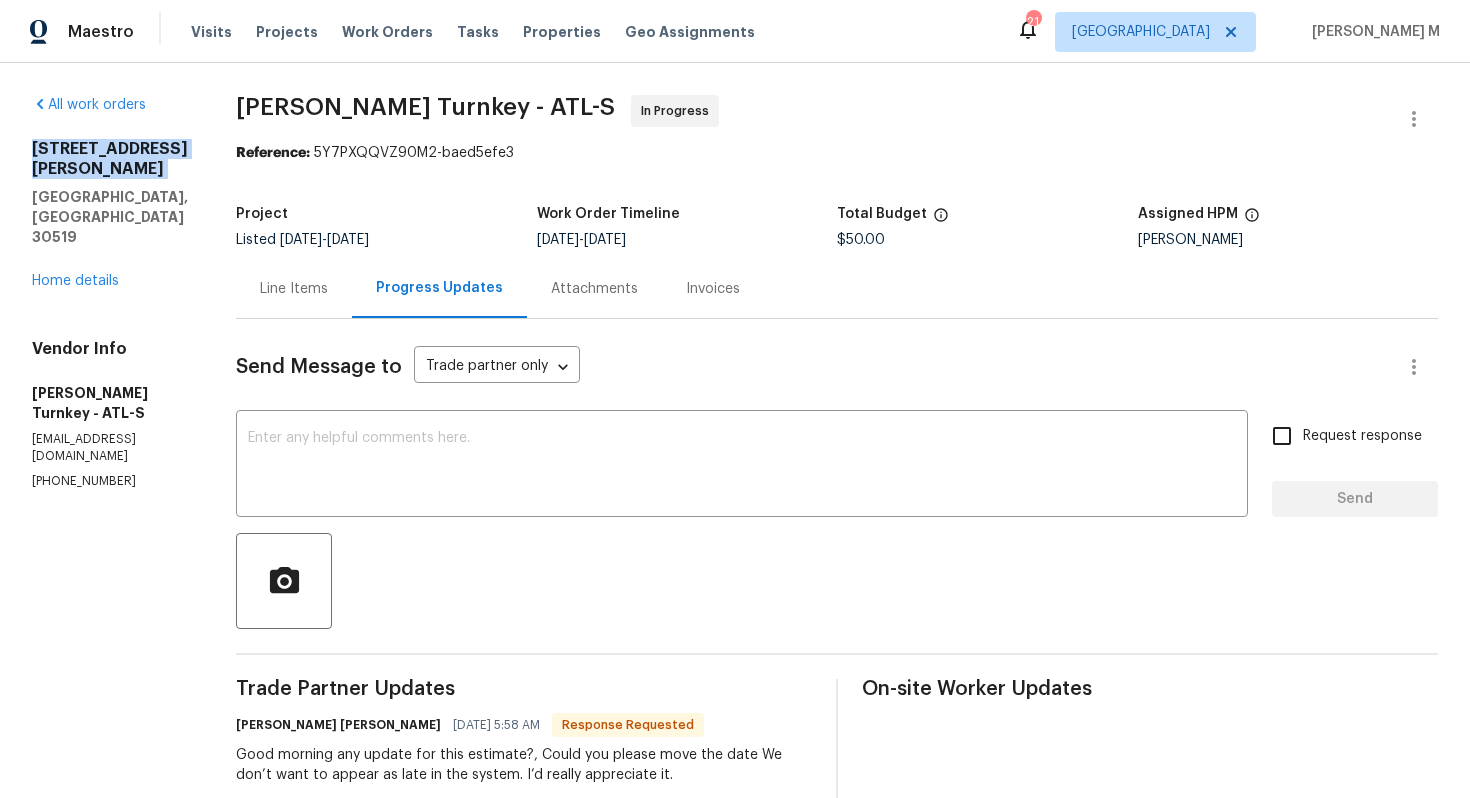 click on "[STREET_ADDRESS][PERSON_NAME]" at bounding box center [110, 159] 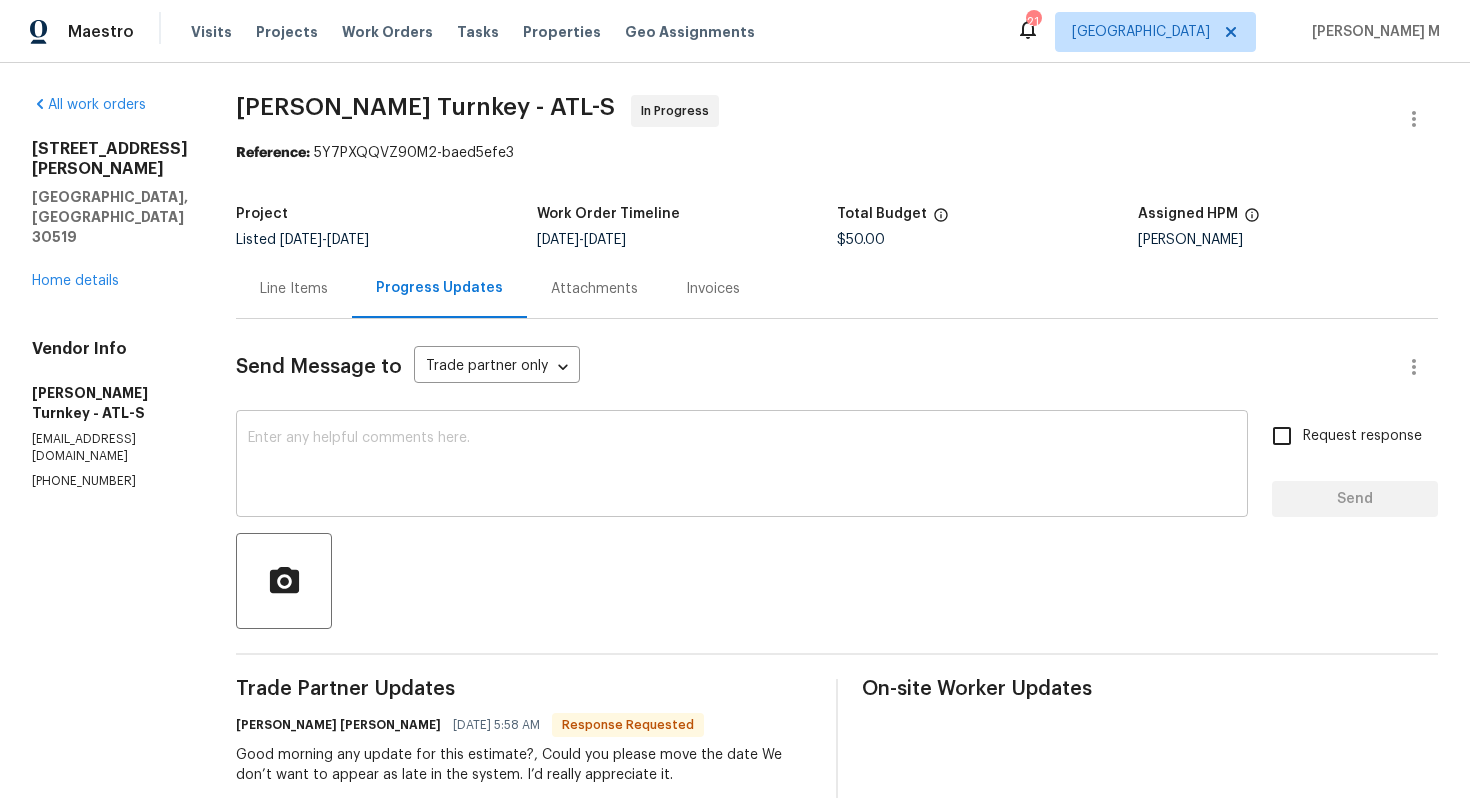 click at bounding box center [742, 466] 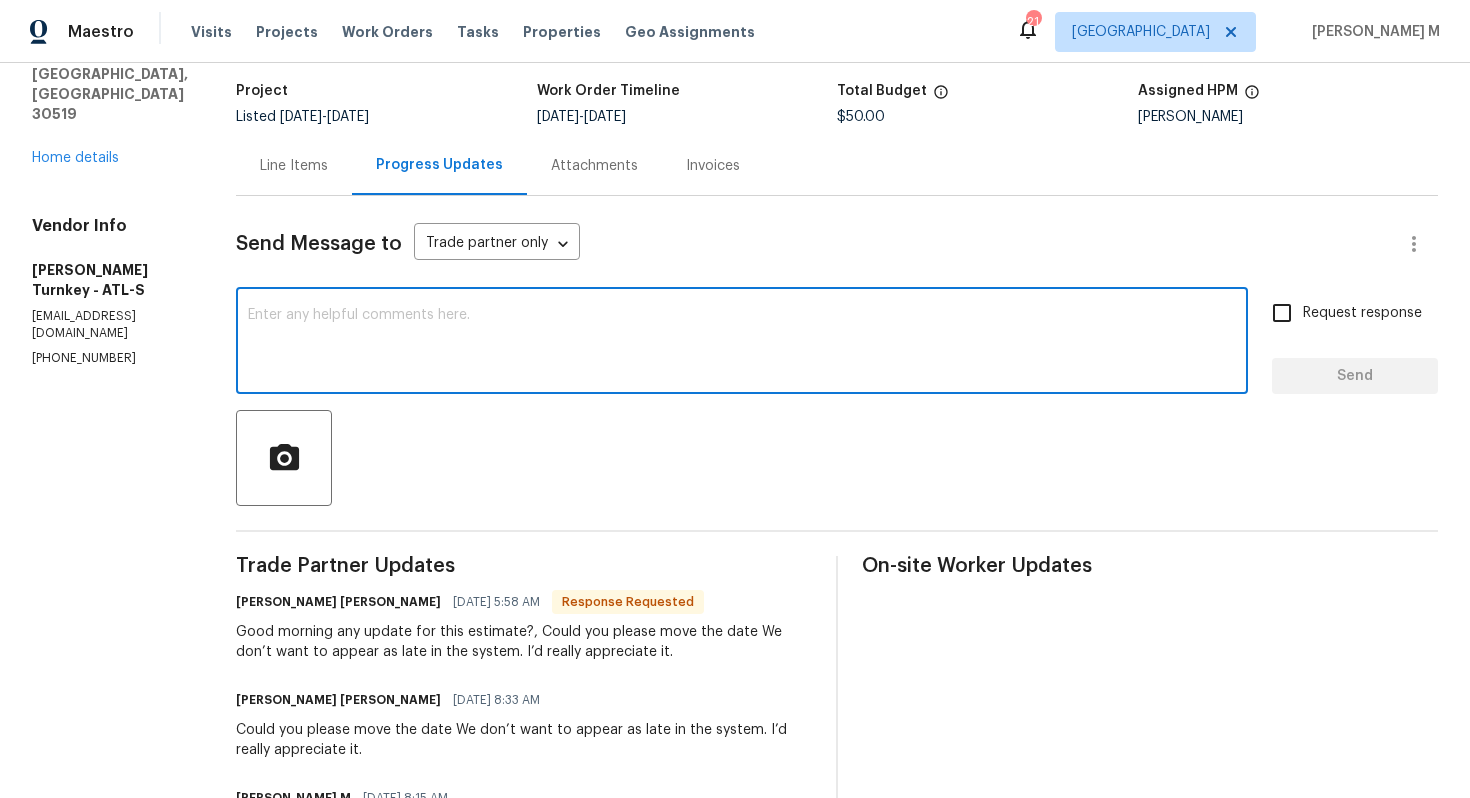 scroll, scrollTop: 153, scrollLeft: 0, axis: vertical 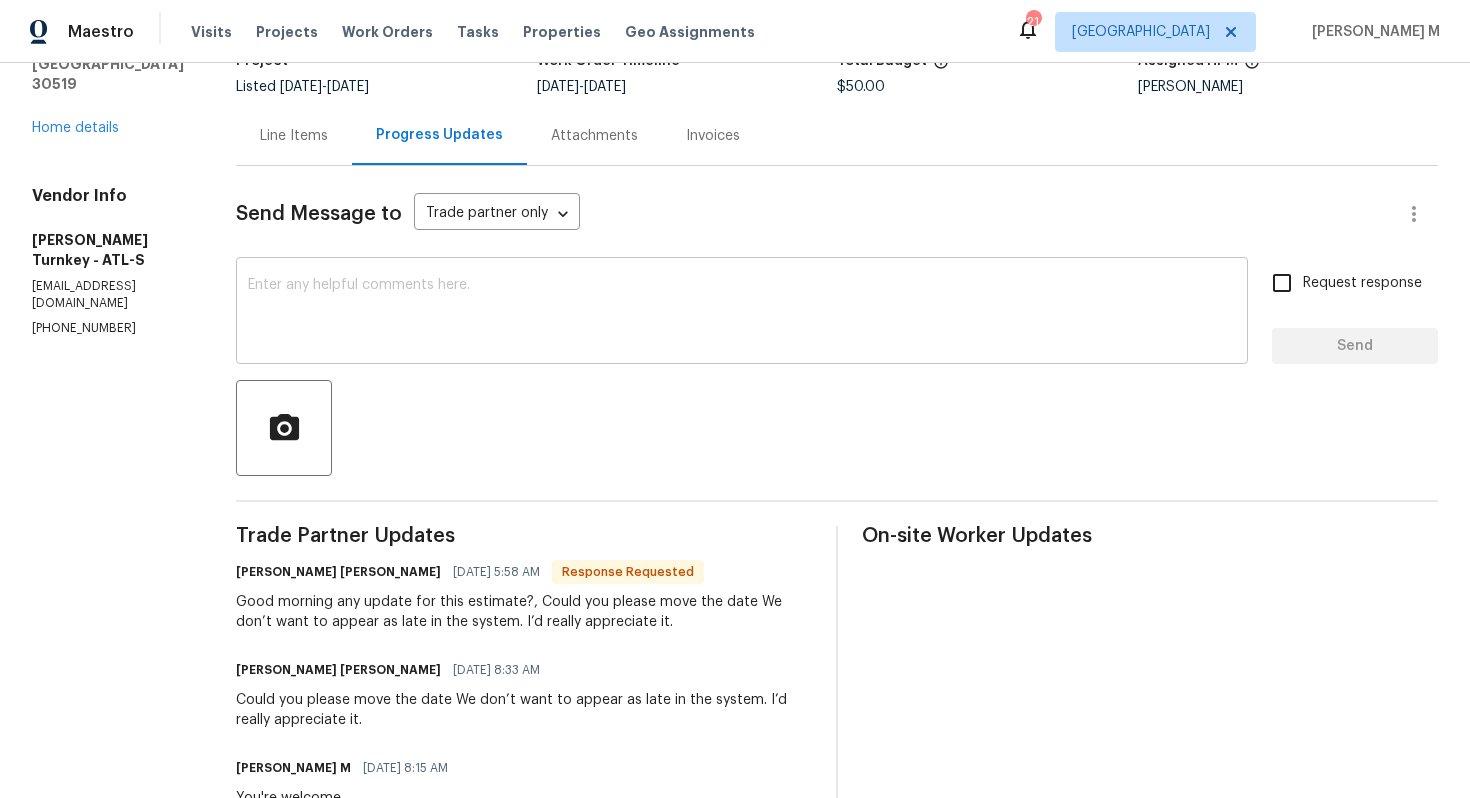 click on "x ​" at bounding box center [742, 313] 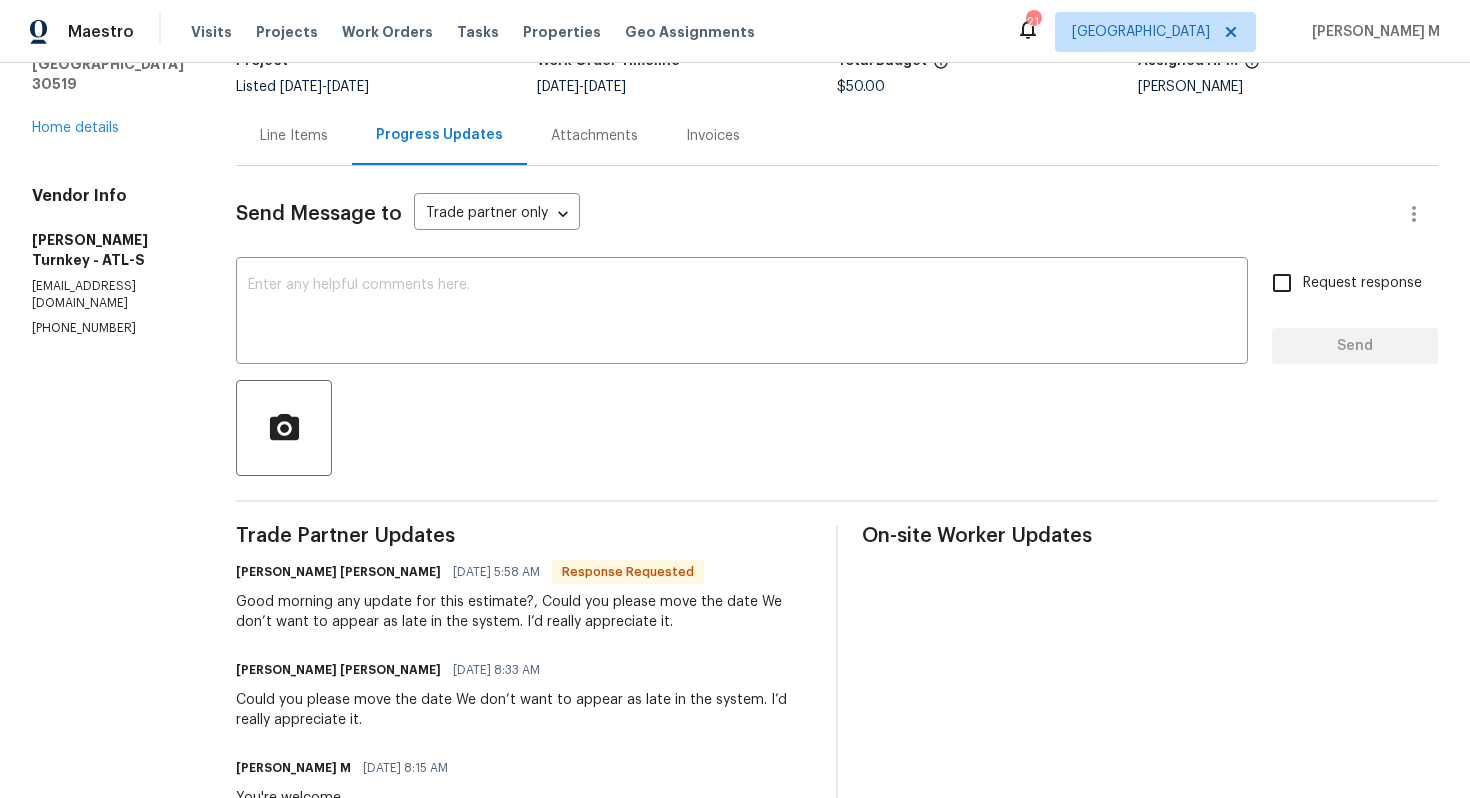 click on "Good morning any update for this estimate?, Could you please move the date We don’t want to appear as late in the system. I’d really appreciate it." at bounding box center [524, 612] 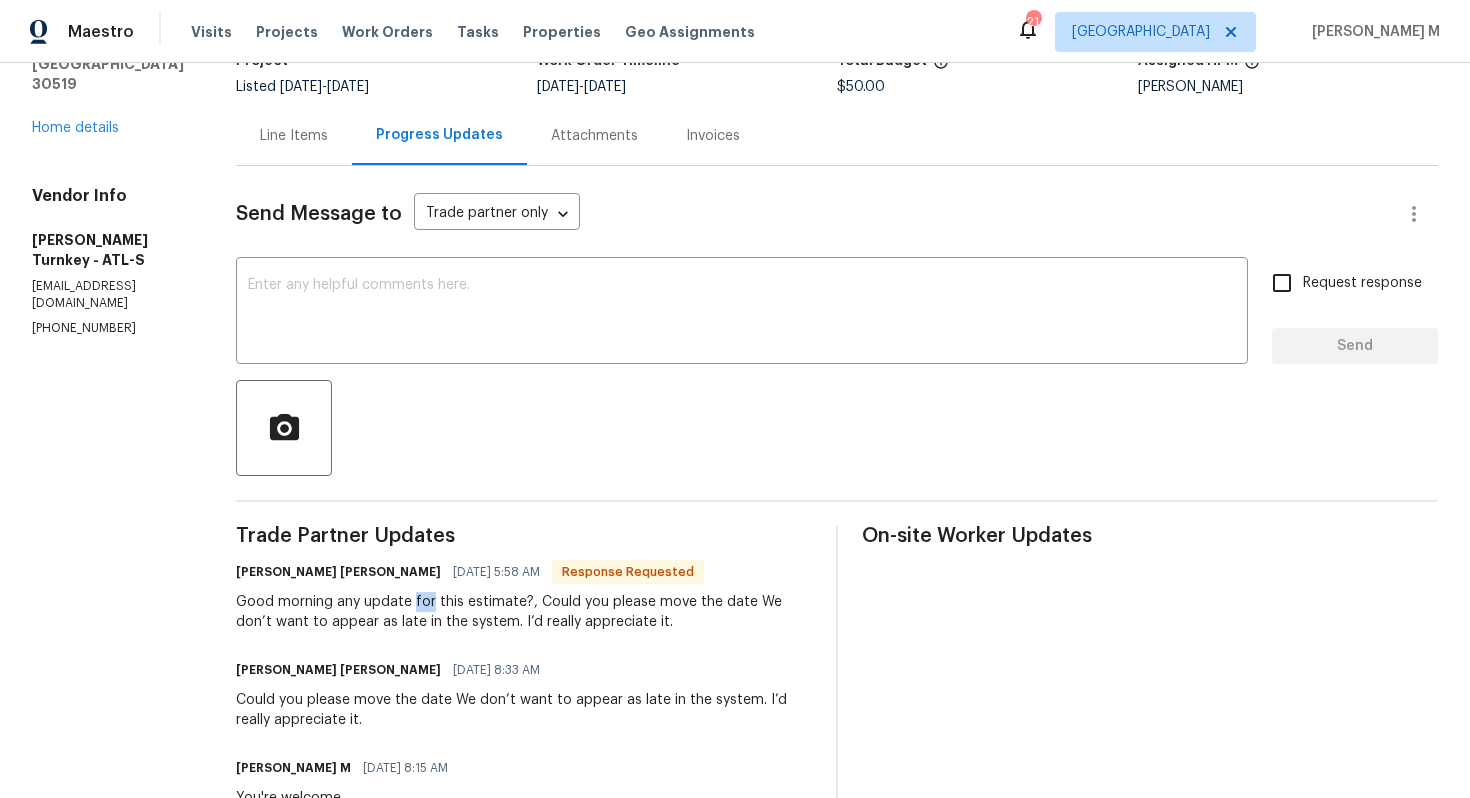 click on "Good morning any update for this estimate?, Could you please move the date We don’t want to appear as late in the system. I’d really appreciate it." at bounding box center (524, 612) 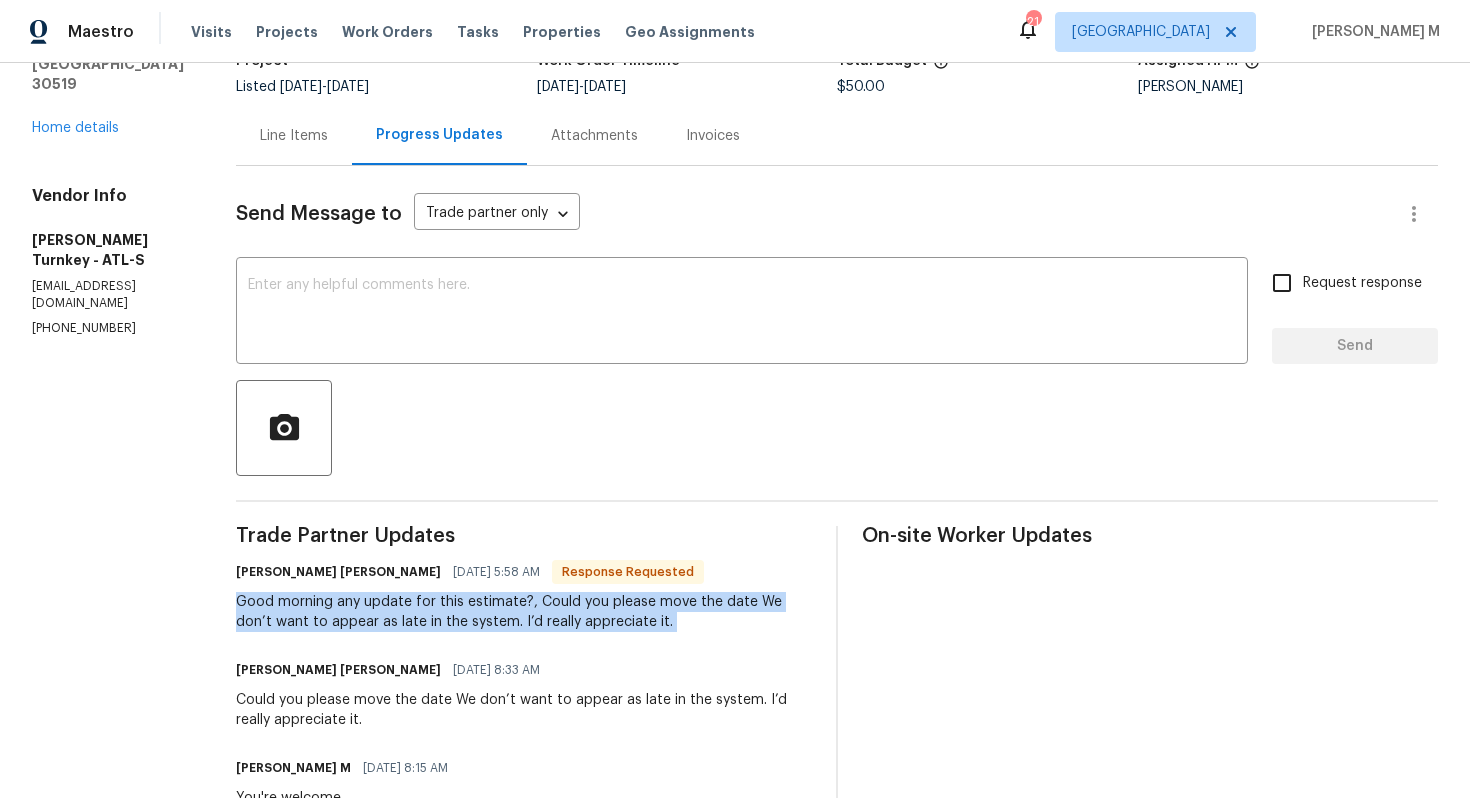 click on "Good morning any update for this estimate?, Could you please move the date We don’t want to appear as late in the system. I’d really appreciate it." at bounding box center [524, 612] 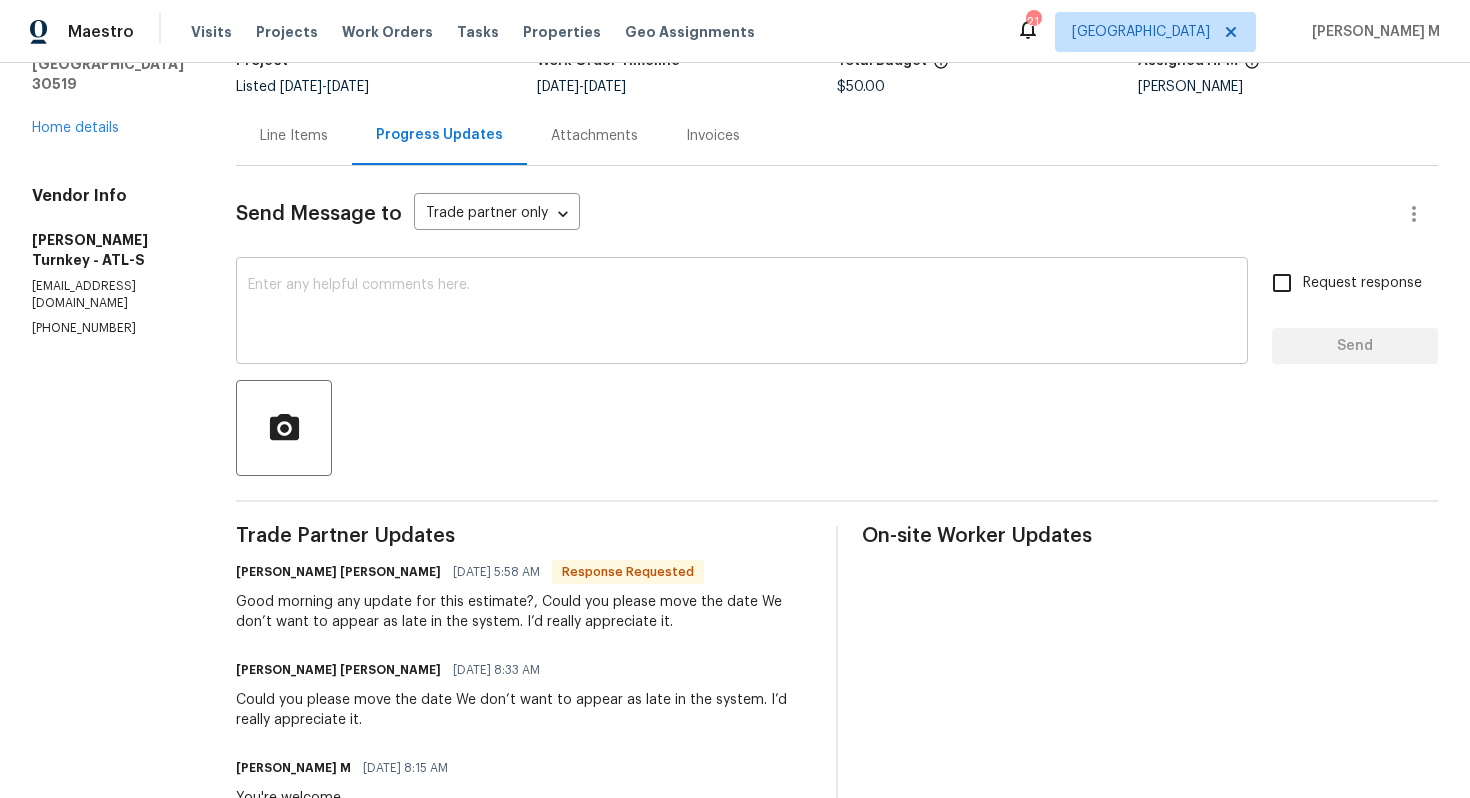 click at bounding box center (742, 313) 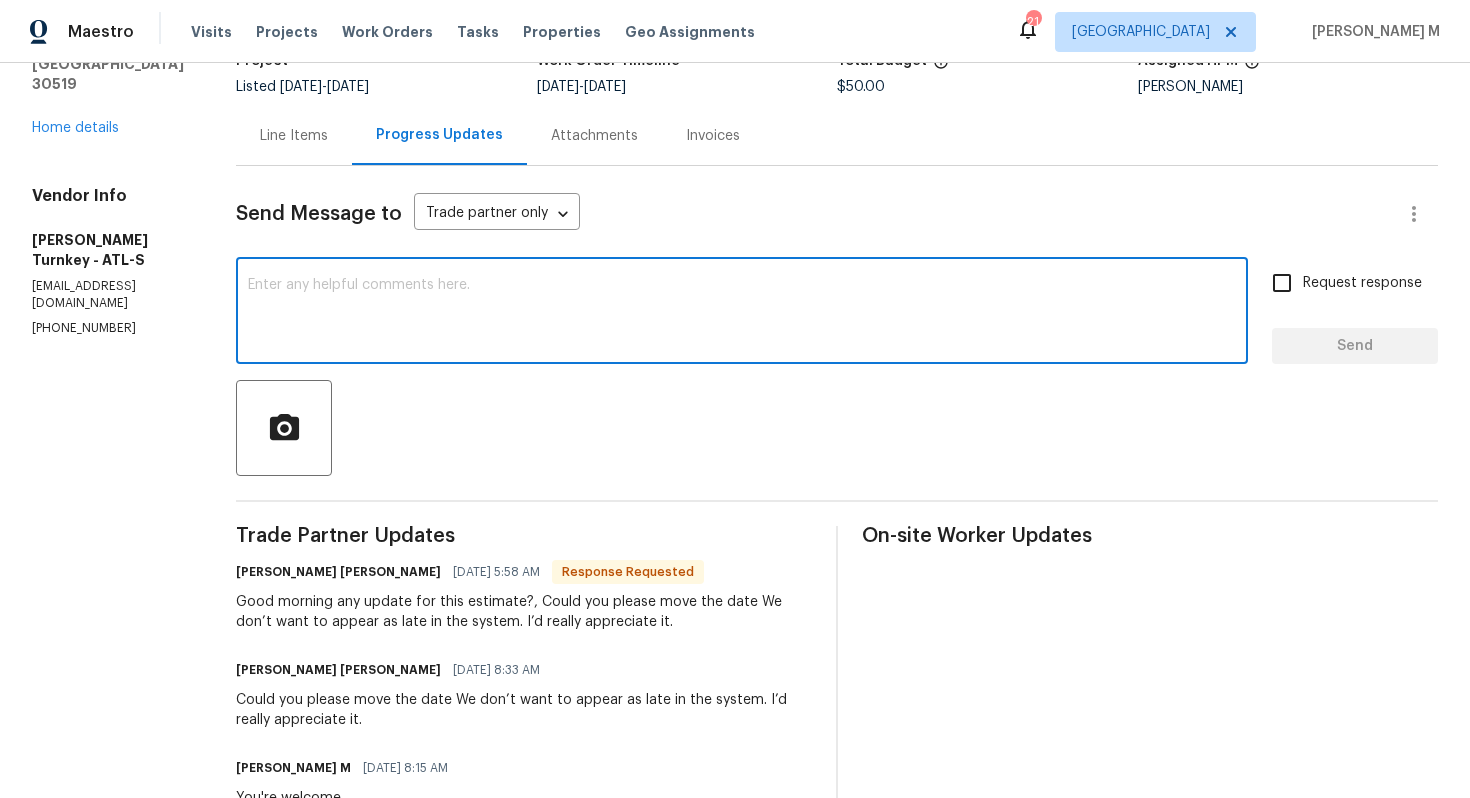 click at bounding box center (742, 313) 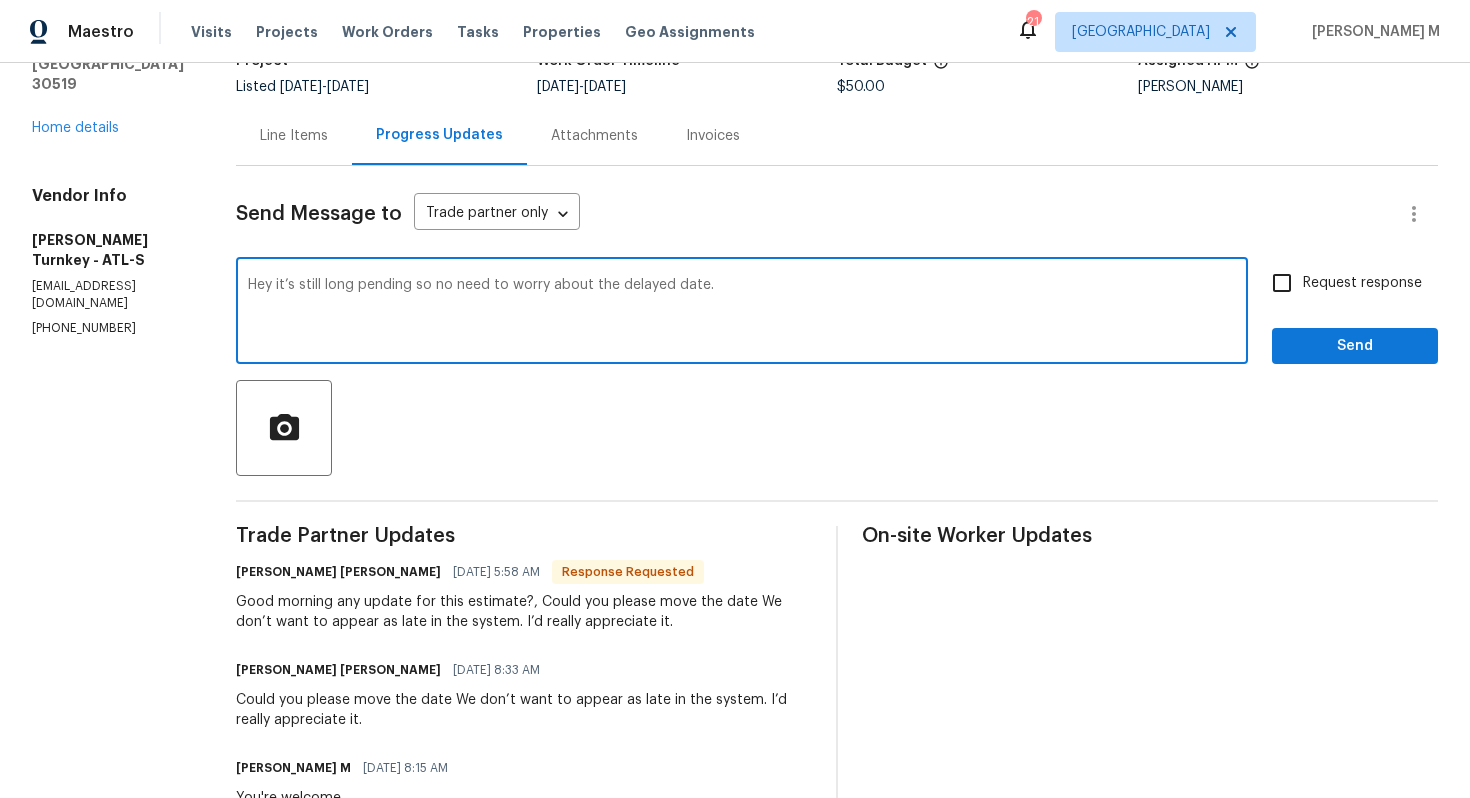 paste on "I’ll update it manually." 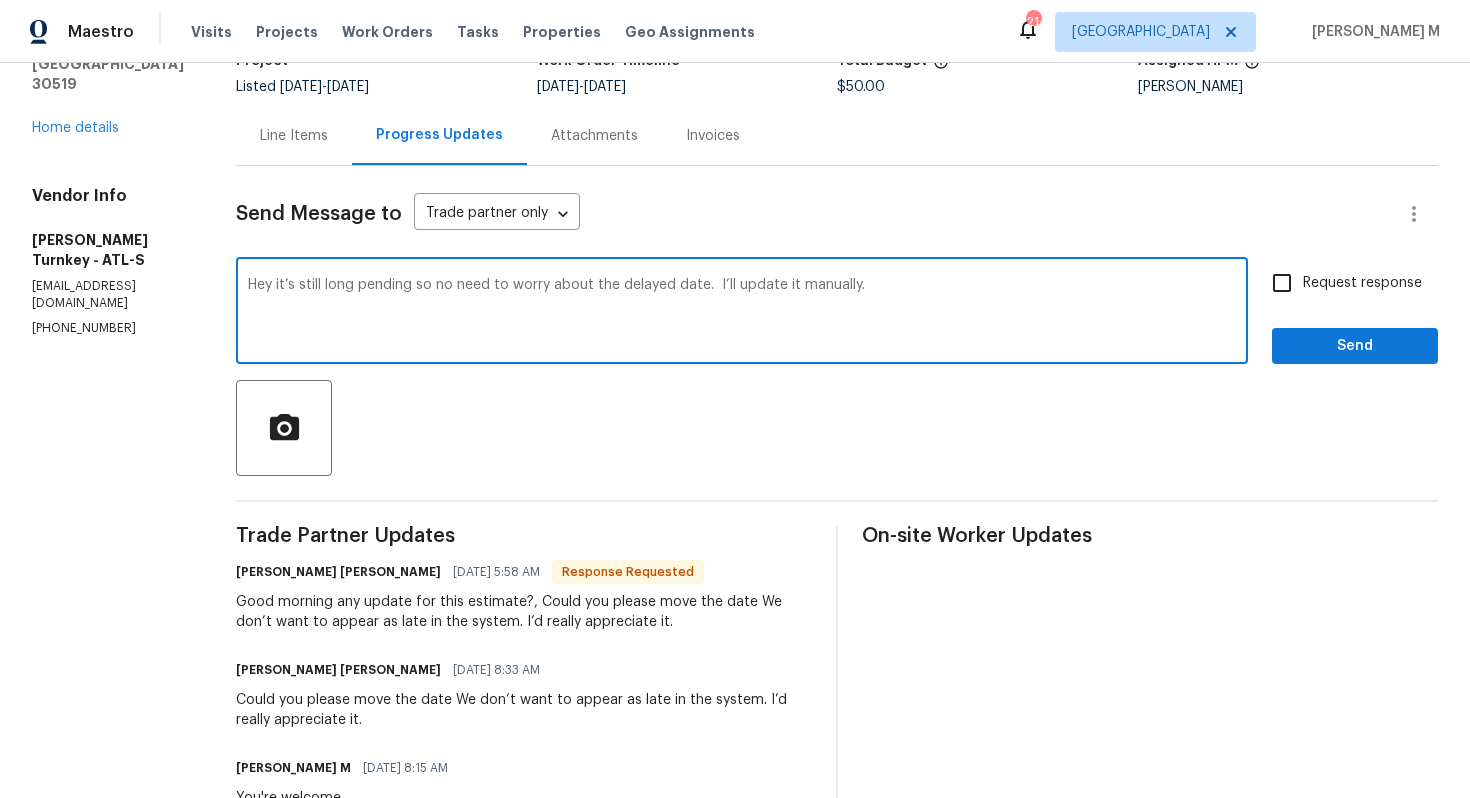 click on "Hey" at bounding box center (0, 0) 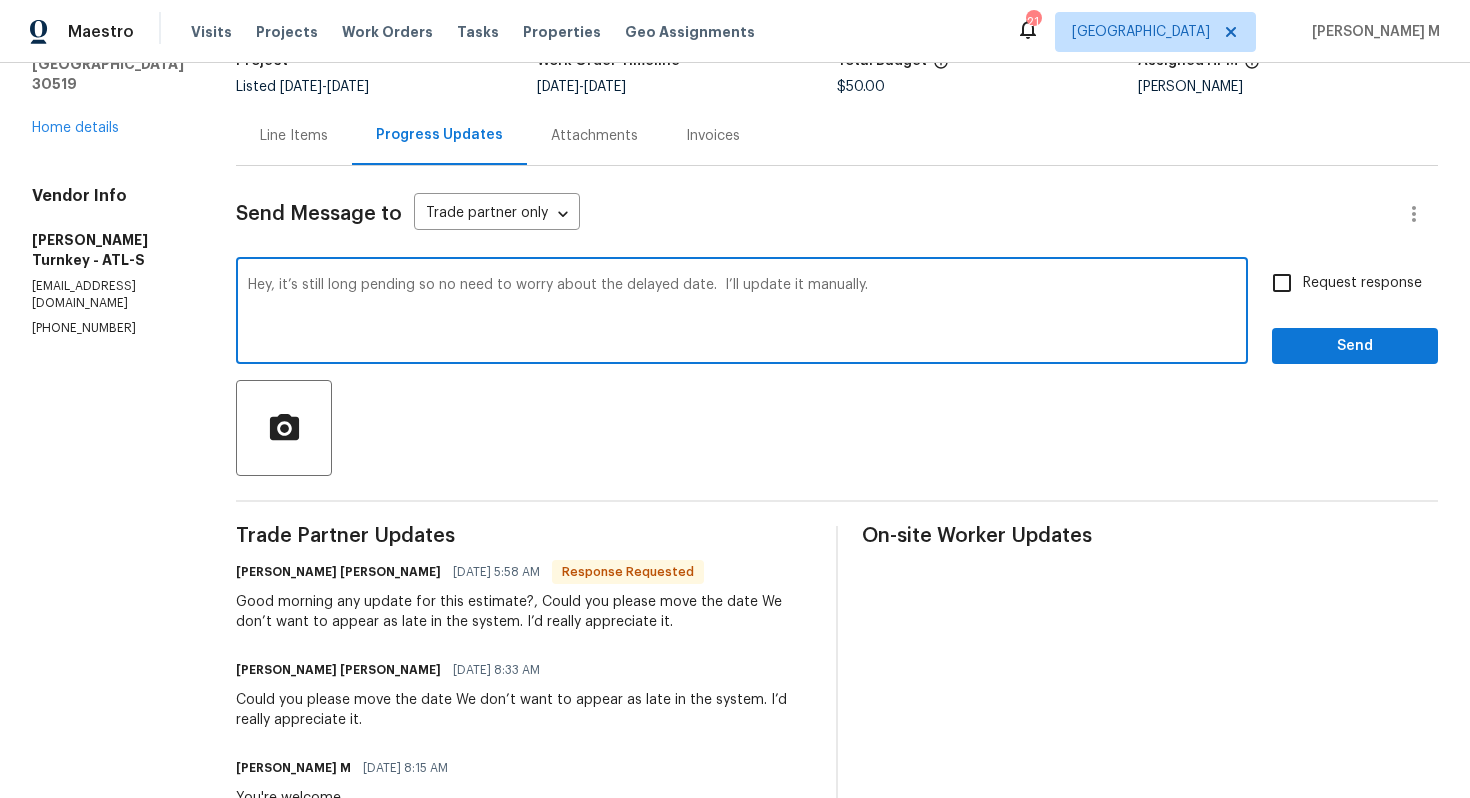 type on "Hey, it’s still long pending so no need to worry about the delayed date.  I’ll update it manually." 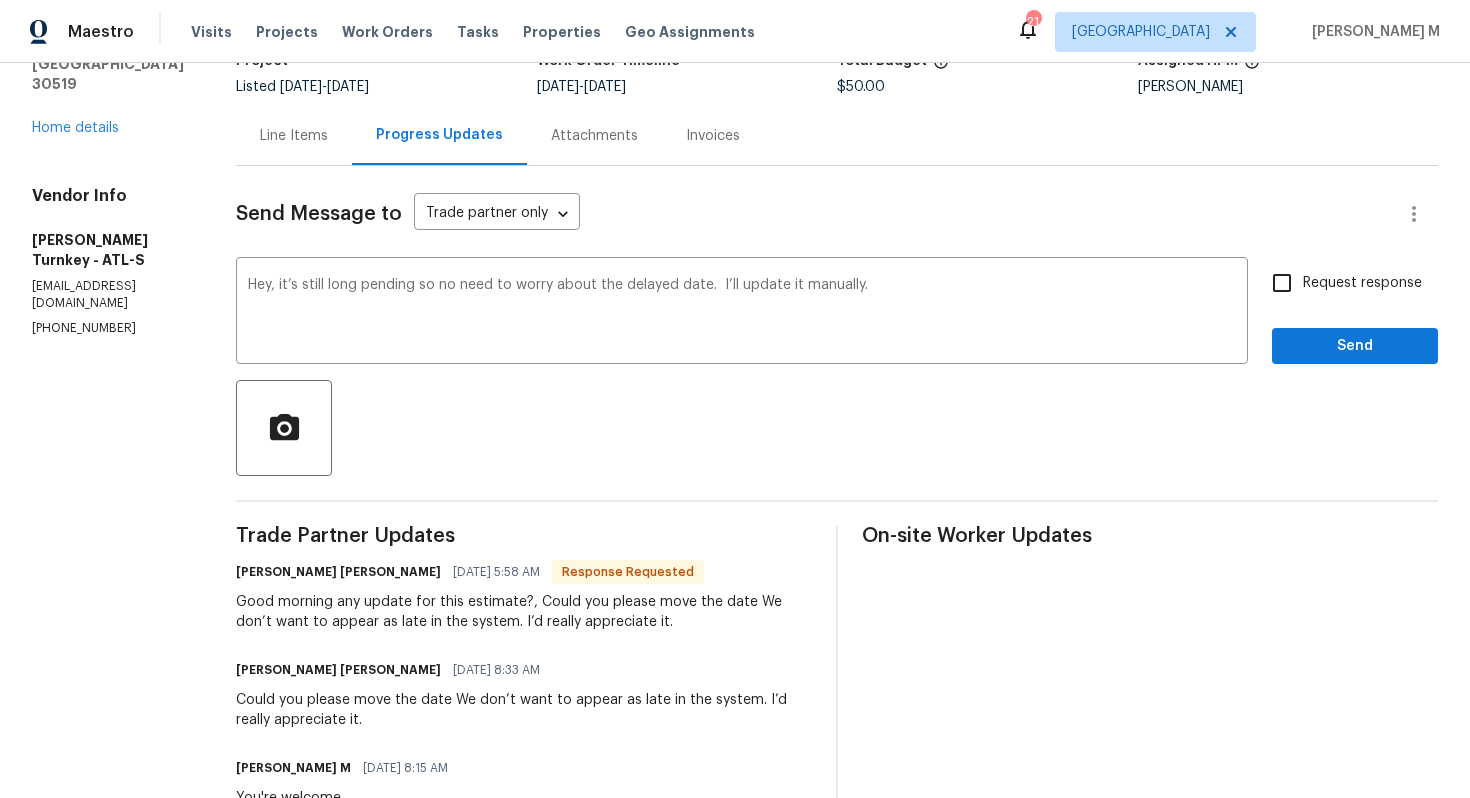 click on "Request response" at bounding box center (1341, 283) 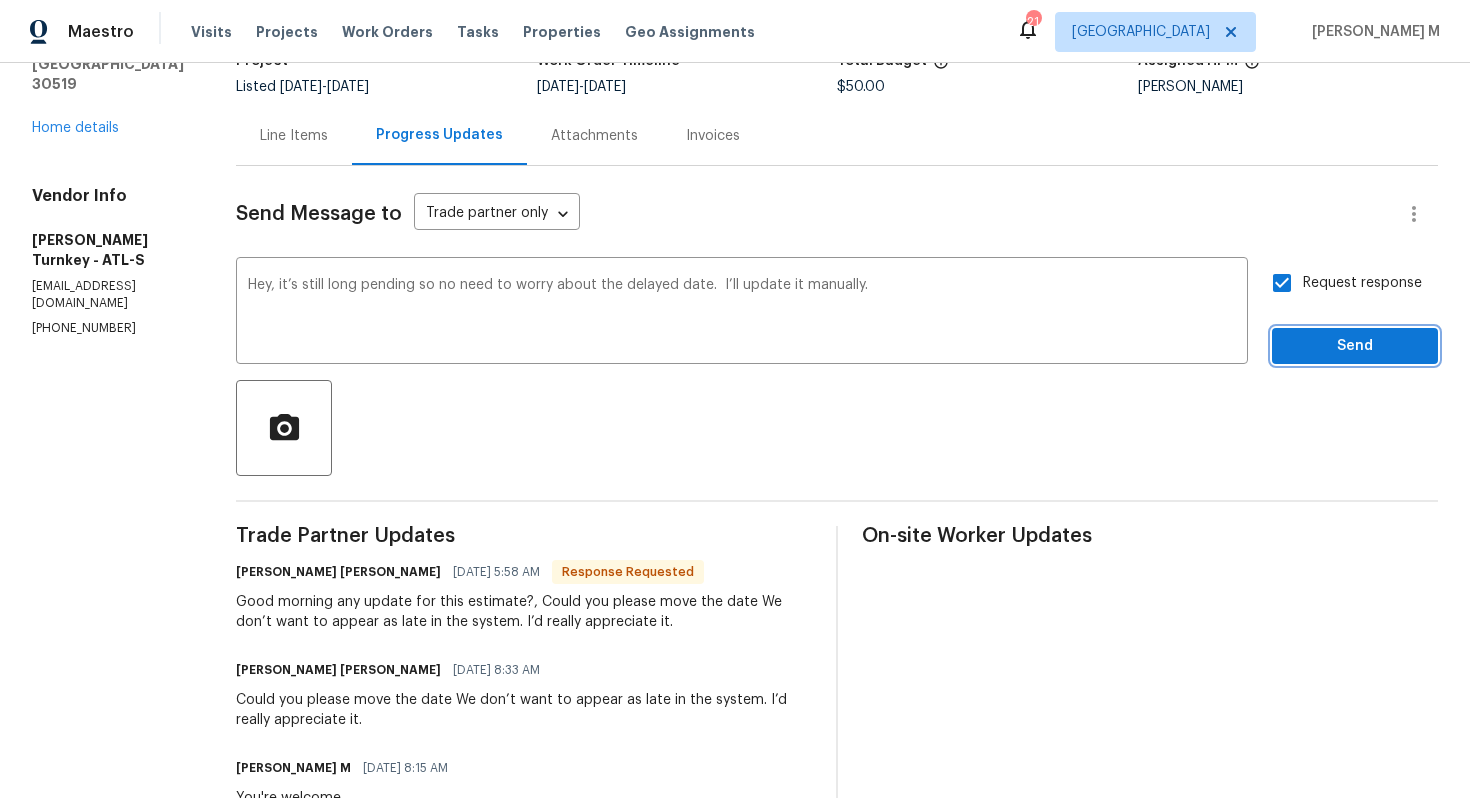 click on "Send" at bounding box center [1355, 346] 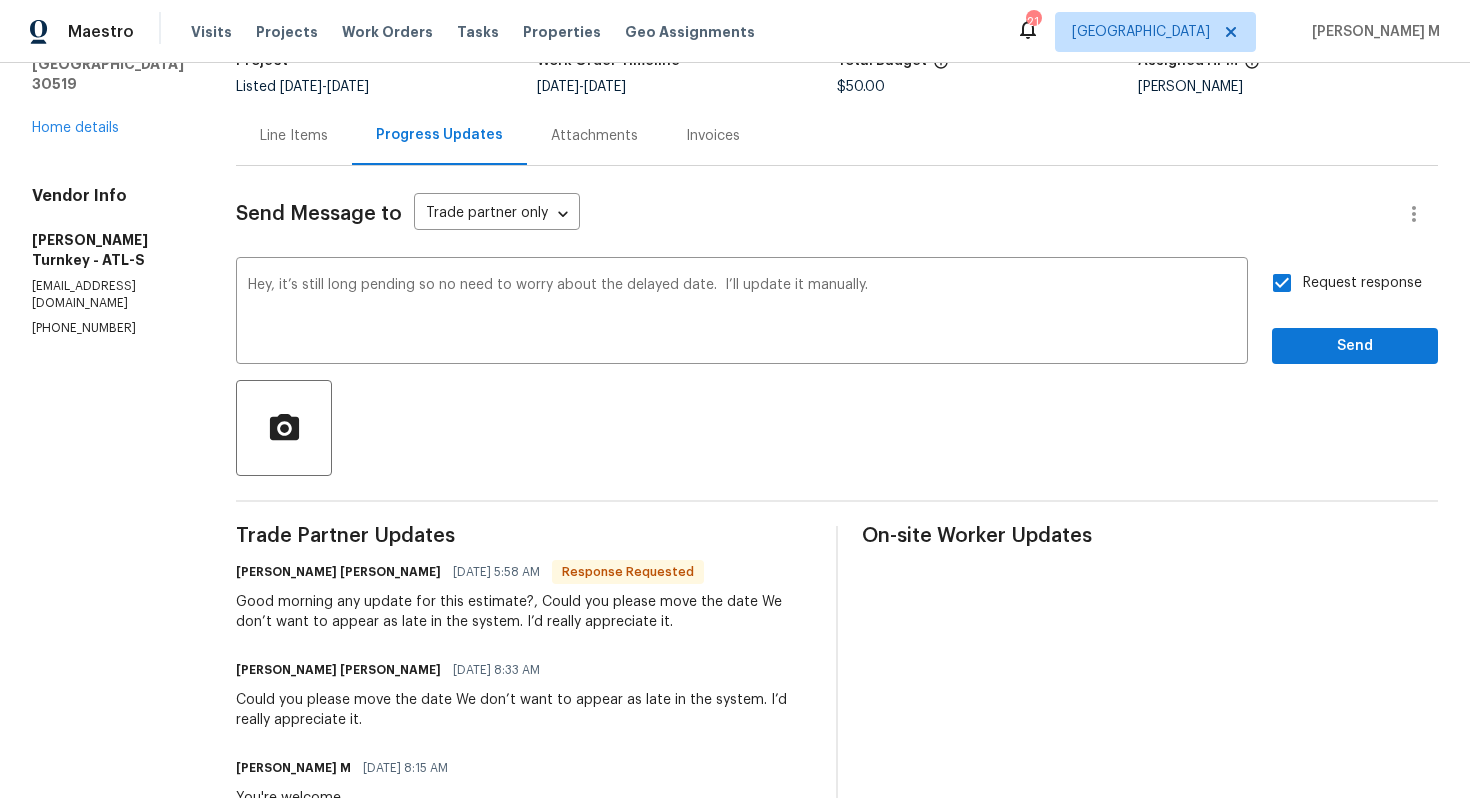 scroll, scrollTop: 0, scrollLeft: 0, axis: both 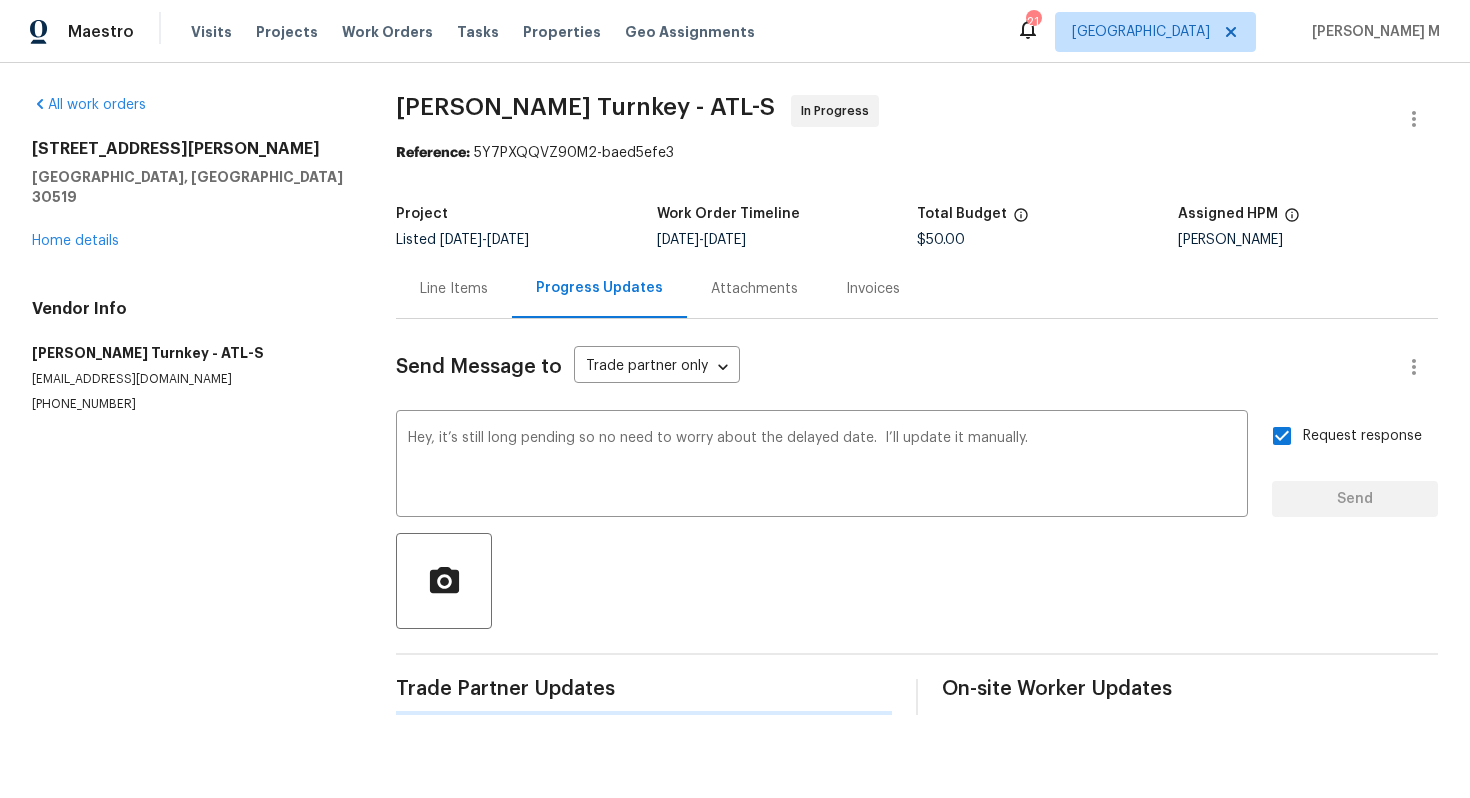 type 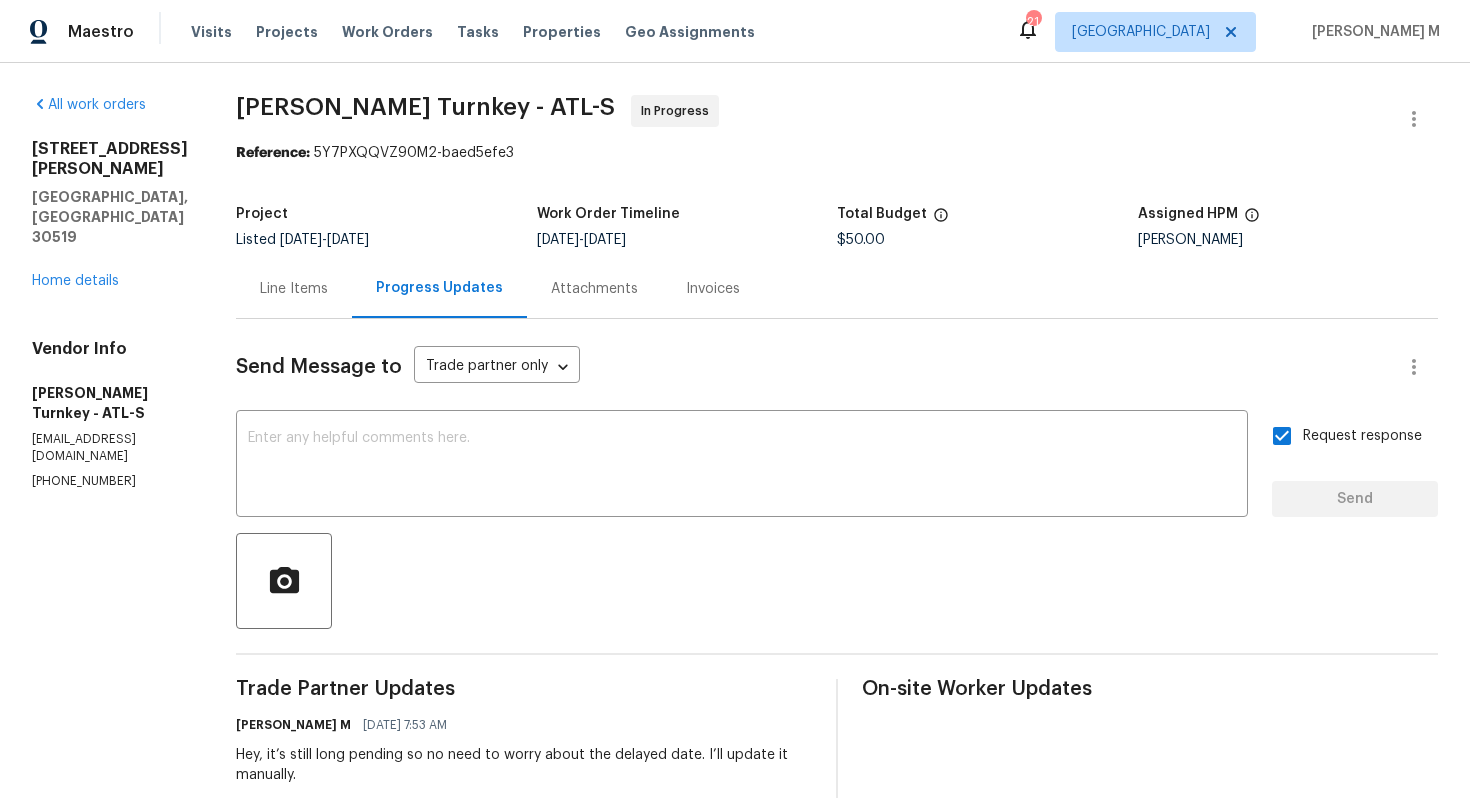 click on "[STREET_ADDRESS][PERSON_NAME] Home details" at bounding box center (110, 215) 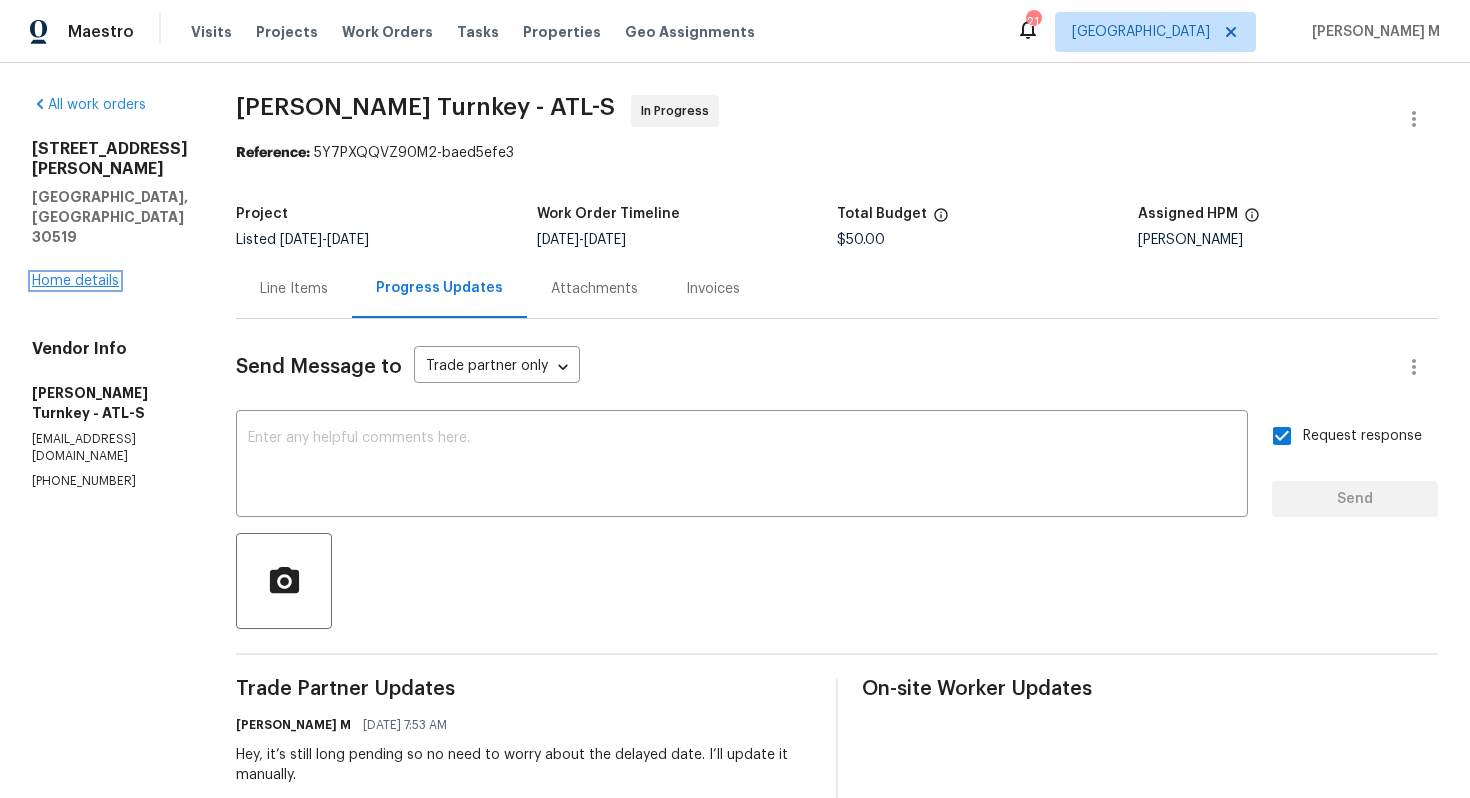 click on "Home details" at bounding box center [75, 281] 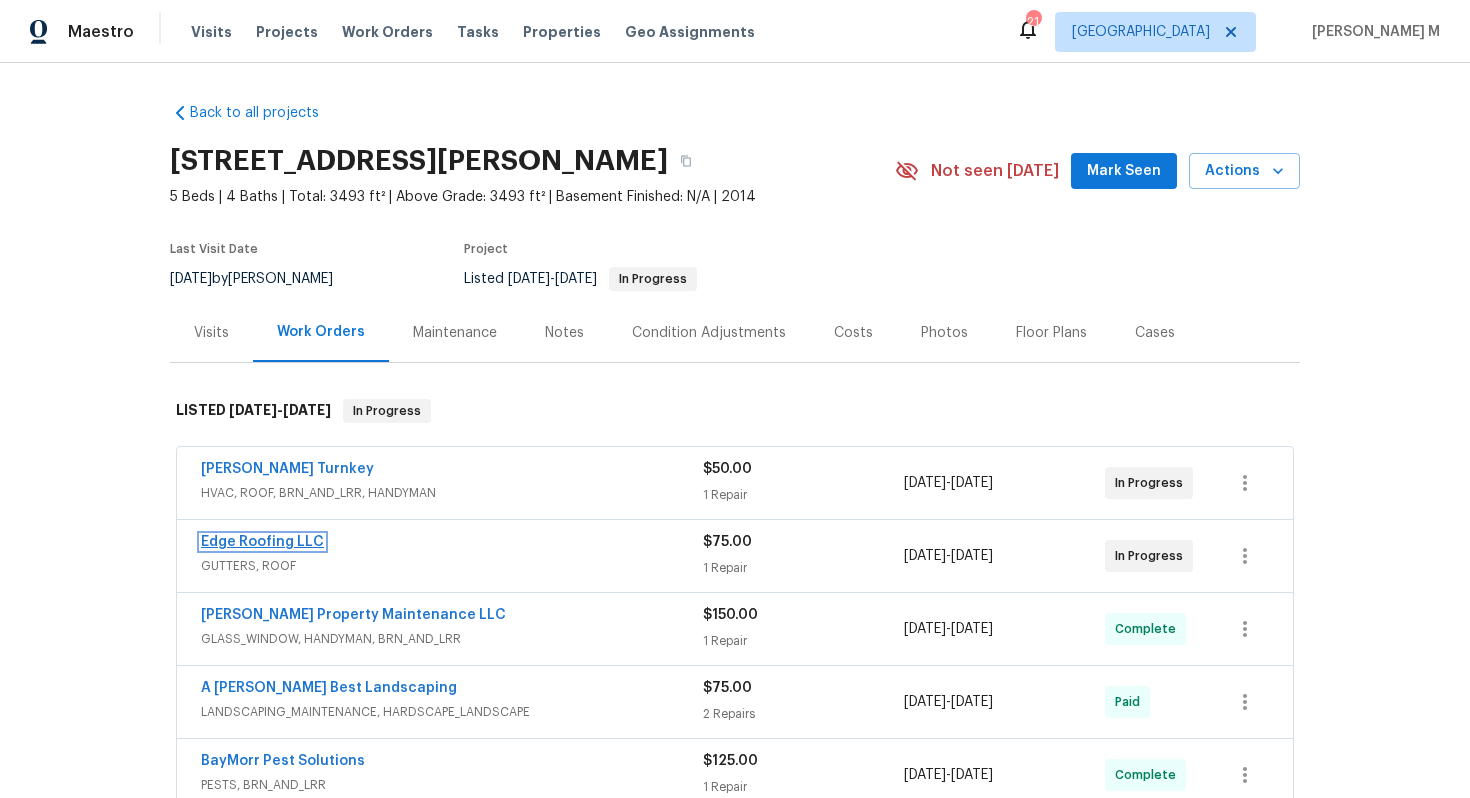 click on "Edge Roofing LLC" at bounding box center [262, 542] 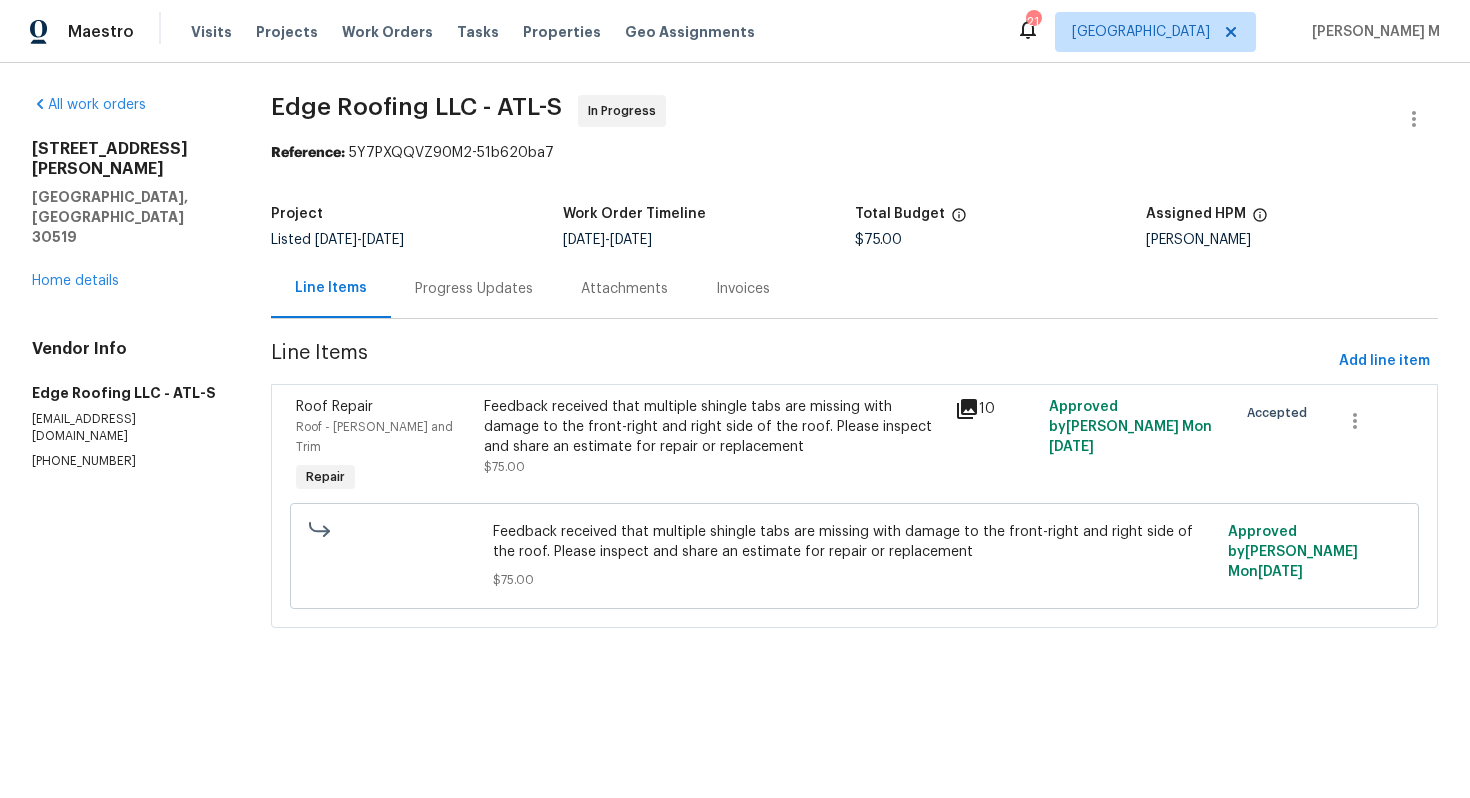 click on "Progress Updates" at bounding box center [474, 288] 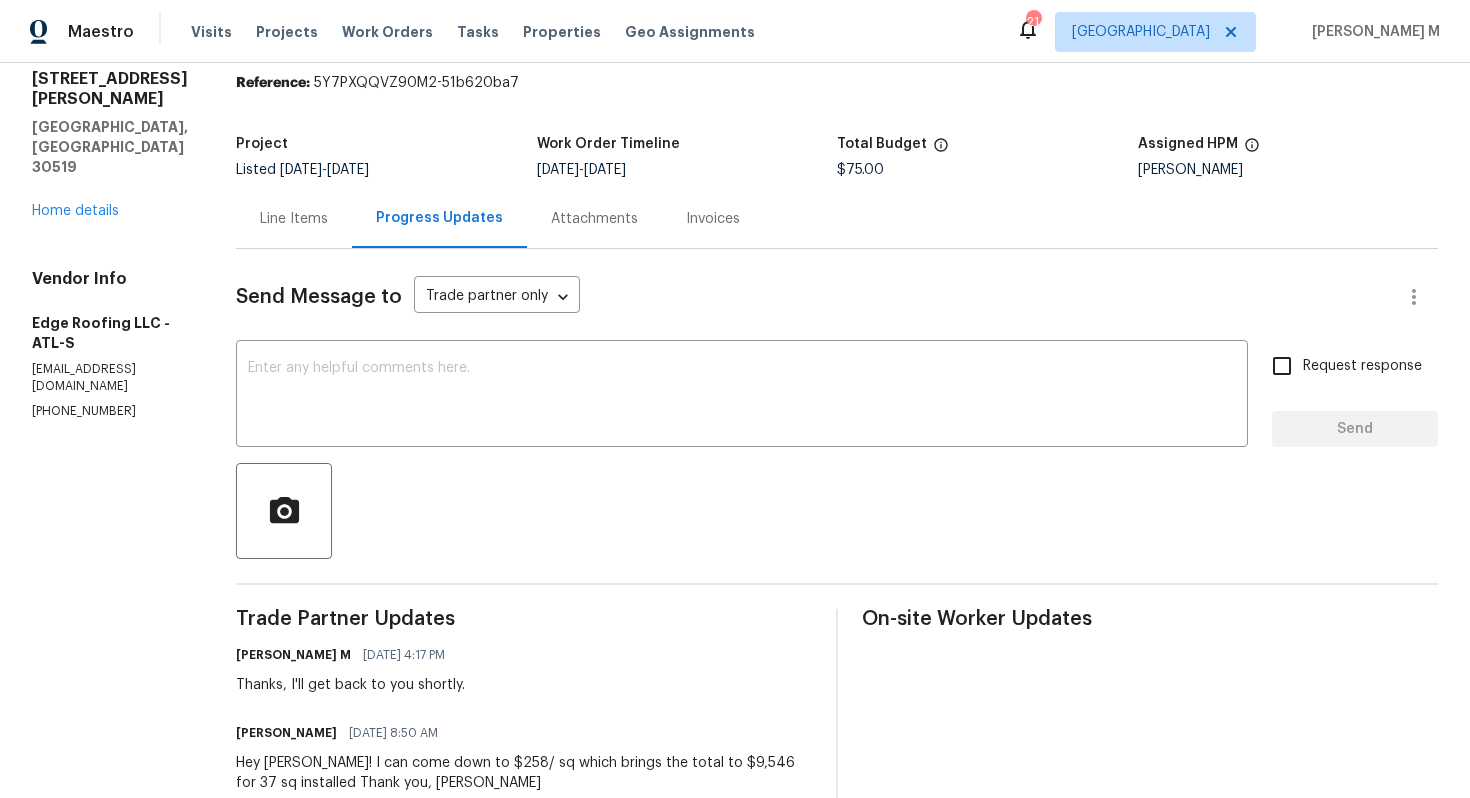 scroll, scrollTop: 0, scrollLeft: 0, axis: both 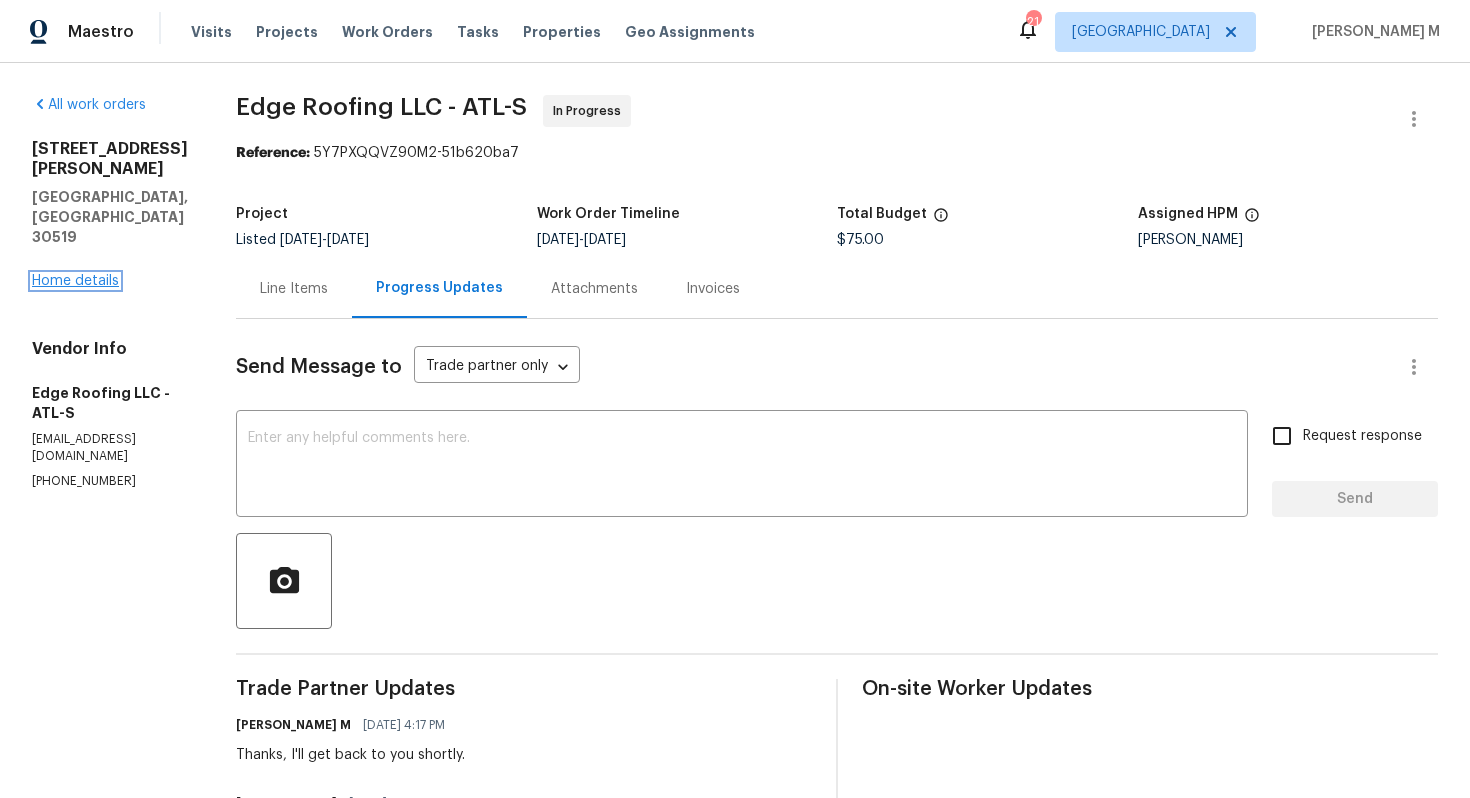 click on "Home details" at bounding box center (75, 281) 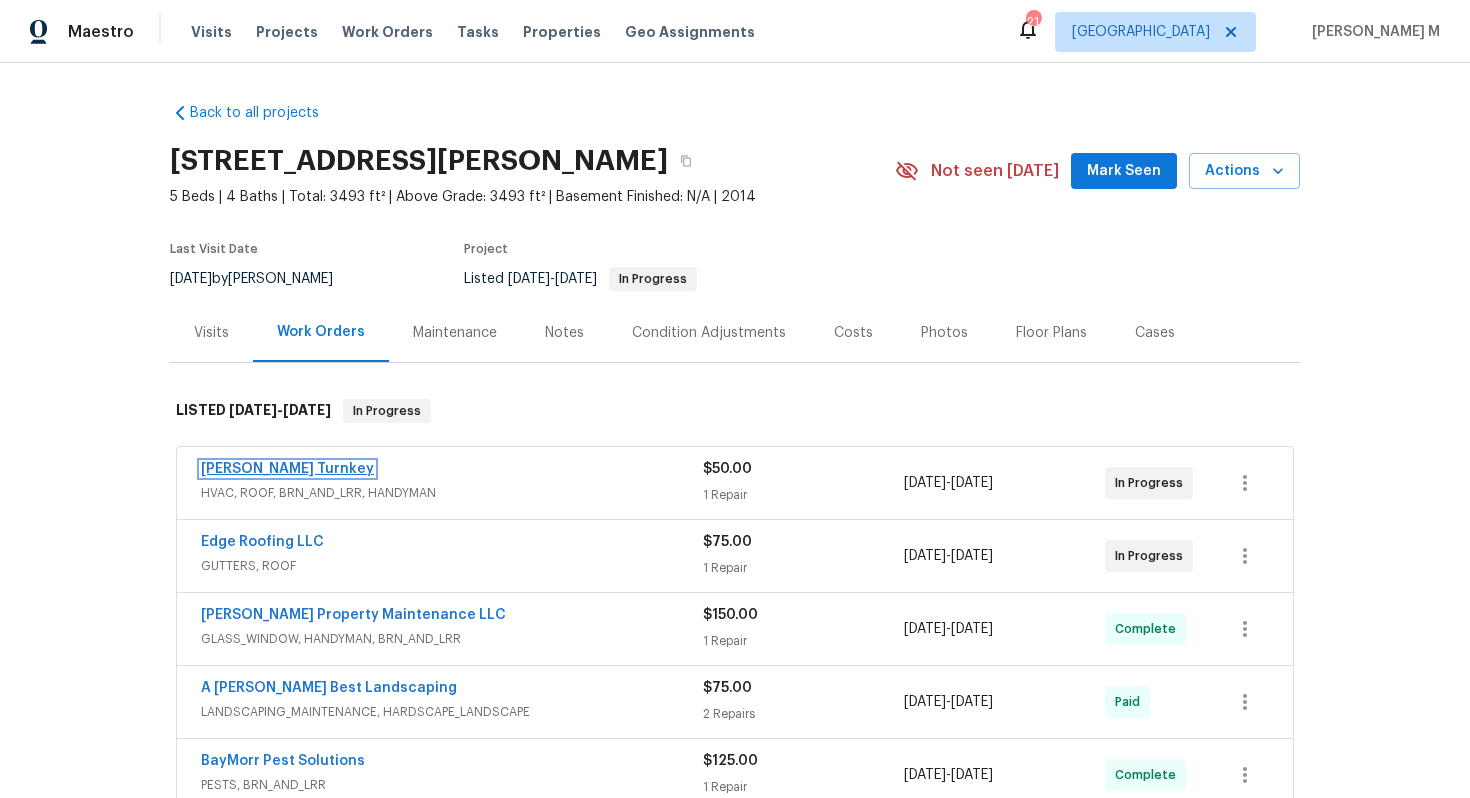 click on "[PERSON_NAME] Turnkey" at bounding box center (287, 469) 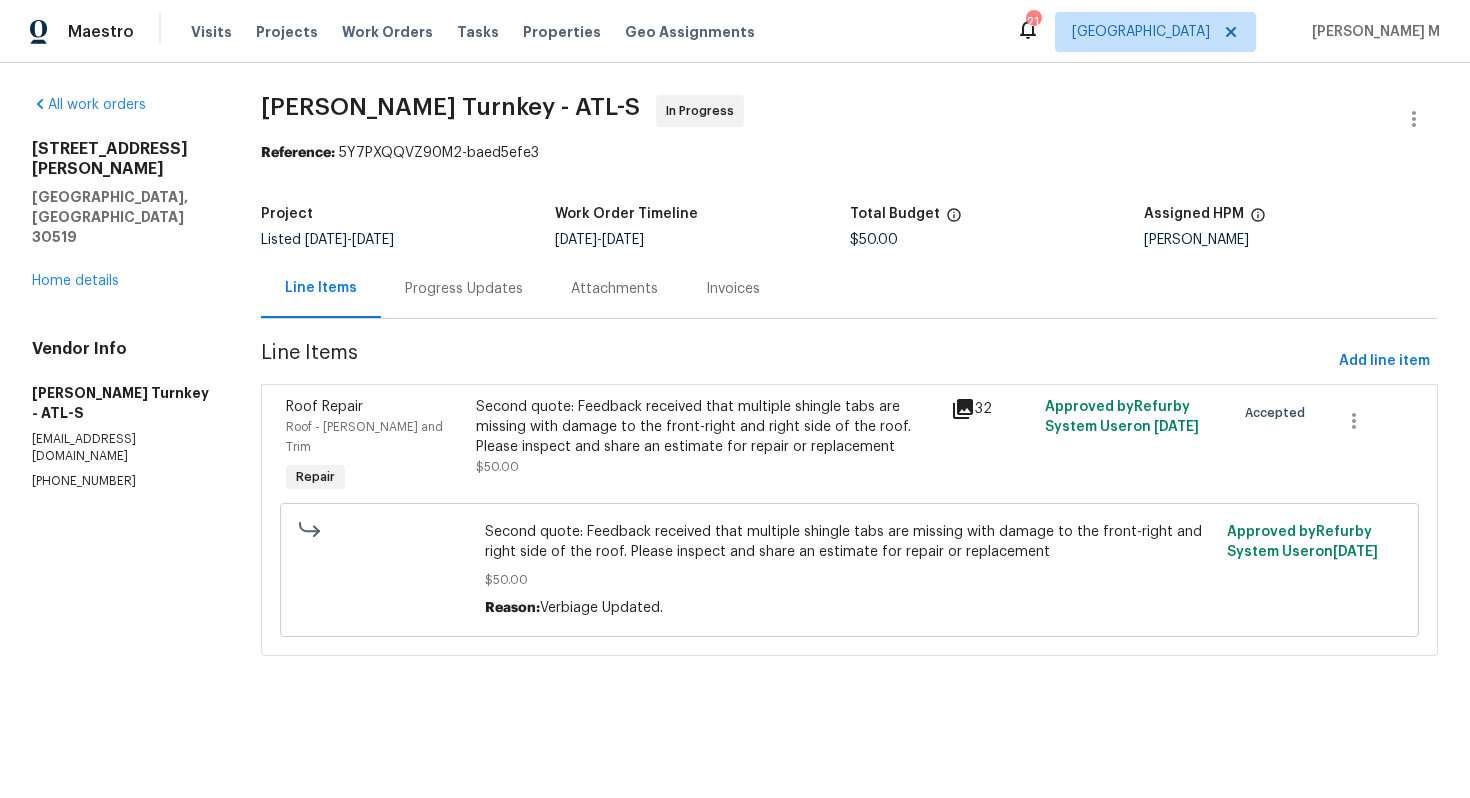 click on "Progress Updates" at bounding box center (464, 288) 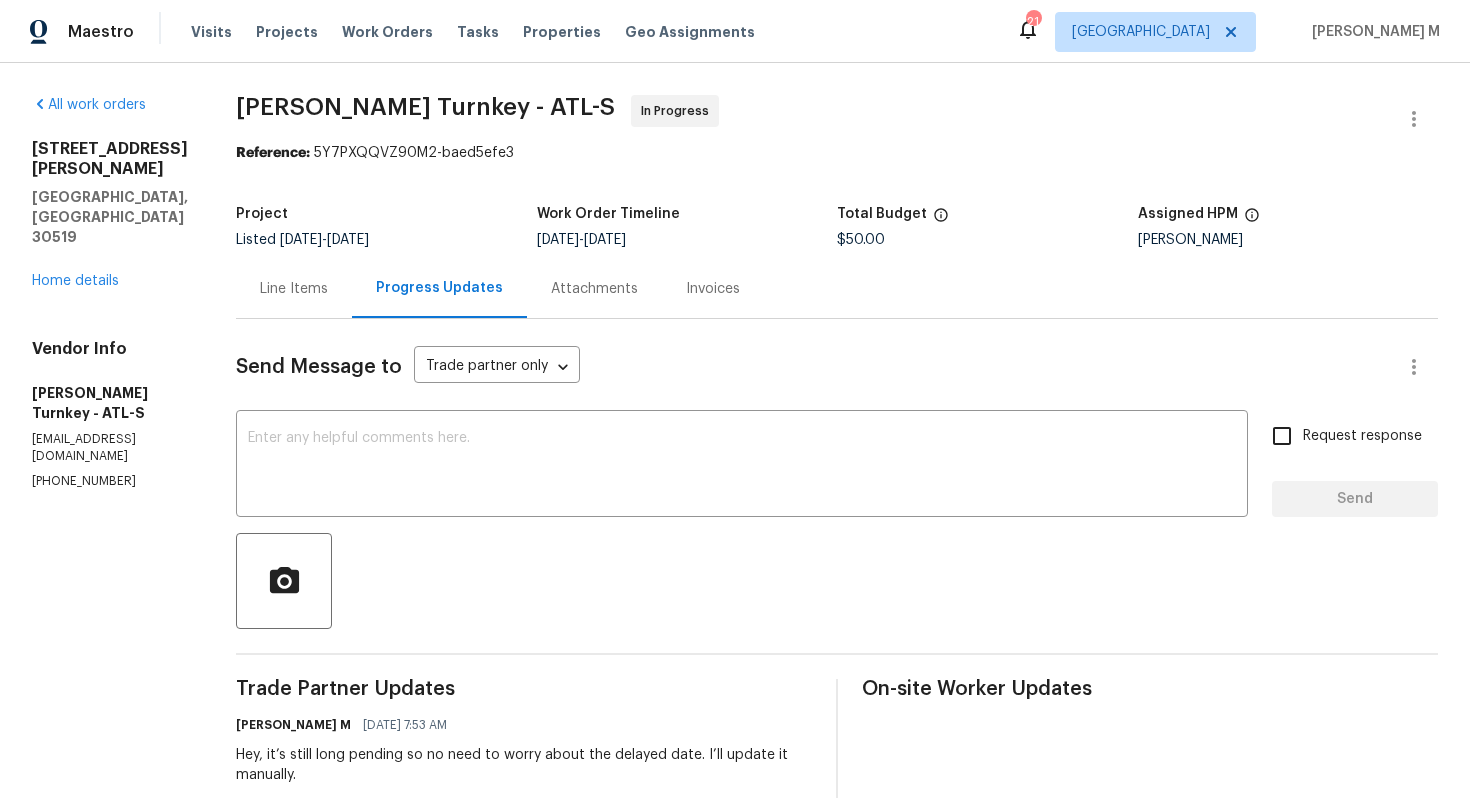 click on "Attachments" at bounding box center (594, 288) 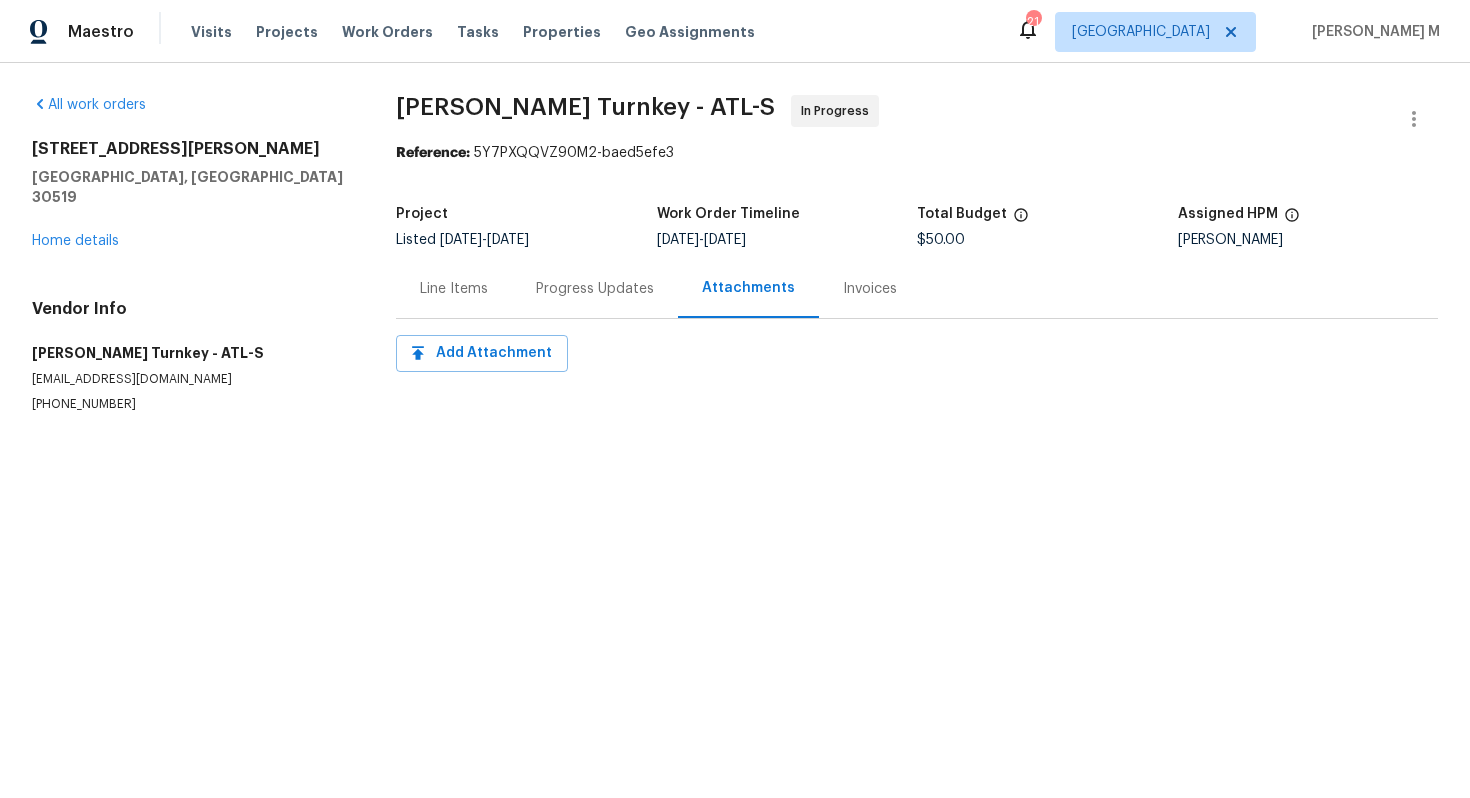 click on "Progress Updates" at bounding box center (595, 288) 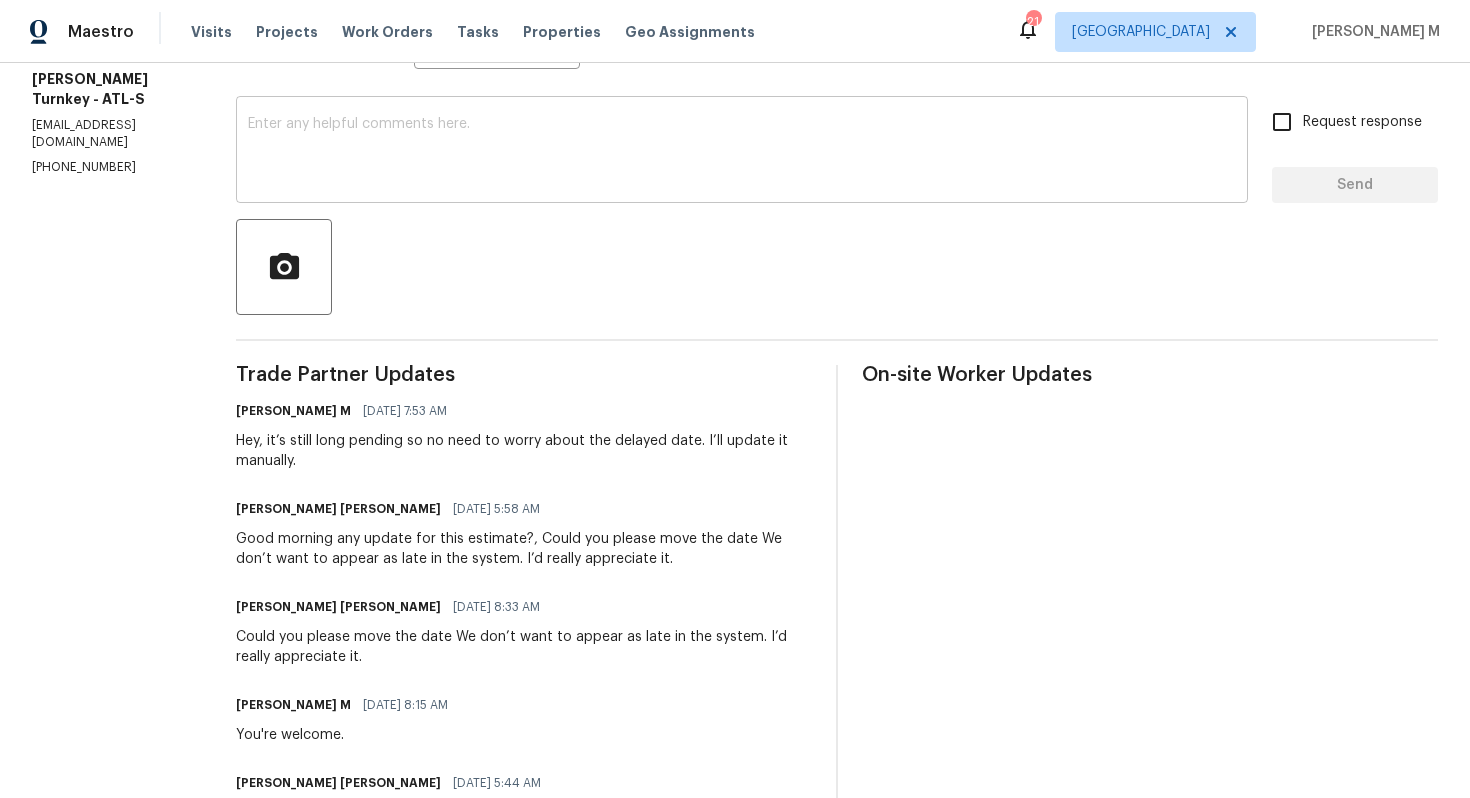 scroll, scrollTop: 0, scrollLeft: 0, axis: both 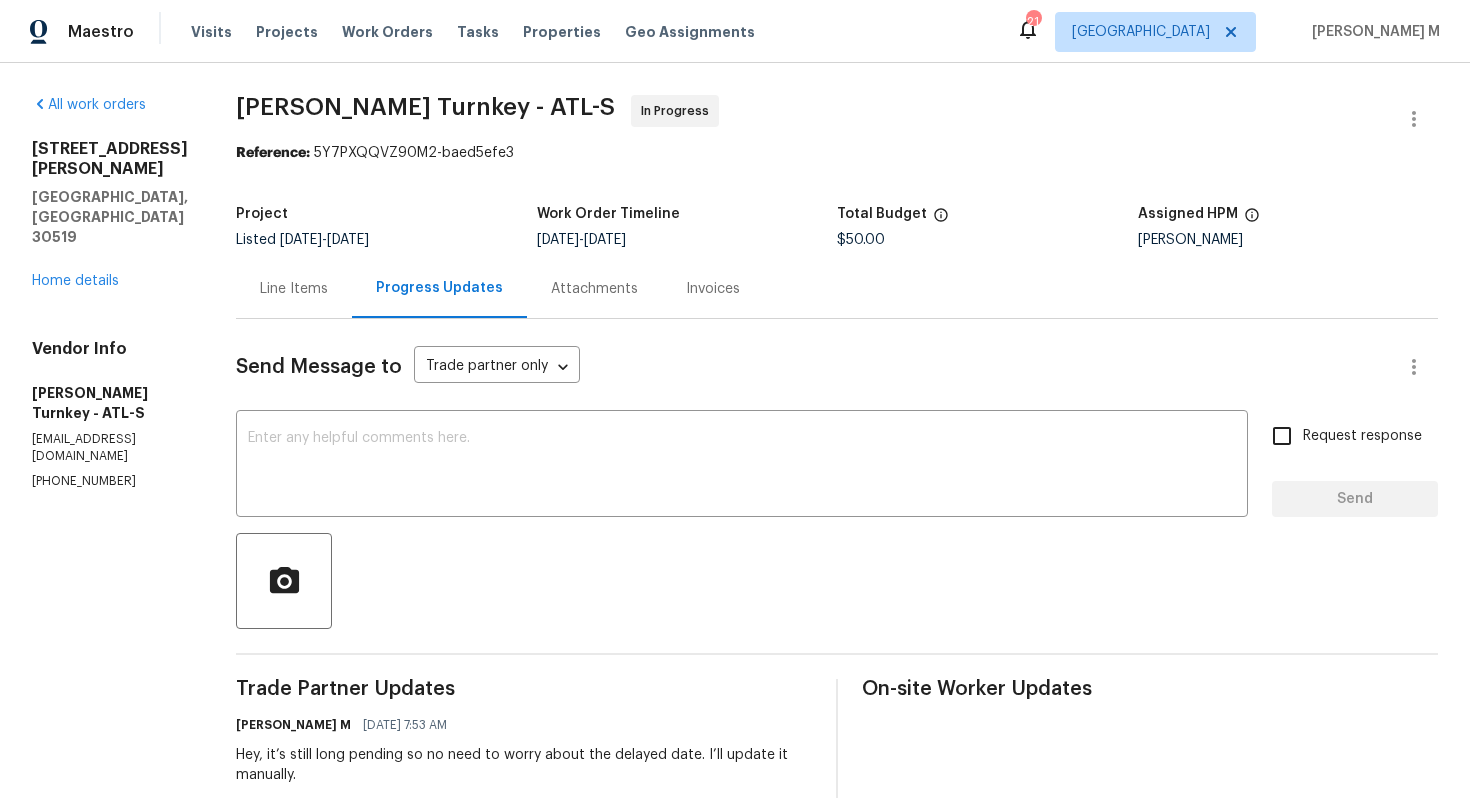 click on "Reference:   5Y7PXQQVZ90M2-baed5efe3" at bounding box center [837, 153] 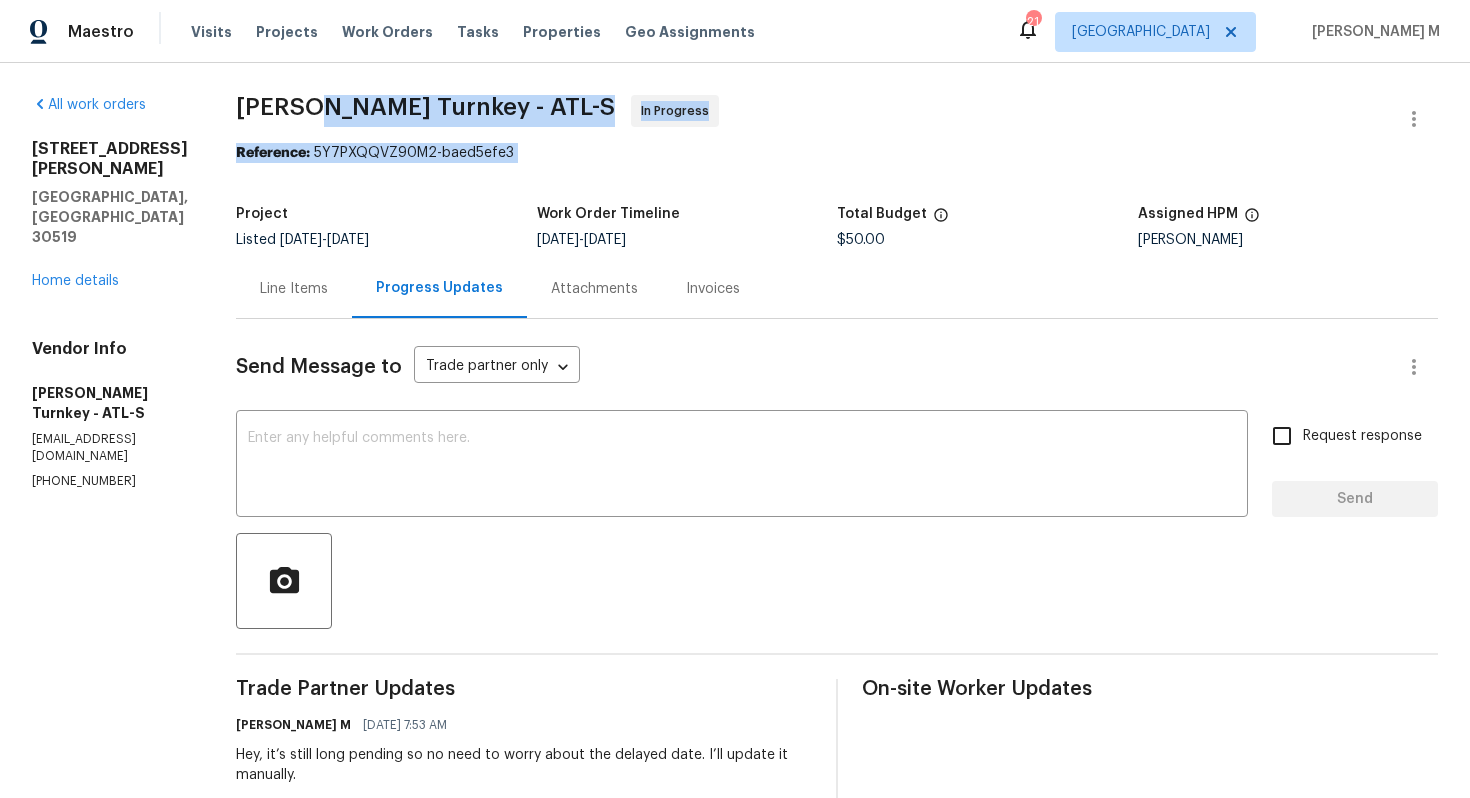 drag, startPoint x: 606, startPoint y: 150, endPoint x: 340, endPoint y: 115, distance: 268.29276 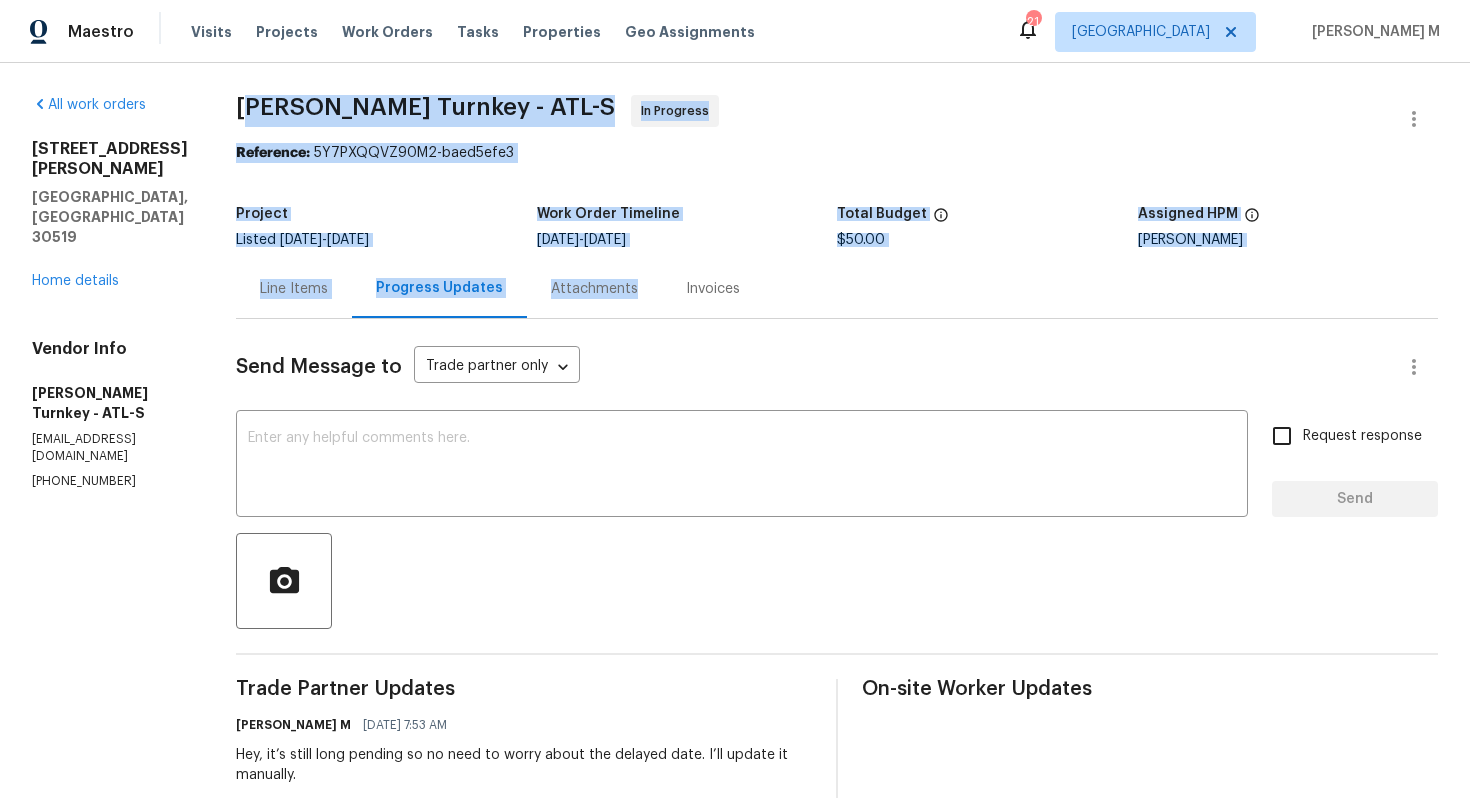 drag, startPoint x: 215, startPoint y: 106, endPoint x: 569, endPoint y: 295, distance: 401.29416 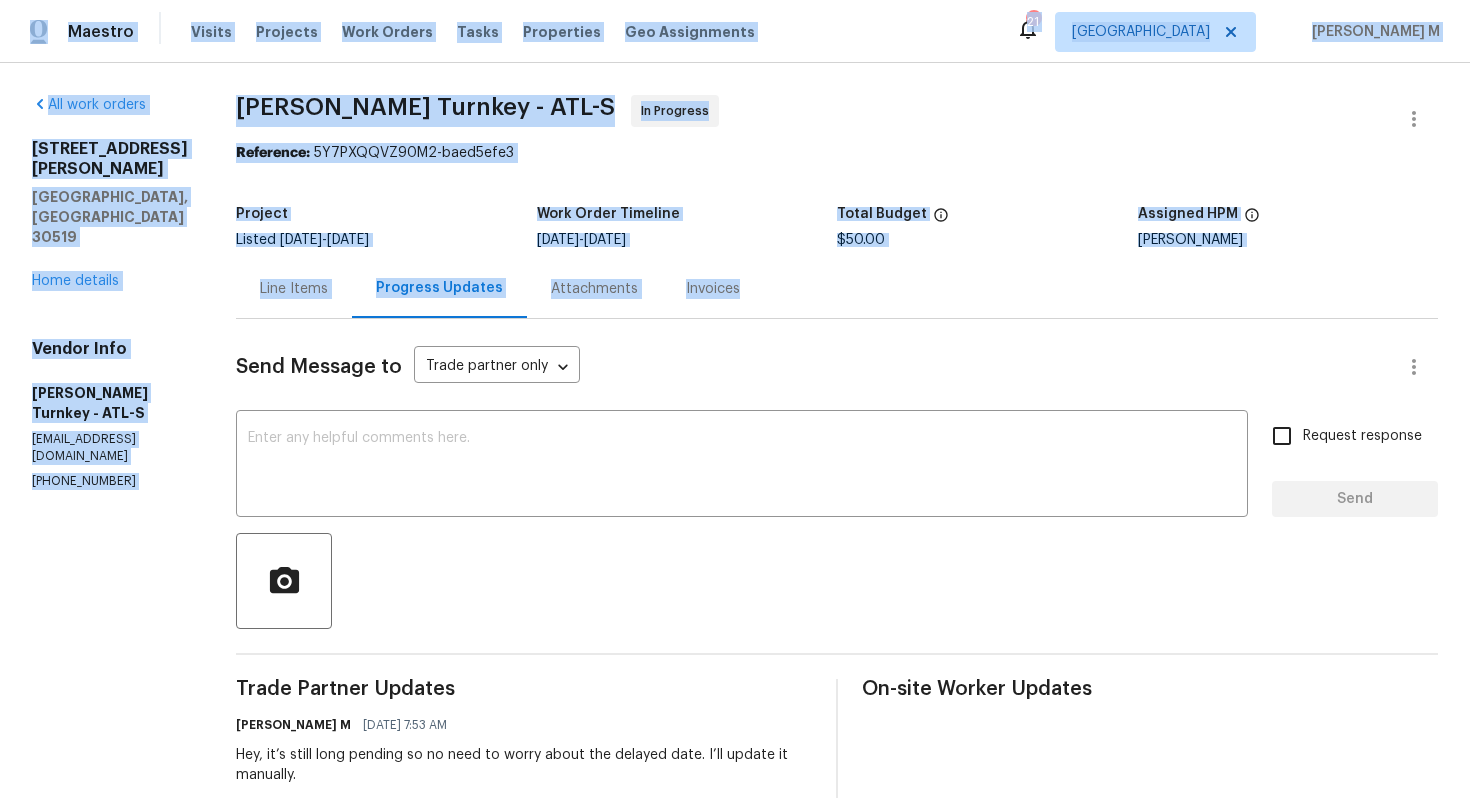 drag, startPoint x: 725, startPoint y: 287, endPoint x: 20, endPoint y: 28, distance: 751.0699 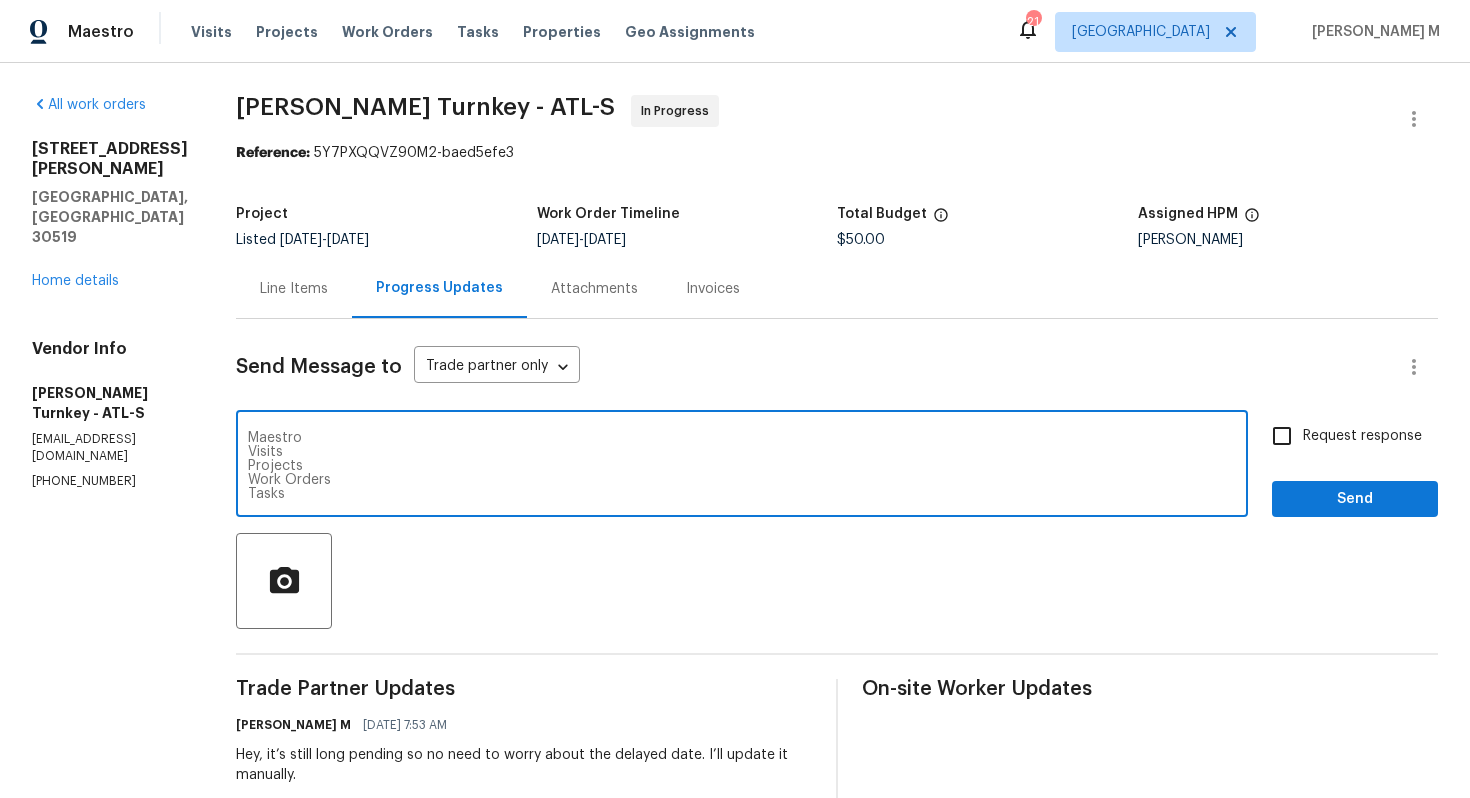 type 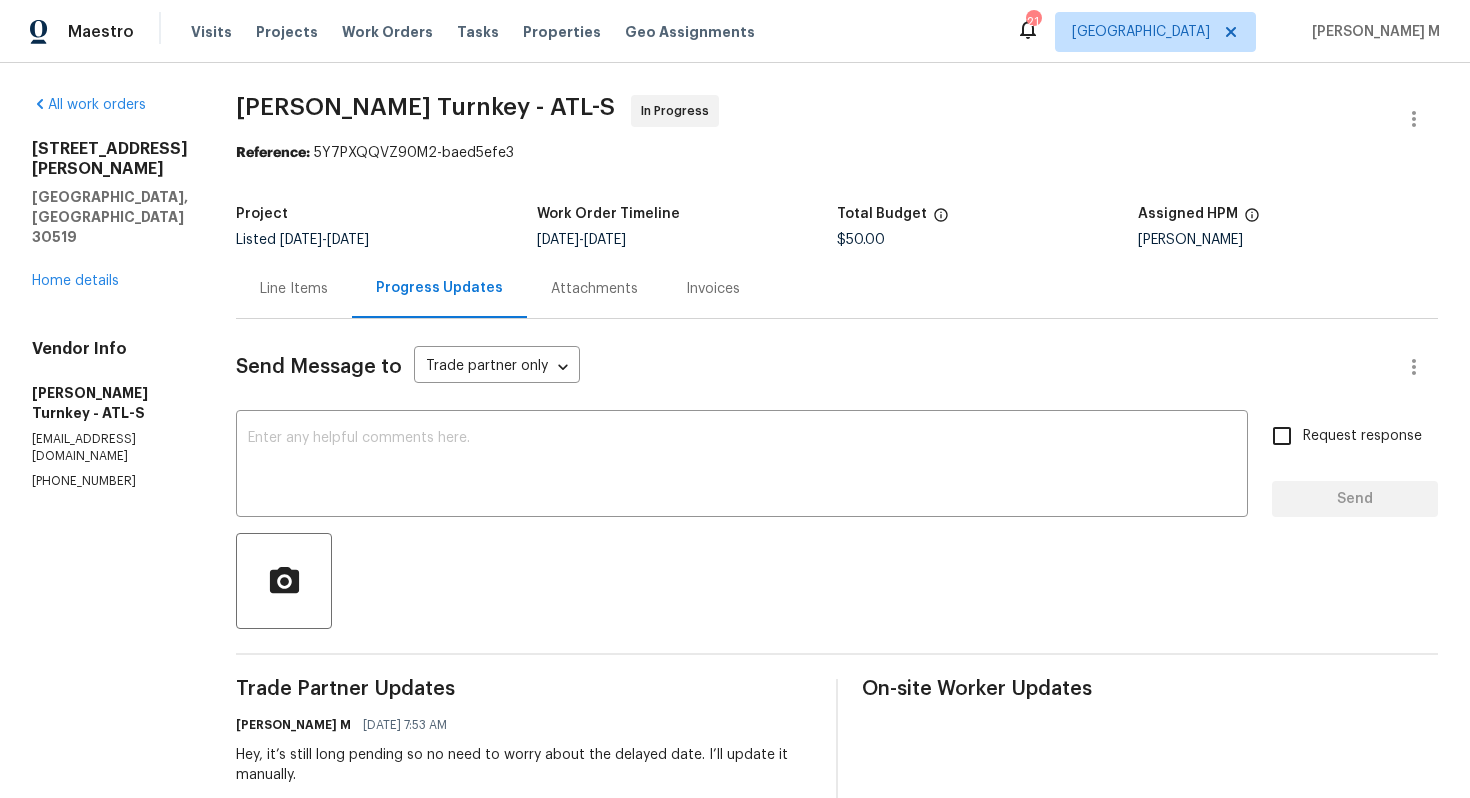 click on "[PERSON_NAME] Turnkey - ATL-S In Progress Reference:   5Y7PXQQVZ90M2-baed5efe3 Project Listed   [DATE]  -  [DATE] Work Order Timeline [DATE]  -  [DATE] Total Budget $50.00 Assigned HPM [PERSON_NAME] Line Items Progress Updates Attachments Invoices Send Message to Trade partner only Trade partner only ​ x ​ Request response Send Trade Partner Updates [PERSON_NAME] M [DATE] 7:53 AM Hey, it’s still long pending so no need to worry about the delayed date.  I’ll update it manually. [PERSON_NAME] [PERSON_NAME] [DATE] 5:58 AM Good morning any update for this estimate?, Could you please move the date We don’t want to appear as late in the system. I’d really appreciate it. [PERSON_NAME] [PERSON_NAME] [DATE] 8:33 AM Could you please move the date We don’t want to appear as late in the system. I’d really appreciate it. [PERSON_NAME] M [DATE] 8:15 AM You're welcome. [PERSON_NAME] [PERSON_NAME] [DATE] 5:44 AM Good morning, ok no problem, thank you. [PERSON_NAME] M [DATE] 4:16 PM I'll get back to you shortly. Your welcome!" at bounding box center (837, 1216) 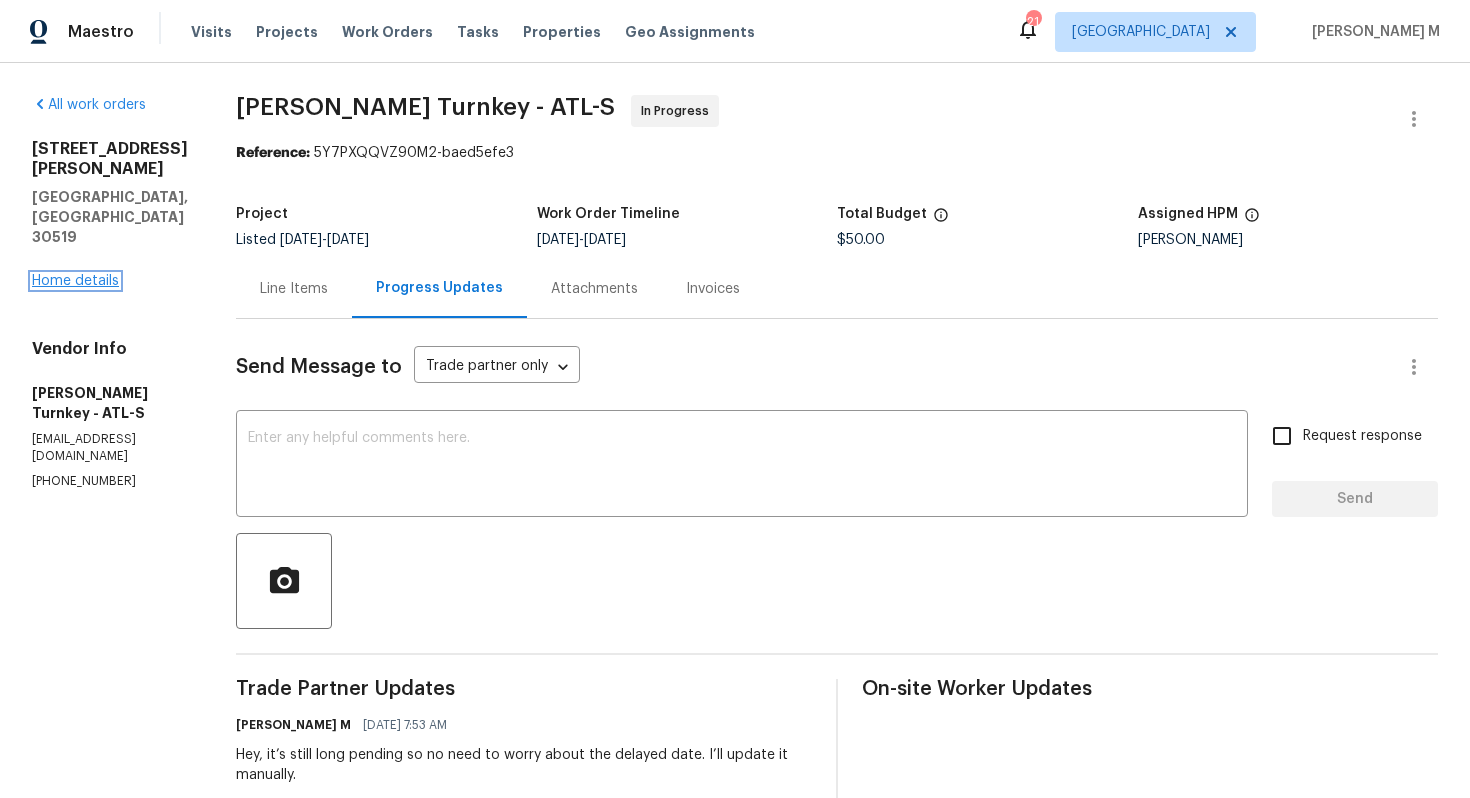 click on "Home details" at bounding box center [75, 281] 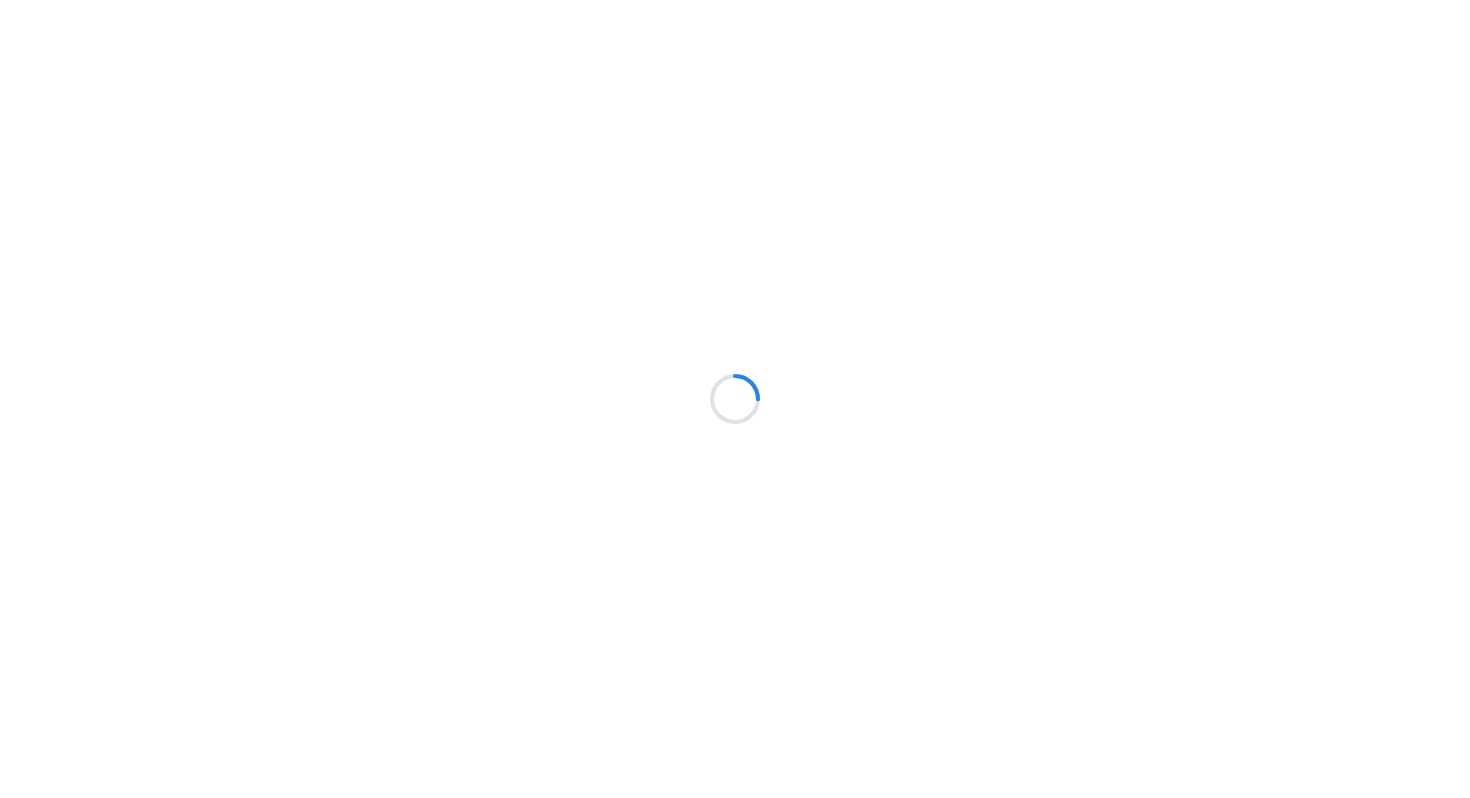scroll, scrollTop: 0, scrollLeft: 0, axis: both 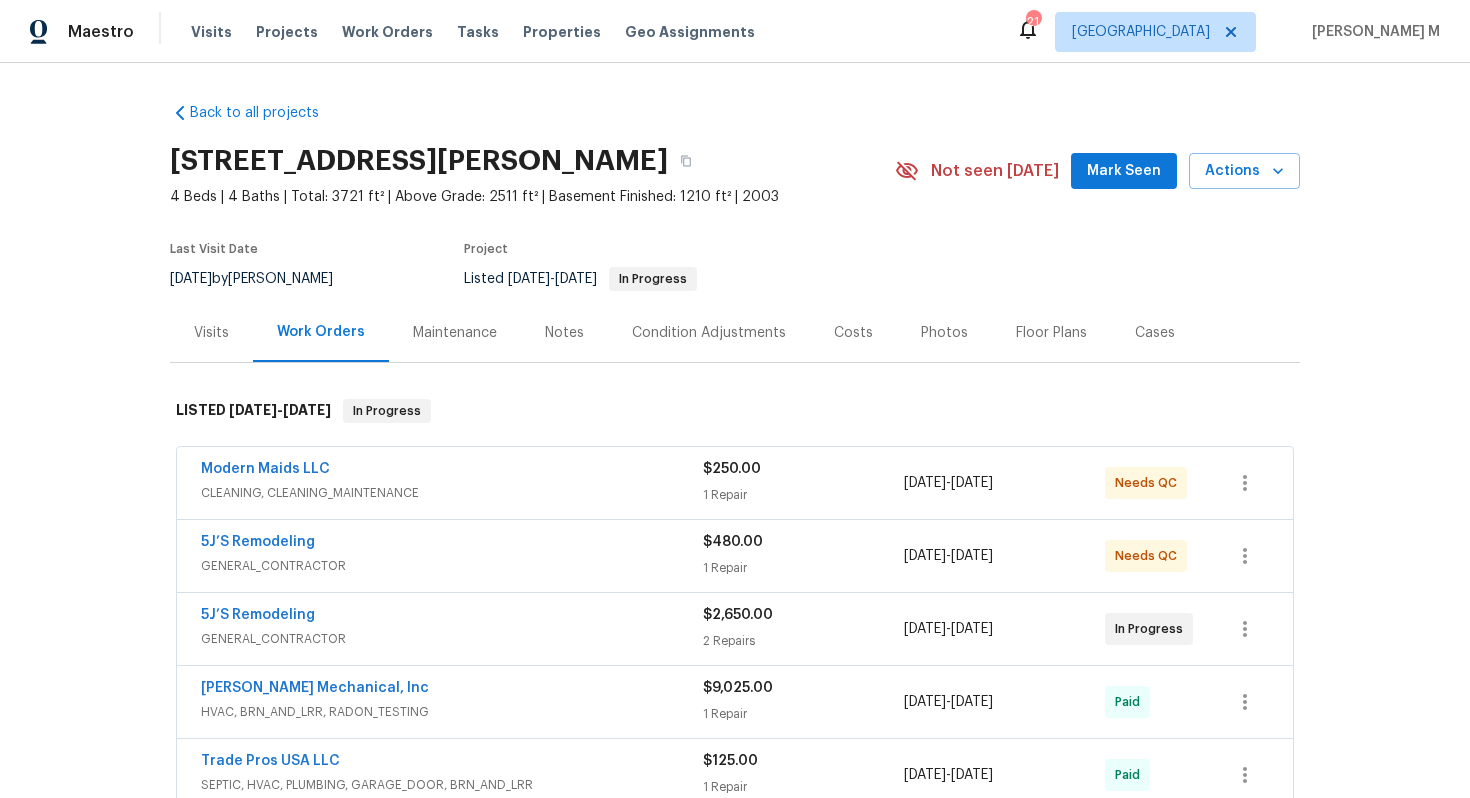 drag, startPoint x: 163, startPoint y: 160, endPoint x: 604, endPoint y: 160, distance: 441 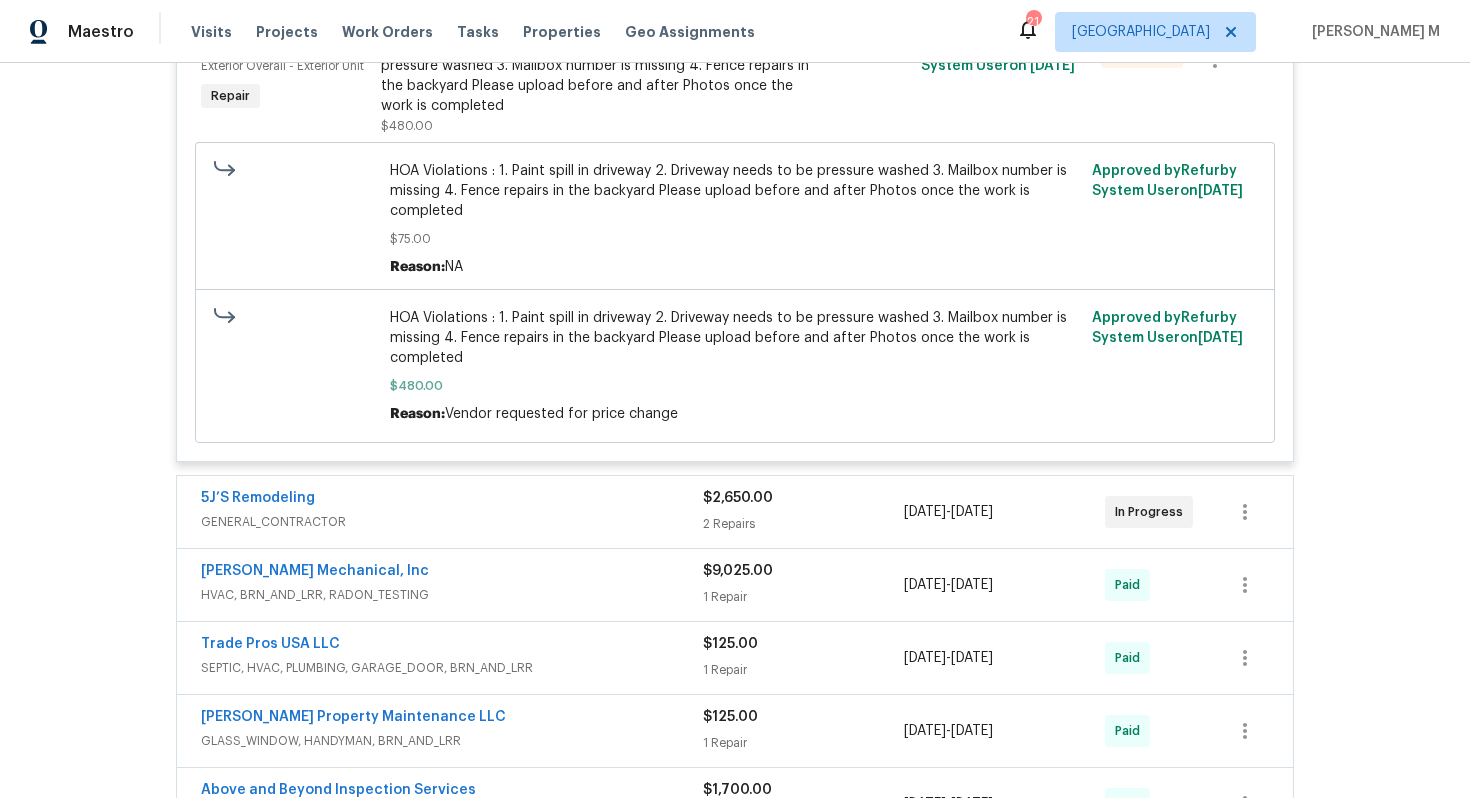 scroll, scrollTop: 635, scrollLeft: 0, axis: vertical 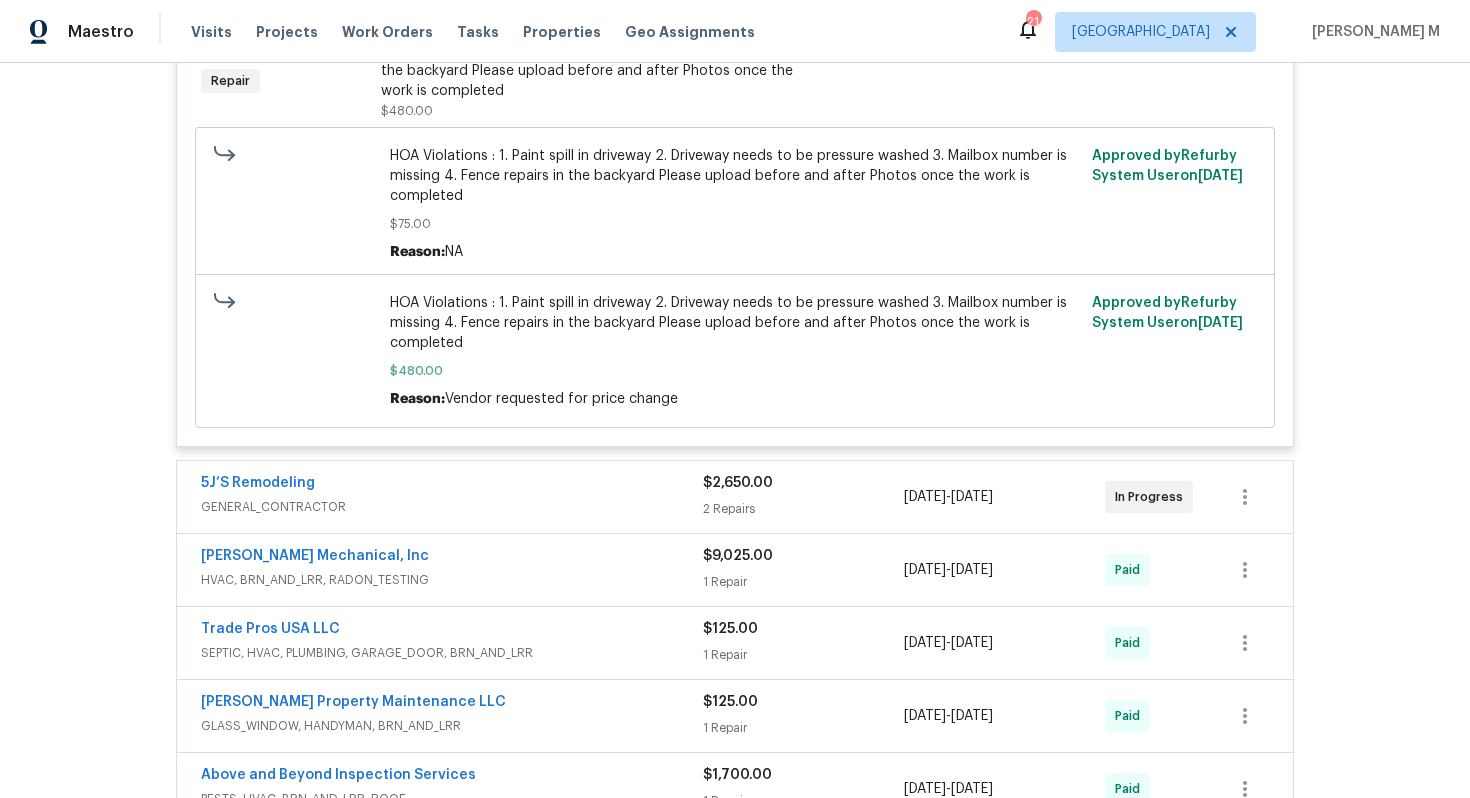 click on "GENERAL_CONTRACTOR" at bounding box center [452, 507] 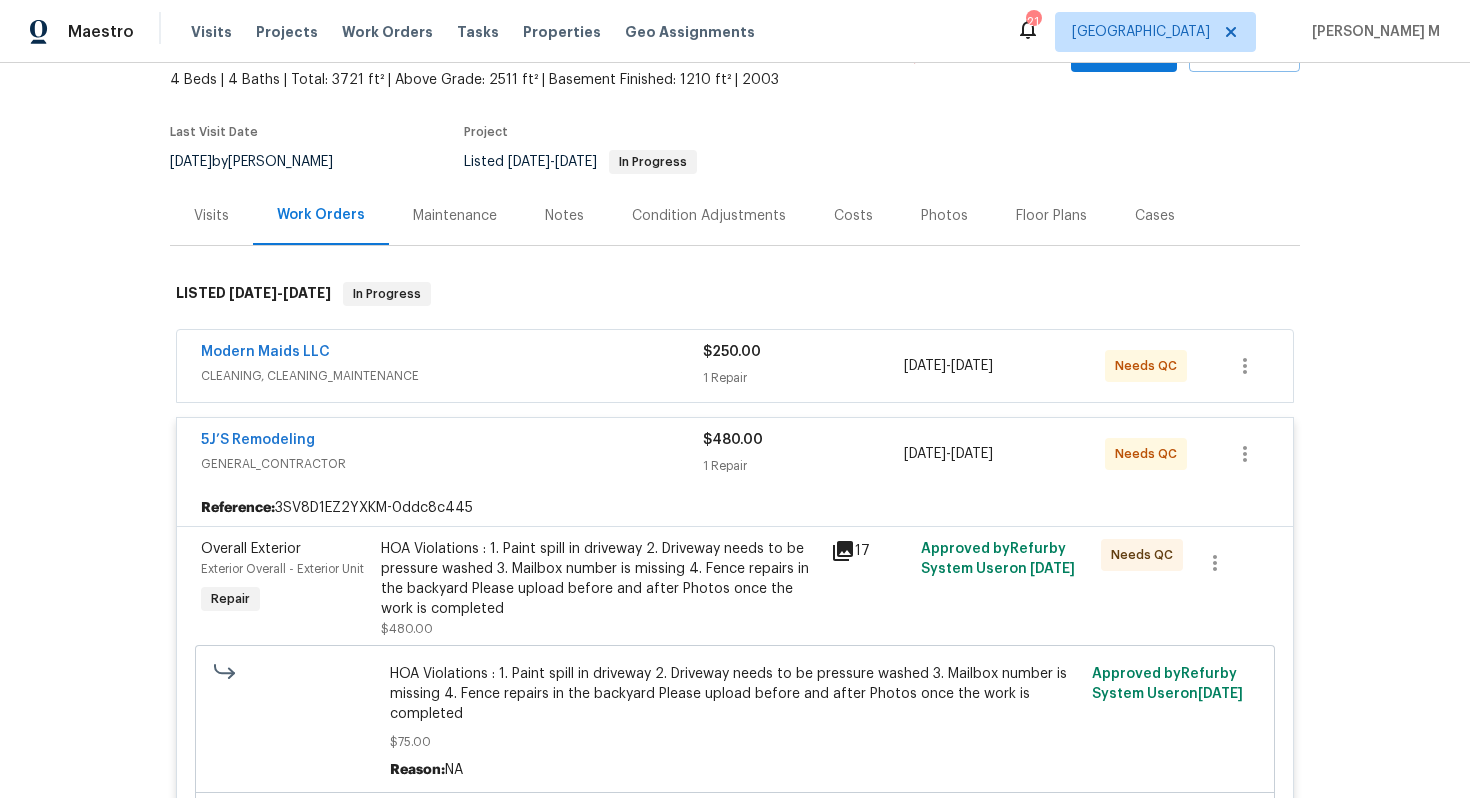 scroll, scrollTop: 91, scrollLeft: 0, axis: vertical 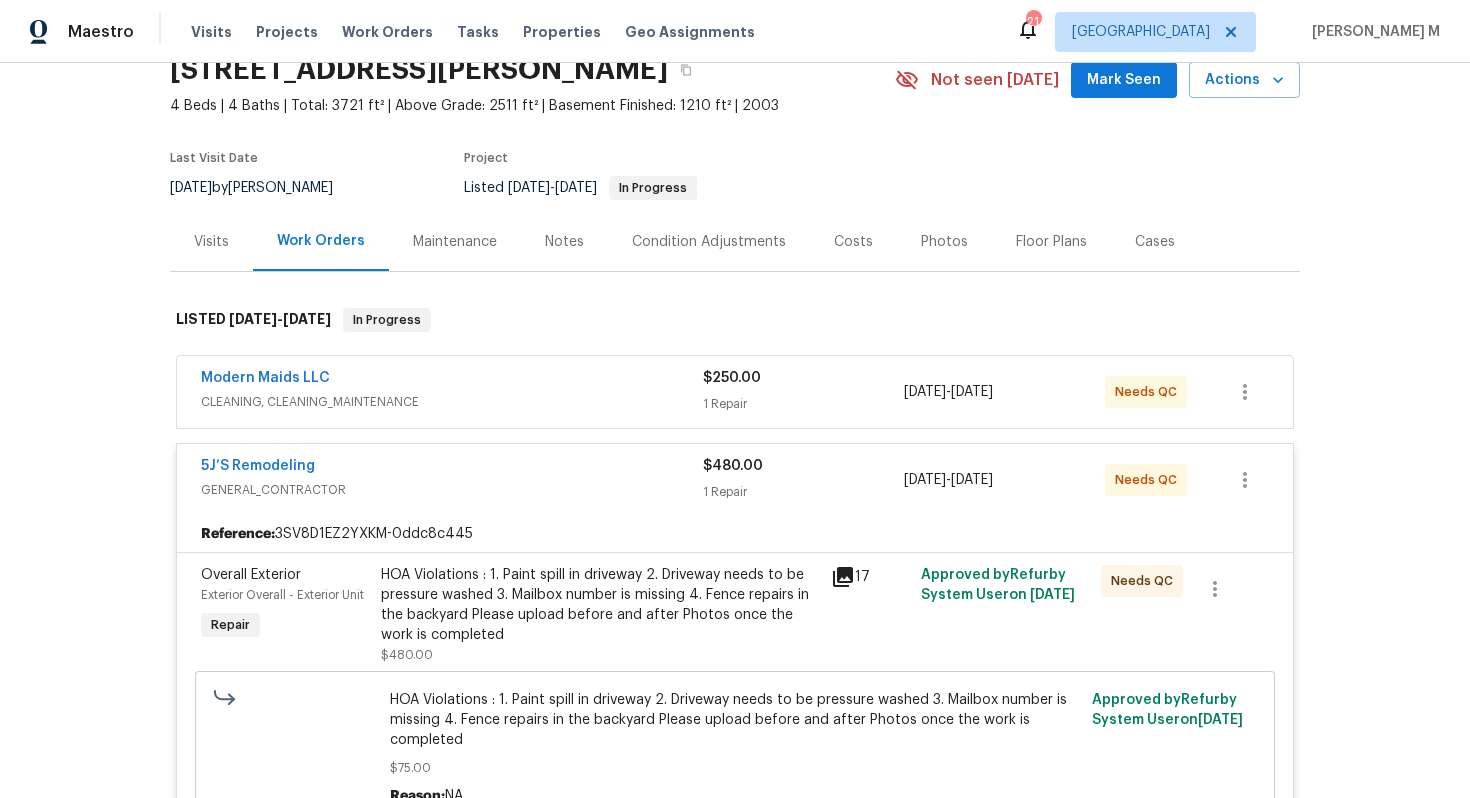 click on "CLEANING, CLEANING_MAINTENANCE" at bounding box center (452, 402) 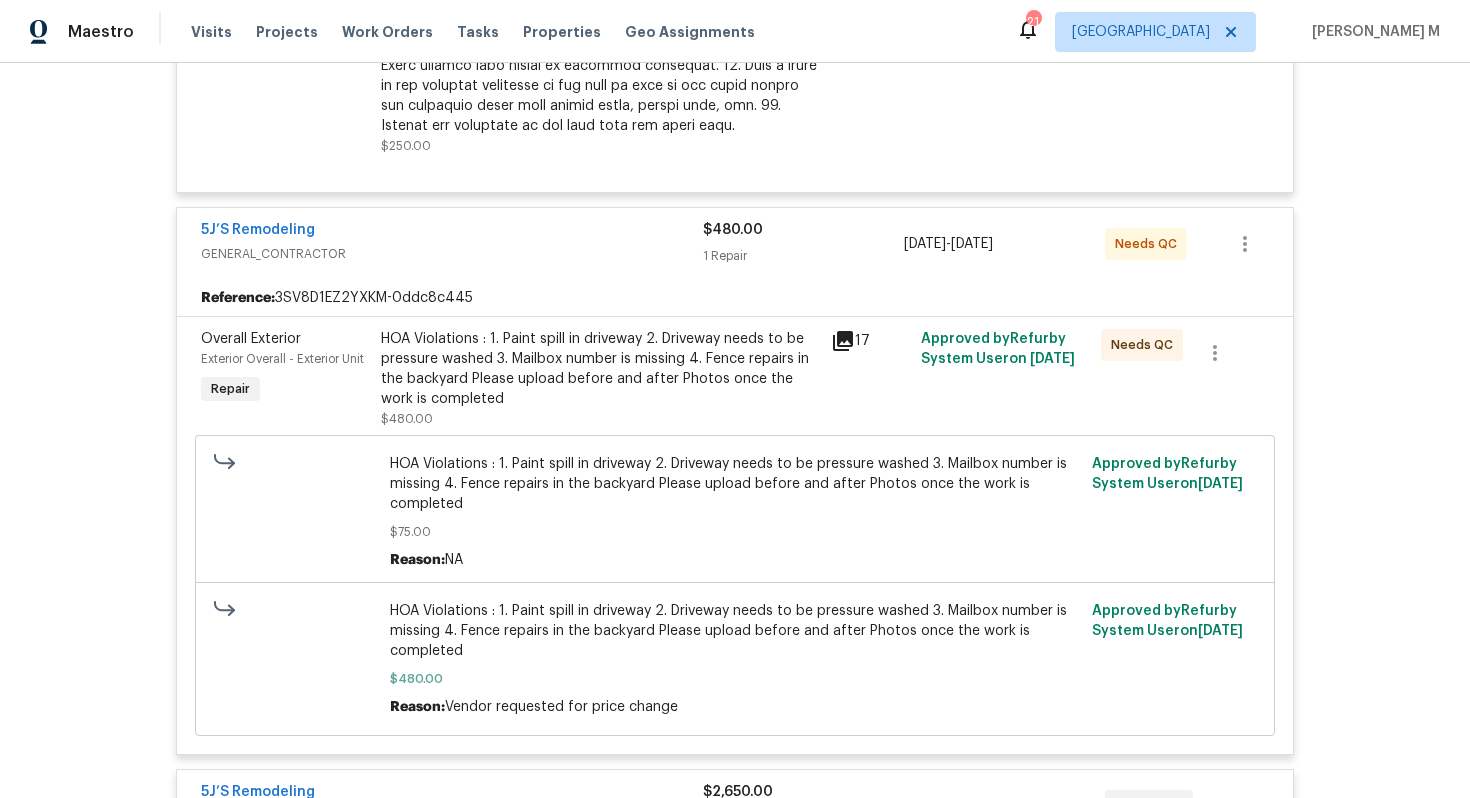 scroll, scrollTop: 878, scrollLeft: 0, axis: vertical 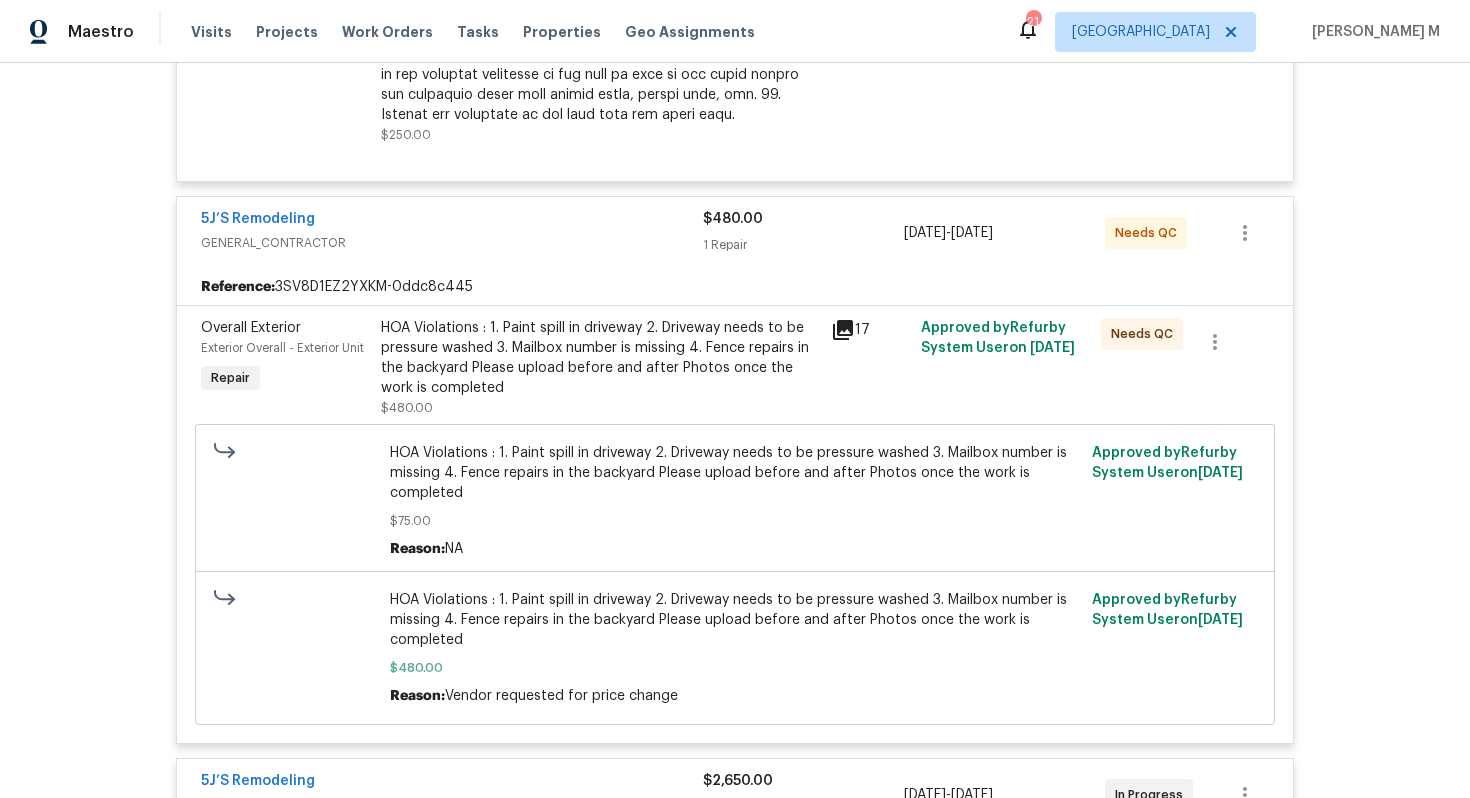 click on "HOA Violations : 1. Paint spill in driveway
2. Driveway needs to be pressure washed
3. Mailbox number is missing
4. Fence repairs in the backyard
Please upload before and after Photos once the work is completed" at bounding box center [600, 358] 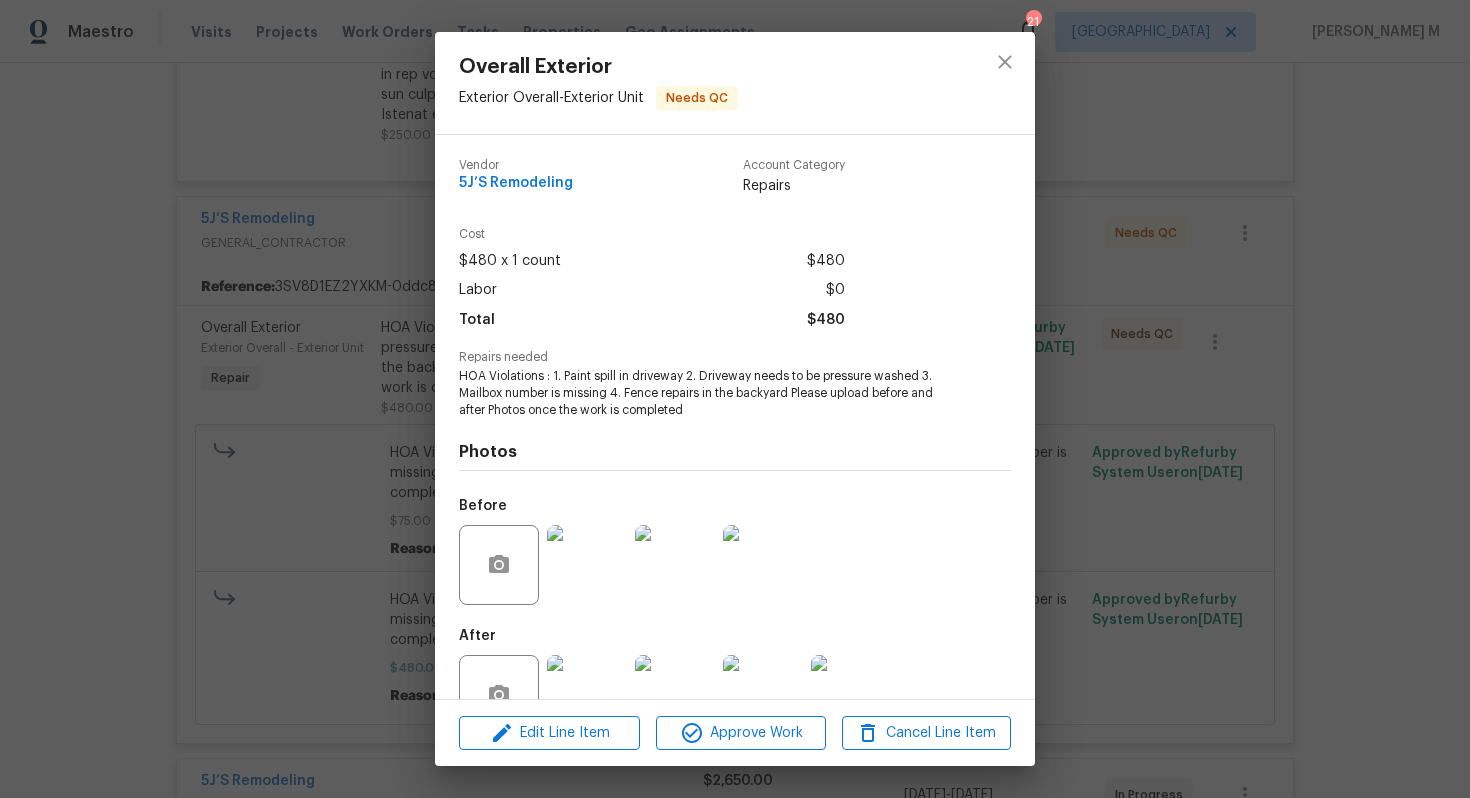 click on "Overall Exterior Exterior Overall  -  Exterior Unit Needs QC Vendor 5J’S Remodeling Account Category Repairs Cost $480 x 1 count $480 Labor $0 Total $480 Repairs needed HOA Violations : 1. Paint spill in driveway
2. Driveway needs to be pressure washed
3. Mailbox number is missing
4. Fence repairs in the backyard
Please upload before and after Photos once the work is completed Photos Before After  +10  Edit Line Item  Approve Work  Cancel Line Item" at bounding box center [735, 399] 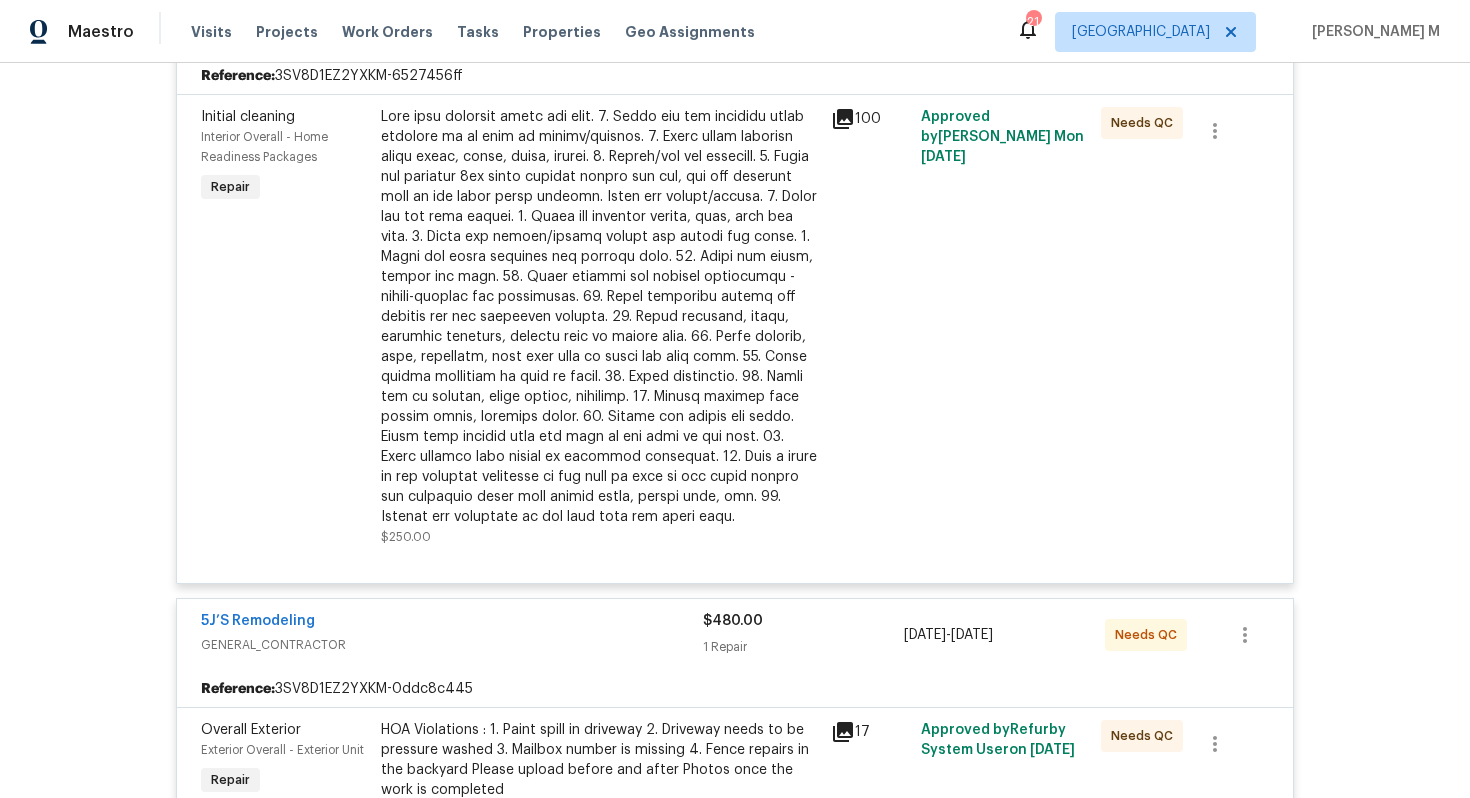 scroll, scrollTop: 365, scrollLeft: 0, axis: vertical 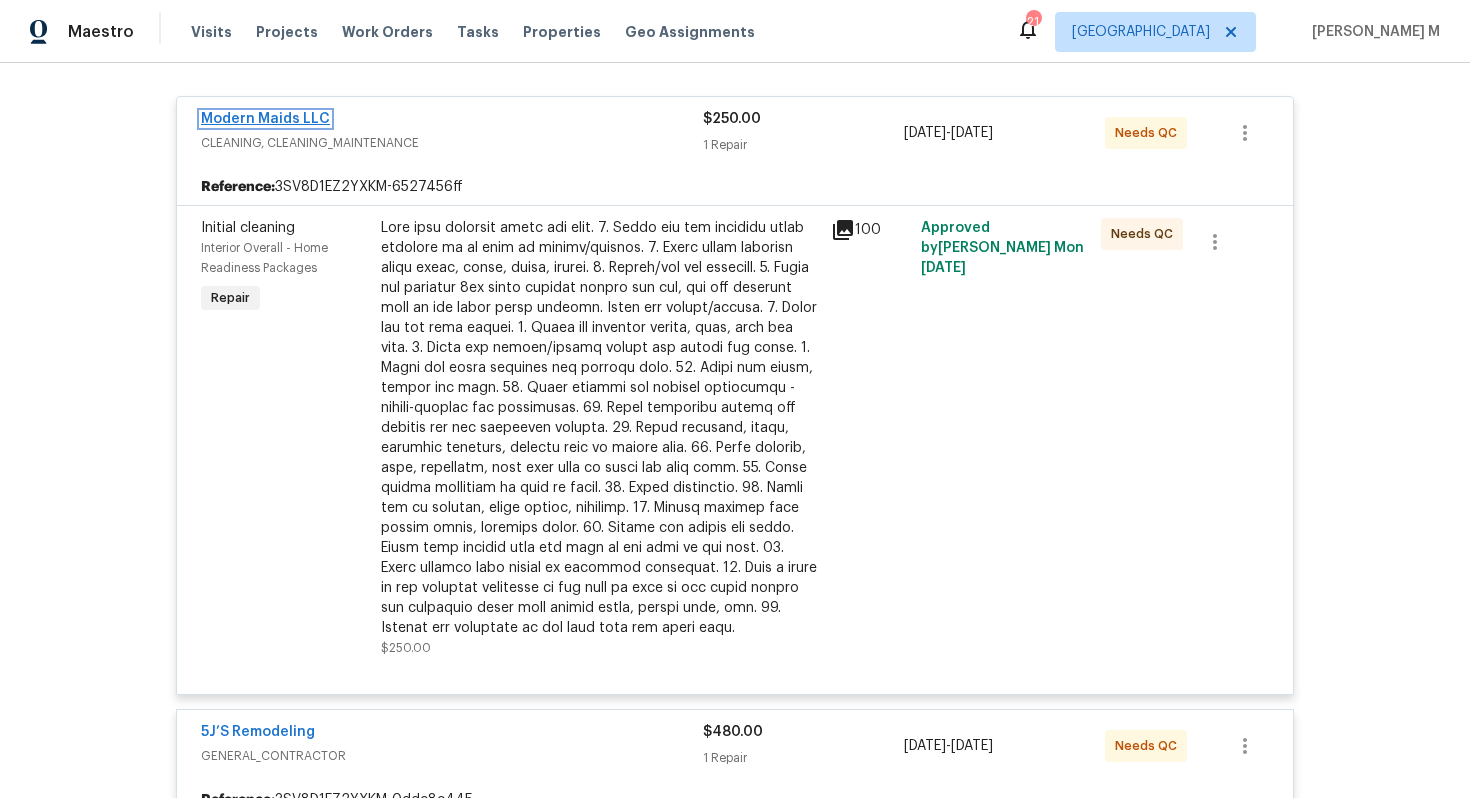 click on "Modern Maids LLC" at bounding box center [265, 119] 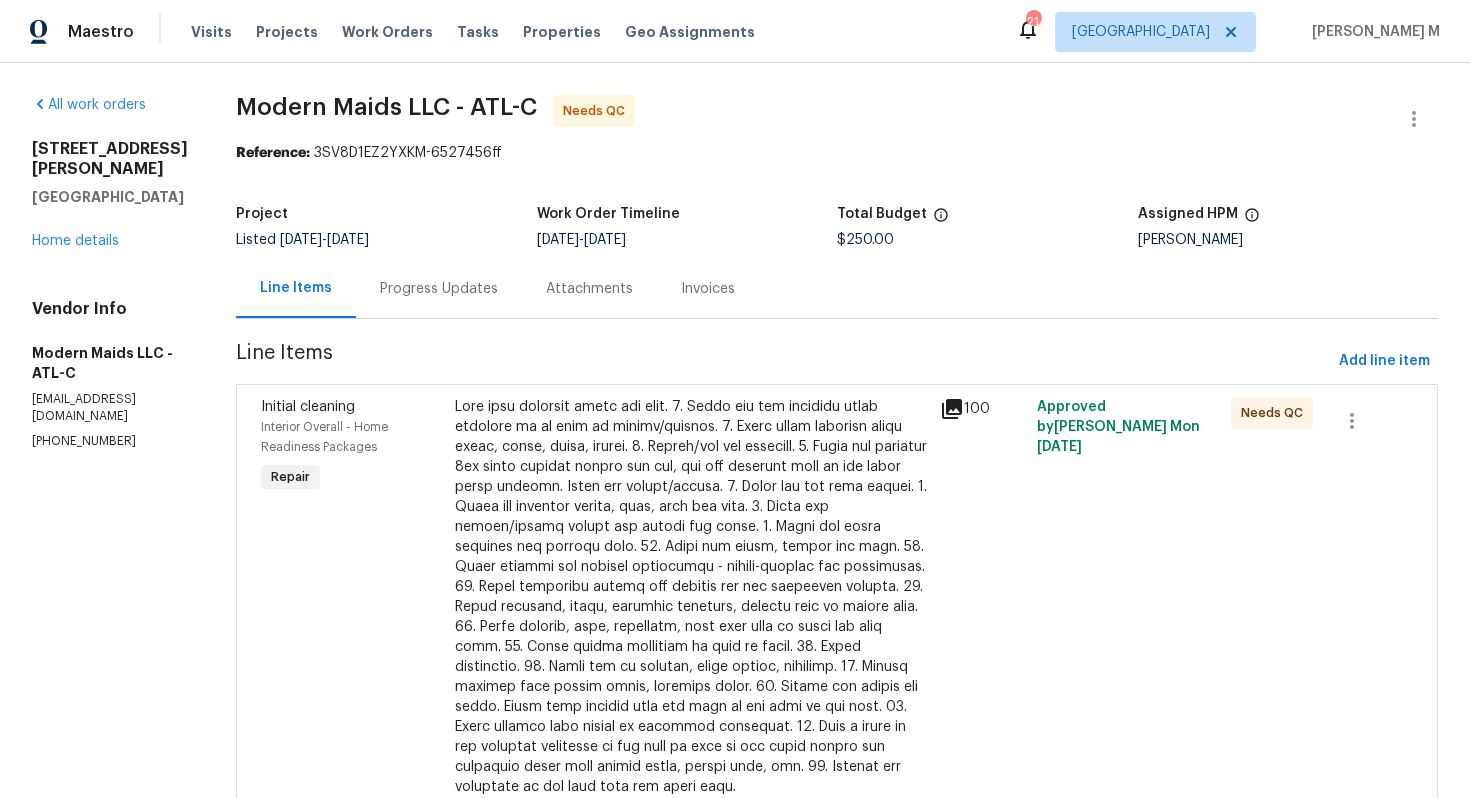click on "Progress Updates" at bounding box center (439, 288) 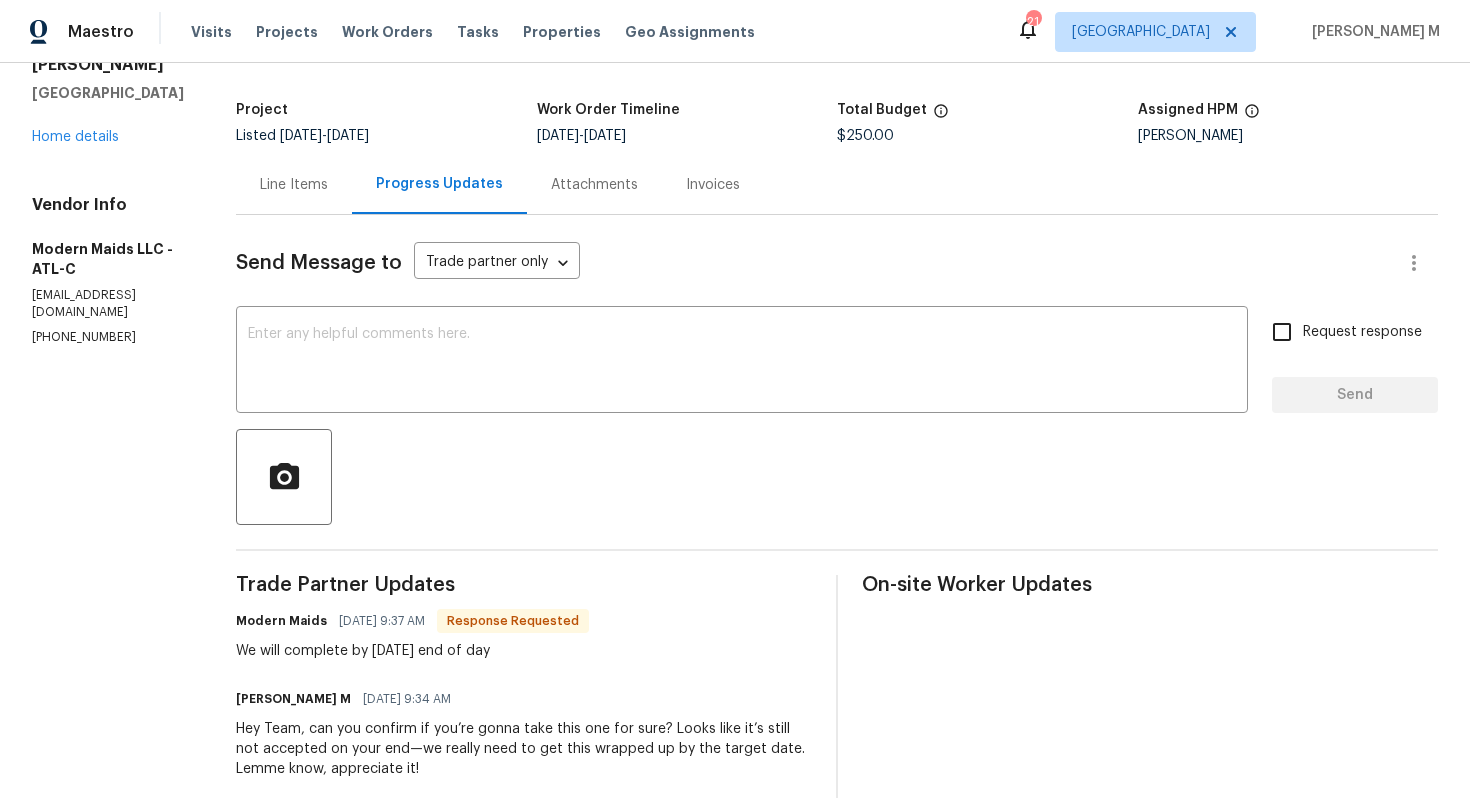 scroll, scrollTop: 103, scrollLeft: 0, axis: vertical 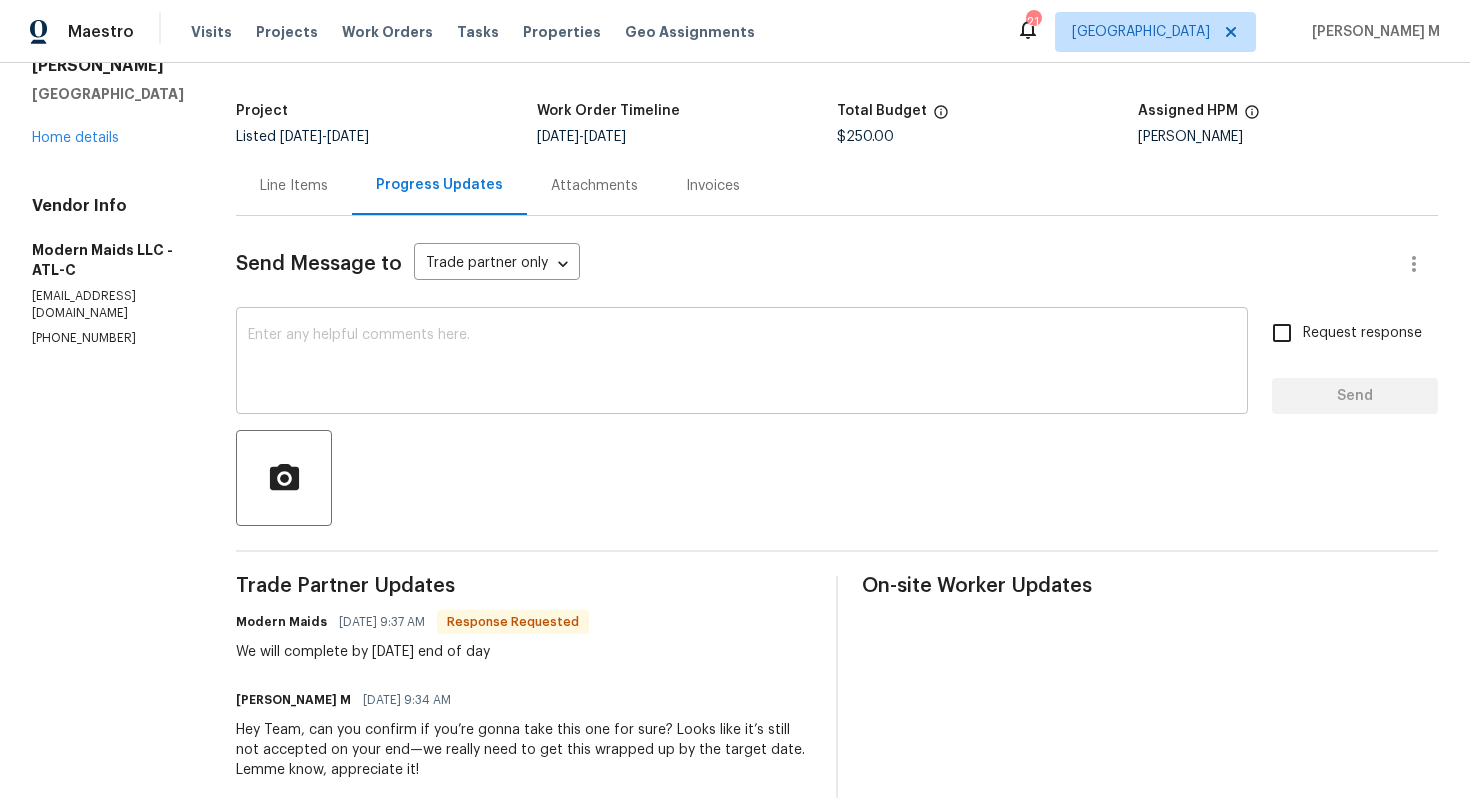 click at bounding box center [742, 363] 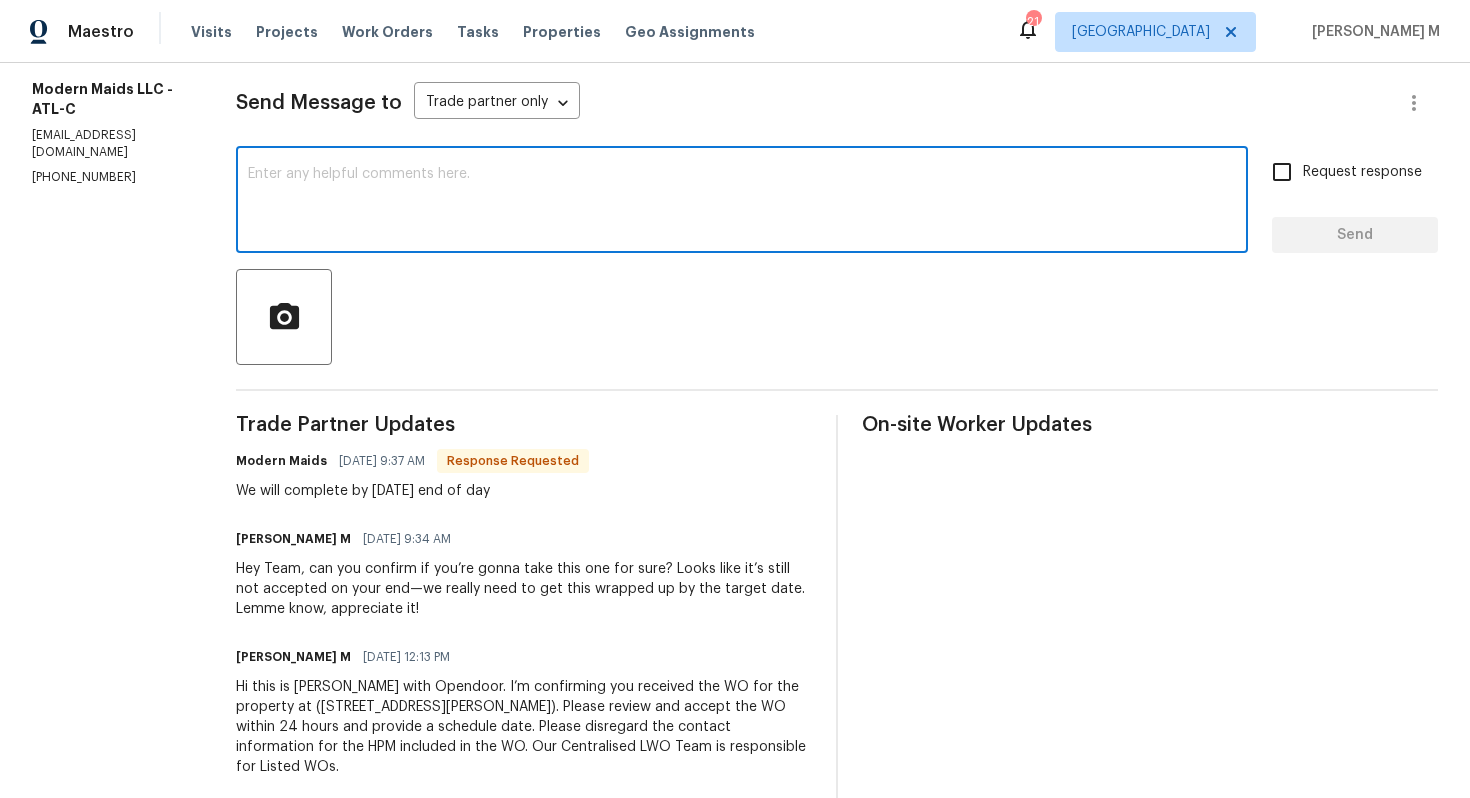 scroll, scrollTop: 171, scrollLeft: 0, axis: vertical 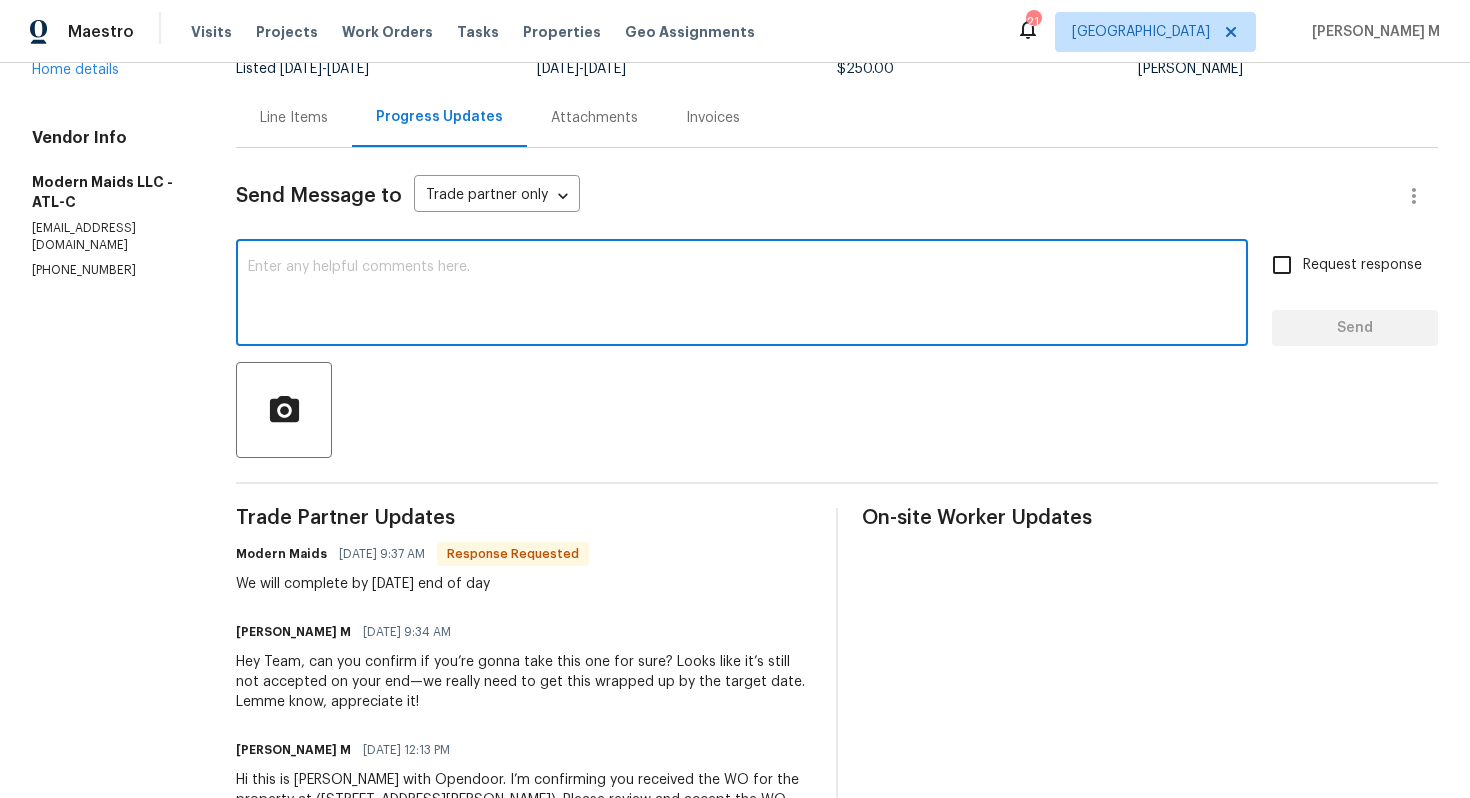 type on "a" 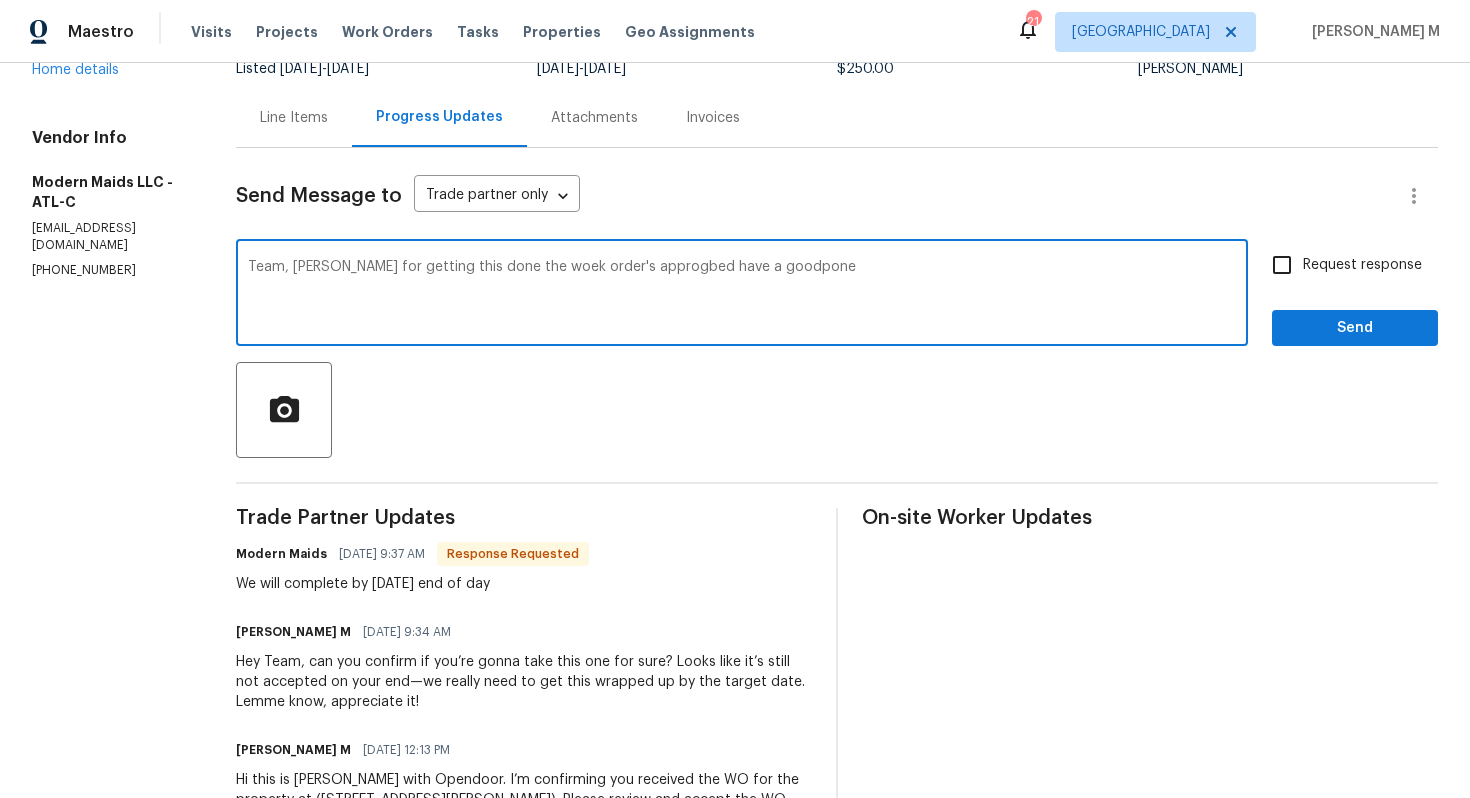 type on "Team, tahnks for getting this done the woek order's approgbed have a goodpone!" 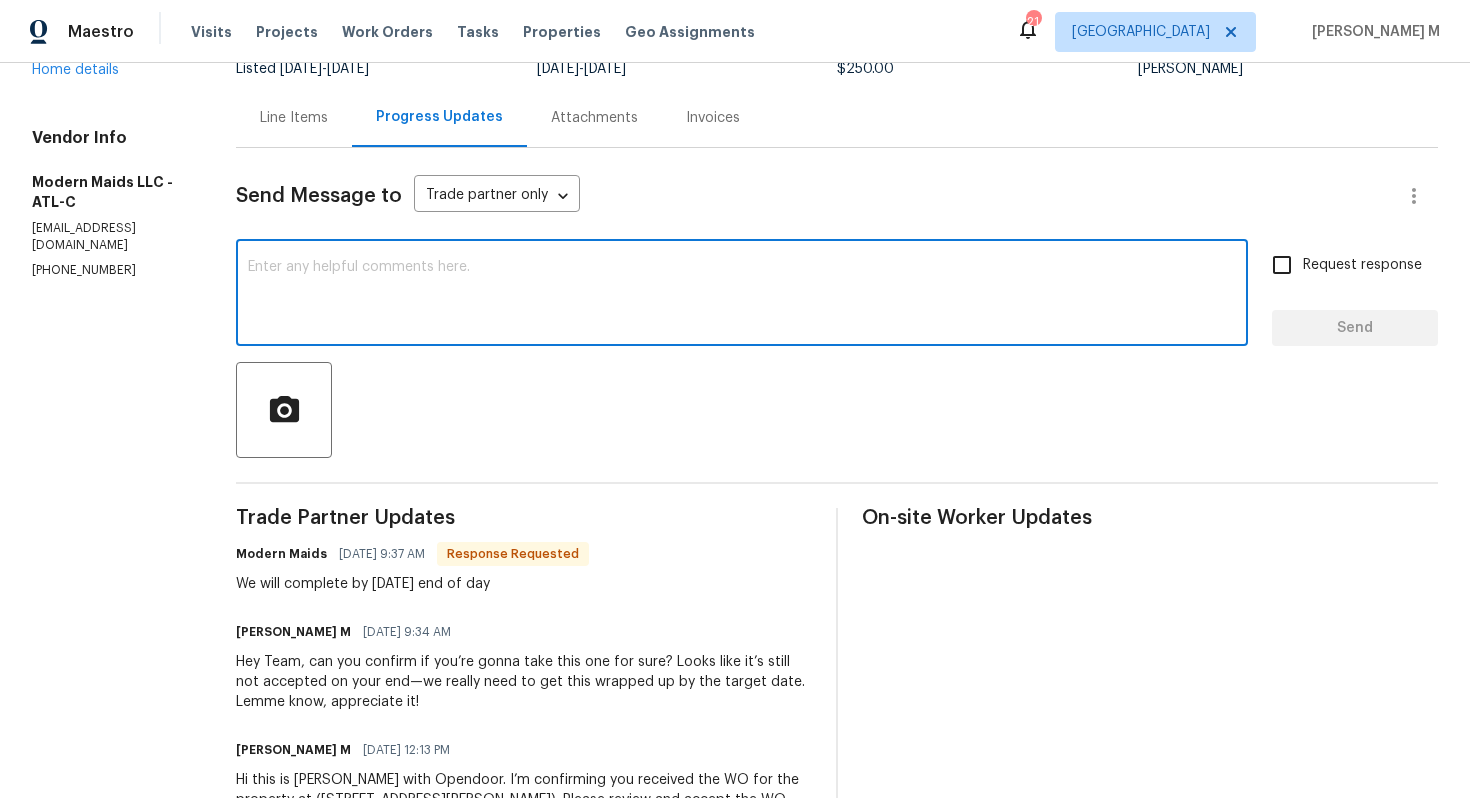 paste on "Team, thanks for getting this done the work order’s approved have a good one!" 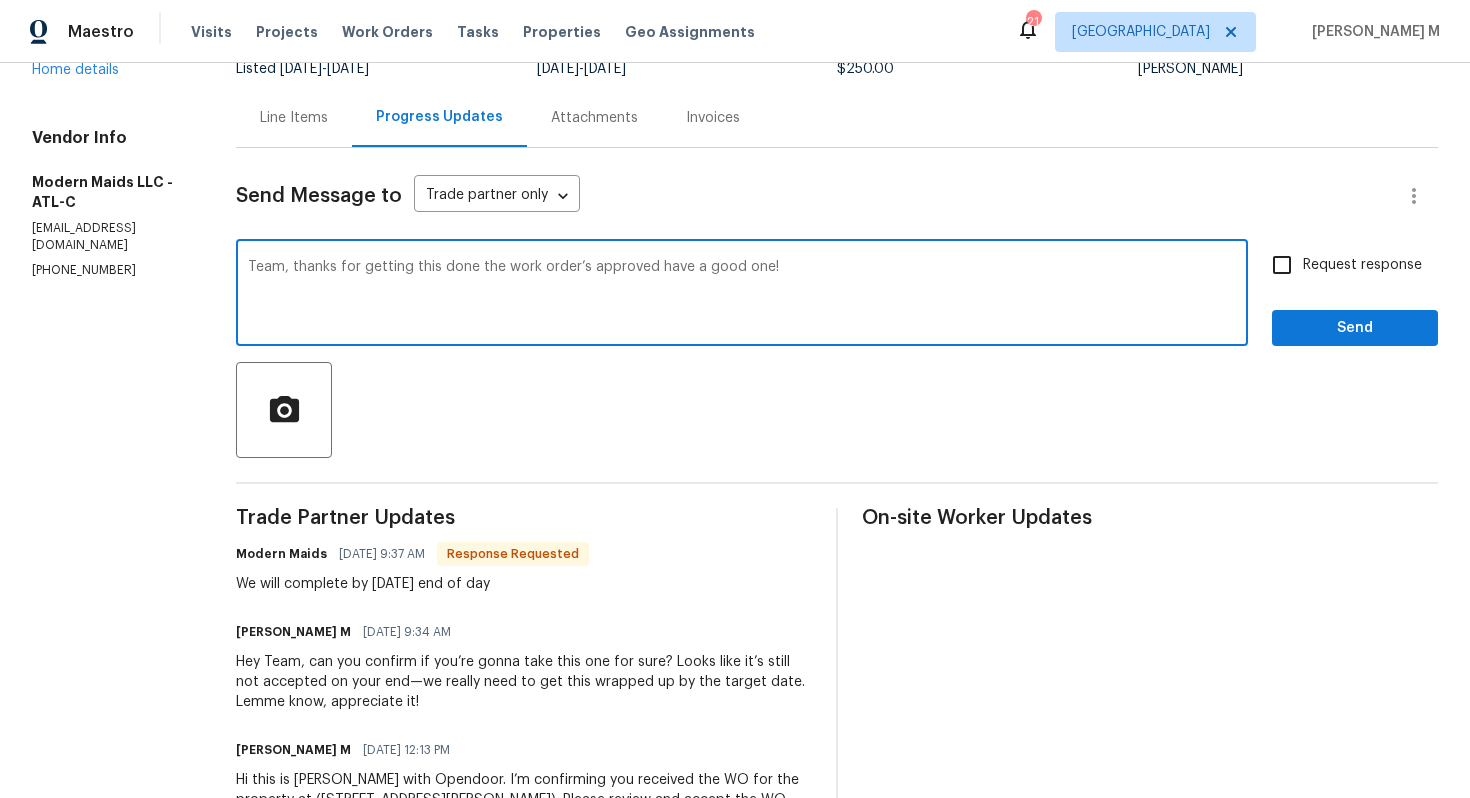 type on "Team, thanks for getting this done the work order’s approved have a good one!" 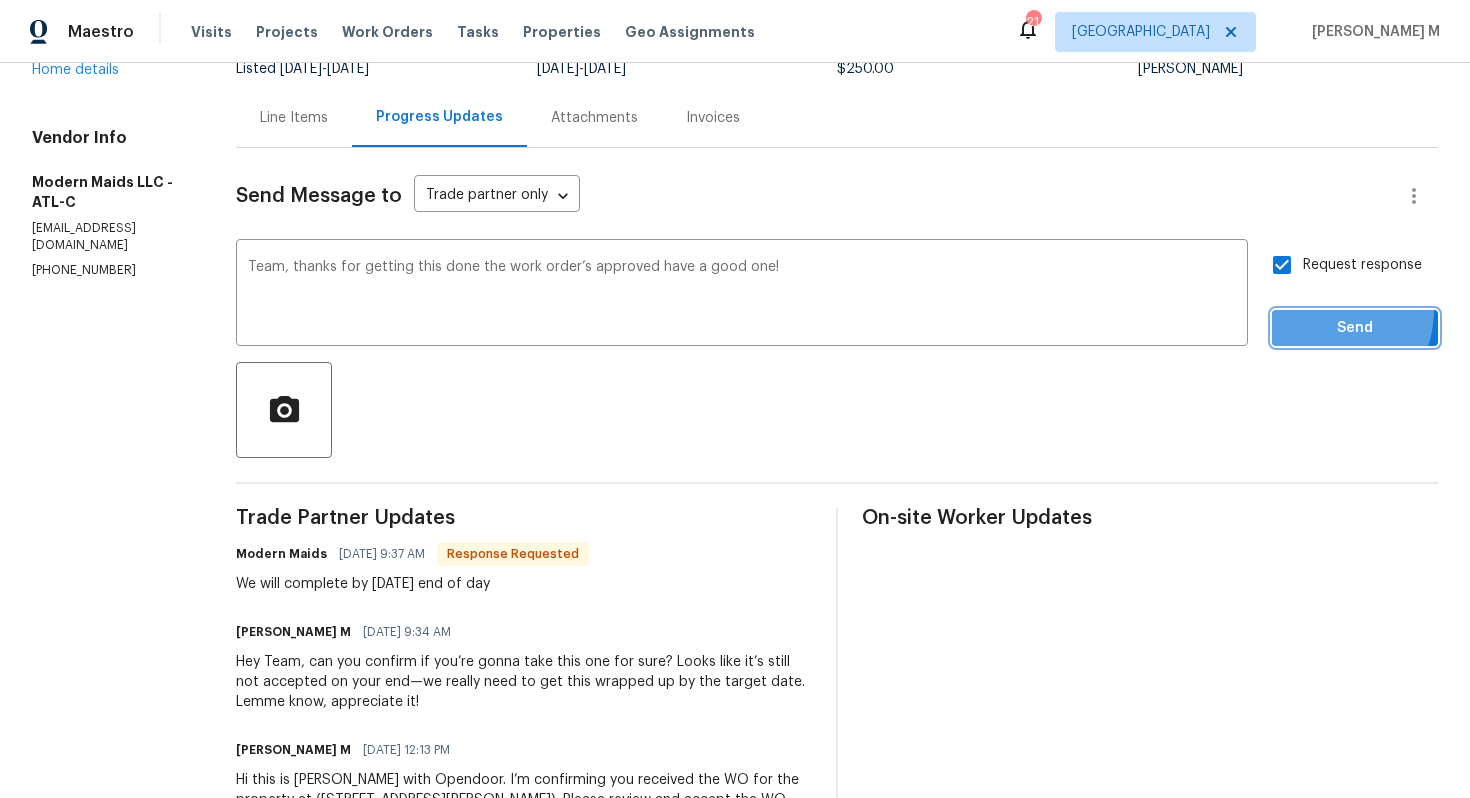 click on "Send" at bounding box center [1355, 328] 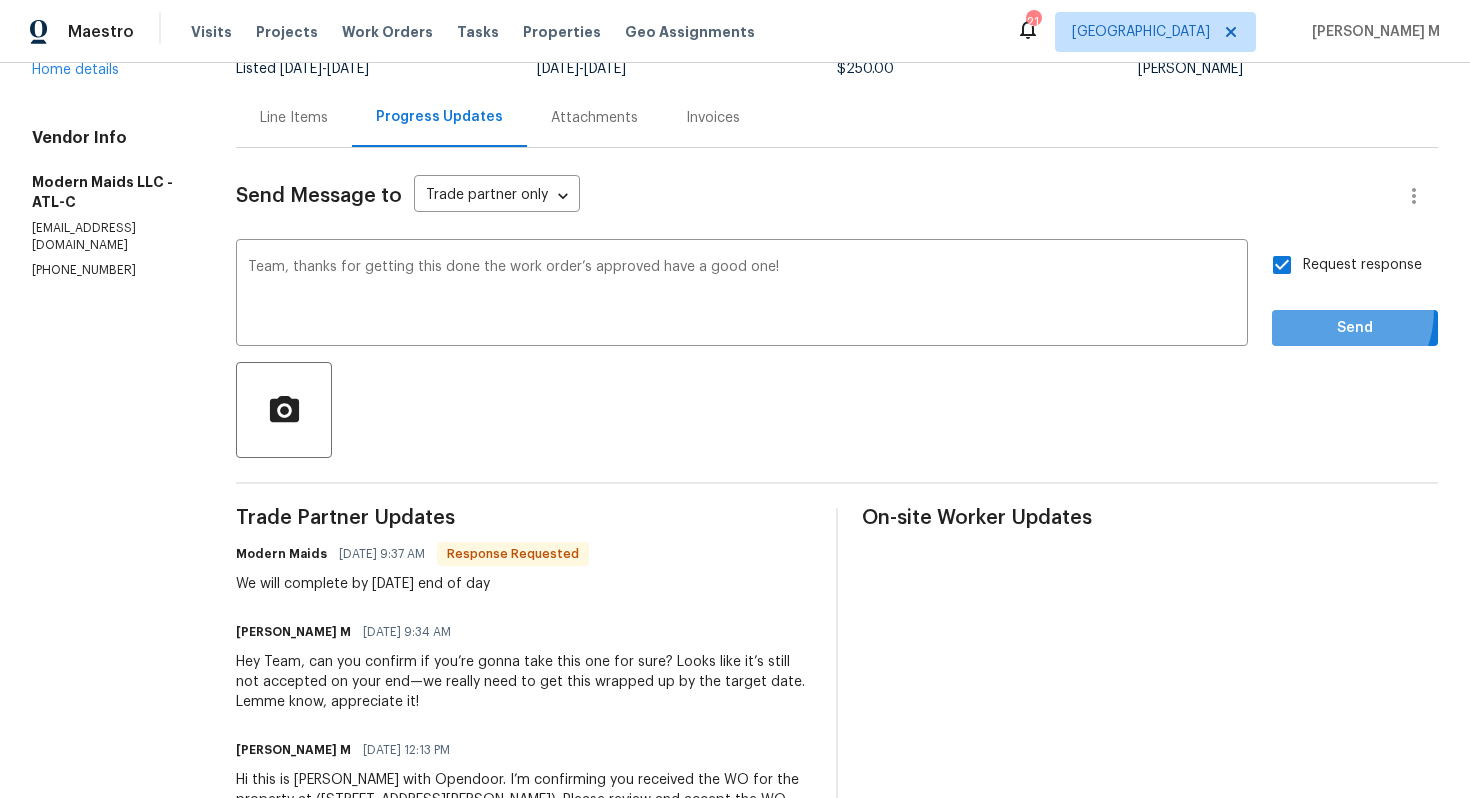 scroll, scrollTop: 0, scrollLeft: 0, axis: both 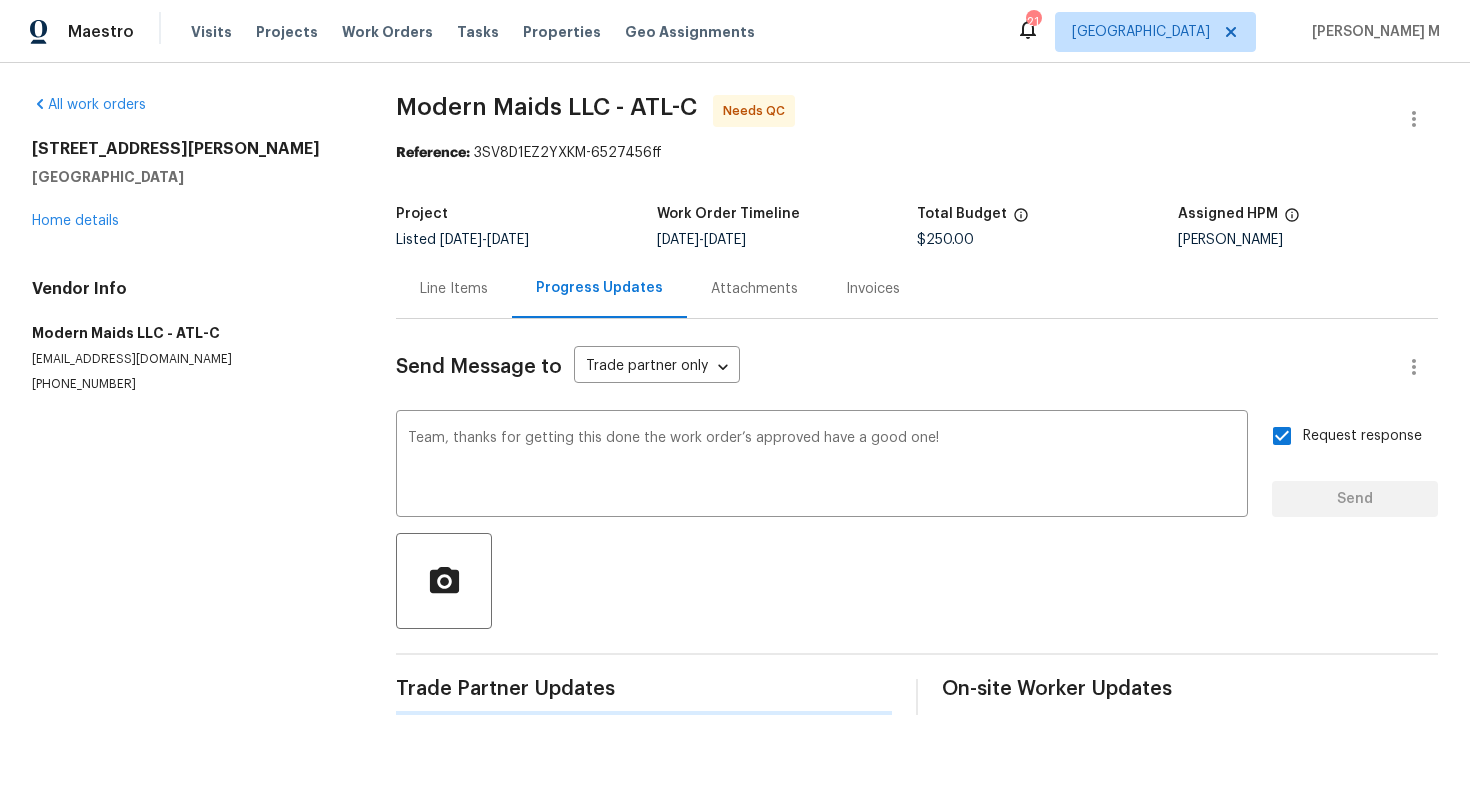type 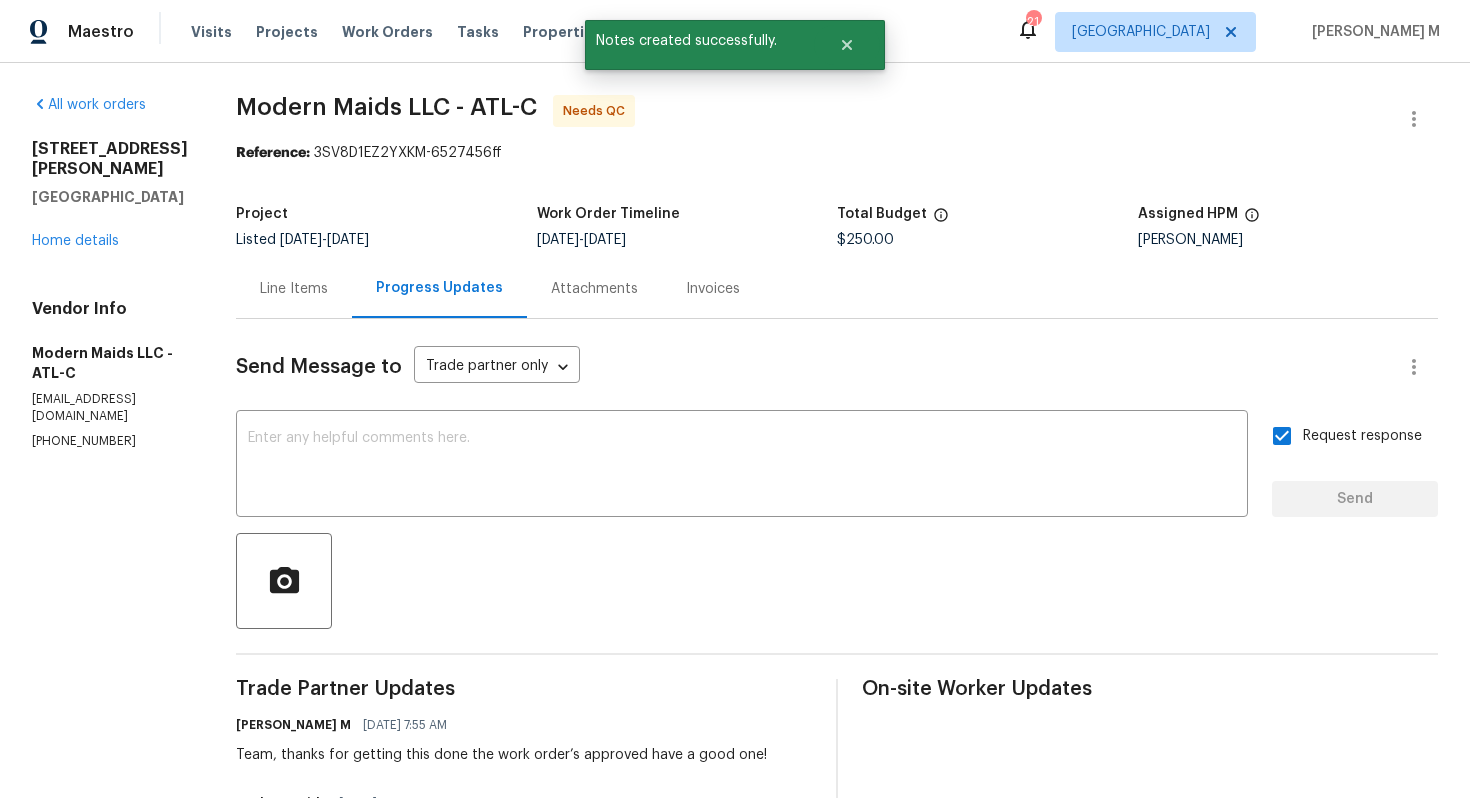 click on "Line Items" at bounding box center (294, 288) 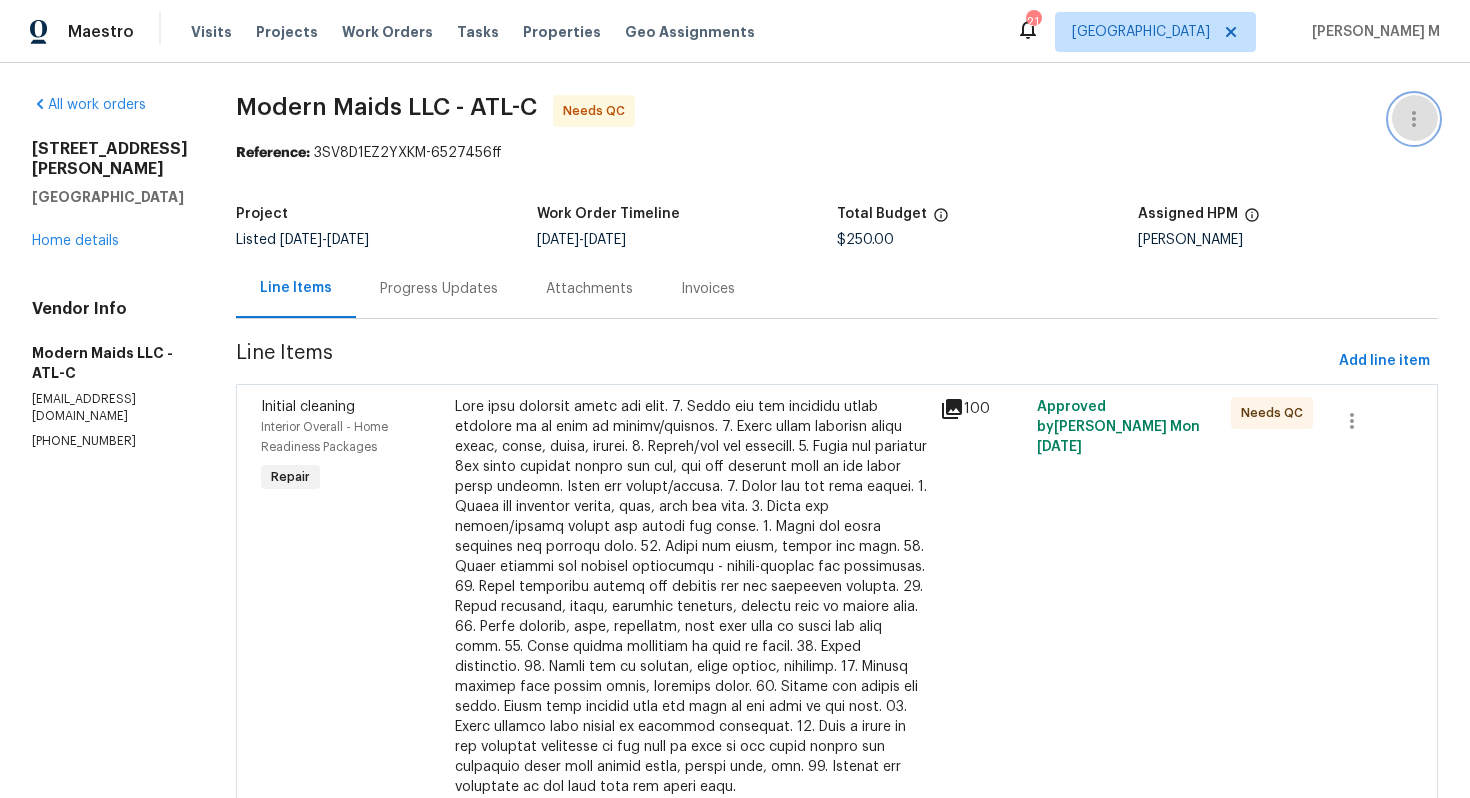 click at bounding box center (1414, 119) 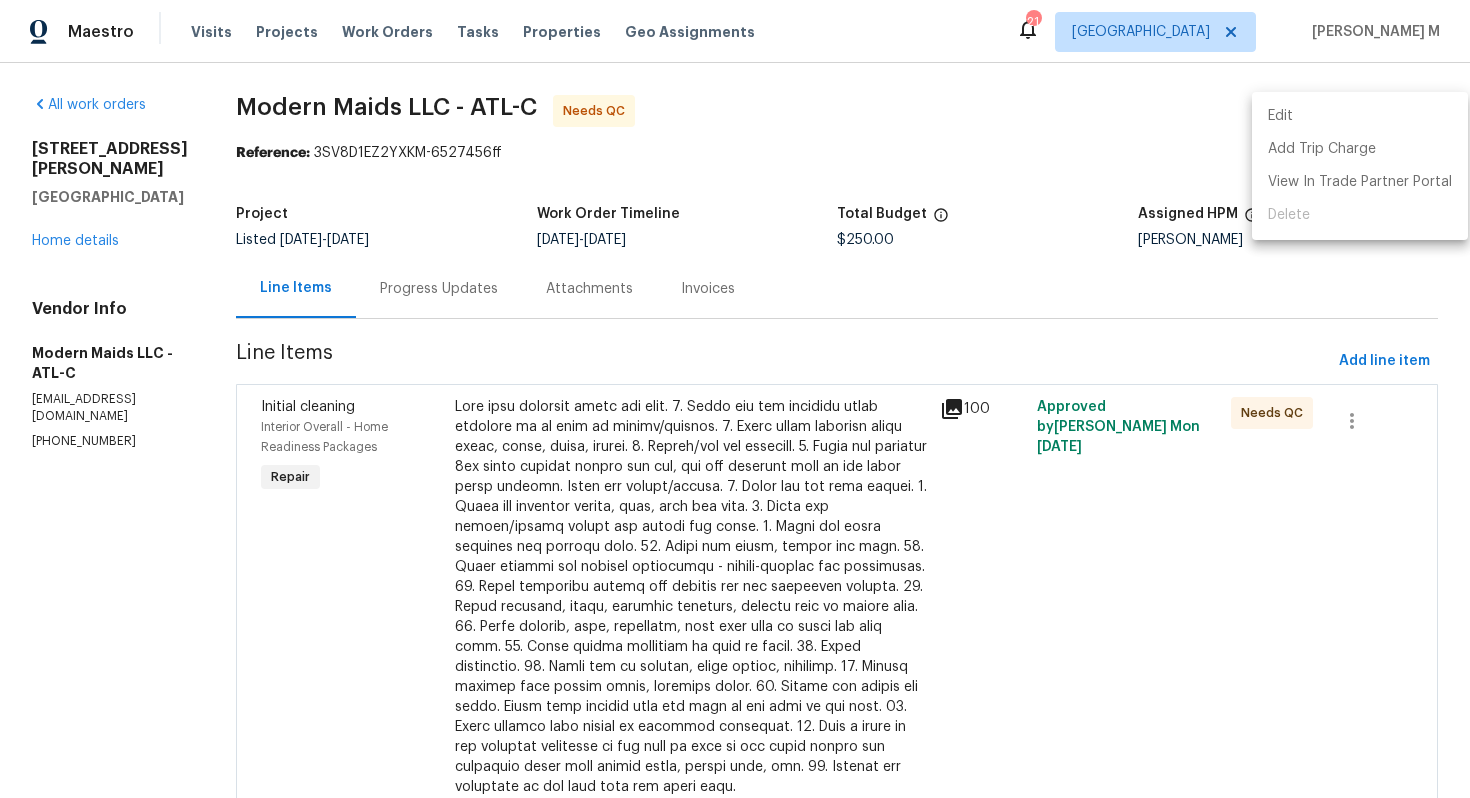 click on "Edit" at bounding box center (1360, 116) 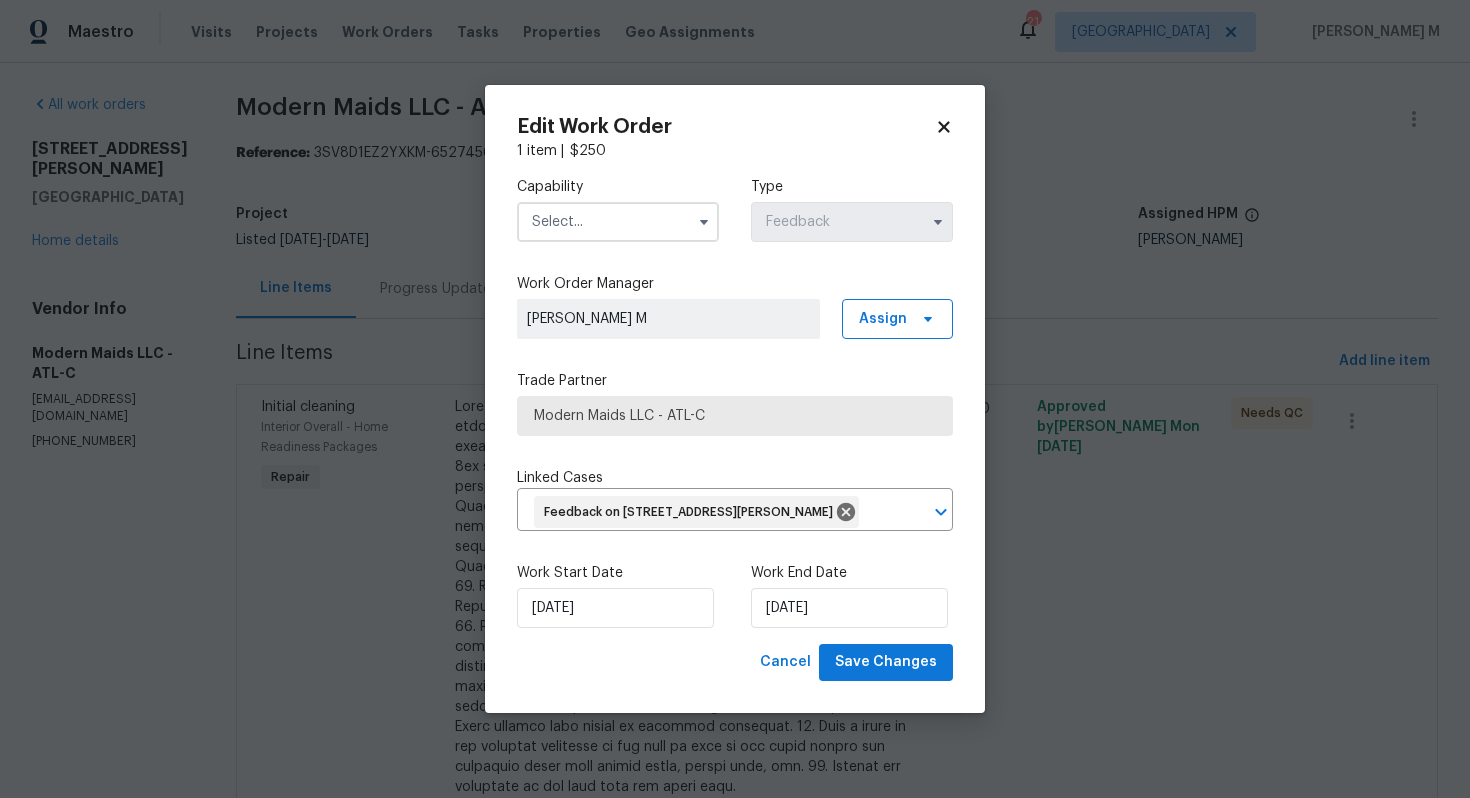 click at bounding box center [618, 222] 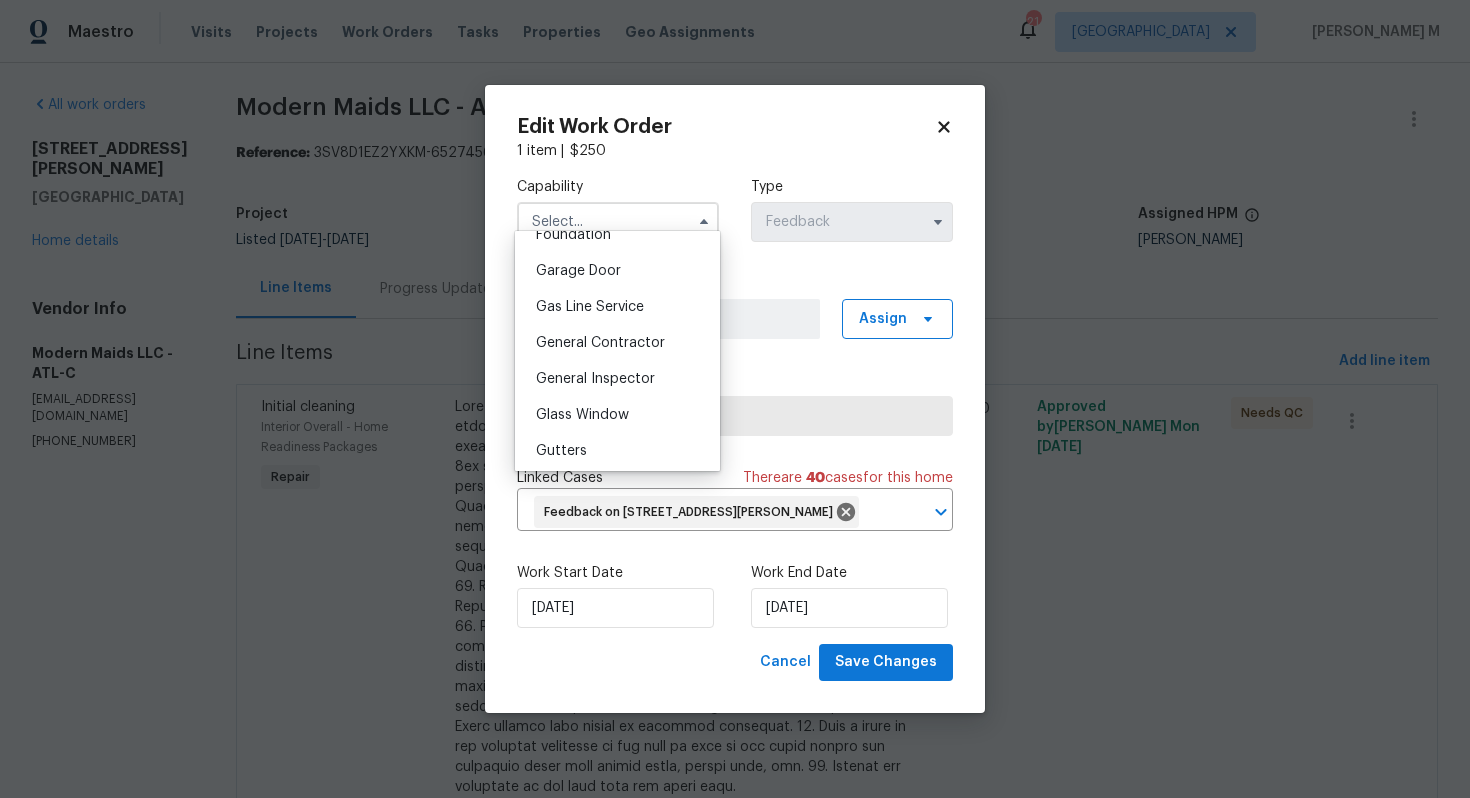 scroll, scrollTop: 866, scrollLeft: 0, axis: vertical 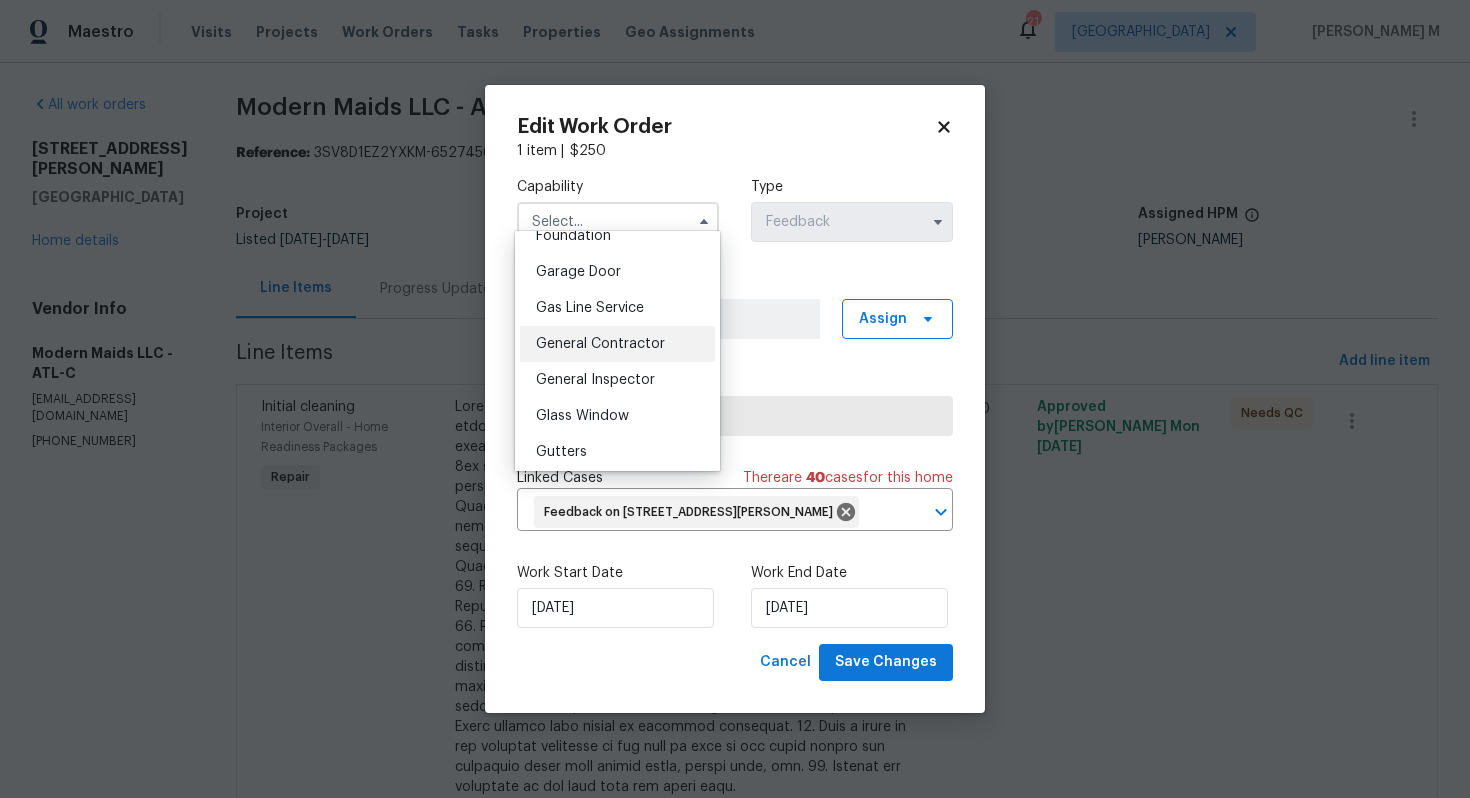 click on "General Contractor" at bounding box center (600, 344) 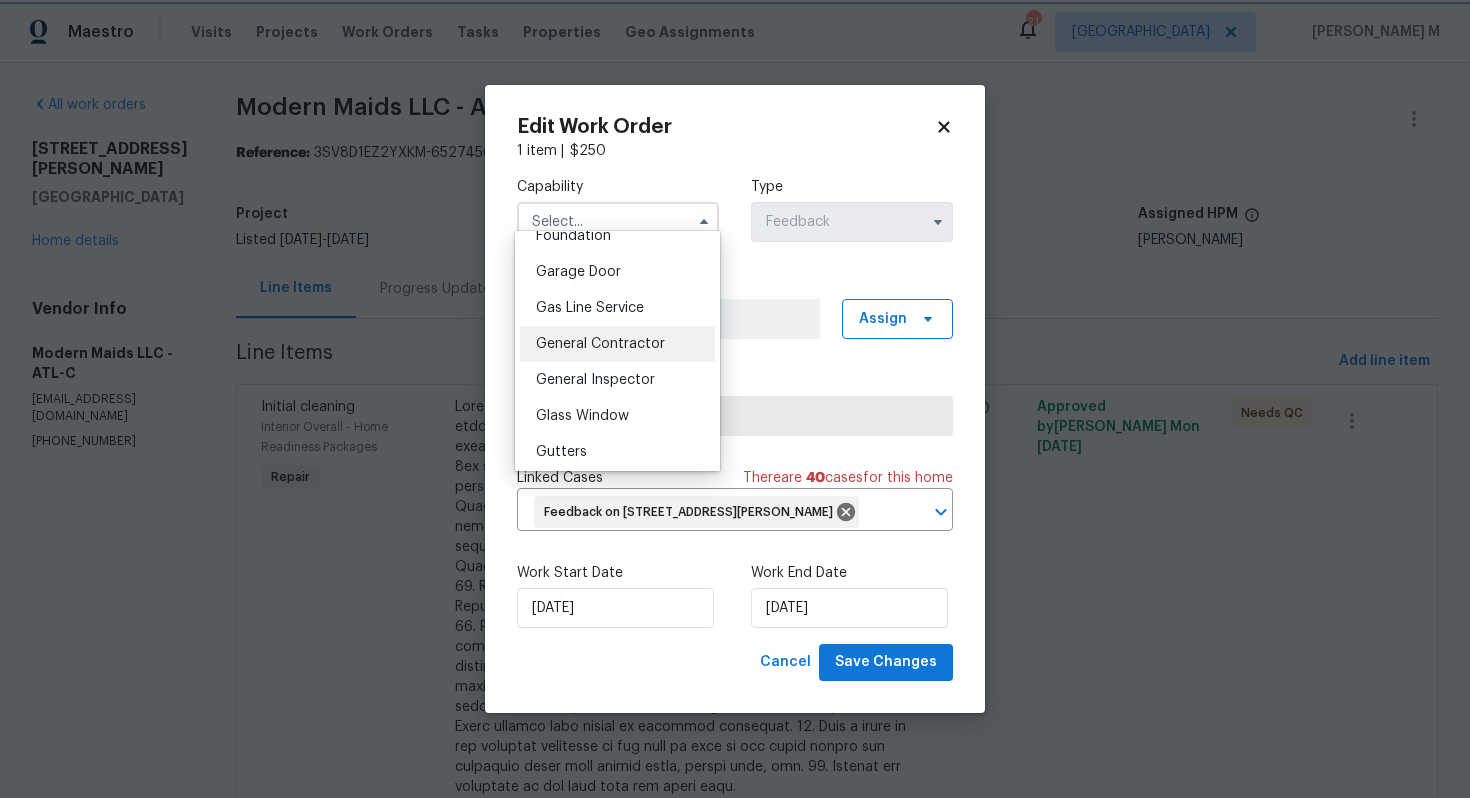 type on "General Contractor" 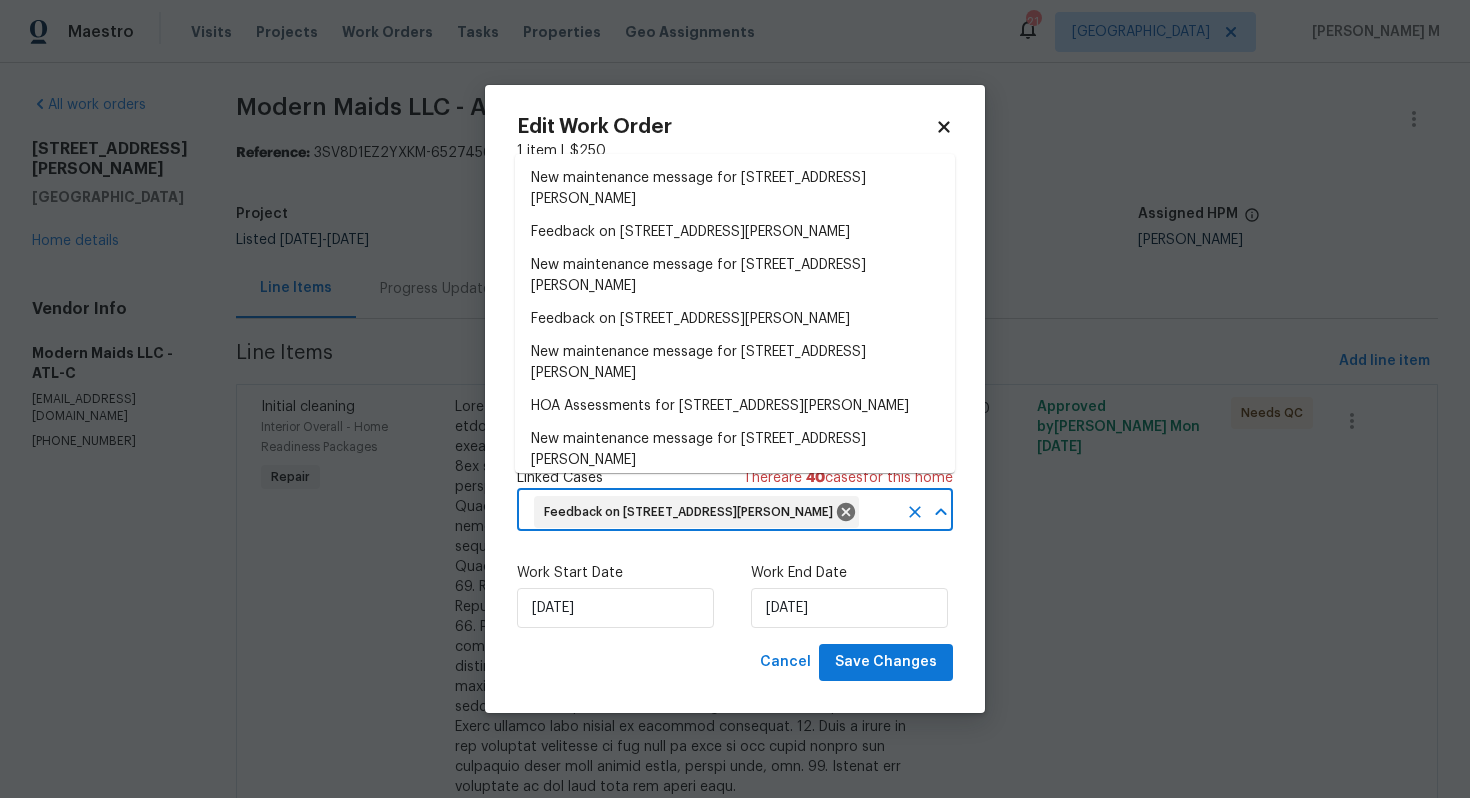 click at bounding box center (879, 512) 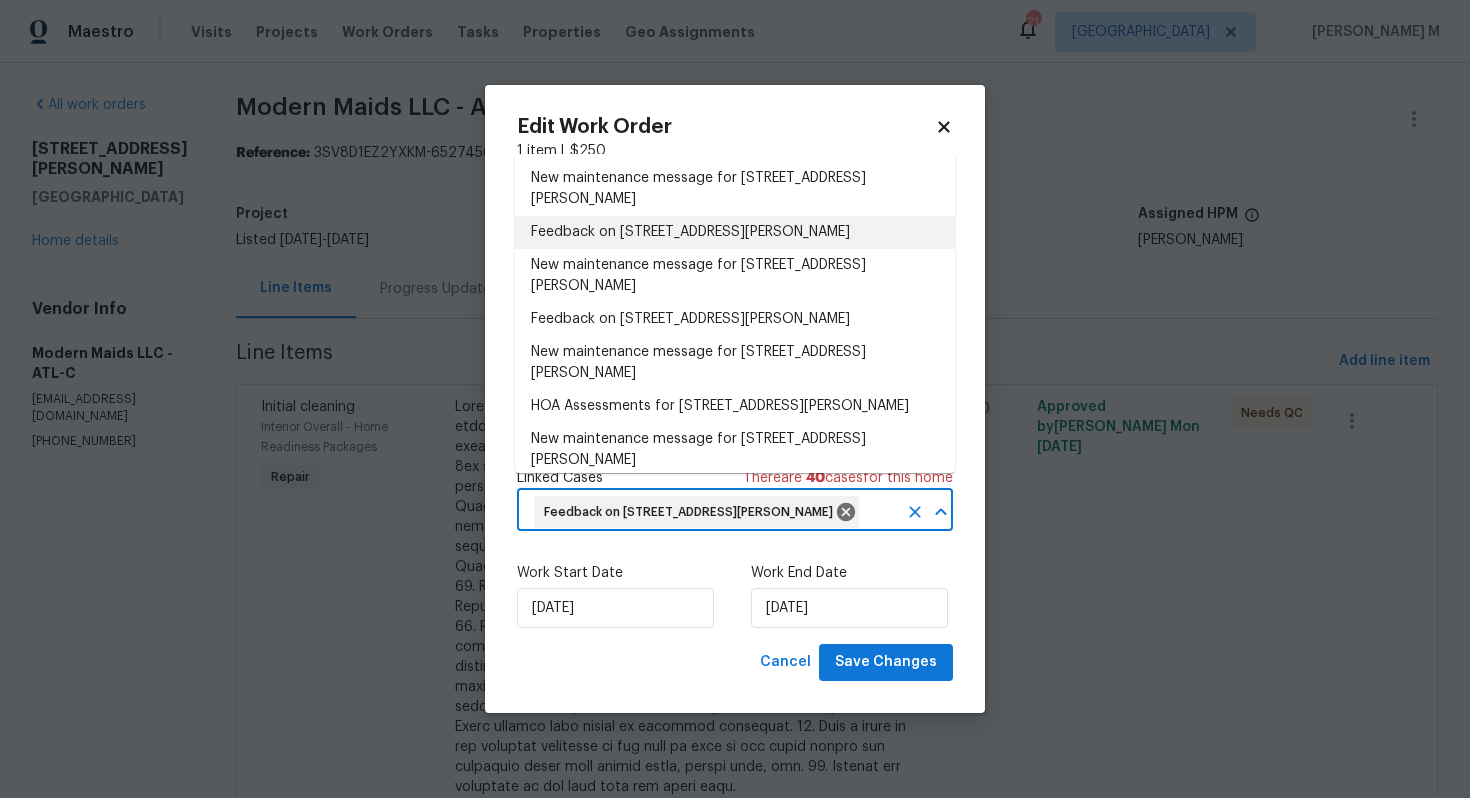 click on "Feedback on 4190 Haynes Mill Ct NW, Kennesaw, GA 30144" at bounding box center [735, 232] 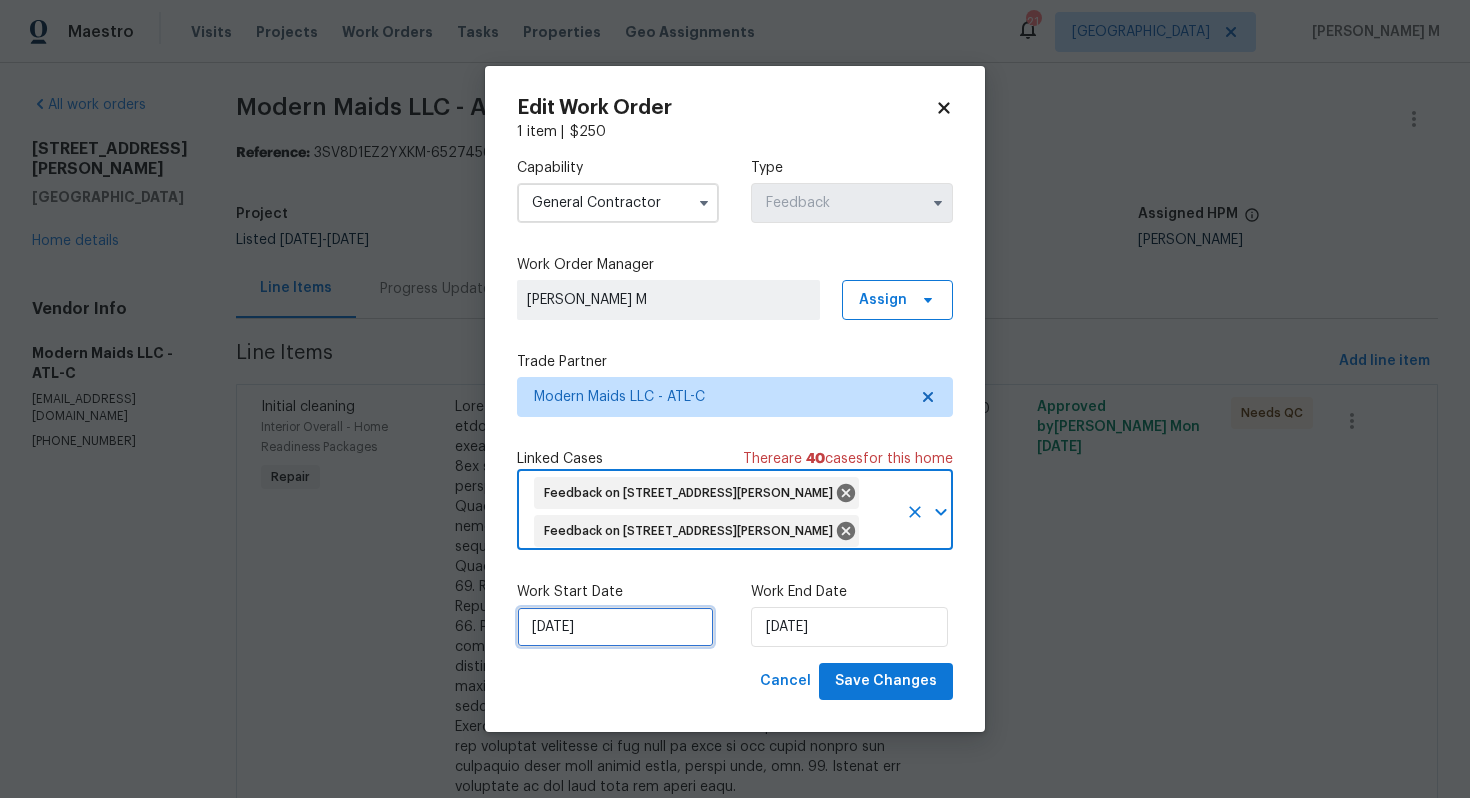 click on "16/07/2025" at bounding box center (615, 627) 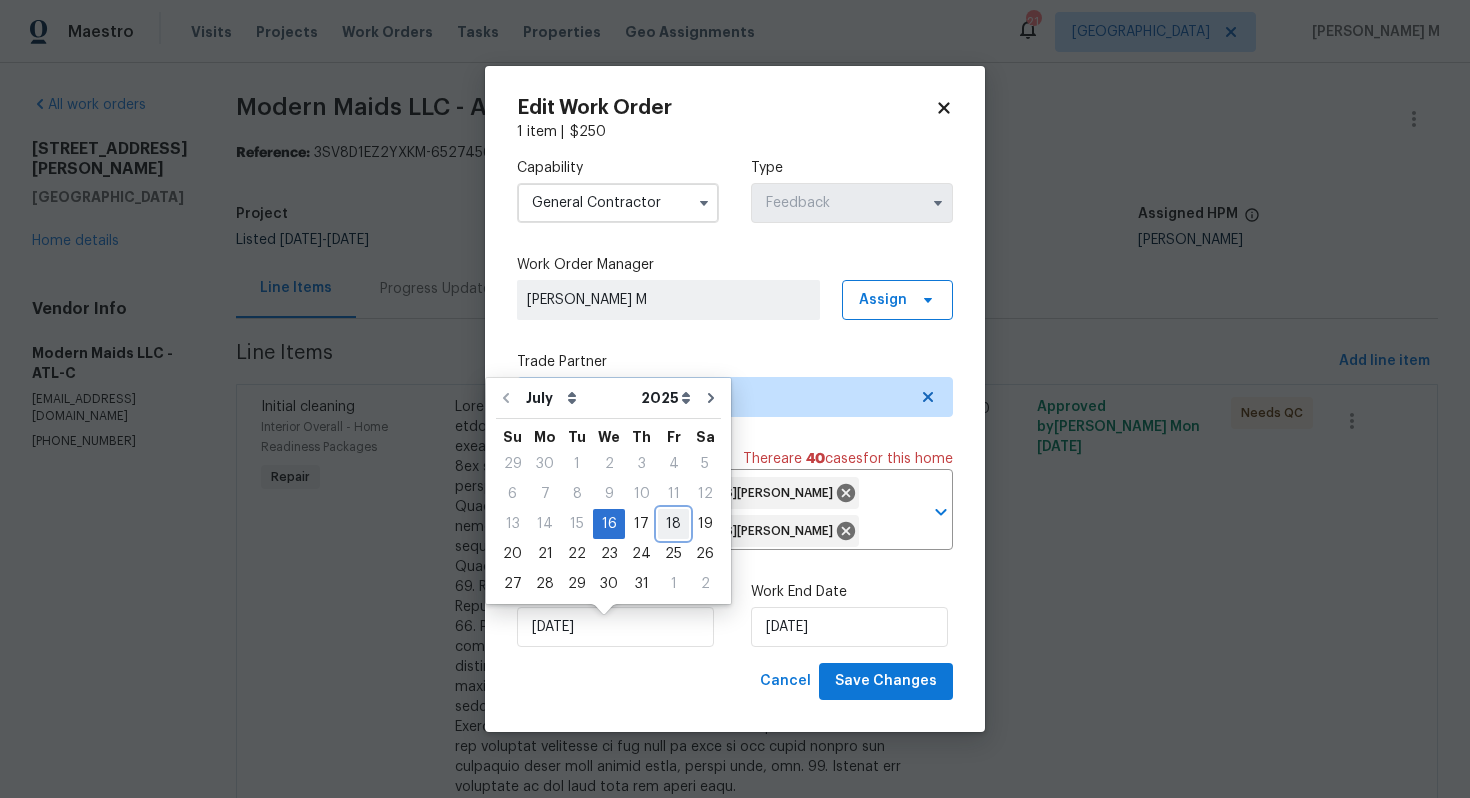 click on "18" at bounding box center [673, 524] 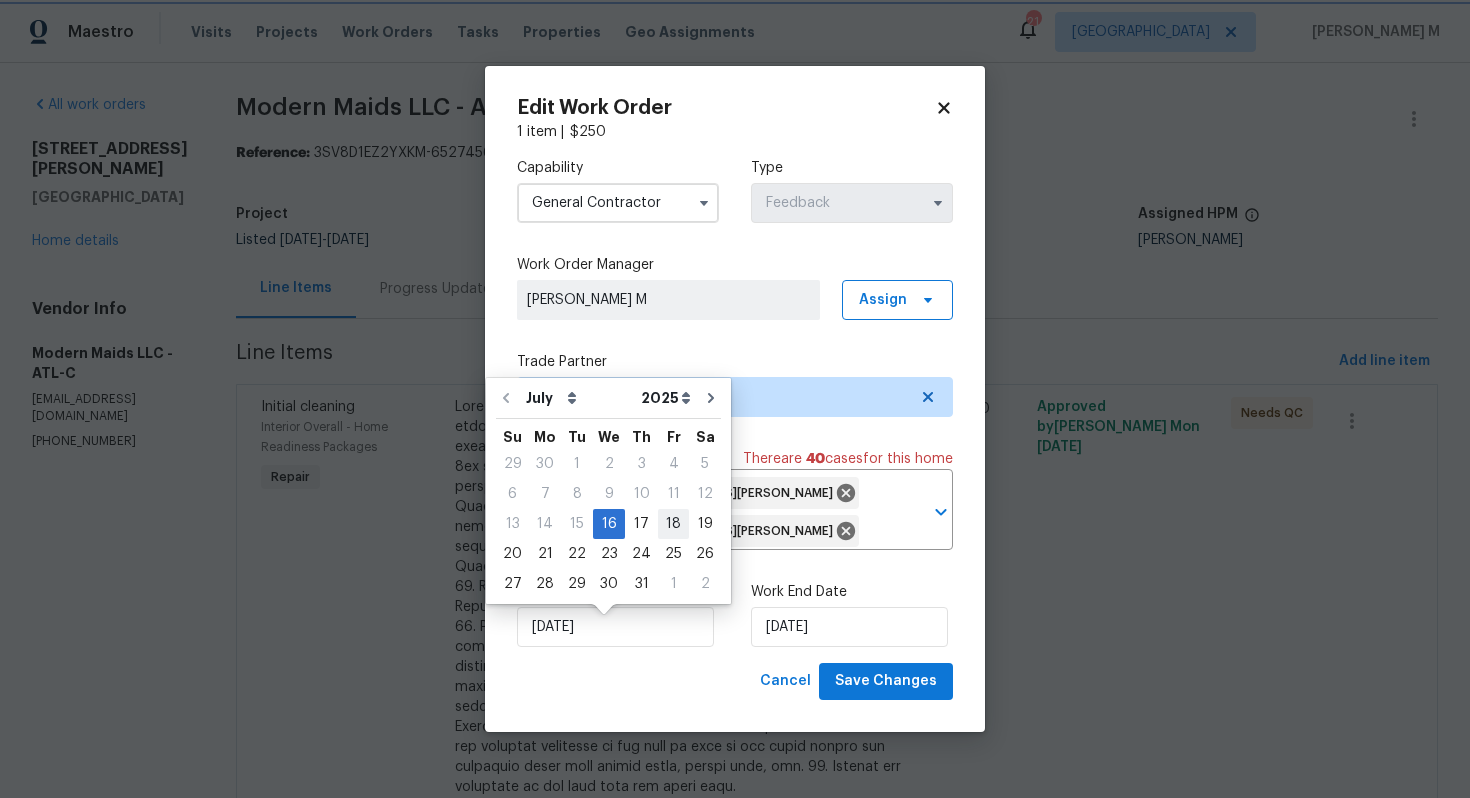 type on "18/07/2025" 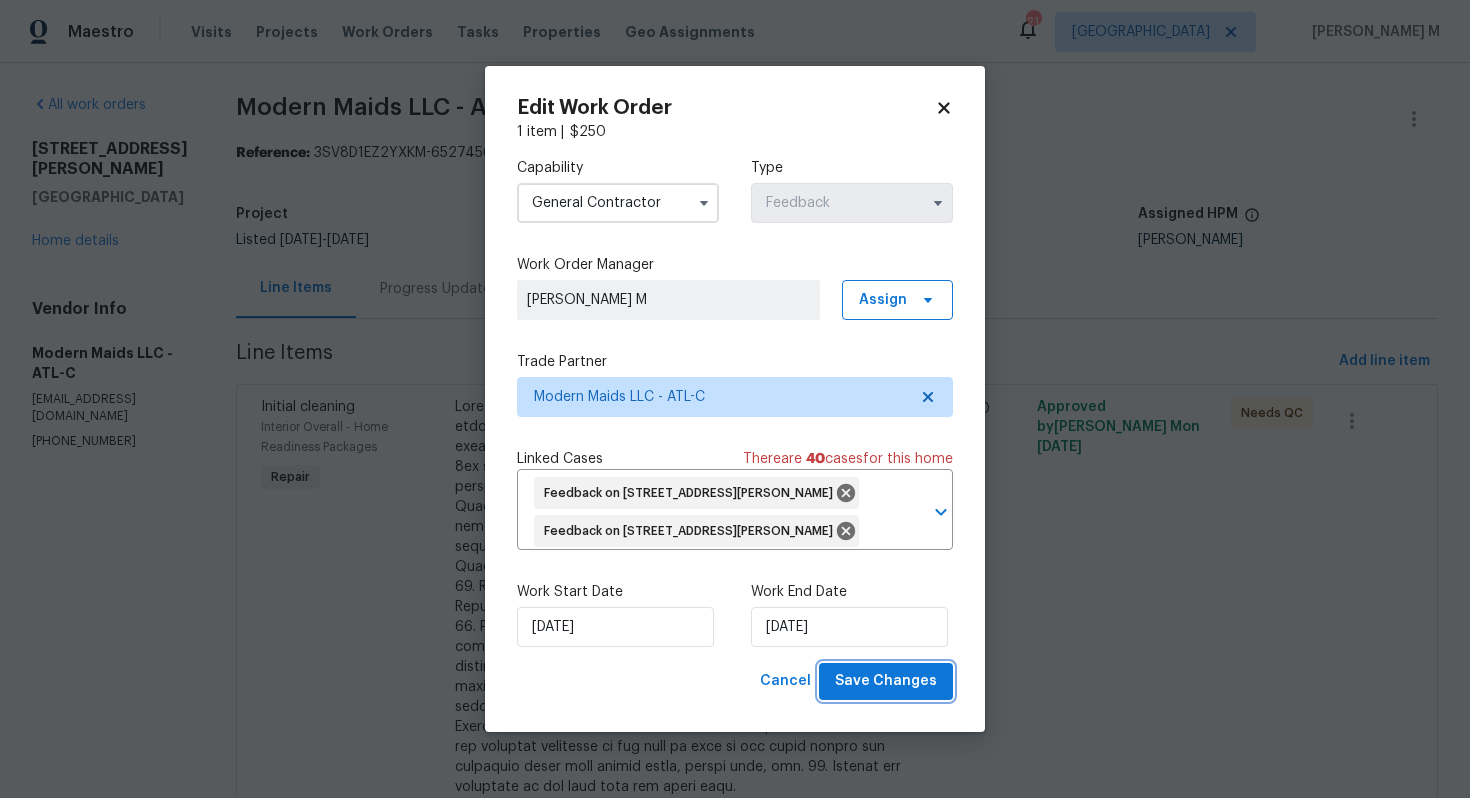 click on "Save Changes" at bounding box center [886, 681] 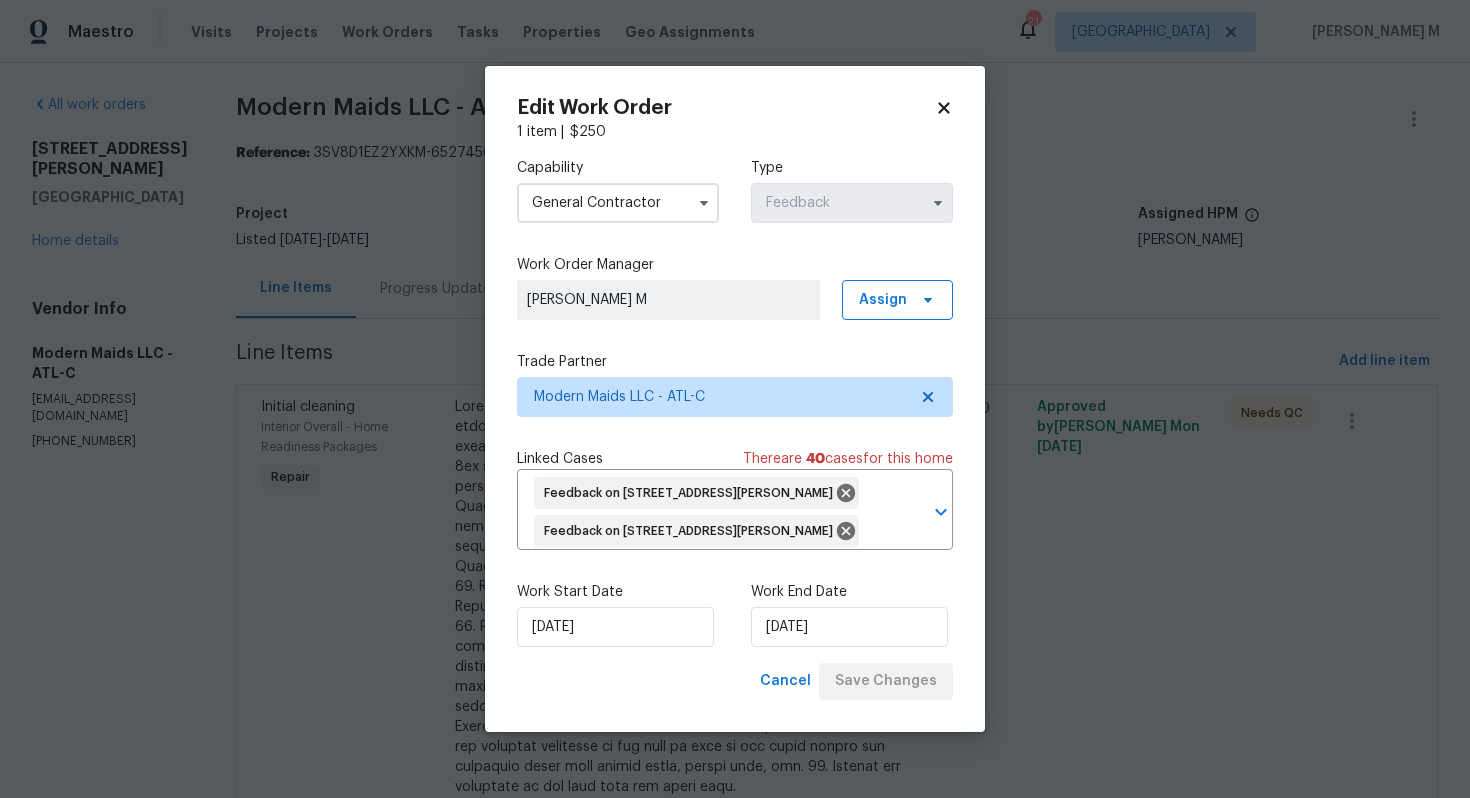 click on "Maestro Visits Projects Work Orders Tasks Properties Geo Assignments 21 Nashville Vignesh M All work orders 4190 Haynes Mill Ct NW Kennesaw, GA 30144 Home details Vendor Info Modern Maids LLC - ATL-C services@modernmaidsdallas.com (512) 925-8391 Modern Maids LLC - ATL-C Needs QC Reference:   3SV8D1EZ2YXKM-6527456ff Project Listed   4/17/2025  -  7/18/2025 Work Order Timeline 7/16/2025  -  7/18/2025 Total Budget $250.00 Assigned HPM Kenroy Hoilett Line Items Progress Updates Attachments Invoices Line Items Add line item Initial cleaning Interior Overall - Home Readiness Packages Repair $250.00   100 Approved by  Vignesh M  on   7/16/2025 Needs QC
Edit Work Order 1 item | $ 250 Capability   General Contractor Type   Feedback Work Order Manager   Vignesh M Assign Trade Partner   Modern Maids LLC - ATL-C Linked Cases There  are   40  case s  for this home   Feedback on 4190 Haynes Mill Ct NW, Kennesaw, GA 30144 Feedback on 4190 Haynes Mill Ct NW, Kennesaw, GA 30144 ​ Work Start Date   18/07/2025   Cancel" at bounding box center (735, 399) 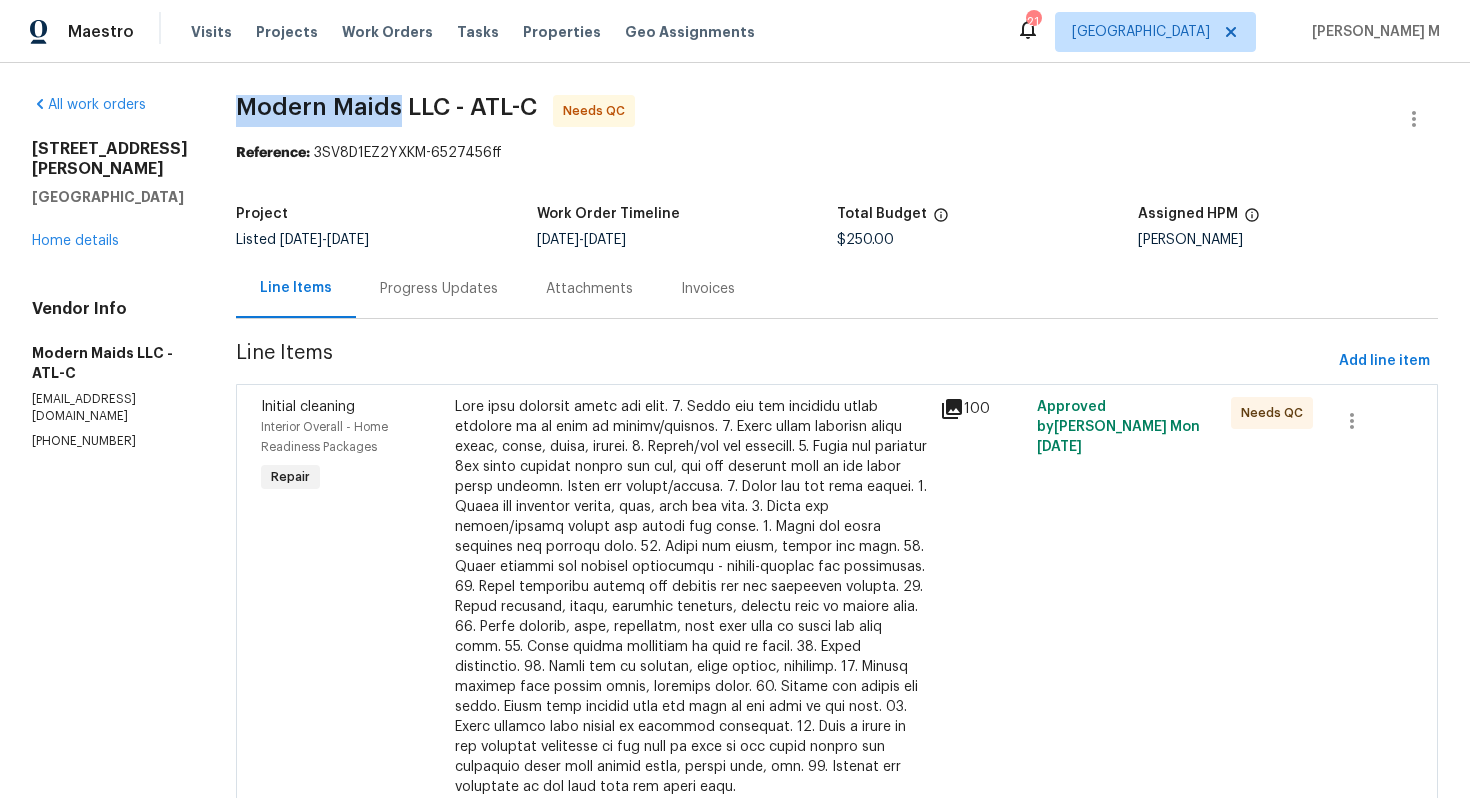 drag, startPoint x: 247, startPoint y: 100, endPoint x: 412, endPoint y: 115, distance: 165.68042 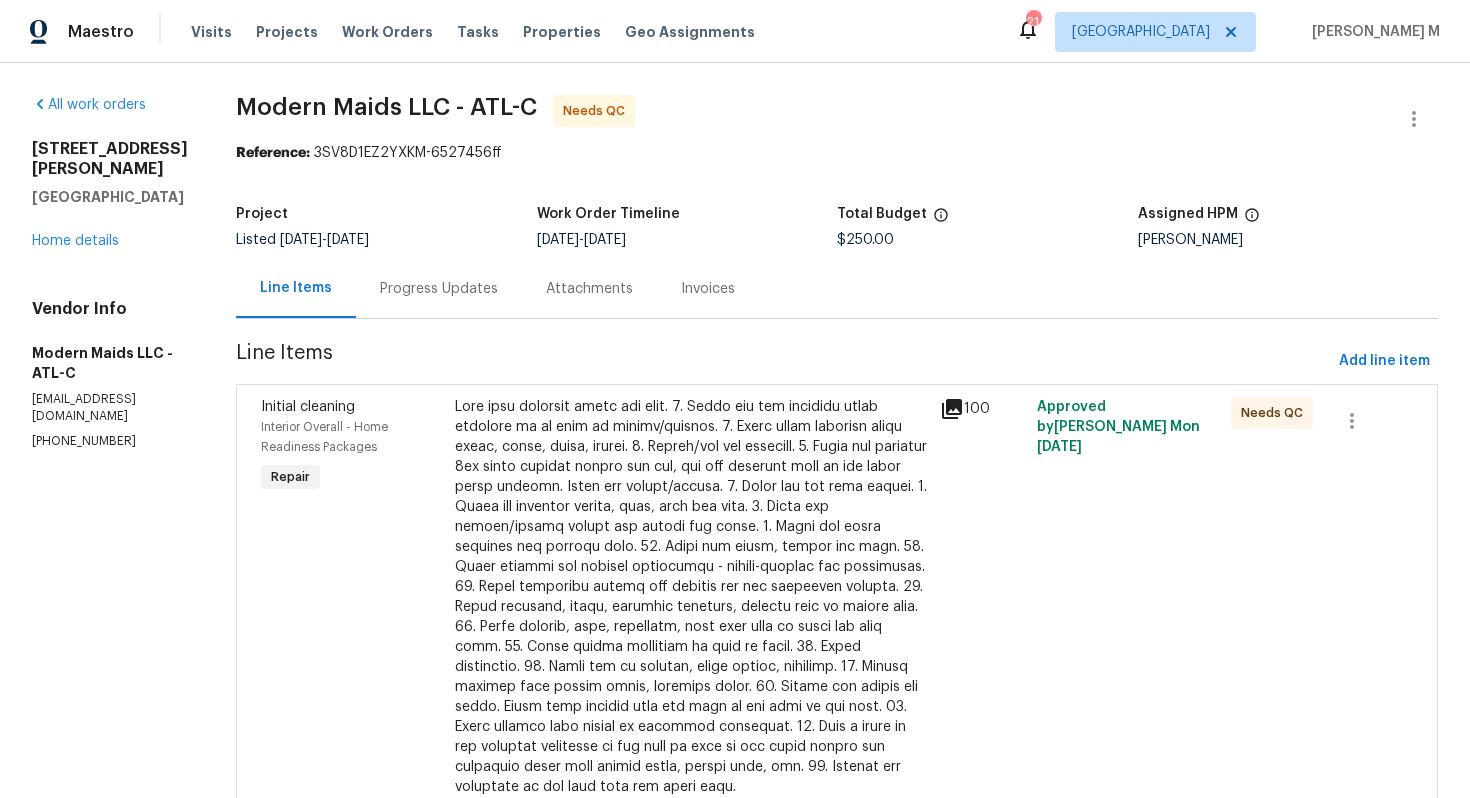 click on "Modern Maids LLC - ATL-C Needs QC Reference:   3SV8D1EZ2YXKM-6527456ff Project Listed   4/17/2025  -  7/18/2025 Work Order Timeline 7/16/2025  -  7/18/2025 Total Budget $250.00 Assigned HPM Kenroy Hoilett Line Items Progress Updates Attachments Invoices Line Items Add line item Initial cleaning Interior Overall - Home Readiness Packages Repair $250.00   100 Approved by  Vignesh M  on   7/16/2025 Needs QC" at bounding box center (837, 486) 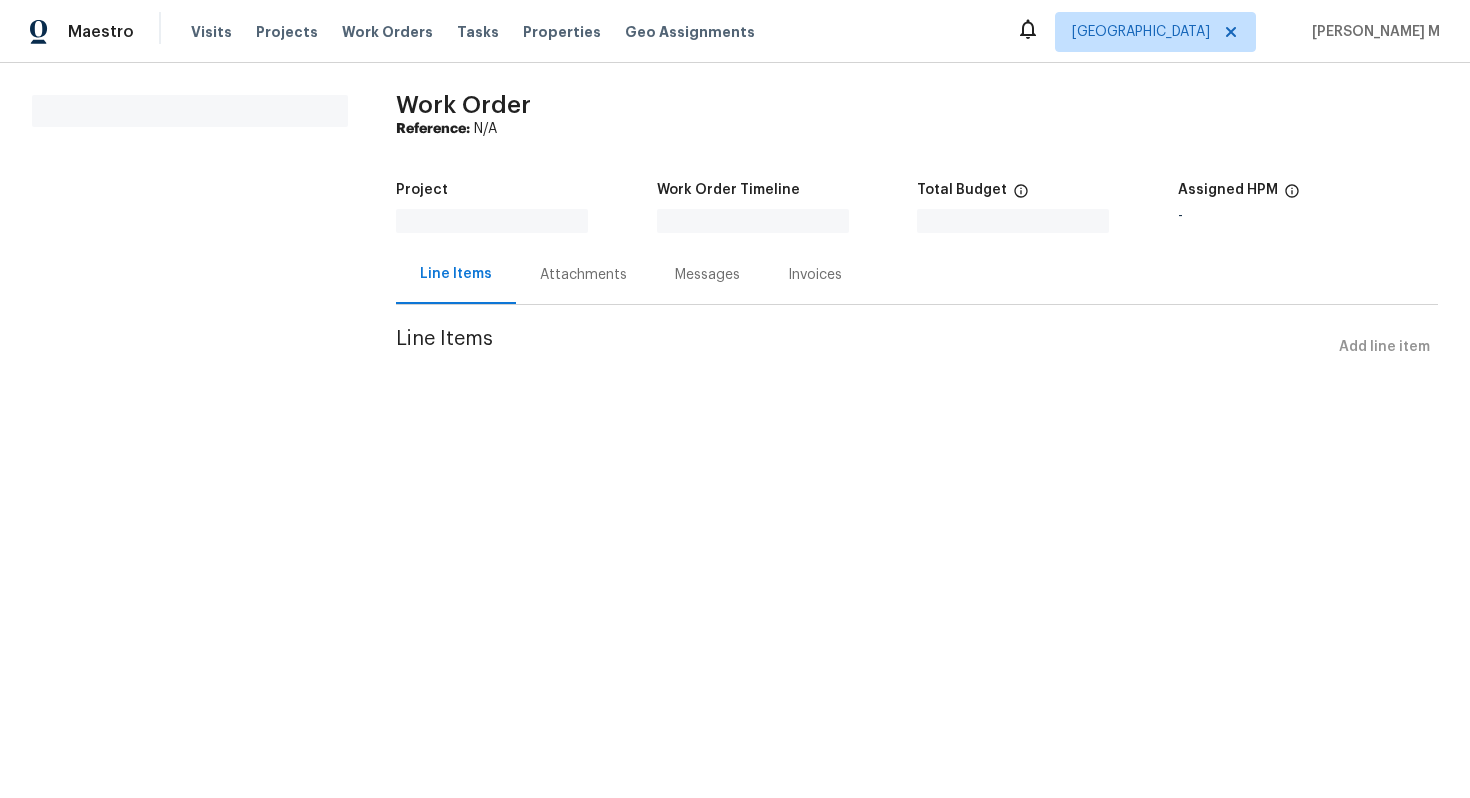 scroll, scrollTop: 0, scrollLeft: 0, axis: both 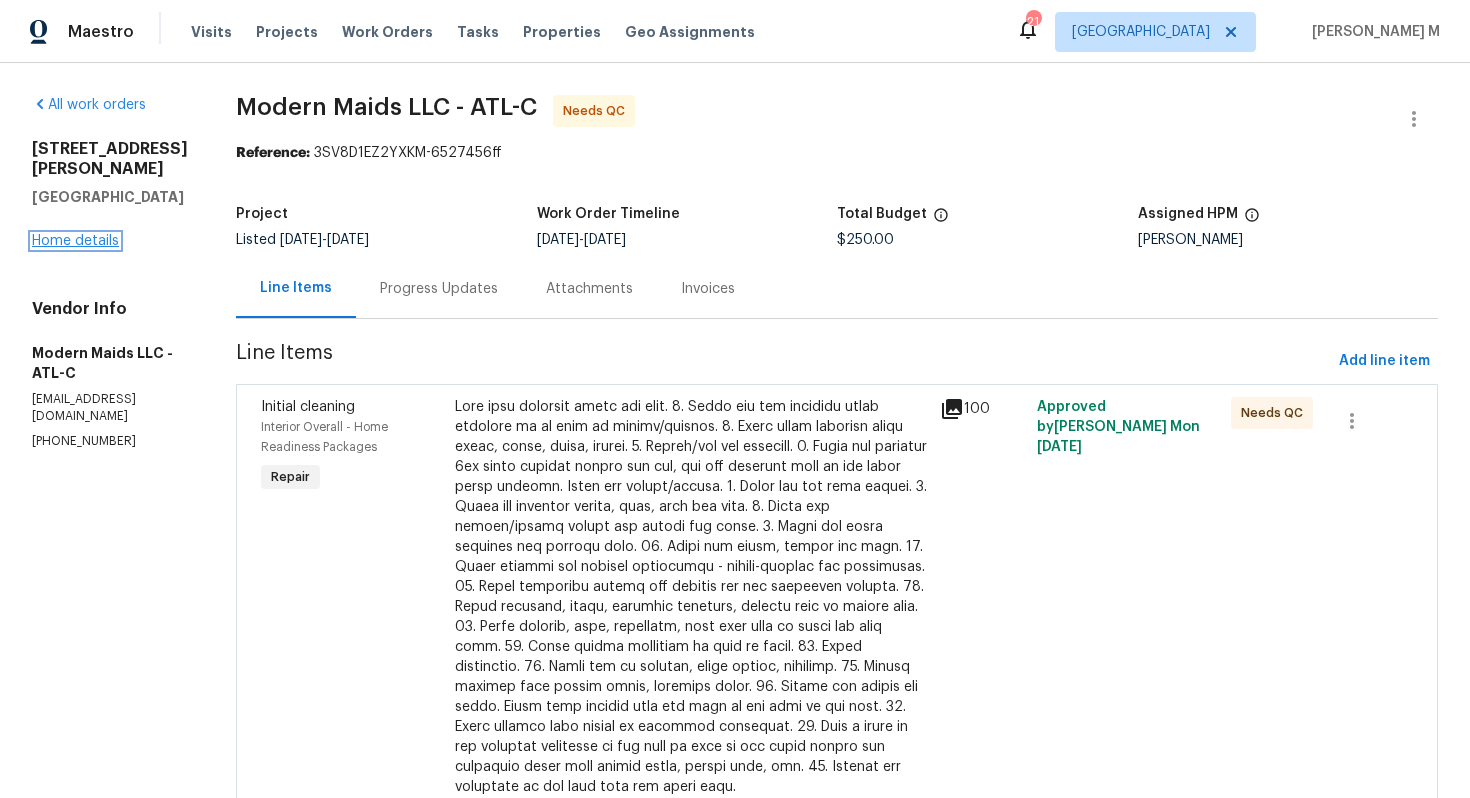 click on "Home details" at bounding box center (75, 241) 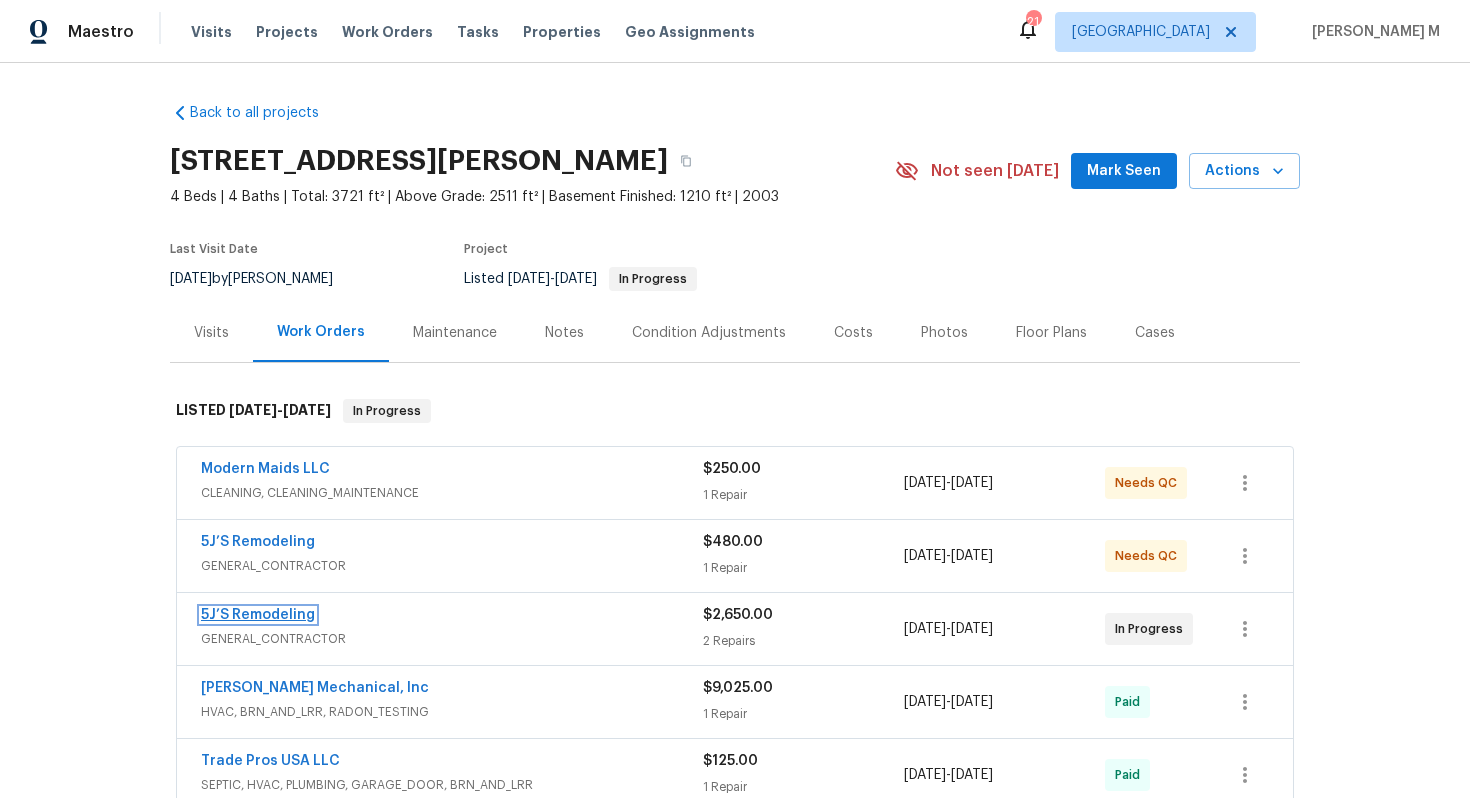 click on "5J’S Remodeling" at bounding box center [258, 615] 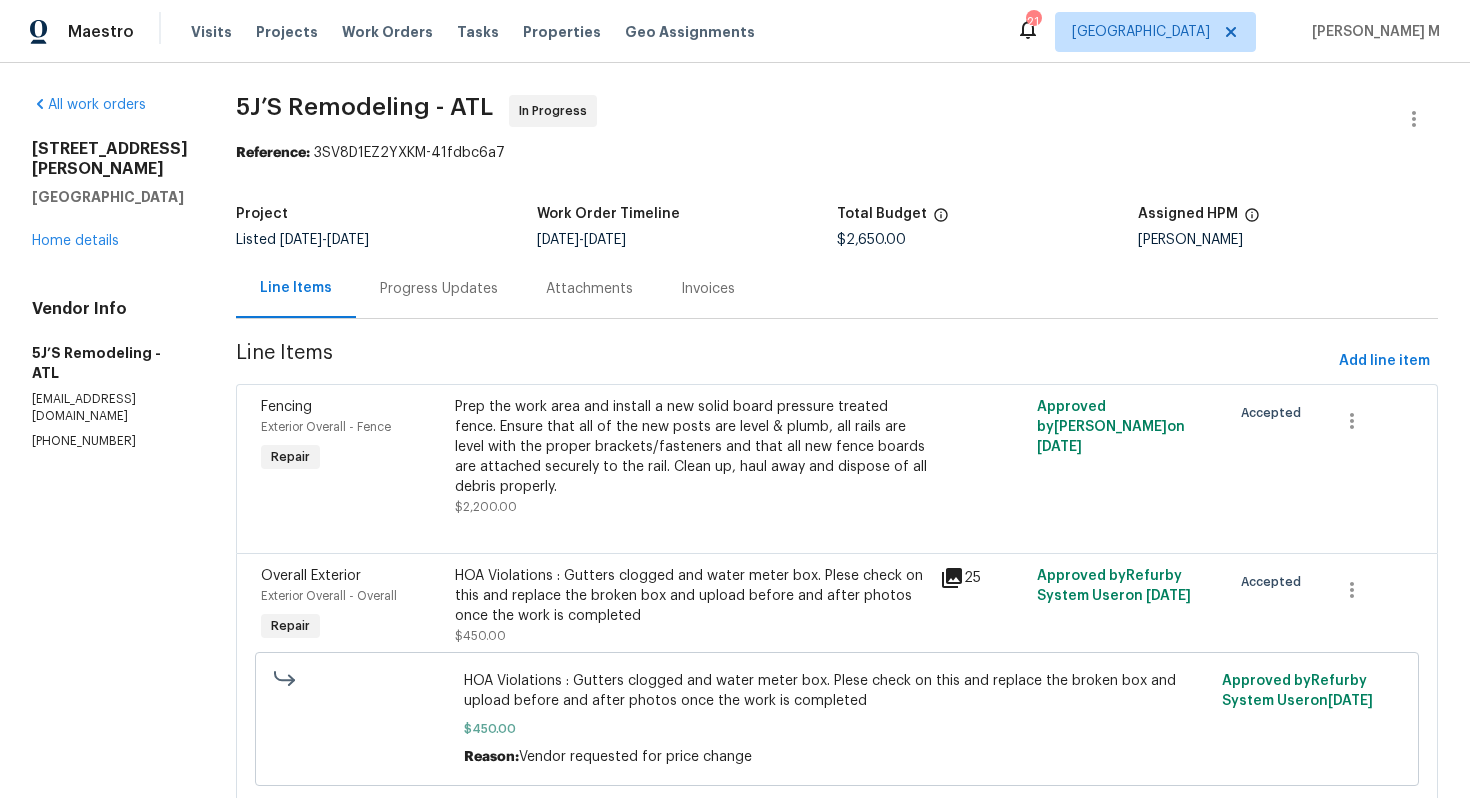 click on "Progress Updates" at bounding box center (439, 288) 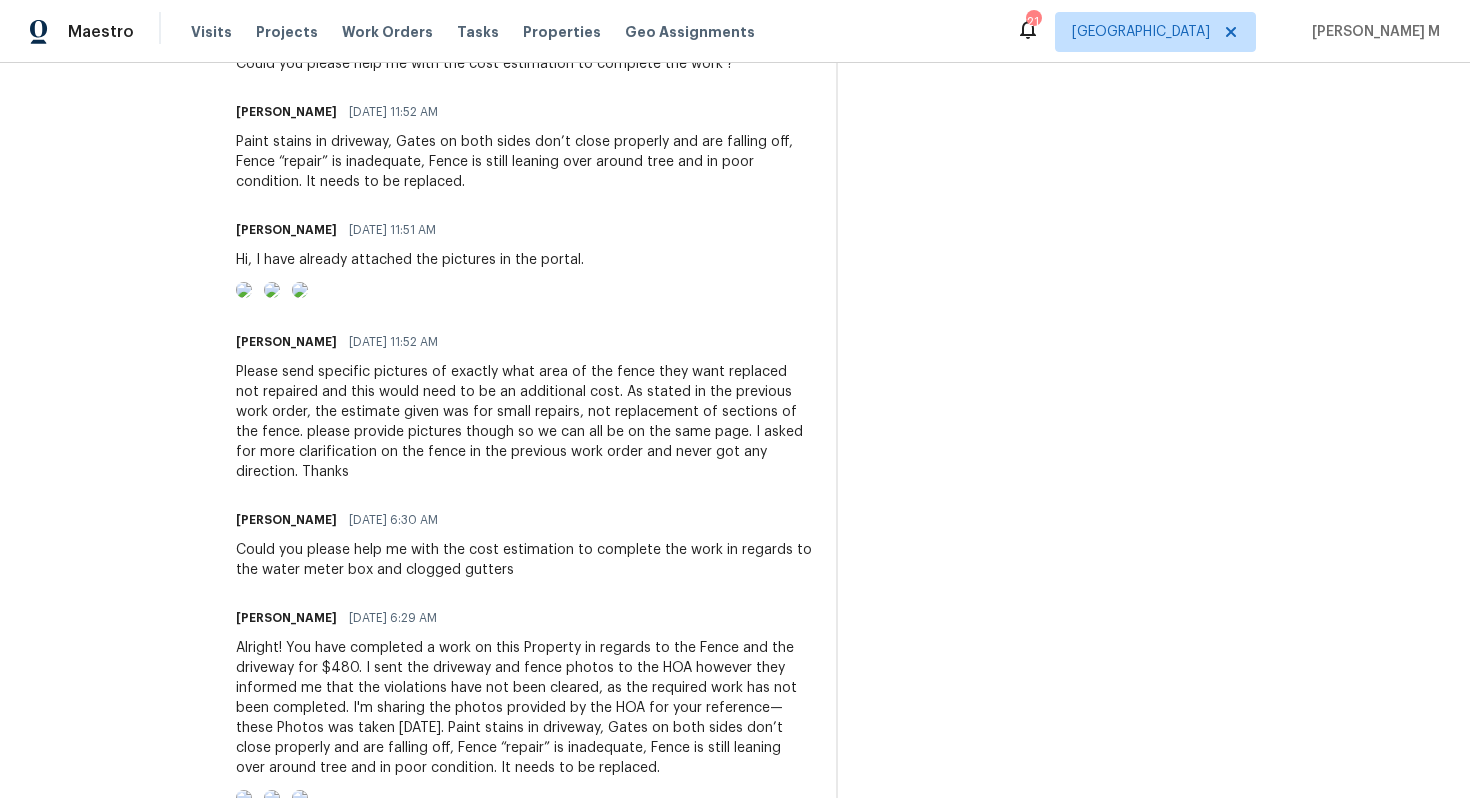 scroll, scrollTop: 0, scrollLeft: 0, axis: both 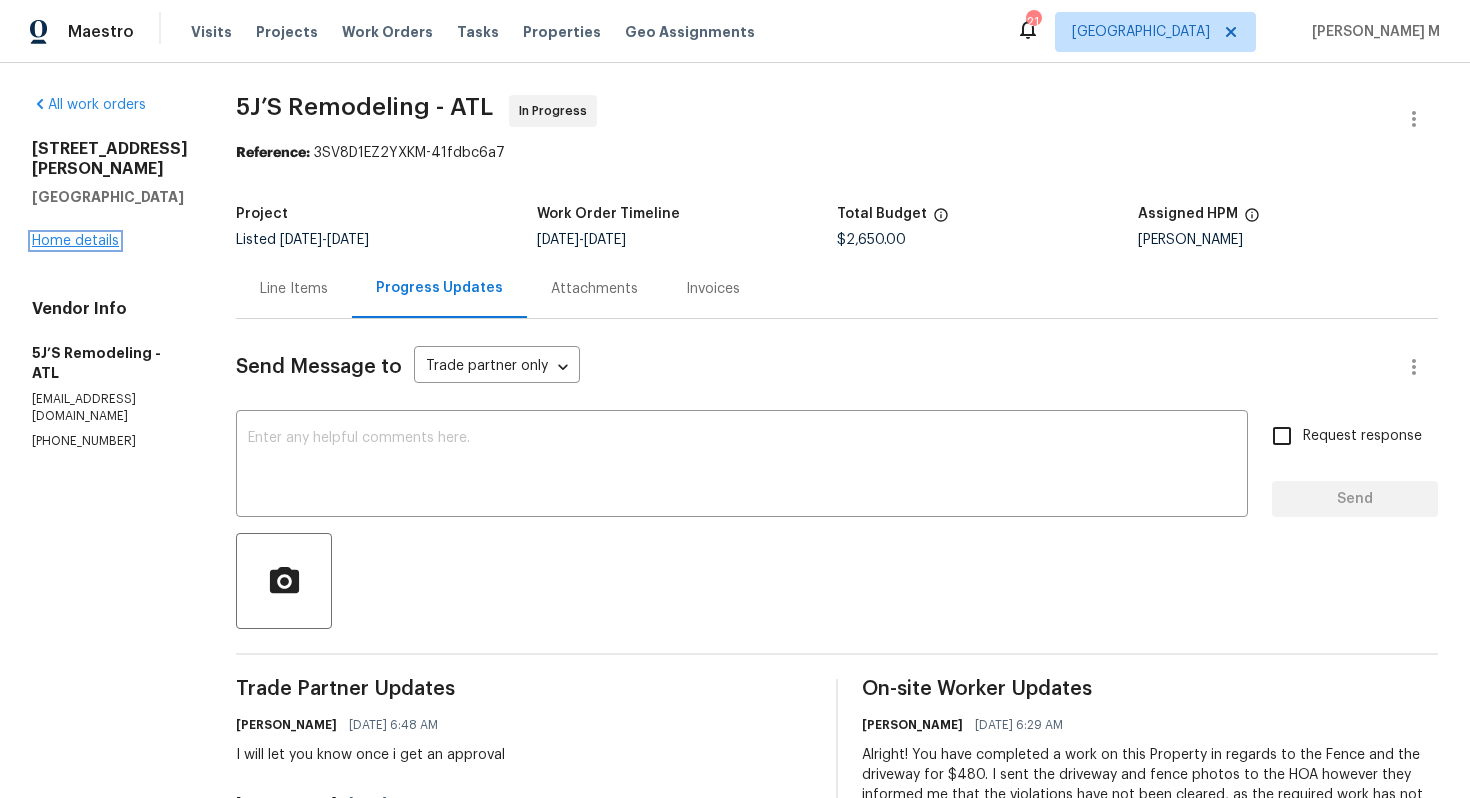 click on "Home details" at bounding box center [75, 241] 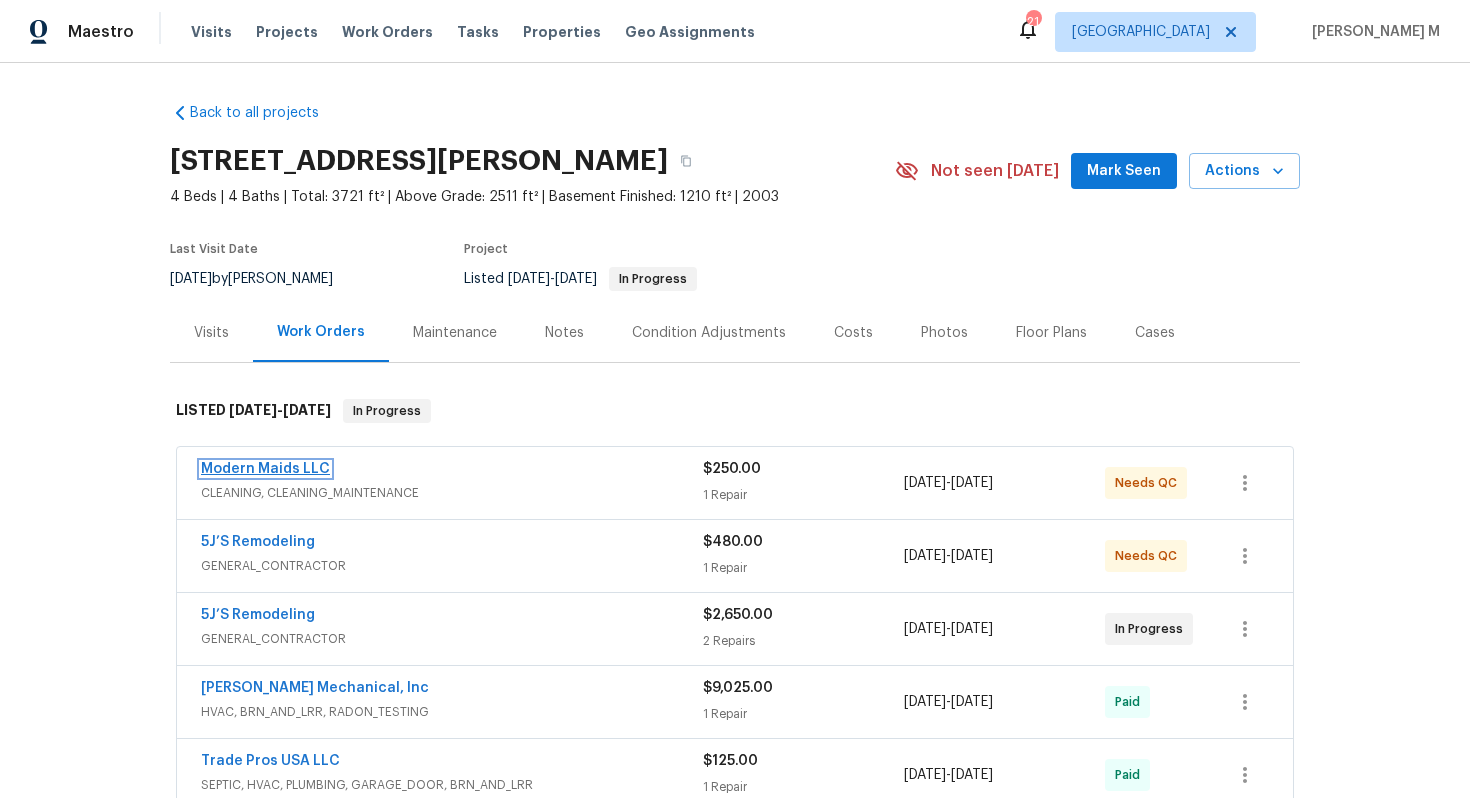 click on "Modern Maids LLC" at bounding box center [265, 469] 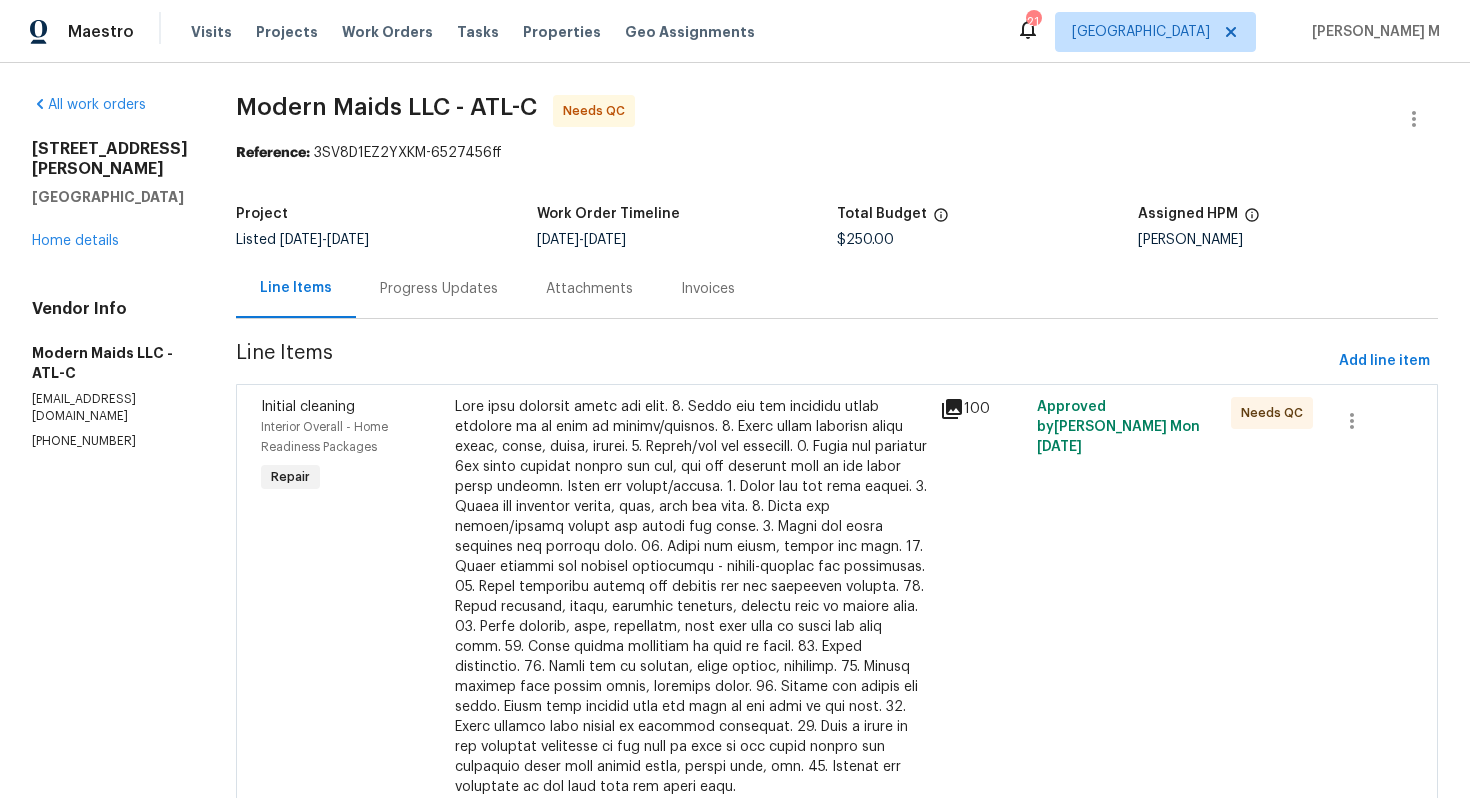 click on "Progress Updates" at bounding box center [439, 288] 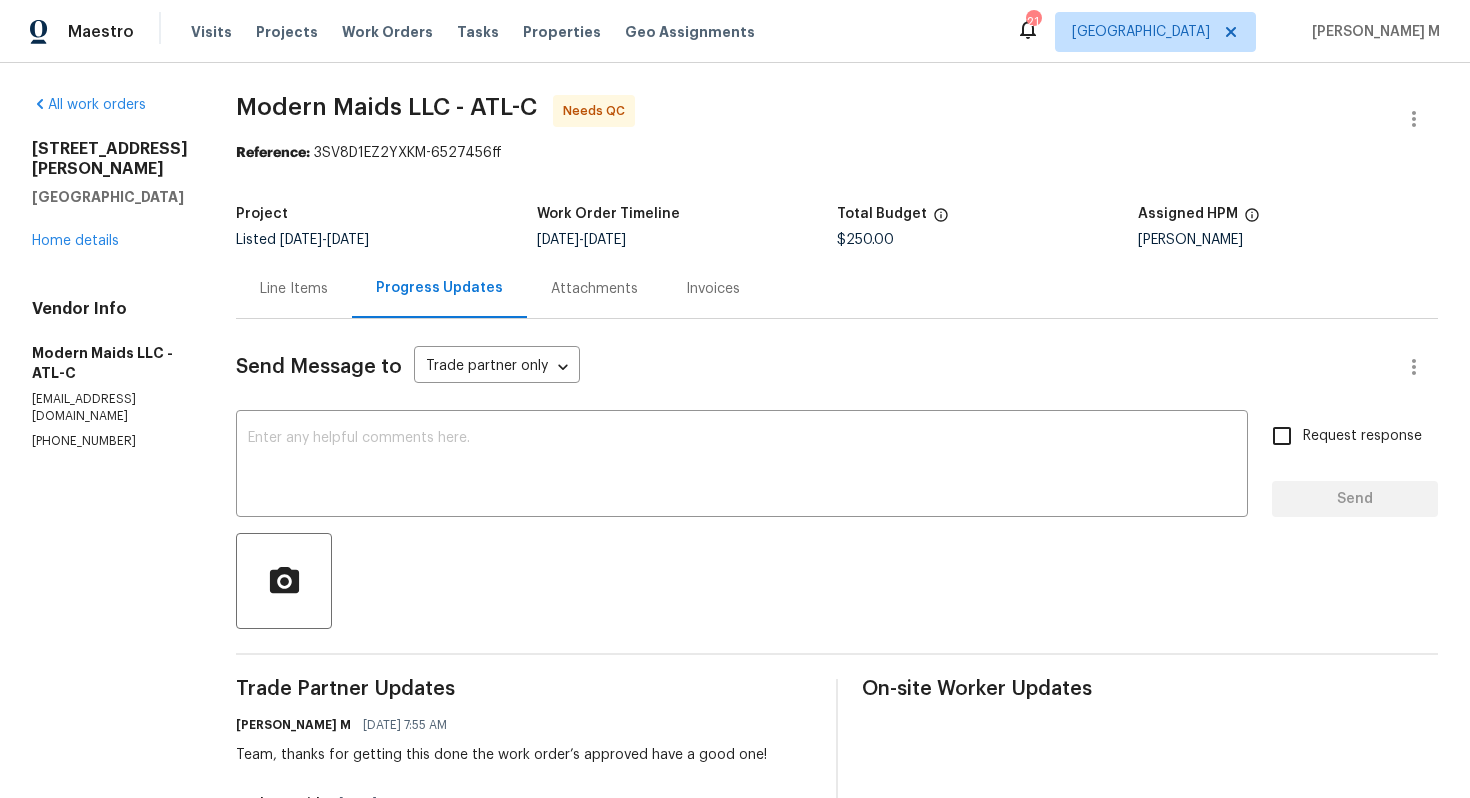 click on "Project Listed   4/17/2025  -  7/18/2025 Work Order Timeline 7/18/2025  -  7/18/2025 Total Budget $250.00 Assigned HPM Kenroy Hoilett" at bounding box center [837, 227] 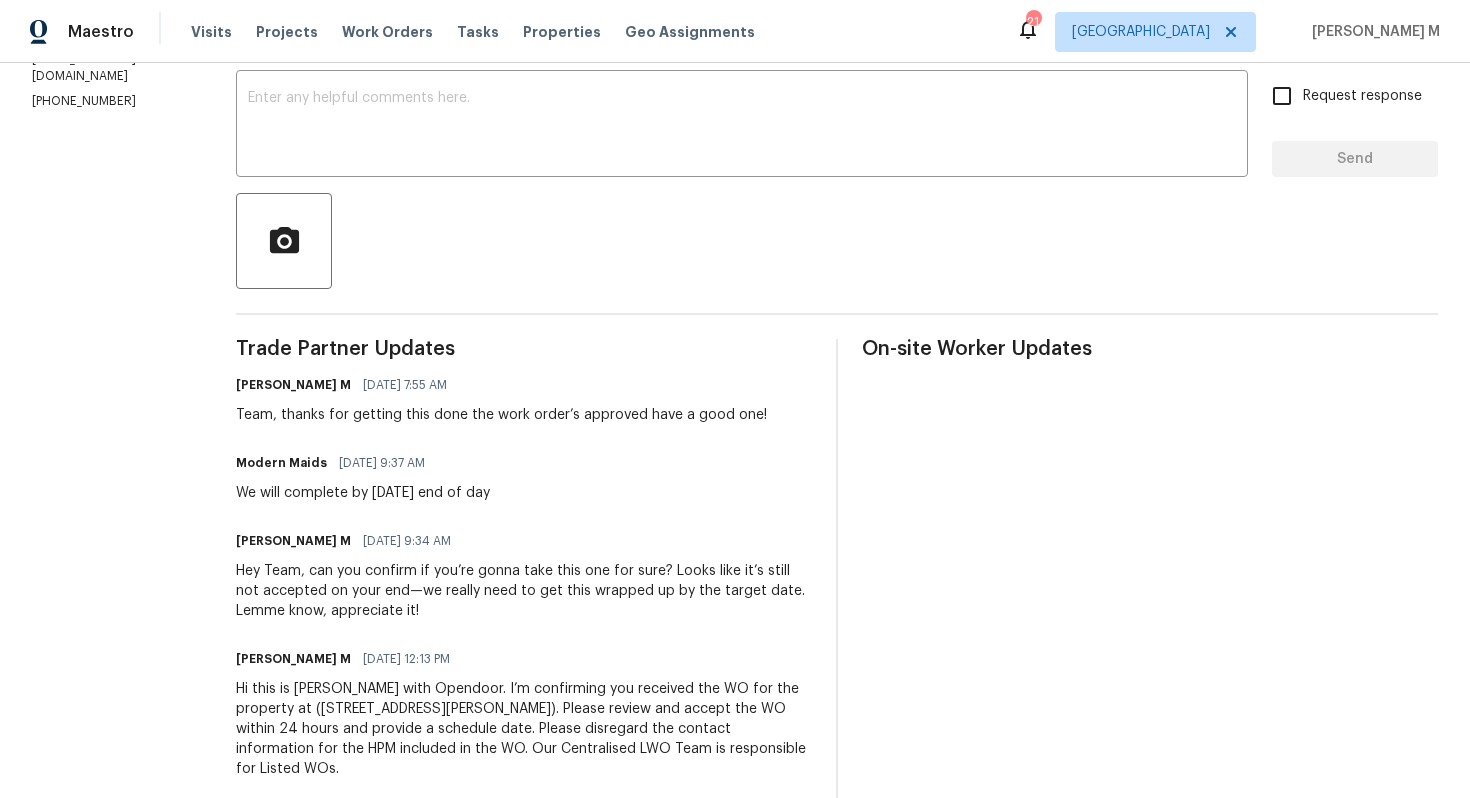 scroll, scrollTop: 0, scrollLeft: 0, axis: both 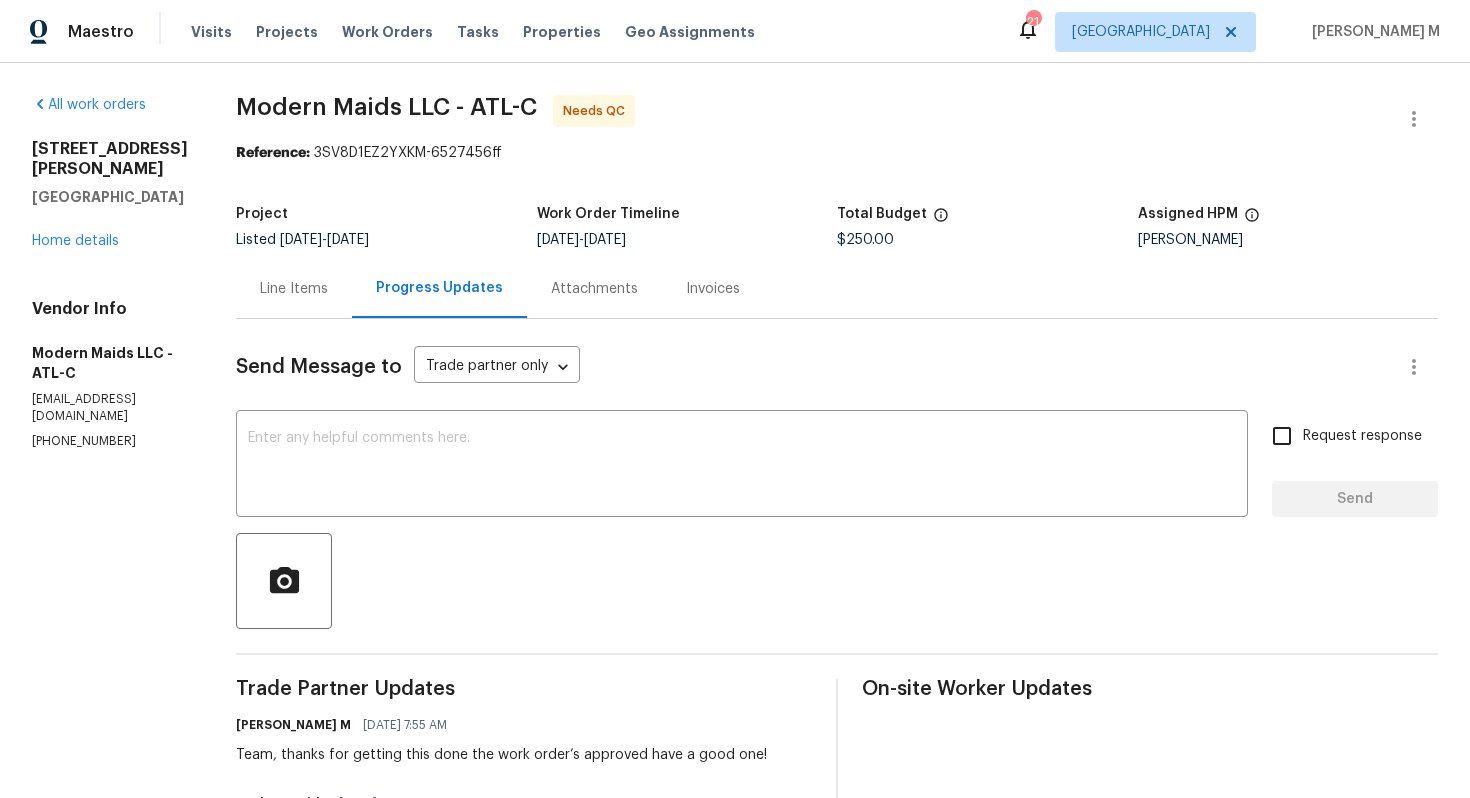 click on "Line Items" at bounding box center (294, 288) 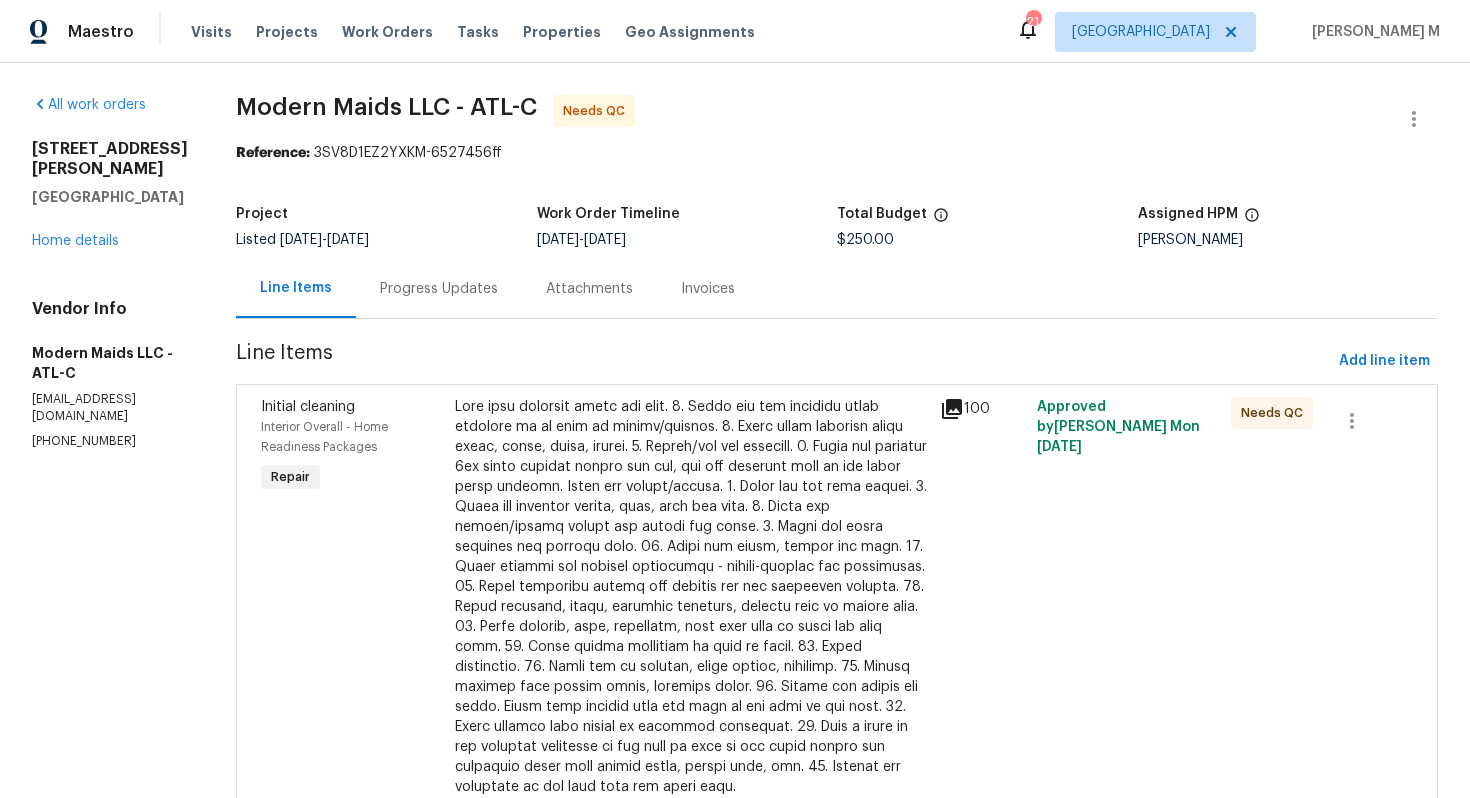 click at bounding box center (691, 597) 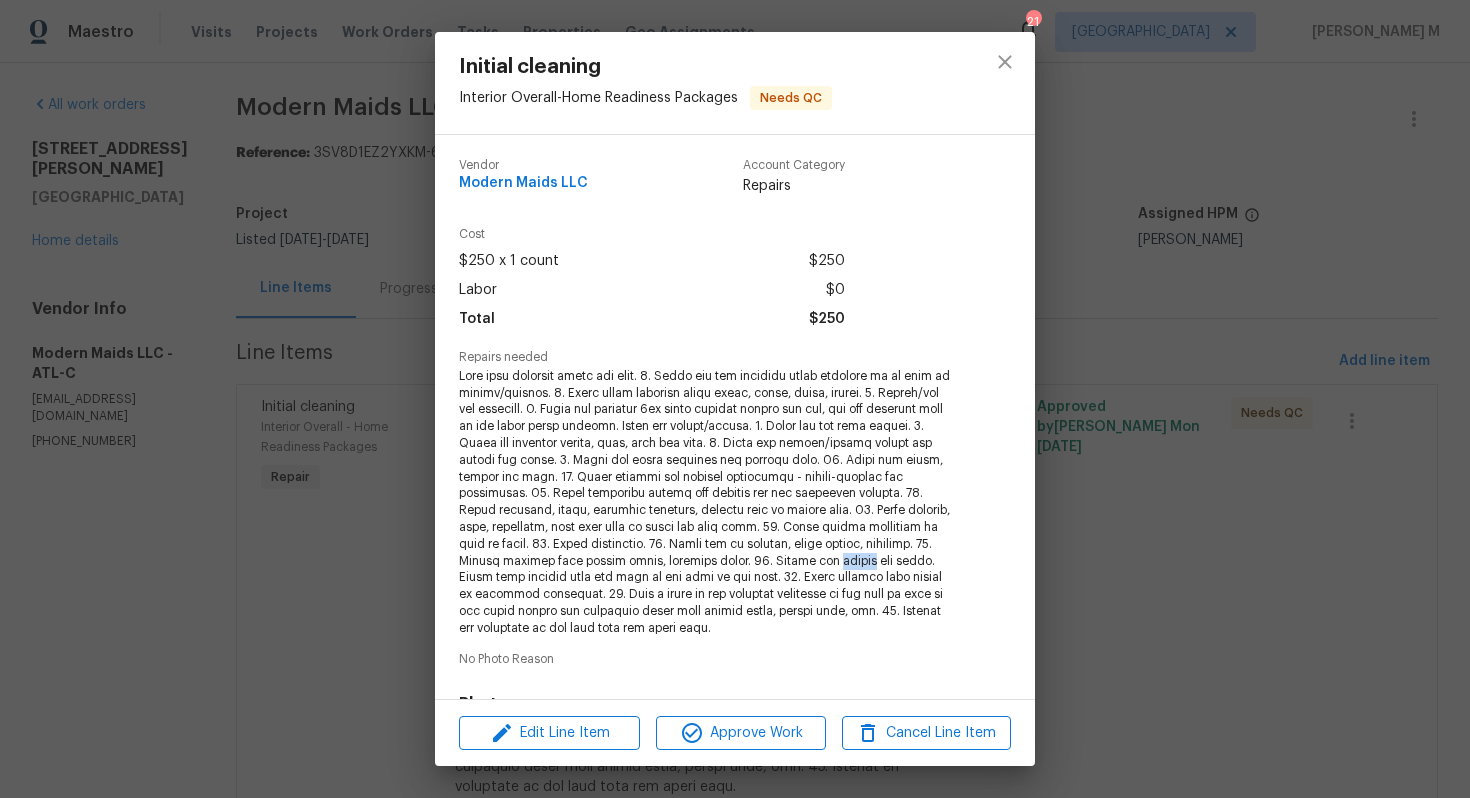 scroll, scrollTop: 281, scrollLeft: 0, axis: vertical 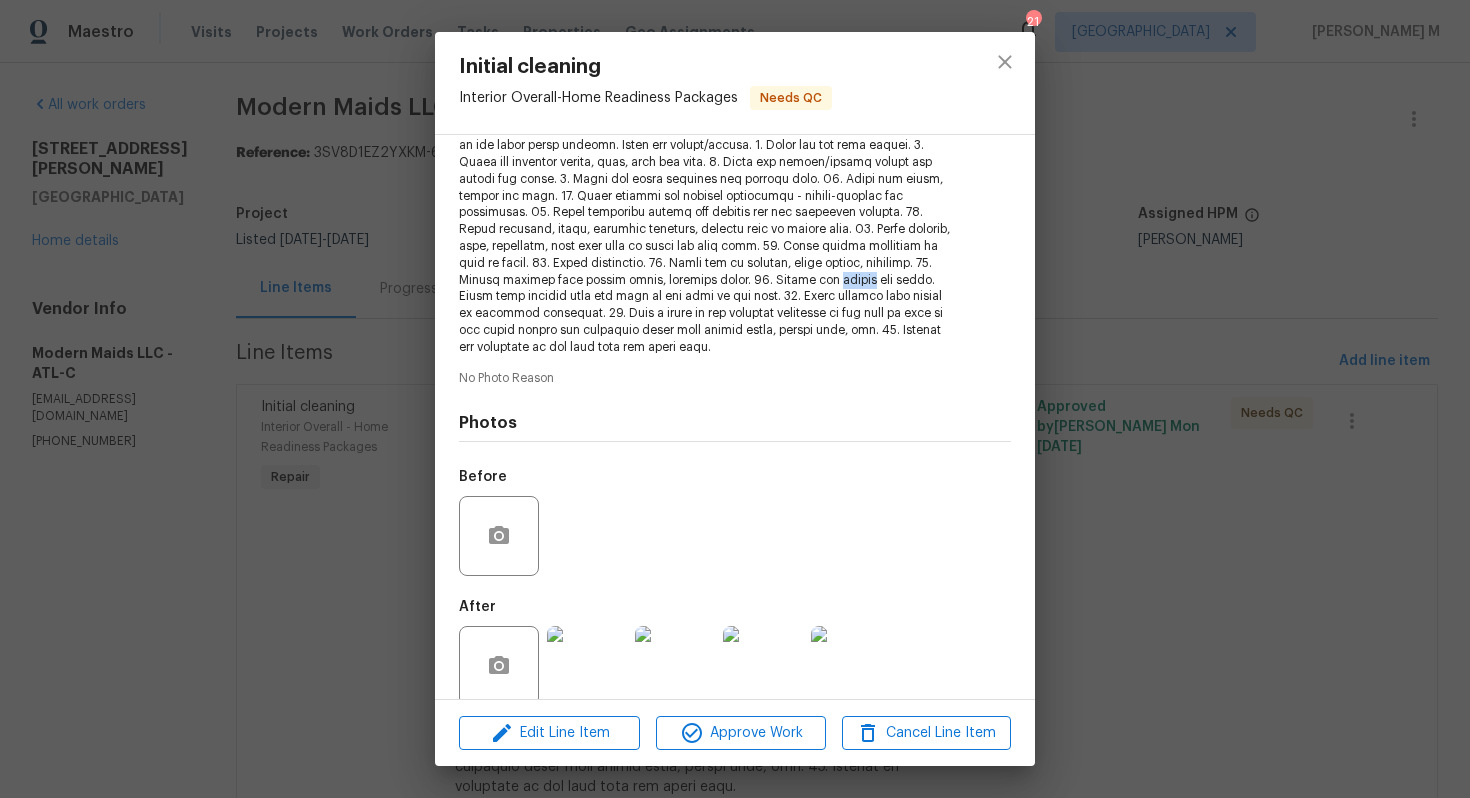 click at bounding box center [587, 666] 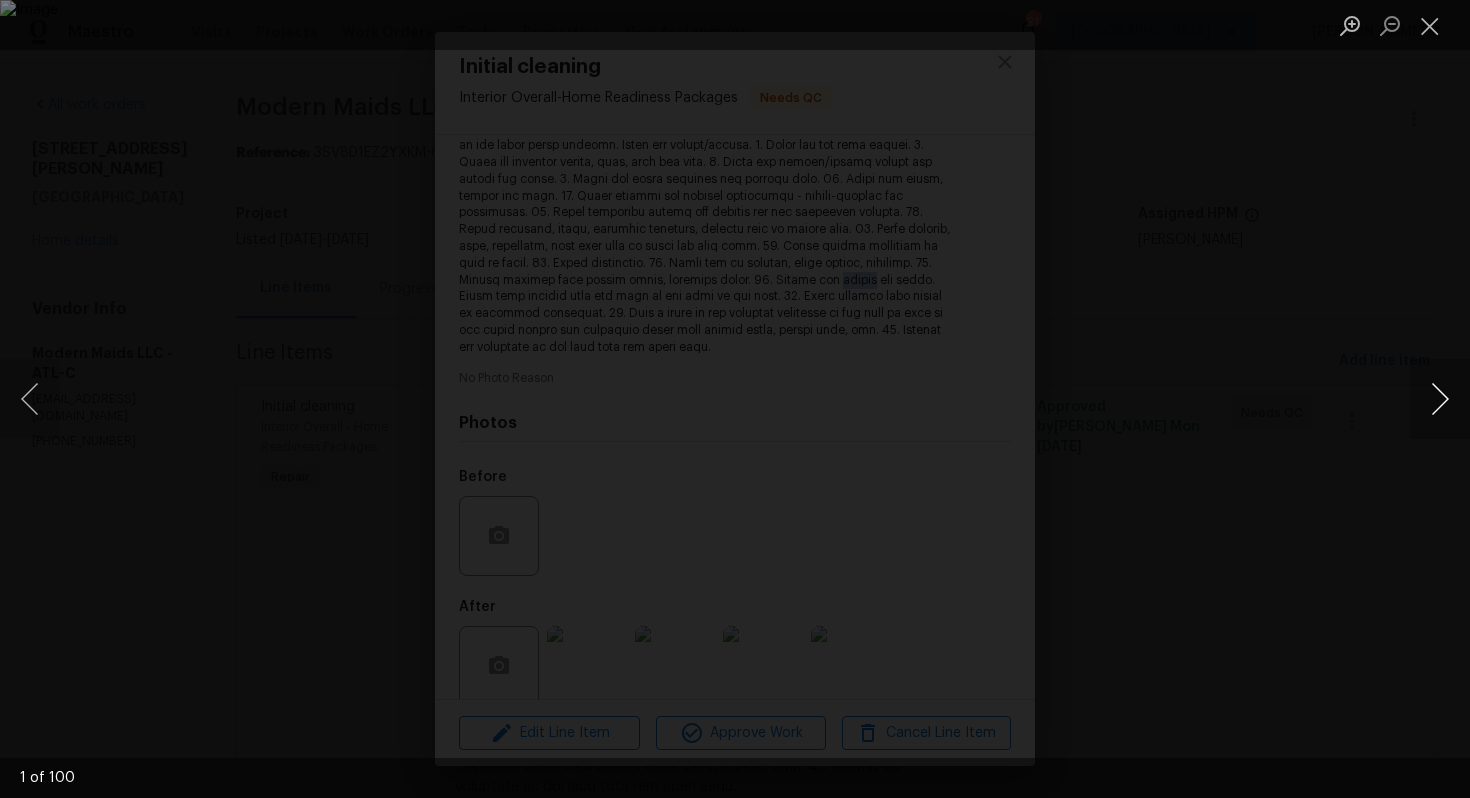 click at bounding box center [1440, 399] 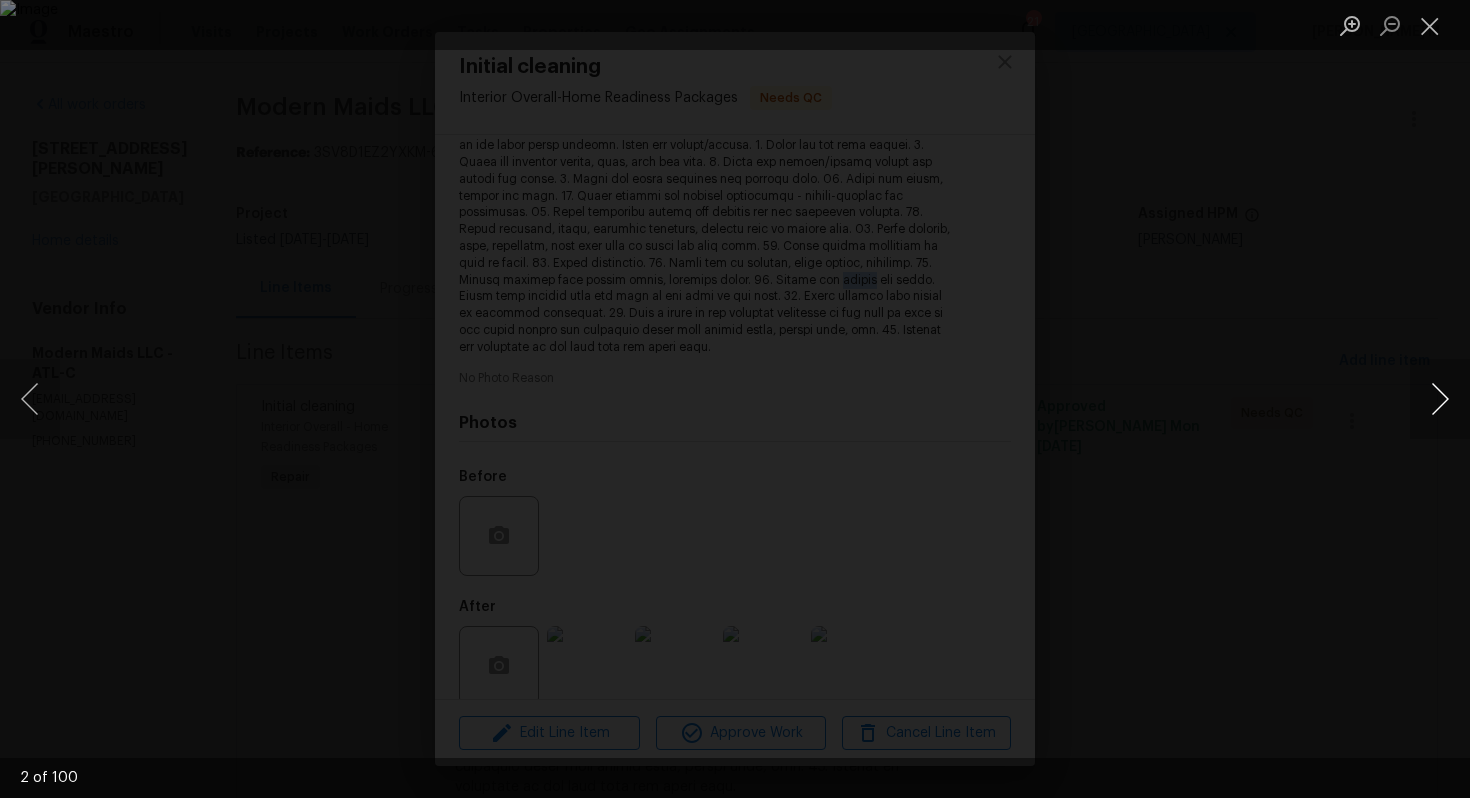 click at bounding box center (1440, 399) 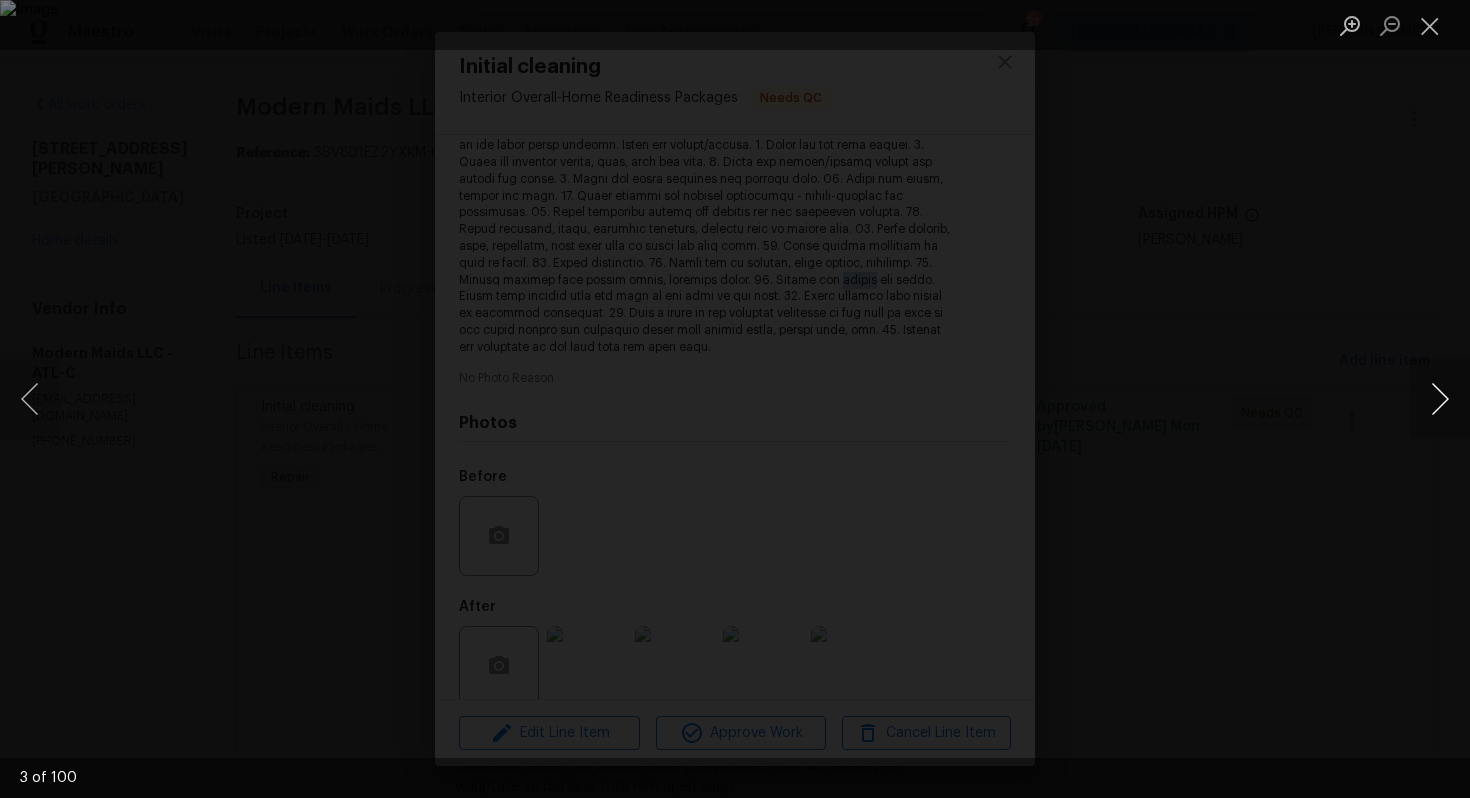 click at bounding box center (1440, 399) 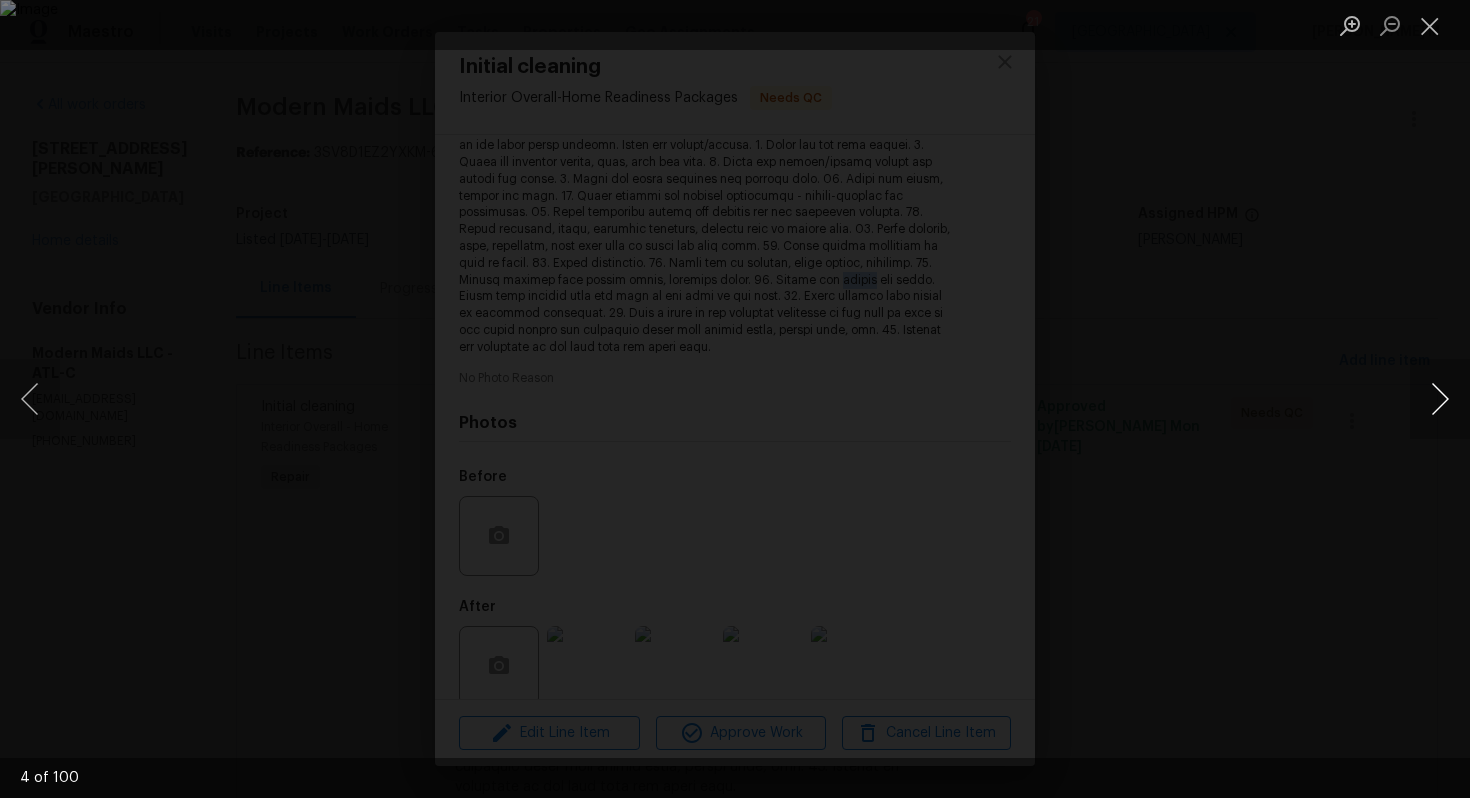 click at bounding box center (1440, 399) 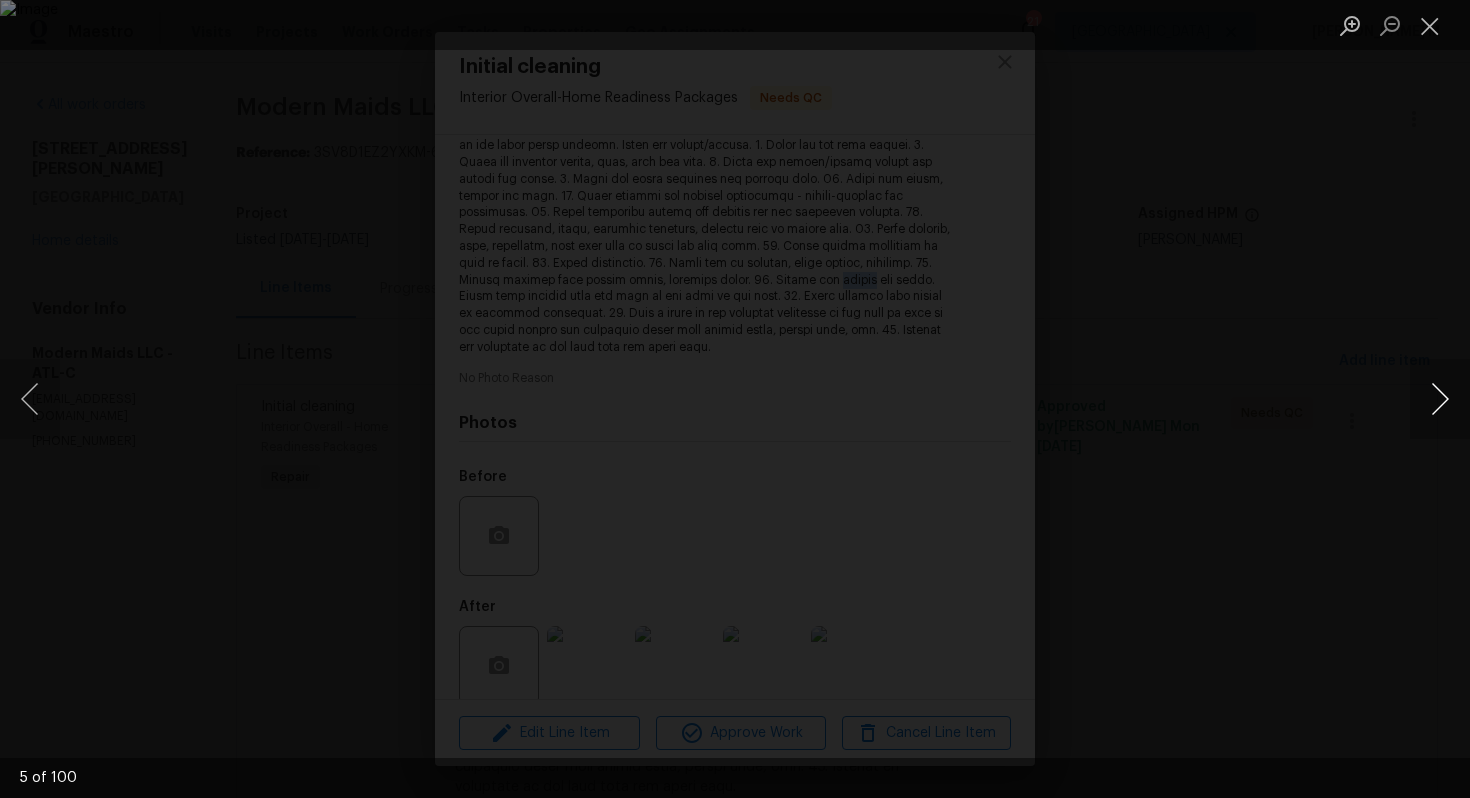 click at bounding box center [1440, 399] 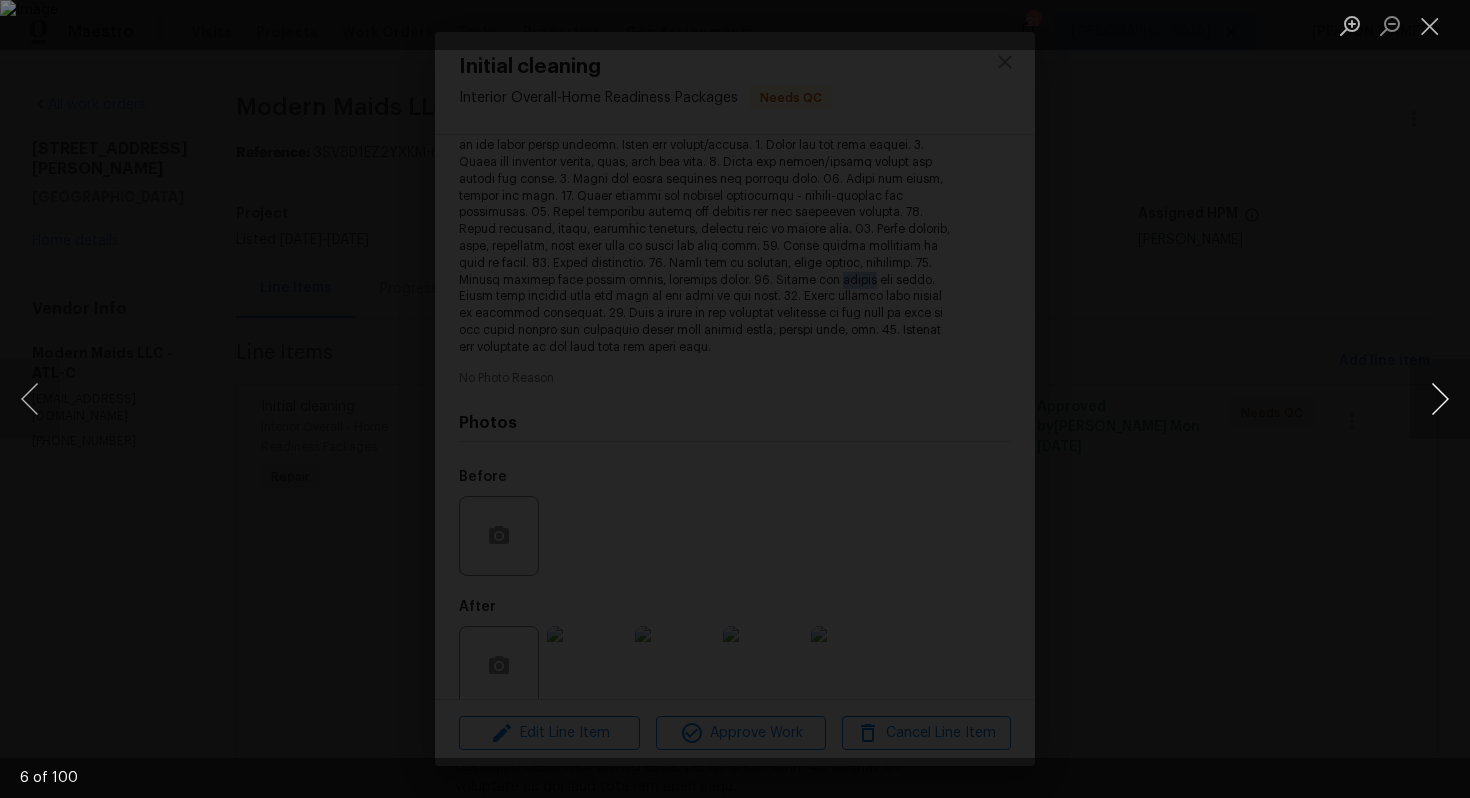 click at bounding box center [1440, 399] 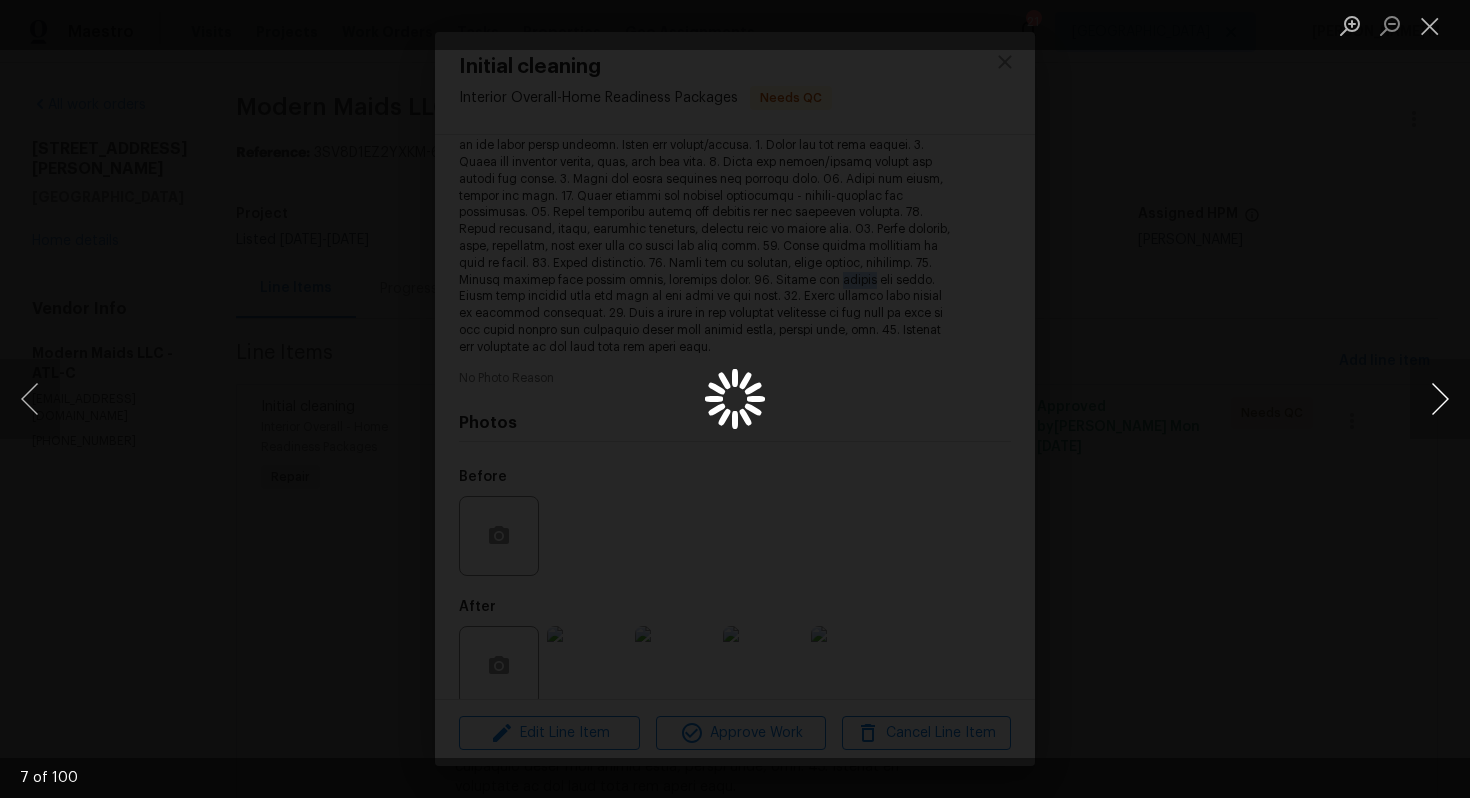 click at bounding box center (1440, 399) 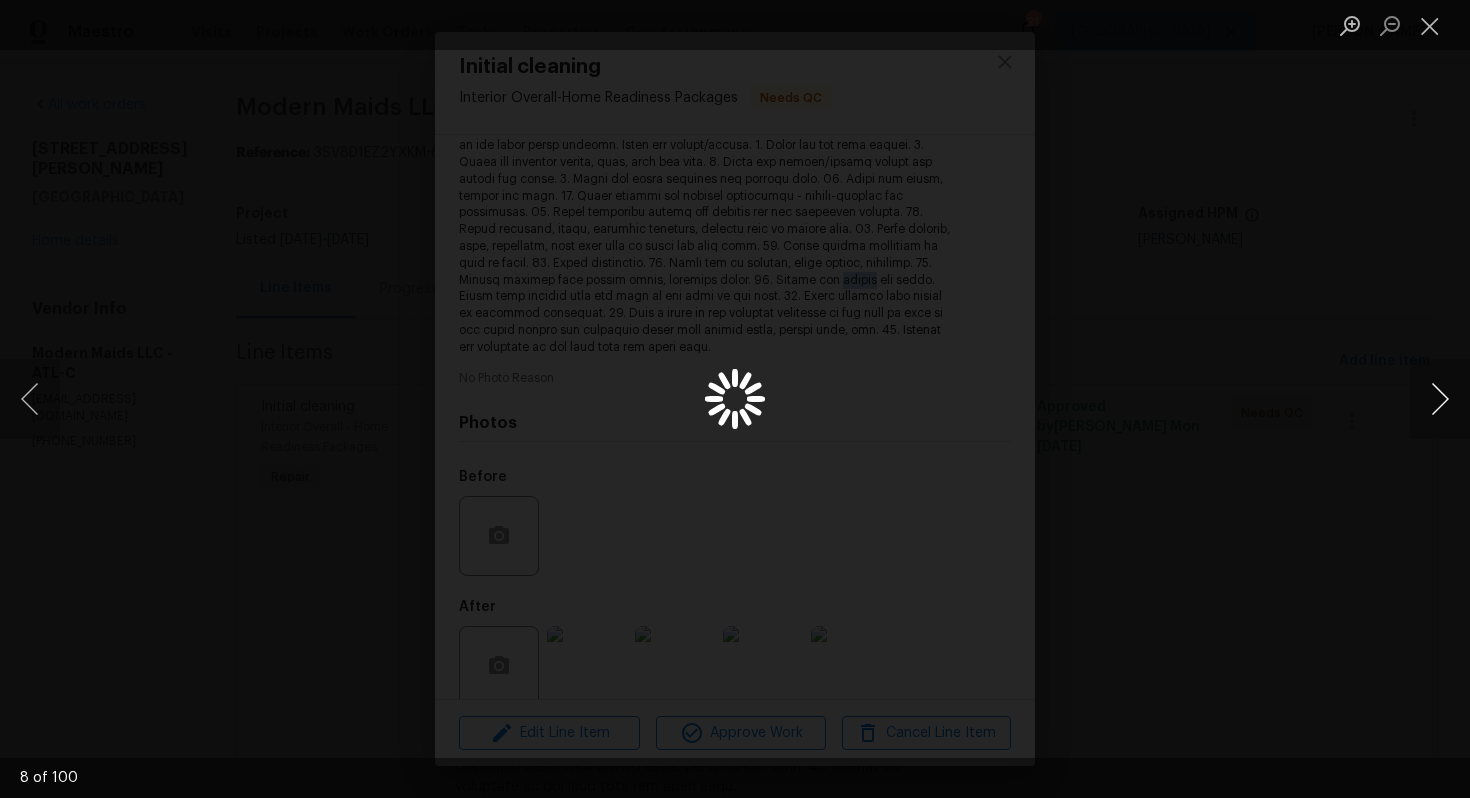 click at bounding box center (1440, 399) 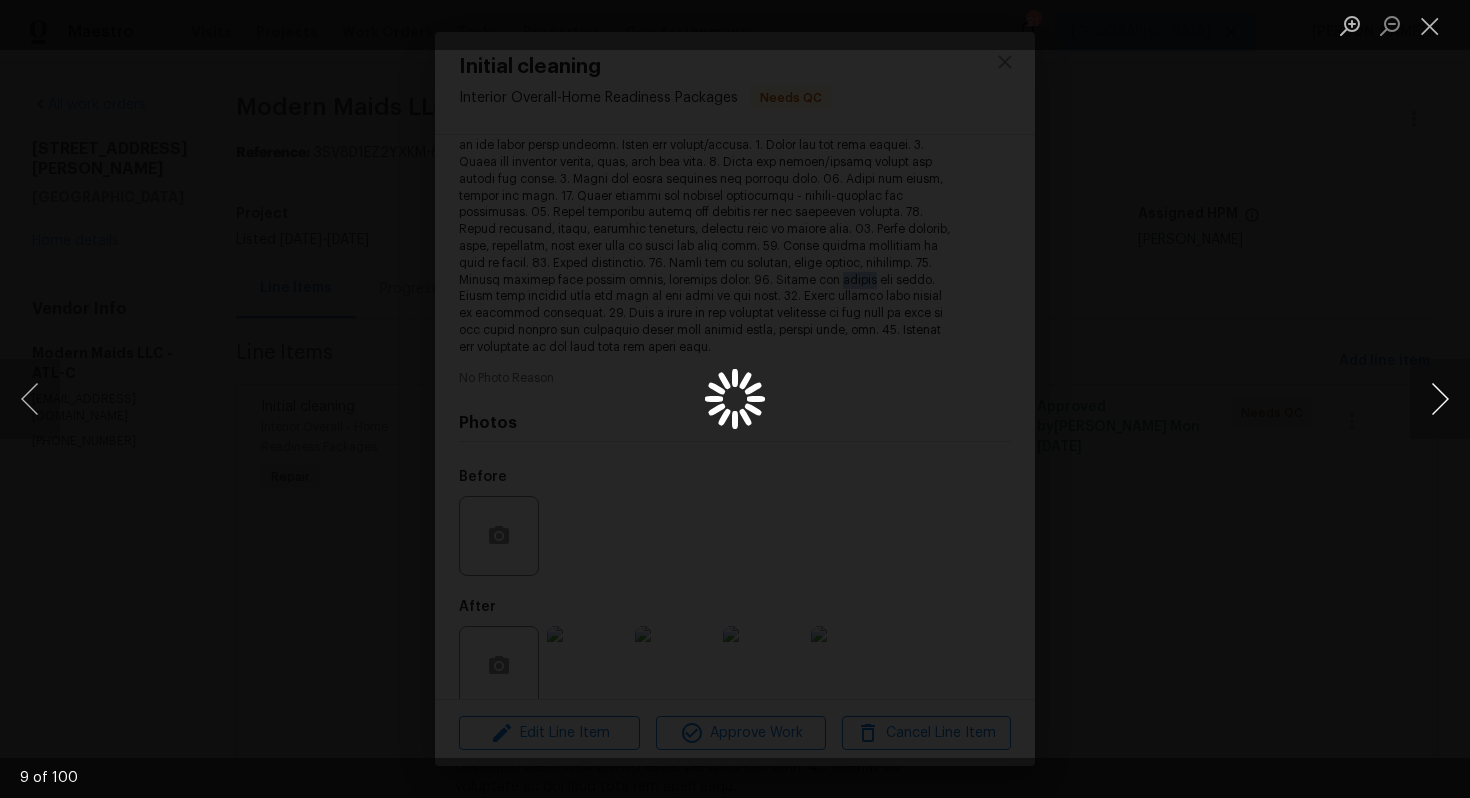 click at bounding box center (1440, 399) 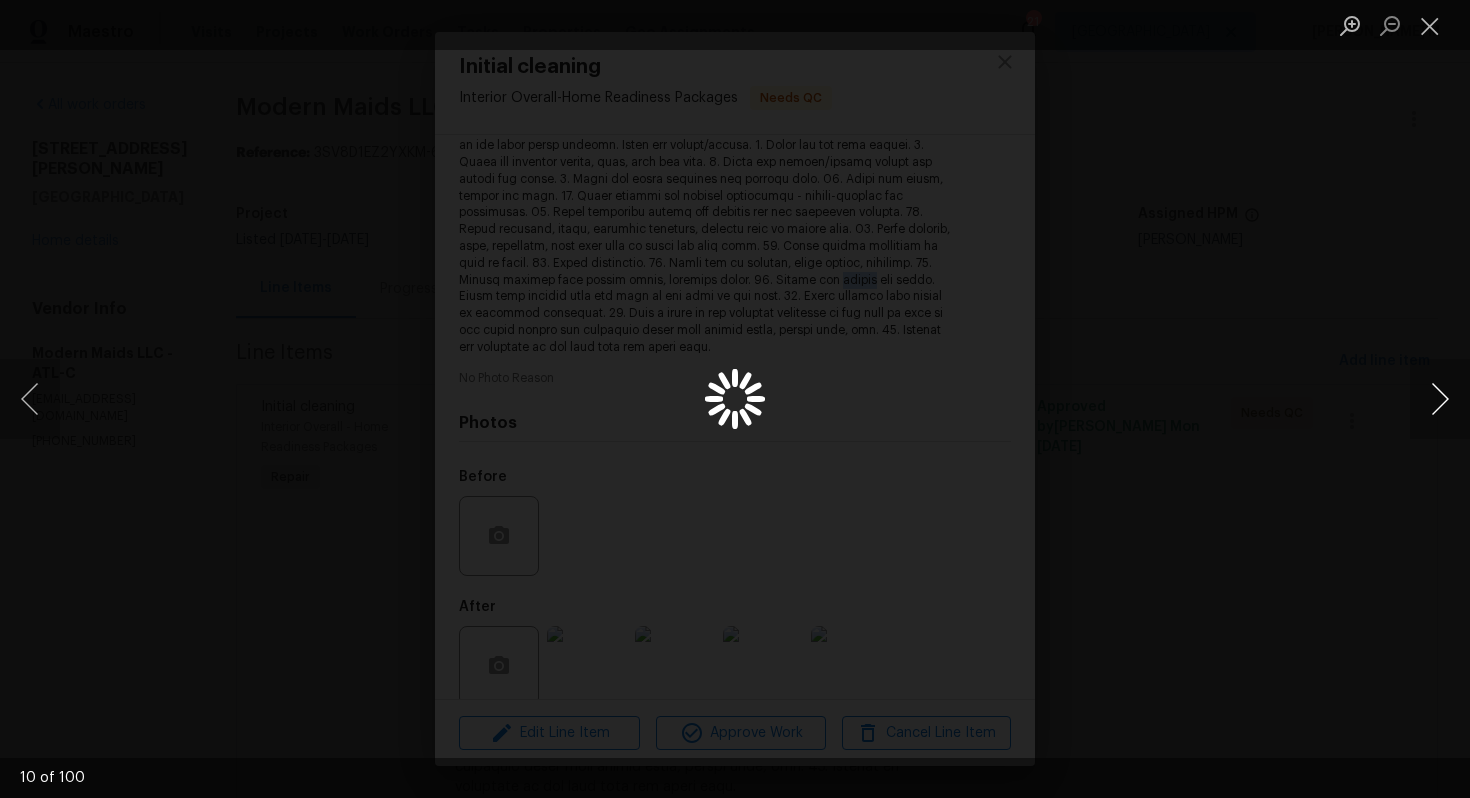 click at bounding box center [1440, 399] 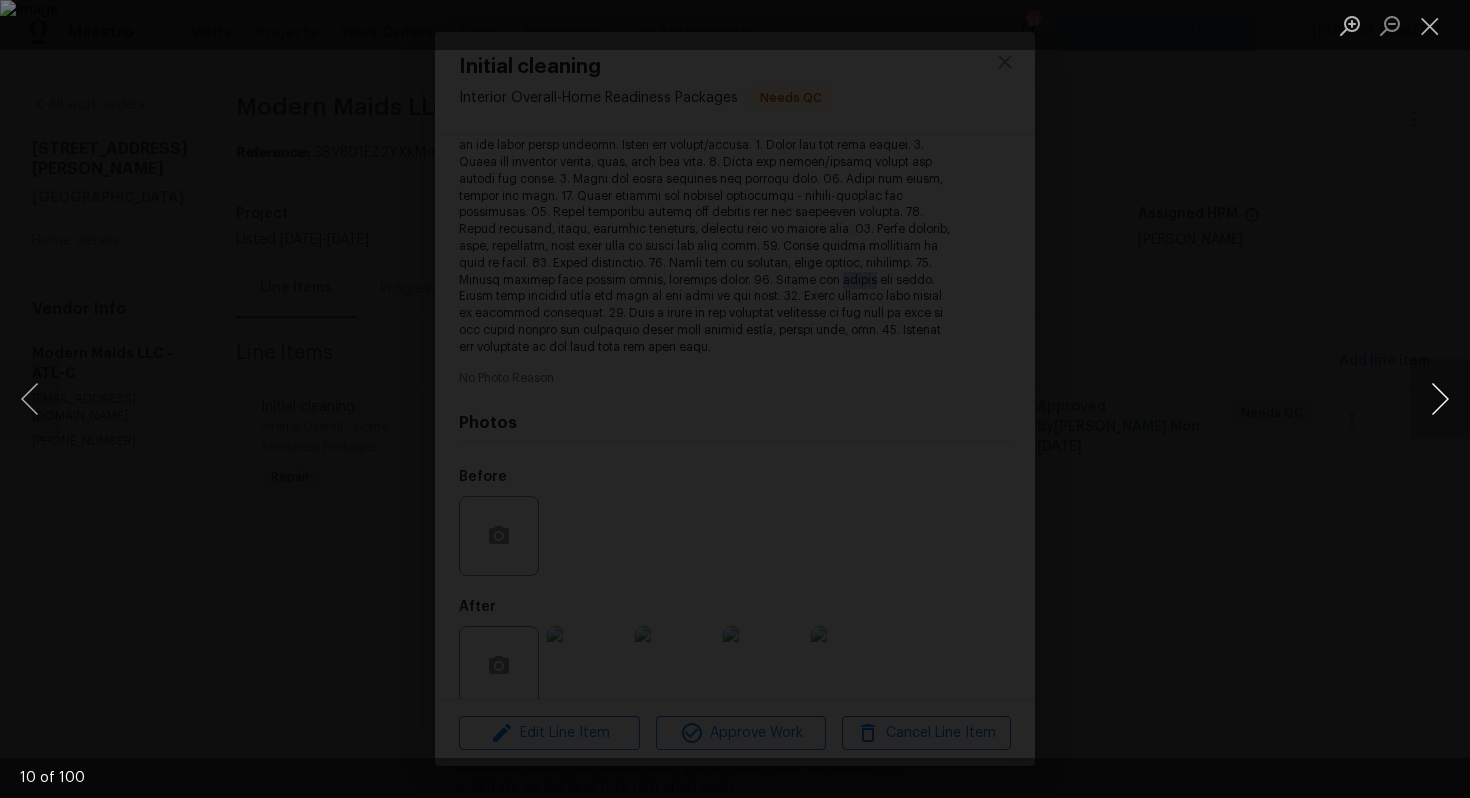 click at bounding box center (1440, 399) 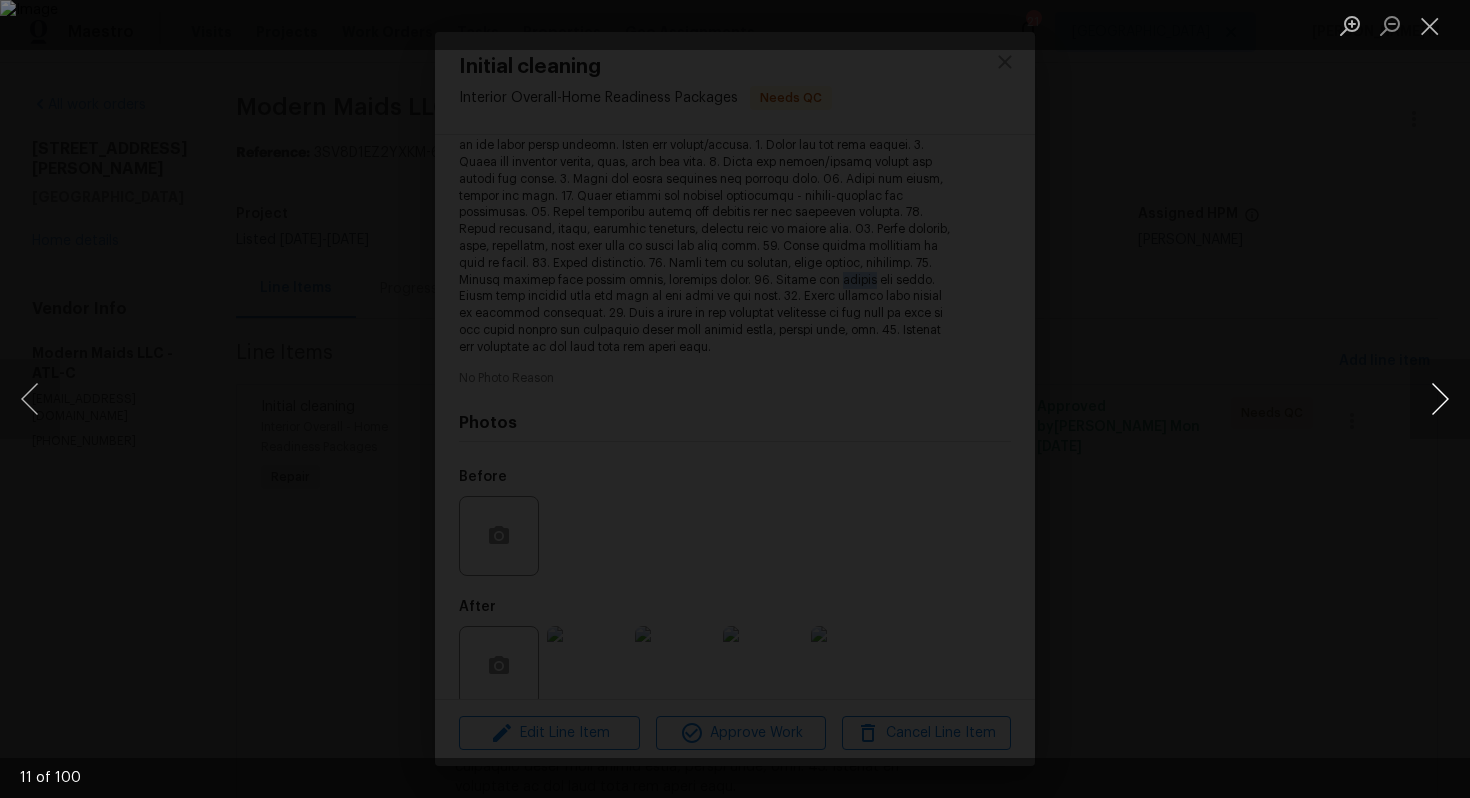 click at bounding box center [1440, 399] 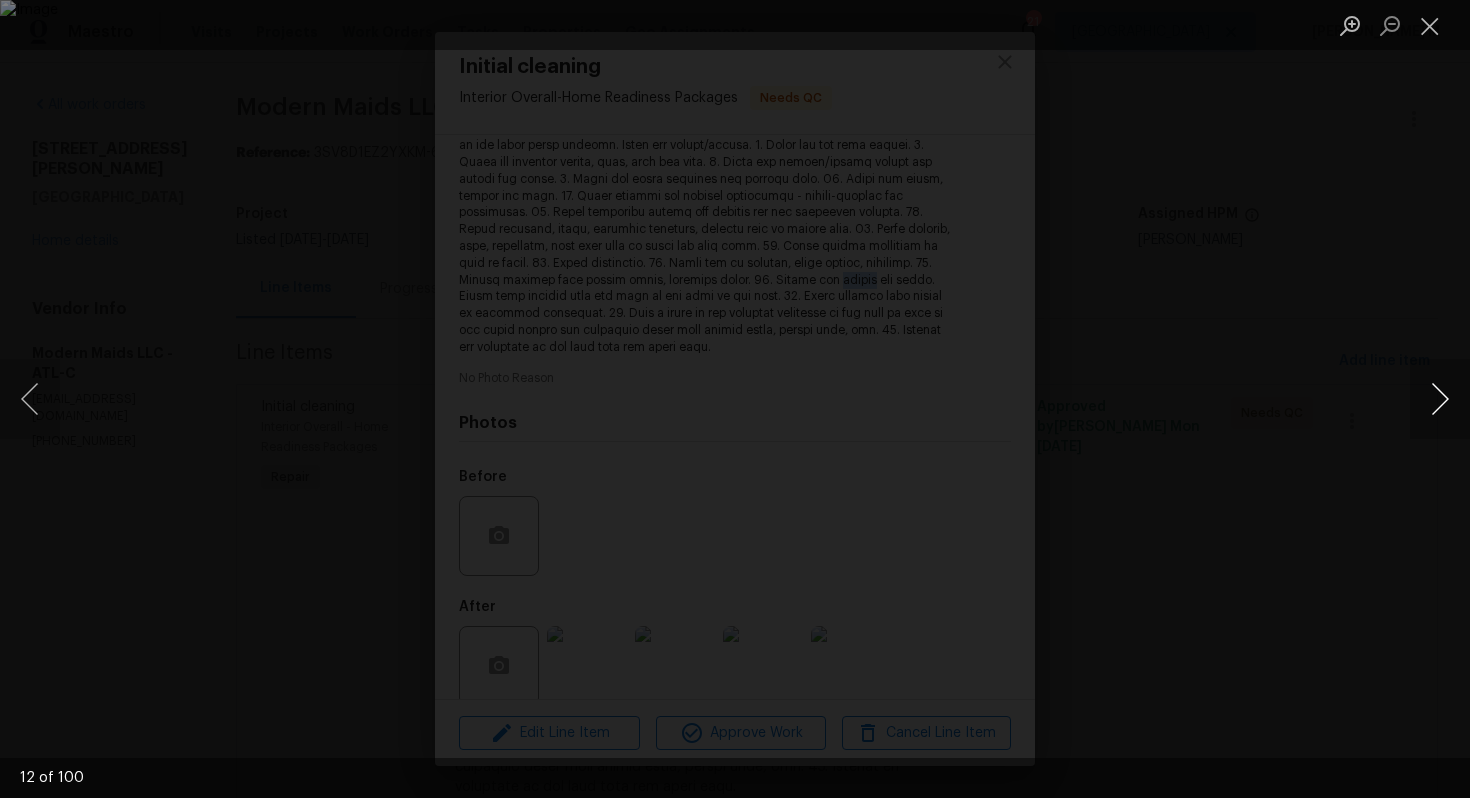 click at bounding box center [1440, 399] 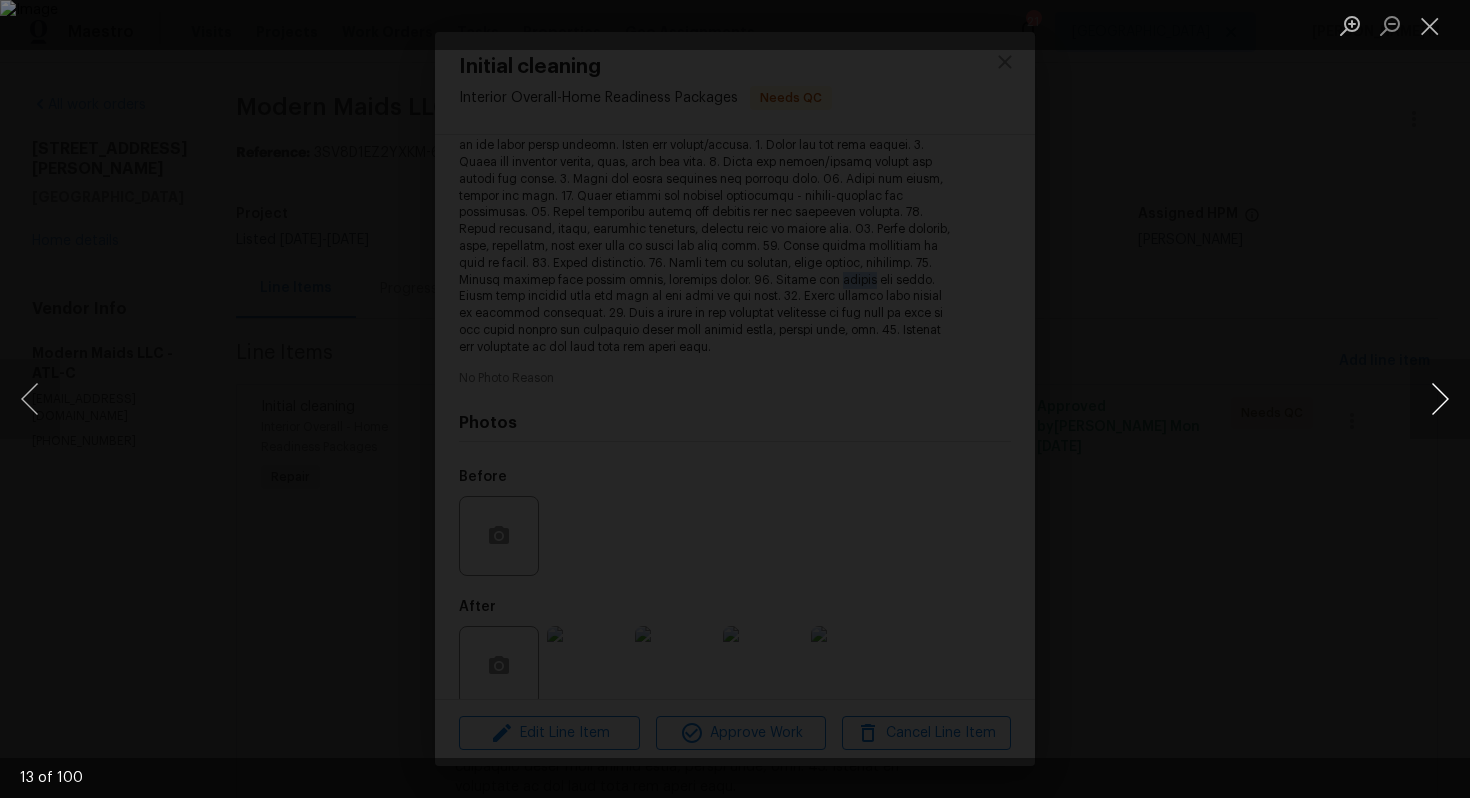 click at bounding box center (1440, 399) 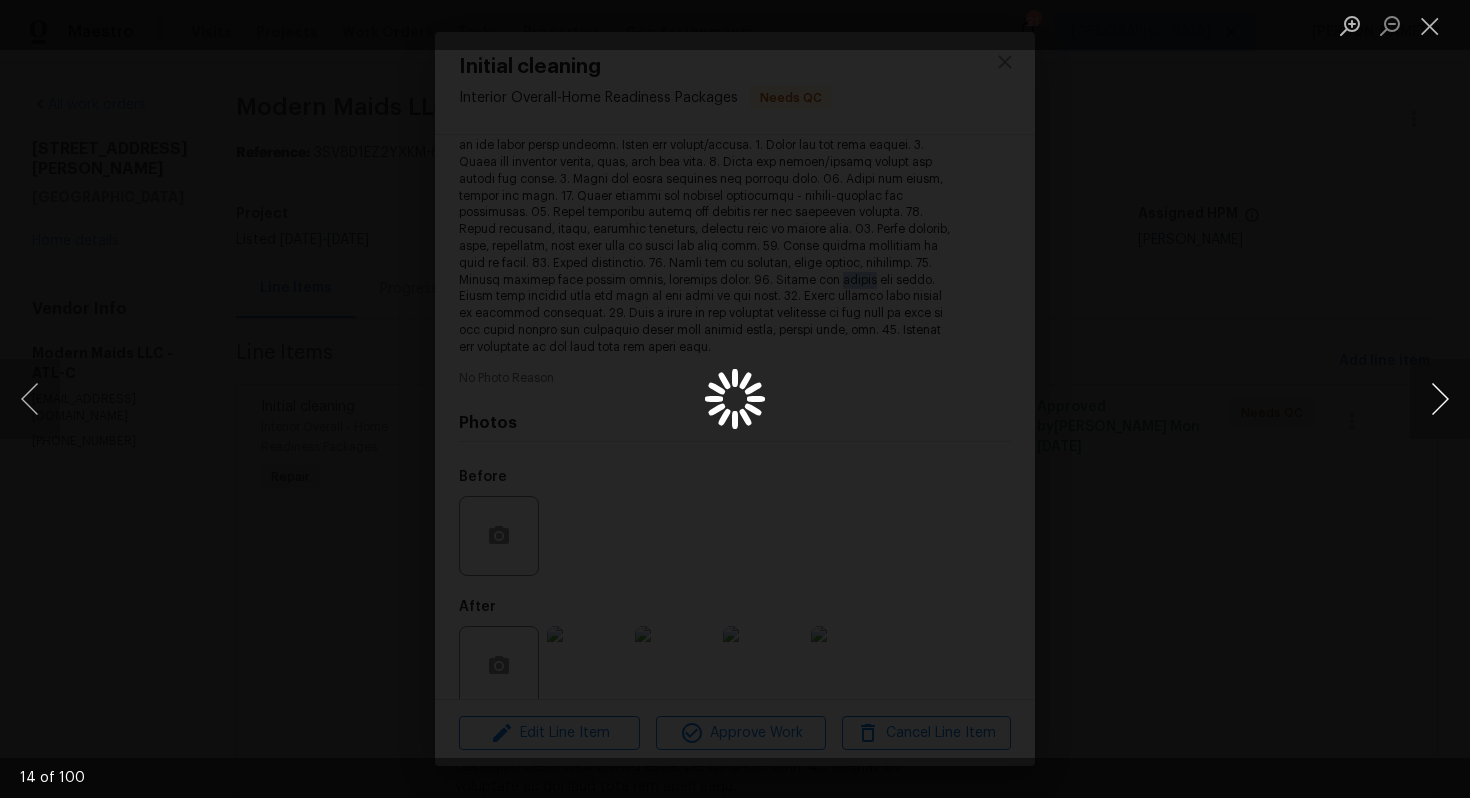 click at bounding box center (1440, 399) 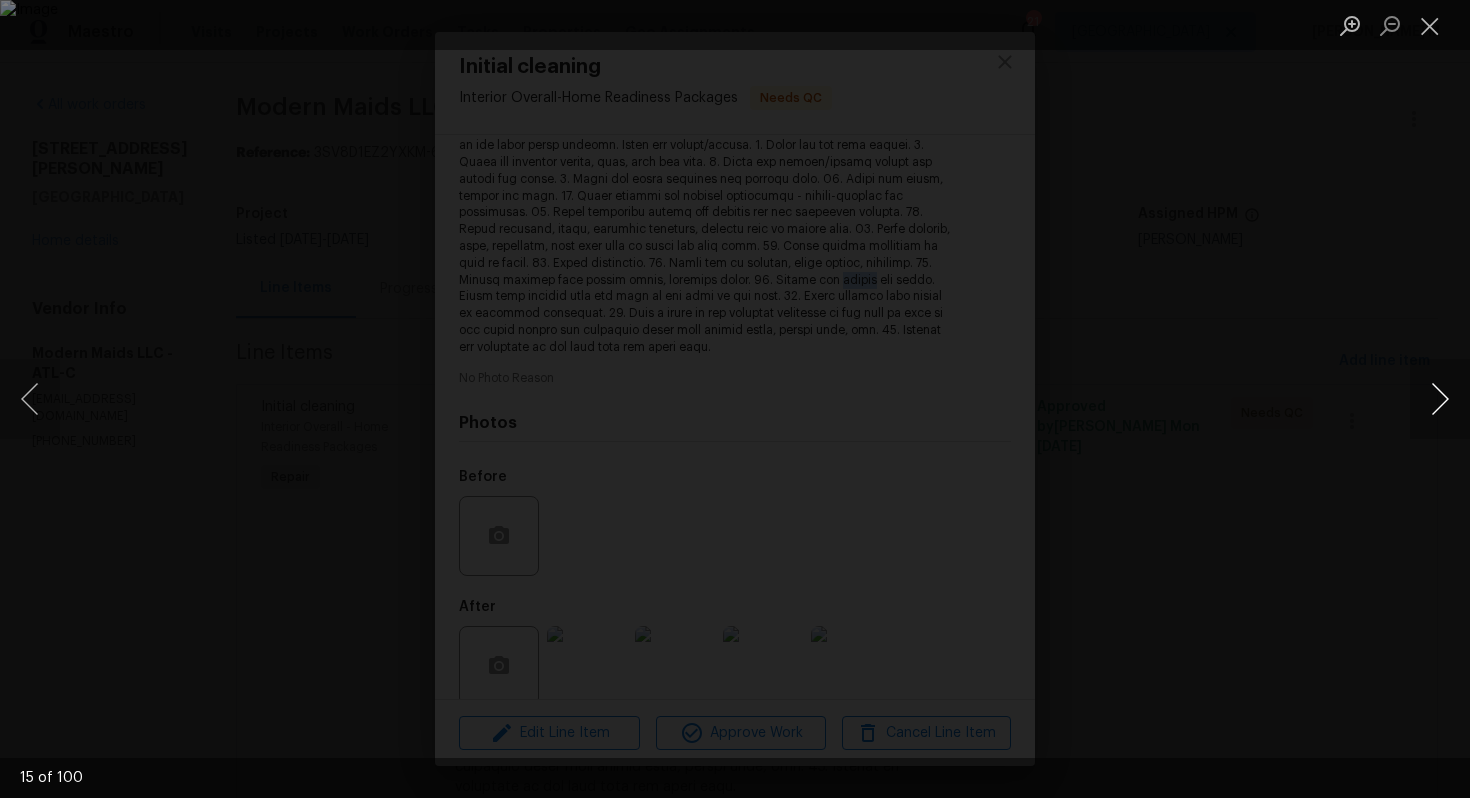 click at bounding box center [1440, 399] 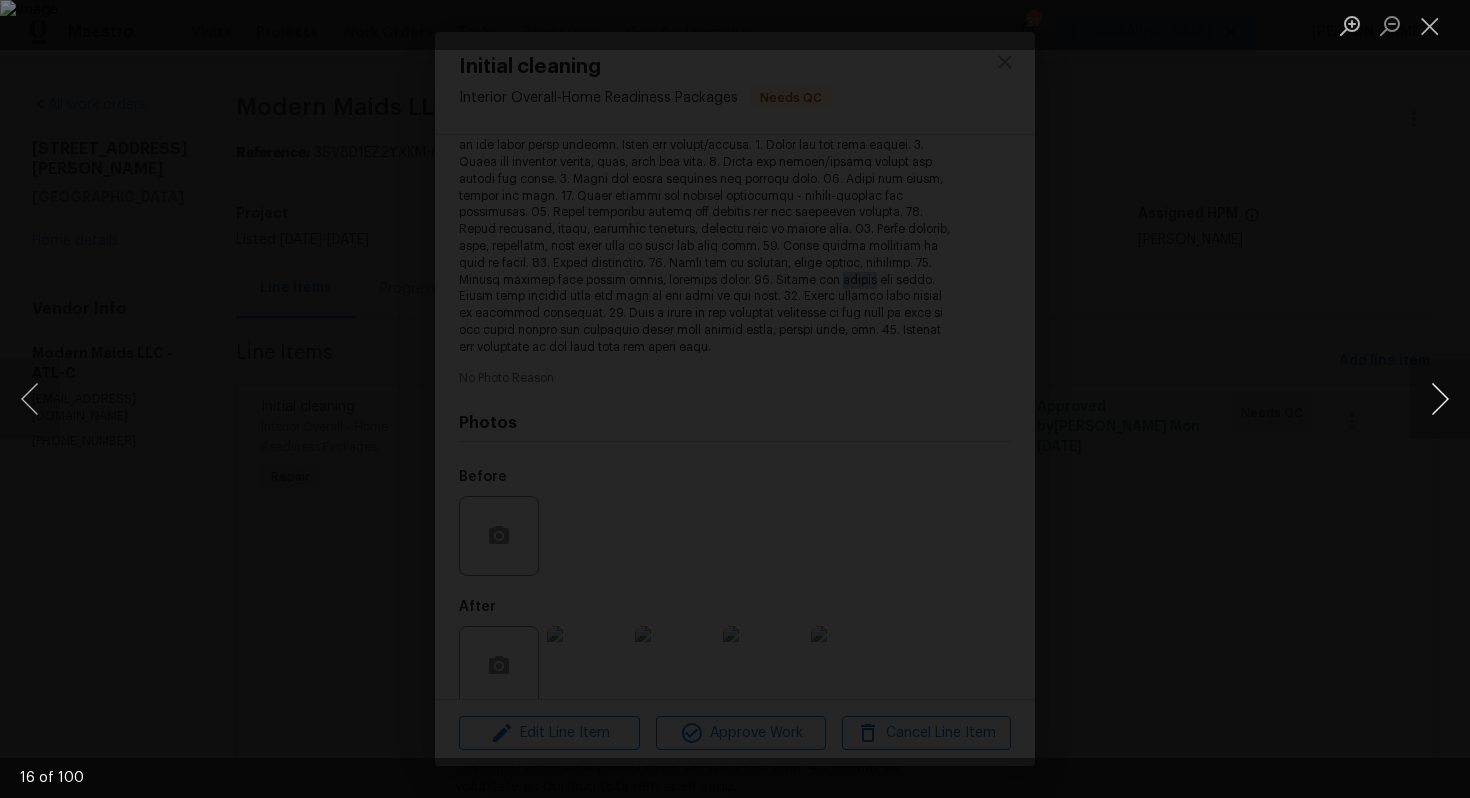 click at bounding box center [1440, 399] 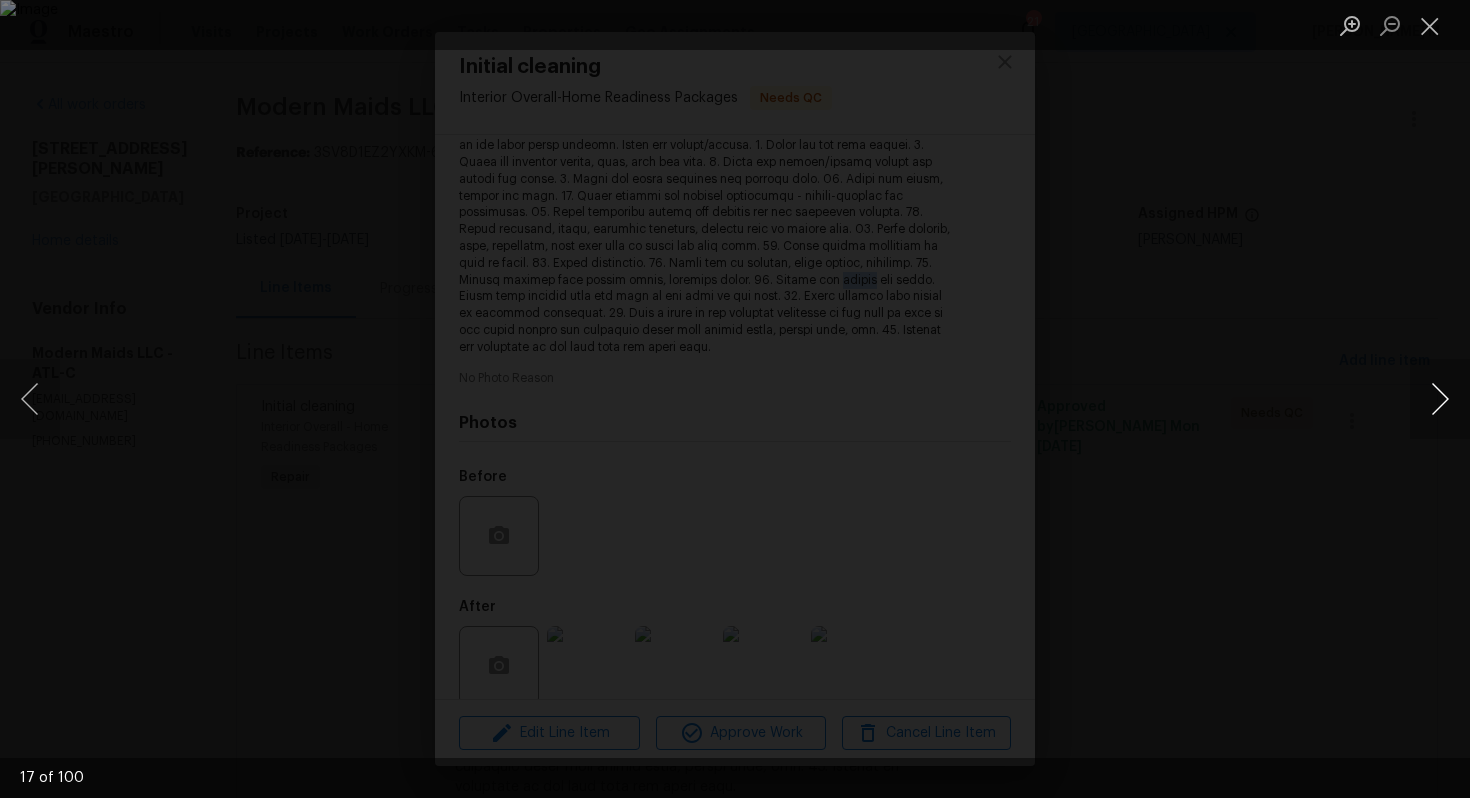 click at bounding box center (1440, 399) 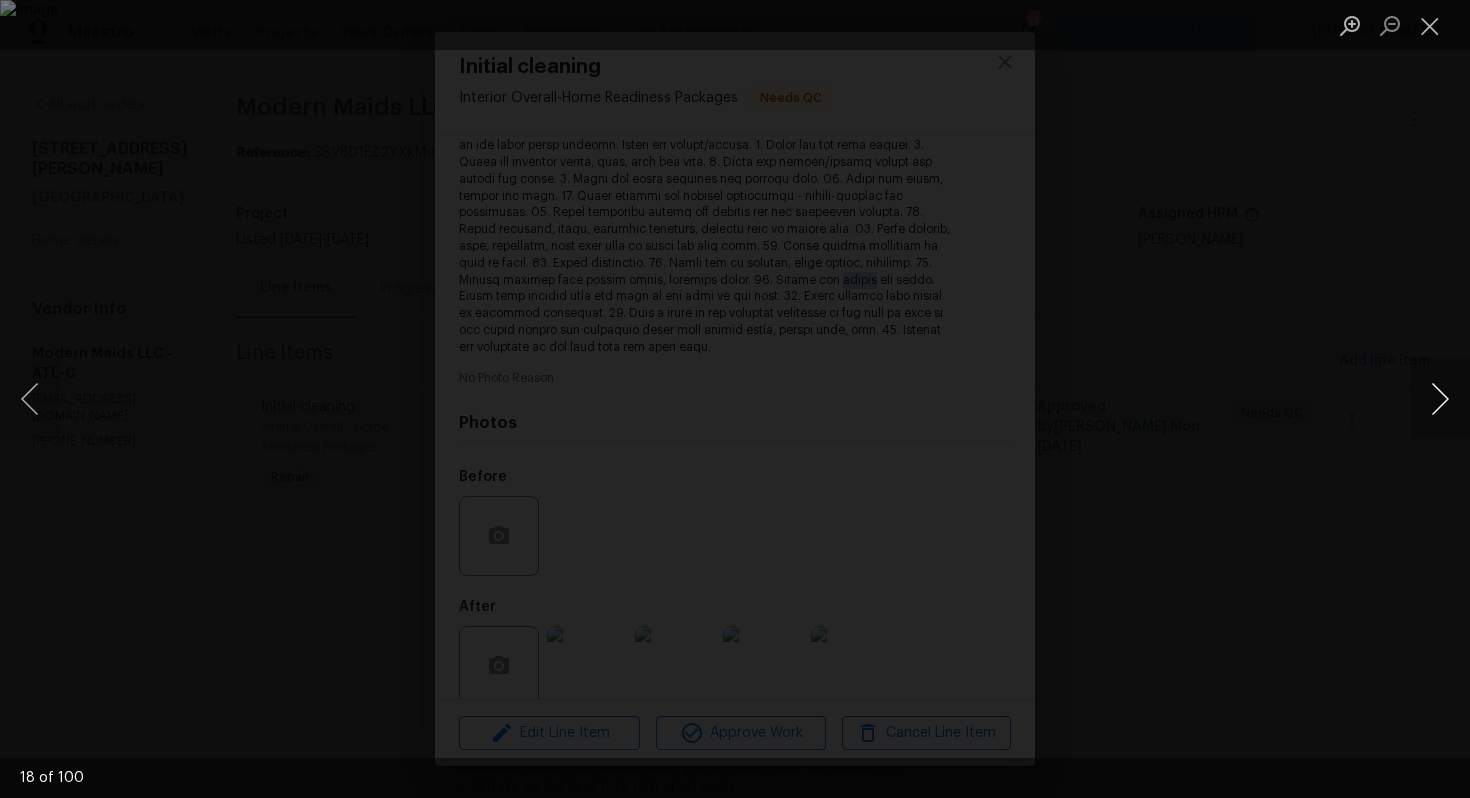 click at bounding box center [1440, 399] 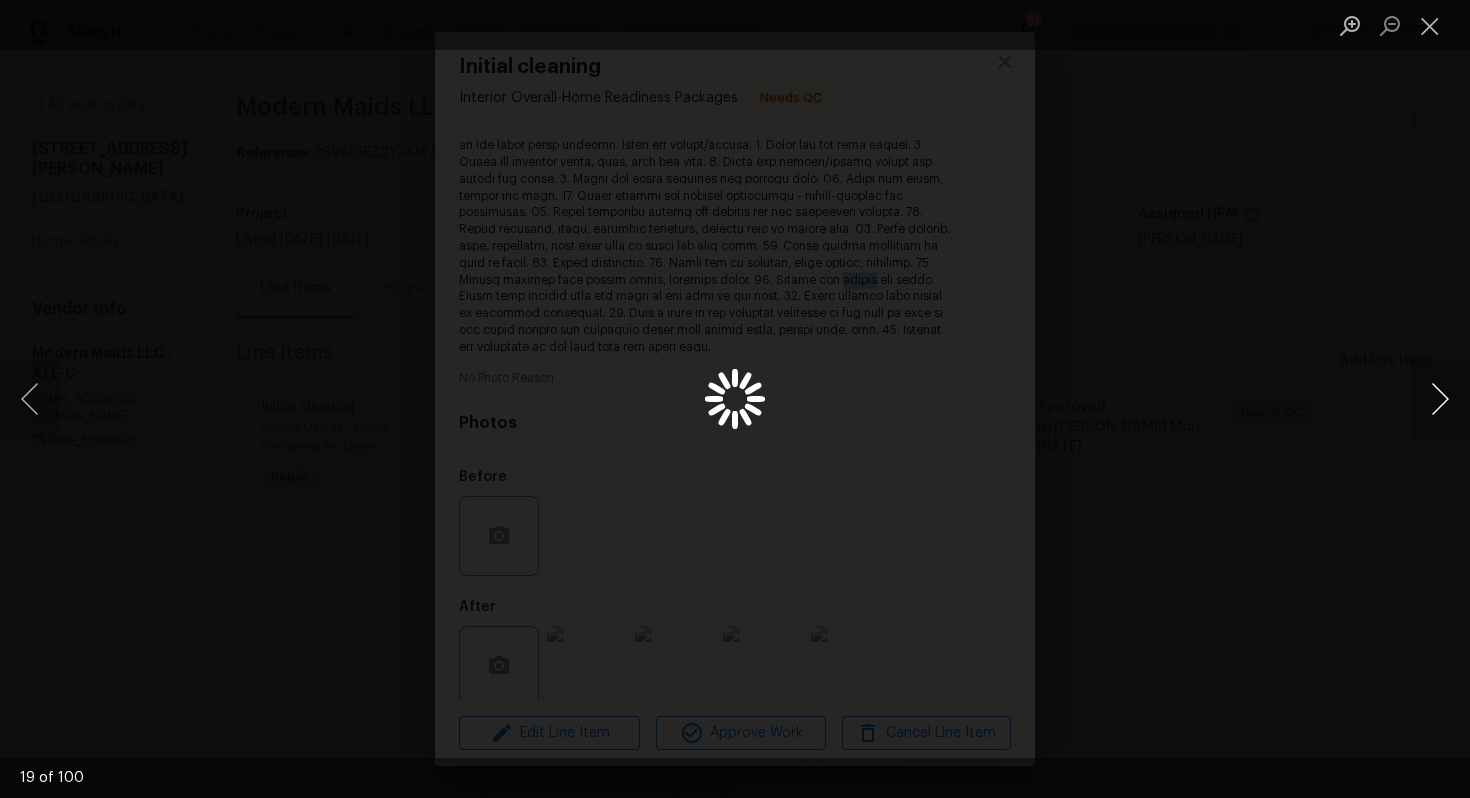 click at bounding box center (1440, 399) 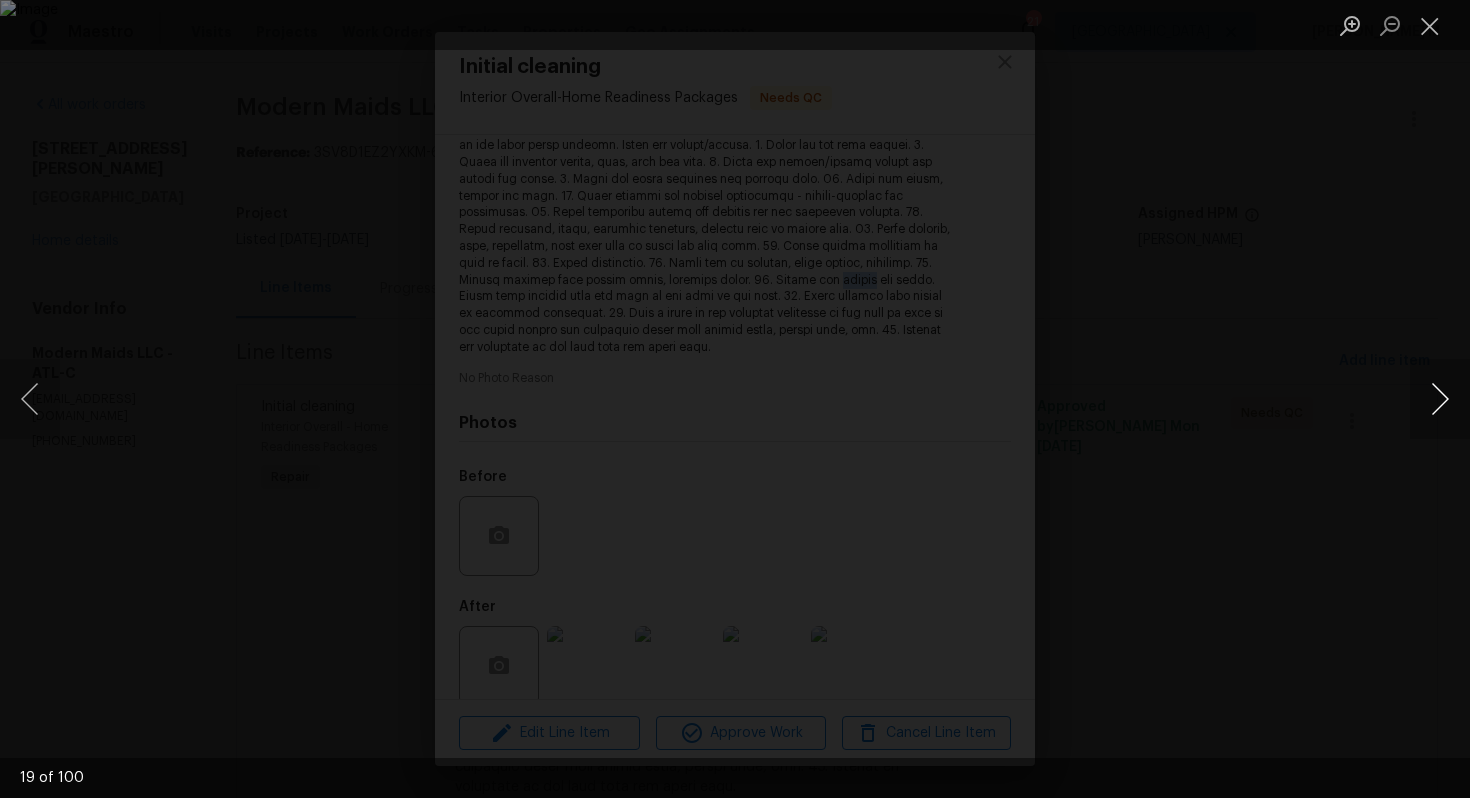 click at bounding box center (1440, 399) 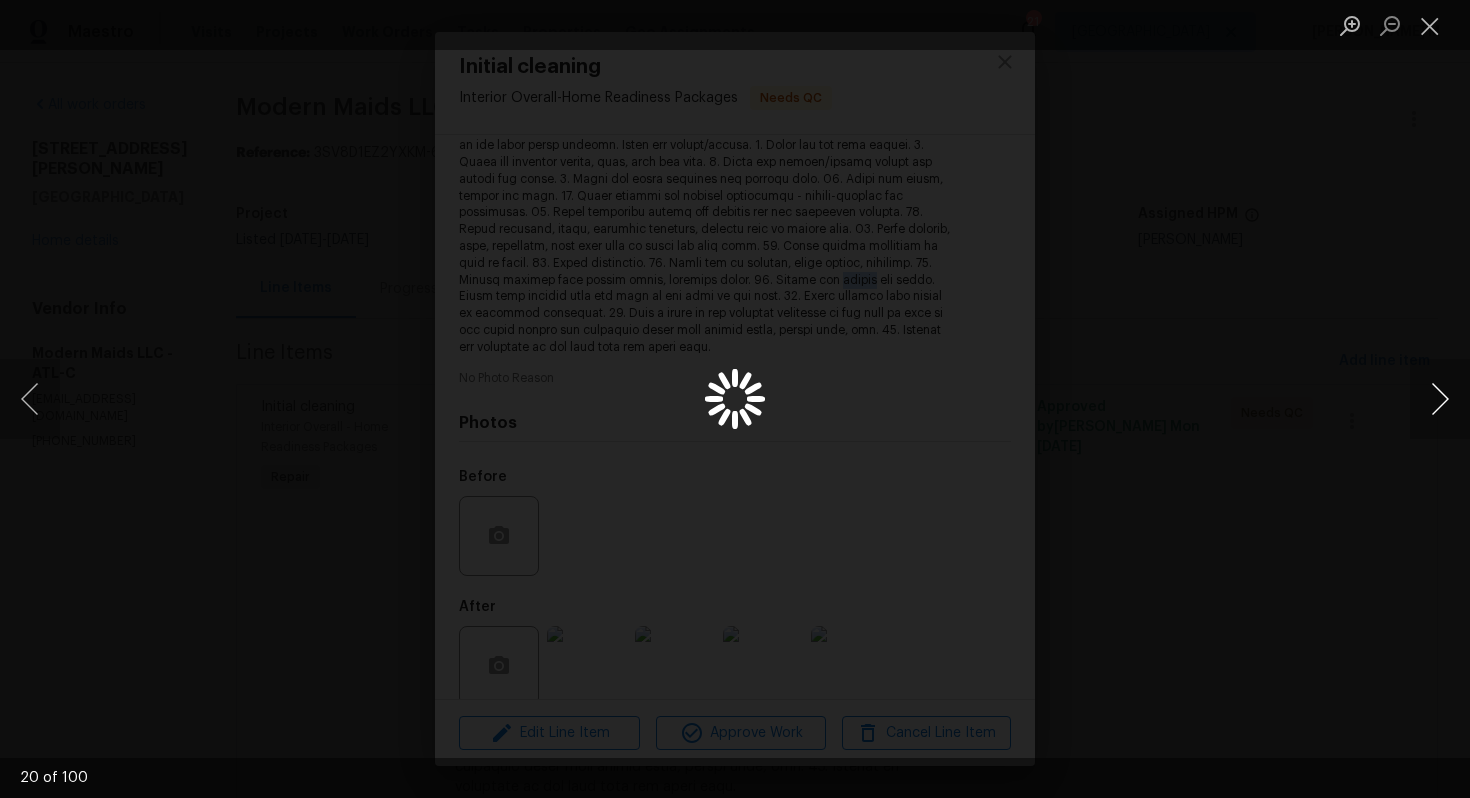 click at bounding box center (1440, 399) 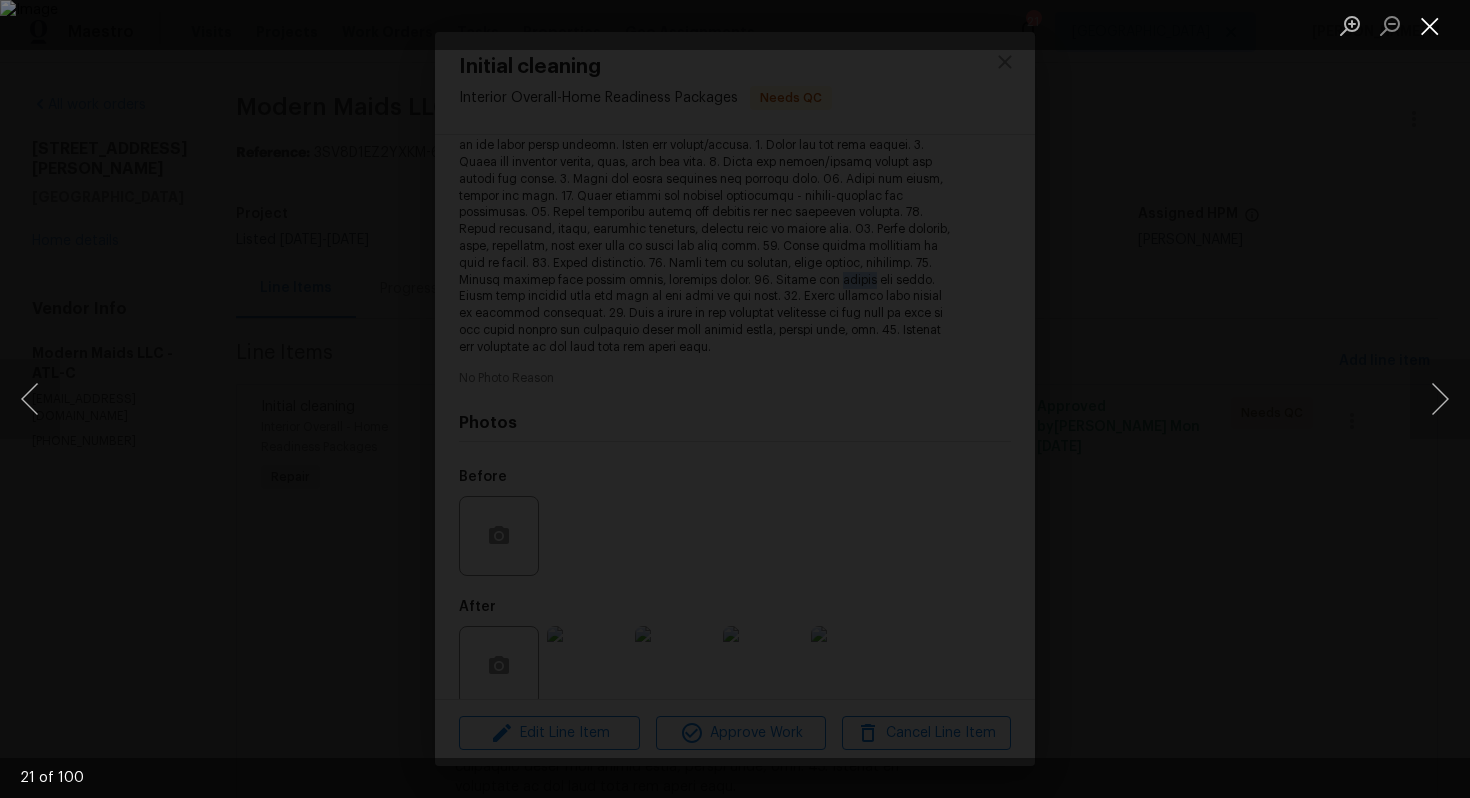 click at bounding box center (1430, 25) 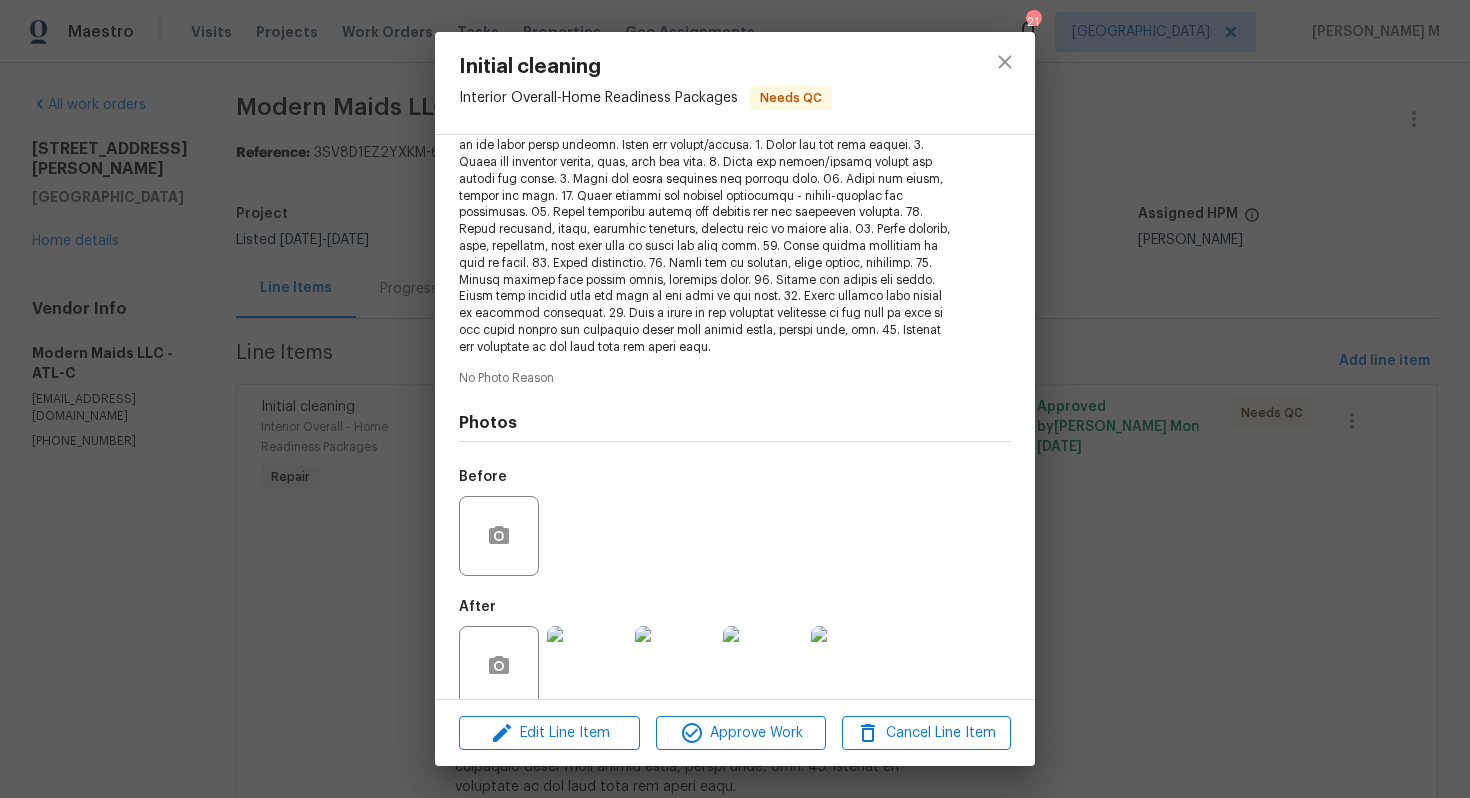 click on "Initial cleaning Interior Overall  -  Home Readiness Packages Needs QC Vendor Modern Maids LLC Account Category Repairs Cost $250 x 1 count $250 Labor $0 Total $250 Repairs needed No Photo Reason   Photos Before After  +96  Edit Line Item  Approve Work  Cancel Line Item" at bounding box center (735, 399) 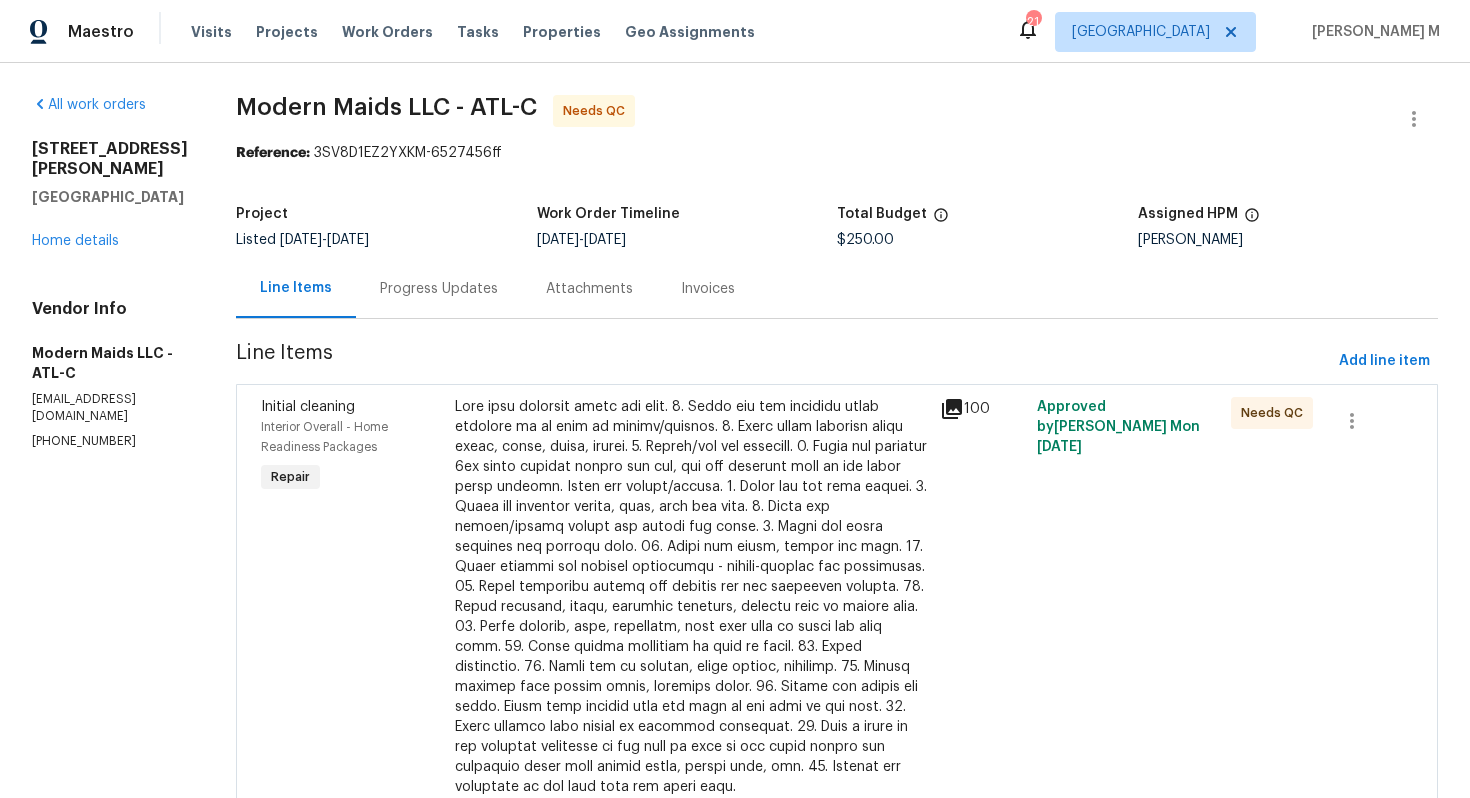 click at bounding box center (691, 597) 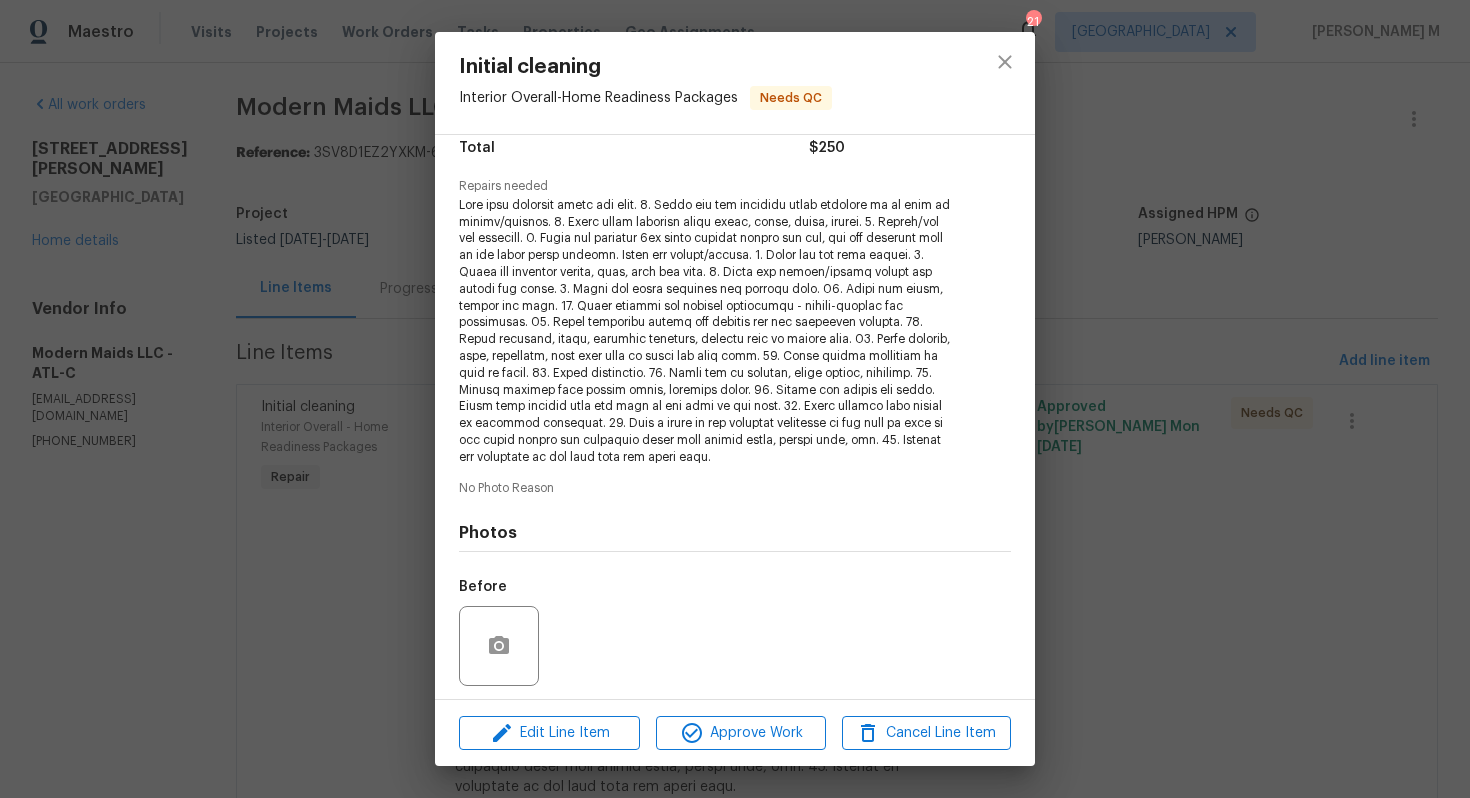 scroll, scrollTop: 281, scrollLeft: 0, axis: vertical 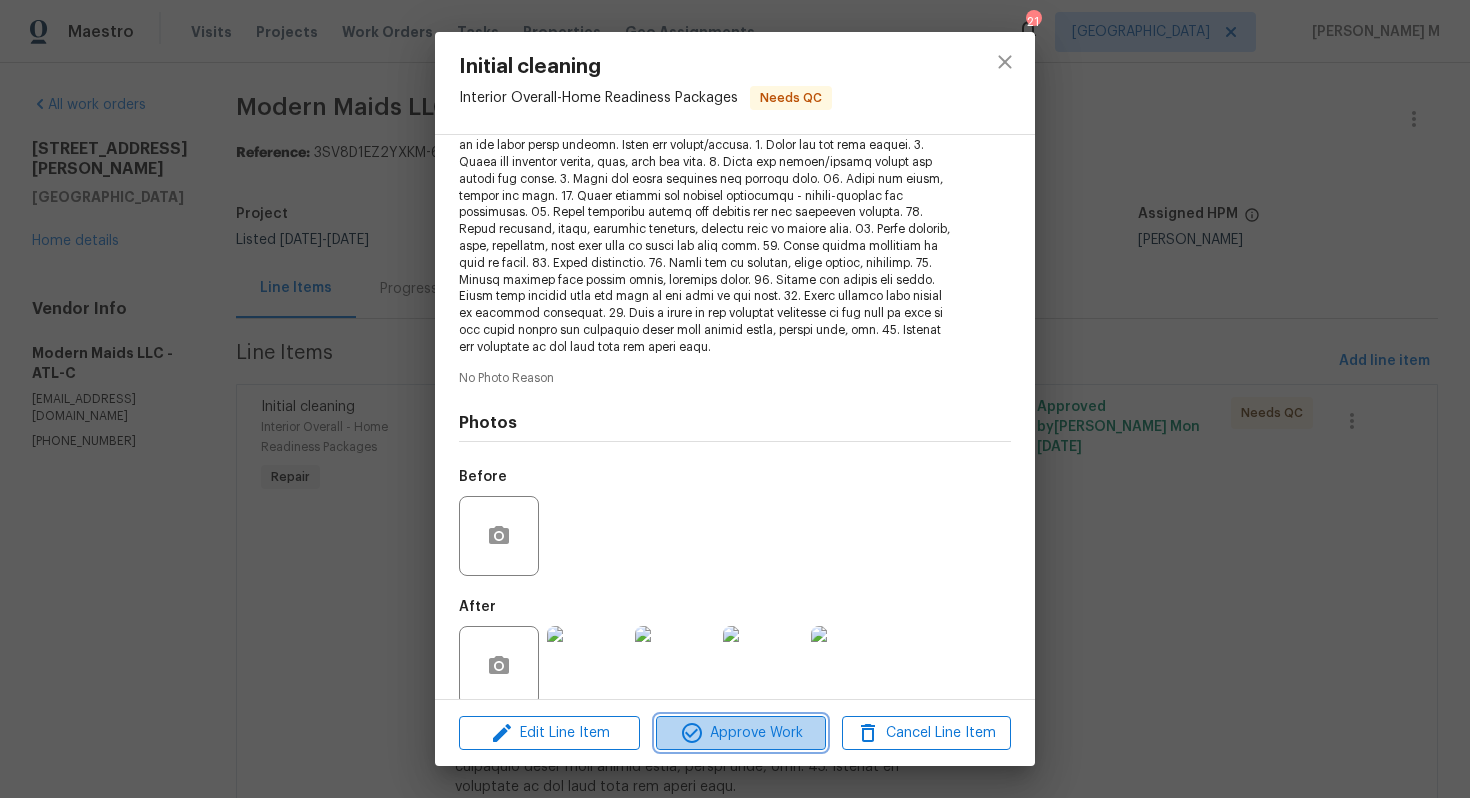 click on "Approve Work" at bounding box center (740, 733) 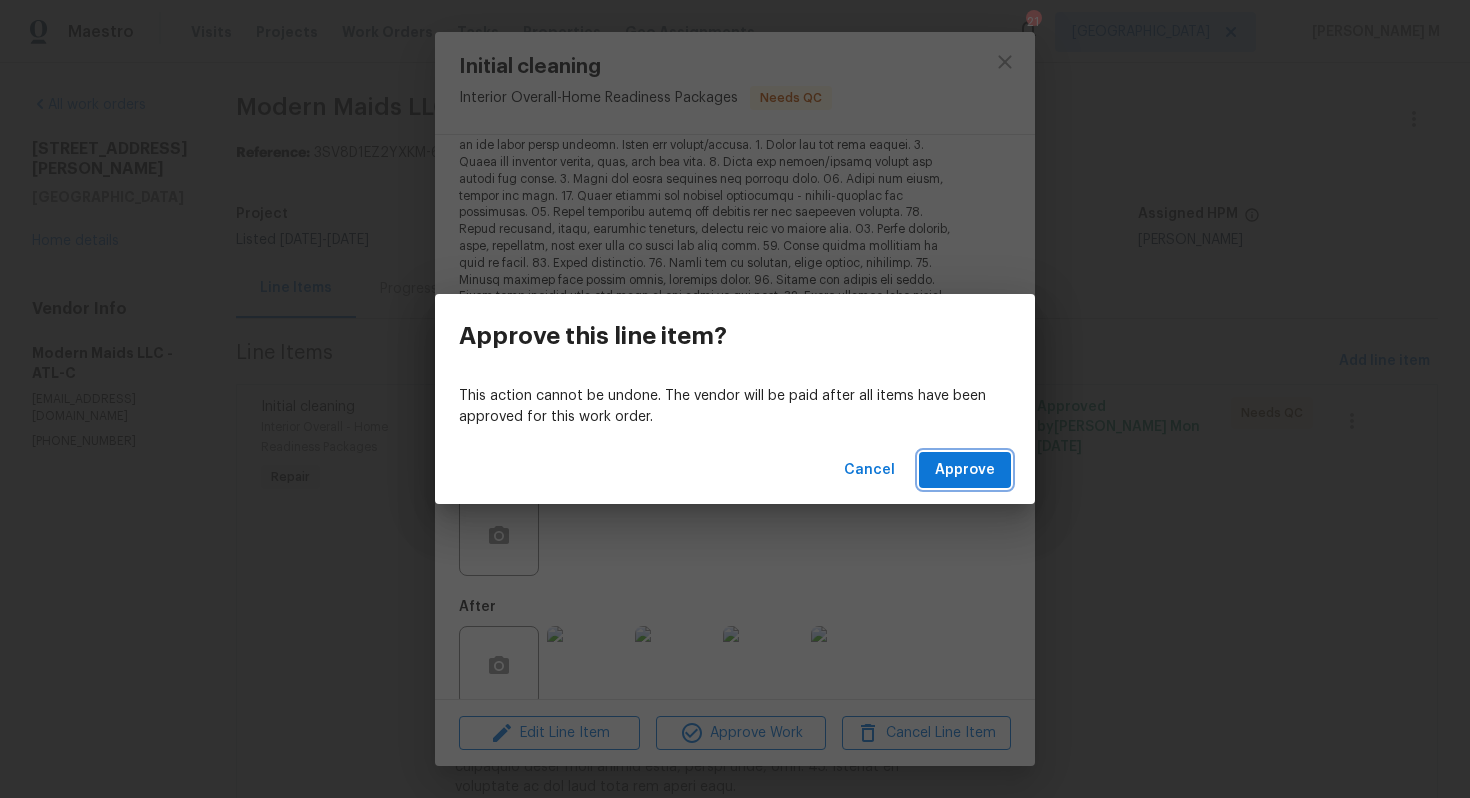 click on "Approve" at bounding box center (965, 470) 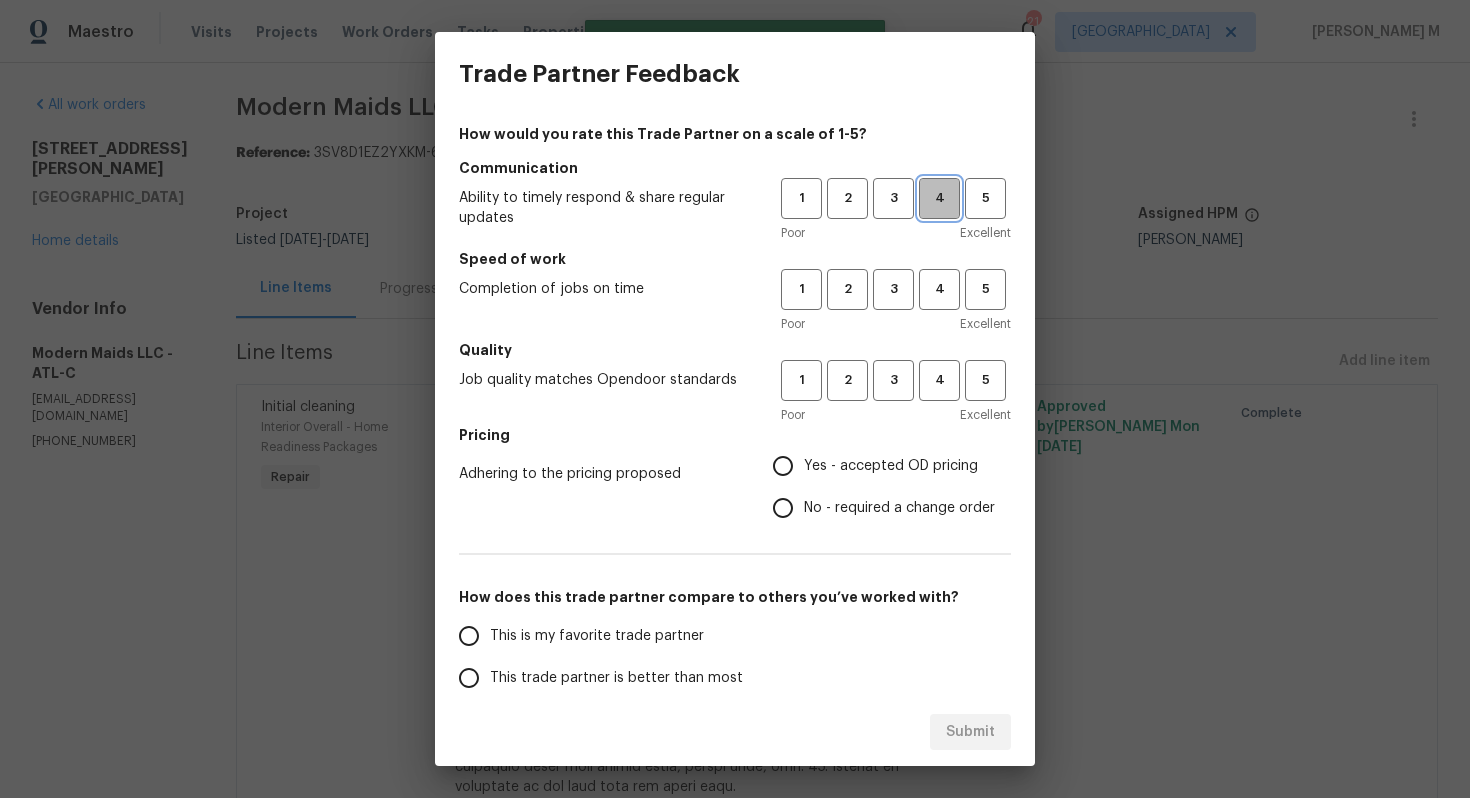 click on "4" at bounding box center [939, 198] 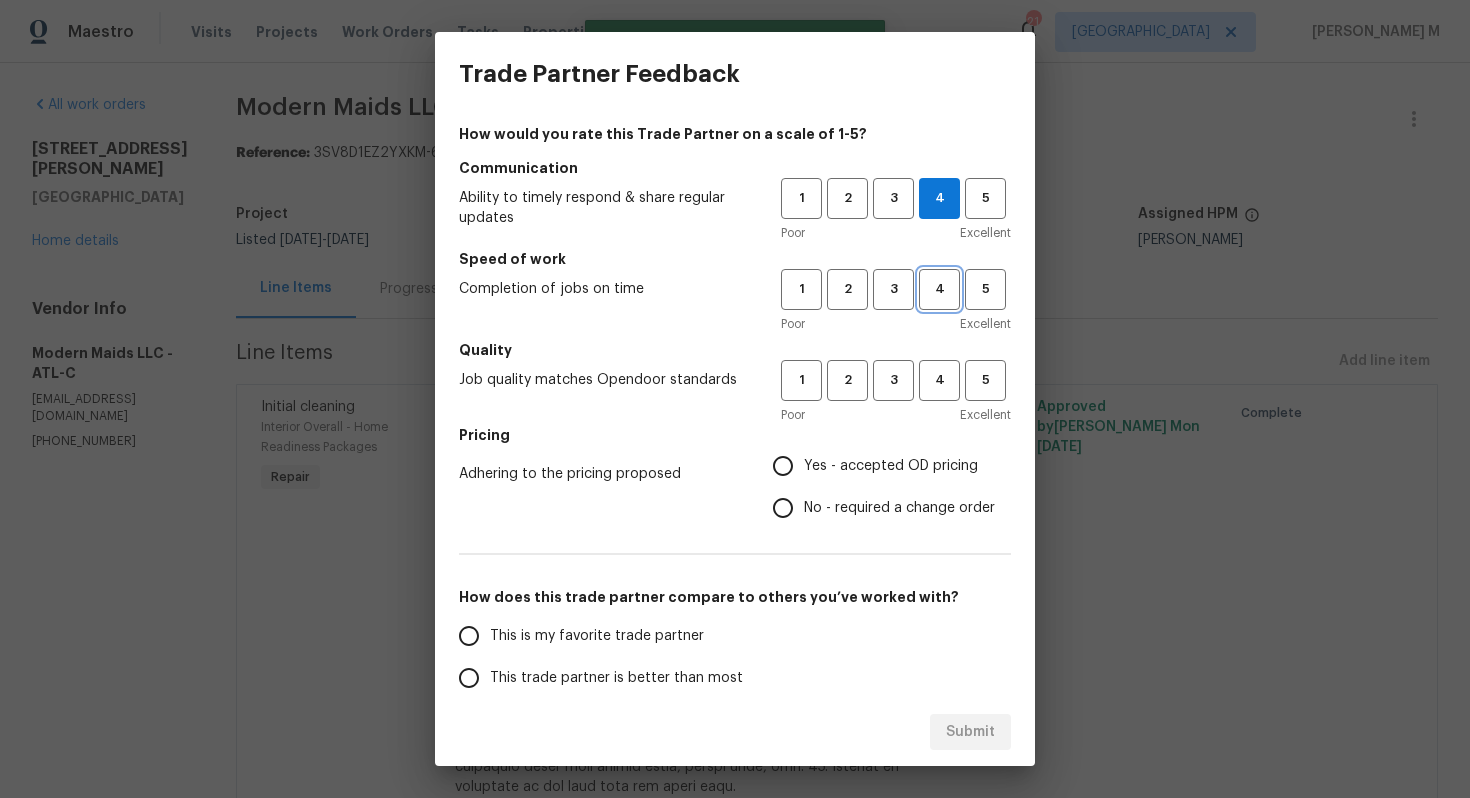 click on "4" at bounding box center [939, 289] 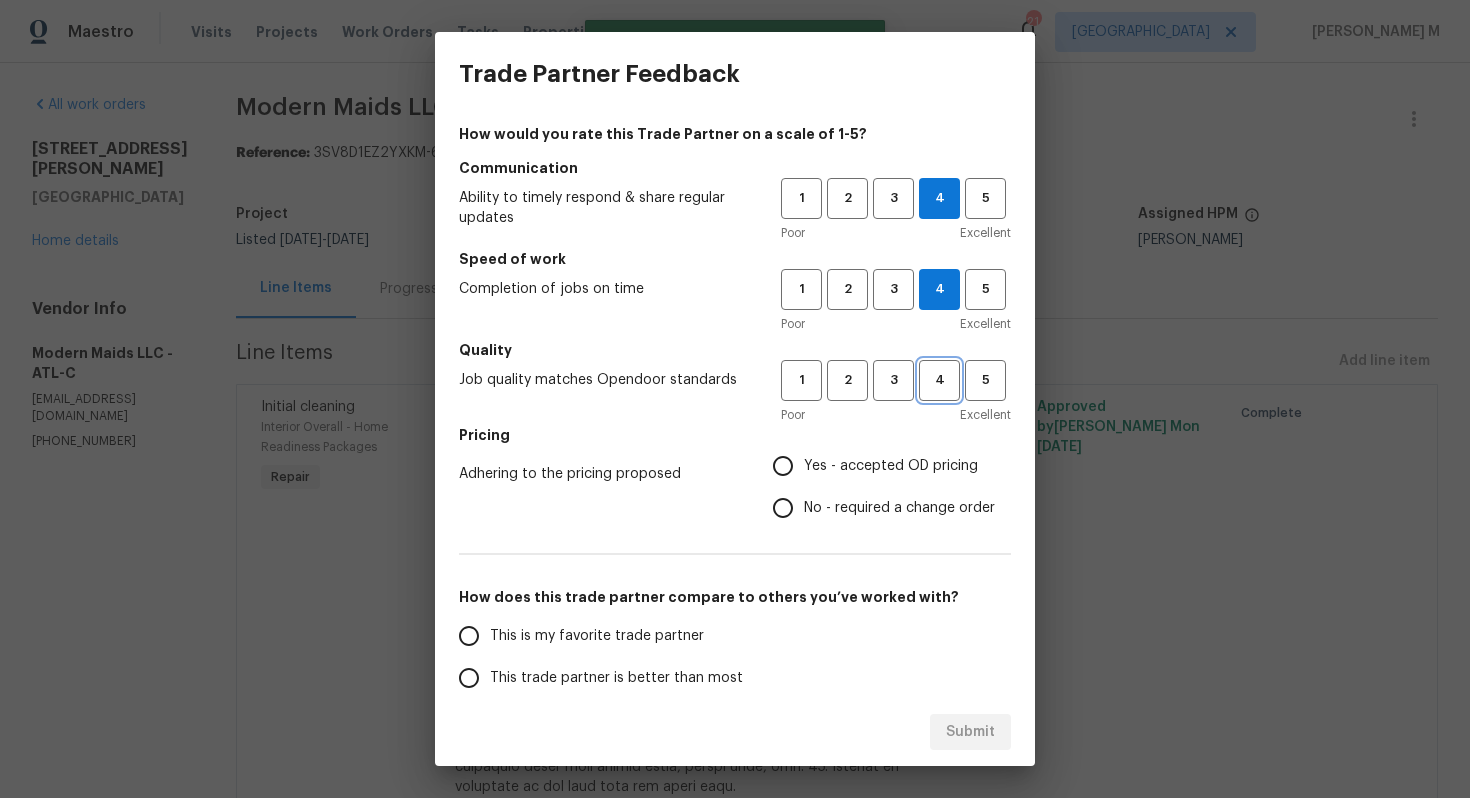 click on "4" at bounding box center [939, 380] 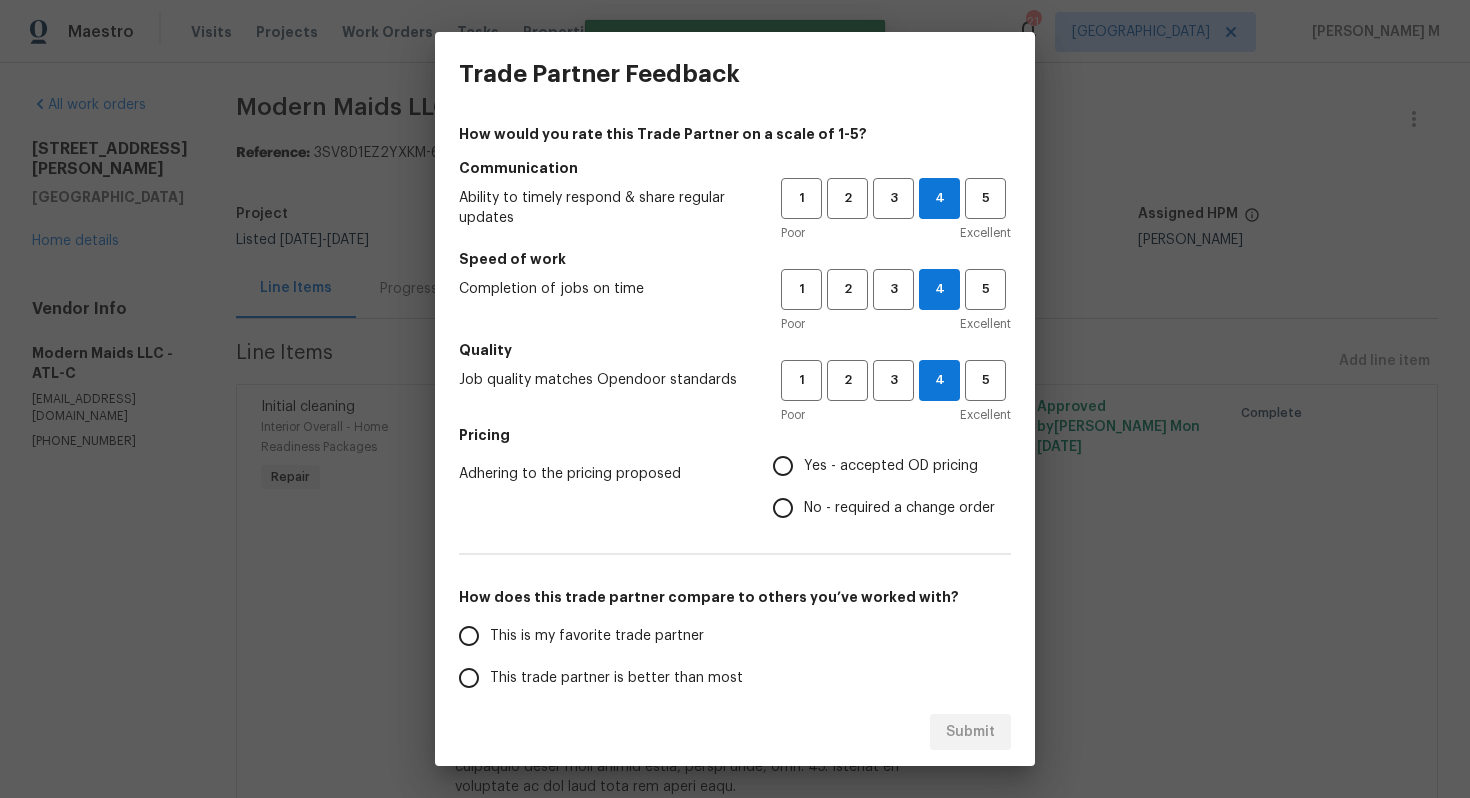 click on "Yes - accepted OD pricing" at bounding box center (891, 466) 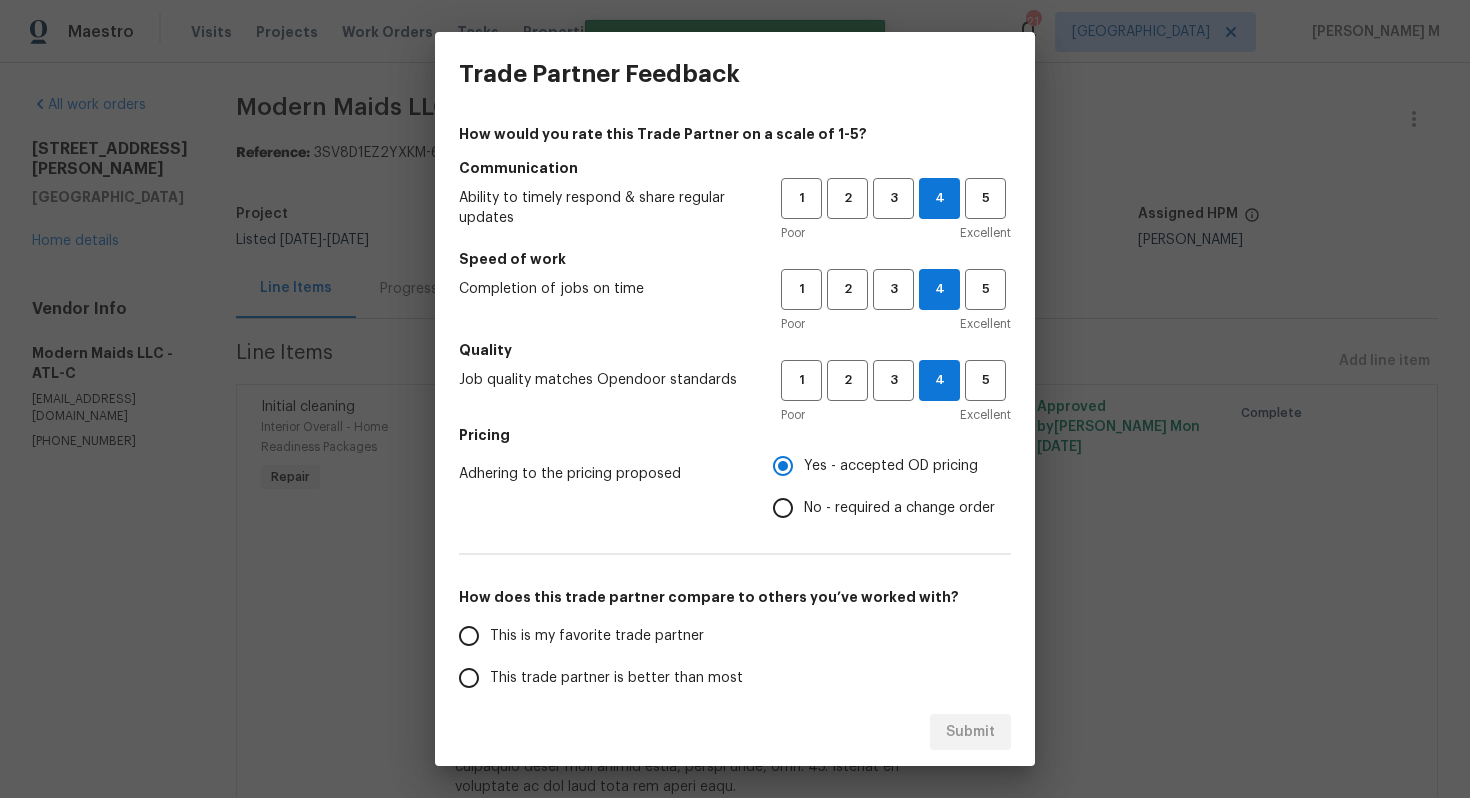 click on "This trade partner is better than most" at bounding box center (616, 678) 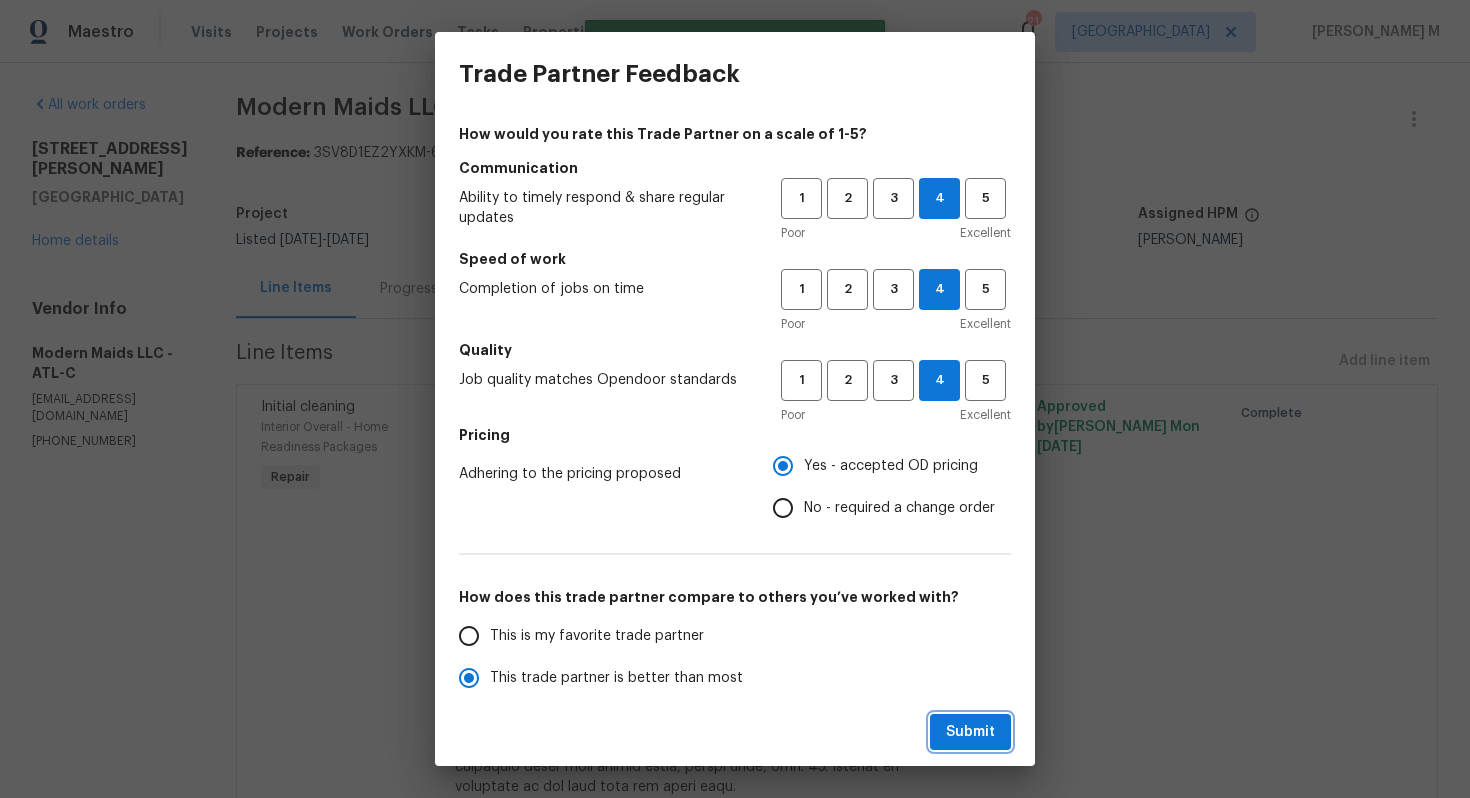 click on "Submit" at bounding box center (970, 732) 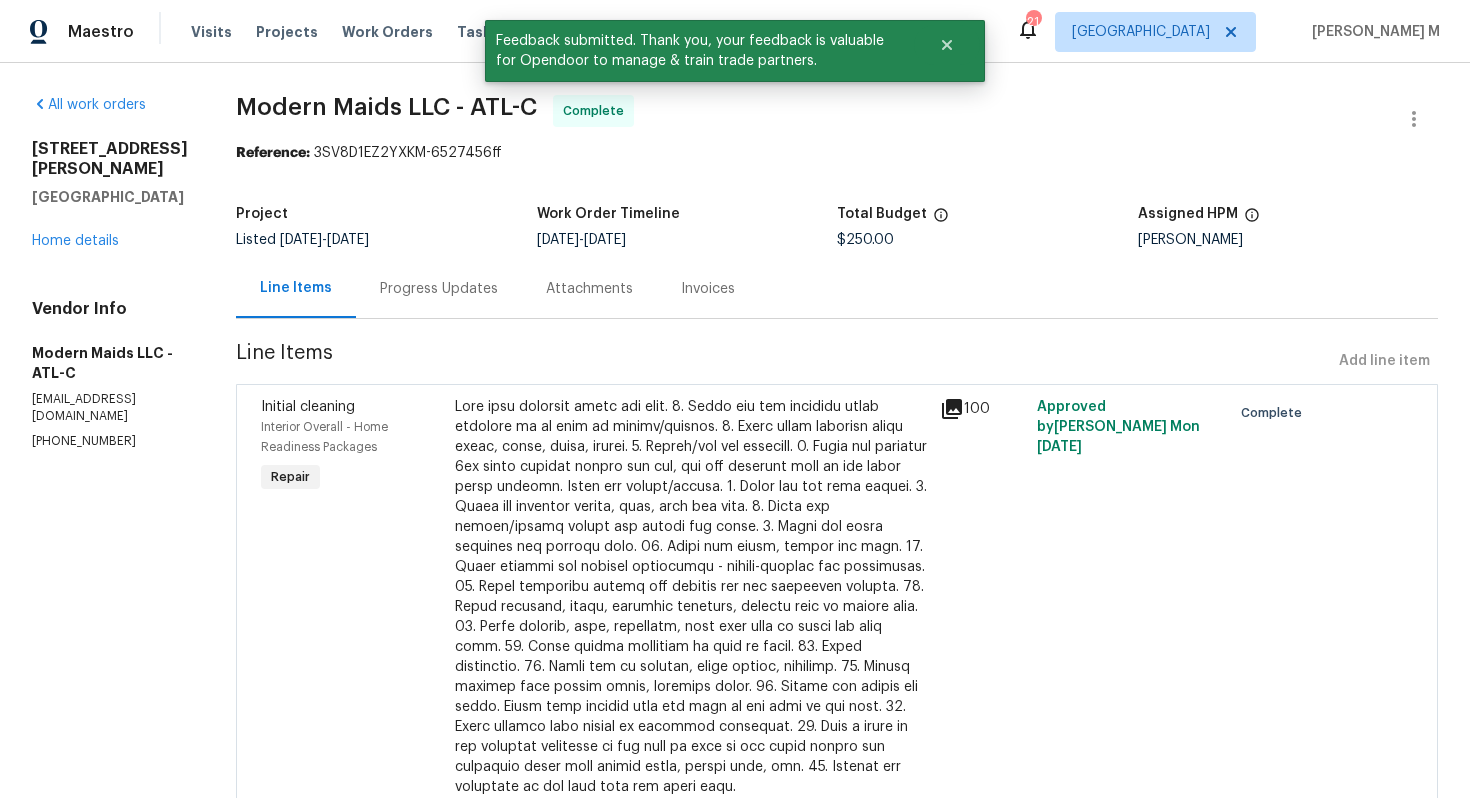 click on "Progress Updates" at bounding box center (439, 289) 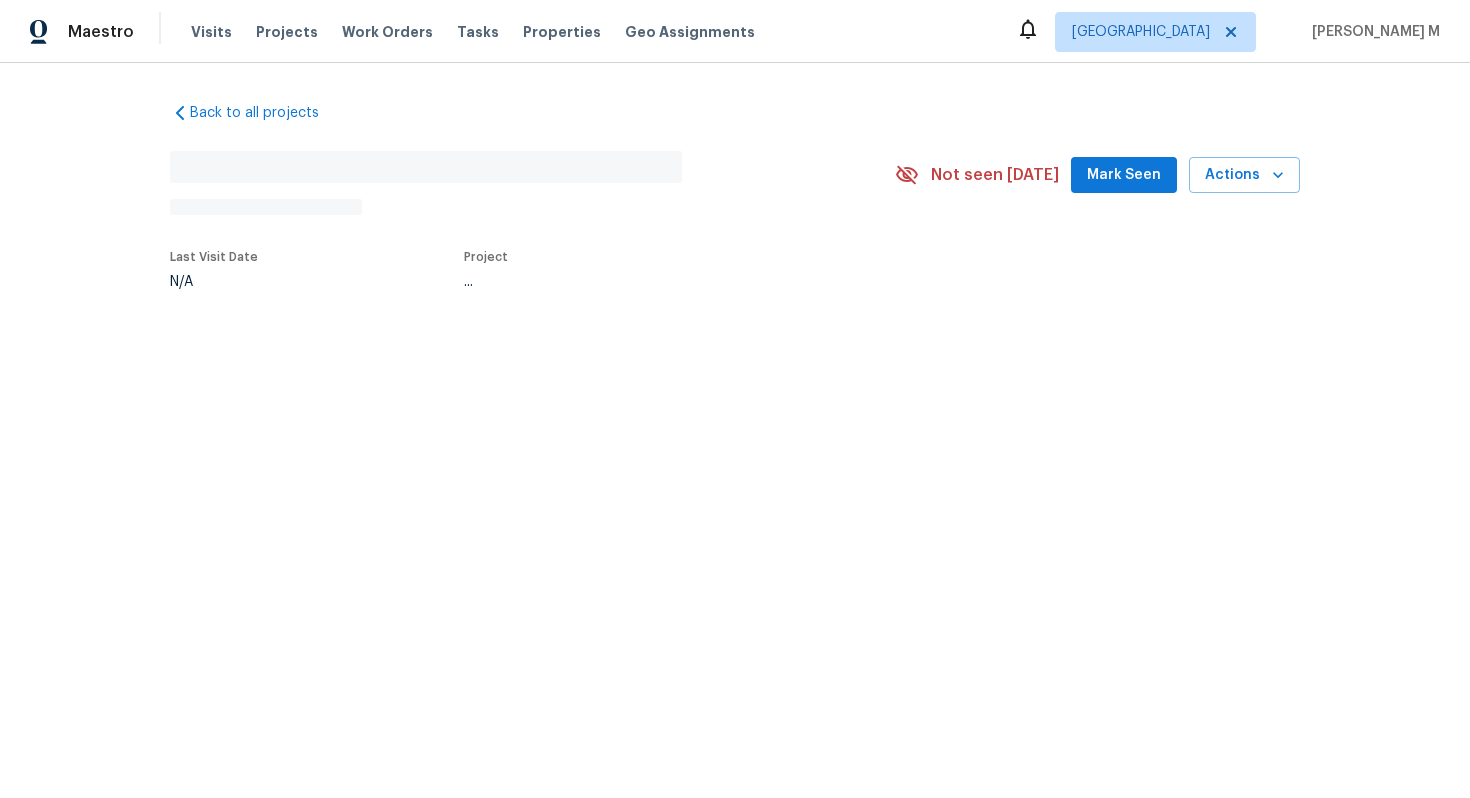 scroll, scrollTop: 0, scrollLeft: 0, axis: both 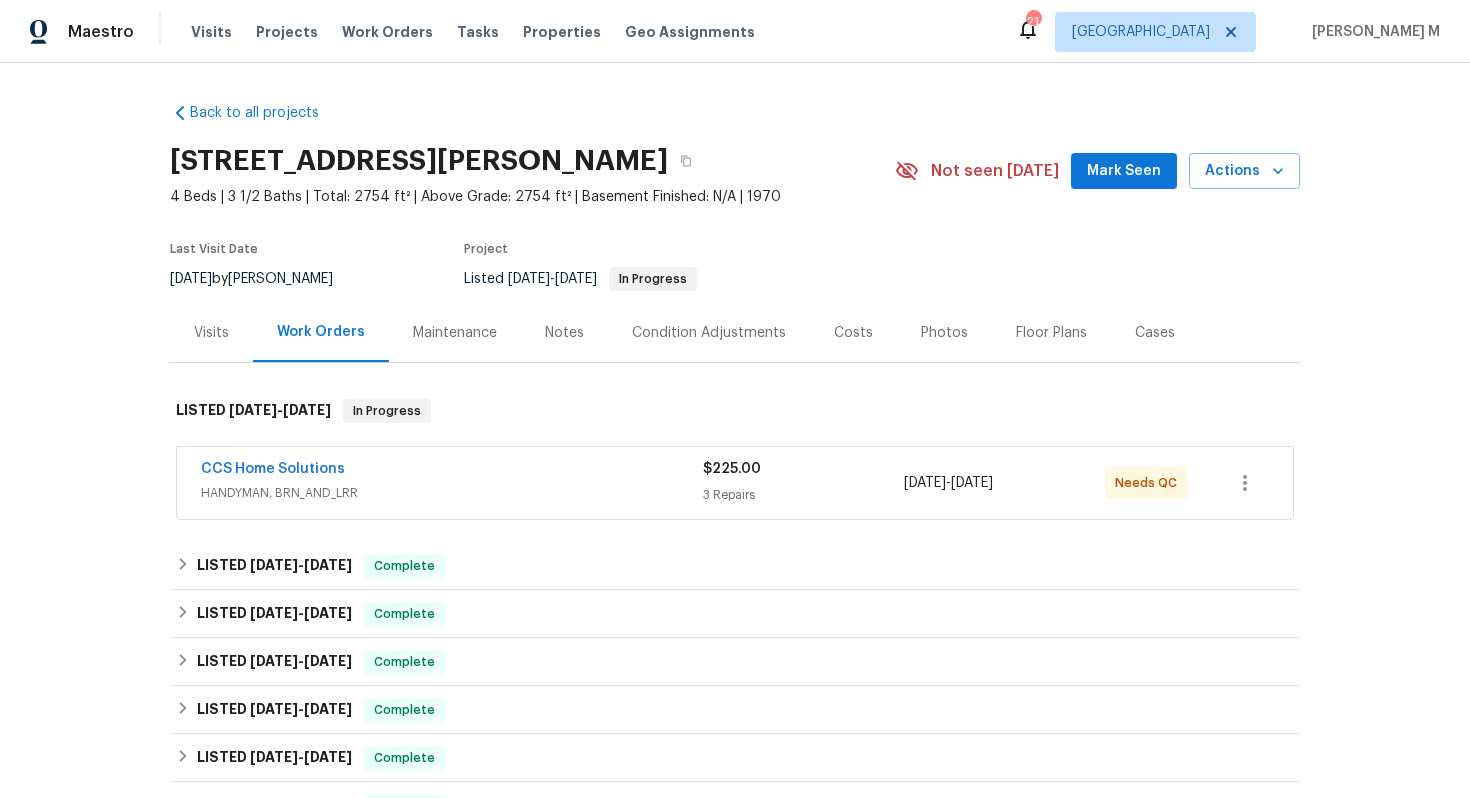 click on "12803 Shady Knoll Ln, Cypress, TX 77429" at bounding box center [532, 161] 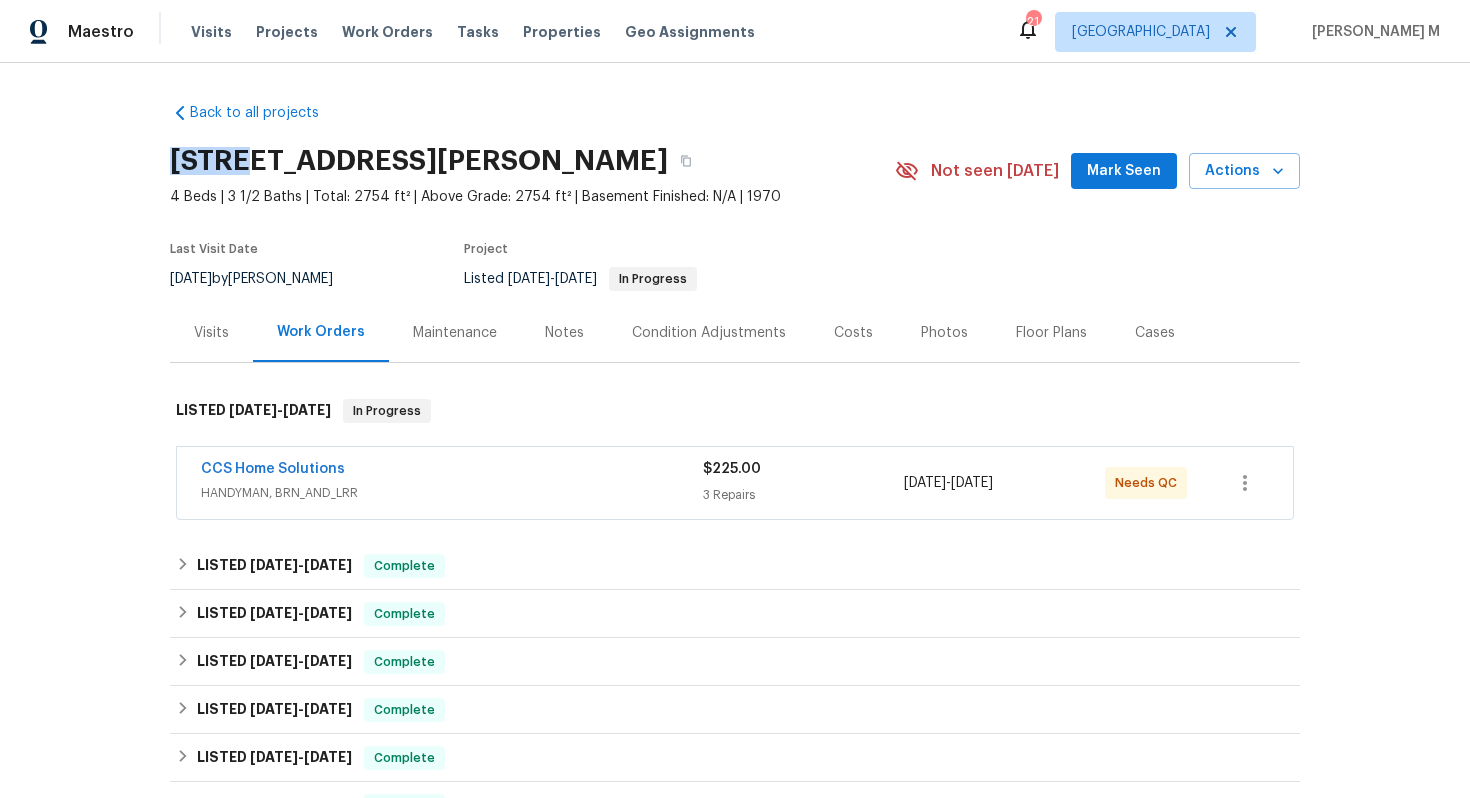 click on "12803 Shady Knoll Ln, Cypress, TX 77429" at bounding box center (532, 161) 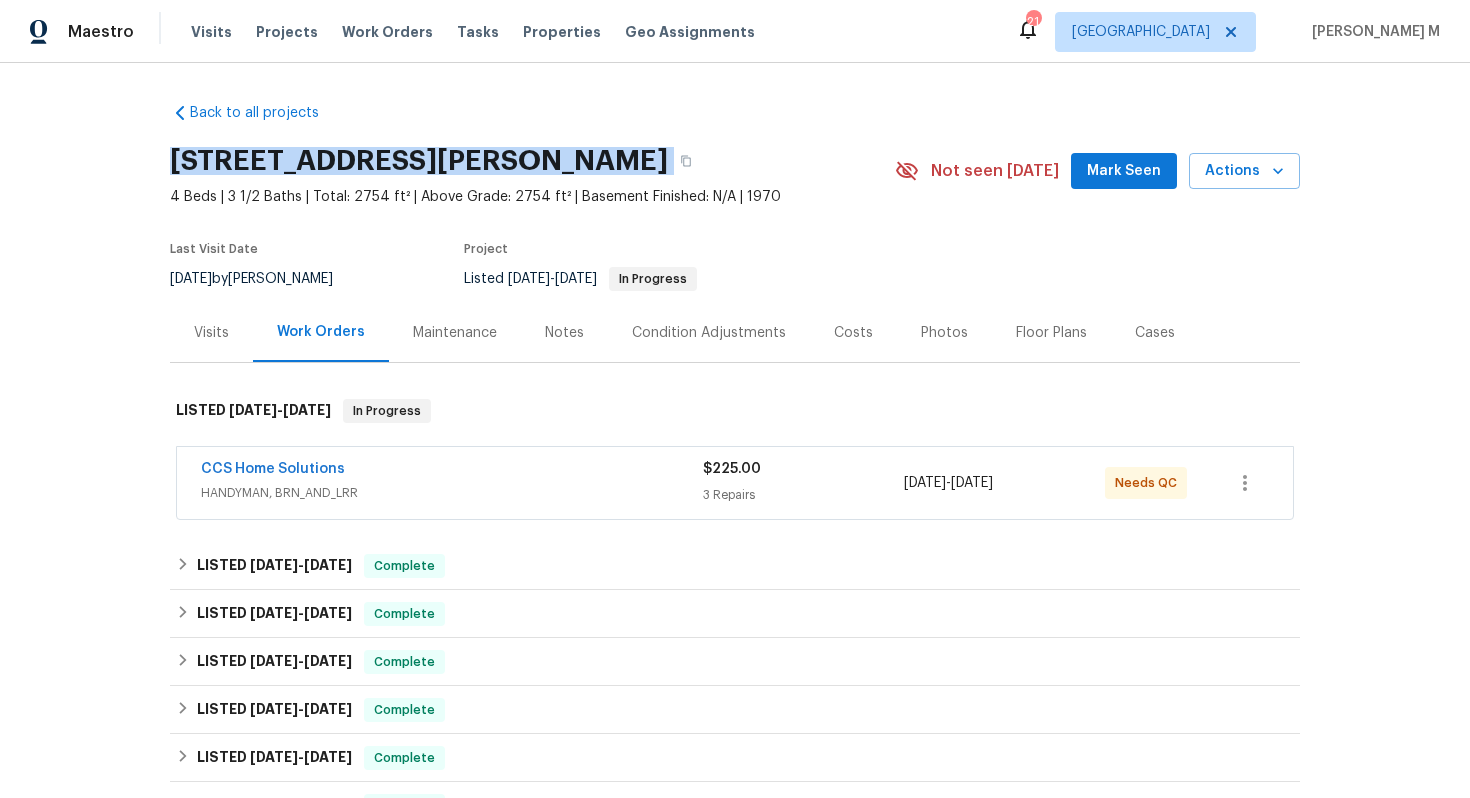 click on "12803 Shady Knoll Ln, Cypress, TX 77429" at bounding box center [532, 161] 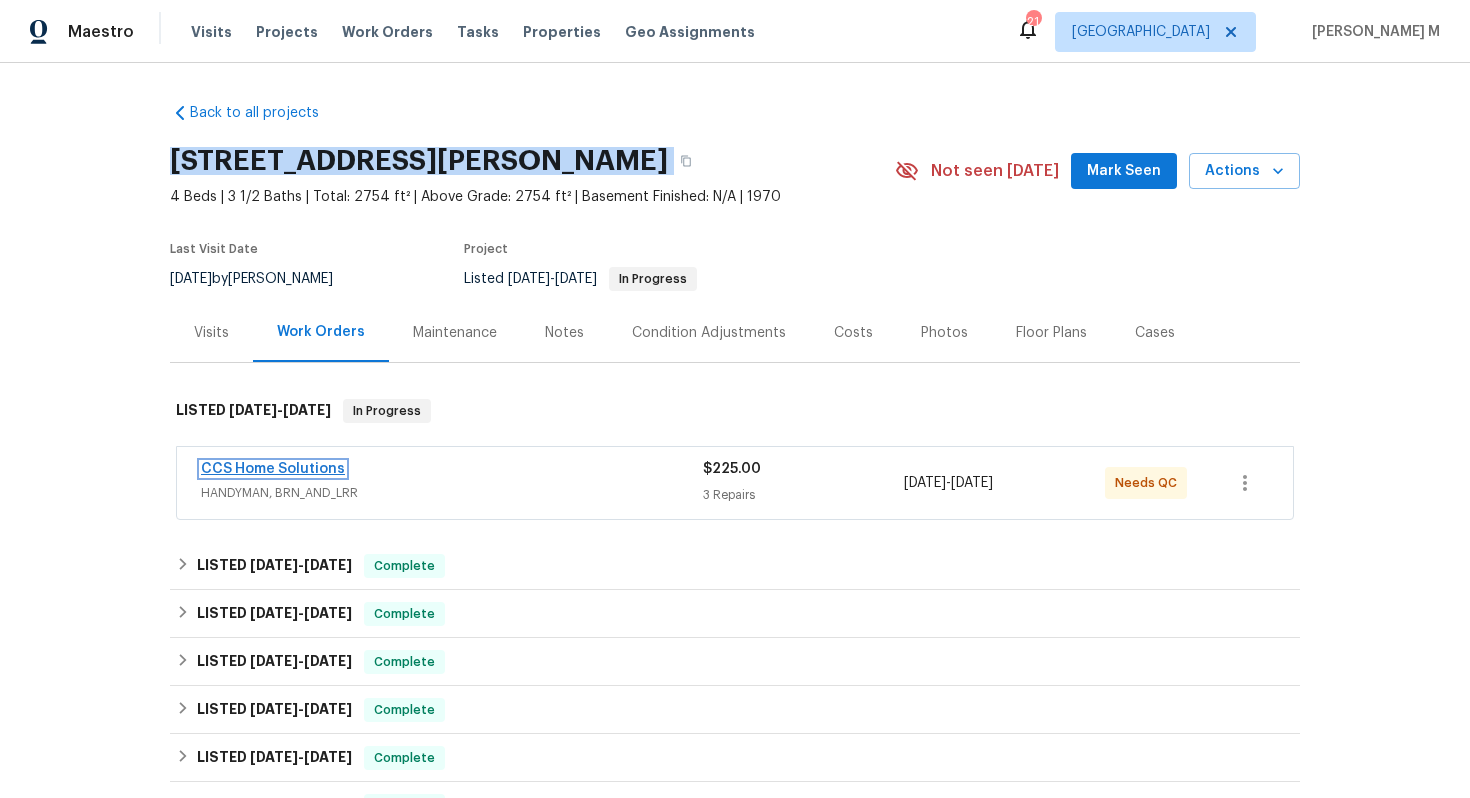 click on "CCS Home Solutions" at bounding box center (273, 469) 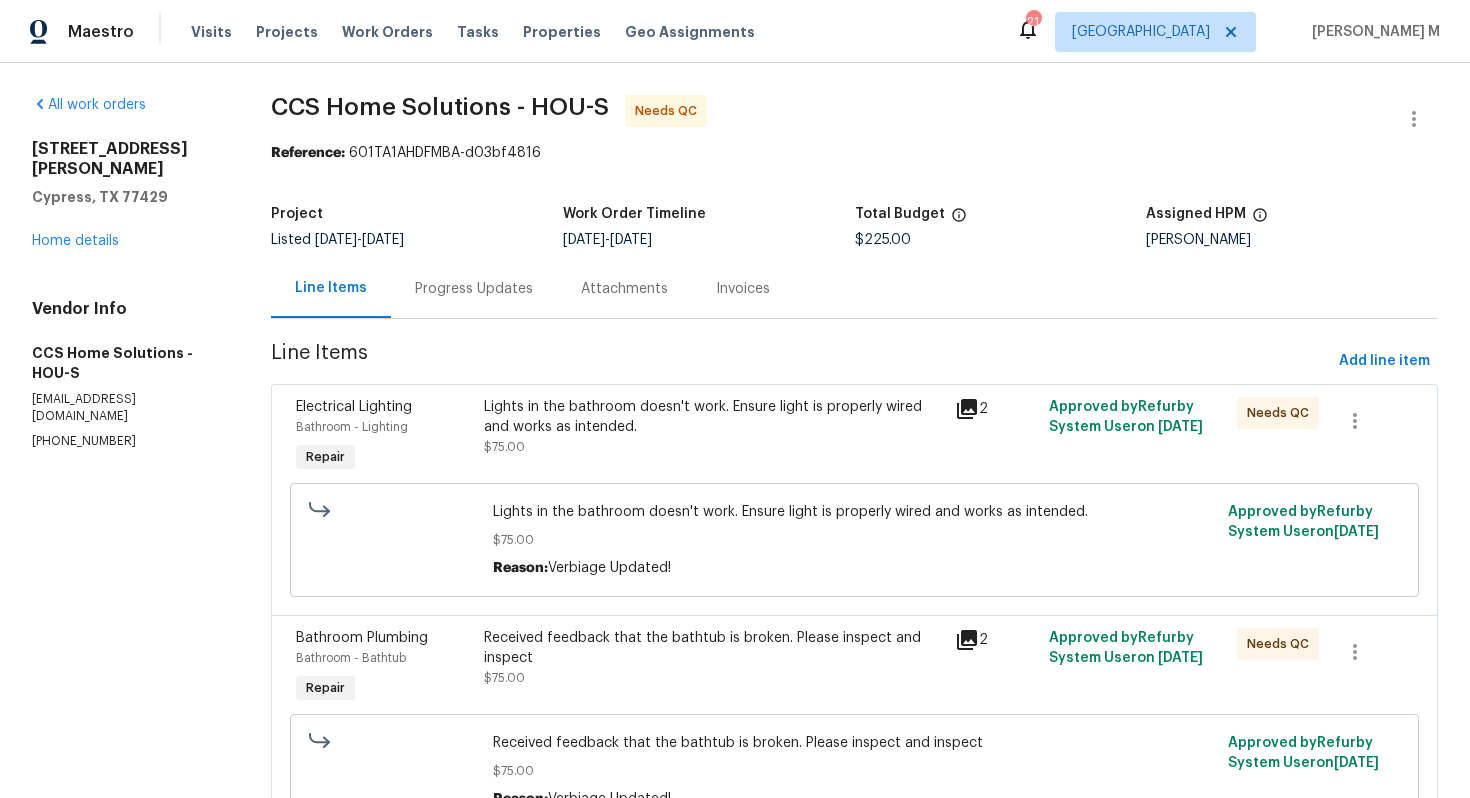 click on "Lights in the bathroom doesn't work. Ensure light is properly wired and works as intended." at bounding box center (713, 417) 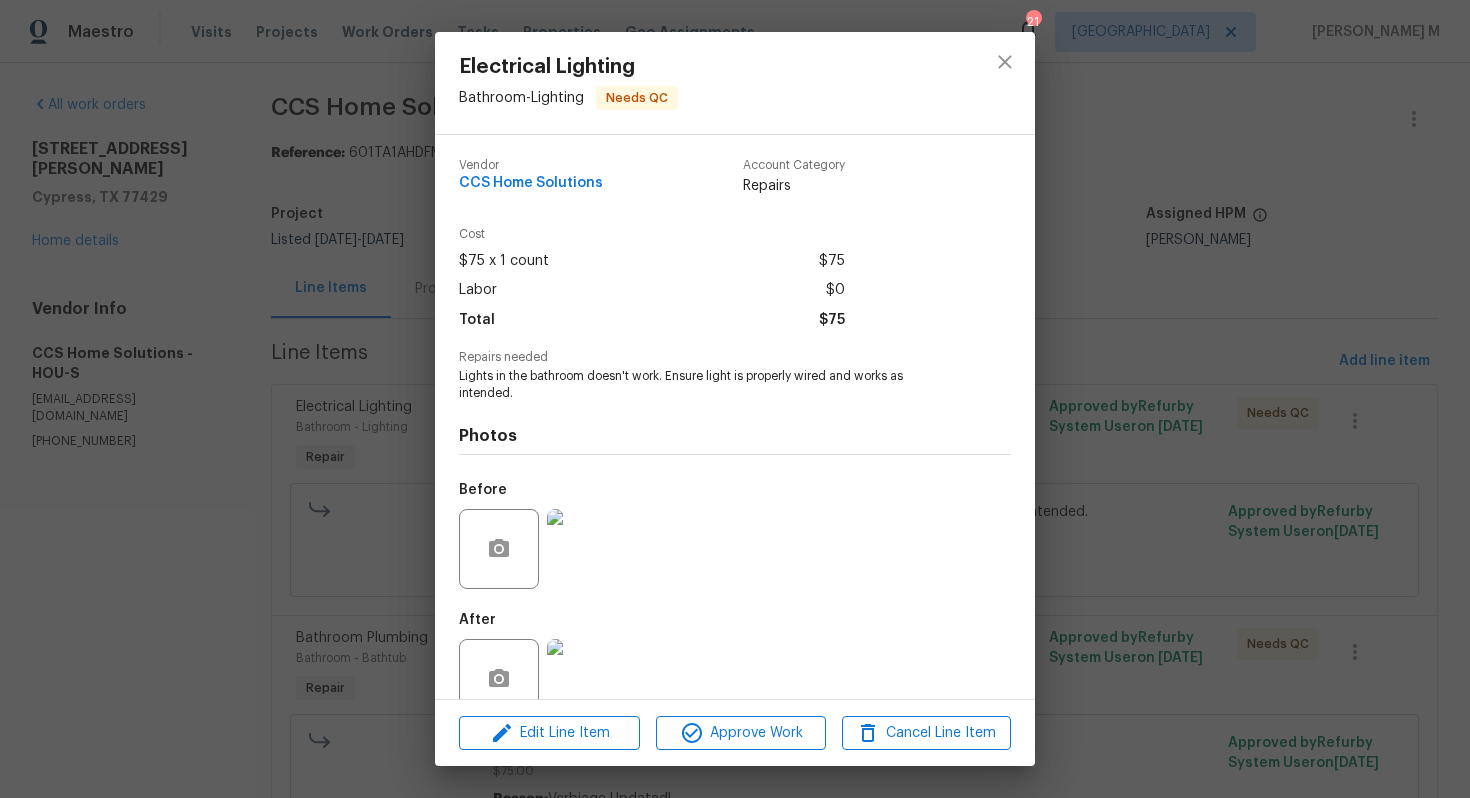 scroll, scrollTop: 15, scrollLeft: 0, axis: vertical 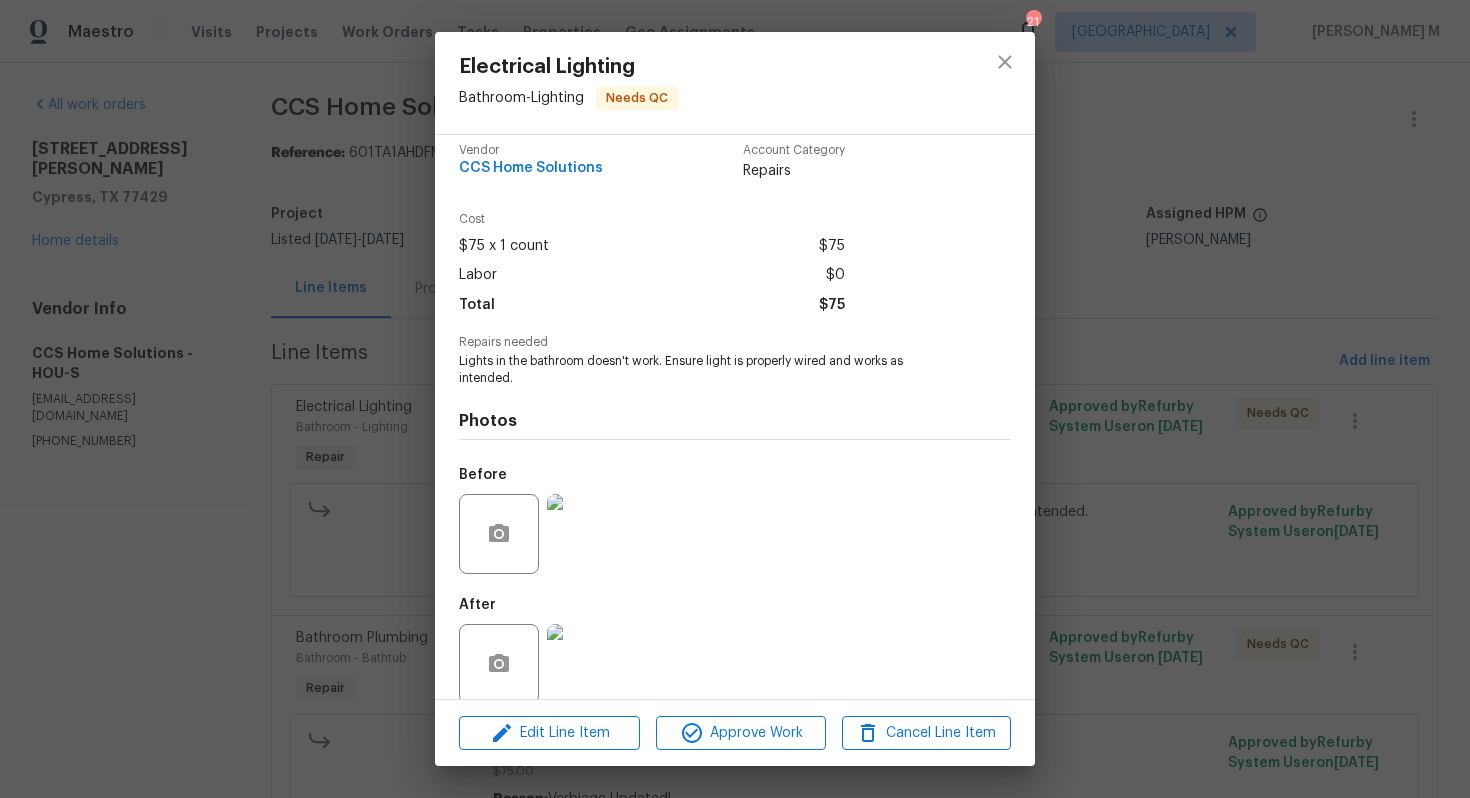 click at bounding box center [587, 664] 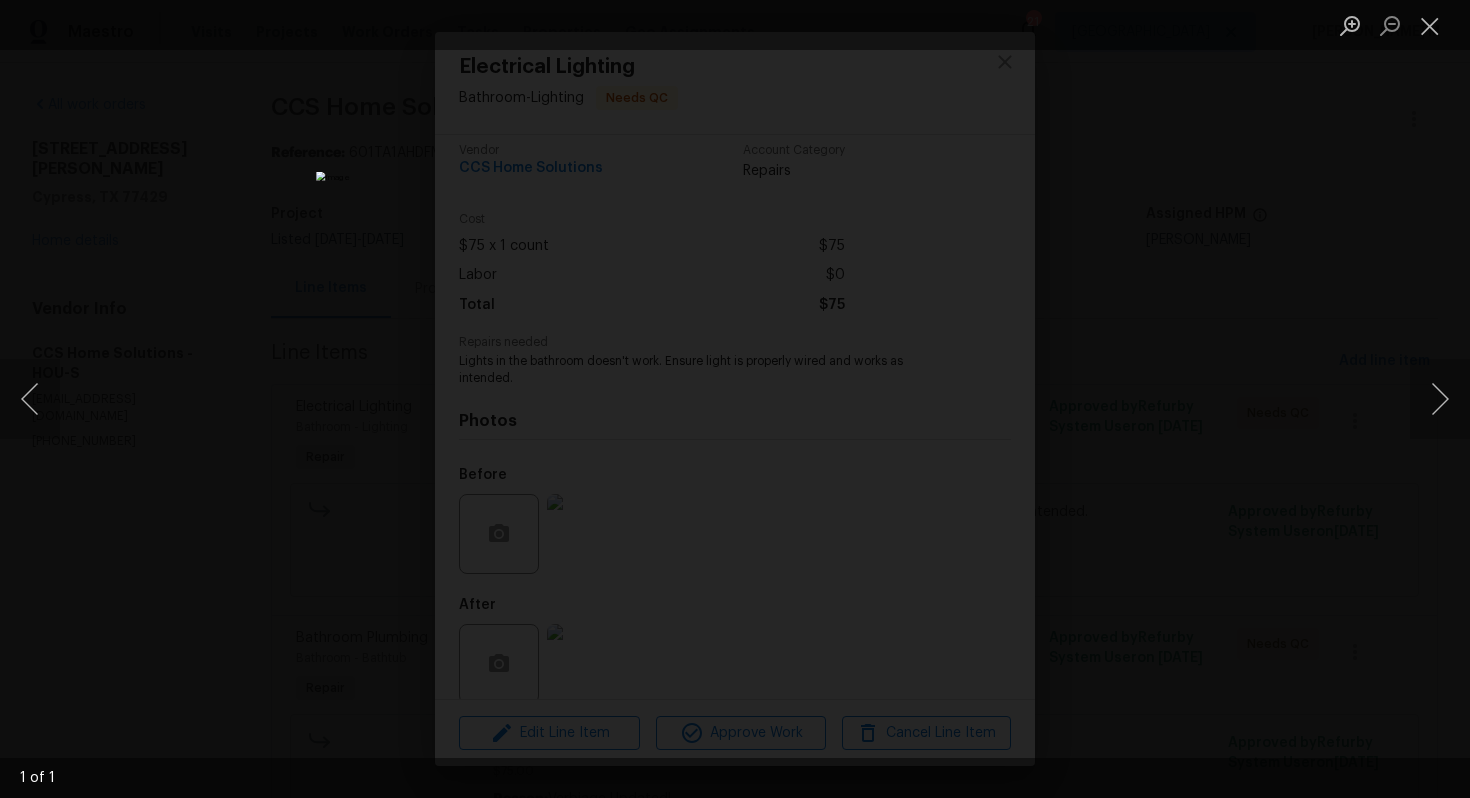 click at bounding box center [735, 399] 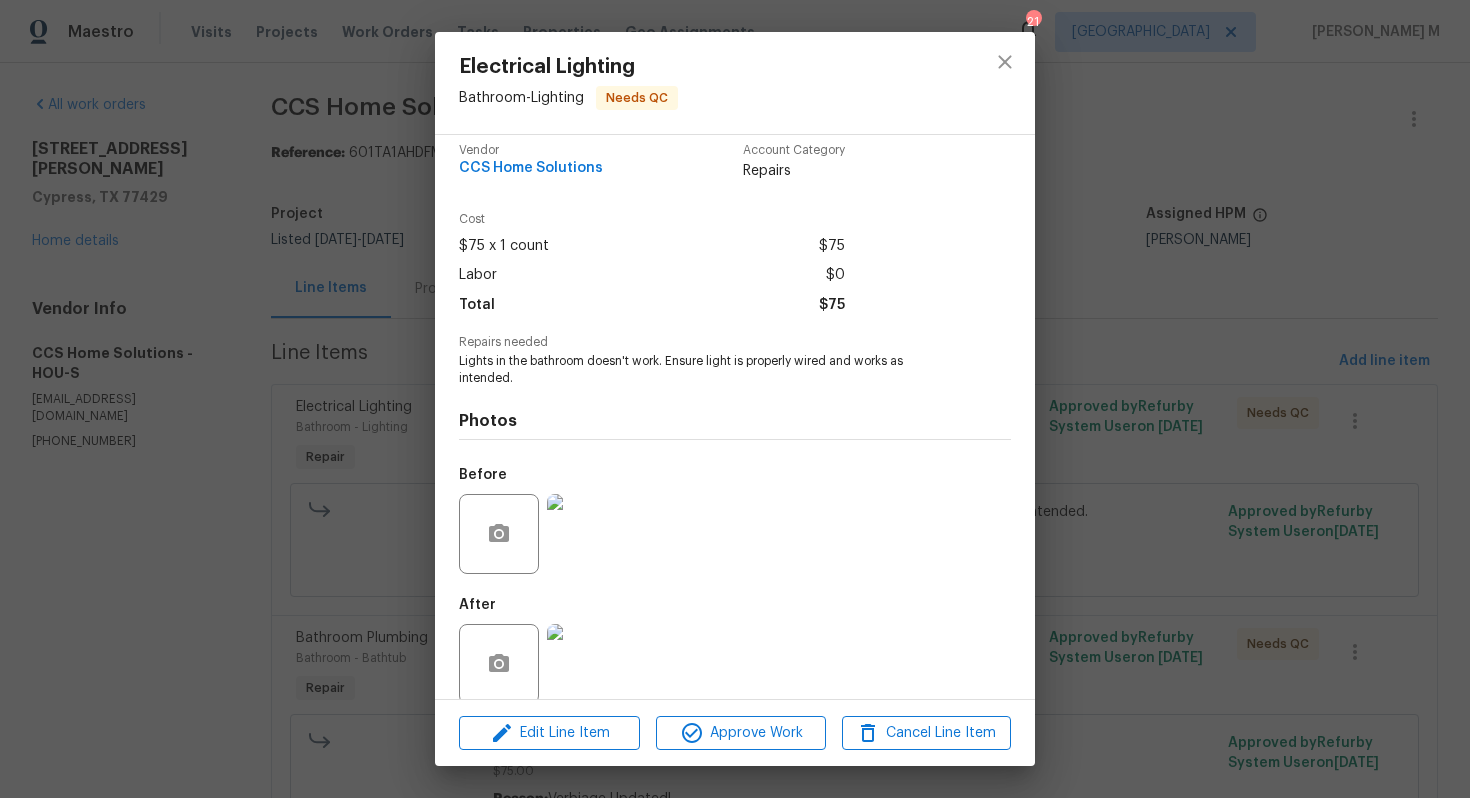 click on "Electrical Lighting Bathroom  -  Lighting Needs QC Vendor CCS Home Solutions Account Category Repairs Cost $75 x 1 count $75 Labor $0 Total $75 Repairs needed Lights in the bathroom doesn't work. Ensure light is properly wired and works as intended. Photos Before After  Edit Line Item  Approve Work  Cancel Line Item" at bounding box center [735, 399] 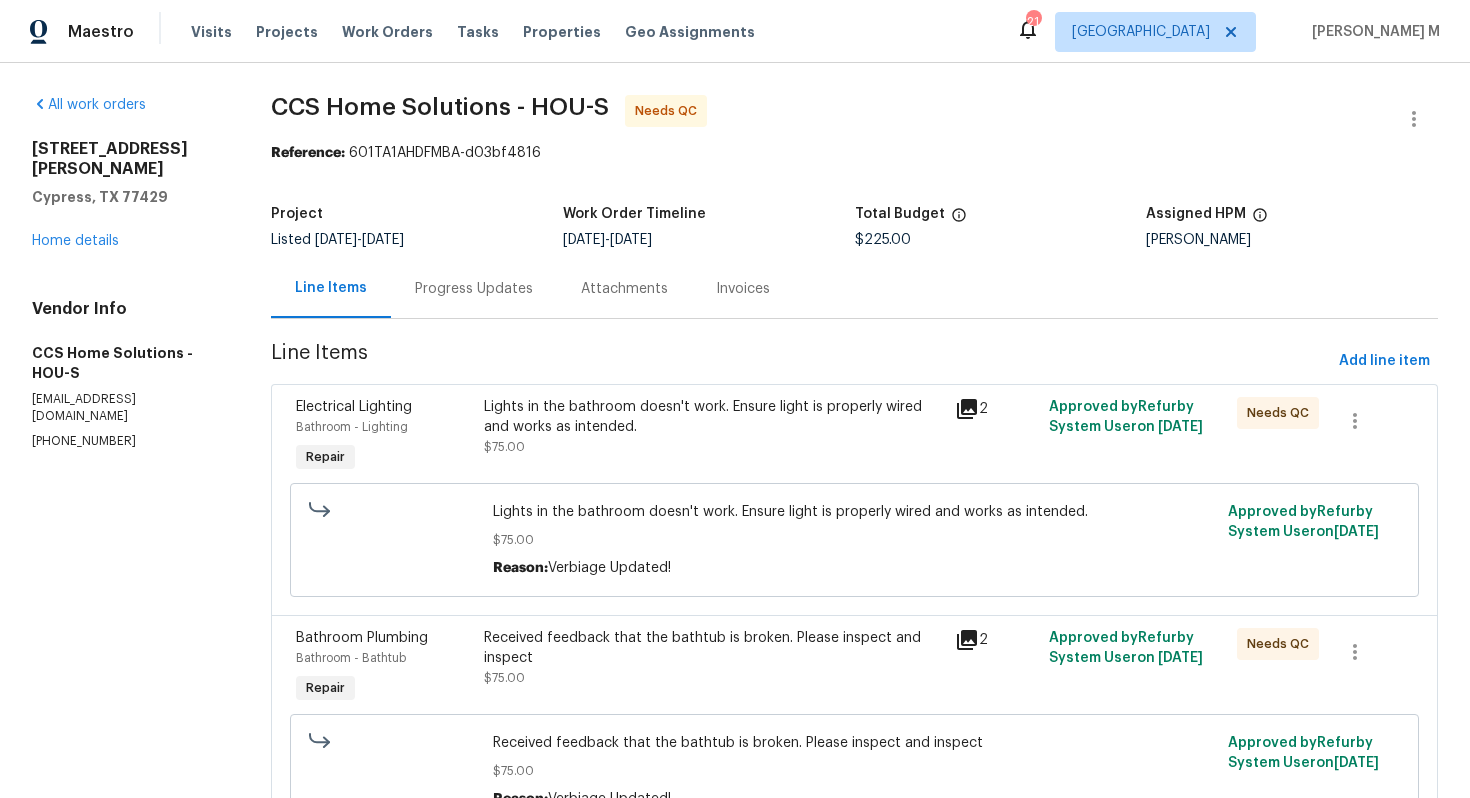 scroll, scrollTop: 327, scrollLeft: 0, axis: vertical 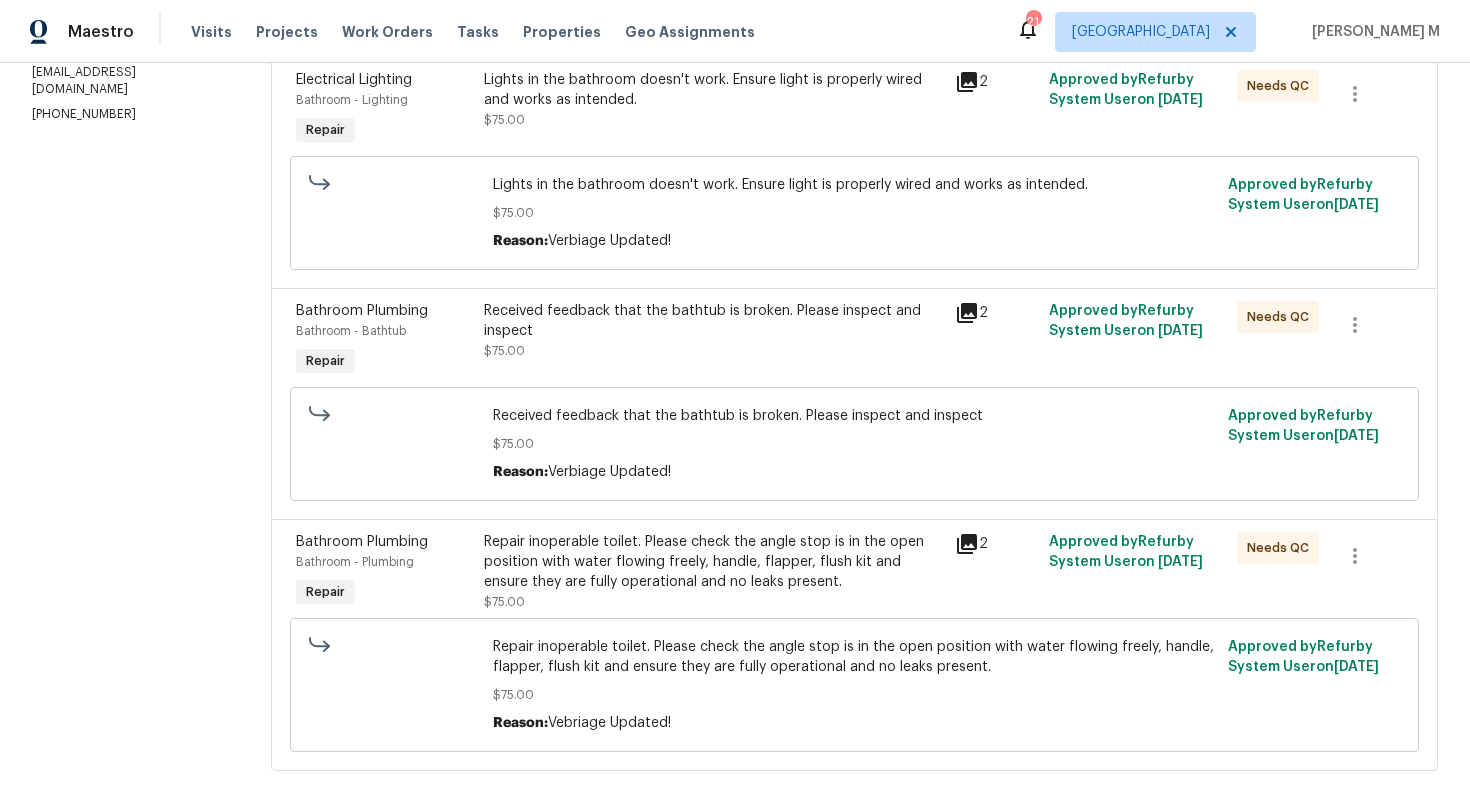 click on "Lights in the bathroom doesn't work. Ensure light is properly wired and works as intended. $75.00" at bounding box center (713, 100) 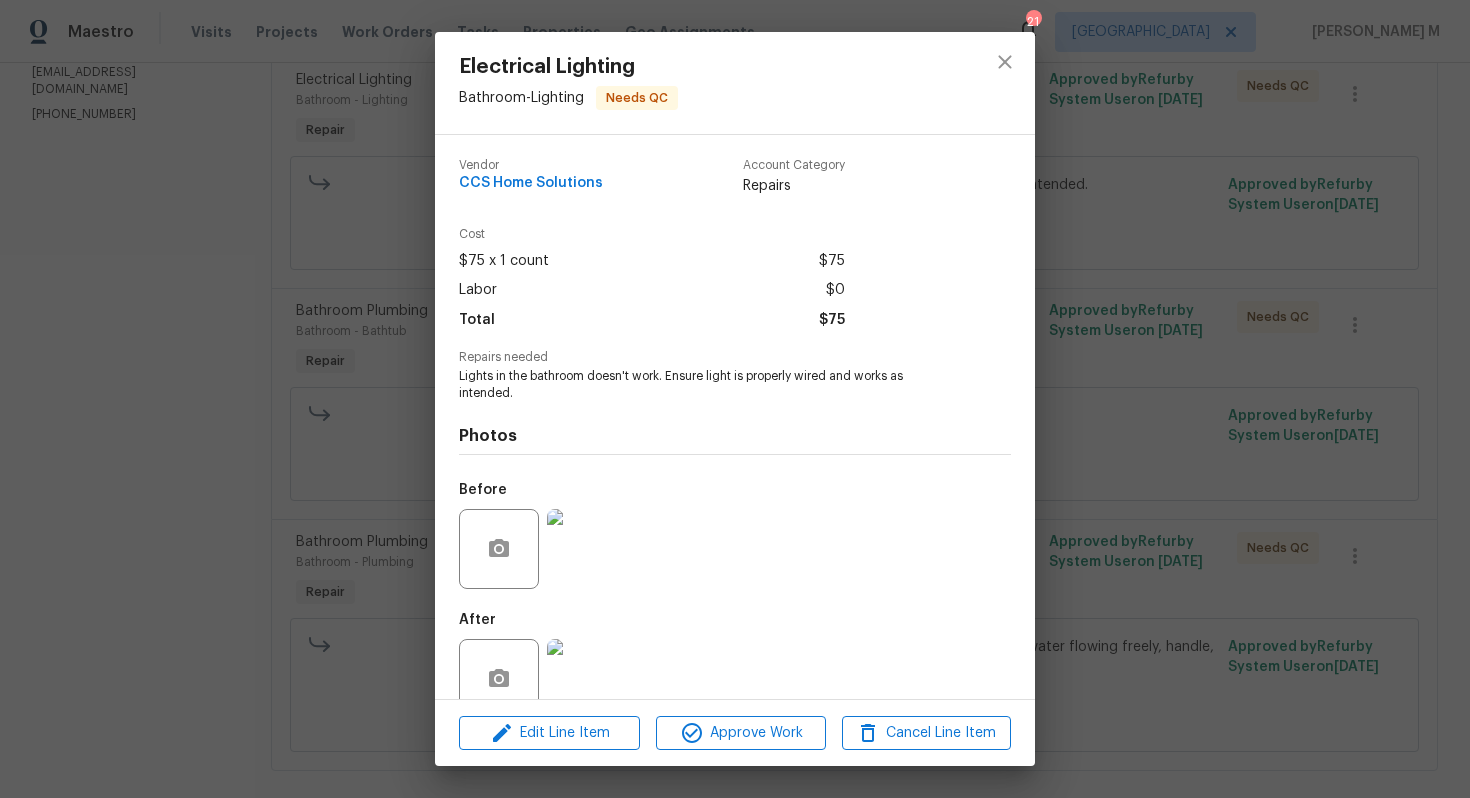 click on "Electrical Lighting Bathroom  -  Lighting Needs QC Vendor CCS Home Solutions Account Category Repairs Cost $75 x 1 count $75 Labor $0 Total $75 Repairs needed Lights in the bathroom doesn't work. Ensure light is properly wired and works as intended. Photos Before After  Edit Line Item  Approve Work  Cancel Line Item" at bounding box center [735, 399] 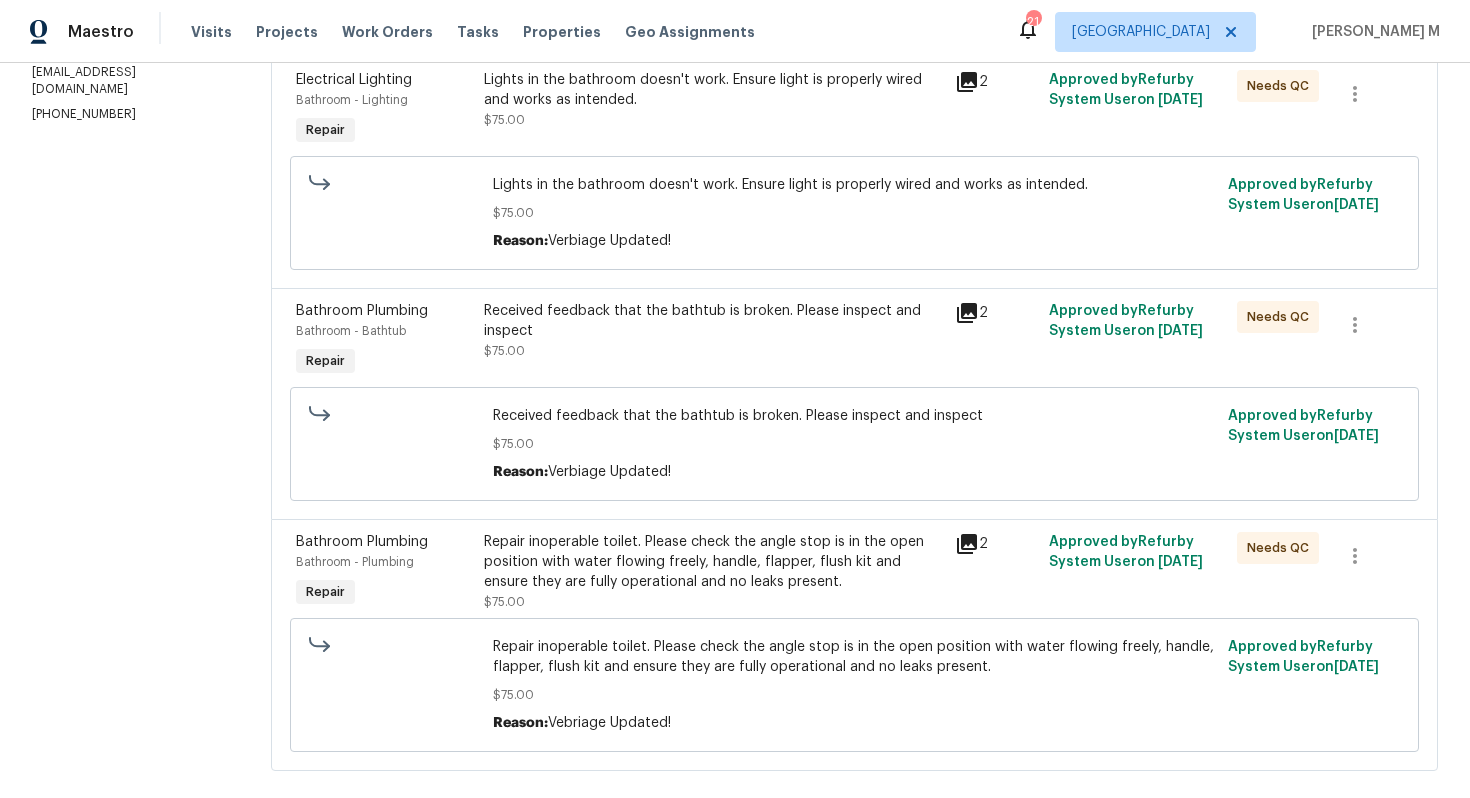 click on "Received feedback that the bathtub is broken. Please inspect and inspect $75.00" at bounding box center [713, 341] 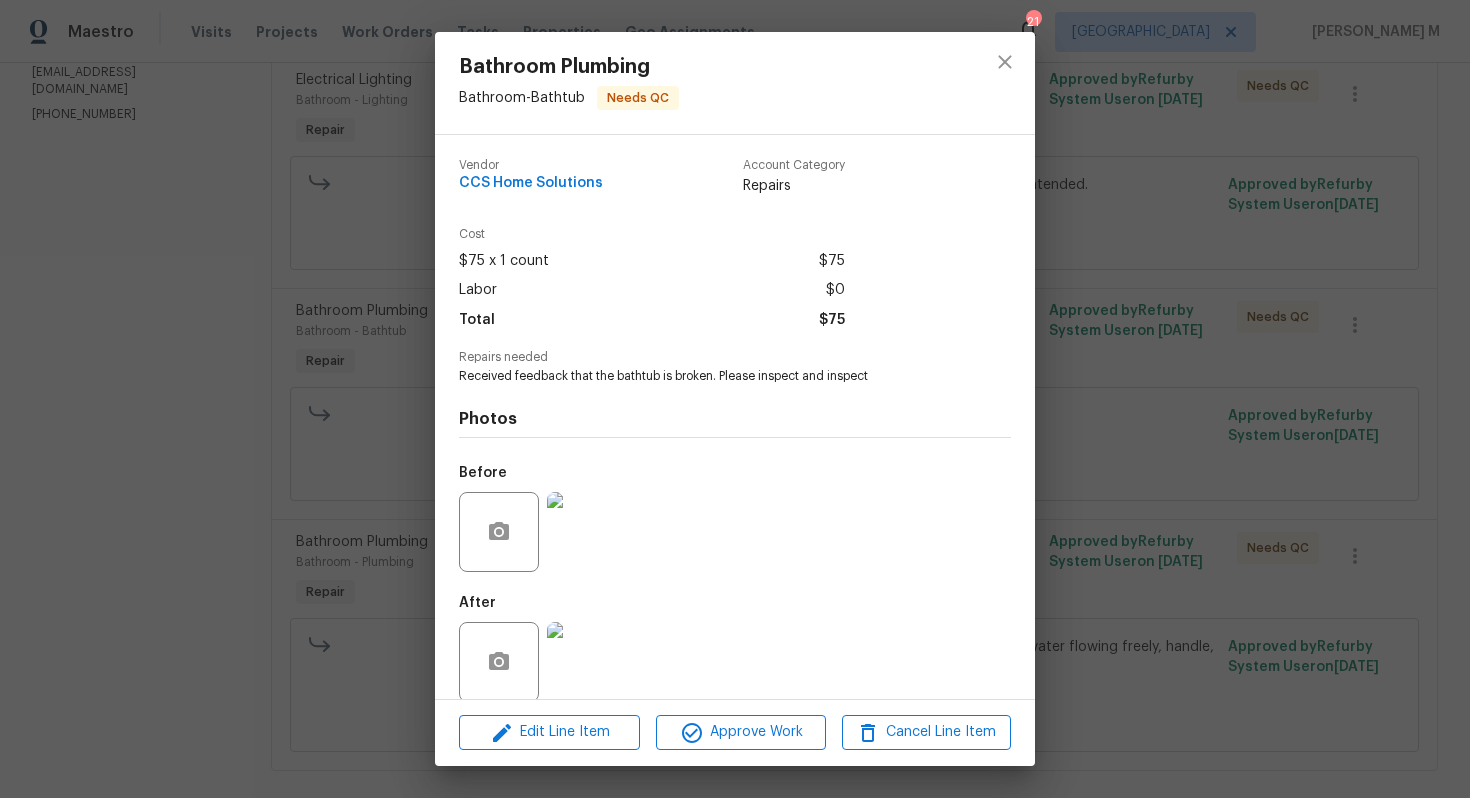 click at bounding box center [587, 662] 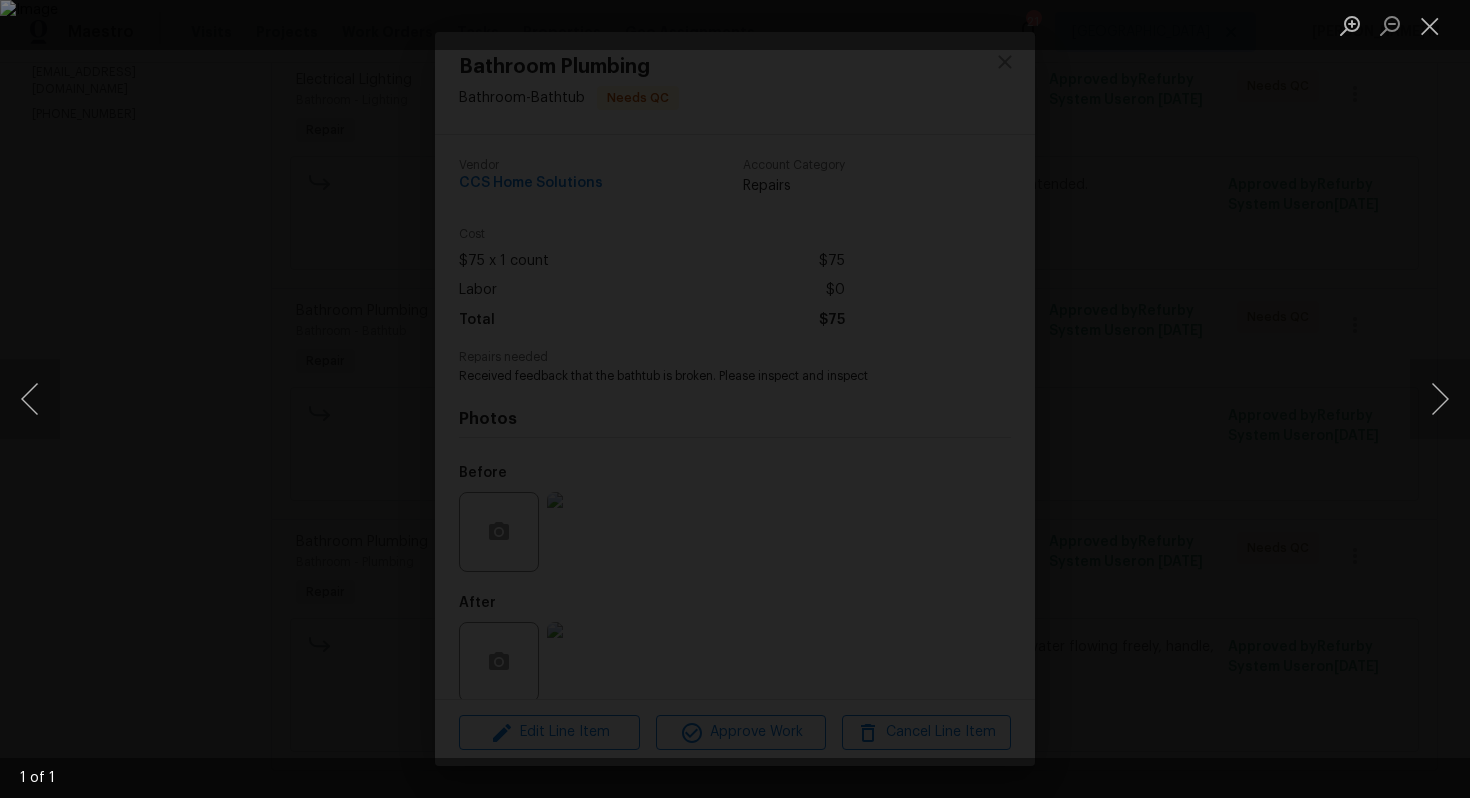 click at bounding box center [735, 399] 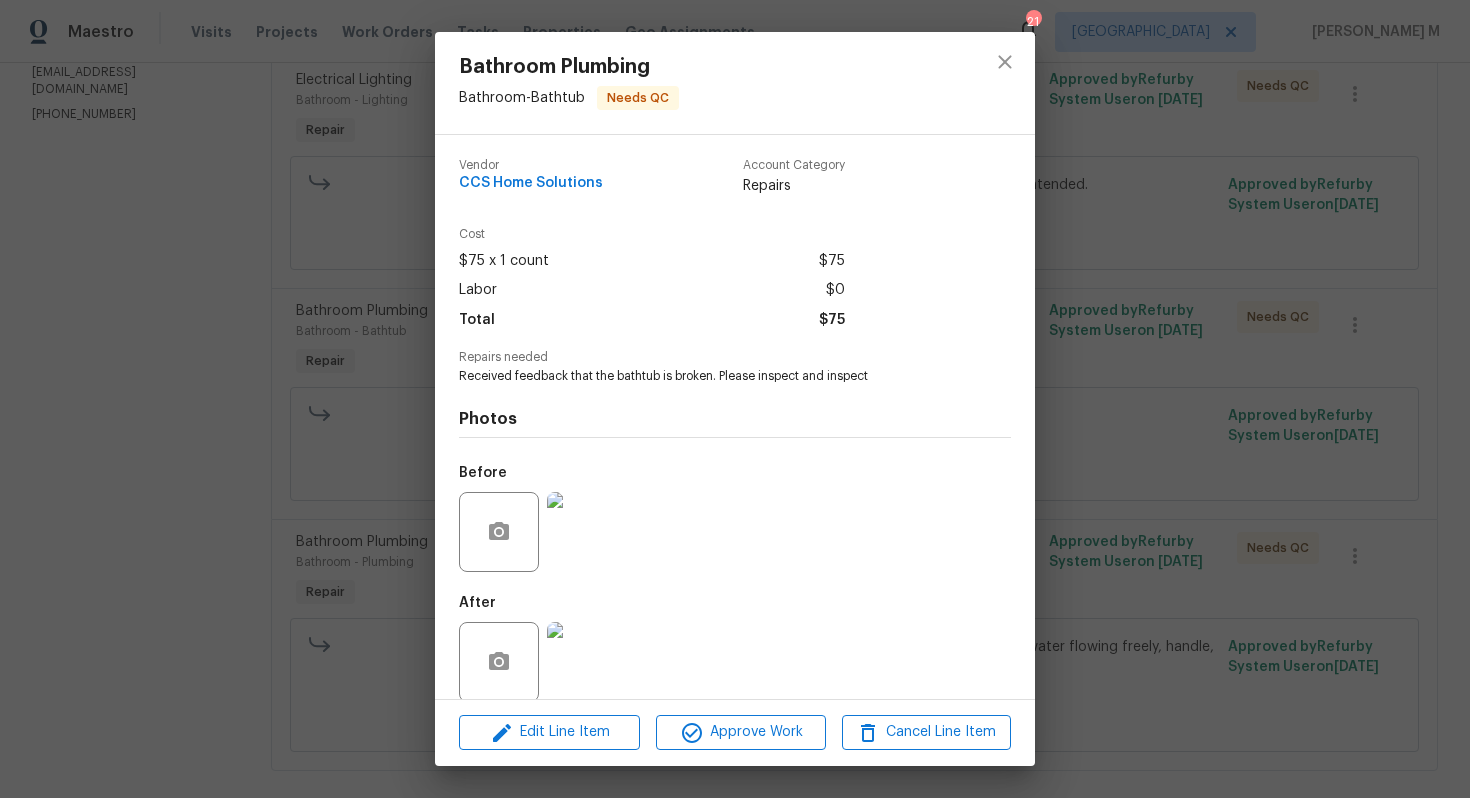 click at bounding box center (587, 532) 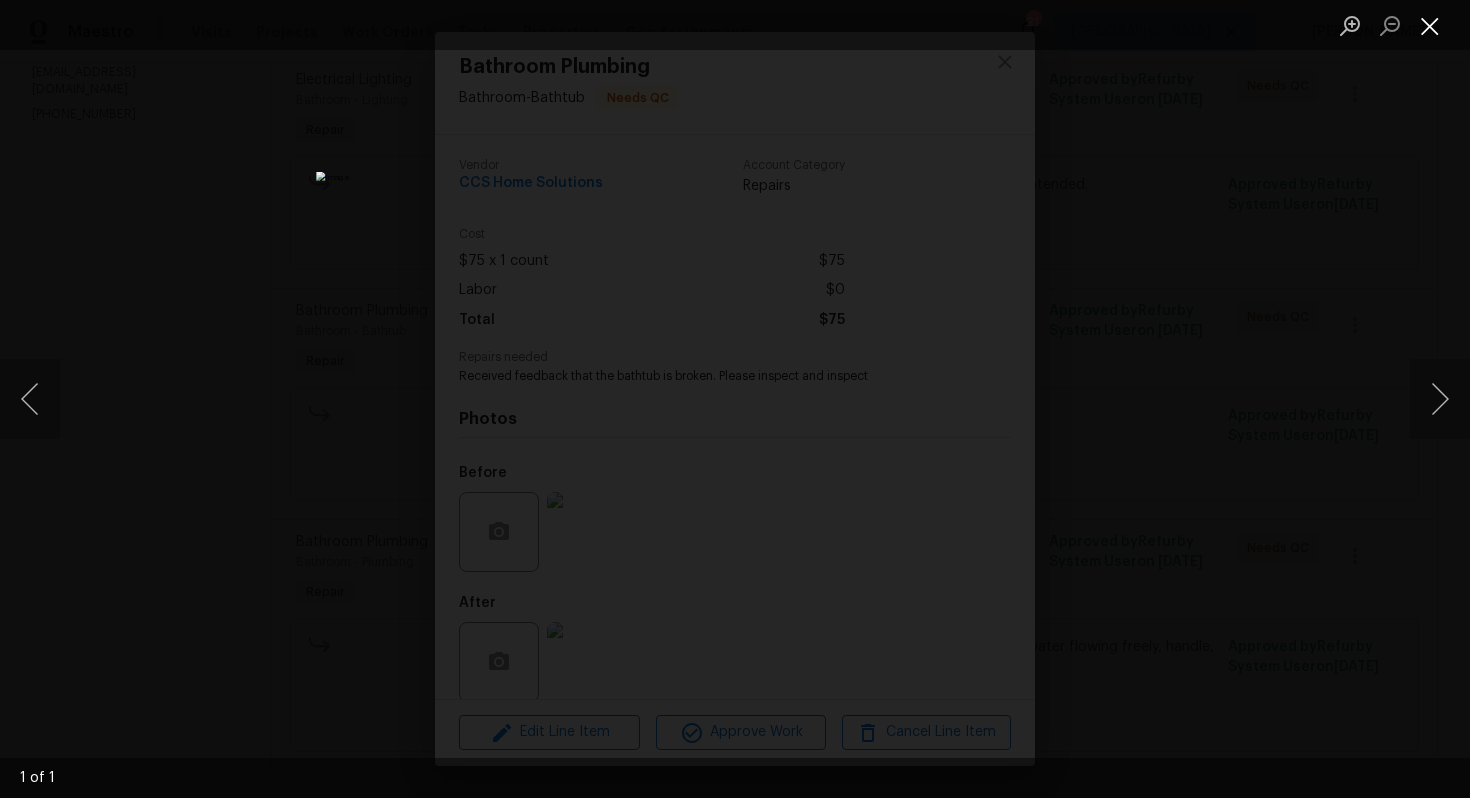 click at bounding box center (1430, 25) 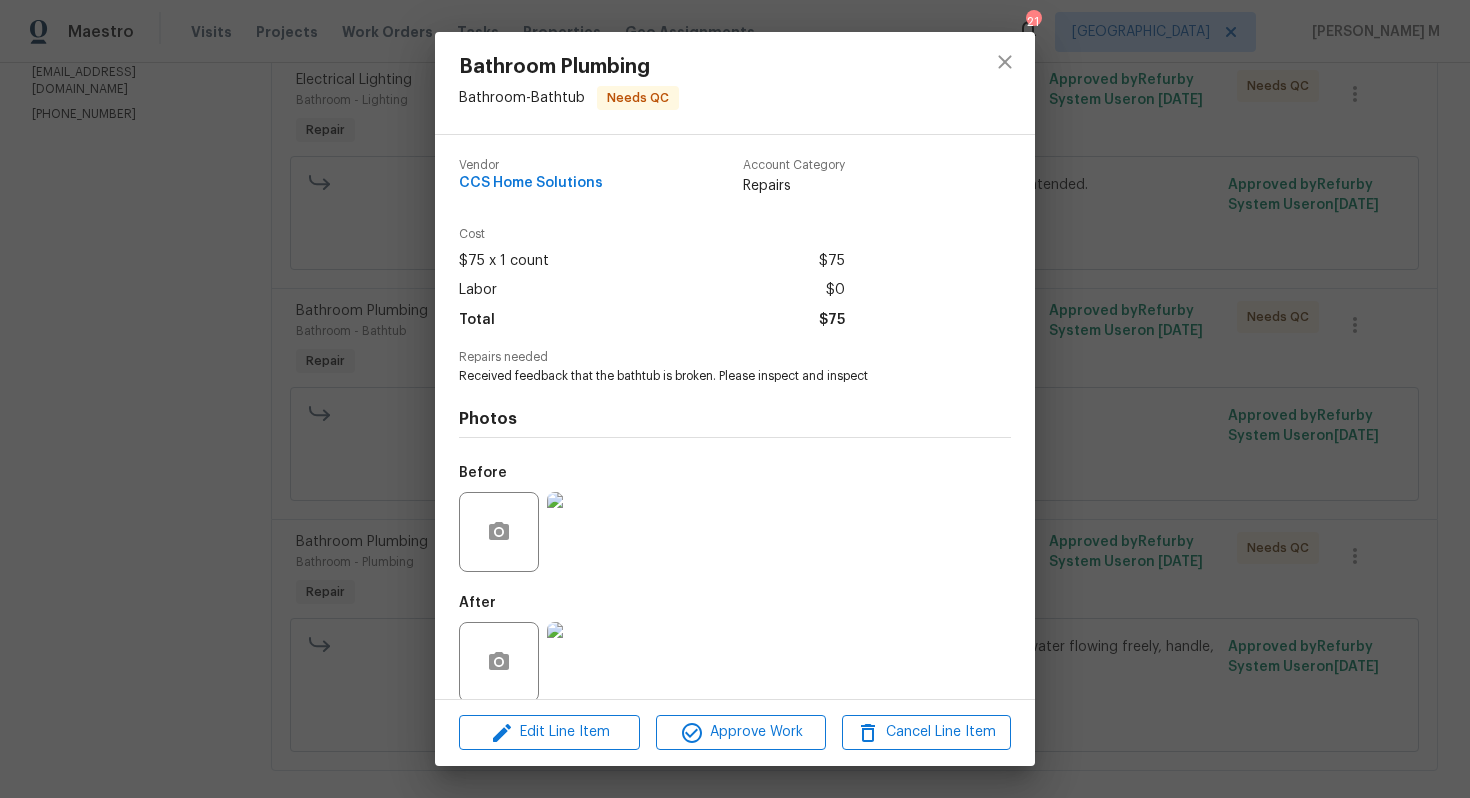 click on "Bathroom Plumbing Bathroom  -  Bathtub Needs QC Vendor CCS Home Solutions Account Category Repairs Cost $75 x 1 count $75 Labor $0 Total $75 Repairs needed Received feedback that the bathtub is broken. Please inspect and inspect Photos Before After  Edit Line Item  Approve Work  Cancel Line Item" at bounding box center (735, 399) 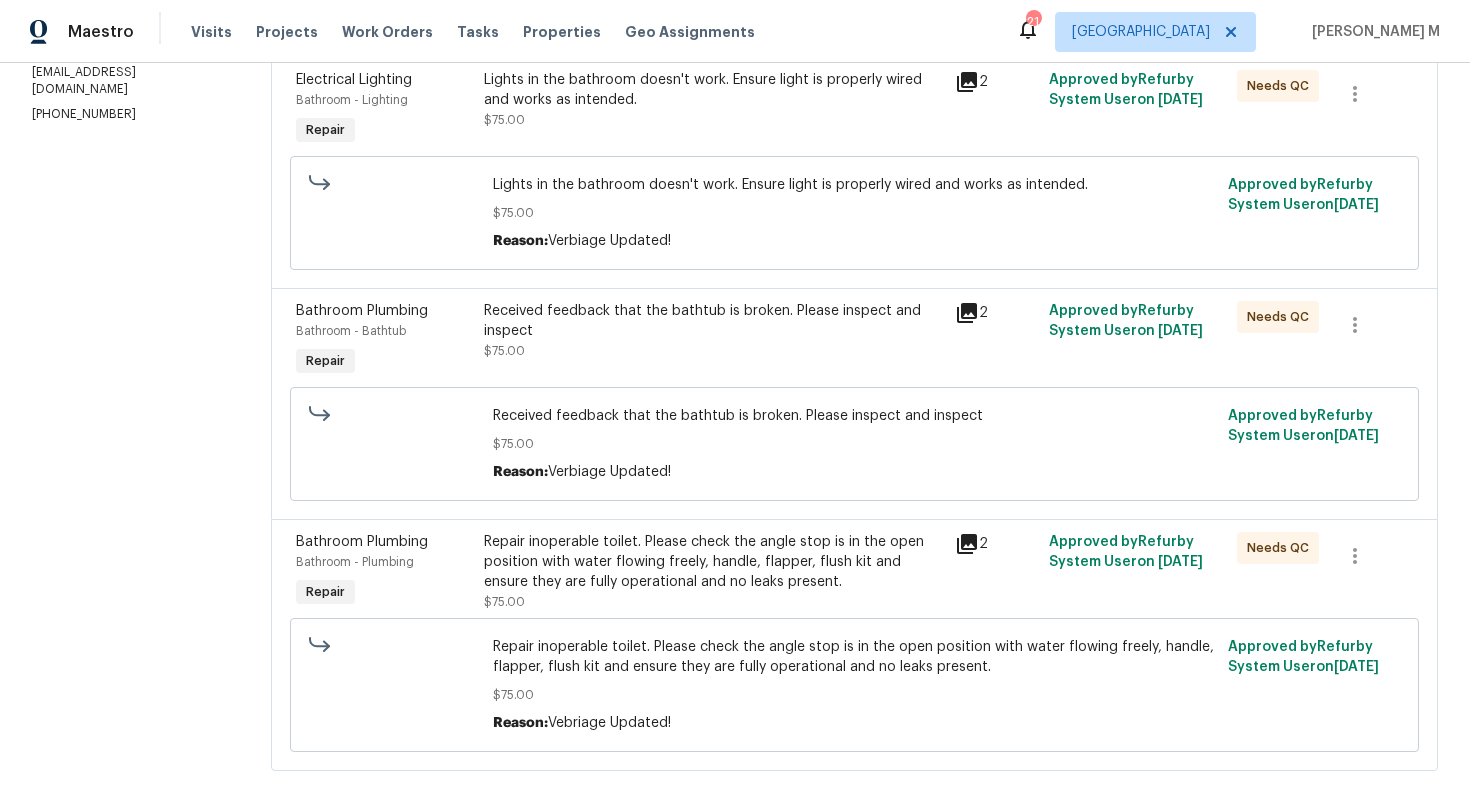 click on "Repair inoperable toilet. Please check the angle stop is in the open position with water flowing freely, handle, flapper, flush kit and ensure they are fully operational and no leaks present." at bounding box center [713, 562] 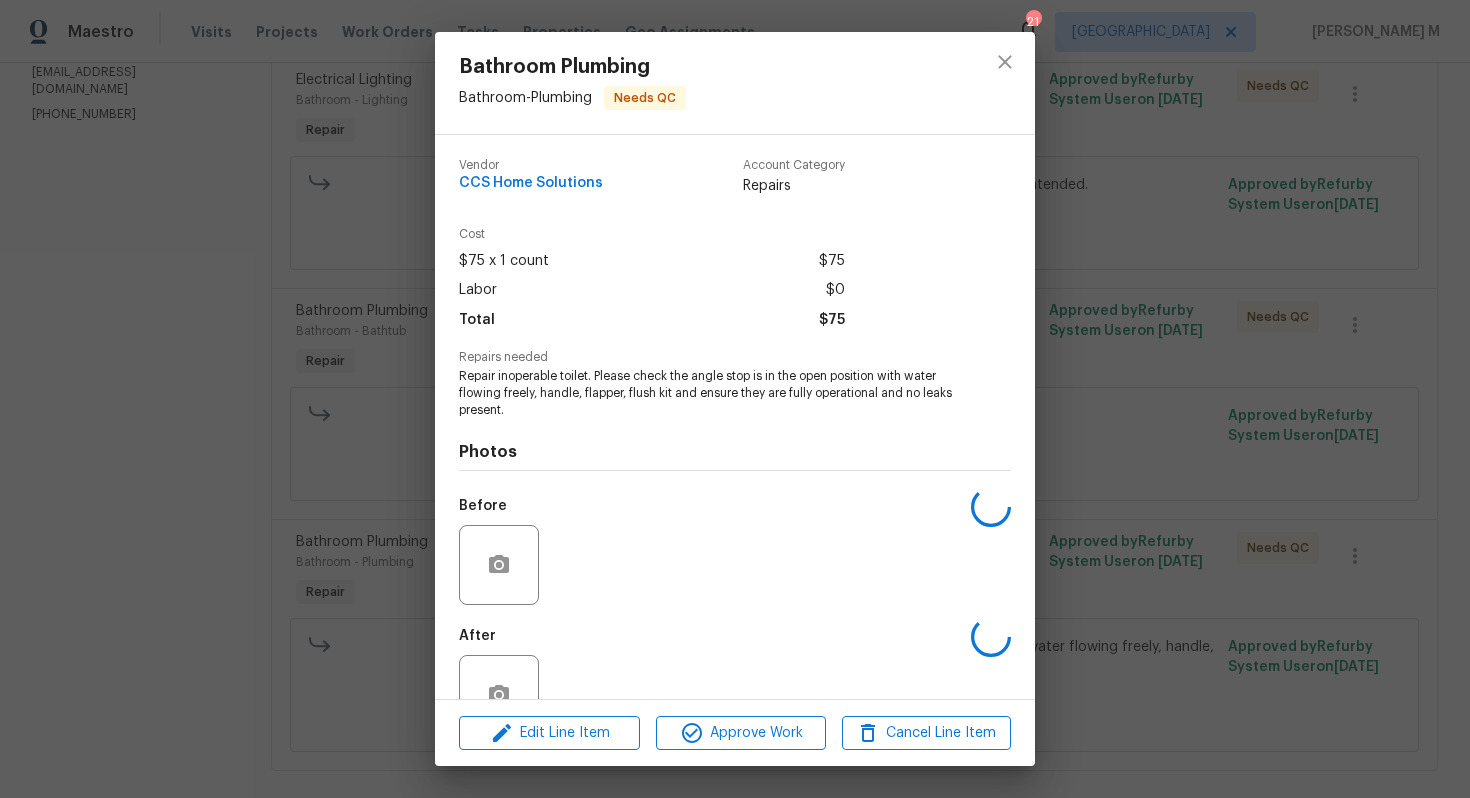 scroll, scrollTop: 32, scrollLeft: 0, axis: vertical 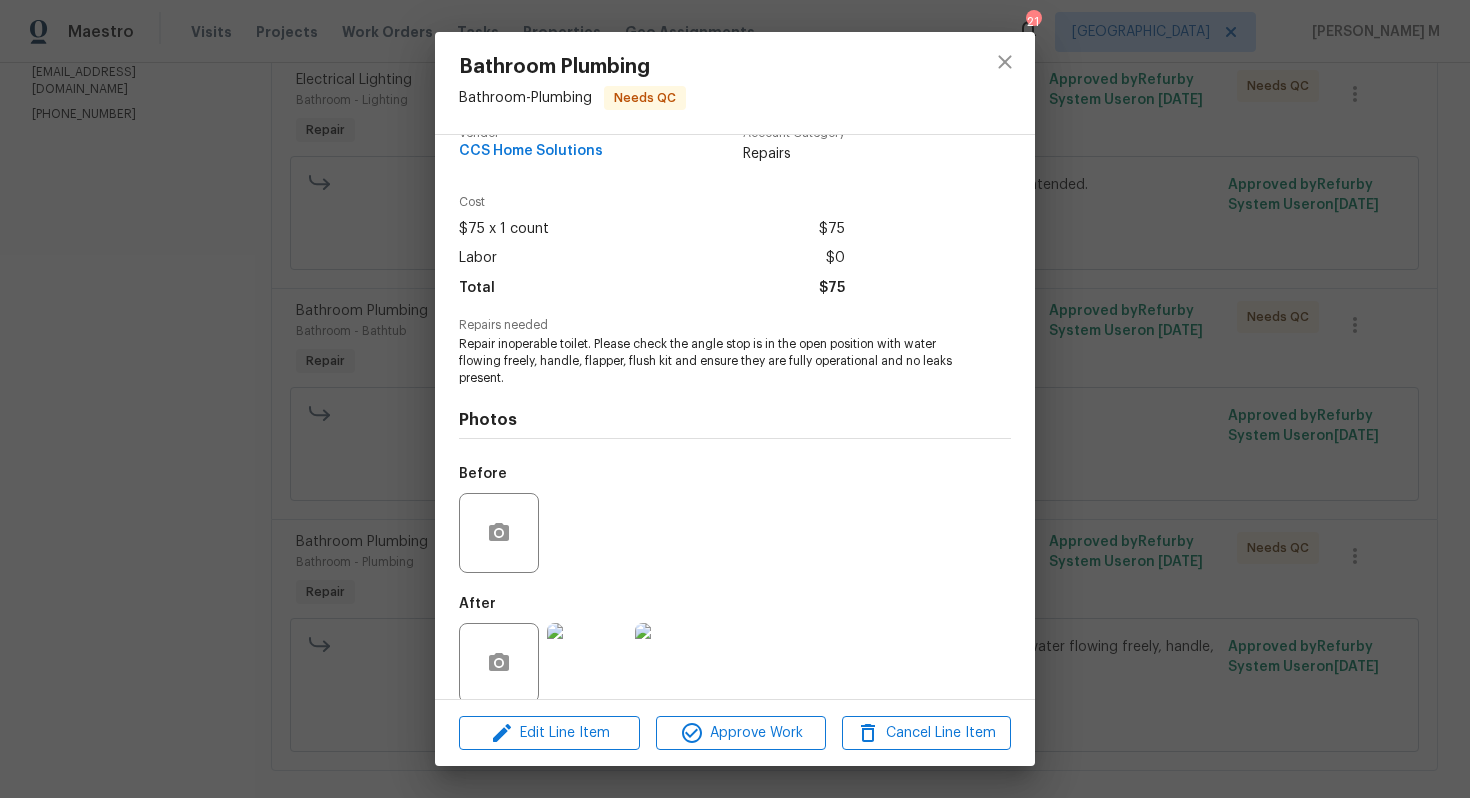 click at bounding box center (587, 663) 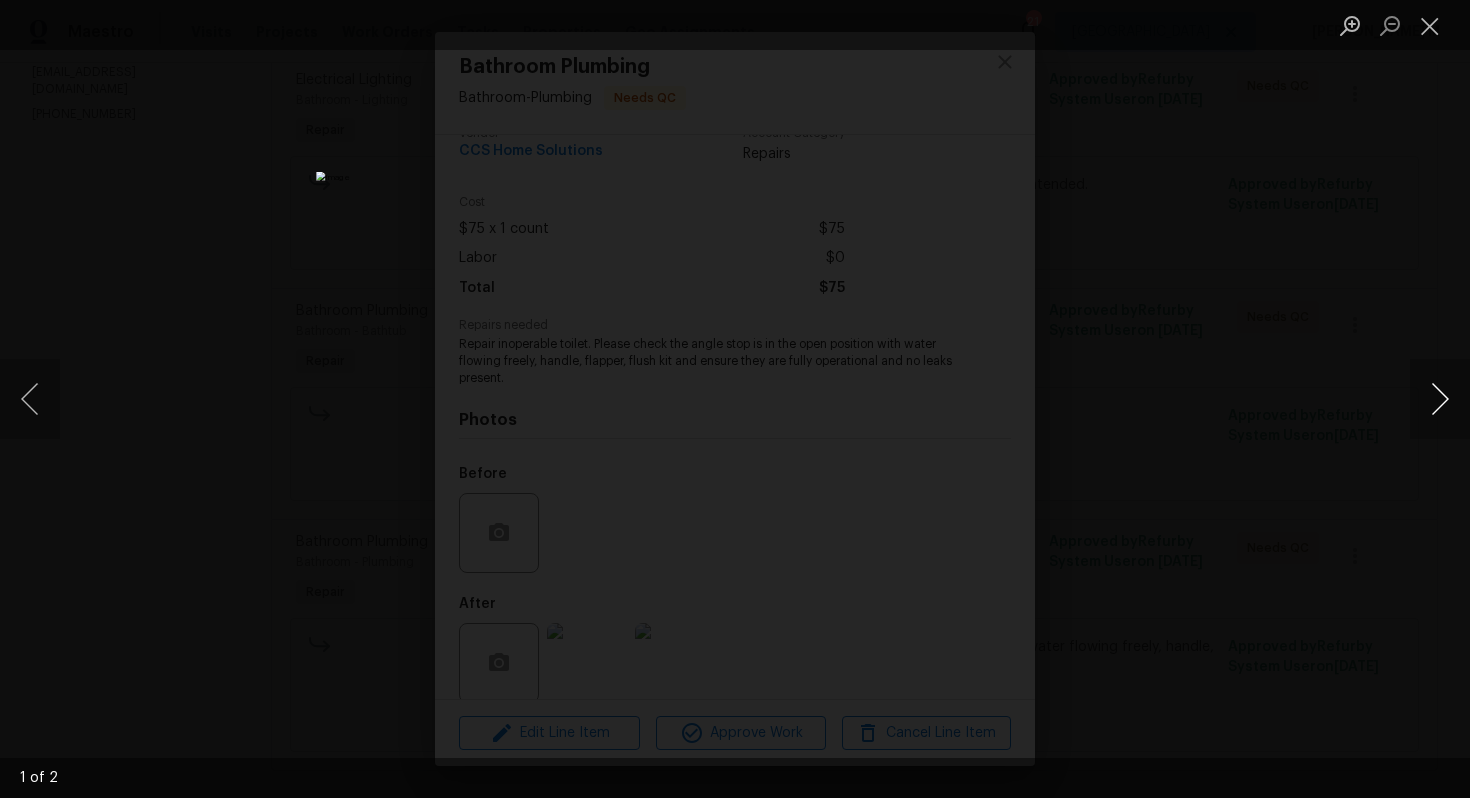 click at bounding box center (1440, 399) 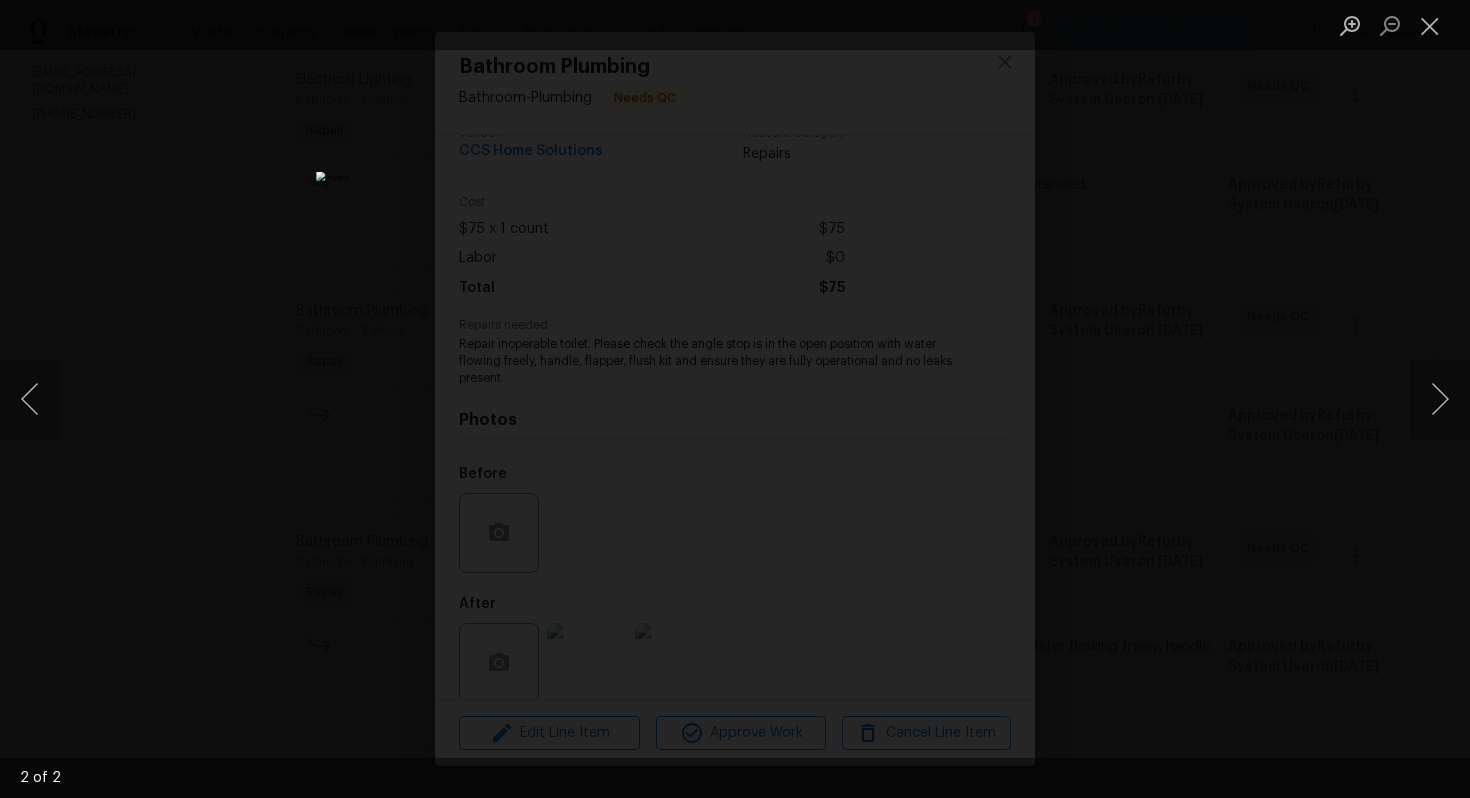 click at bounding box center [735, 399] 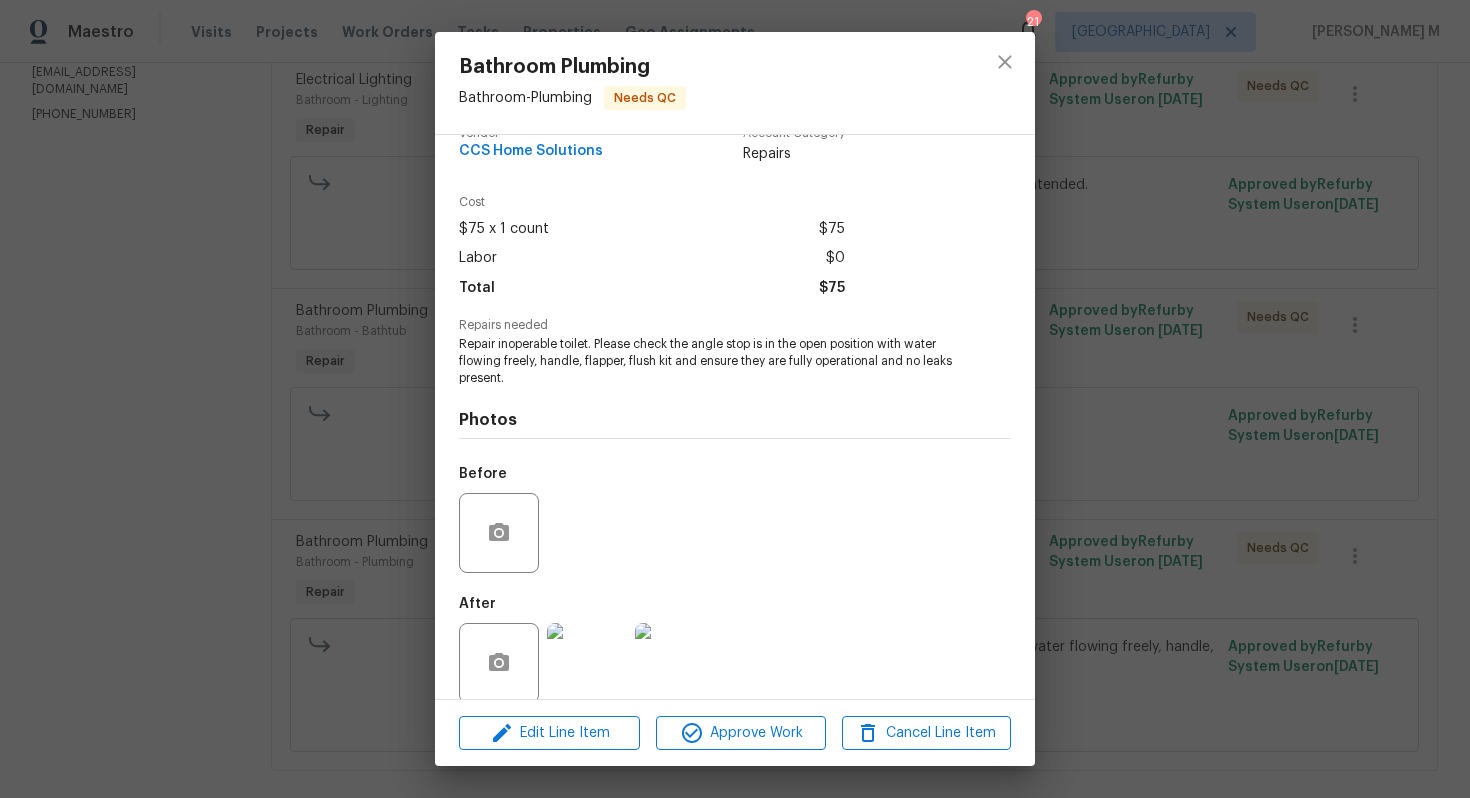 click on "Bathroom Plumbing Bathroom  -  Plumbing Needs QC Vendor CCS Home Solutions Account Category Repairs Cost $75 x 1 count $75 Labor $0 Total $75 Repairs needed Repair inoperable toilet. Please check the angle stop is in the open position with water flowing freely, handle, flapper, flush kit and ensure they are fully operational and no leaks present. Photos Before After  Edit Line Item  Approve Work  Cancel Line Item" at bounding box center [735, 399] 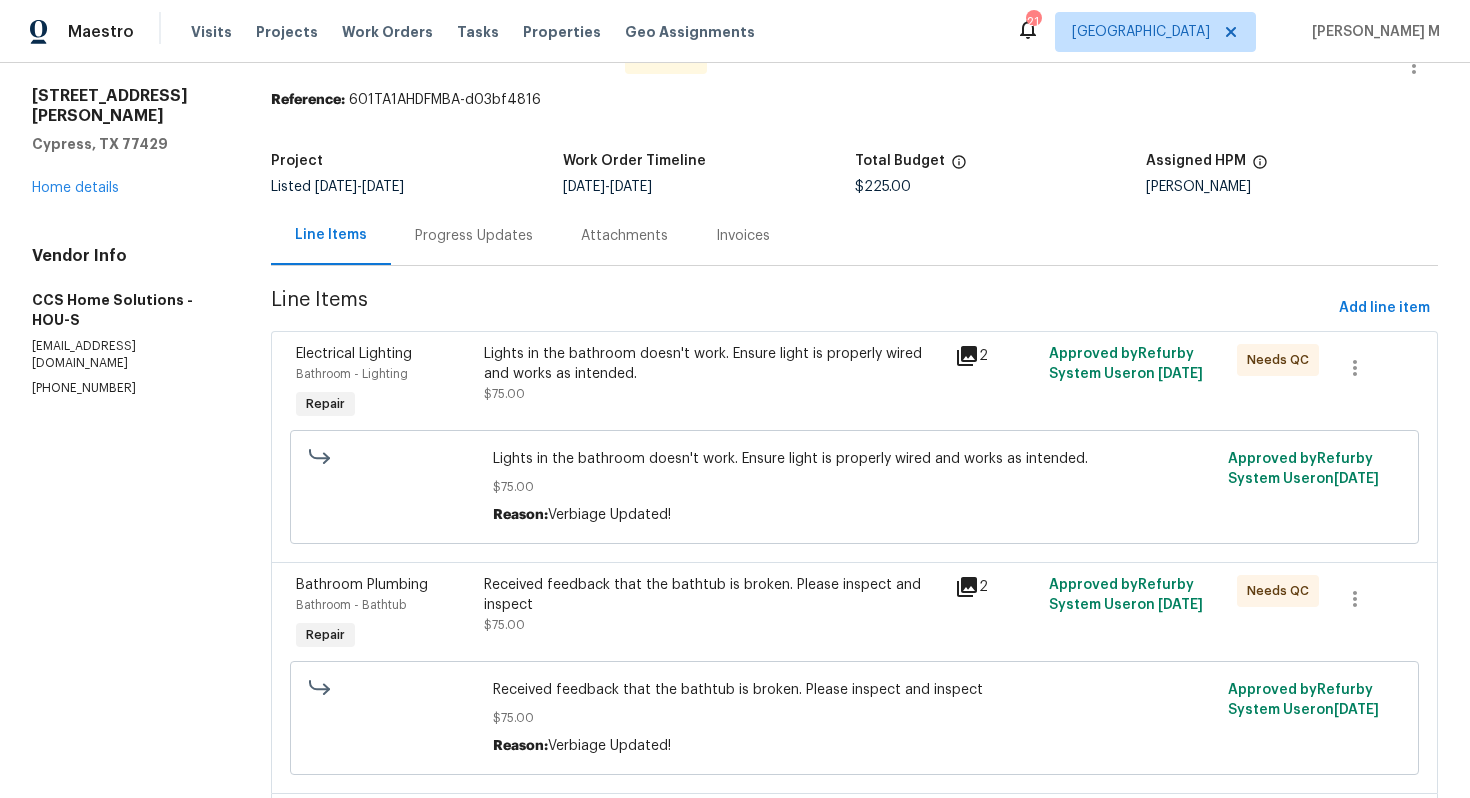scroll, scrollTop: 0, scrollLeft: 0, axis: both 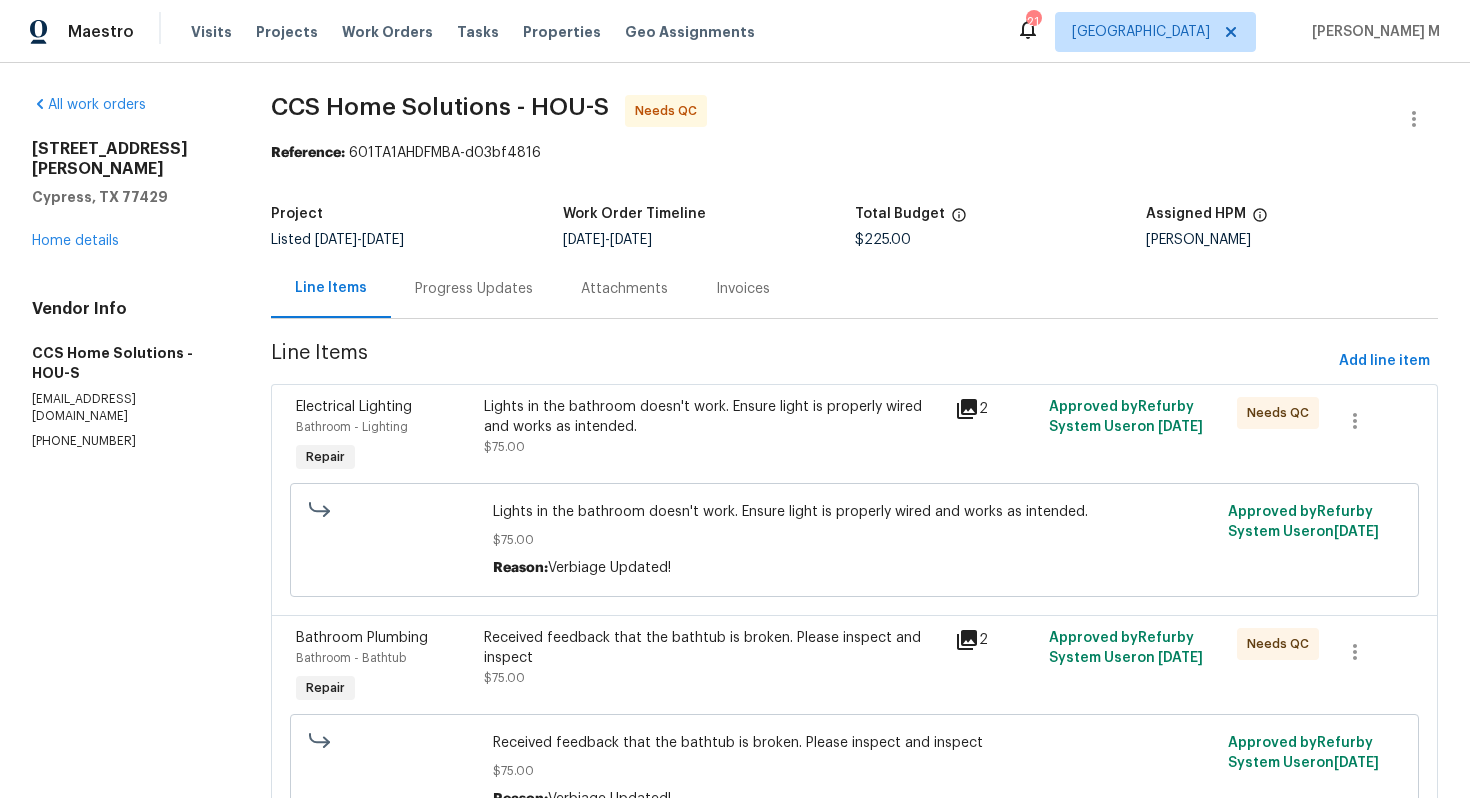 click on "Progress Updates" at bounding box center (474, 288) 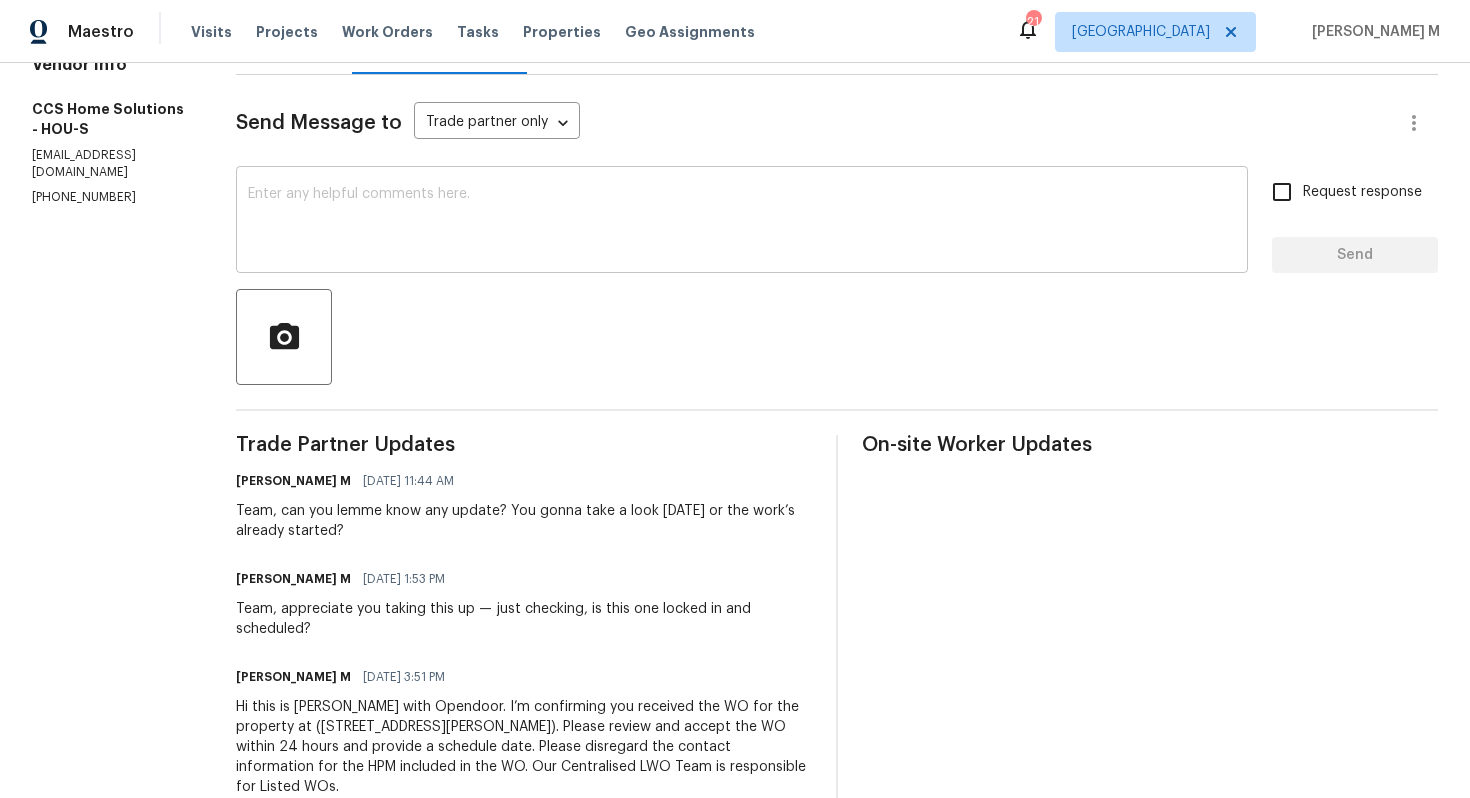 scroll, scrollTop: 0, scrollLeft: 0, axis: both 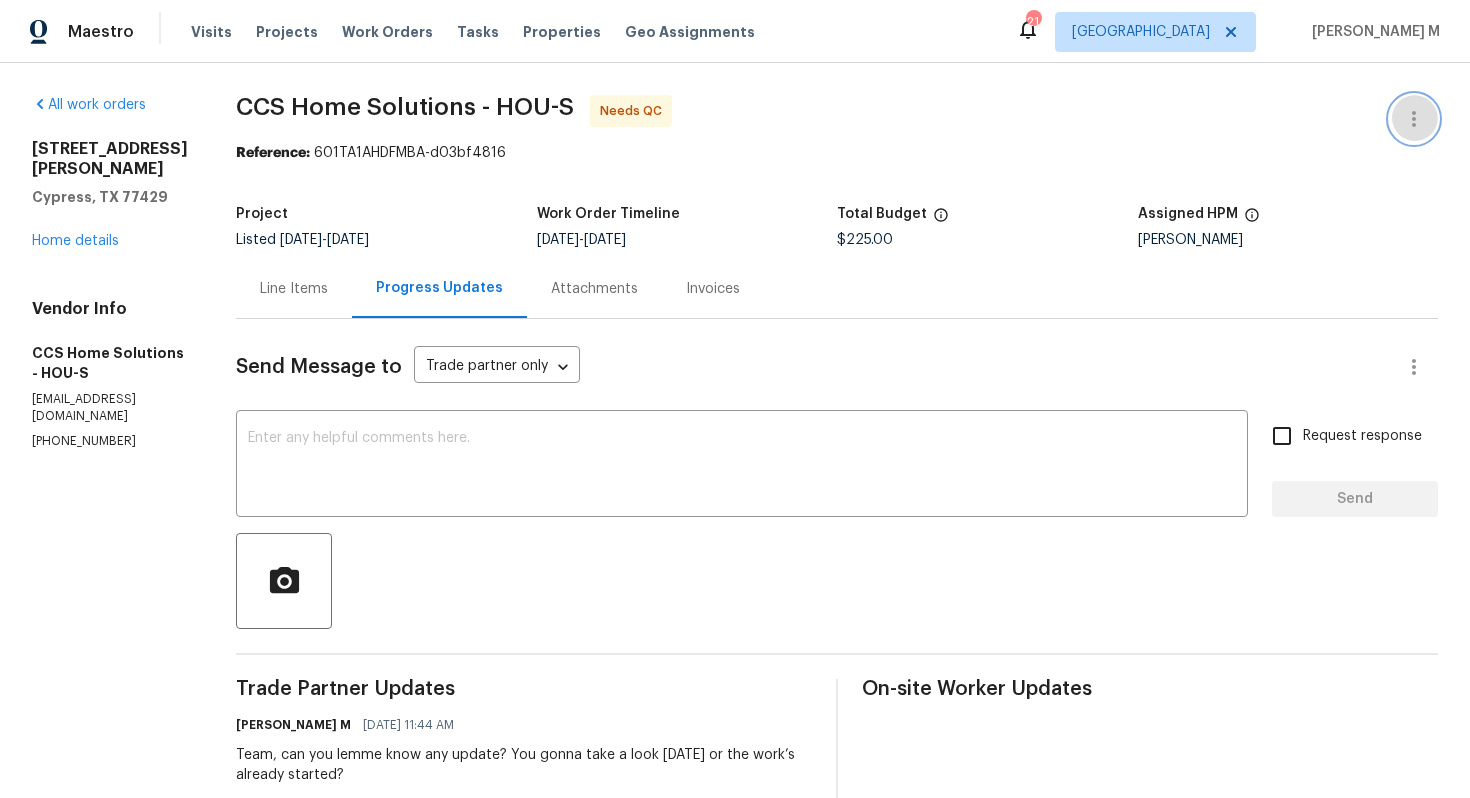 click 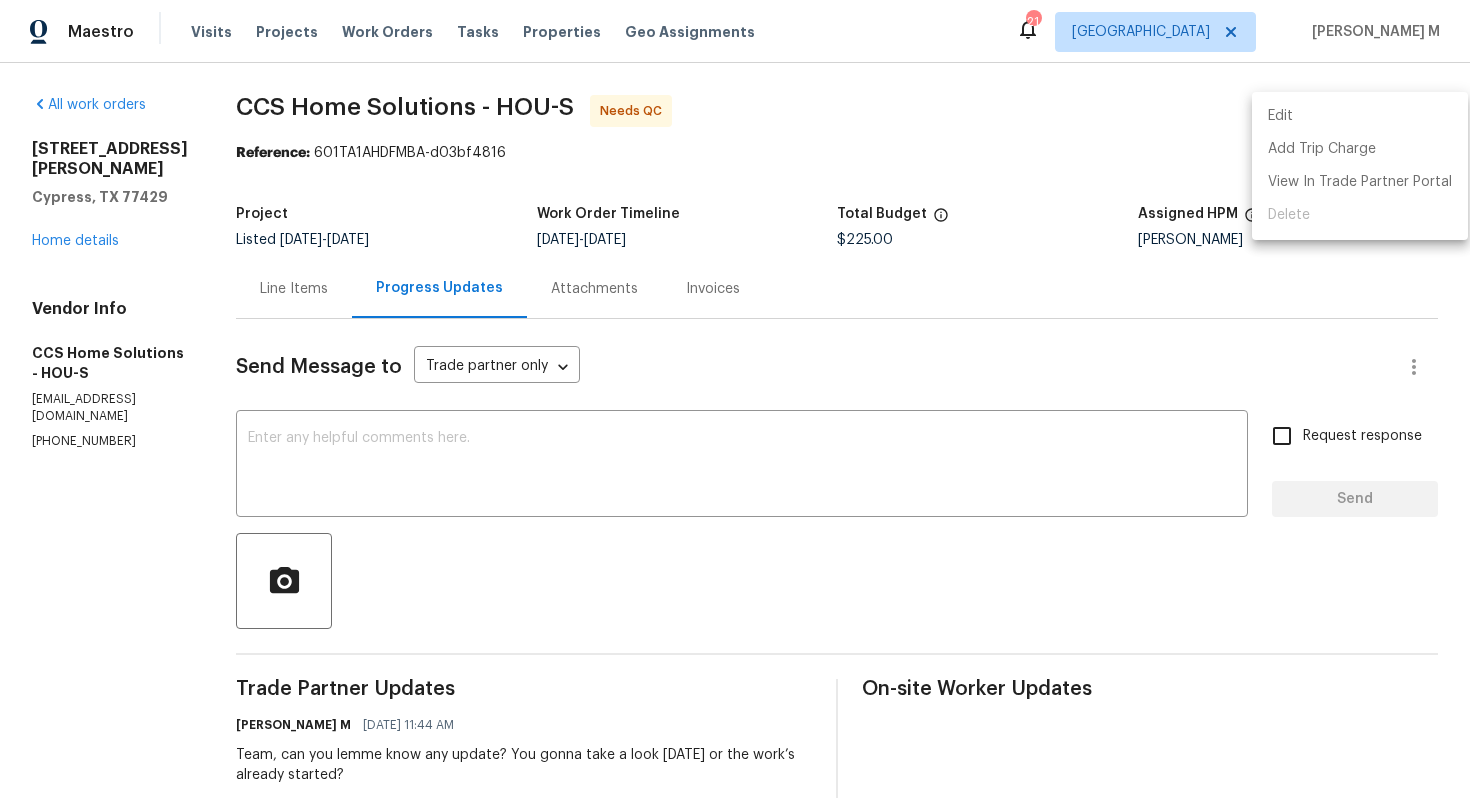 click on "Edit" at bounding box center (1360, 116) 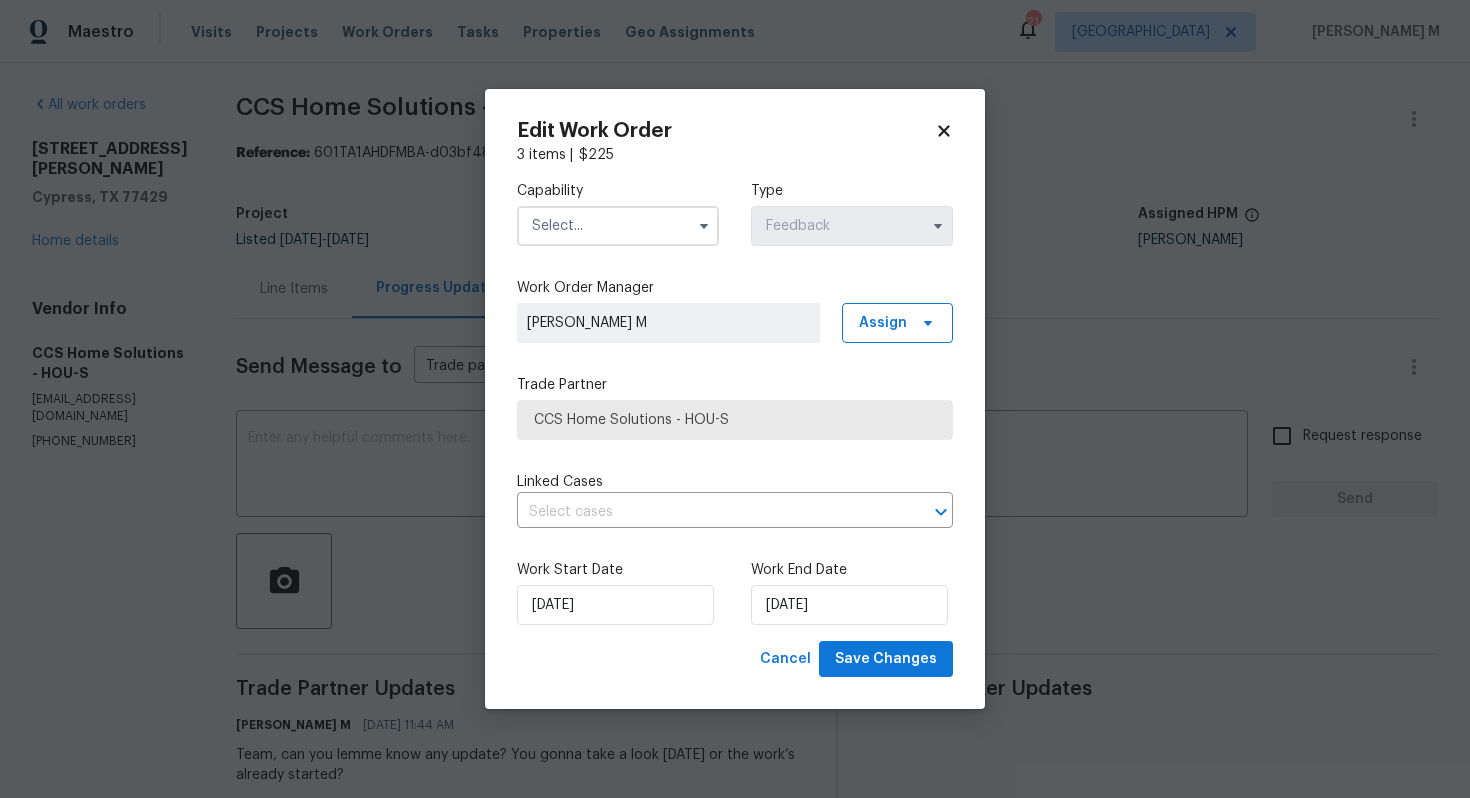 click at bounding box center [618, 226] 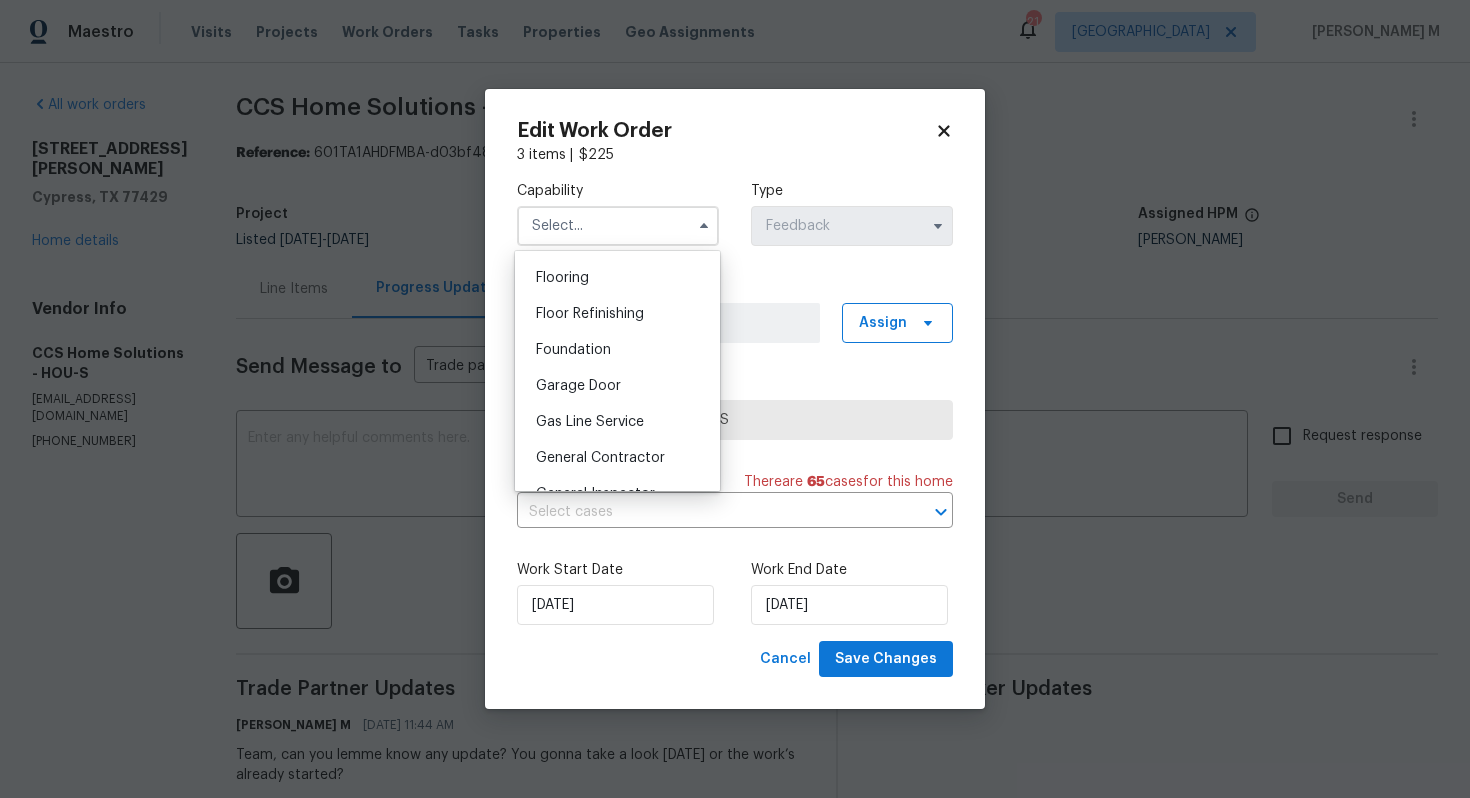 scroll, scrollTop: 793, scrollLeft: 0, axis: vertical 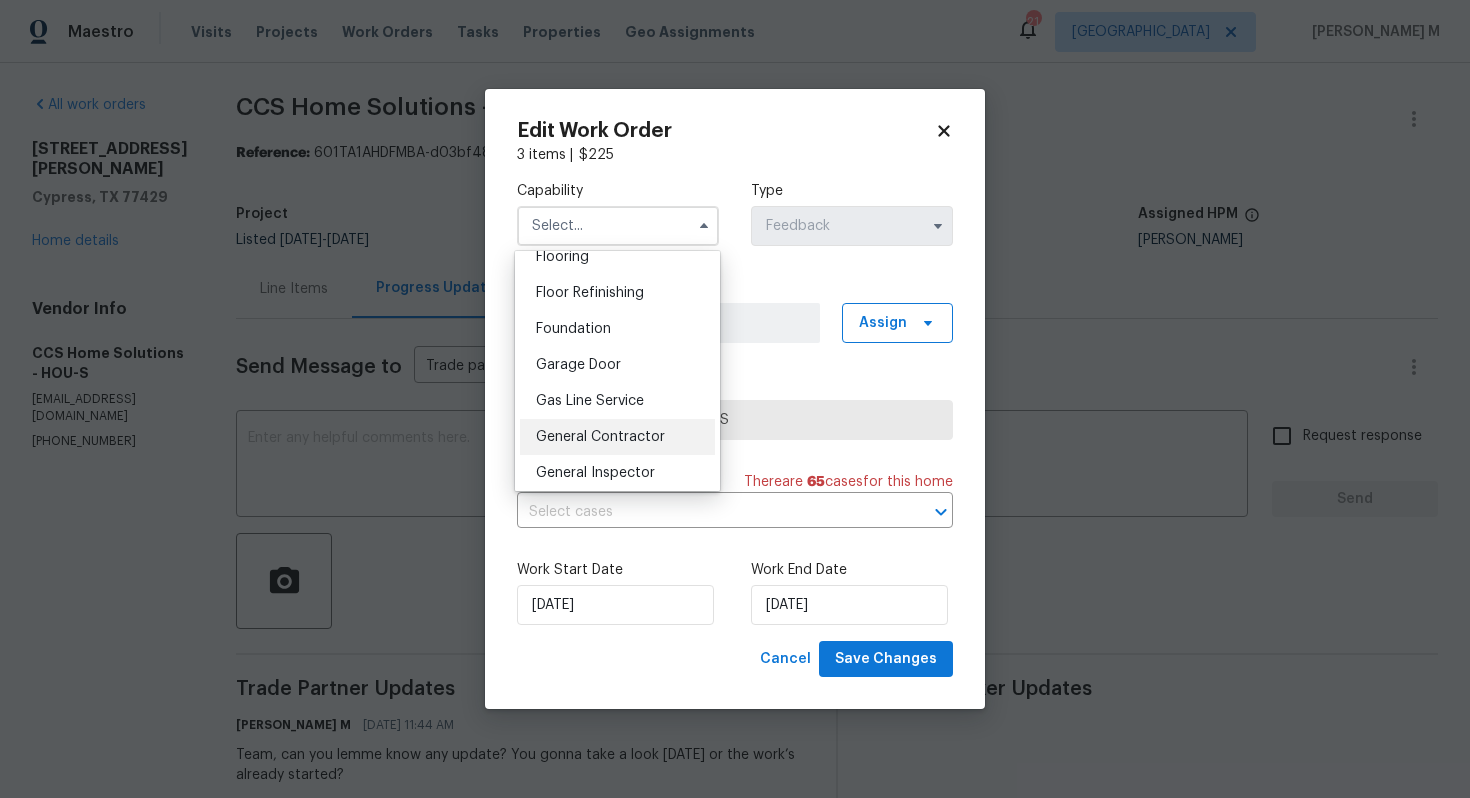 click on "General Contractor" at bounding box center [617, 437] 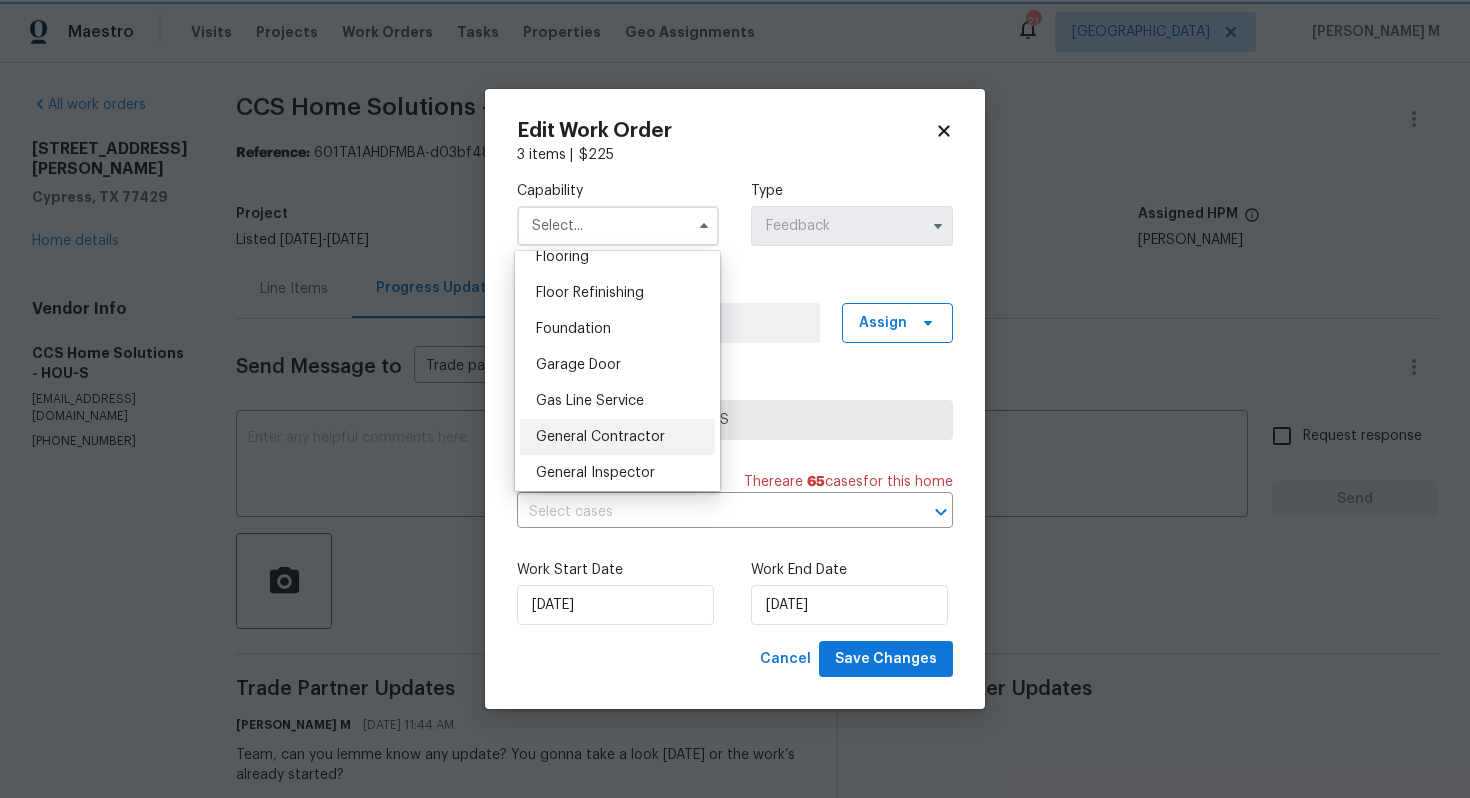 type on "General Contractor" 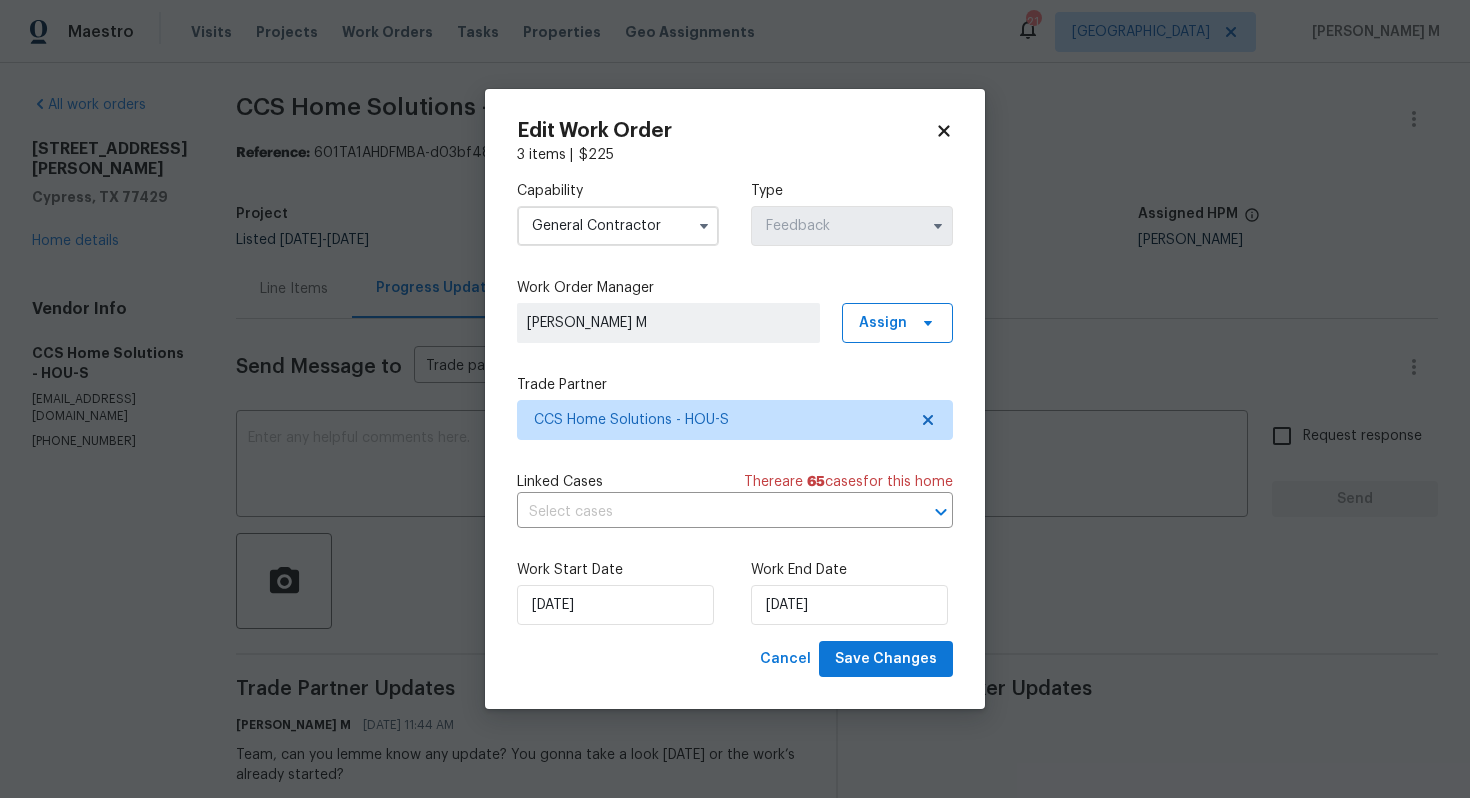 click on "Capability   General Contractor Type   Feedback Work Order Manager   Vignesh M Assign Trade Partner   CCS Home Solutions - HOU-S Linked Cases There  are   65  case s  for this home   ​ Work Start Date   15/07/2025 Work End Date   17/07/2025" at bounding box center [735, 403] 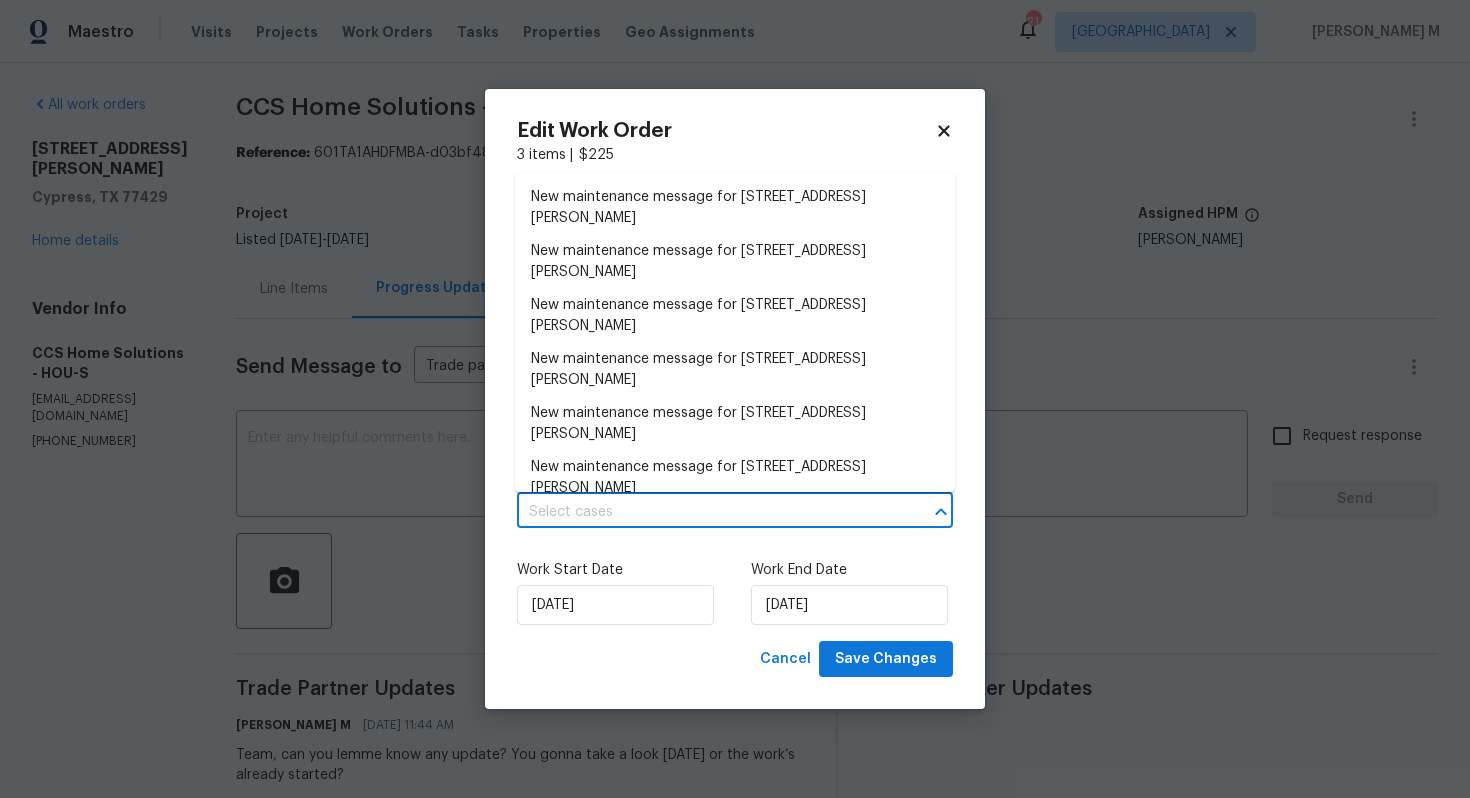 click at bounding box center [707, 512] 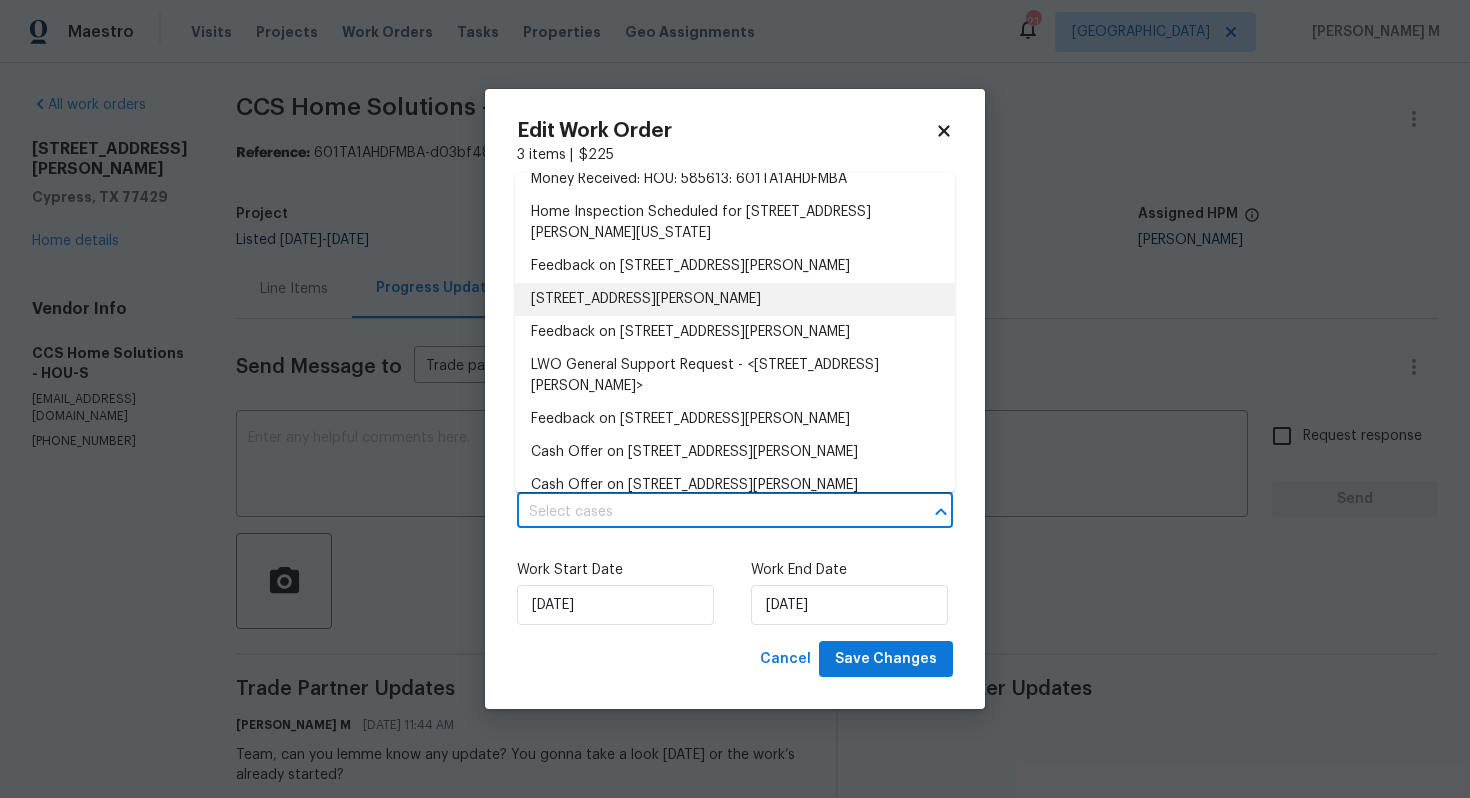 scroll, scrollTop: 681, scrollLeft: 0, axis: vertical 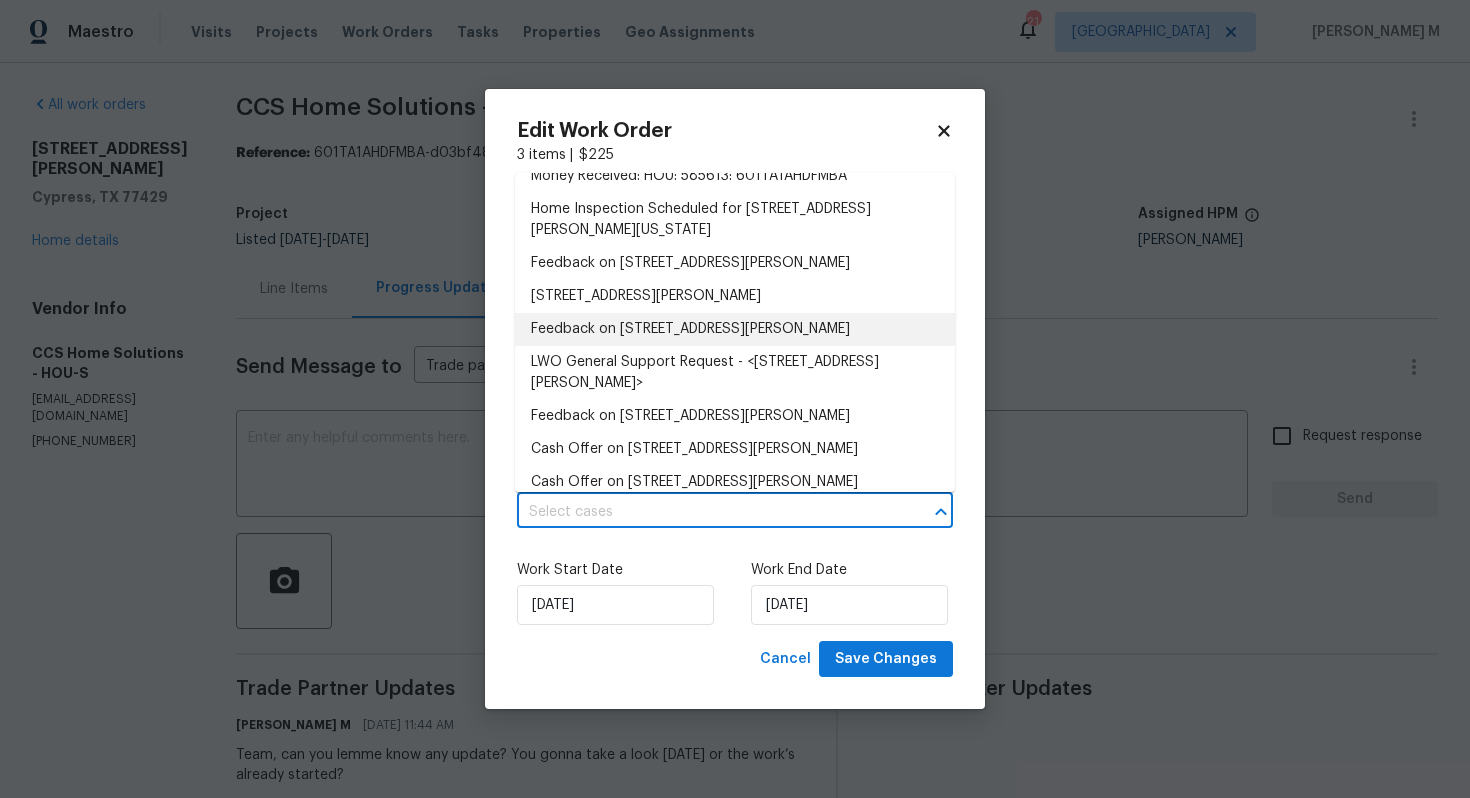 click on "Feedback on 12803 Shady Knoll Ln, Cypress, TX 77429" at bounding box center (735, 329) 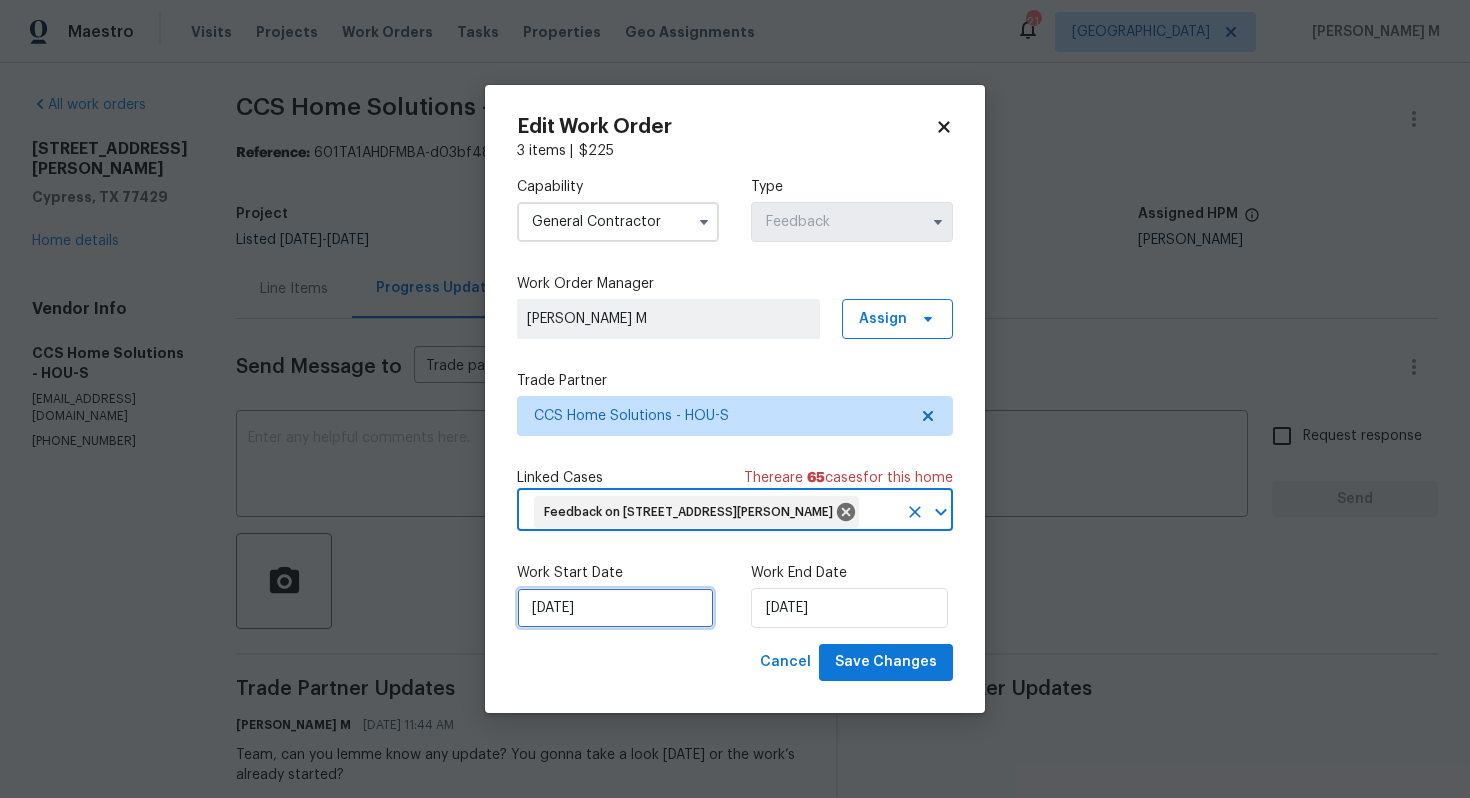 click on "15/07/2025" at bounding box center (615, 608) 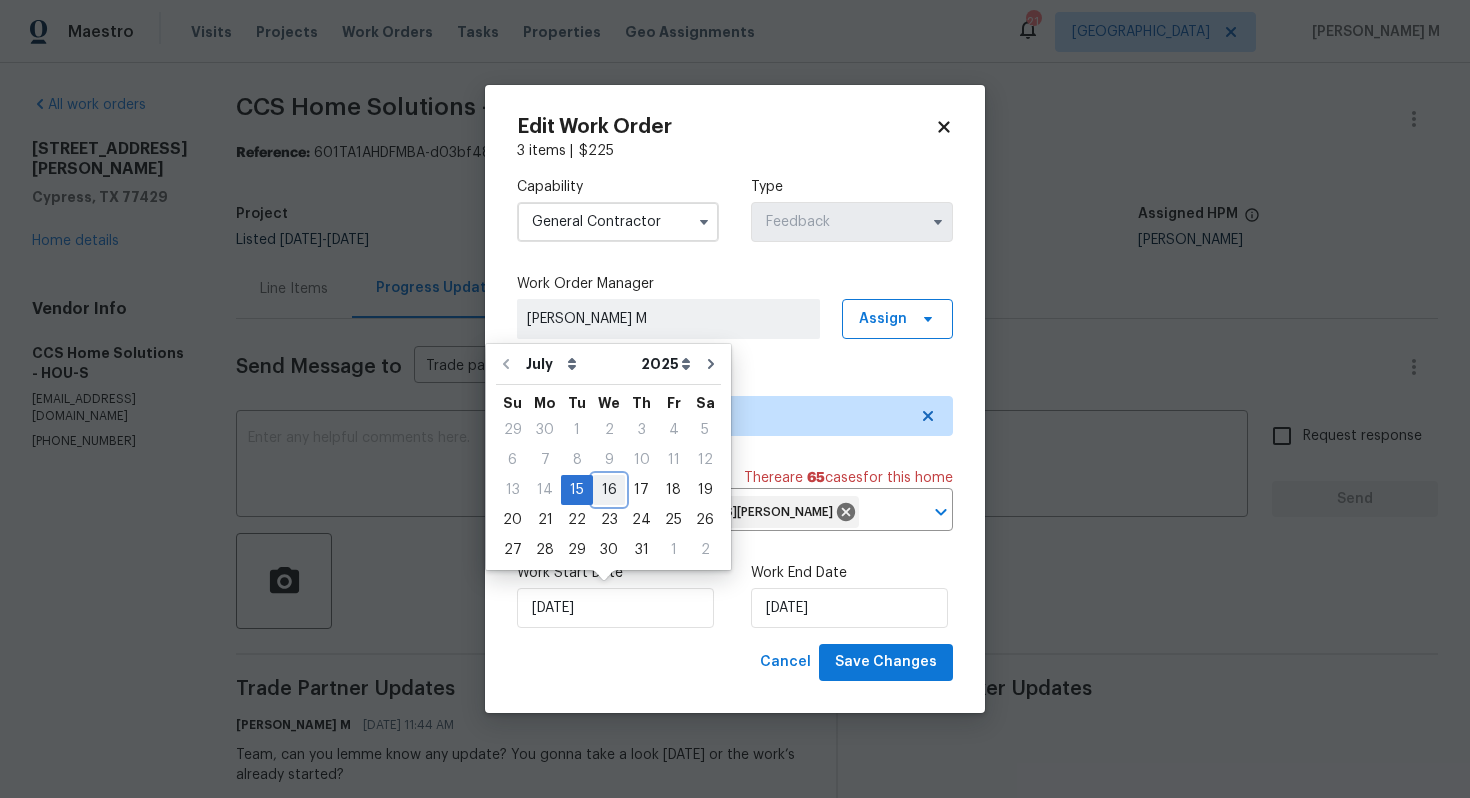click on "16" at bounding box center [609, 490] 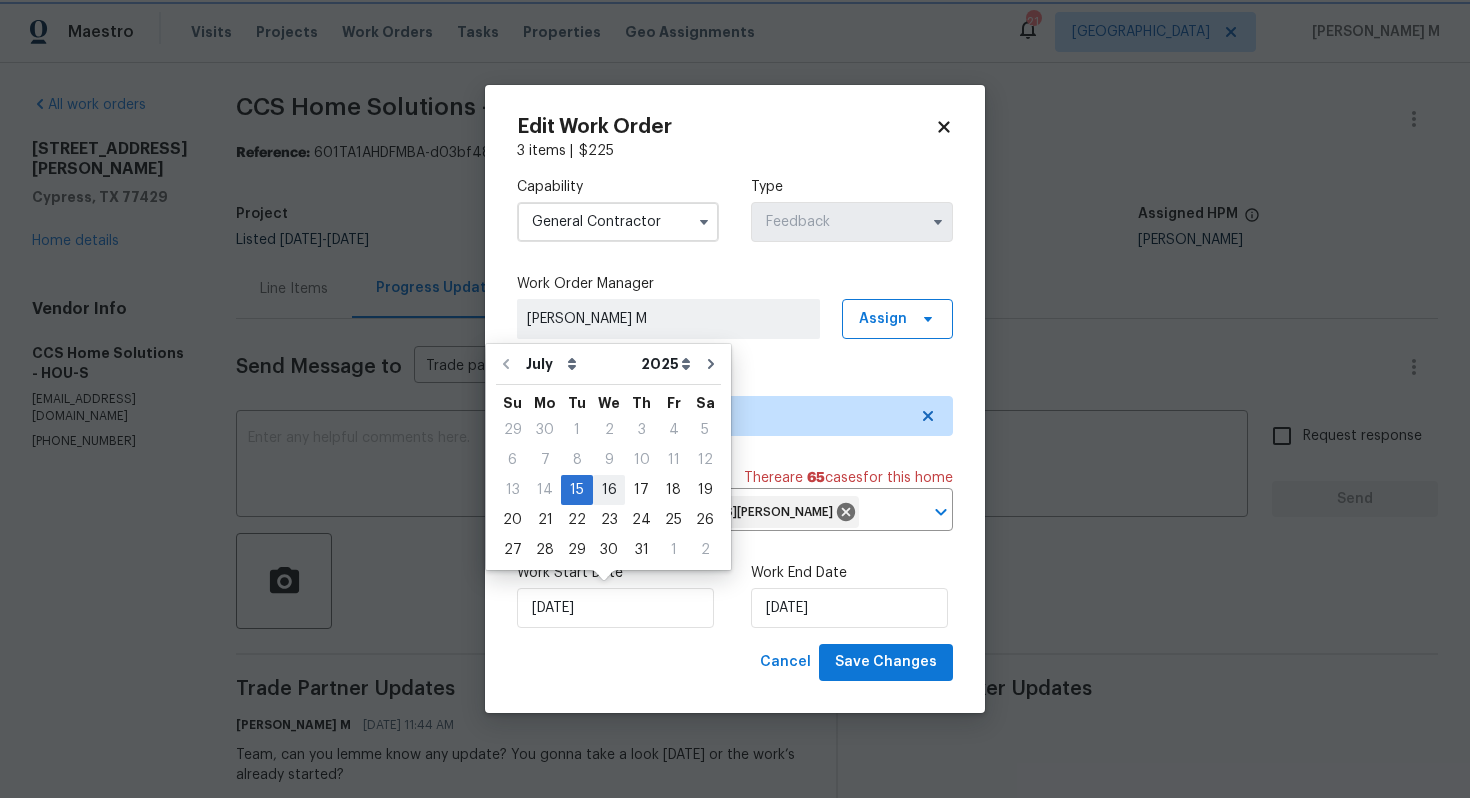 type on "[DATE]" 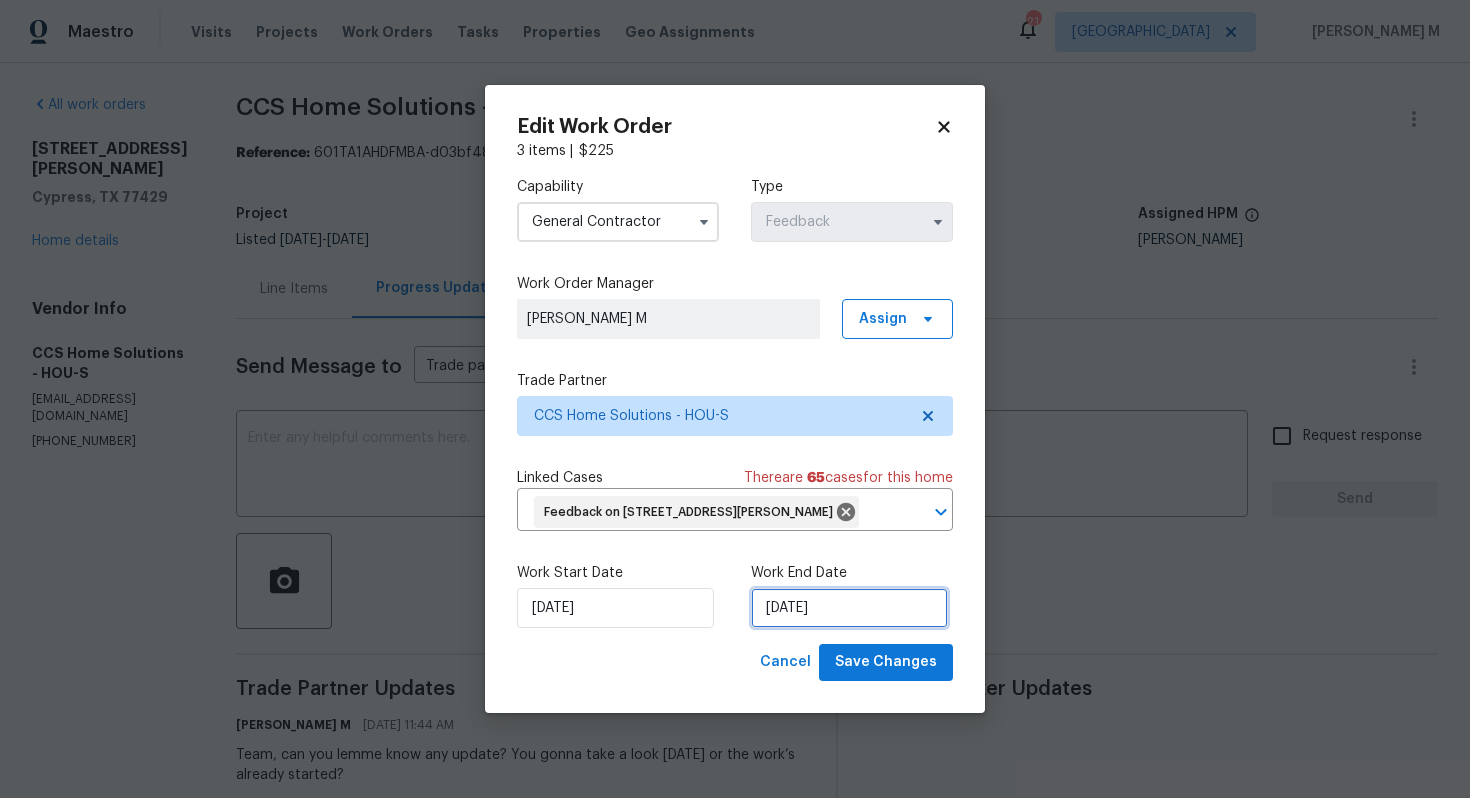click on "17/07/2025" at bounding box center (849, 608) 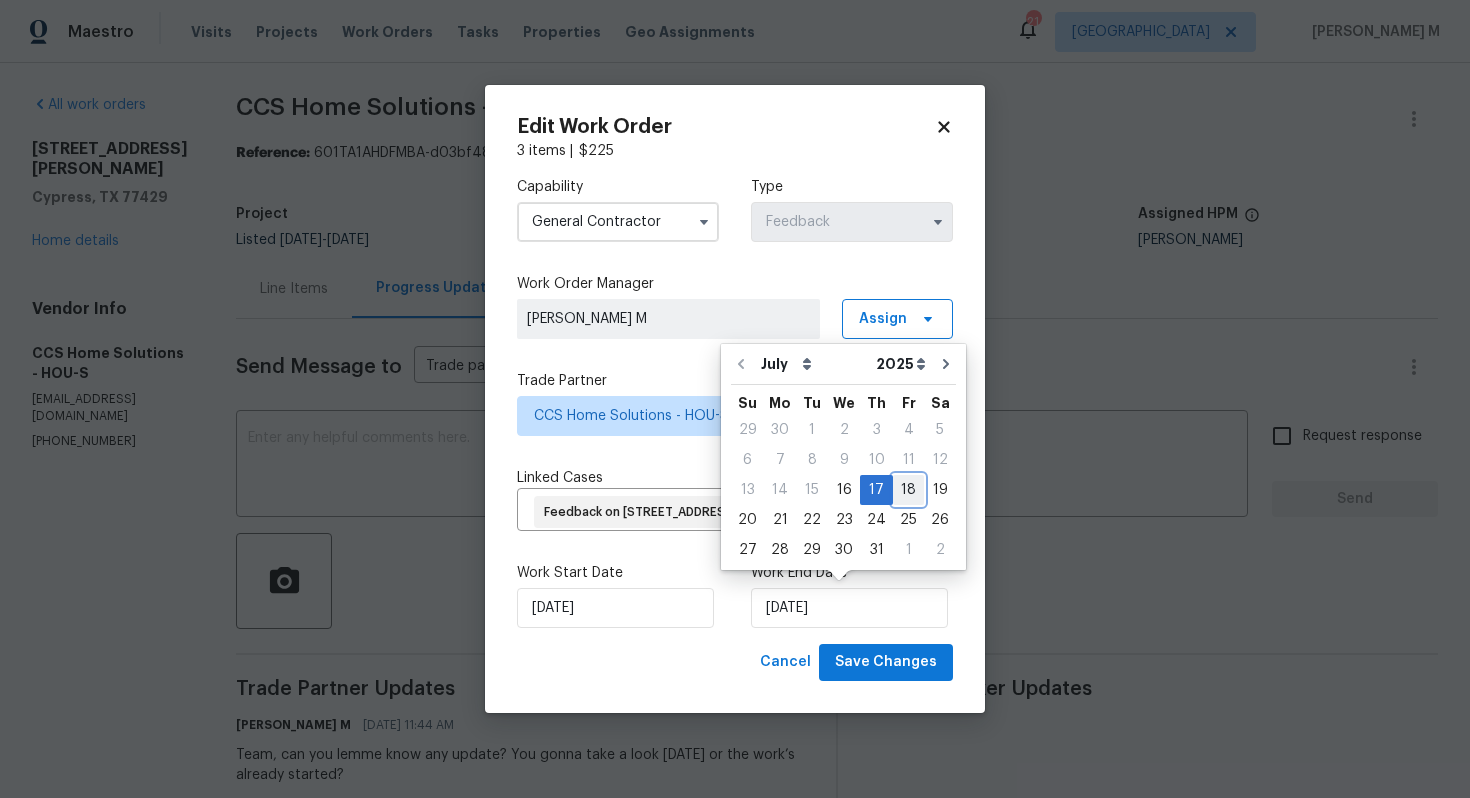 click on "18" at bounding box center (908, 490) 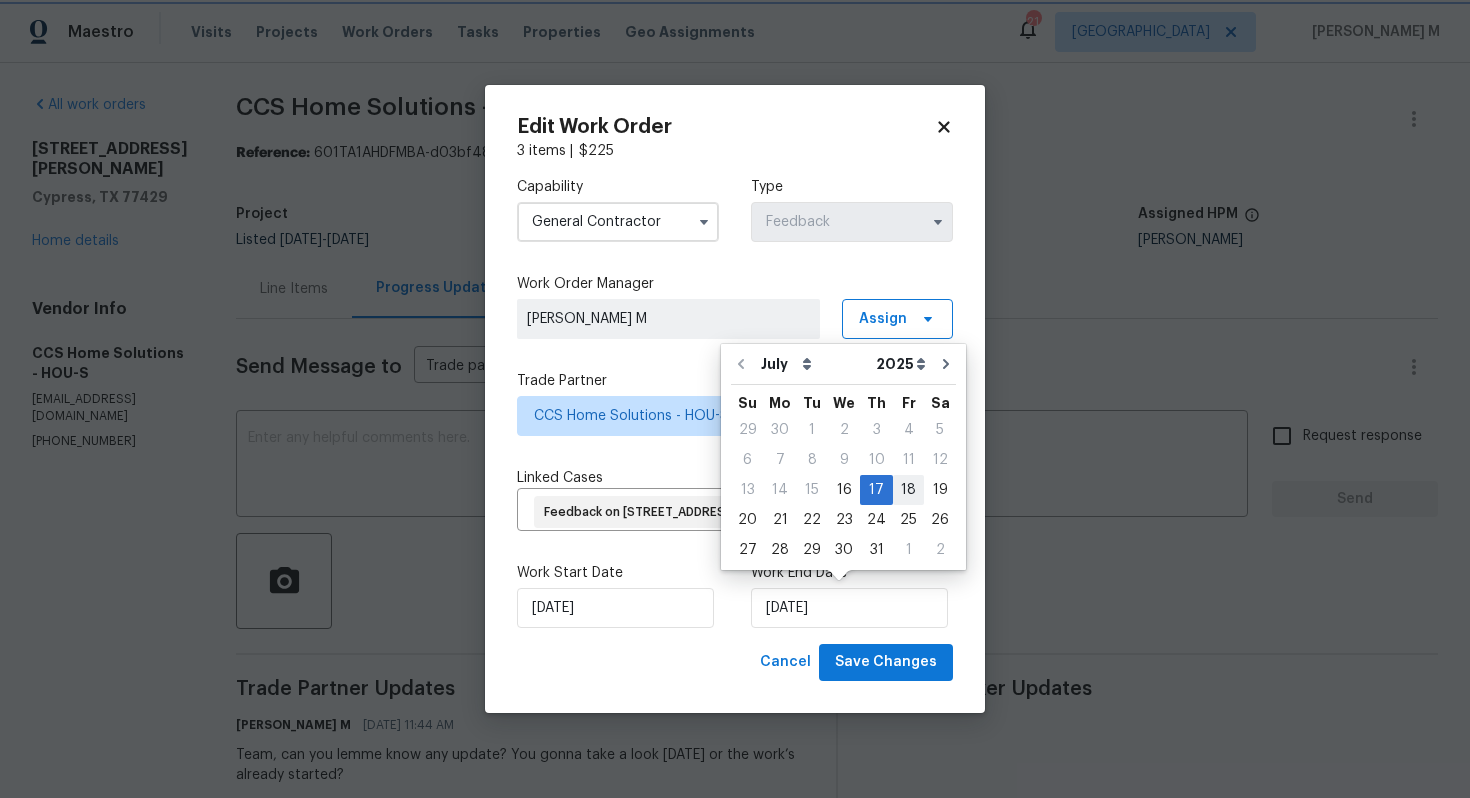 type on "18/07/2025" 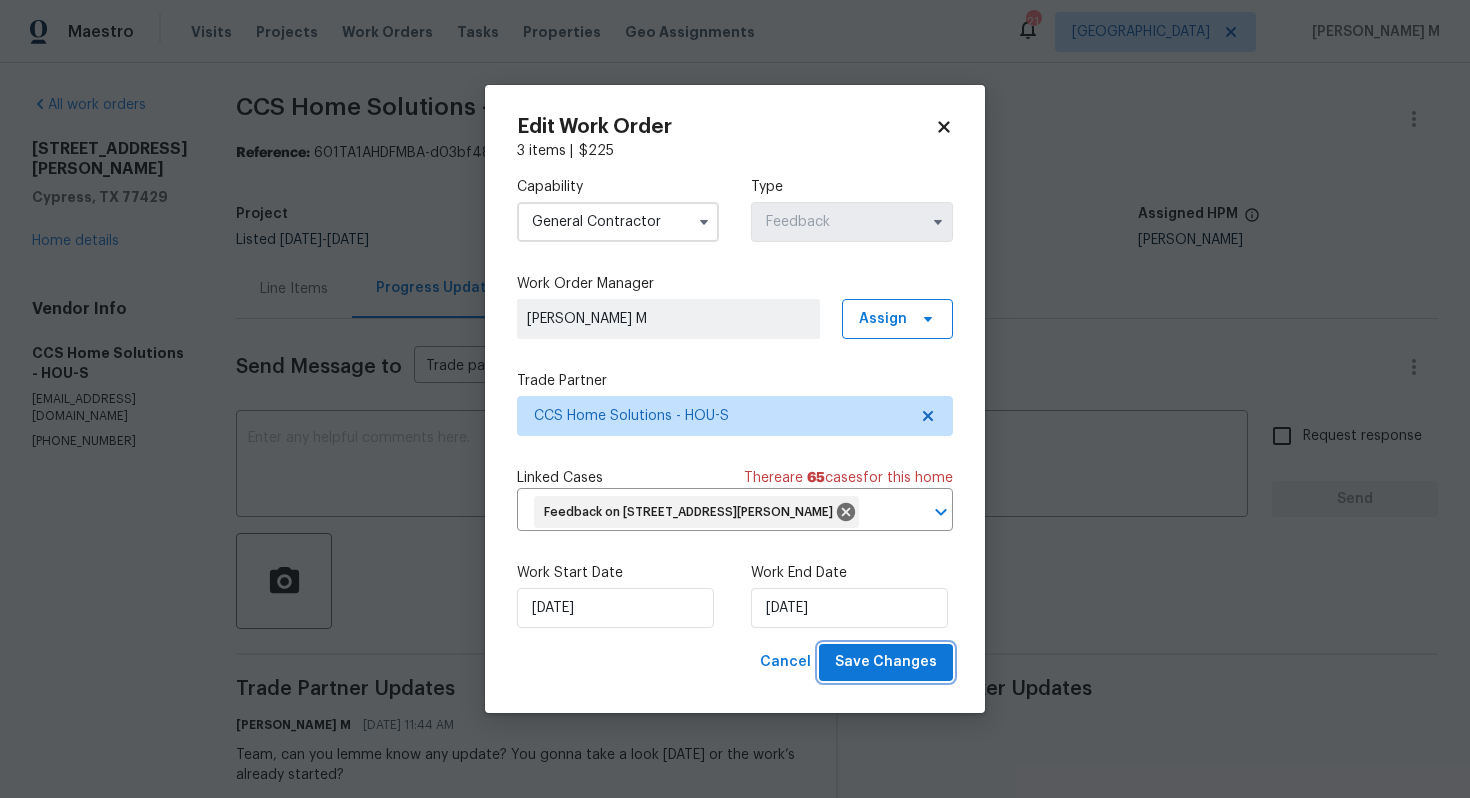 click on "Save Changes" at bounding box center (886, 662) 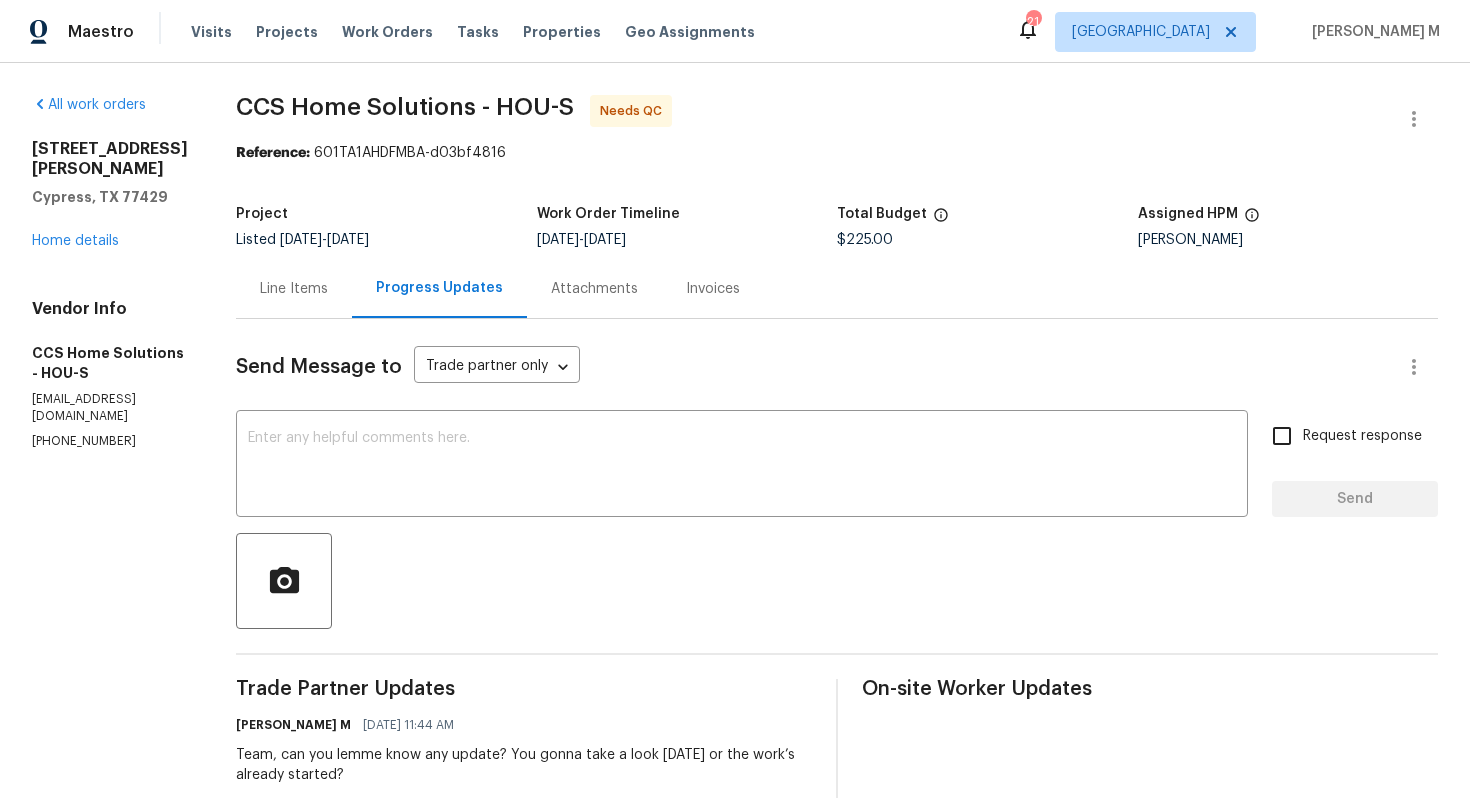 click on "Maestro Visits Projects Work Orders Tasks Properties Geo Assignments 21 Nashville Vignesh M All work orders 12803 Shady Knoll Ln Cypress, TX 77429 Home details Vendor Info CCS Home Solutions - HOU-S info@ccshomesolutions.com (832) 512-4250 CCS Home Solutions - HOU-S Needs QC Reference:   601TA1AHDFMBA-d03bf4816 Project Listed   7/9/2025  -  7/17/2025 Work Order Timeline 7/15/2025  -  7/17/2025 Total Budget $225.00 Assigned HPM Joseph Wolfe Line Items Progress Updates Attachments Invoices Send Message to Trade partner only Trade partner only ​ x ​ Request response Send Trade Partner Updates Vignesh M 07/17/2025 11:44 AM Team, can you lemme know any update? You gonna take a look today or the work’s already started? Vignesh M 07/16/2025 1:53 PM Team, appreciate you taking this up — just checking, is this one locked in and scheduled? Vignesh M 07/15/2025 3:51 PM On-site Worker Updates
Edit Work Order 3 items | $ 225 Capability   General Contractor Type   Feedback Work Order Manager   Vignesh M   are" at bounding box center [735, 399] 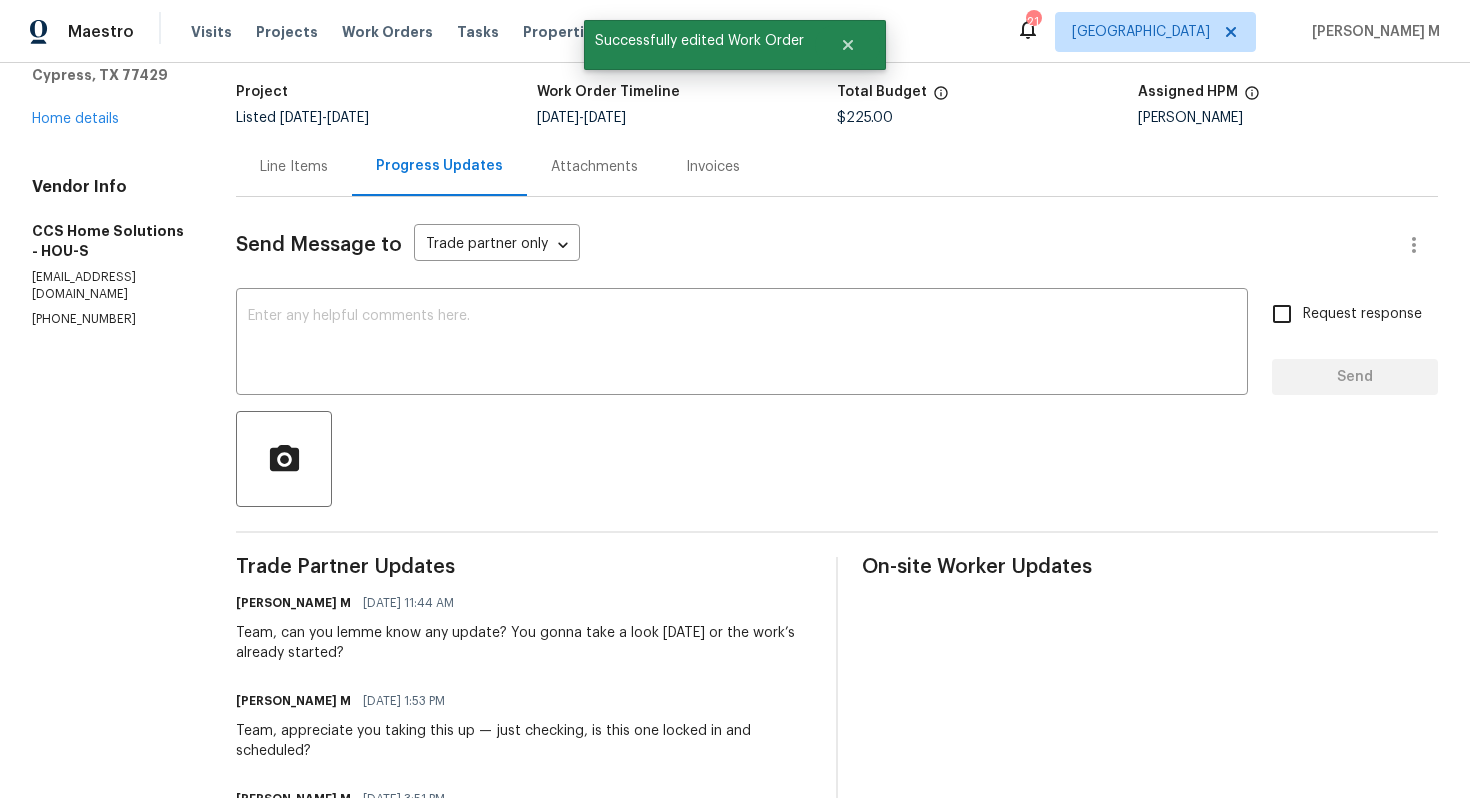 scroll, scrollTop: 0, scrollLeft: 0, axis: both 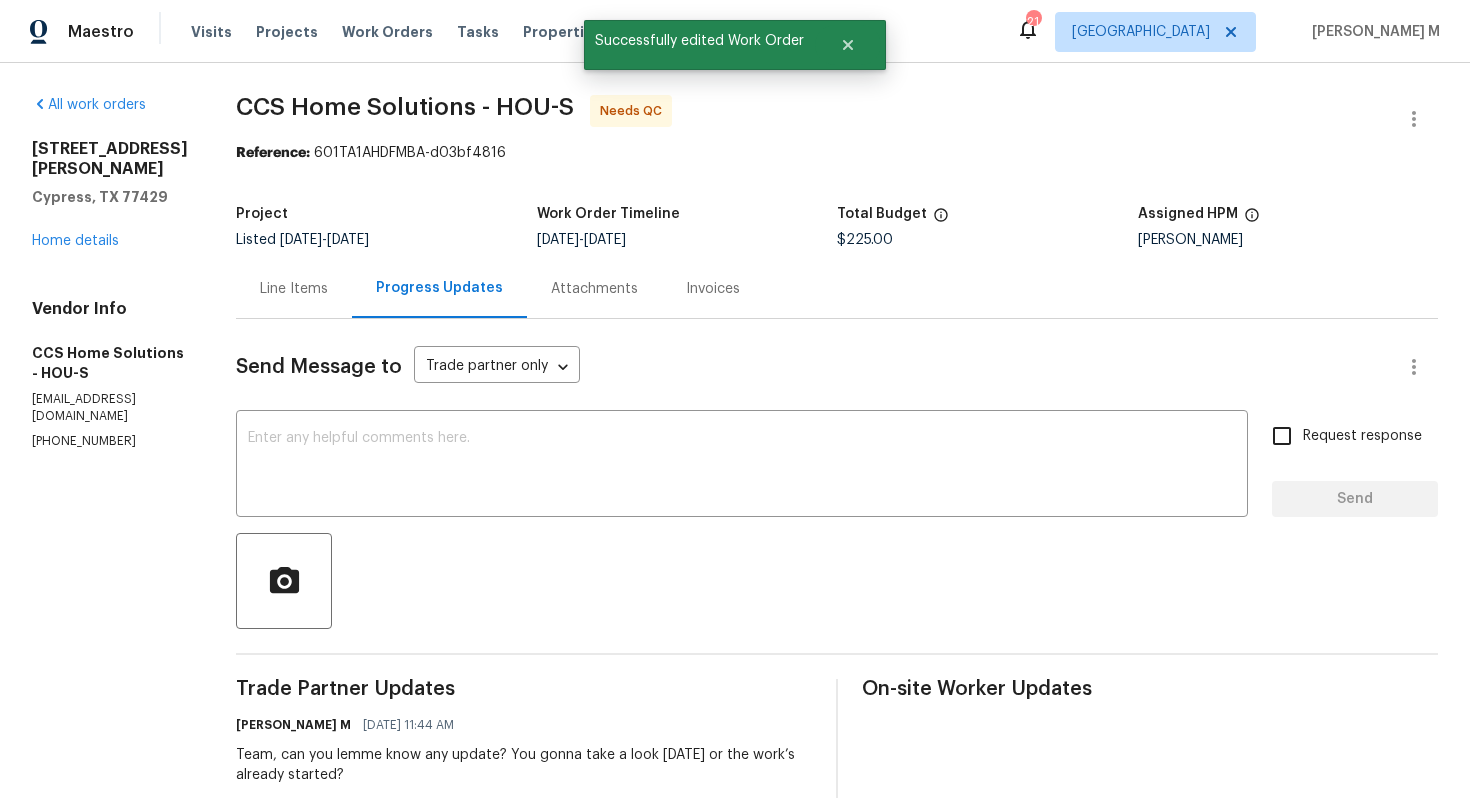 click on "Line Items" at bounding box center (294, 288) 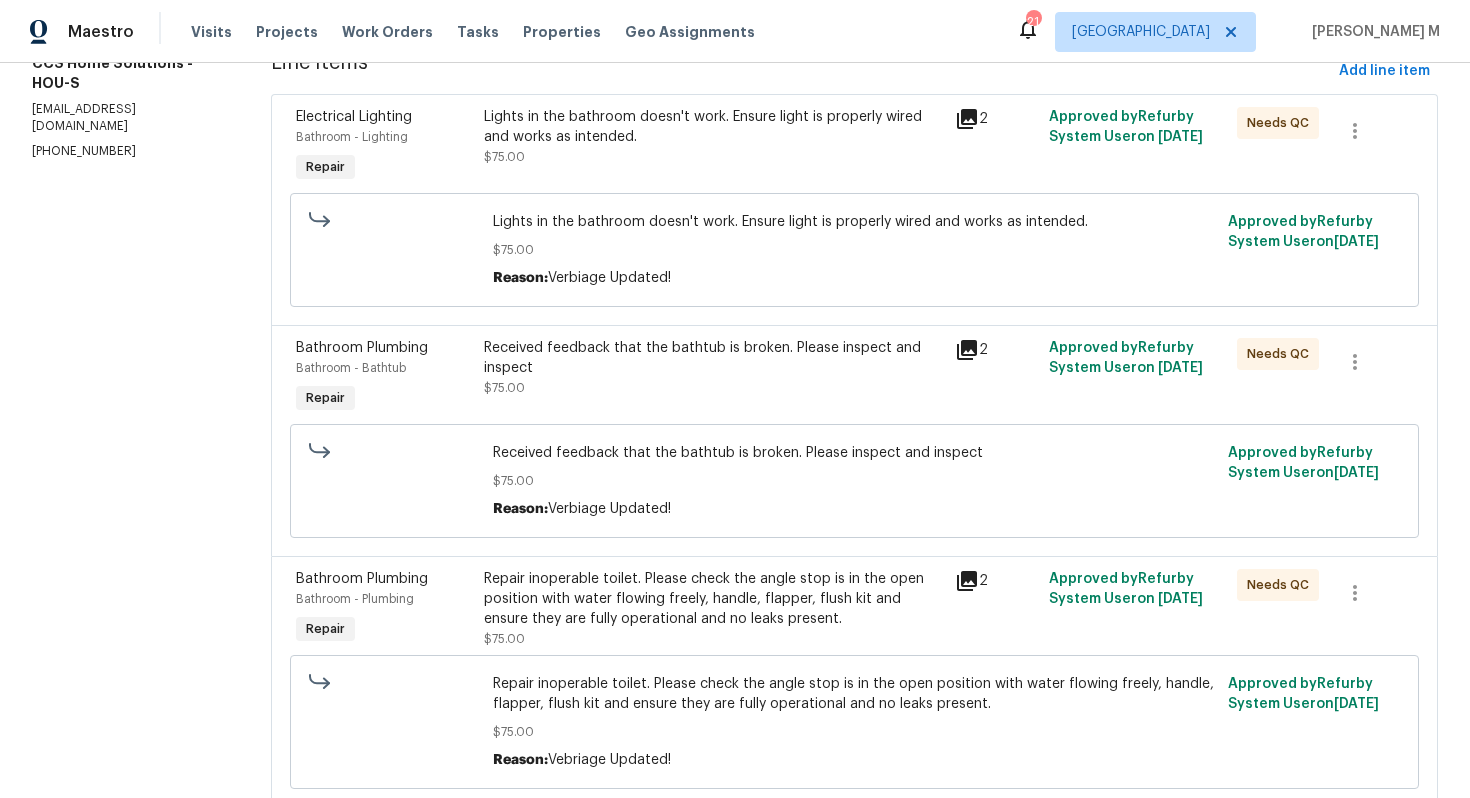 scroll, scrollTop: 327, scrollLeft: 0, axis: vertical 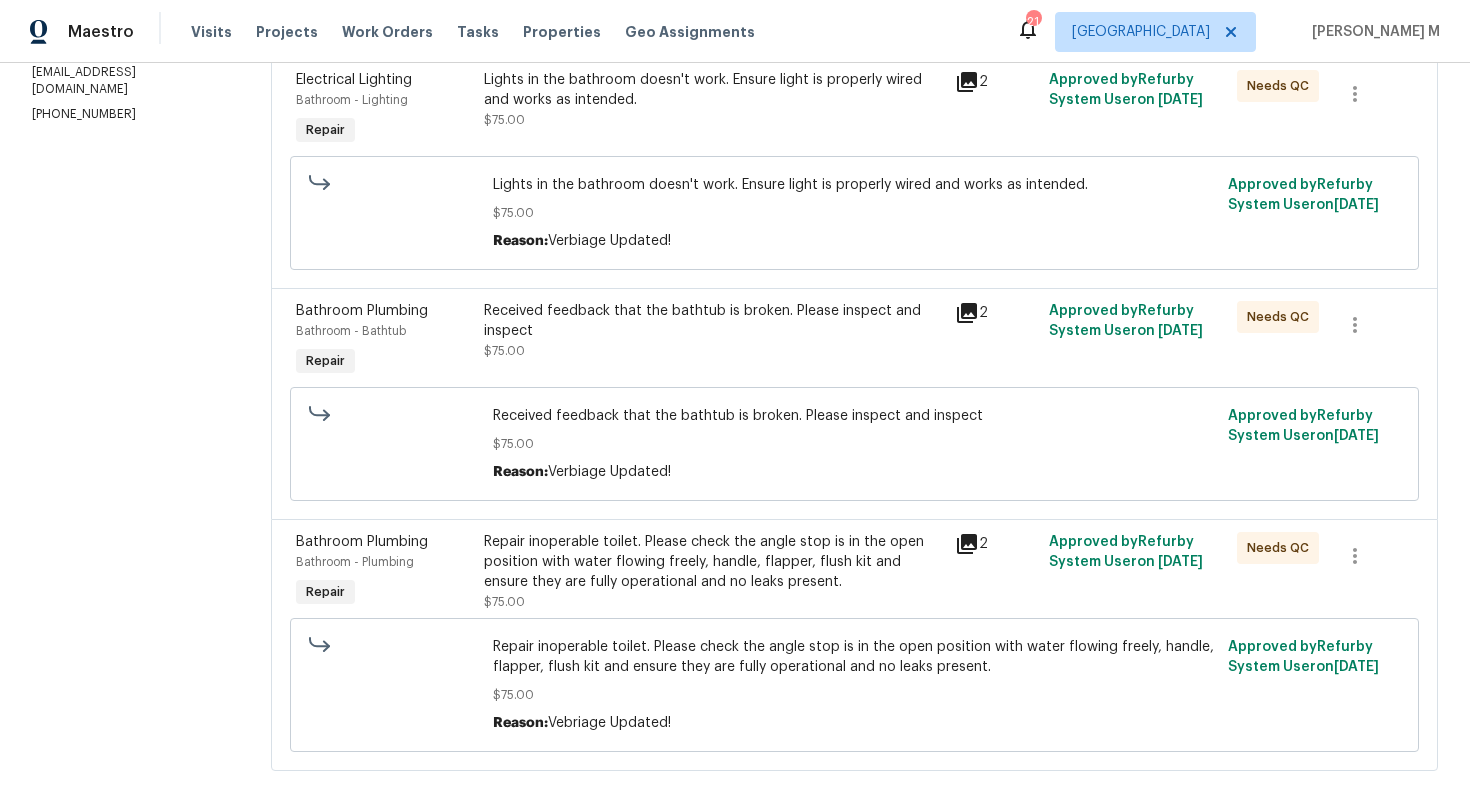 click on "Repair inoperable toilet. Please check the angle stop is in the open position with water flowing freely, handle, flapper, flush kit and ensure they are fully operational and no leaks present." at bounding box center (713, 562) 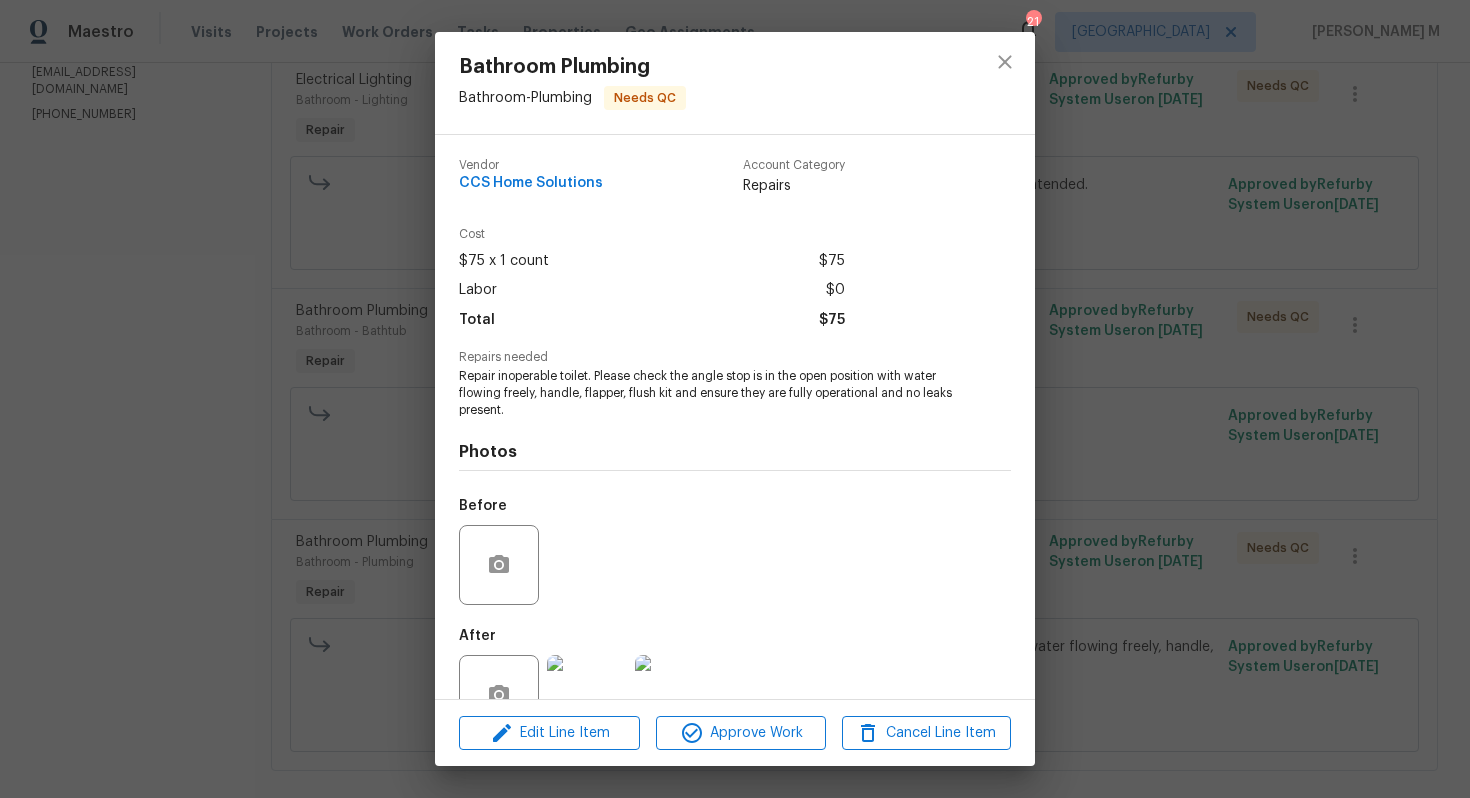 scroll, scrollTop: 32, scrollLeft: 0, axis: vertical 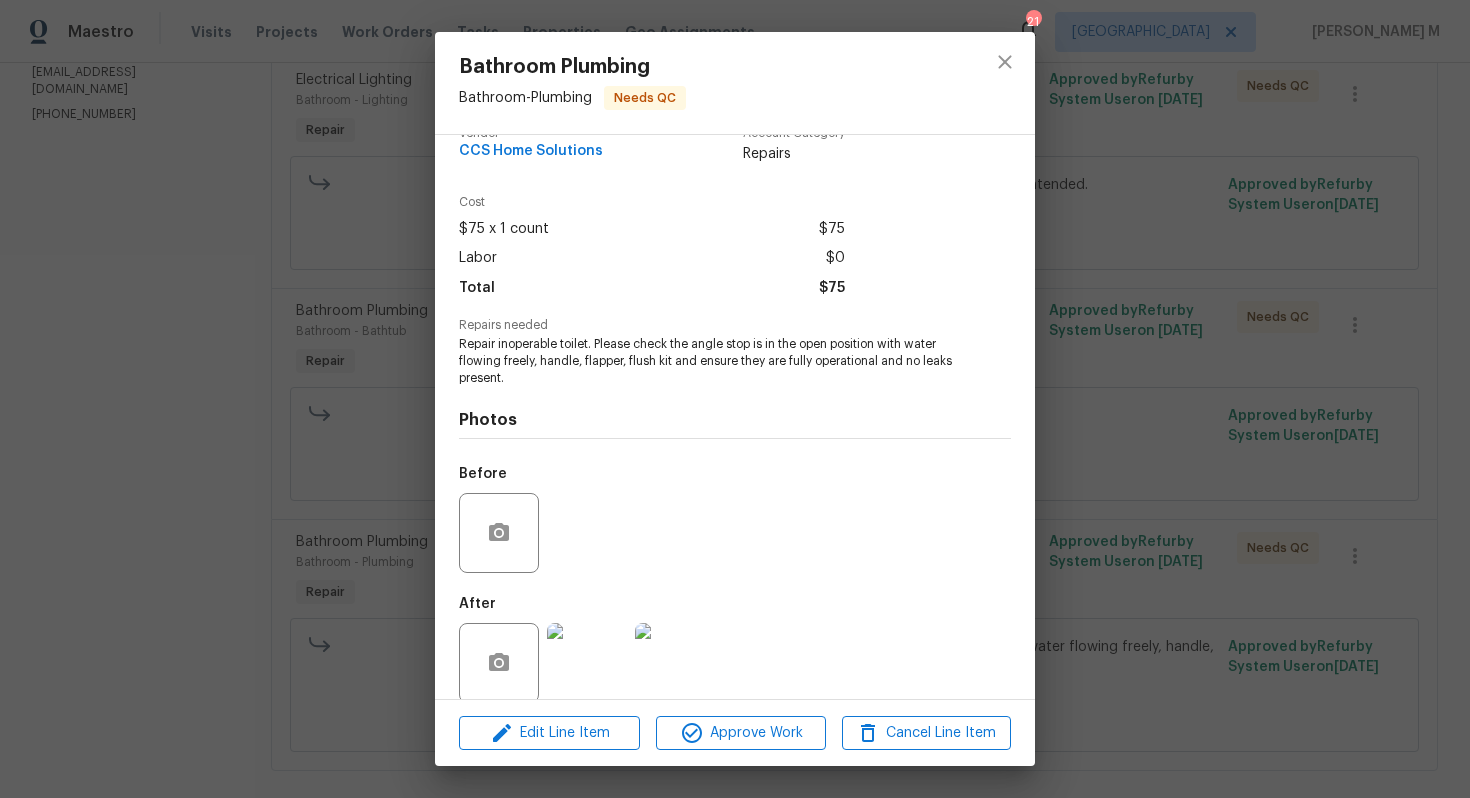 click at bounding box center (675, 663) 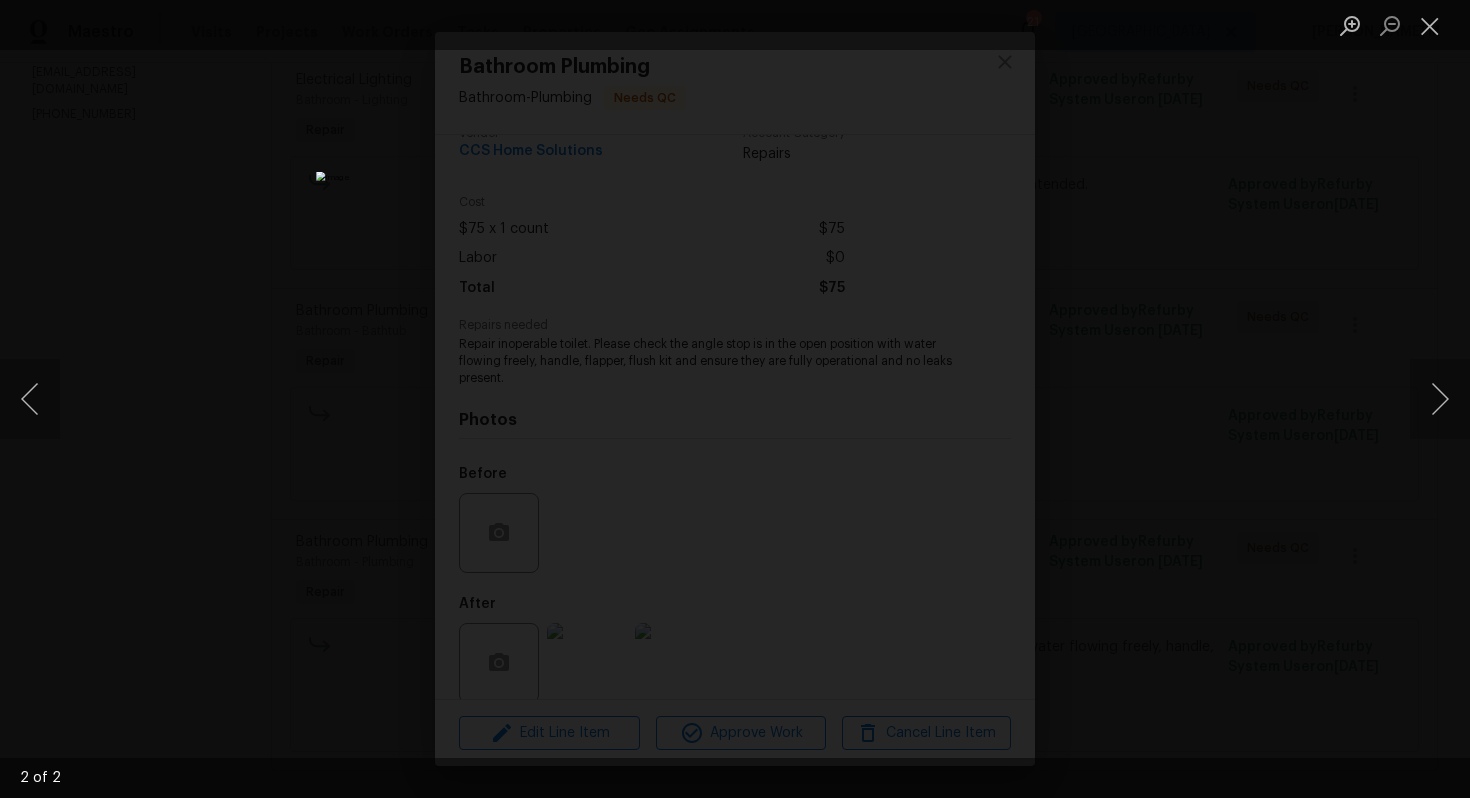click at bounding box center (735, 399) 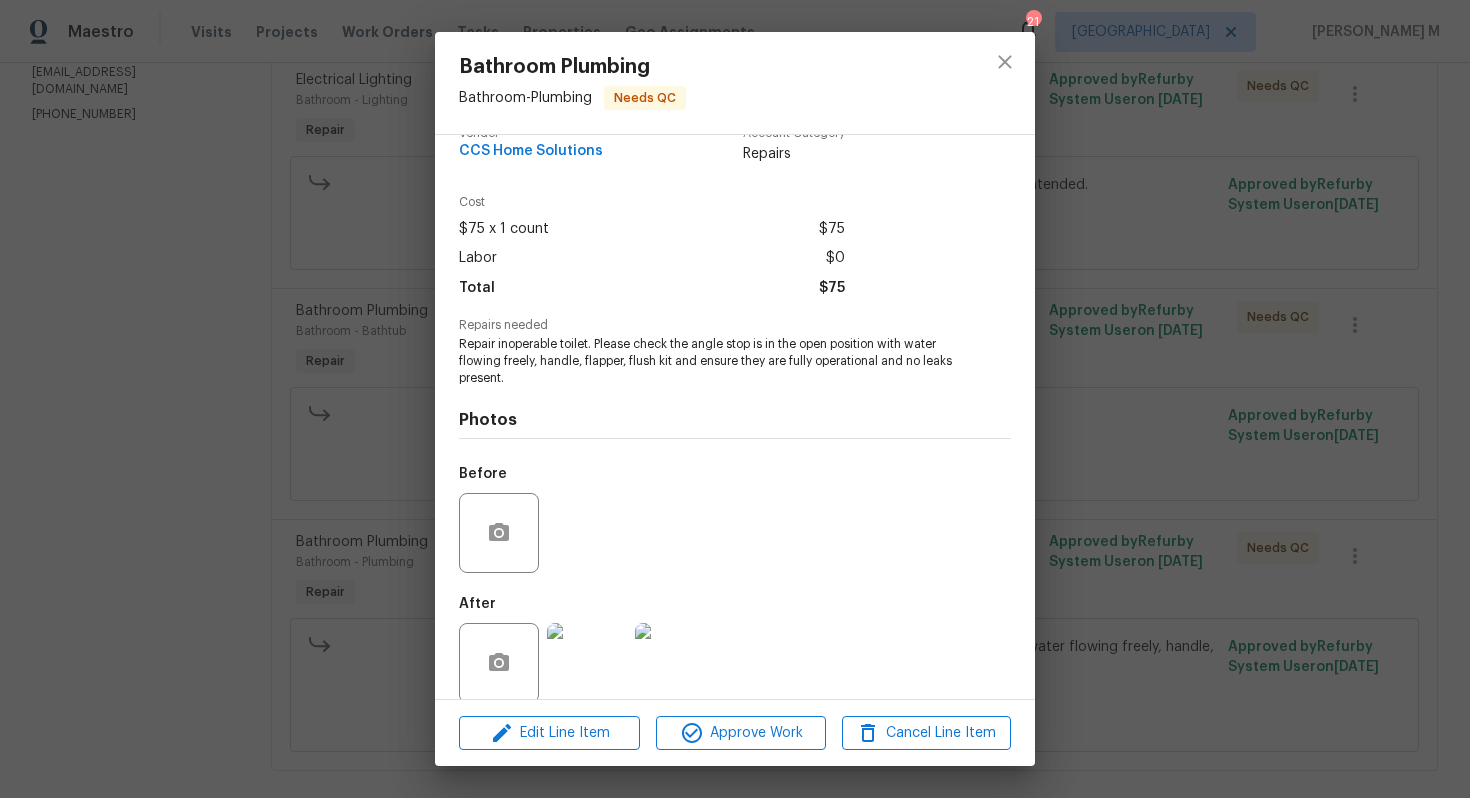 click at bounding box center [735, 399] 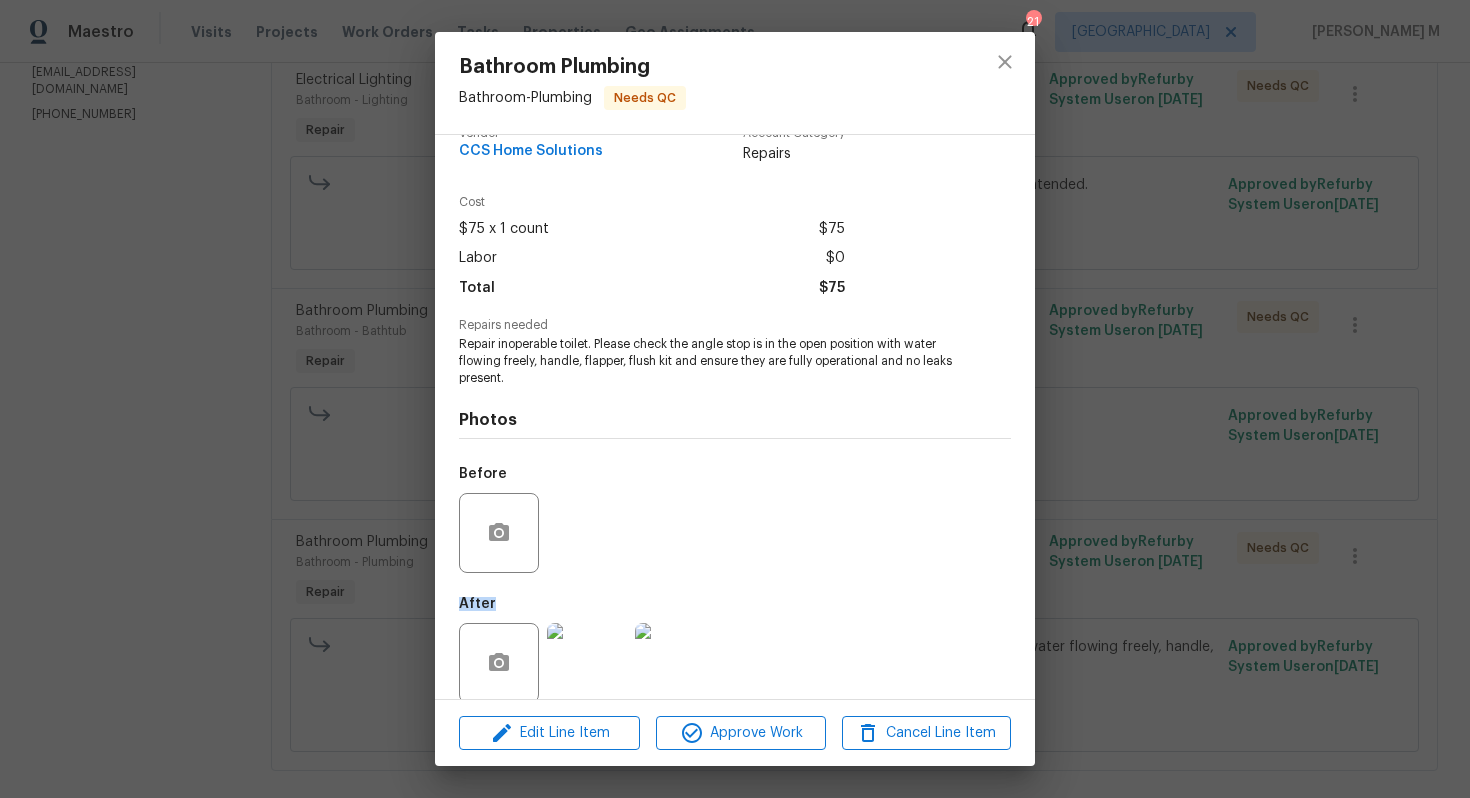 click on "Bathroom Plumbing Bathroom  -  Plumbing Needs QC Vendor CCS Home Solutions Account Category Repairs Cost $75 x 1 count $75 Labor $0 Total $75 Repairs needed Repair inoperable toilet. Please check the angle stop is in the open position with water flowing freely, handle, flapper, flush kit and ensure they are fully operational and no leaks present. Photos Before After  Edit Line Item  Approve Work  Cancel Line Item" at bounding box center [735, 399] 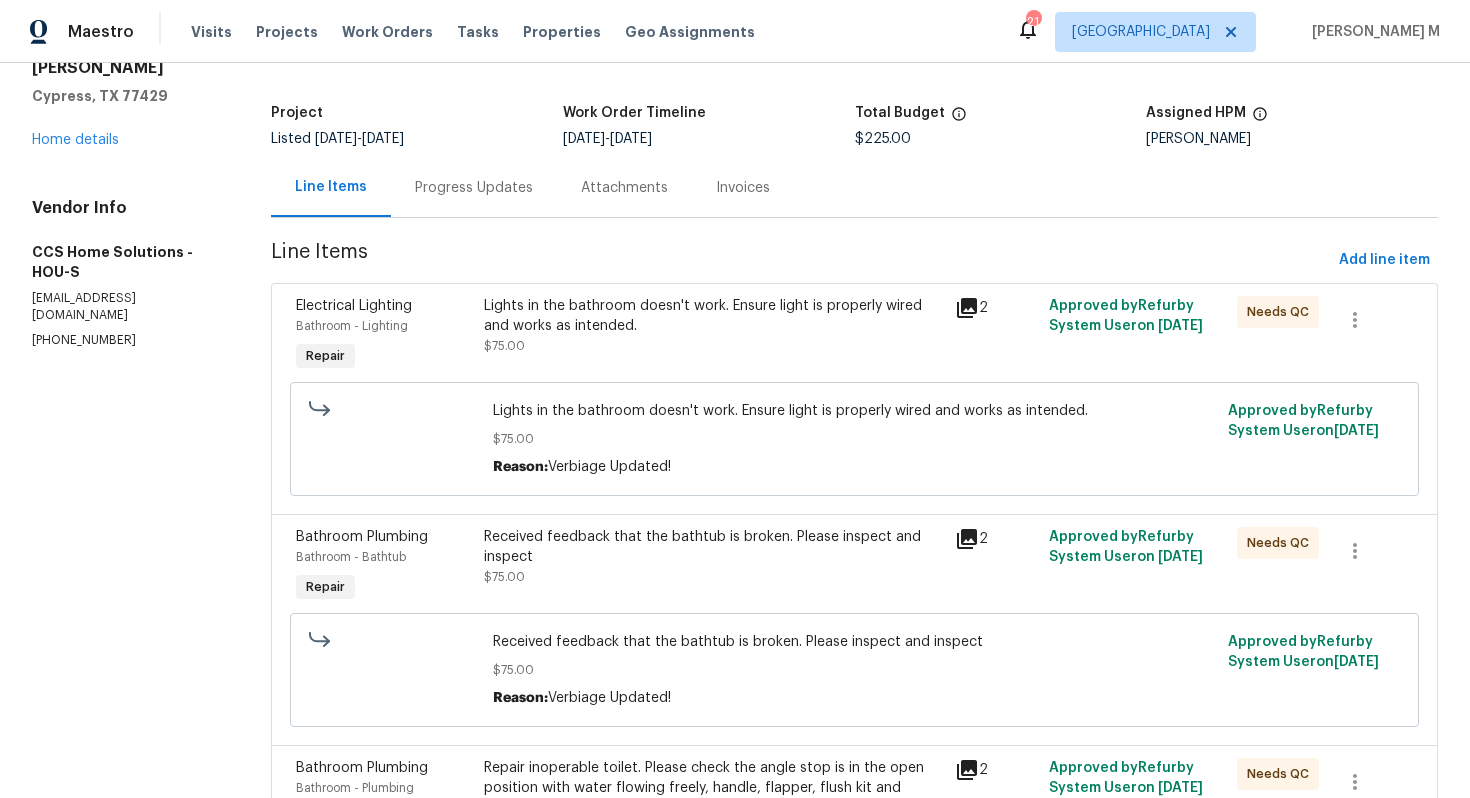 scroll, scrollTop: 0, scrollLeft: 0, axis: both 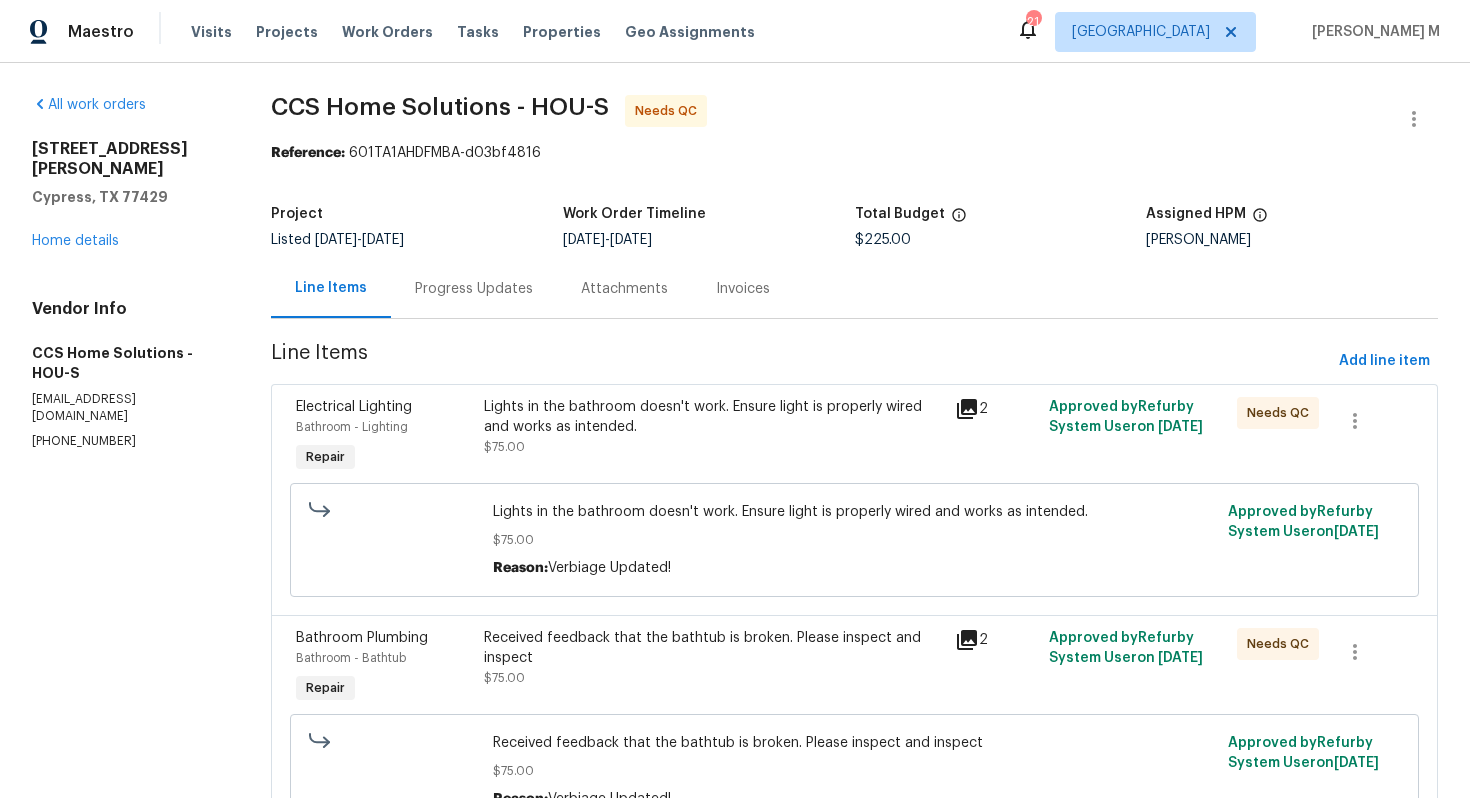 click on "Progress Updates" at bounding box center (474, 288) 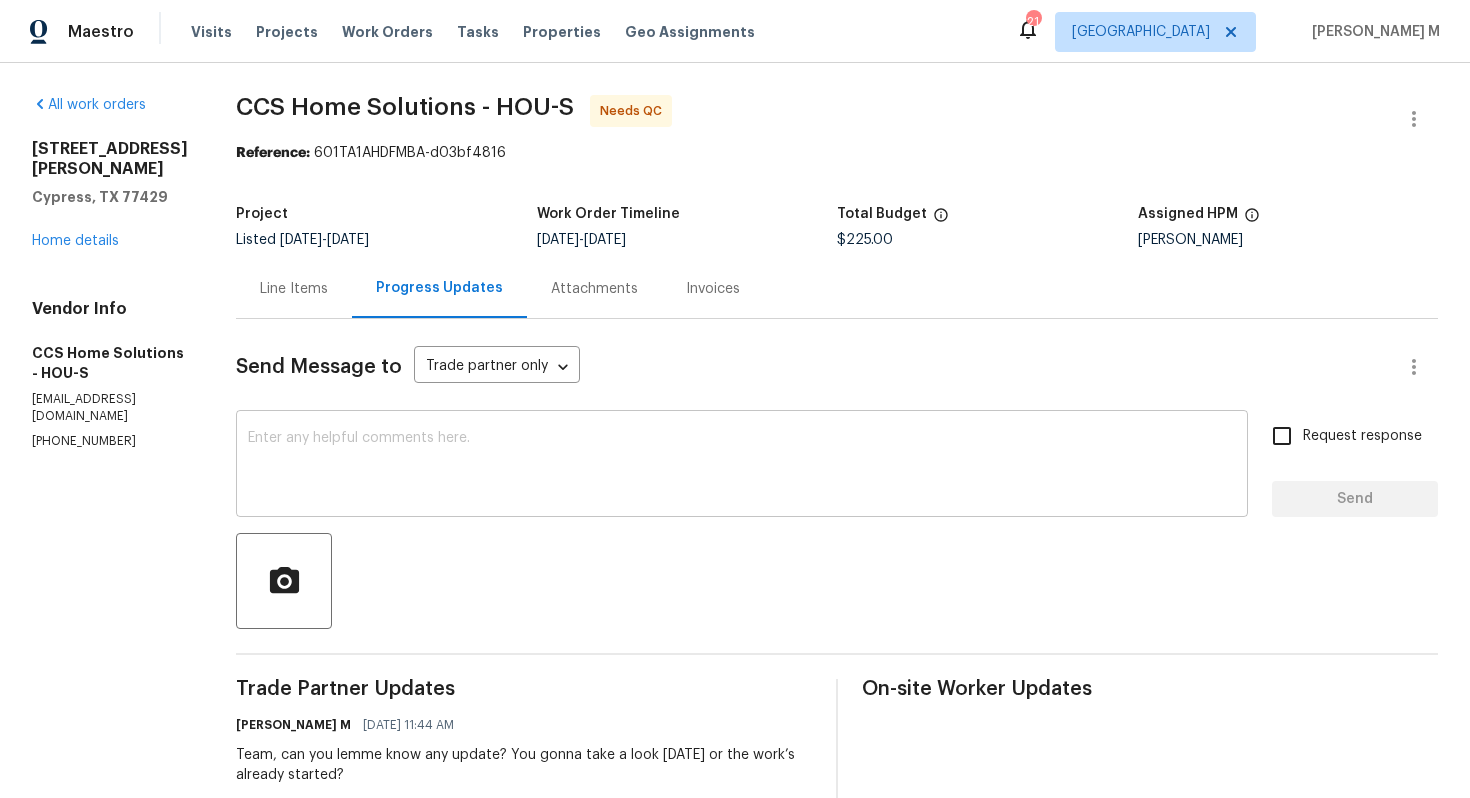 click at bounding box center [742, 466] 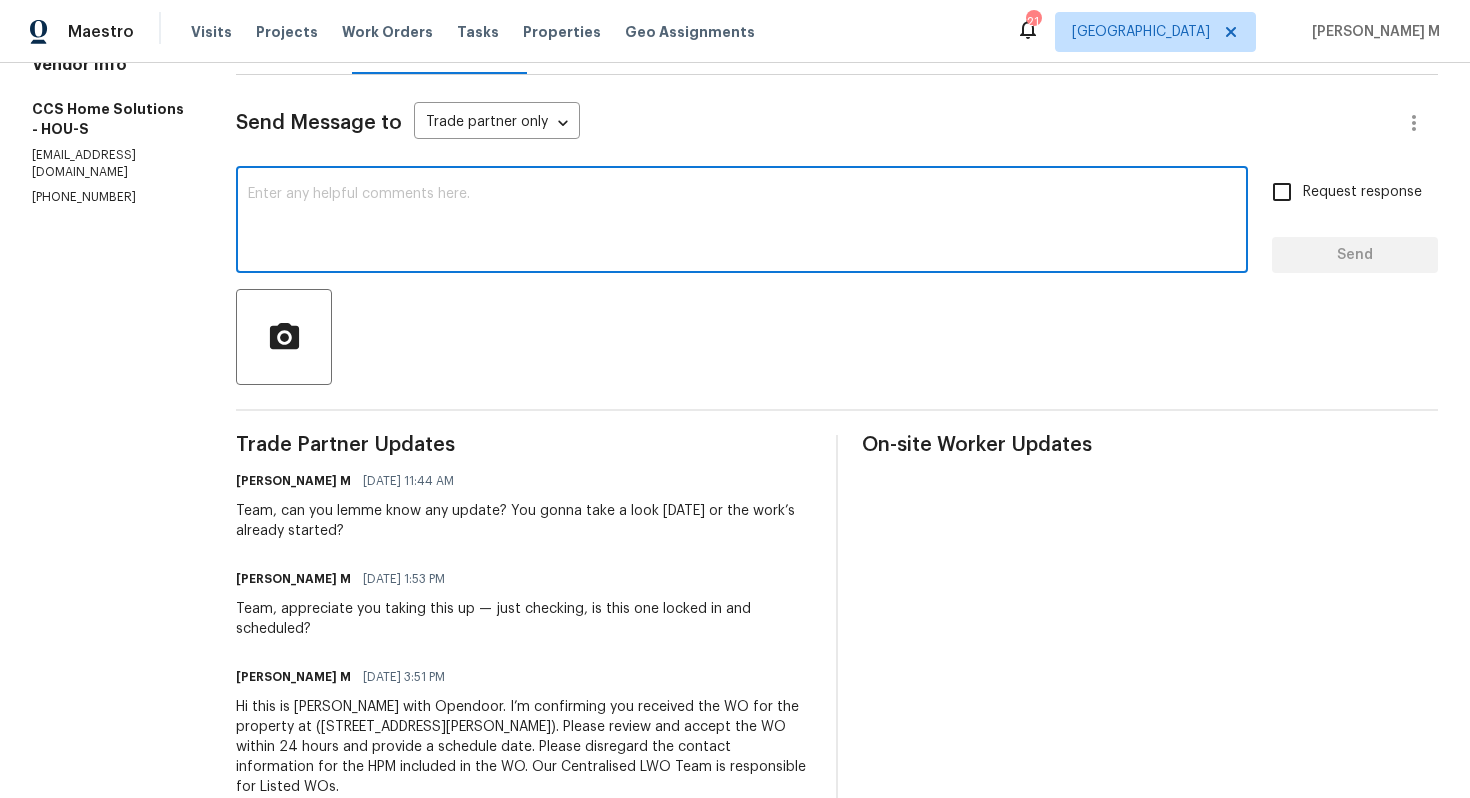 scroll, scrollTop: 0, scrollLeft: 0, axis: both 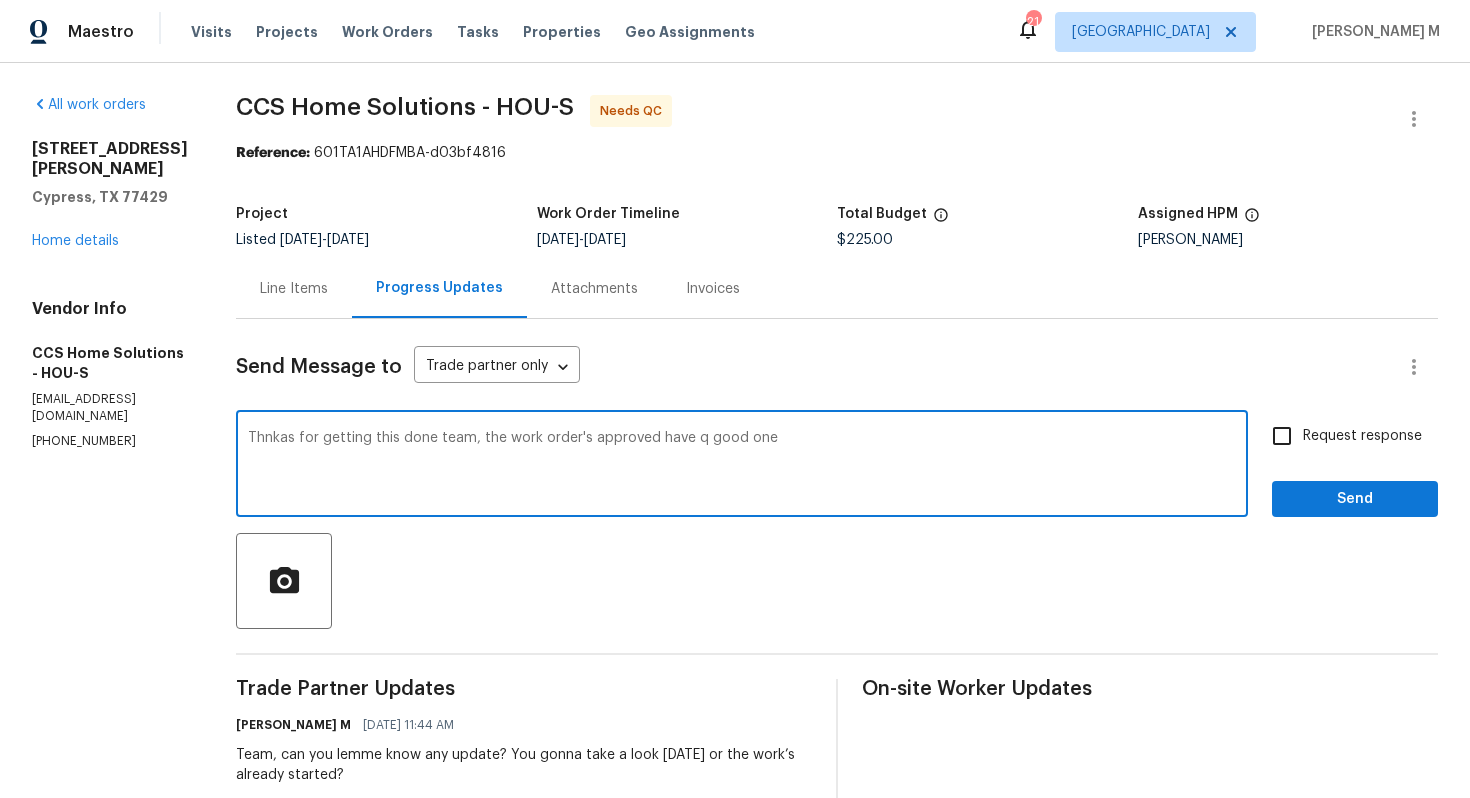 type on "Thnkas for getting this done team, the work order's approved have q good one!" 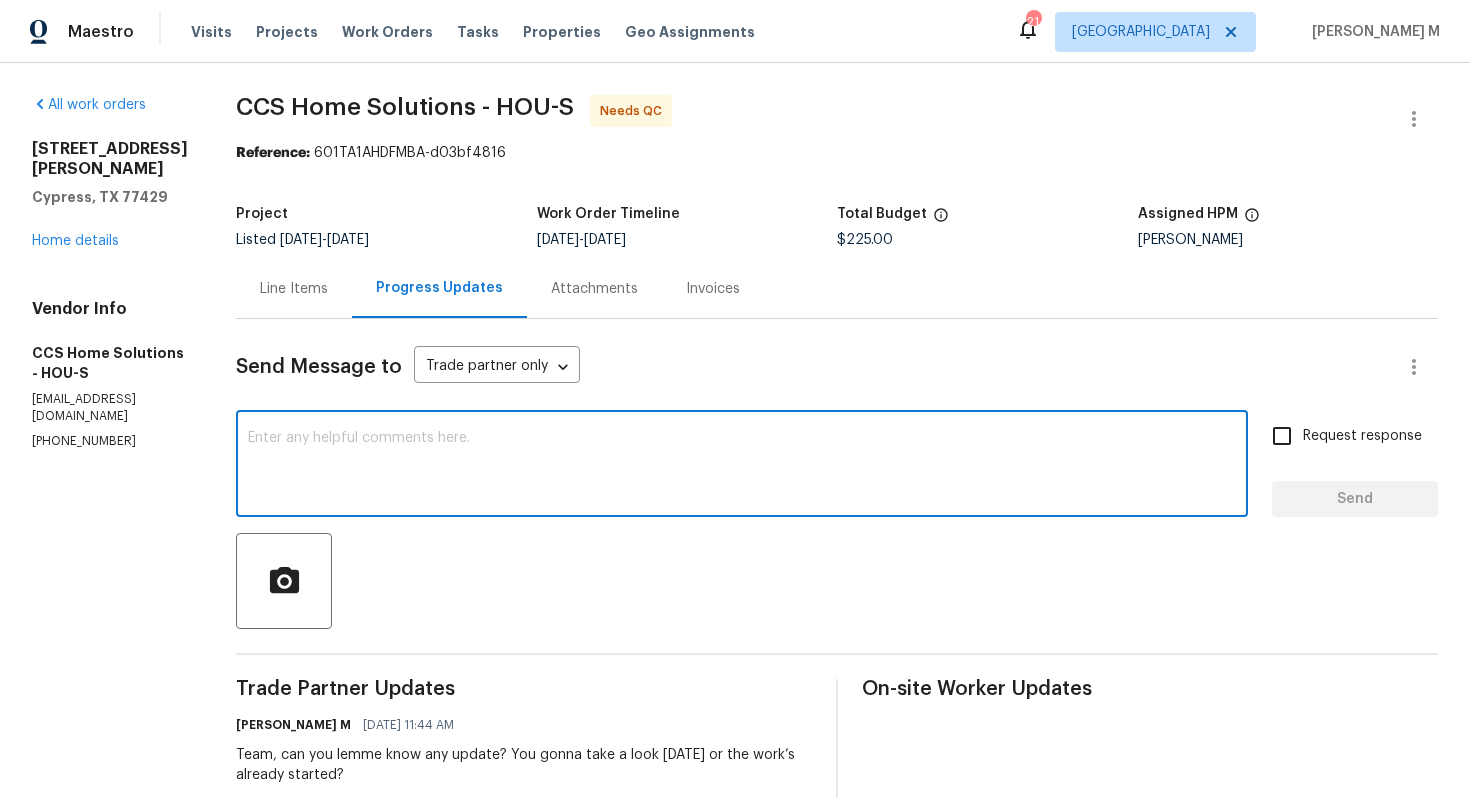 click at bounding box center [742, 466] 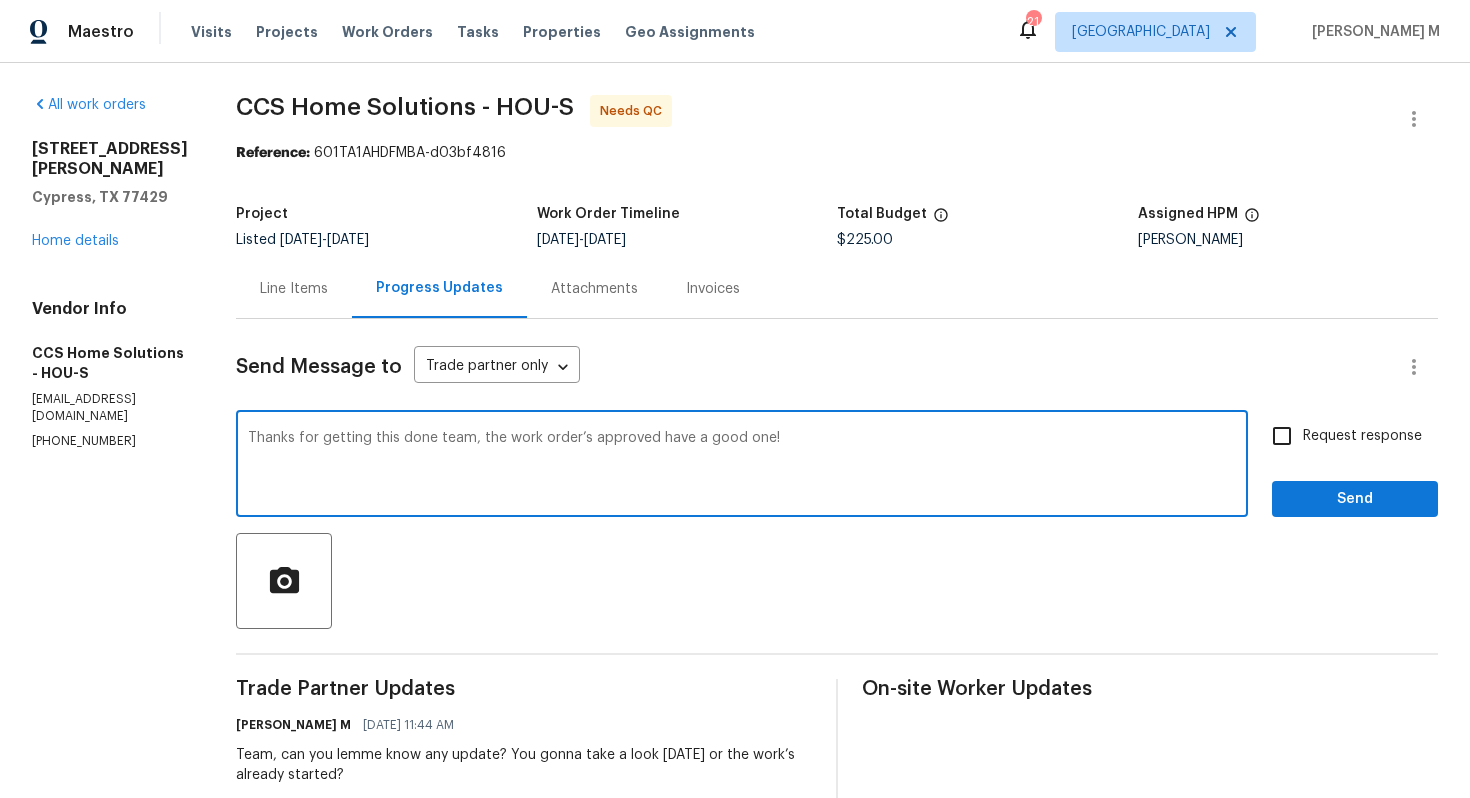 type on "Thanks for getting this done team, the work order’s approved have a good one!" 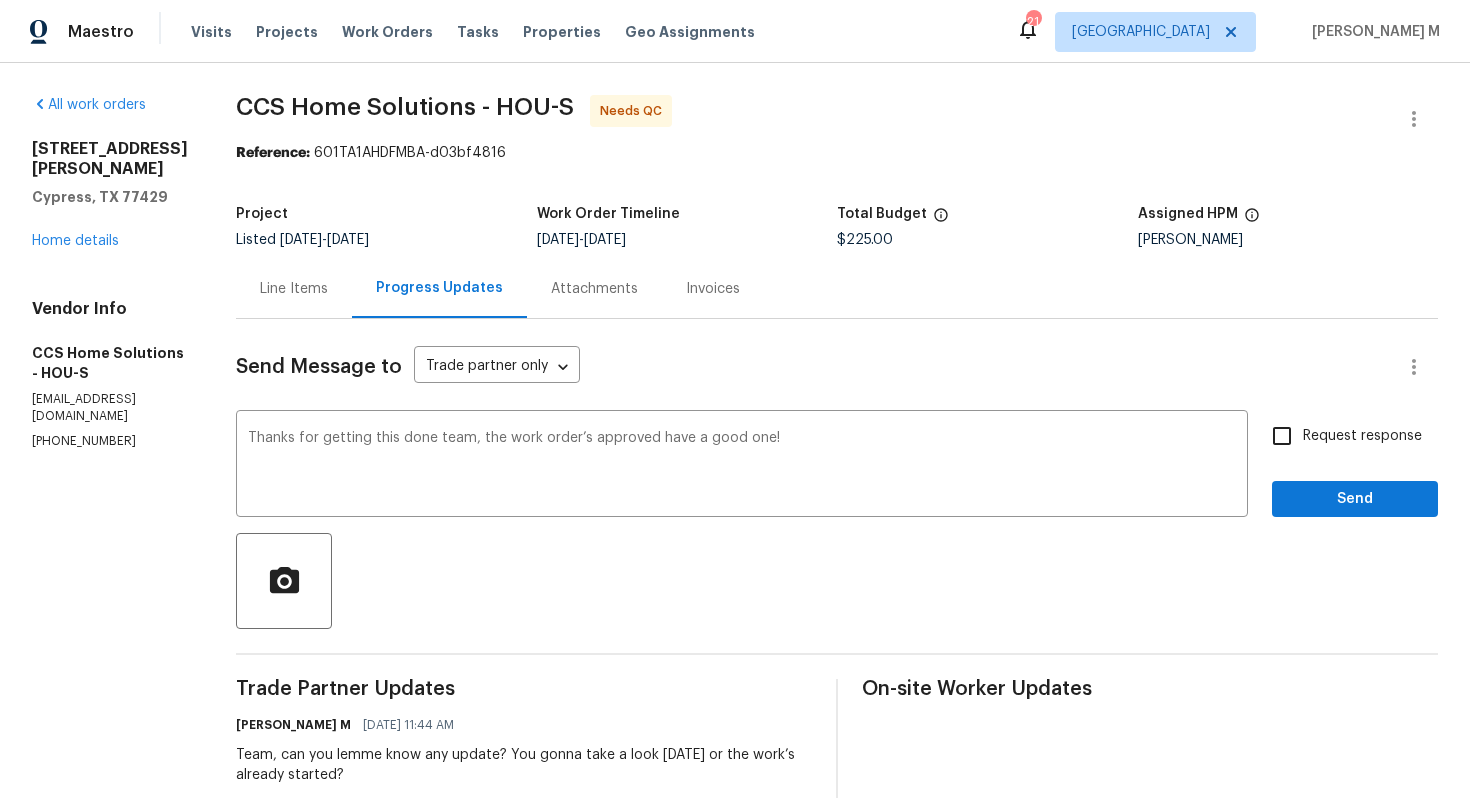 click on "Request response" at bounding box center [1362, 436] 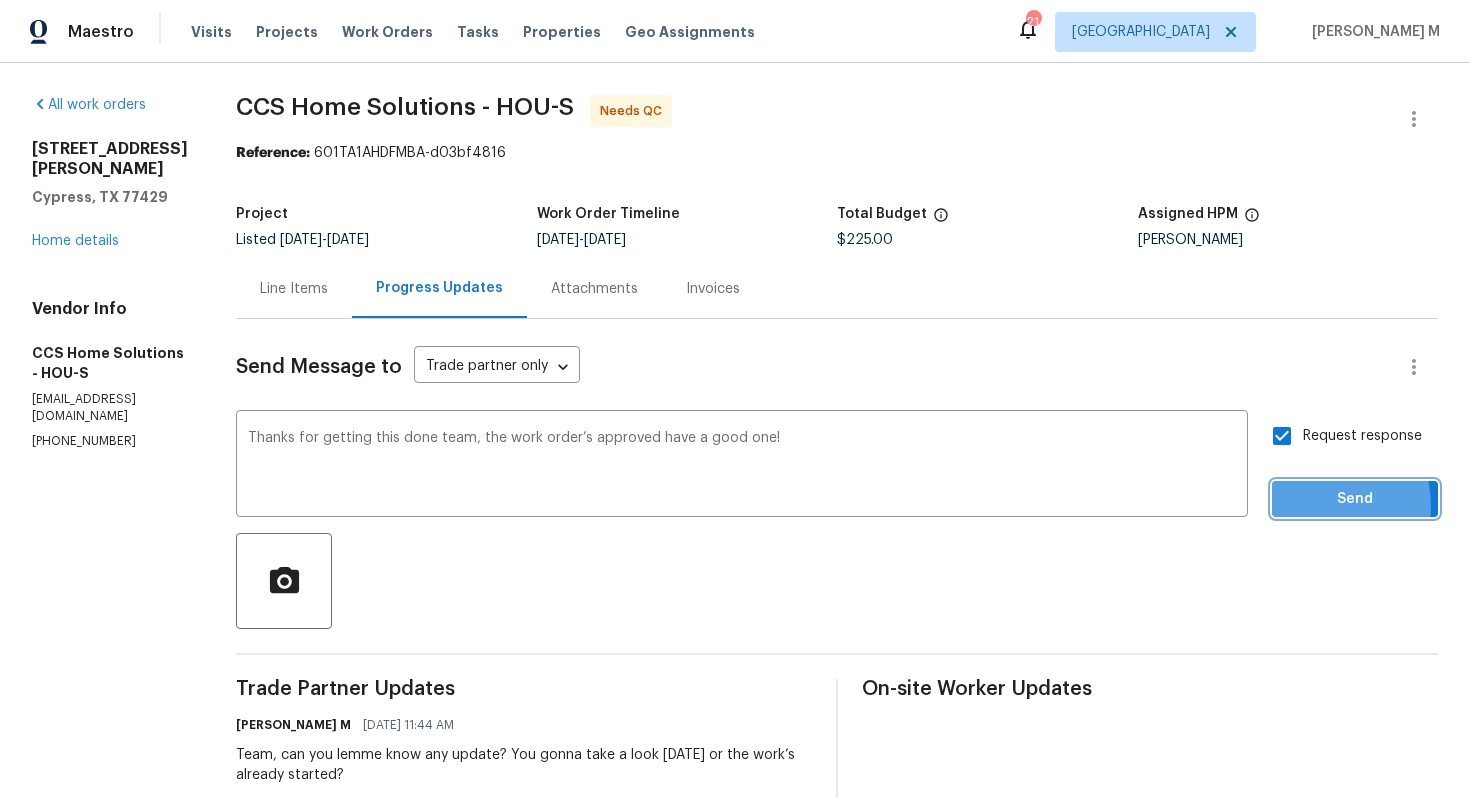 click on "Send" at bounding box center (1355, 499) 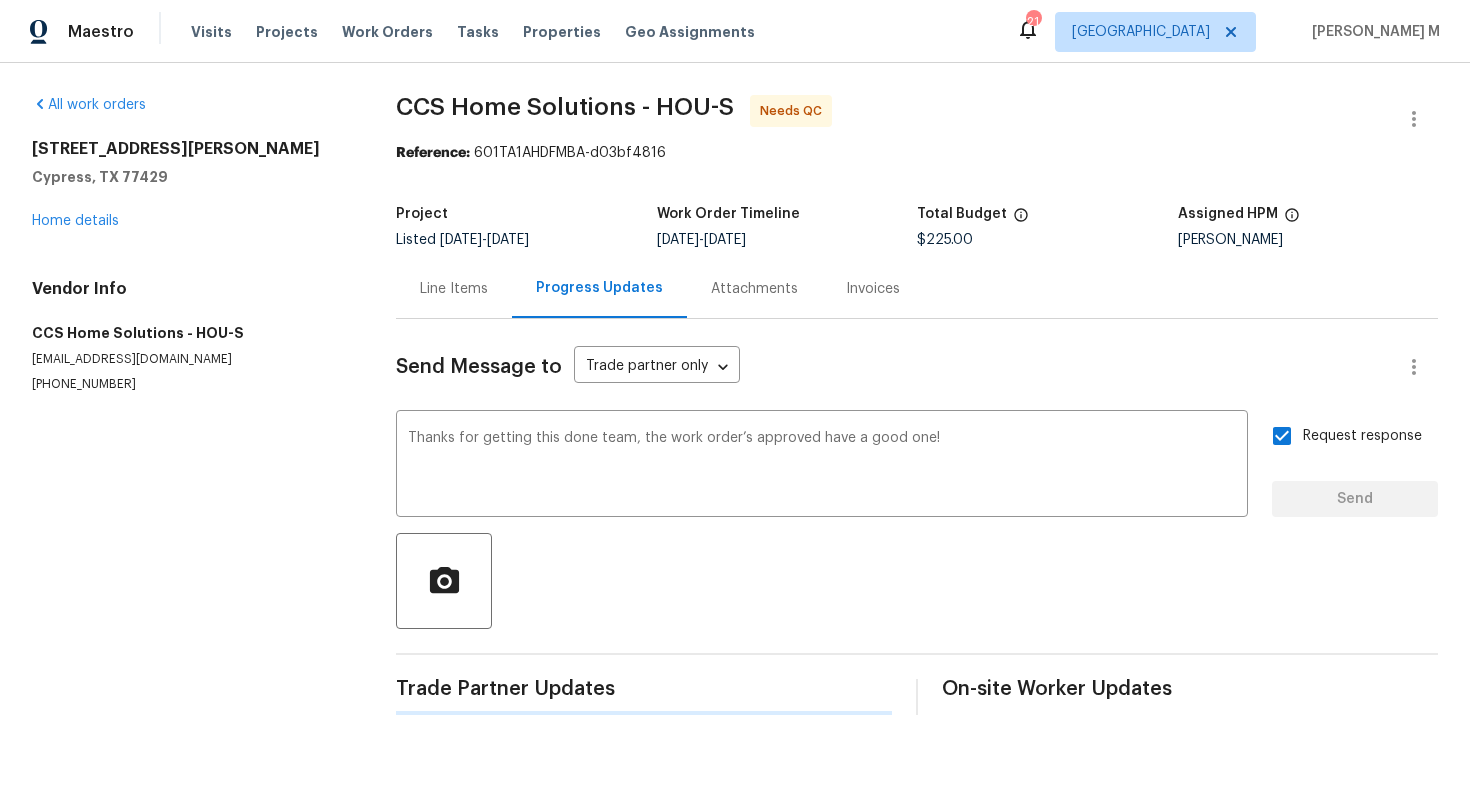 type 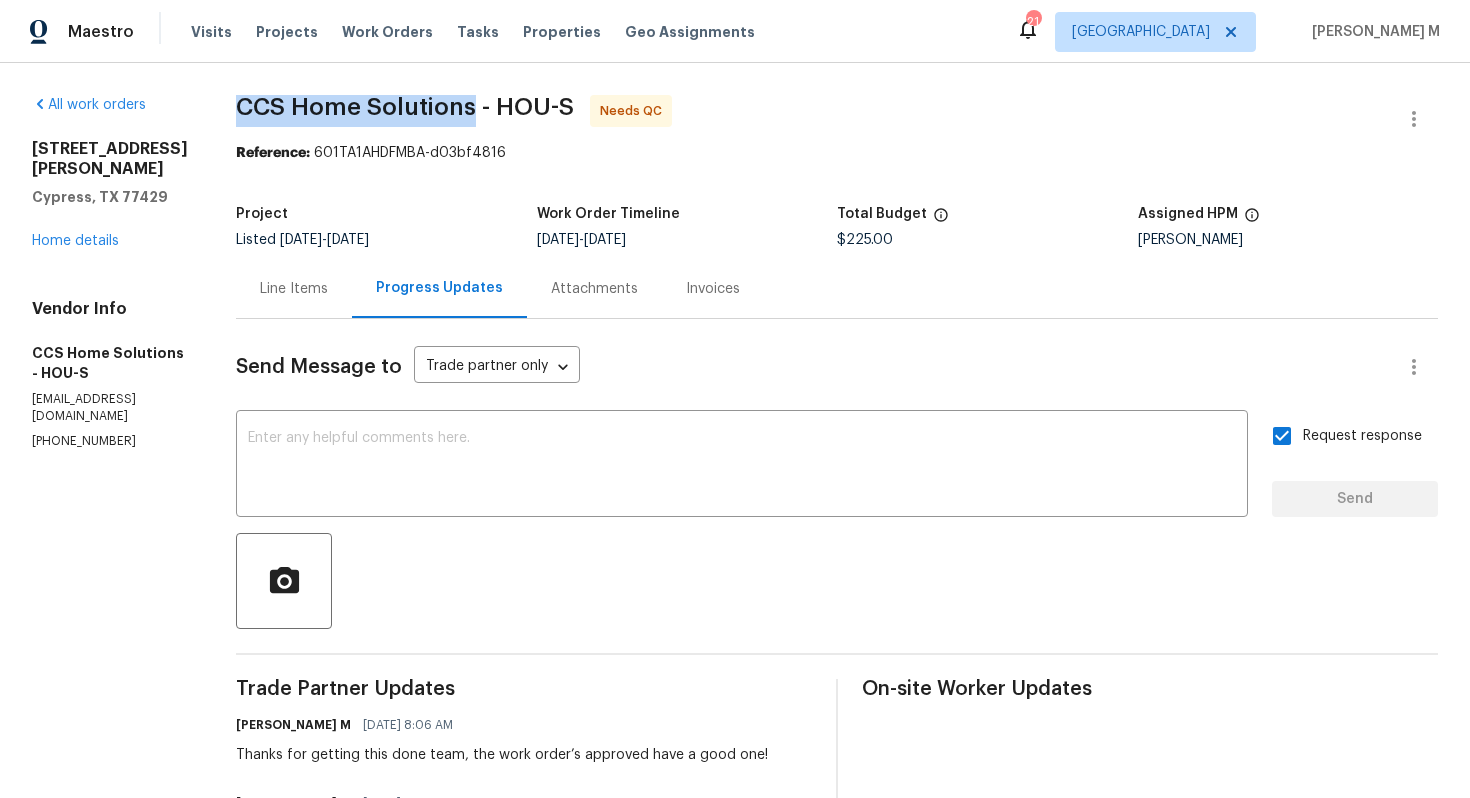 drag, startPoint x: 221, startPoint y: 108, endPoint x: 449, endPoint y: 106, distance: 228.00877 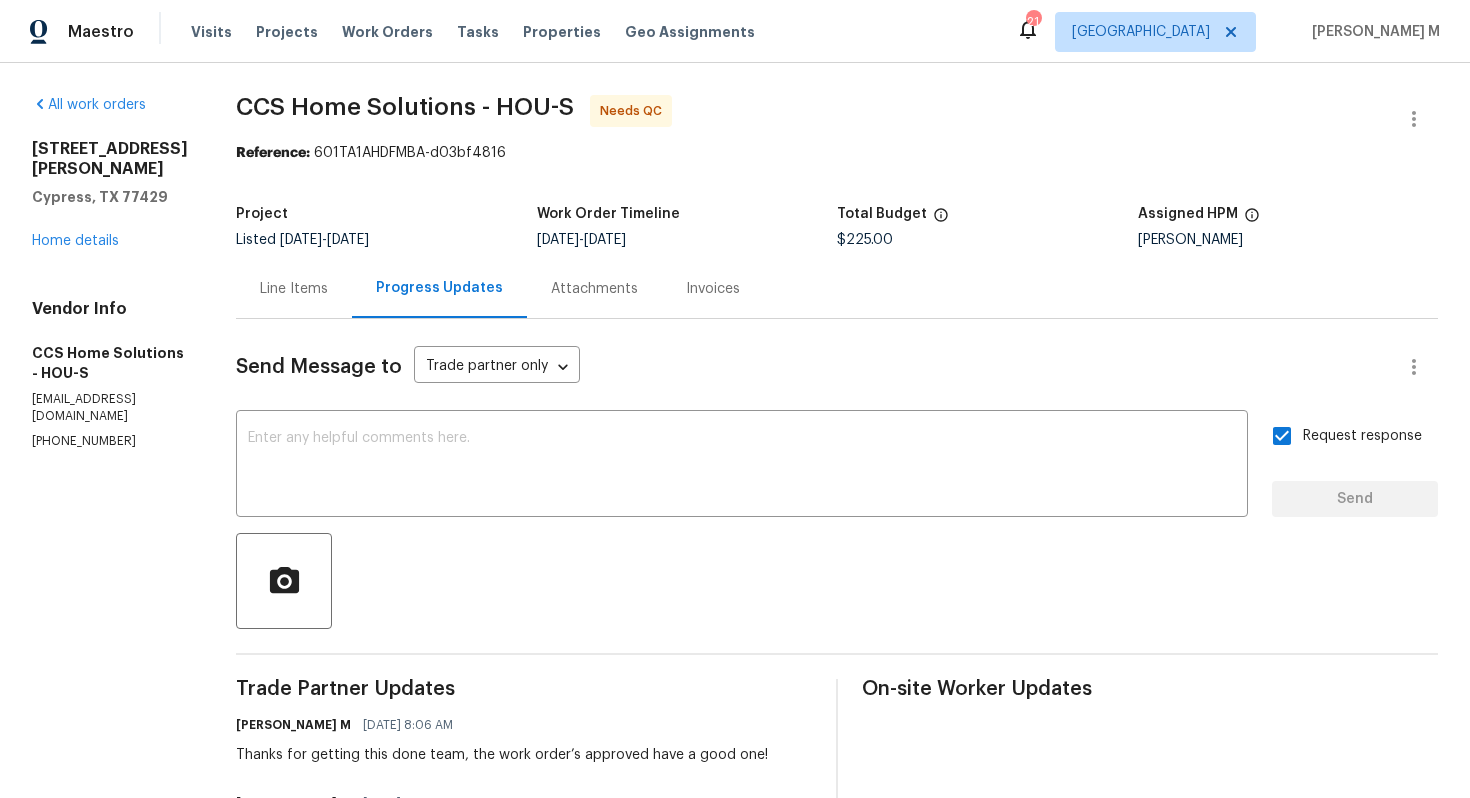 click on "Listed   7/9/2025  -  7/17/2025" at bounding box center (386, 240) 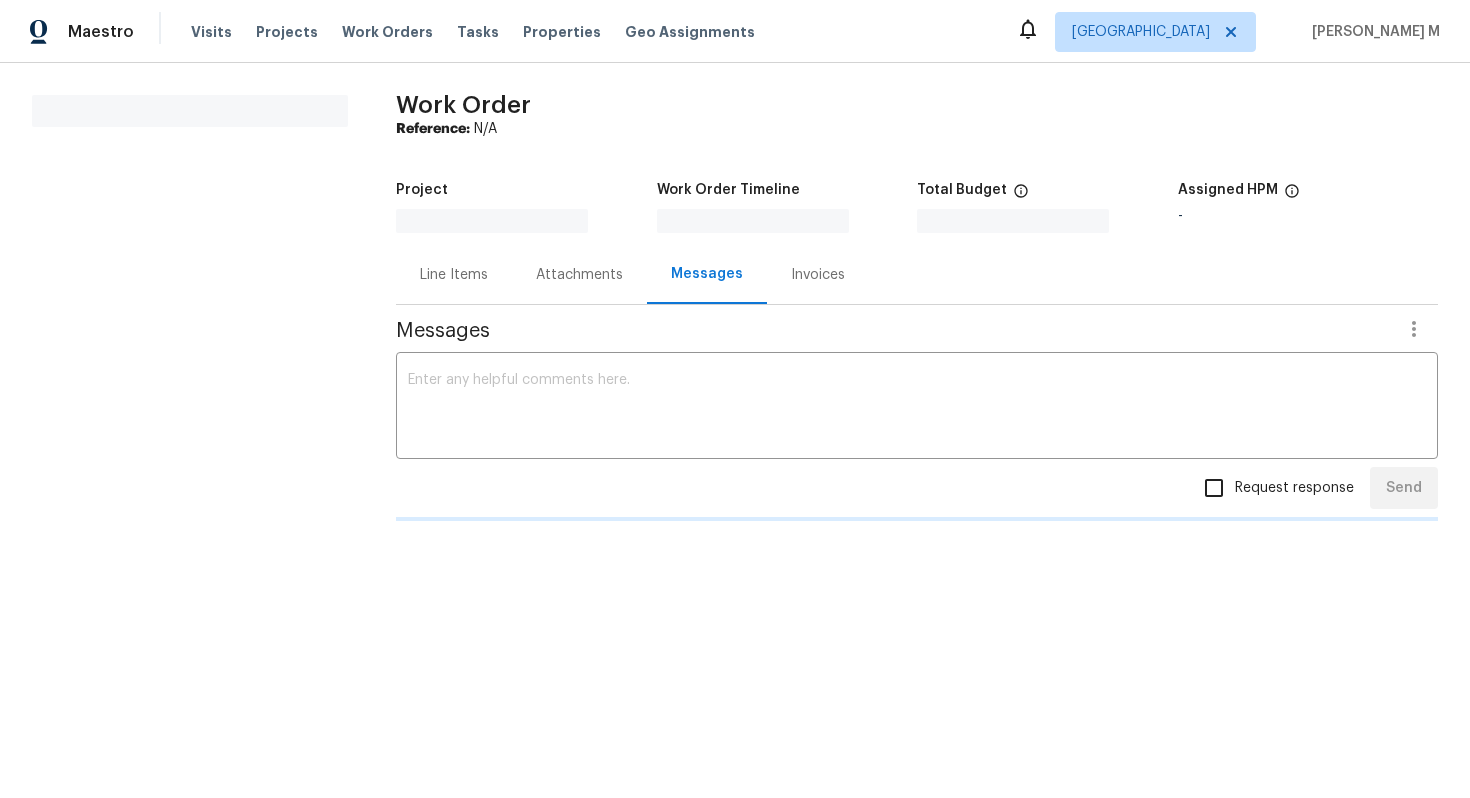 scroll, scrollTop: 0, scrollLeft: 0, axis: both 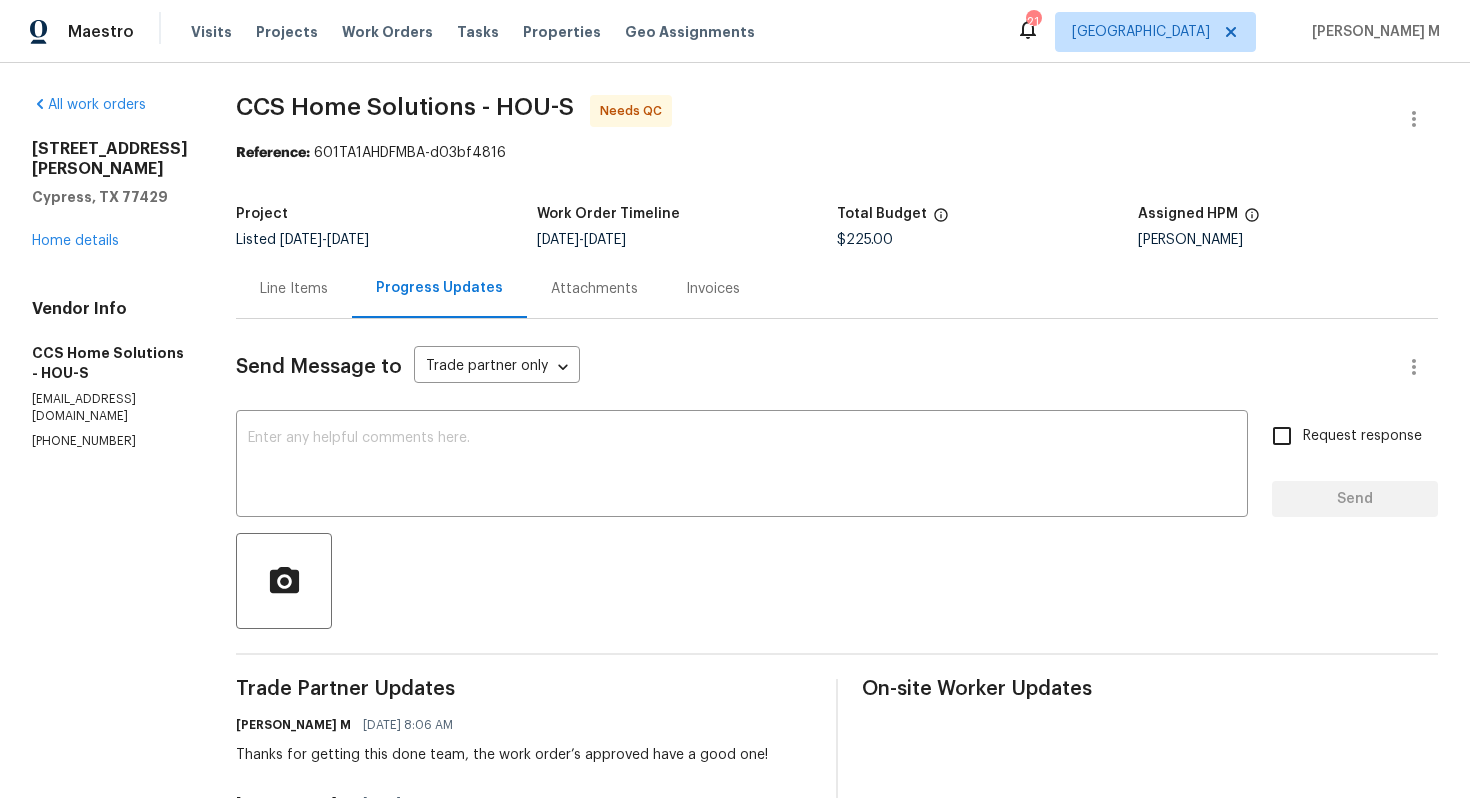 click on "Send Message to Trade partner only Trade partner only ​ x ​ Request response Send Trade Partner Updates [PERSON_NAME] M [DATE] 8:06 AM Thanks for getting this done team, the work order’s approved have a good one! [PERSON_NAME] M [DATE] 11:44 AM Team, can you lemme know any update? You gonna take a look [DATE] or the work’s already started? [PERSON_NAME] M [DATE] 1:53 PM Team, appreciate you taking this up — just checking, is this one locked in and scheduled? [PERSON_NAME] M [DATE] 3:51 PM Hi this is [PERSON_NAME] with Opendoor. I’m confirming you received the WO for the property at ([STREET_ADDRESS][PERSON_NAME]). Please review and accept the WO within 24 hours and provide a schedule date. Please disregard the contact information for the HPM included in the WO. Our Centralised LWO Team is responsible for Listed WOs. On-site Worker Updates" at bounding box center [837, 731] 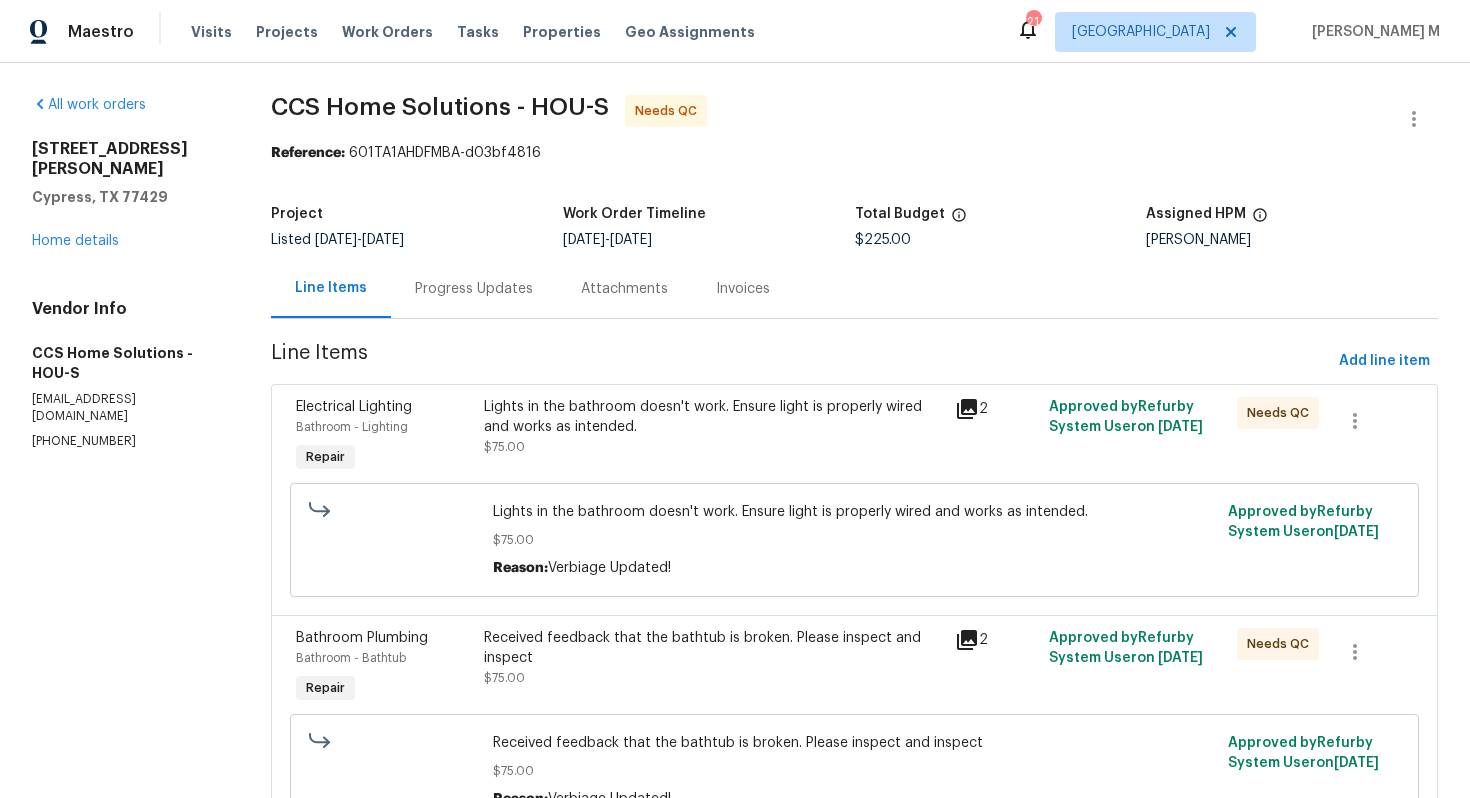 click on "Lights in the bathroom doesn't work. Ensure light is properly wired and works as intended. $75.00" at bounding box center (713, 427) 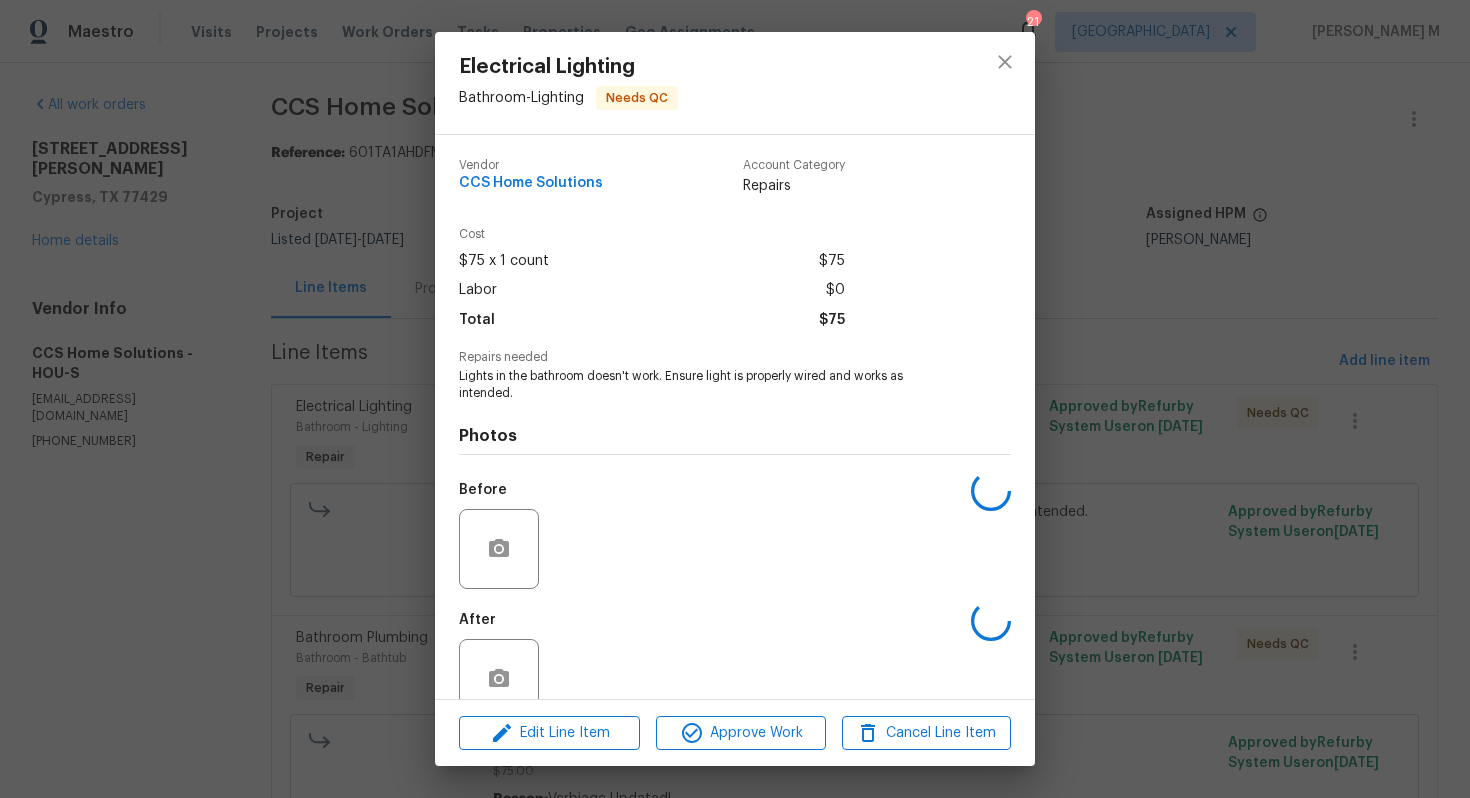 scroll, scrollTop: 15, scrollLeft: 0, axis: vertical 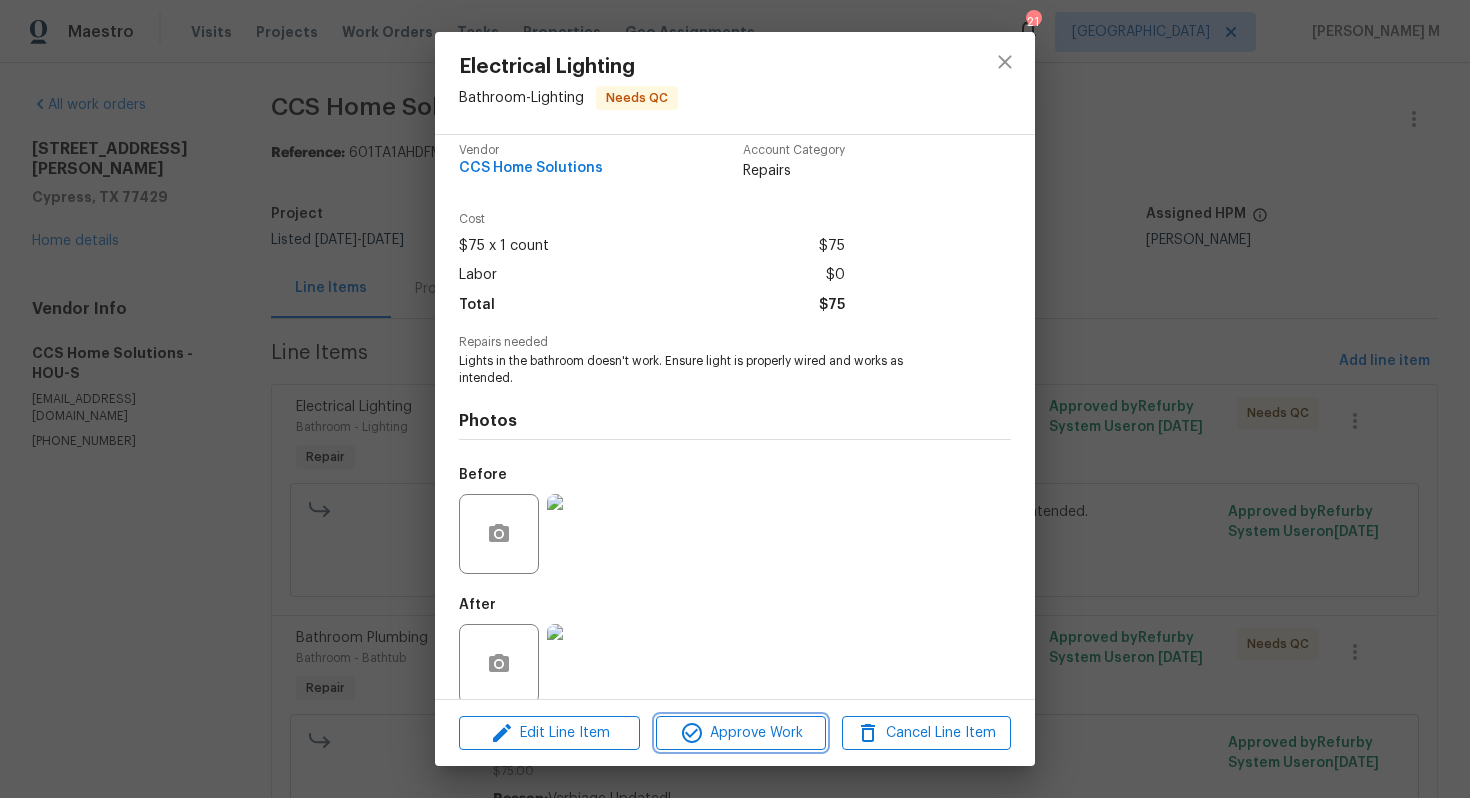 click on "Approve Work" at bounding box center (740, 733) 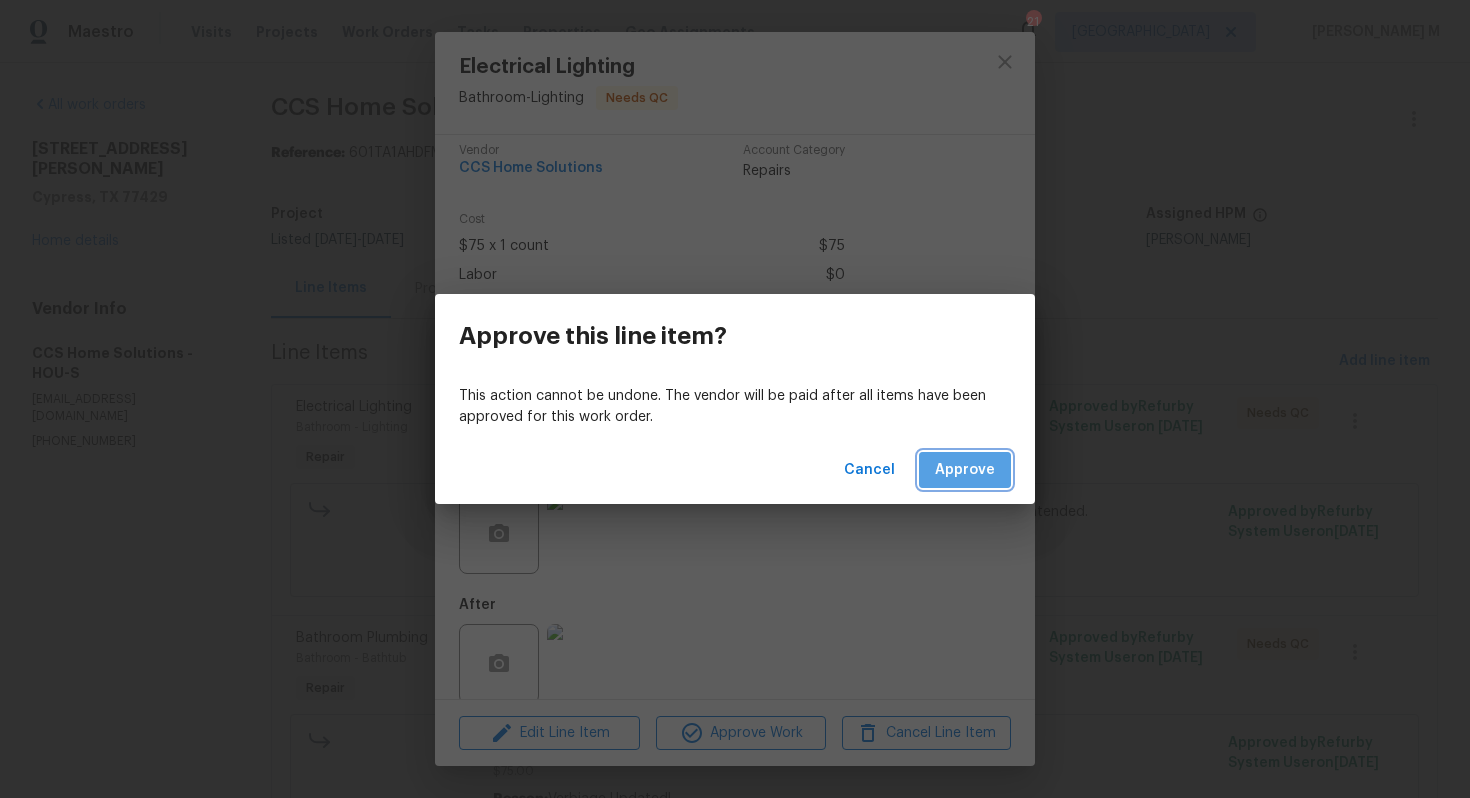 click on "Approve" at bounding box center [965, 470] 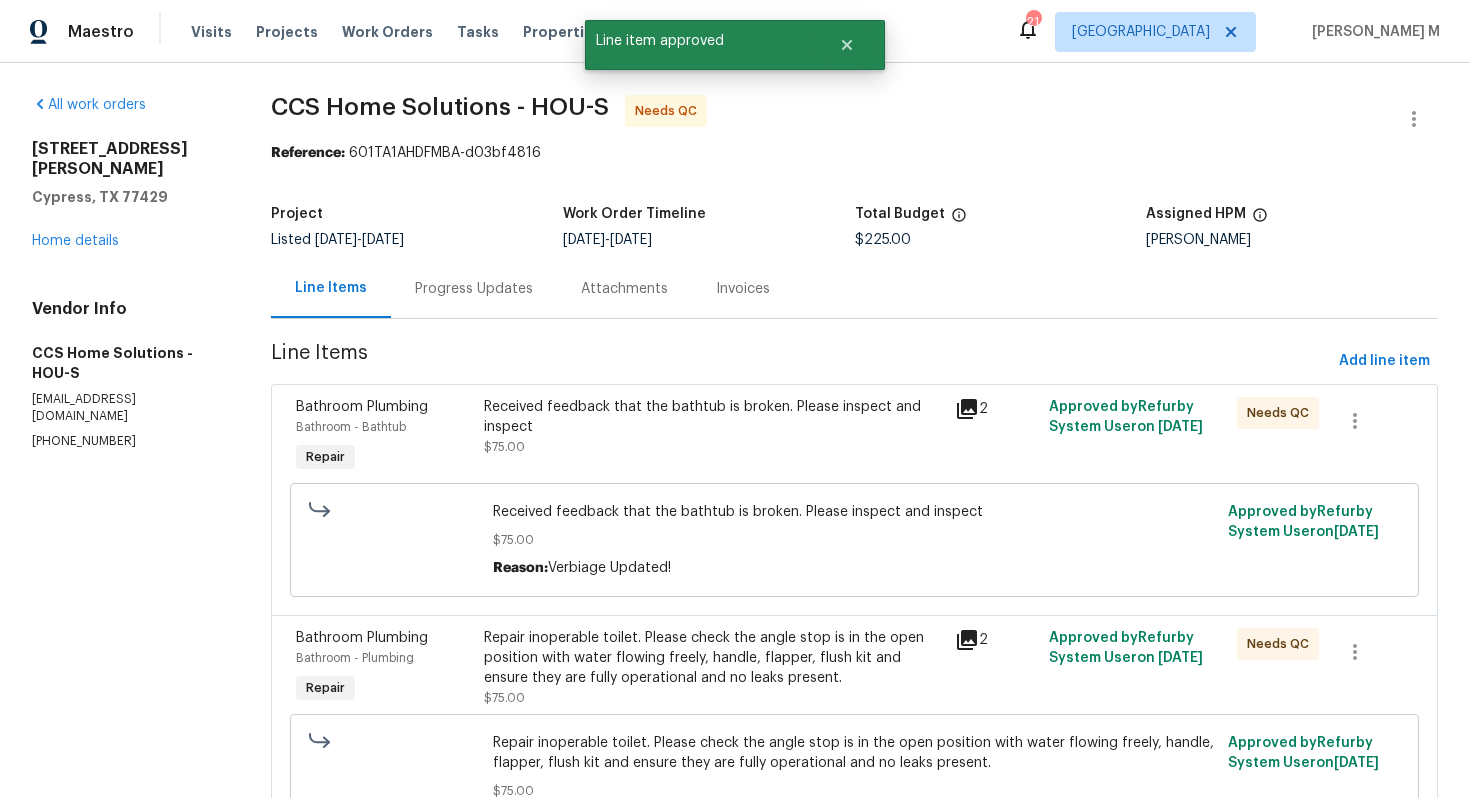 click on "Received feedback that the bathtub is broken. Please inspect and inspect" at bounding box center [713, 417] 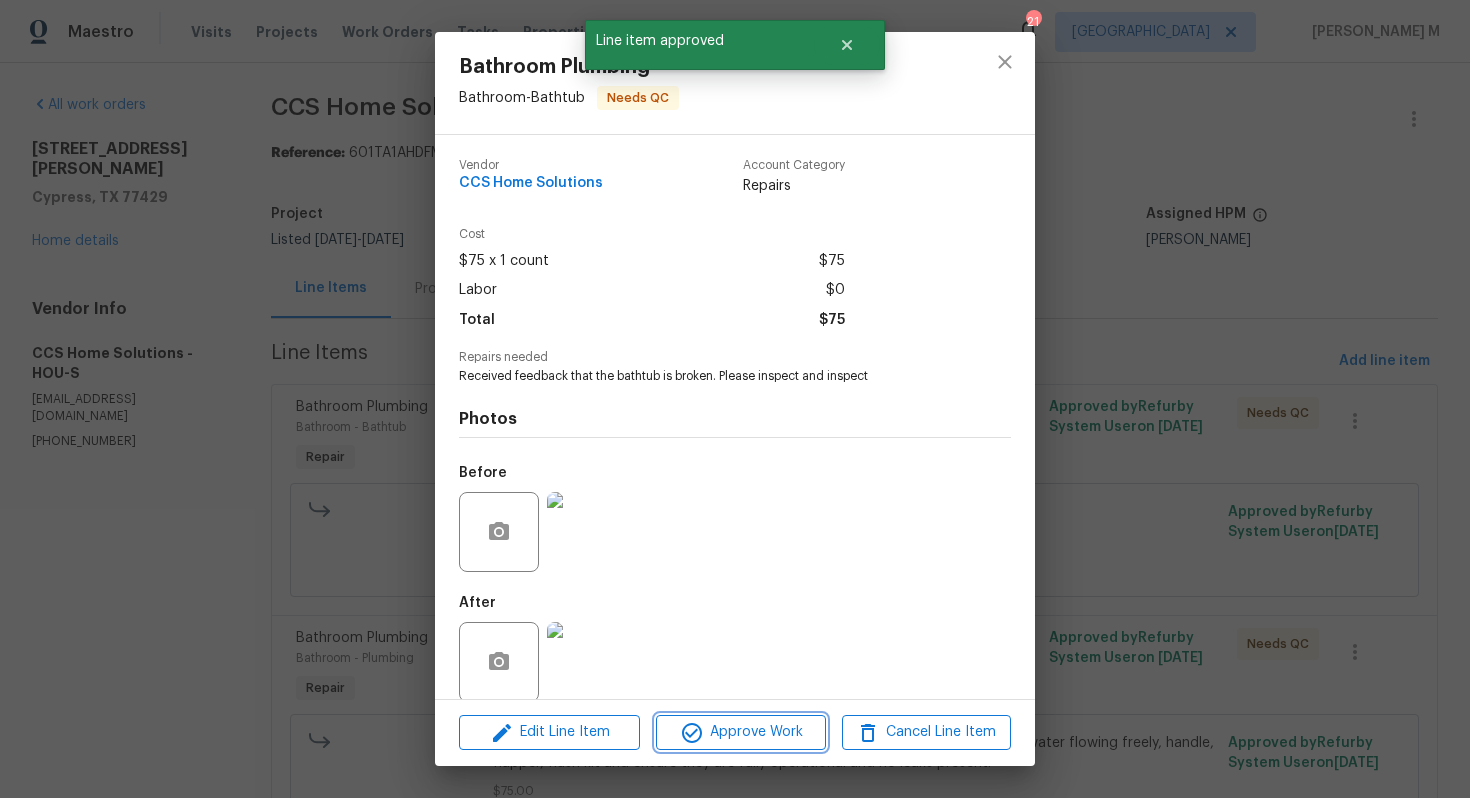 click on "Approve Work" at bounding box center (740, 732) 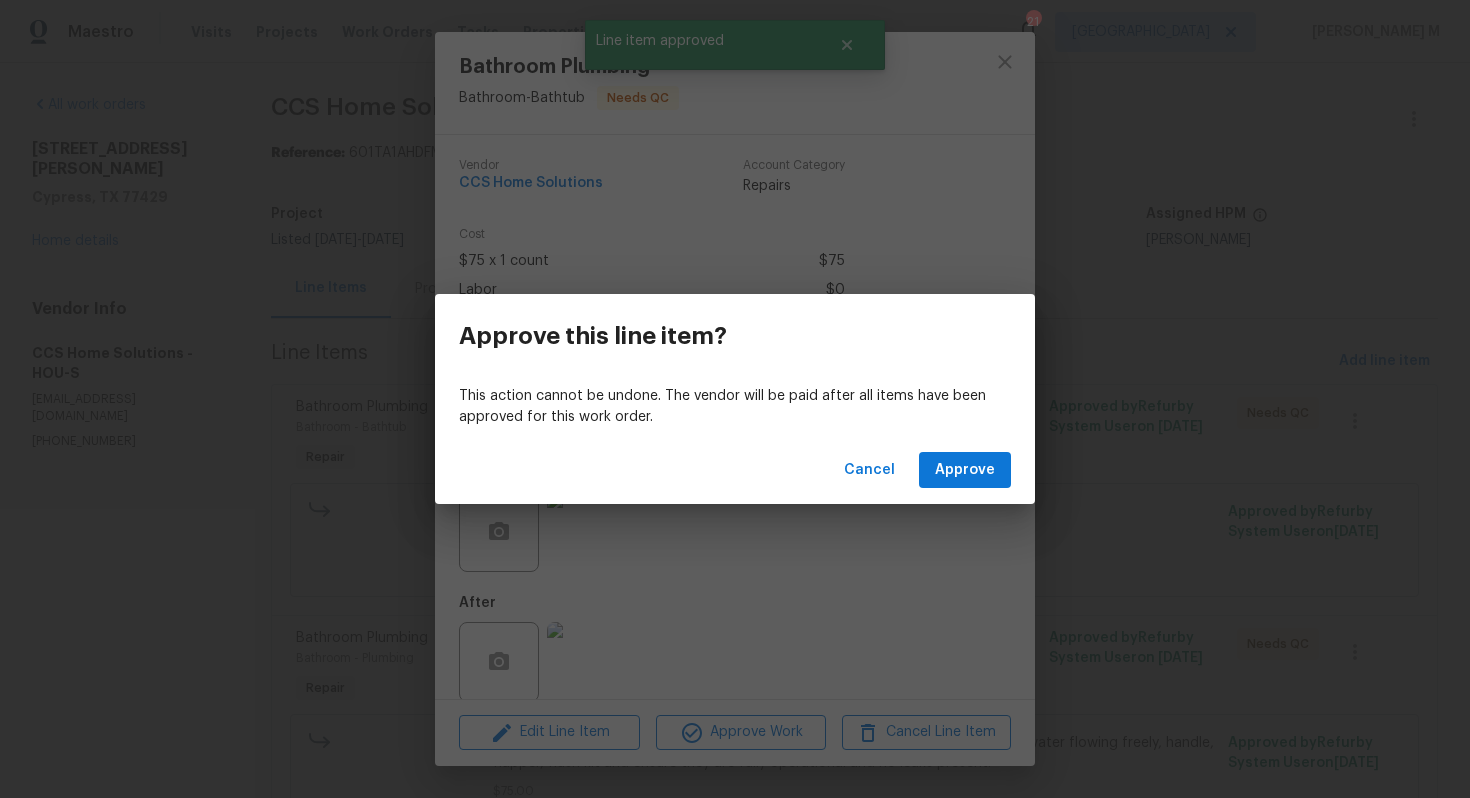 click on "Cancel Approve" at bounding box center (735, 470) 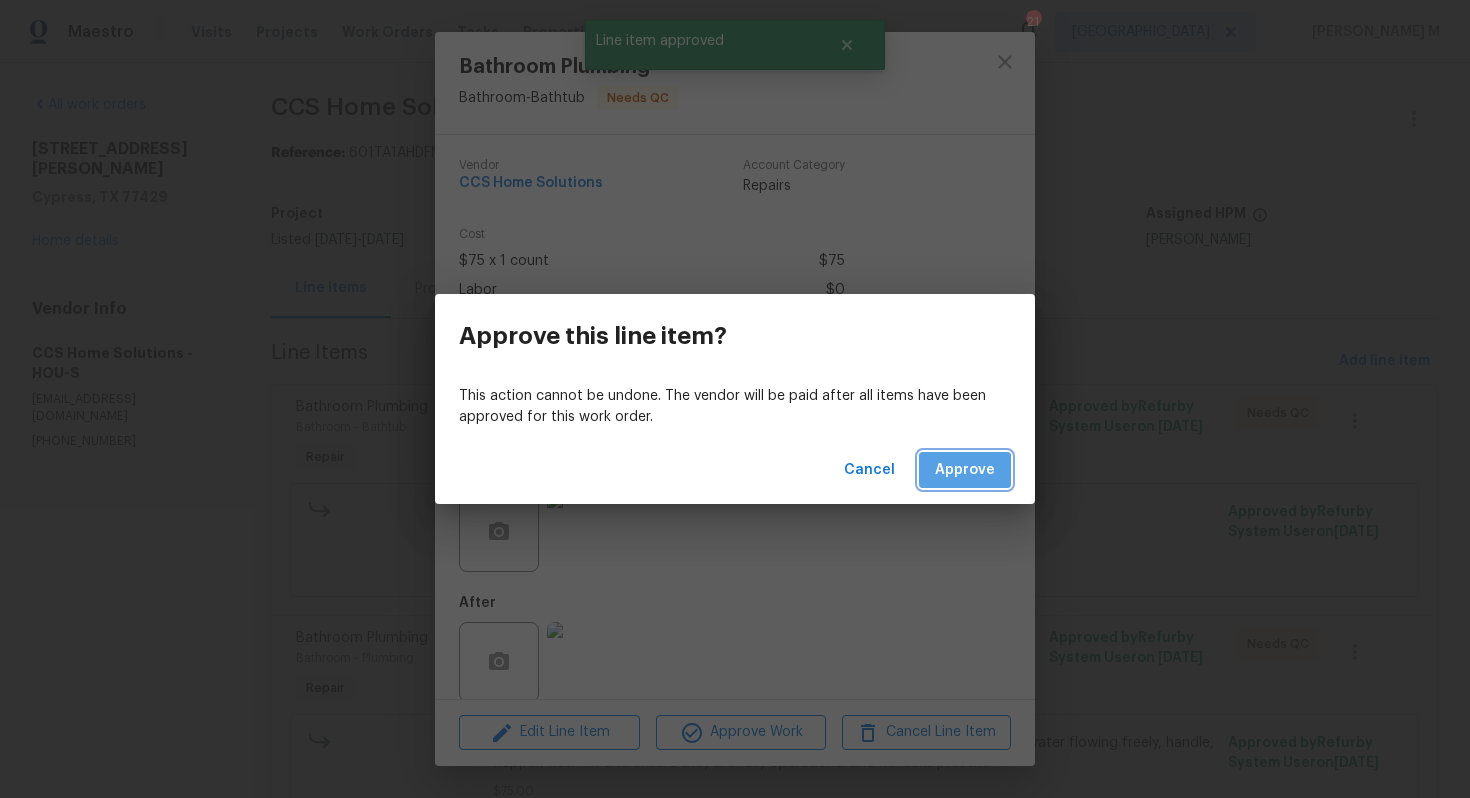 click on "Approve" at bounding box center (965, 470) 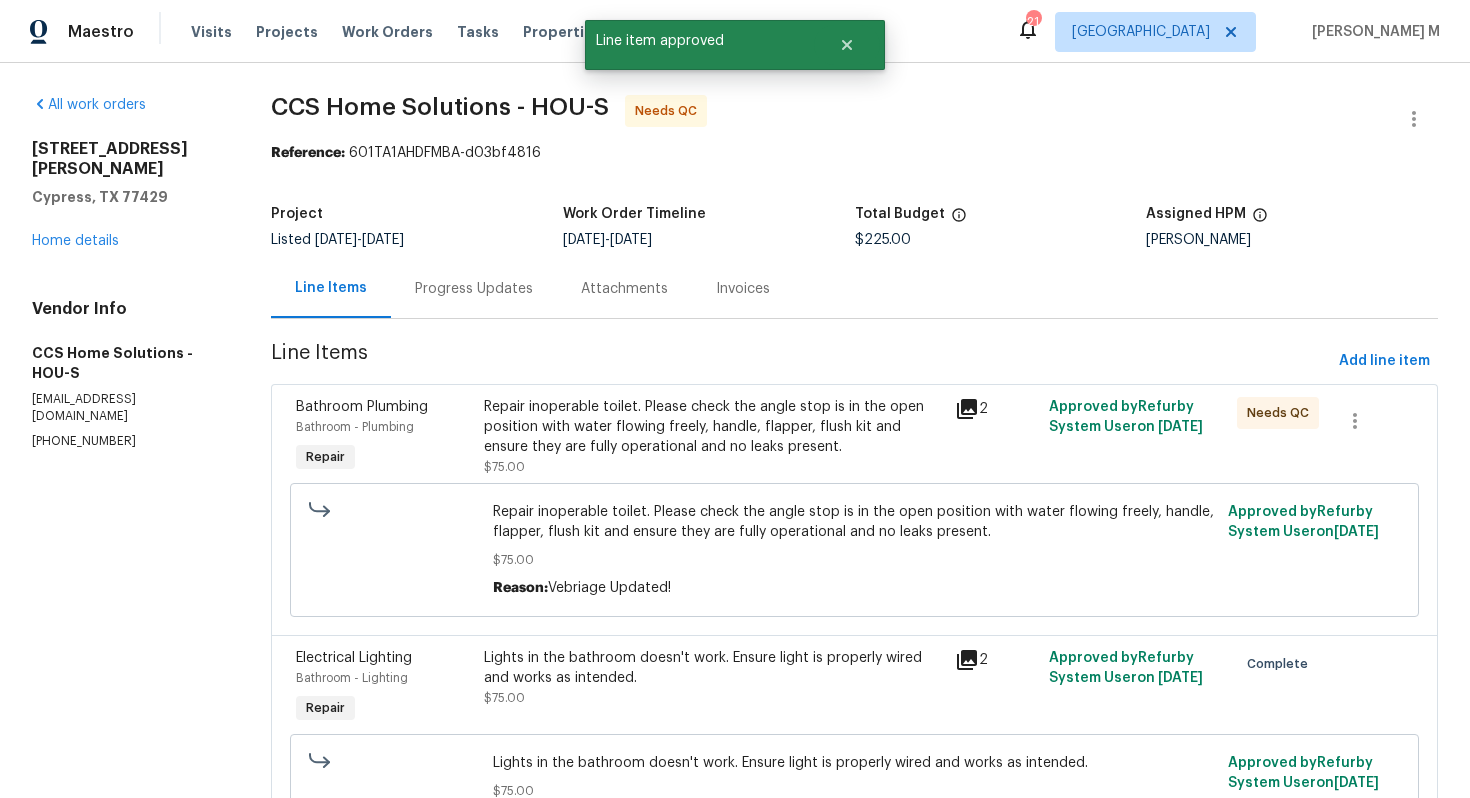 click on "Repair inoperable toilet. Please check the angle stop is in the open position with water flowing freely, handle, flapper, flush kit and ensure they are fully operational and no leaks present." at bounding box center [713, 427] 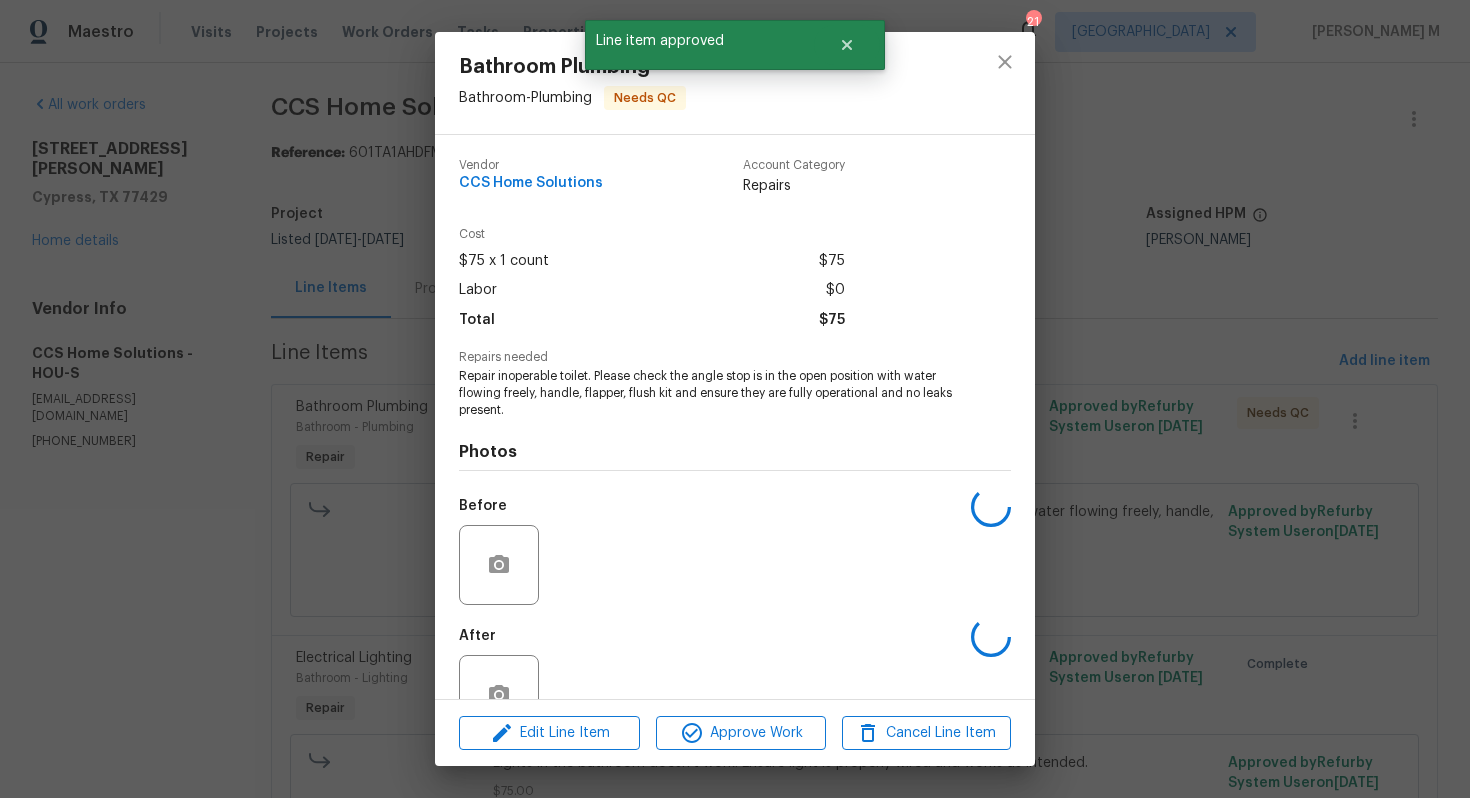 scroll, scrollTop: 32, scrollLeft: 0, axis: vertical 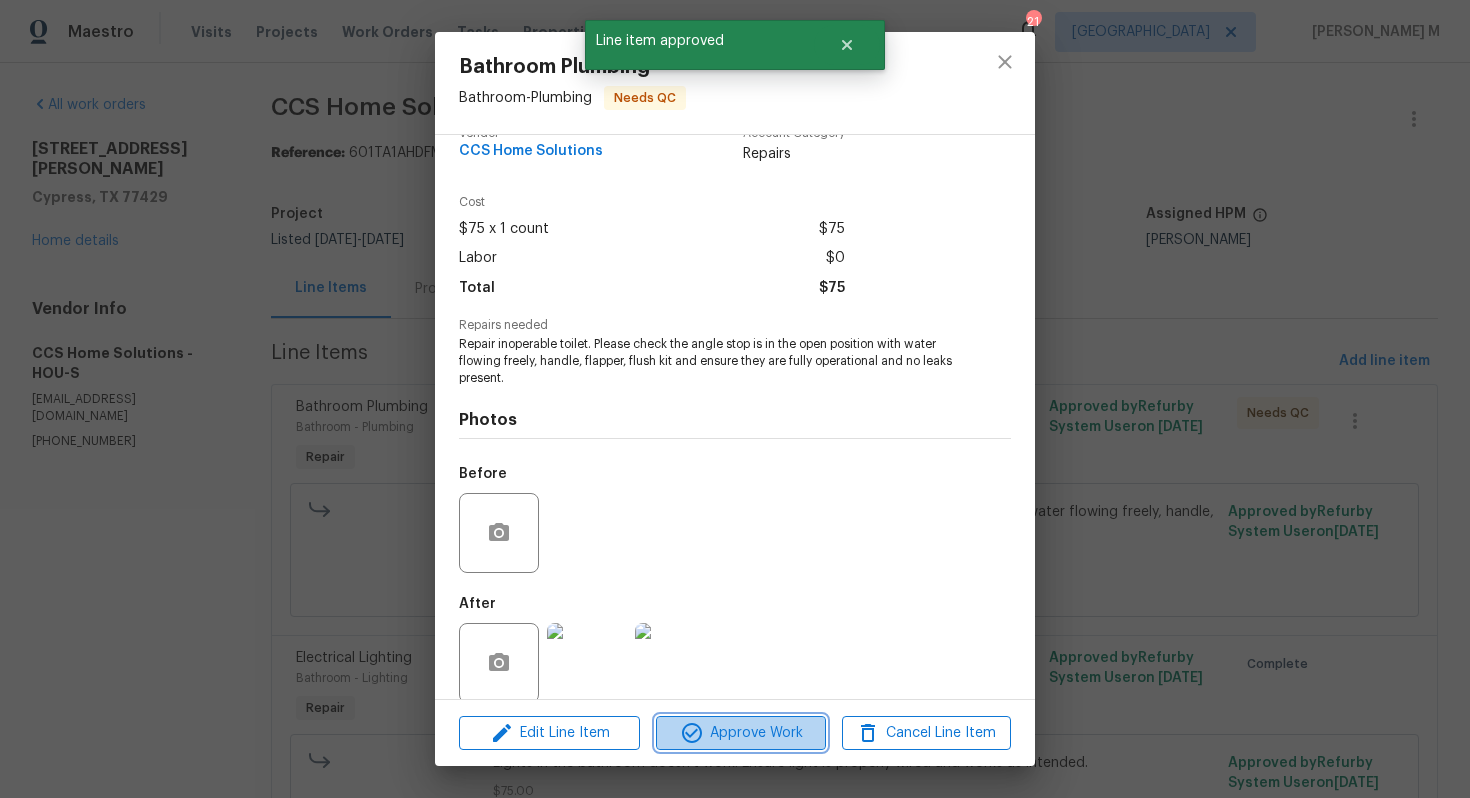 click on "Approve Work" at bounding box center (740, 733) 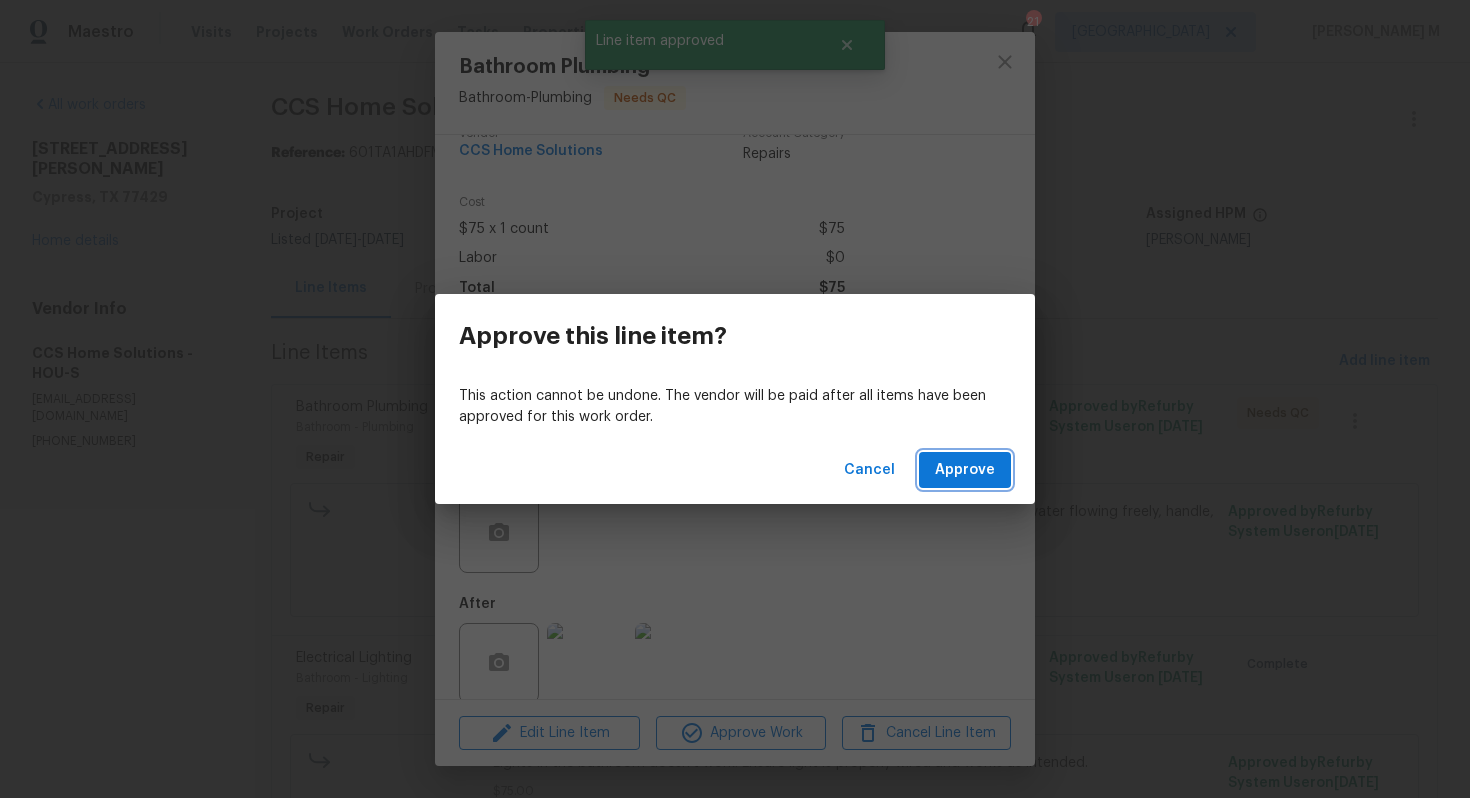 click on "Approve" at bounding box center [965, 470] 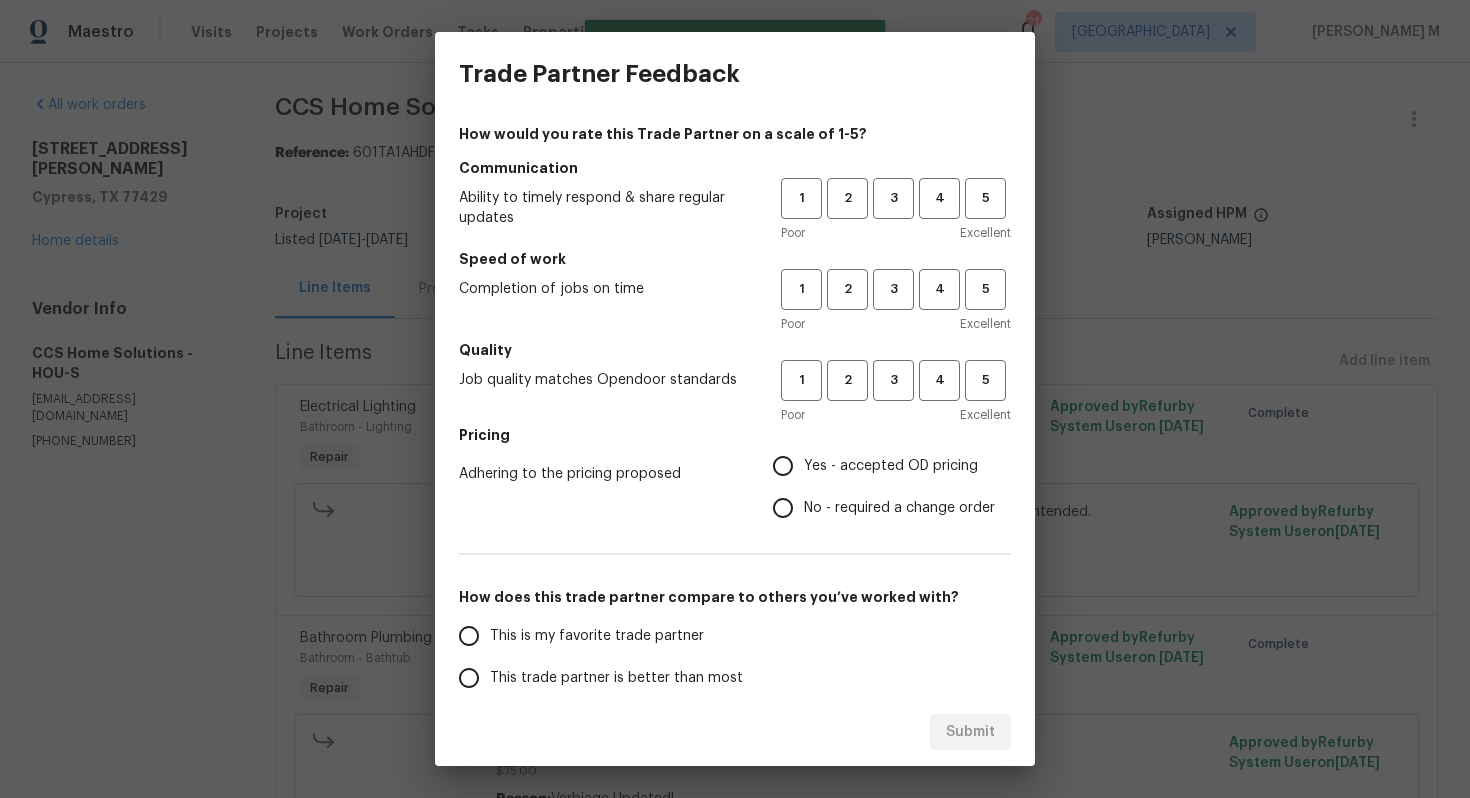 click on "Communication" at bounding box center (735, 168) 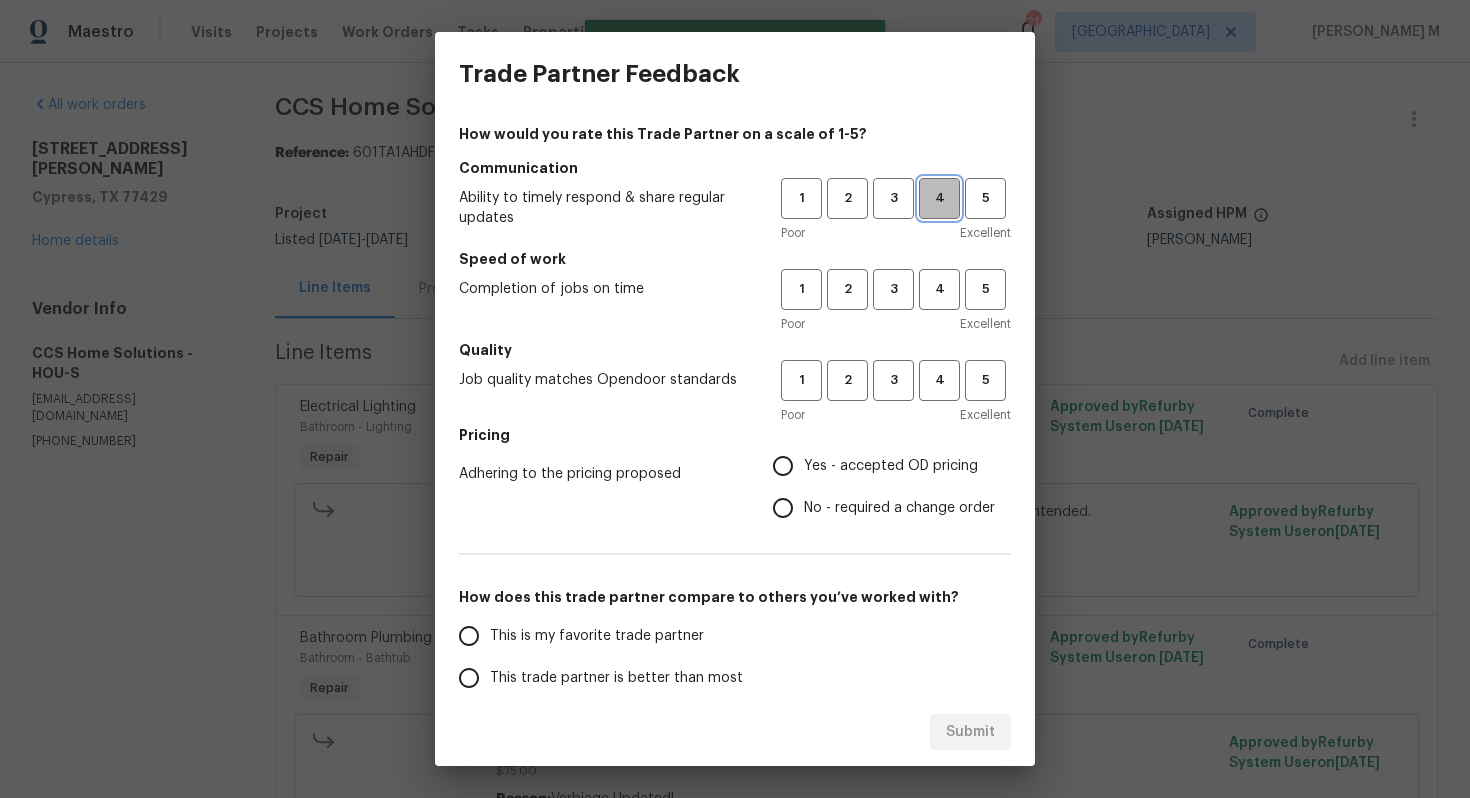 click on "4" at bounding box center [939, 198] 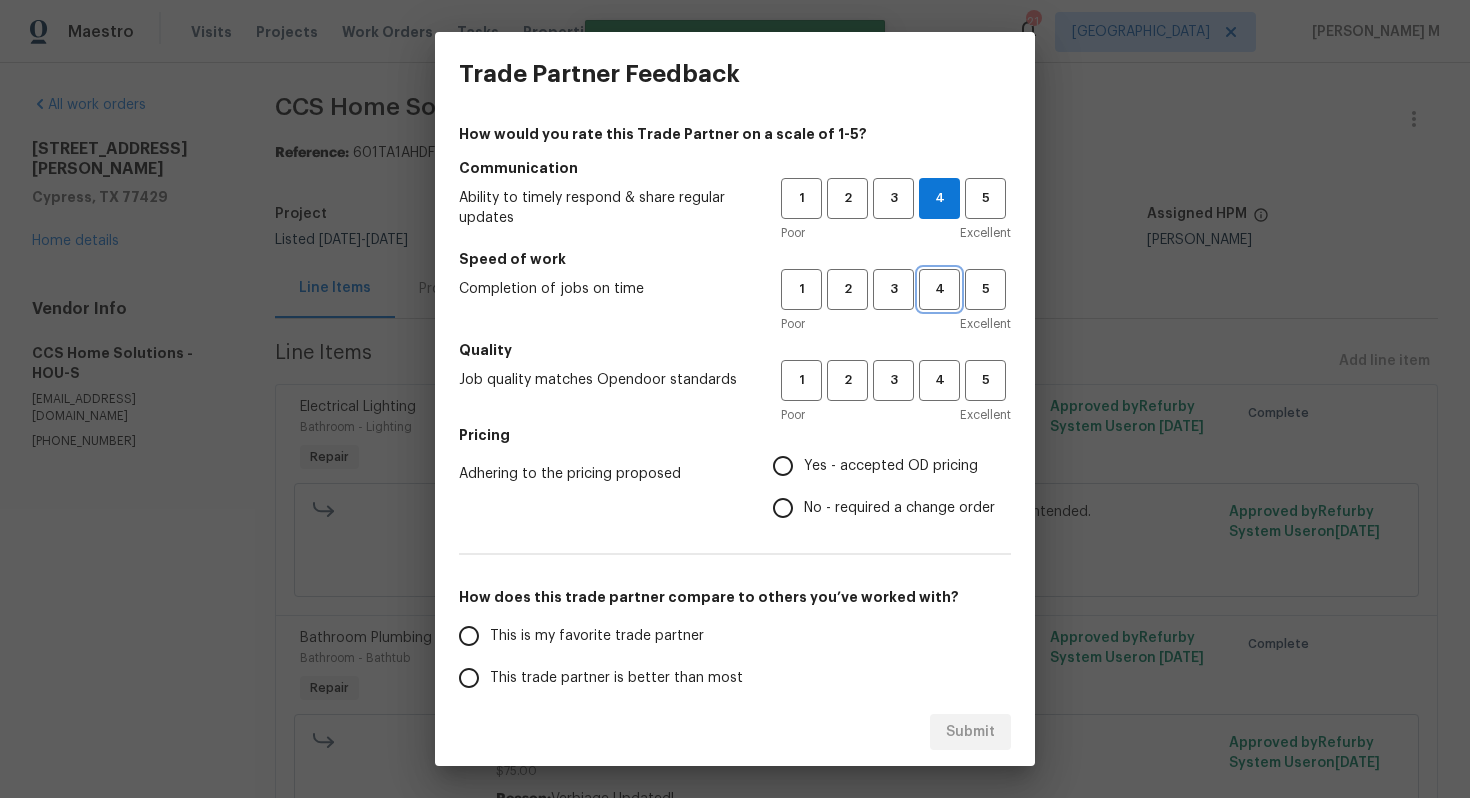 click on "4" at bounding box center (939, 289) 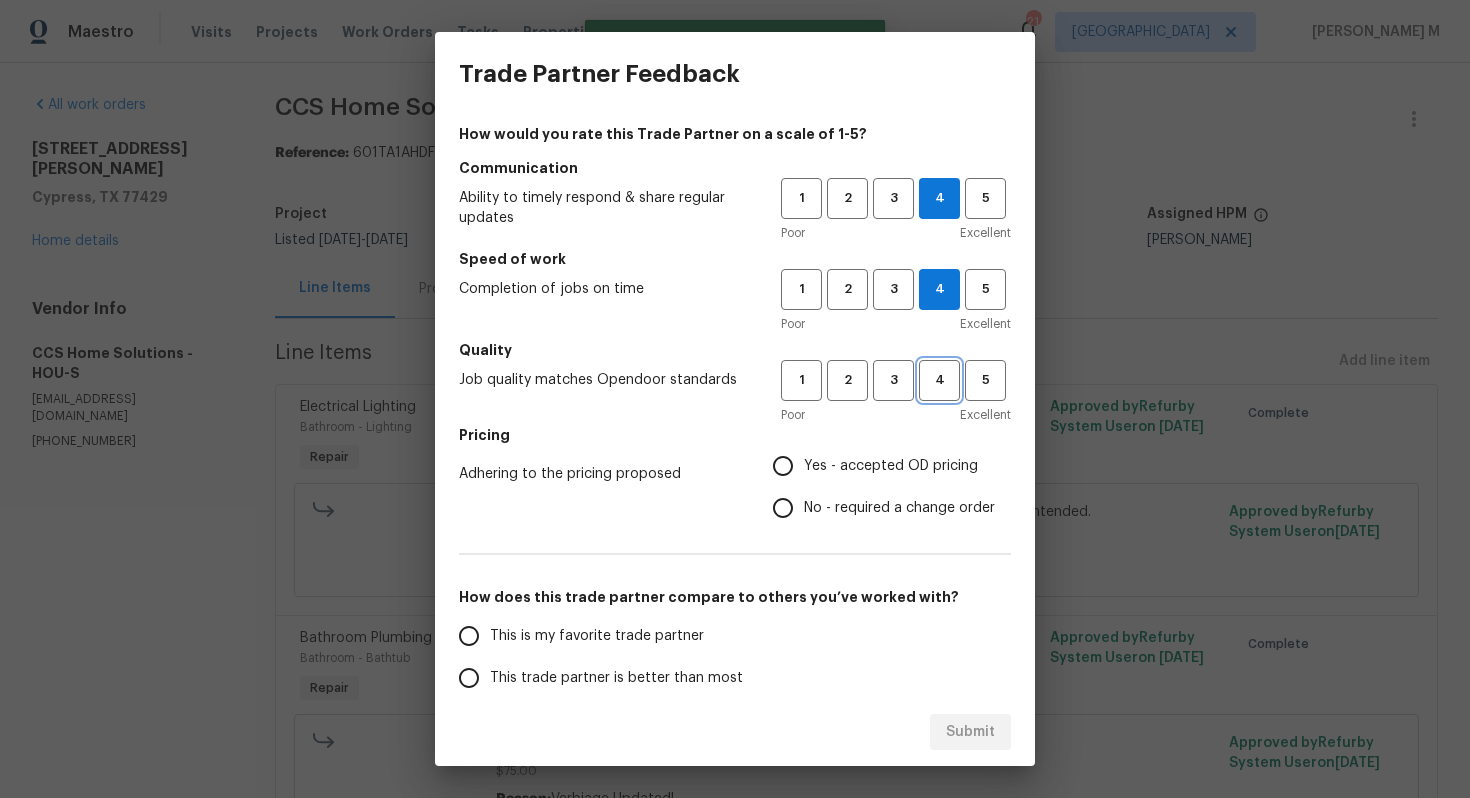click on "4" at bounding box center [939, 380] 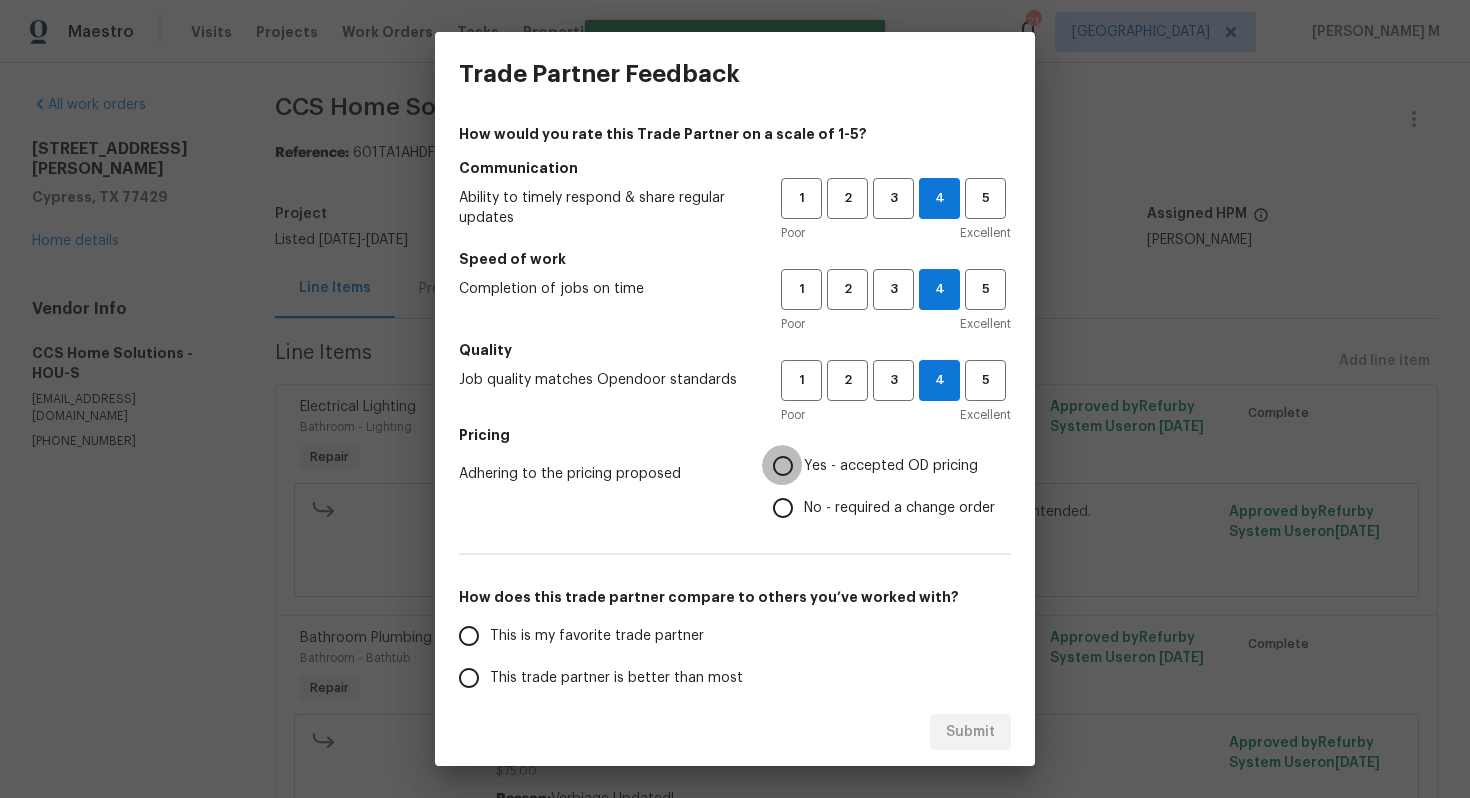 click on "Yes - accepted OD pricing" at bounding box center (783, 466) 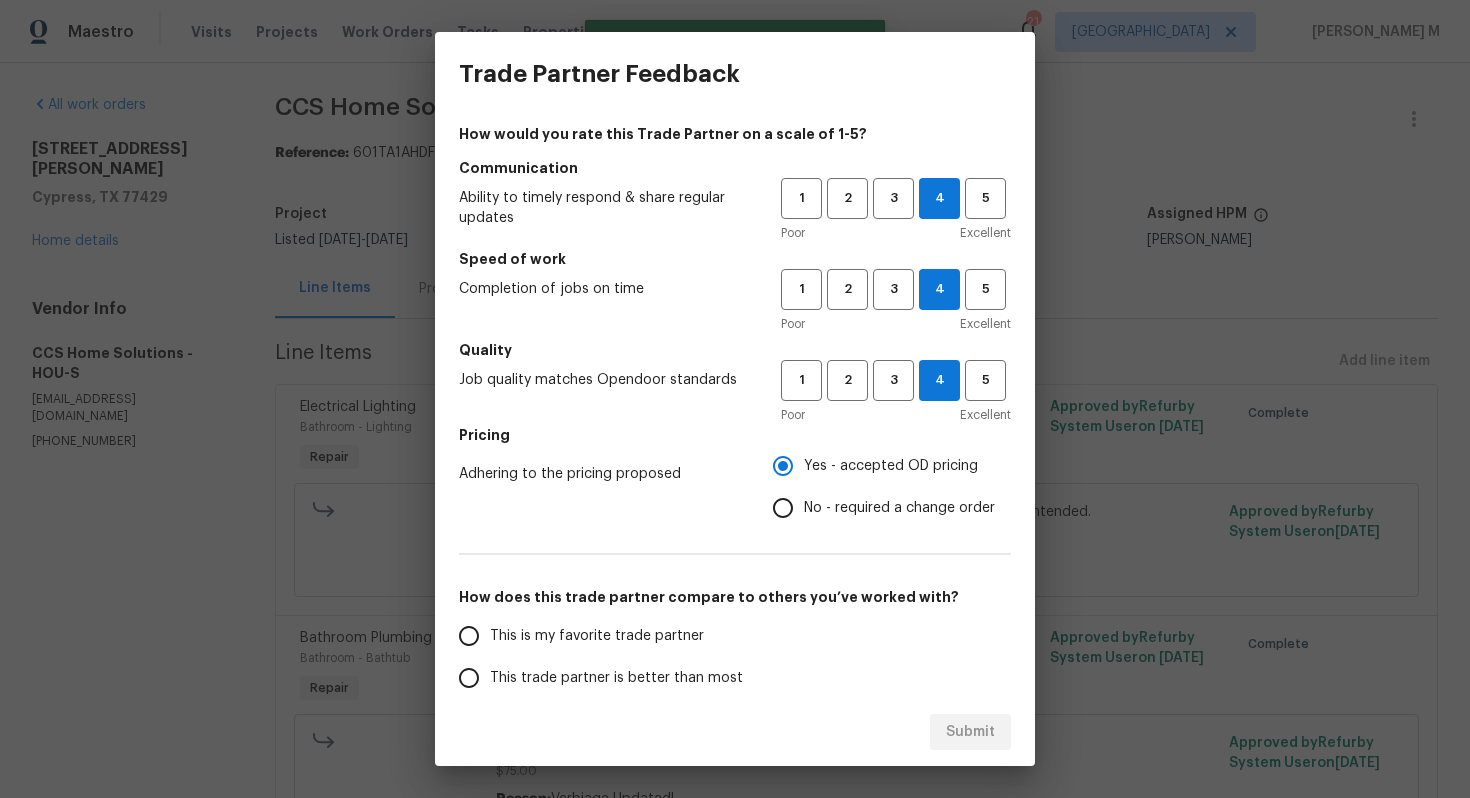 click on "This is my favorite trade partner" at bounding box center (606, 636) 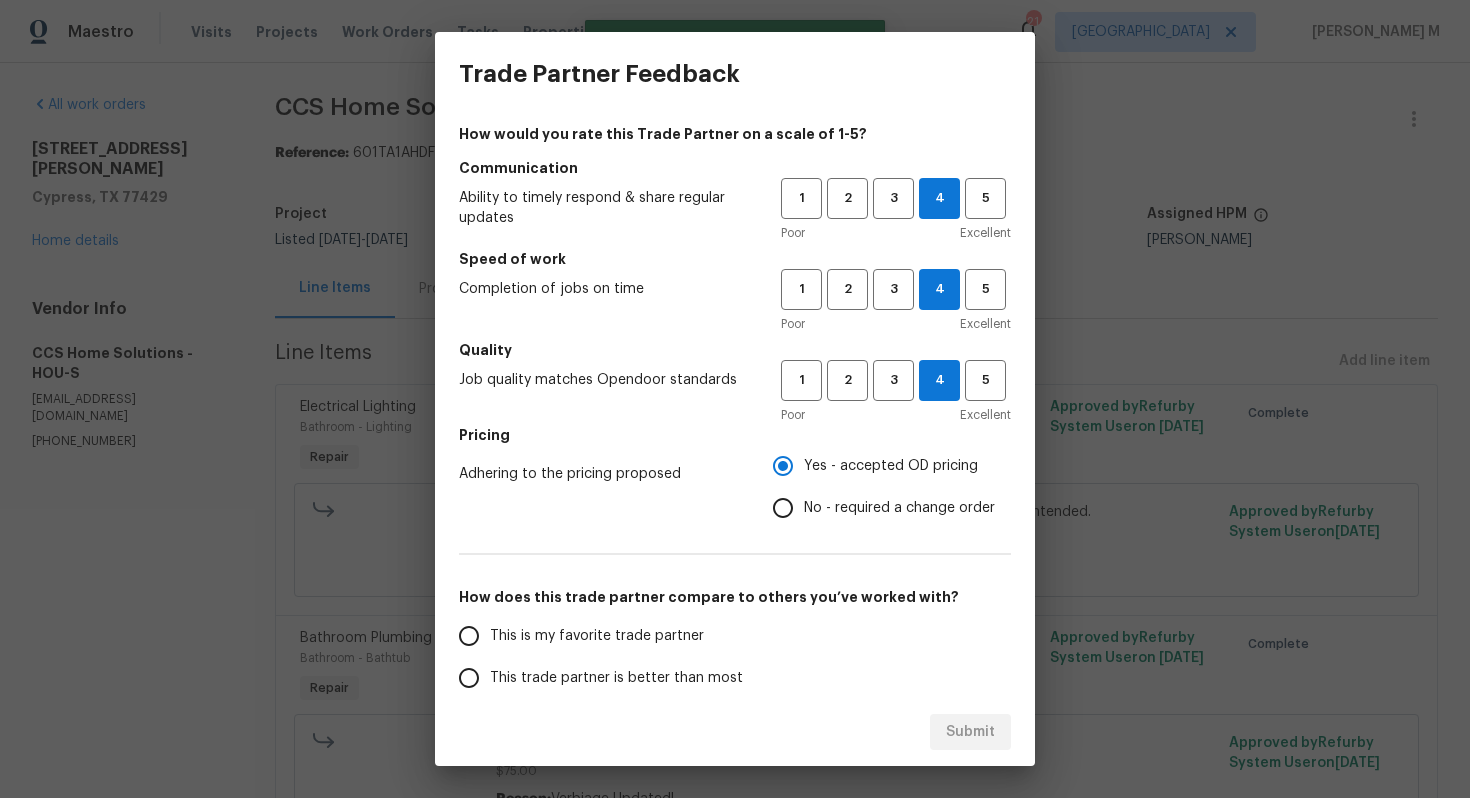 click on "This is my favorite trade partner" at bounding box center (469, 636) 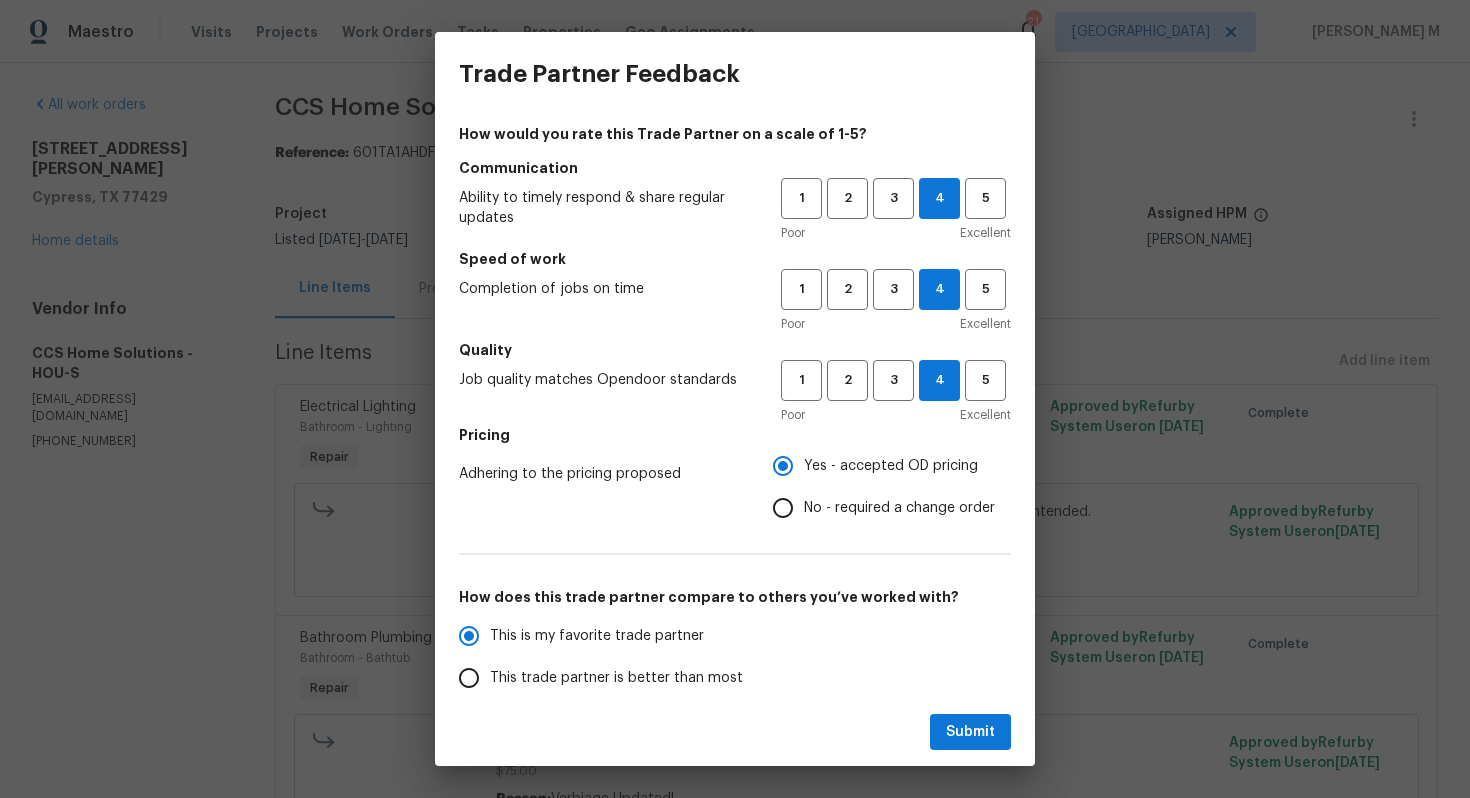 click on "Submit" at bounding box center (735, 732) 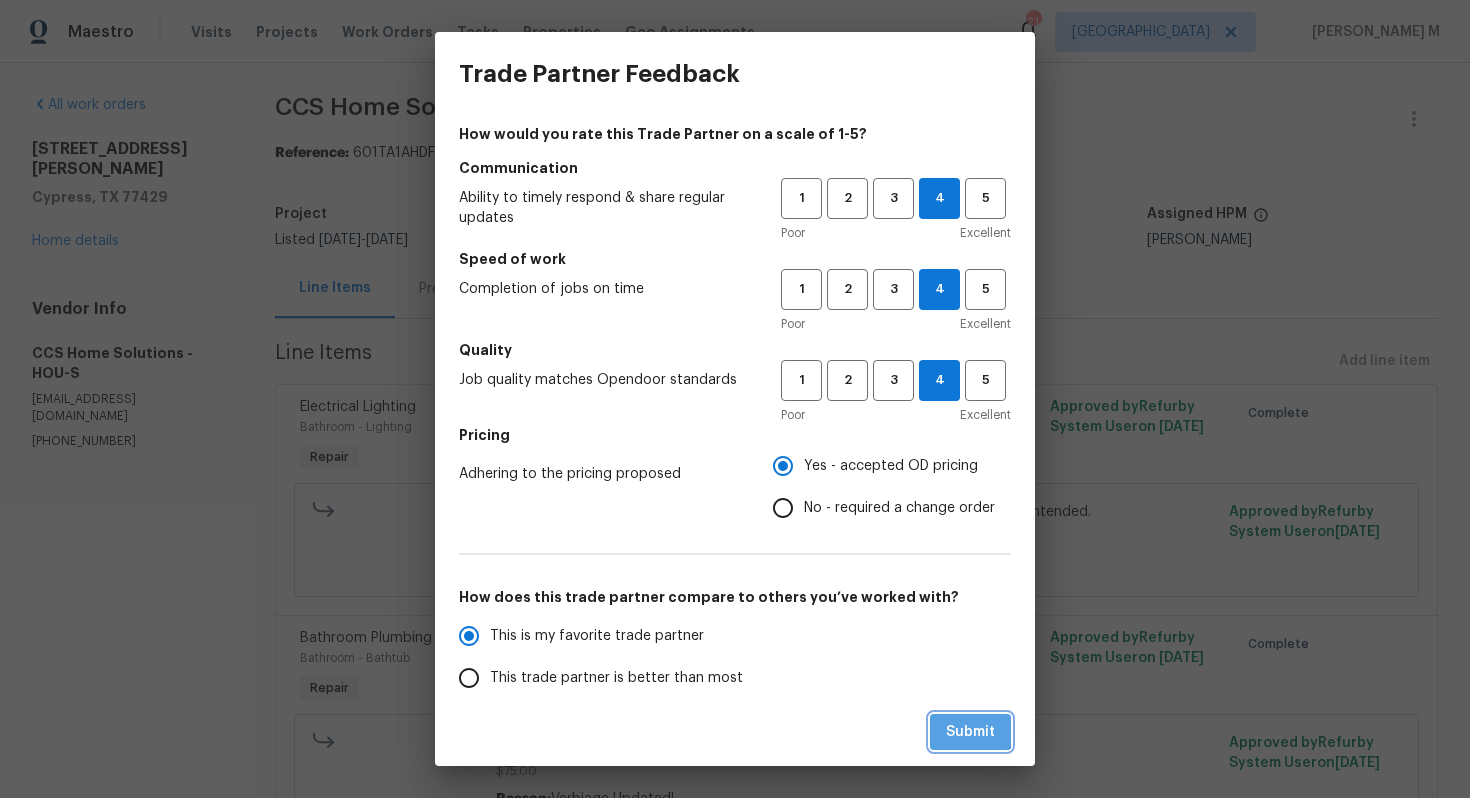 click on "Submit" at bounding box center [970, 732] 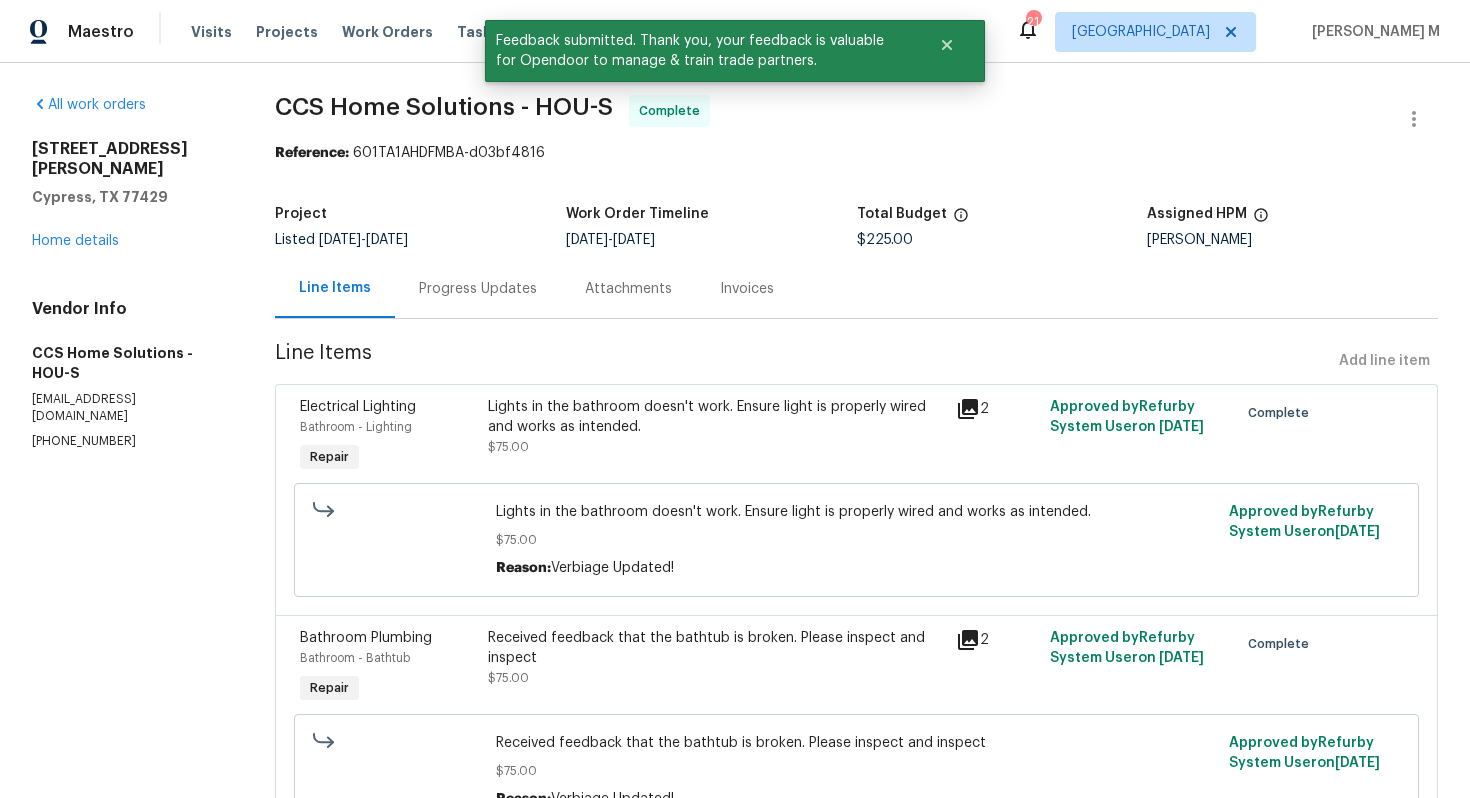 click on "Progress Updates" at bounding box center [478, 288] 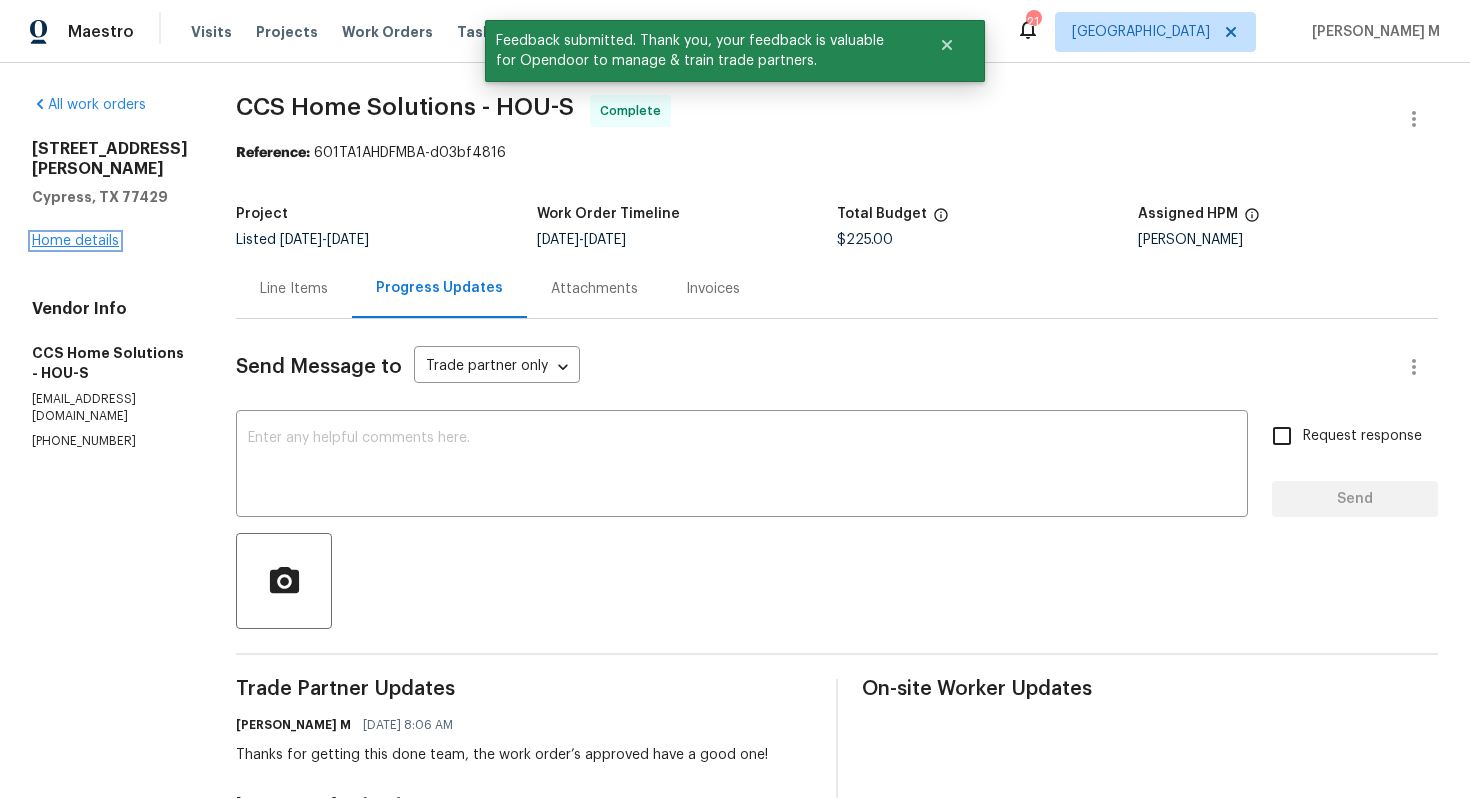 click on "Home details" at bounding box center (75, 241) 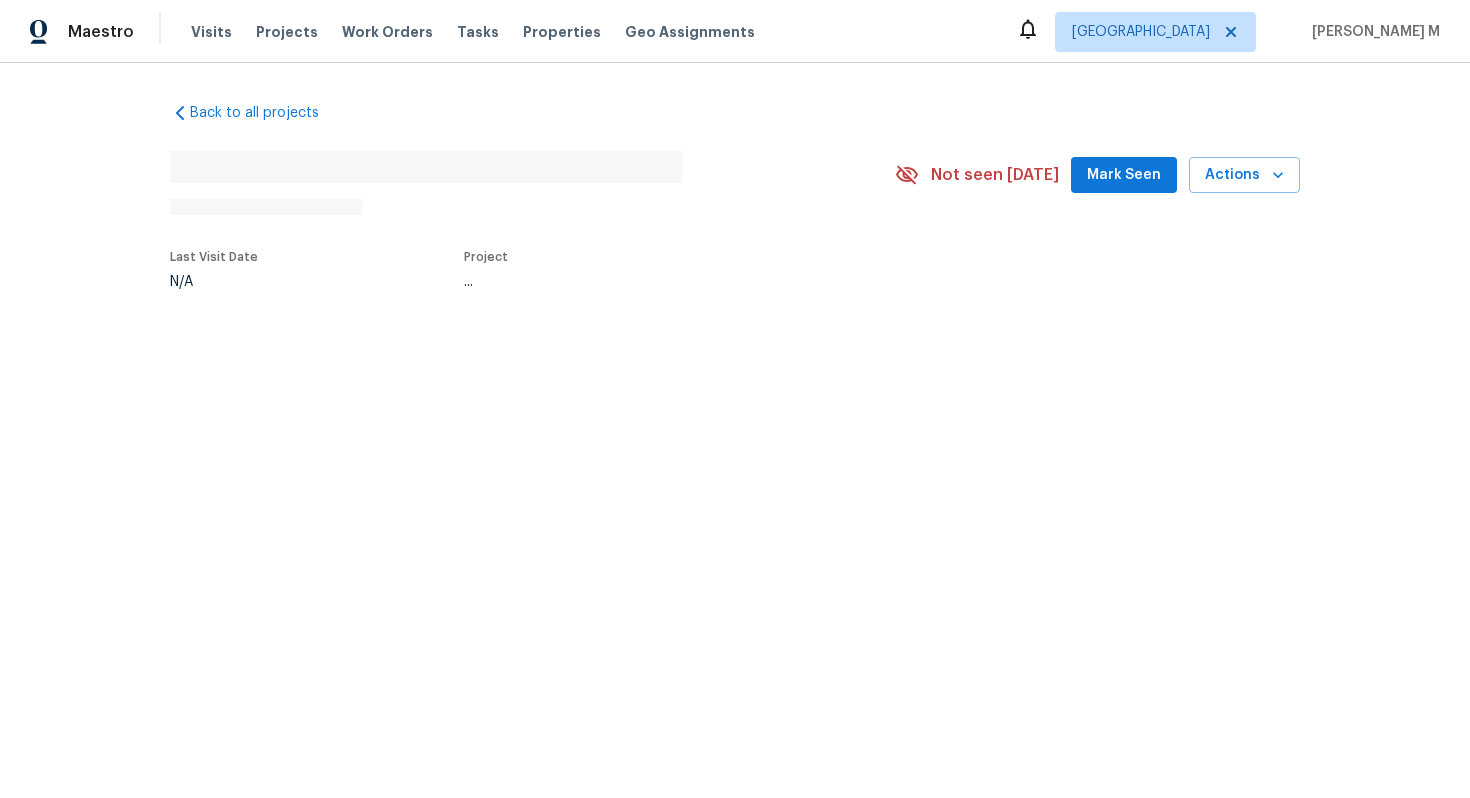 scroll, scrollTop: 0, scrollLeft: 0, axis: both 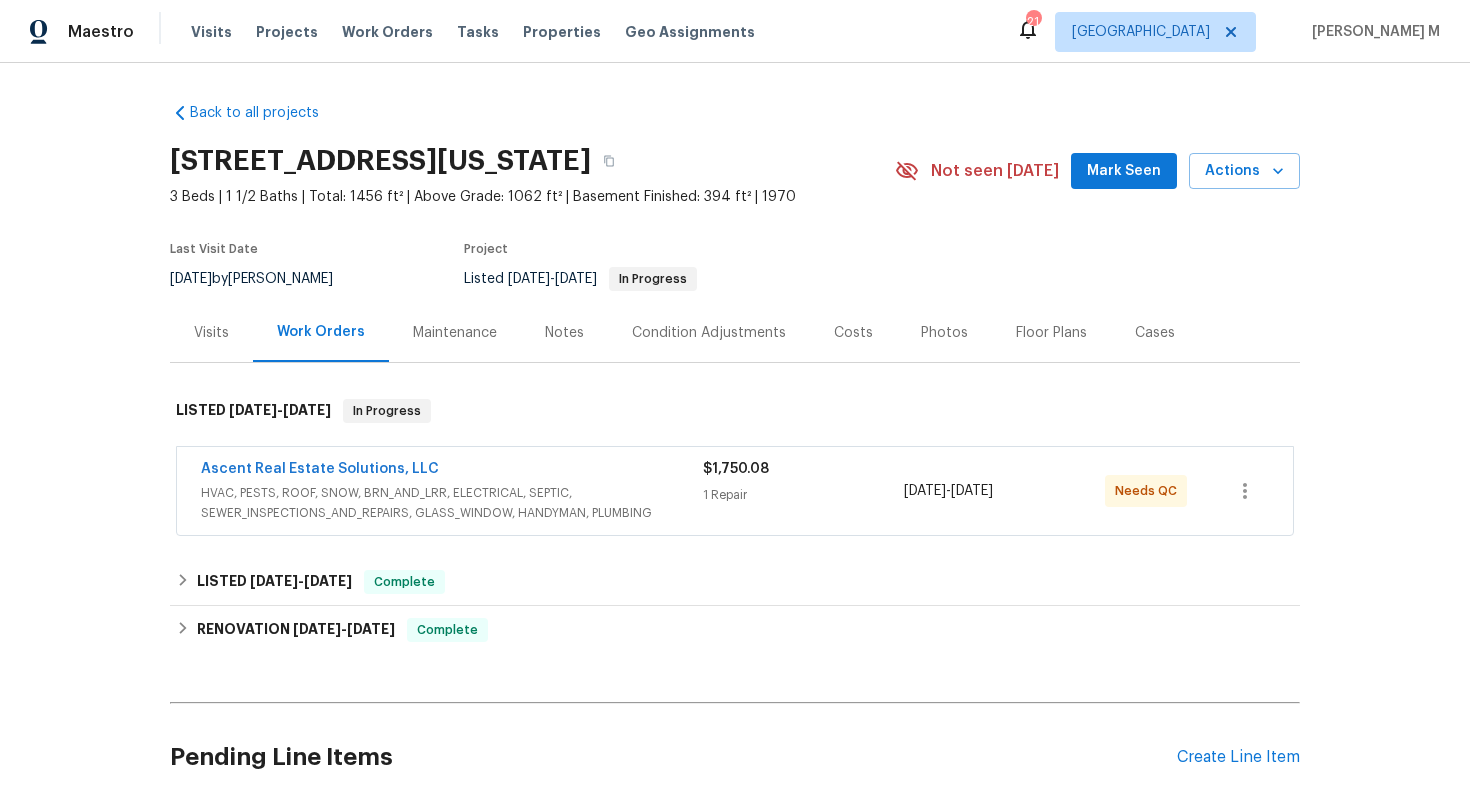 drag, startPoint x: 156, startPoint y: 160, endPoint x: 674, endPoint y: 162, distance: 518.00385 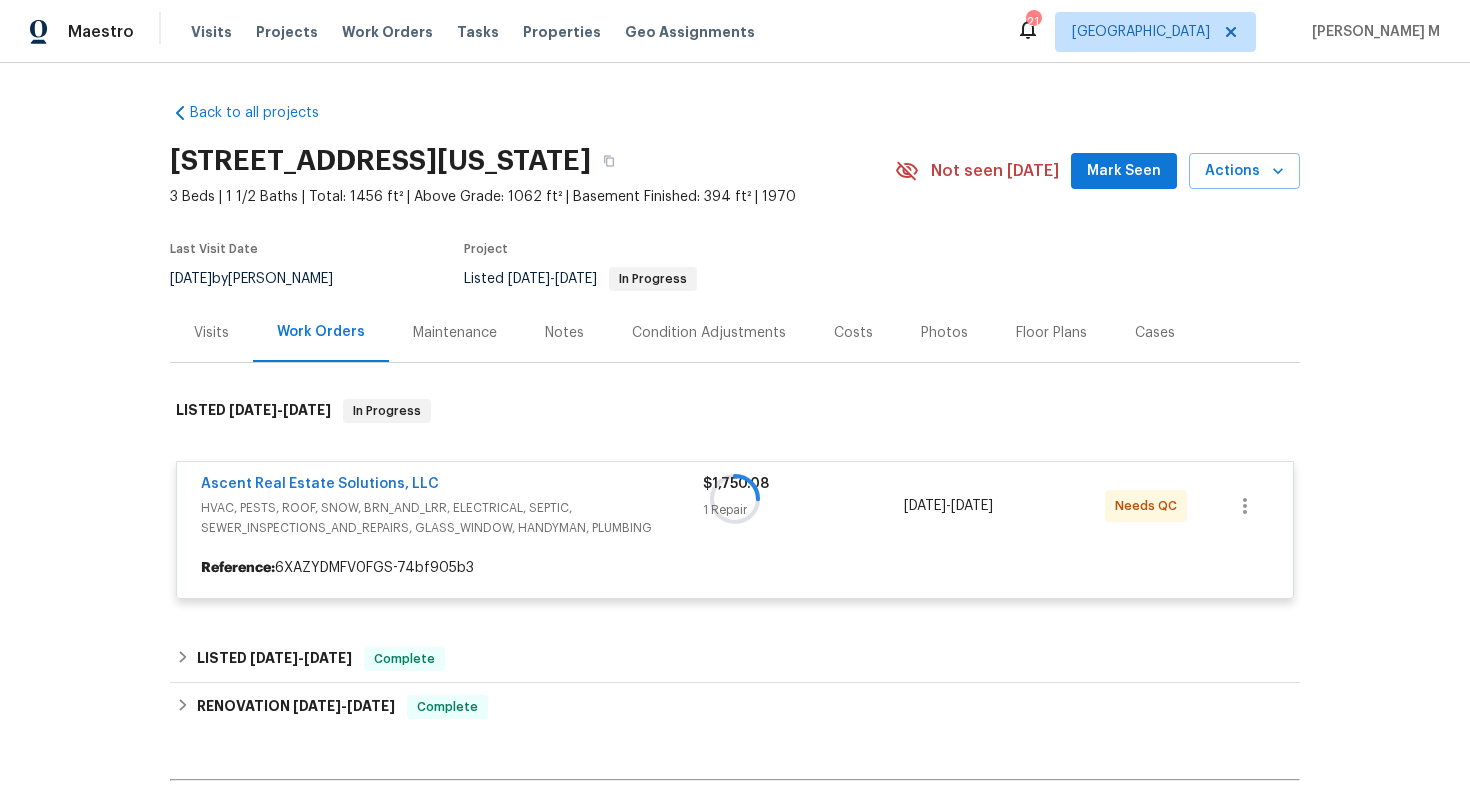 click at bounding box center (735, 499) 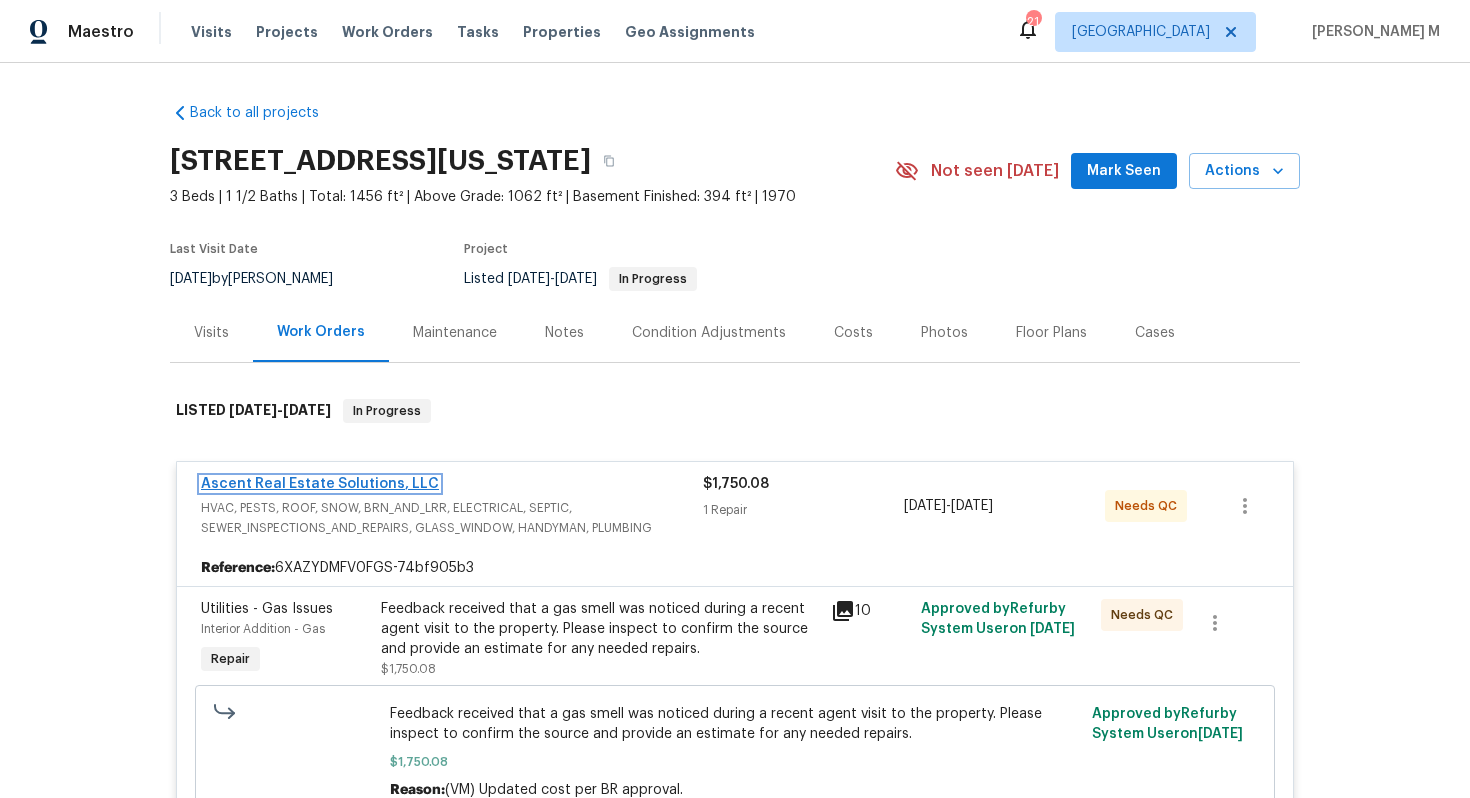 click on "Ascent Real Estate Solutions, LLC" at bounding box center [320, 484] 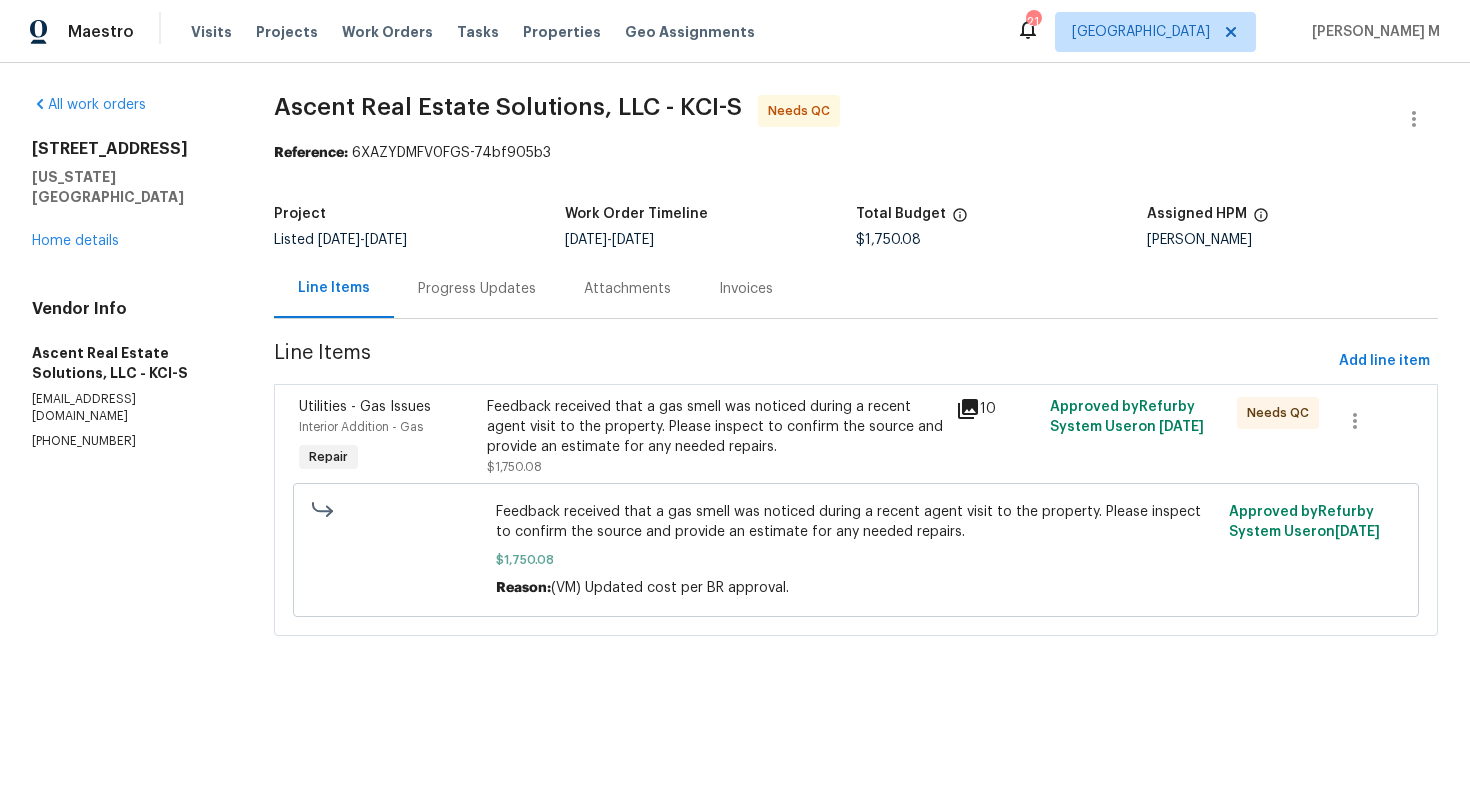 click on "Ascent Real Estate Solutions, LLC - KCI-S Needs QC Reference:   6XAZYDMFV0FGS-74bf905b3 Project Listed   7/11/2025  -  7/16/2025 Work Order Timeline 7/14/2025  -  7/16/2025 Total Budget $1,750.08 Assigned HPM Joshua Beatty Line Items Progress Updates Attachments Invoices Line Items Add line item Utilities - Gas Issues Interior Addition - Gas Repair Feedback received that a gas smell was noticed during a recent agent visit to the property. Please inspect to confirm the source and provide an estimate for any needed repairs. $1,750.08   10 Approved by  Refurby System User  on   7/15/2025 Needs QC Feedback received that a gas smell was noticed during a recent agent visit to the property. Please inspect to confirm the source and provide an estimate for any needed repairs. $1,750.08 Reason:  (VM) Updated cost per BR approval. Approved by  Refurby System User  on  7/15/2025" at bounding box center [856, 377] 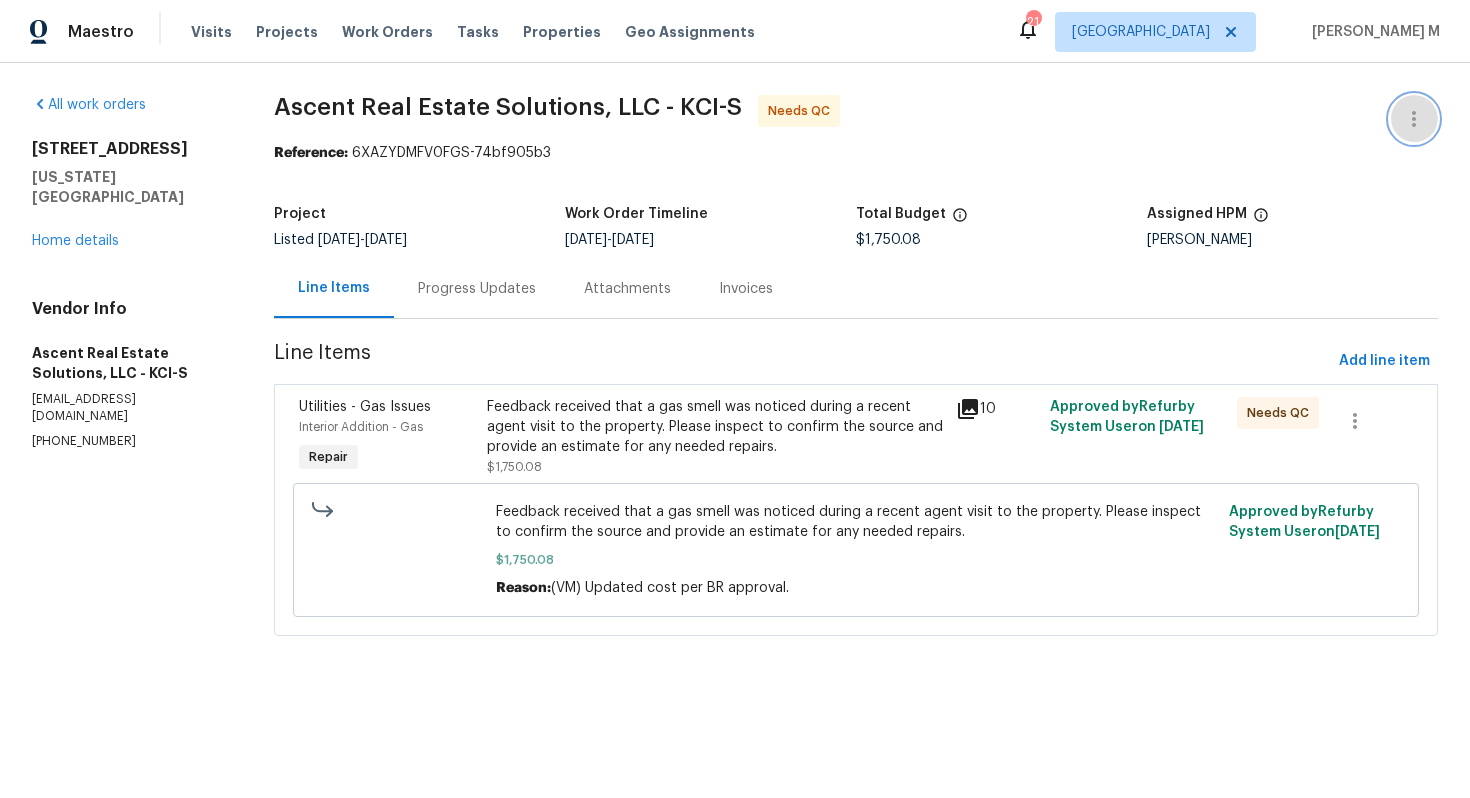 type 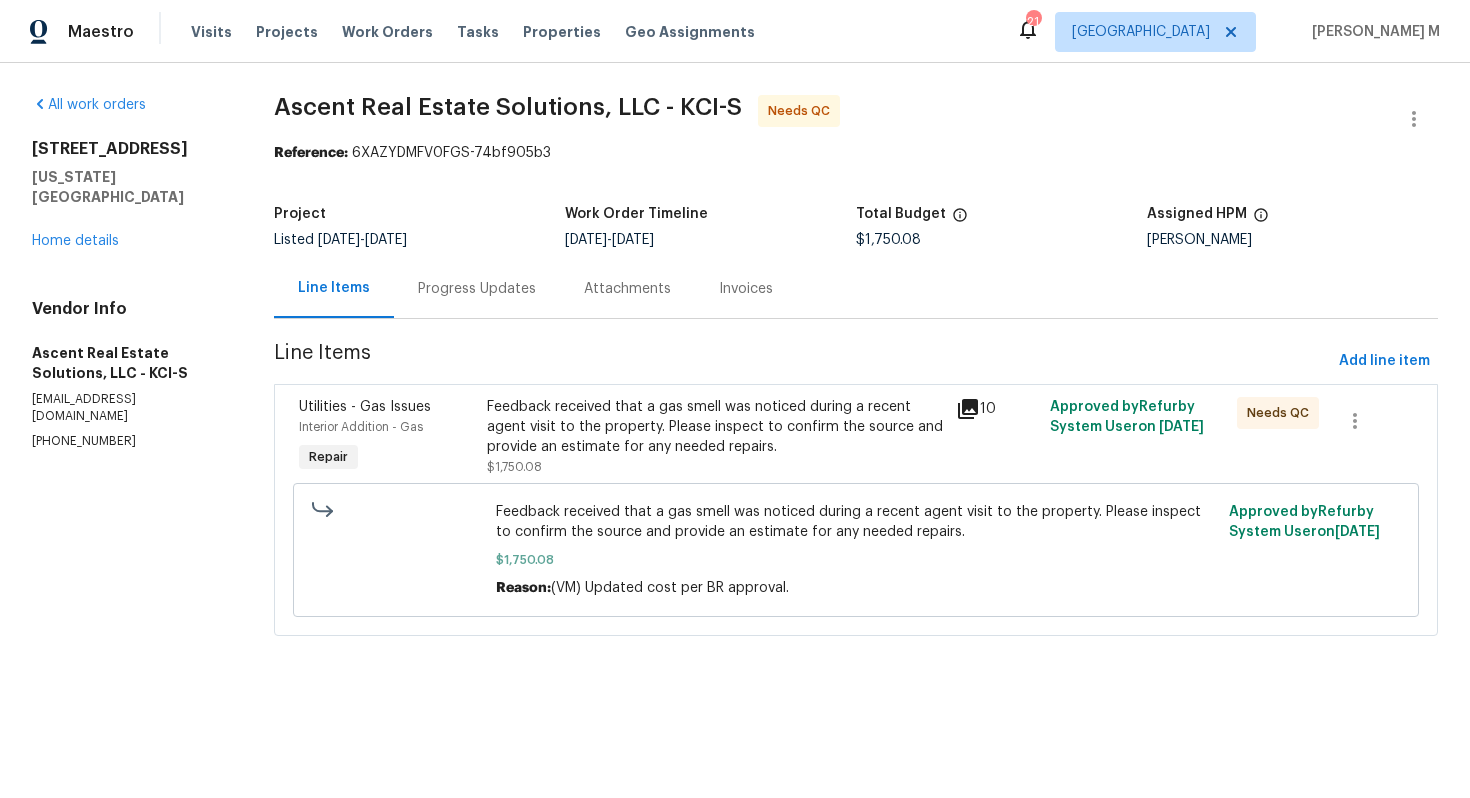 click on "Listed   7/11/2025  -  7/16/2025" at bounding box center [419, 240] 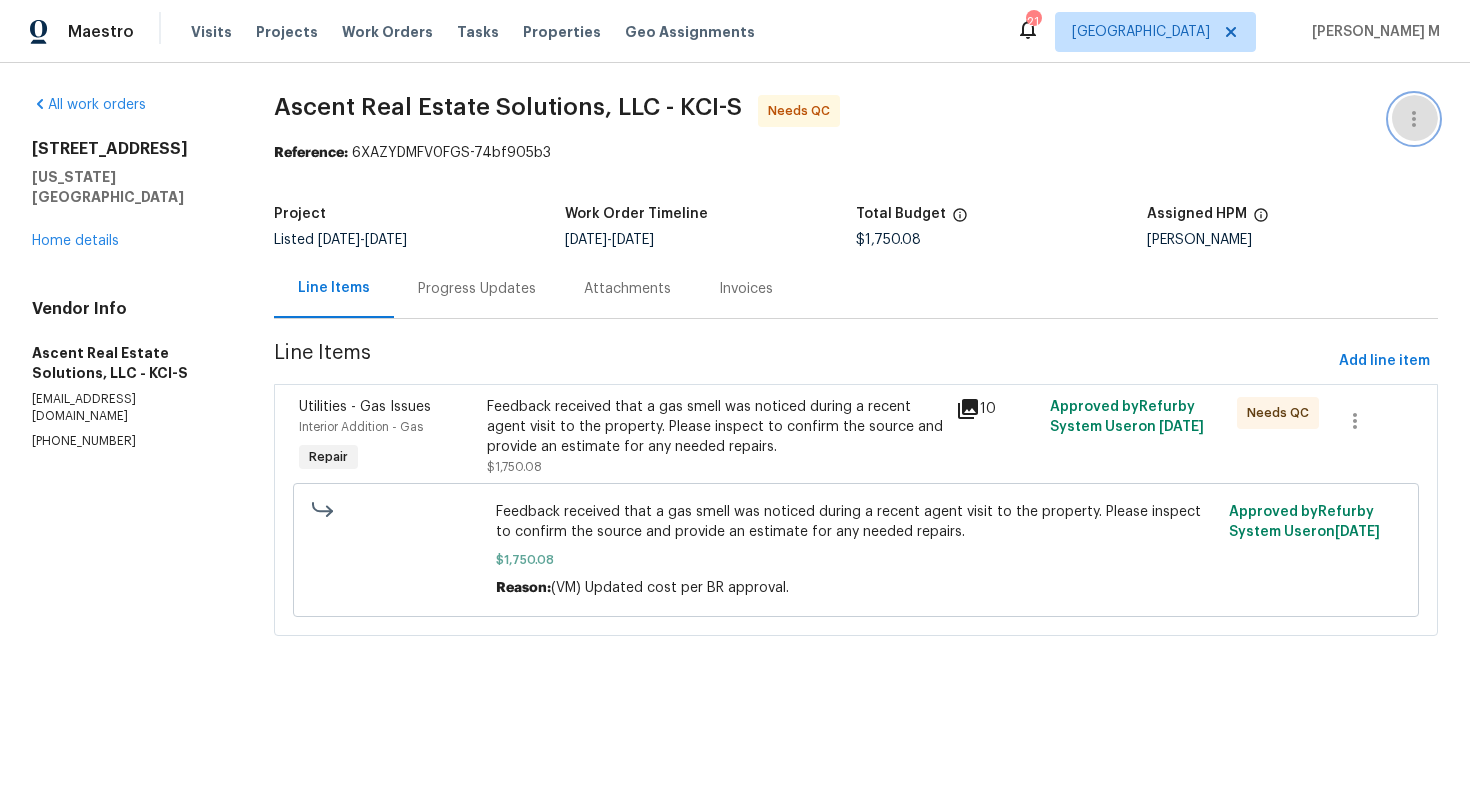 click 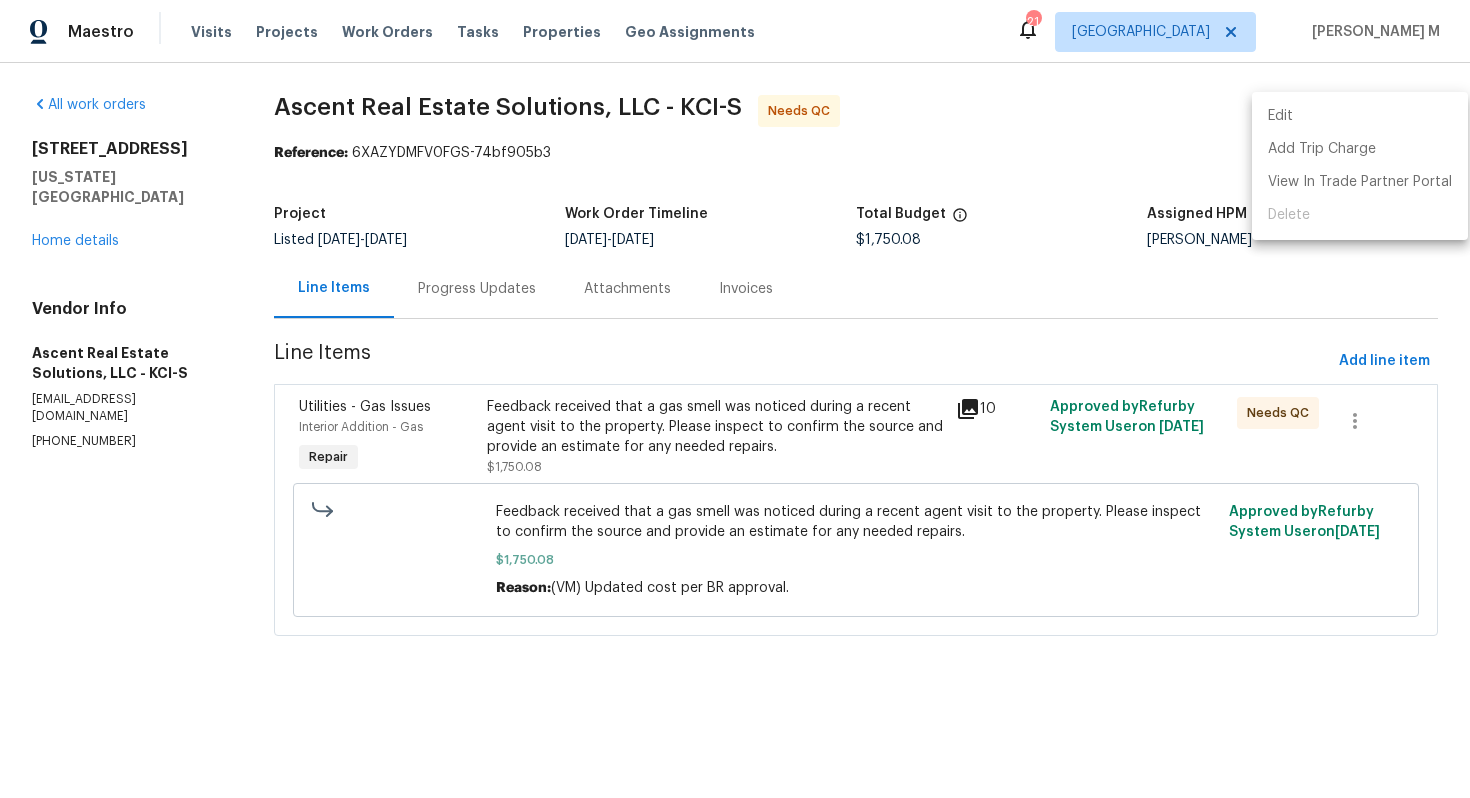 click on "Edit" at bounding box center [1360, 116] 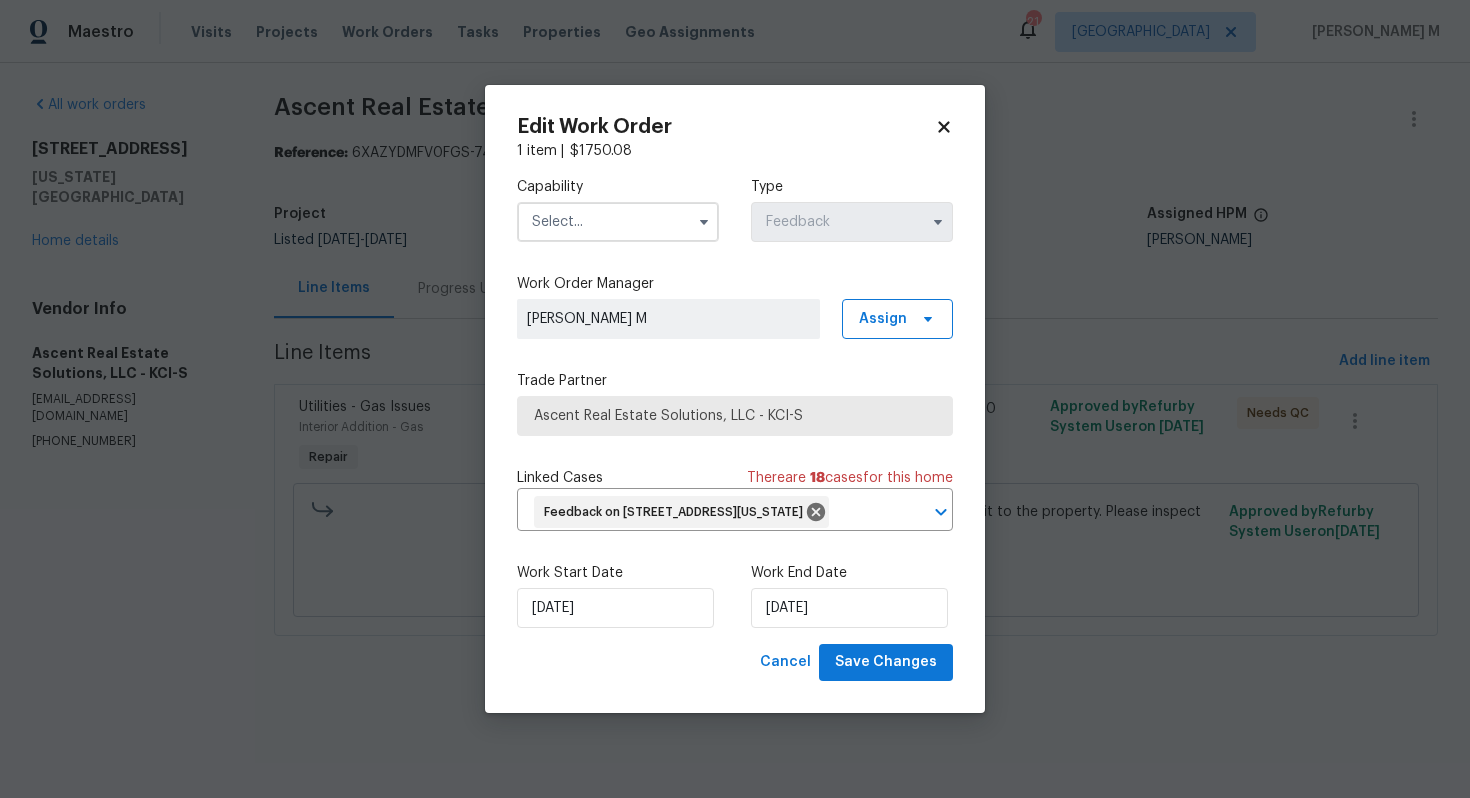 click at bounding box center [618, 222] 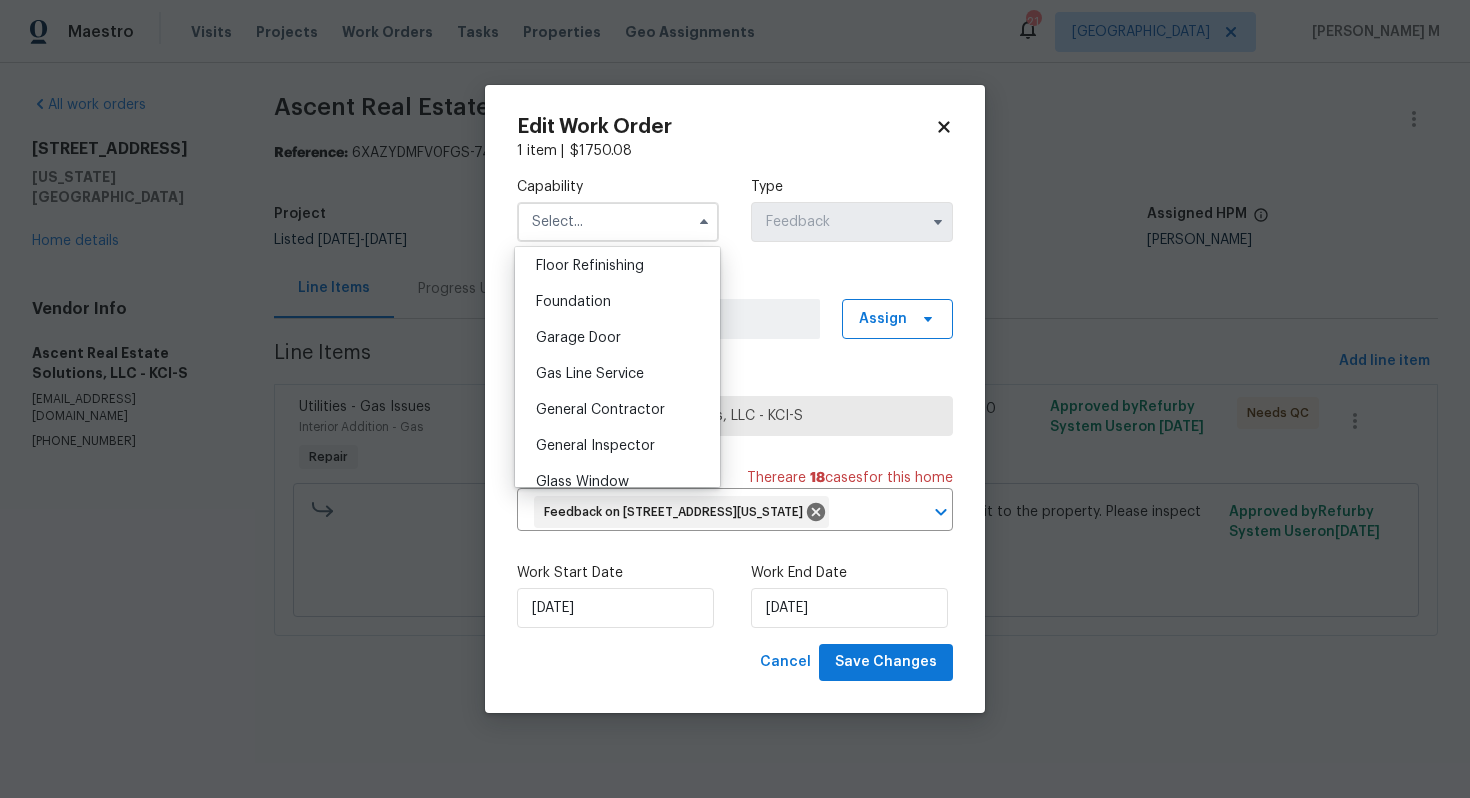 scroll, scrollTop: 827, scrollLeft: 0, axis: vertical 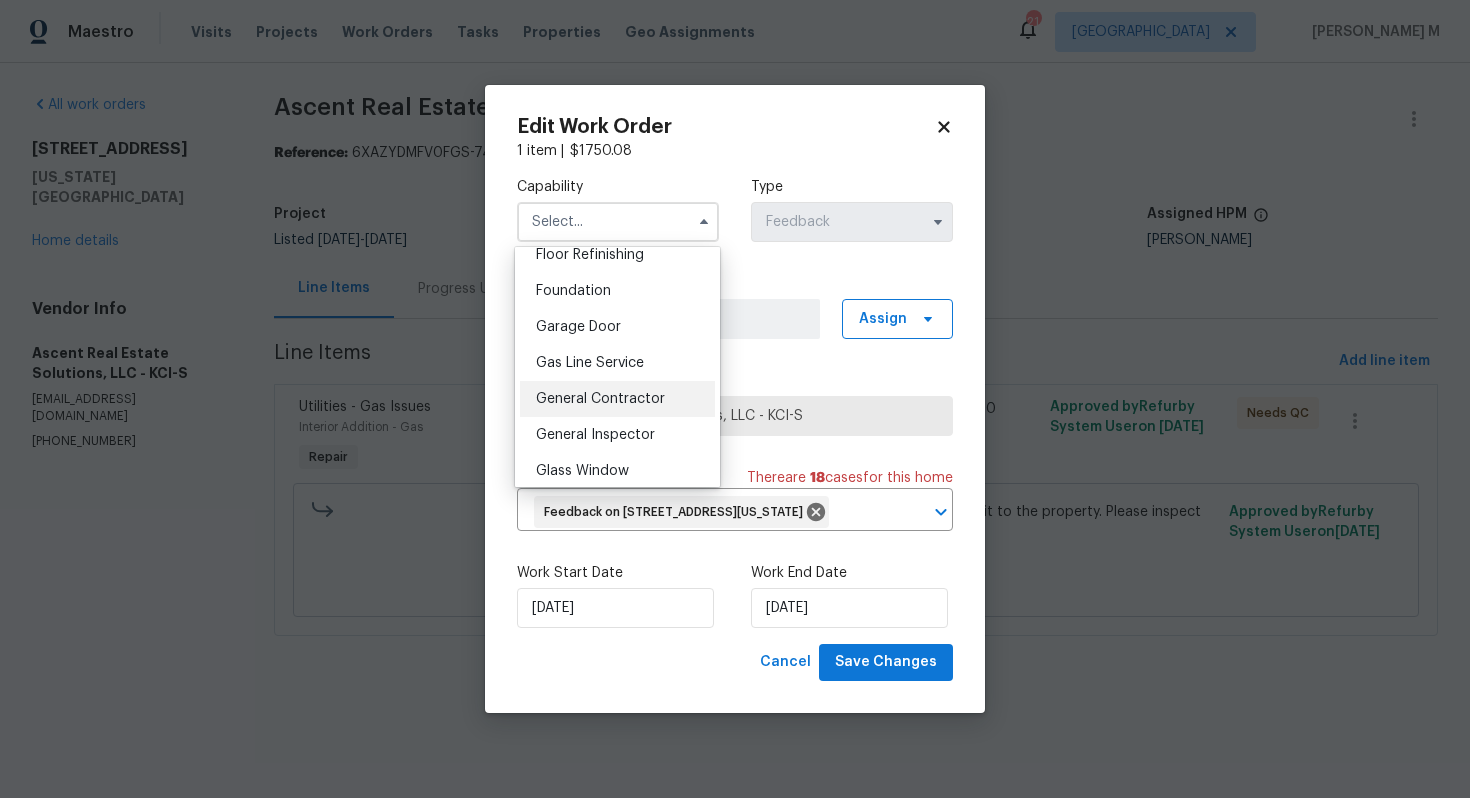 click on "General Contractor" at bounding box center [600, 399] 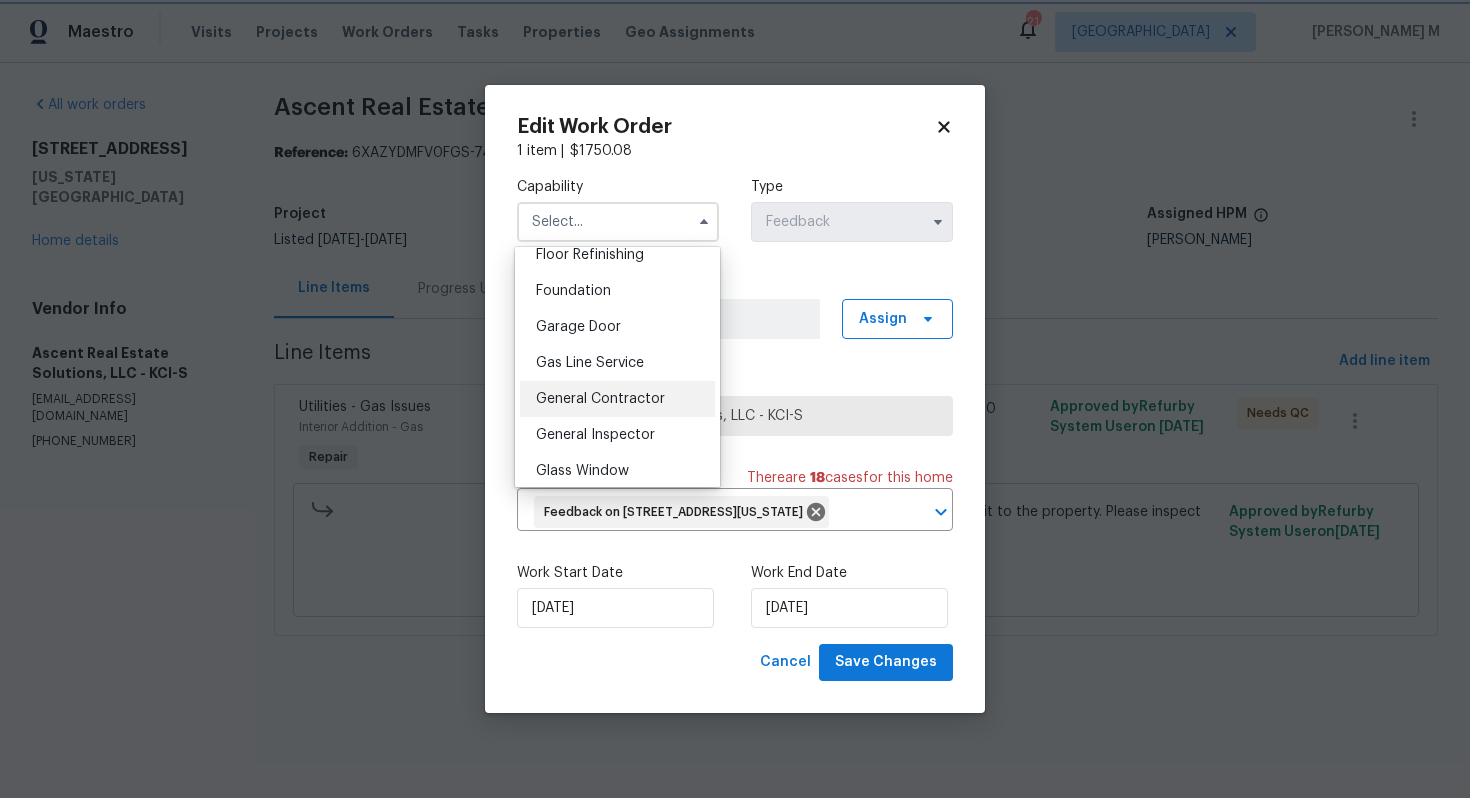 type on "General Contractor" 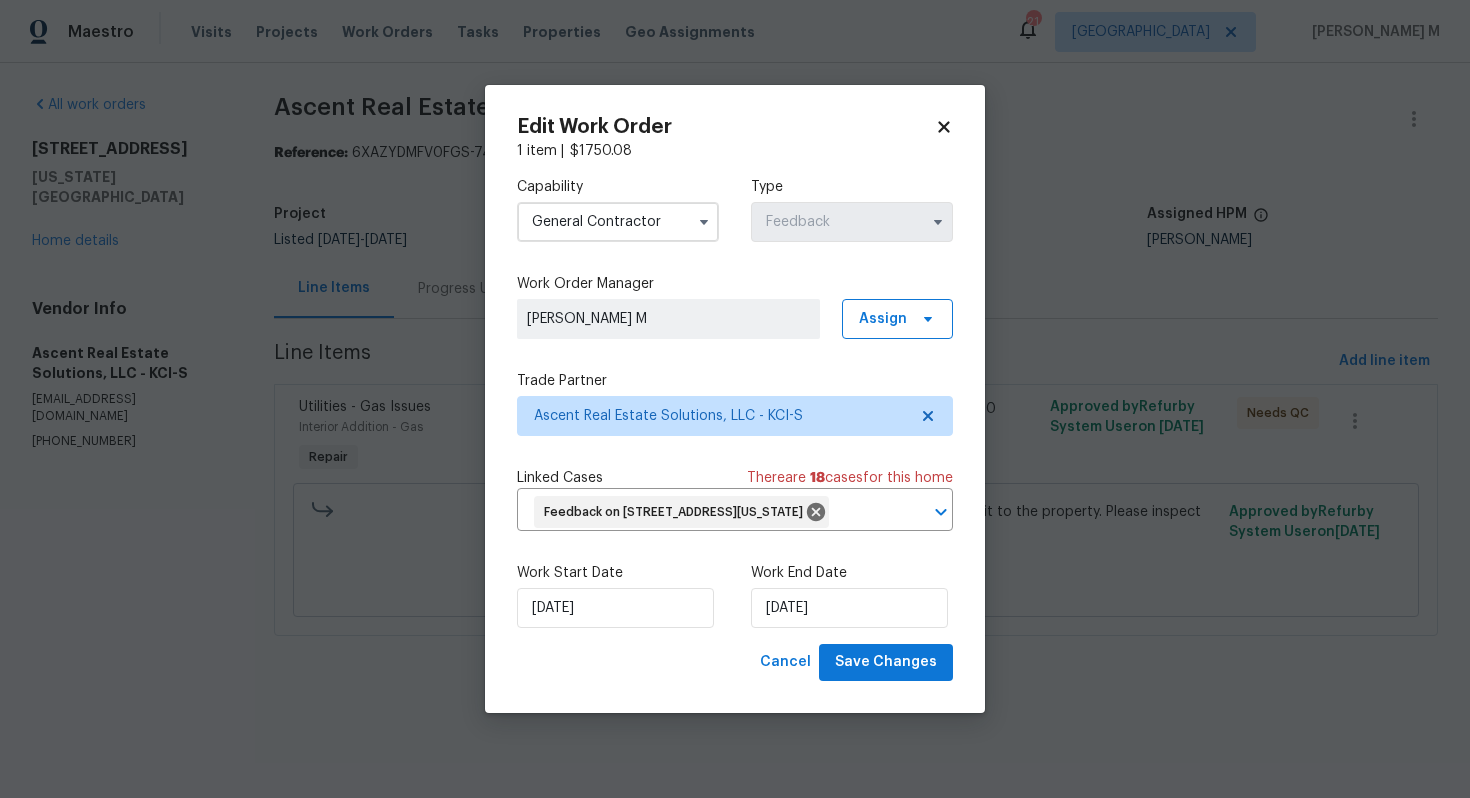 click on "Work Start Date   14/07/2025 Work End Date   16/07/2025" at bounding box center (735, 595) 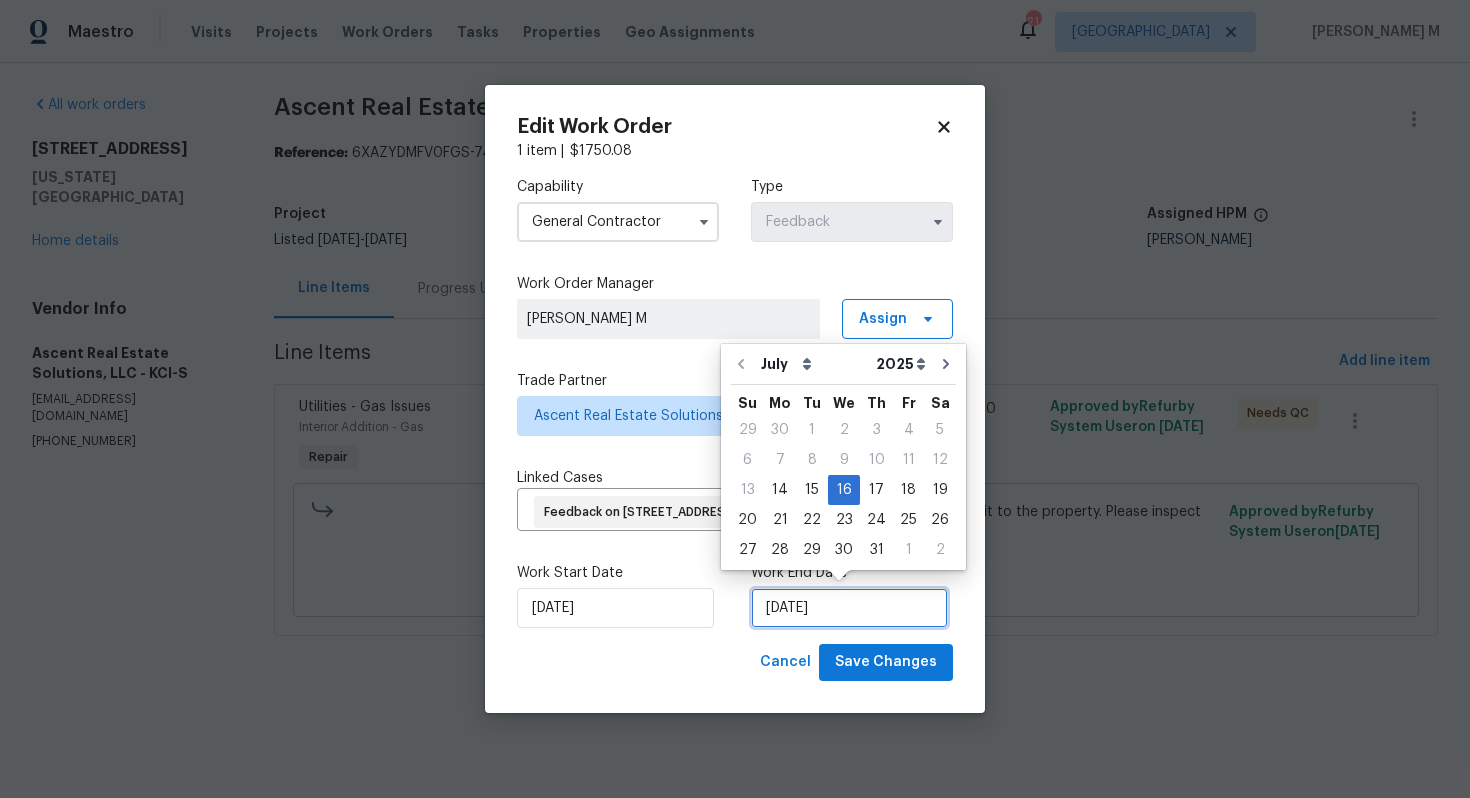 click on "16/07/2025" at bounding box center [849, 608] 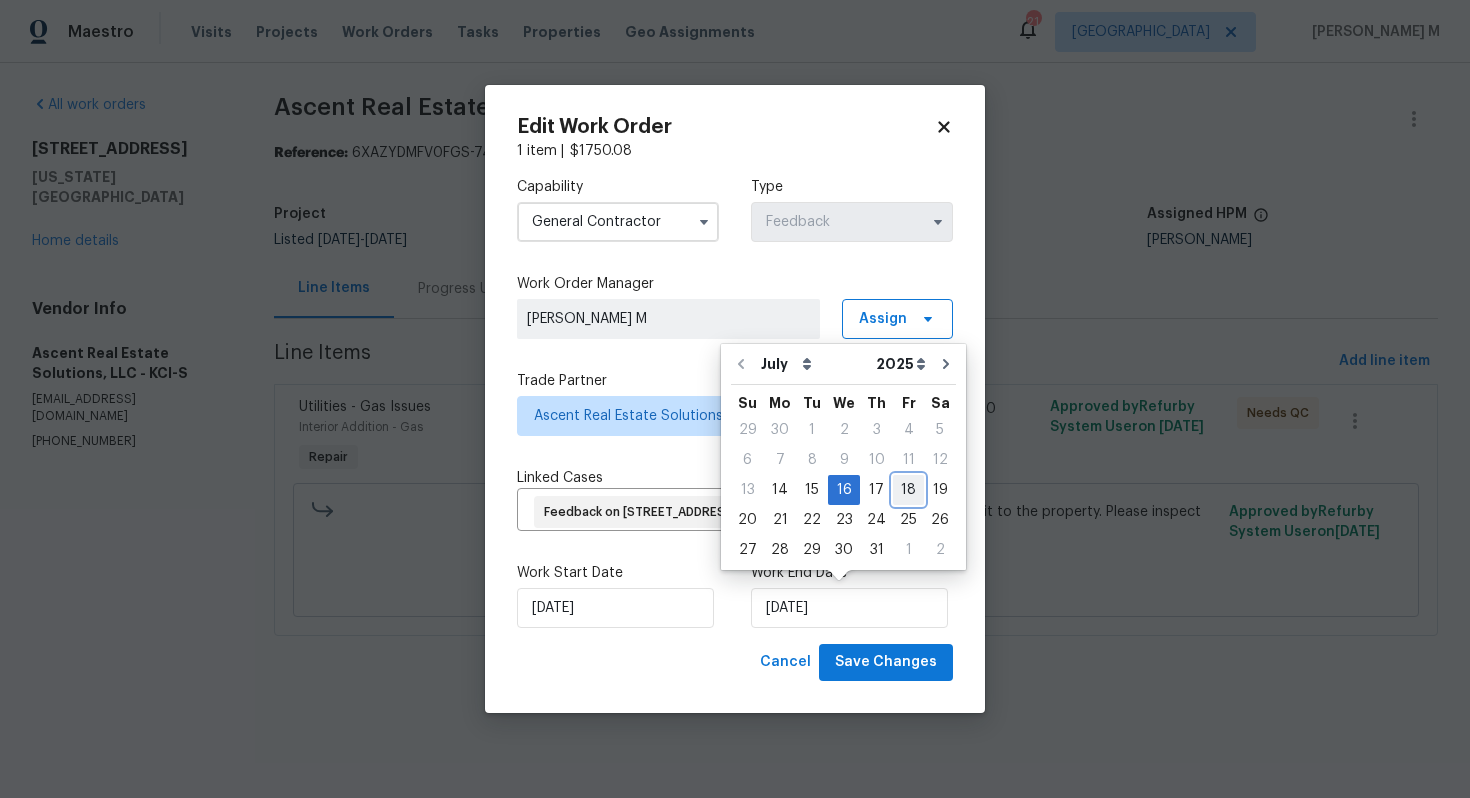 click on "18" at bounding box center [908, 490] 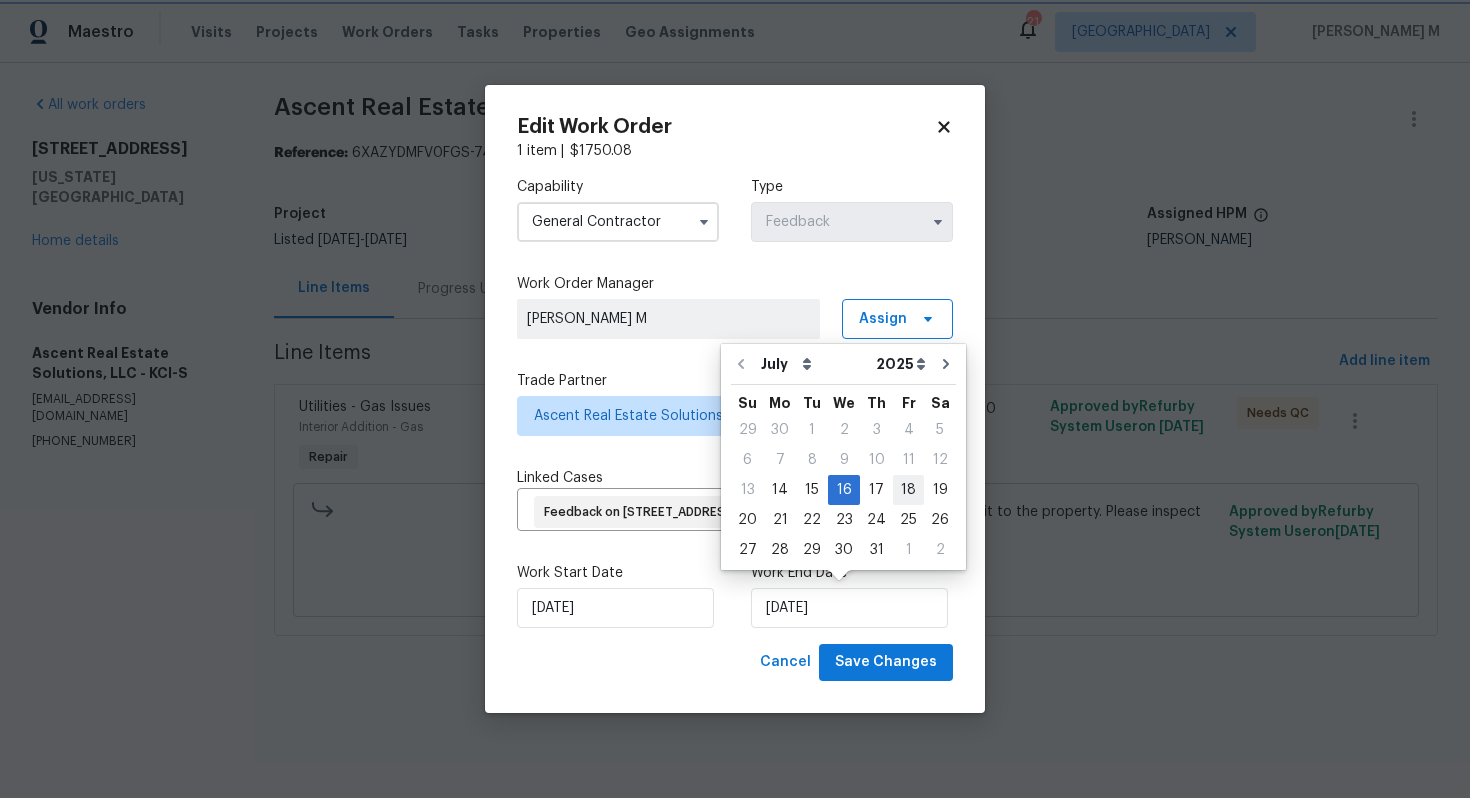 type on "18/07/2025" 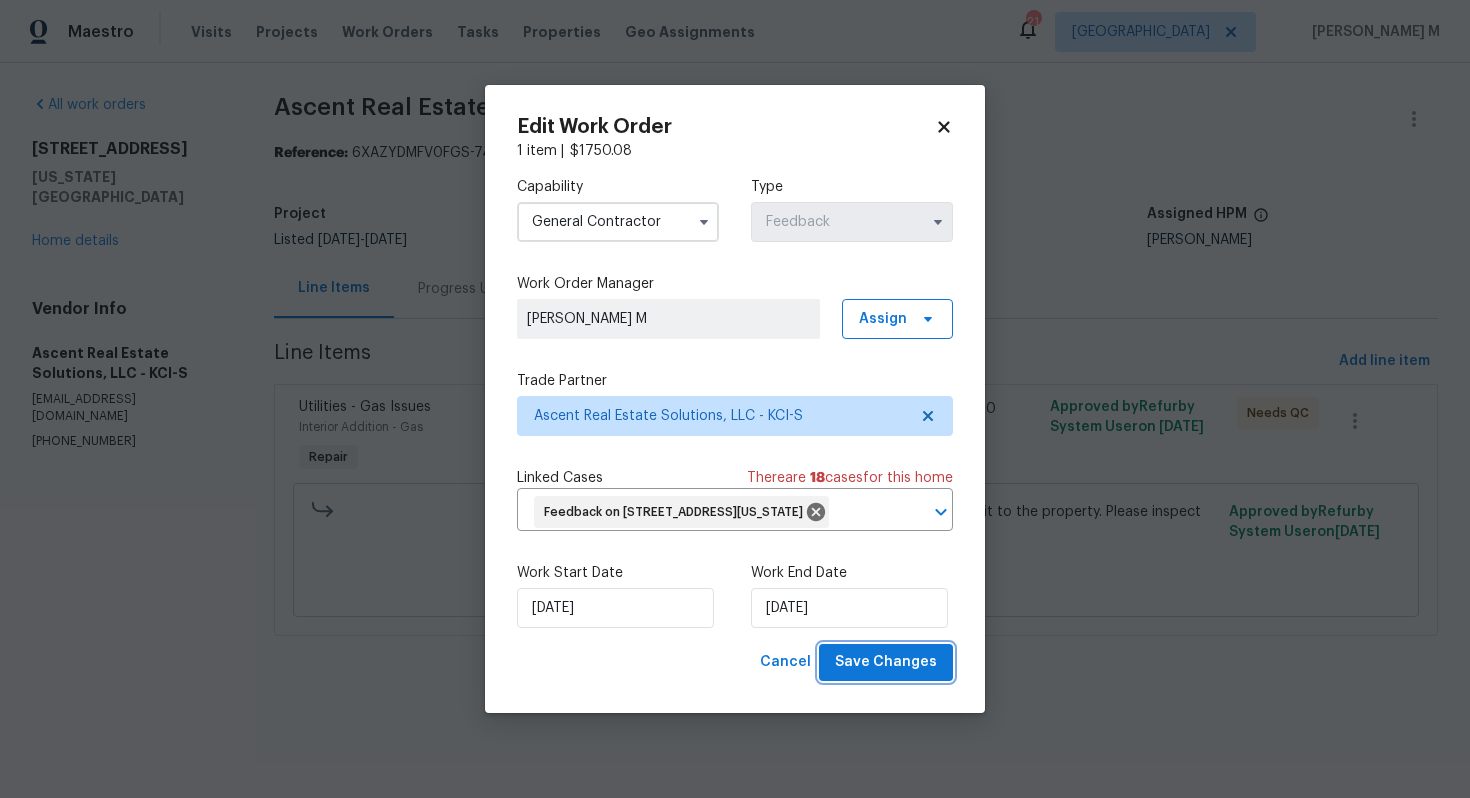 click on "Save Changes" at bounding box center [886, 662] 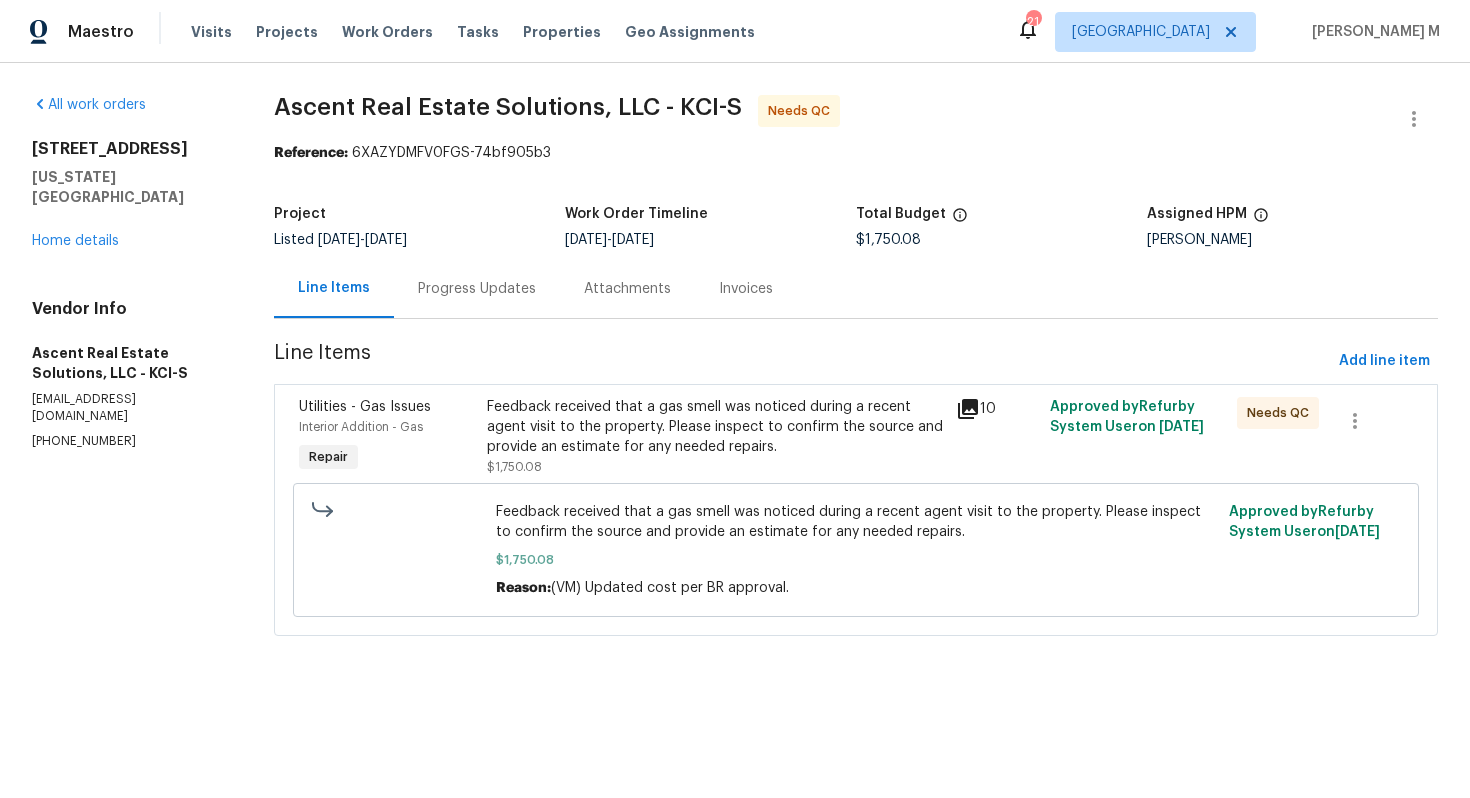 click on "Progress Updates" at bounding box center (477, 288) 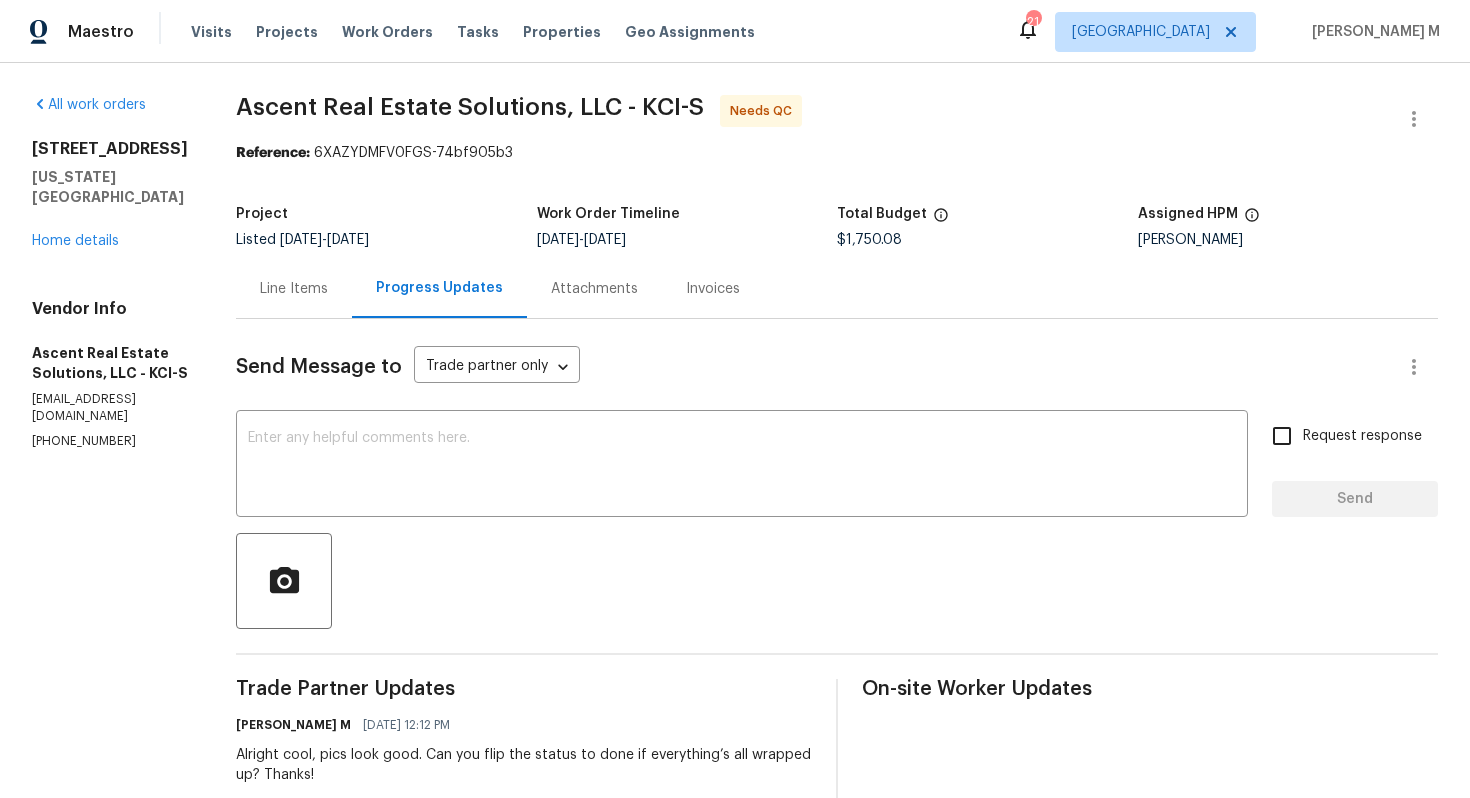 click on "Line Items" at bounding box center (294, 289) 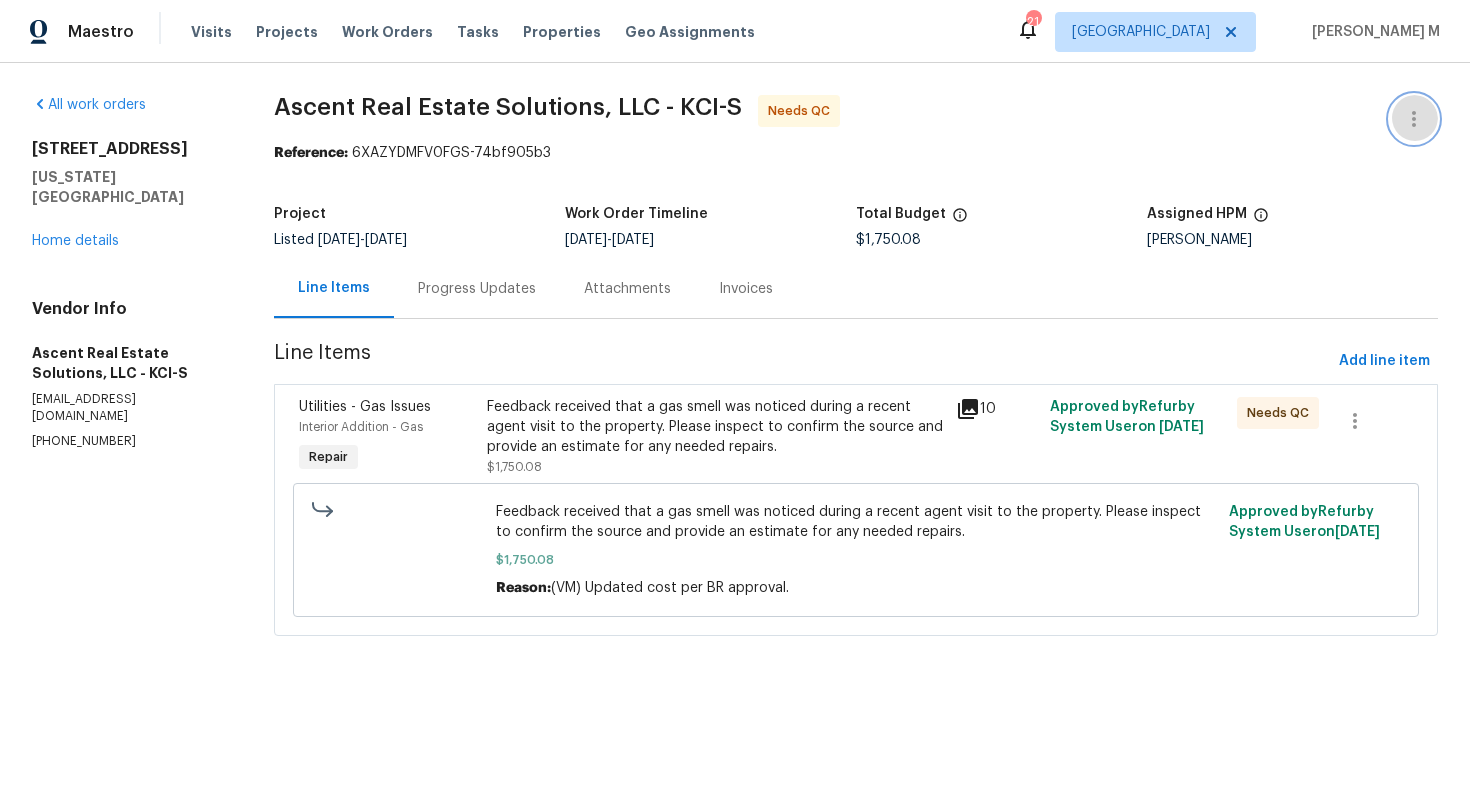 click 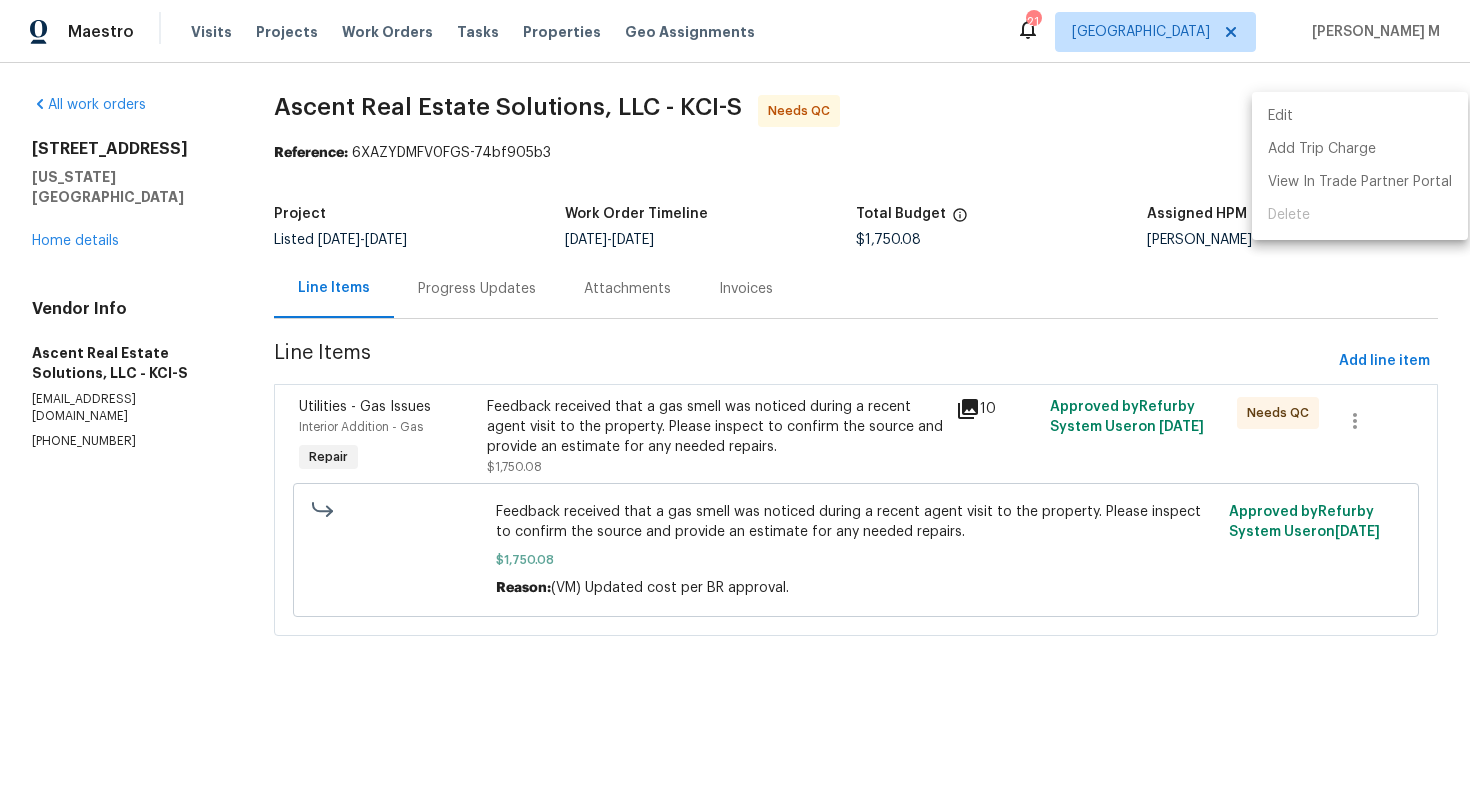 click on "Edit" at bounding box center (1360, 116) 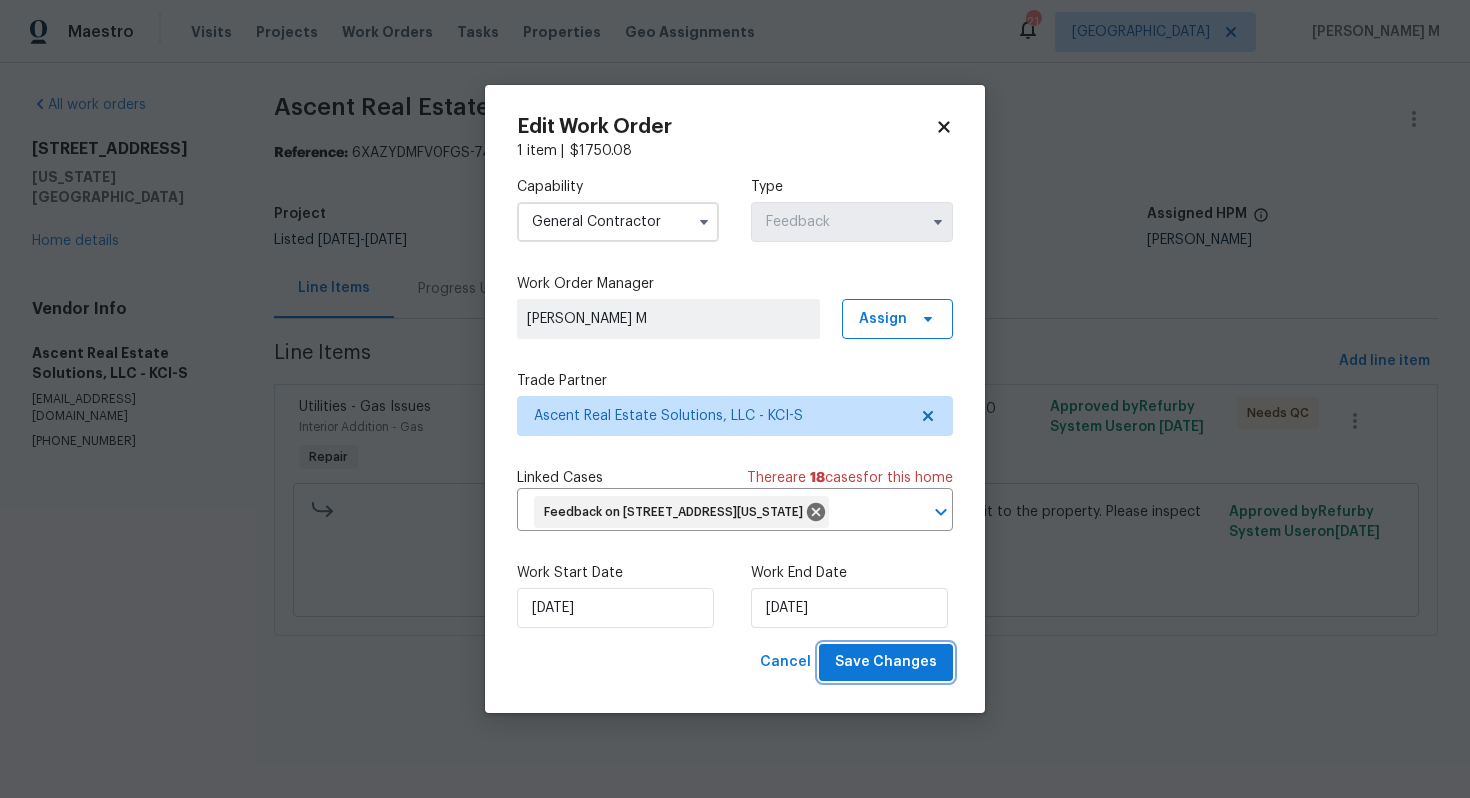 click on "Save Changes" at bounding box center [886, 662] 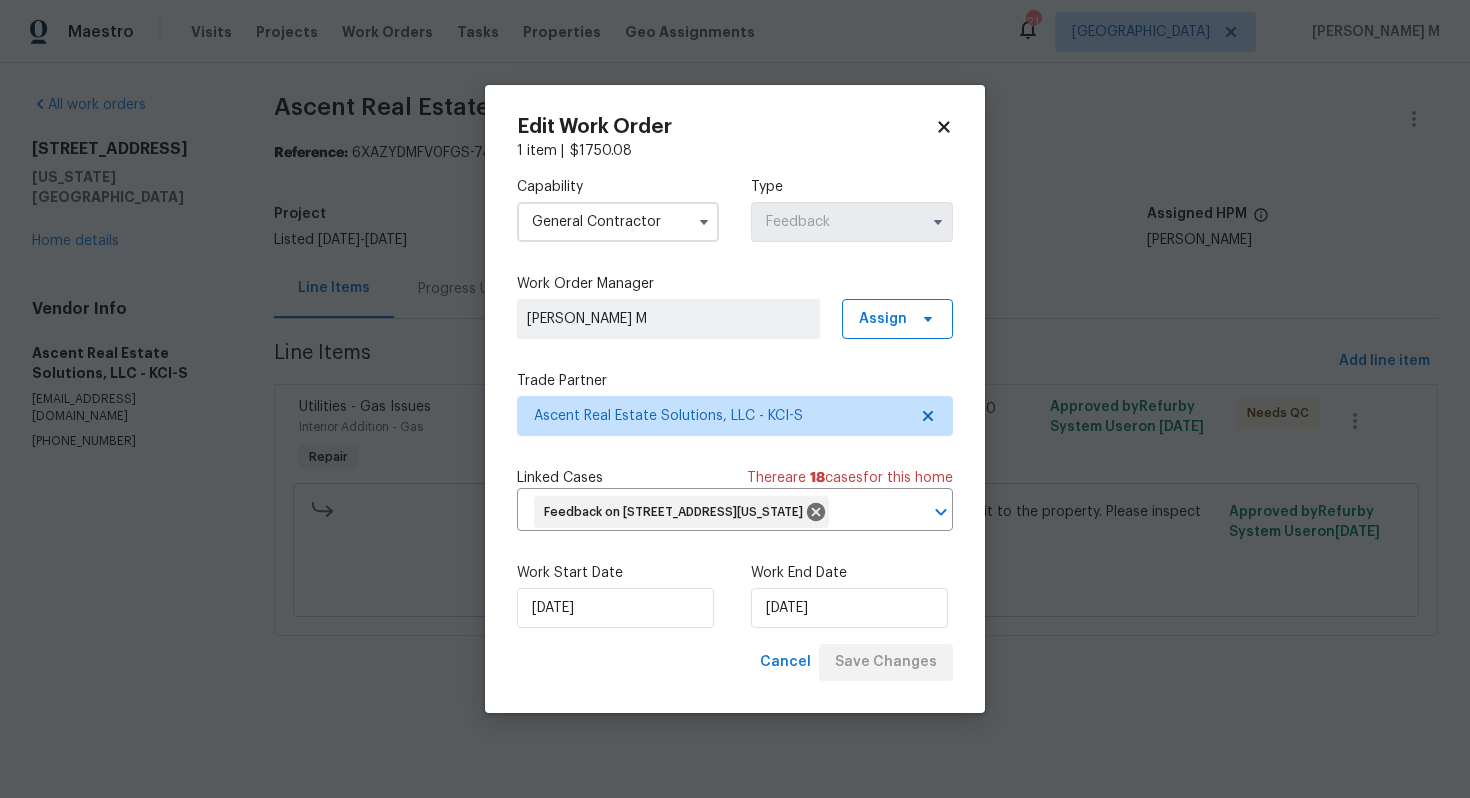 click on "Maestro Visits Projects Work Orders Tasks Properties Geo Assignments 21 Nashville Vignesh M All work orders 8412 E 103rd Ter Kansas City, MO 64134 Home details Vendor Info Ascent Real Estate Solutions, LLC - KCI-S workorders@ascentres.com (303) 578-6160 Ascent Real Estate Solutions, LLC - KCI-S Needs QC Reference:   6XAZYDMFV0FGS-74bf905b3 Project Listed   7/11/2025  -  7/16/2025 Work Order Timeline 7/14/2025  -  7/18/2025 Total Budget $1,750.08 Assigned HPM Joshua Beatty Line Items Progress Updates Attachments Invoices Line Items Add line item Utilities - Gas Issues Interior Addition - Gas Repair Feedback received that a gas smell was noticed during a recent agent visit to the property. Please inspect to confirm the source and provide an estimate for any needed repairs. $1,750.08   10 Approved by  Refurby System User  on   7/15/2025 Needs QC $1,750.08 Reason:  (VM) Updated cost per BR approval. Approved by  Refurby System User  on  7/15/2025
Edit Work Order 1 item | $ 1750.08 Capability   Type" at bounding box center (735, 346) 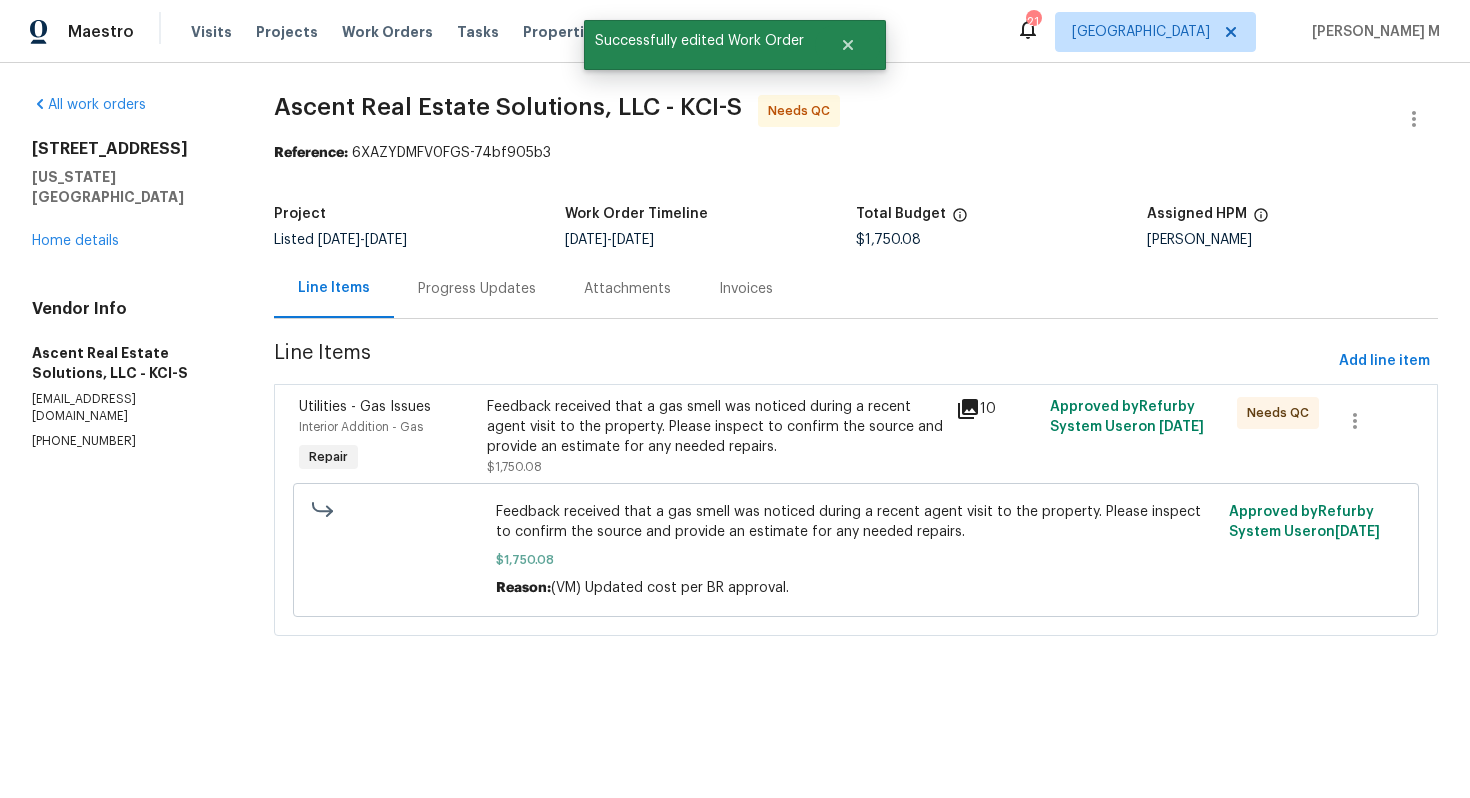 click on "Ascent Real Estate Solutions, LLC - KCI-S Needs QC Reference:   6XAZYDMFV0FGS-74bf905b3 Project Listed   7/11/2025  -  7/16/2025 Work Order Timeline 7/14/2025  -  7/18/2025 Total Budget $1,750.08 Assigned HPM Joshua Beatty Line Items Progress Updates Attachments Invoices Line Items Add line item Utilities - Gas Issues Interior Addition - Gas Repair Feedback received that a gas smell was noticed during a recent agent visit to the property. Please inspect to confirm the source and provide an estimate for any needed repairs. $1,750.08   10 Approved by  Refurby System User  on   7/15/2025 Needs QC Feedback received that a gas smell was noticed during a recent agent visit to the property. Please inspect to confirm the source and provide an estimate for any needed repairs. $1,750.08 Reason:  (VM) Updated cost per BR approval. Approved by  Refurby System User  on  7/15/2025" at bounding box center [856, 377] 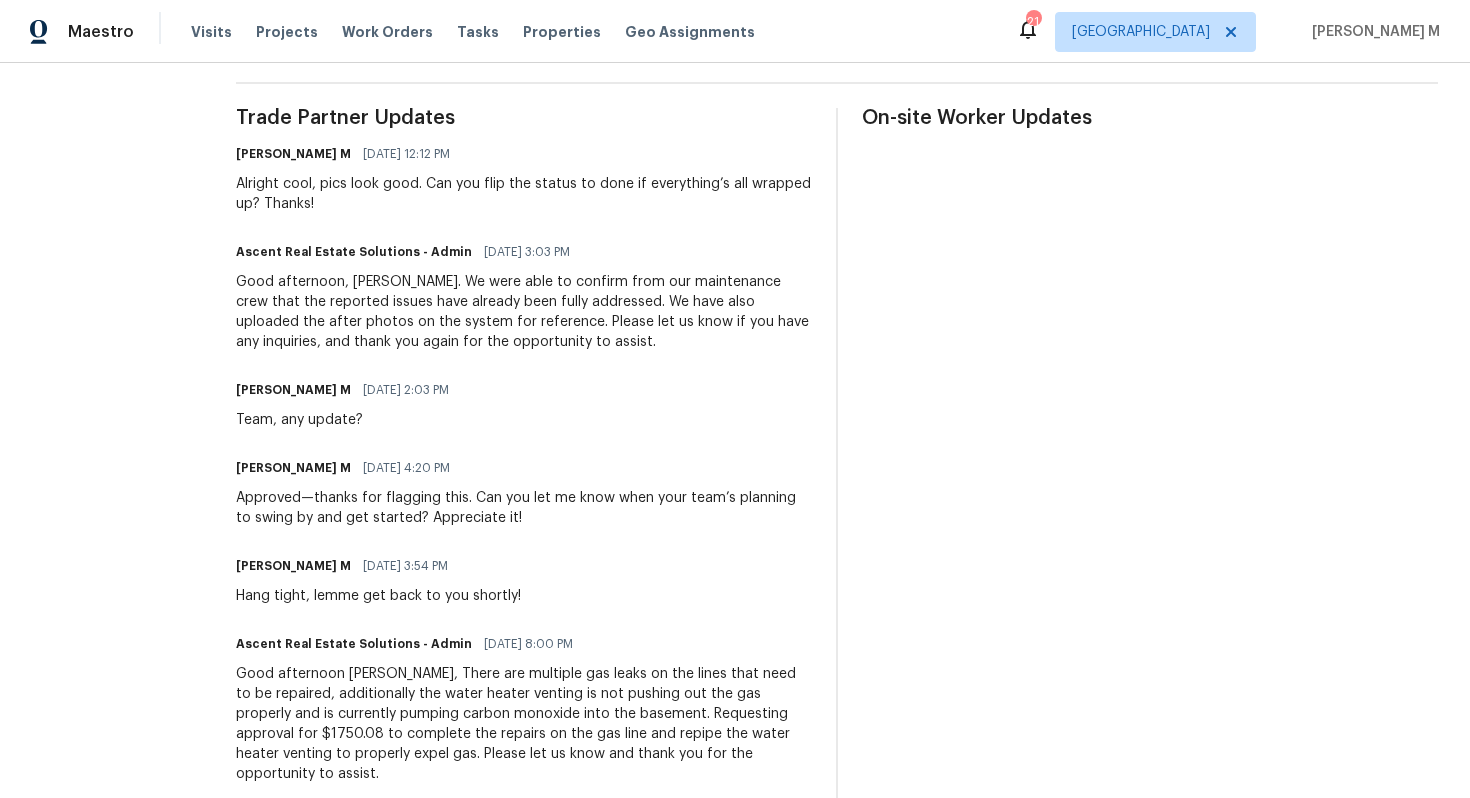 scroll, scrollTop: 0, scrollLeft: 0, axis: both 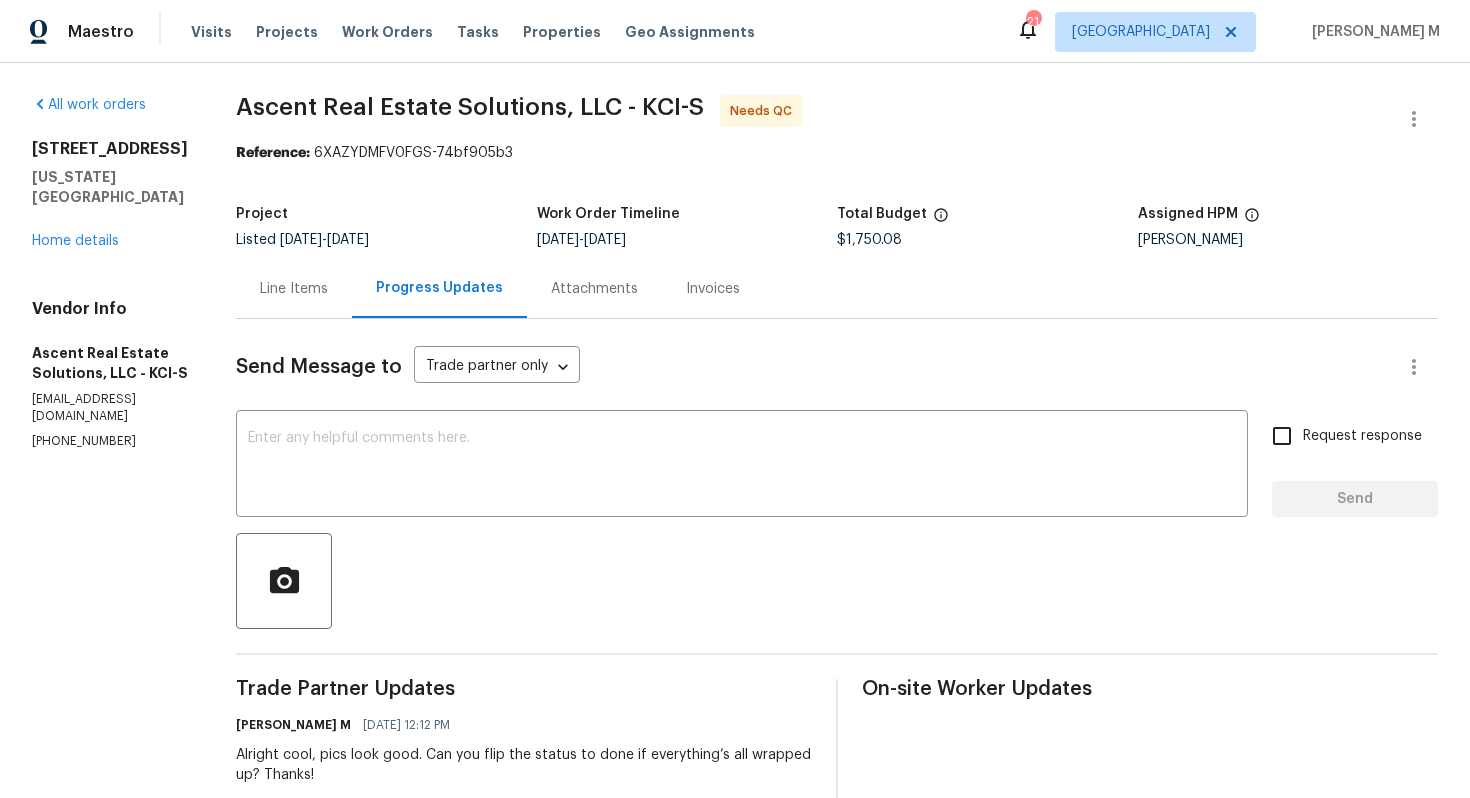 click on "Line Items" at bounding box center (294, 289) 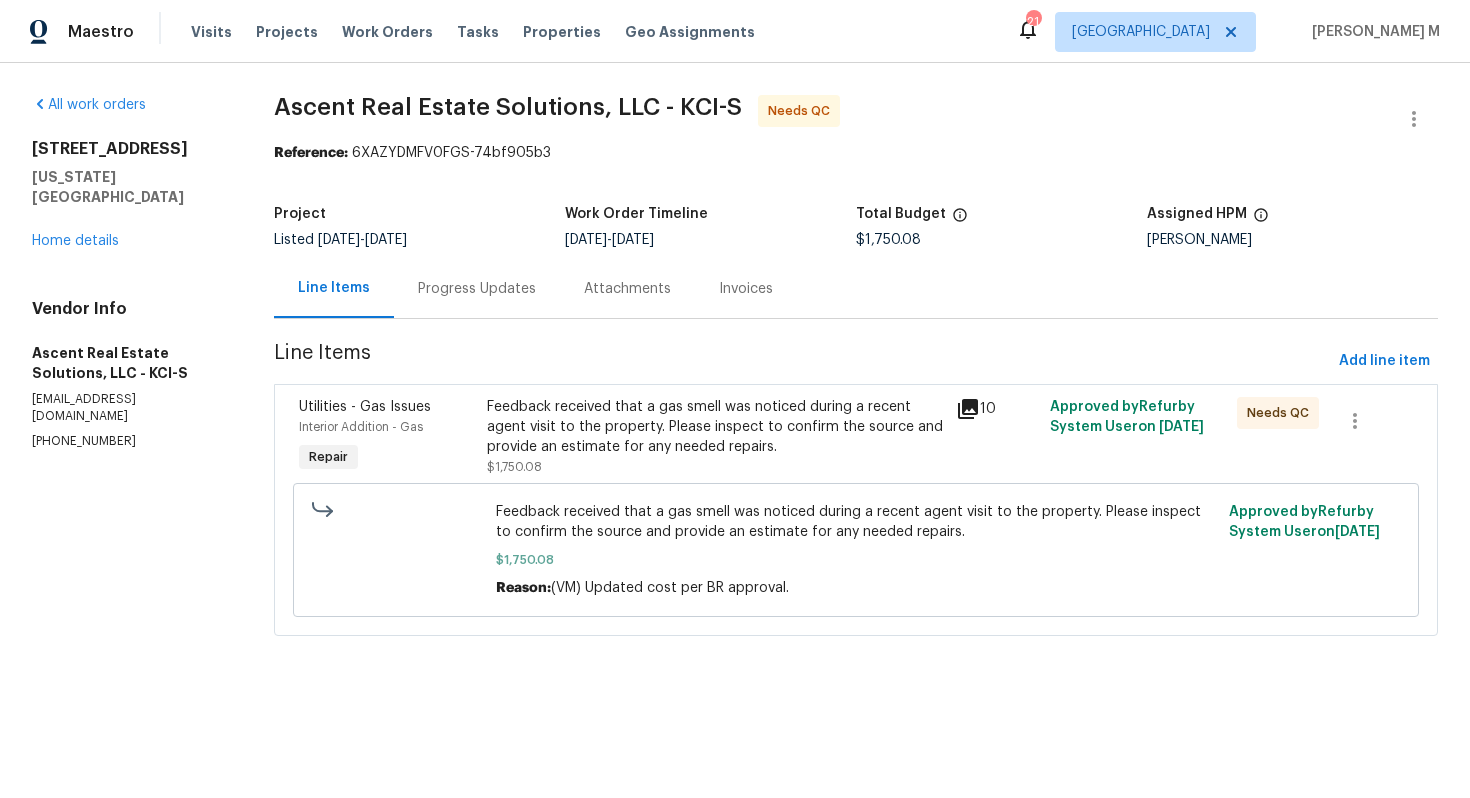 click on "Feedback received that a gas smell was noticed during a recent agent visit to the property. Please inspect to confirm the source and provide an estimate for any needed repairs." at bounding box center [715, 427] 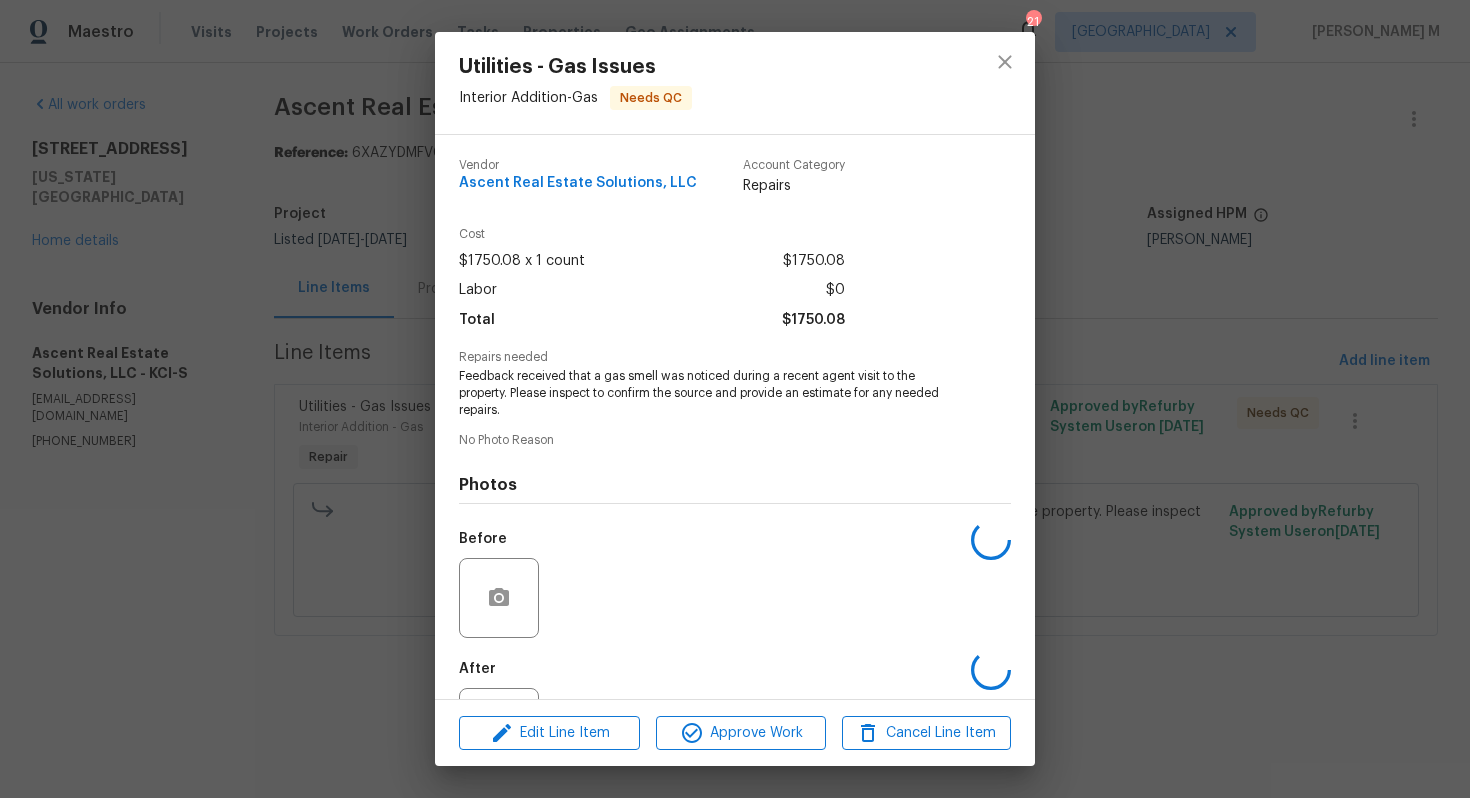 scroll, scrollTop: 64, scrollLeft: 0, axis: vertical 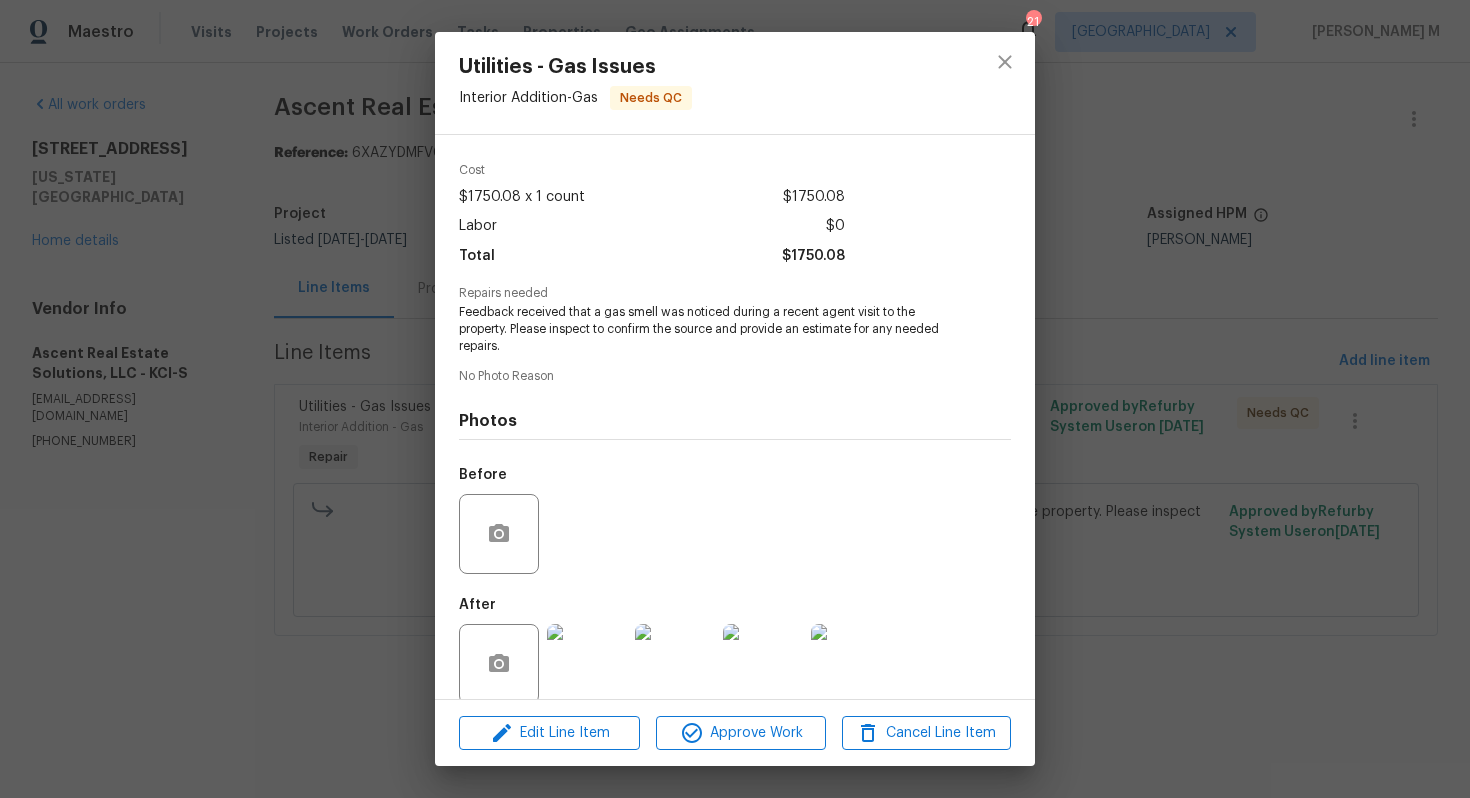 click at bounding box center [587, 664] 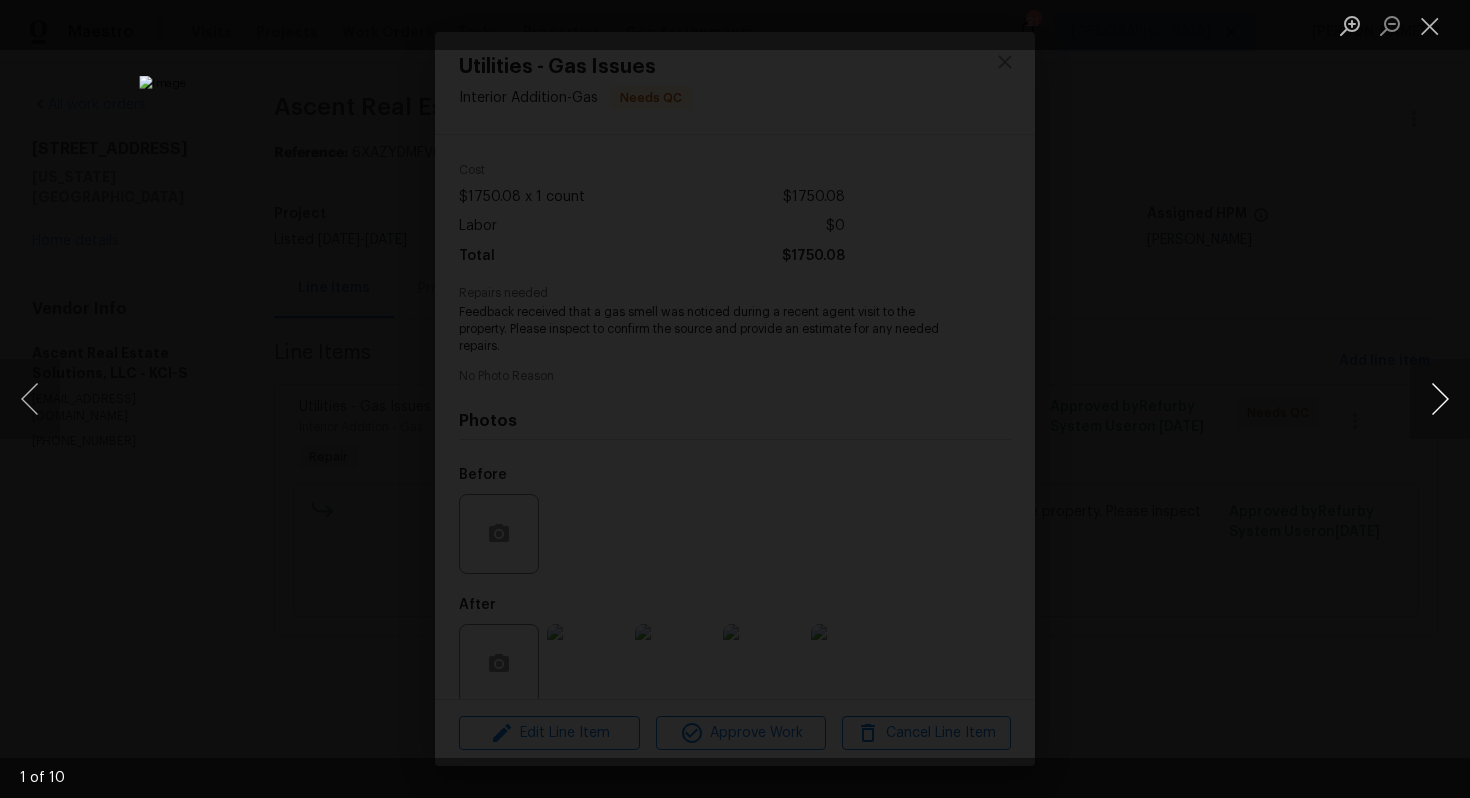 click at bounding box center [1440, 399] 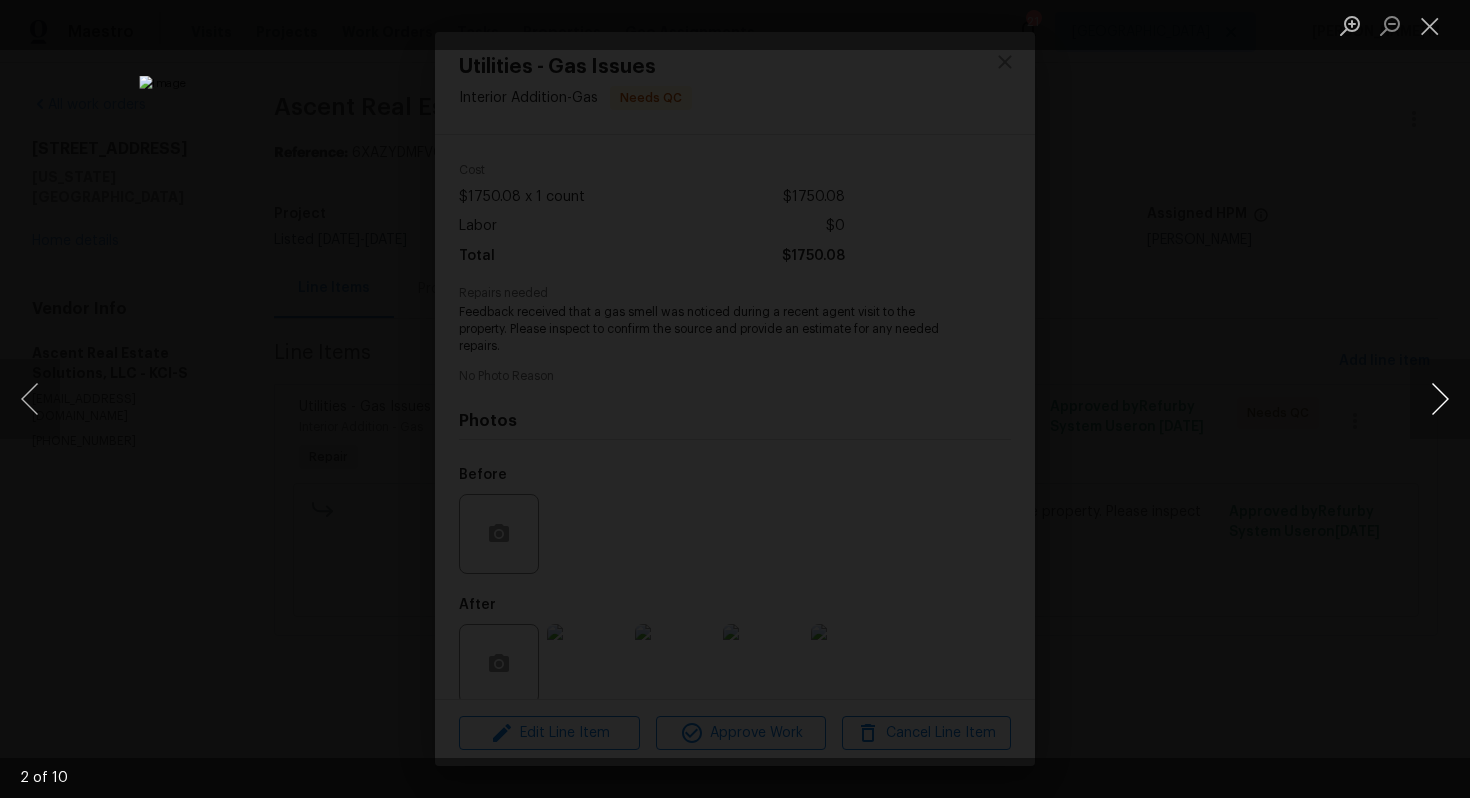 click at bounding box center [1440, 399] 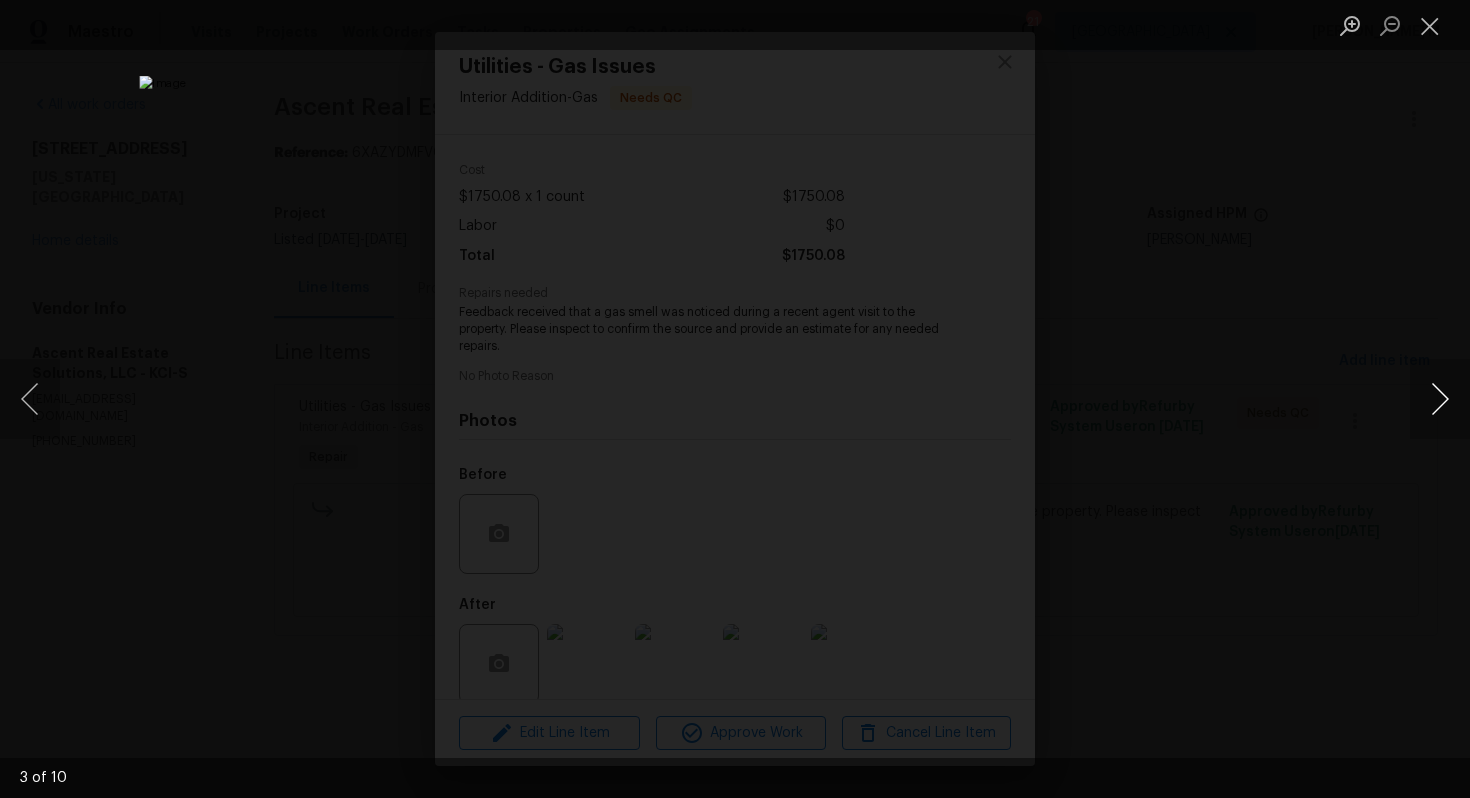 click at bounding box center (1440, 399) 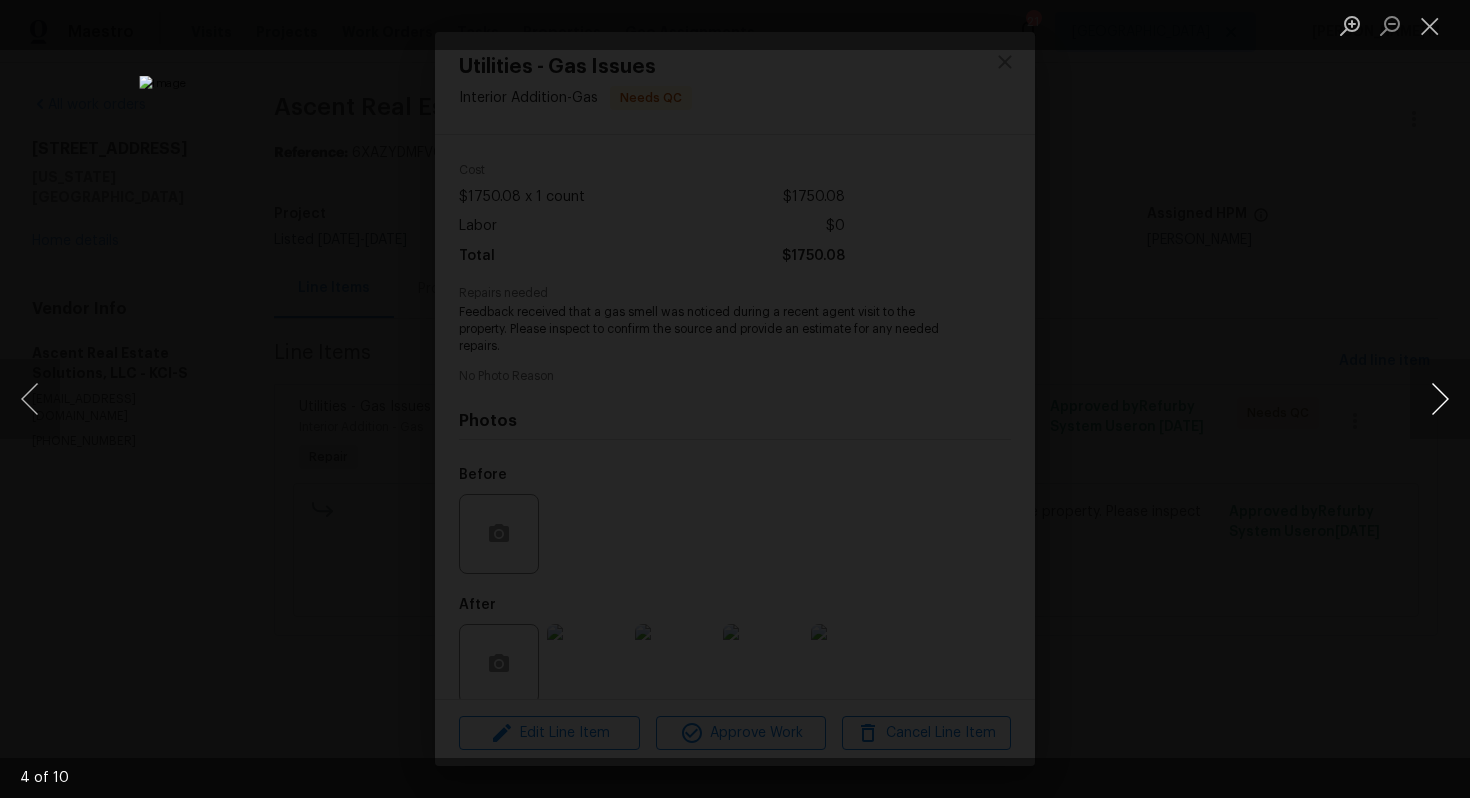 click at bounding box center (1440, 399) 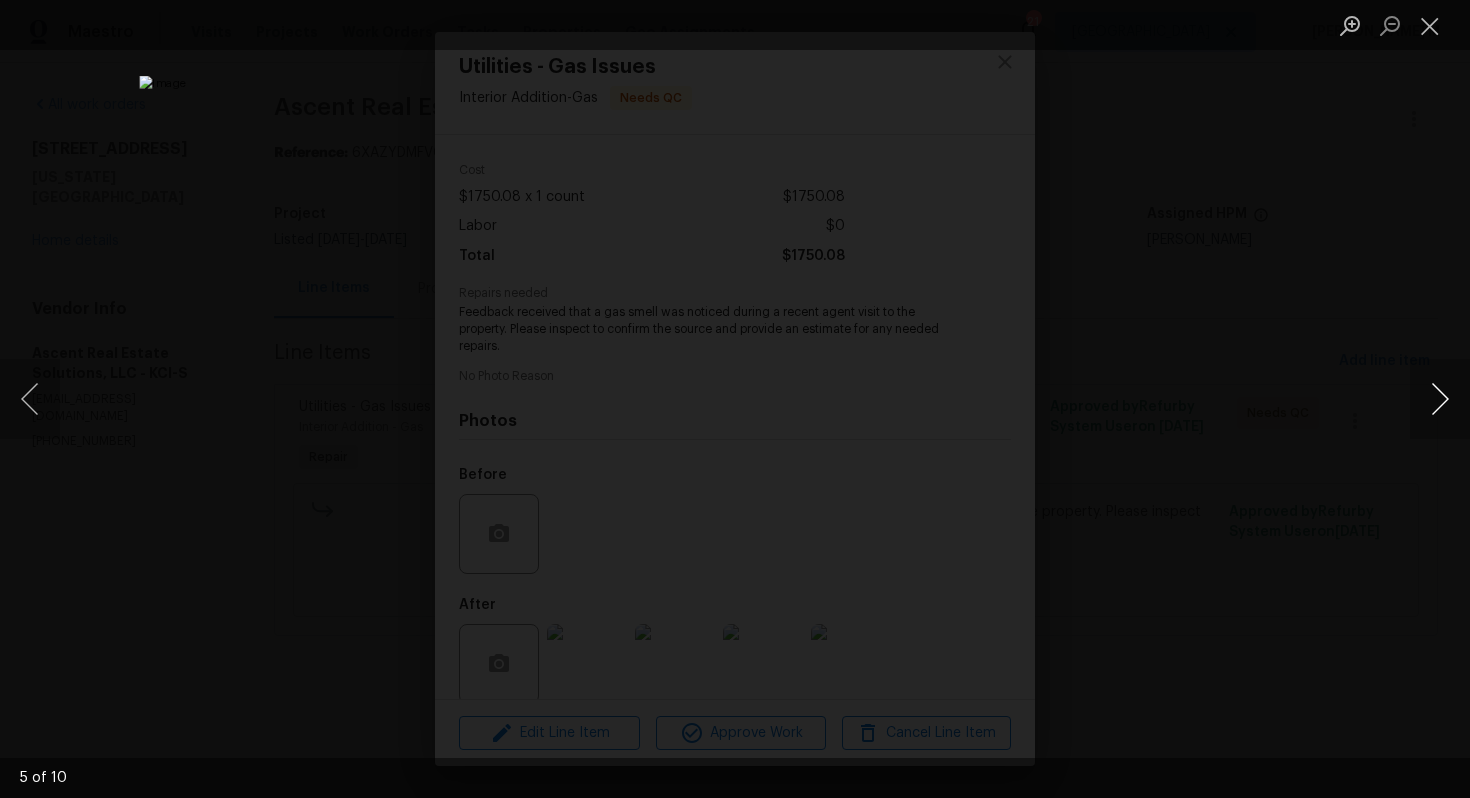 click at bounding box center [1440, 399] 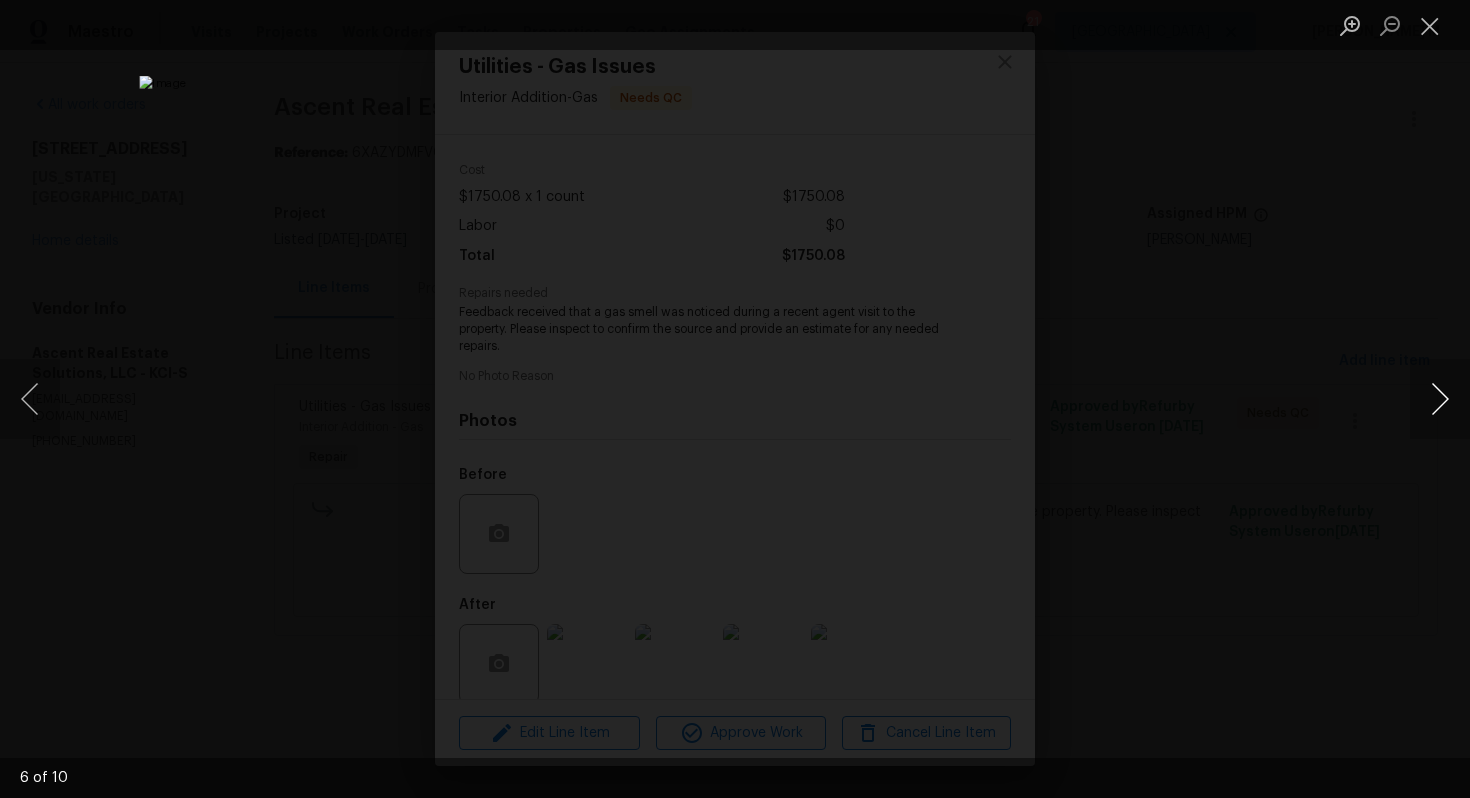 click at bounding box center [1440, 399] 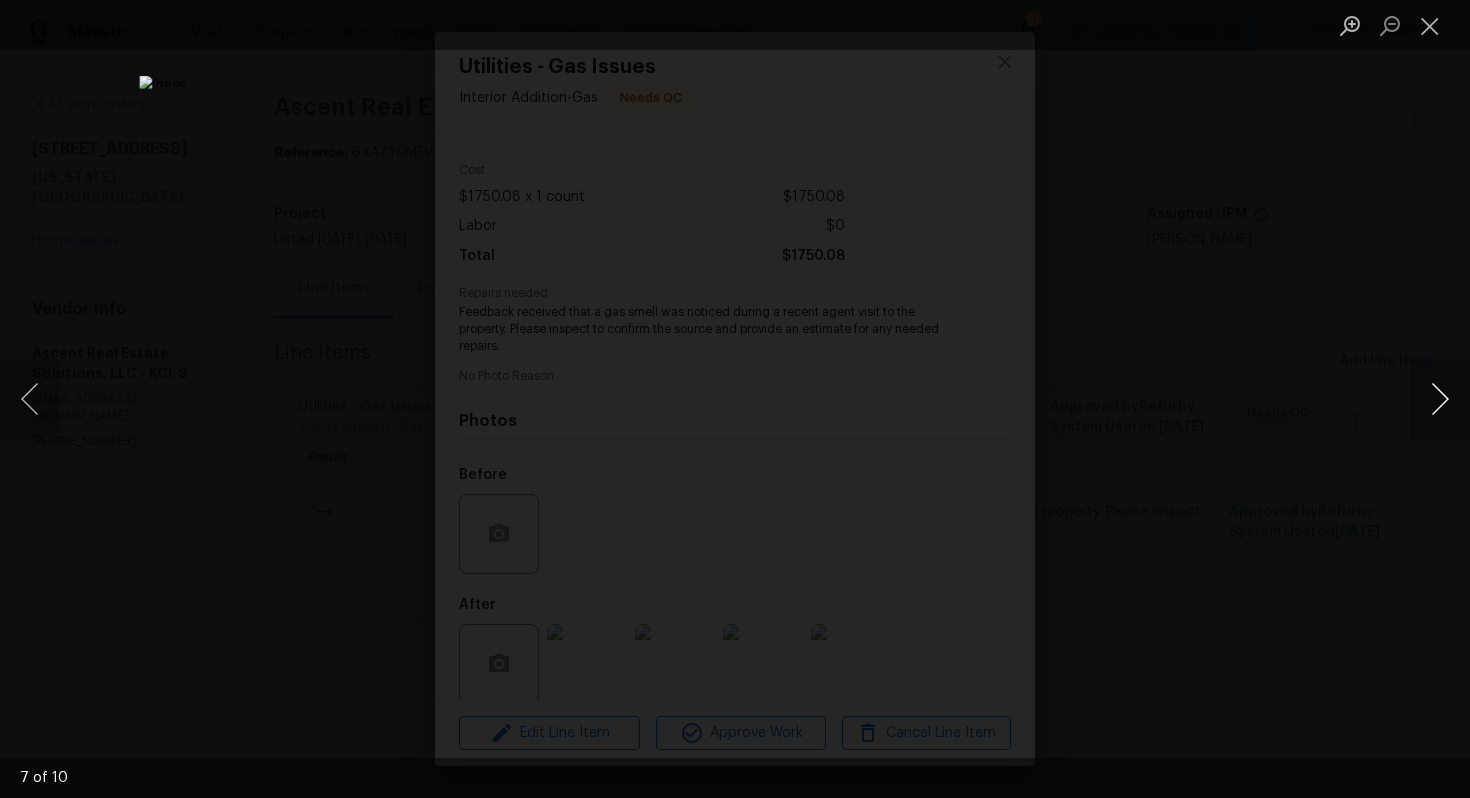 click at bounding box center (1440, 399) 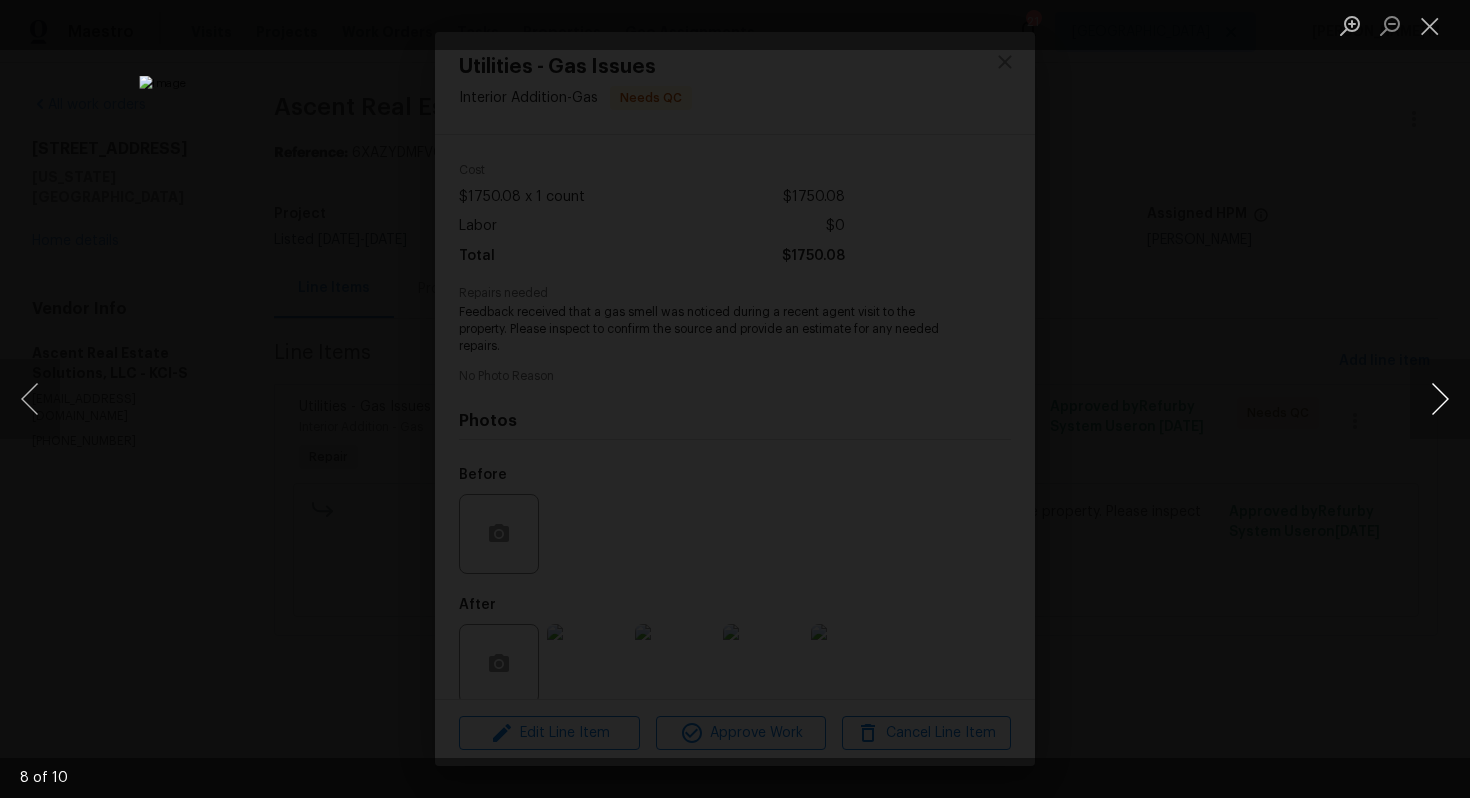 click at bounding box center [1440, 399] 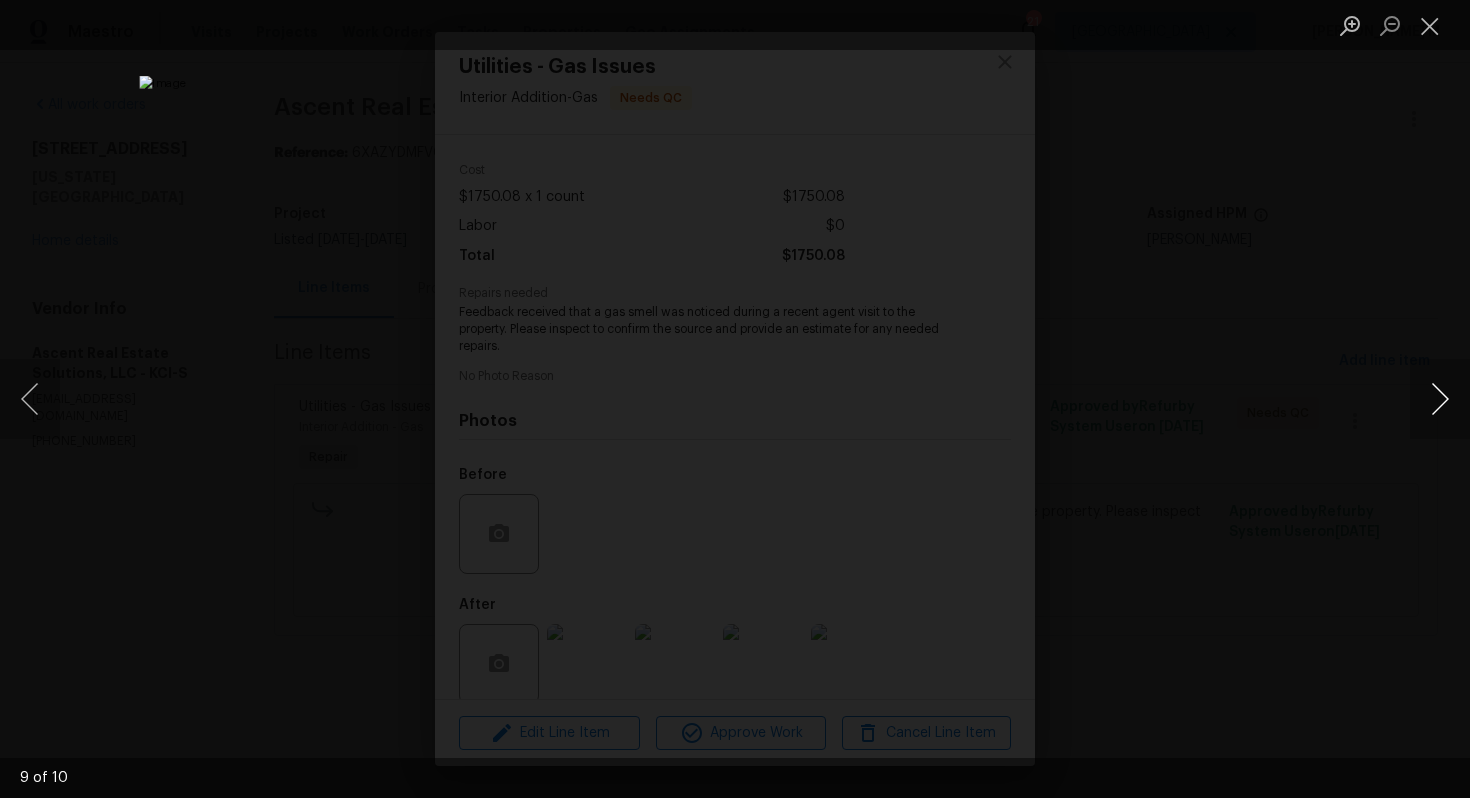 click at bounding box center [1440, 399] 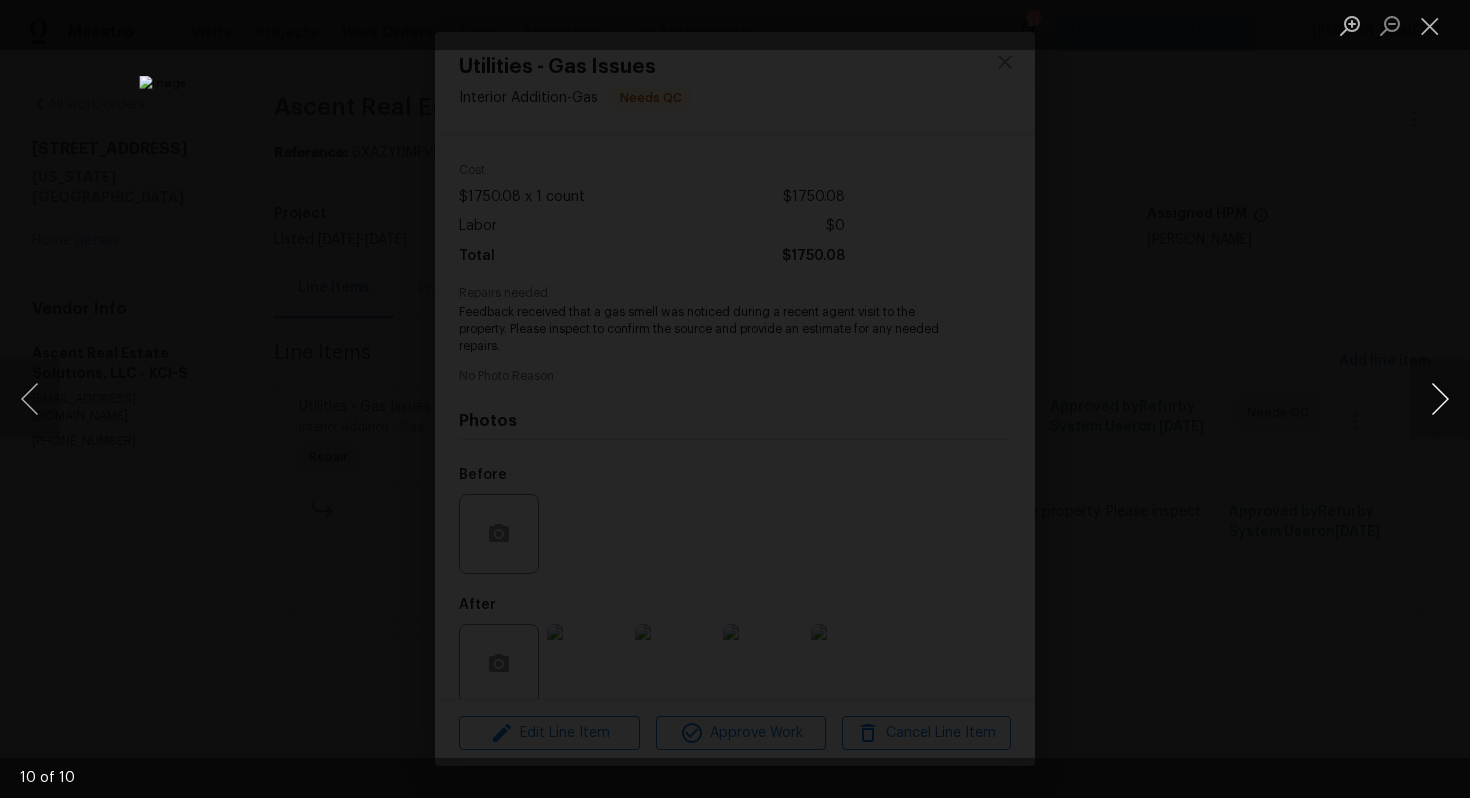click at bounding box center (1440, 399) 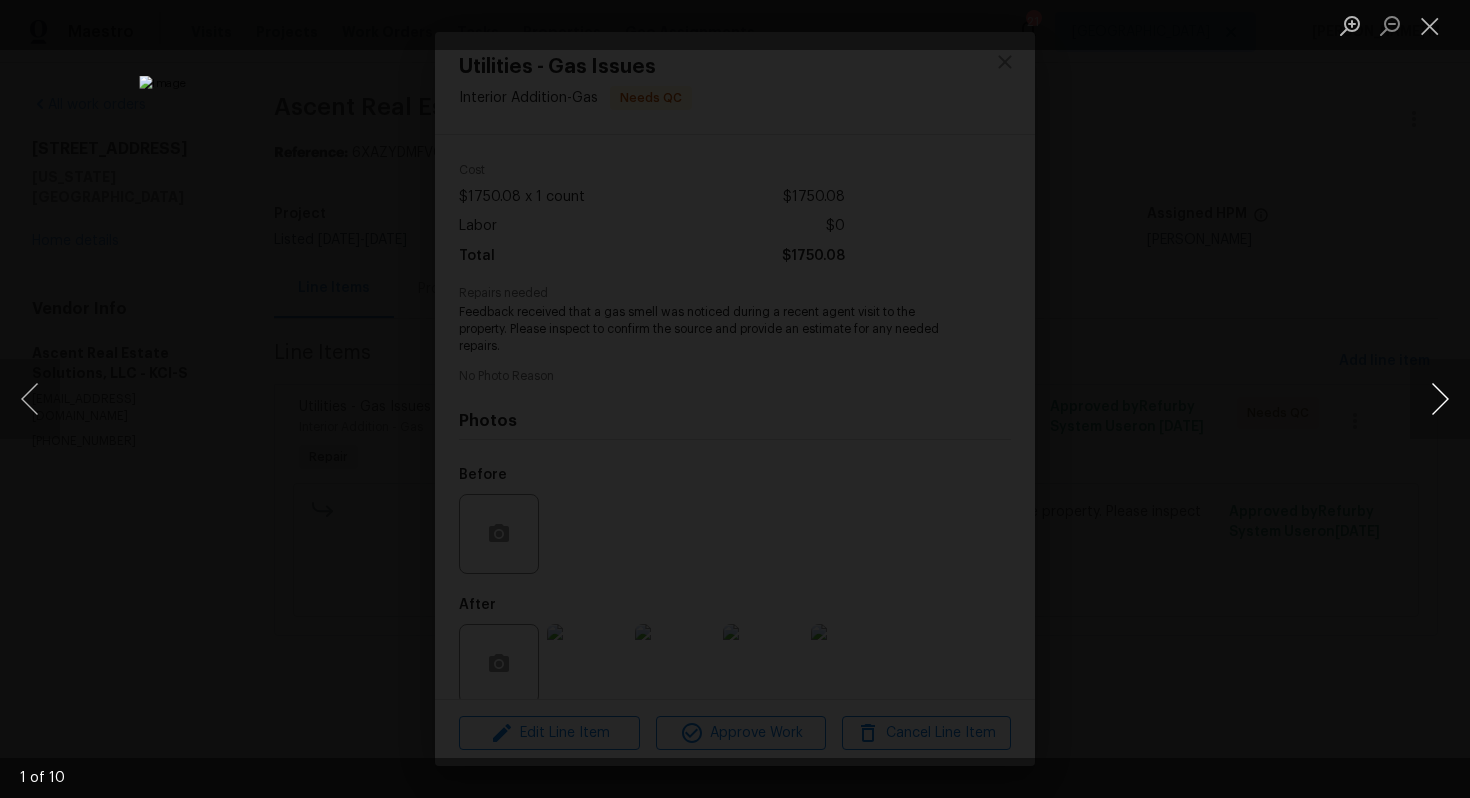 click at bounding box center [1440, 399] 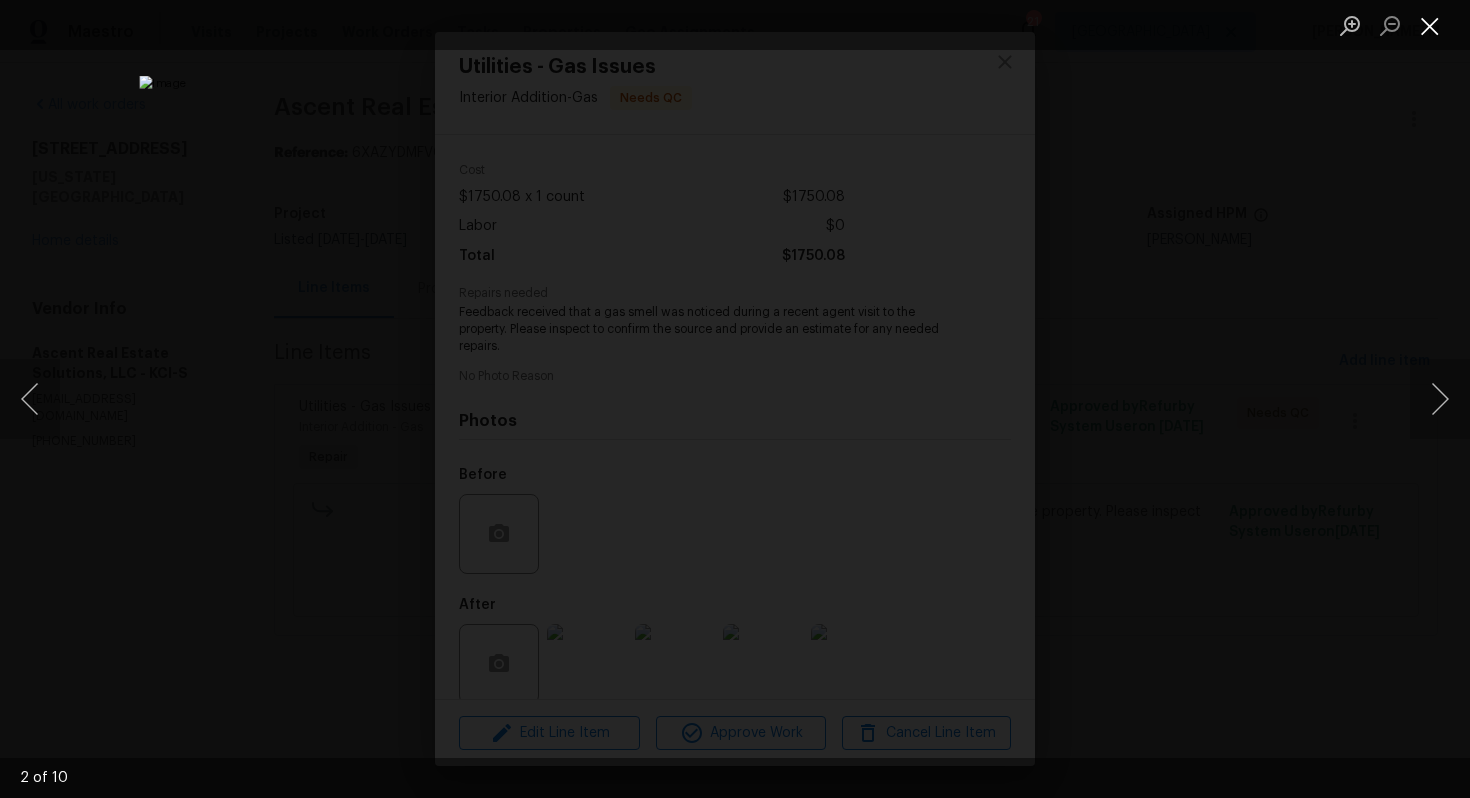 click at bounding box center [1430, 25] 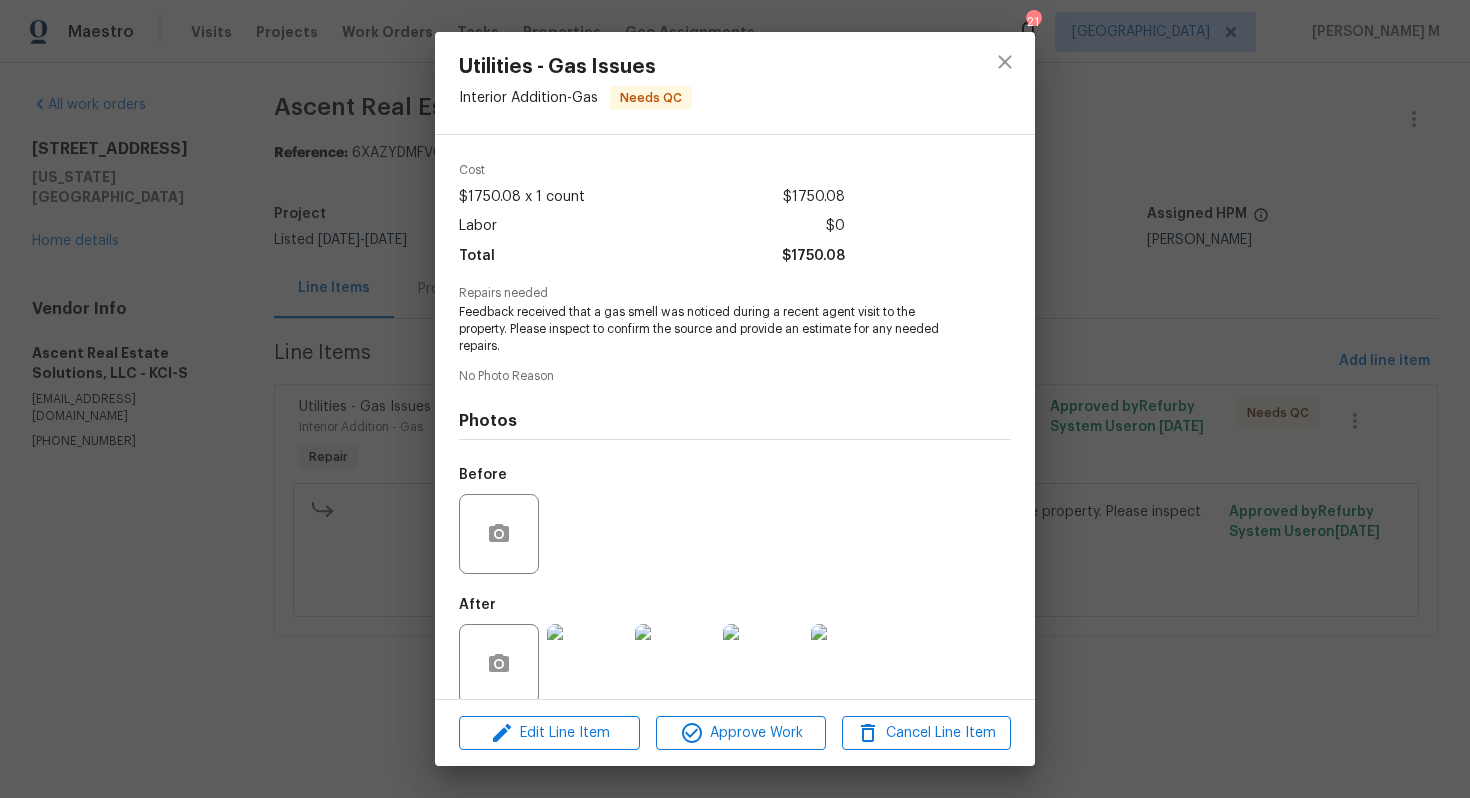 click on "Vendor Ascent Real Estate Solutions, LLC Account Category Repairs Cost $1750.08 x 1 count $1750.08 Labor $0 Total $1750.08 Repairs needed Feedback received that a gas smell was noticed during a recent agent visit to the property. Please inspect to confirm the source and provide an estimate for any needed repairs. No Photo Reason   Photos Before After  +6" at bounding box center [735, 398] 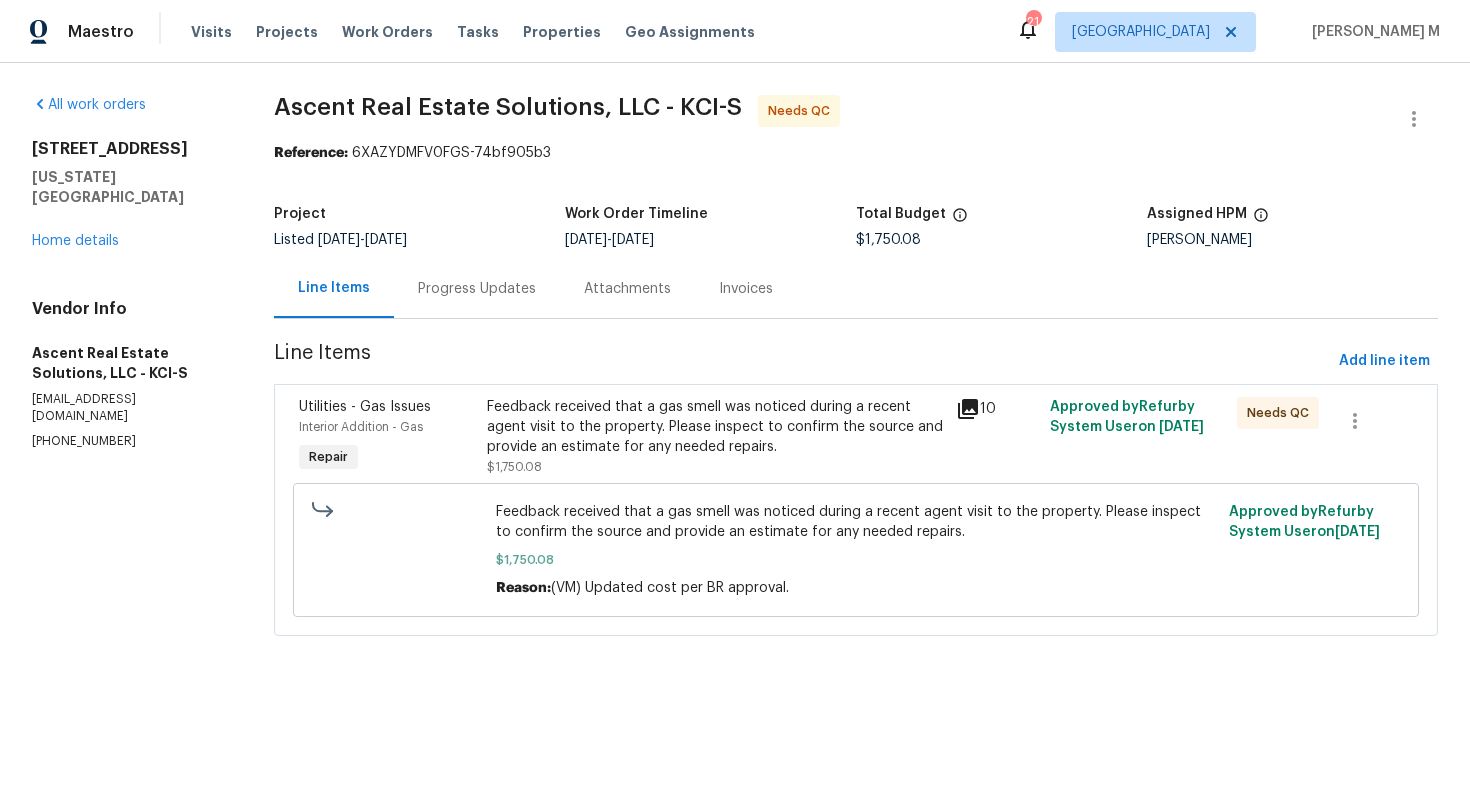 click on "Reference:   6XAZYDMFV0FGS-74bf905b3" at bounding box center (856, 153) 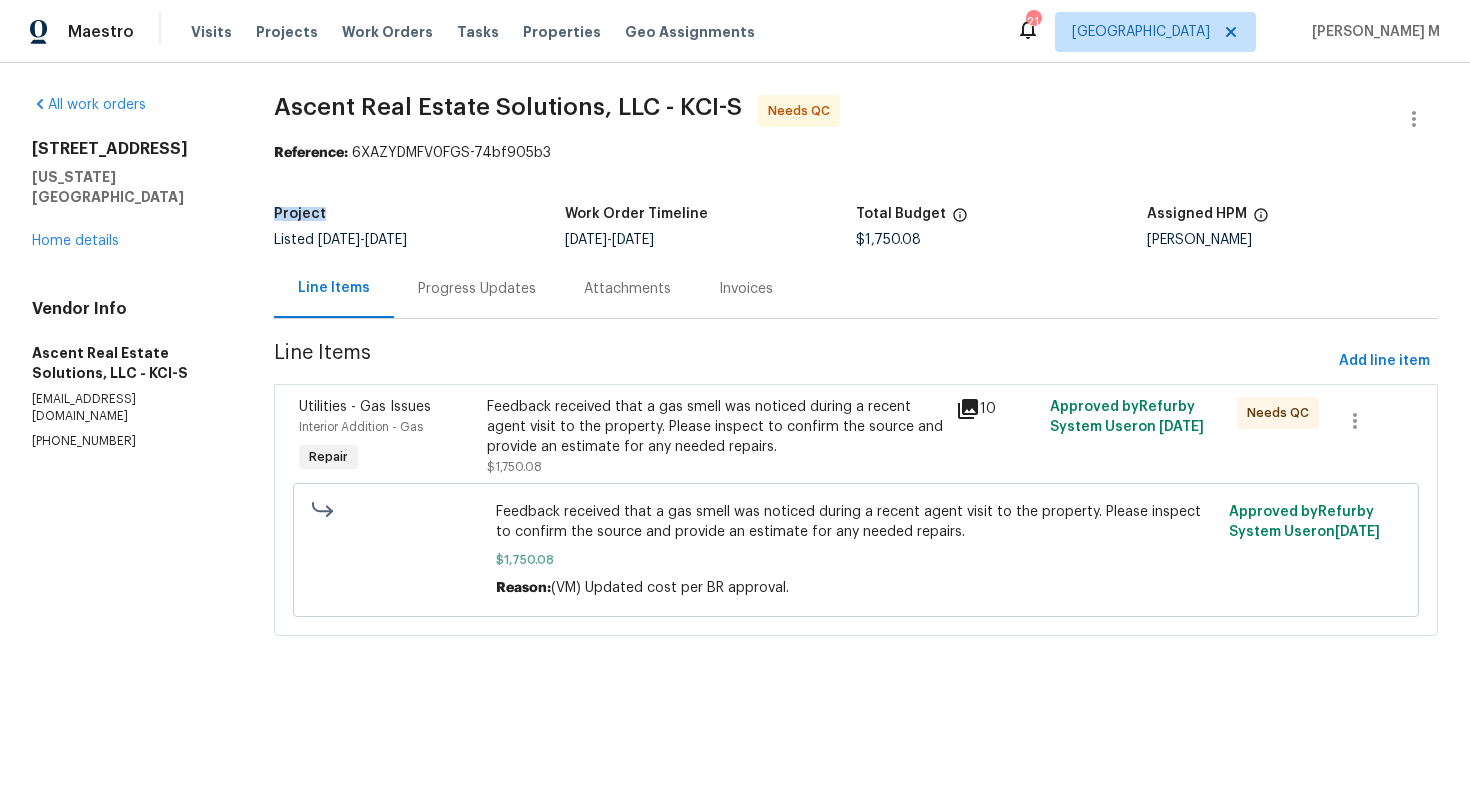click on "Project" at bounding box center (419, 220) 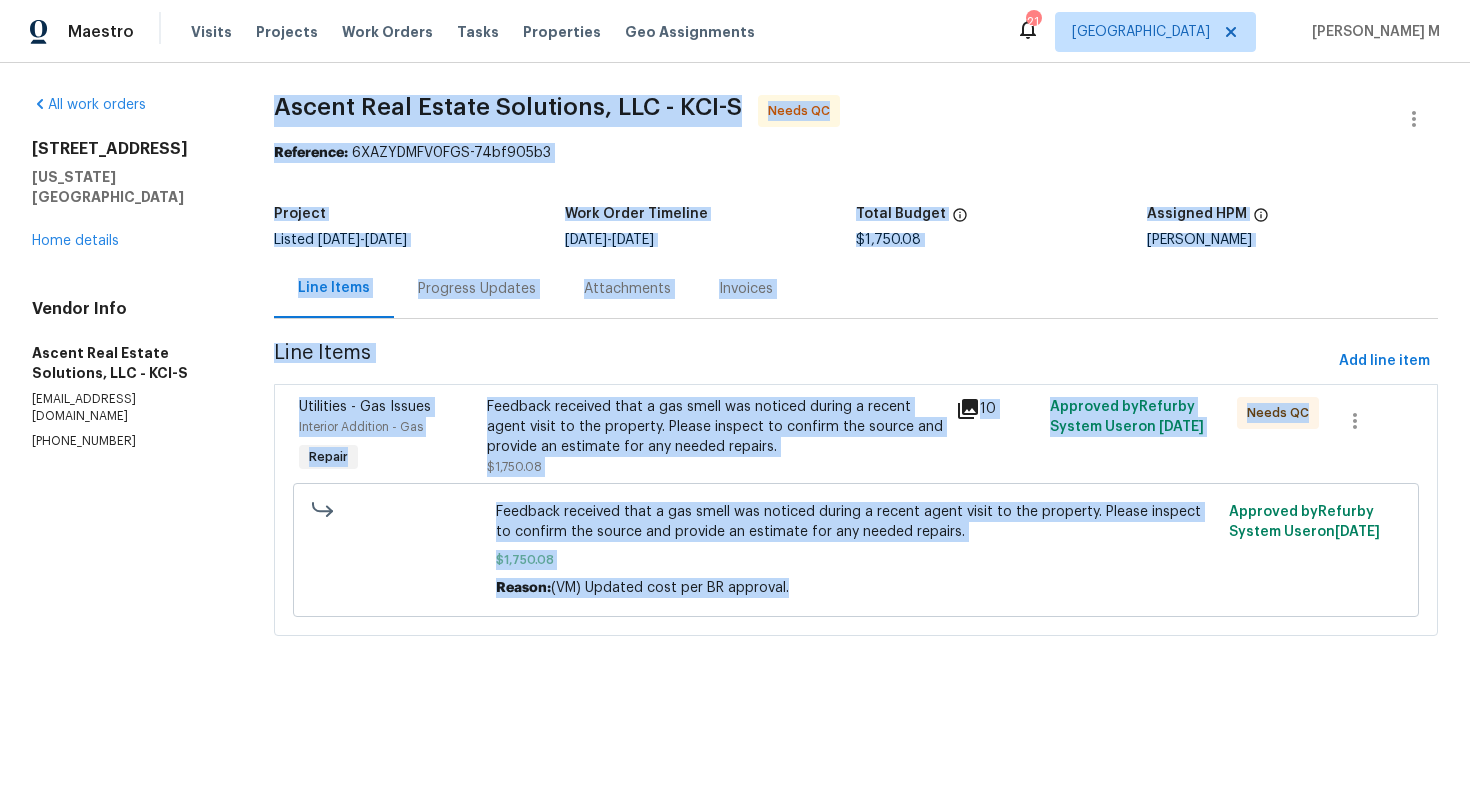drag, startPoint x: 268, startPoint y: 99, endPoint x: 1085, endPoint y: 610, distance: 963.6441 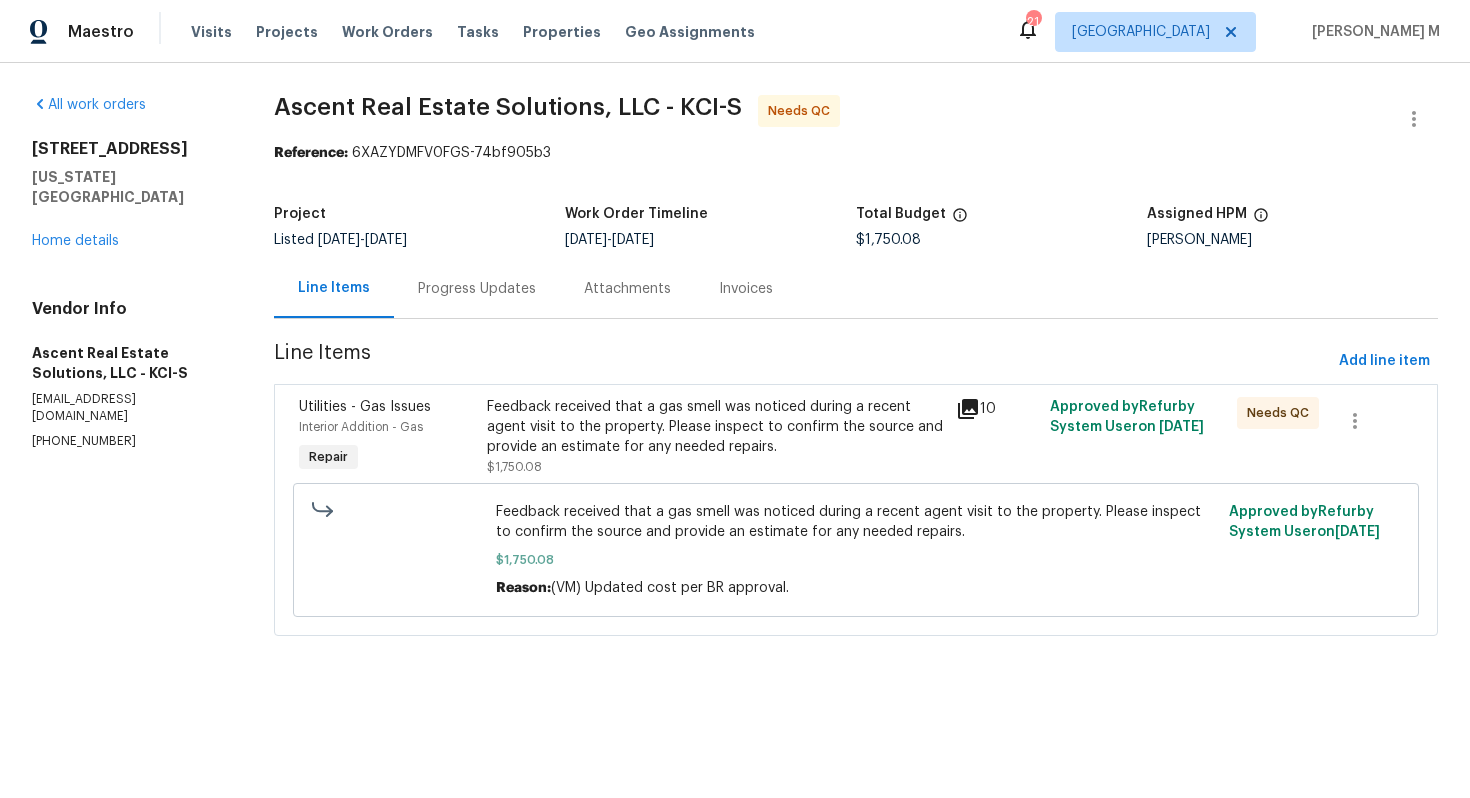 click on "All work orders 8412 E 103rd Ter Kansas City, MO 64134 Home details Vendor Info Ascent Real Estate Solutions, LLC - KCI-S workorders@ascentres.com (303) 578-6160 Ascent Real Estate Solutions, LLC - KCI-S Needs QC Reference:   6XAZYDMFV0FGS-74bf905b3 Project Listed   7/11/2025  -  7/16/2025 Work Order Timeline 7/14/2025  -  7/18/2025 Total Budget $1,750.08 Assigned HPM Joshua Beatty Line Items Progress Updates Attachments Invoices Line Items Add line item Utilities - Gas Issues Interior Addition - Gas Repair Feedback received that a gas smell was noticed during a recent agent visit to the property. Please inspect to confirm the source and provide an estimate for any needed repairs. $1,750.08   10 Approved by  Refurby System User  on   7/15/2025 Needs QC Feedback received that a gas smell was noticed during a recent agent visit to the property. Please inspect to confirm the source and provide an estimate for any needed repairs. $1,750.08 Reason:  (VM) Updated cost per BR approval. Approved by   on  7/15/2025" at bounding box center [735, 377] 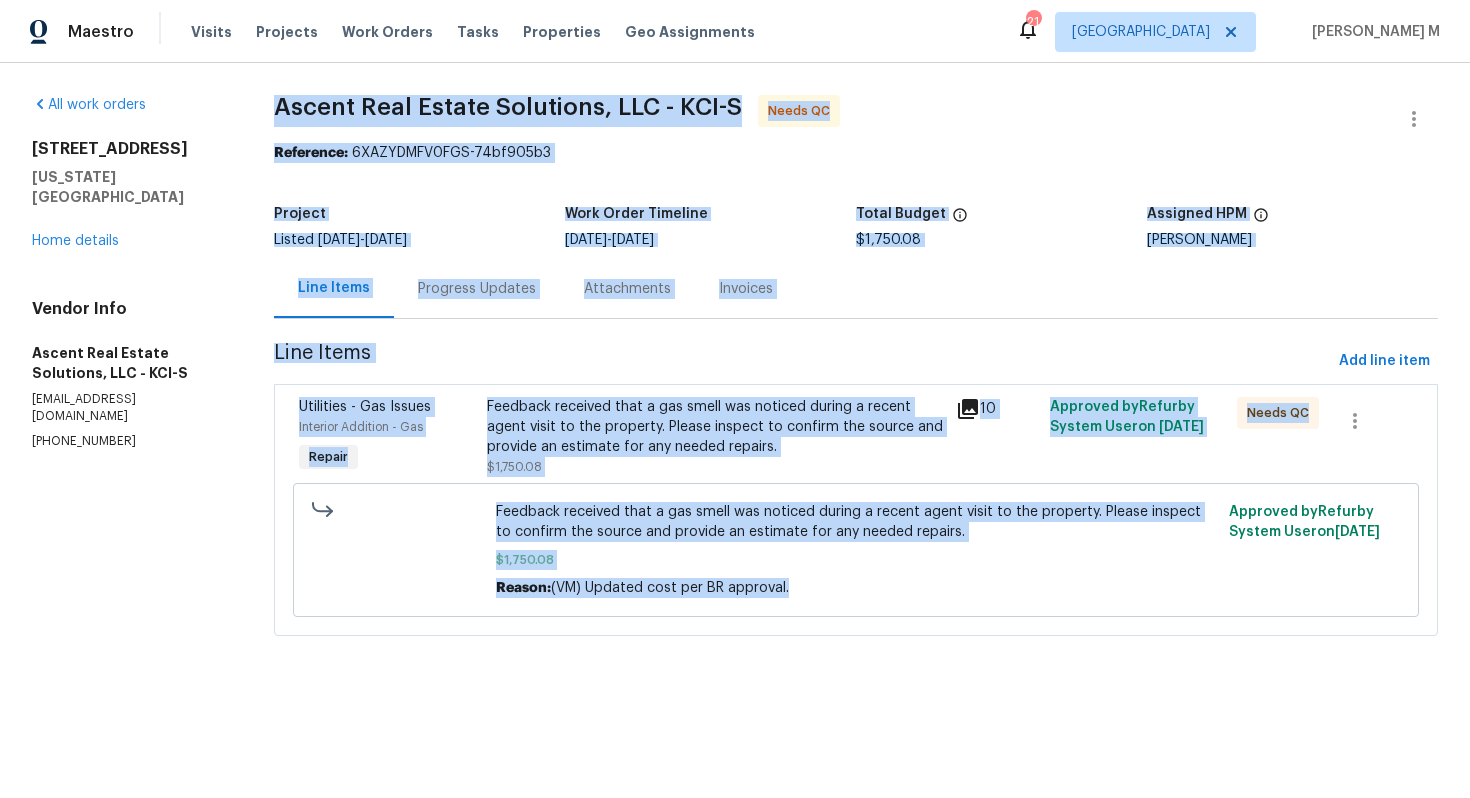 drag, startPoint x: 266, startPoint y: 87, endPoint x: 984, endPoint y: 632, distance: 901.415 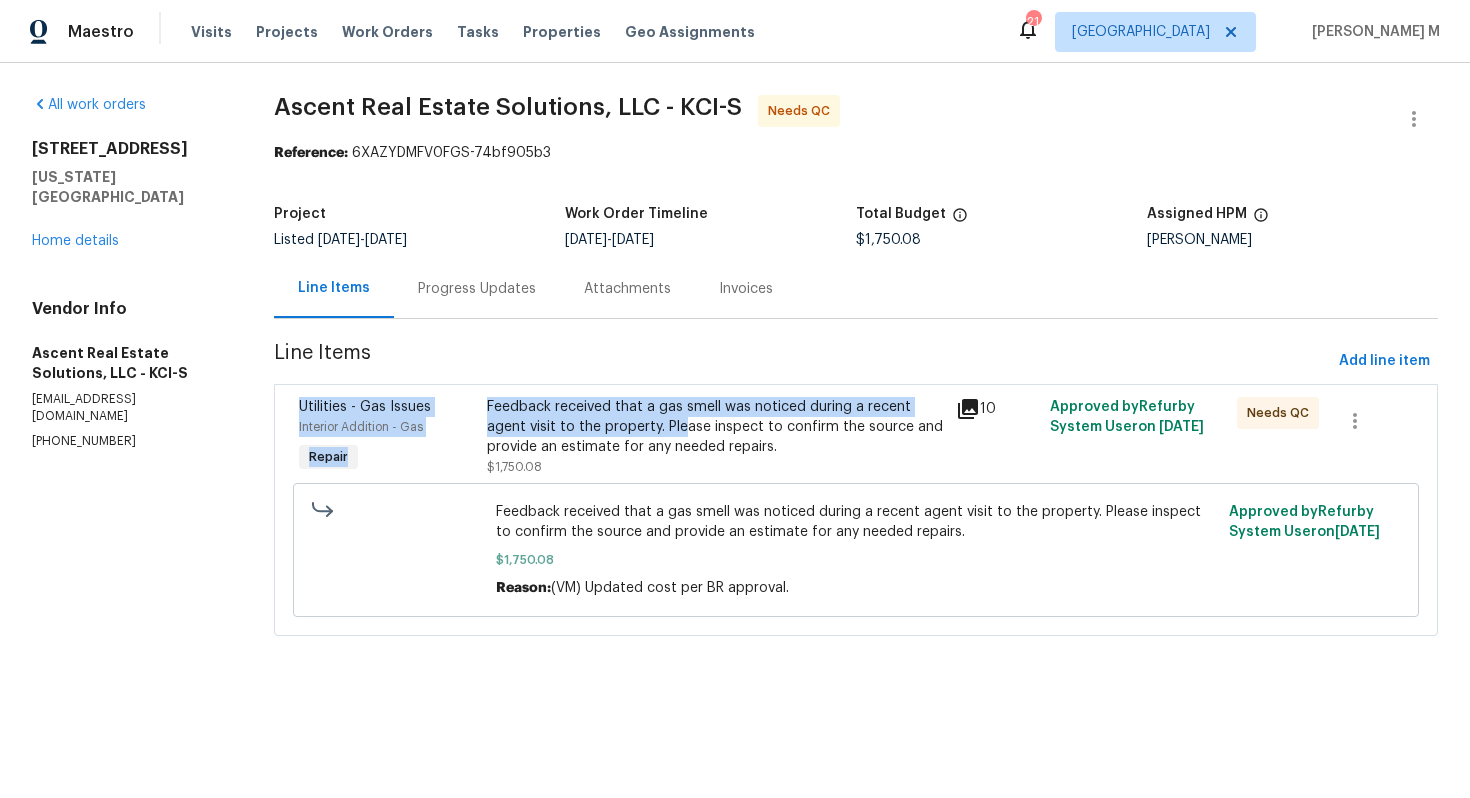 drag, startPoint x: 640, startPoint y: 404, endPoint x: 631, endPoint y: 354, distance: 50.803543 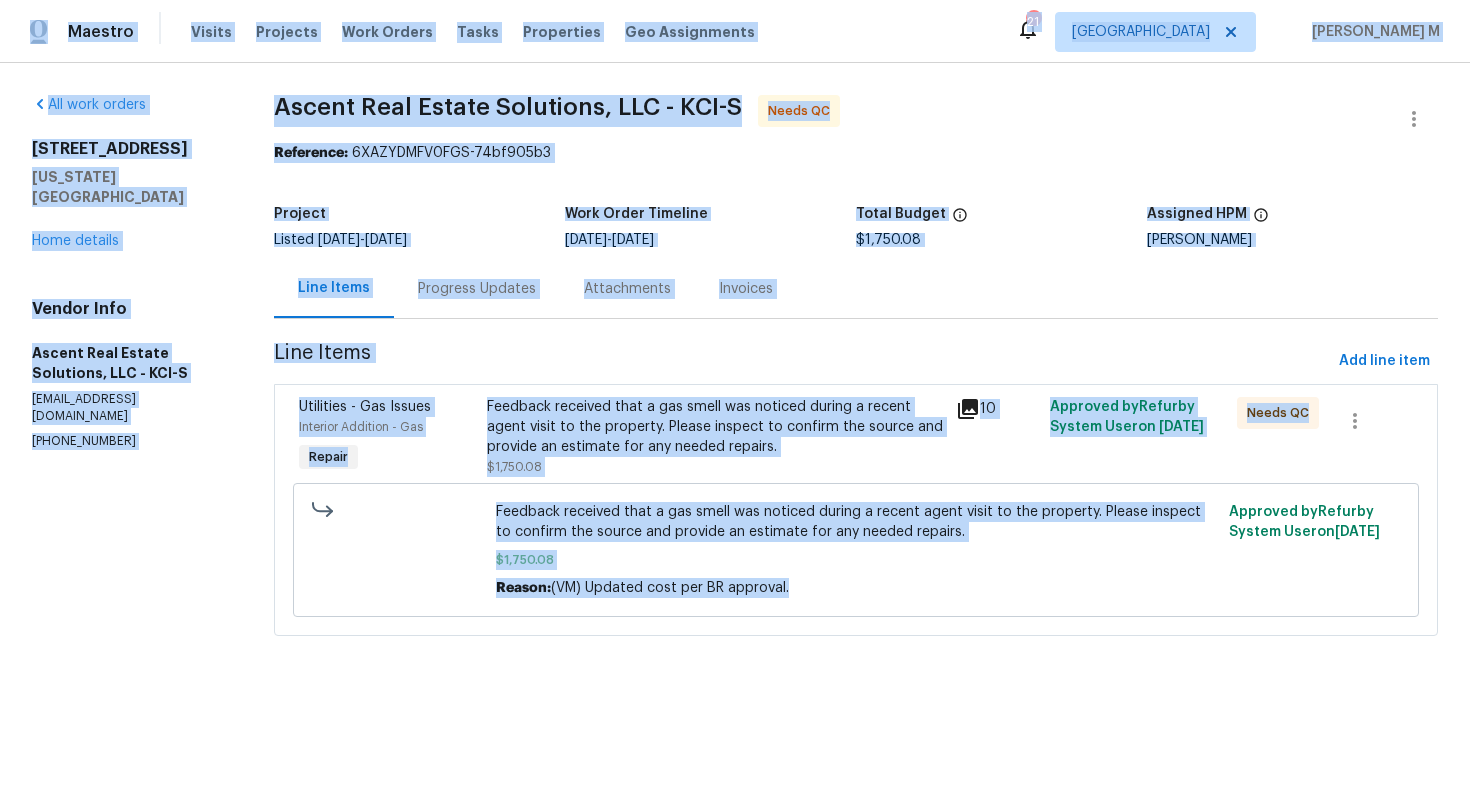 drag, startPoint x: 13, startPoint y: 26, endPoint x: 1008, endPoint y: 640, distance: 1169.1968 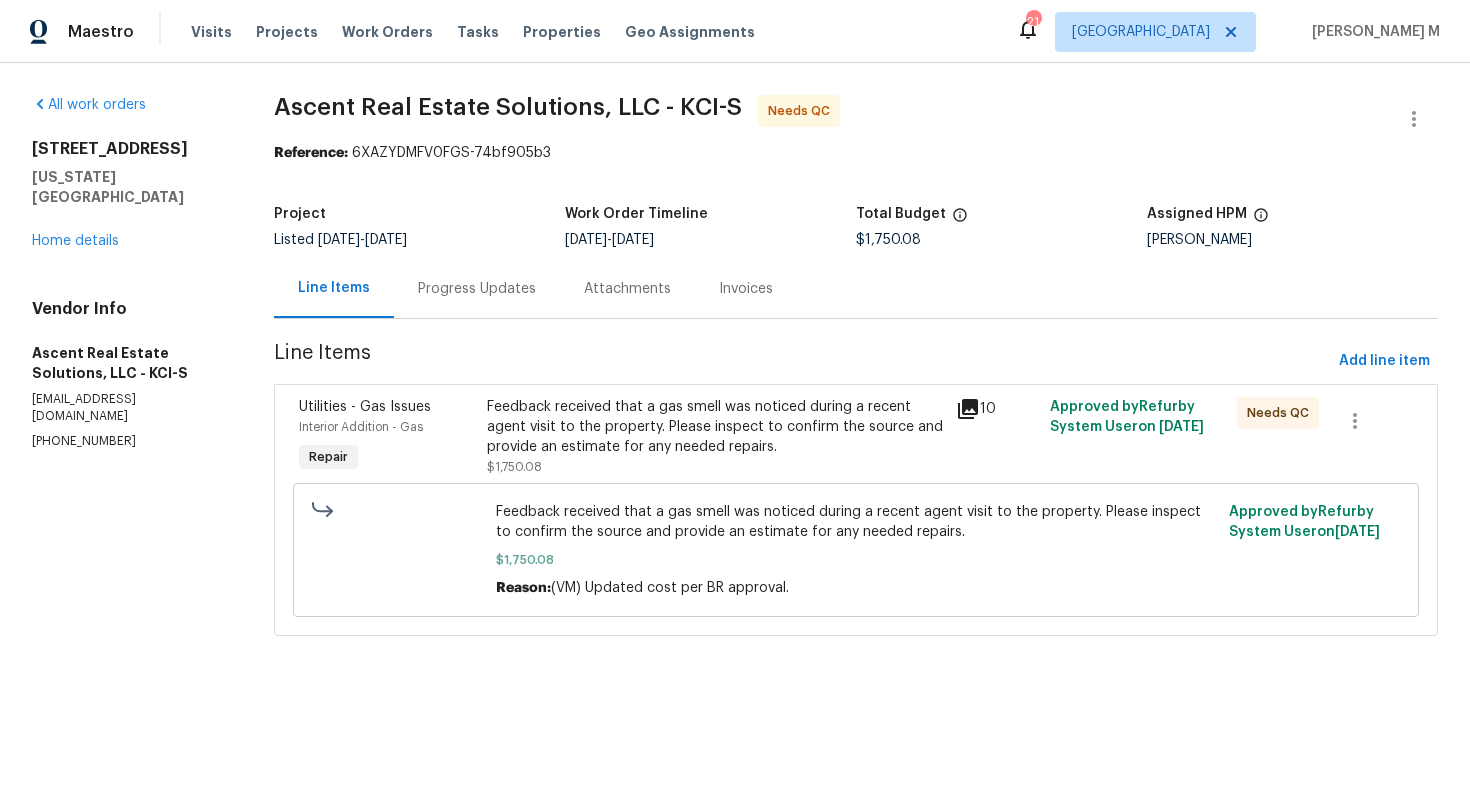 click on "Feedback received that a gas smell was noticed during a recent agent visit to the property. Please inspect to confirm the source and provide an estimate for any needed repairs. $1,750.08" at bounding box center (715, 437) 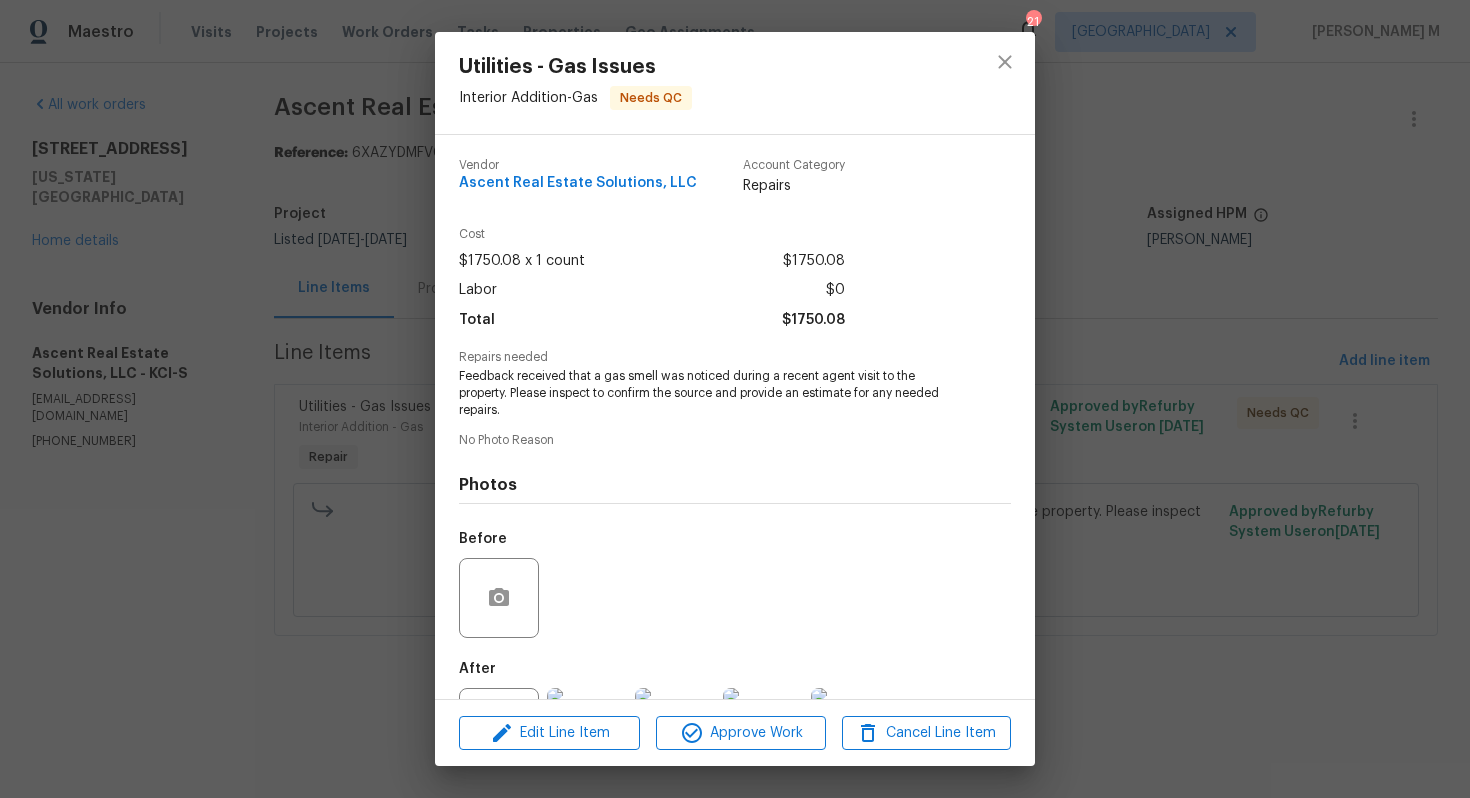 click on "Utilities - Gas Issues Interior Addition  -  Gas Needs QC Vendor Ascent Real Estate Solutions, LLC Account Category Repairs Cost $1750.08 x 1 count $1750.08 Labor $0 Total $1750.08 Repairs needed Feedback received that a gas smell was noticed during a recent agent visit to the property. Please inspect to confirm the source and provide an estimate for any needed repairs. No Photo Reason   Photos Before After  +6  Edit Line Item  Approve Work  Cancel Line Item" at bounding box center [735, 399] 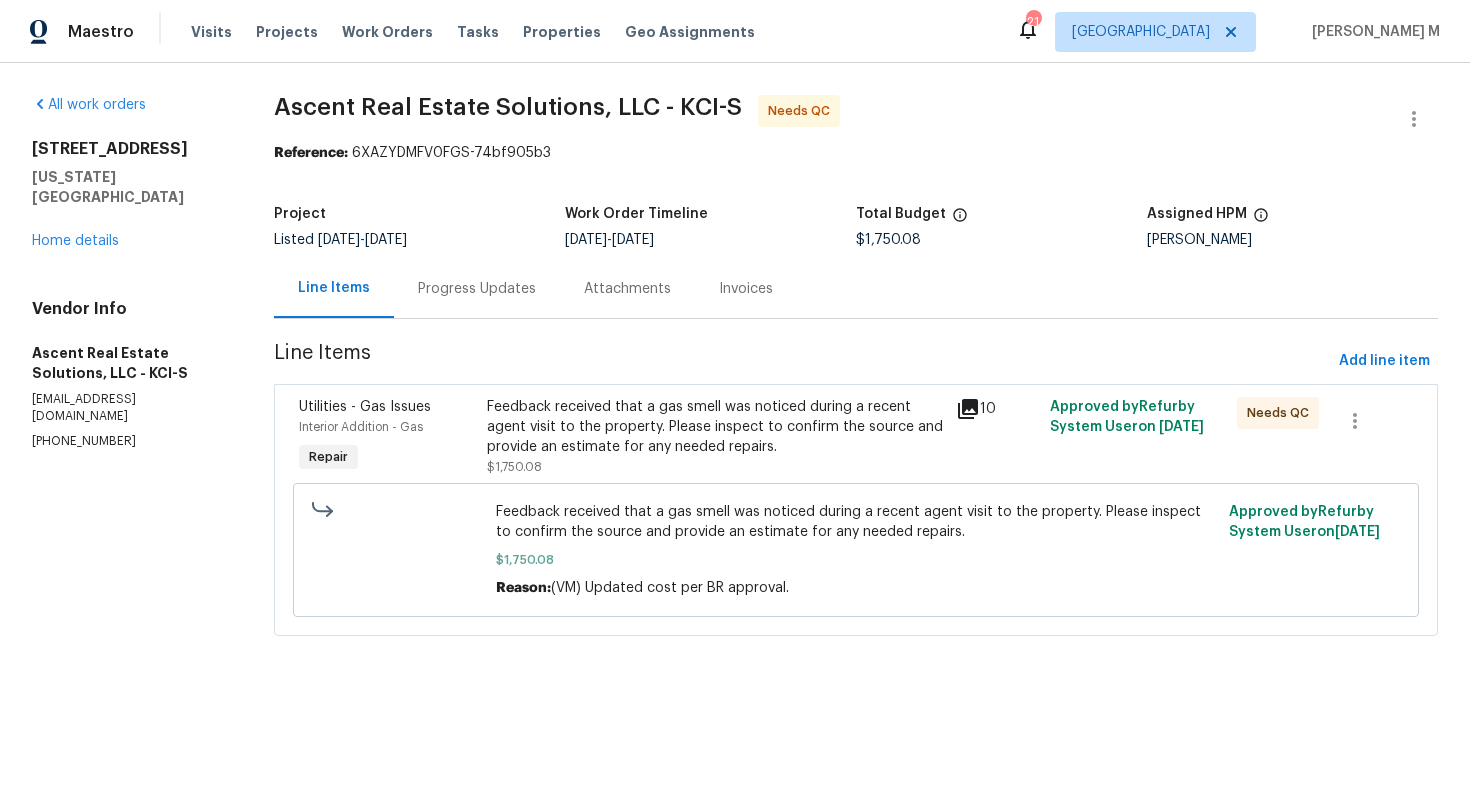 click on "Progress Updates" at bounding box center (477, 289) 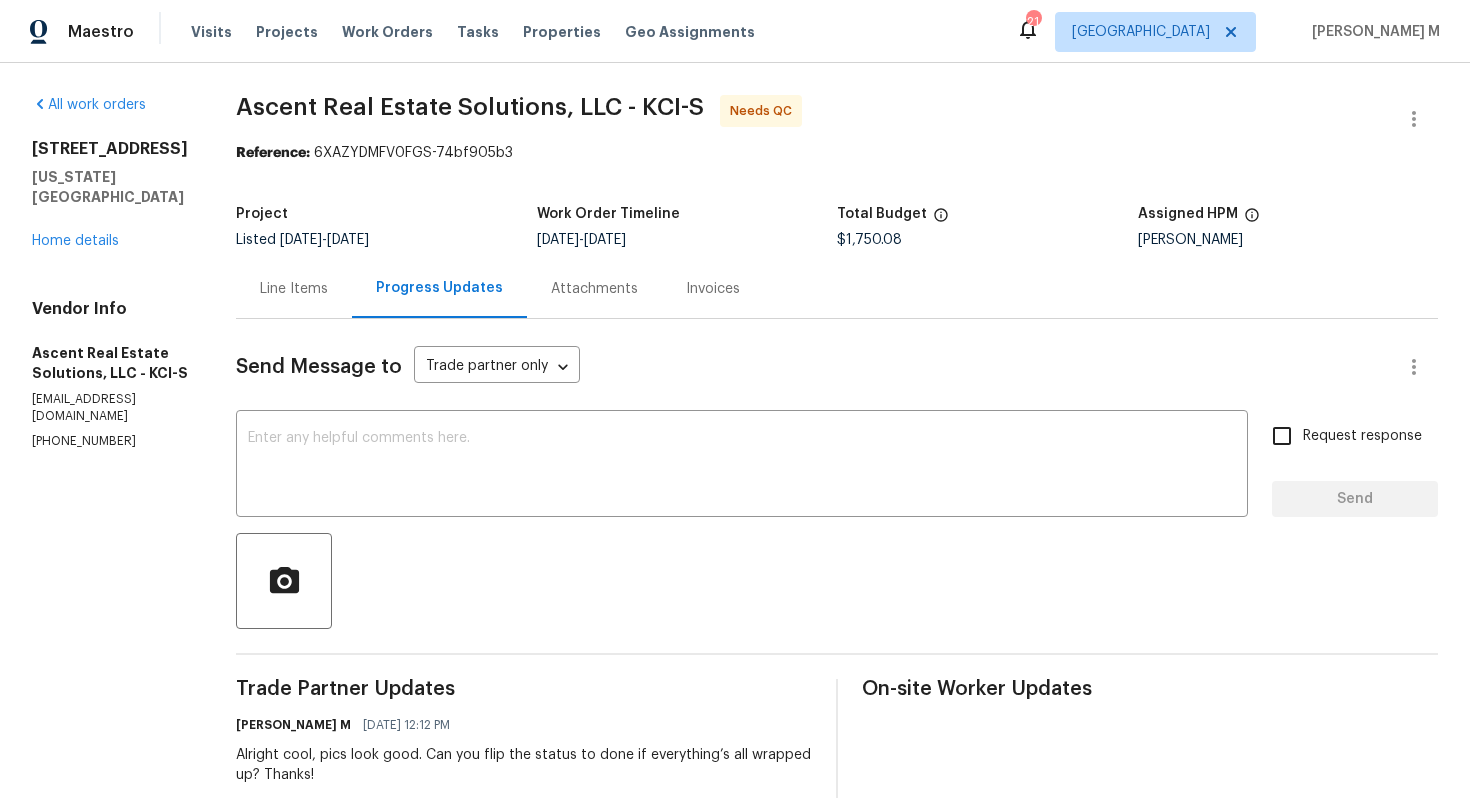 click on "Invoices" at bounding box center (713, 288) 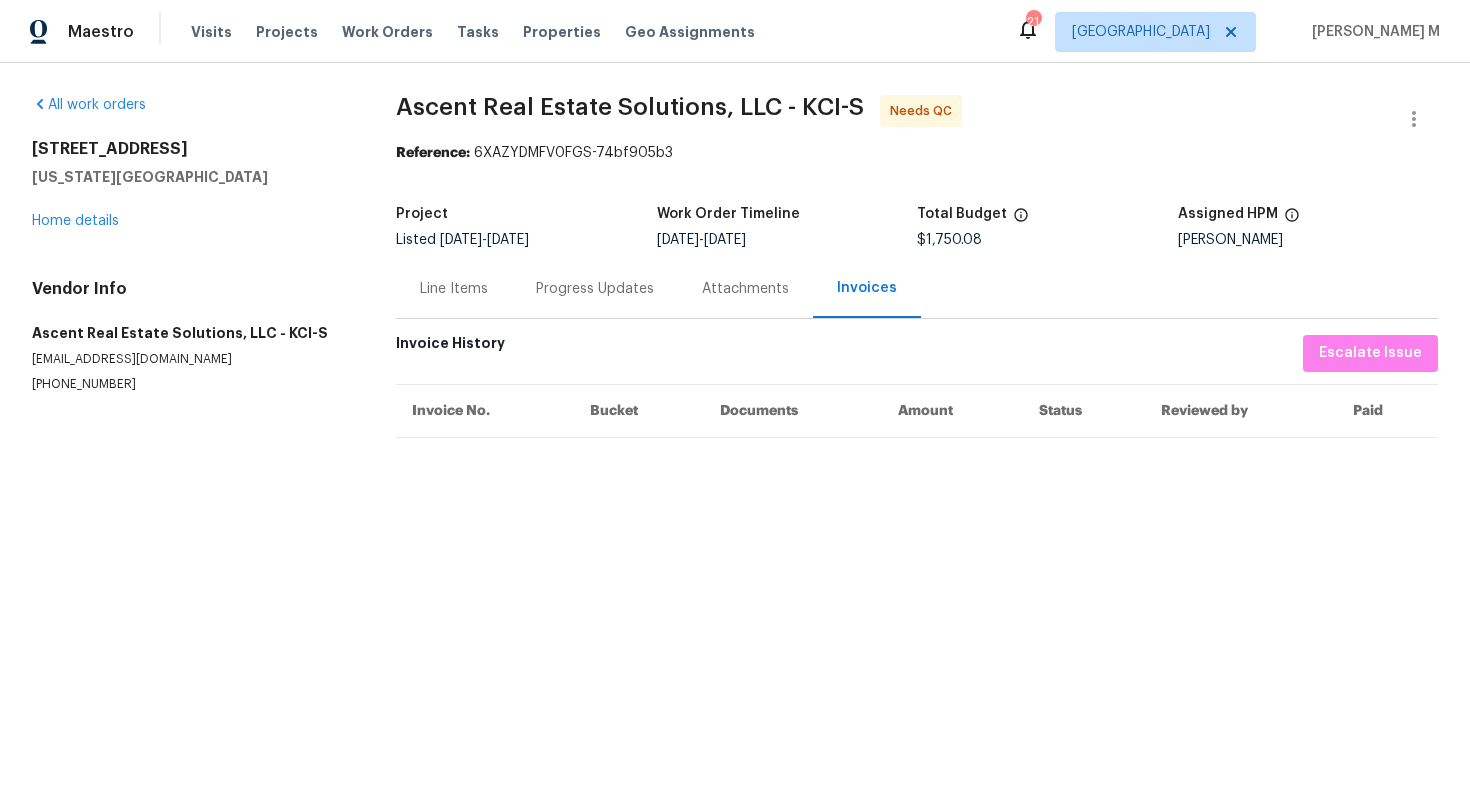 click on "Work Order Timeline" at bounding box center (787, 220) 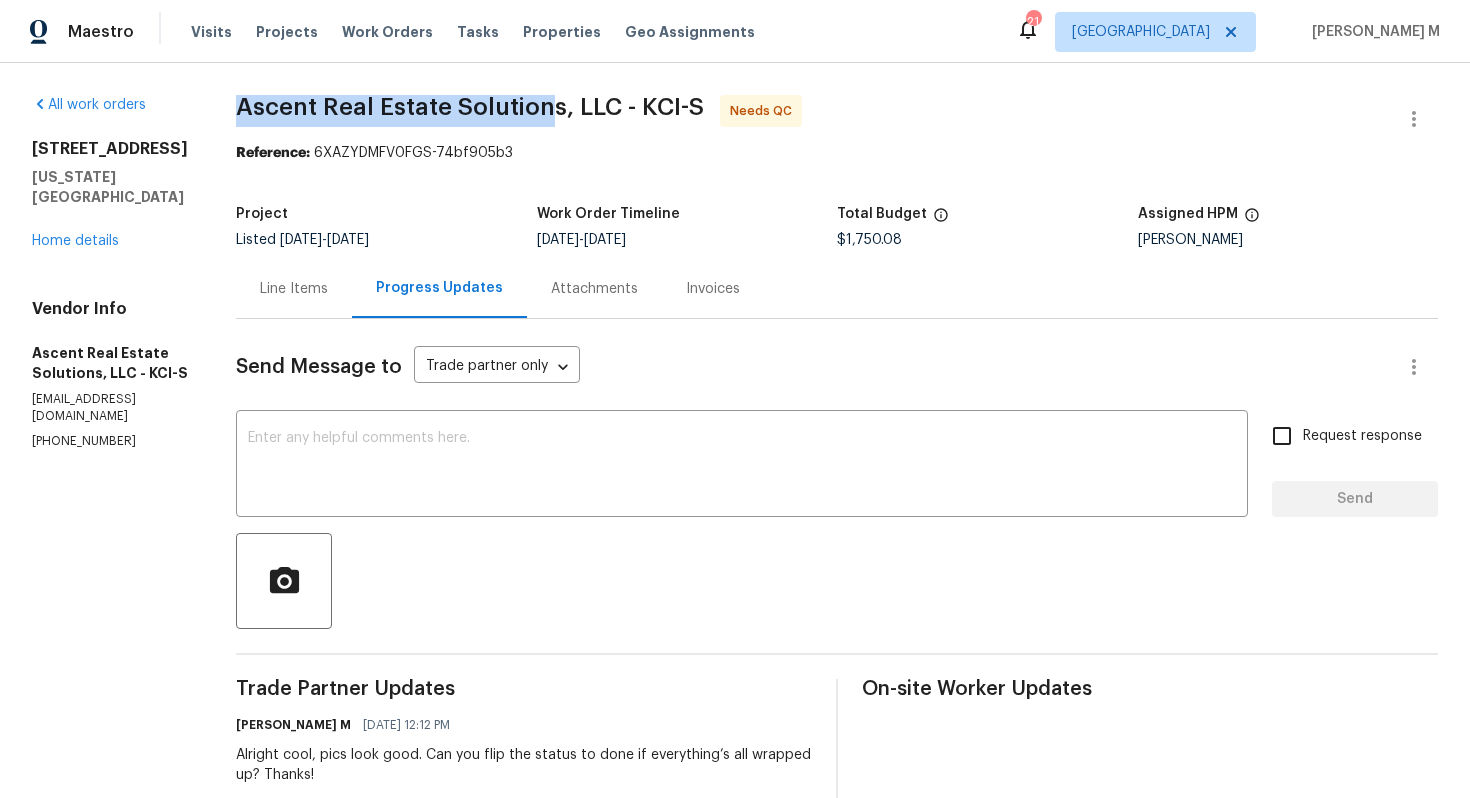 drag, startPoint x: 217, startPoint y: 104, endPoint x: 520, endPoint y: 109, distance: 303.04126 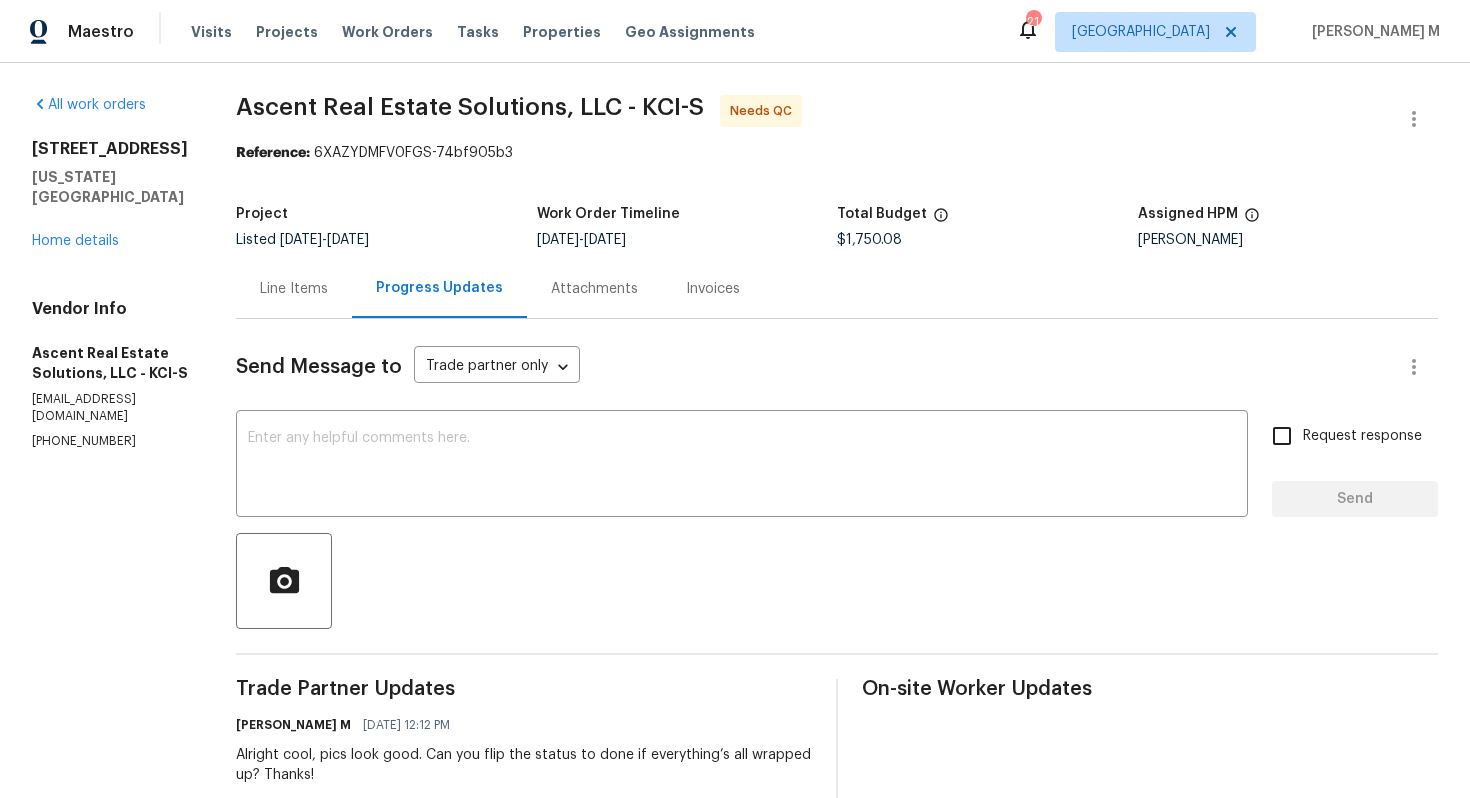 click on "Project" at bounding box center [386, 220] 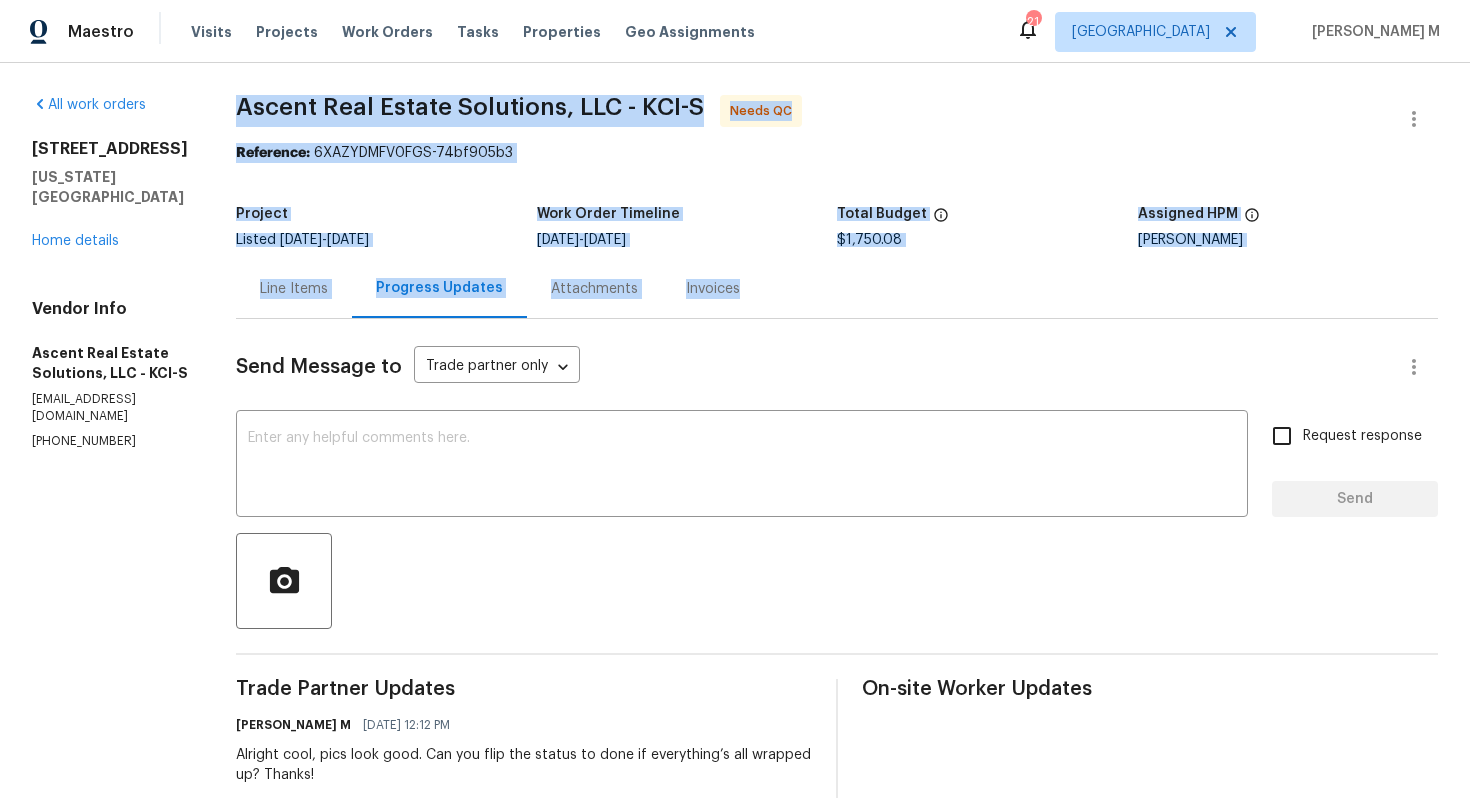 drag, startPoint x: 224, startPoint y: 105, endPoint x: 1140, endPoint y: 283, distance: 933.1345 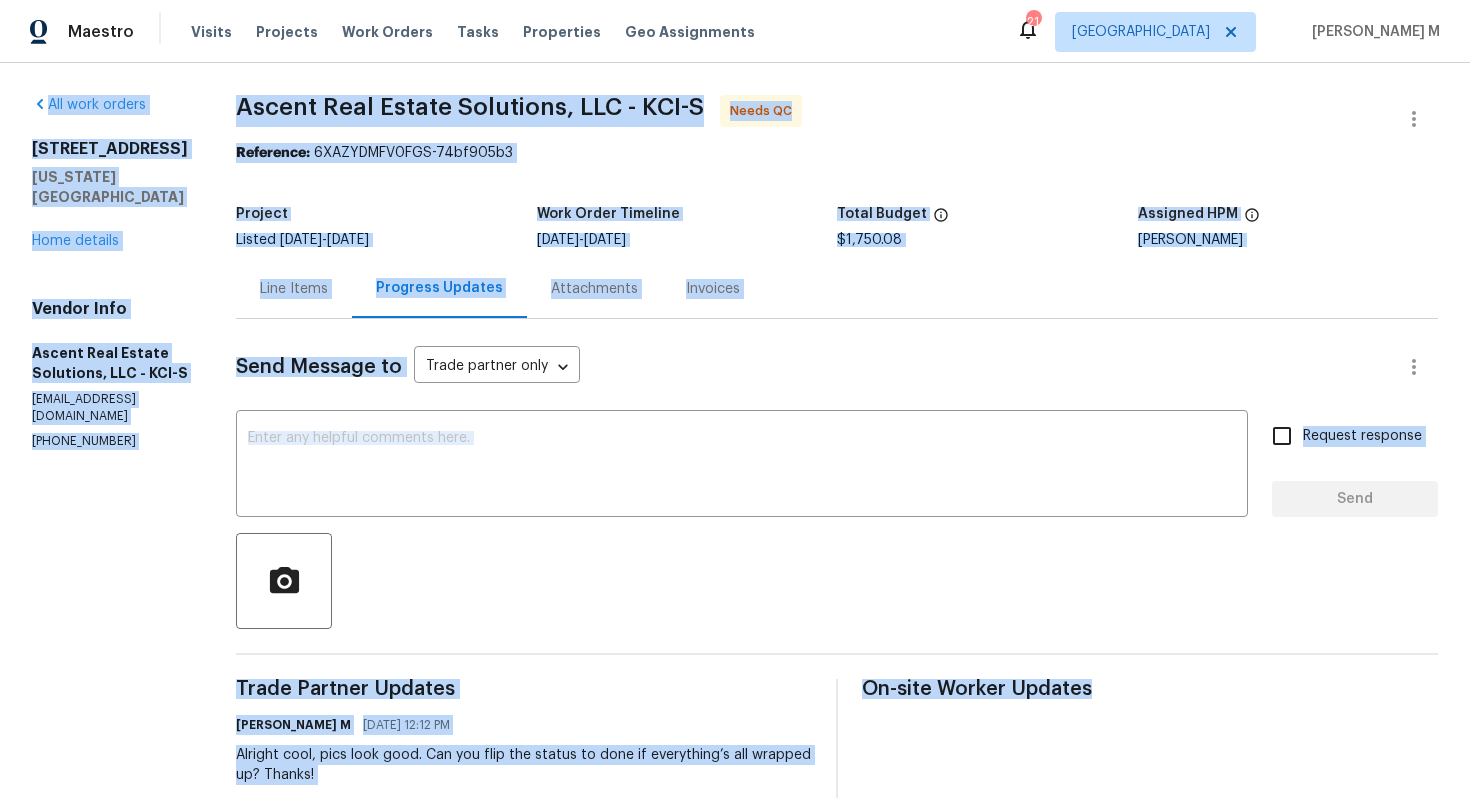 drag, startPoint x: 9, startPoint y: 103, endPoint x: 915, endPoint y: 727, distance: 1100.0963 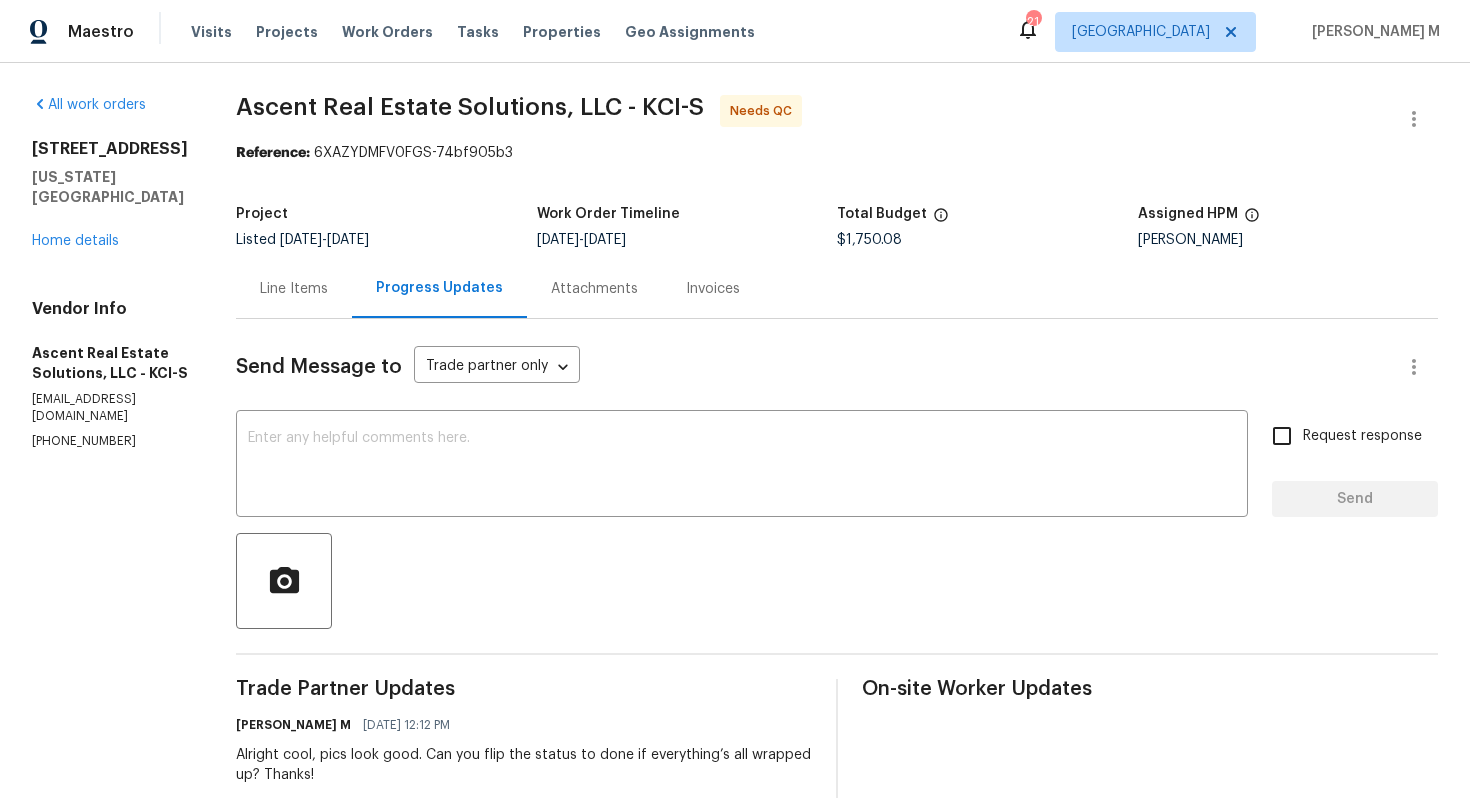 click on "All work orders 8412 E 103rd Ter Kansas City, MO 64134 Home details Vendor Info Ascent Real Estate Solutions, LLC - KCI-S workorders@ascentres.com (303) 578-6160 Ascent Real Estate Solutions, LLC - KCI-S Needs QC Reference:   6XAZYDMFV0FGS-74bf905b3 Project Listed   7/11/2025  -  7/16/2025 Work Order Timeline 7/14/2025  -  7/18/2025 Total Budget $1,750.08 Assigned HPM Joshua Beatty Line Items Progress Updates Attachments Invoices Send Message to Trade partner only Trade partner only ​ x ​ Request response Send Trade Partner Updates Vignesh M 07/17/2025 12:12 PM Alright cool, pics look good. Can you flip the status to done if everything’s all wrapped up? Thanks! Ascent Real Estate Solutions - Admin 07/16/2025 3:03 PM Vignesh M 07/16/2025 2:03 PM Team, any update? Vignesh M 07/15/2025 4:20 PM Approved—thanks for flagging this. Can you let me know when your team’s planning to swing by and get started? Appreciate it! Vignesh M 07/15/2025 3:54 PM Hang tight, lemme get back to you shortly! Glory Joyce. S" at bounding box center (735, 1140) 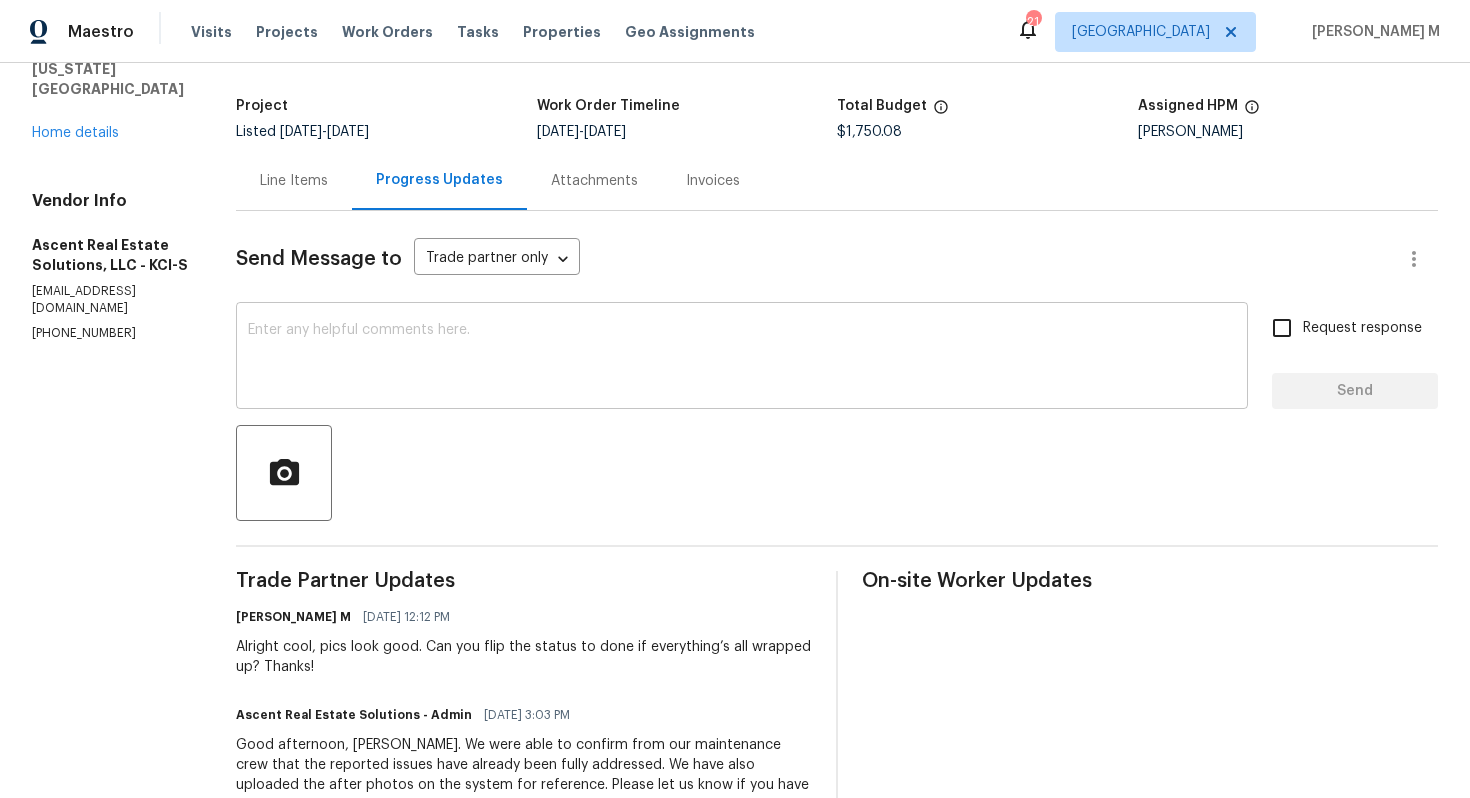 click at bounding box center [742, 358] 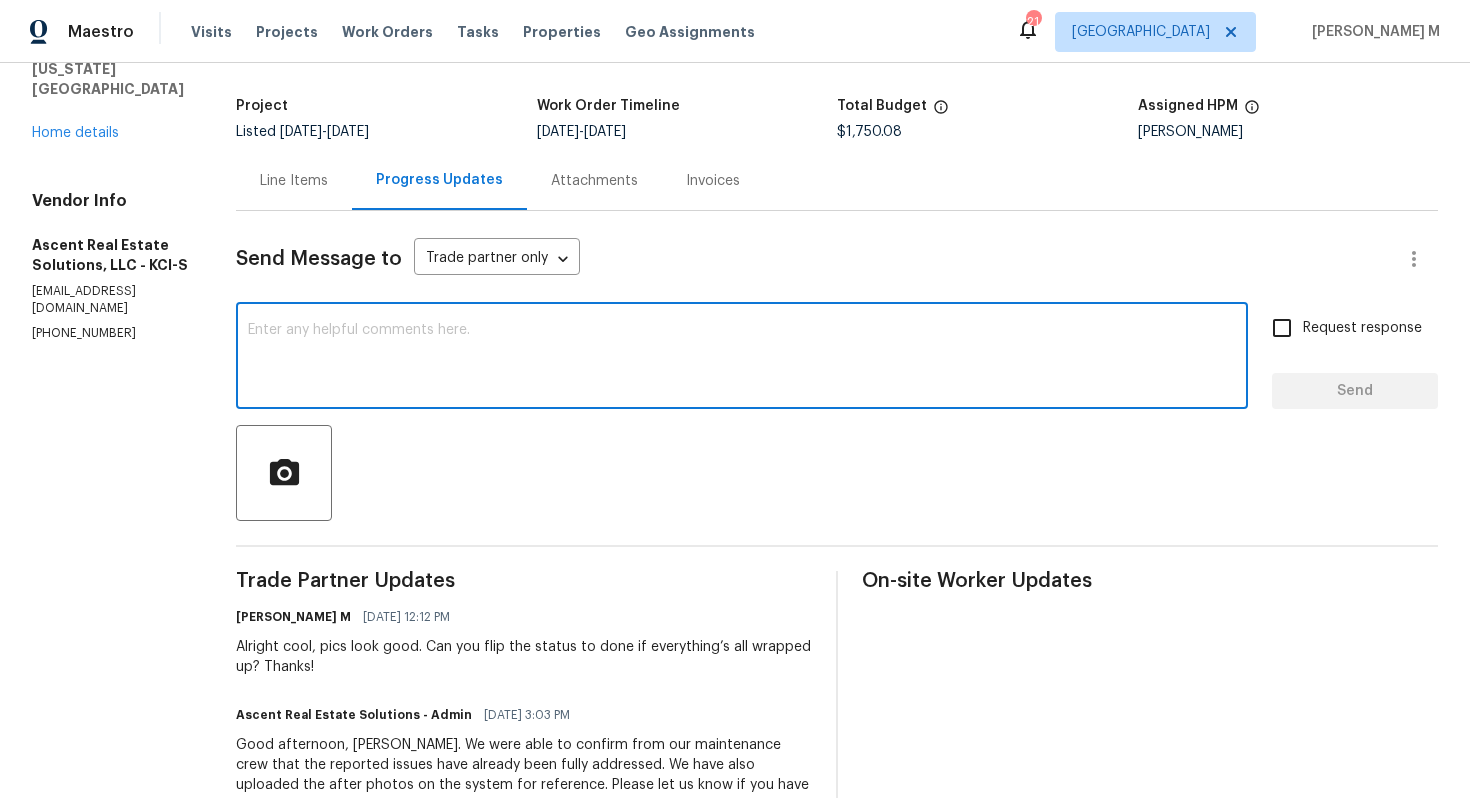 paste on "Thanks for getting this done team, the work order’s approved have a good one!" 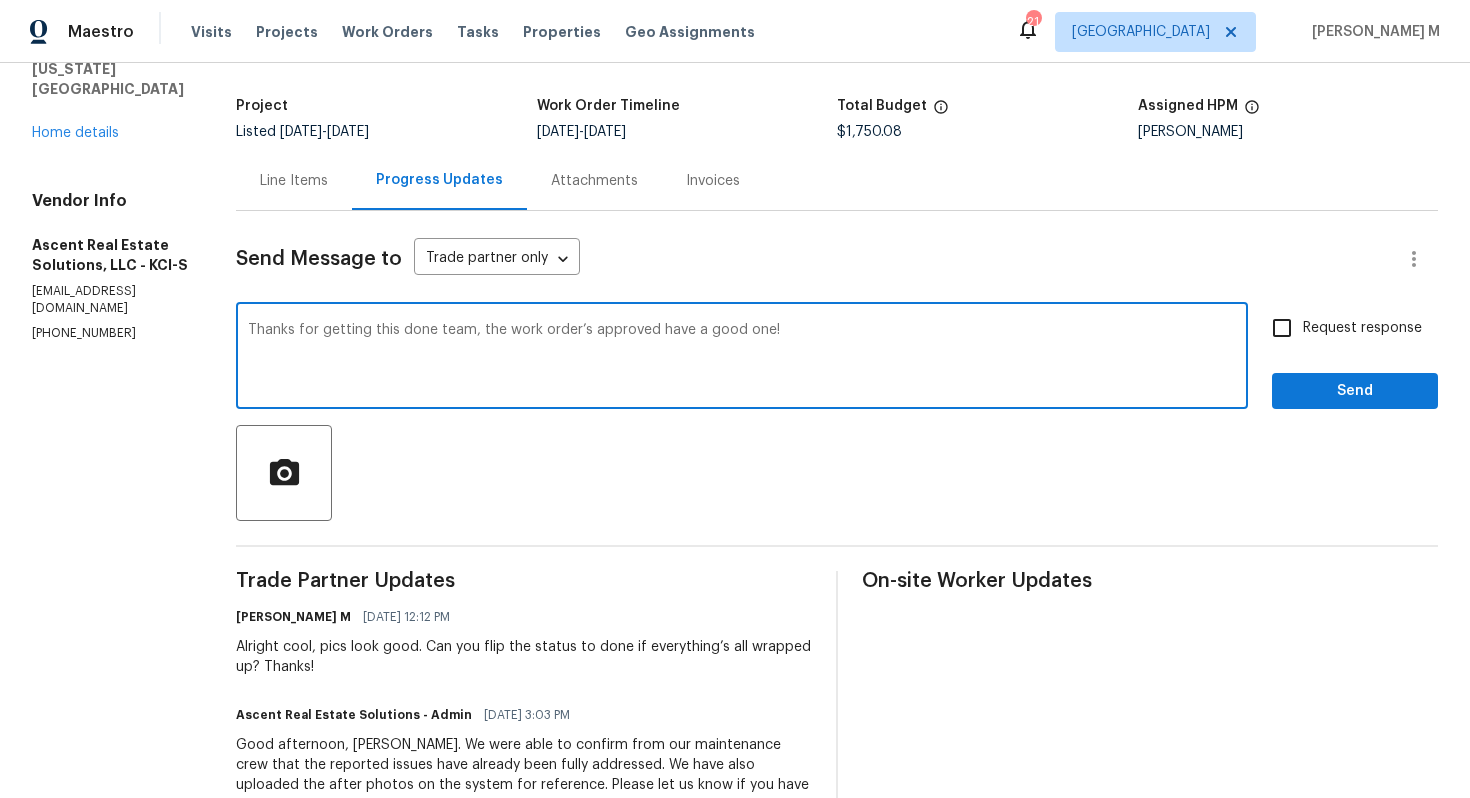 type on "Thanks for getting this done team, the work order’s approved have a good one!" 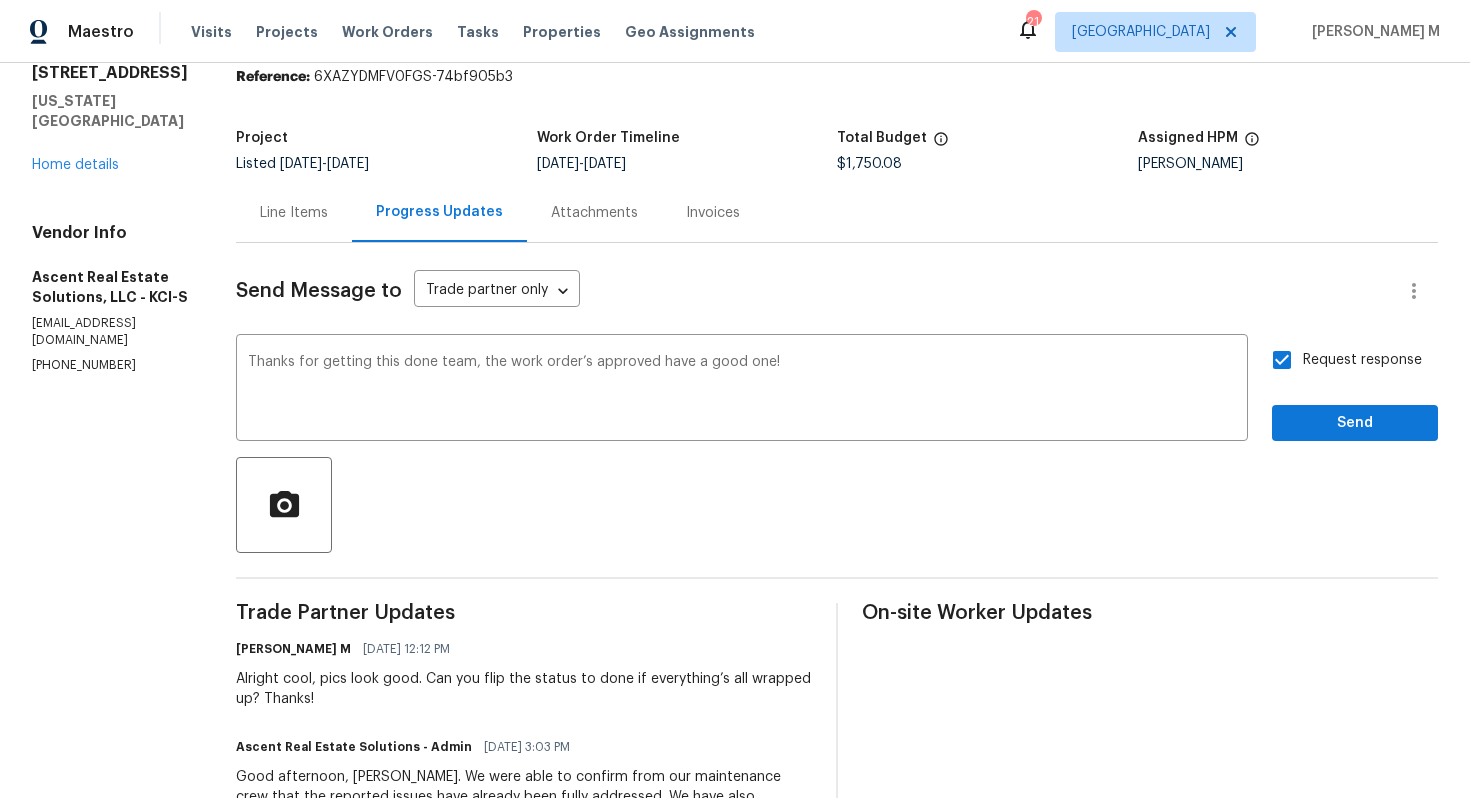 scroll, scrollTop: 73, scrollLeft: 0, axis: vertical 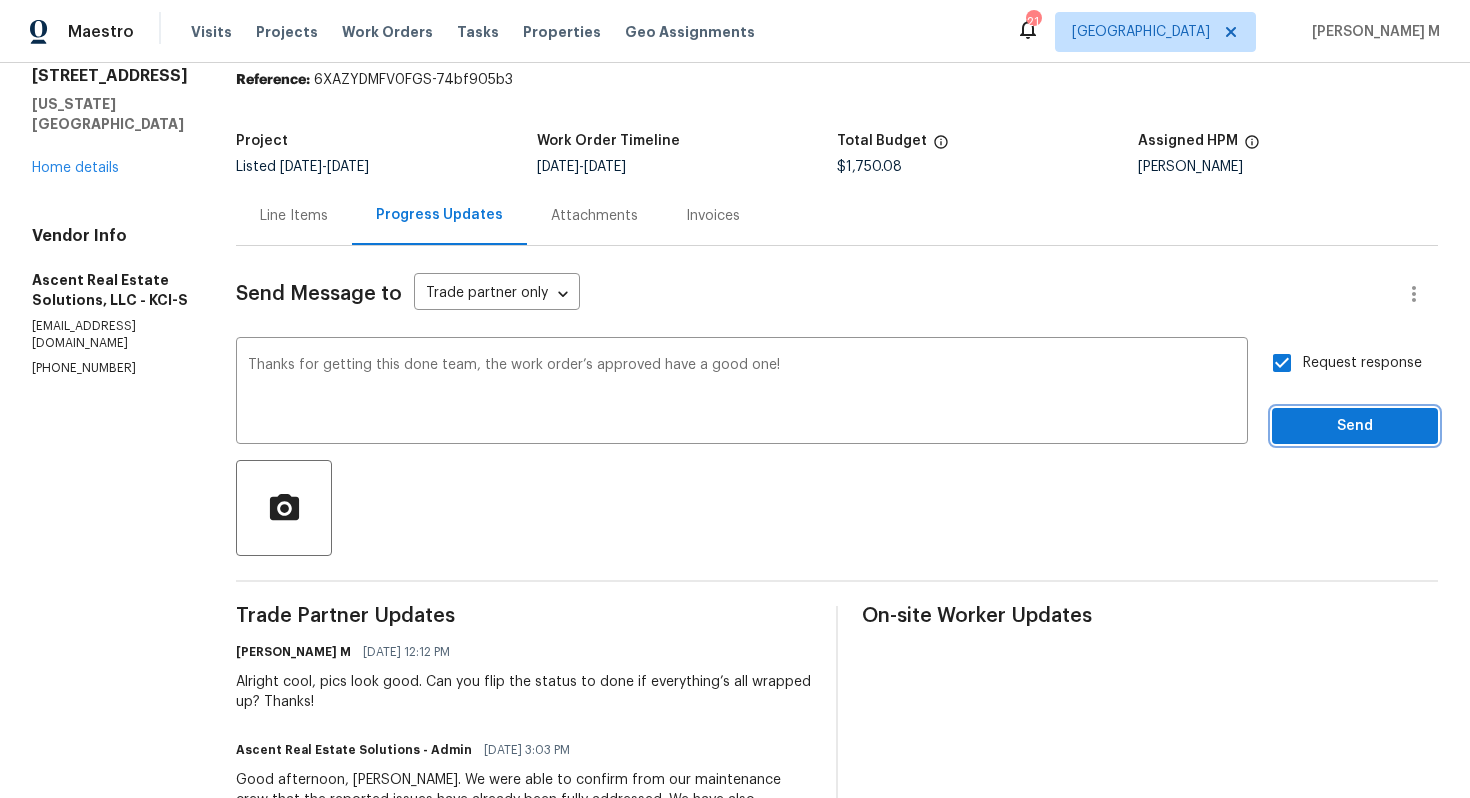 click on "Send" at bounding box center [1355, 426] 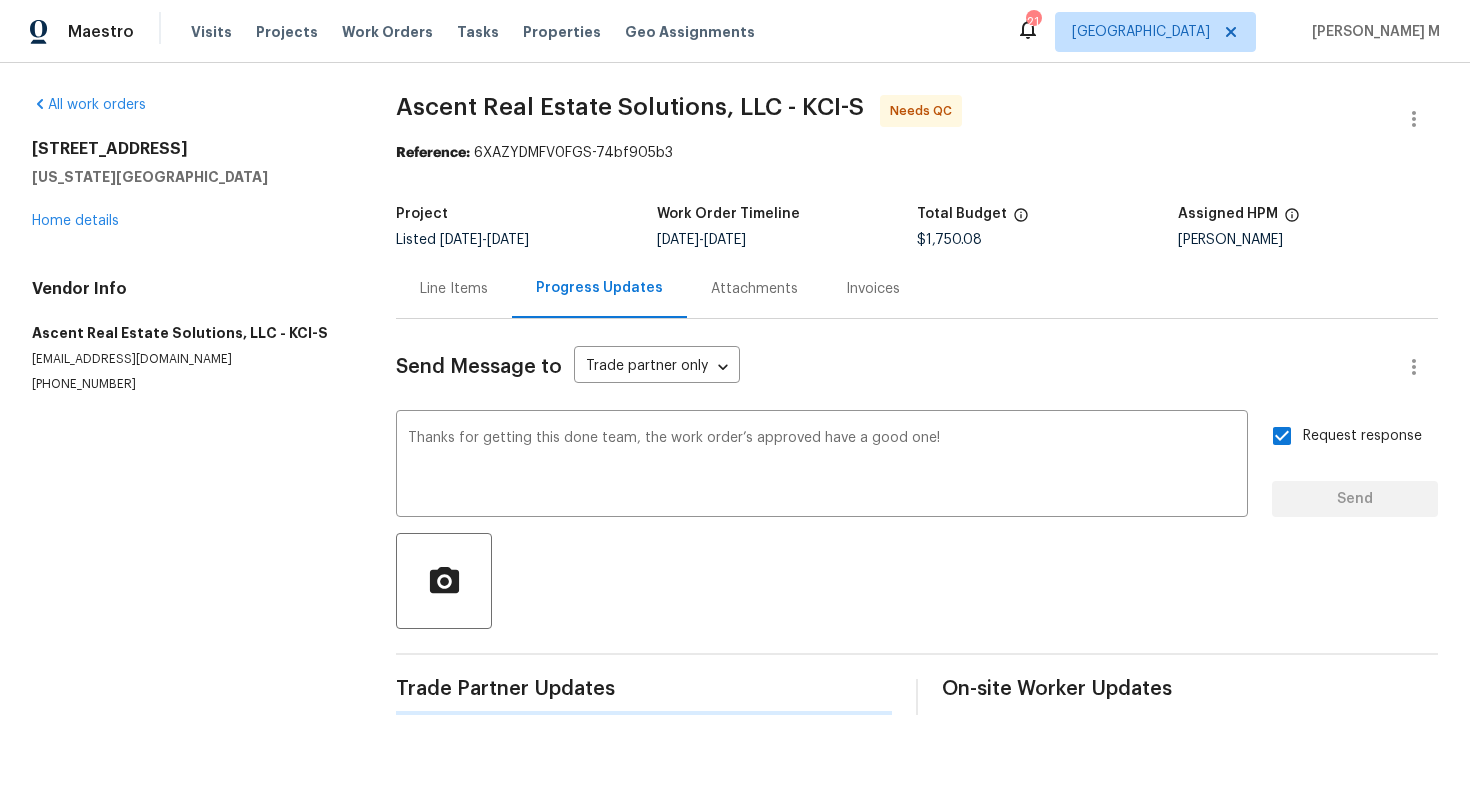 scroll, scrollTop: 0, scrollLeft: 0, axis: both 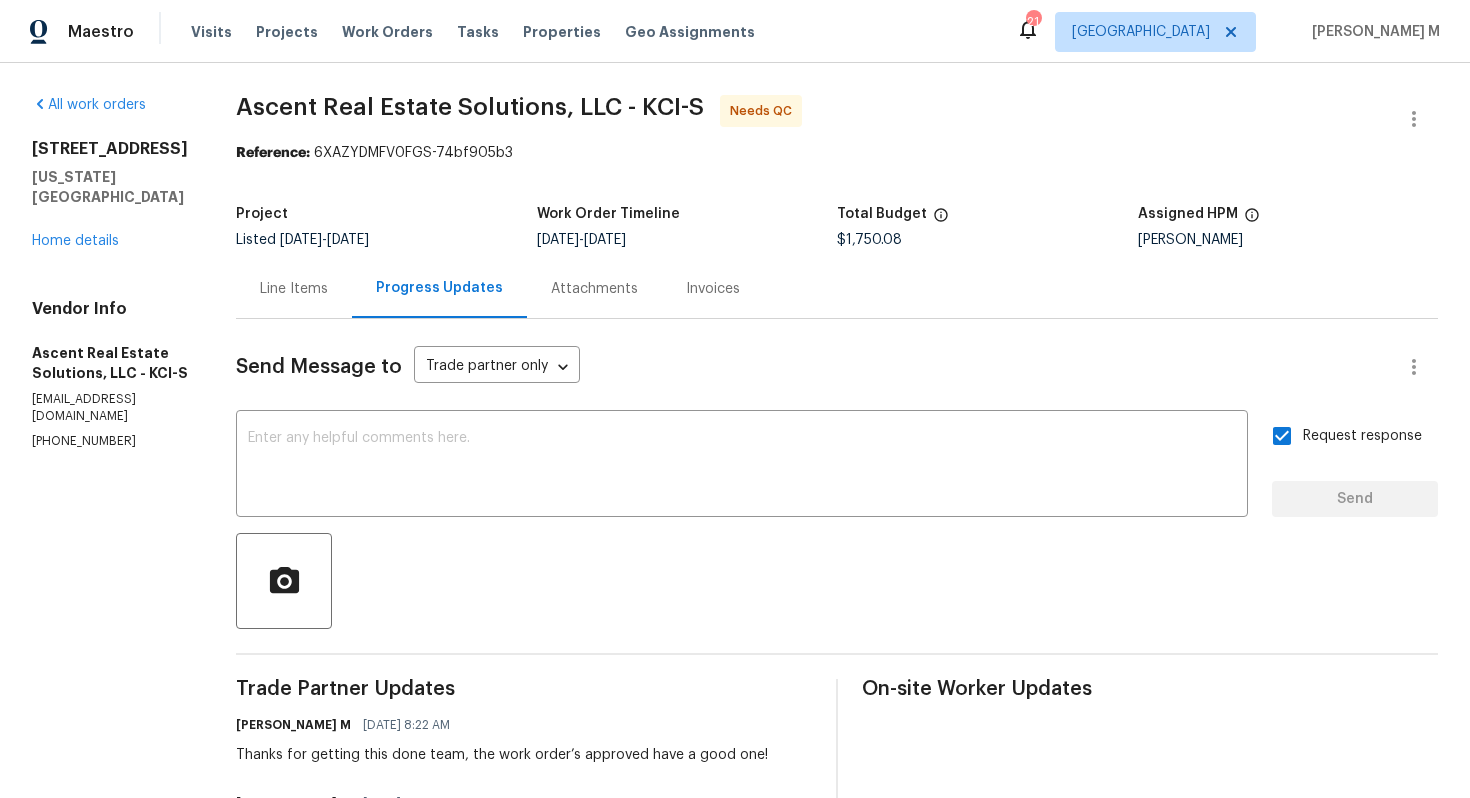 click on "Ascent Real Estate Solutions, LLC - KCI-S Needs QC Reference:   6XAZYDMFV0FGS-74bf905b3 Project Listed   7/11/2025  -  7/16/2025 Work Order Timeline 7/14/2025  -  7/18/2025 Total Budget $1,750.08 Assigned HPM Joshua Beatty Line Items Progress Updates Attachments Invoices Send Message to Trade partner only Trade partner only ​ x ​ Request response Send Trade Partner Updates Vignesh M 07/18/2025 8:22 AM Thanks for getting this done team, the work order’s approved have a good one! Vignesh M 07/17/2025 12:12 PM Alright cool, pics look good. Can you flip the status to done if everything’s all wrapped up? Thanks! Ascent Real Estate Solutions - Admin 07/16/2025 3:03 PM Good afternoon, Vignesh. We were able to confirm from our maintenance crew that the reported issues have already been fully addressed. We have also uploaded the after photos on the system for reference. Please let us know if you have any inquiries, and thank you again for the opportunity to assist. Vignesh M 07/16/2025 2:03 PM Vignesh M" at bounding box center [837, 1179] 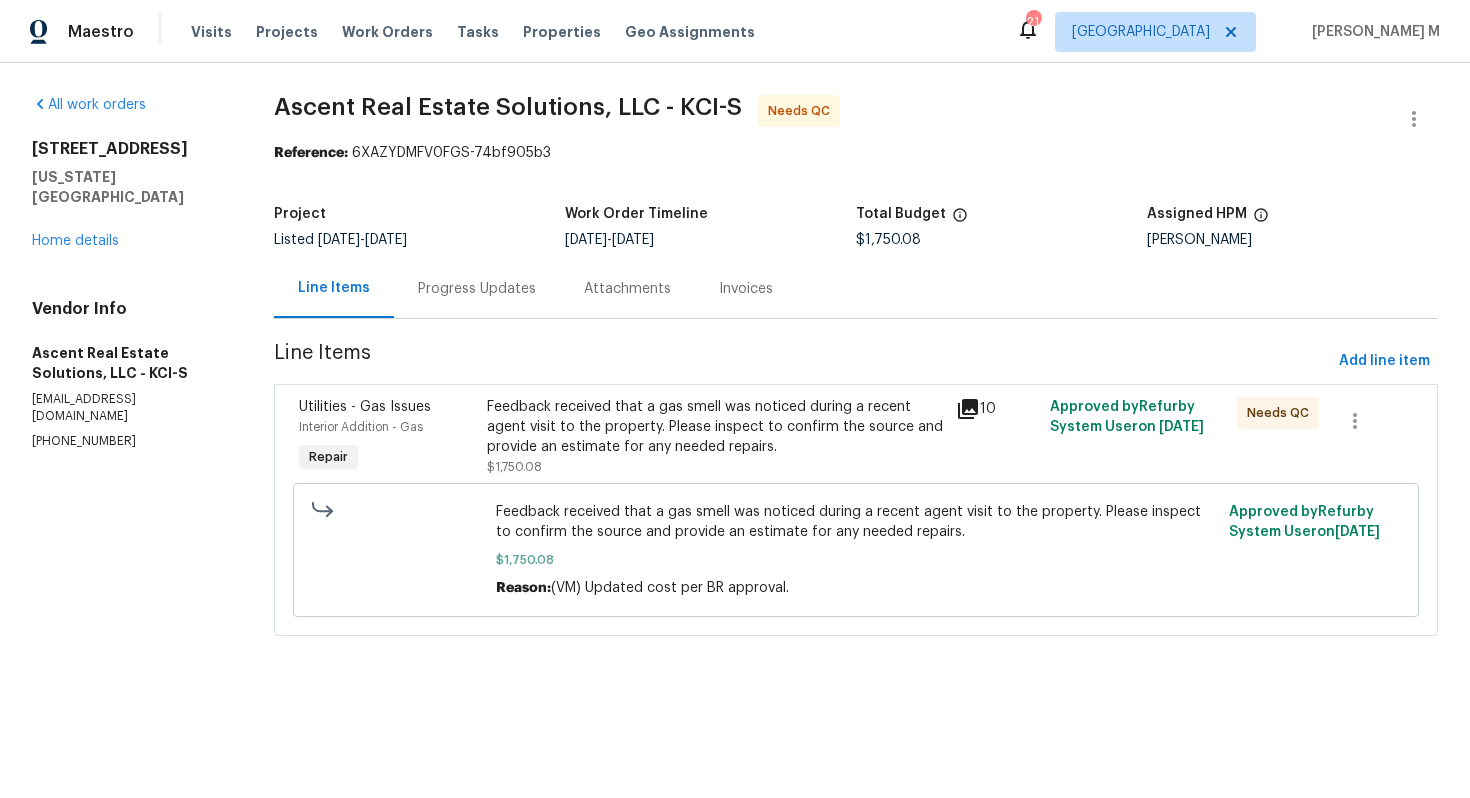 click on "Progress Updates" at bounding box center (477, 289) 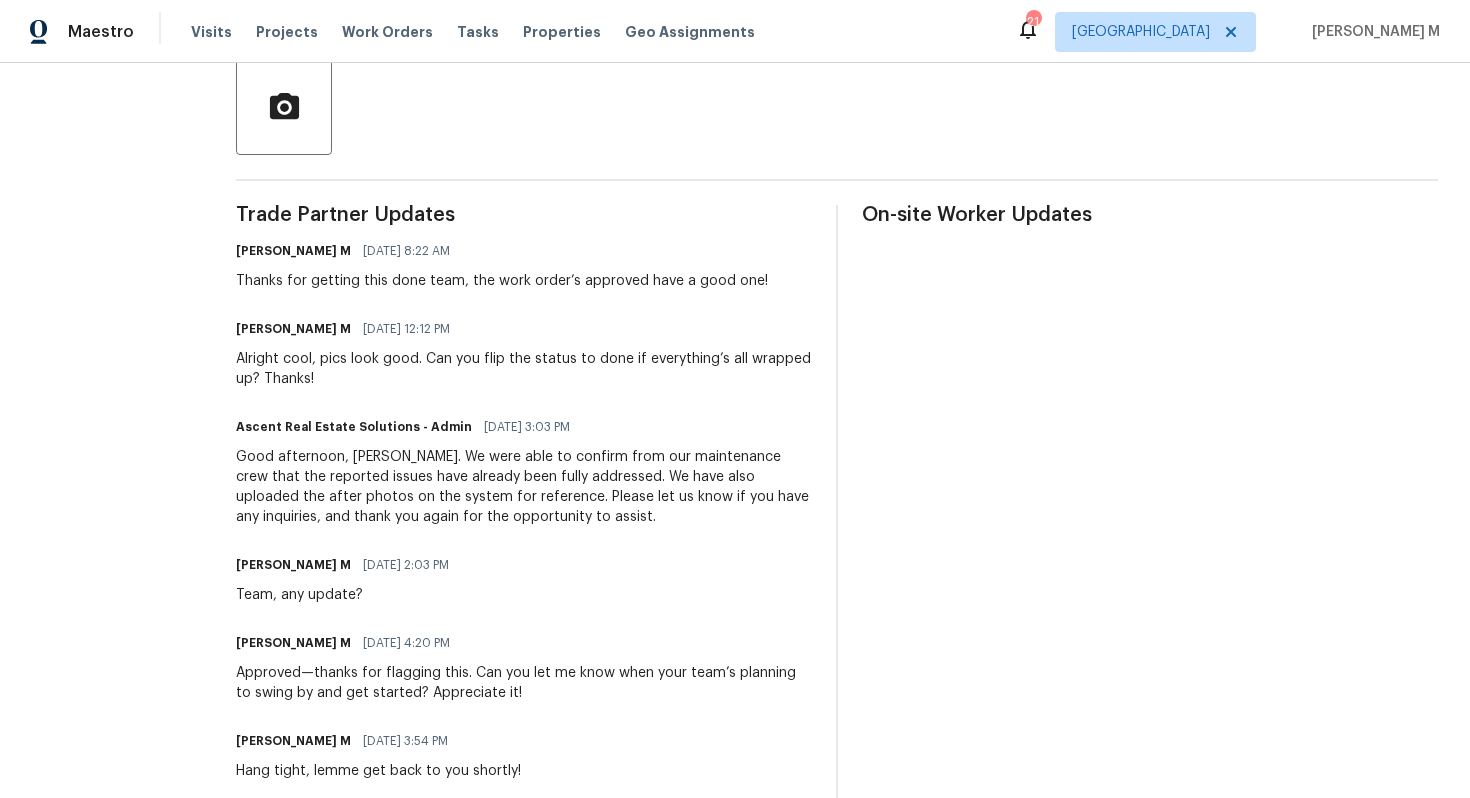 scroll, scrollTop: 483, scrollLeft: 0, axis: vertical 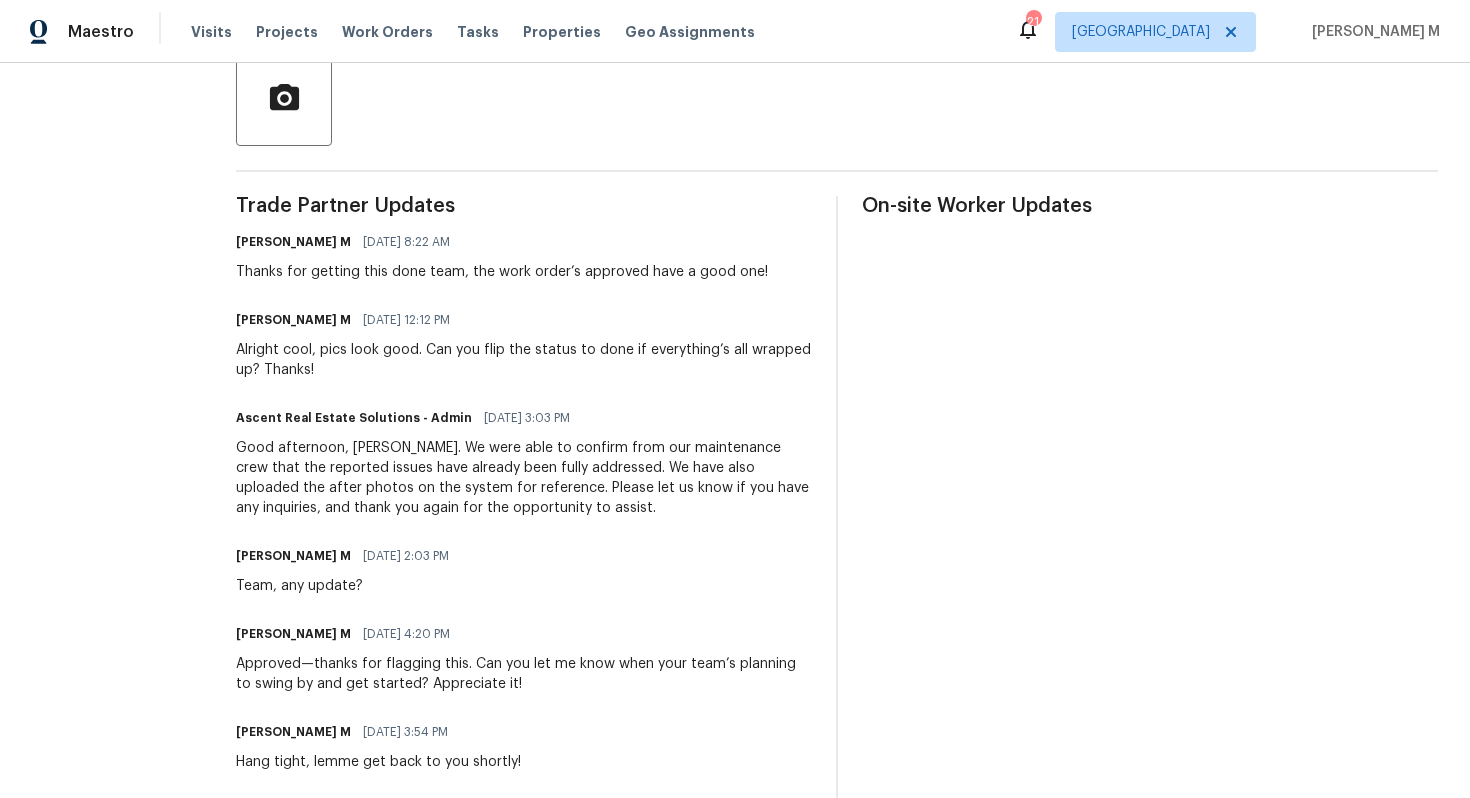 click on "Approved—thanks for flagging this. Can you let me know when your team’s planning to swing by and get started? Appreciate it!" at bounding box center (524, 674) 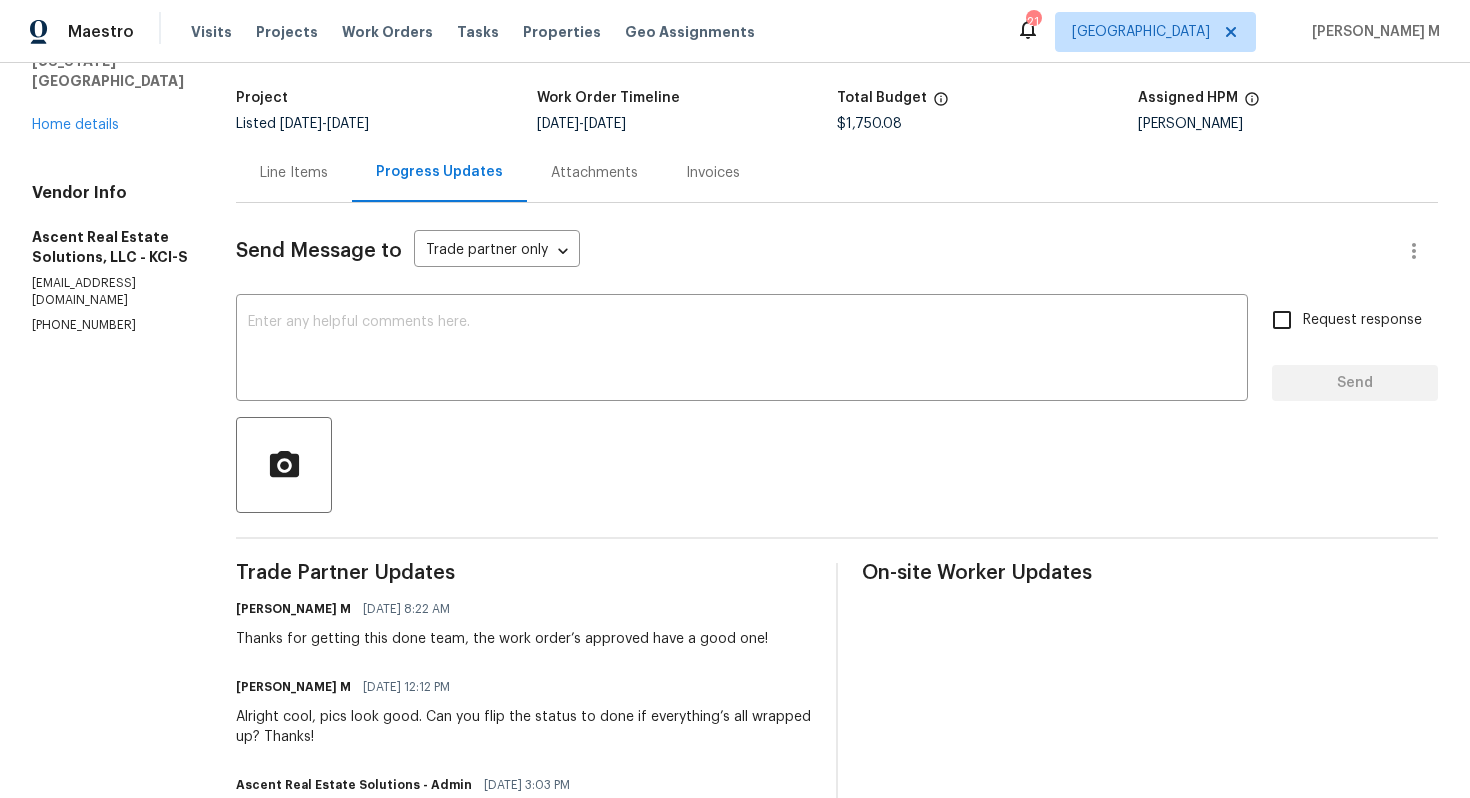 scroll, scrollTop: 18, scrollLeft: 0, axis: vertical 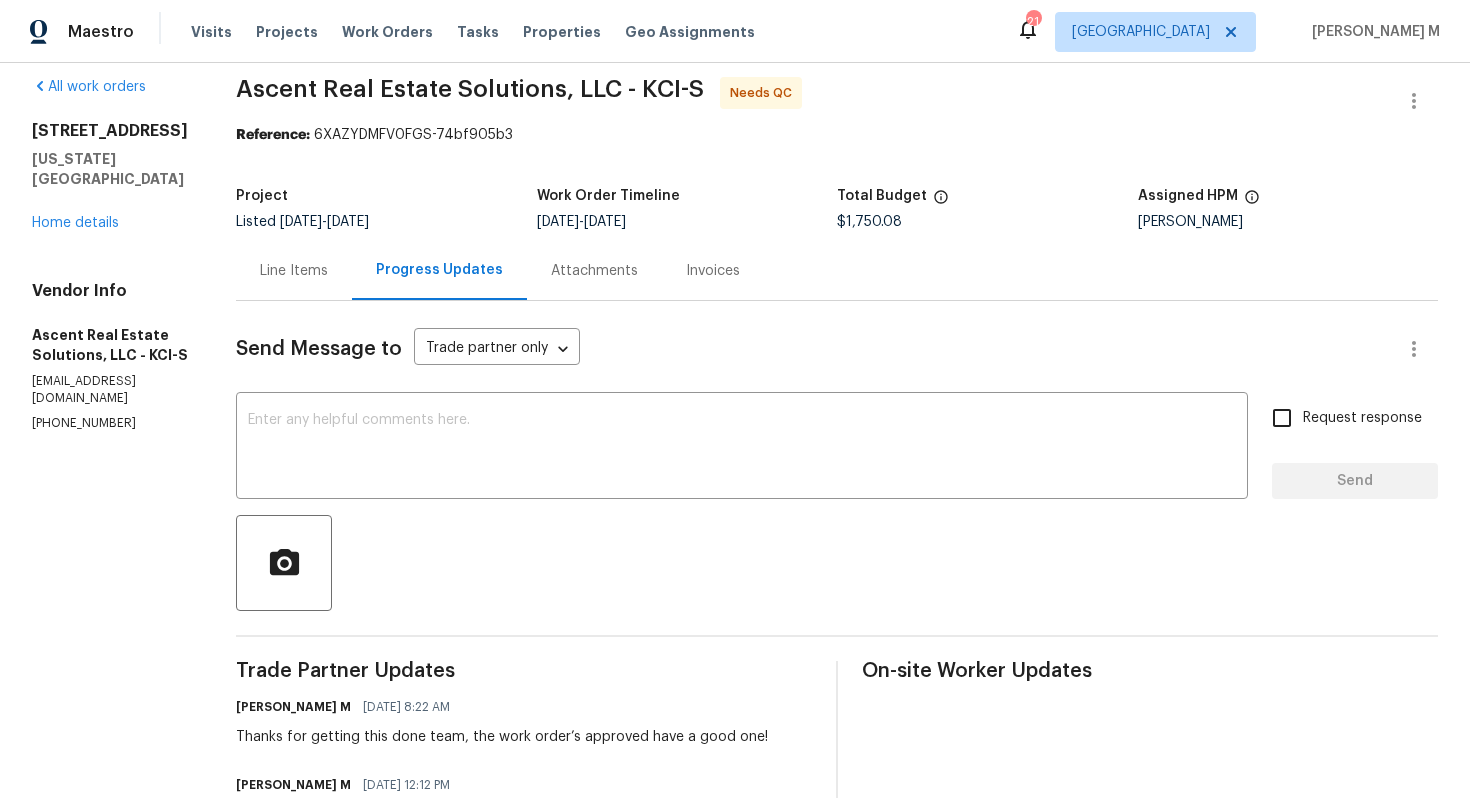 click on "Line Items" at bounding box center (294, 271) 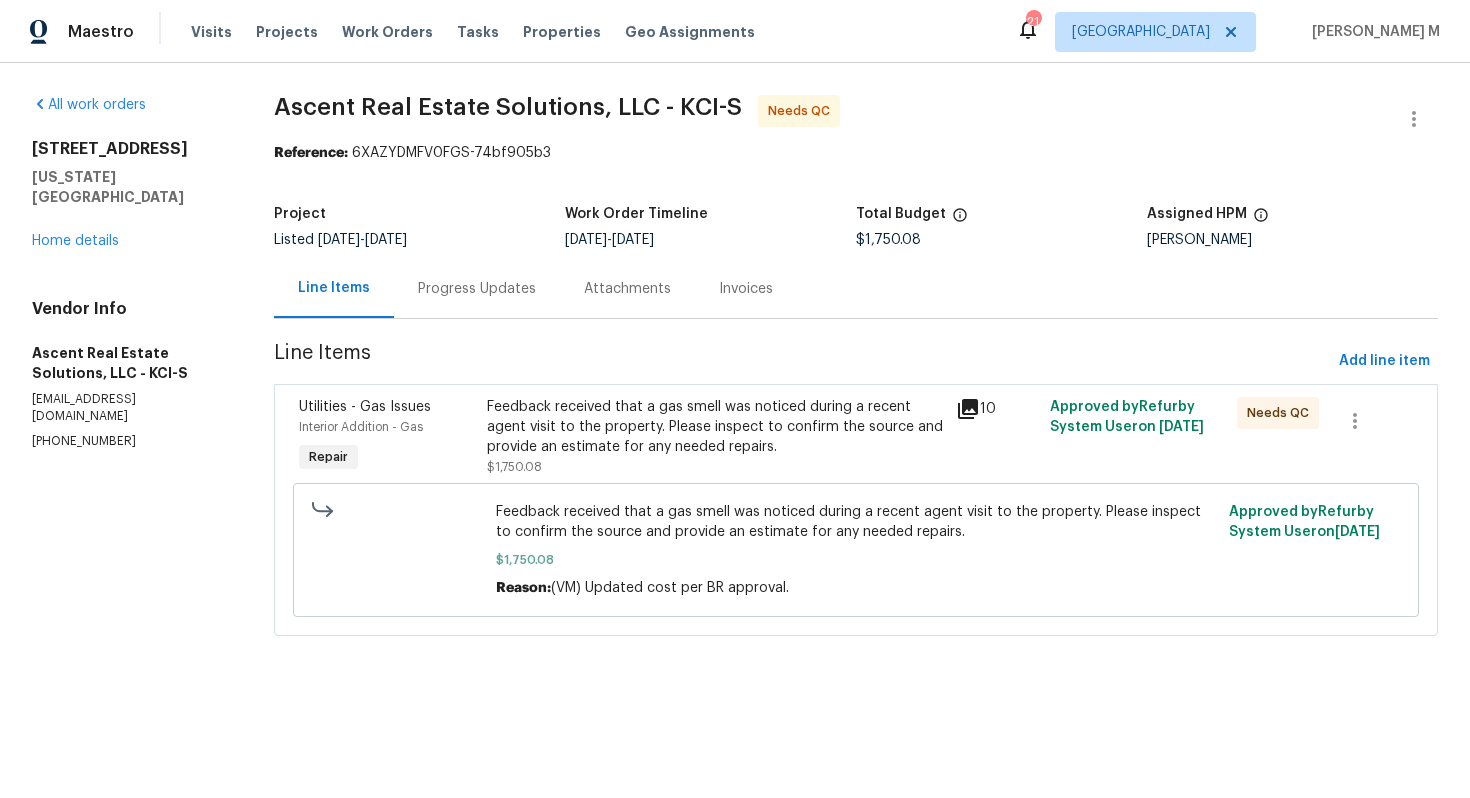 scroll, scrollTop: 0, scrollLeft: 0, axis: both 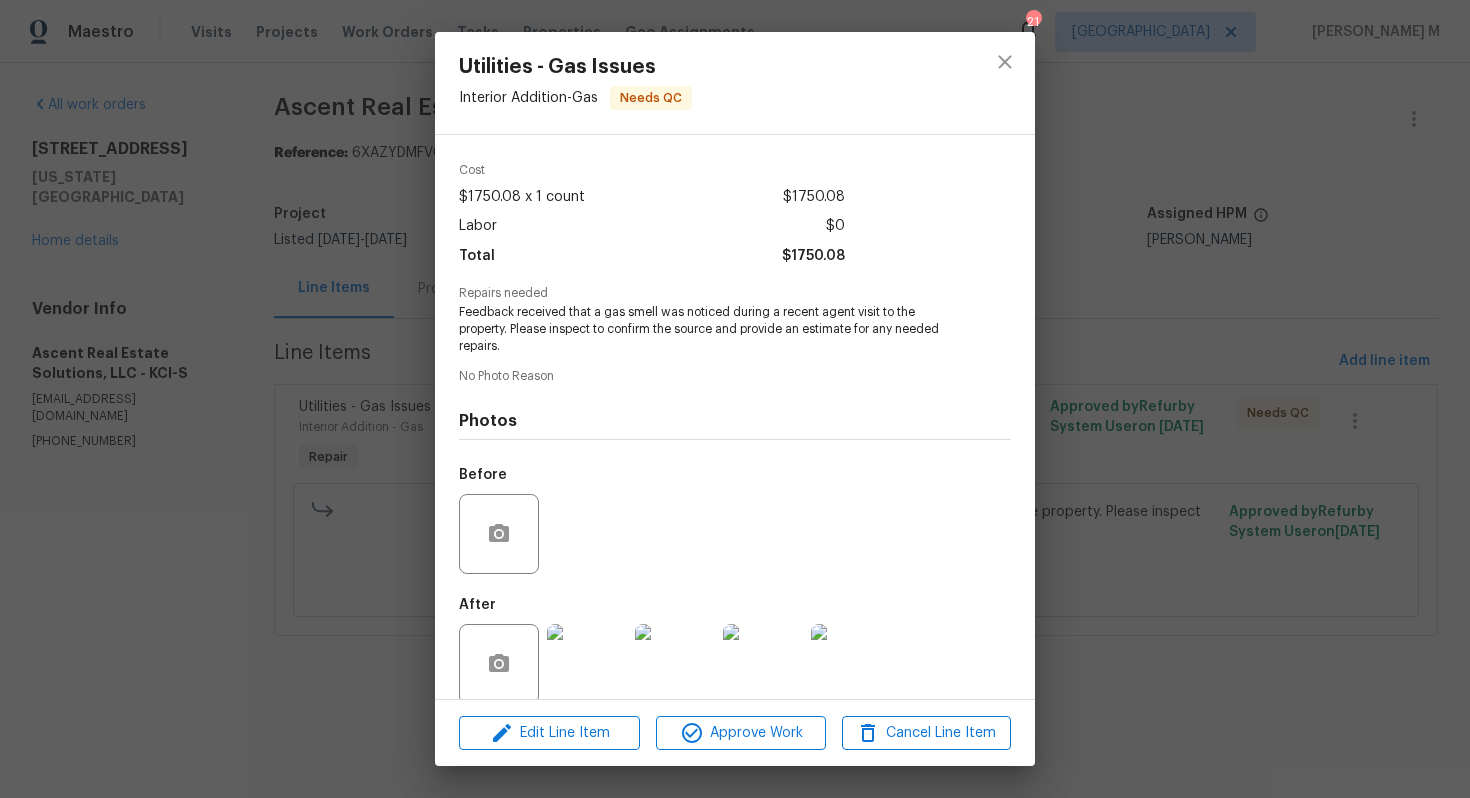click at bounding box center [587, 664] 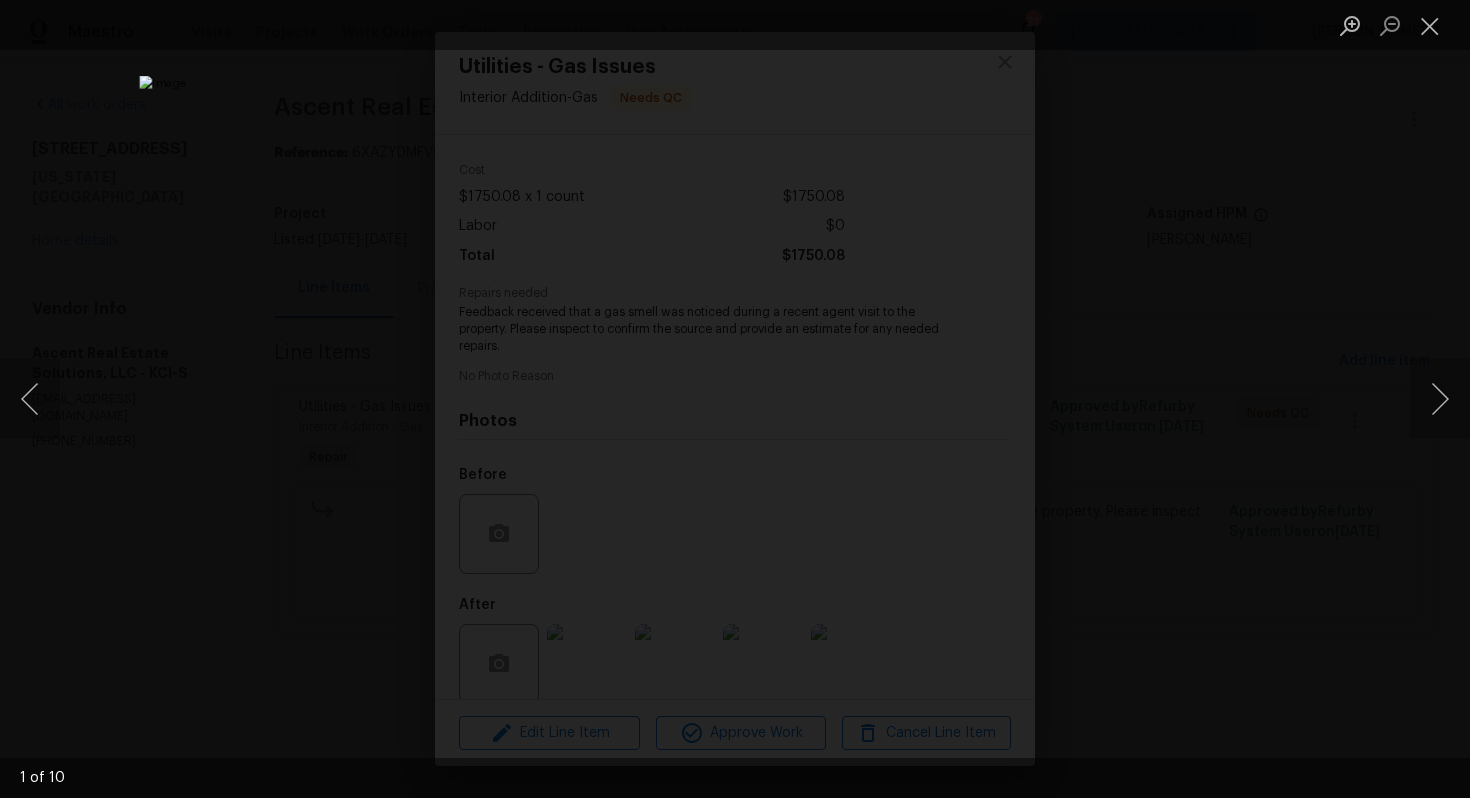 click at bounding box center [735, 399] 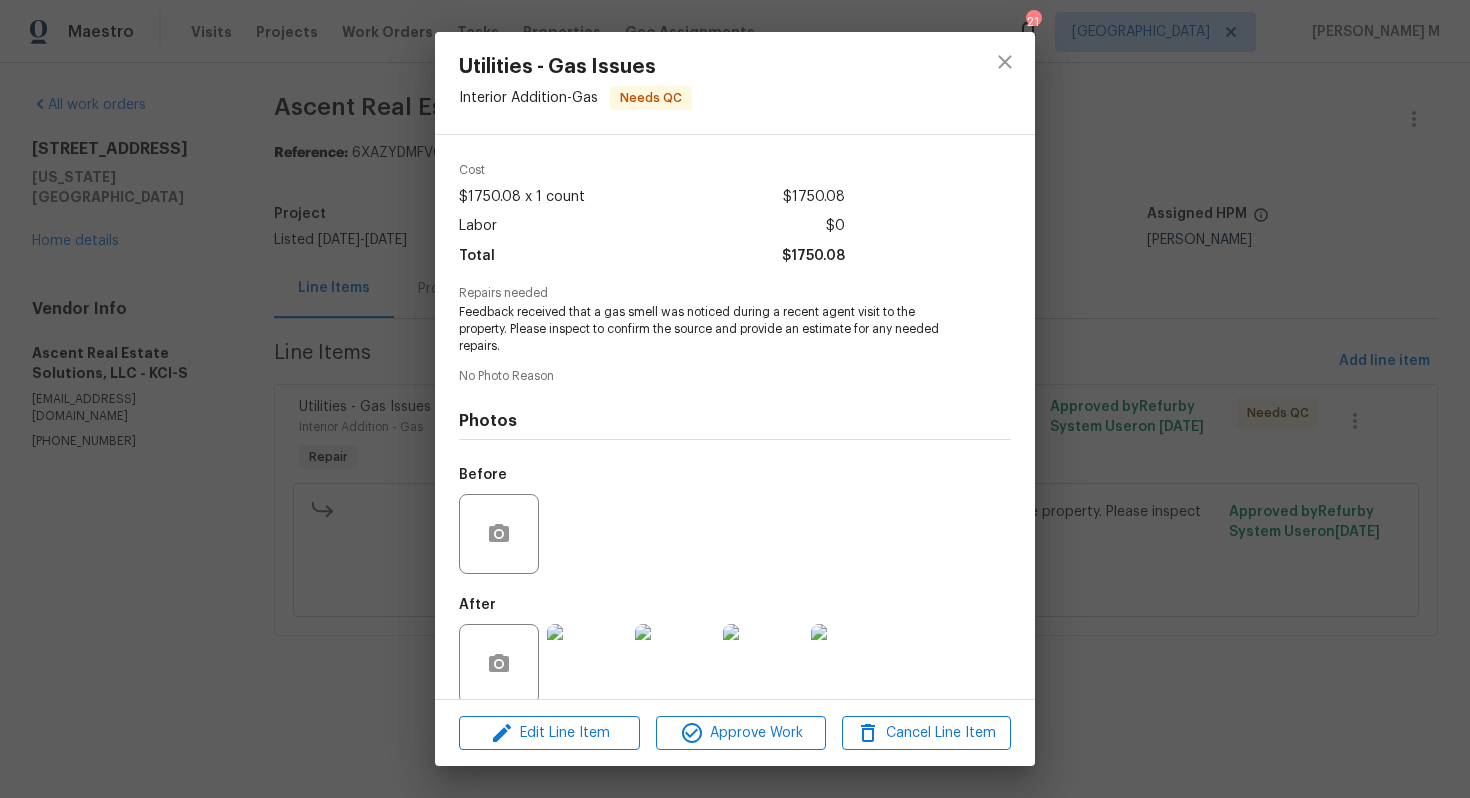 click at bounding box center (735, 399) 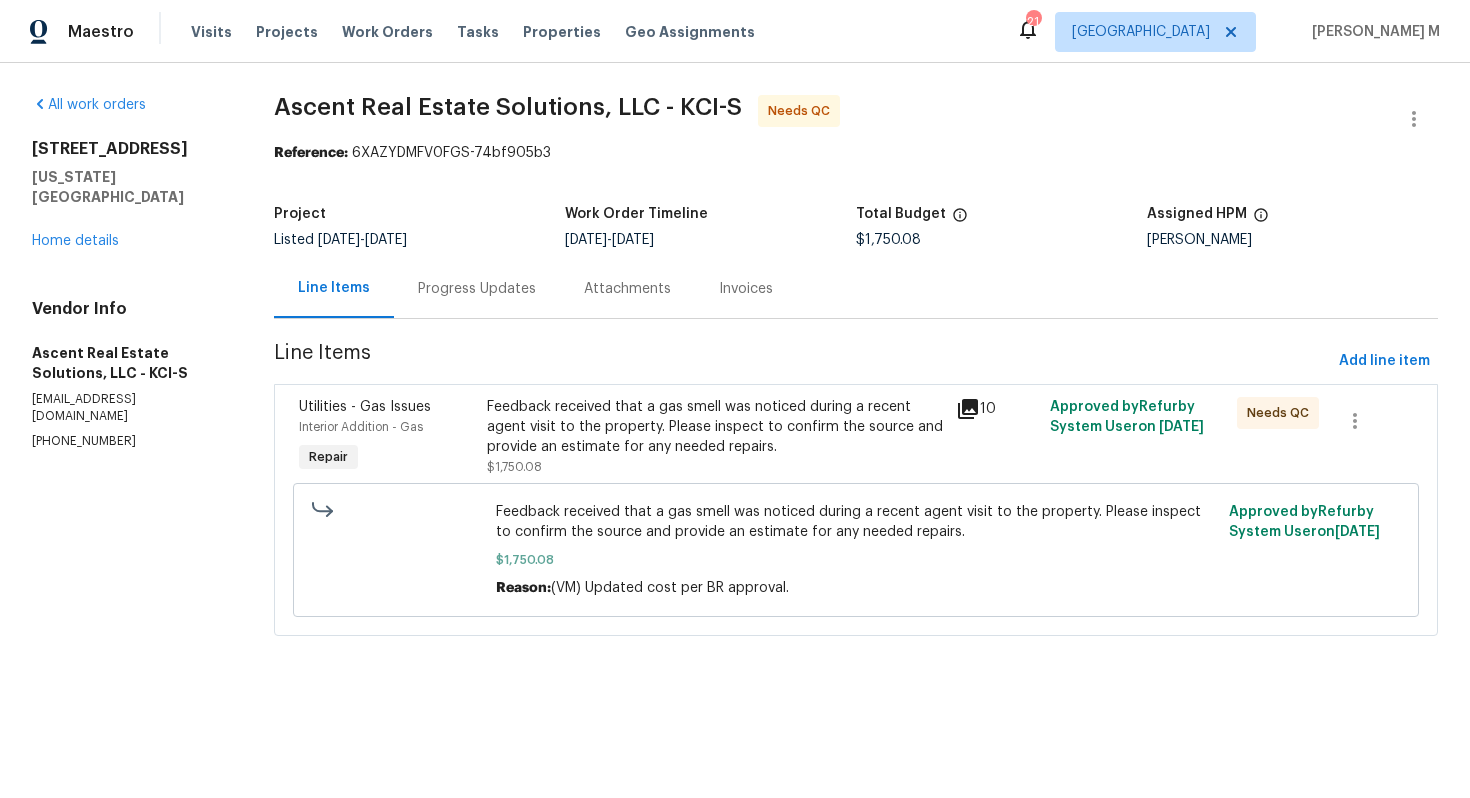 click on "(303) 578-6160" at bounding box center [129, 441] 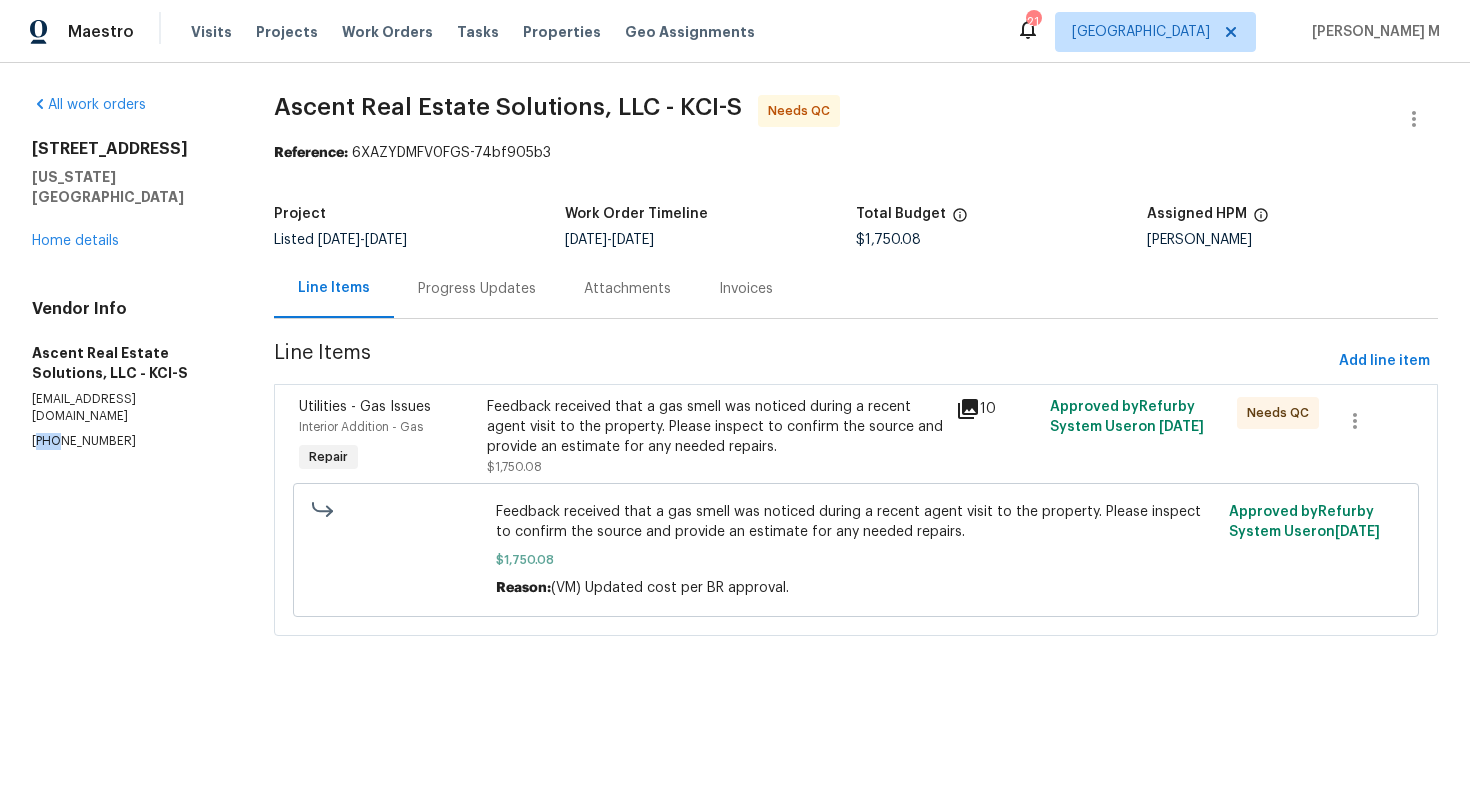 click on "(303) 578-6160" at bounding box center [129, 441] 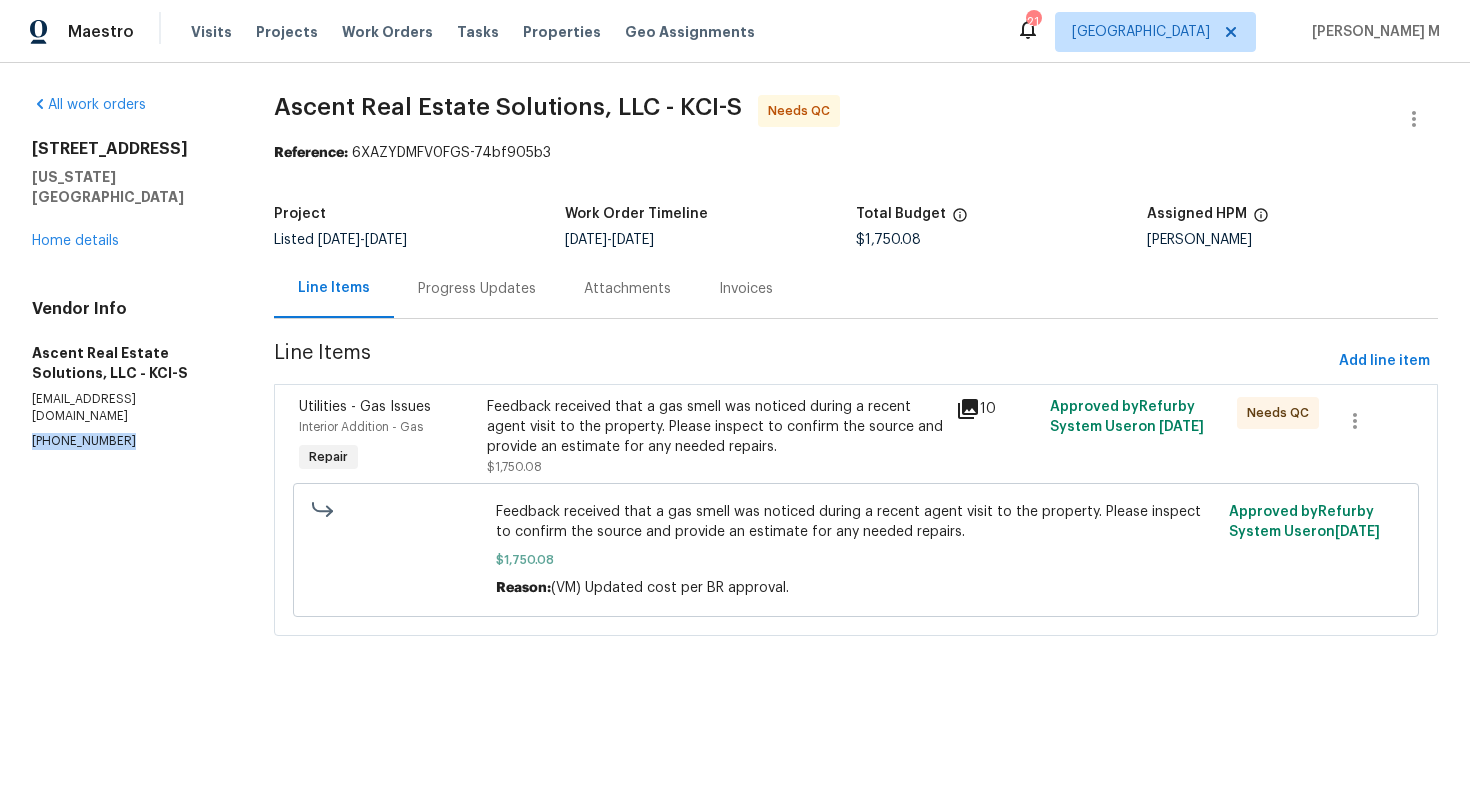 click on "(303) 578-6160" at bounding box center (129, 441) 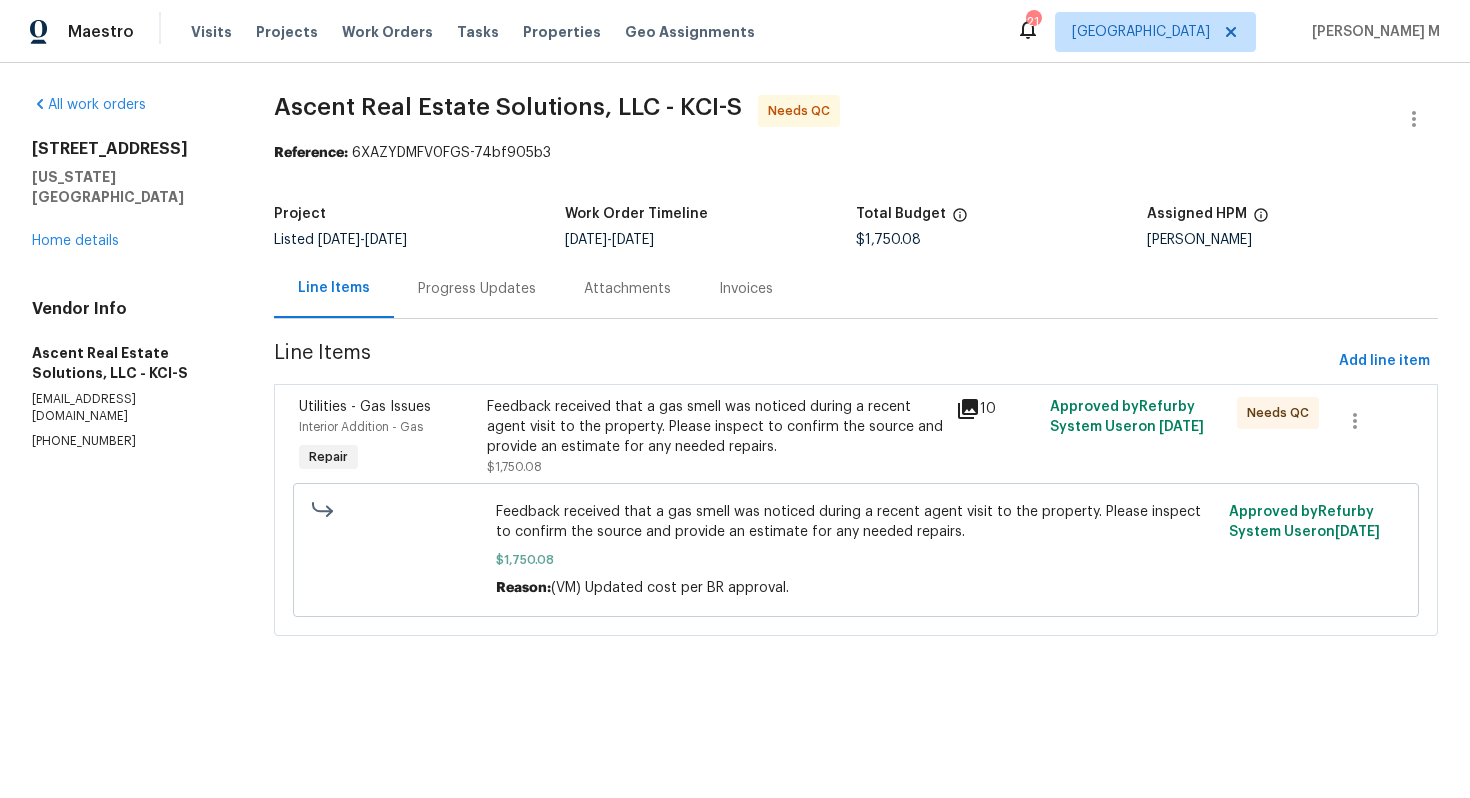 click on "Progress Updates" at bounding box center [477, 288] 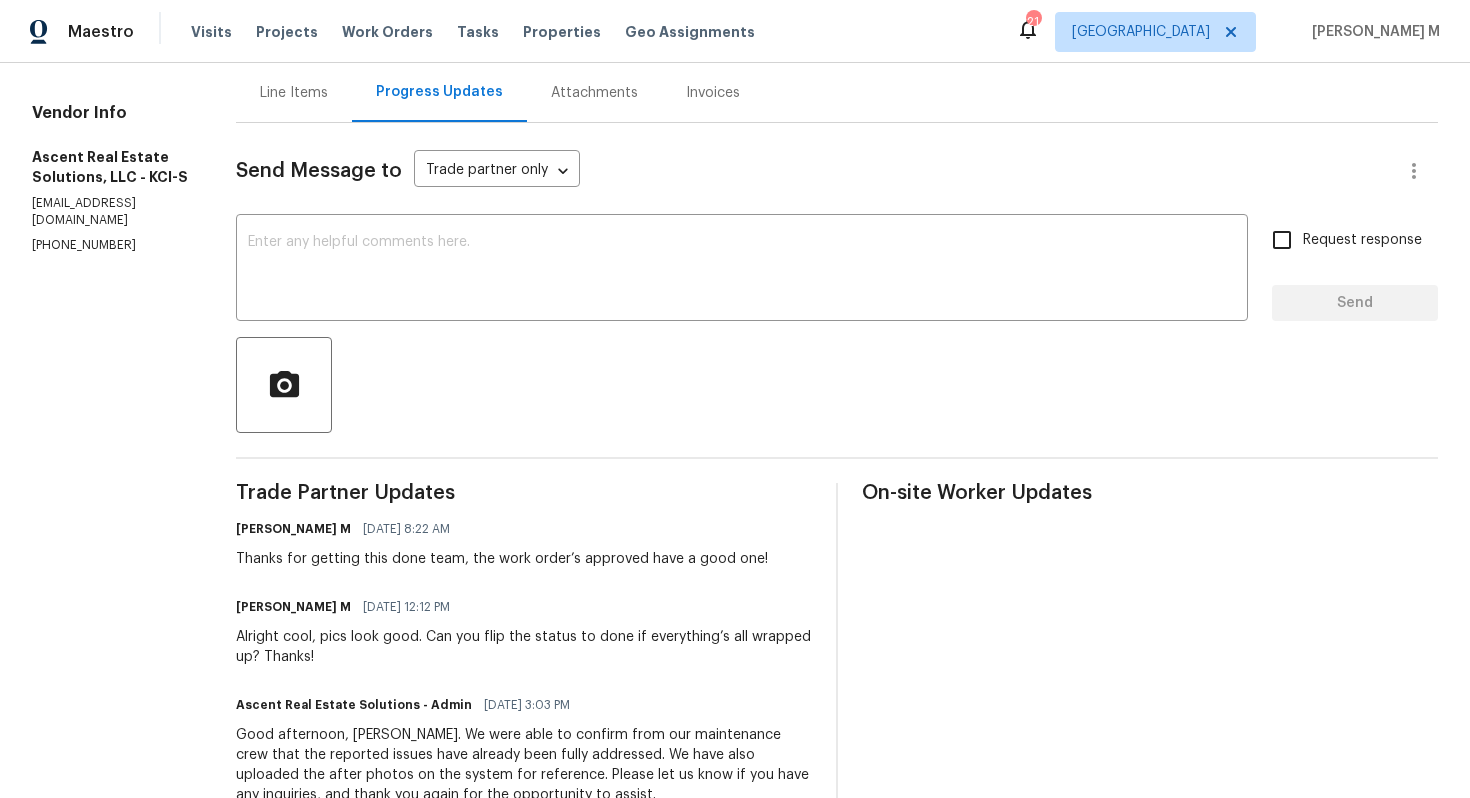 scroll, scrollTop: 0, scrollLeft: 0, axis: both 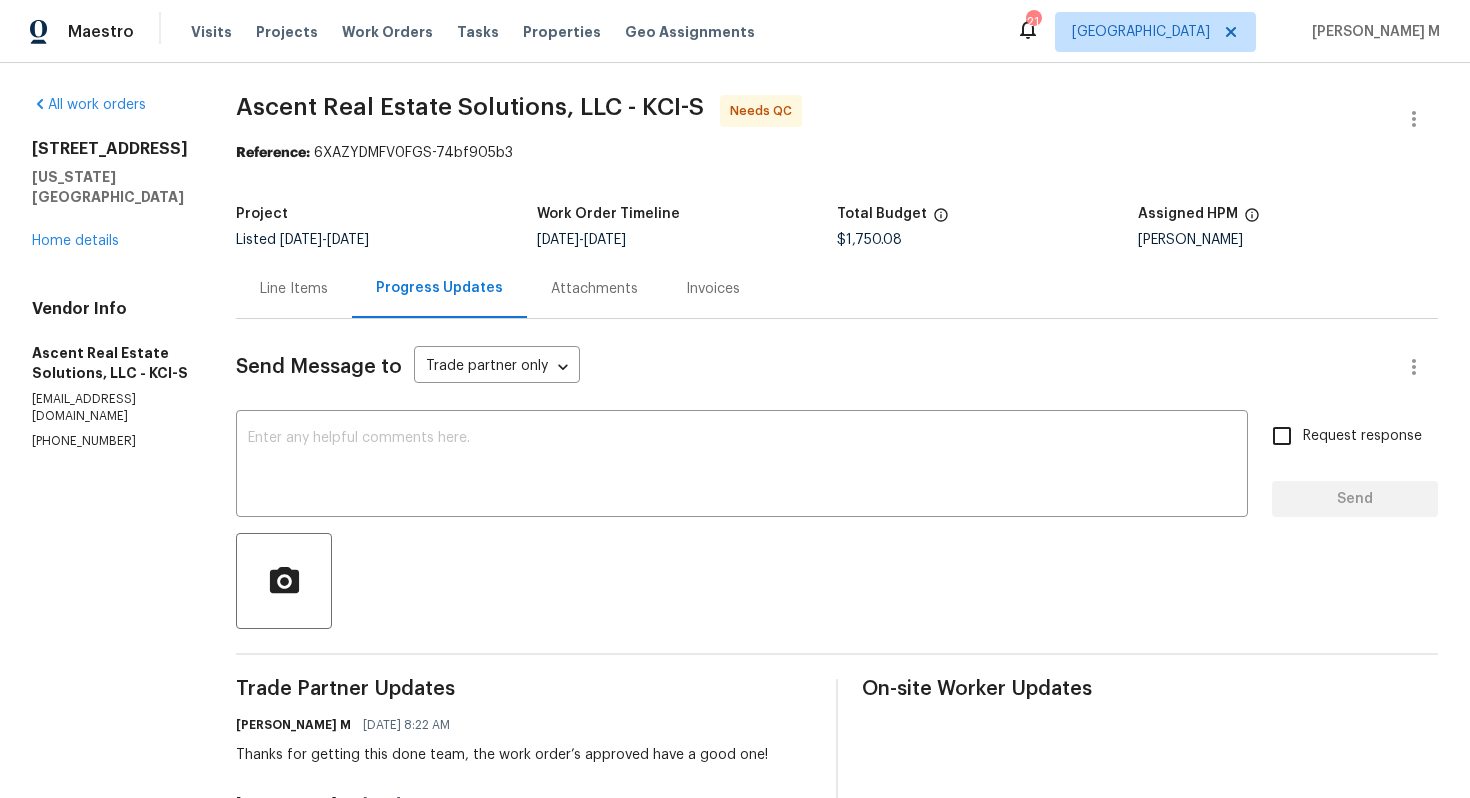 click on "Line Items" at bounding box center [294, 289] 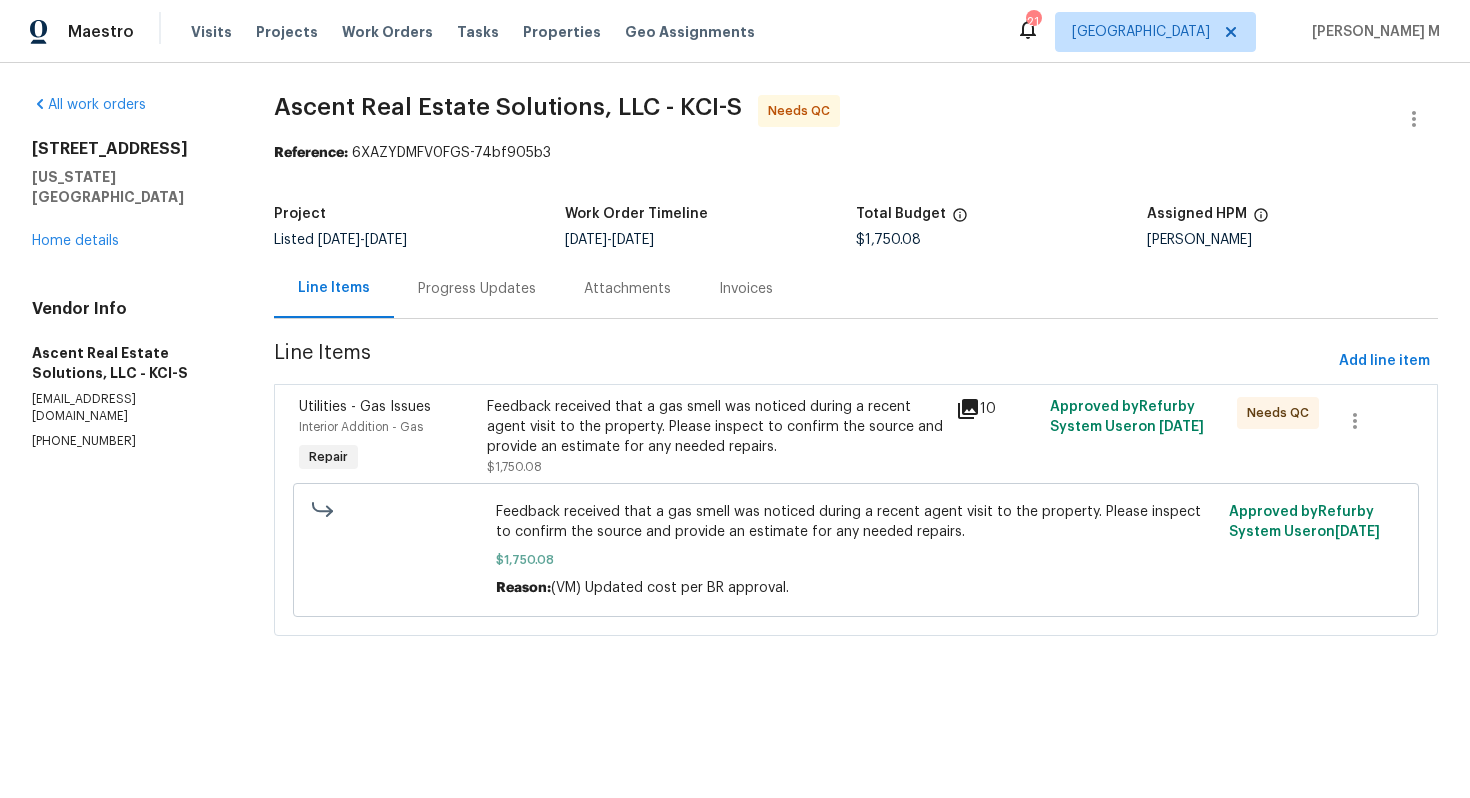 click on "All work orders 8412 E 103rd Ter Kansas City, MO 64134 Home details Vendor Info Ascent Real Estate Solutions, LLC - KCI-S workorders@ascentres.com (303) 578-6160" at bounding box center [129, 377] 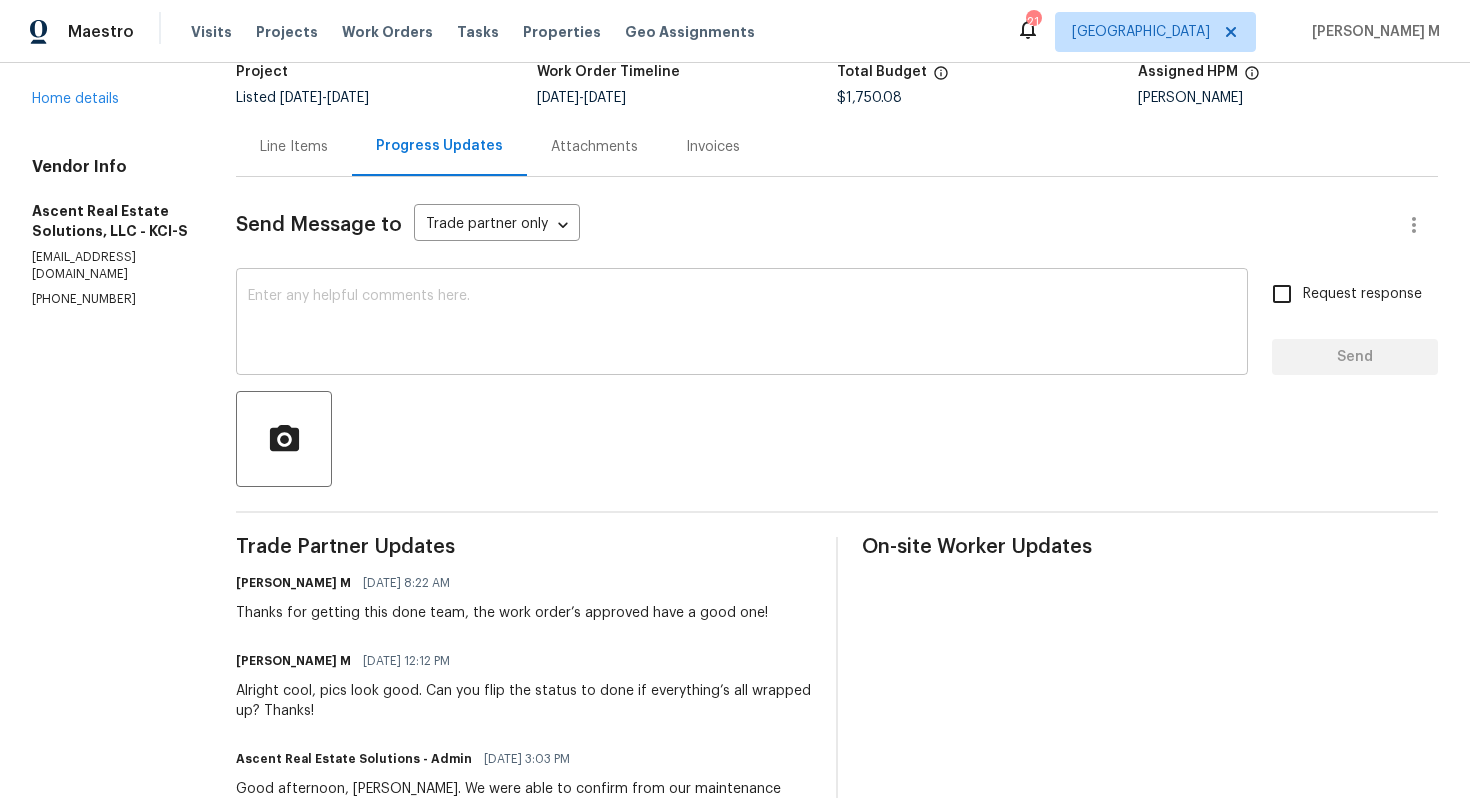 scroll, scrollTop: 0, scrollLeft: 0, axis: both 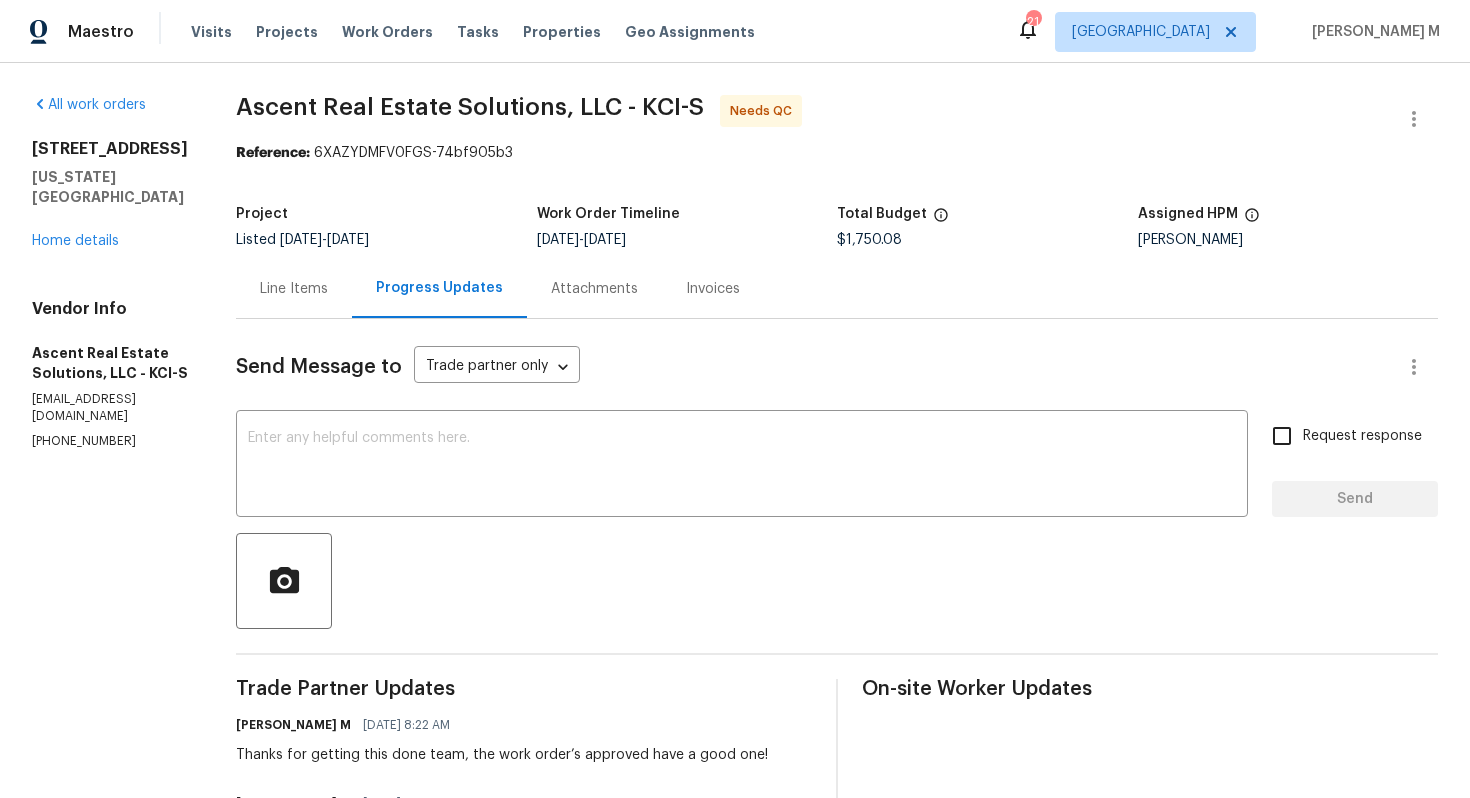 click on "Line Items" at bounding box center (294, 288) 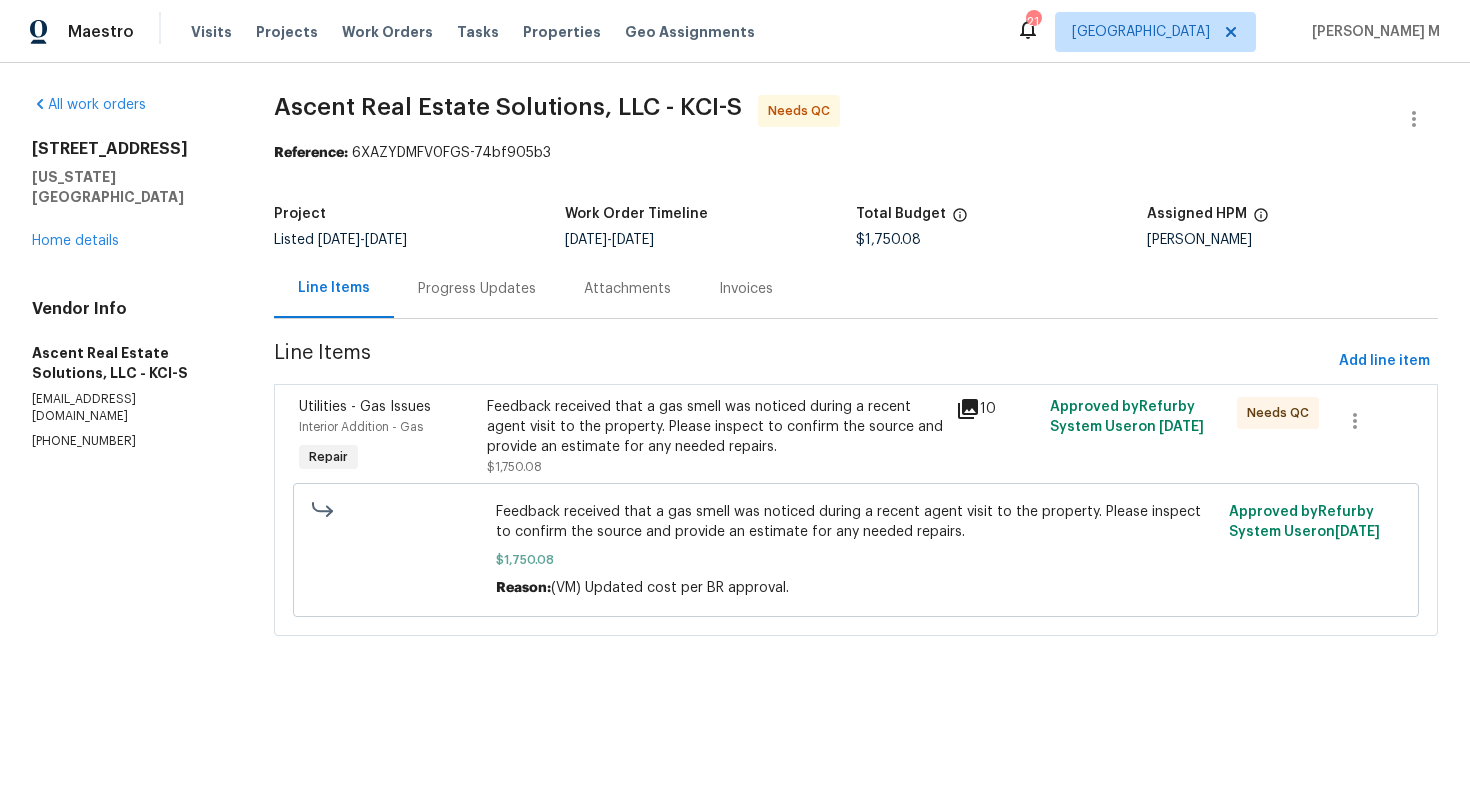 click on "Feedback received that a gas smell was noticed during a recent agent visit to the property. Please inspect to confirm the source and provide an estimate for any needed repairs." at bounding box center (715, 427) 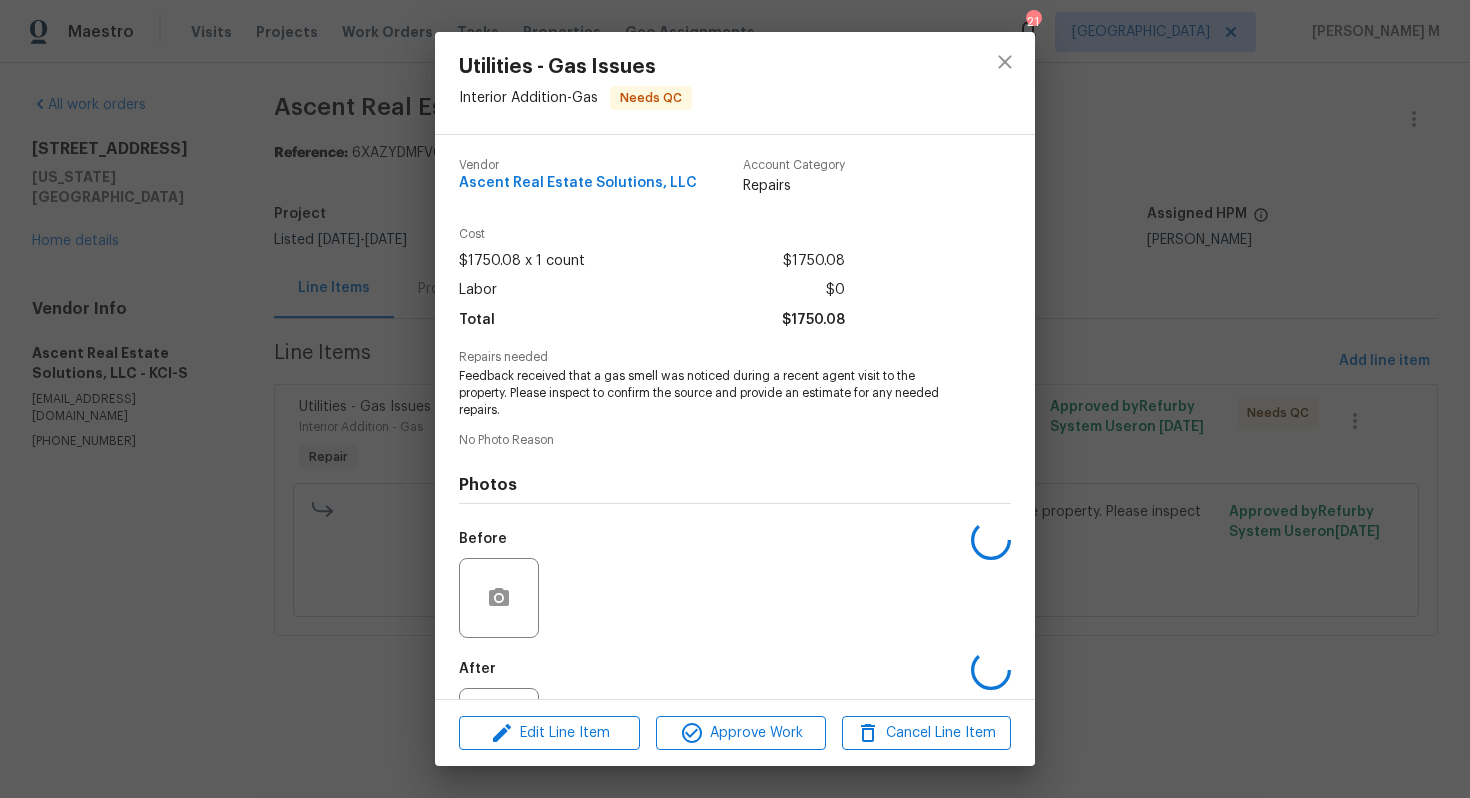 scroll, scrollTop: 64, scrollLeft: 0, axis: vertical 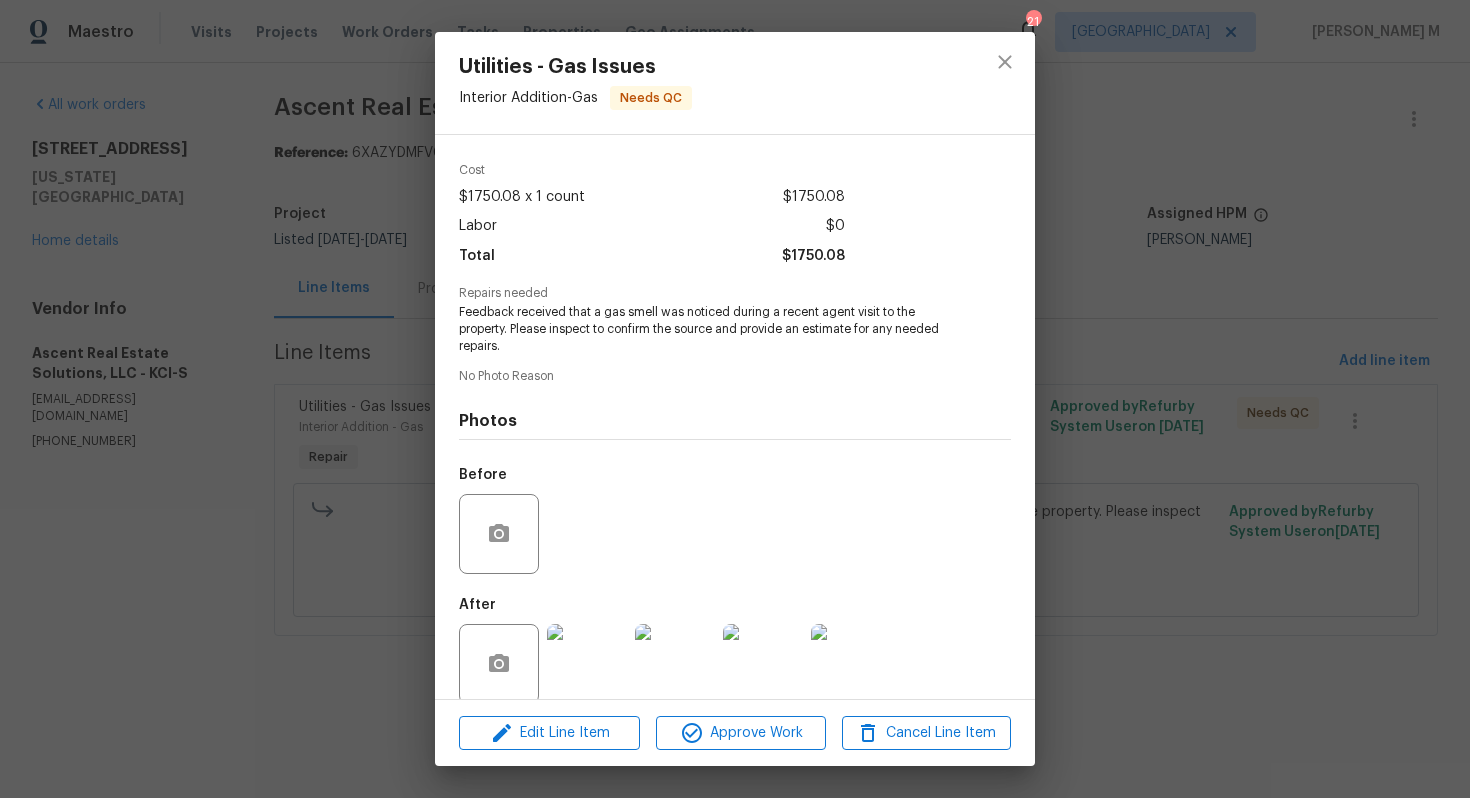click at bounding box center (587, 664) 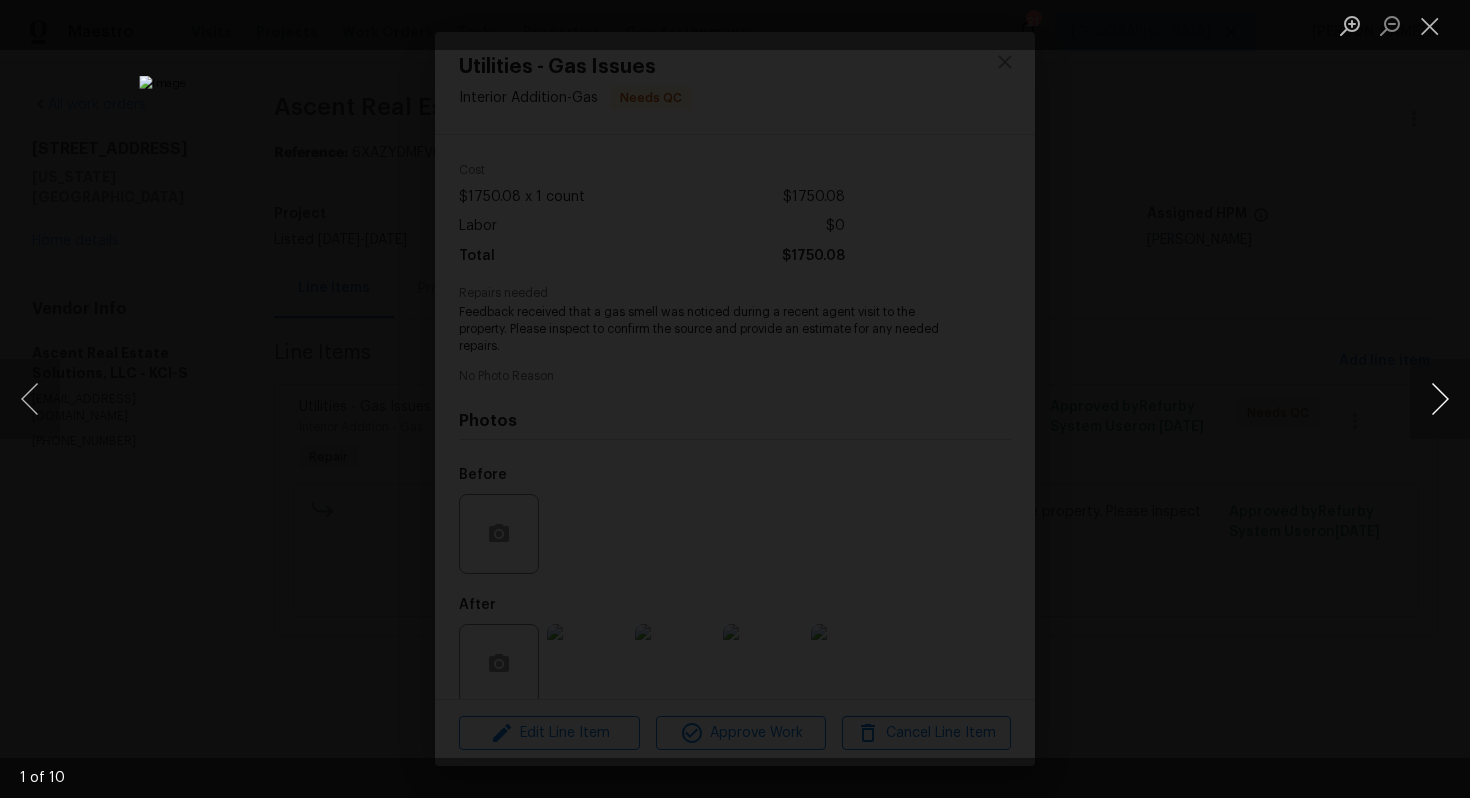 click at bounding box center (1440, 399) 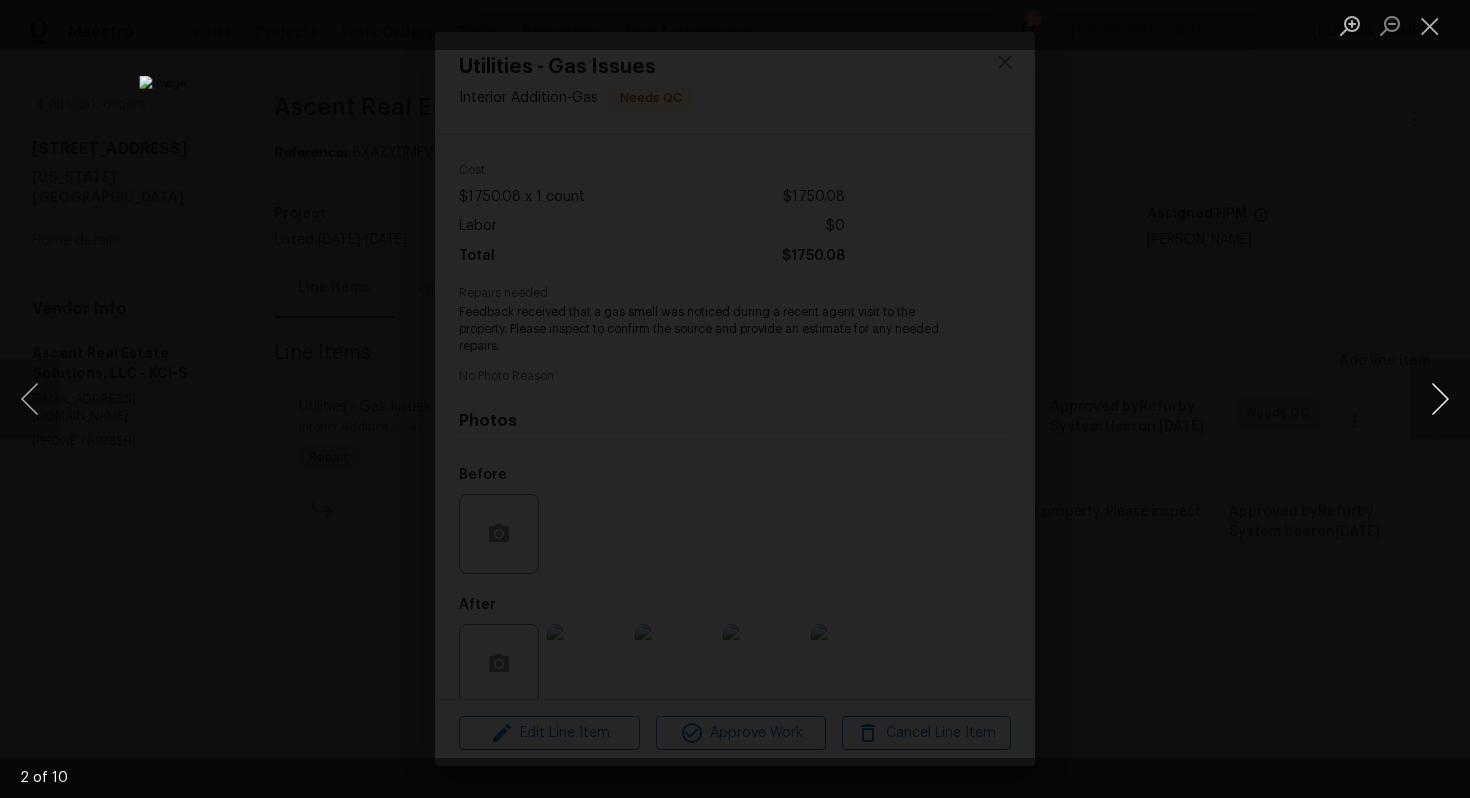 click at bounding box center [1440, 399] 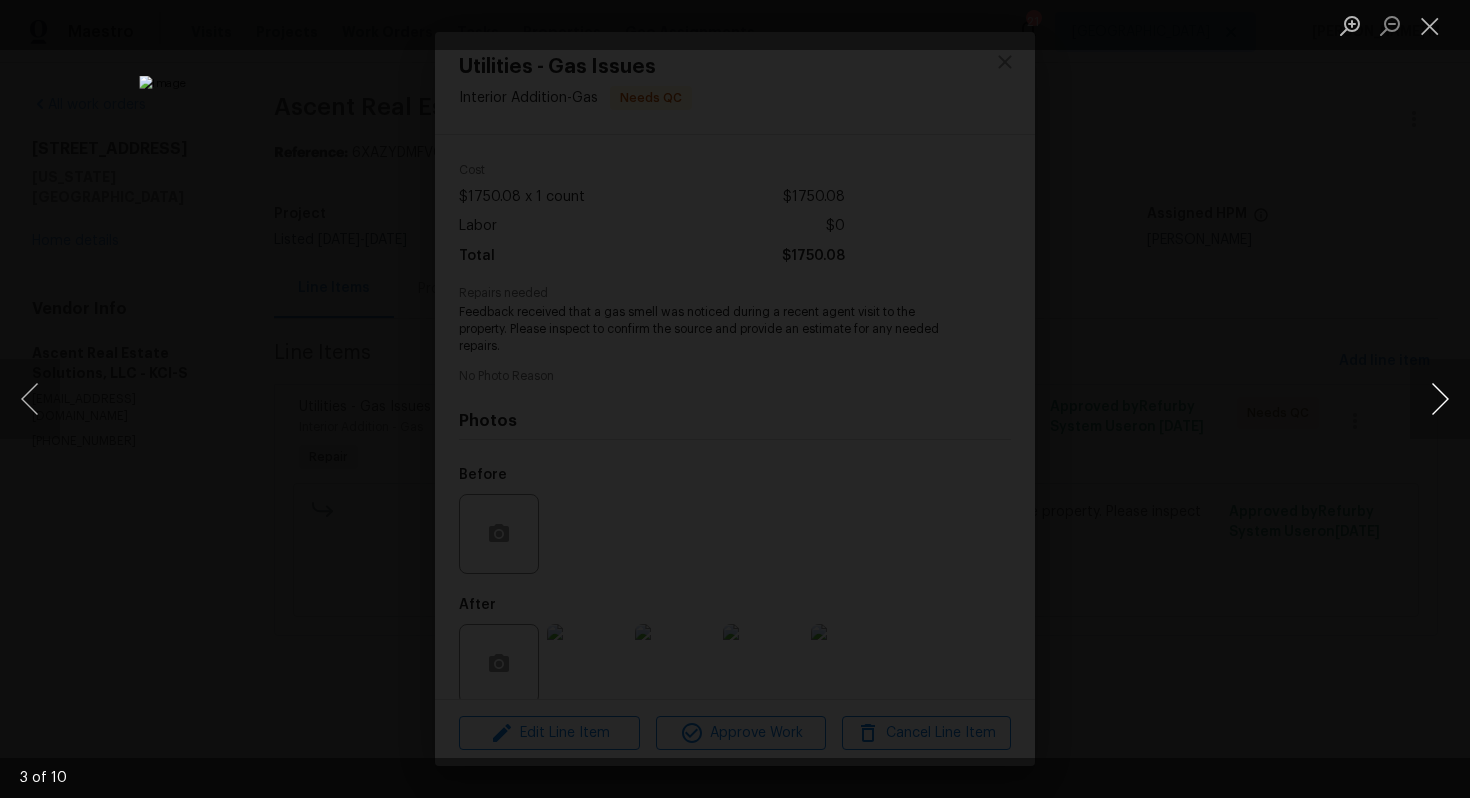 click at bounding box center [1440, 399] 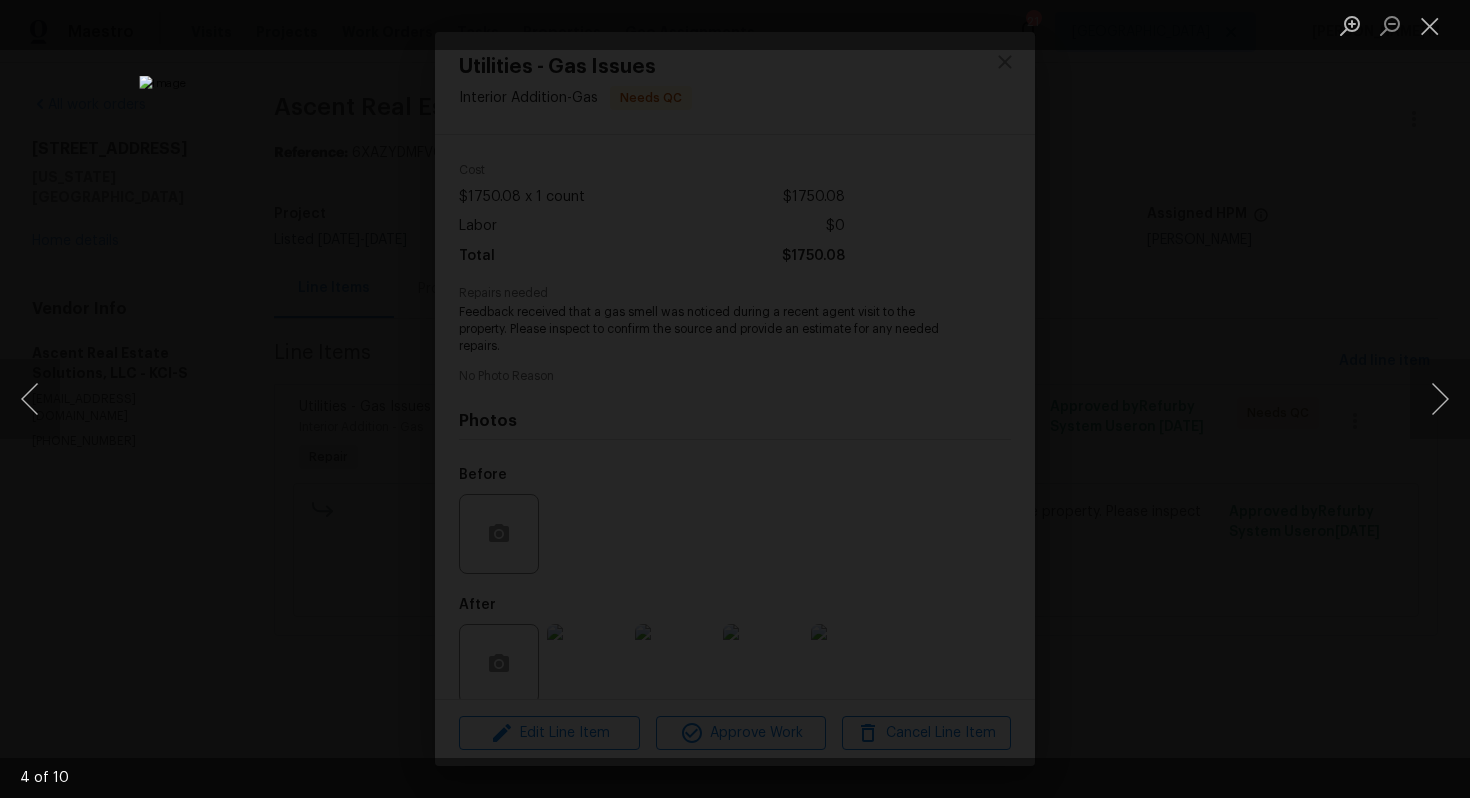 click at bounding box center (735, 399) 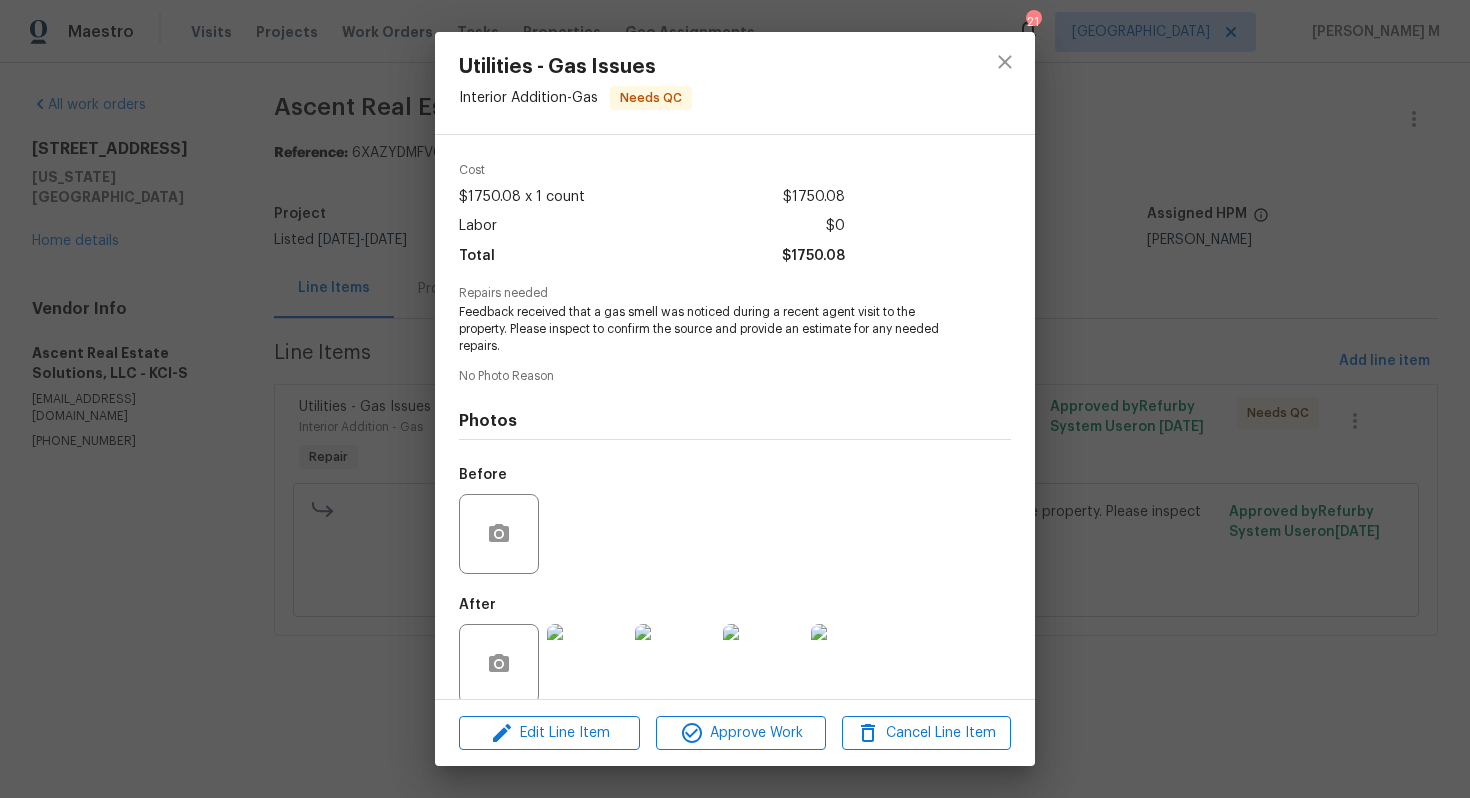 click on "Utilities - Gas Issues Interior Addition  -  Gas Needs QC Vendor Ascent Real Estate Solutions, LLC Account Category Repairs Cost $1750.08 x 1 count $1750.08 Labor $0 Total $1750.08 Repairs needed Feedback received that a gas smell was noticed during a recent agent visit to the property. Please inspect to confirm the source and provide an estimate for any needed repairs. No Photo Reason   Photos Before After  +6  Edit Line Item  Approve Work  Cancel Line Item" at bounding box center (735, 399) 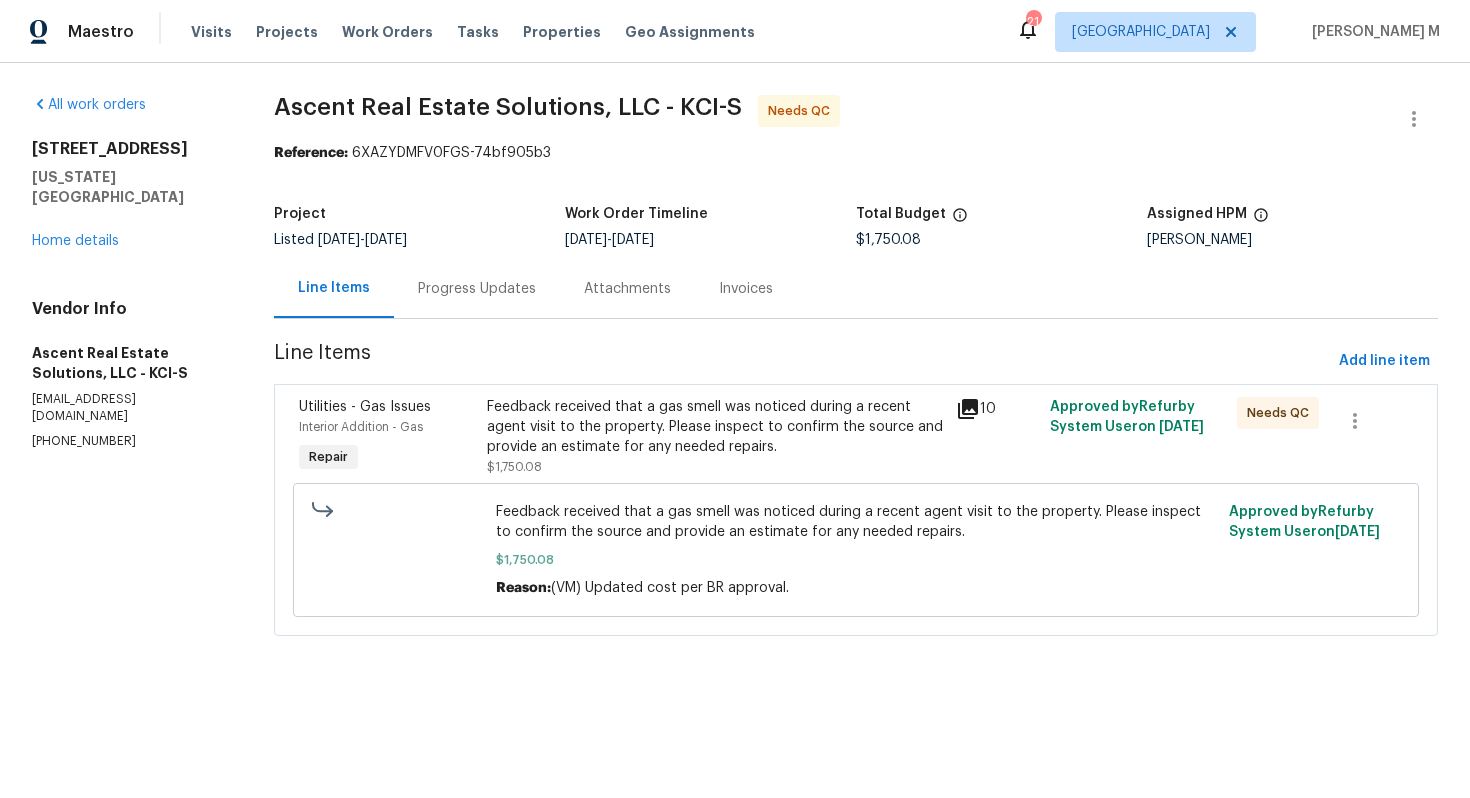 click on "Feedback received that a gas smell was noticed during a recent agent visit to the property. Please inspect to confirm the source and provide an estimate for any needed repairs." at bounding box center [715, 427] 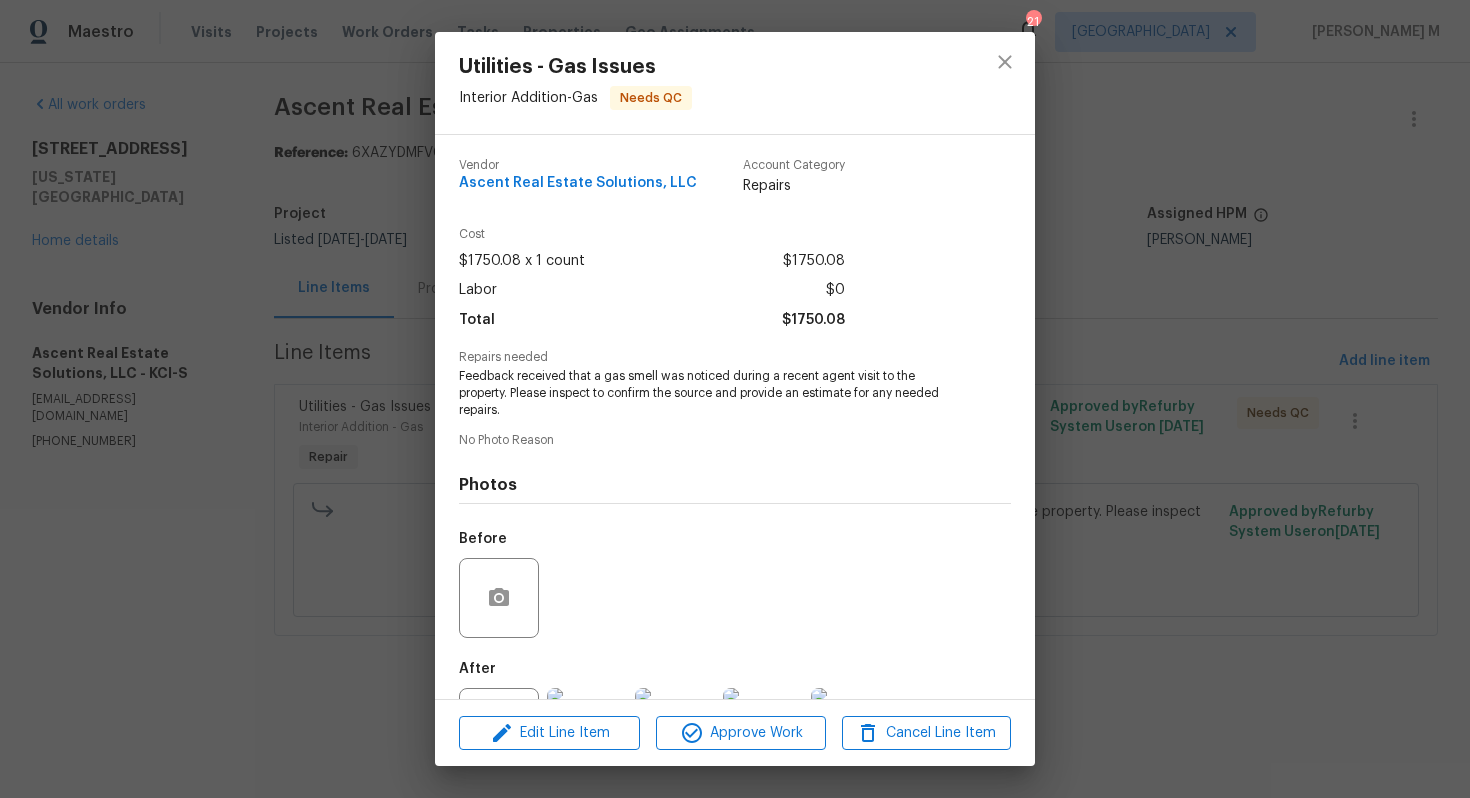 scroll, scrollTop: 64, scrollLeft: 0, axis: vertical 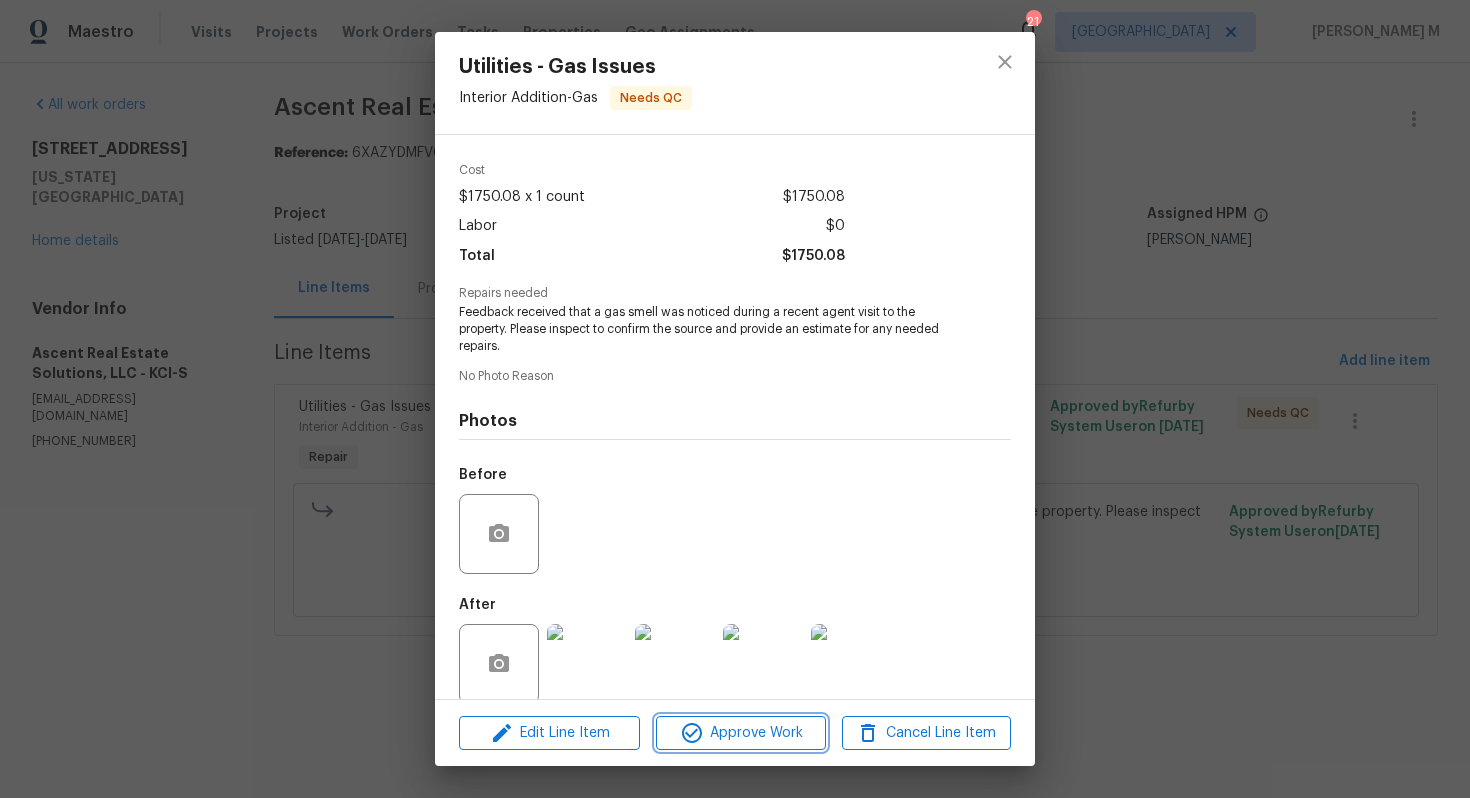 click on "Approve Work" at bounding box center [740, 733] 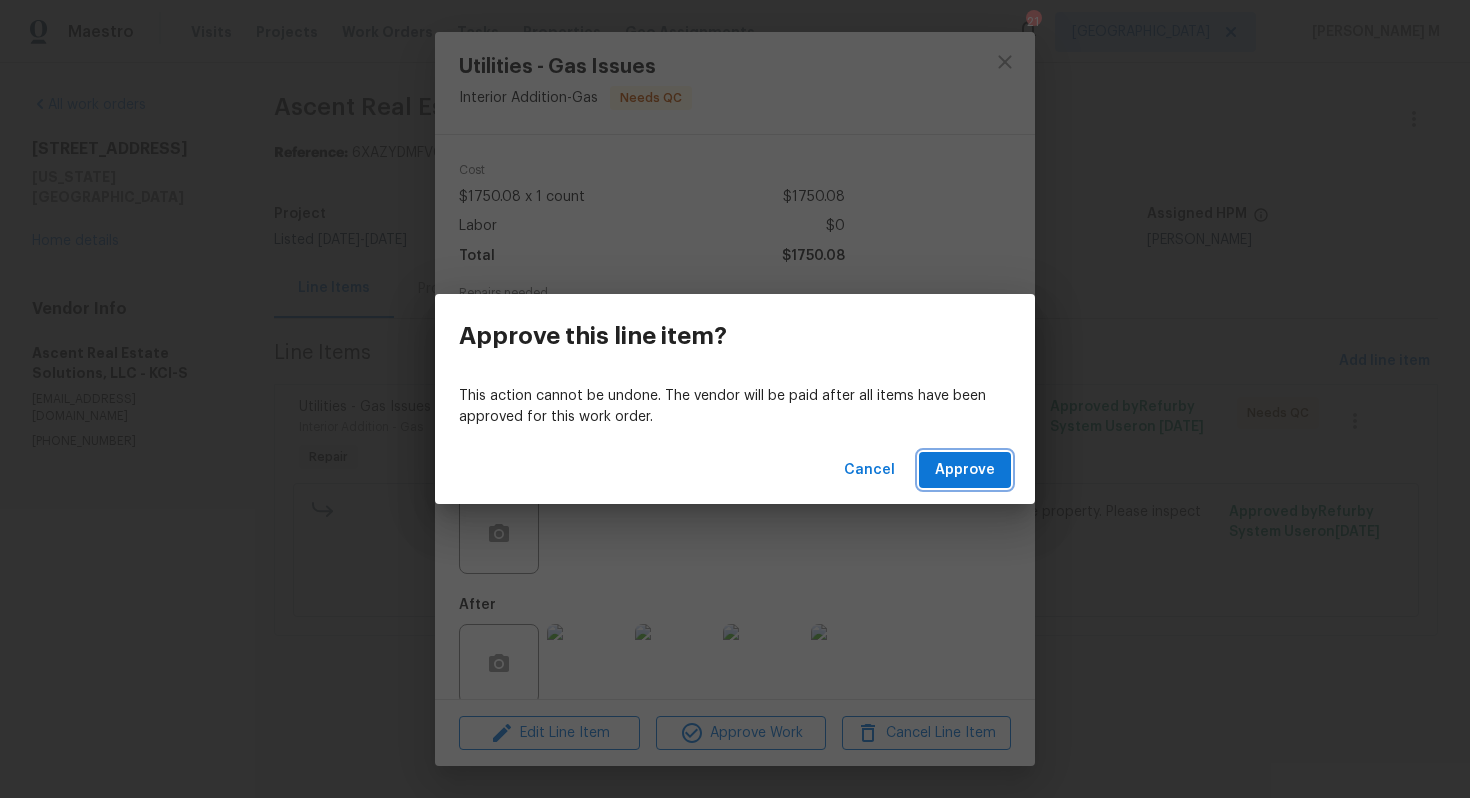 click on "Approve" at bounding box center [965, 470] 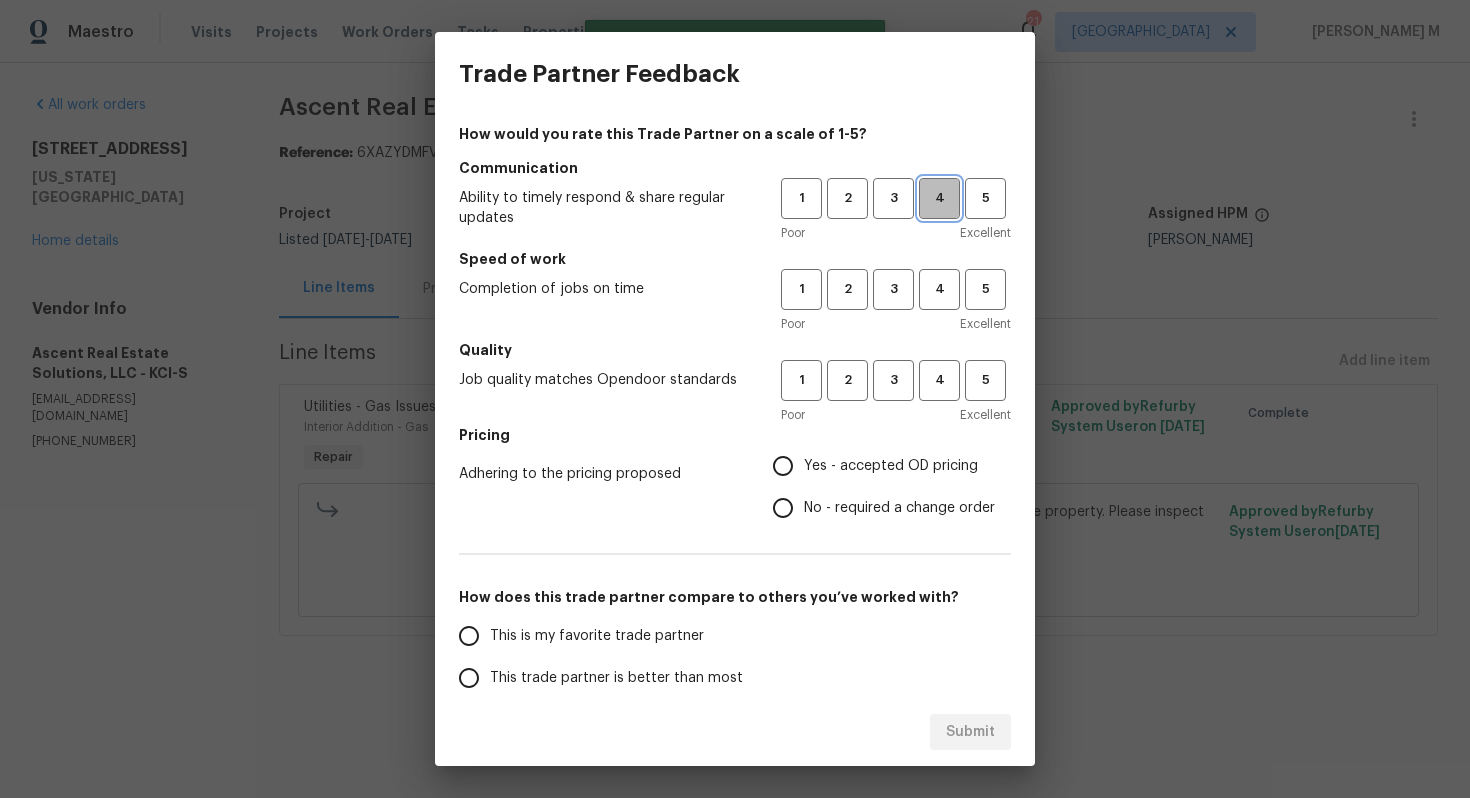click on "4" at bounding box center (939, 198) 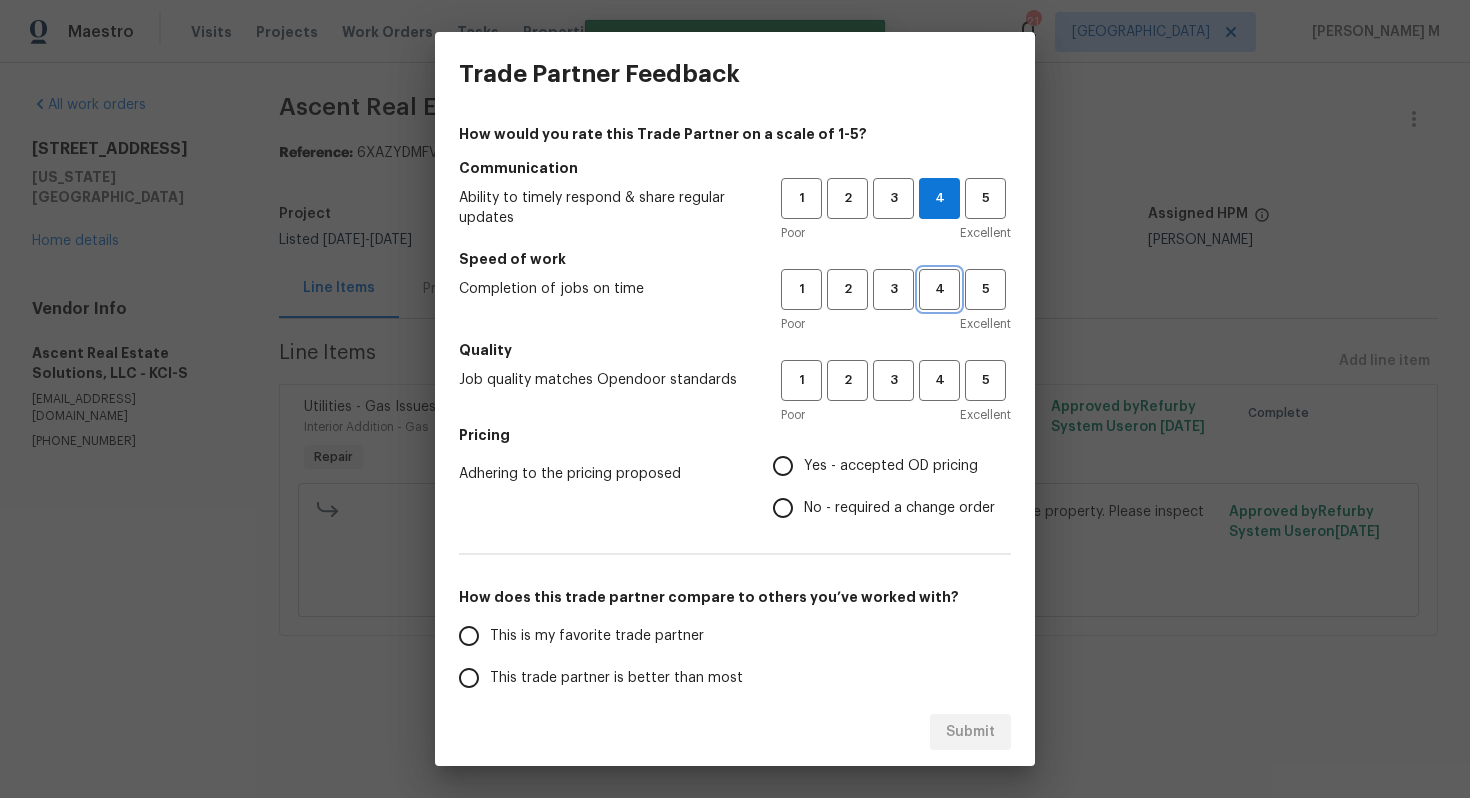 click on "4" at bounding box center (939, 289) 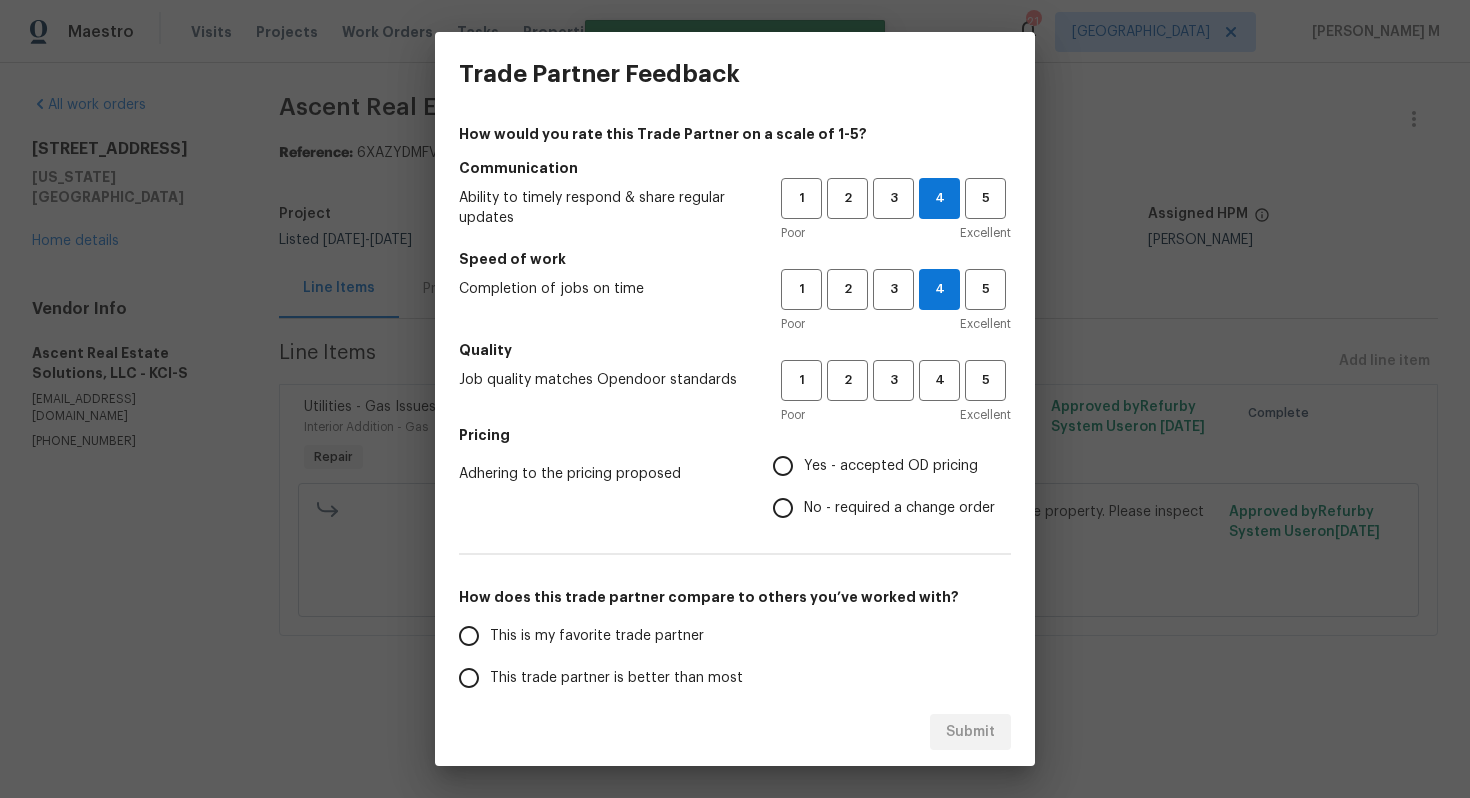 click on "Poor Excellent" at bounding box center (896, 415) 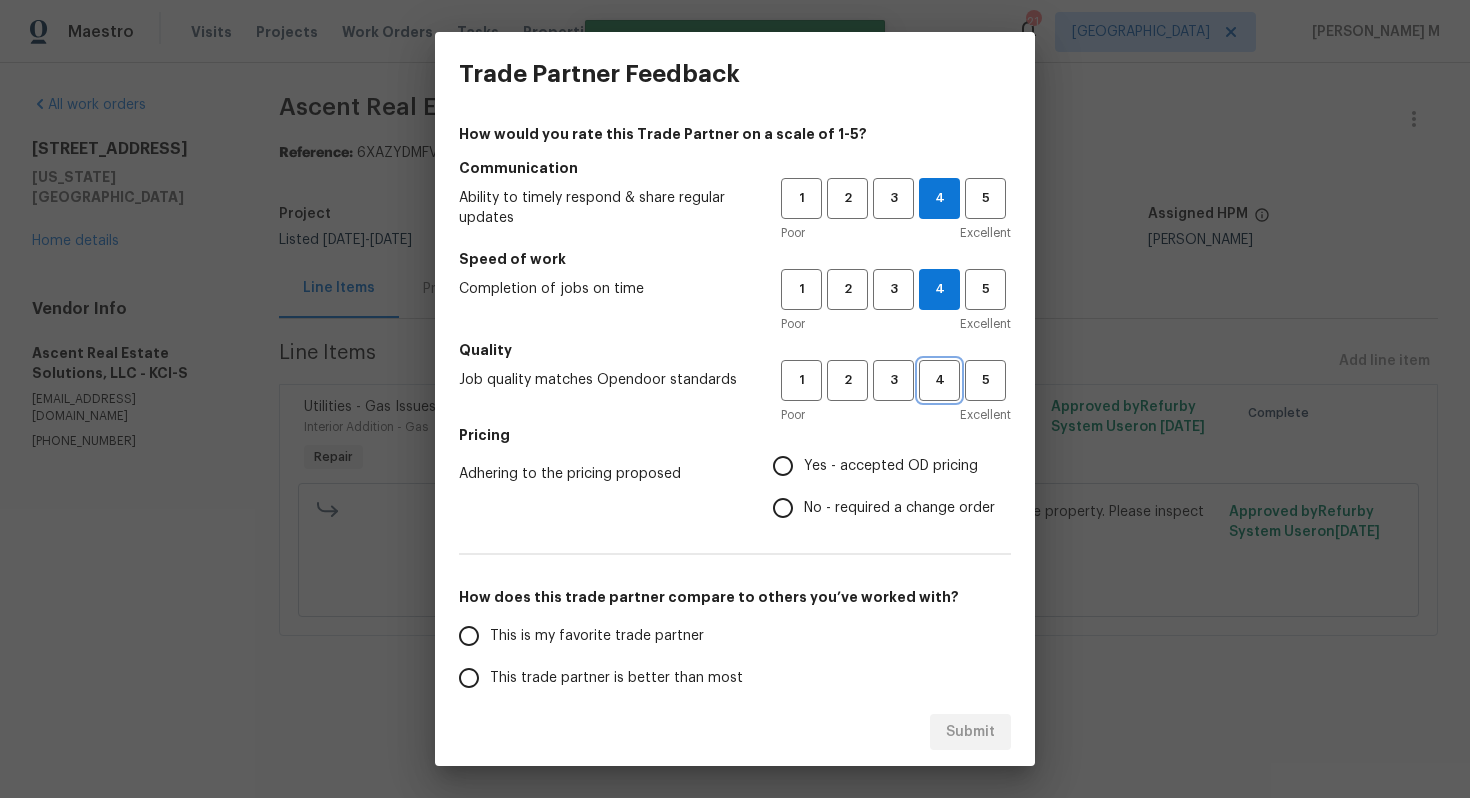 click on "4" at bounding box center (939, 380) 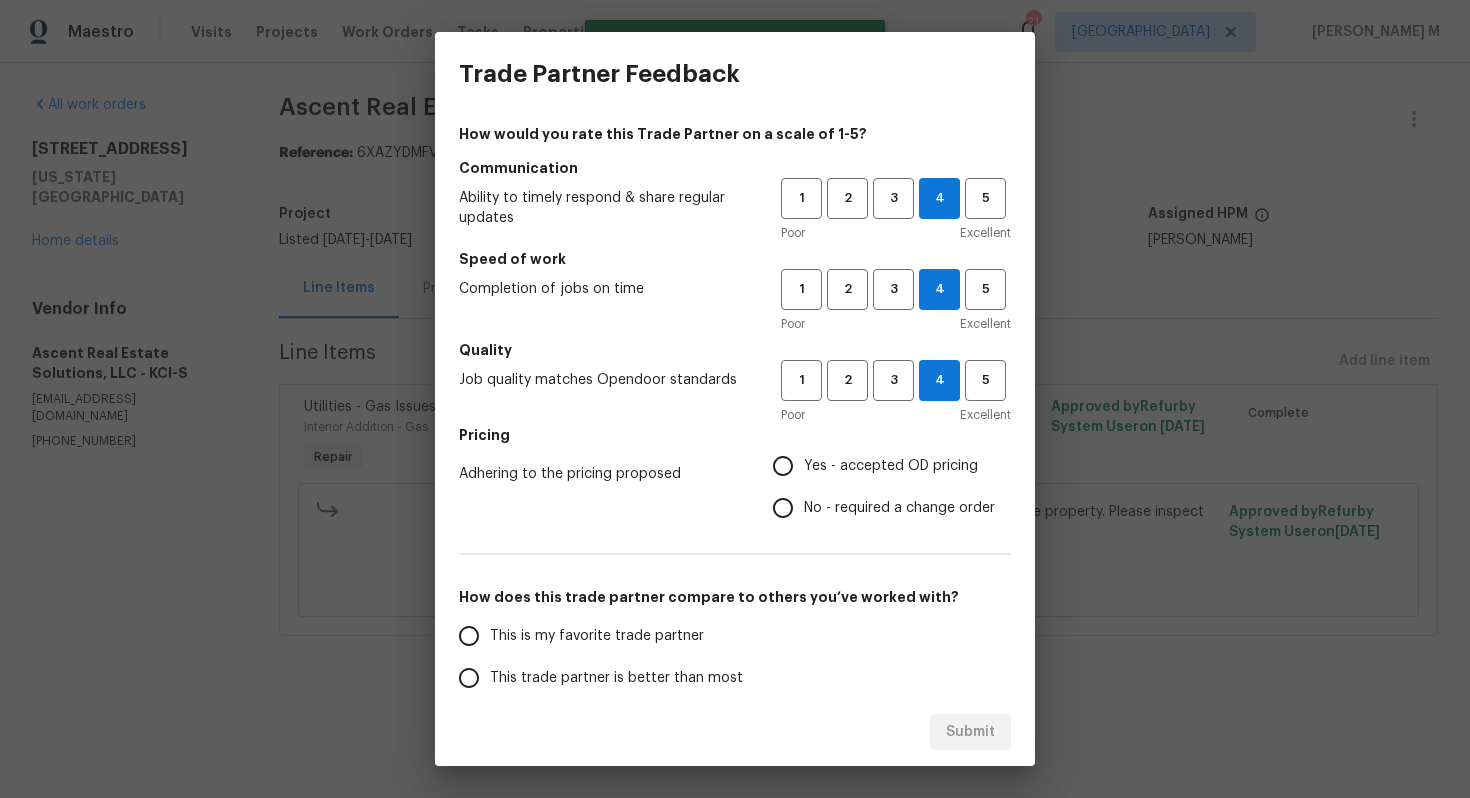 click on "Adhering to the pricing proposed Yes - accepted OD pricing No - required a change order" at bounding box center (735, 487) 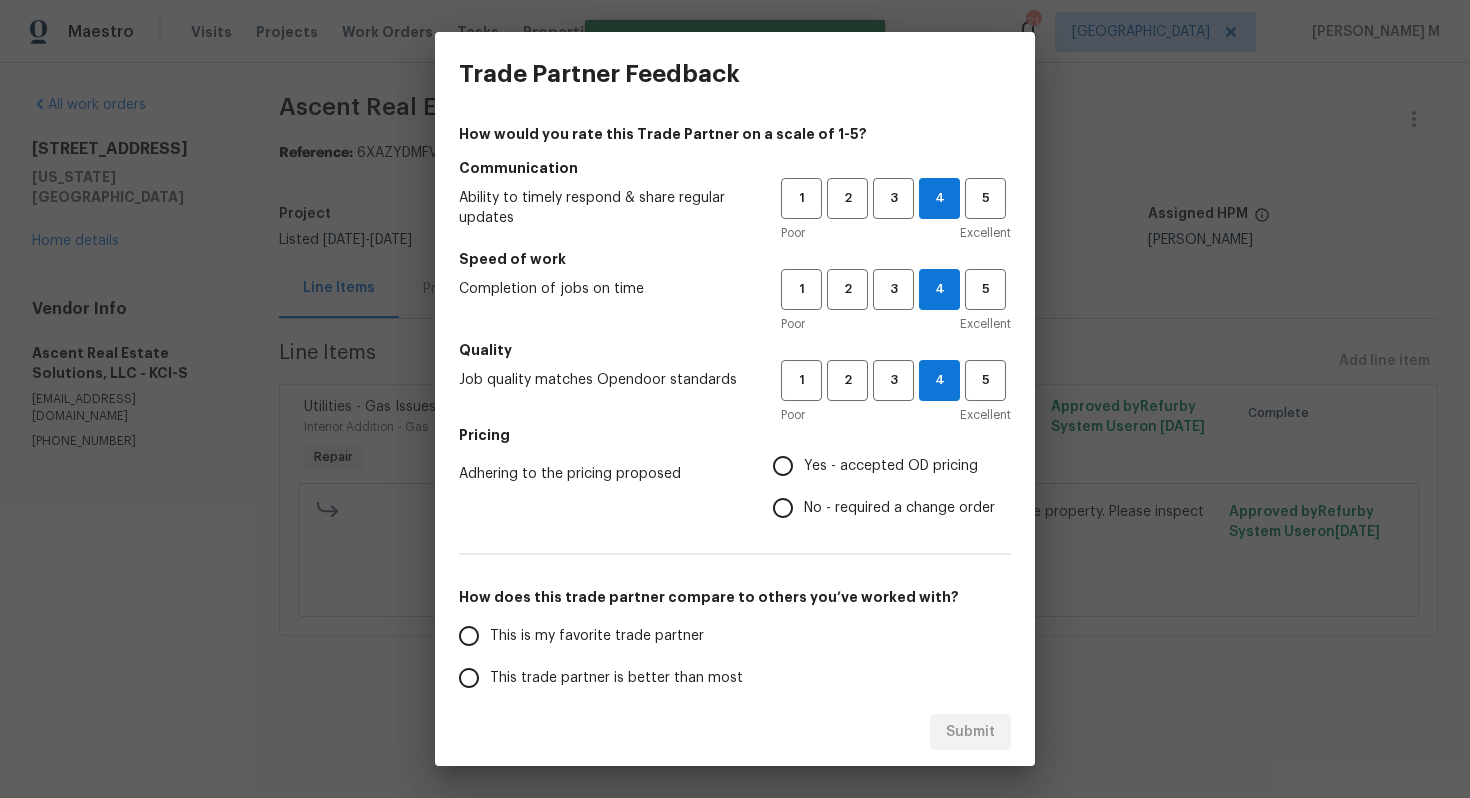 click on "Yes - accepted OD pricing" at bounding box center [783, 466] 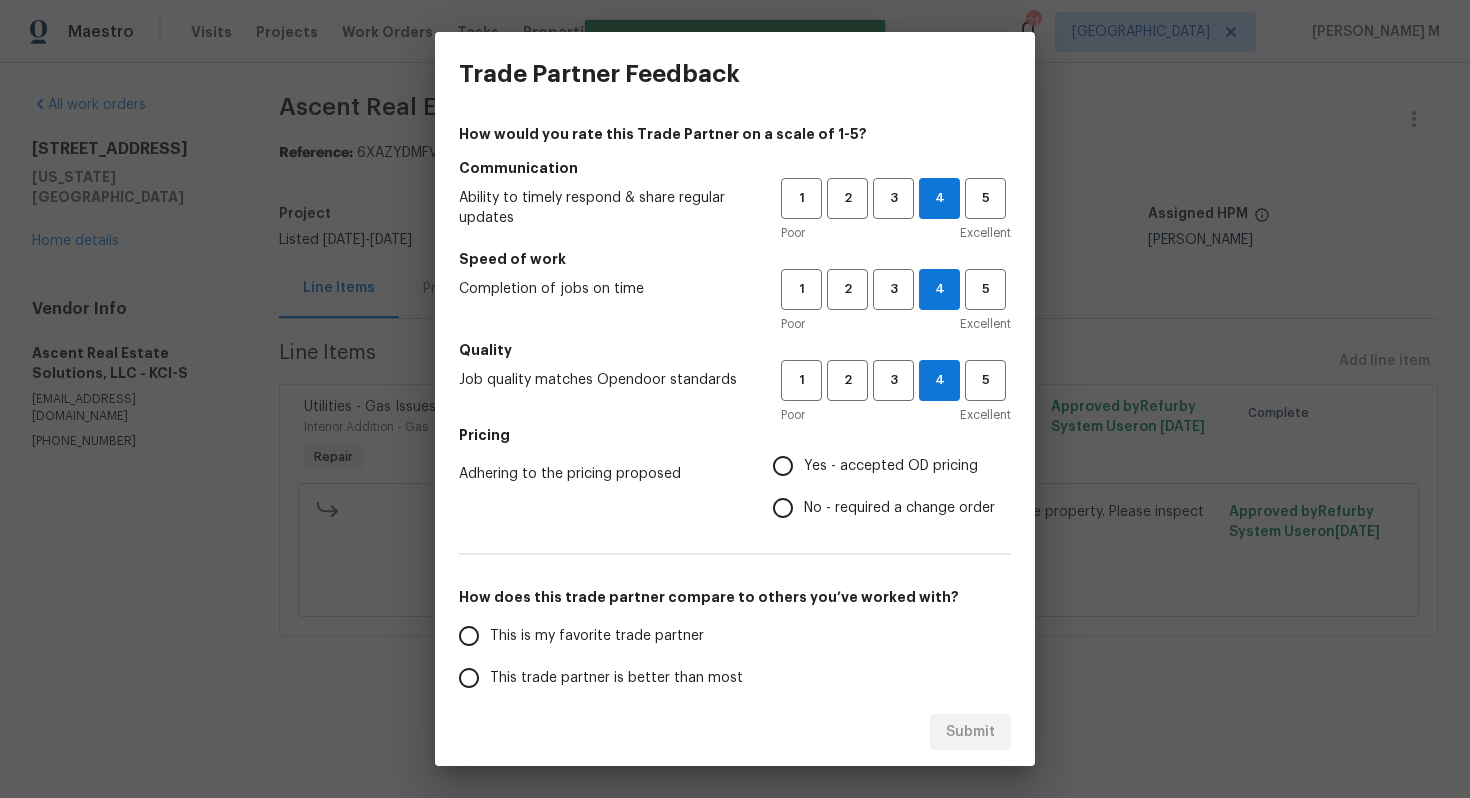 radio on "true" 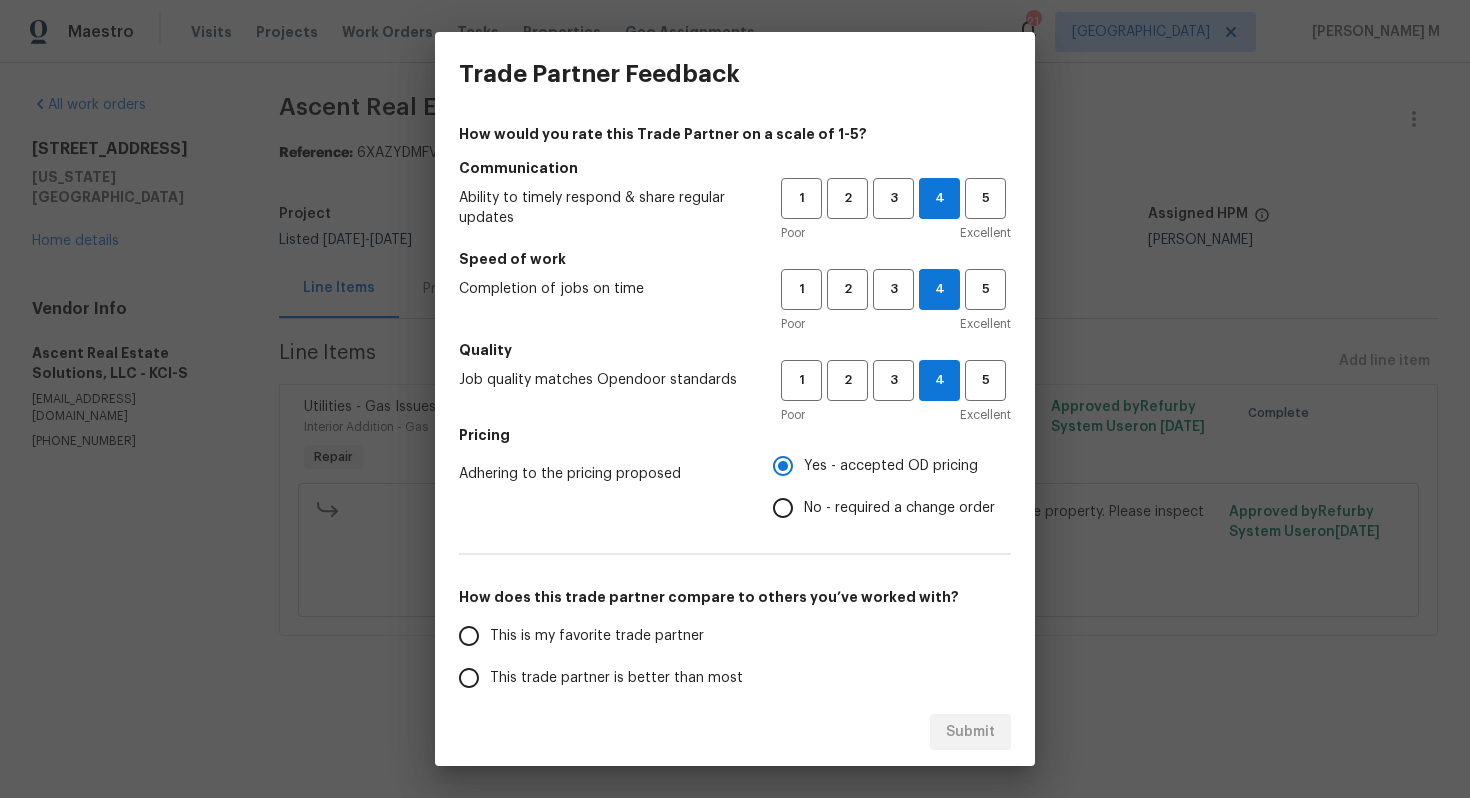 click on "This is my favorite trade partner" at bounding box center (606, 636) 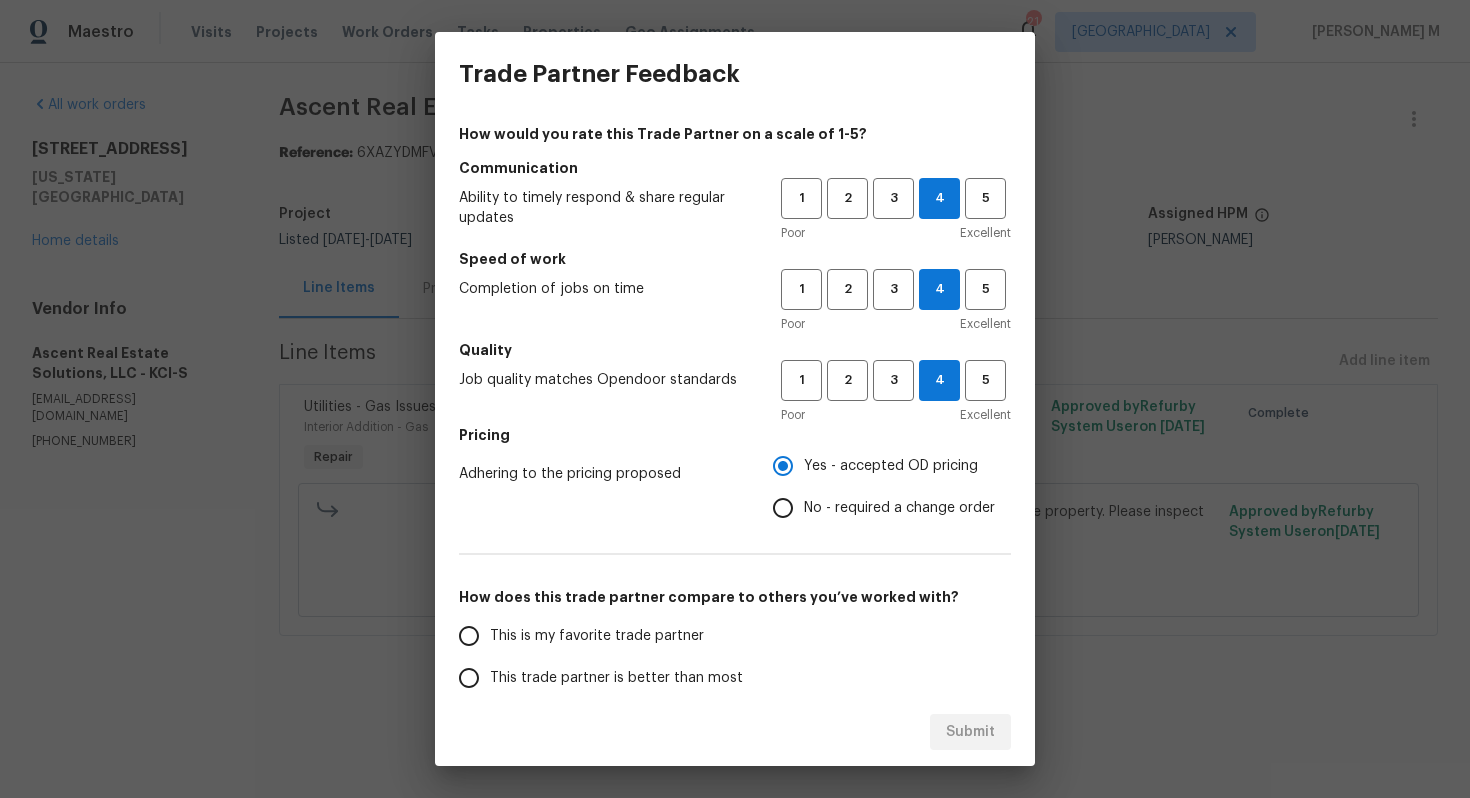 click on "This is my favorite trade partner" at bounding box center (469, 636) 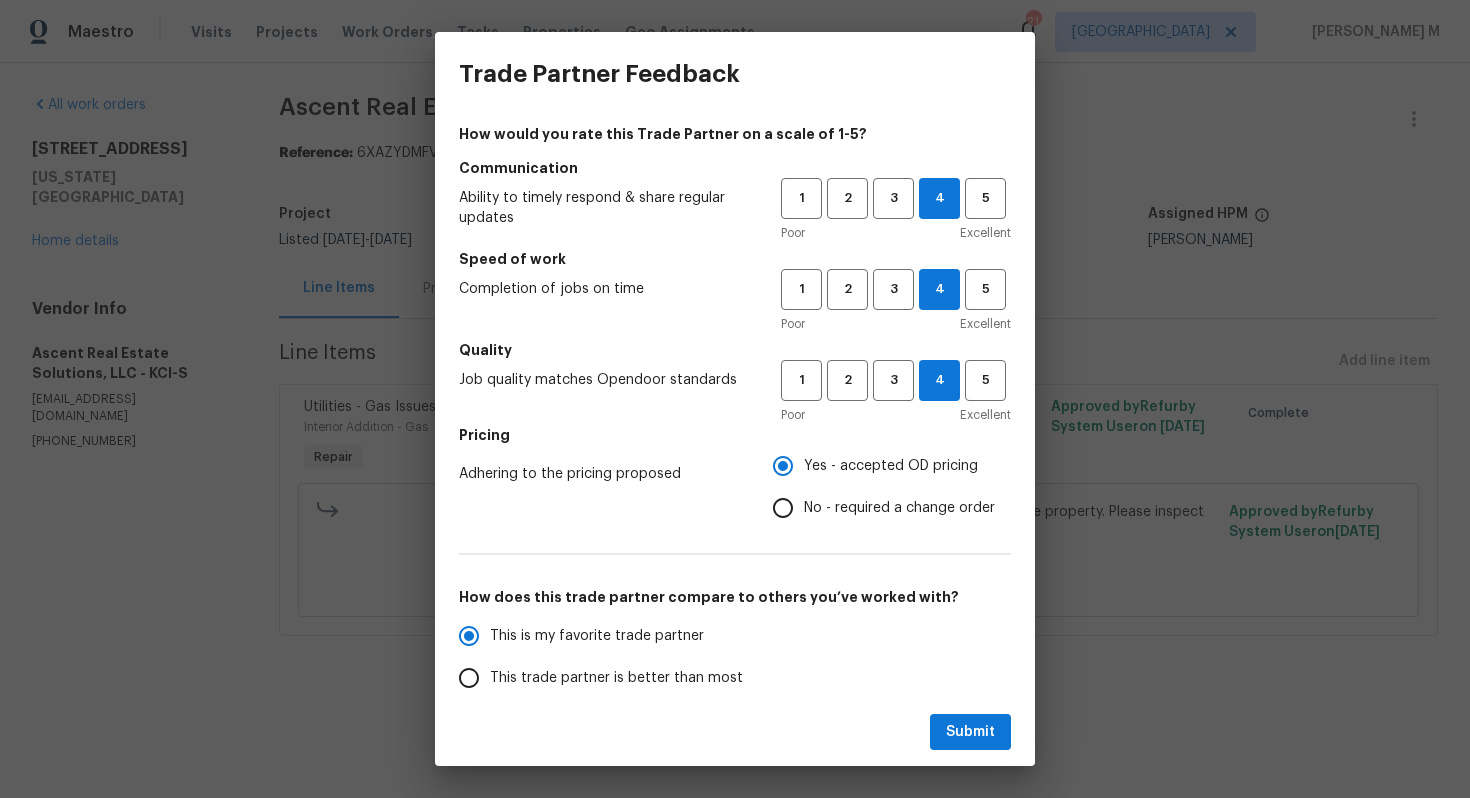 click on "This trade partner is better than most" at bounding box center (616, 678) 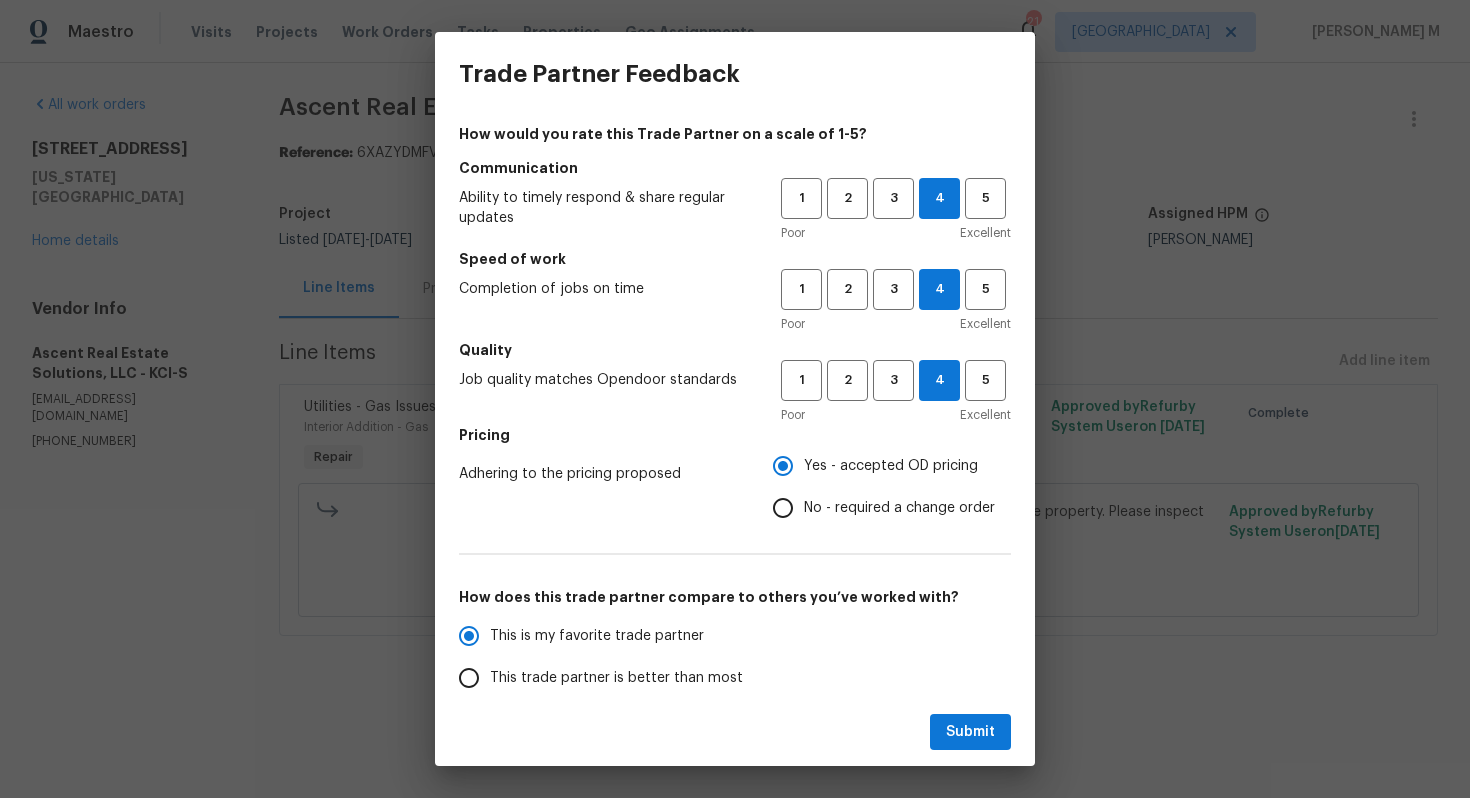 click on "This trade partner is better than most" at bounding box center [469, 678] 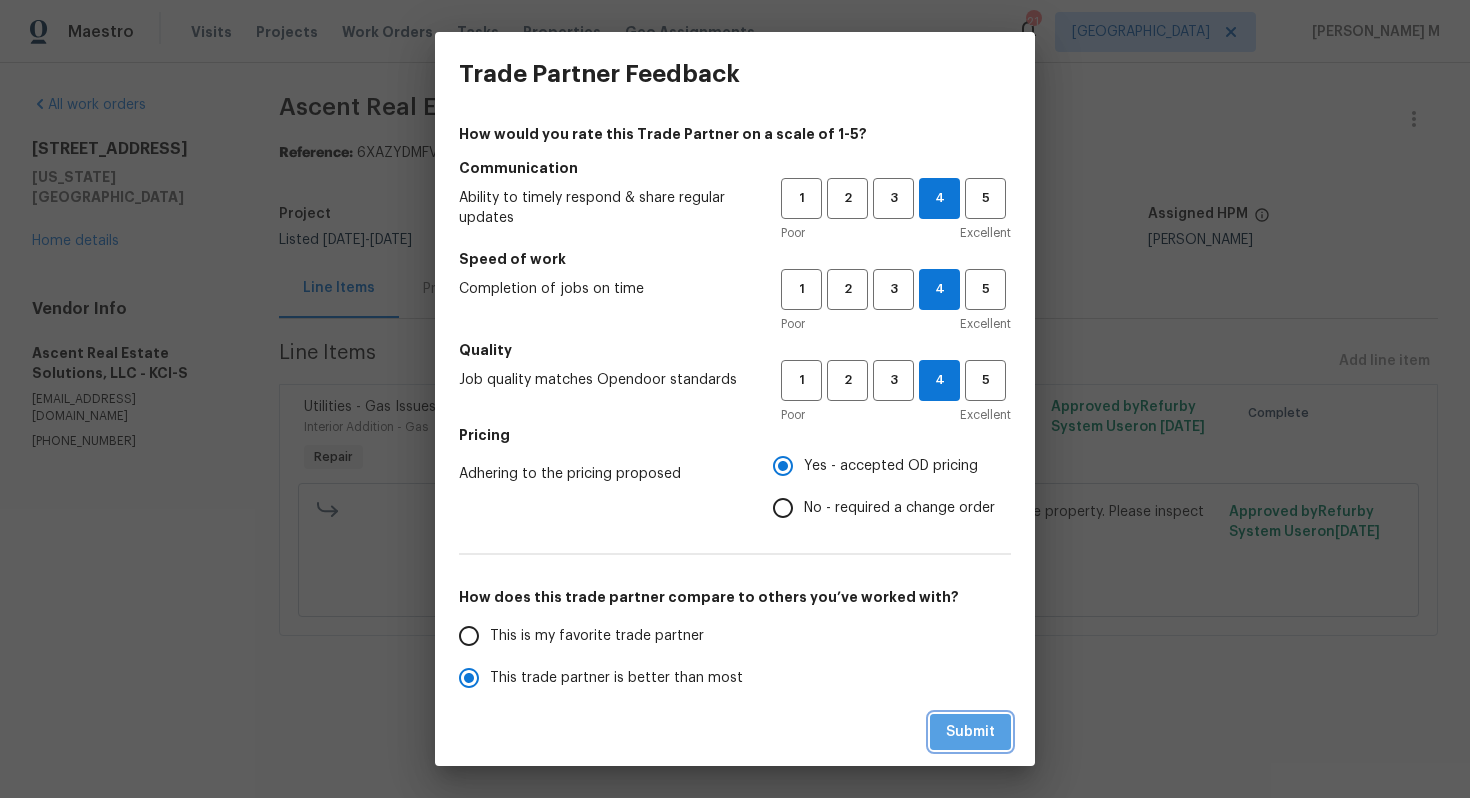 click on "Submit" at bounding box center (970, 732) 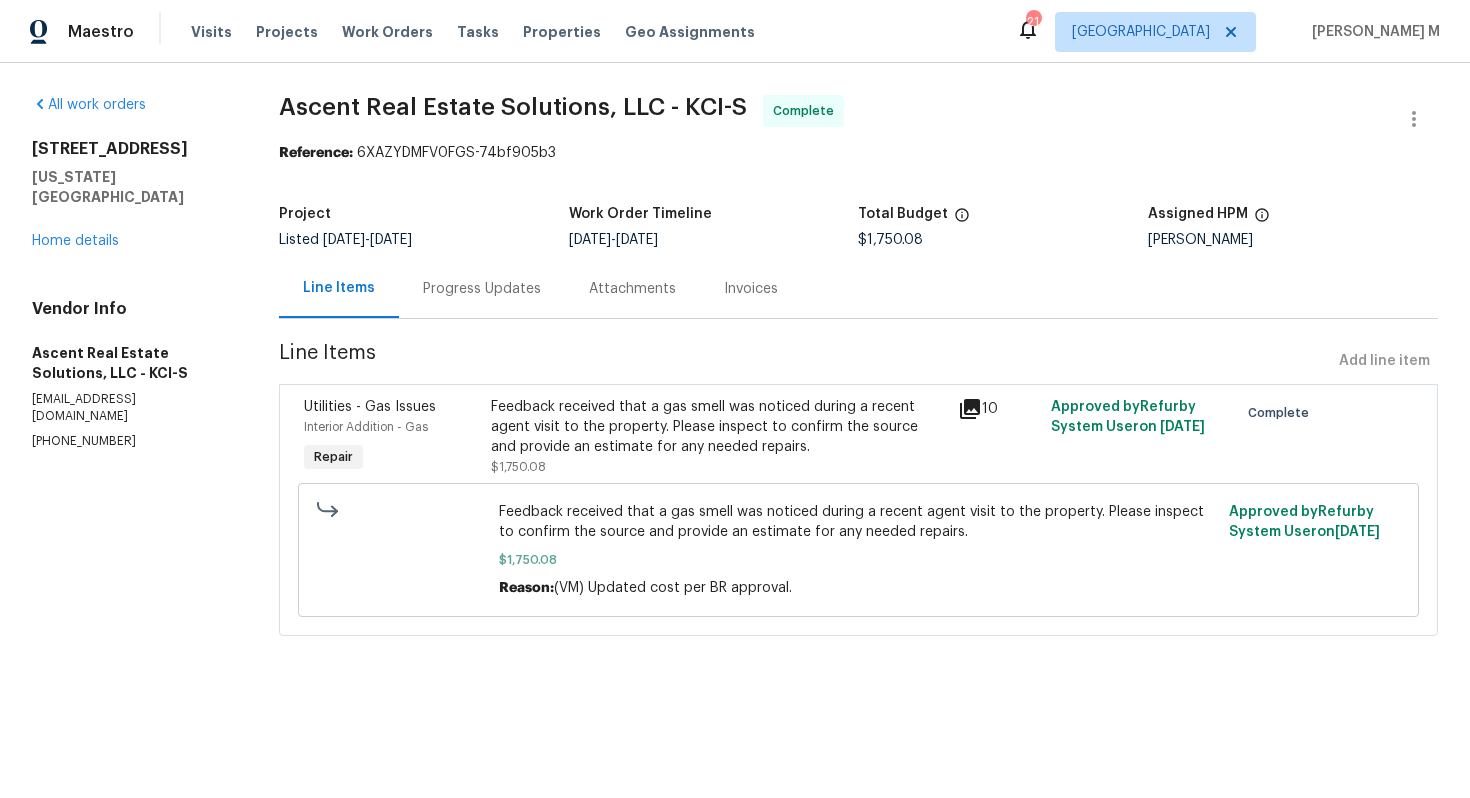 click on "Ascent Real Estate Solutions, LLC - KCI-S Complete" at bounding box center [834, 119] 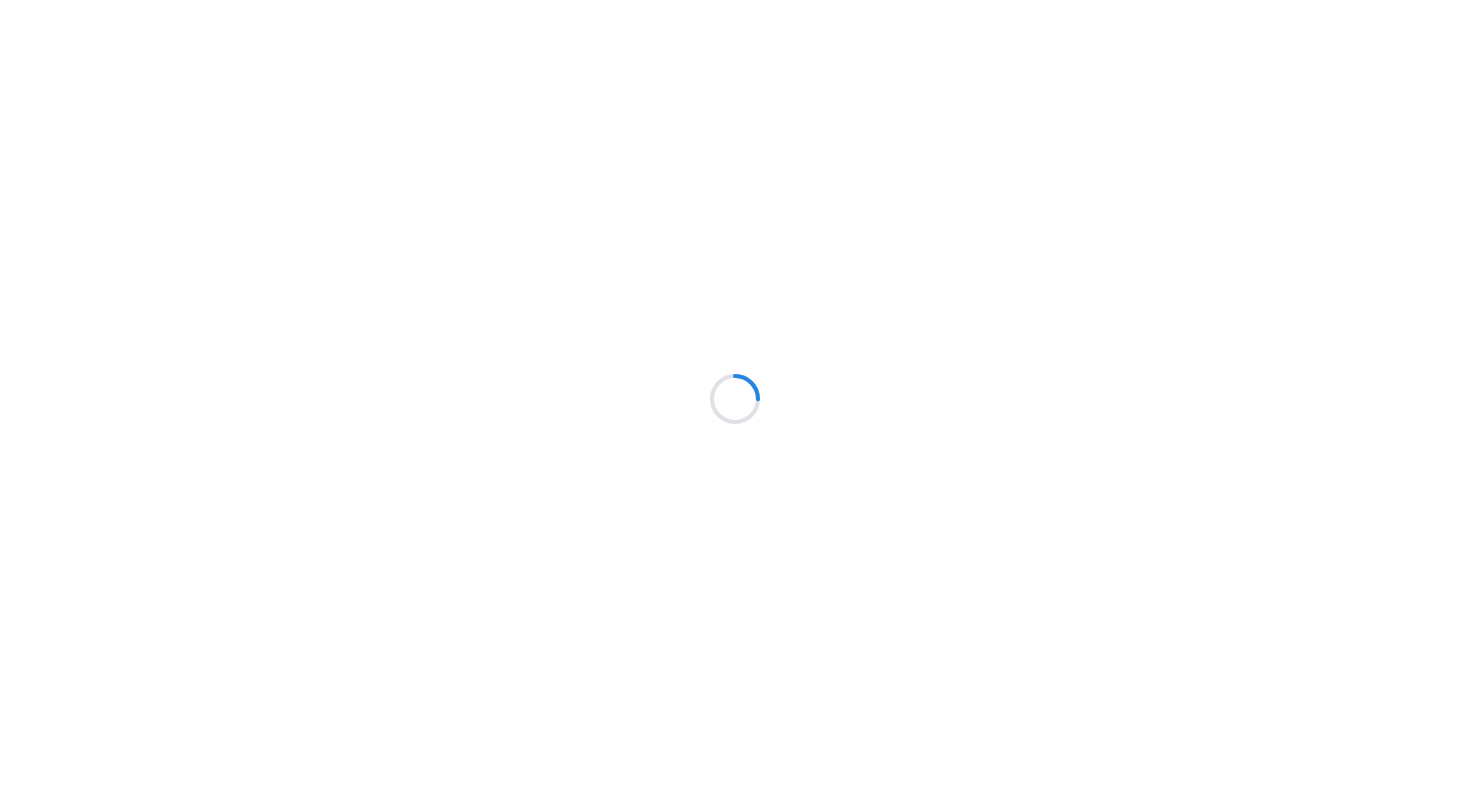 scroll, scrollTop: 0, scrollLeft: 0, axis: both 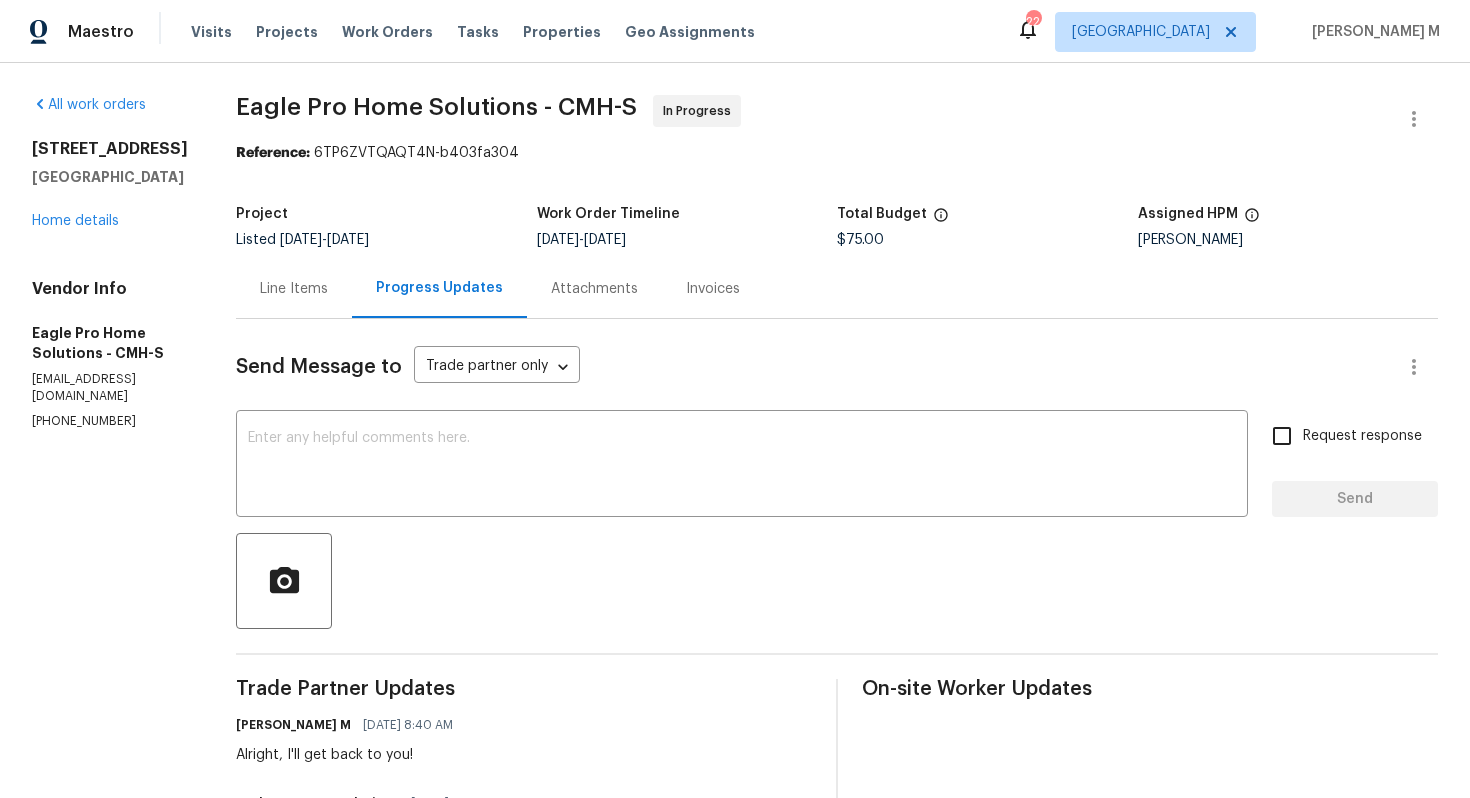 click on "Line Items" at bounding box center [294, 289] 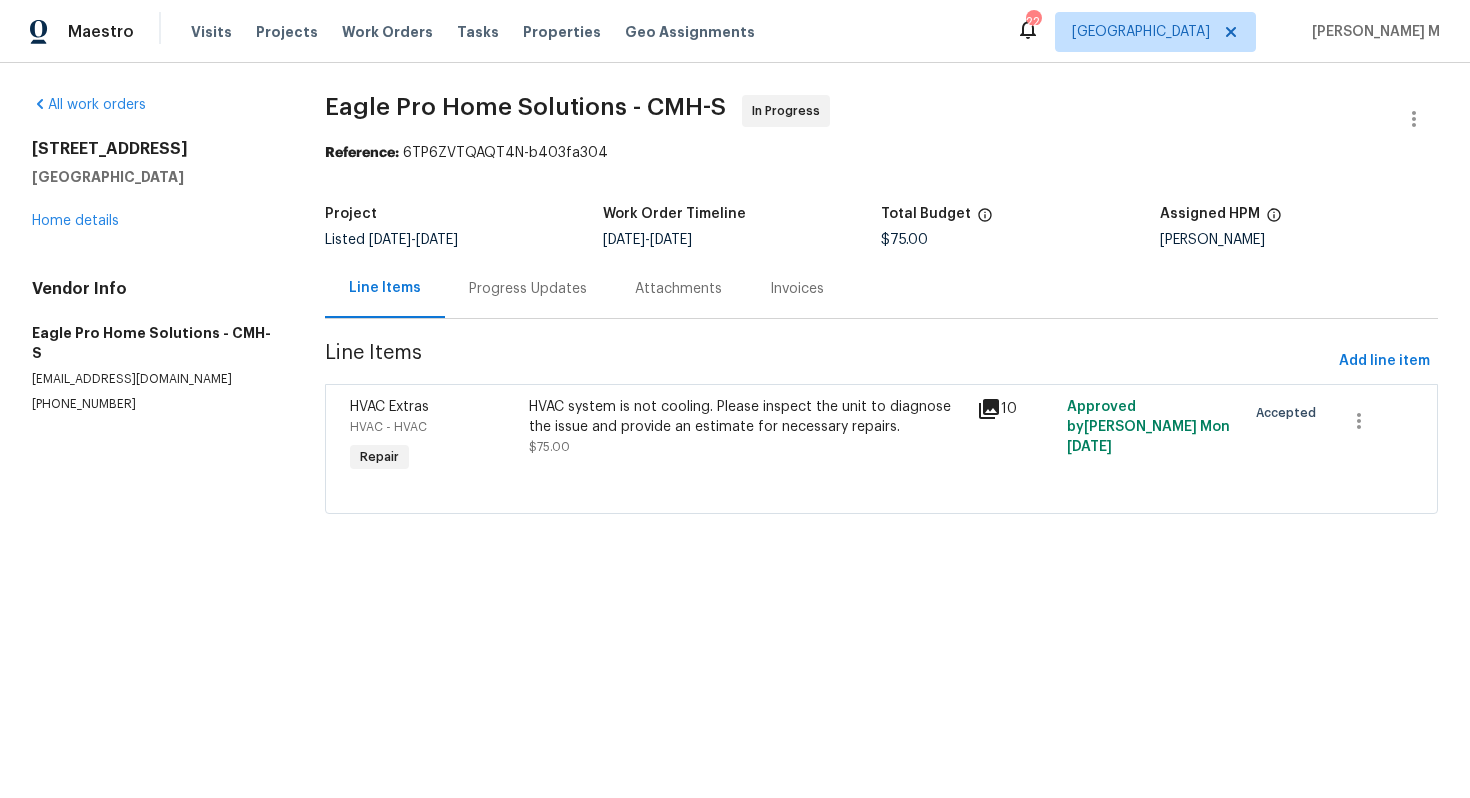 click on "HVAC system is not cooling. Please inspect the unit to diagnose the issue and provide an estimate for necessary repairs. $75.00" at bounding box center (747, 427) 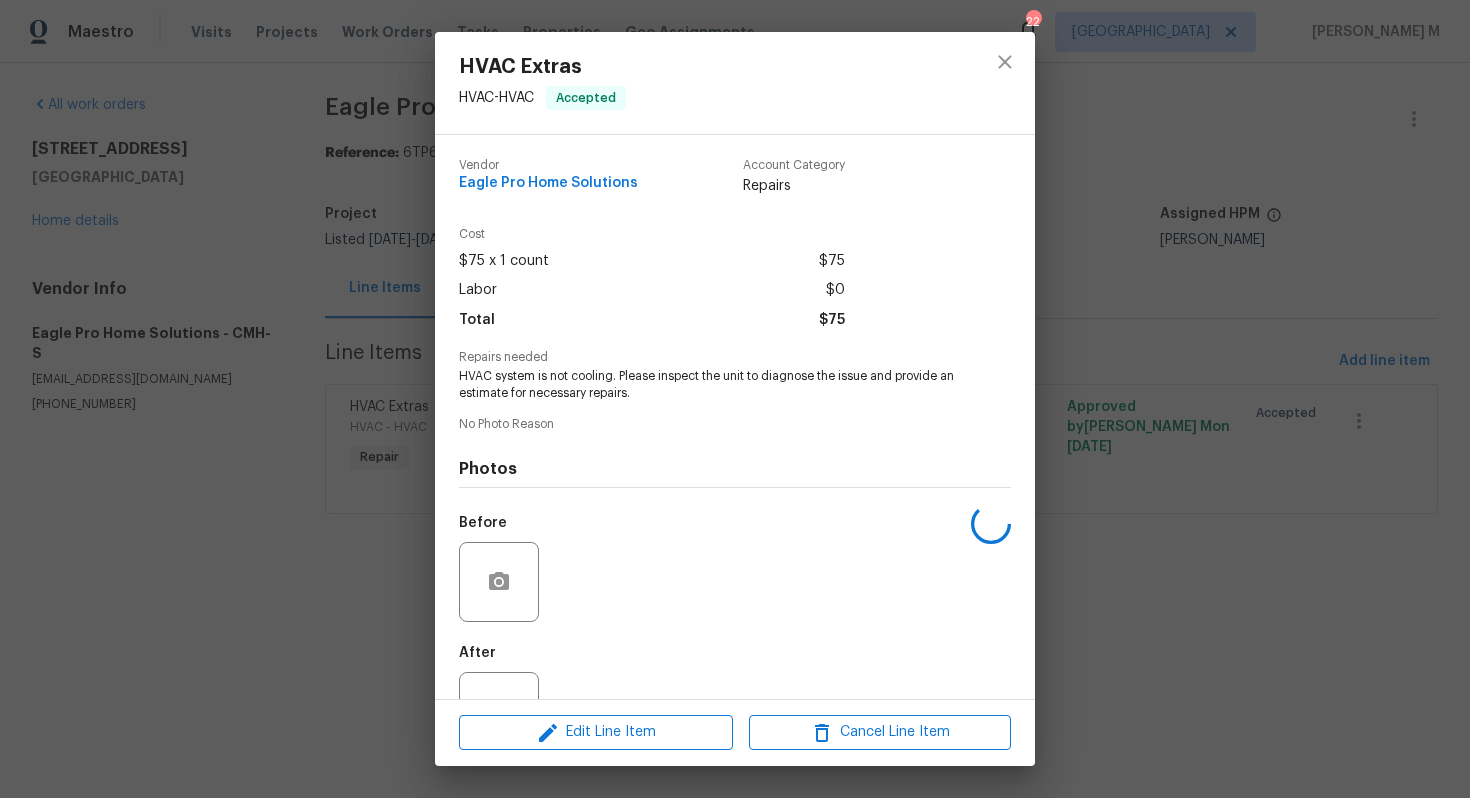scroll, scrollTop: 47, scrollLeft: 0, axis: vertical 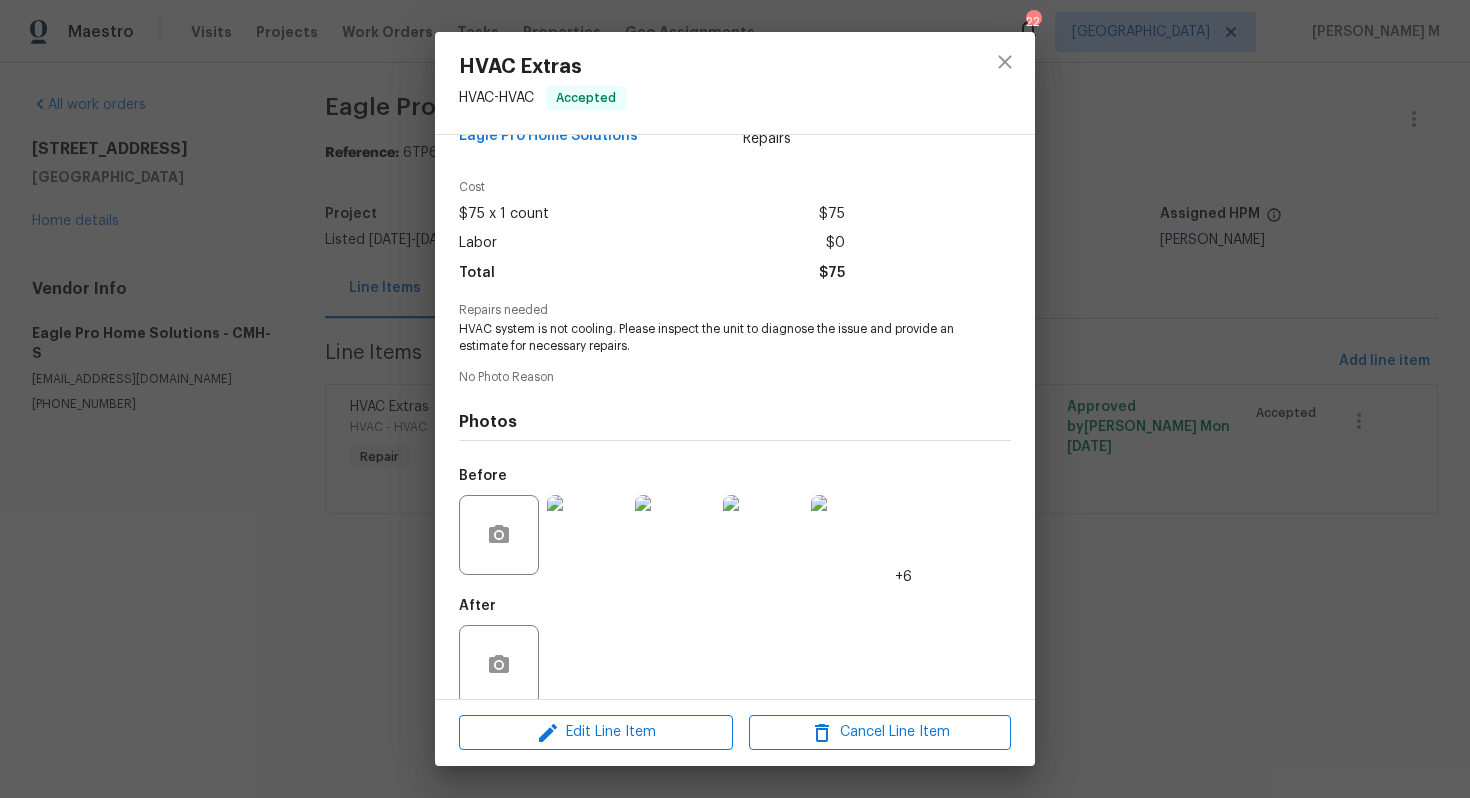 click at bounding box center (587, 535) 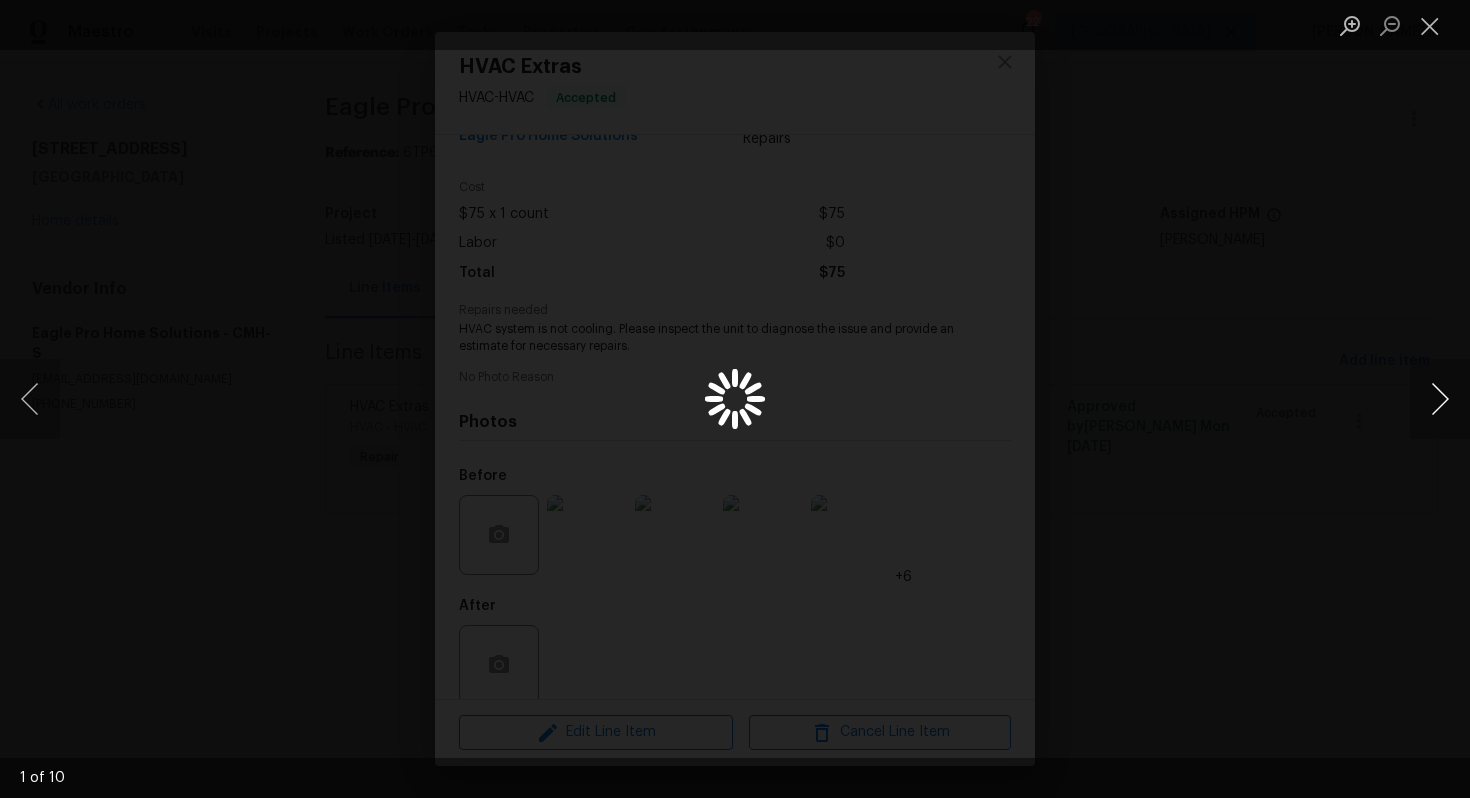 click at bounding box center (1440, 399) 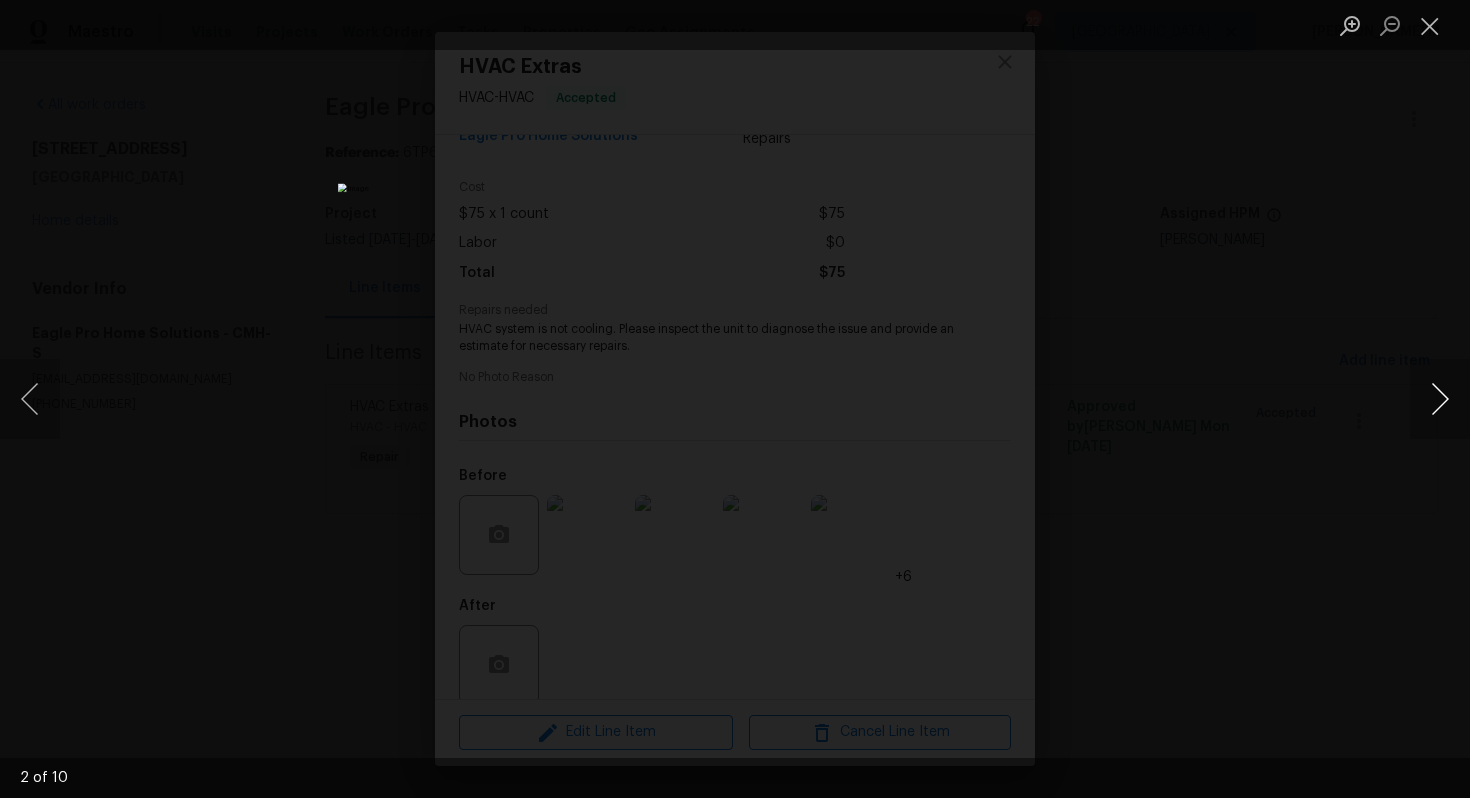 click at bounding box center [1440, 399] 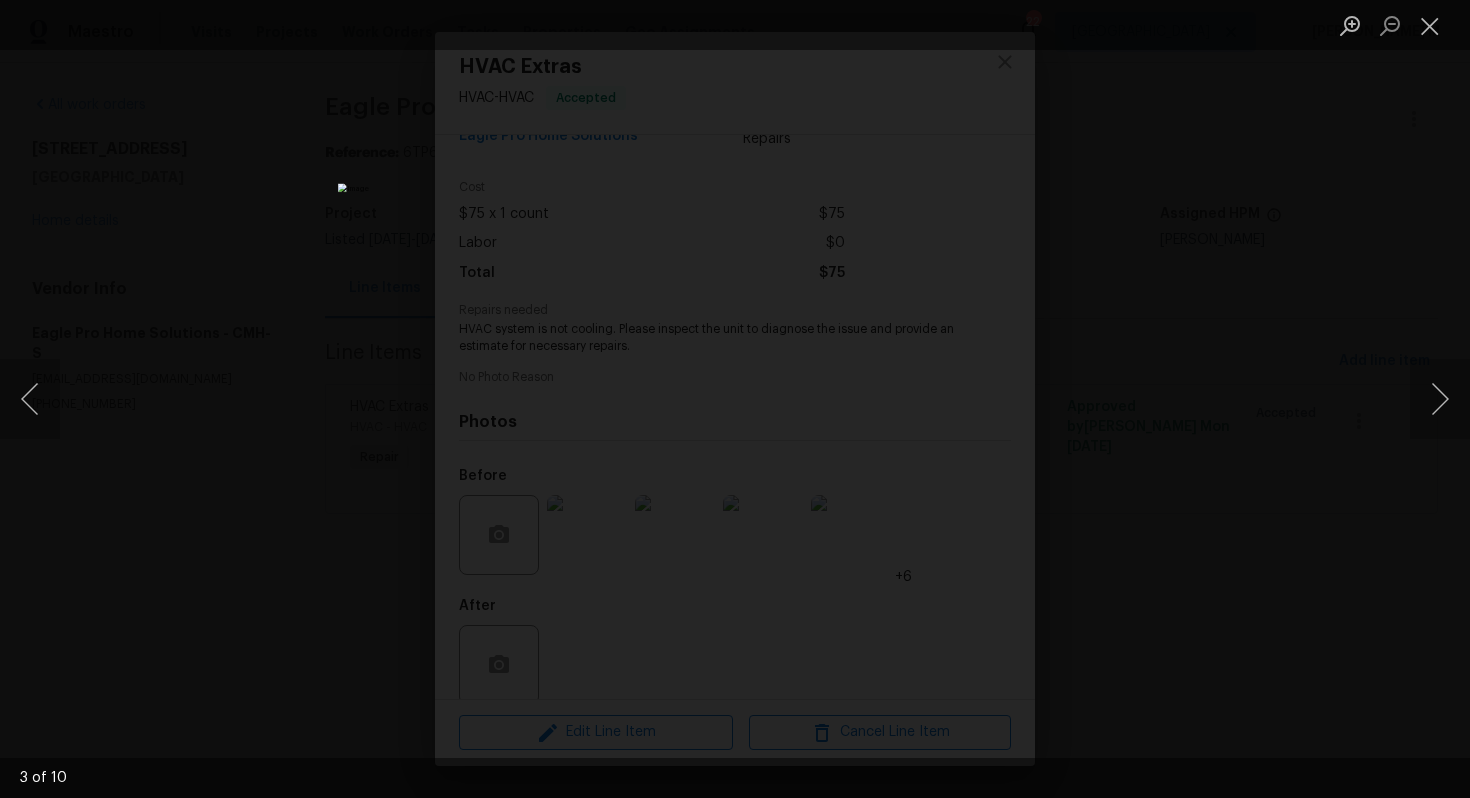 click at bounding box center [735, 399] 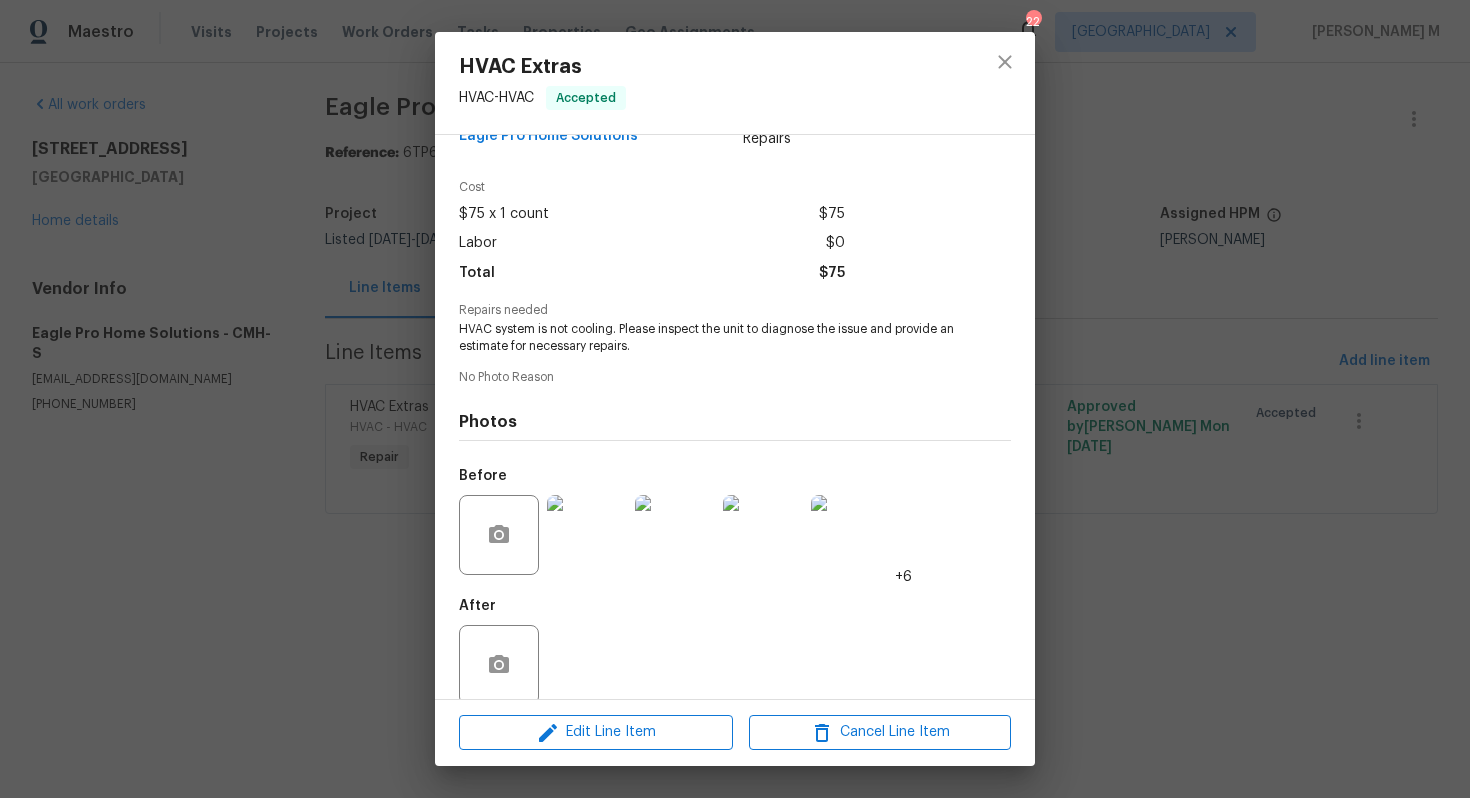 click on "HVAC Extras HVAC  -  HVAC Accepted Vendor Eagle Pro Home Solutions Account Category Repairs Cost $75 x 1 count $75 Labor $0 Total $75 Repairs needed HVAC system is not cooling. Please inspect the unit to diagnose the issue and provide an estimate for necessary repairs. No Photo Reason   Photos Before  +6 After  Edit Line Item  Cancel Line Item" at bounding box center (735, 399) 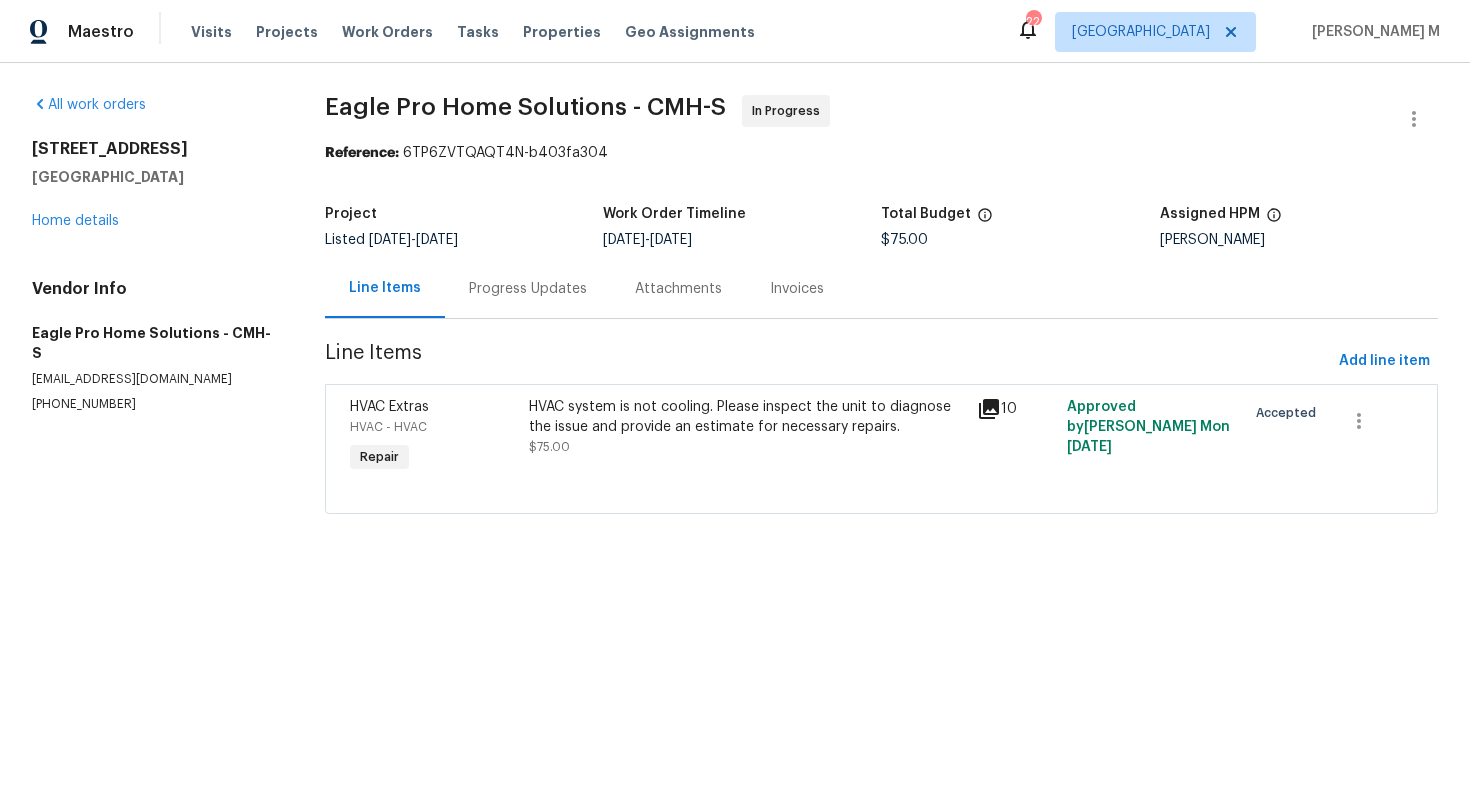 click on "Progress Updates" at bounding box center (528, 288) 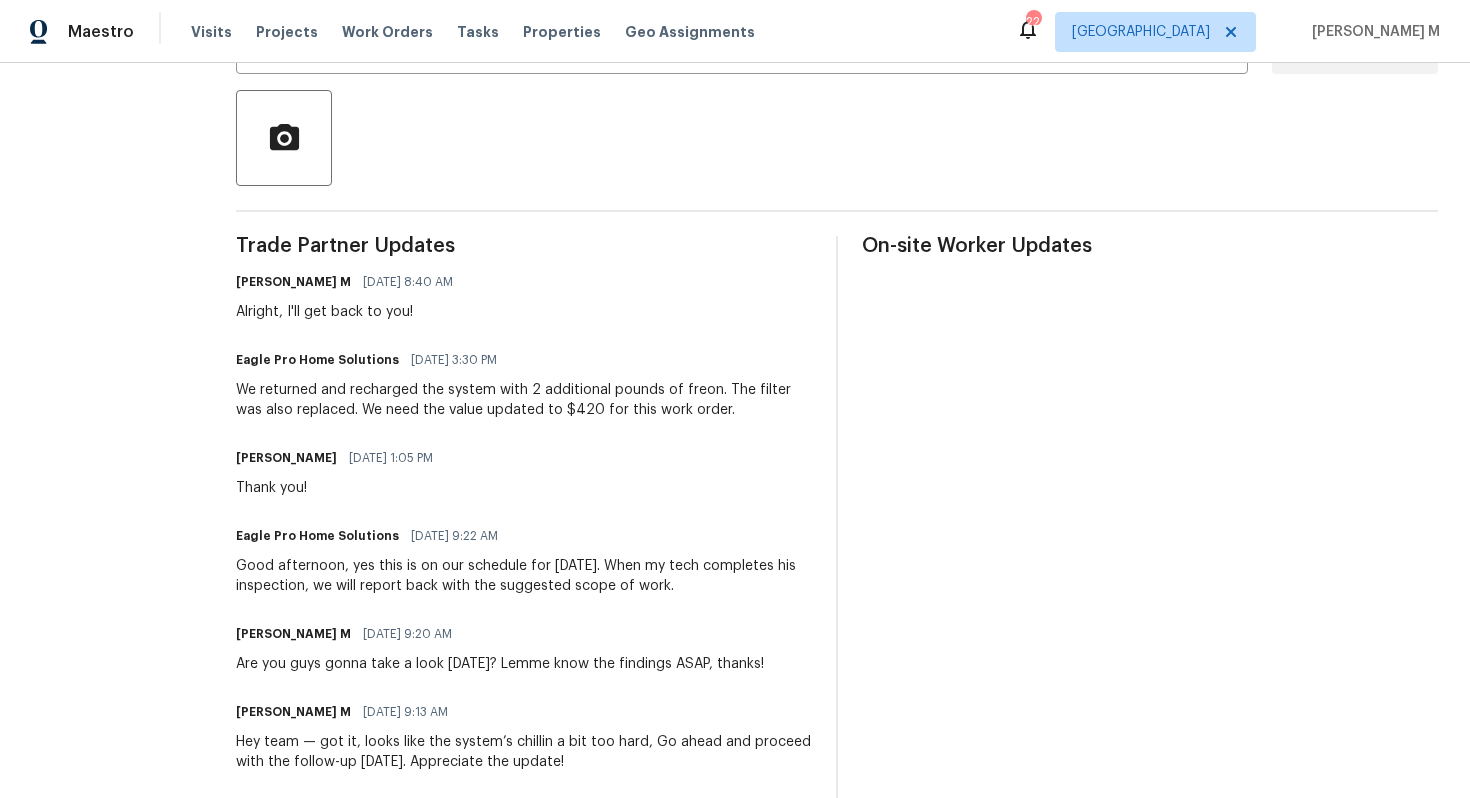 scroll, scrollTop: 0, scrollLeft: 0, axis: both 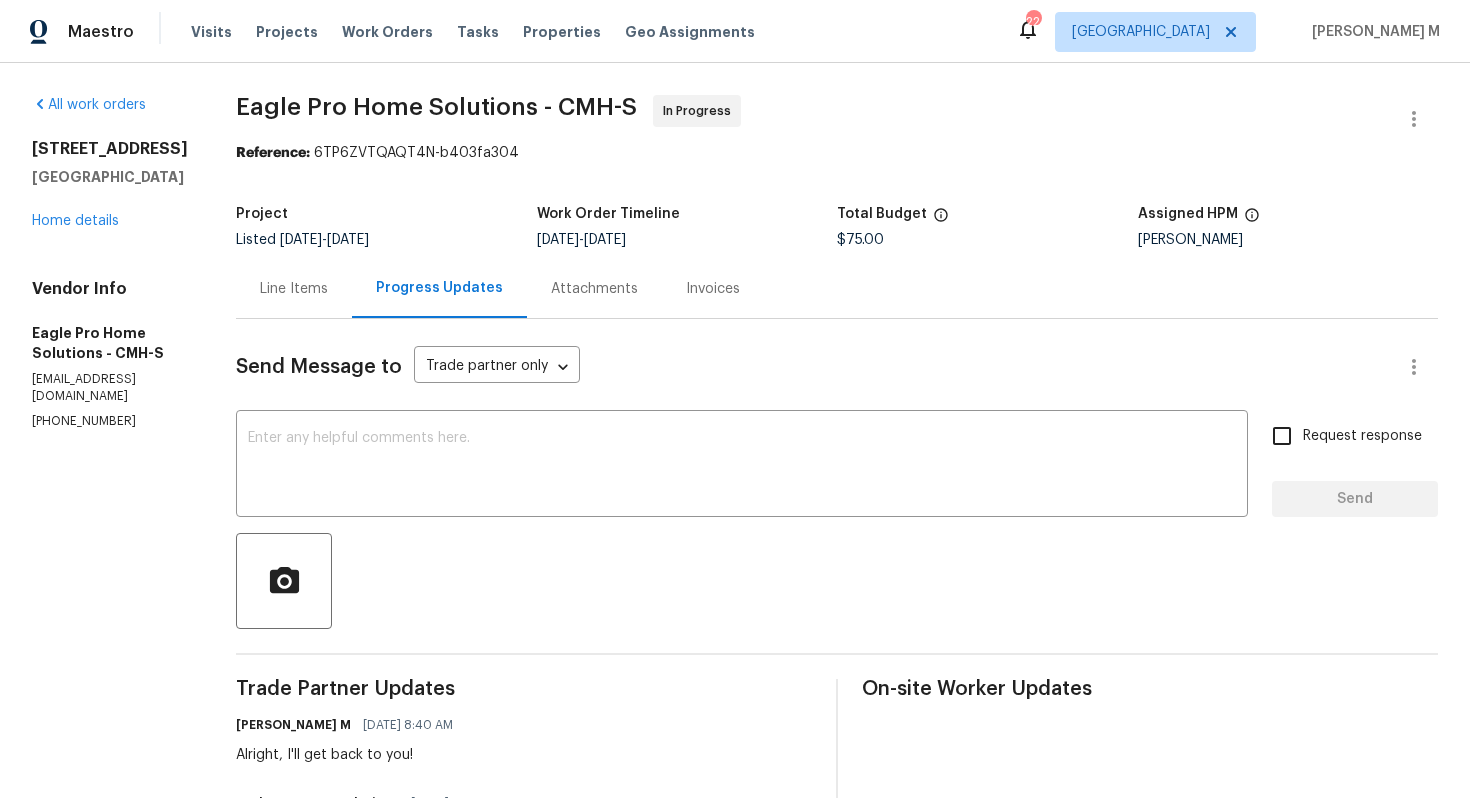 click on "Line Items" at bounding box center (294, 289) 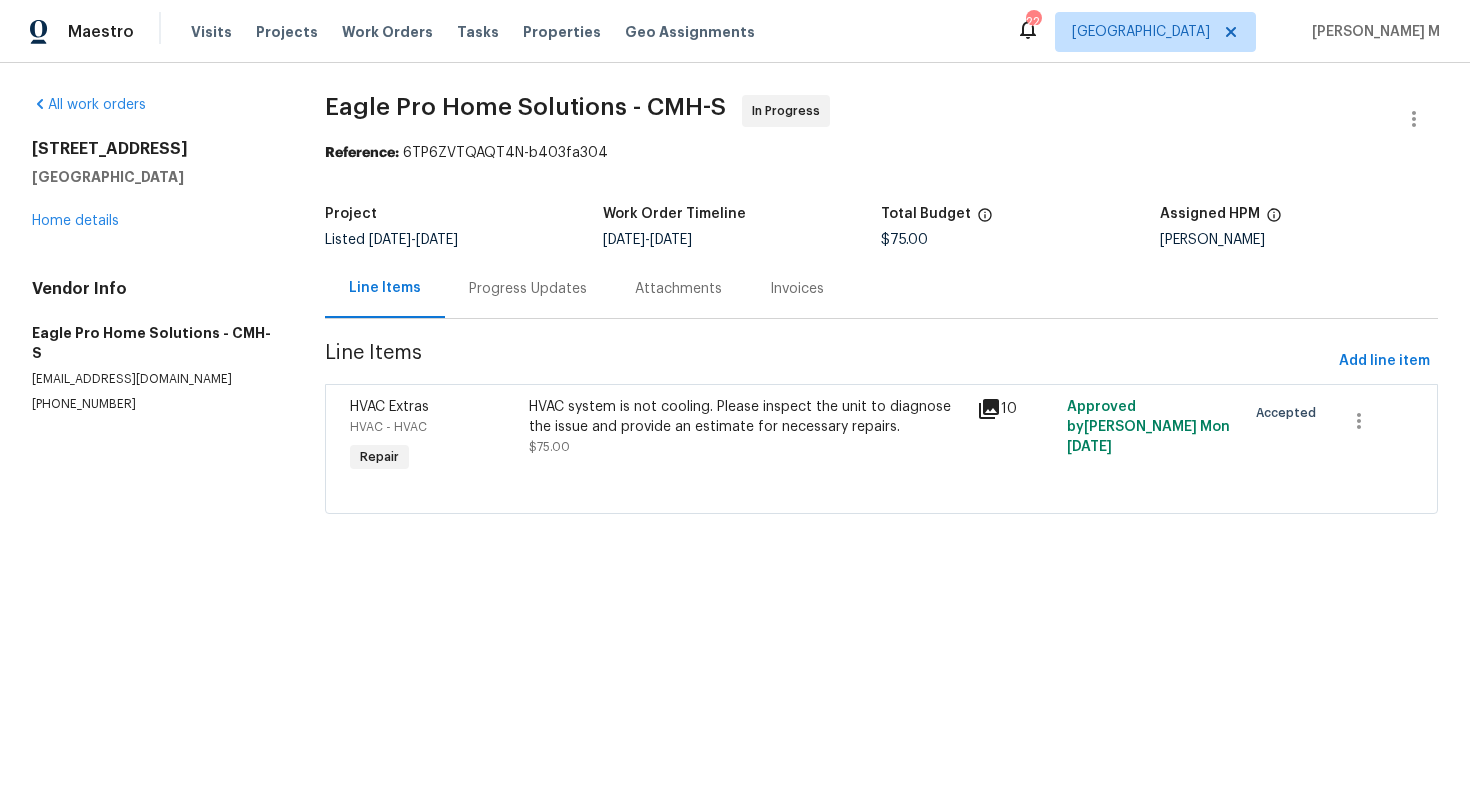 click on "HVAC system is not cooling. Please inspect the unit to diagnose the issue and provide an estimate for necessary repairs." at bounding box center (747, 417) 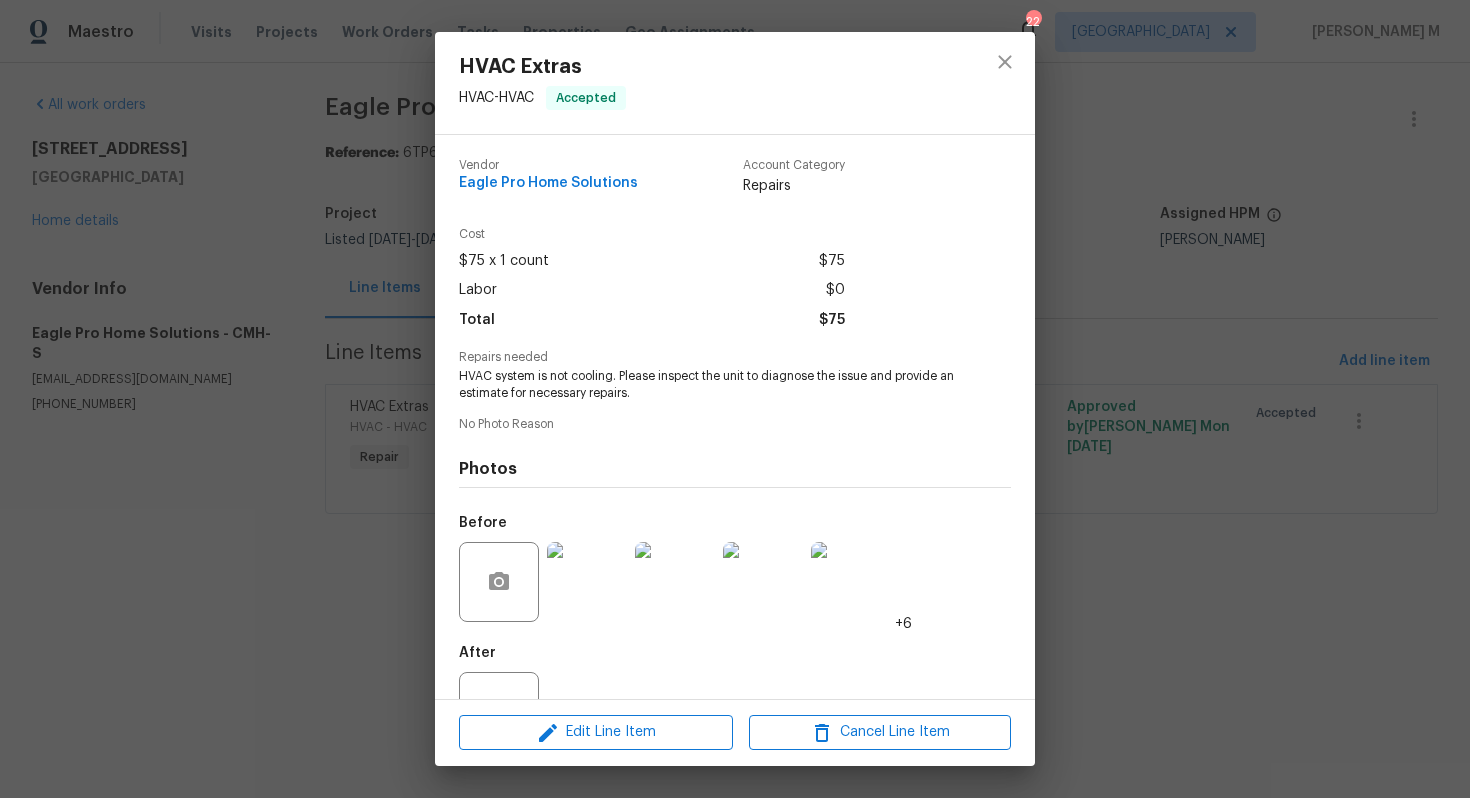 scroll, scrollTop: 47, scrollLeft: 0, axis: vertical 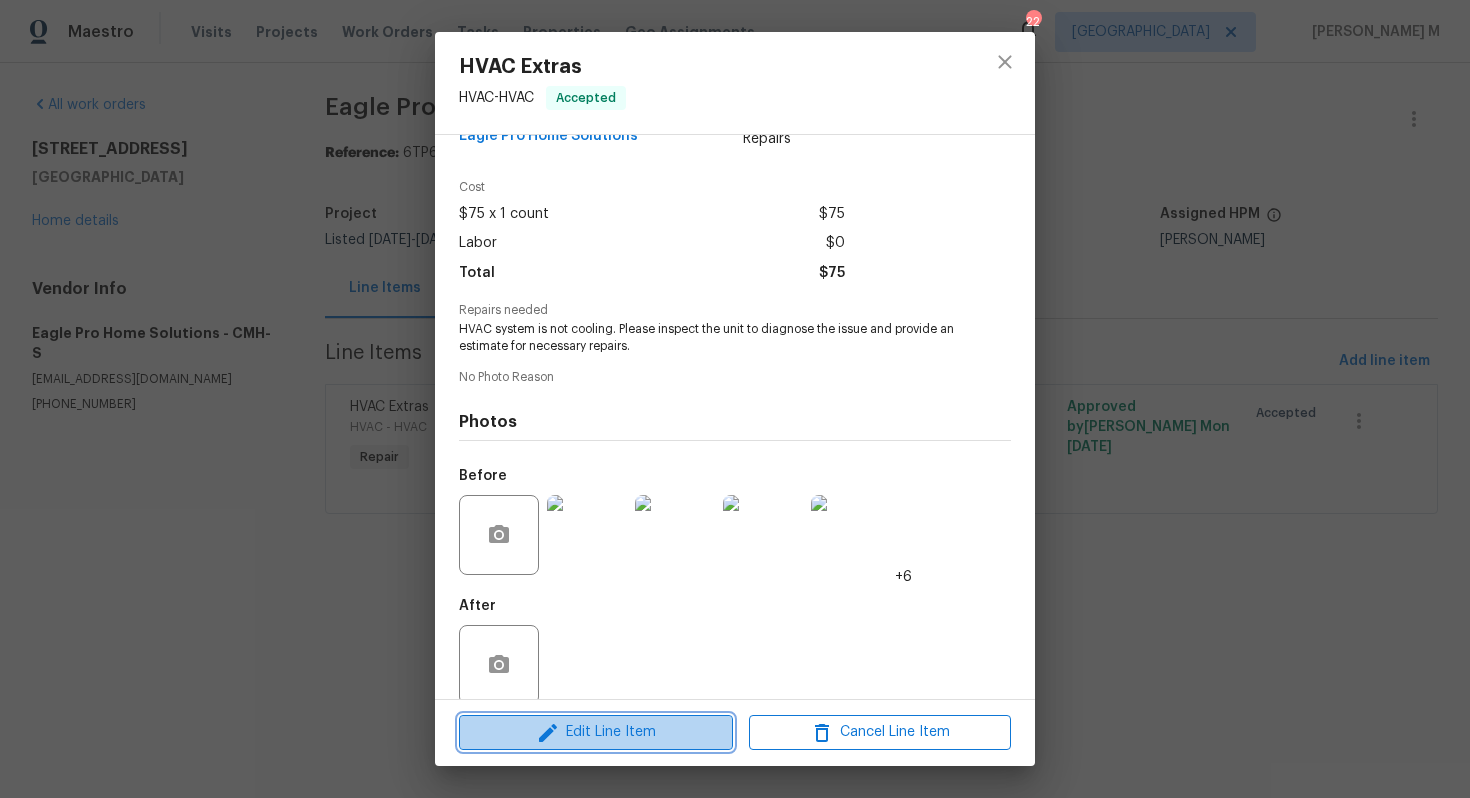 click on "Edit Line Item" at bounding box center [596, 732] 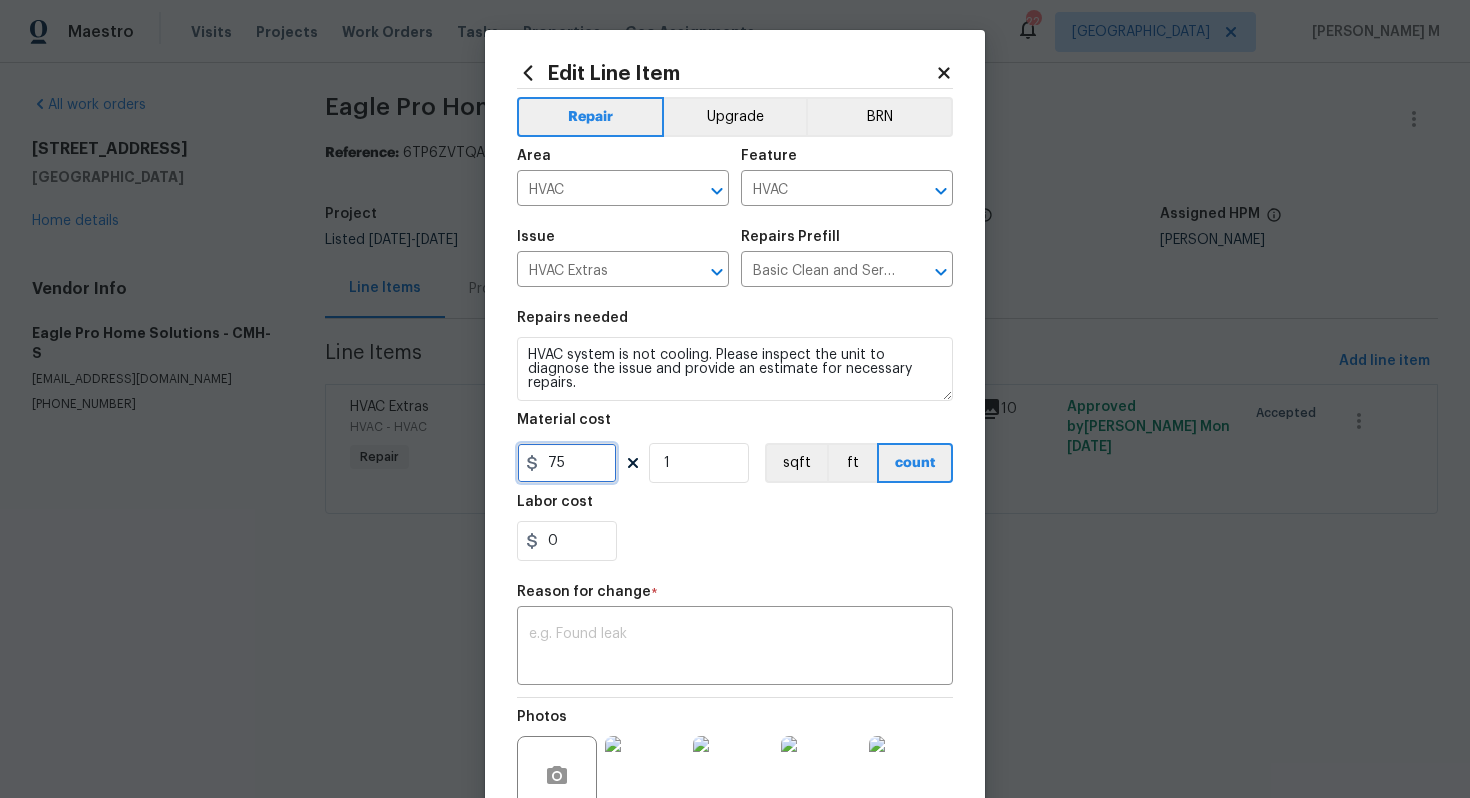click on "75" at bounding box center (567, 463) 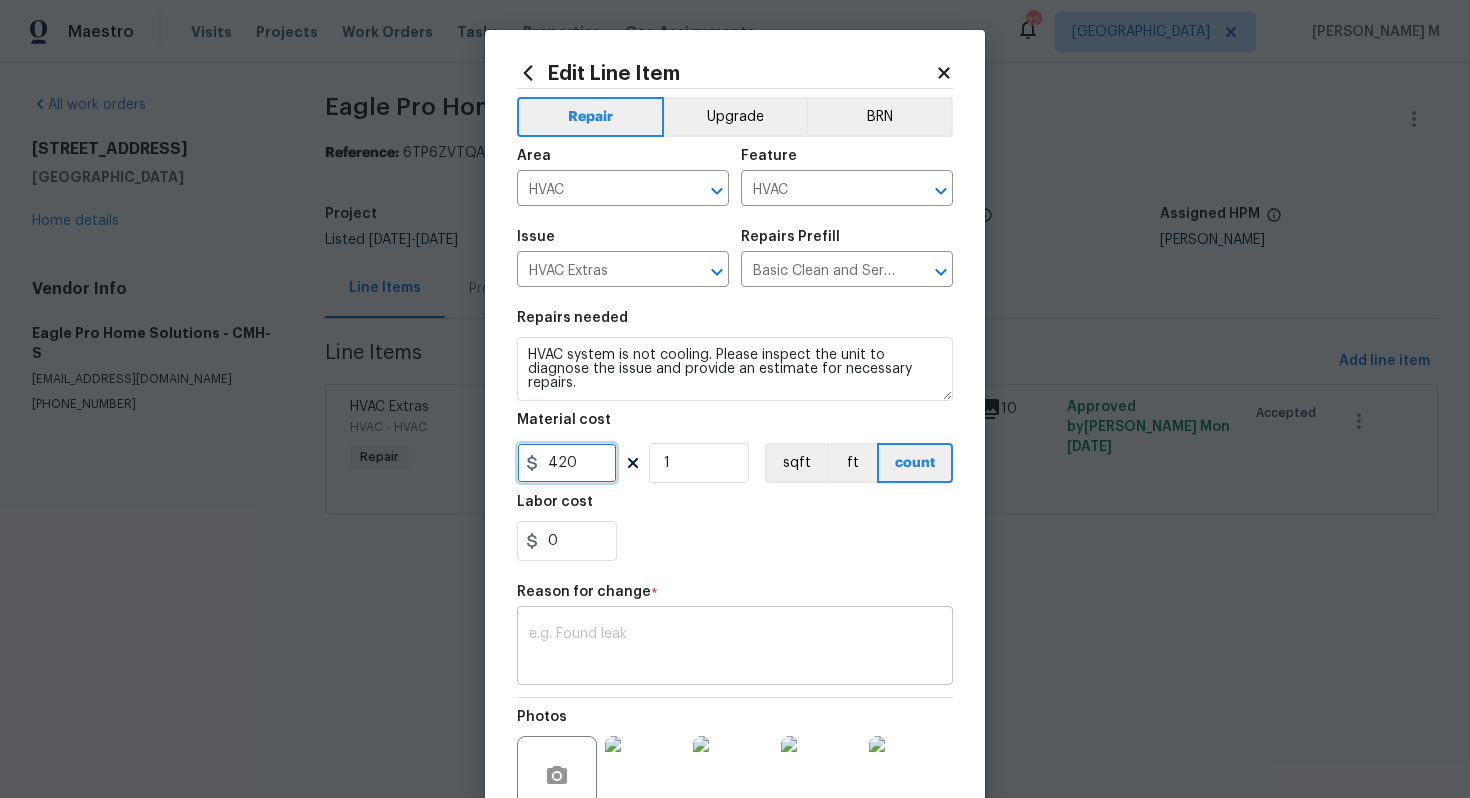 type on "420" 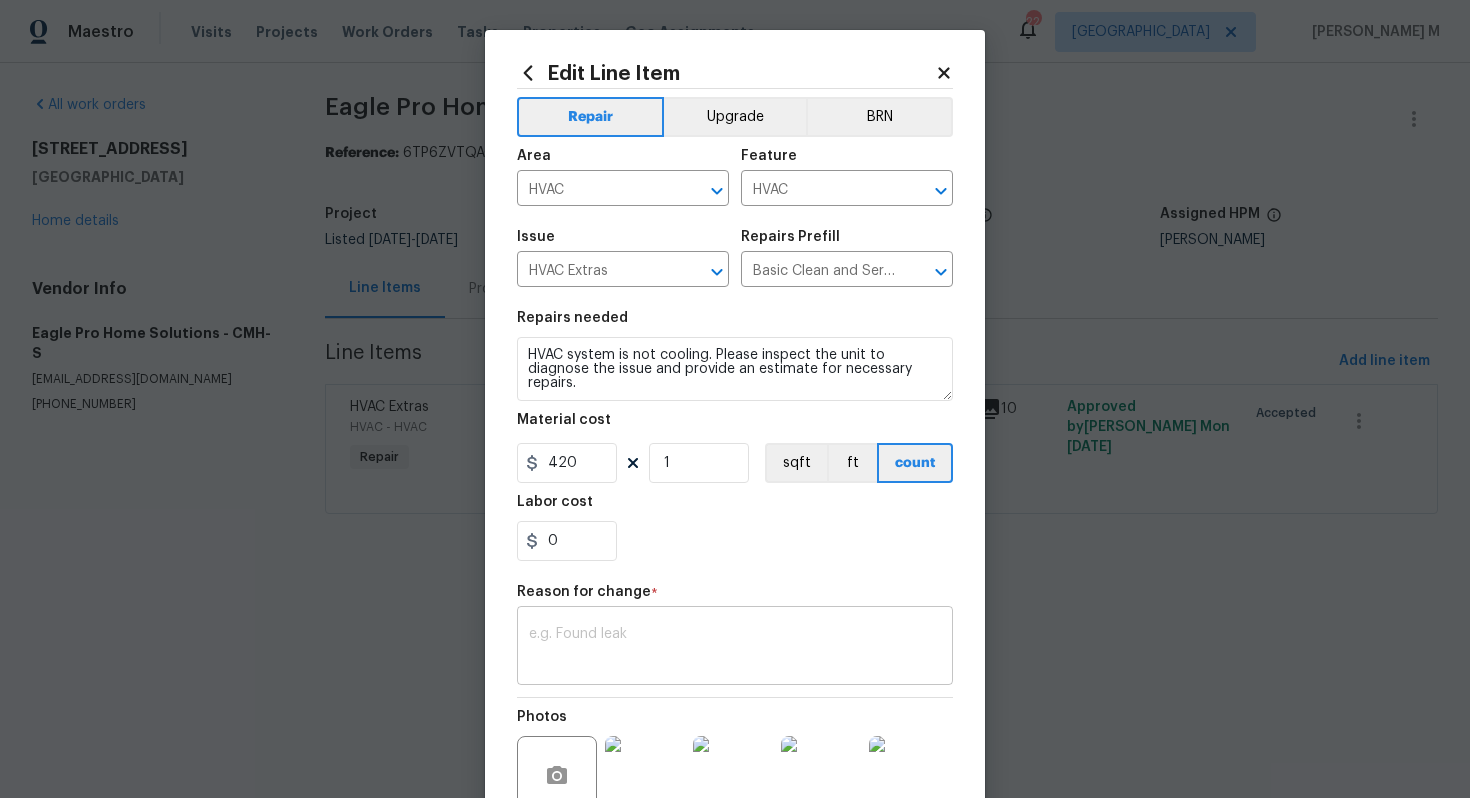 click on "x ​" at bounding box center (735, 648) 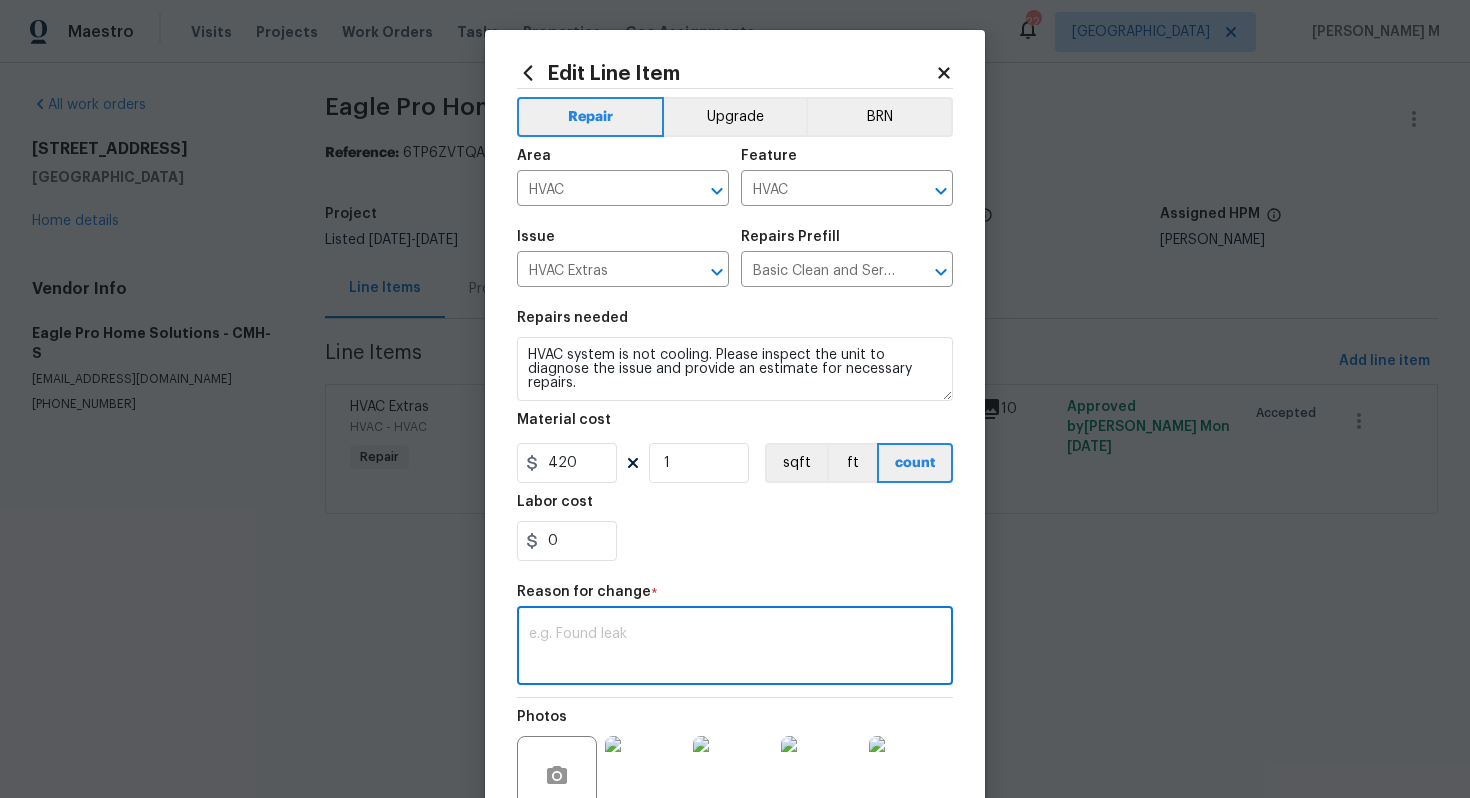 paste on "(VM) Updated cost per BR approval." 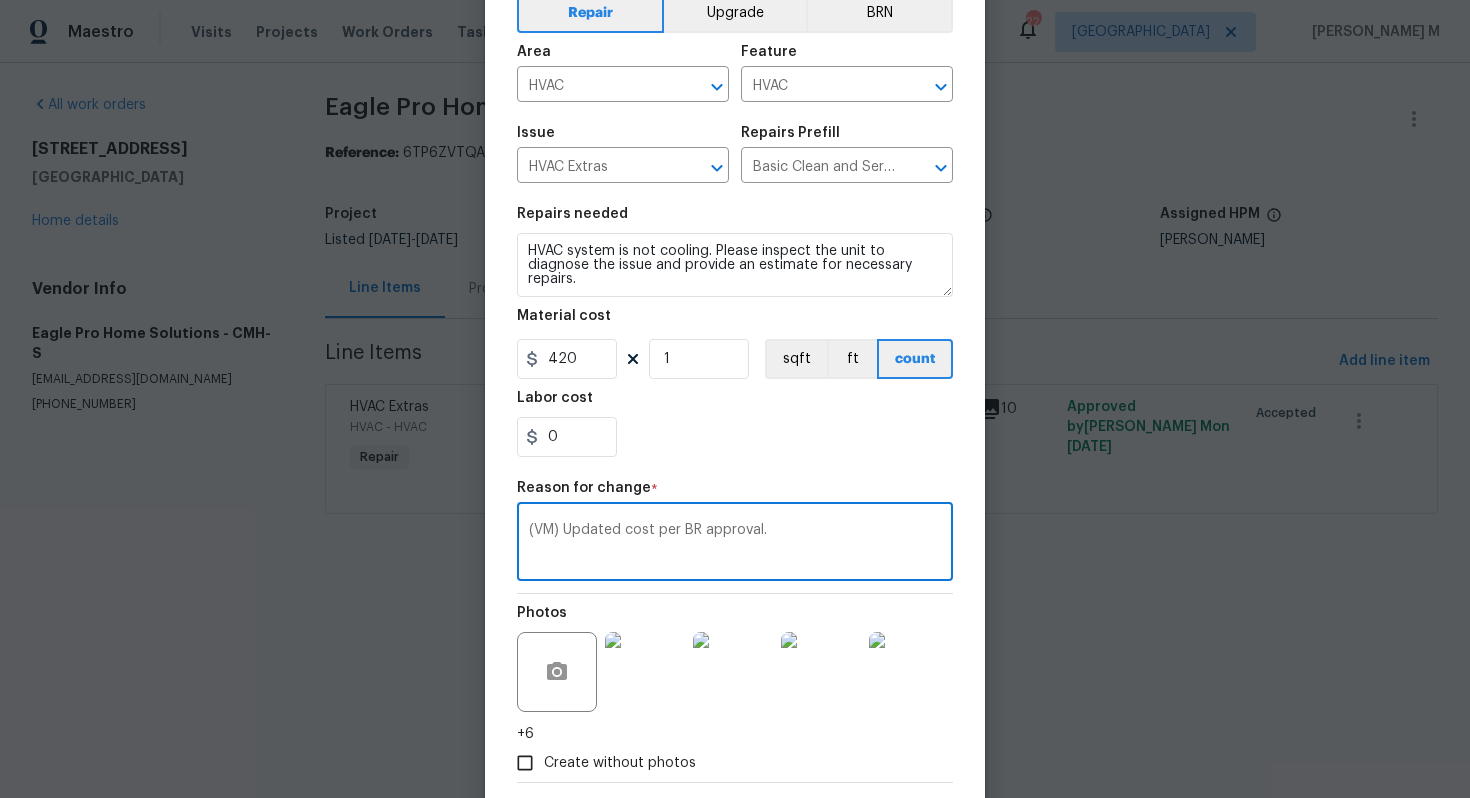 scroll, scrollTop: 174, scrollLeft: 0, axis: vertical 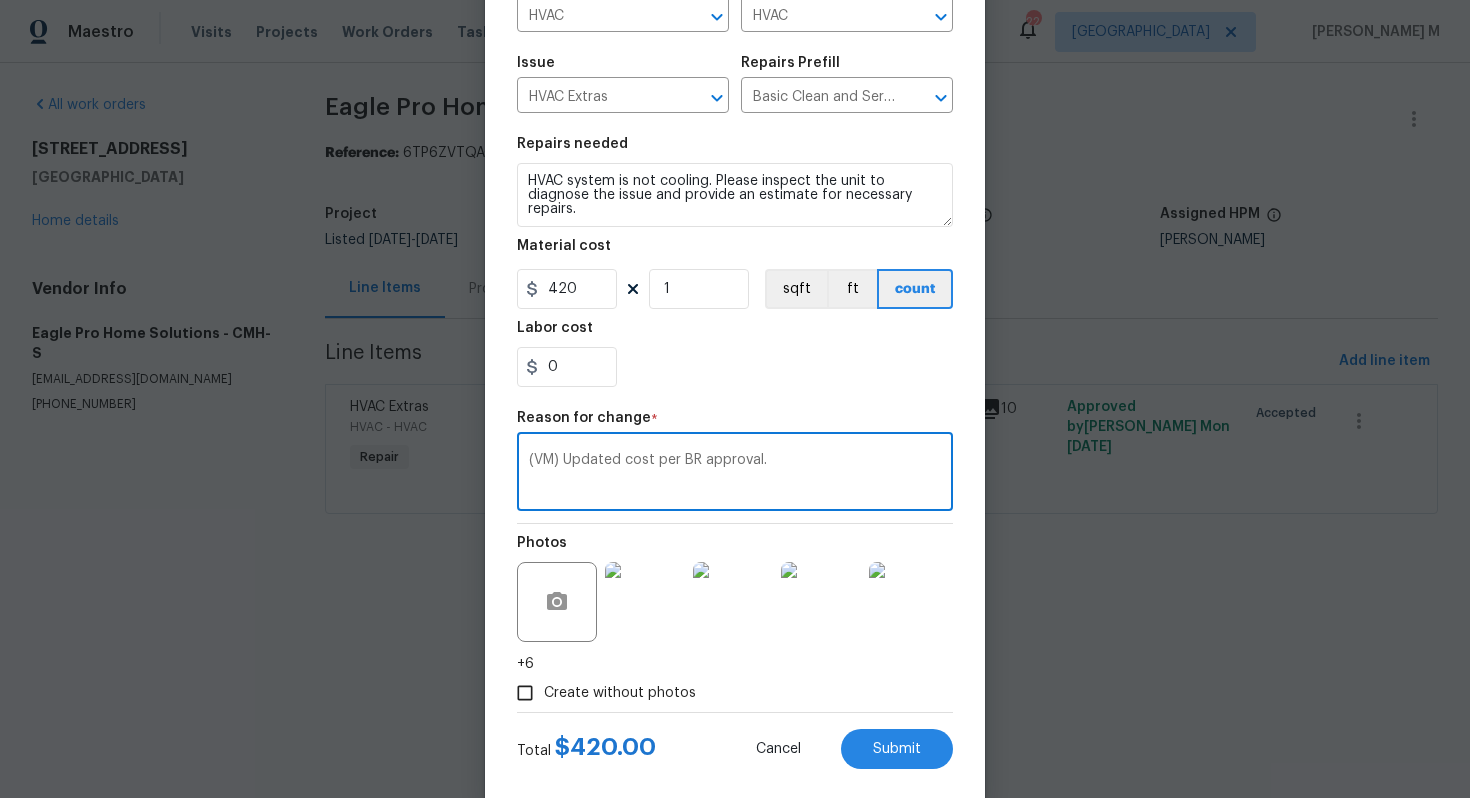 click on "(VM) Updated cost per BR approval." at bounding box center (735, 474) 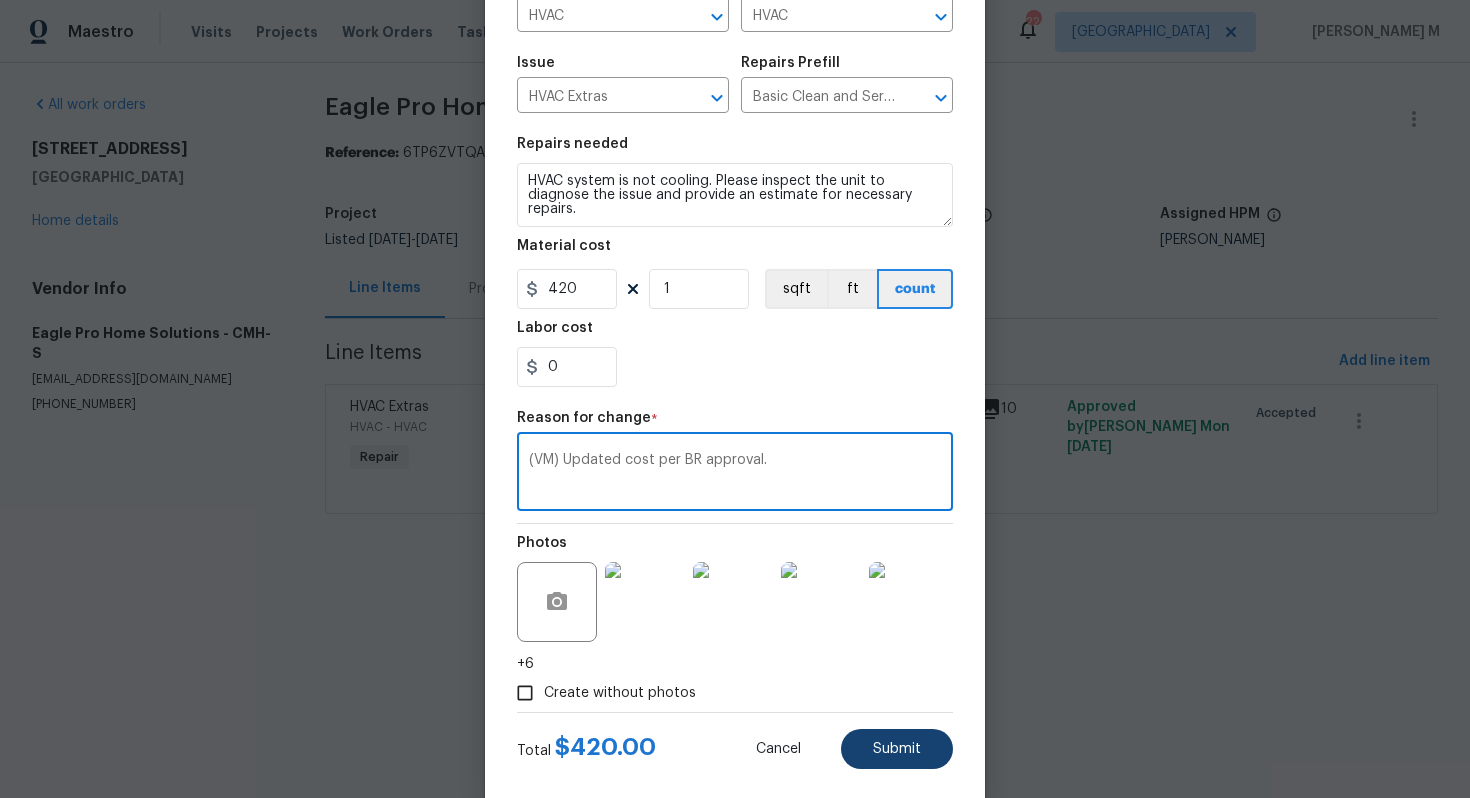type on "(VM) Updated cost per BR approval." 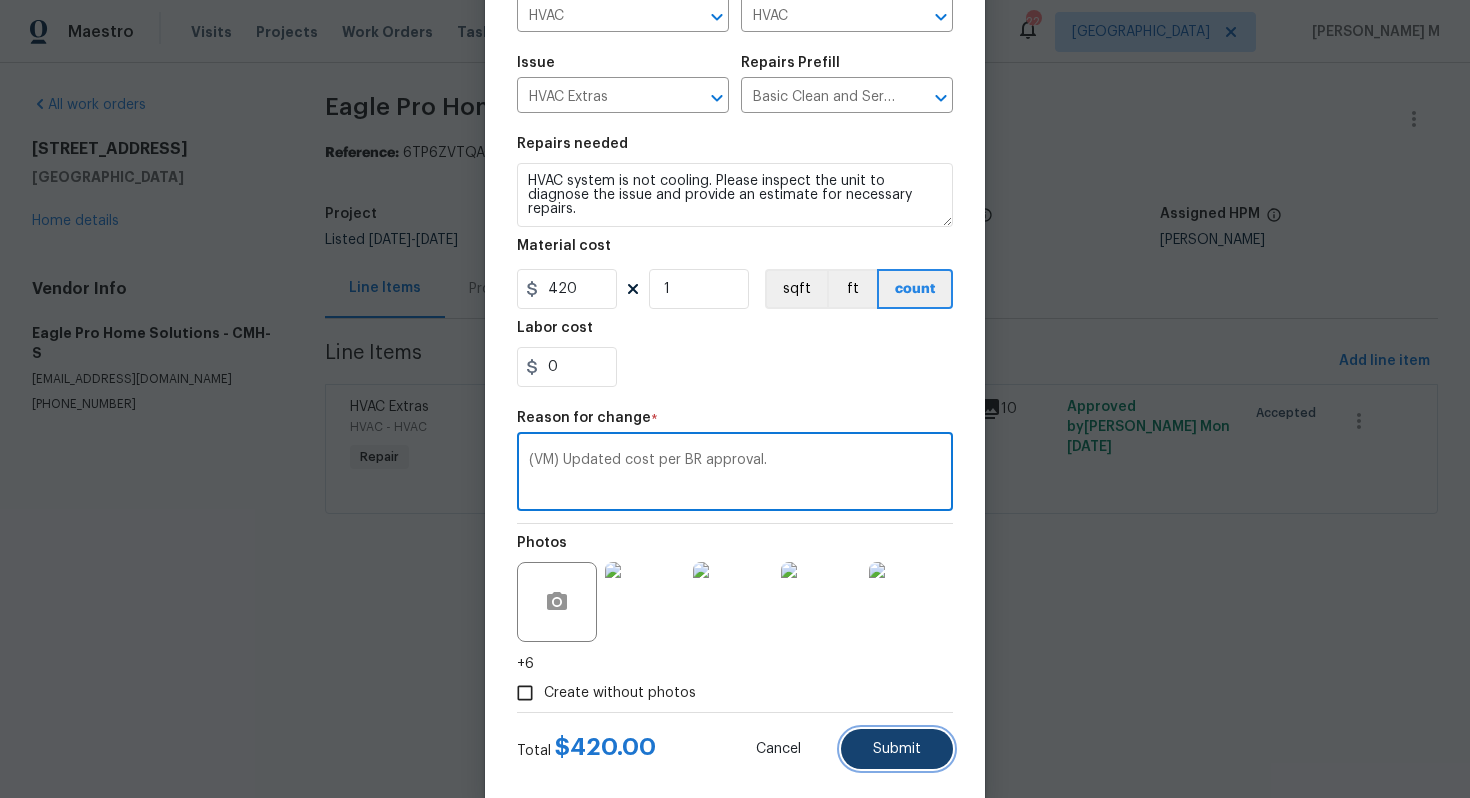 click on "Submit" at bounding box center [897, 749] 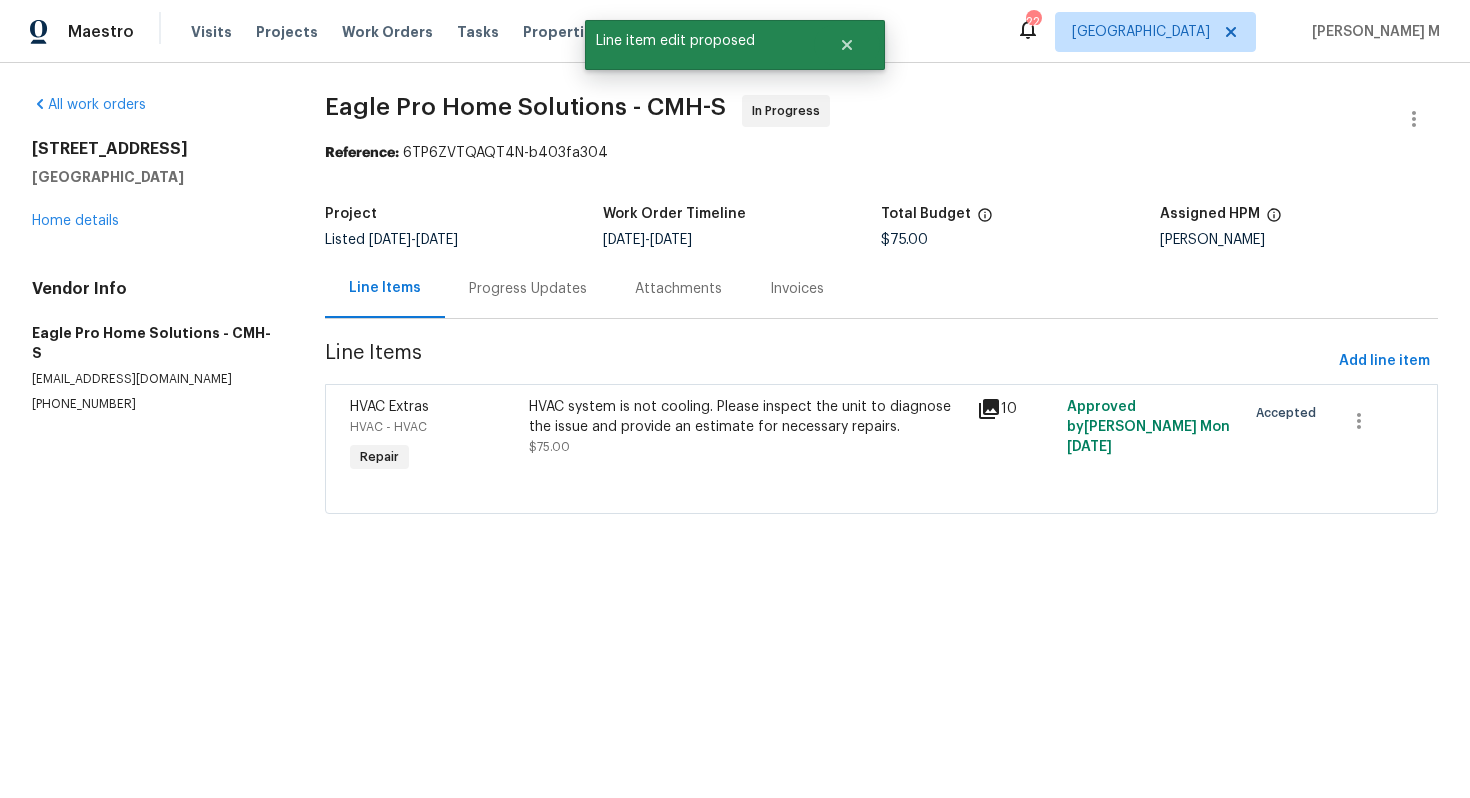 scroll, scrollTop: 0, scrollLeft: 0, axis: both 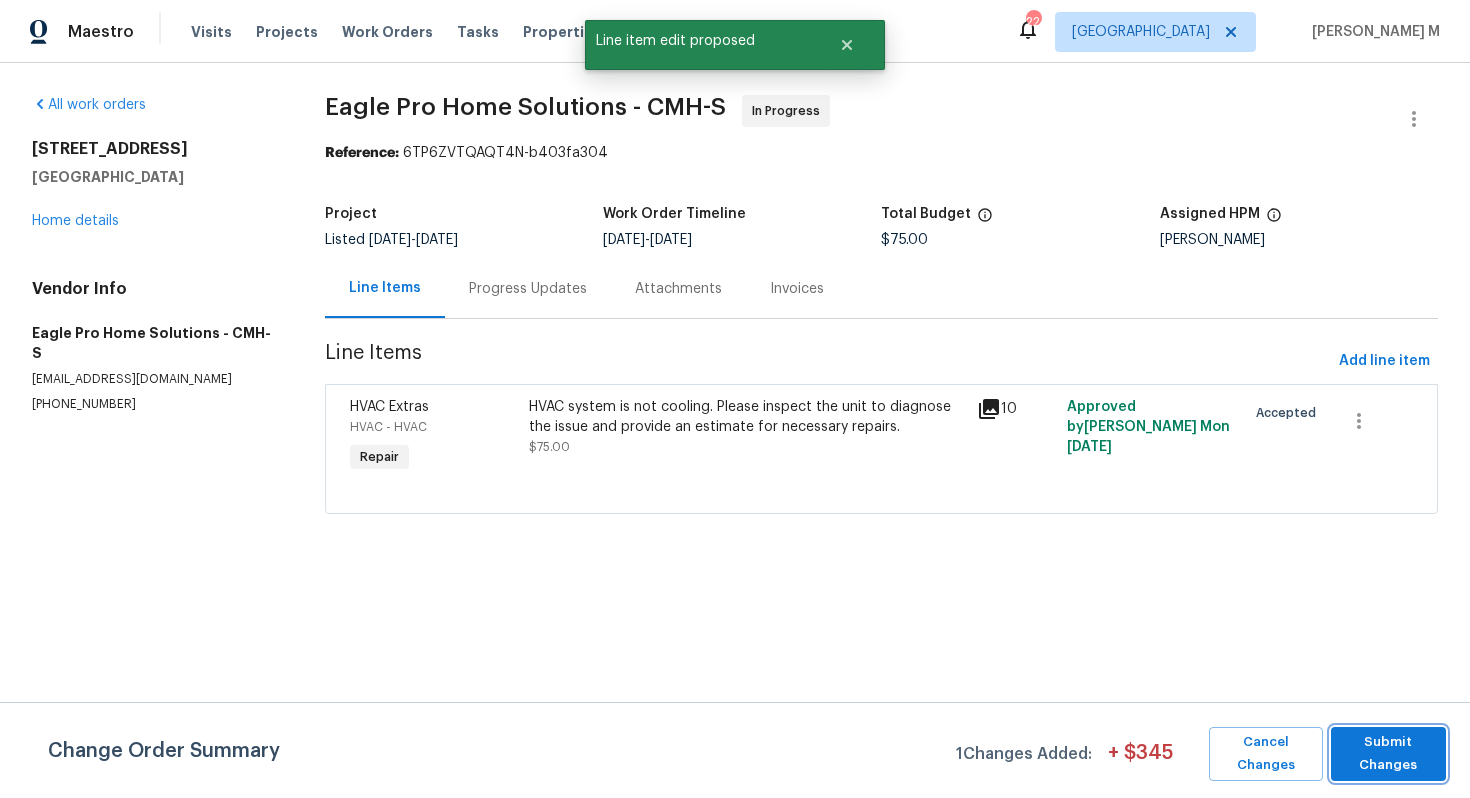 click on "Submit Changes" at bounding box center [1388, 754] 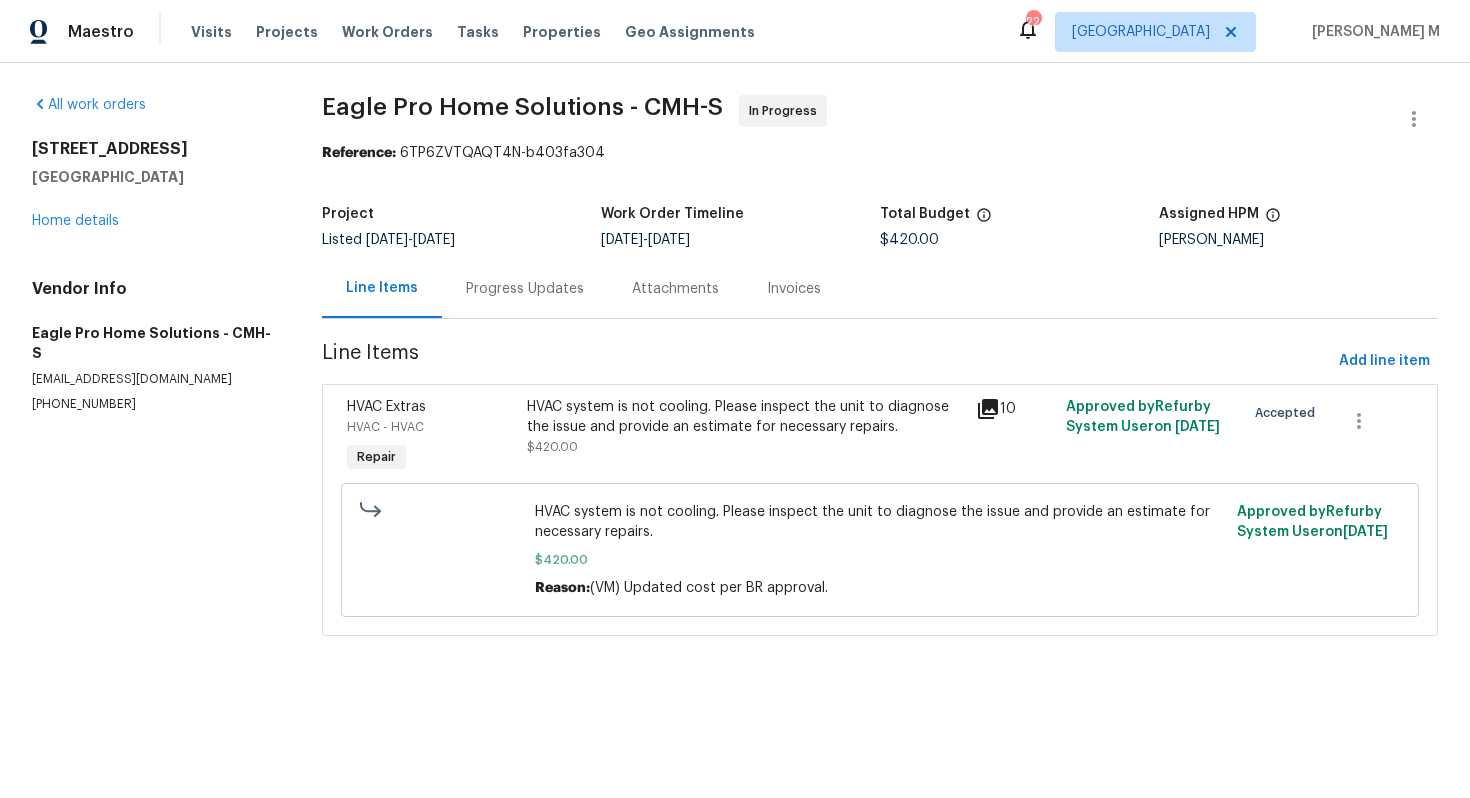 click on "Progress Updates" at bounding box center [525, 289] 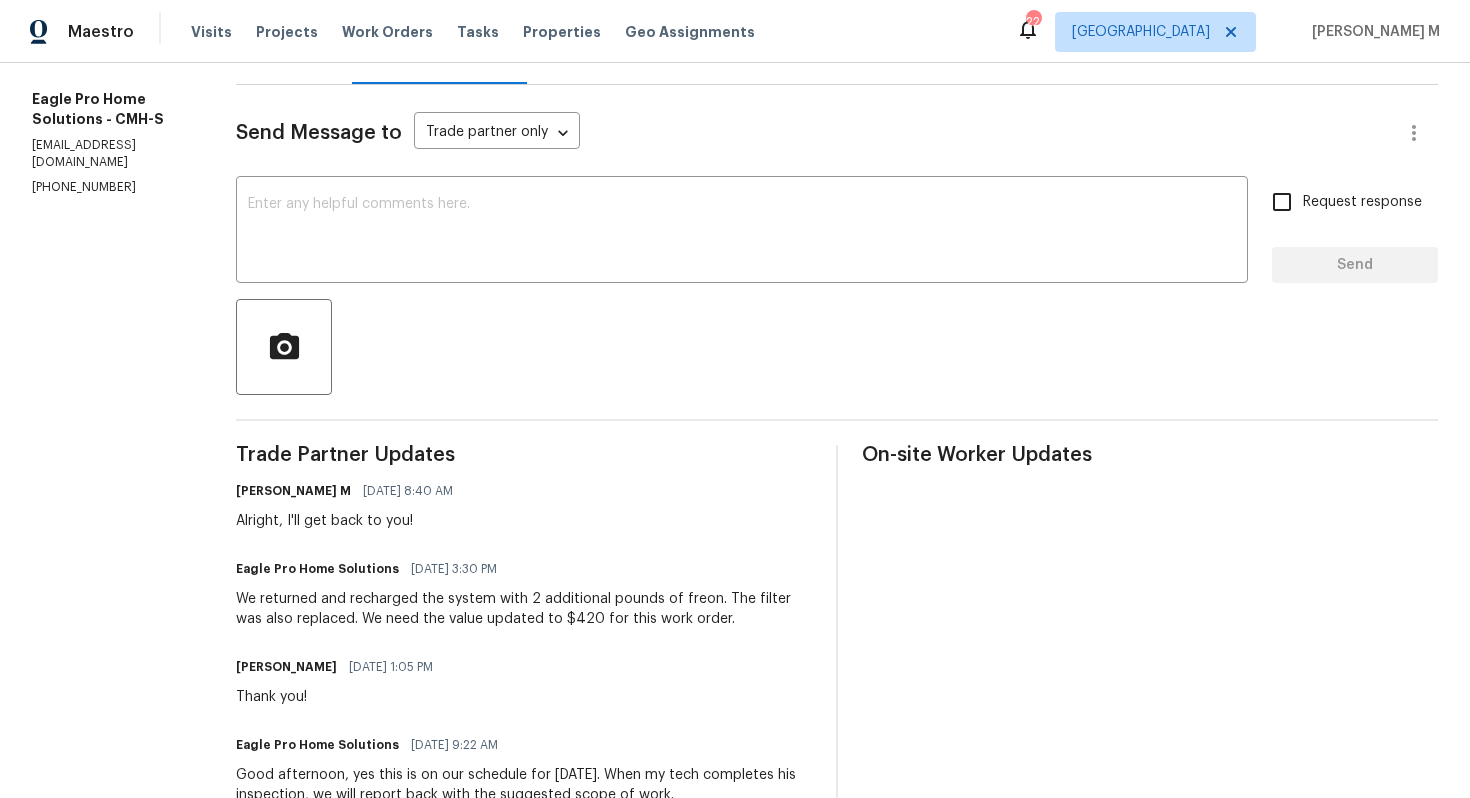 scroll, scrollTop: 0, scrollLeft: 0, axis: both 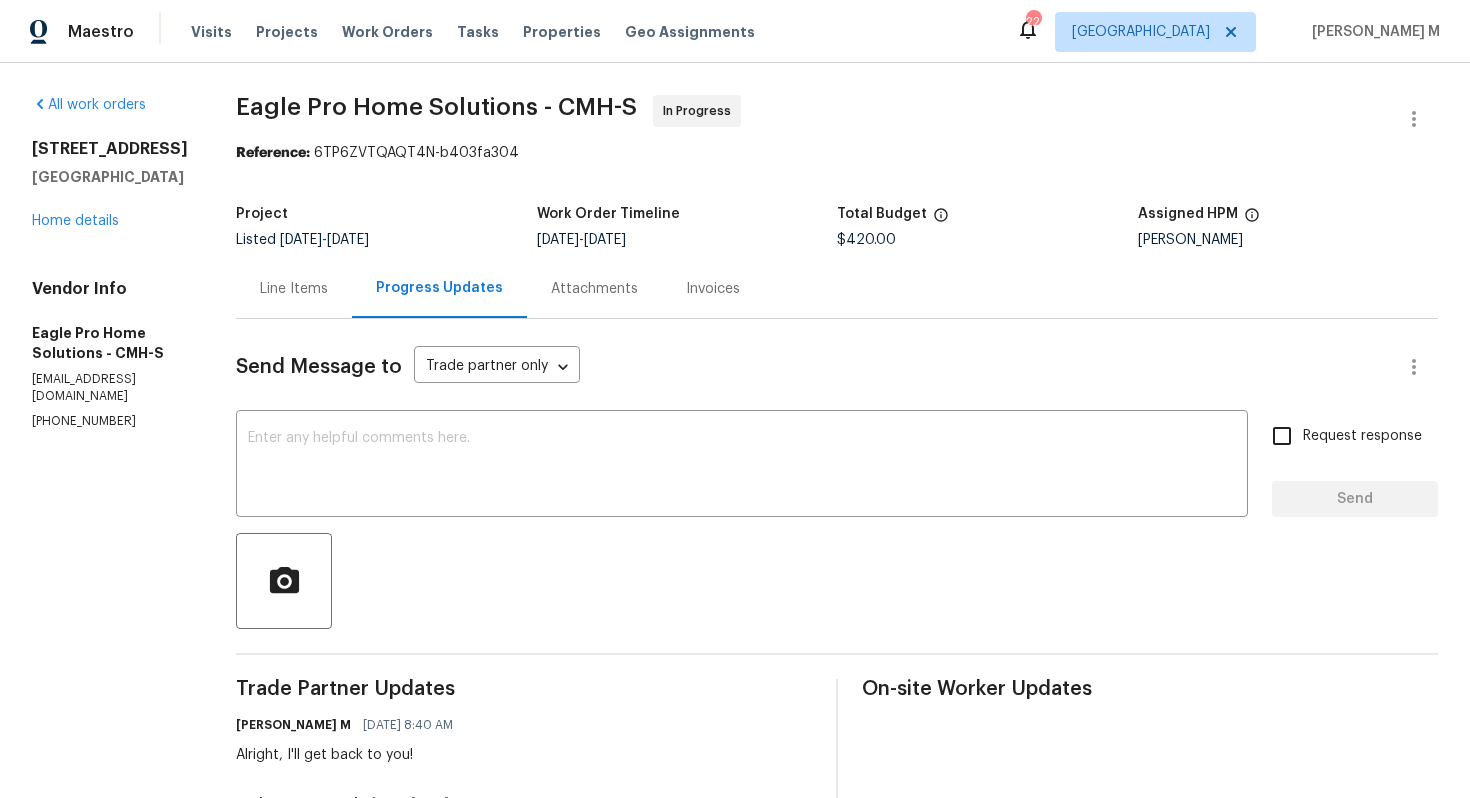 click on "Project" at bounding box center [386, 220] 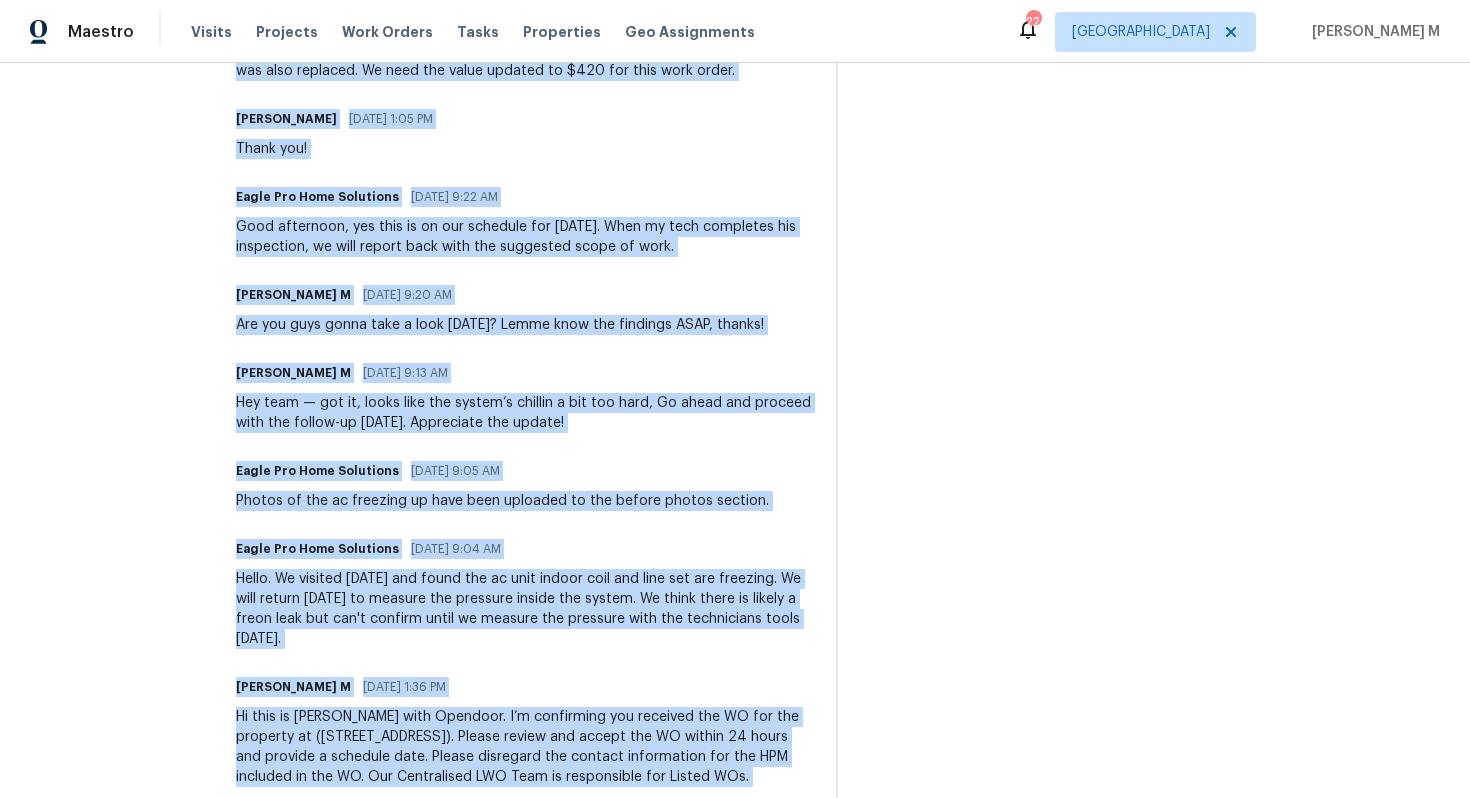scroll, scrollTop: 798, scrollLeft: 0, axis: vertical 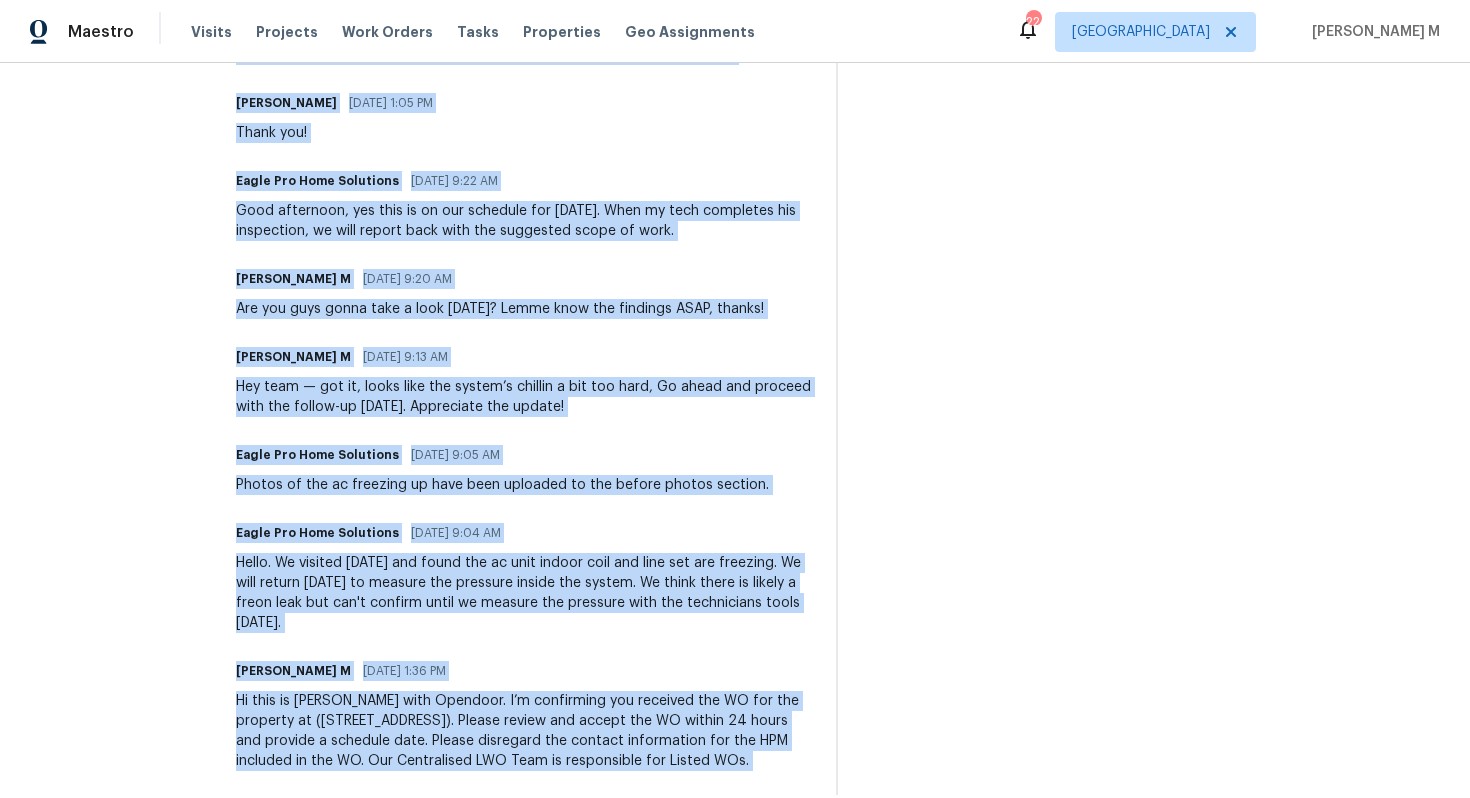 drag, startPoint x: 254, startPoint y: 106, endPoint x: 1346, endPoint y: 797, distance: 1292.2635 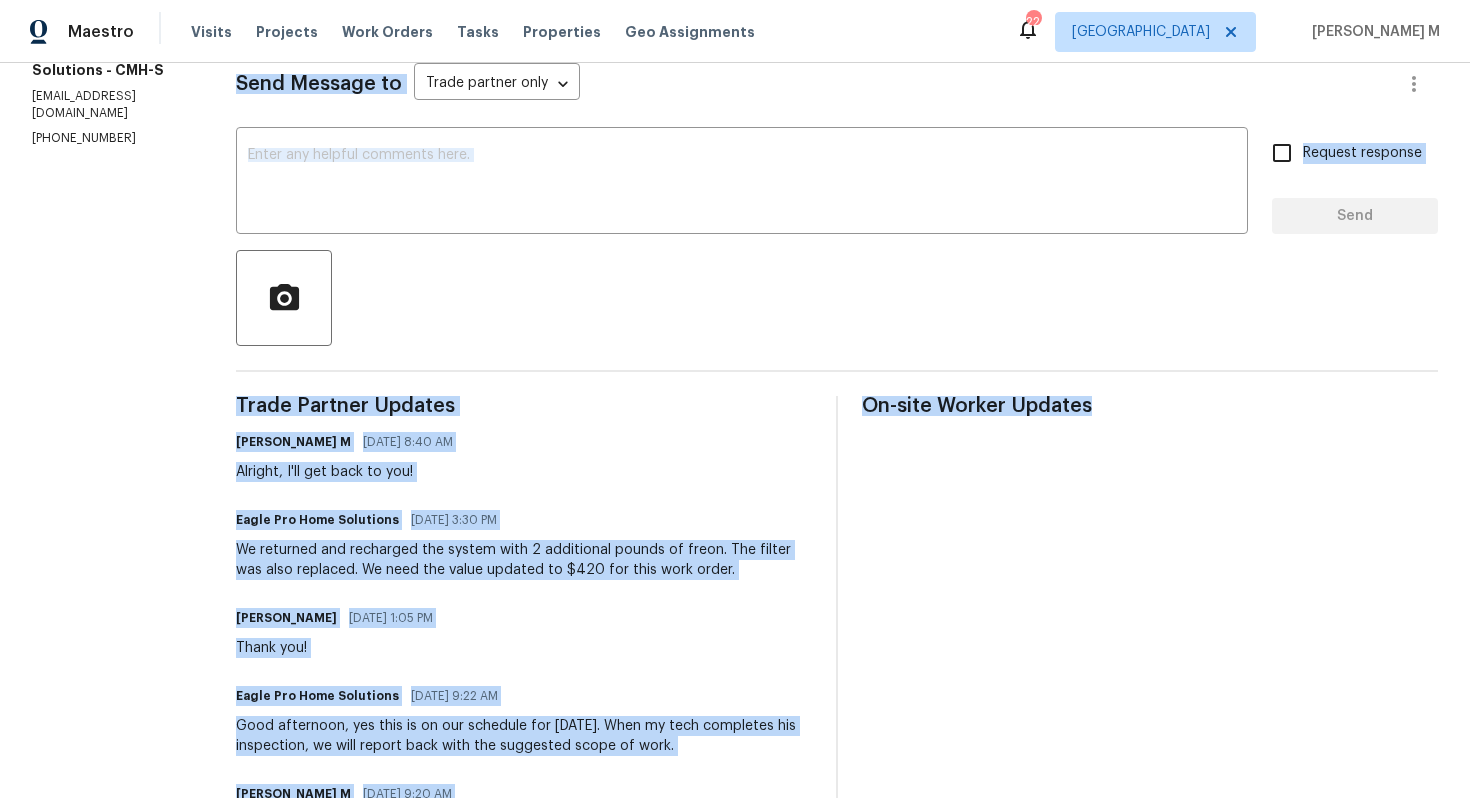 scroll, scrollTop: 0, scrollLeft: 0, axis: both 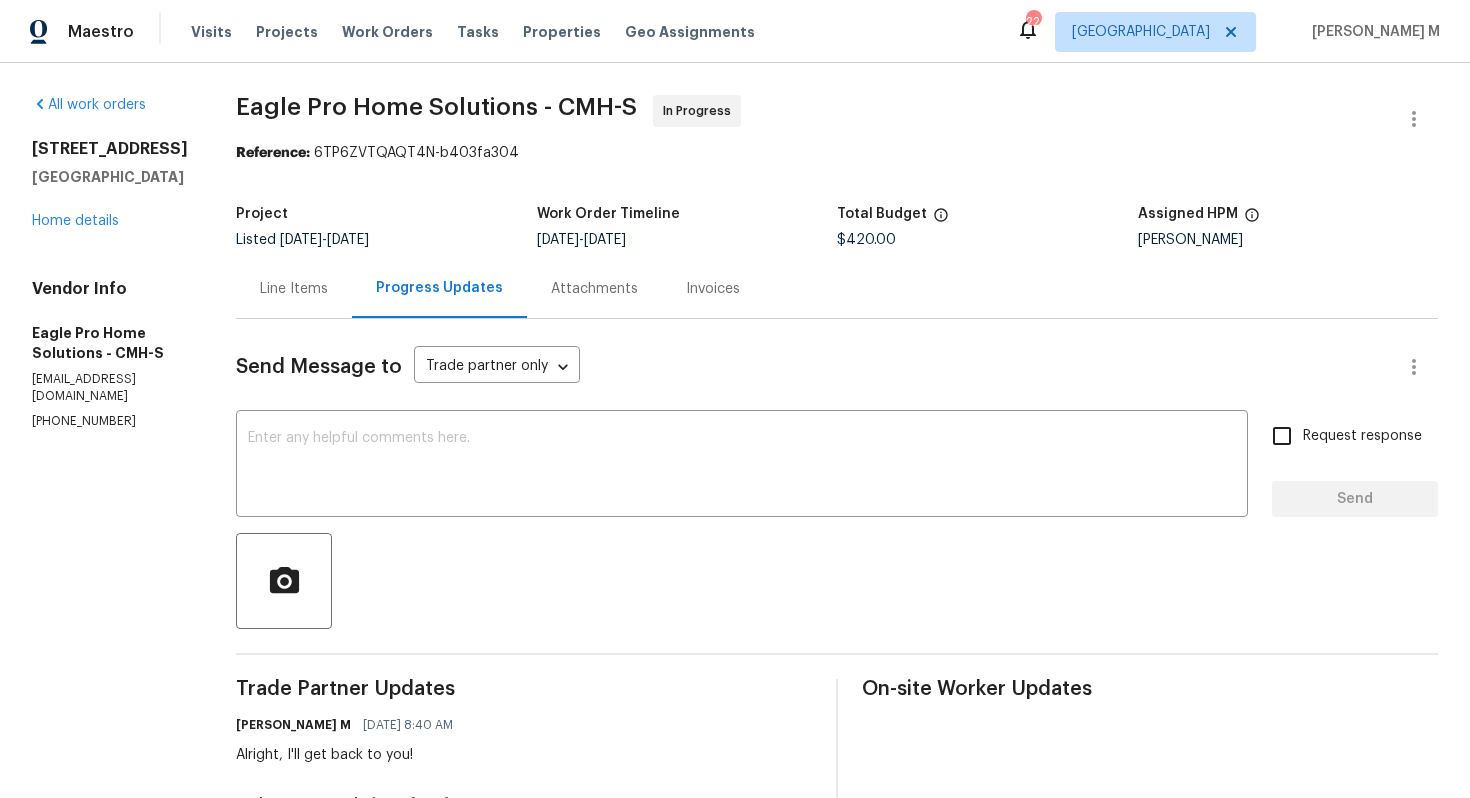 click on "Eagle Pro Home Solutions - CMH-S" at bounding box center [110, 343] 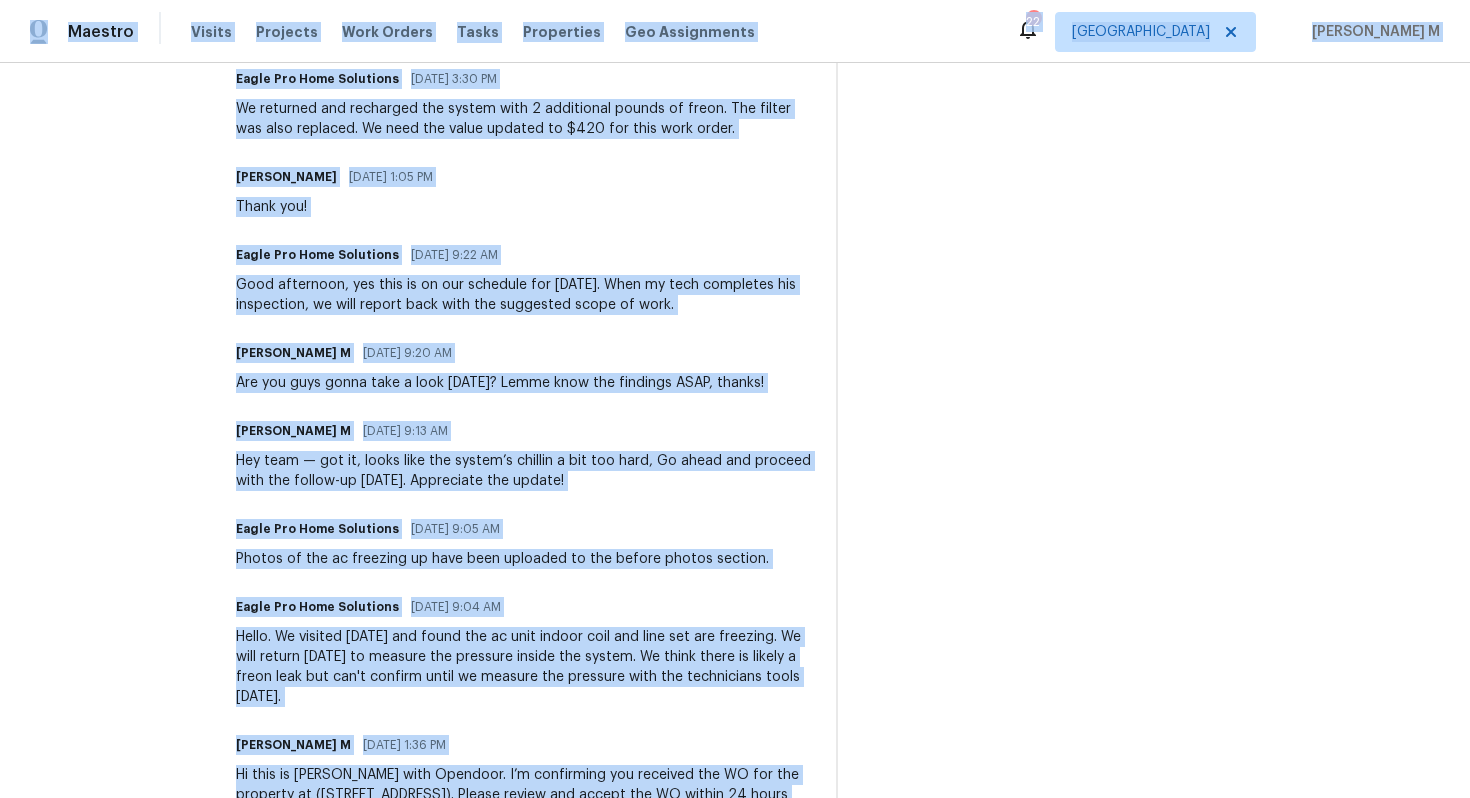 scroll, scrollTop: 798, scrollLeft: 0, axis: vertical 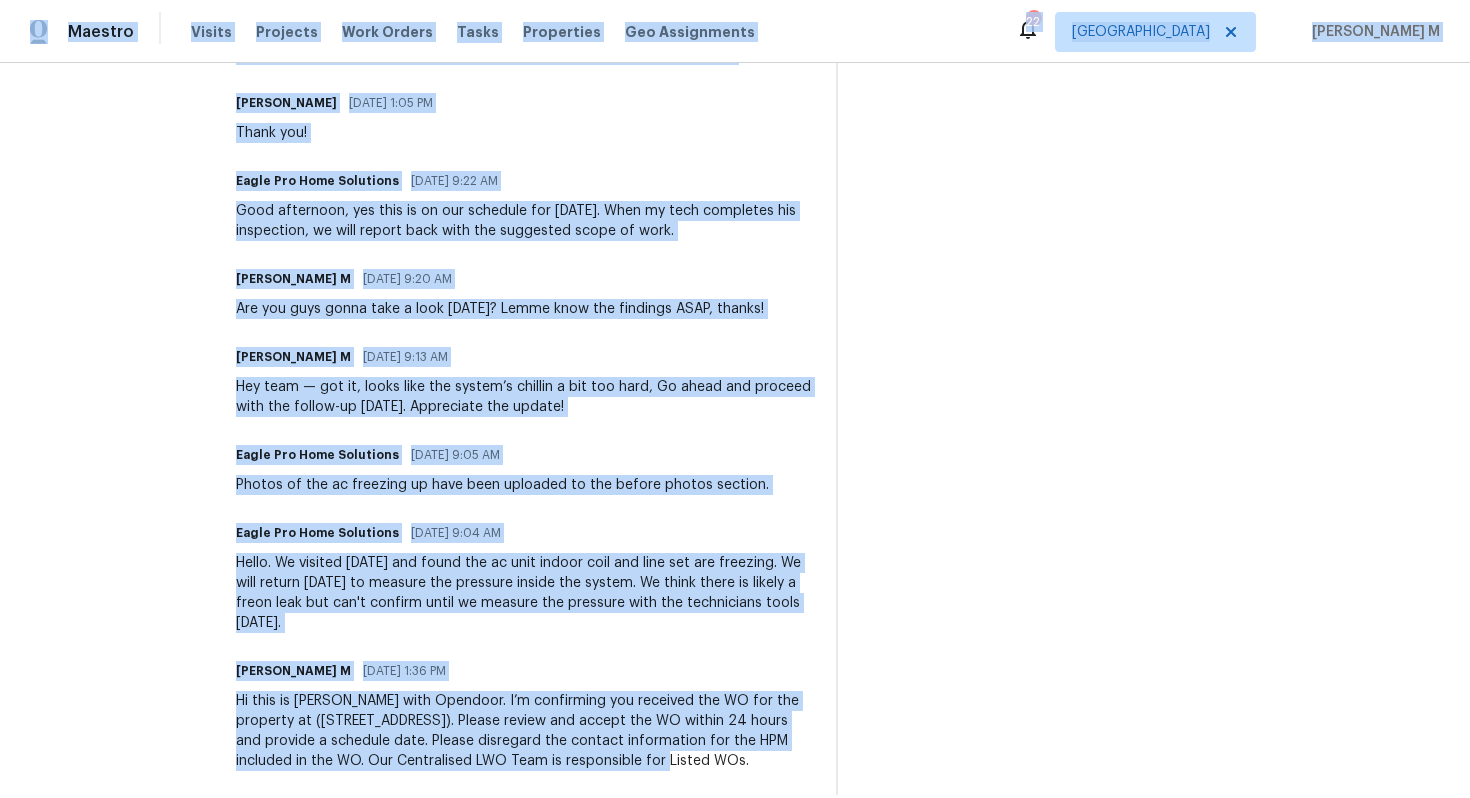 drag, startPoint x: 8, startPoint y: 29, endPoint x: 818, endPoint y: 797, distance: 1116.2097 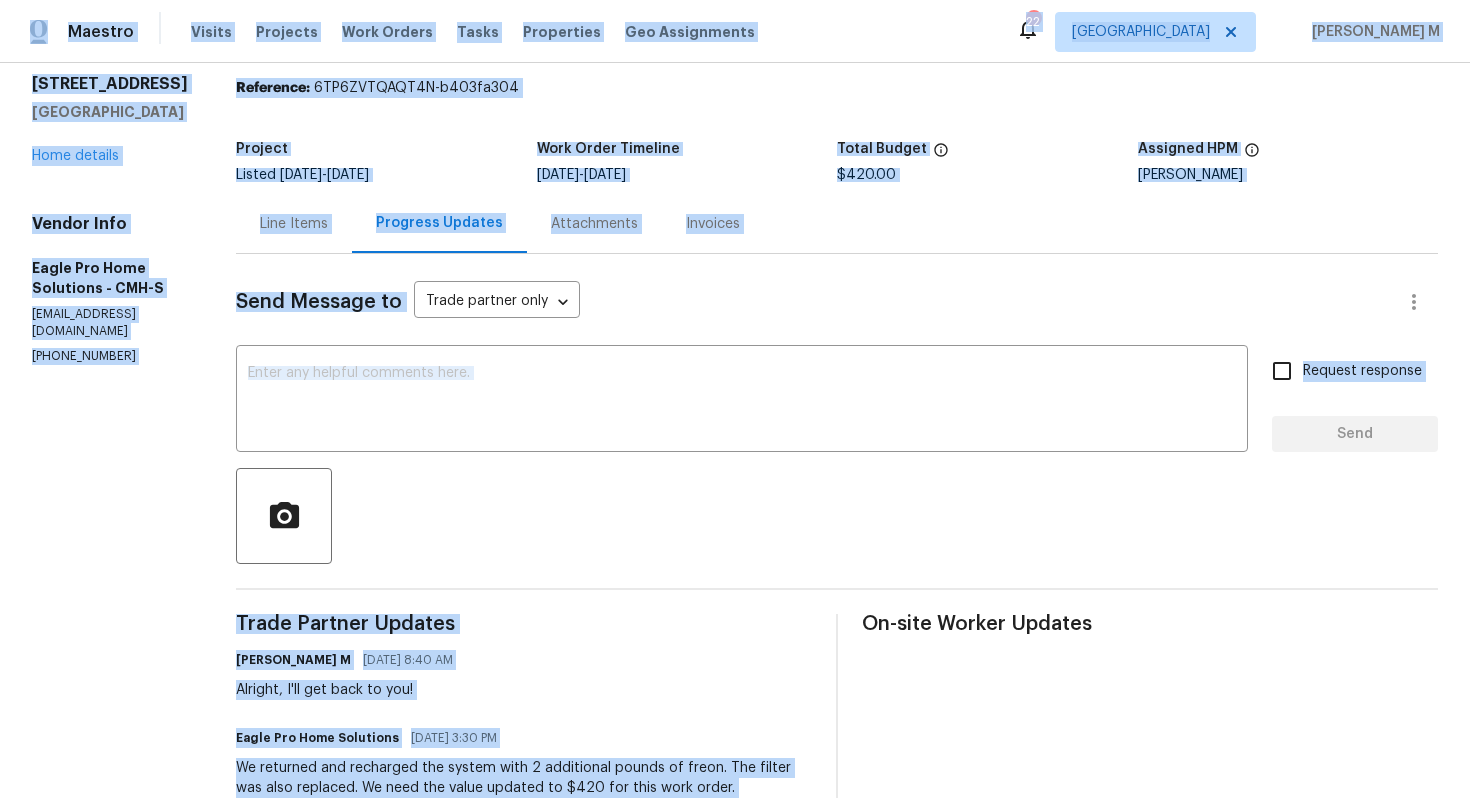 scroll, scrollTop: 0, scrollLeft: 0, axis: both 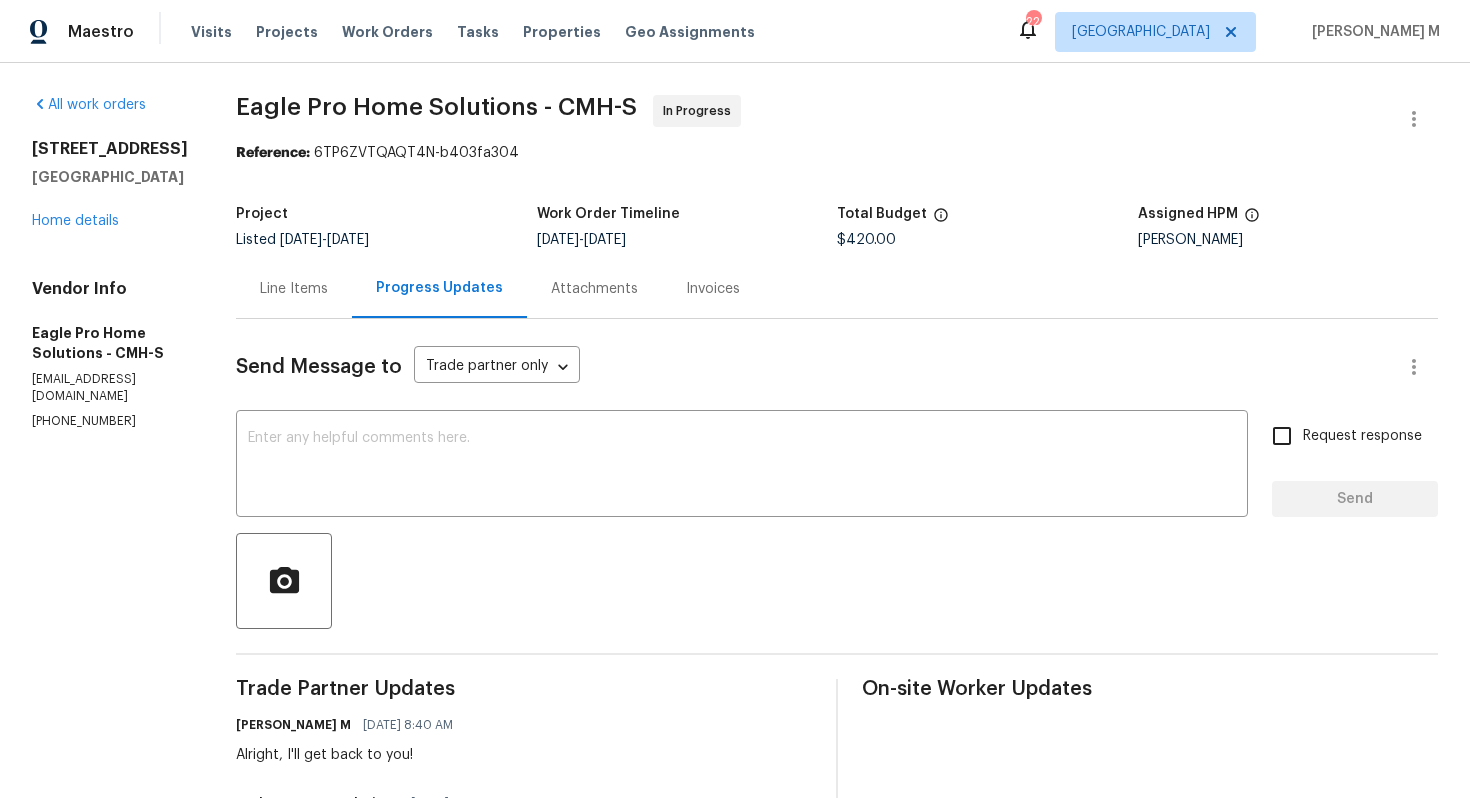 click on "All work orders 3429 Grovepark Dr Grove City, OH 43123 Home details Vendor Info Eagle Pro Home Solutions - CMH-S maint@eagleprohomesolutions.com (614) 696-5556 Eagle Pro Home Solutions - CMH-S In Progress Reference:   6TP6ZVTQAQT4N-b403fa304 Project Listed   7/11/2025  -  7/20/2025 Work Order Timeline 7/11/2025  -  7/14/2025 Total Budget $420.00 Assigned HPM Keith Hollingsworth Line Items Progress Updates Attachments Invoices Send Message to Trade partner only Trade partner only ​ x ​ Request response Send Trade Partner Updates Vignesh M 07/17/2025 8:40 AM Alright, I'll get back to you! Eagle Pro Home Solutions 07/16/2025 3:30 PM We returned and recharged the system with 2 additional pounds of freon. The filter was also replaced. We need the value updated to $420 for this work order. Keith Hollingsworth 07/16/2025 1:05 PM Thank you! Eagle Pro Home Solutions 07/16/2025 9:22 AM Vignesh M 07/16/2025 9:20 AM Are you guys gonna take a look today? Lemme know the findings ASAP, thanks! Vignesh M Vignesh M" at bounding box center [735, 844] 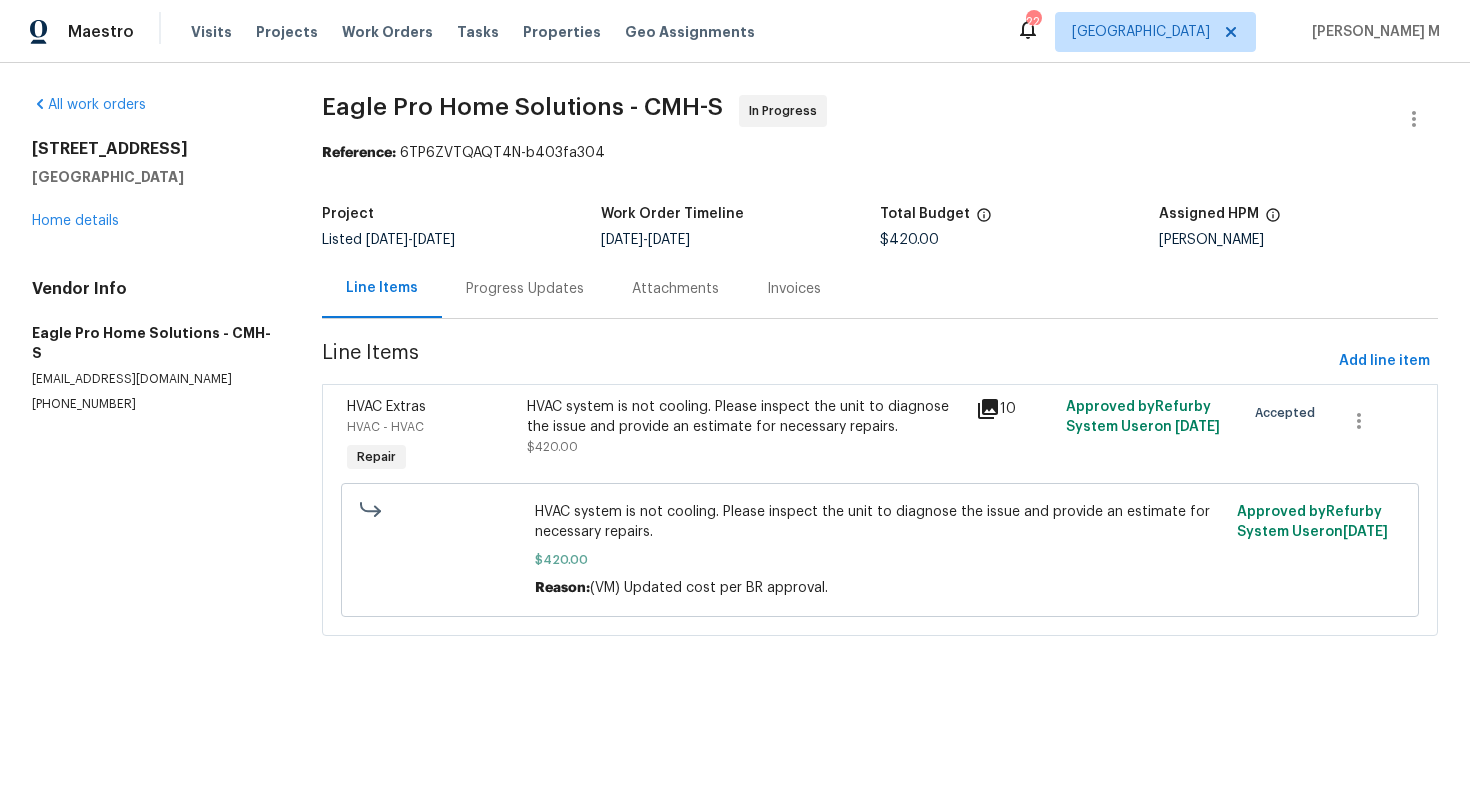 click on "HVAC system is not cooling. Please inspect the unit to diagnose the issue and provide an estimate for necessary repairs." at bounding box center (745, 417) 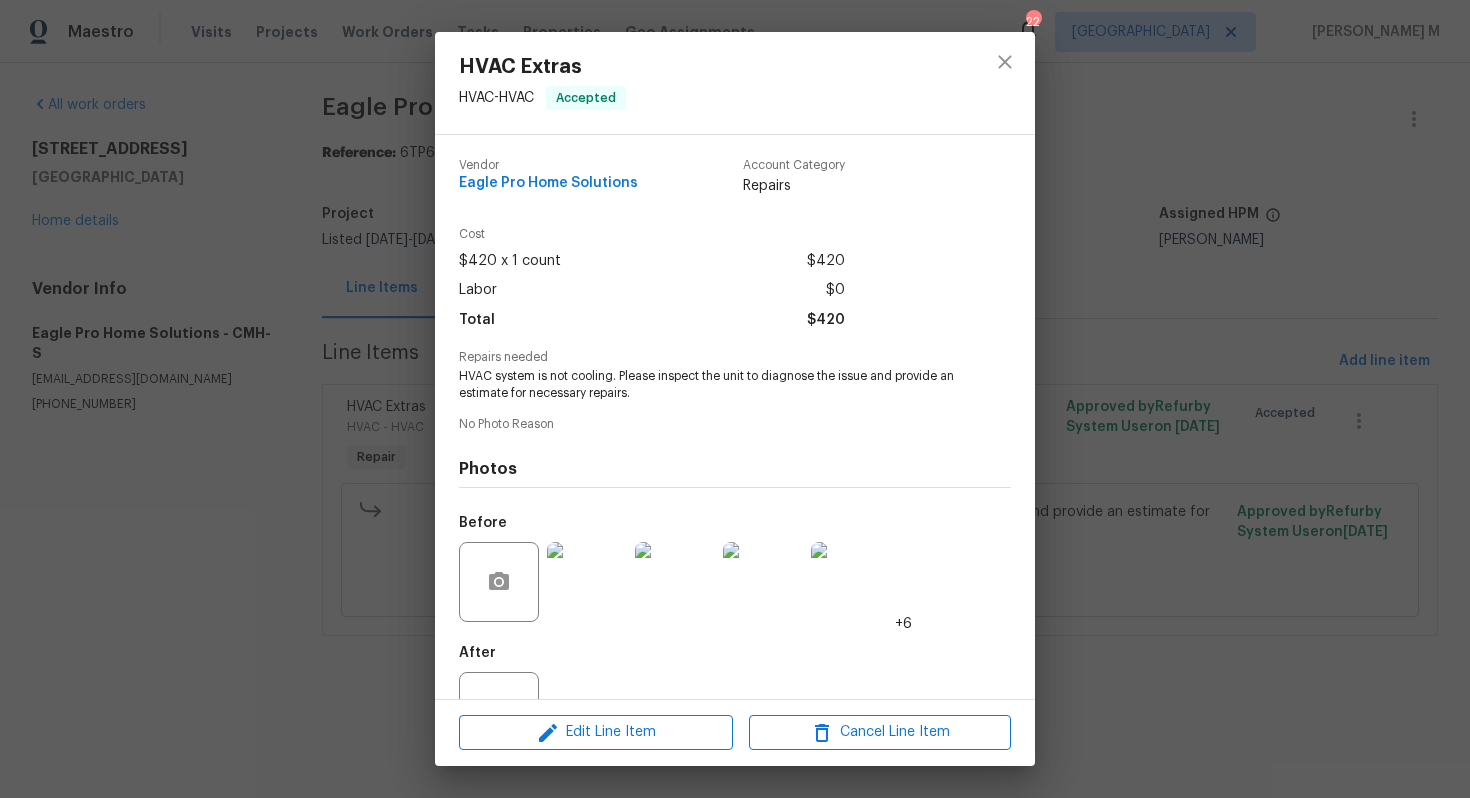 scroll, scrollTop: 47, scrollLeft: 0, axis: vertical 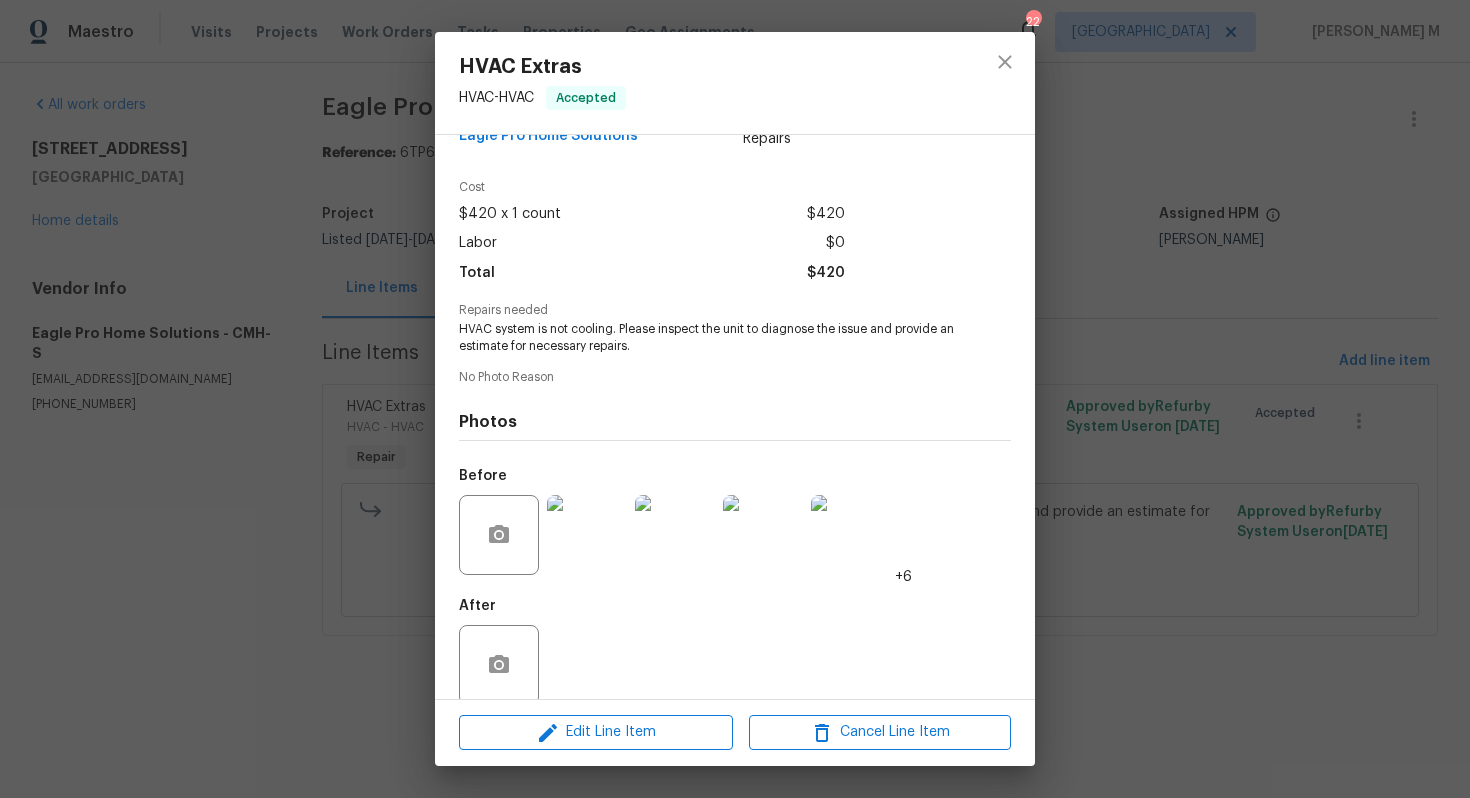 click at bounding box center (587, 535) 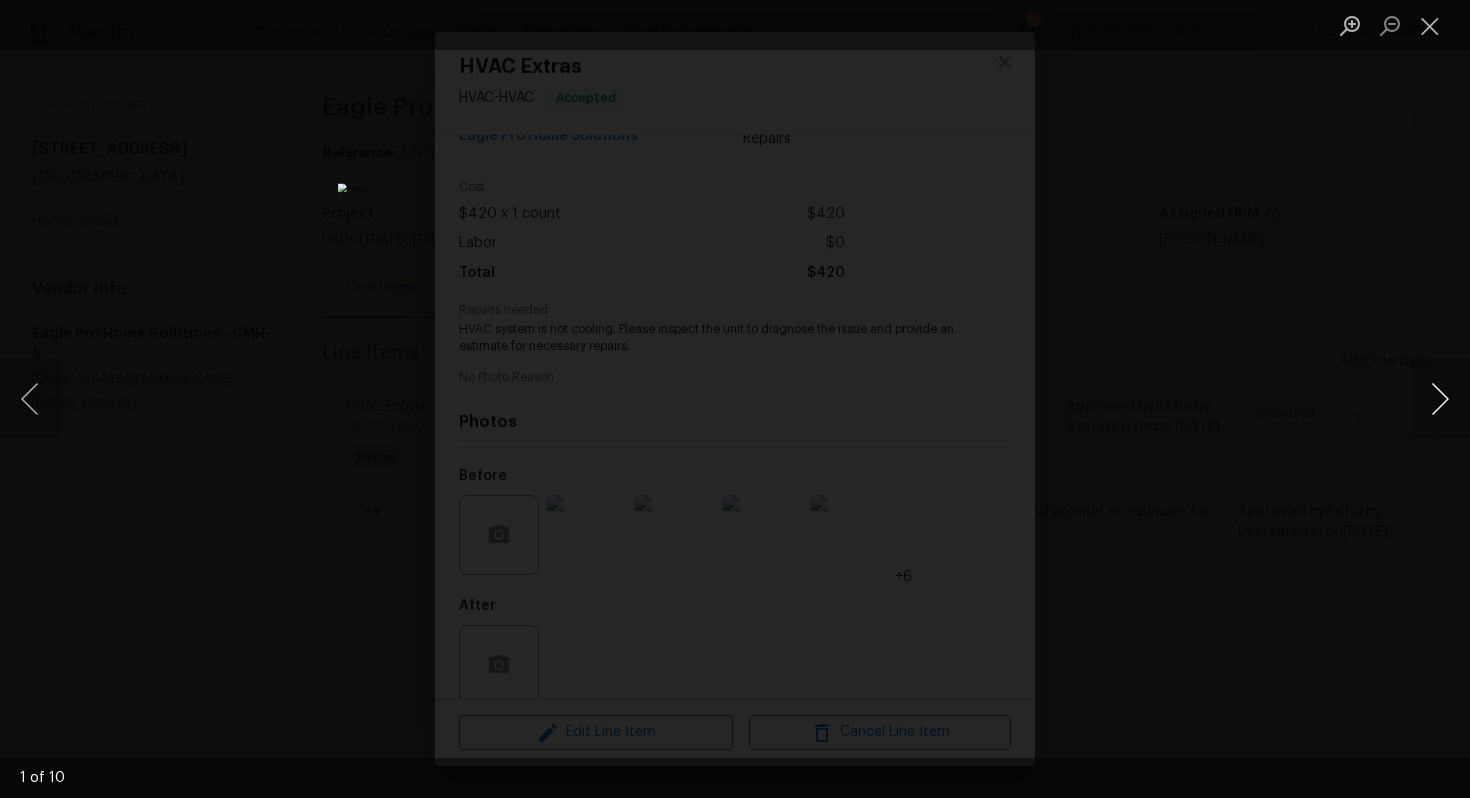 click at bounding box center [1440, 399] 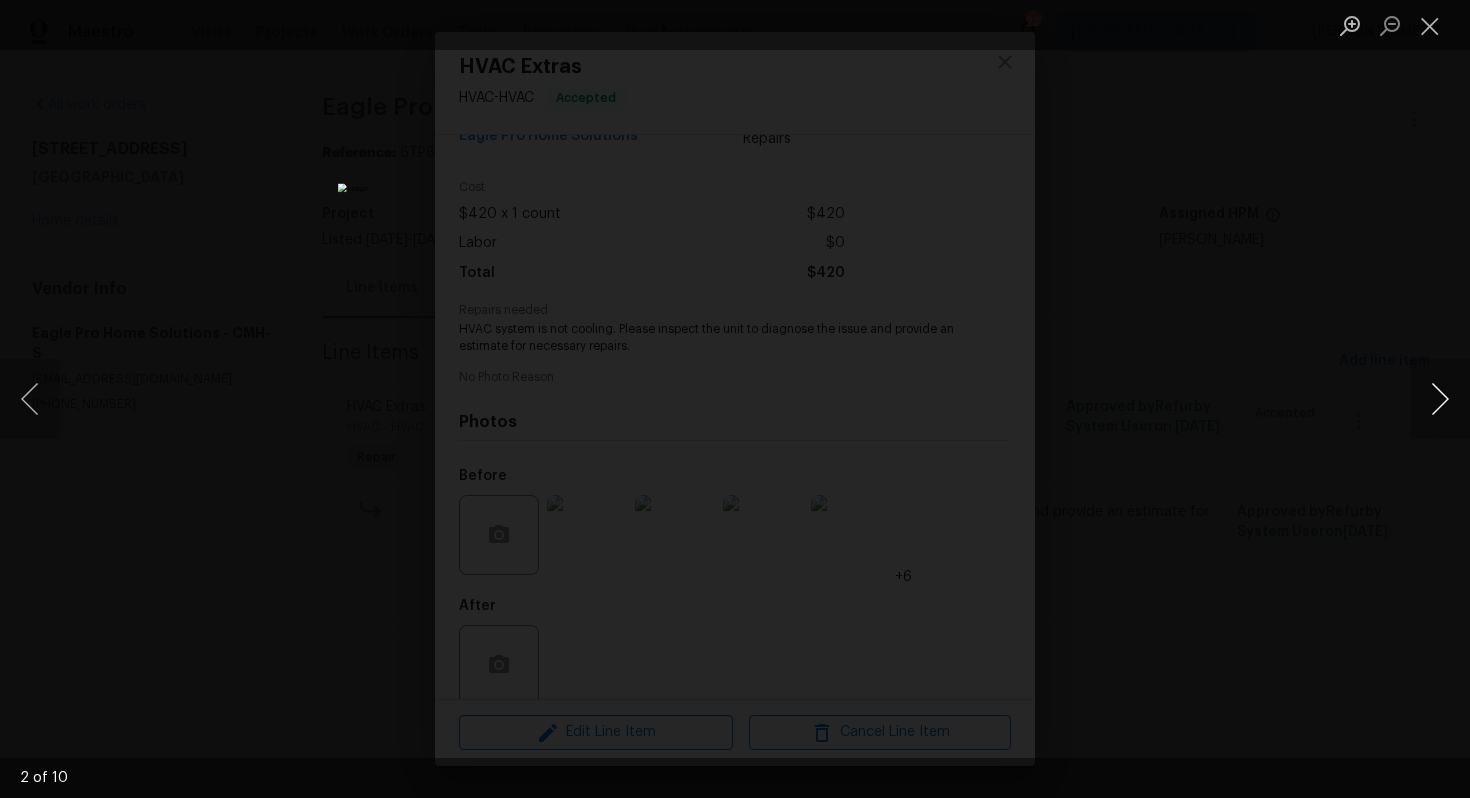 click at bounding box center [1440, 399] 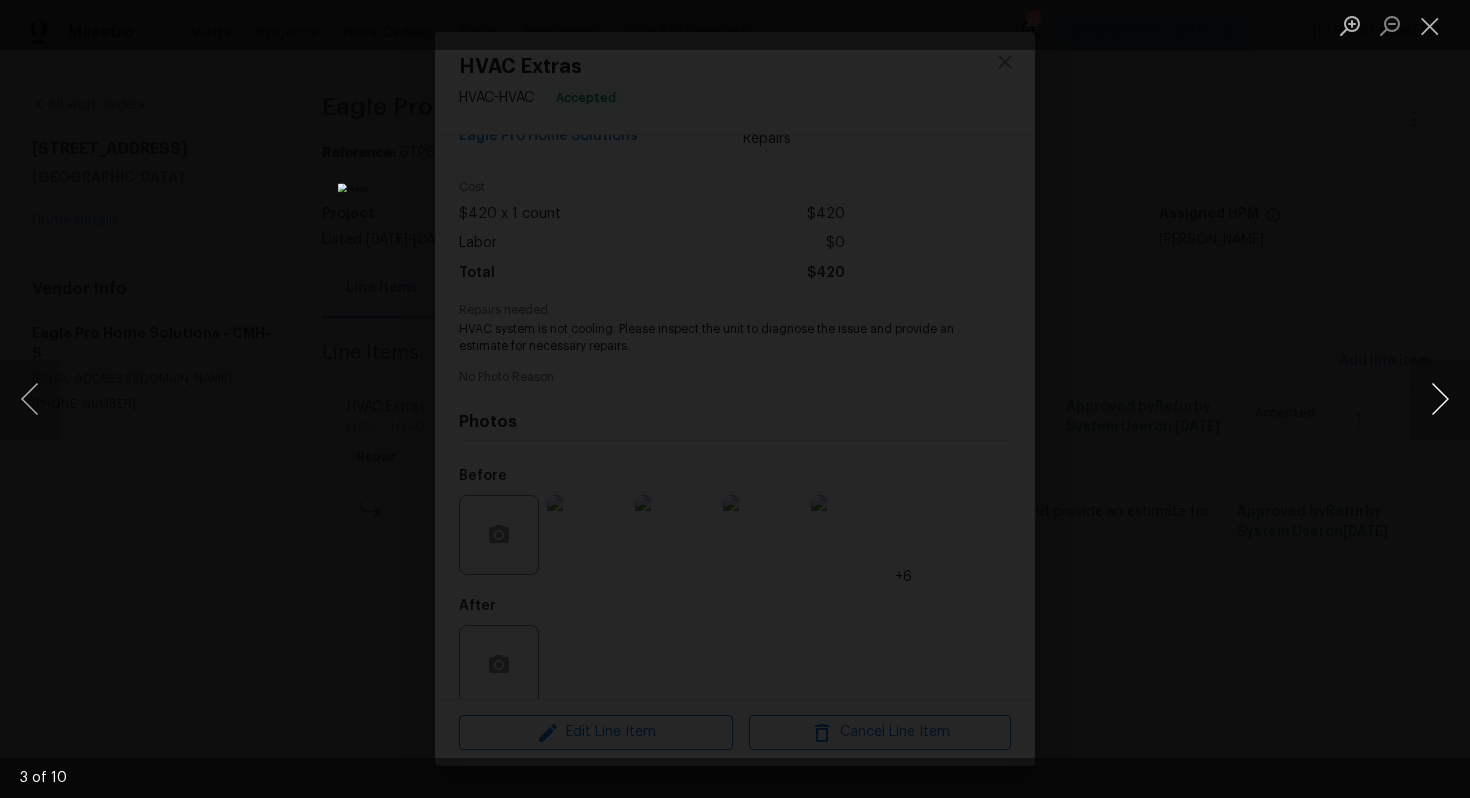 click at bounding box center [1440, 399] 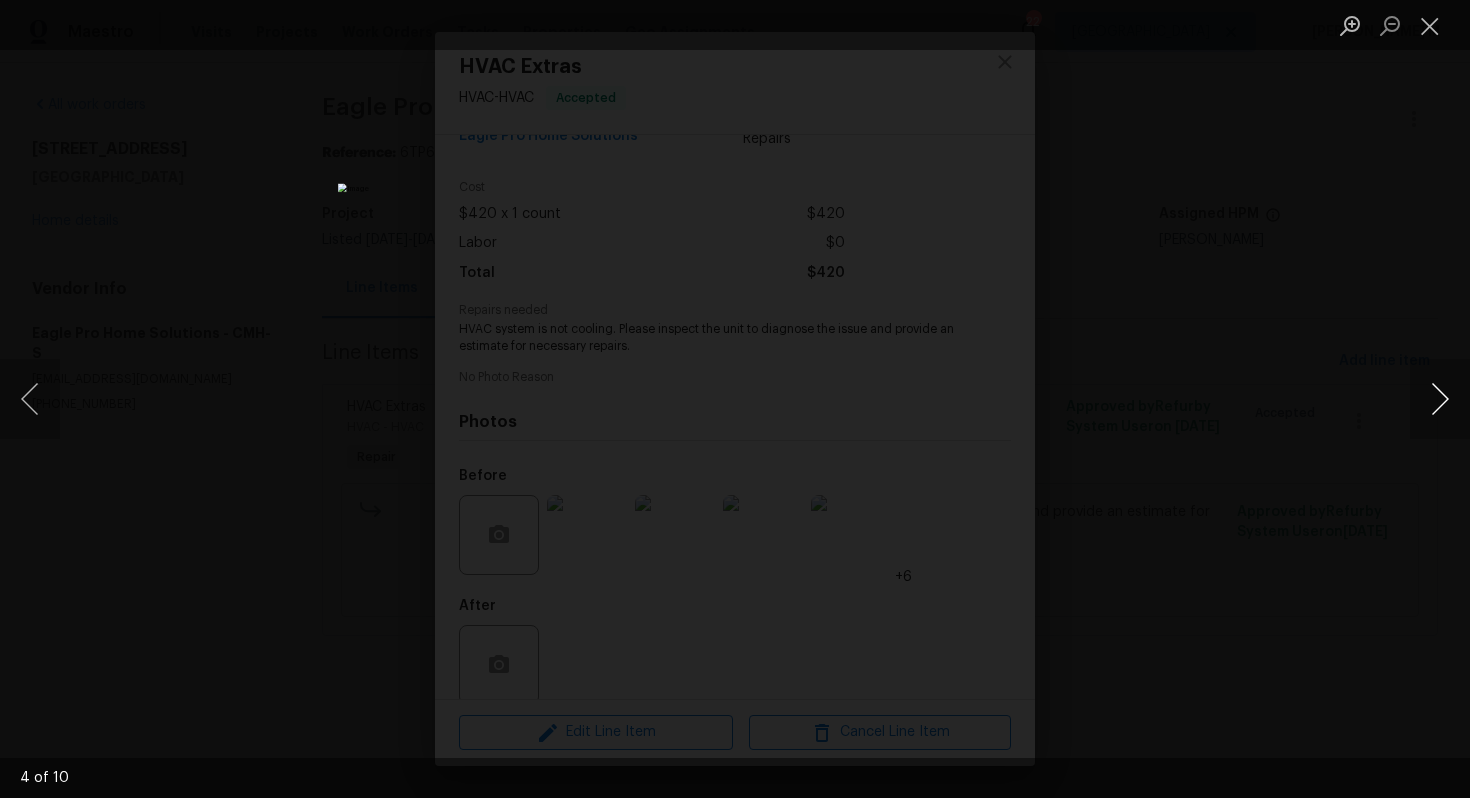 click at bounding box center (1440, 399) 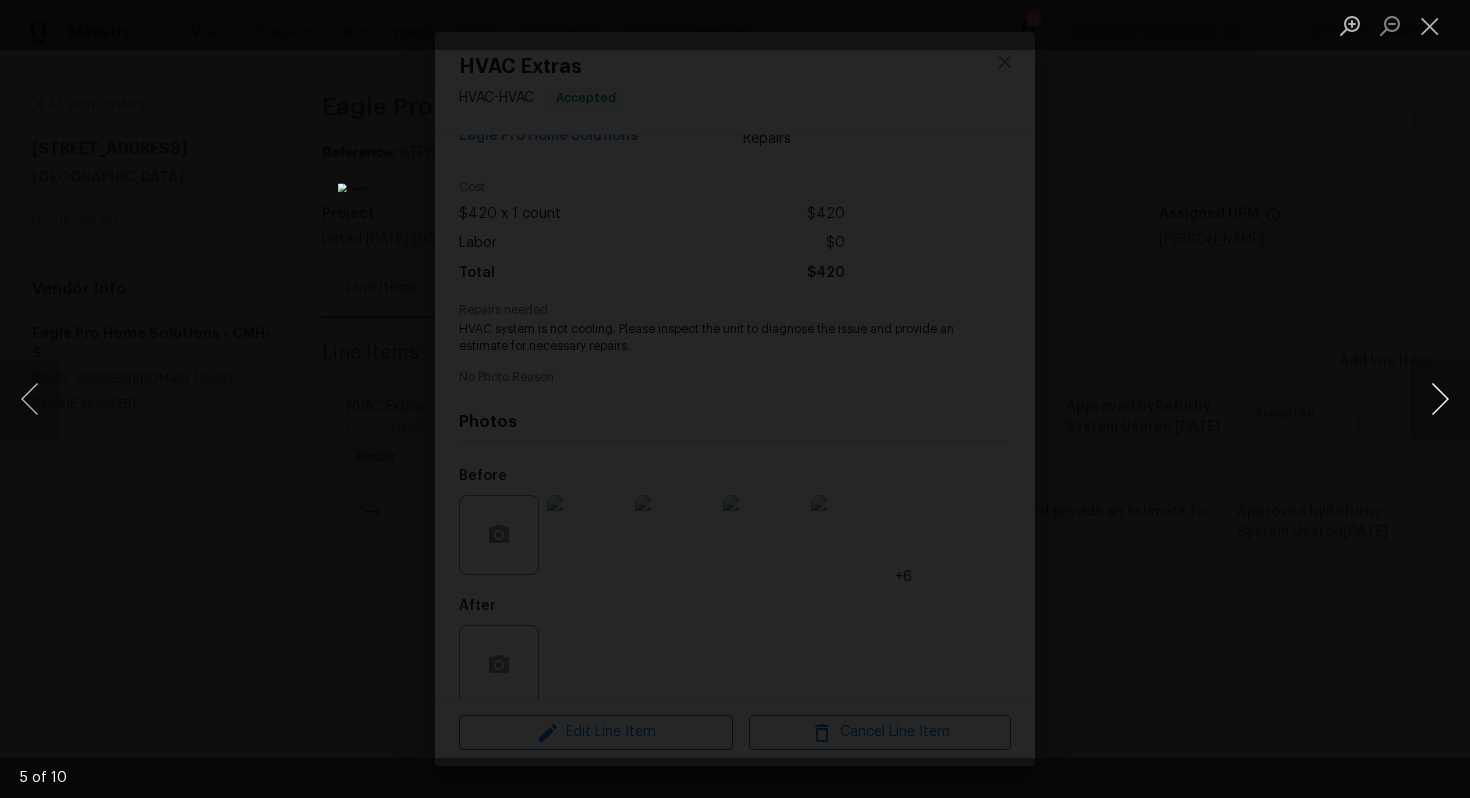 click at bounding box center (1440, 399) 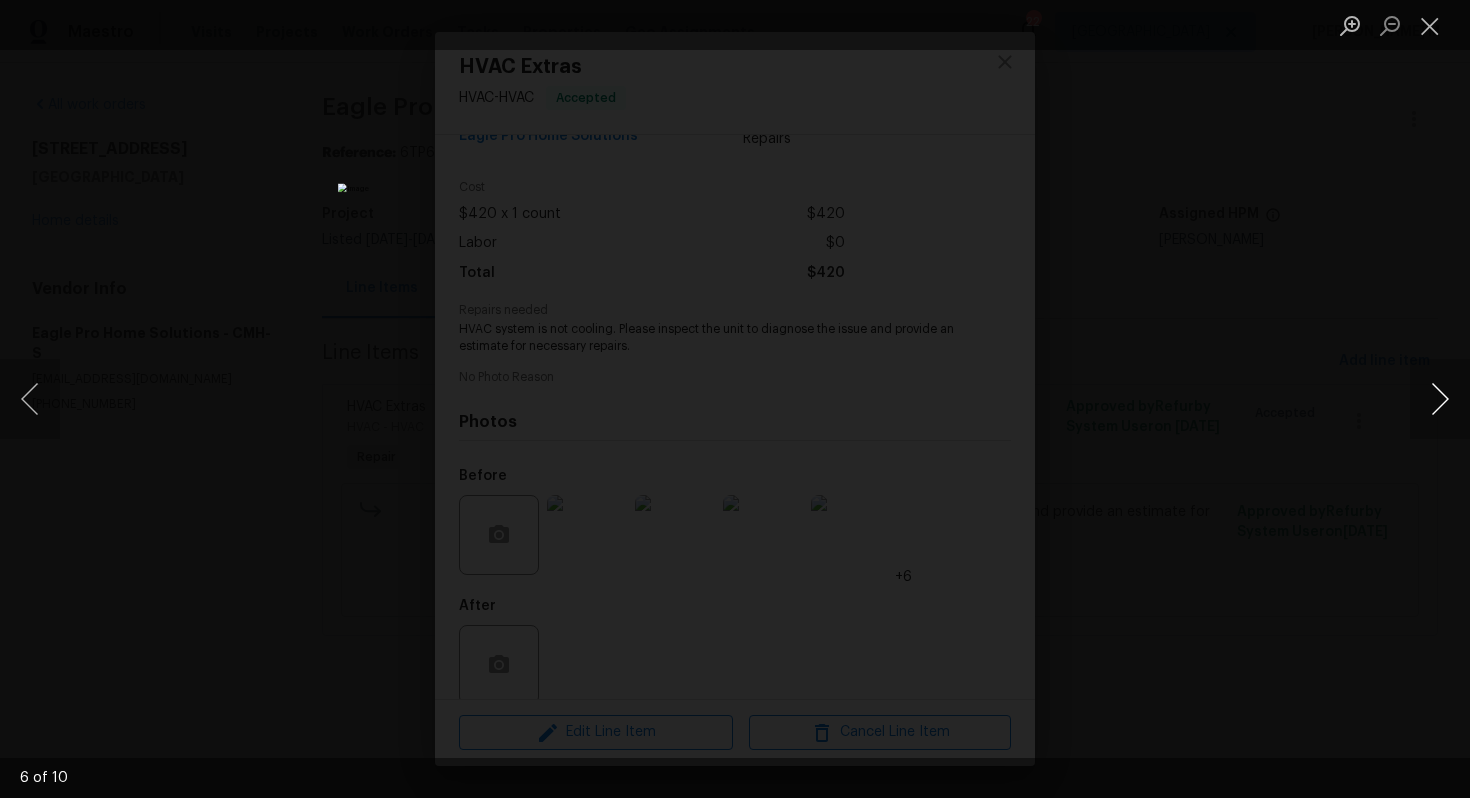 click at bounding box center [1440, 399] 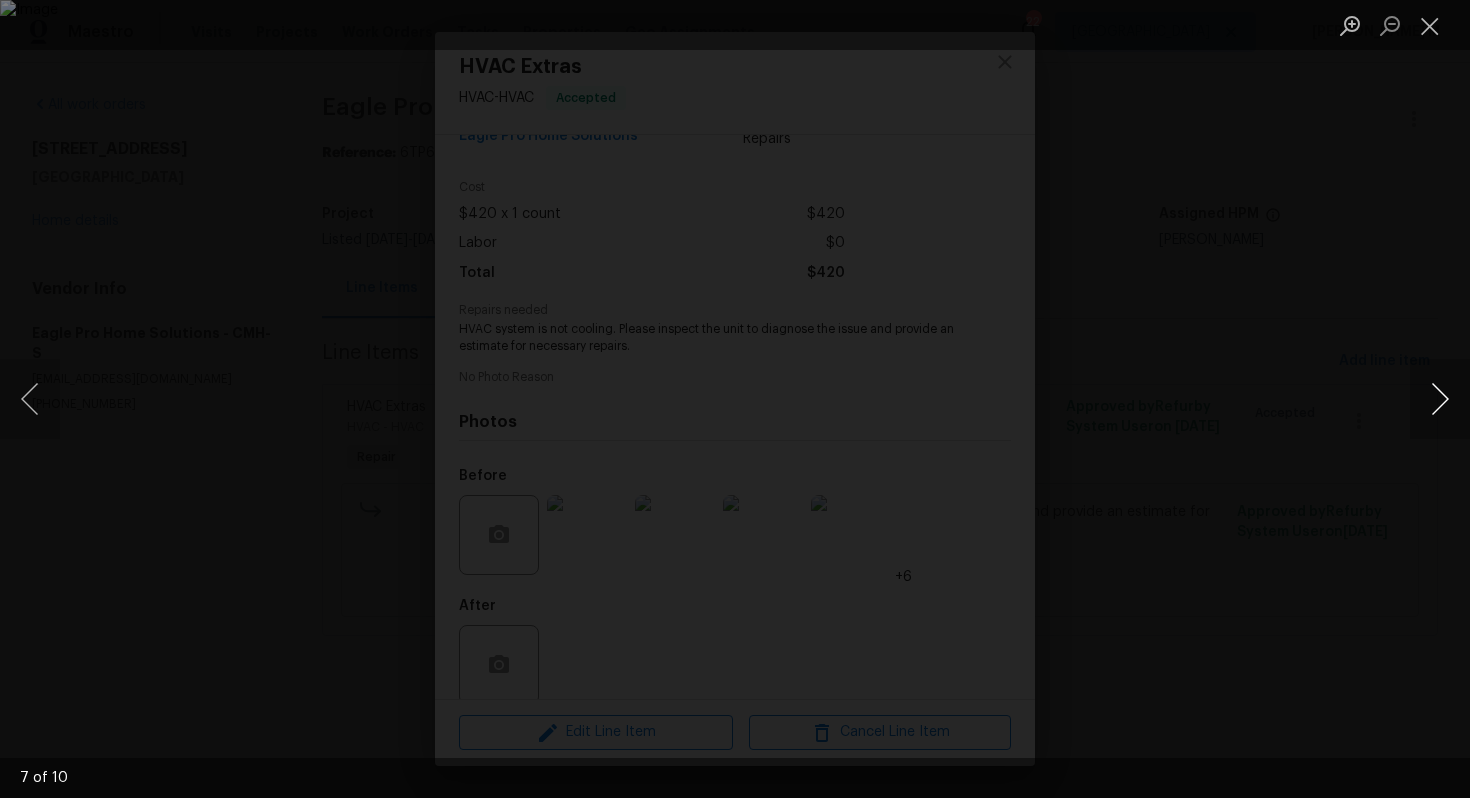 click at bounding box center [1440, 399] 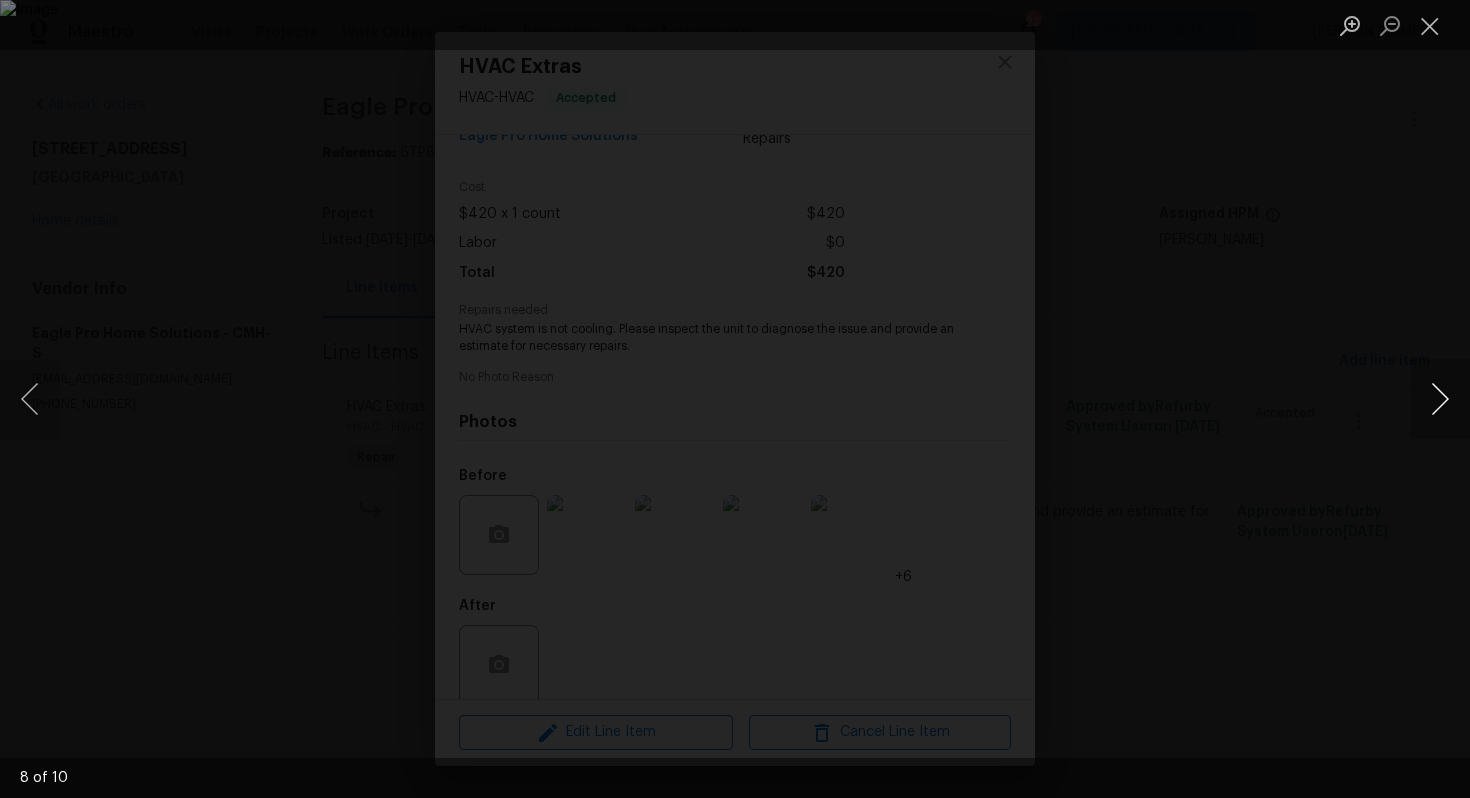 click at bounding box center [1440, 399] 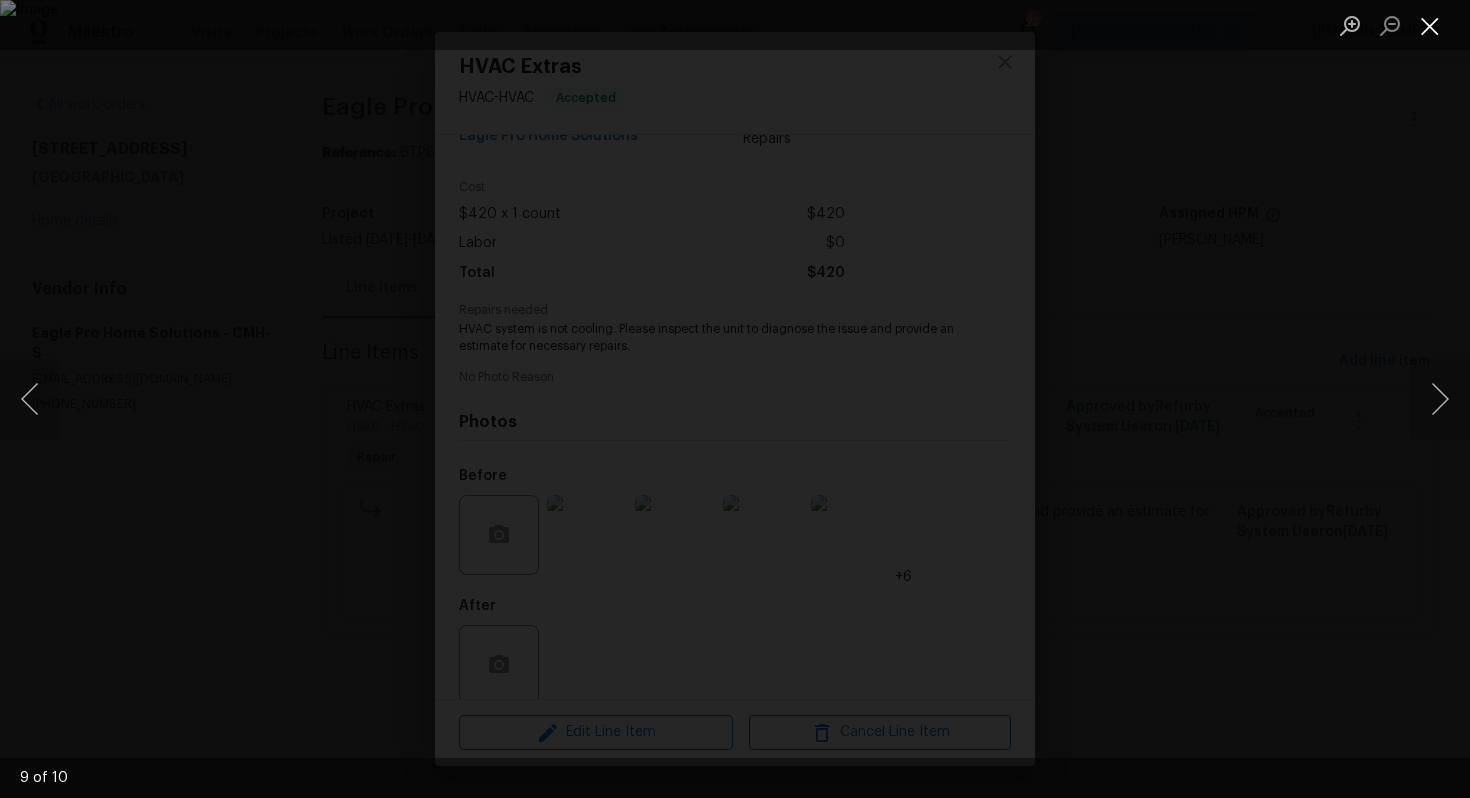 click at bounding box center (1430, 25) 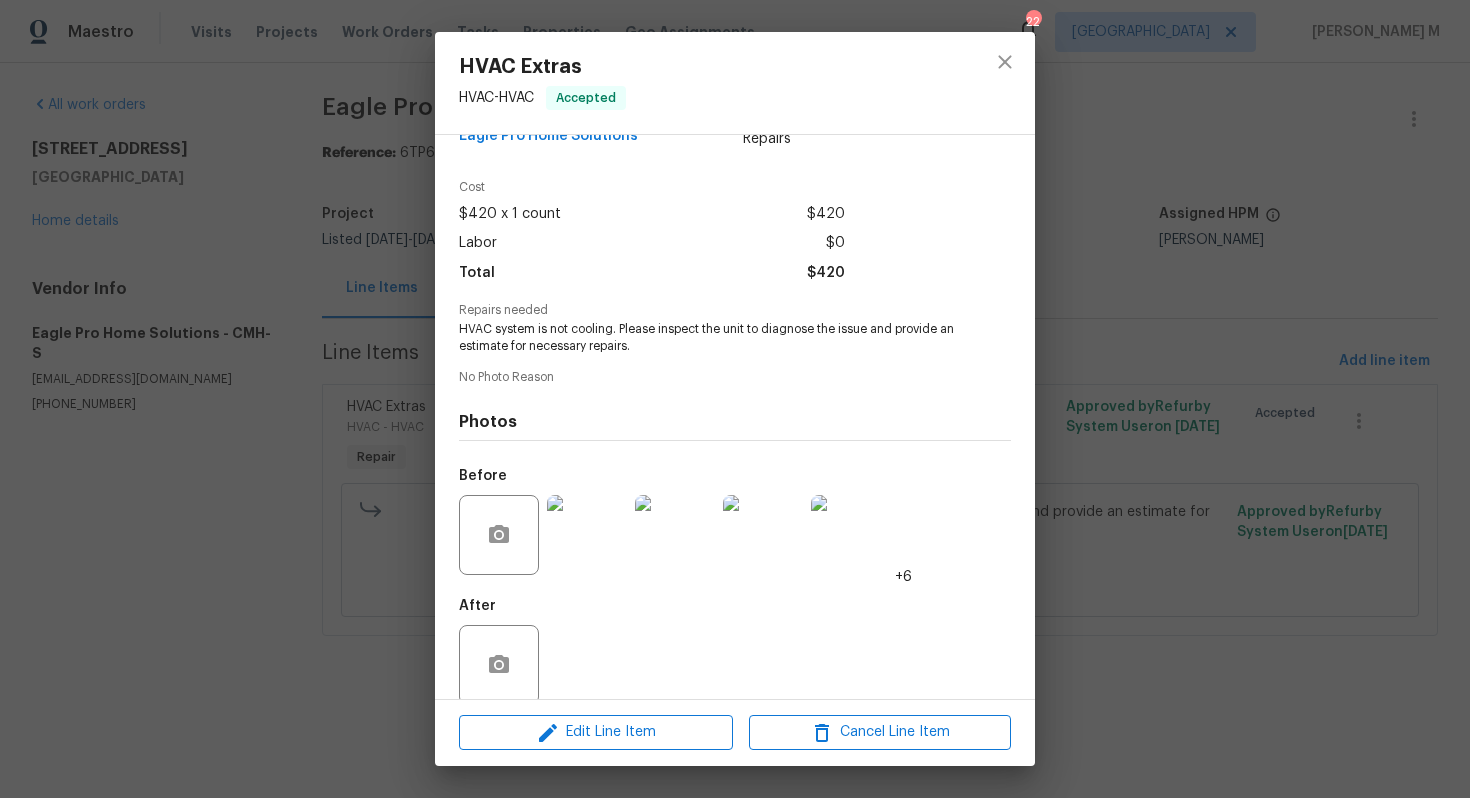 click on "HVAC Extras HVAC  -  HVAC Accepted Vendor Eagle Pro Home Solutions Account Category Repairs Cost $420 x 1 count $420 Labor $0 Total $420 Repairs needed HVAC system is not cooling. Please inspect the unit to diagnose the issue and provide an estimate for necessary repairs. No Photo Reason   Photos Before  +6 After  Edit Line Item  Cancel Line Item" at bounding box center [735, 399] 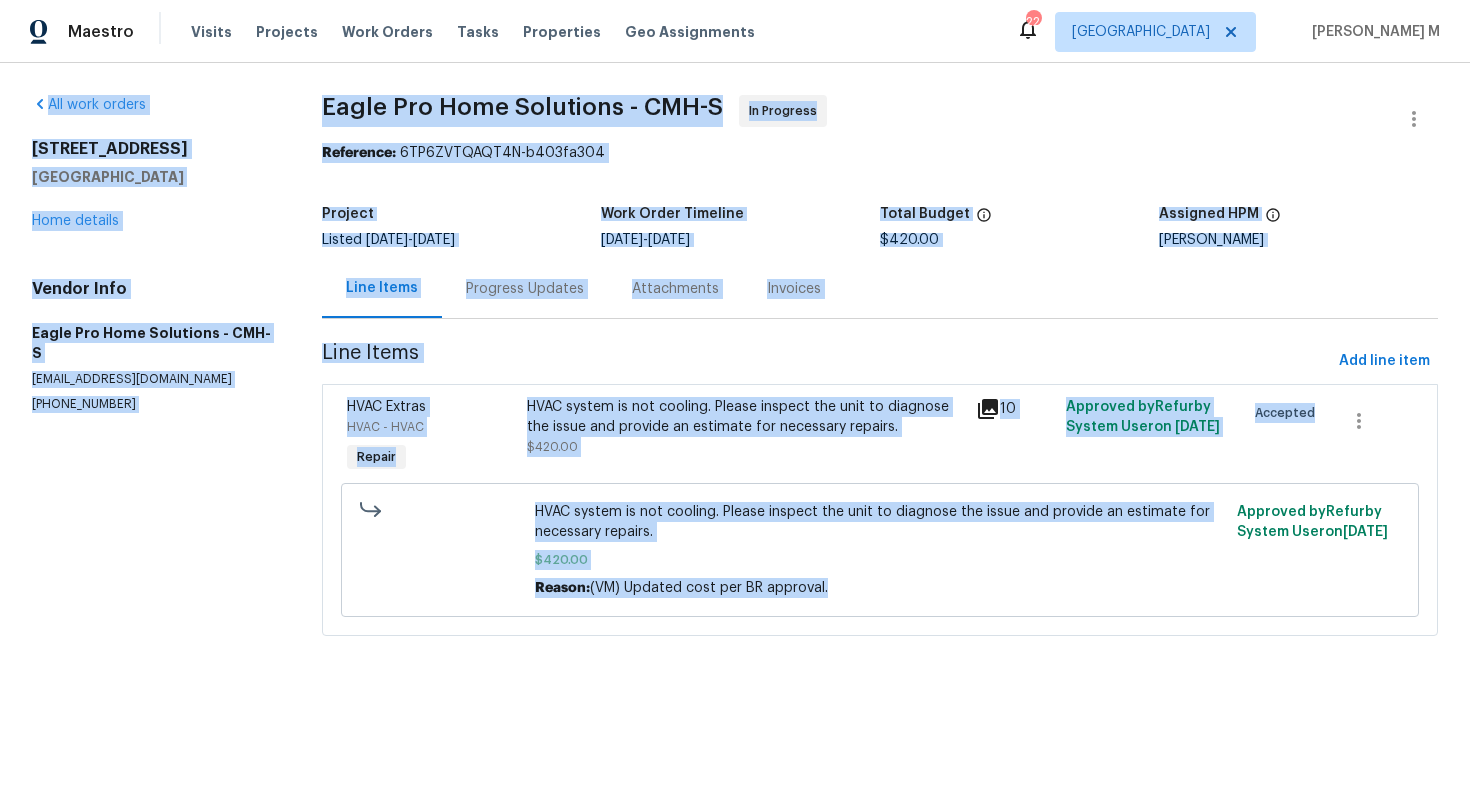 drag, startPoint x: 19, startPoint y: 91, endPoint x: 961, endPoint y: 791, distance: 1173.6116 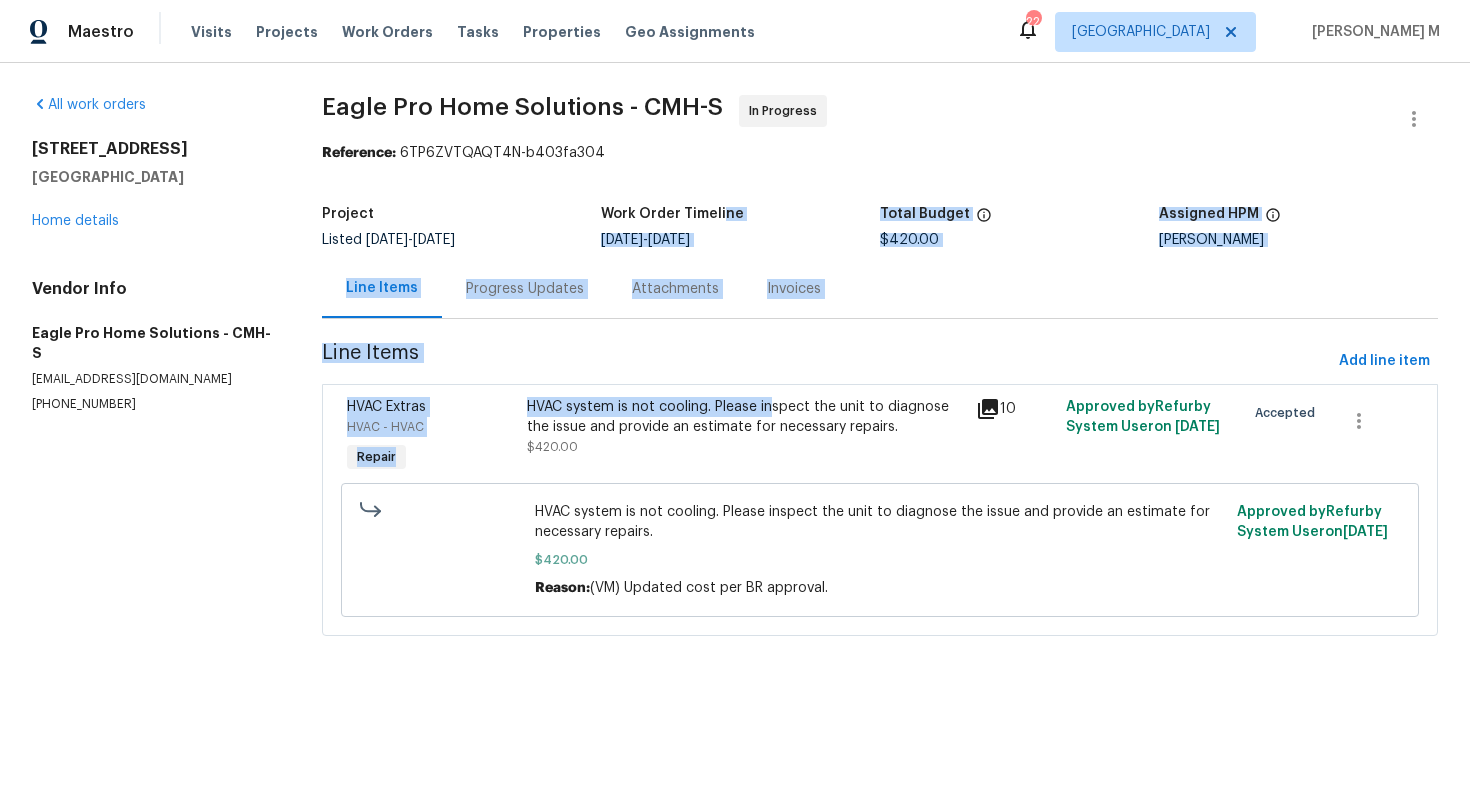 drag, startPoint x: 717, startPoint y: 211, endPoint x: 769, endPoint y: 373, distance: 170.14111 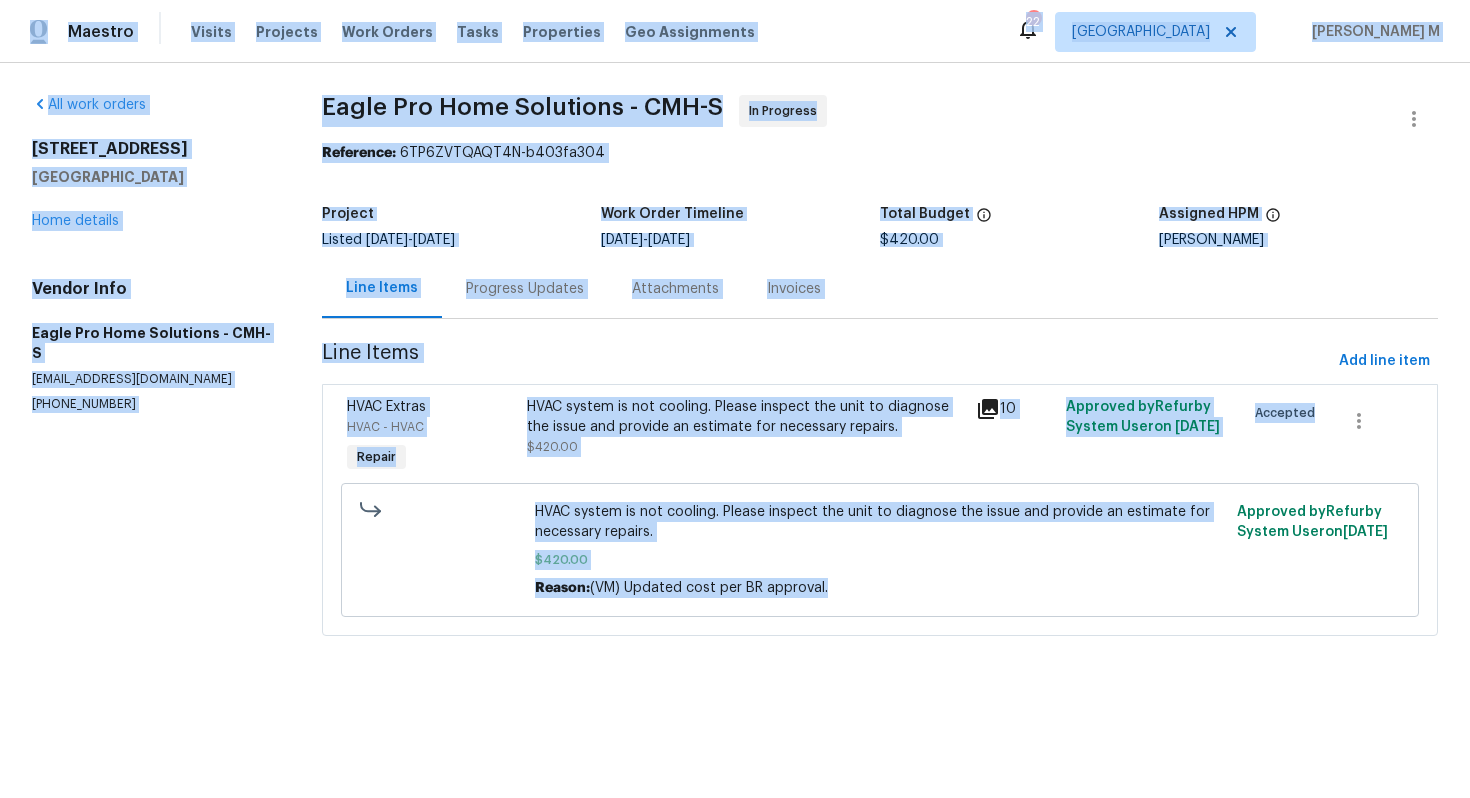 drag, startPoint x: 6, startPoint y: 6, endPoint x: 1009, endPoint y: 682, distance: 1209.5392 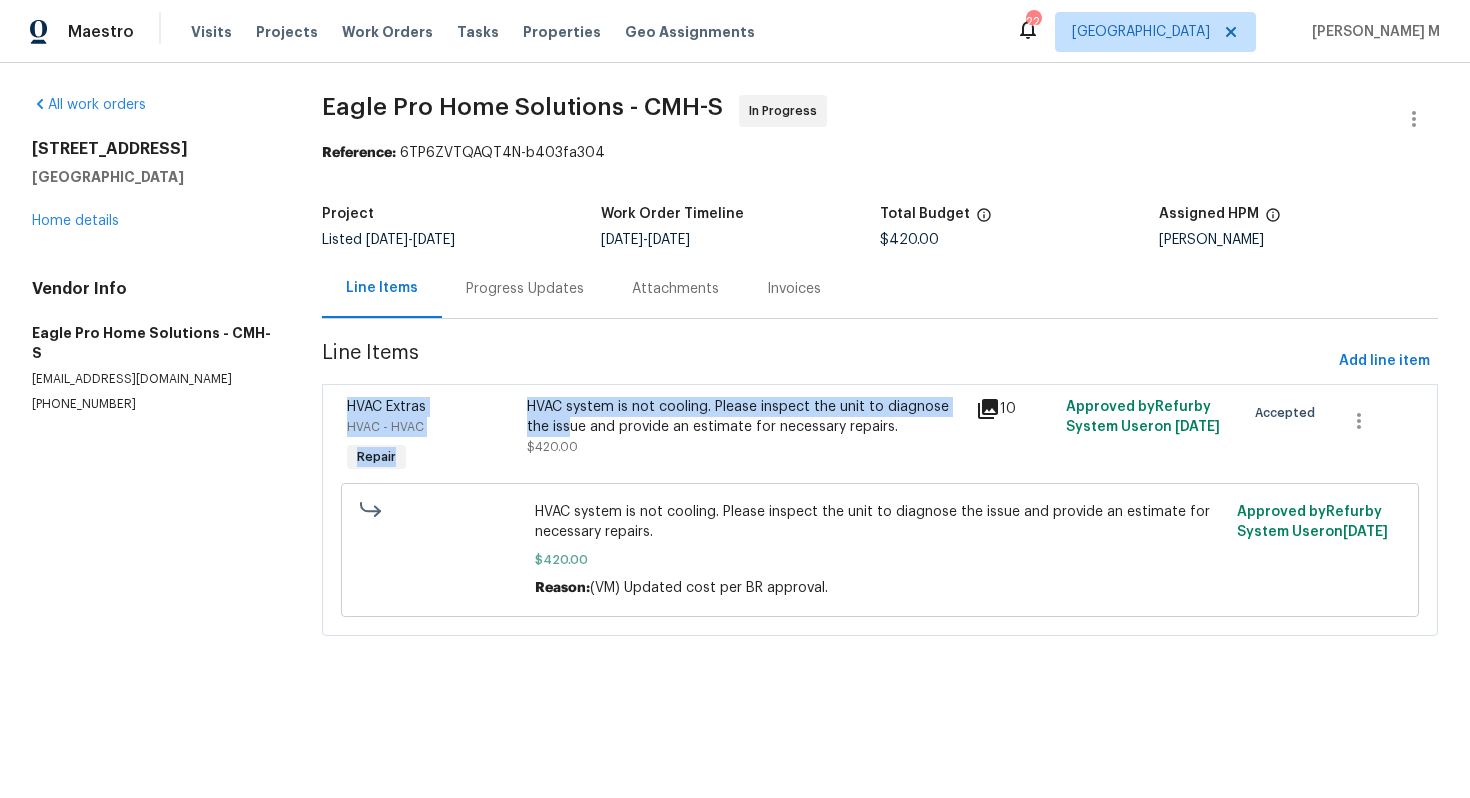 drag, startPoint x: 566, startPoint y: 404, endPoint x: 627, endPoint y: 358, distance: 76.40026 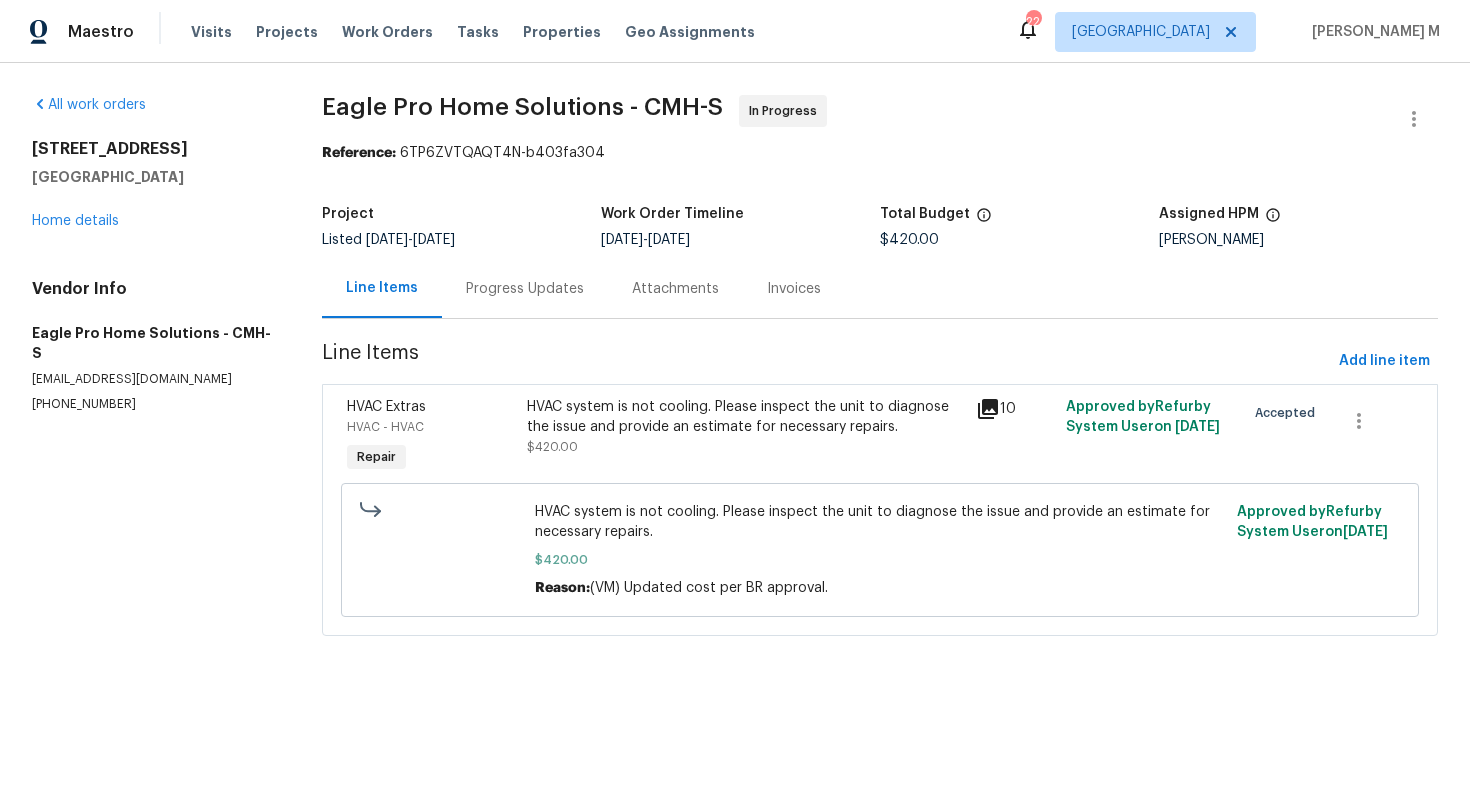 click on "Project" at bounding box center (461, 220) 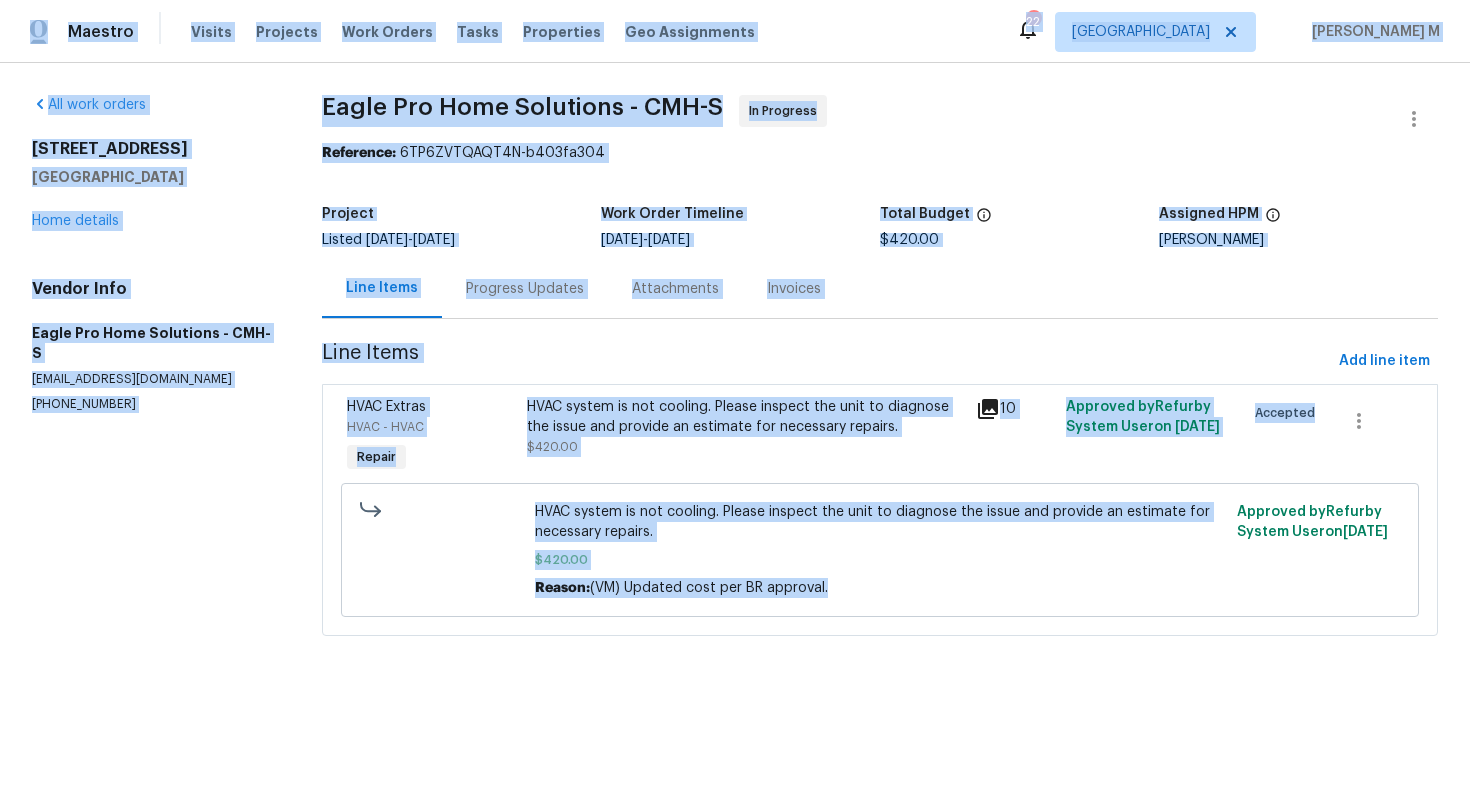 drag, startPoint x: 15, startPoint y: 18, endPoint x: 1102, endPoint y: 779, distance: 1326.9099 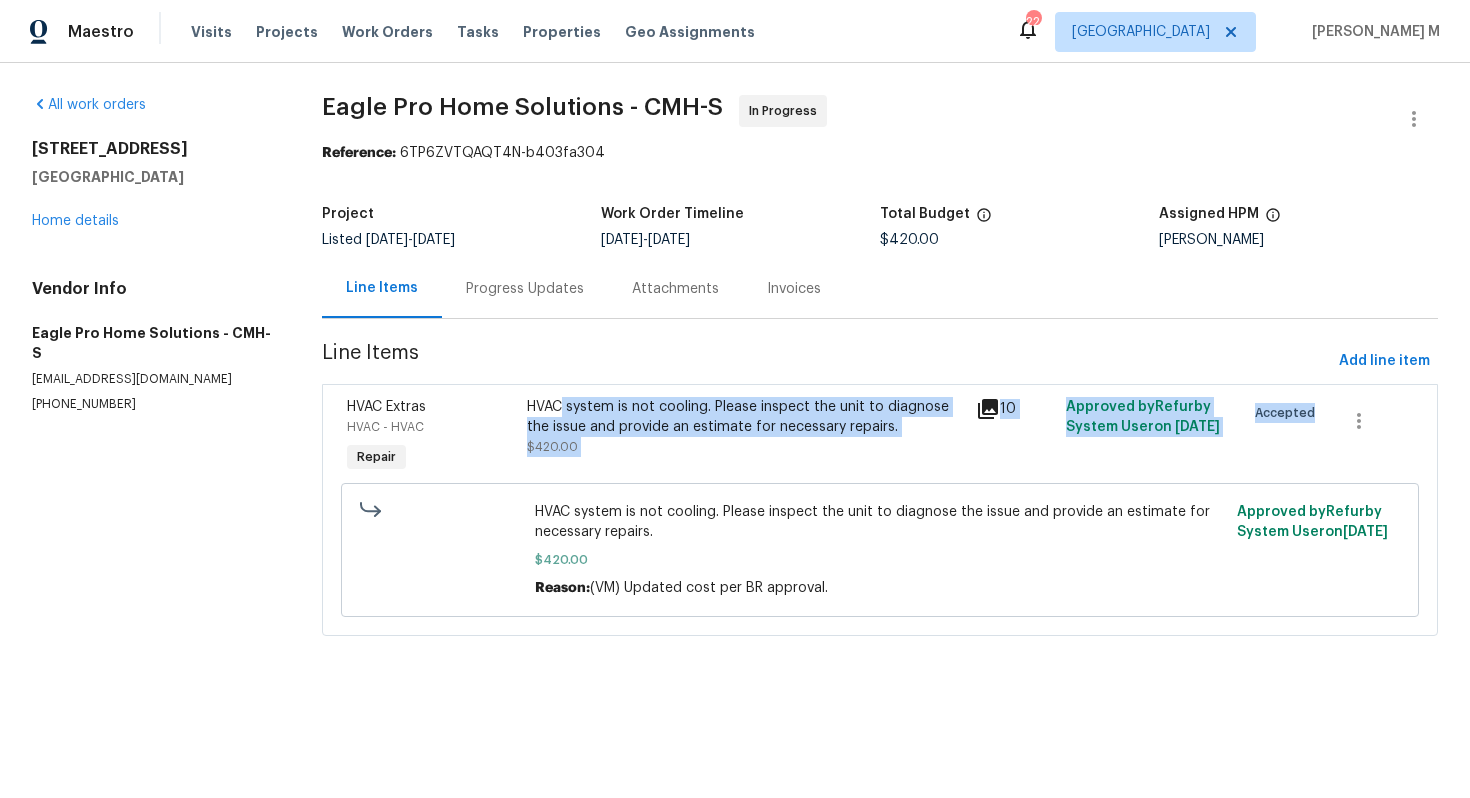 drag, startPoint x: 559, startPoint y: 401, endPoint x: 1003, endPoint y: 467, distance: 448.8786 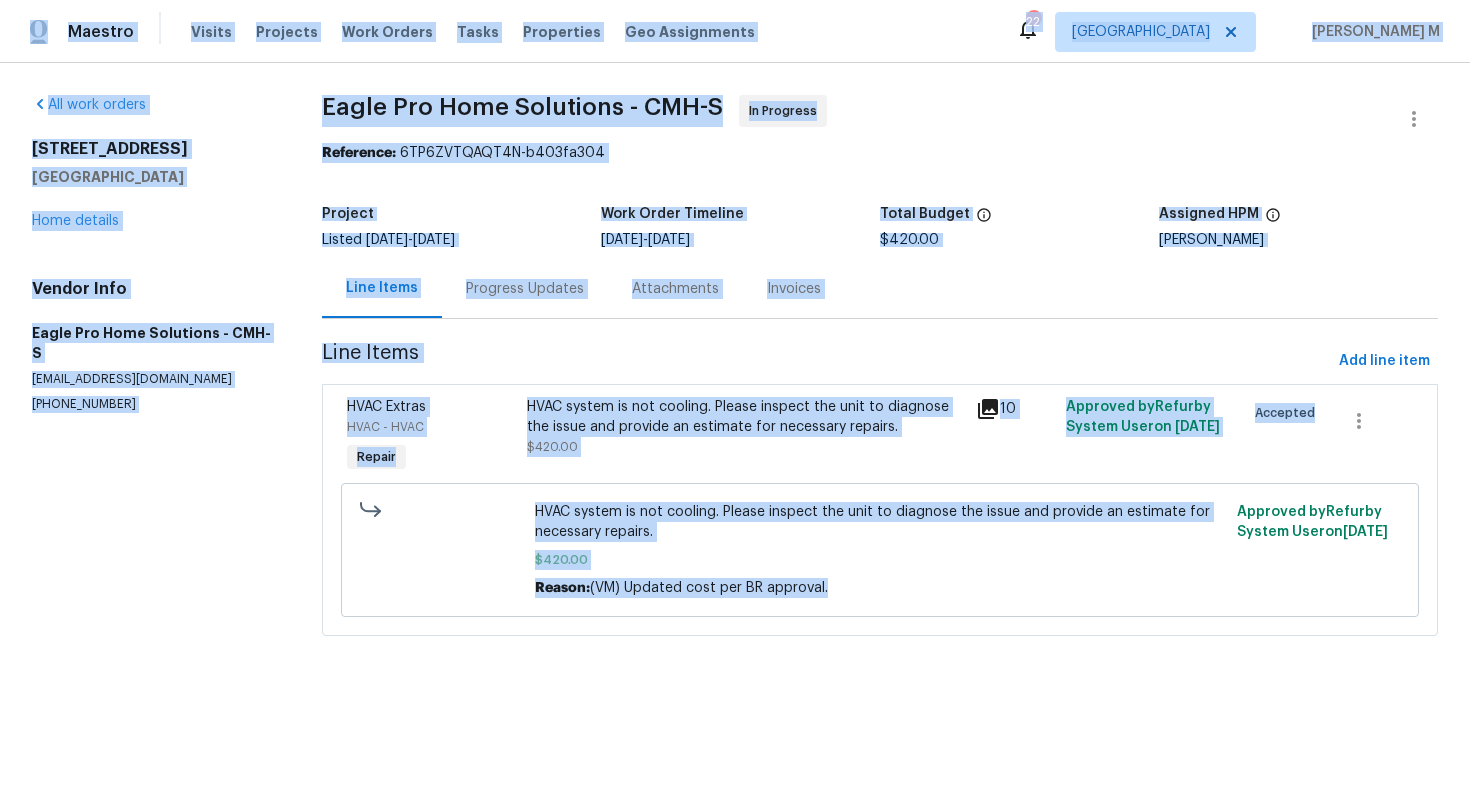drag, startPoint x: 14, startPoint y: 14, endPoint x: 1183, endPoint y: 795, distance: 1405.8883 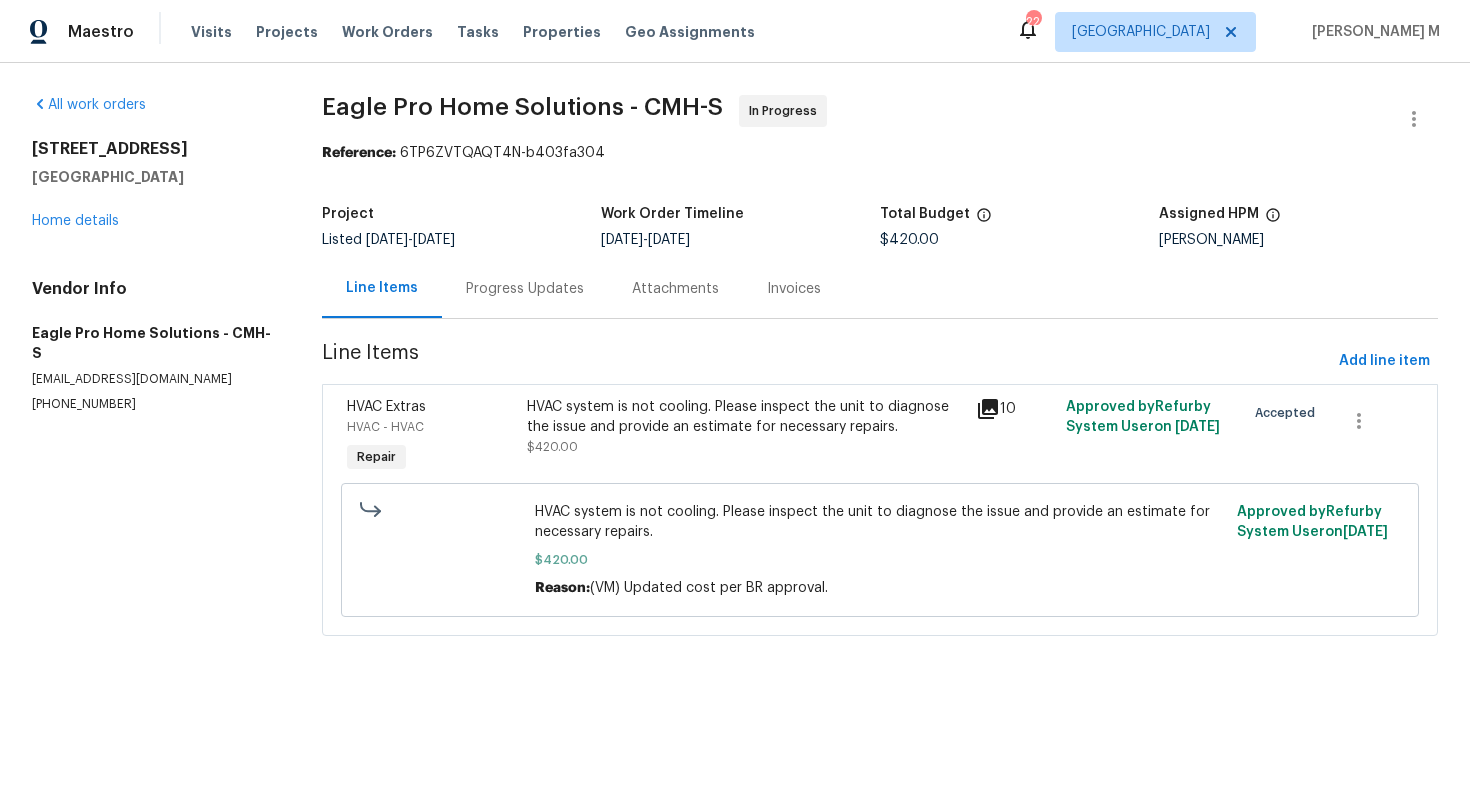 click on "Eagle Pro Home Solutions - CMH-S" at bounding box center [522, 107] 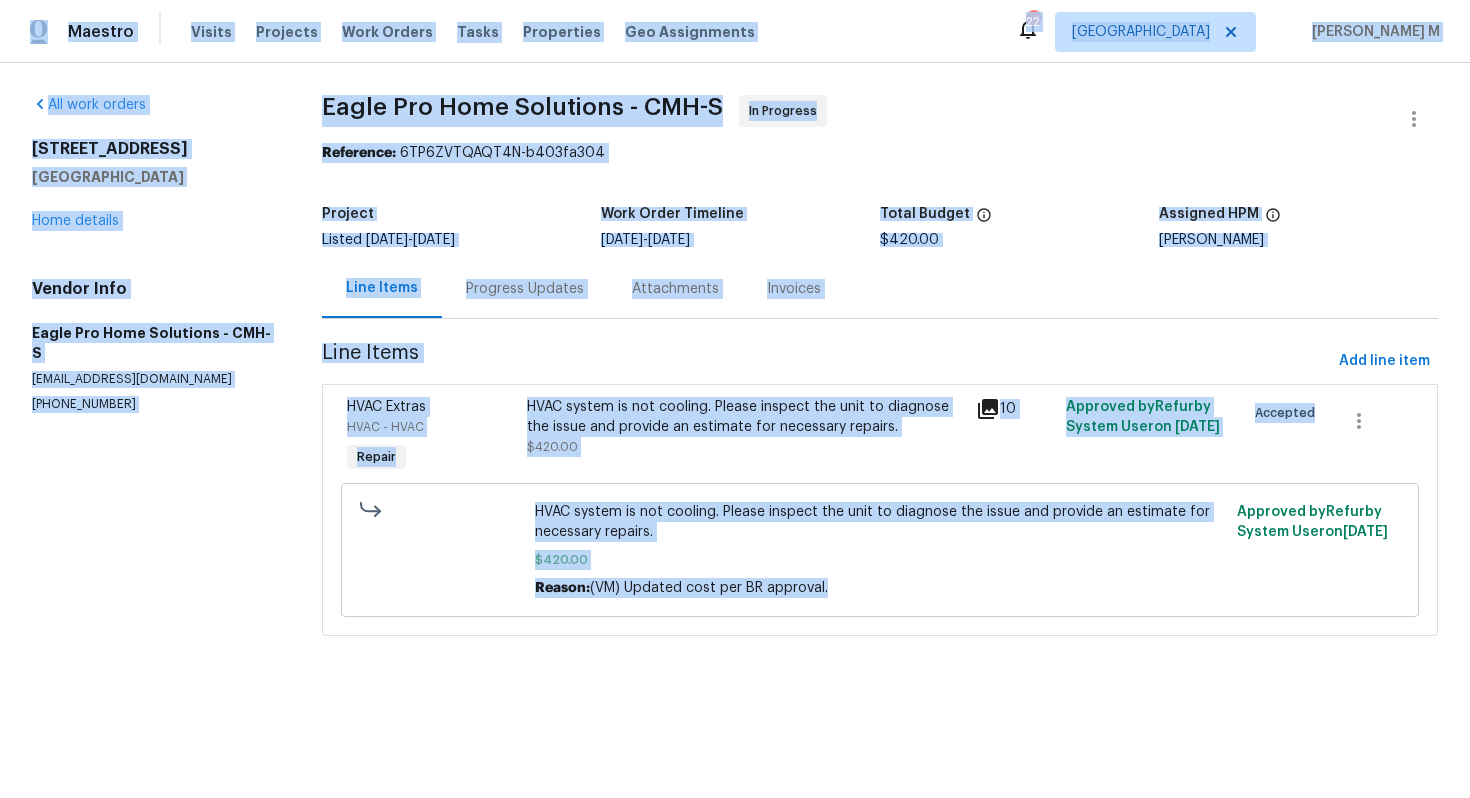 drag, startPoint x: 18, startPoint y: 30, endPoint x: 846, endPoint y: 670, distance: 1046.5104 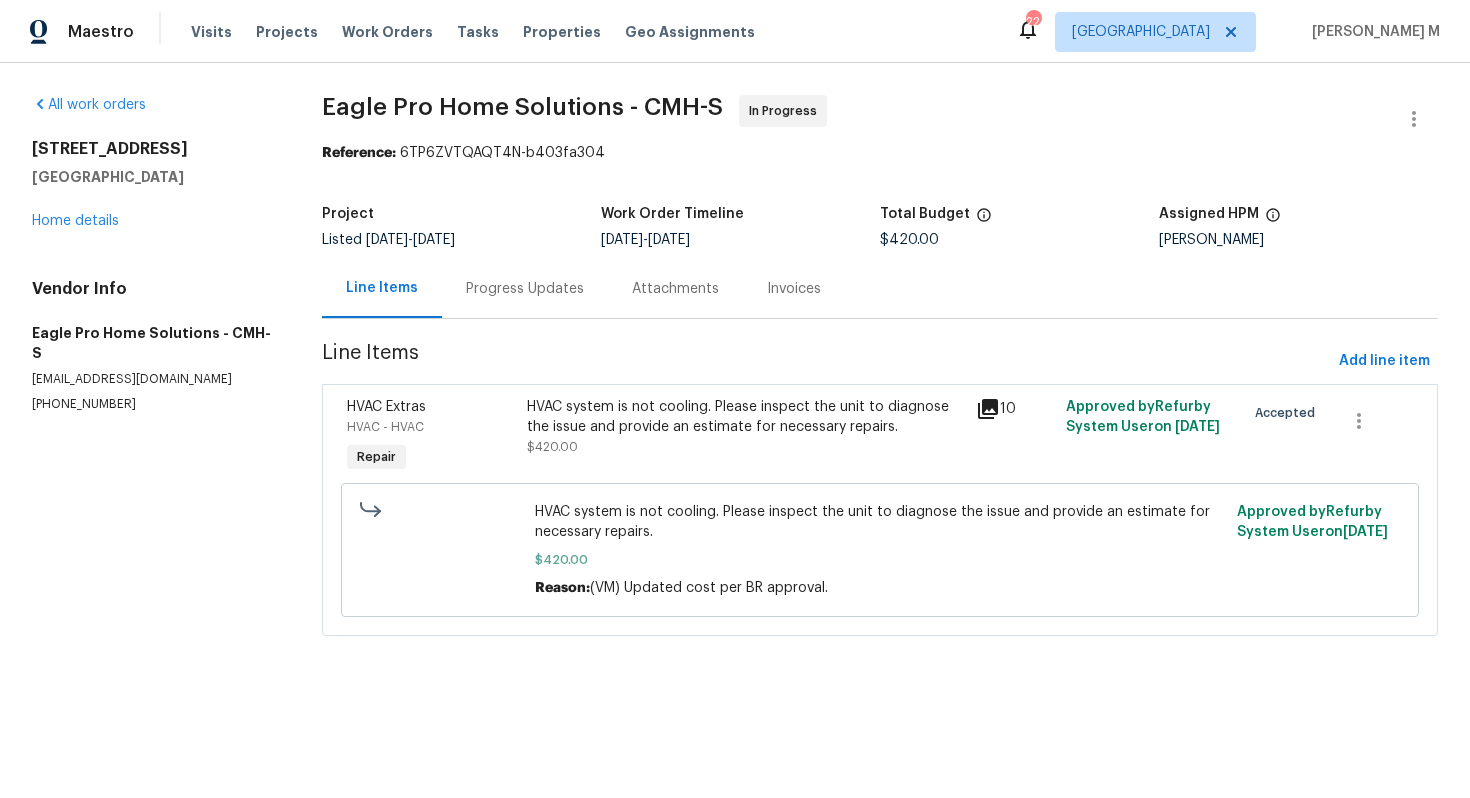 click on "Eagle Pro Home Solutions - CMH-S" at bounding box center (522, 107) 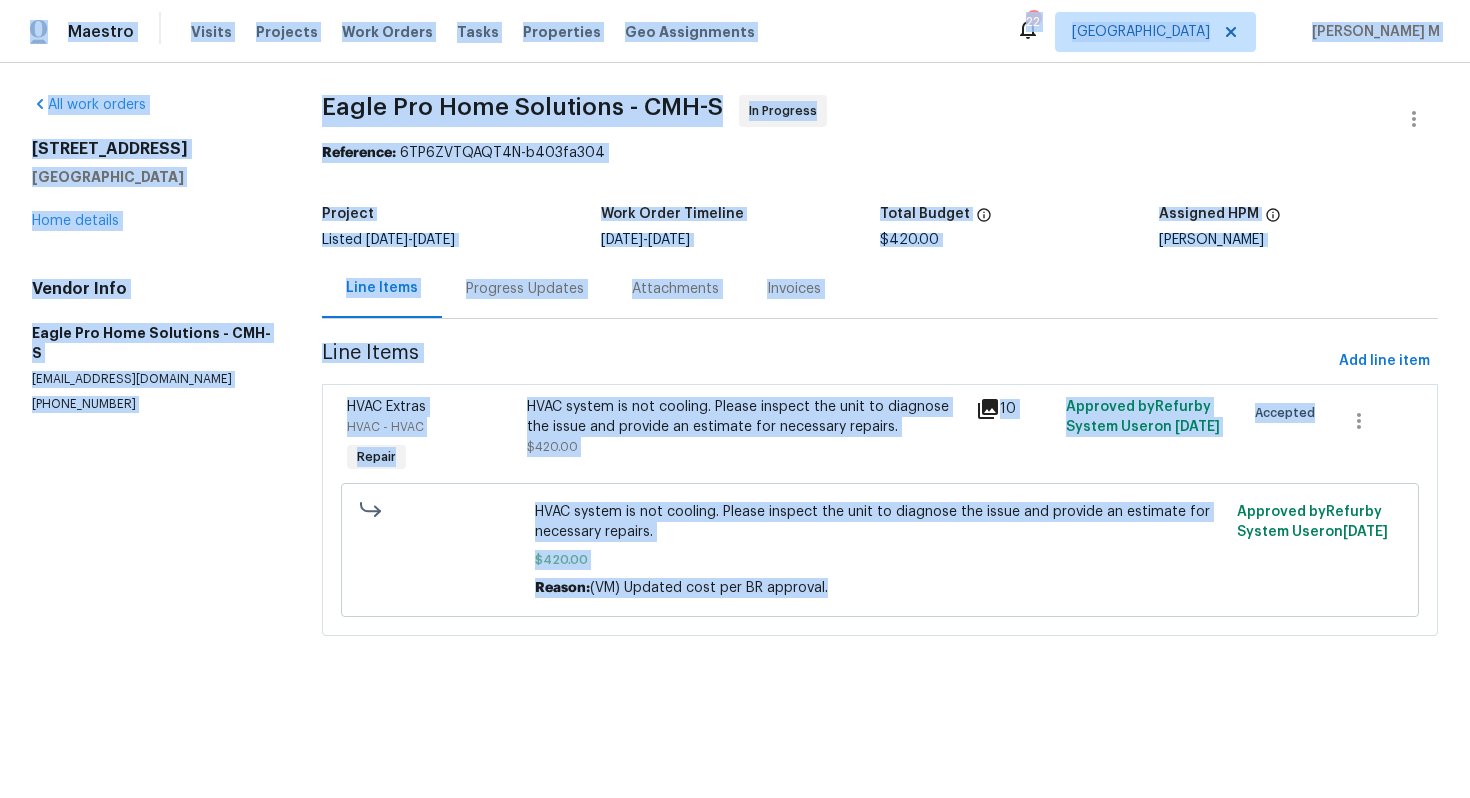 drag, startPoint x: 7, startPoint y: 27, endPoint x: 757, endPoint y: 663, distance: 983.35956 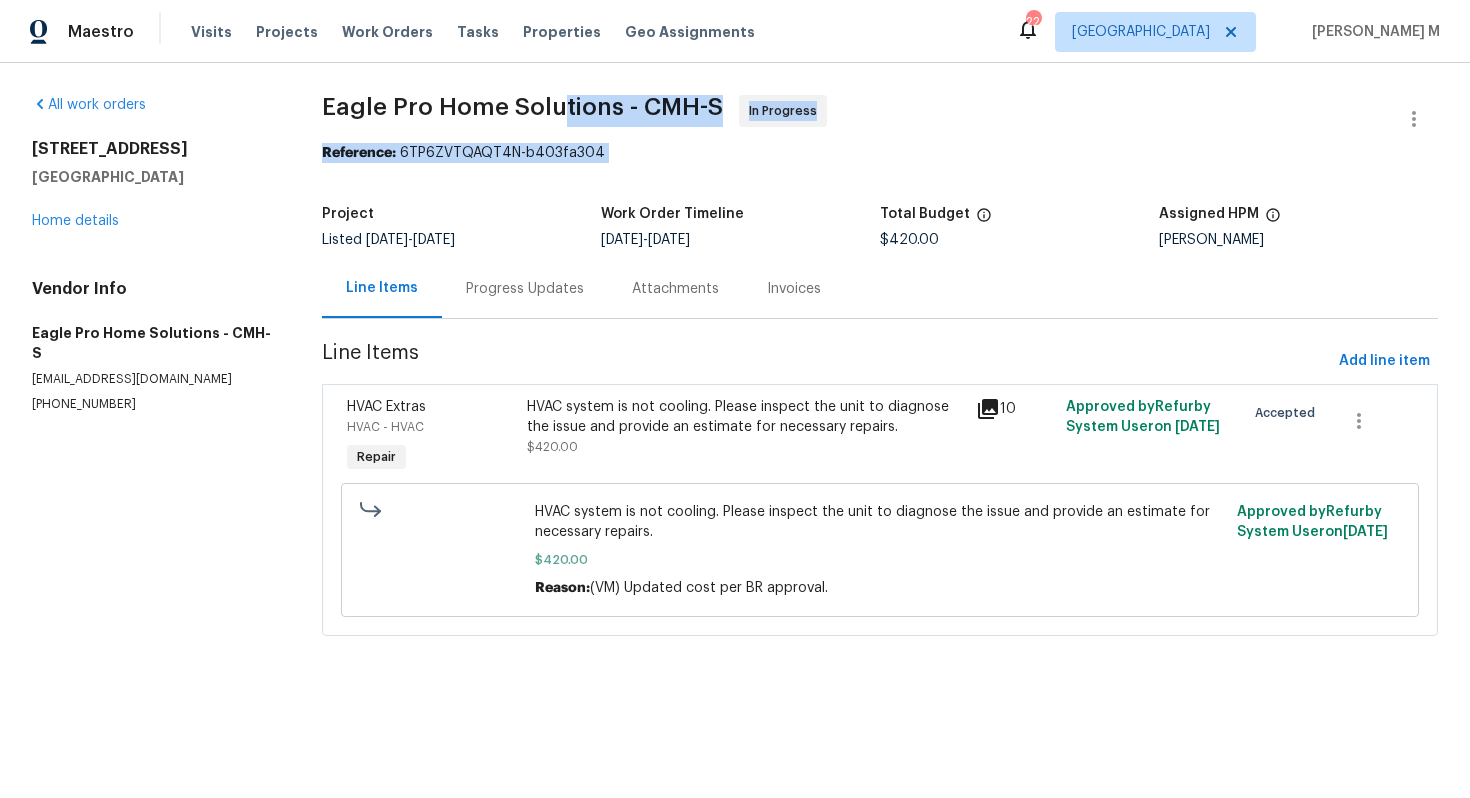 drag, startPoint x: 547, startPoint y: 105, endPoint x: 596, endPoint y: 155, distance: 70.00714 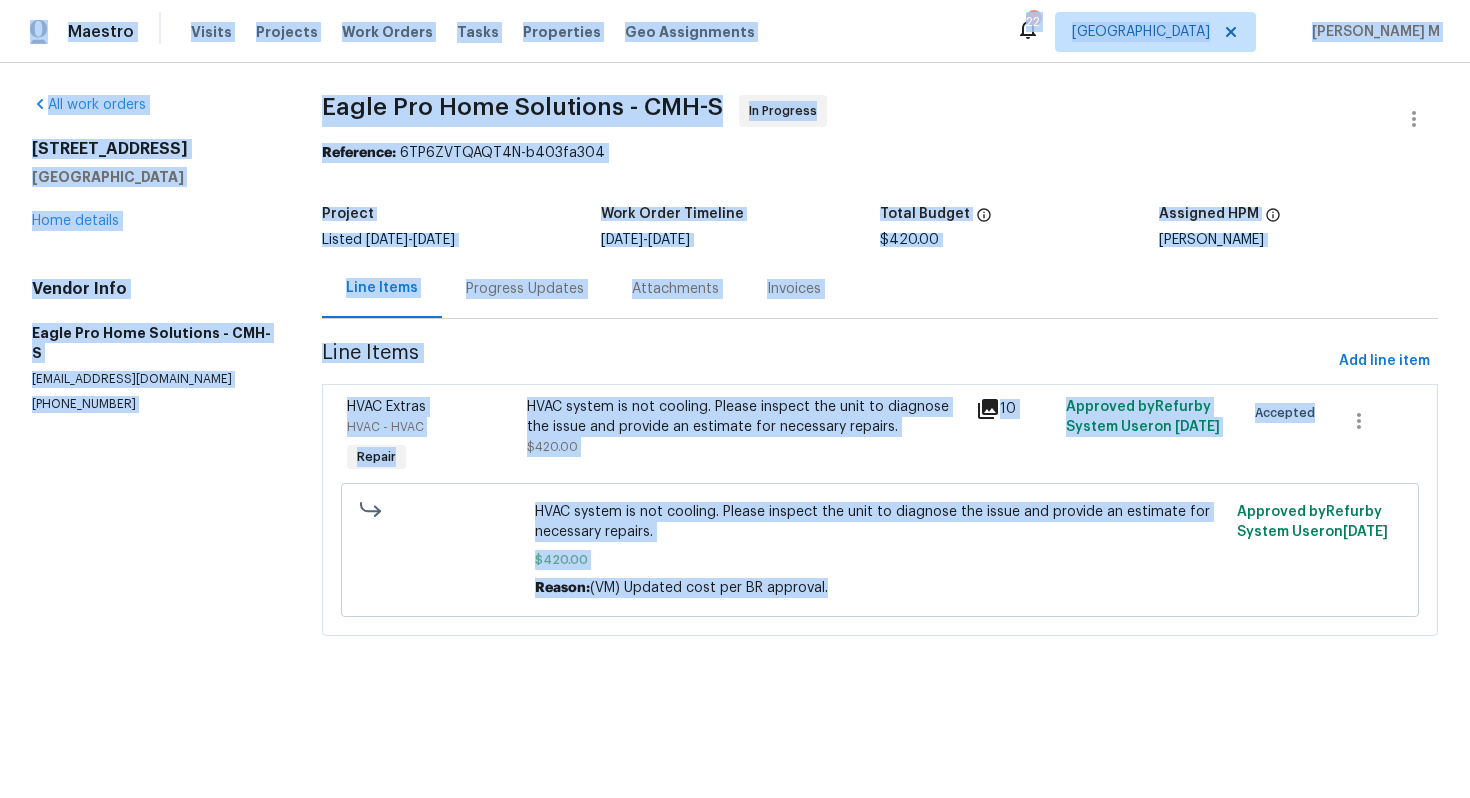 drag, startPoint x: 11, startPoint y: 34, endPoint x: 1004, endPoint y: 797, distance: 1252.2852 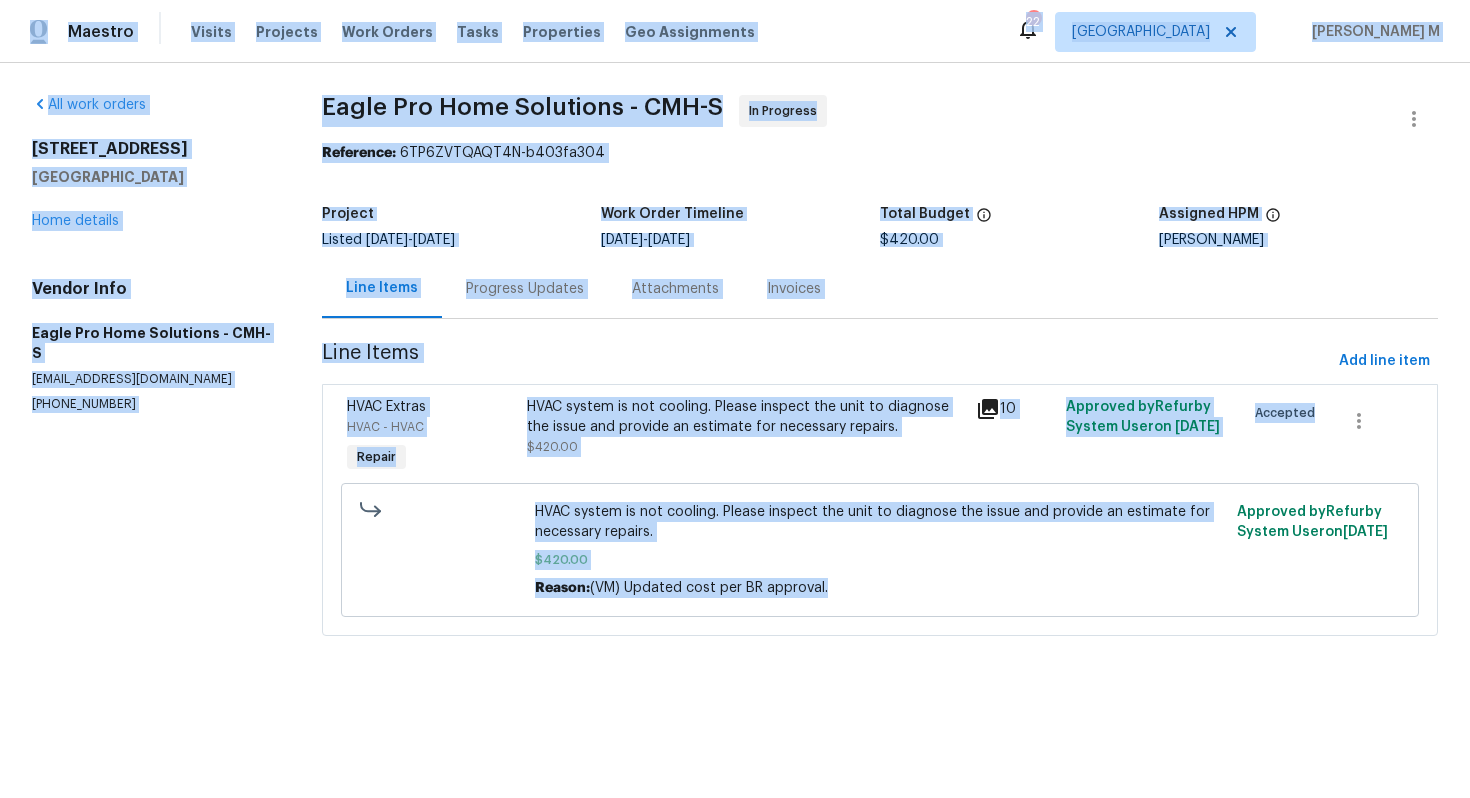 click on "HVAC system is not cooling. Please inspect the unit to diagnose the issue and provide an estimate for necessary repairs." at bounding box center [879, 522] 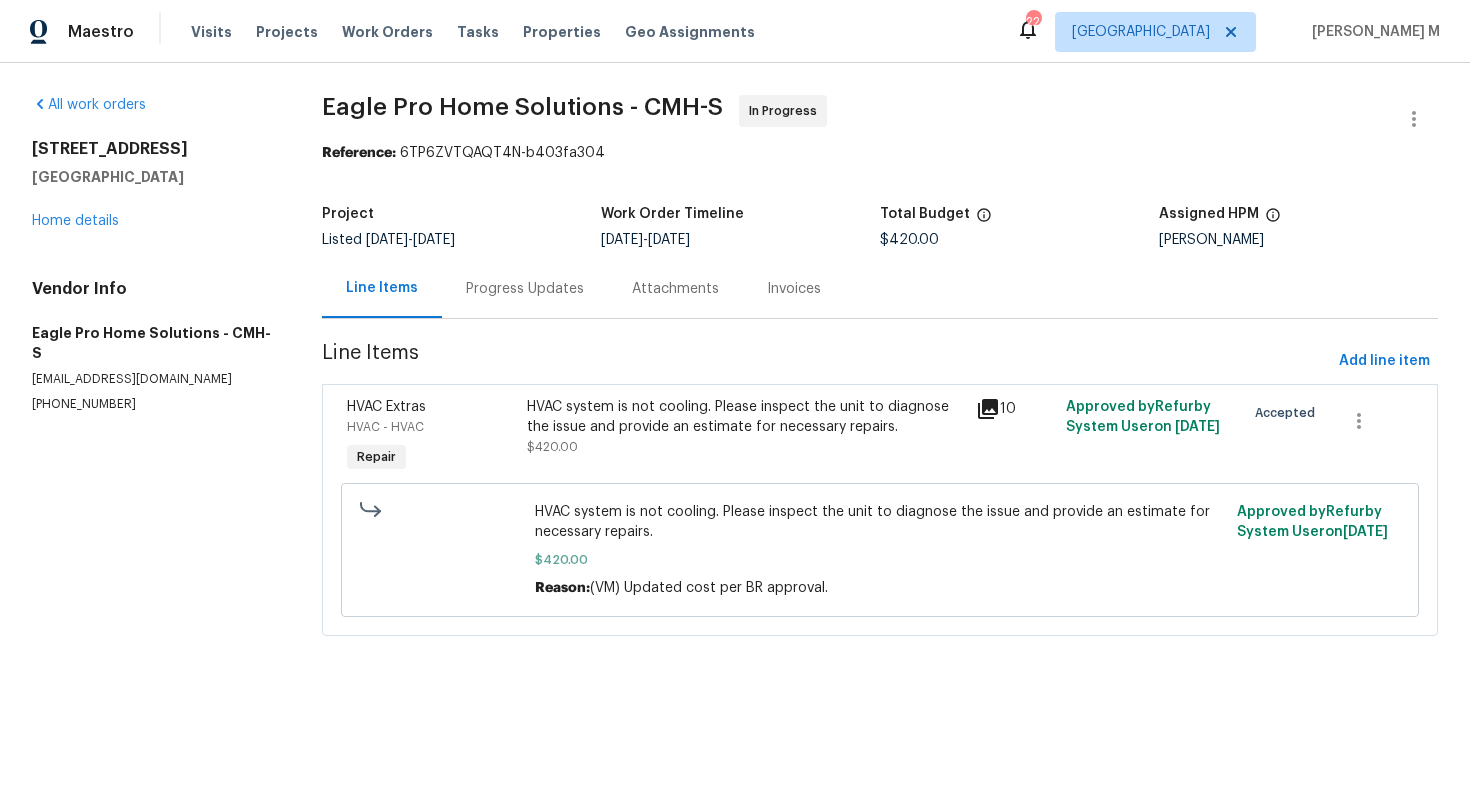 click on "7/11/2025  -  7/14/2025" at bounding box center (740, 240) 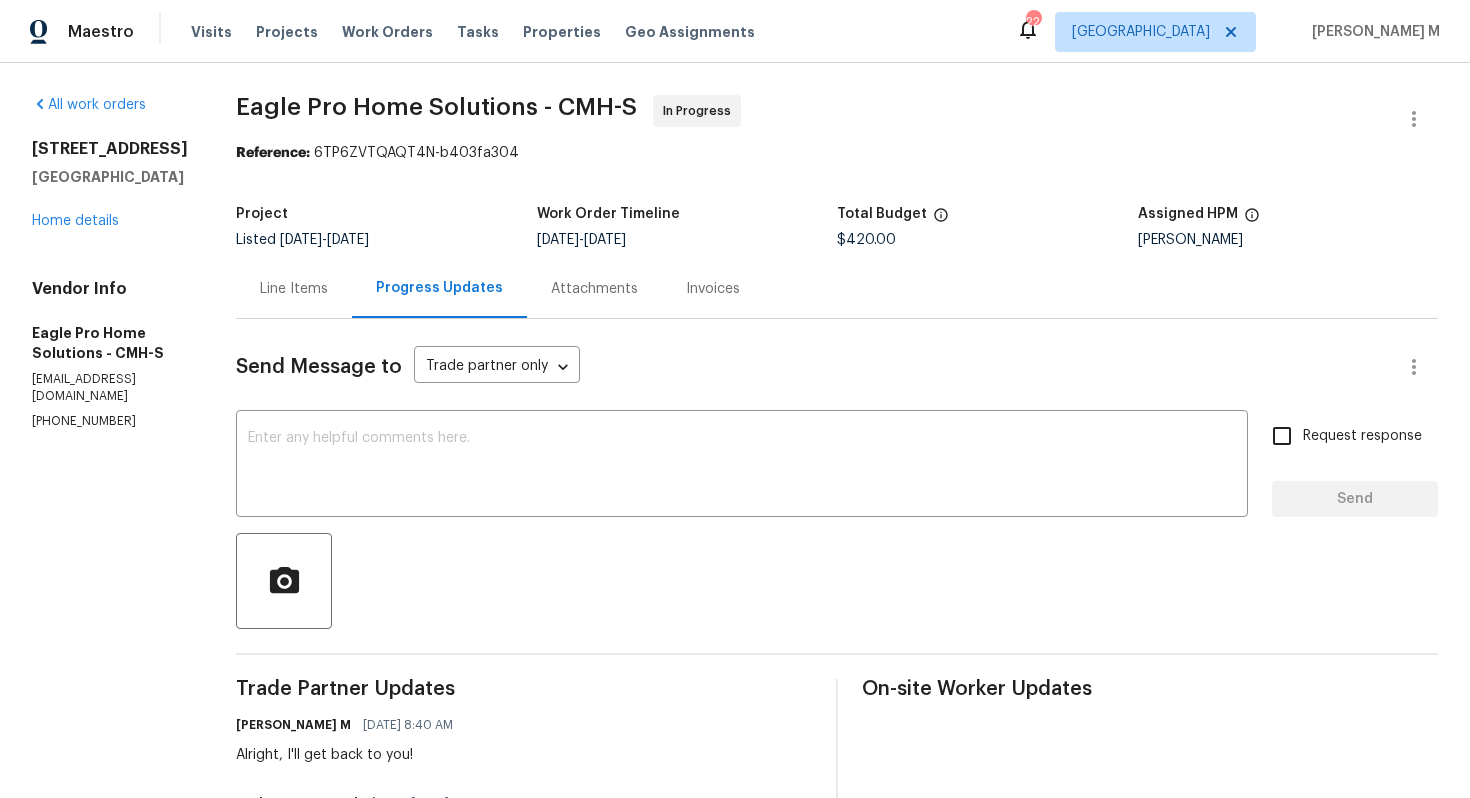 click 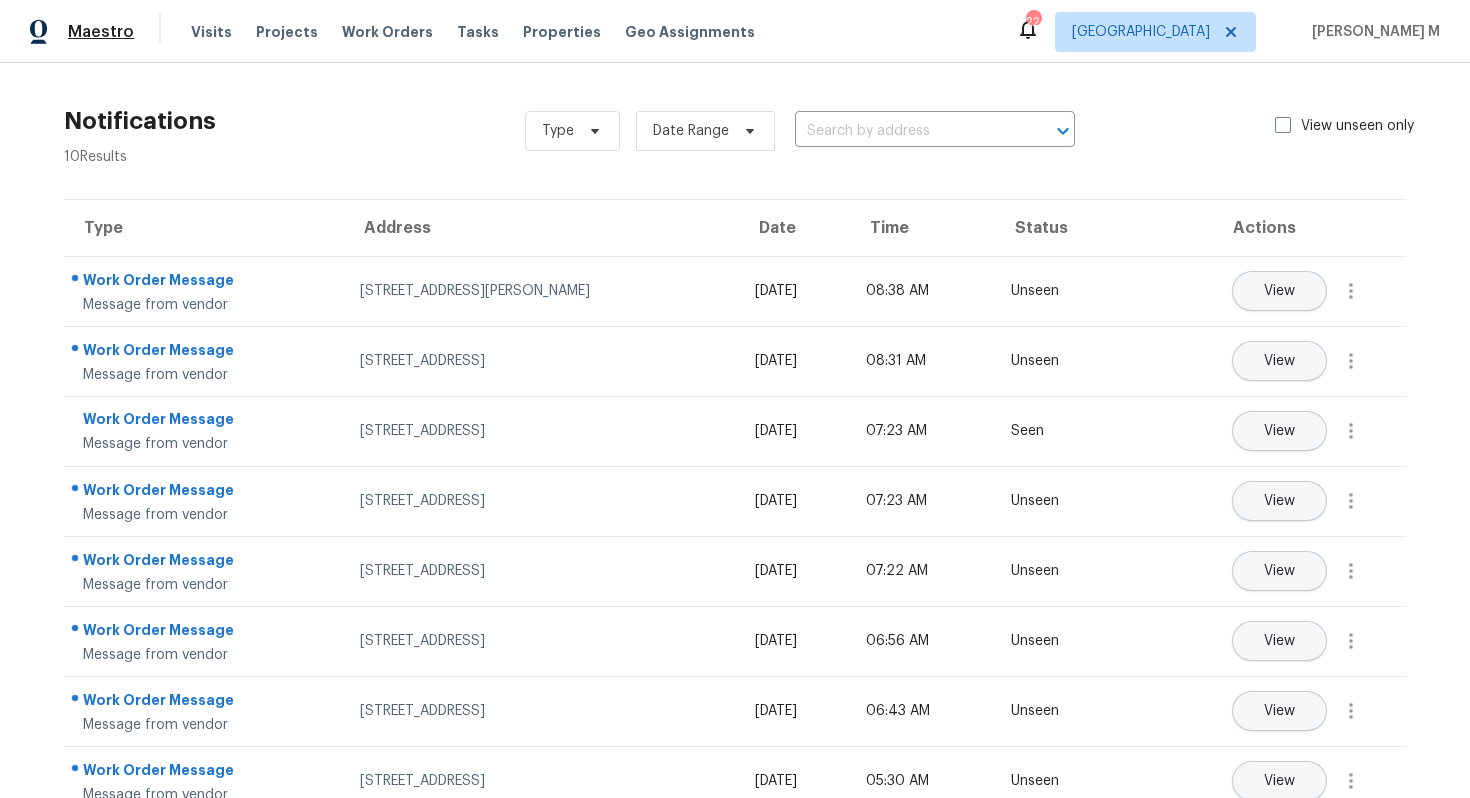 click on "Maestro" at bounding box center (101, 32) 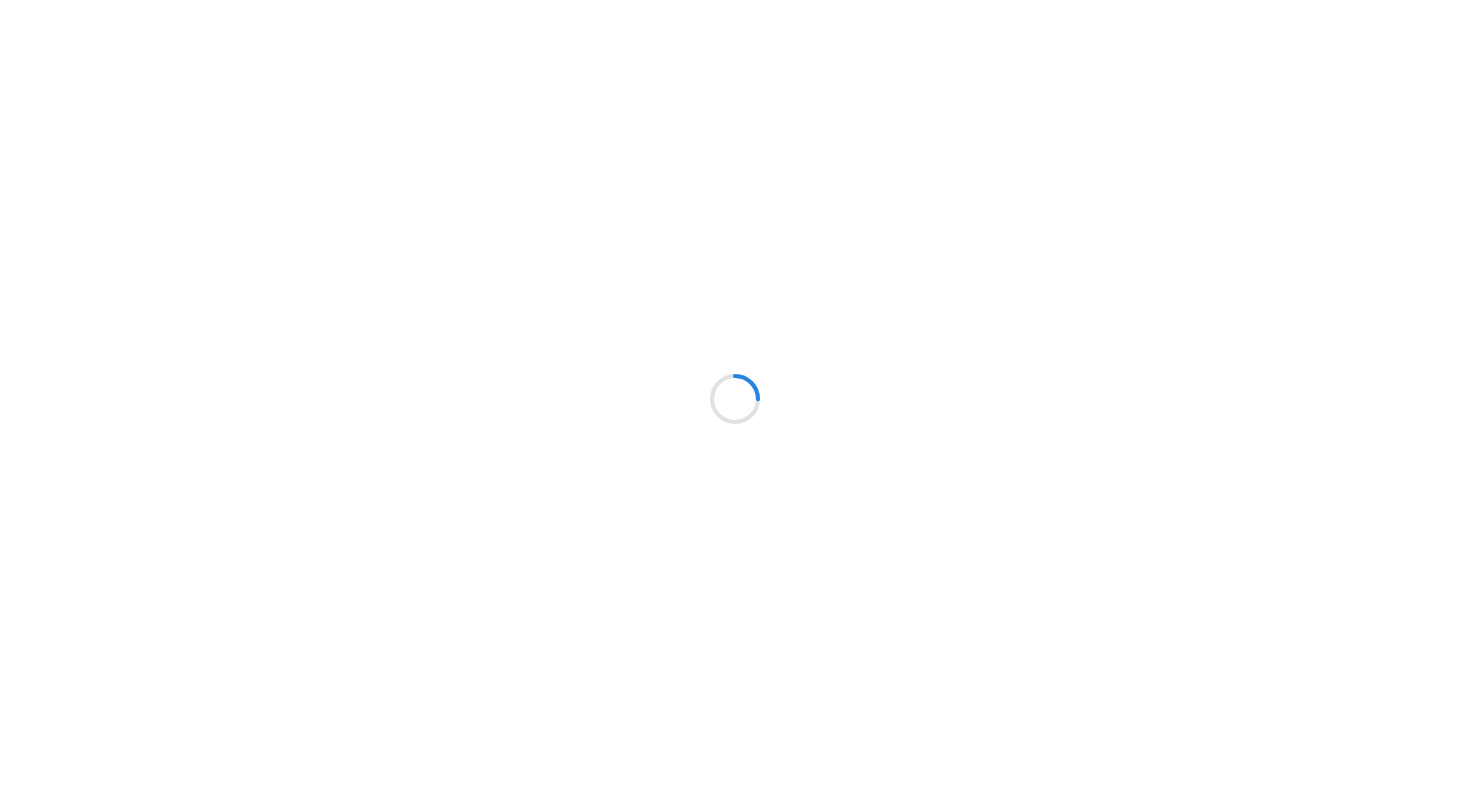 scroll, scrollTop: 0, scrollLeft: 0, axis: both 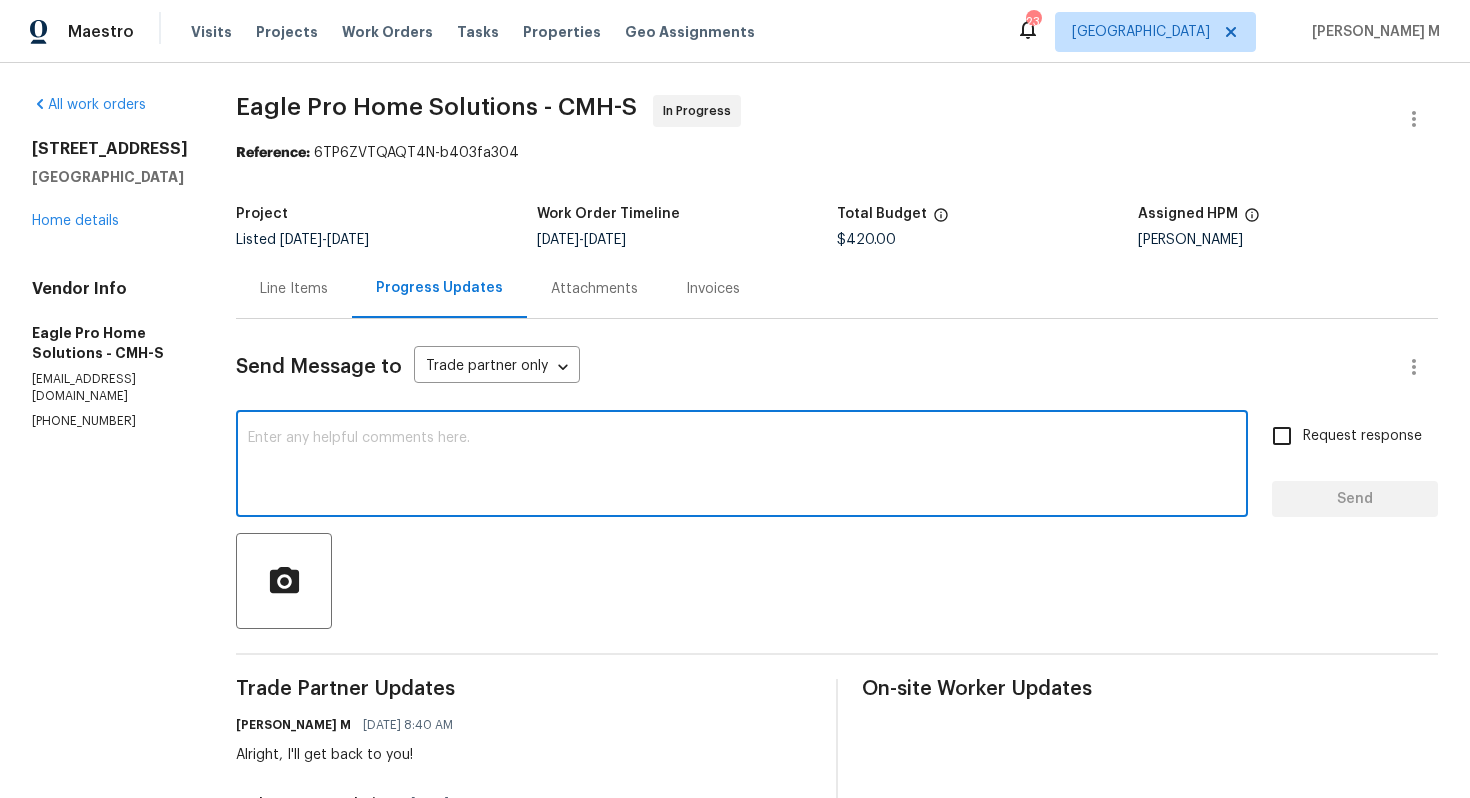 click at bounding box center [742, 466] 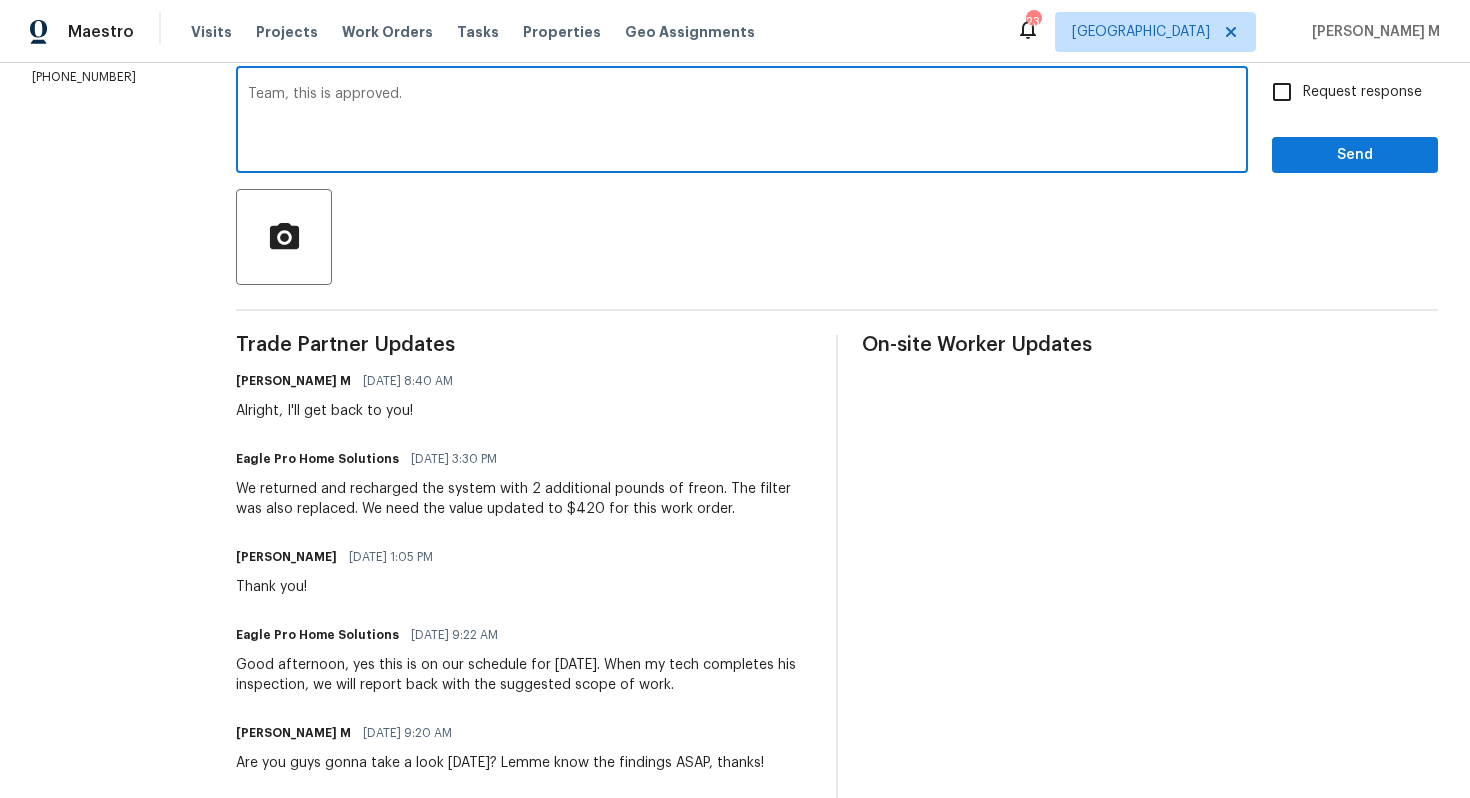 scroll, scrollTop: 348, scrollLeft: 0, axis: vertical 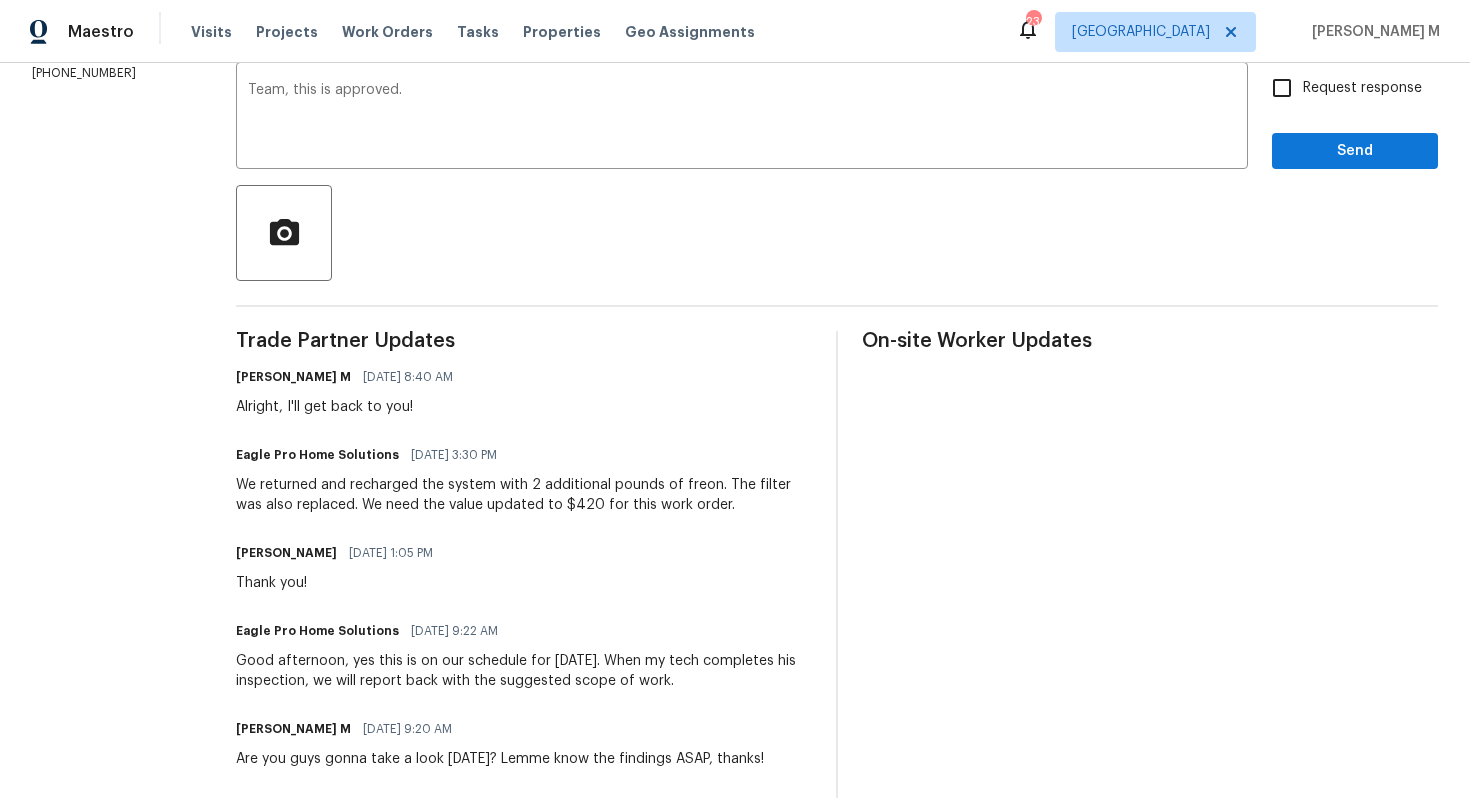 click at bounding box center [837, 233] 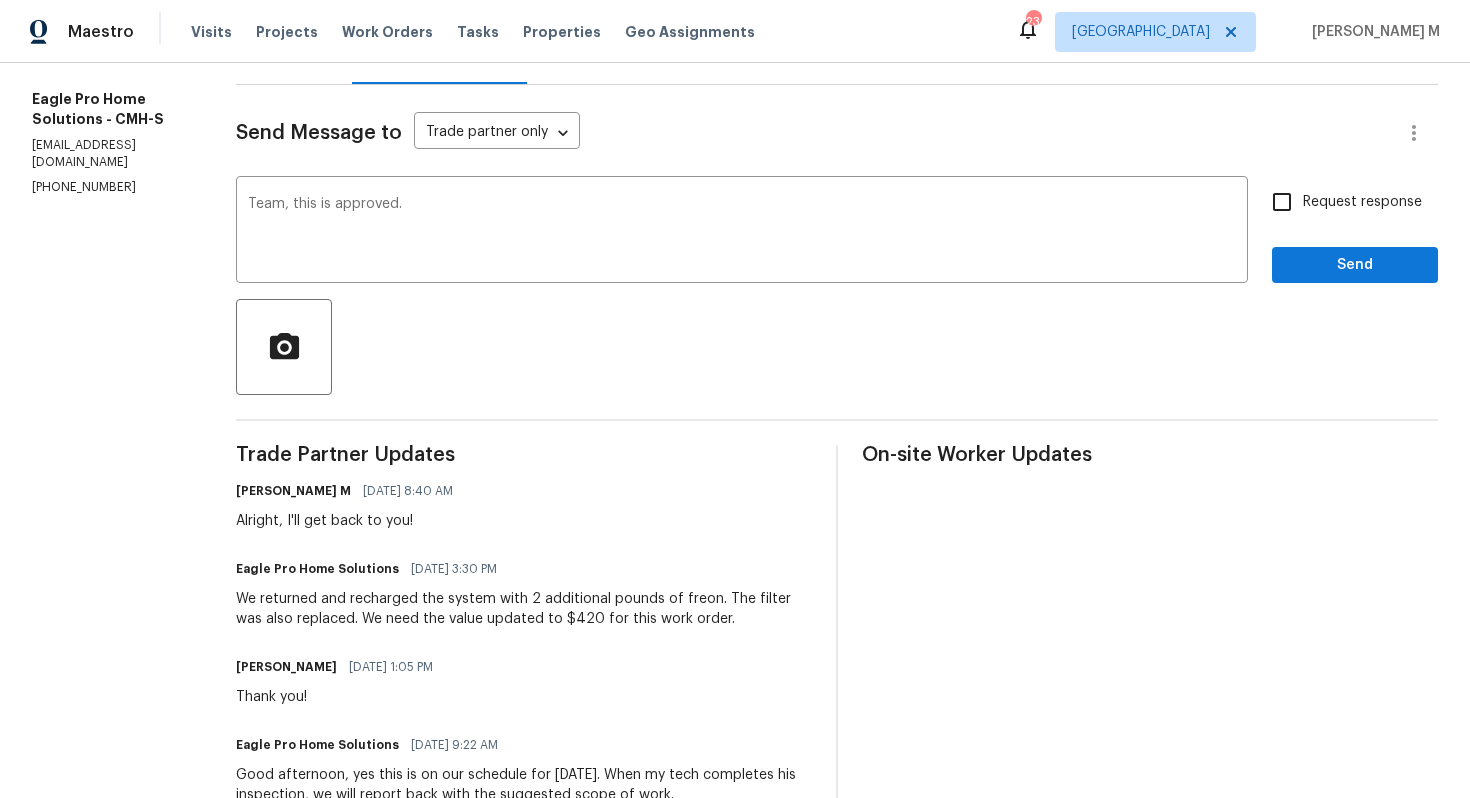 scroll, scrollTop: 0, scrollLeft: 0, axis: both 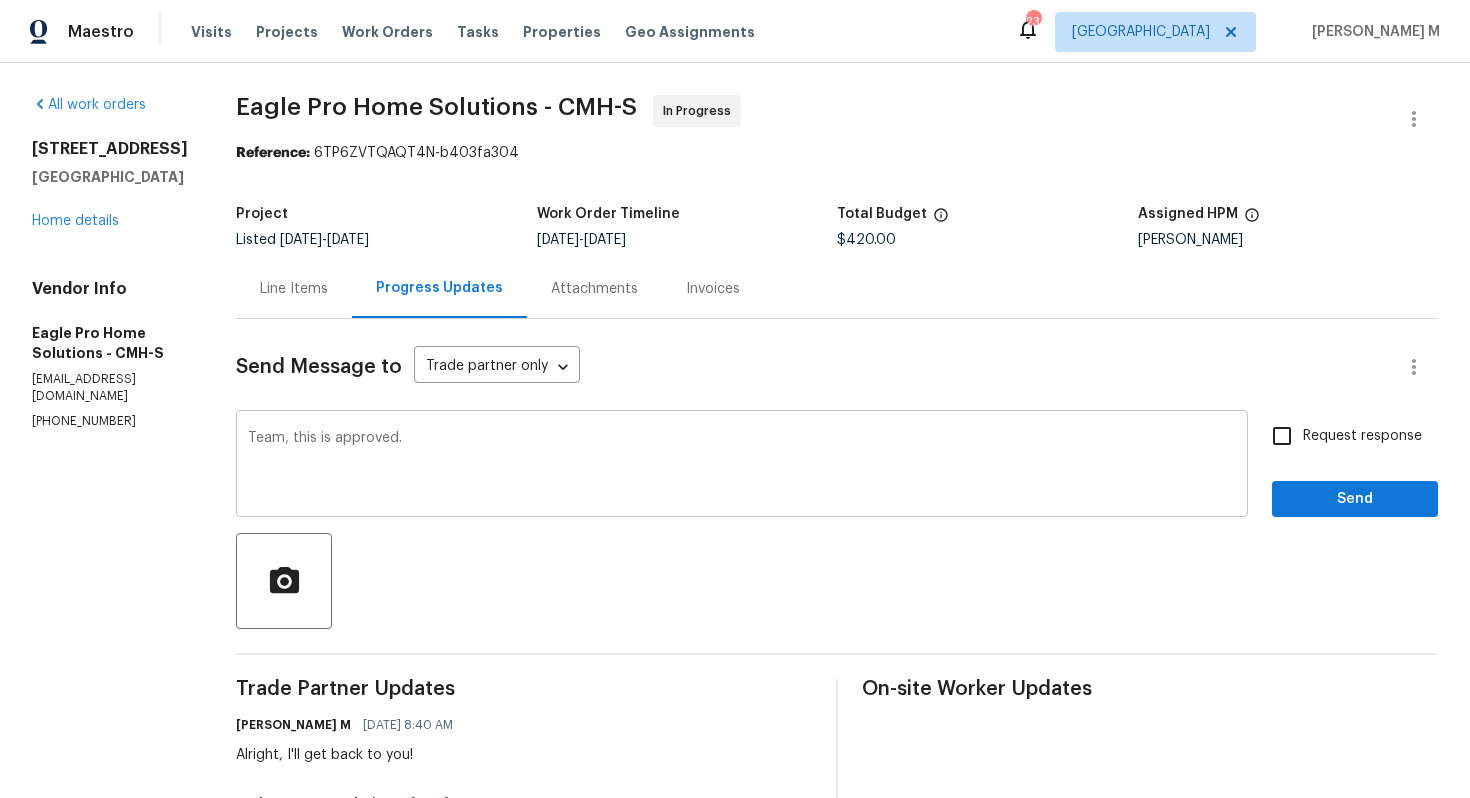 click on "Team, this is approved." at bounding box center (742, 466) 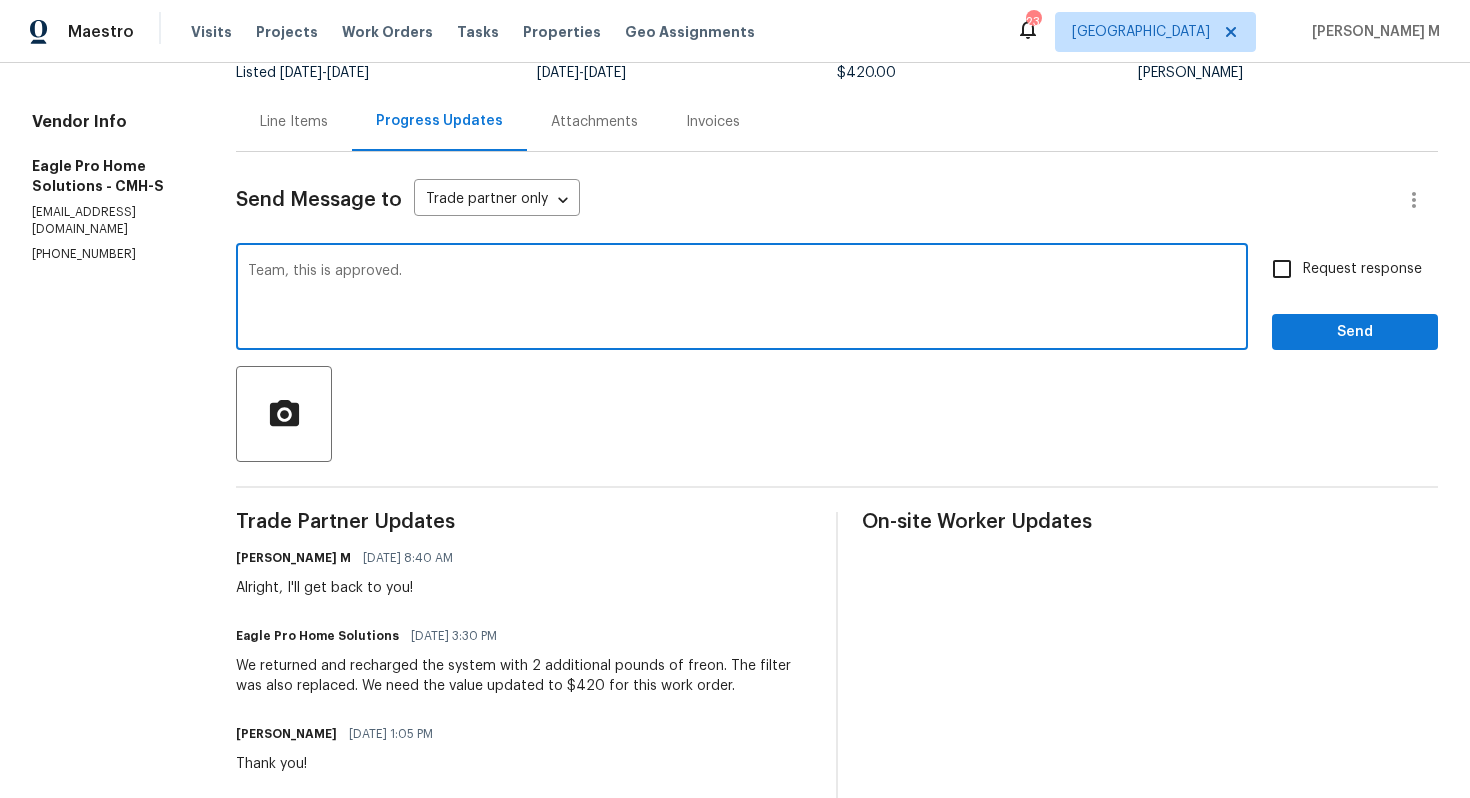 scroll, scrollTop: 245, scrollLeft: 0, axis: vertical 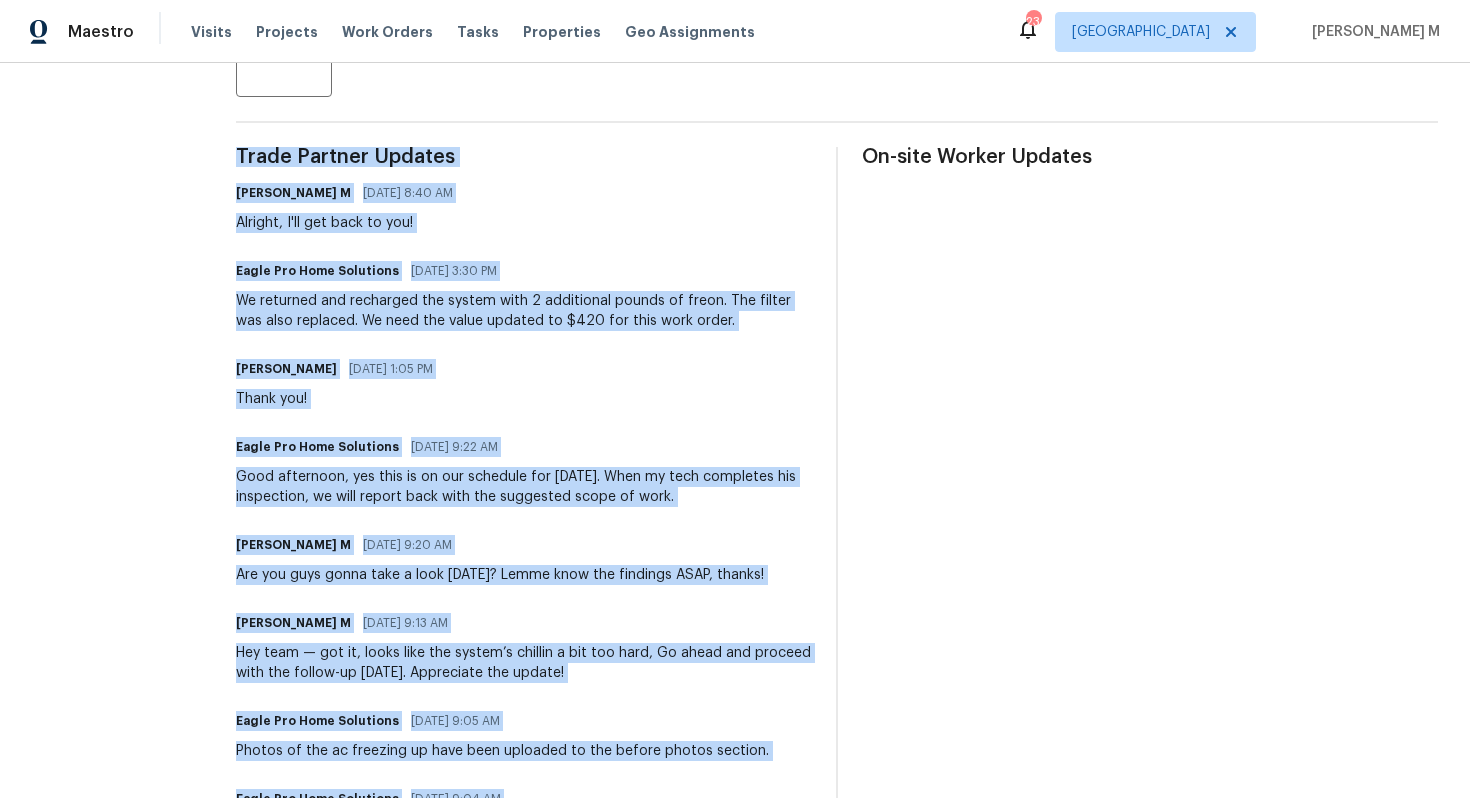 drag, startPoint x: 242, startPoint y: 420, endPoint x: 740, endPoint y: 791, distance: 621.00323 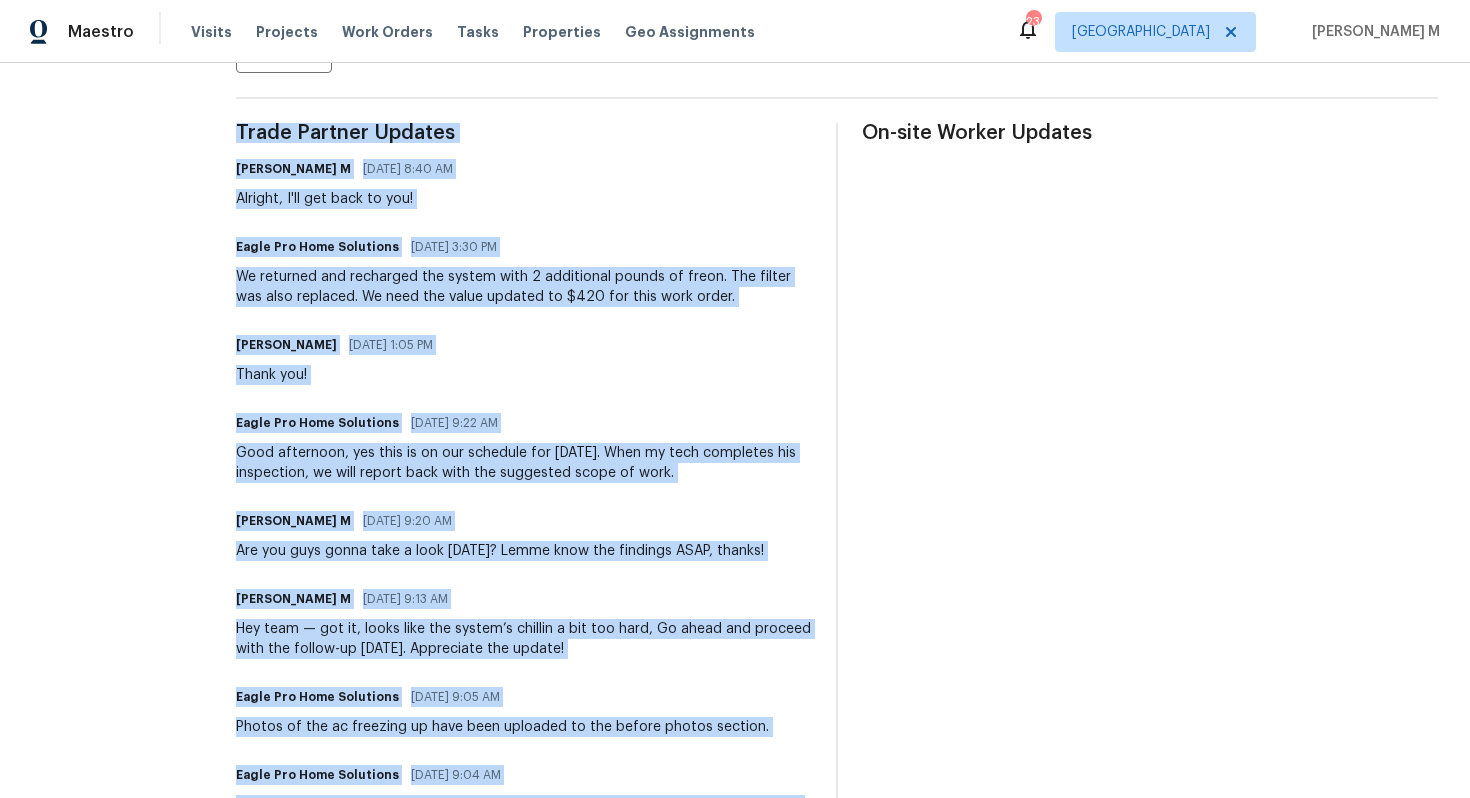 click on "Trade Partner Updates [PERSON_NAME] M [DATE] 8:40 AM Alright, I'll get back to you! Eagle Pro Home Solutions [DATE] 3:30 PM We returned and recharged the system with 2 additional pounds of freon. The filter was also replaced. We need the value updated to $420 for this work order. [PERSON_NAME] [DATE] 1:05 PM Thank you! Eagle Pro Home Solutions [DATE] 9:22 AM Good afternoon, yes this is on our schedule for [DATE]. When my tech completes his inspection, we will report back with the suggested scope of work. [PERSON_NAME] M [DATE] 9:20 AM Are you guys gonna take a look [DATE]? Lemme know the findings ASAP, thanks! [PERSON_NAME] M [DATE] 9:13 AM Hey team — got it, looks like the system’s chillin a bit too hard, Go ahead and proceed with the follow-up [DATE]. Appreciate the update! Eagle Pro Home Solutions [DATE] 9:05 AM Photos of the ac freezing up have been uploaded to the before photos section. Eagle Pro Home Solutions [DATE] 9:04 AM [PERSON_NAME] M [DATE] 1:36 PM" at bounding box center [524, 580] 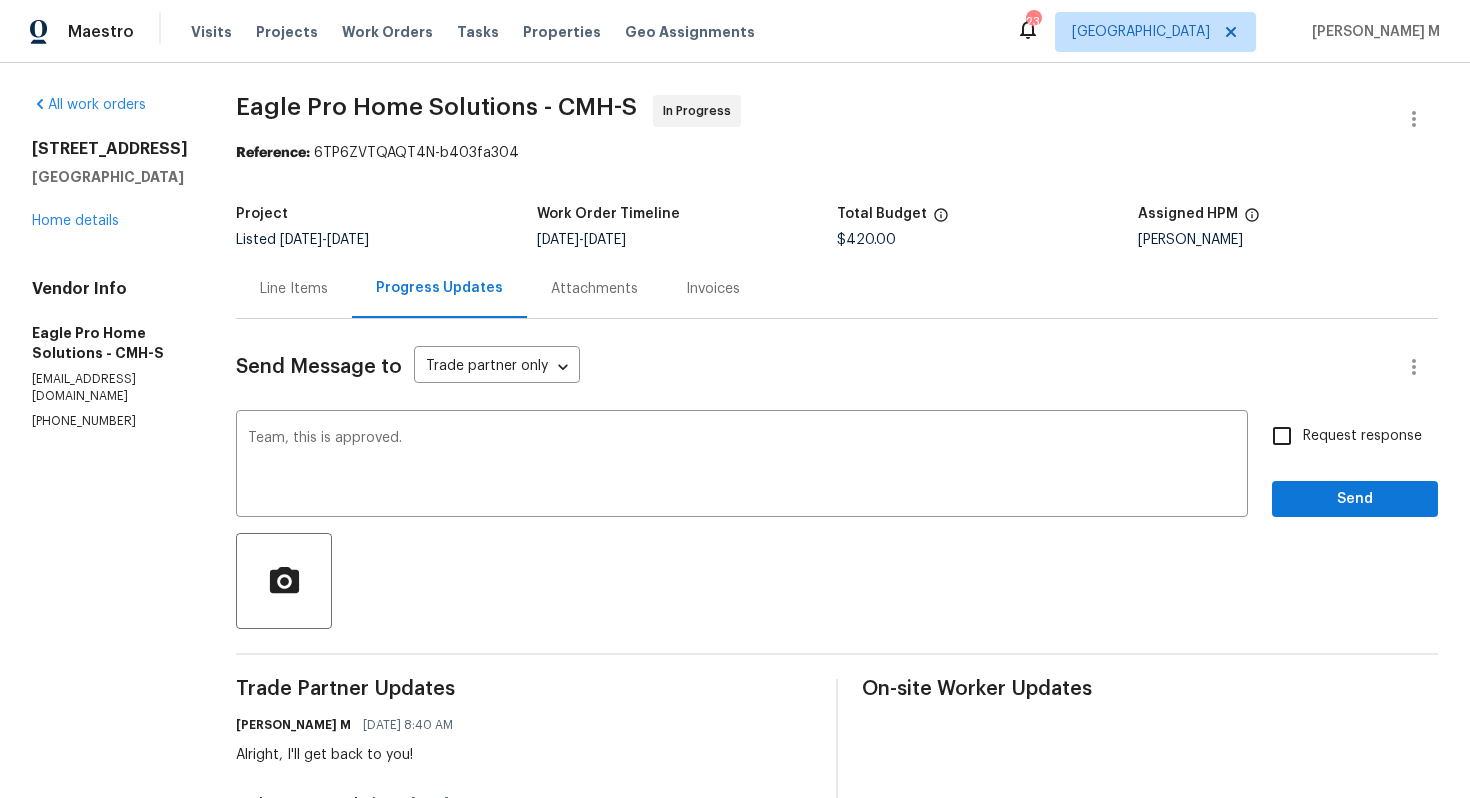 scroll, scrollTop: 77, scrollLeft: 0, axis: vertical 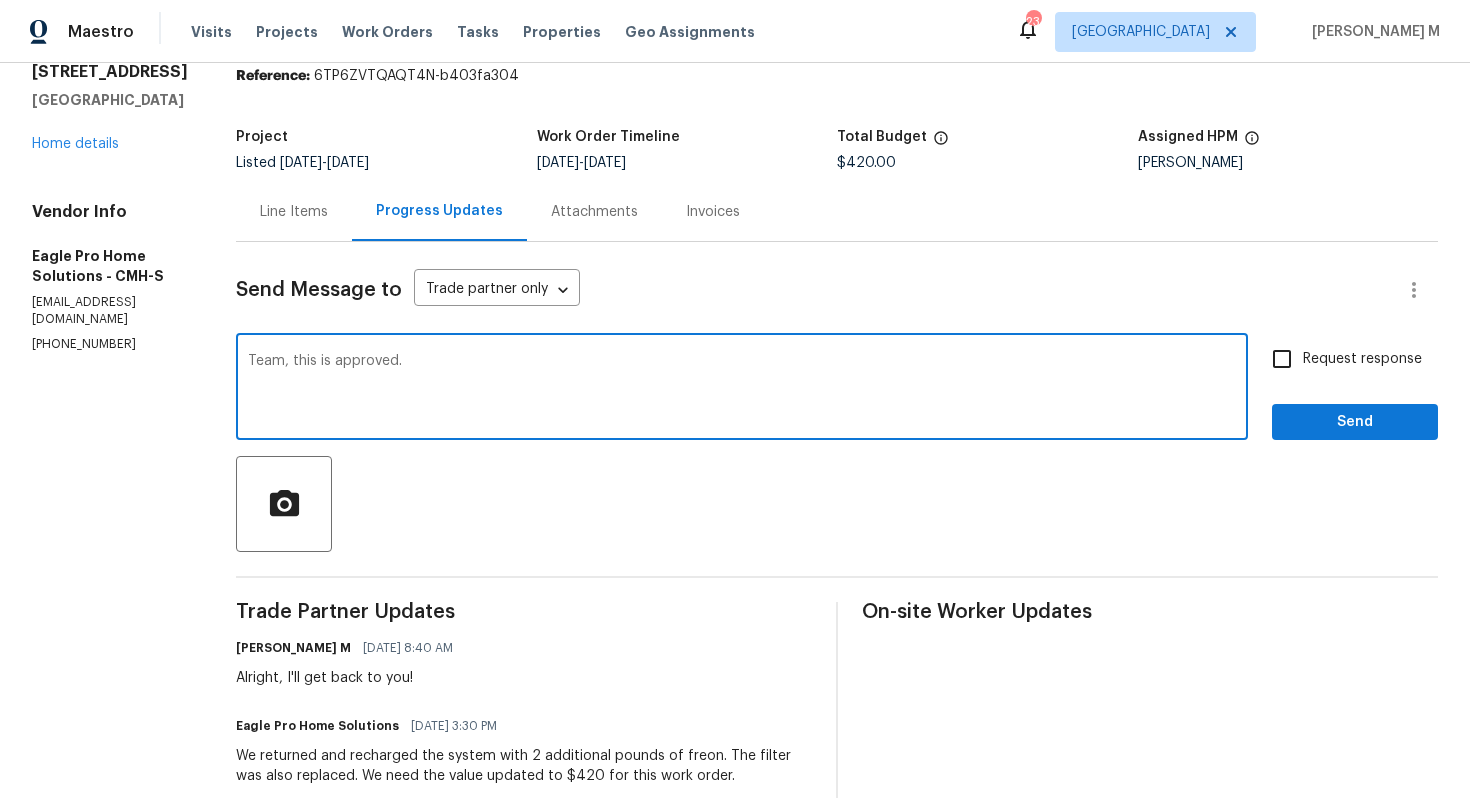 click on "Team, this is approved." at bounding box center [742, 389] 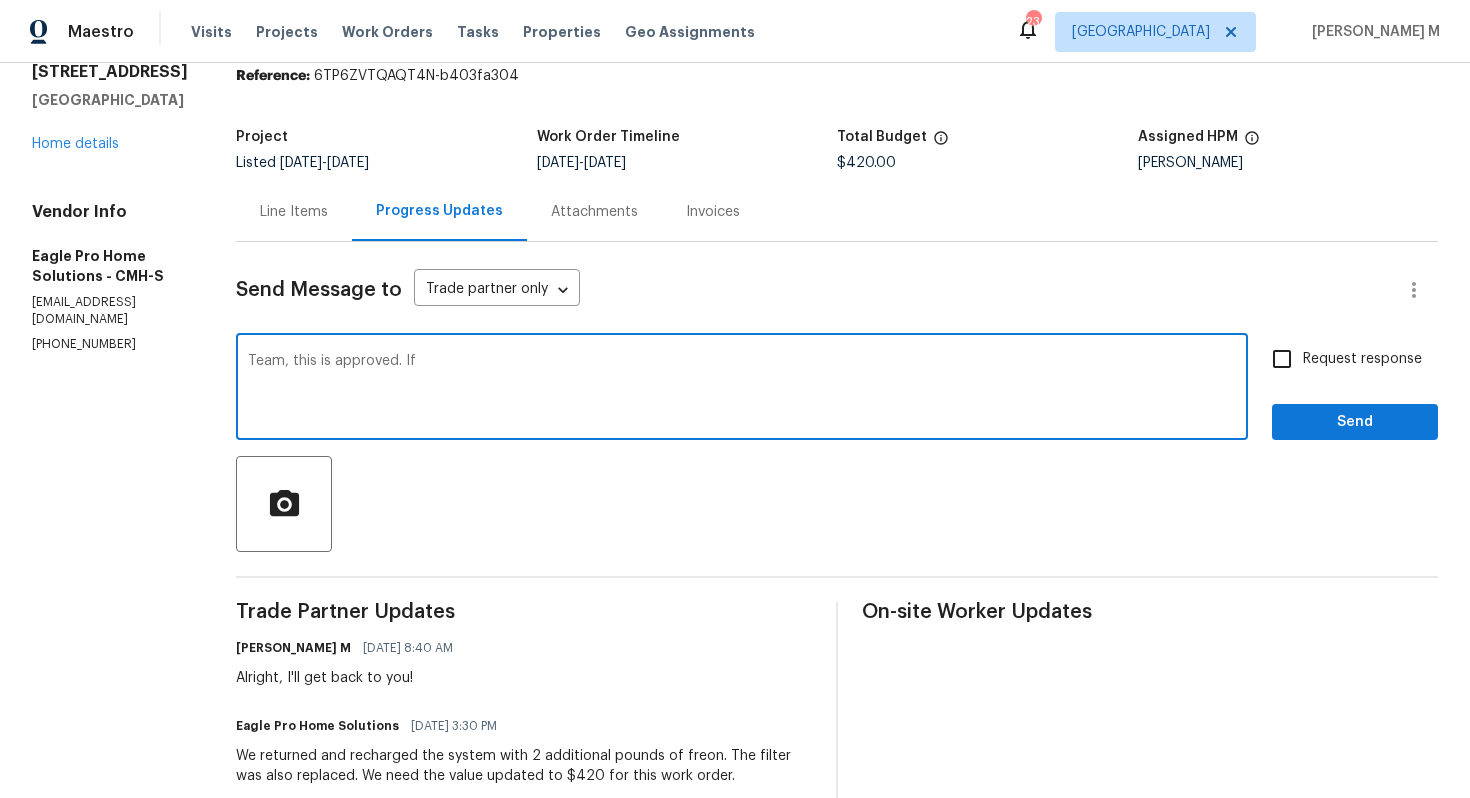 type on "Team, this is approved." 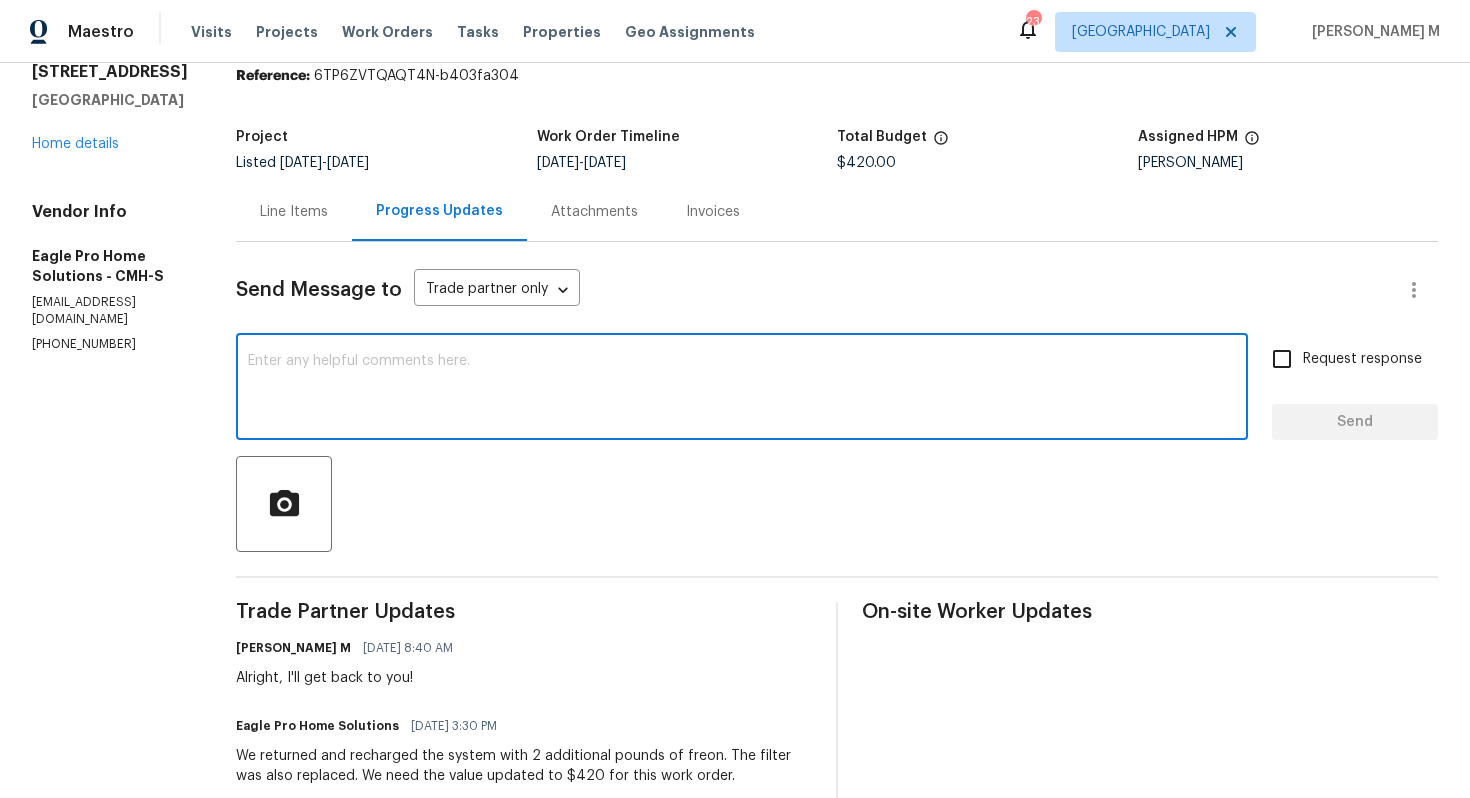 type 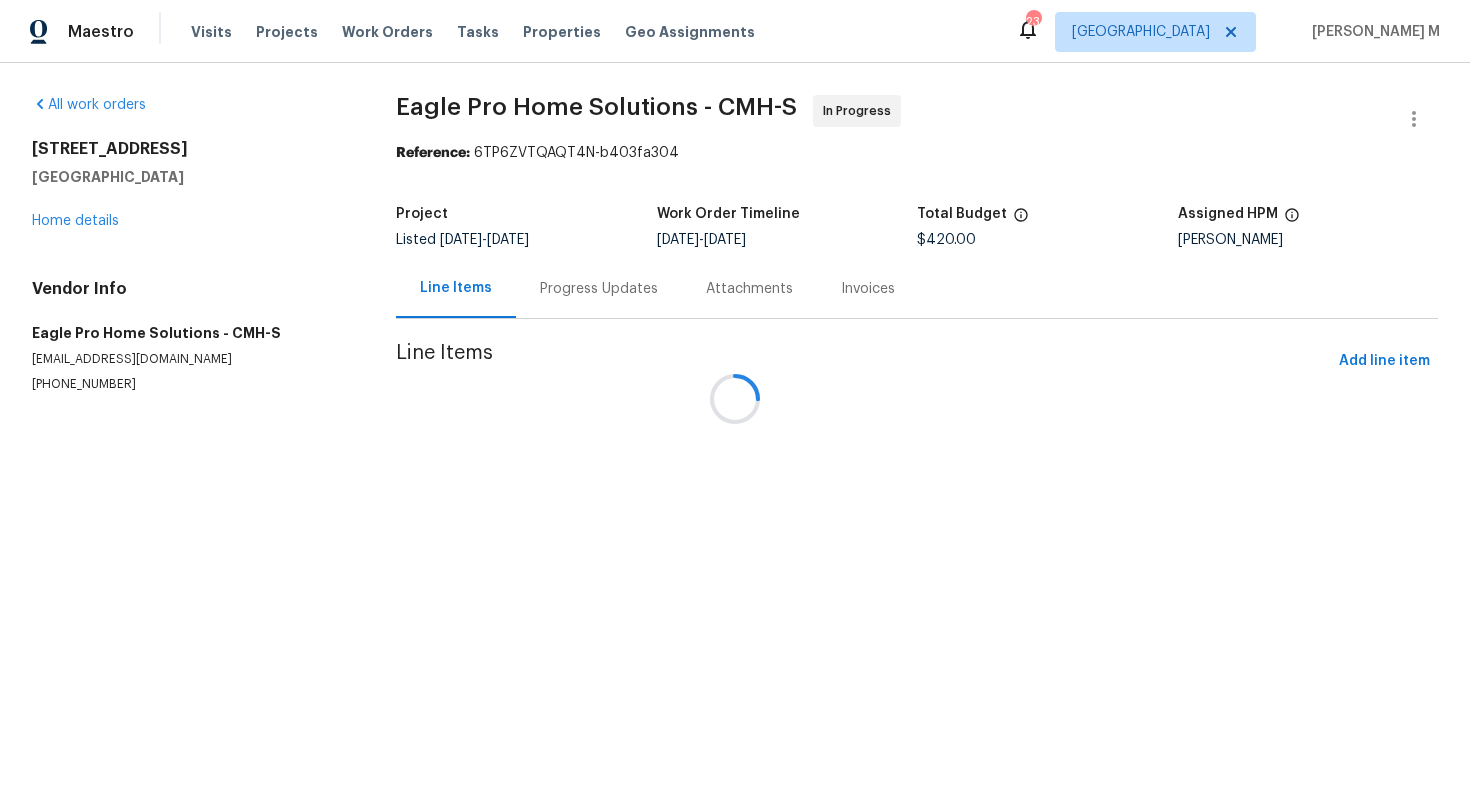scroll, scrollTop: 0, scrollLeft: 0, axis: both 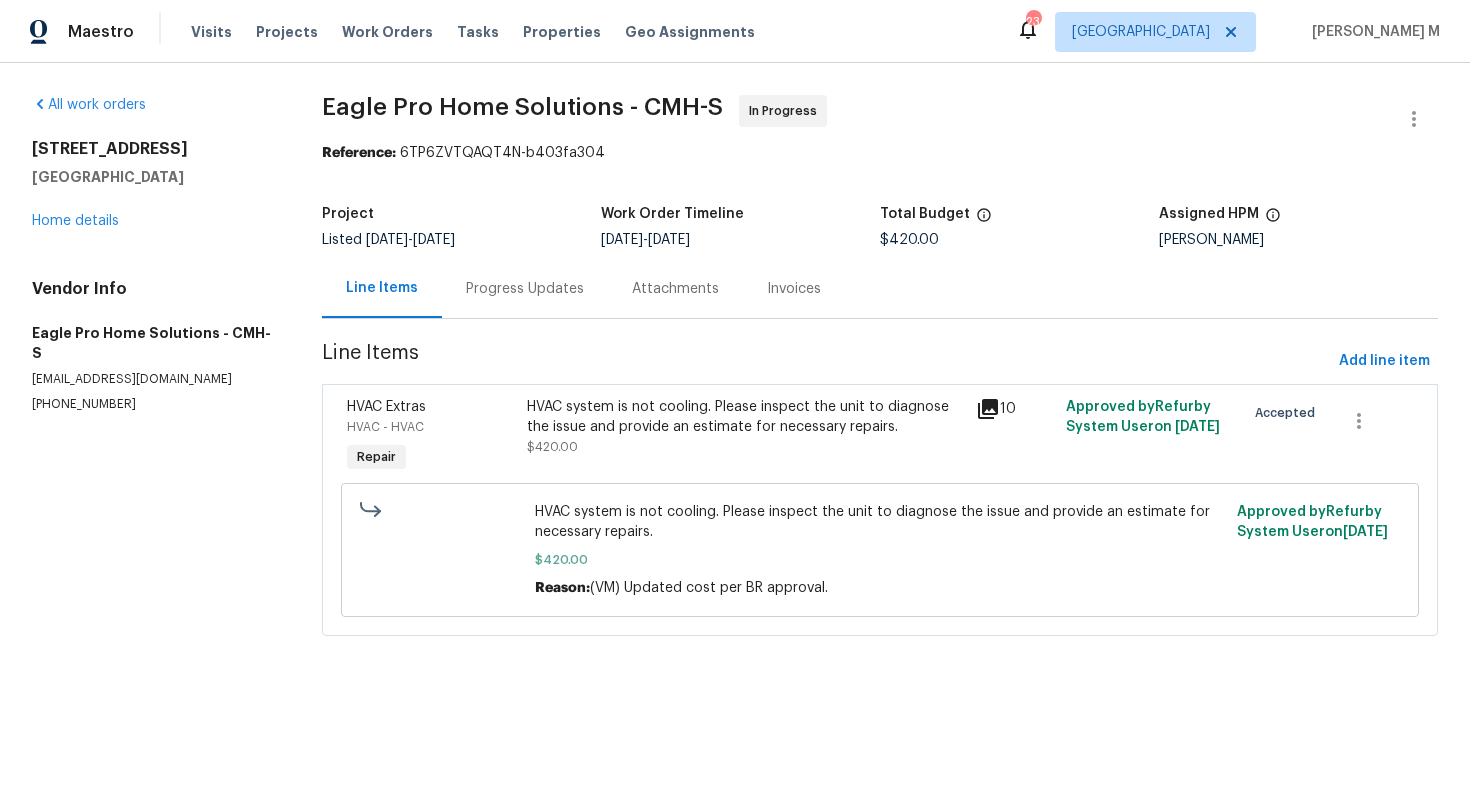 click on "HVAC system is not cooling. Please inspect the unit to diagnose the issue and provide an estimate for necessary repairs." at bounding box center [745, 417] 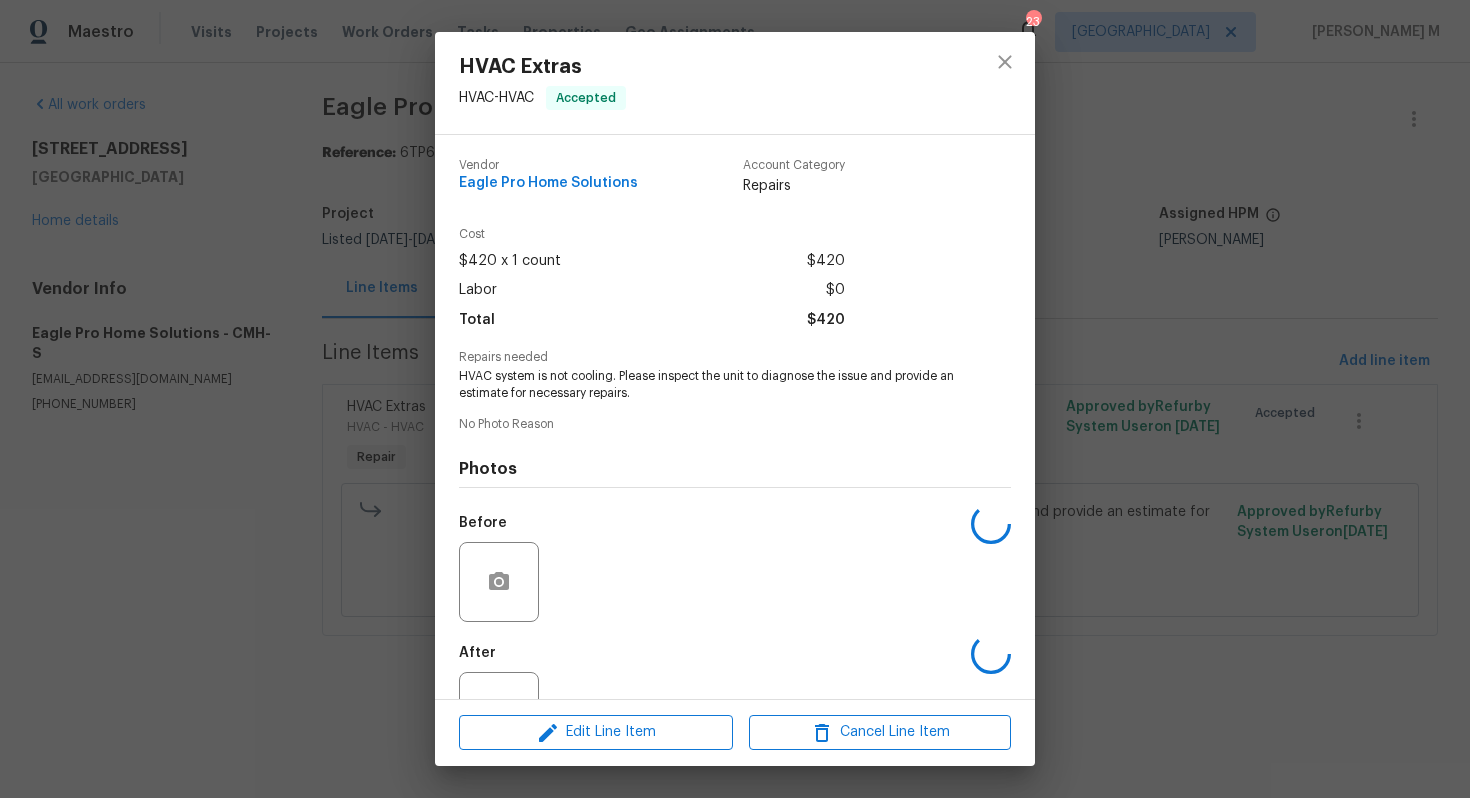 scroll, scrollTop: 47, scrollLeft: 0, axis: vertical 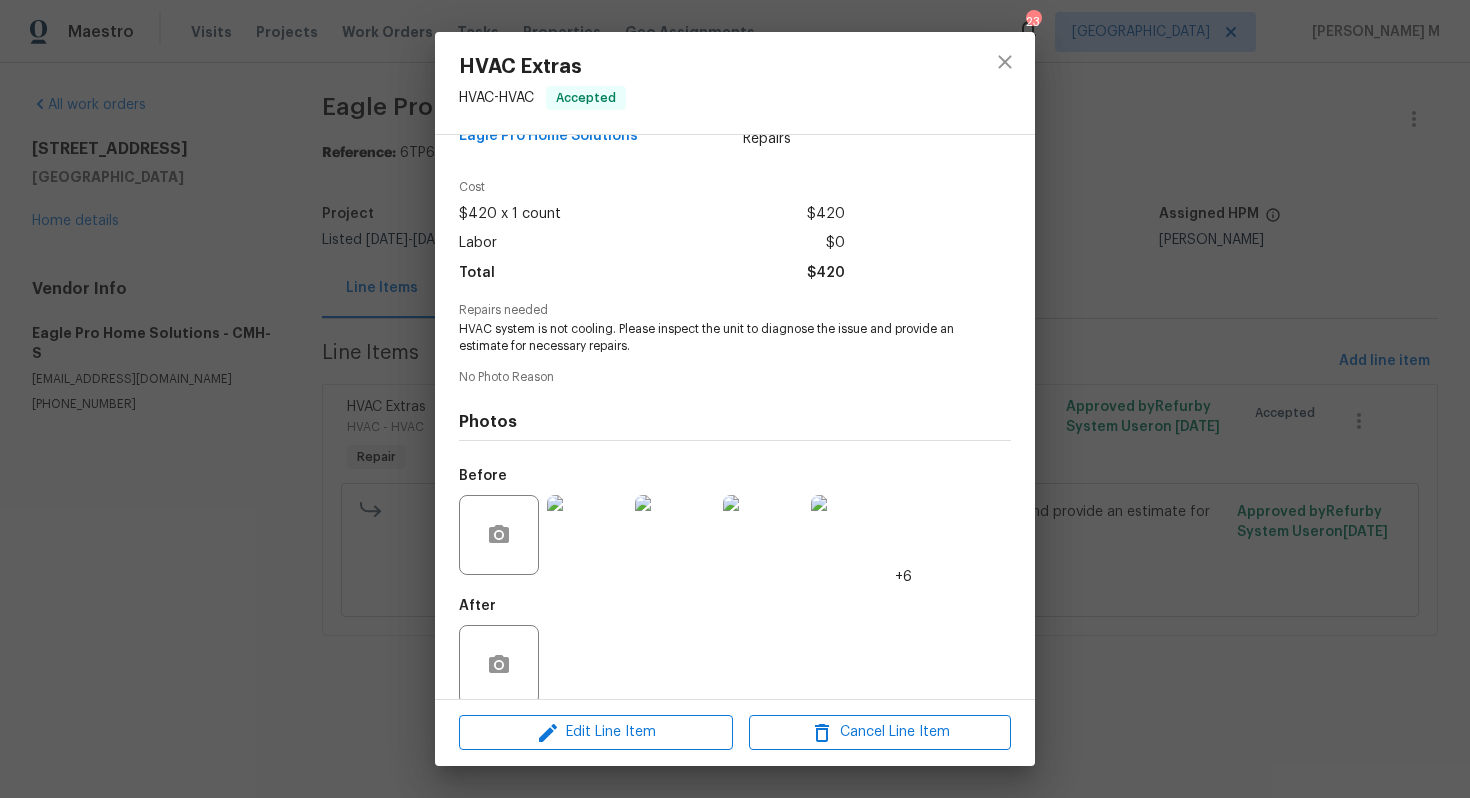 click on "HVAC Extras HVAC  -  HVAC Accepted Vendor Eagle Pro Home Solutions Account Category Repairs Cost $420 x 1 count $420 Labor $0 Total $420 Repairs needed HVAC system is not cooling. Please inspect the unit to diagnose the issue and provide an estimate for necessary repairs. No Photo Reason   Photos Before  +6 After  Edit Line Item  Cancel Line Item" at bounding box center (735, 399) 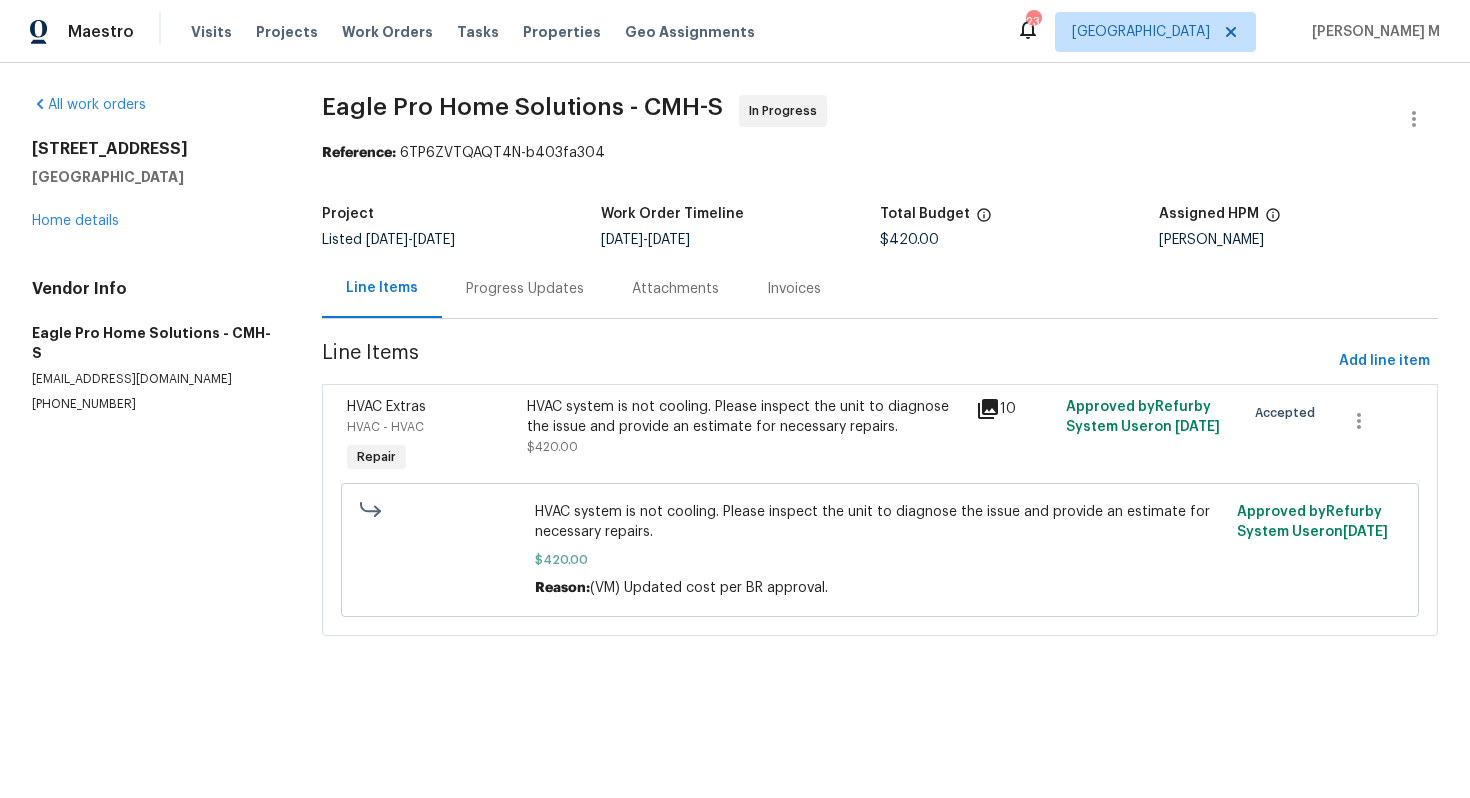 click on "Progress Updates" at bounding box center [525, 289] 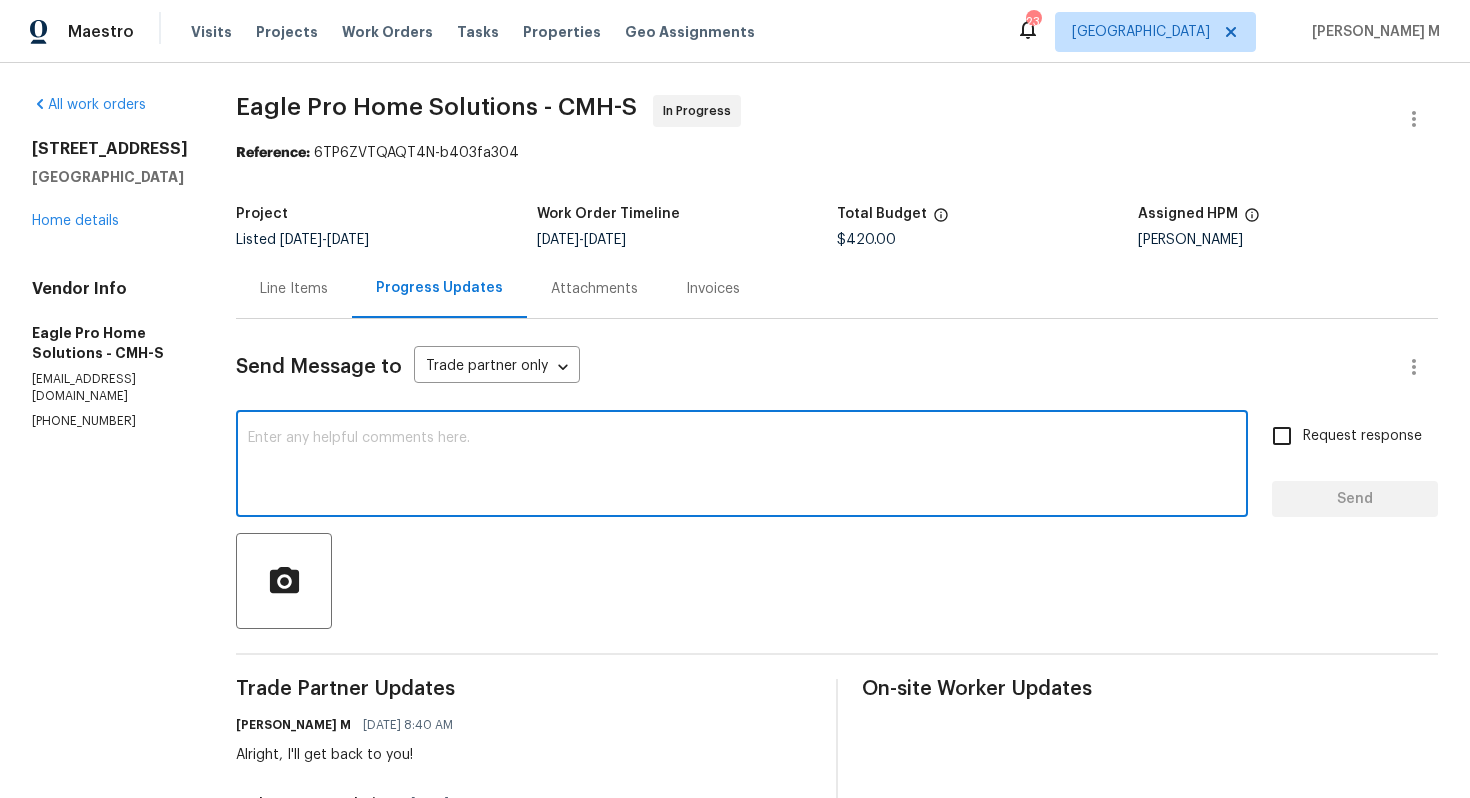 click at bounding box center [742, 466] 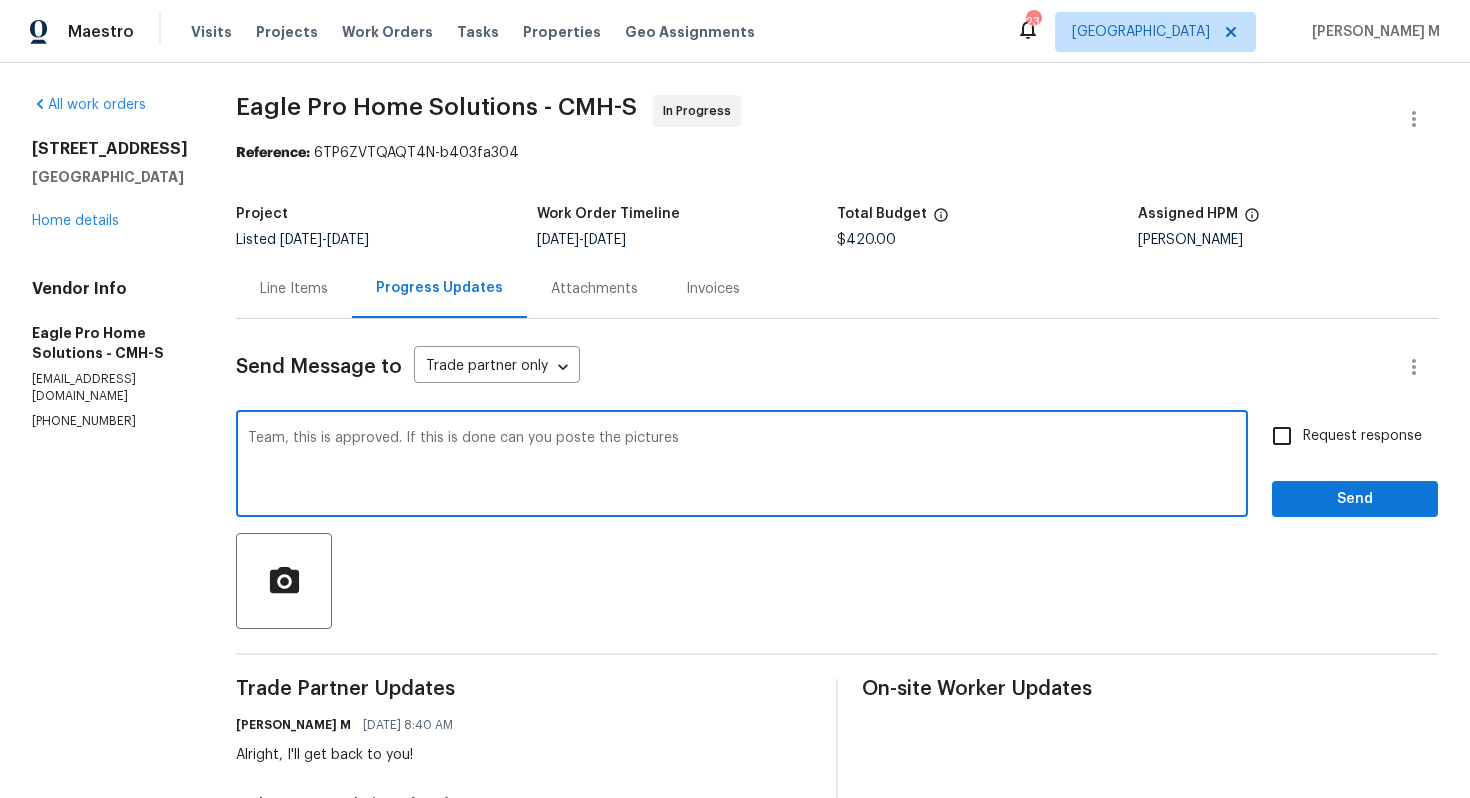 click on "Team, this is approved. If this is done can you poste the pictures" at bounding box center (742, 466) 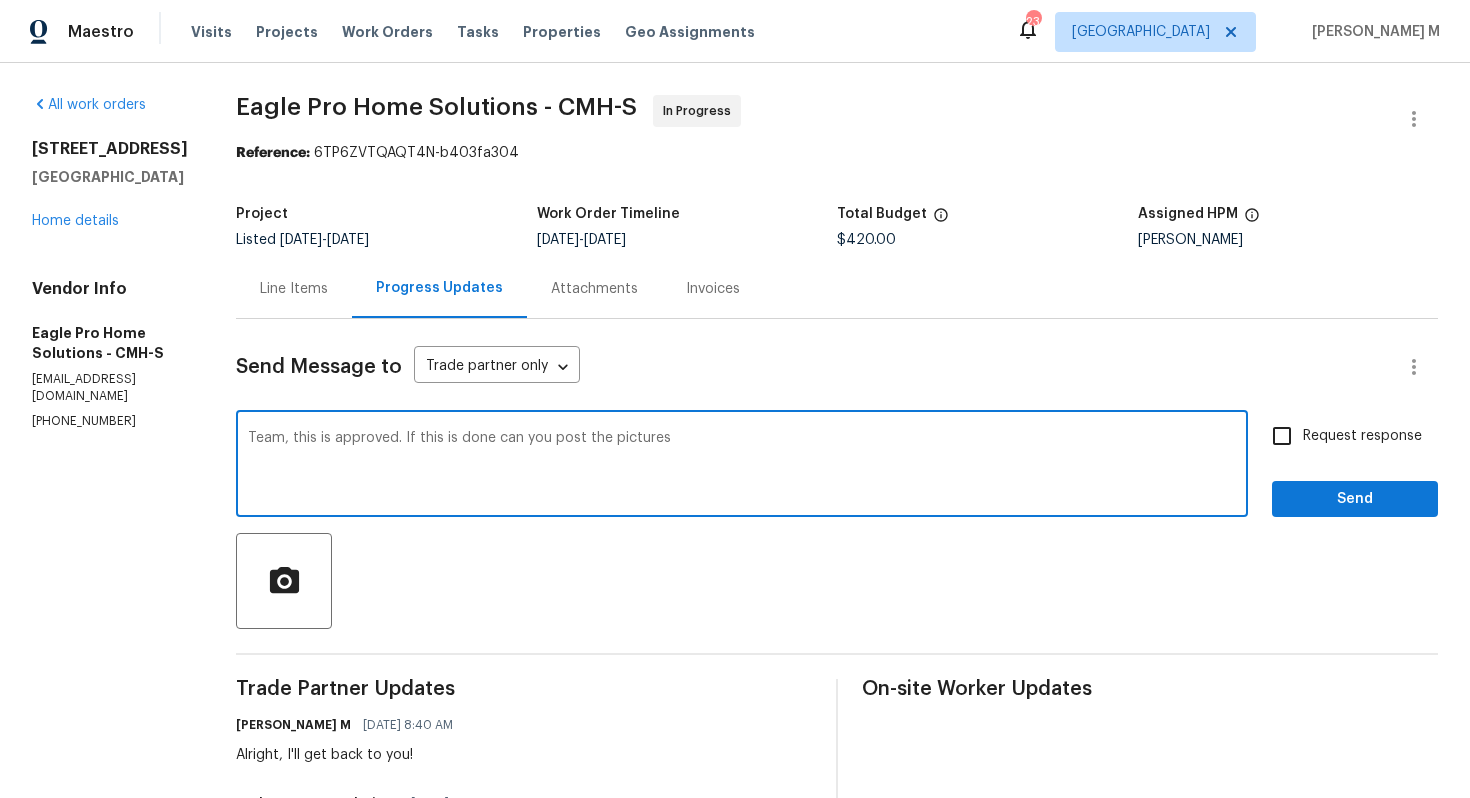 click on "Team, this is approved. If this is done can you post the pictures" at bounding box center [742, 466] 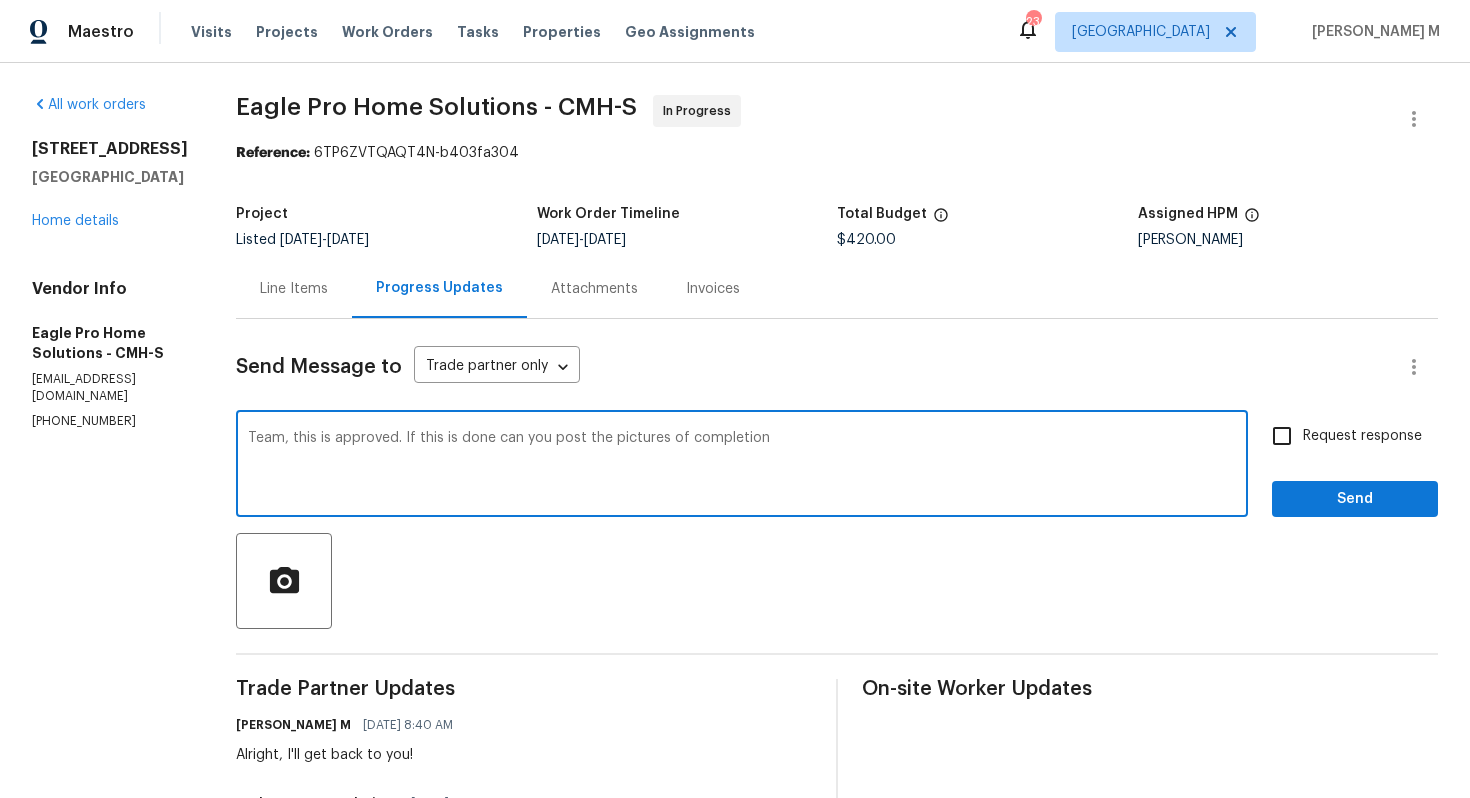 type on "Team, this is approved. If this is done can you post the pictures of completion !" 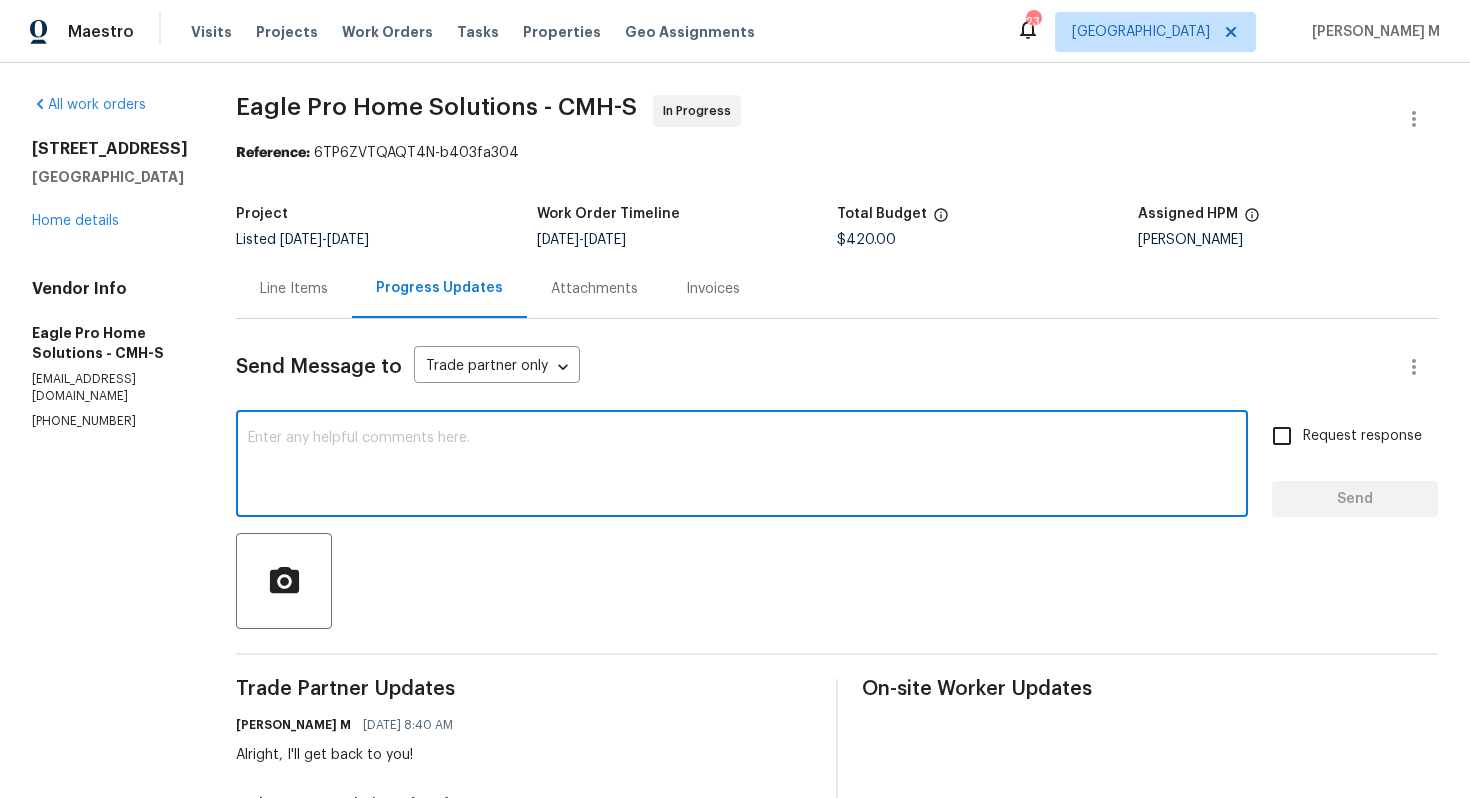 click at bounding box center (742, 466) 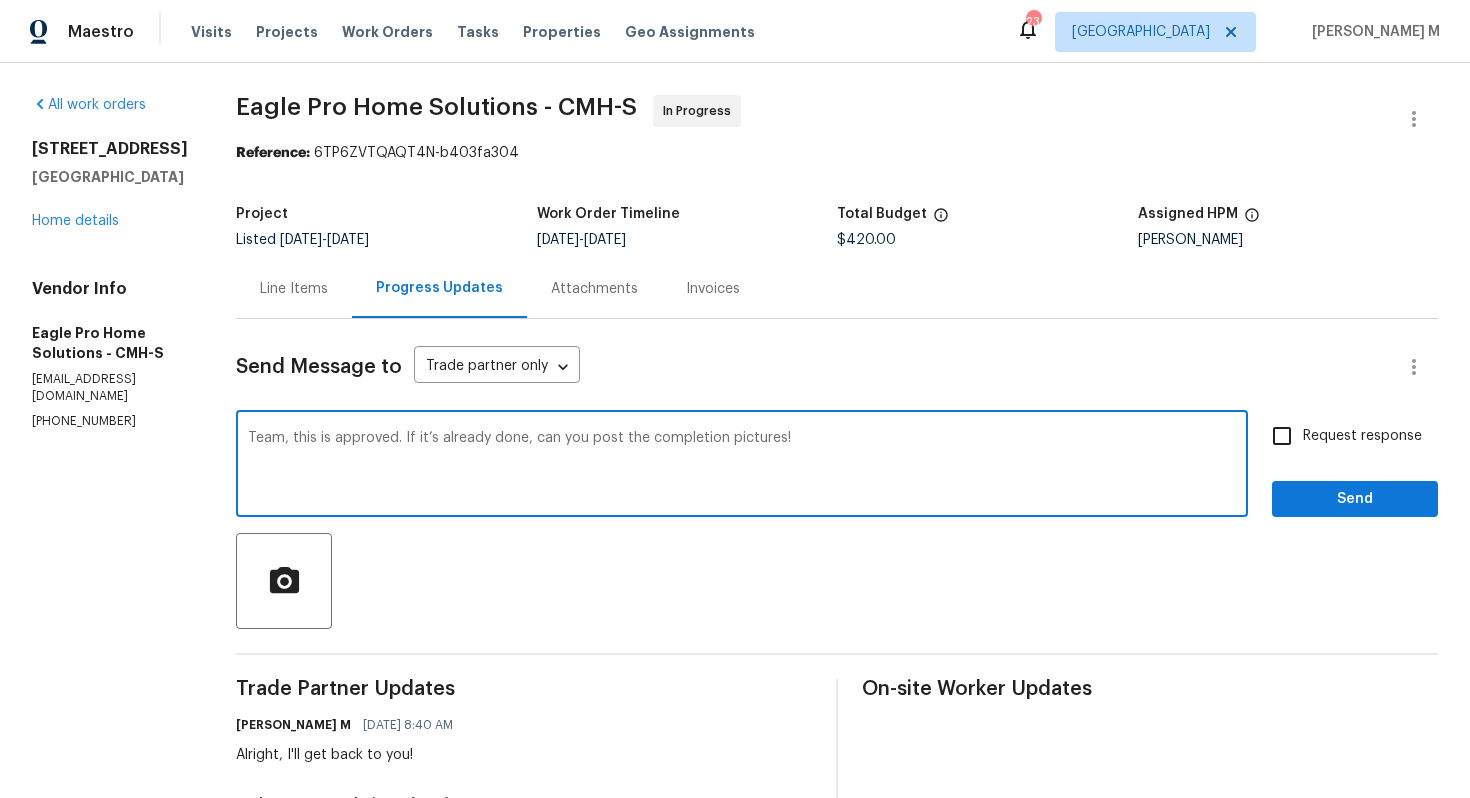 type on "Team, this is approved. If it’s already done, can you post the completion pictures!" 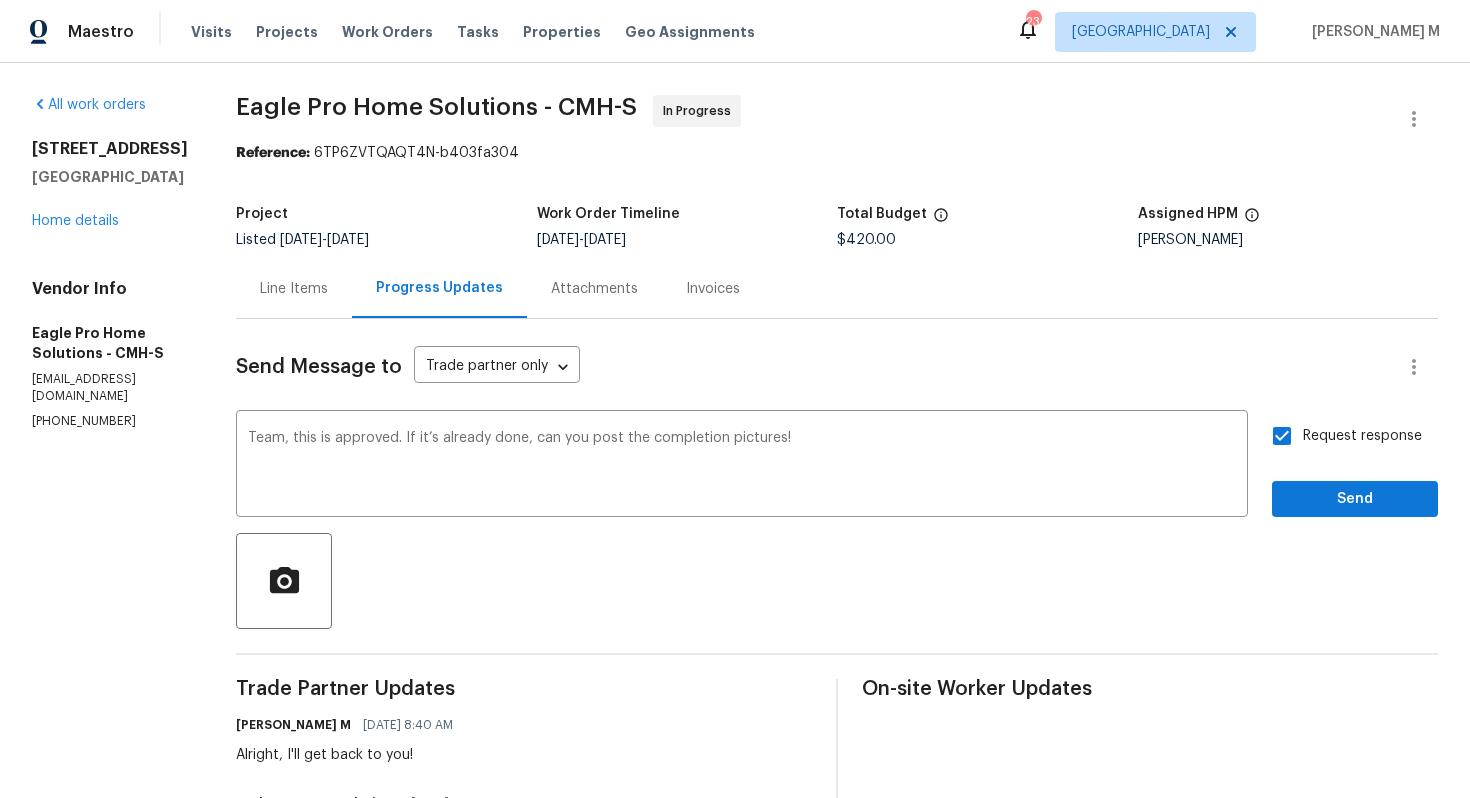 click on "pictures?" at bounding box center [0, 0] 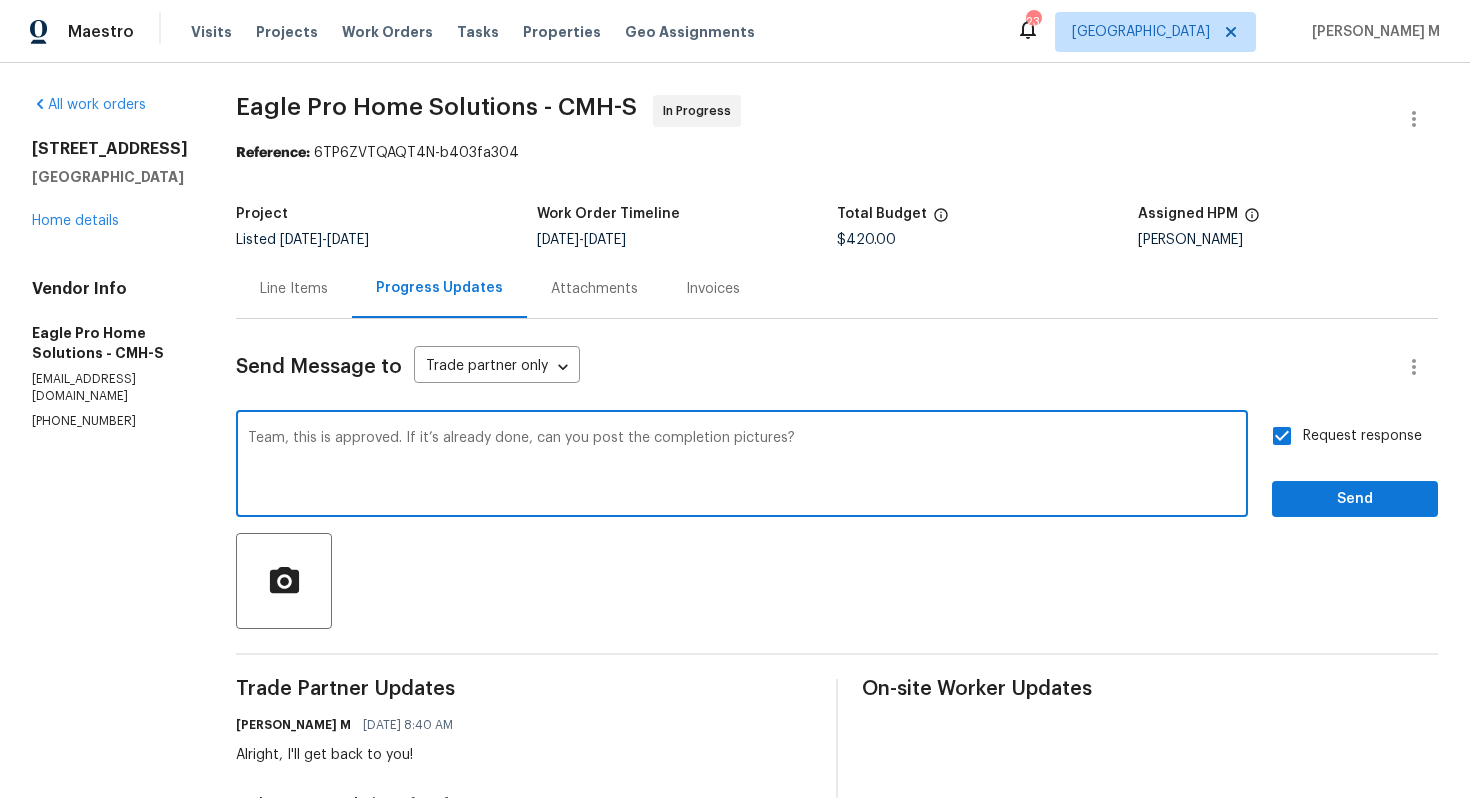 type on "Team, this is approved. If it’s already done, can you post the completion pictures?" 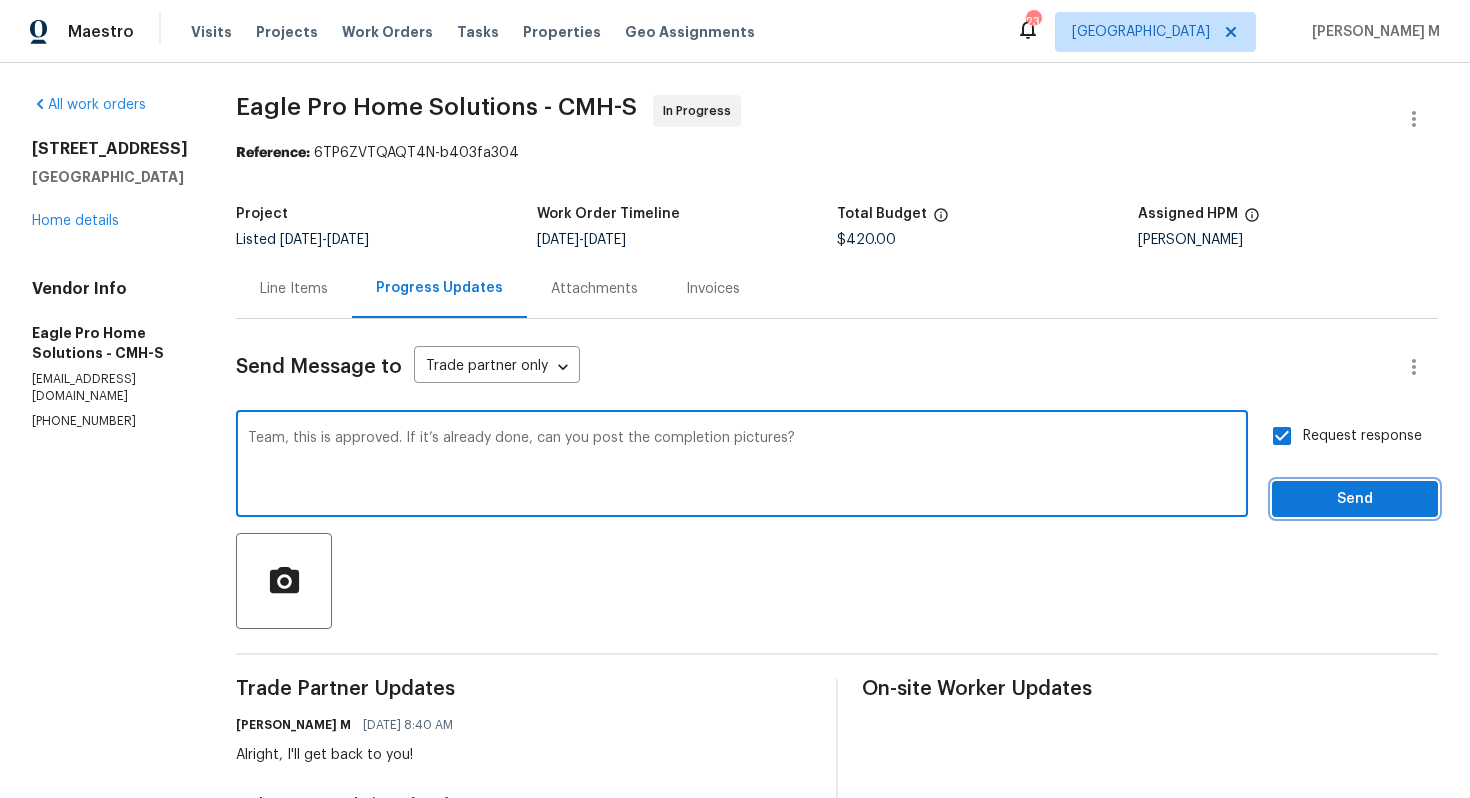 click on "Send" at bounding box center [1355, 499] 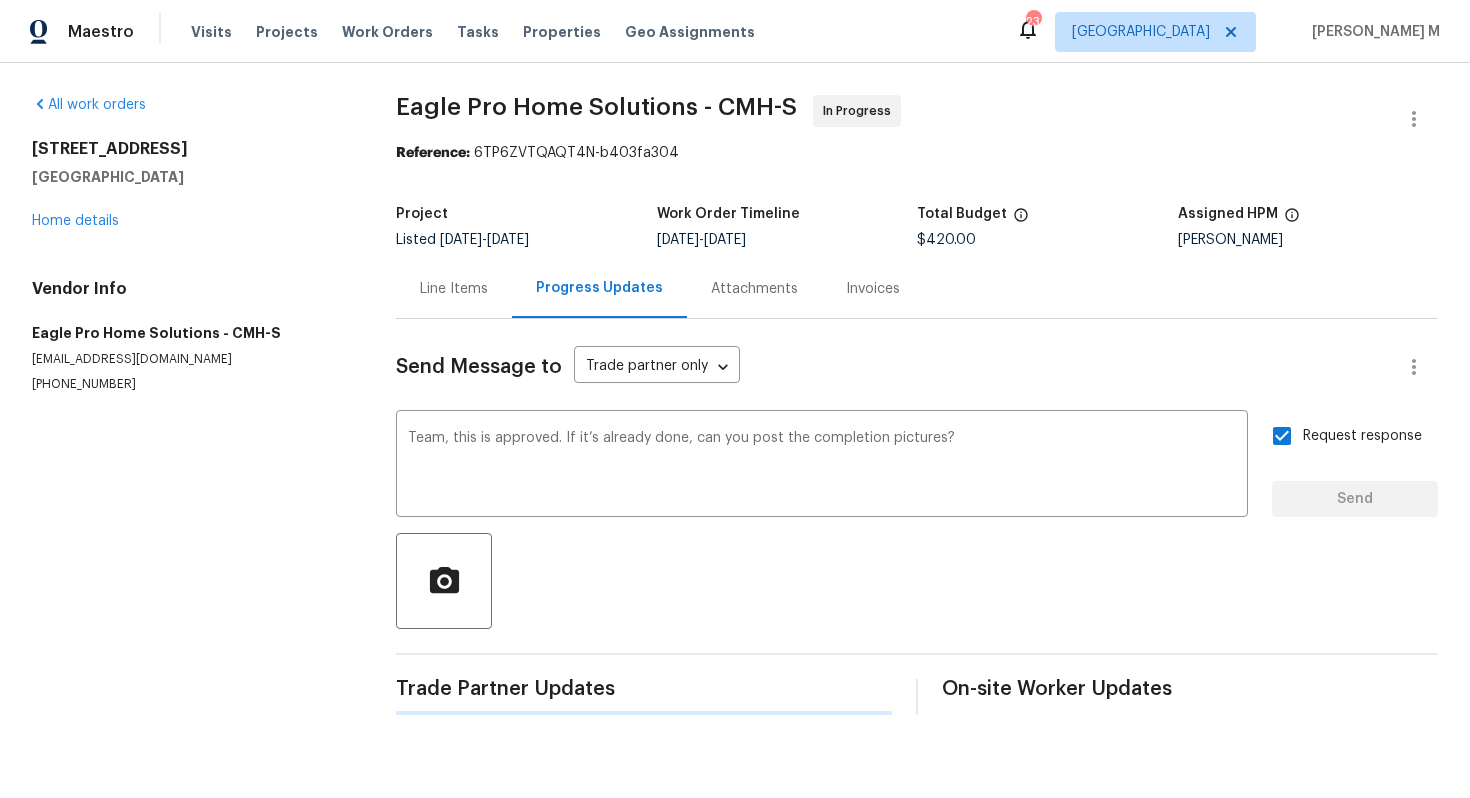 type 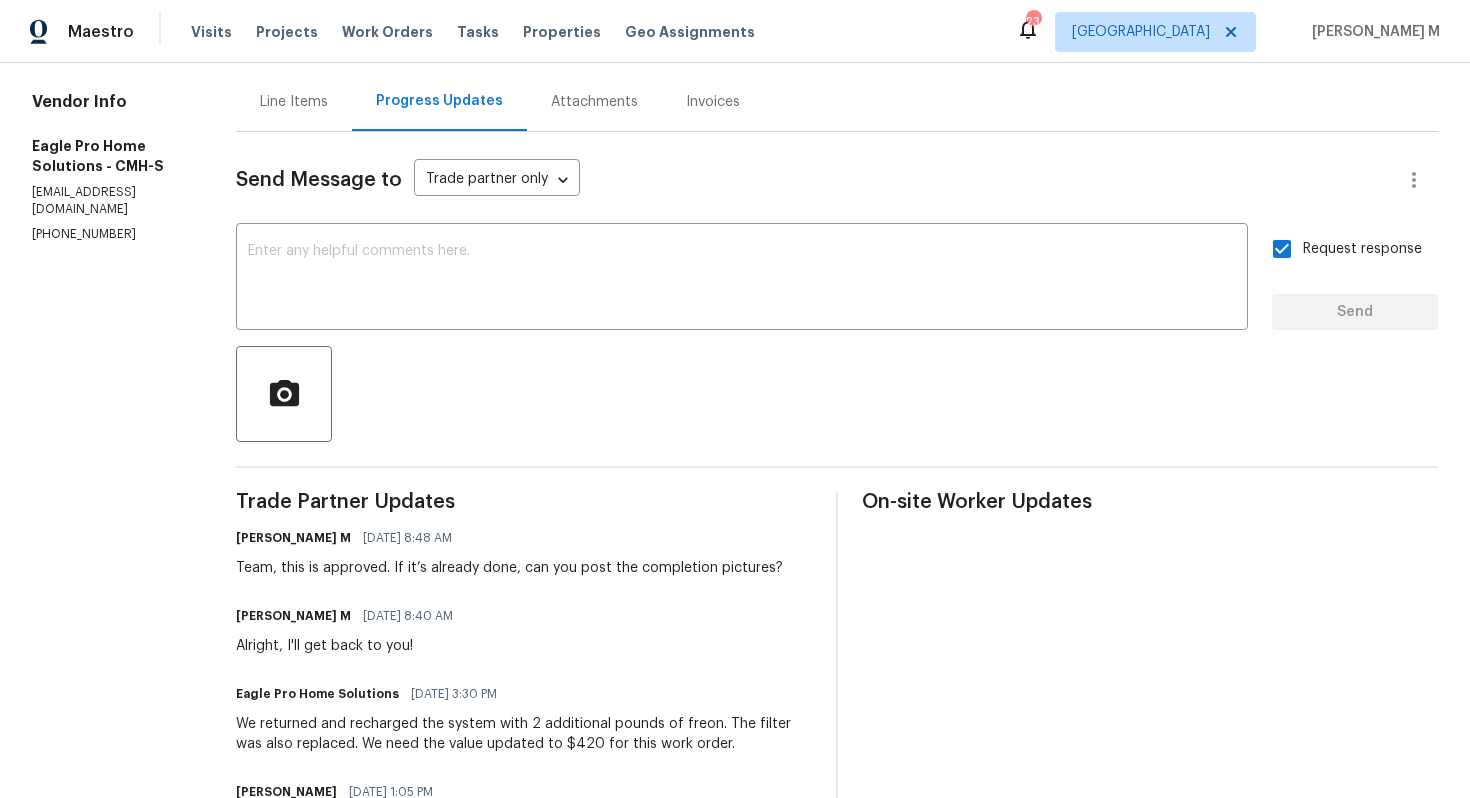 scroll, scrollTop: 0, scrollLeft: 0, axis: both 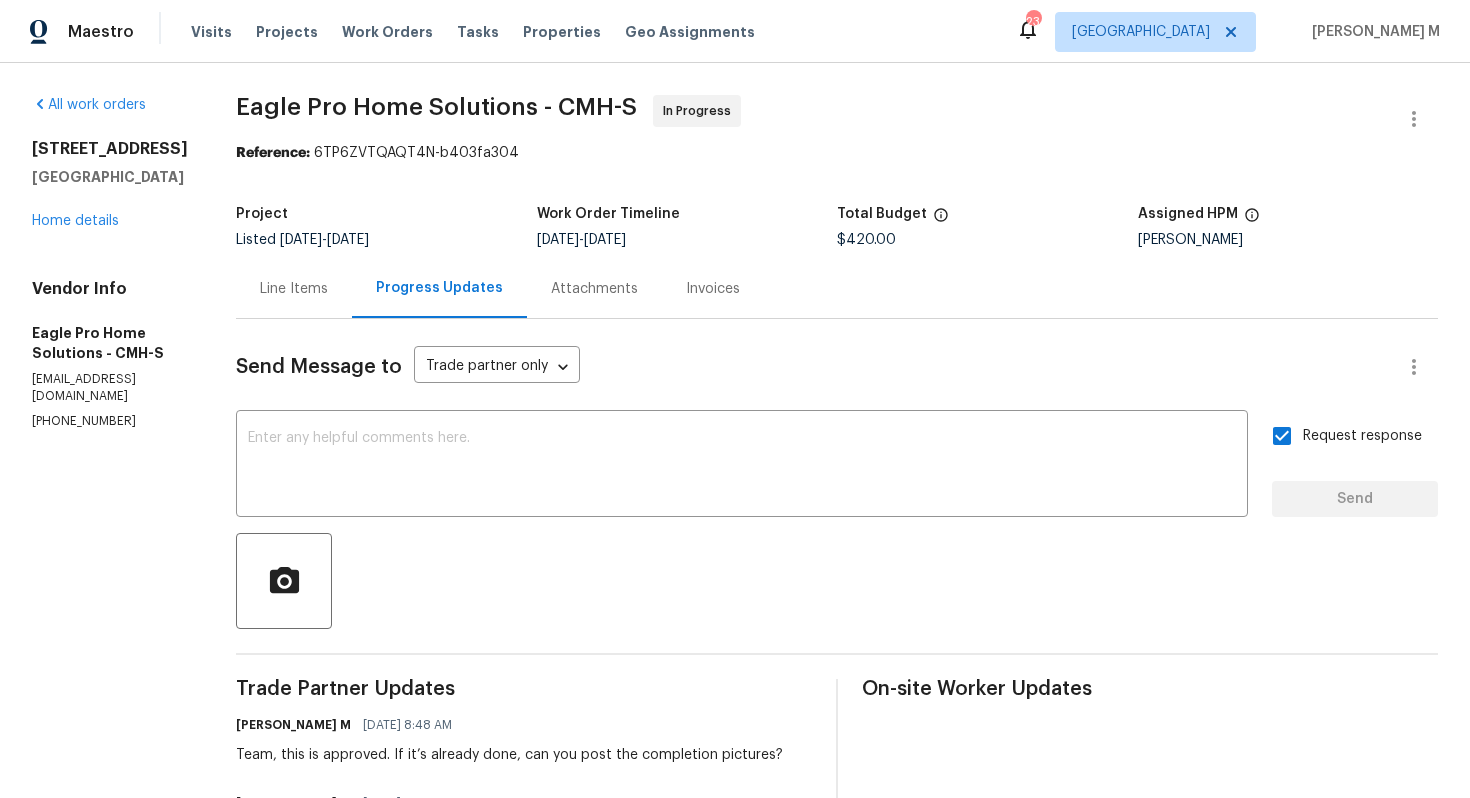 click on "Line Items" at bounding box center [294, 289] 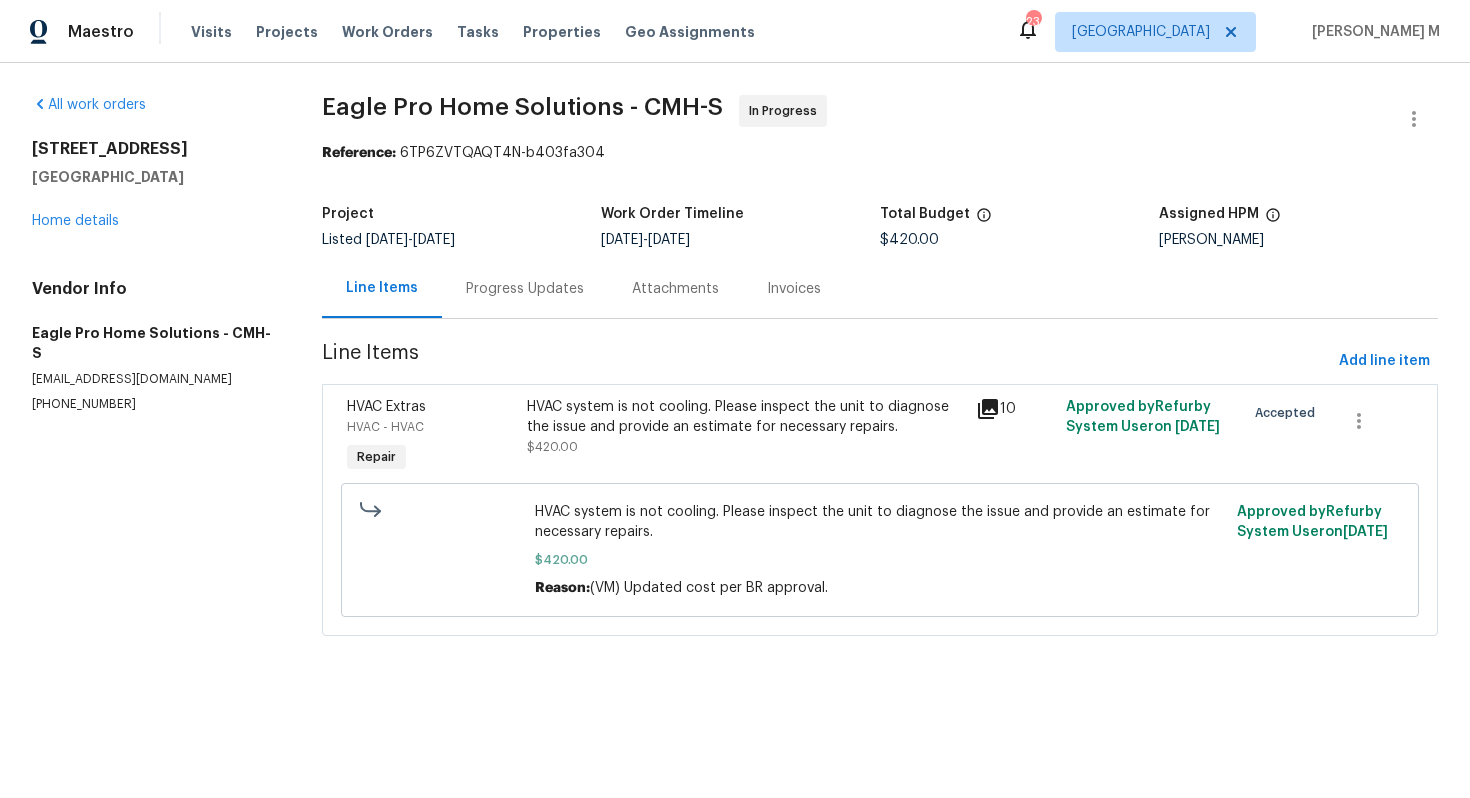 click on "HVAC system is not cooling. Please inspect the unit to diagnose the issue and provide an estimate for necessary repairs." at bounding box center [745, 417] 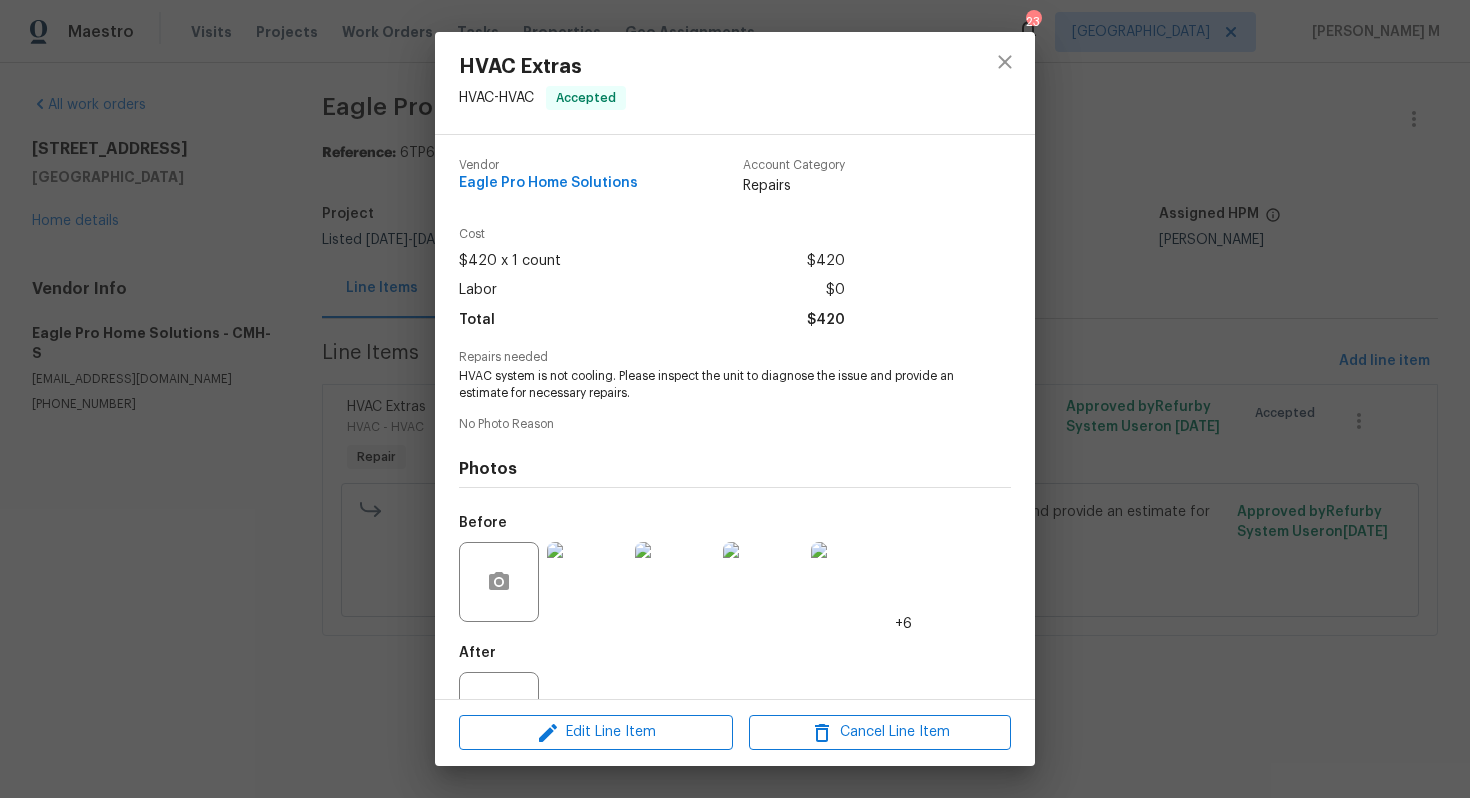 scroll, scrollTop: 47, scrollLeft: 0, axis: vertical 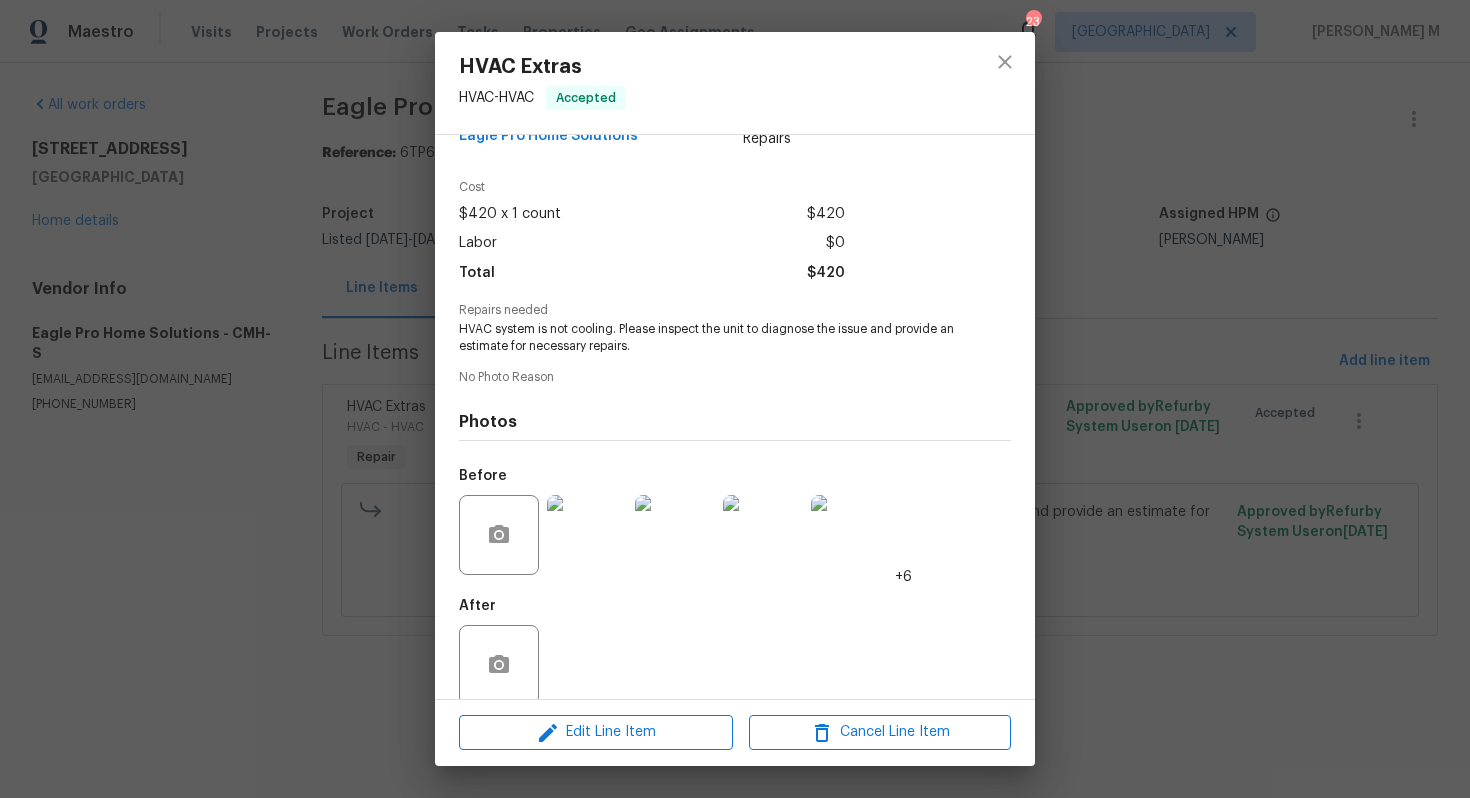 click at bounding box center [587, 535] 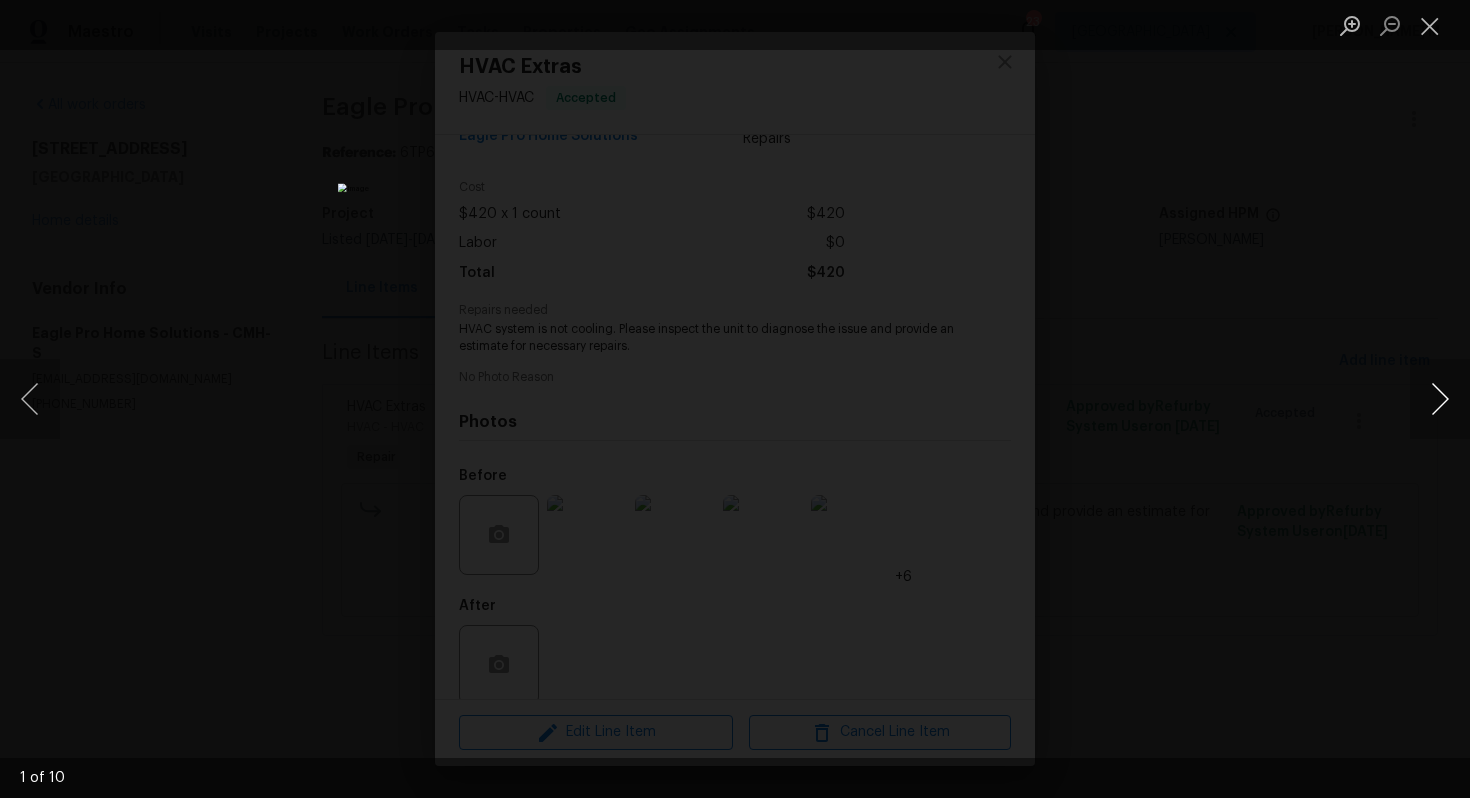 click at bounding box center [1440, 399] 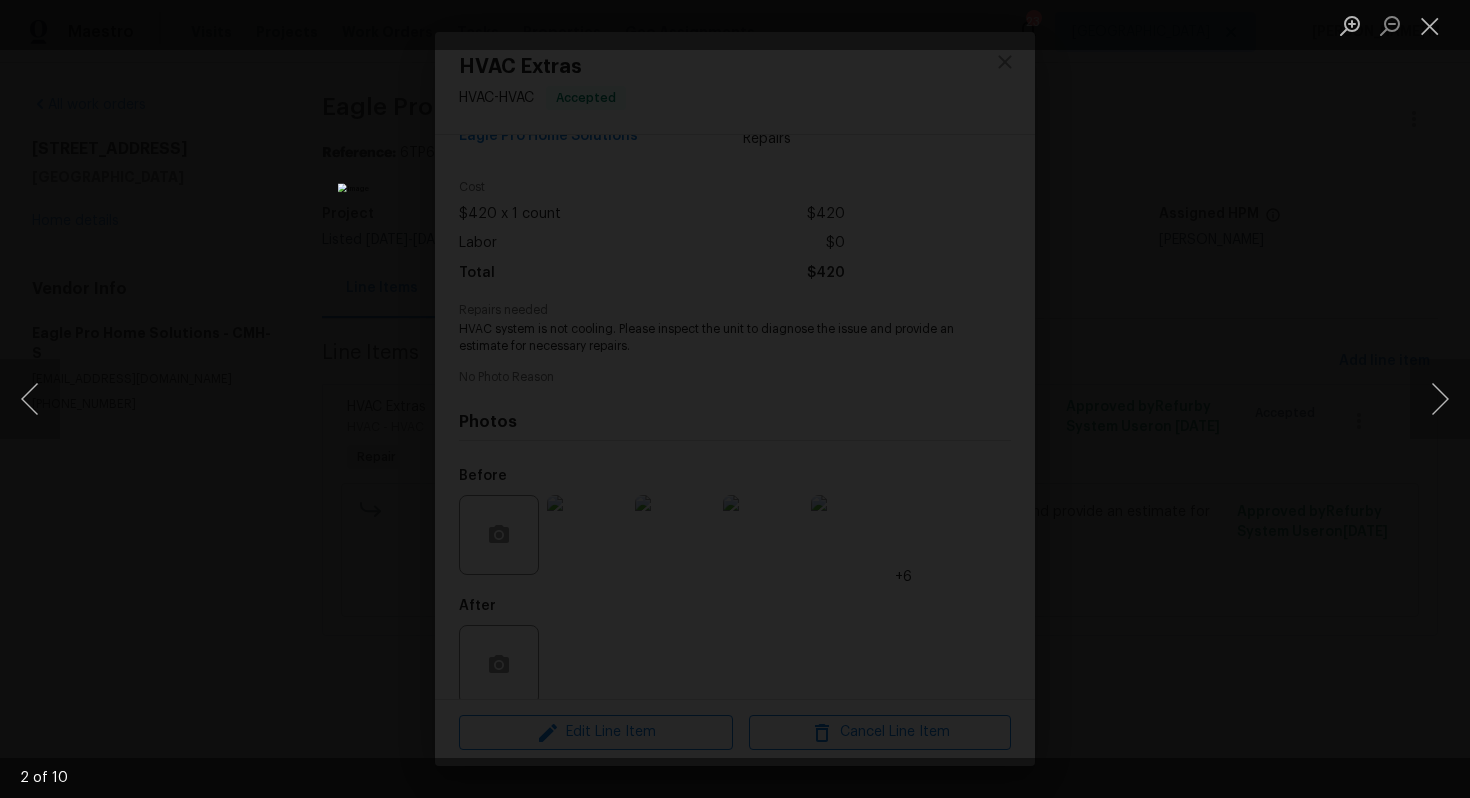 click at bounding box center [735, 399] 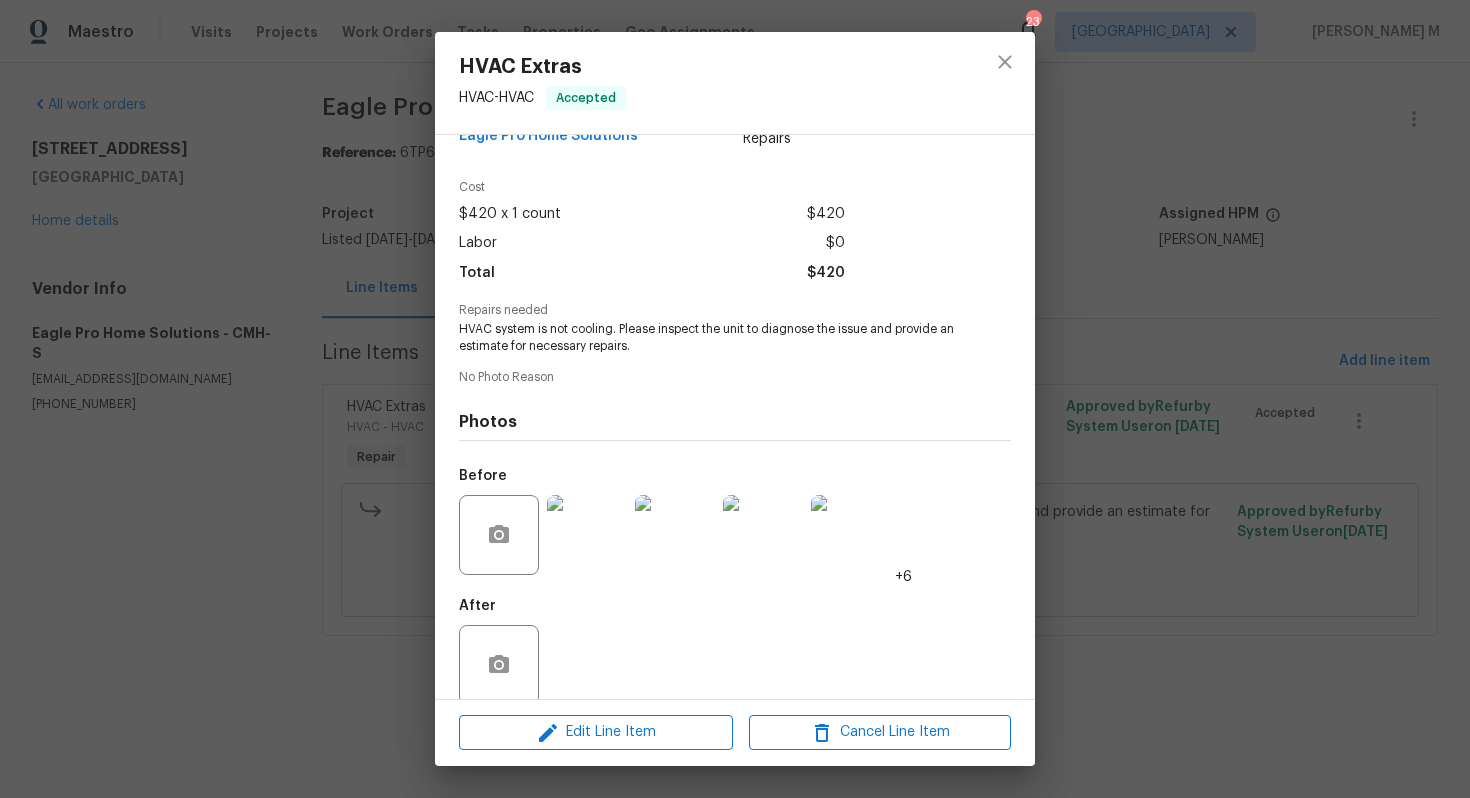 click on "HVAC Extras HVAC  -  HVAC Accepted Vendor Eagle Pro Home Solutions Account Category Repairs Cost $420 x 1 count $420 Labor $0 Total $420 Repairs needed HVAC system is not cooling. Please inspect the unit to diagnose the issue and provide an estimate for necessary repairs. No Photo Reason   Photos Before  +6 After  Edit Line Item  Cancel Line Item" at bounding box center (735, 399) 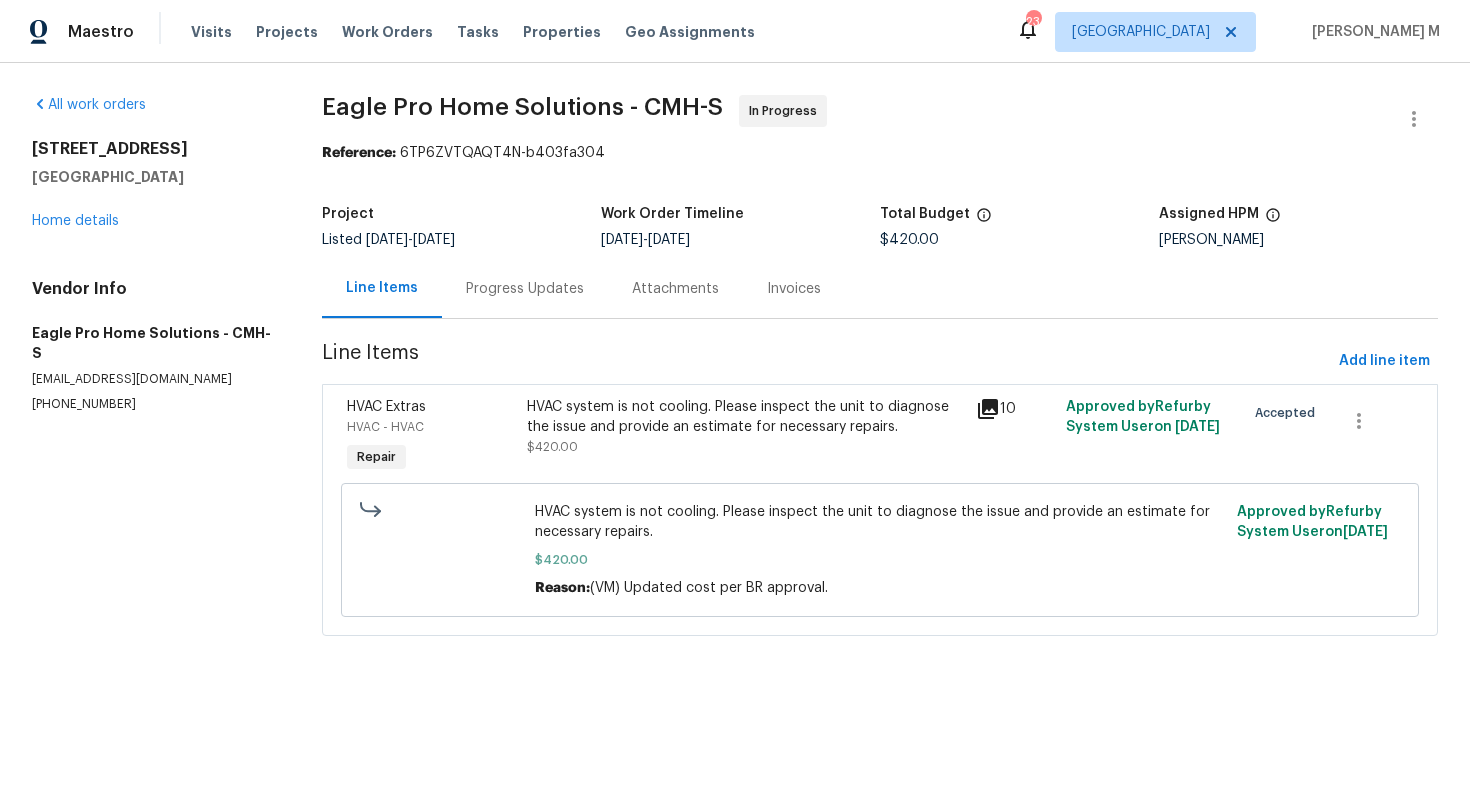 click on "Progress Updates" at bounding box center (525, 288) 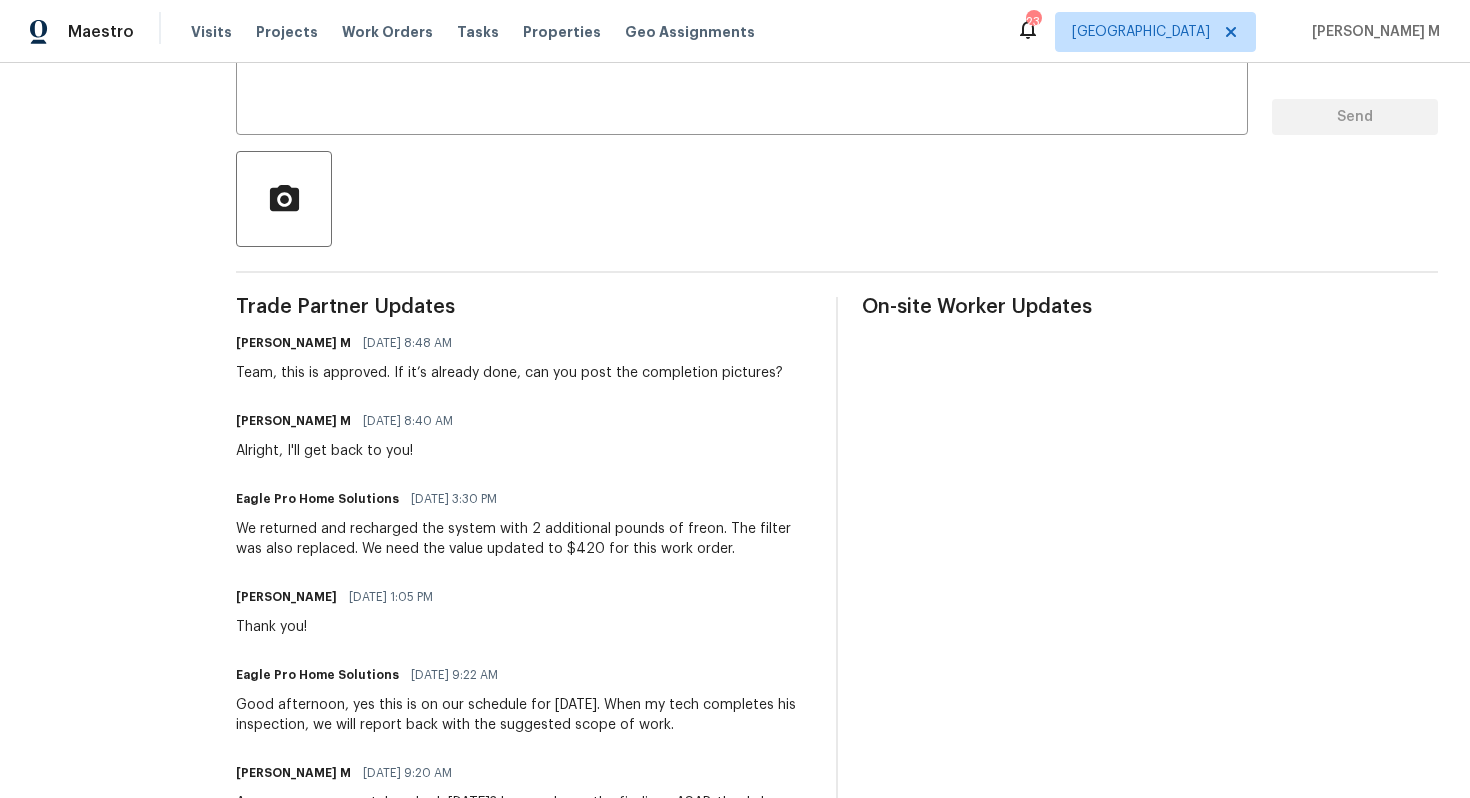 scroll, scrollTop: 0, scrollLeft: 0, axis: both 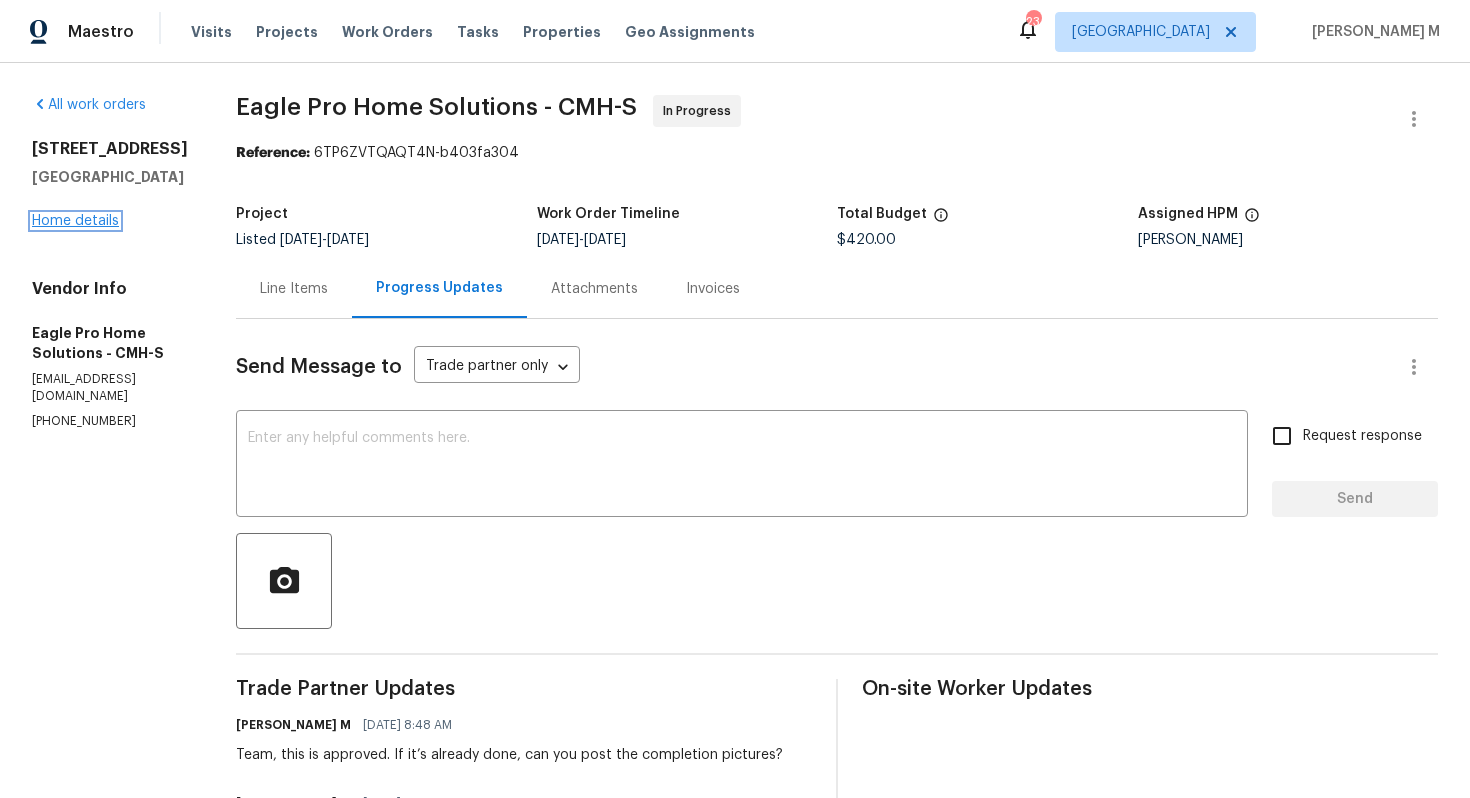 click on "Home details" at bounding box center [75, 221] 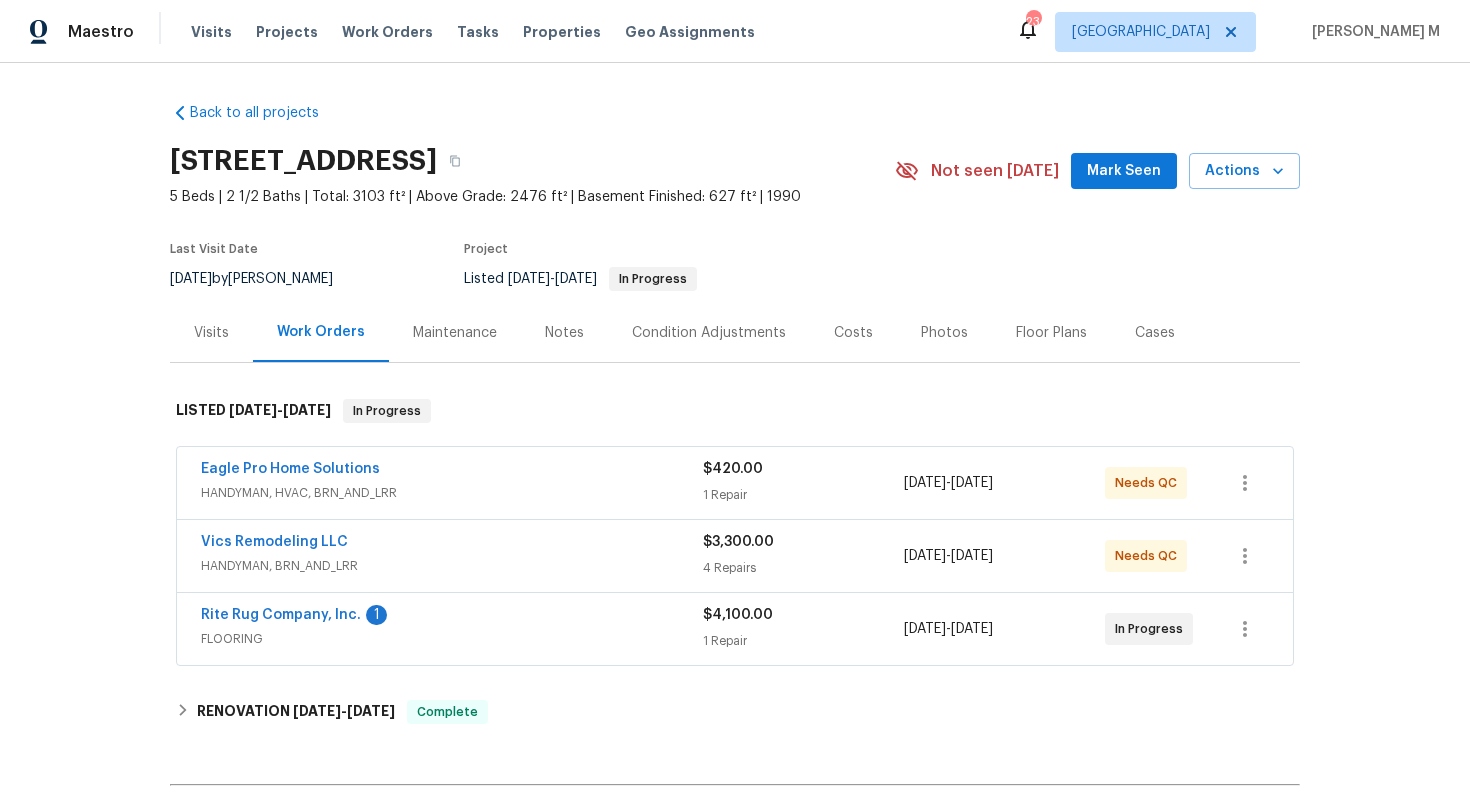 click on "HANDYMAN, BRN_AND_LRR" at bounding box center [452, 566] 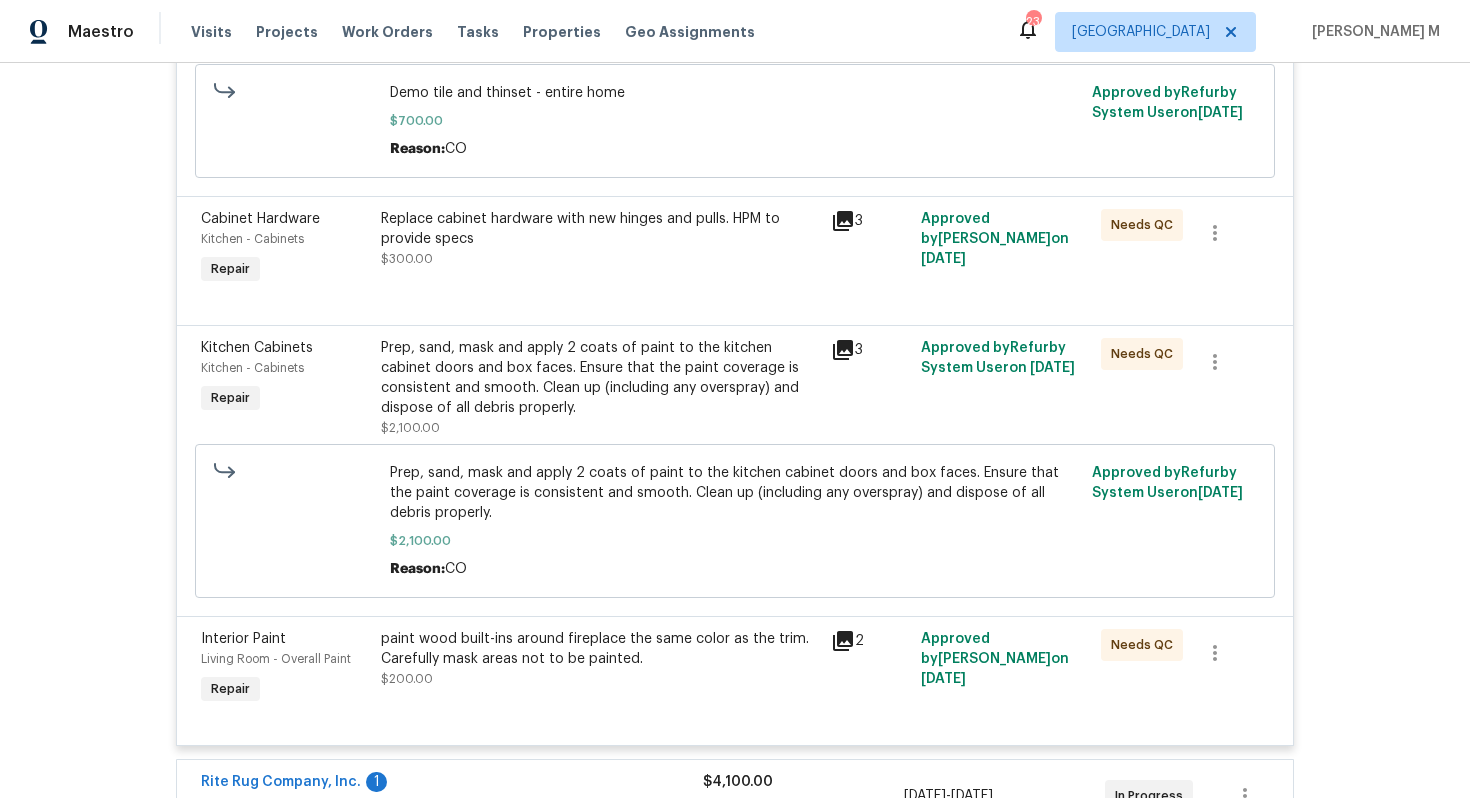 scroll, scrollTop: 841, scrollLeft: 0, axis: vertical 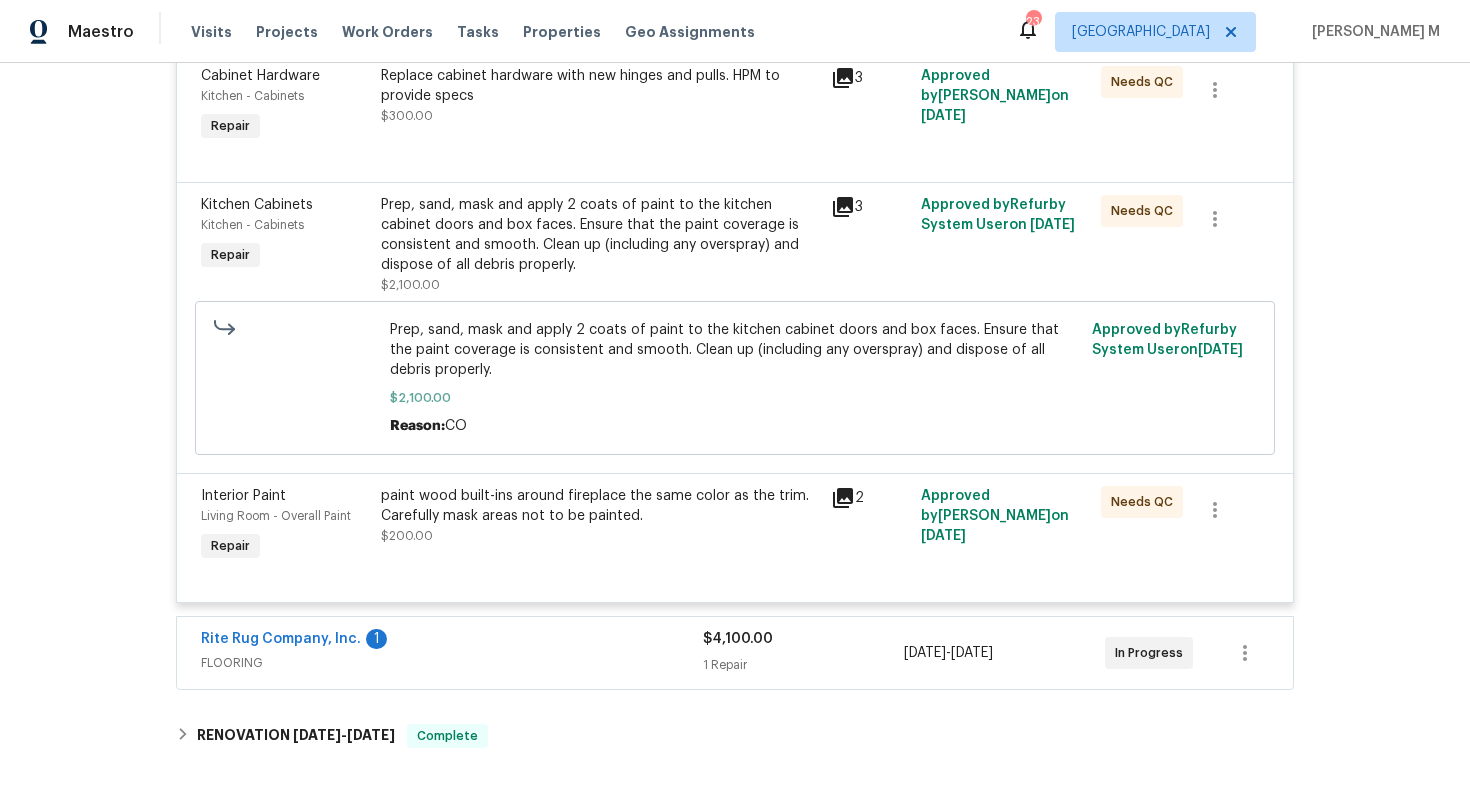 click on "FLOORING" at bounding box center [452, 663] 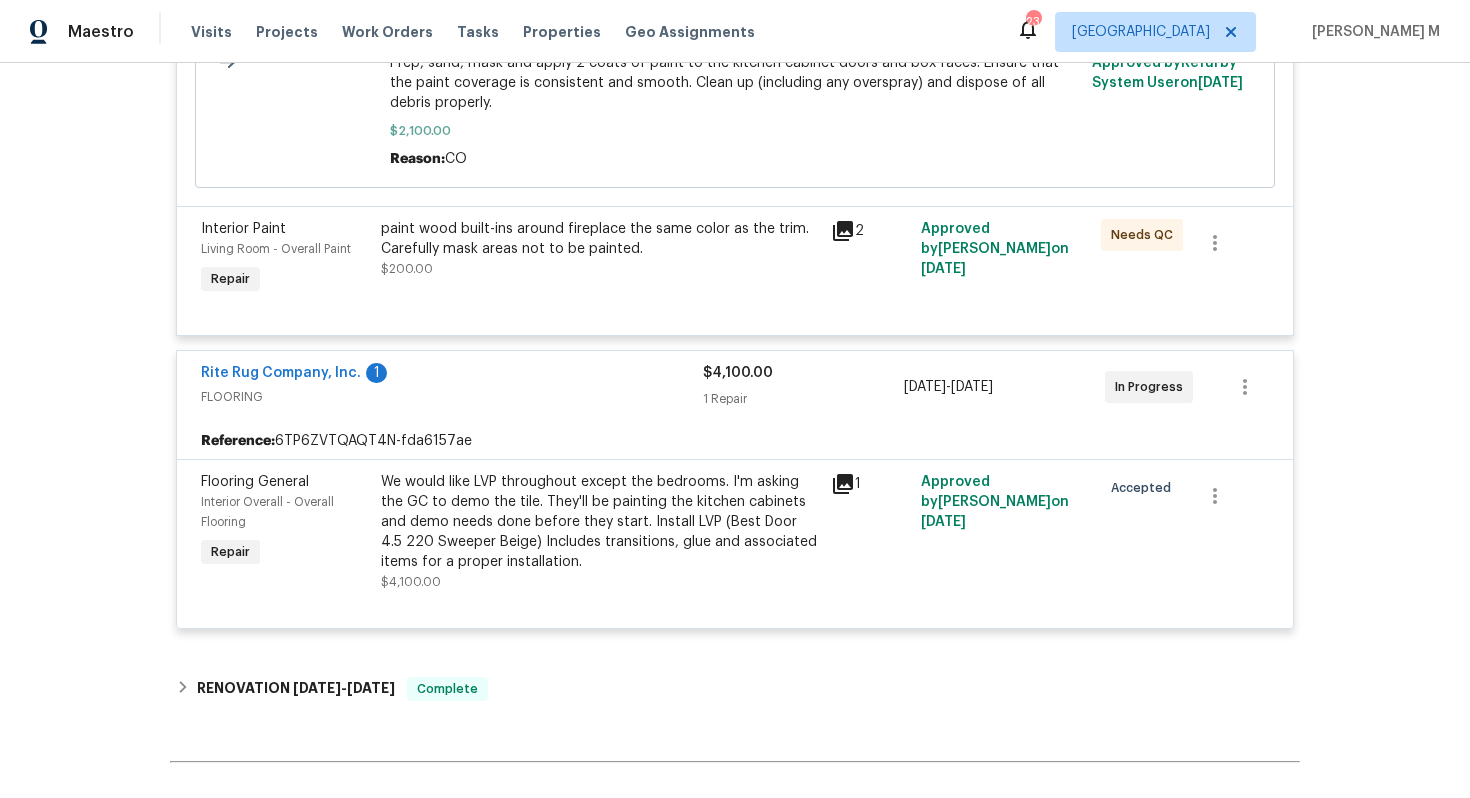 scroll, scrollTop: 0, scrollLeft: 0, axis: both 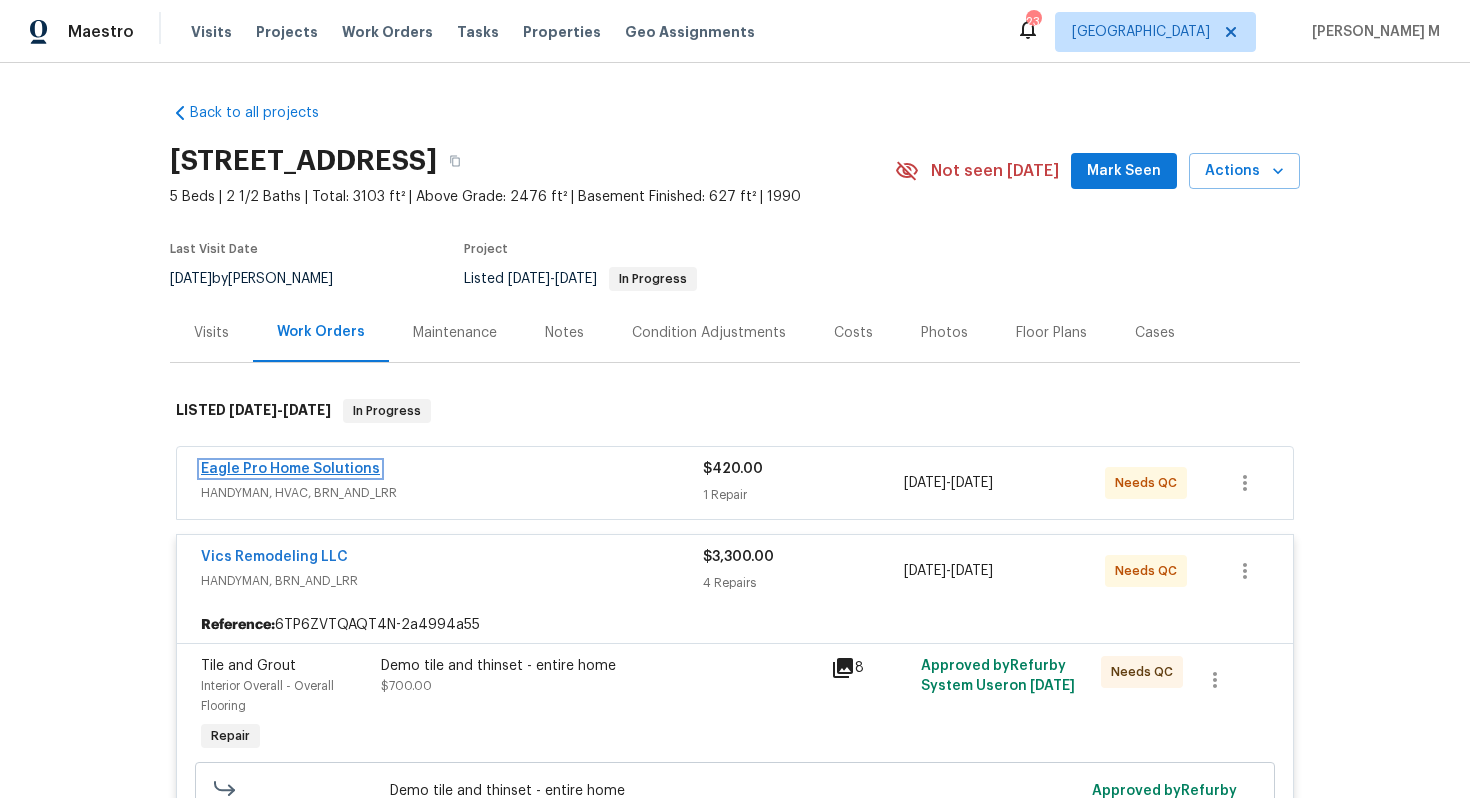 click on "Eagle Pro Home Solutions" at bounding box center [290, 469] 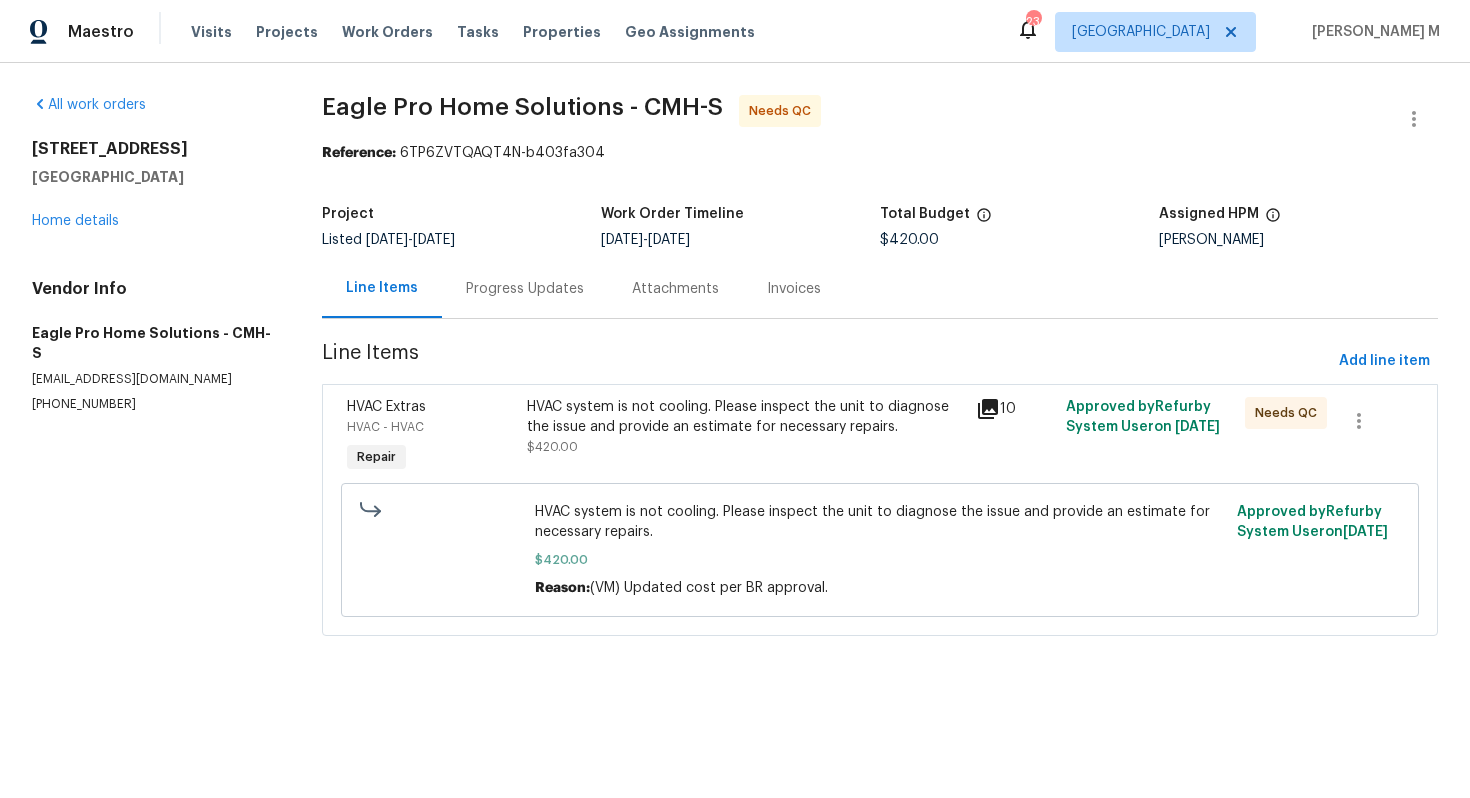 click on "Progress Updates" at bounding box center [525, 288] 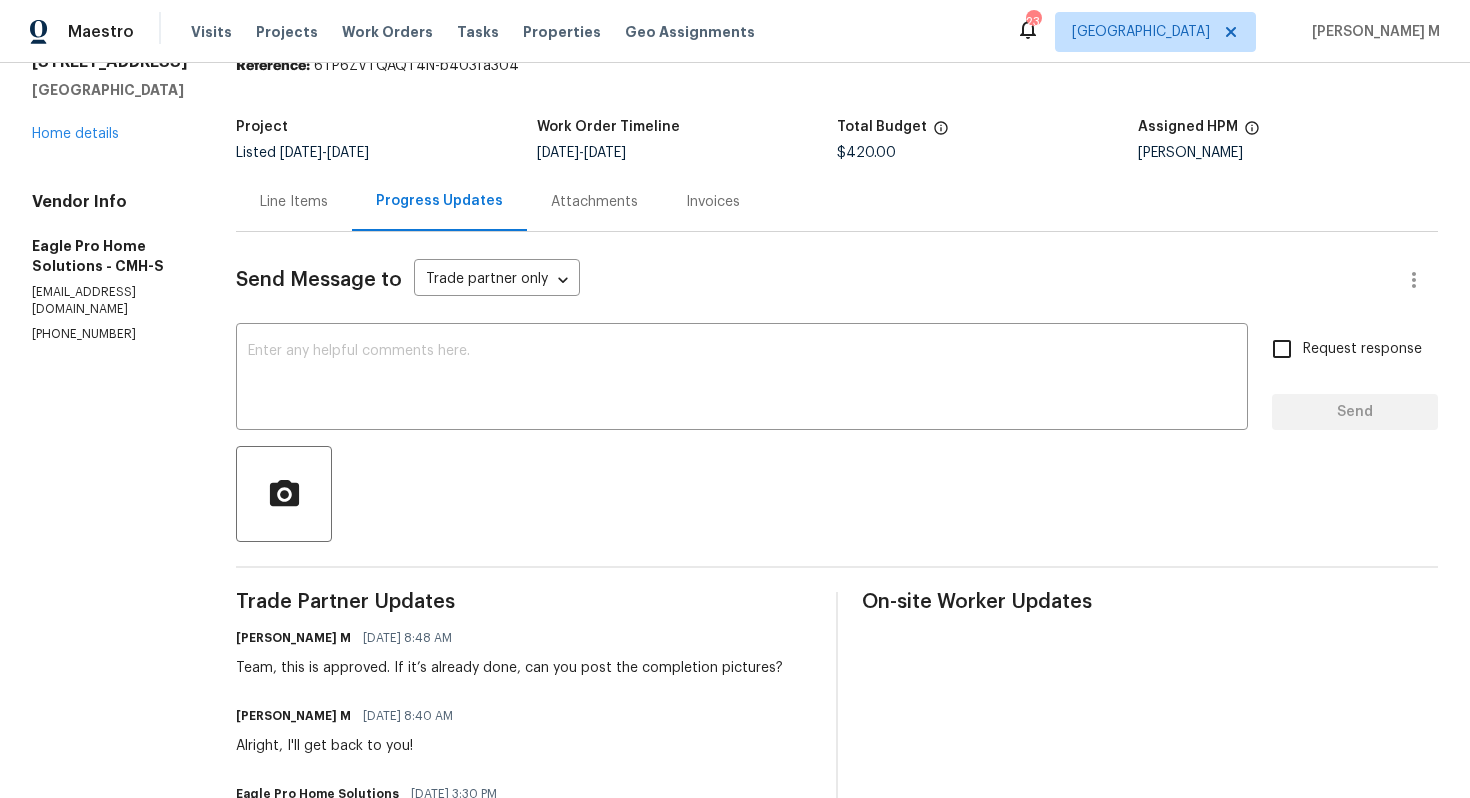 scroll, scrollTop: 0, scrollLeft: 0, axis: both 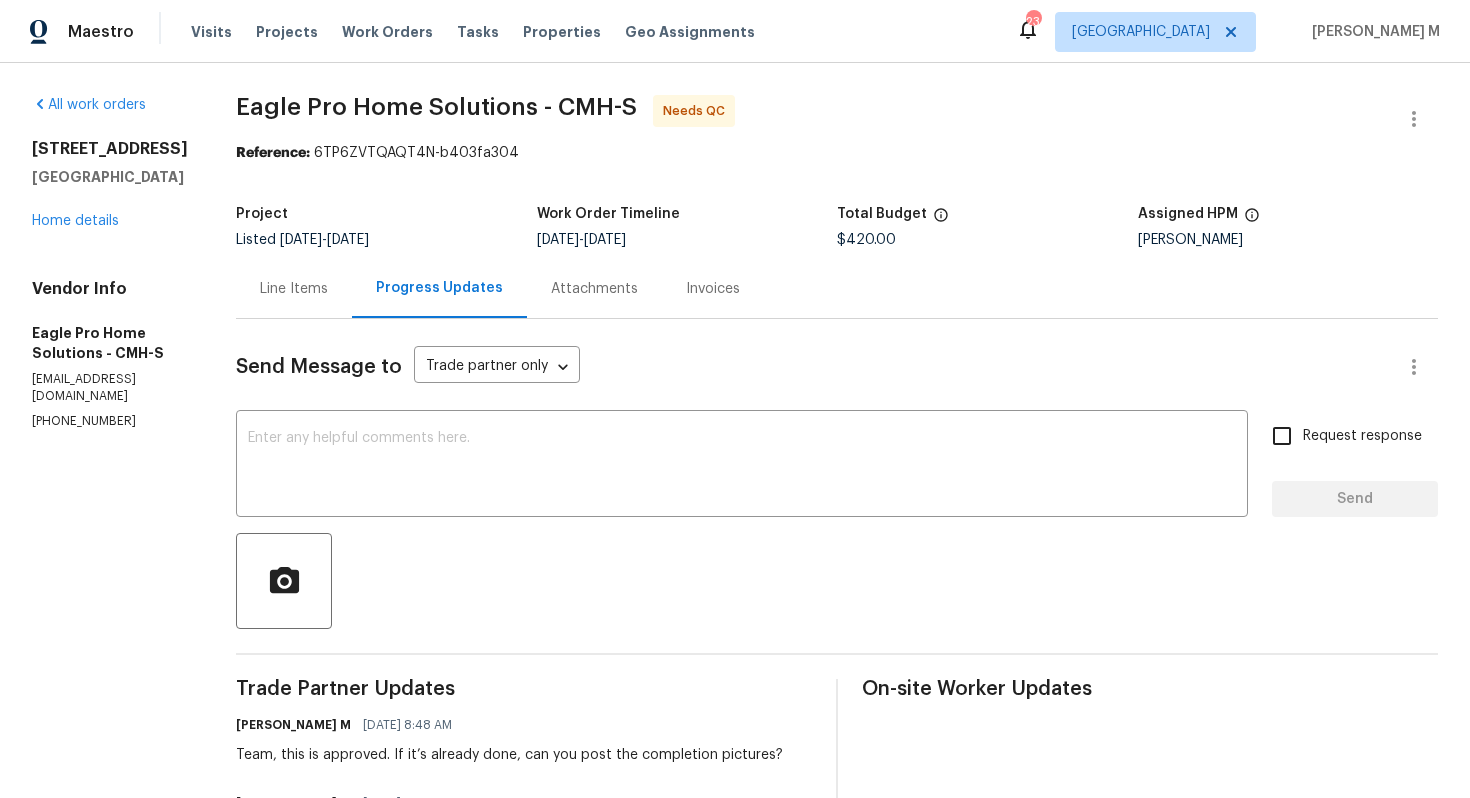 click on "Send Message to Trade partner only Trade partner only ​ x ​ Request response Send Trade Partner Updates Vignesh M 07/18/2025 8:48 AM Team, this is approved. If it’s already done, can you post the completion pictures? Vignesh M 07/17/2025 8:40 AM Alright, I'll get back to you! Eagle Pro Home Solutions 07/16/2025 3:30 PM We returned and recharged the system with 2 additional pounds of freon. The filter was also replaced. We need the value updated to $420 for this work order. Keith Hollingsworth 07/16/2025 1:05 PM Thank you! Eagle Pro Home Solutions 07/16/2025 9:22 AM Good afternoon, yes this is on our schedule for today. When my tech completes his inspection, we will report back with the suggested scope of work. Vignesh M 07/16/2025 9:20 AM Are you guys gonna take a look today? Lemme know the findings ASAP, thanks! Vignesh M 07/15/2025 9:13 AM Hey team — got it, looks like the system’s chillin a bit too hard, Go ahead and proceed with the follow-up tomorrow. Appreciate the update! 07/15/2025 9:05 AM" at bounding box center [837, 995] 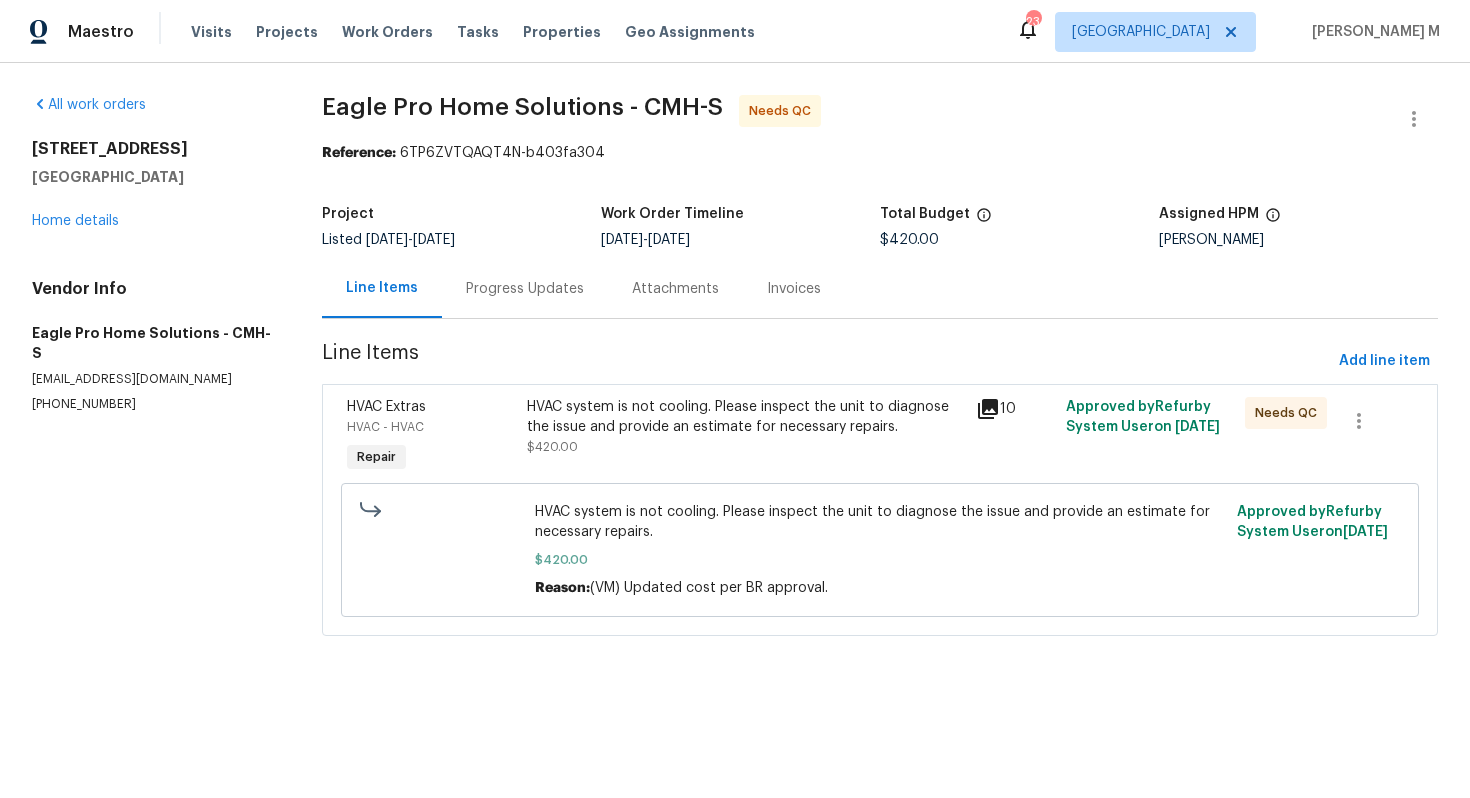 click on "HVAC system is not cooling. Please inspect the unit to diagnose the issue and provide an estimate for necessary repairs." at bounding box center (745, 417) 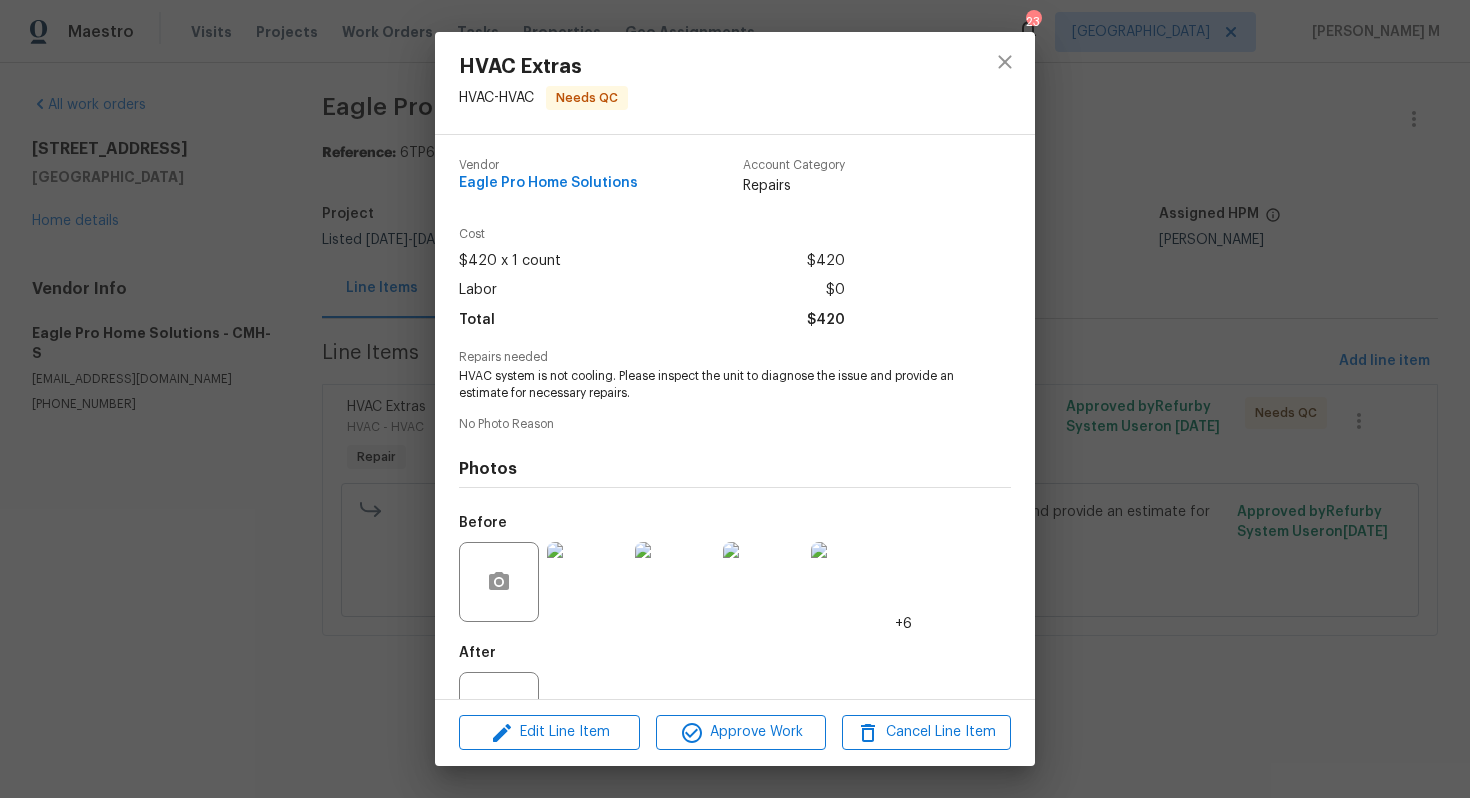 scroll, scrollTop: 47, scrollLeft: 0, axis: vertical 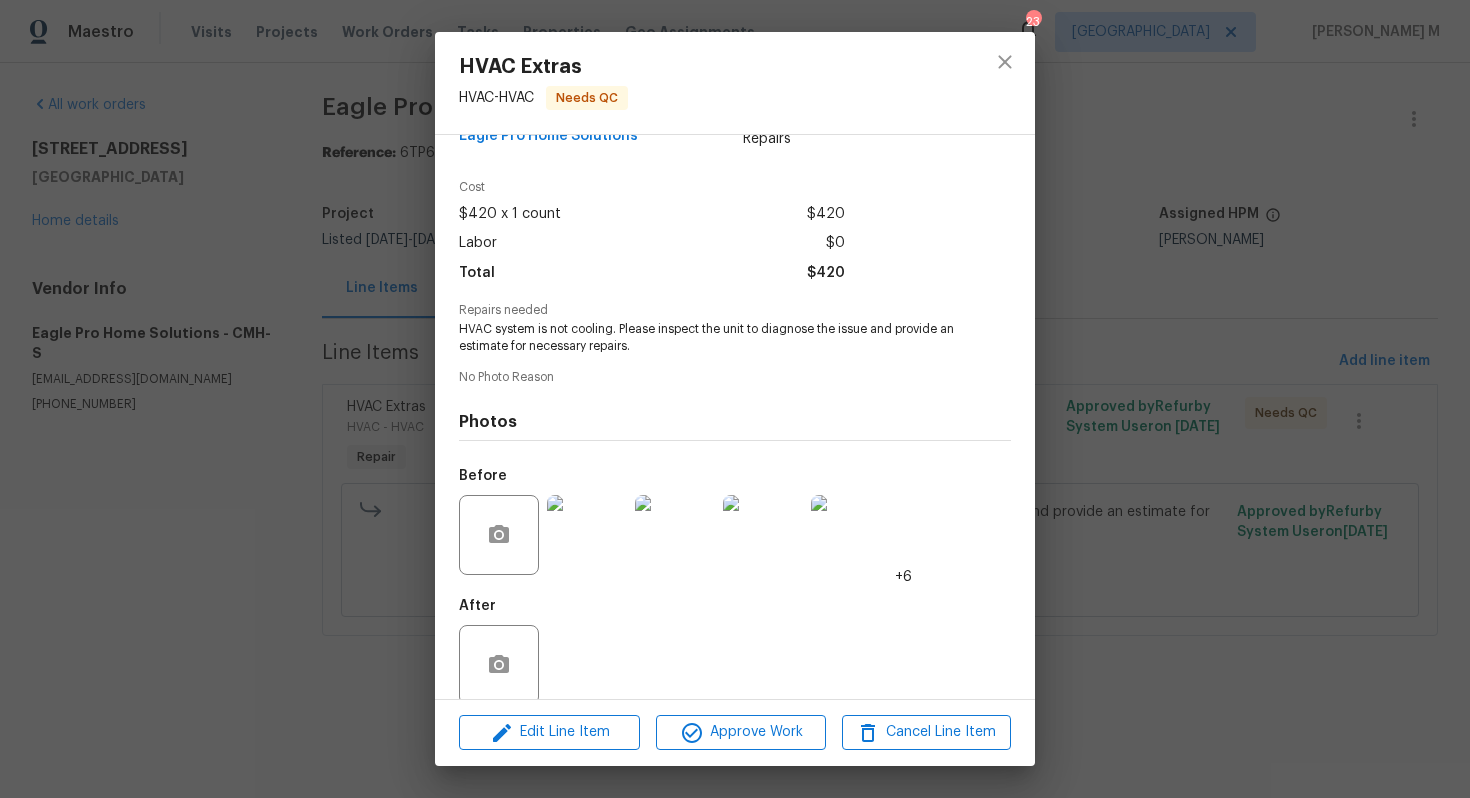click on "After" at bounding box center [735, 652] 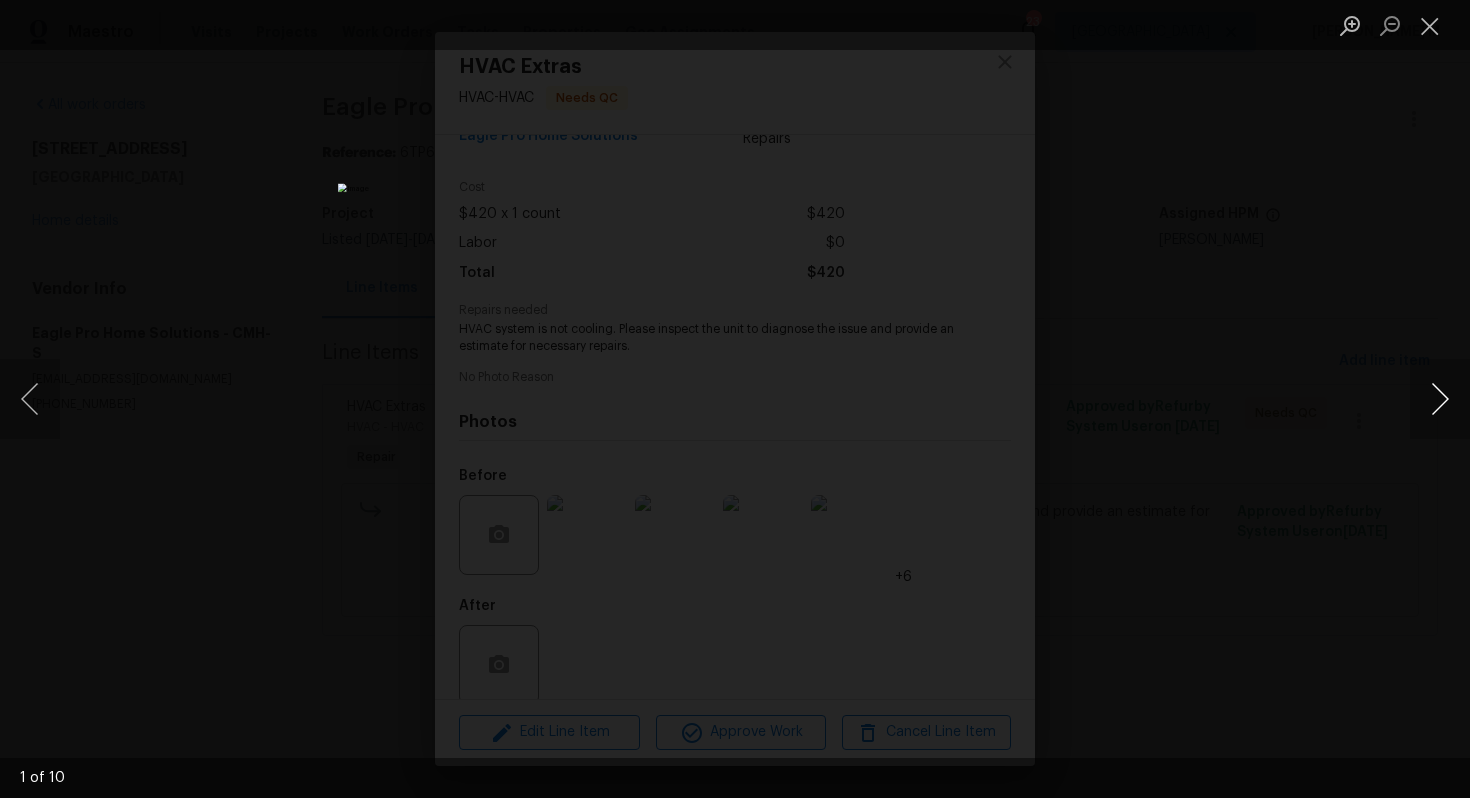 click at bounding box center (1440, 399) 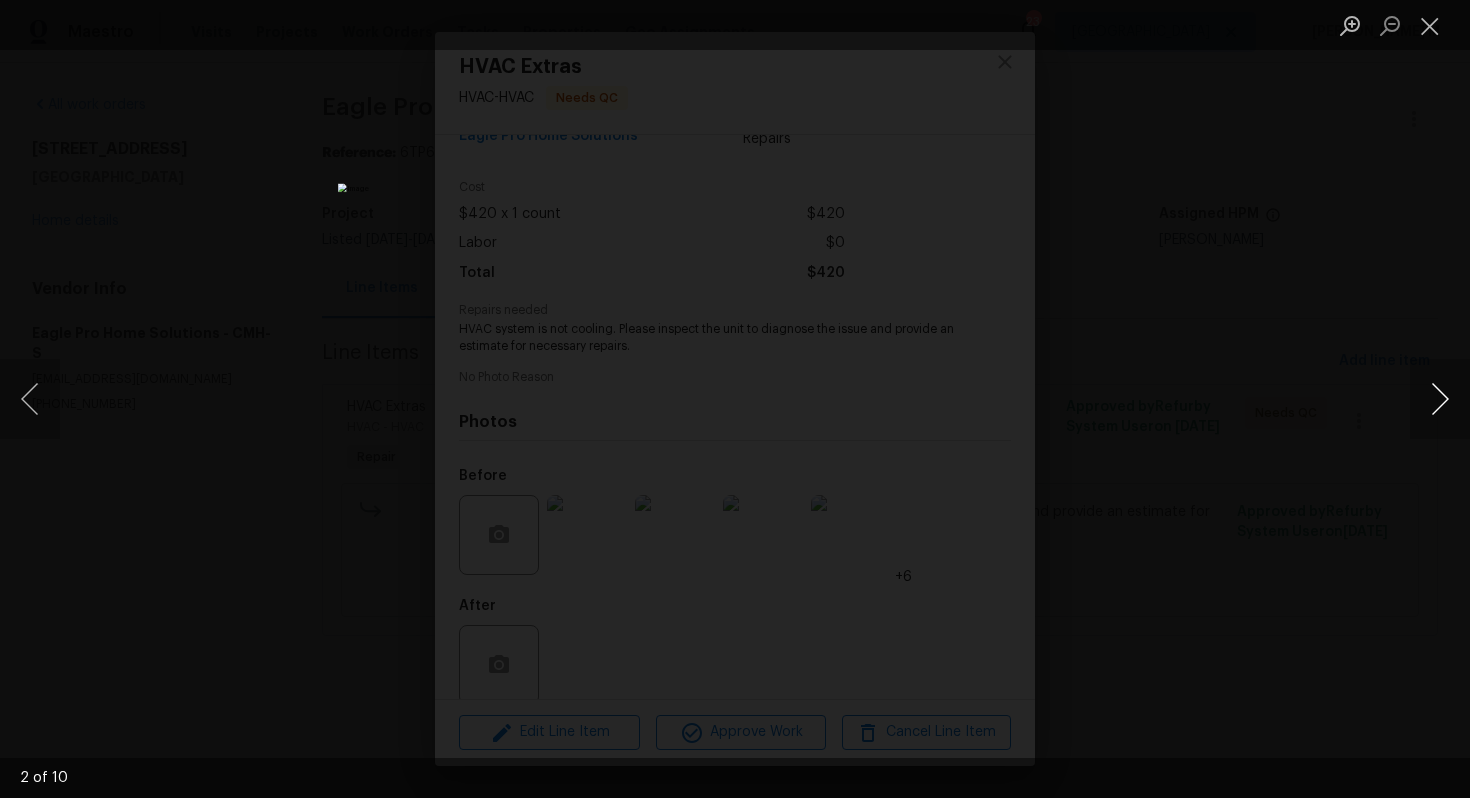 click at bounding box center [1440, 399] 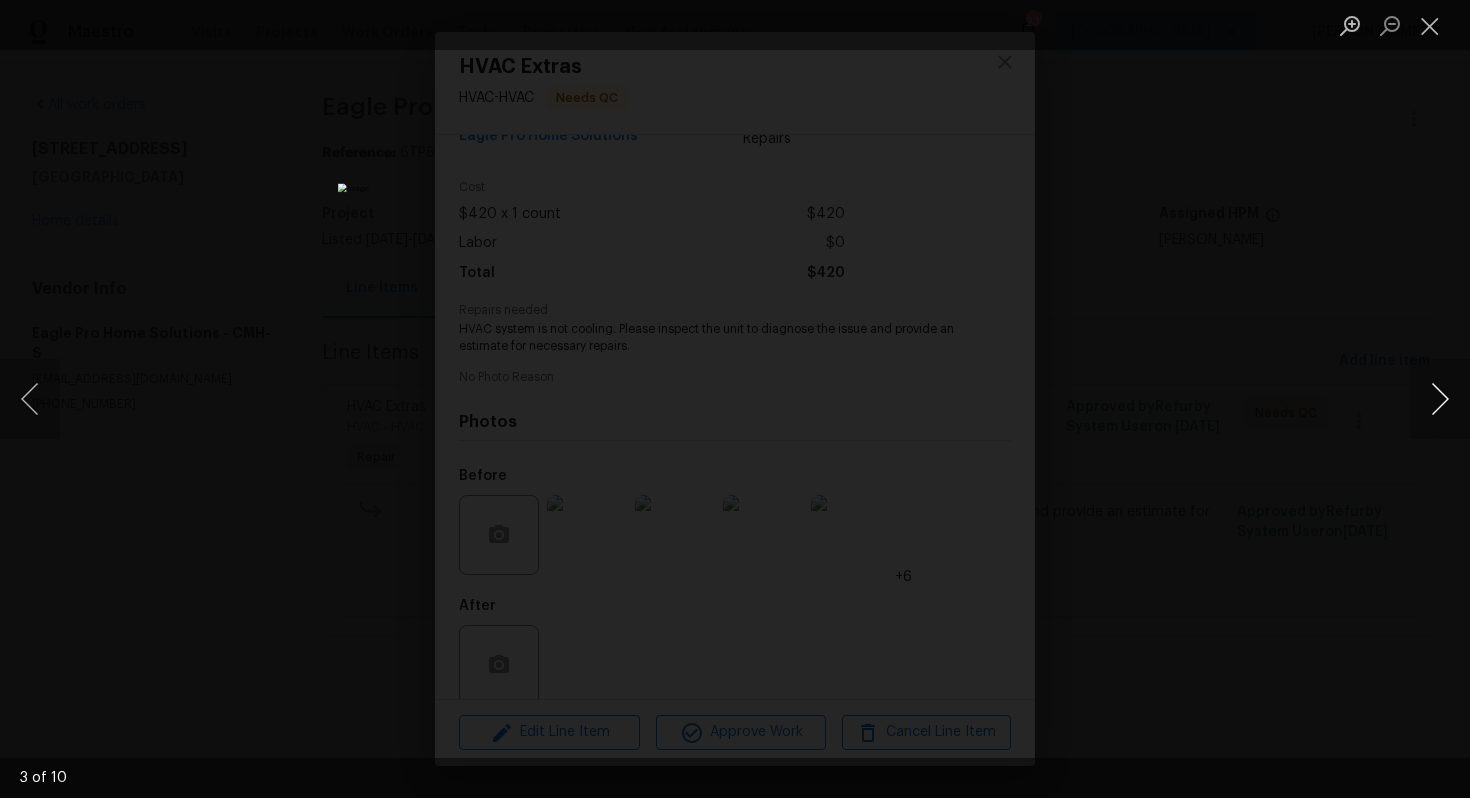 click at bounding box center [1440, 399] 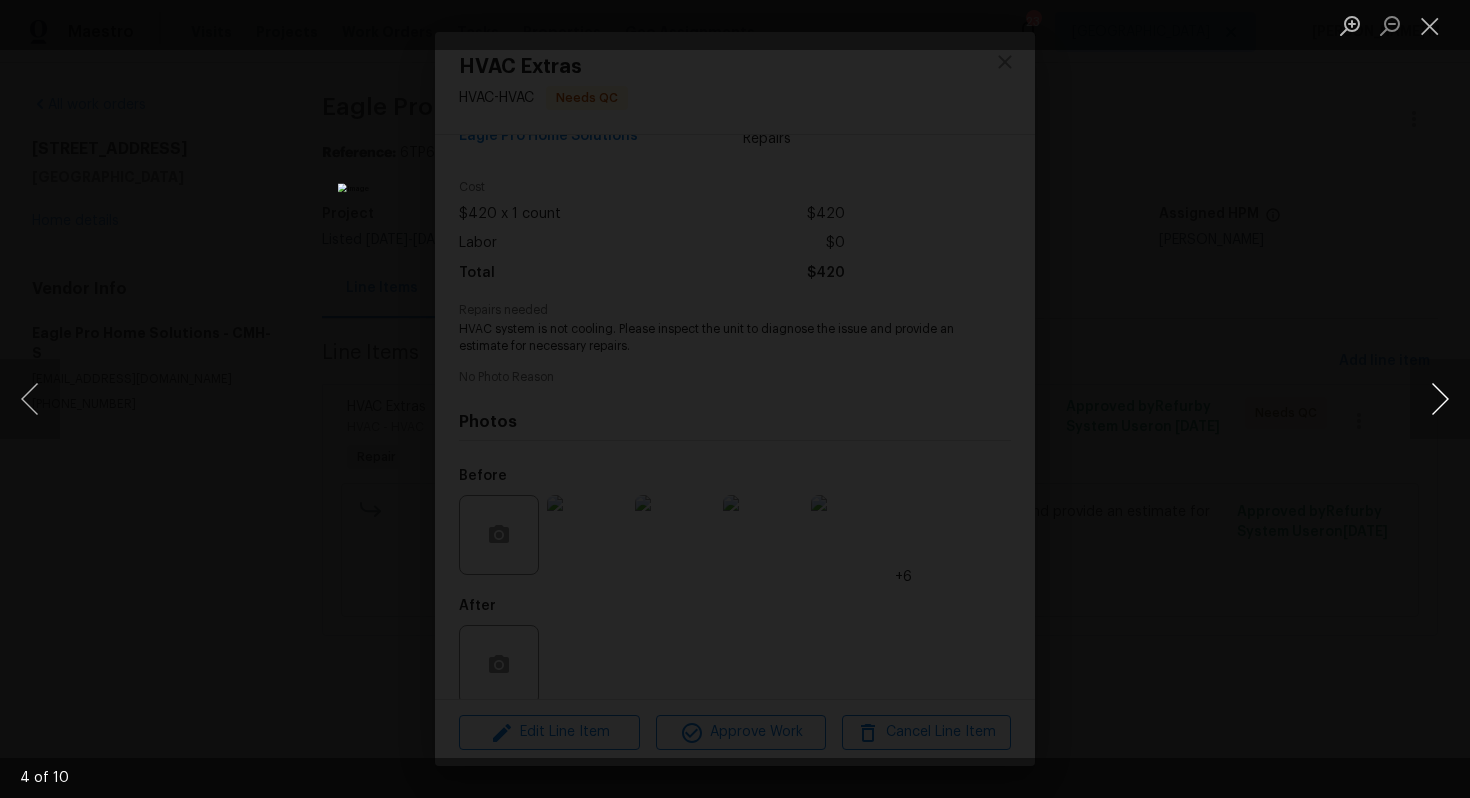 click at bounding box center [1440, 399] 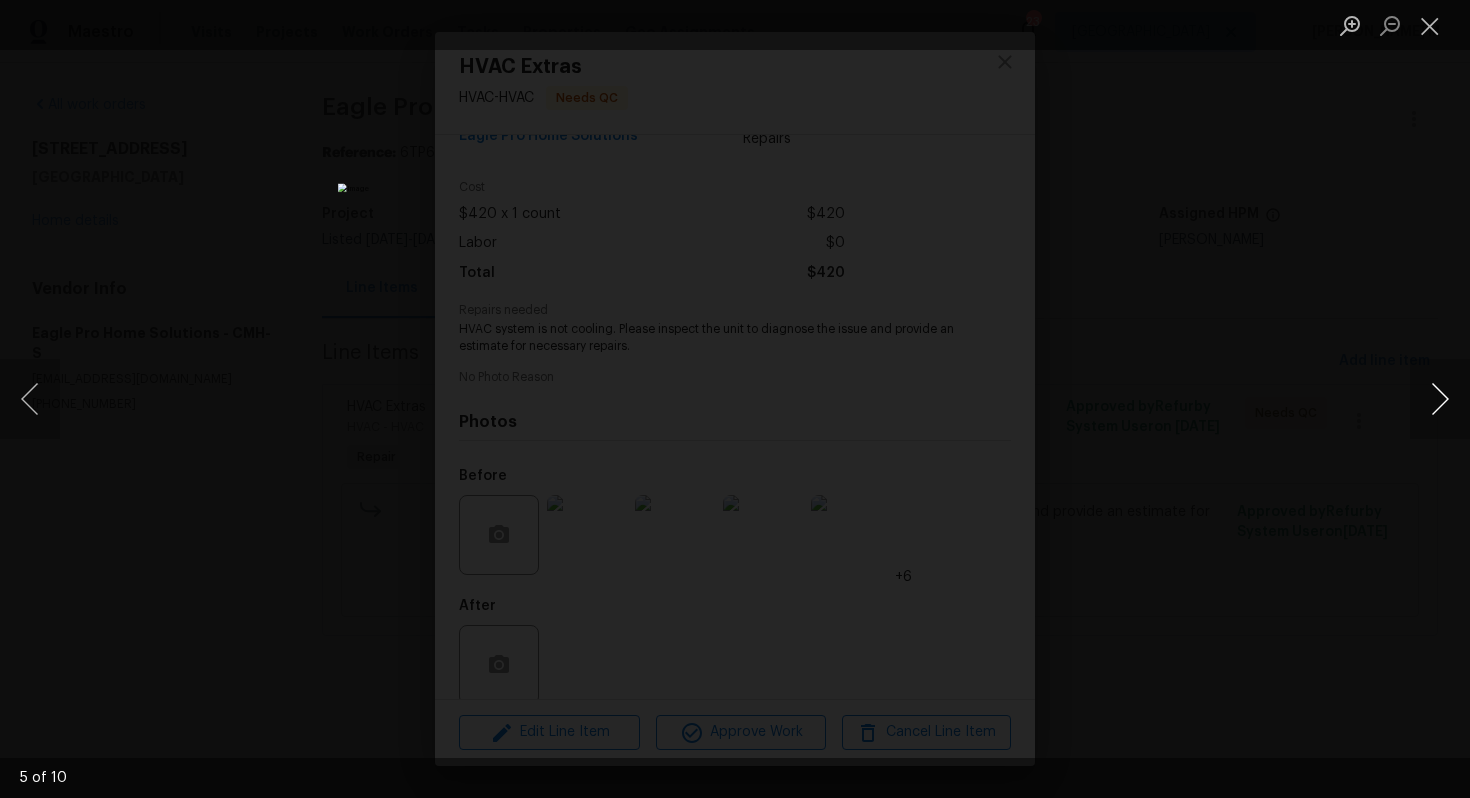 click at bounding box center [1440, 399] 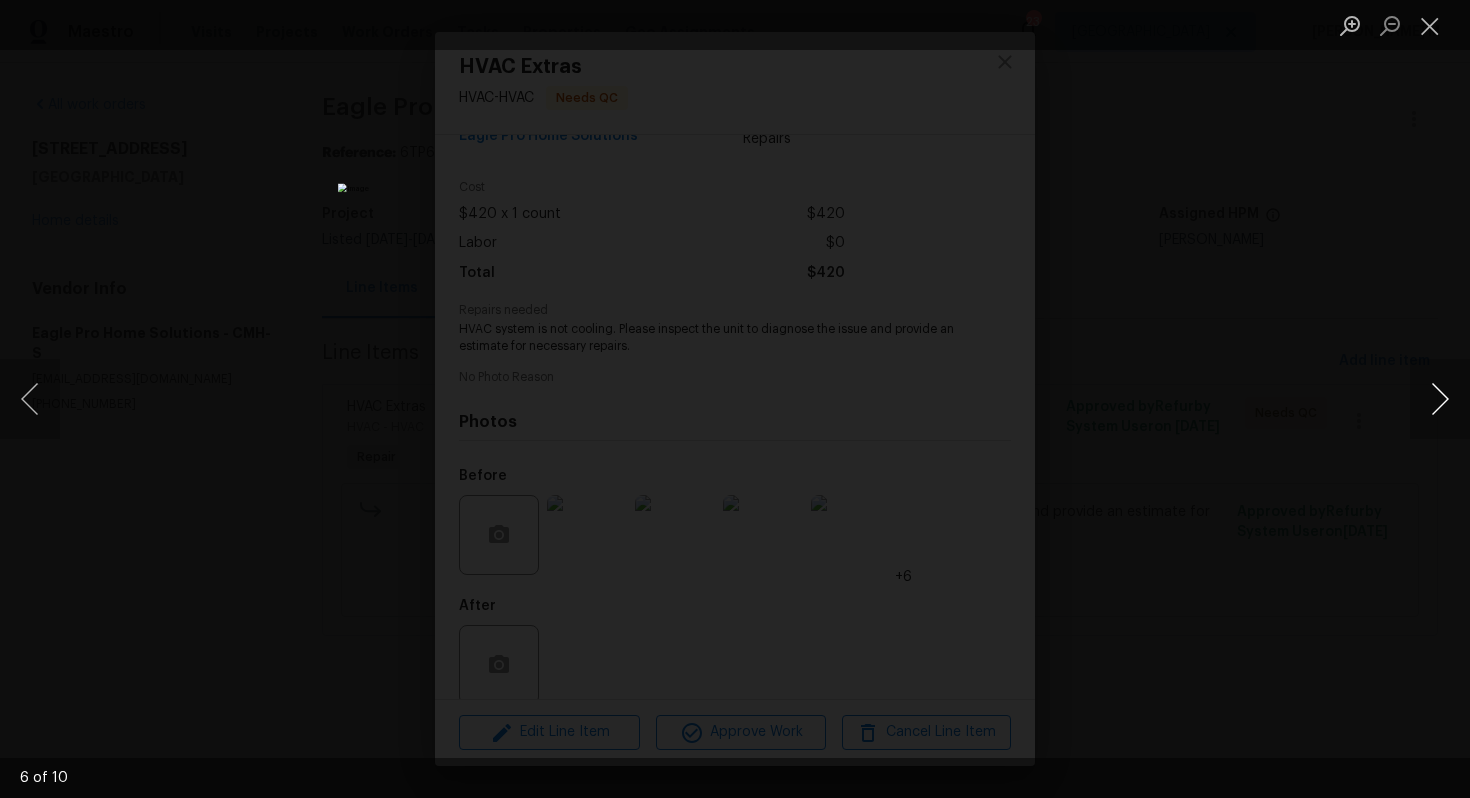 click at bounding box center (1440, 399) 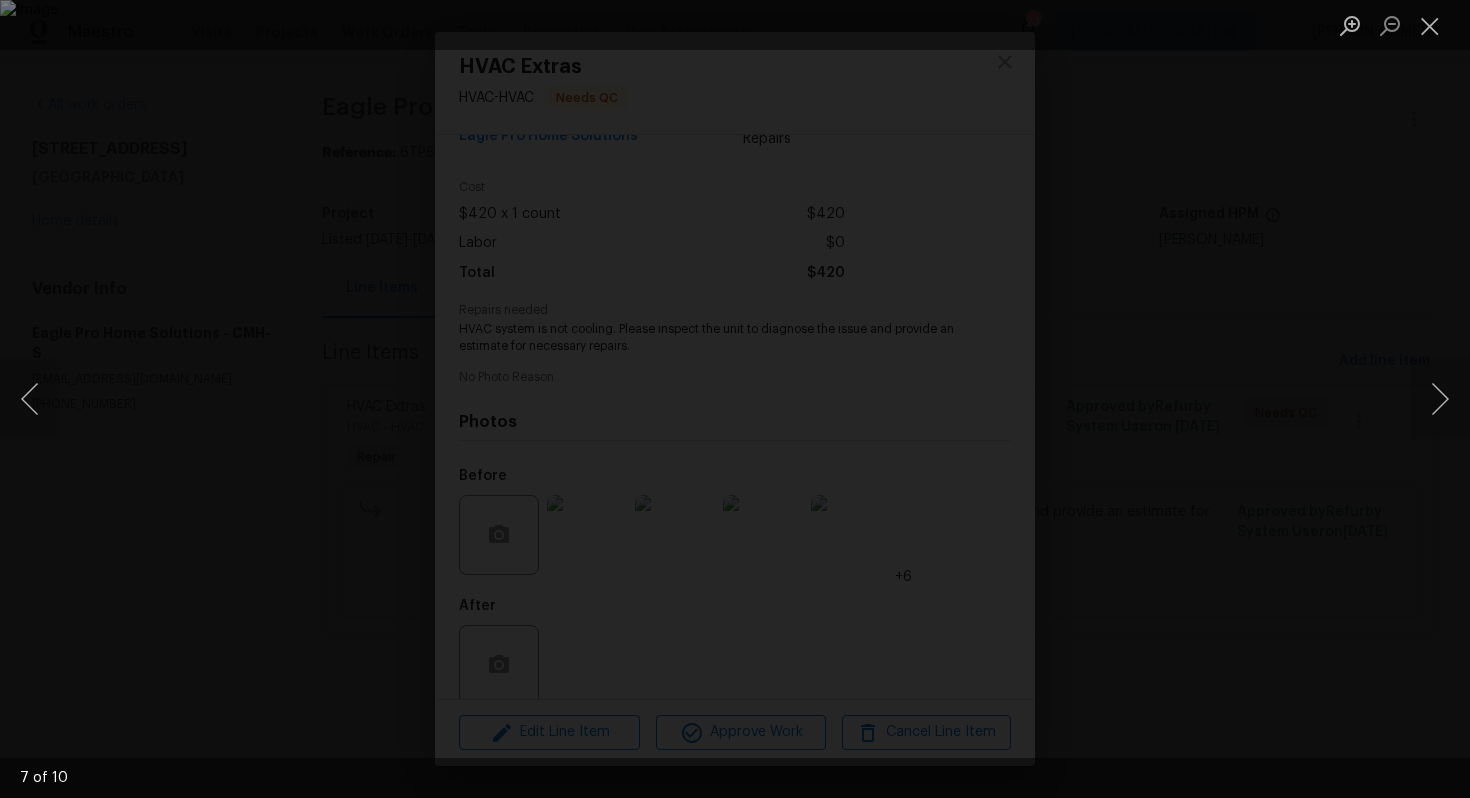 click at bounding box center (735, 399) 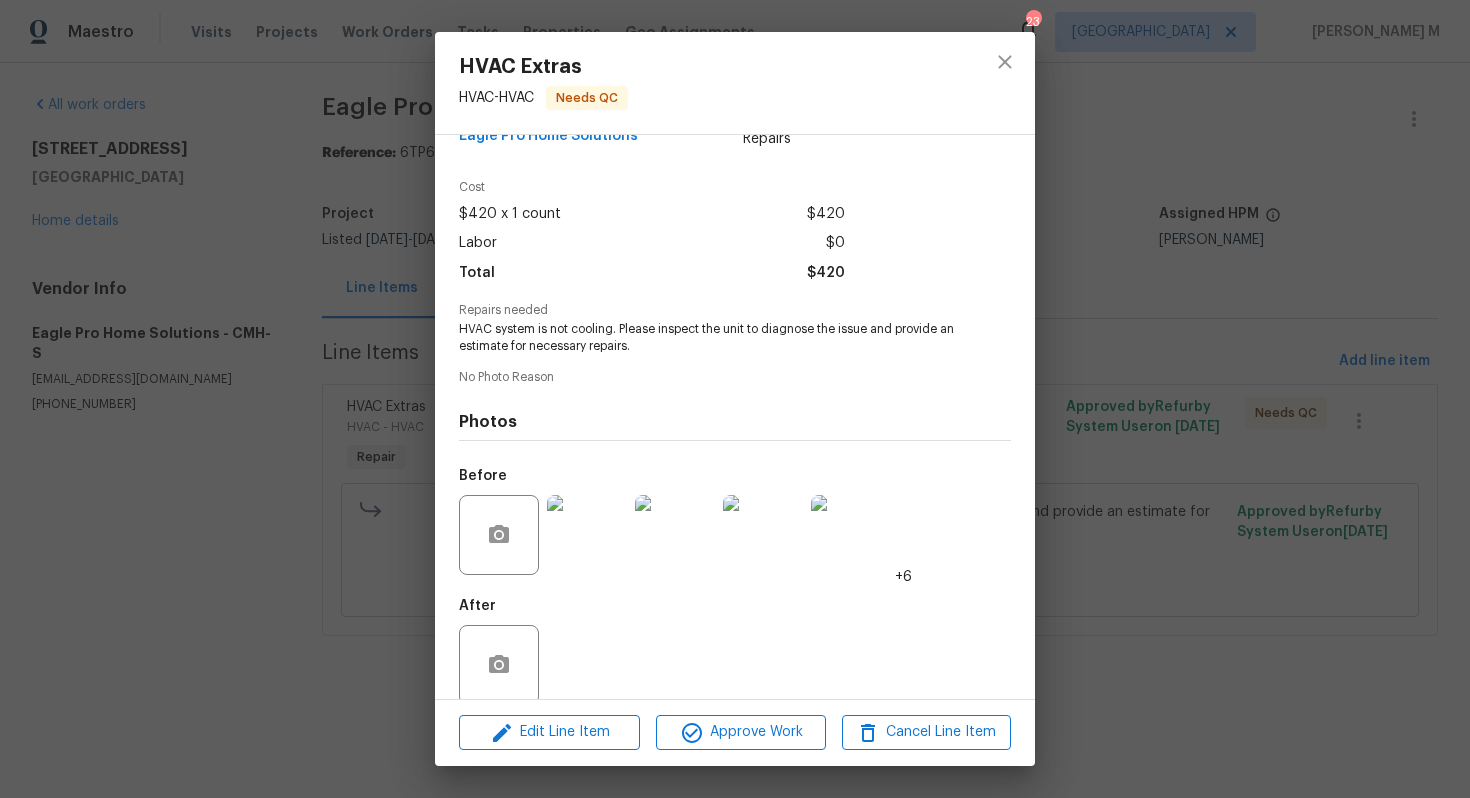 click on "HVAC Extras HVAC  -  HVAC Needs QC Vendor Eagle Pro Home Solutions Account Category Repairs Cost $420 x 1 count $420 Labor $0 Total $420 Repairs needed HVAC system is not cooling. Please inspect the unit to diagnose the issue and provide an estimate for necessary repairs. No Photo Reason   Photos Before  +6 After  Edit Line Item  Approve Work  Cancel Line Item" at bounding box center (735, 399) 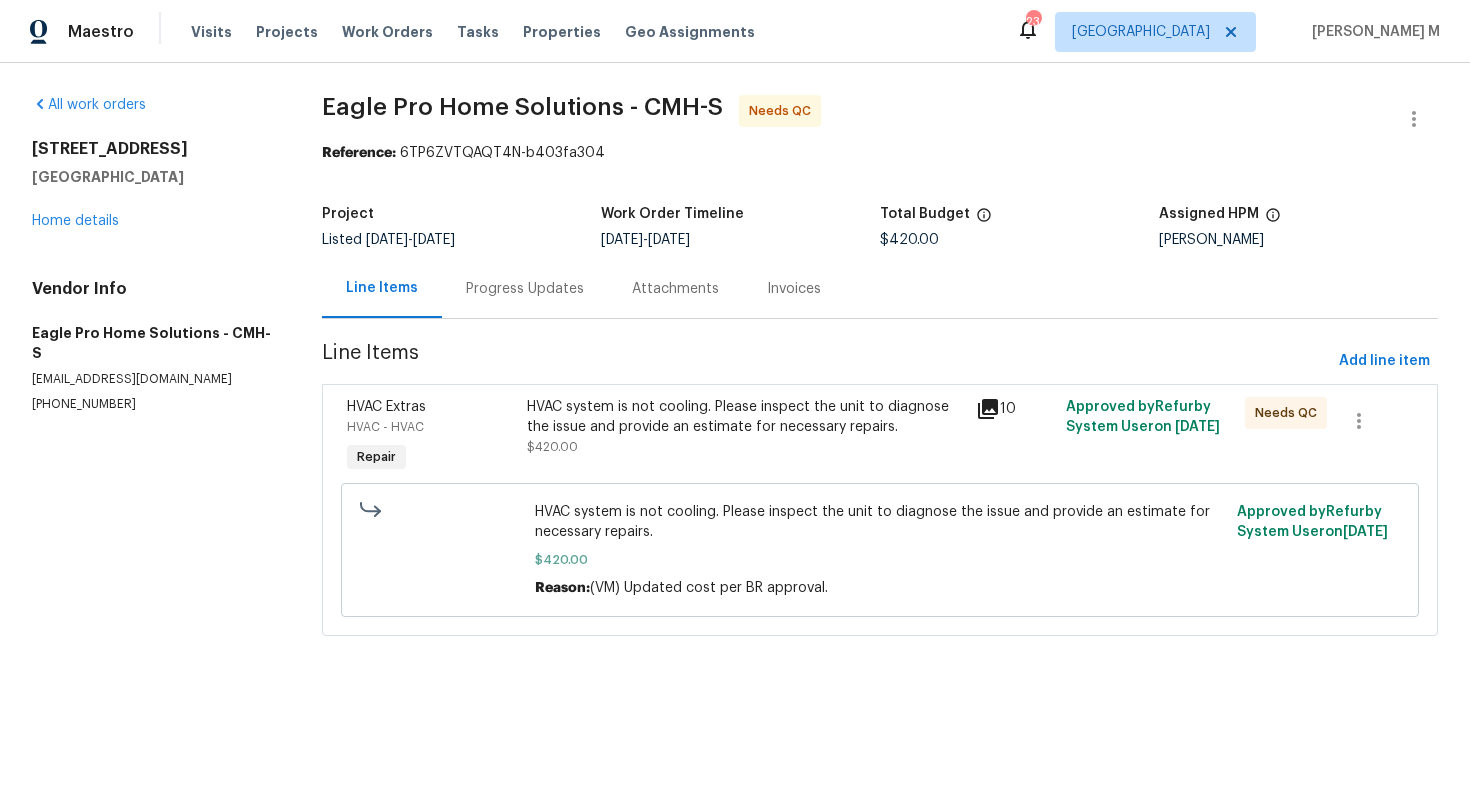 click on "Progress Updates" at bounding box center [525, 288] 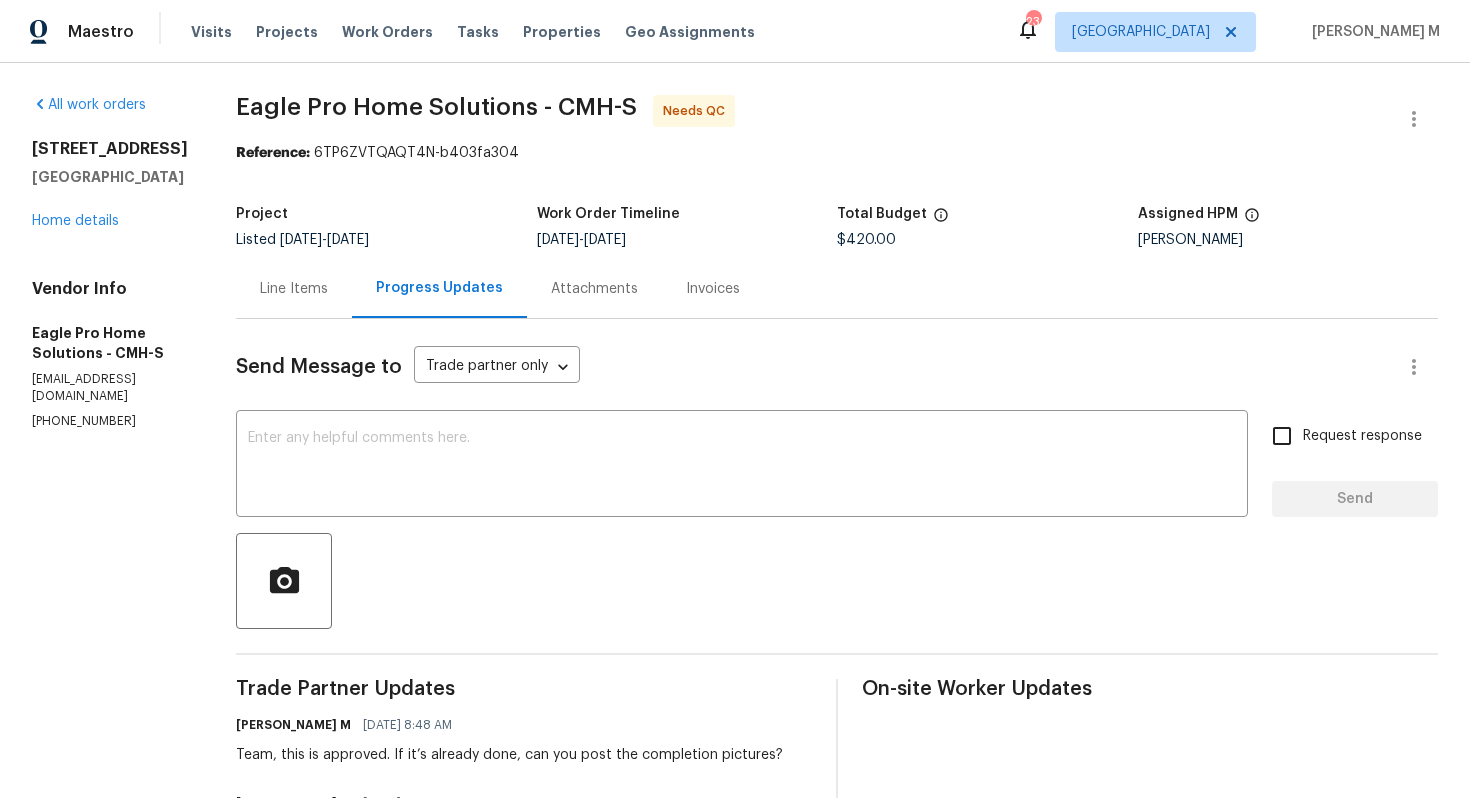 click on "[DATE]" at bounding box center [558, 240] 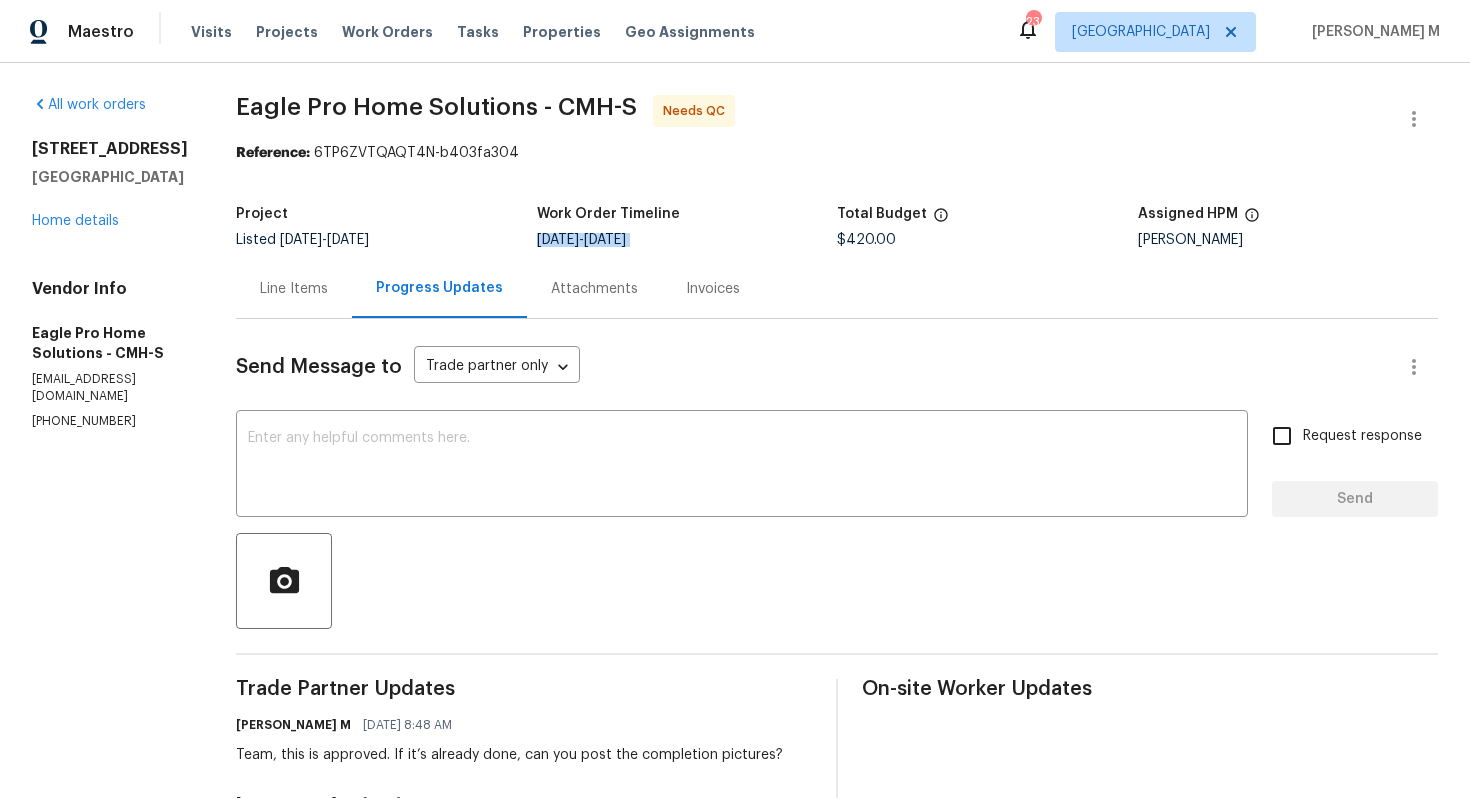 click on "[DATE]" at bounding box center (558, 240) 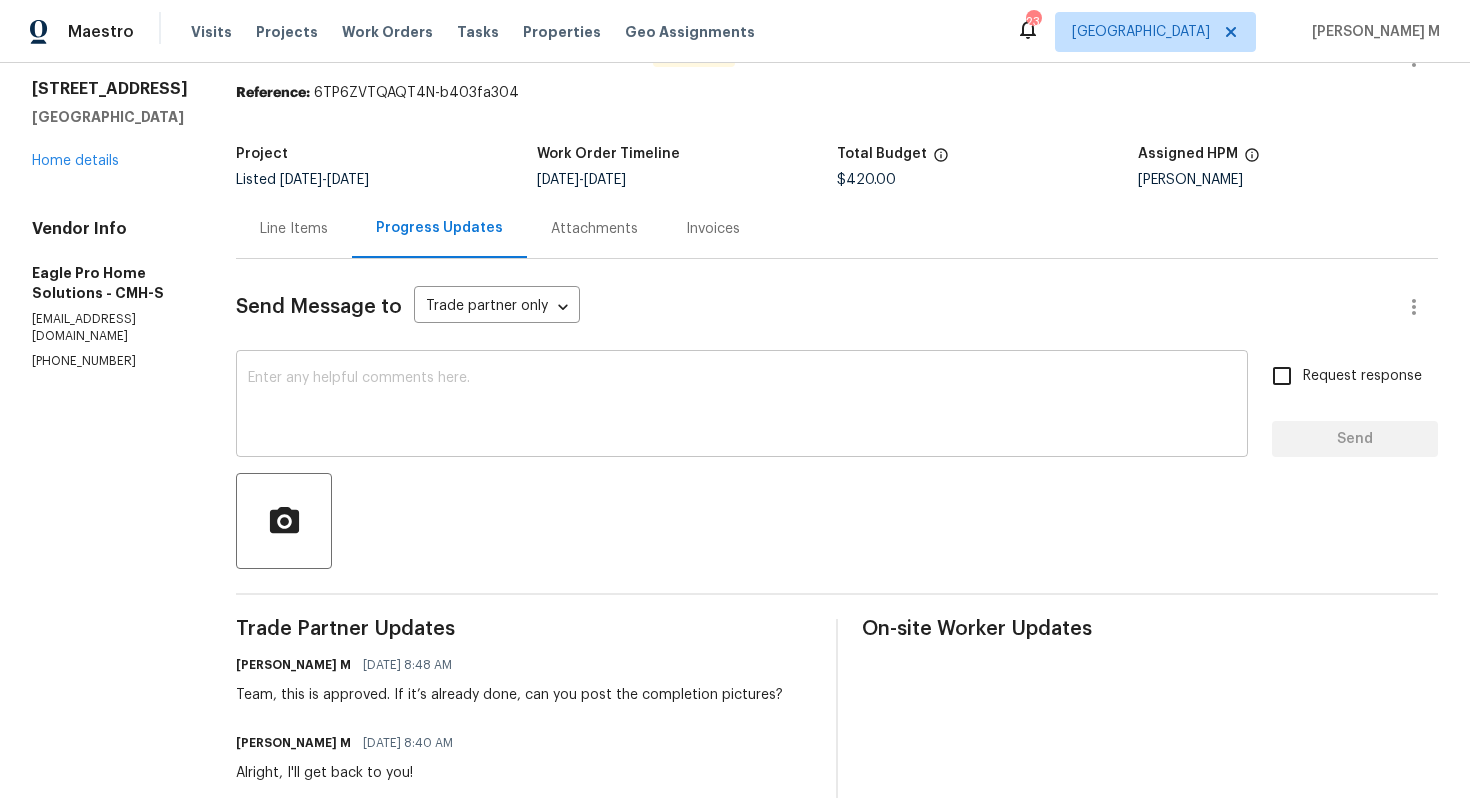 scroll, scrollTop: 66, scrollLeft: 0, axis: vertical 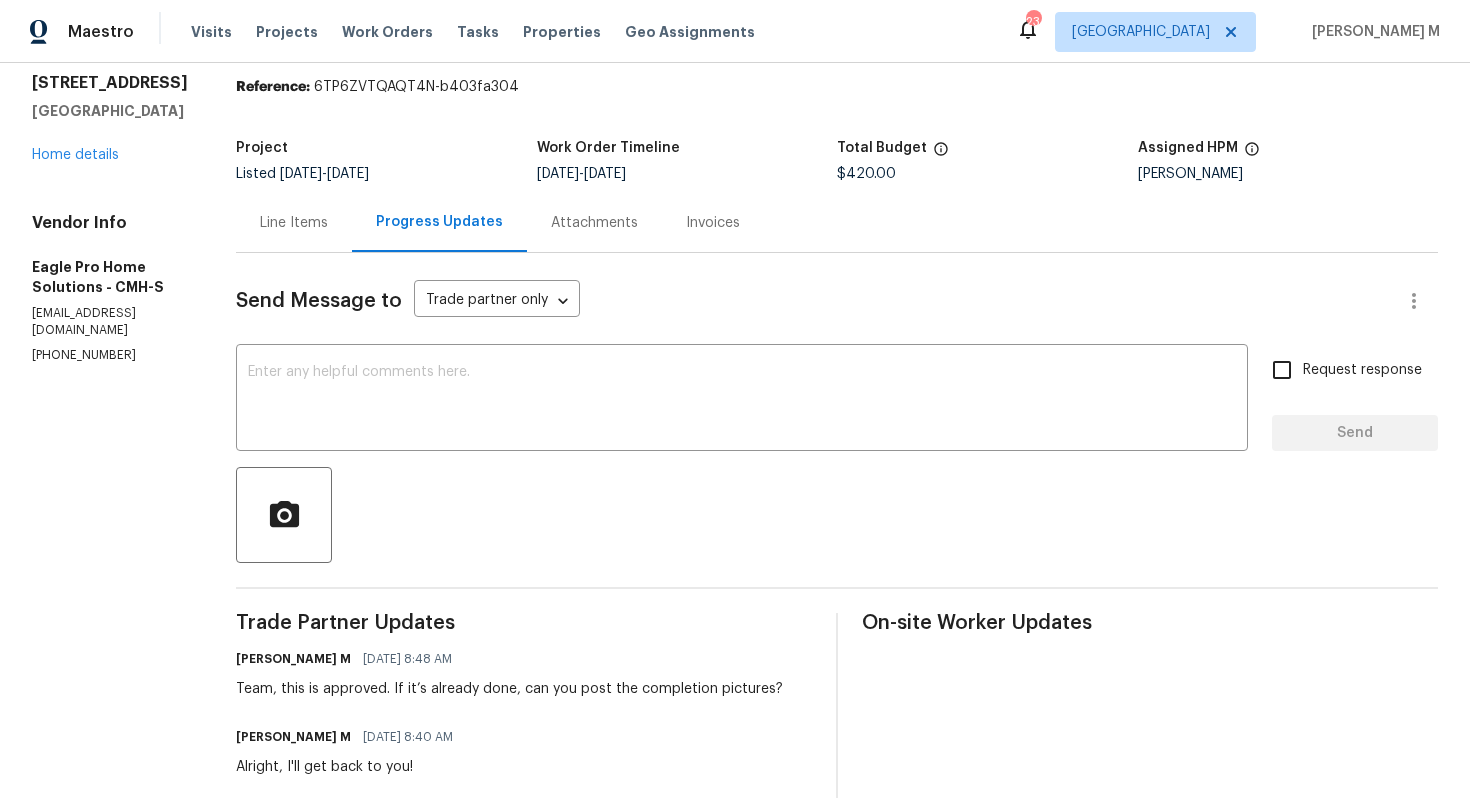 click on "Line Items" at bounding box center (294, 222) 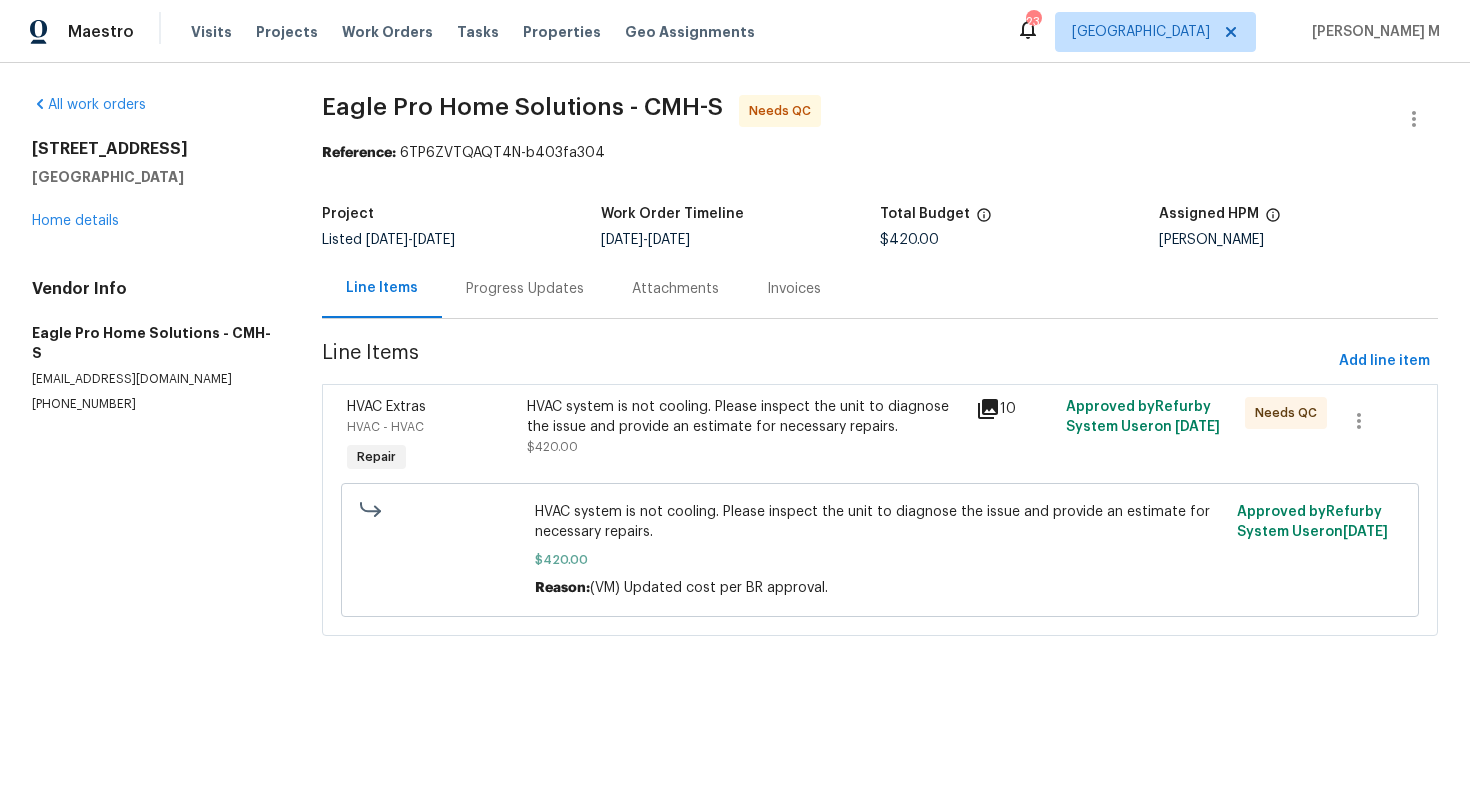 click on "HVAC system is not cooling. Please inspect the unit to diagnose the issue and provide an estimate for necessary repairs." at bounding box center (745, 417) 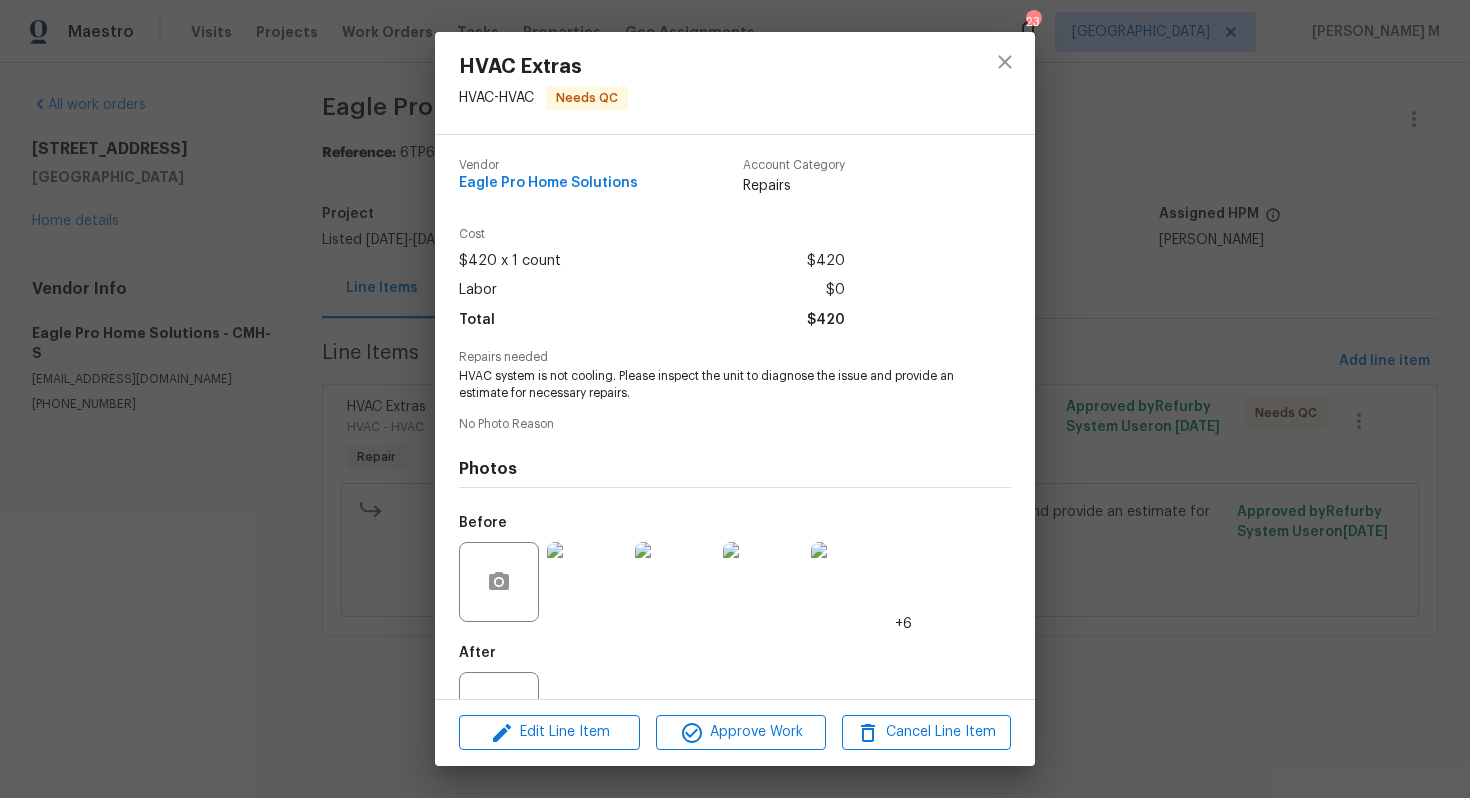 scroll, scrollTop: 47, scrollLeft: 0, axis: vertical 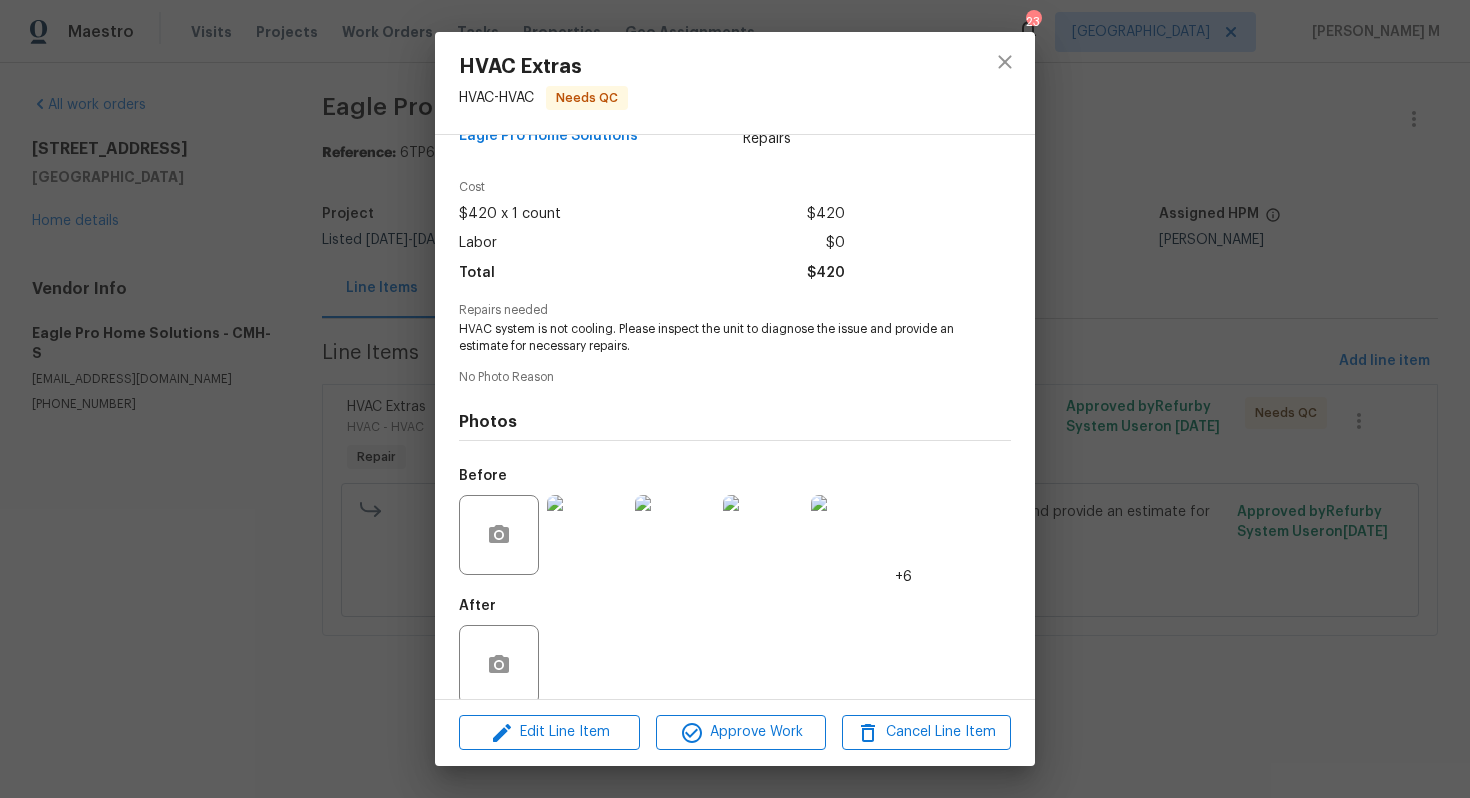 click at bounding box center [851, 535] 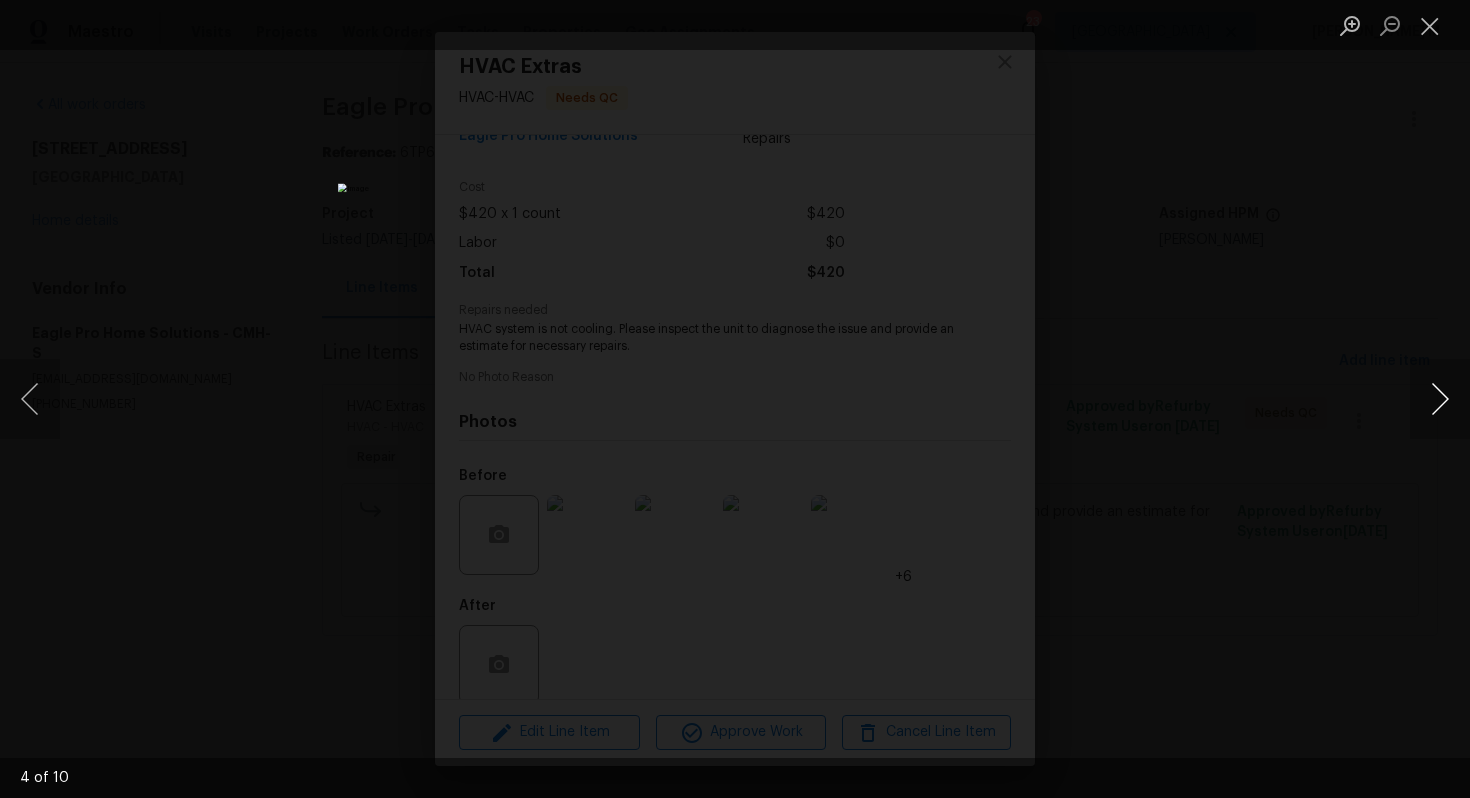click at bounding box center [1440, 399] 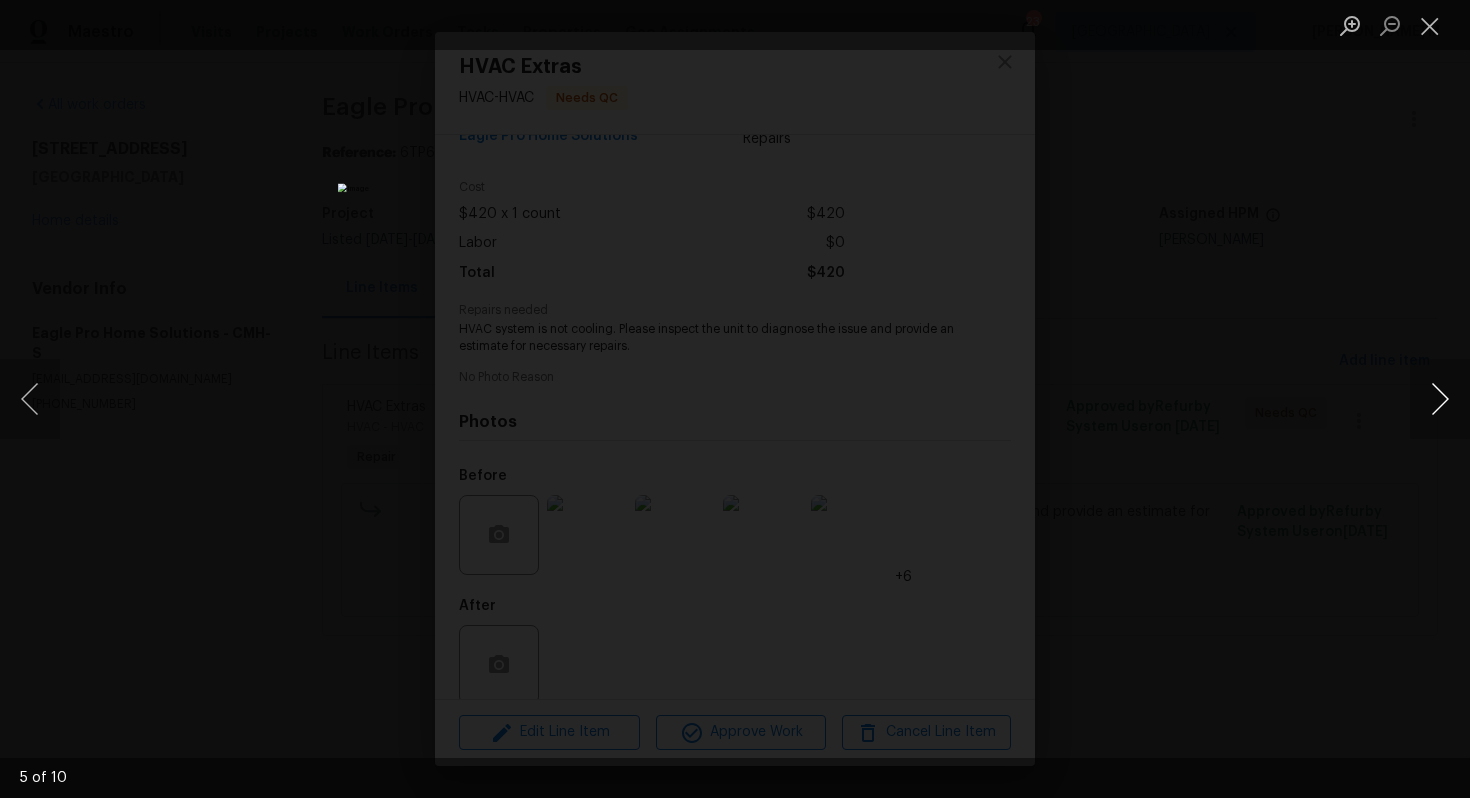click at bounding box center (1440, 399) 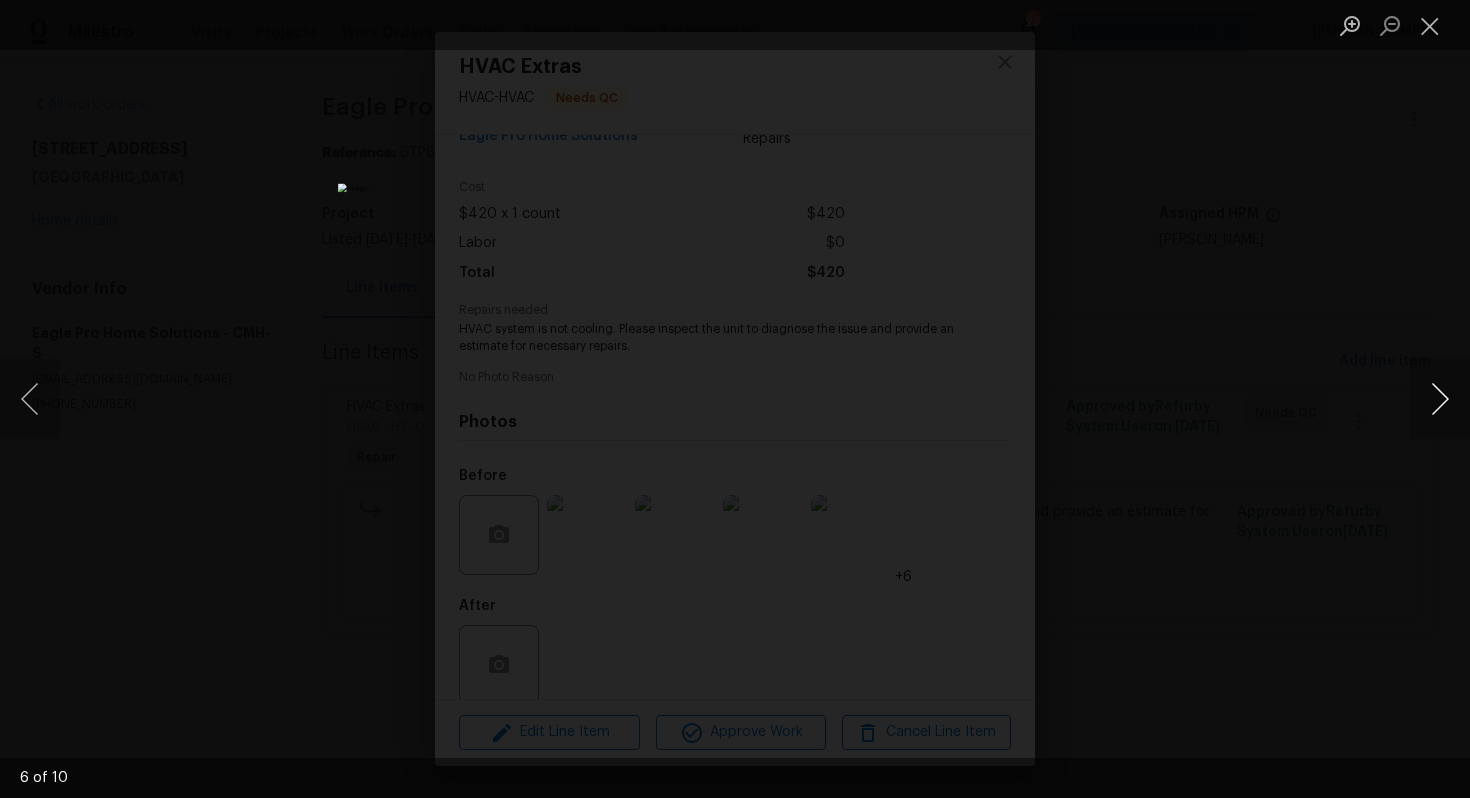 click at bounding box center [1440, 399] 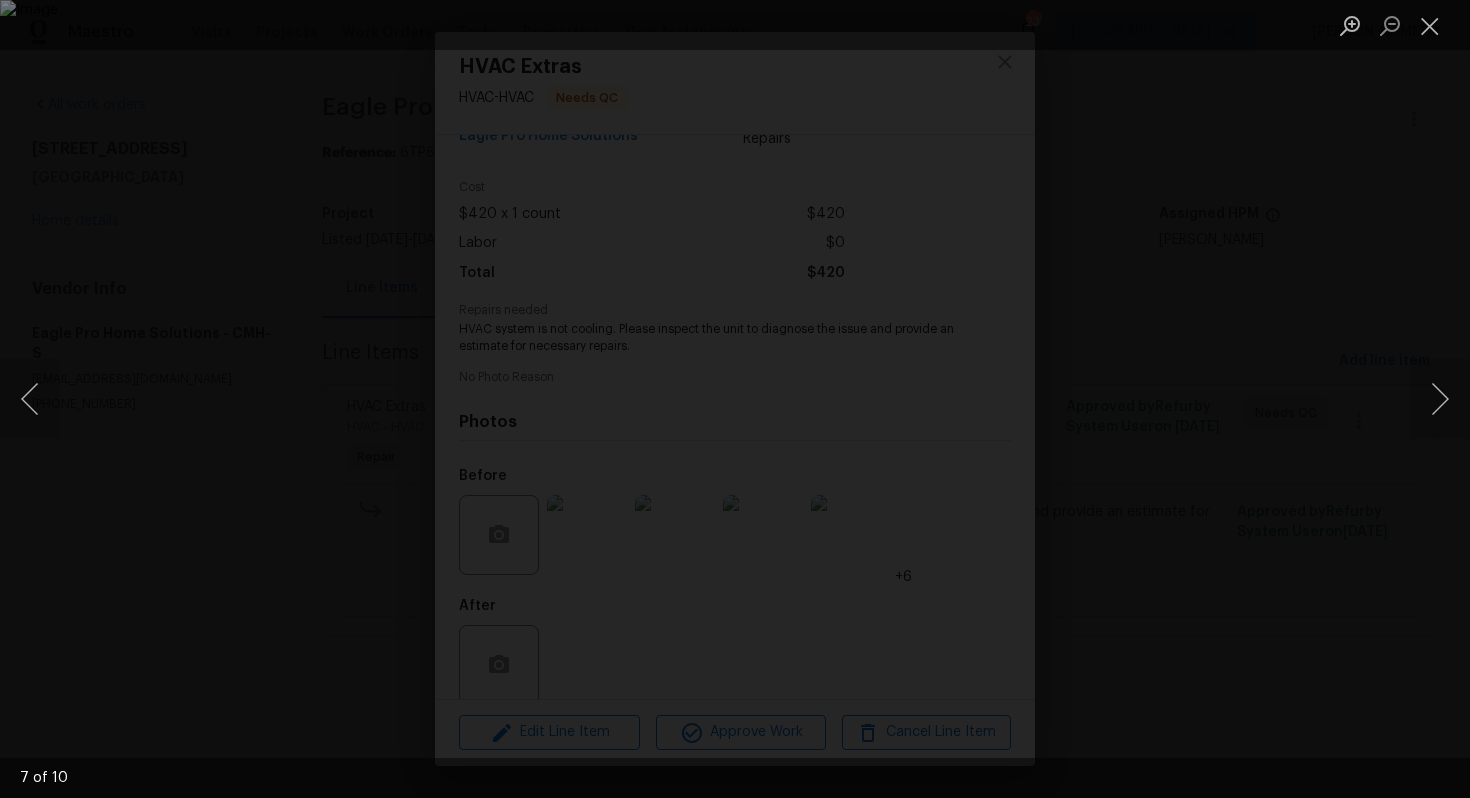 click at bounding box center [735, 399] 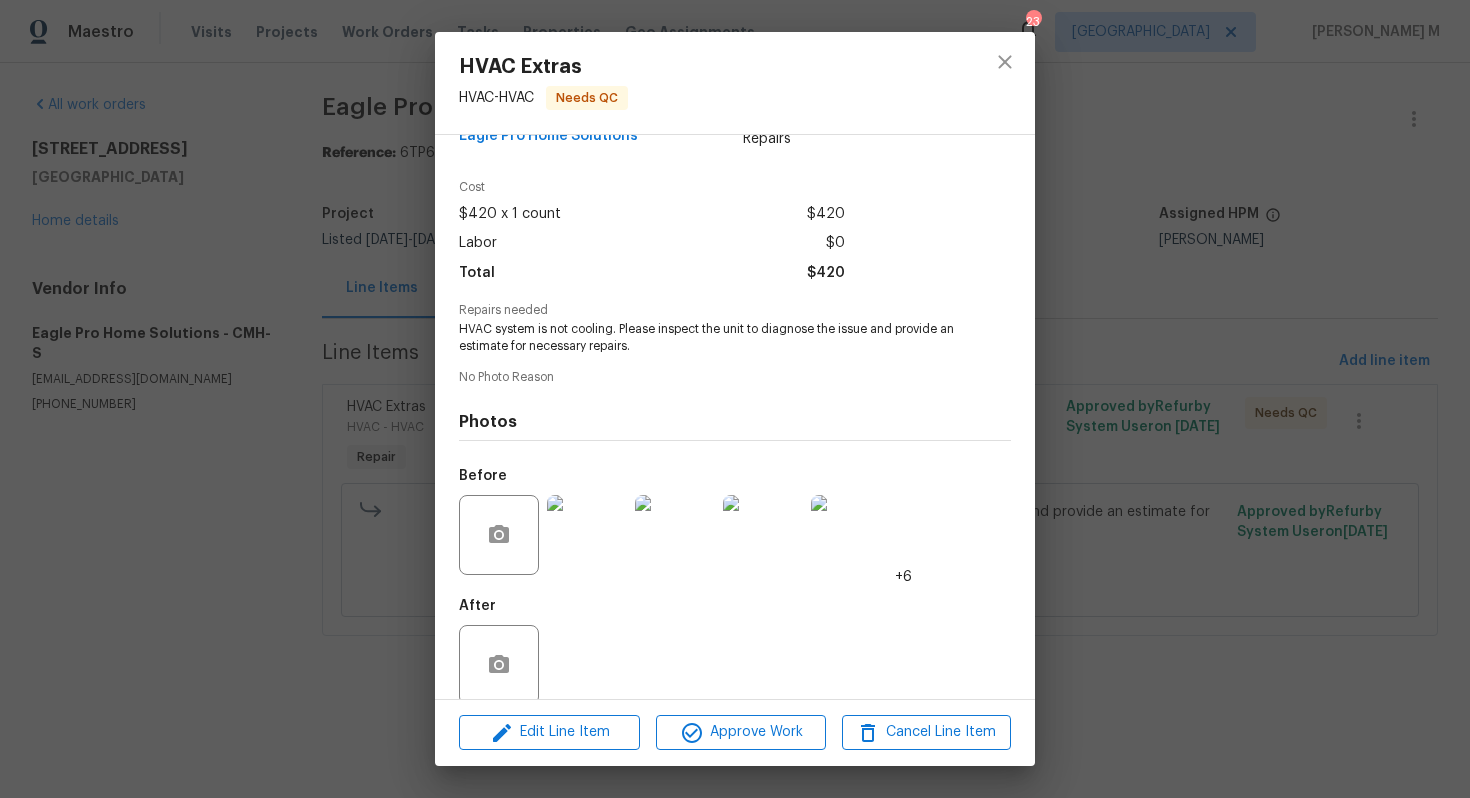 click on "HVAC Extras HVAC  -  HVAC Needs QC Vendor Eagle Pro Home Solutions Account Category Repairs Cost $420 x 1 count $420 Labor $0 Total $420 Repairs needed HVAC system is not cooling. Please inspect the unit to diagnose the issue and provide an estimate for necessary repairs. No Photo Reason   Photos Before  +6 After  Edit Line Item  Approve Work  Cancel Line Item" at bounding box center [735, 399] 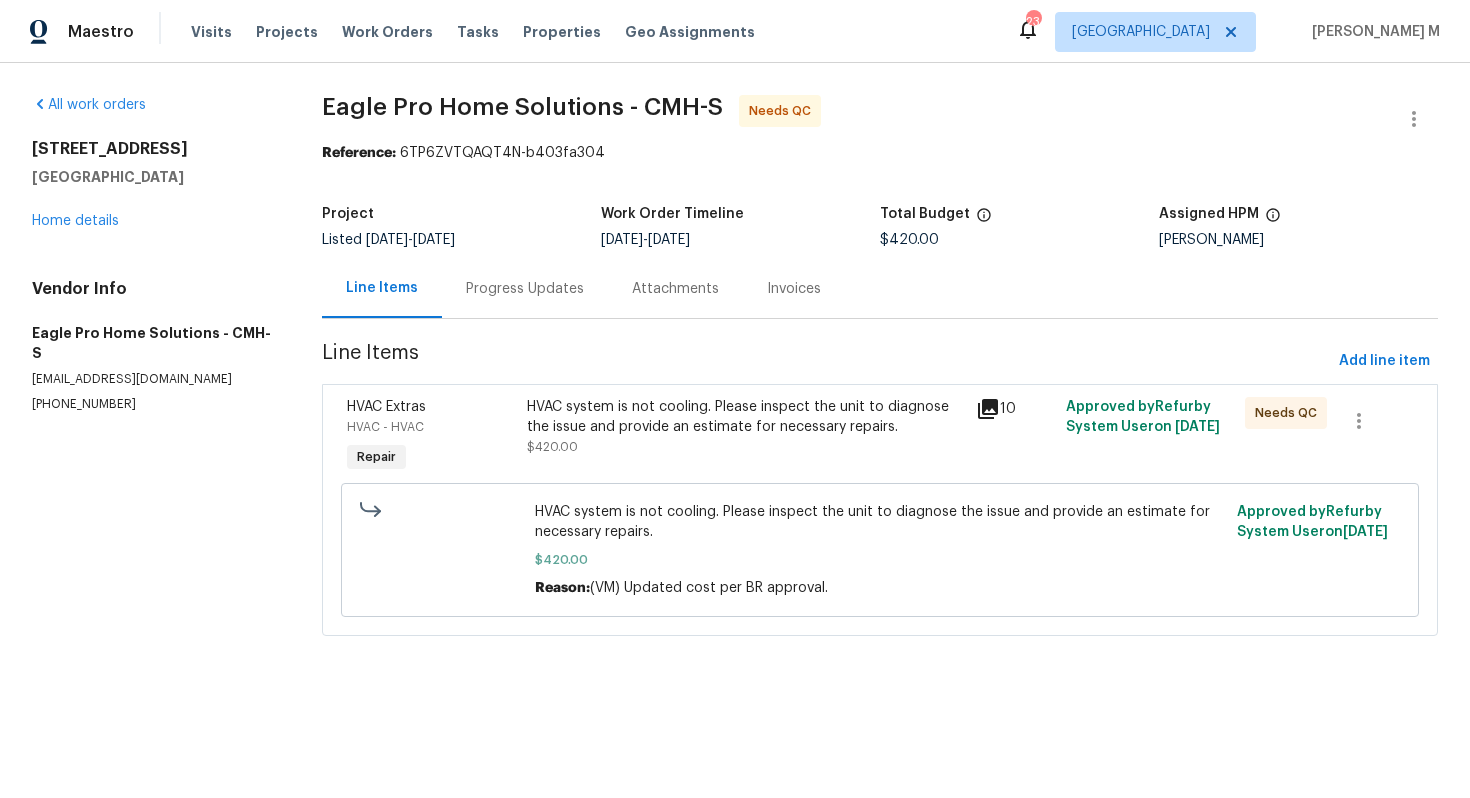 click on "Progress Updates" at bounding box center (525, 289) 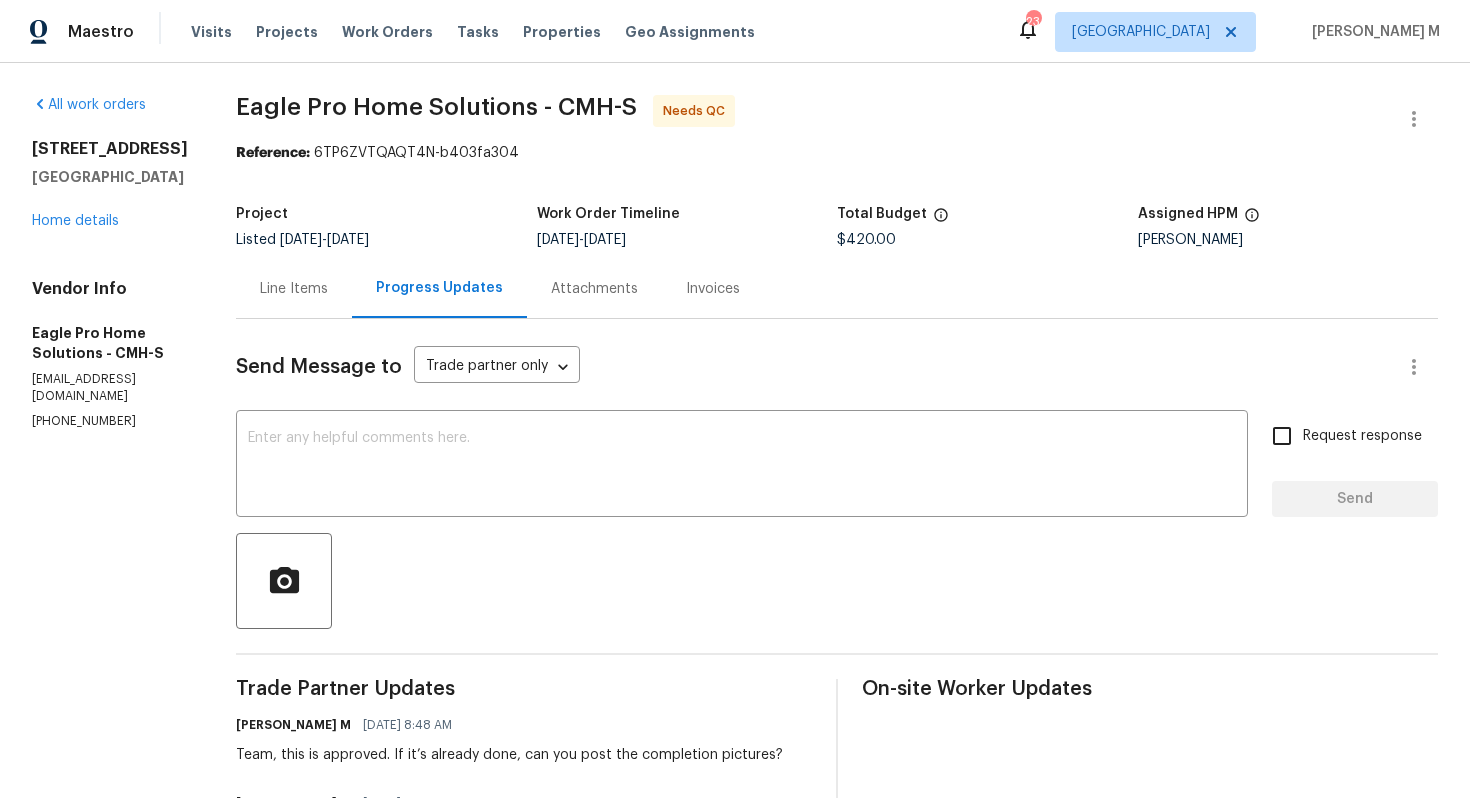 click on "Line Items" at bounding box center (294, 289) 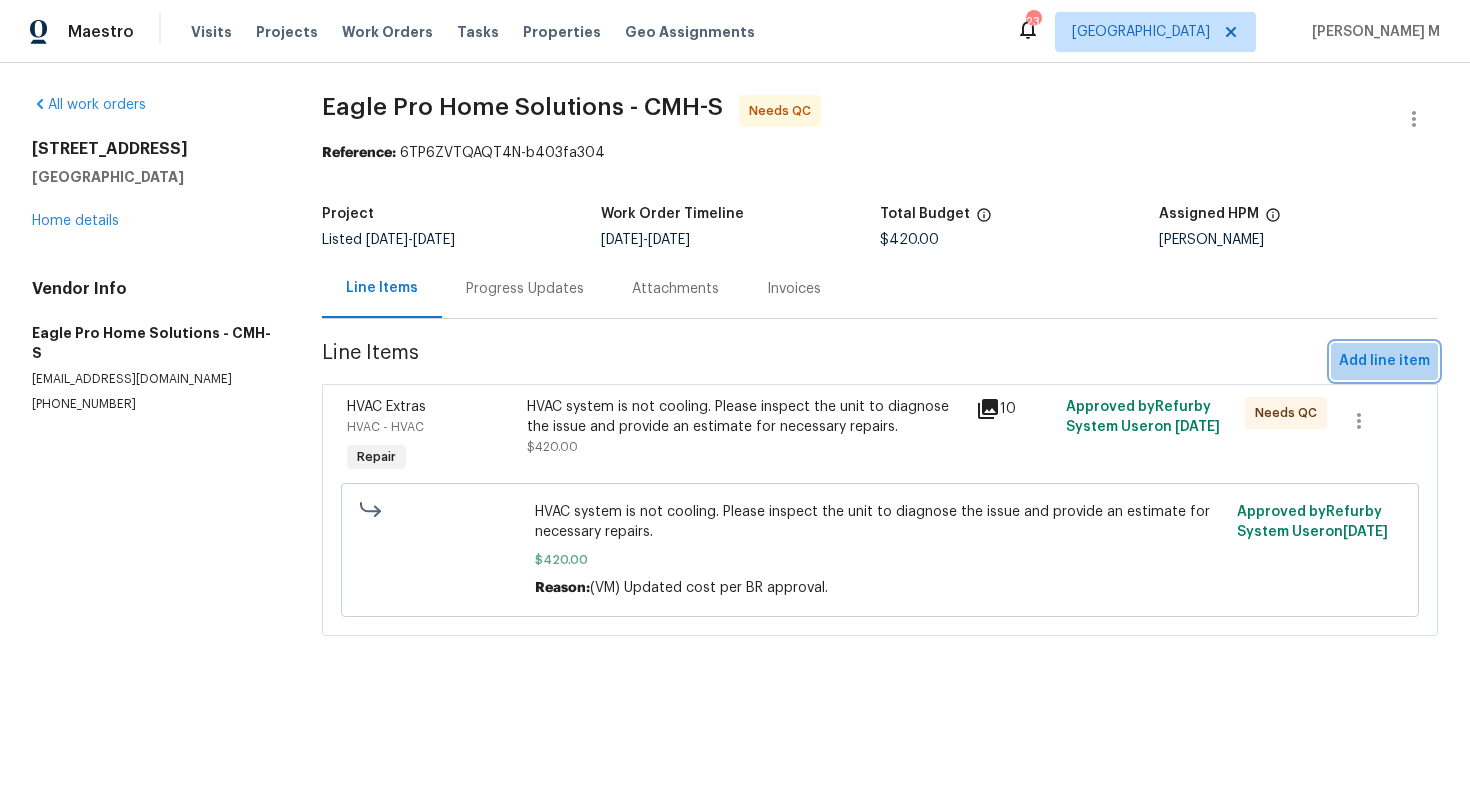 click on "Add line item" at bounding box center (1384, 361) 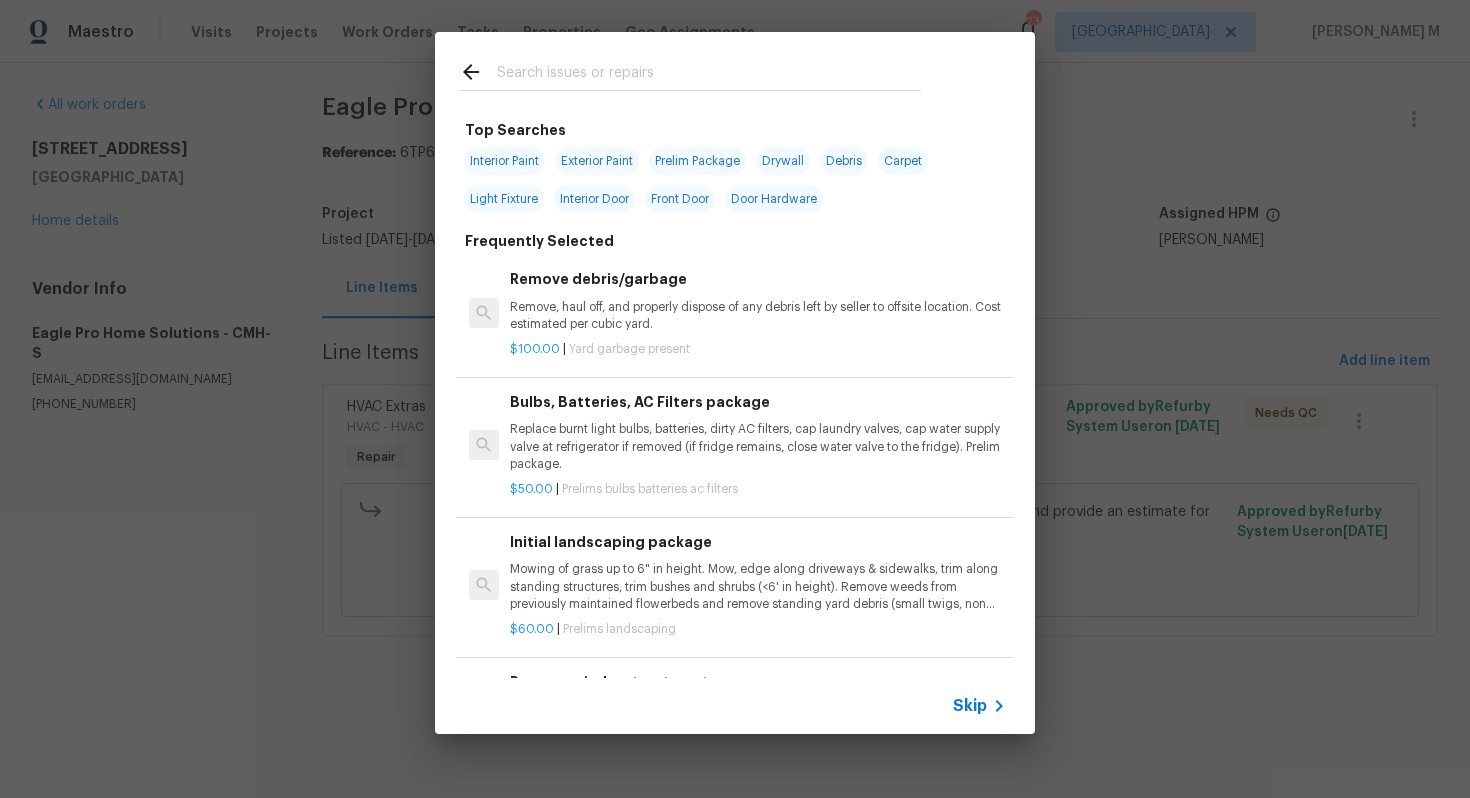 click on "Debris" at bounding box center (844, 161) 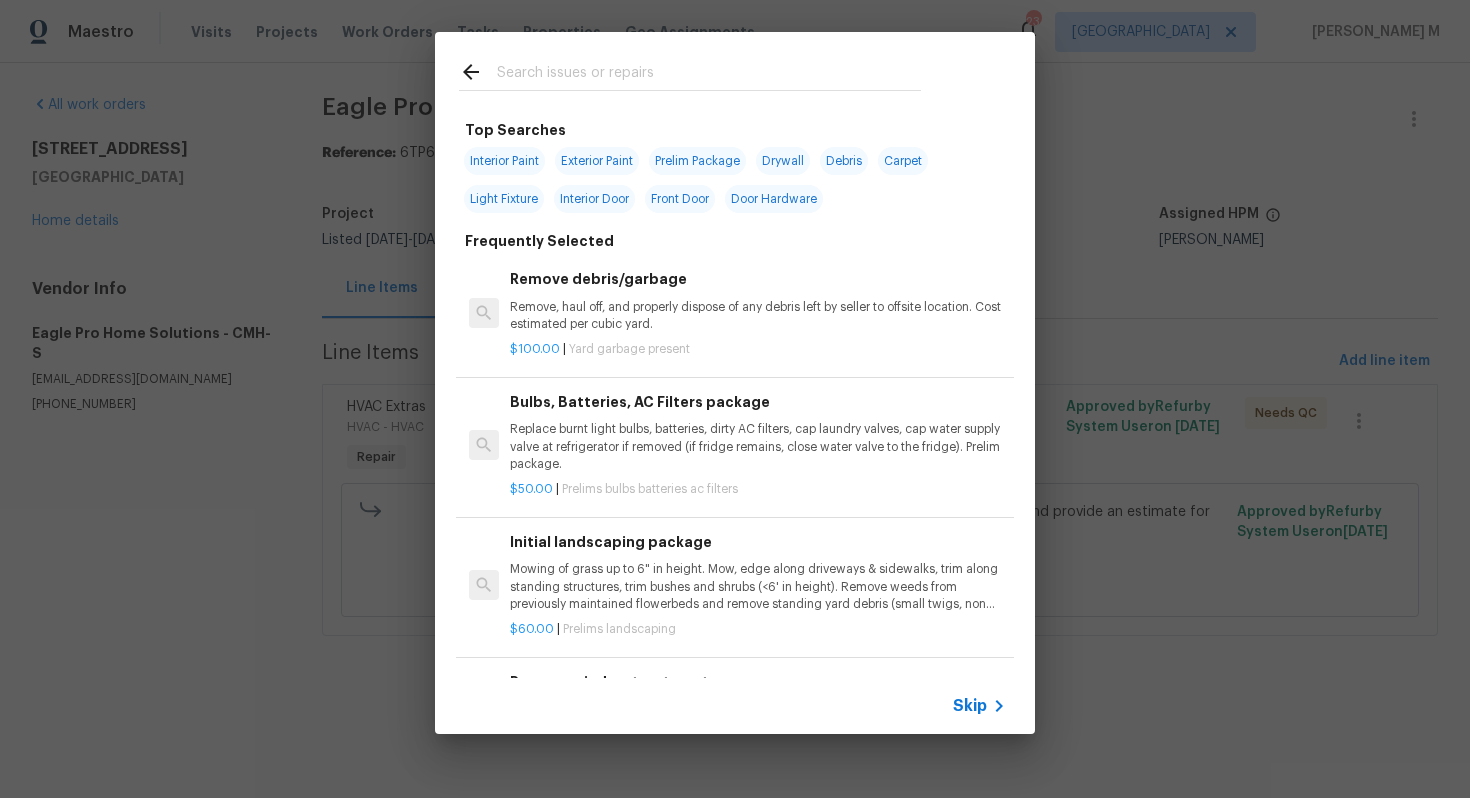 type on "Debris" 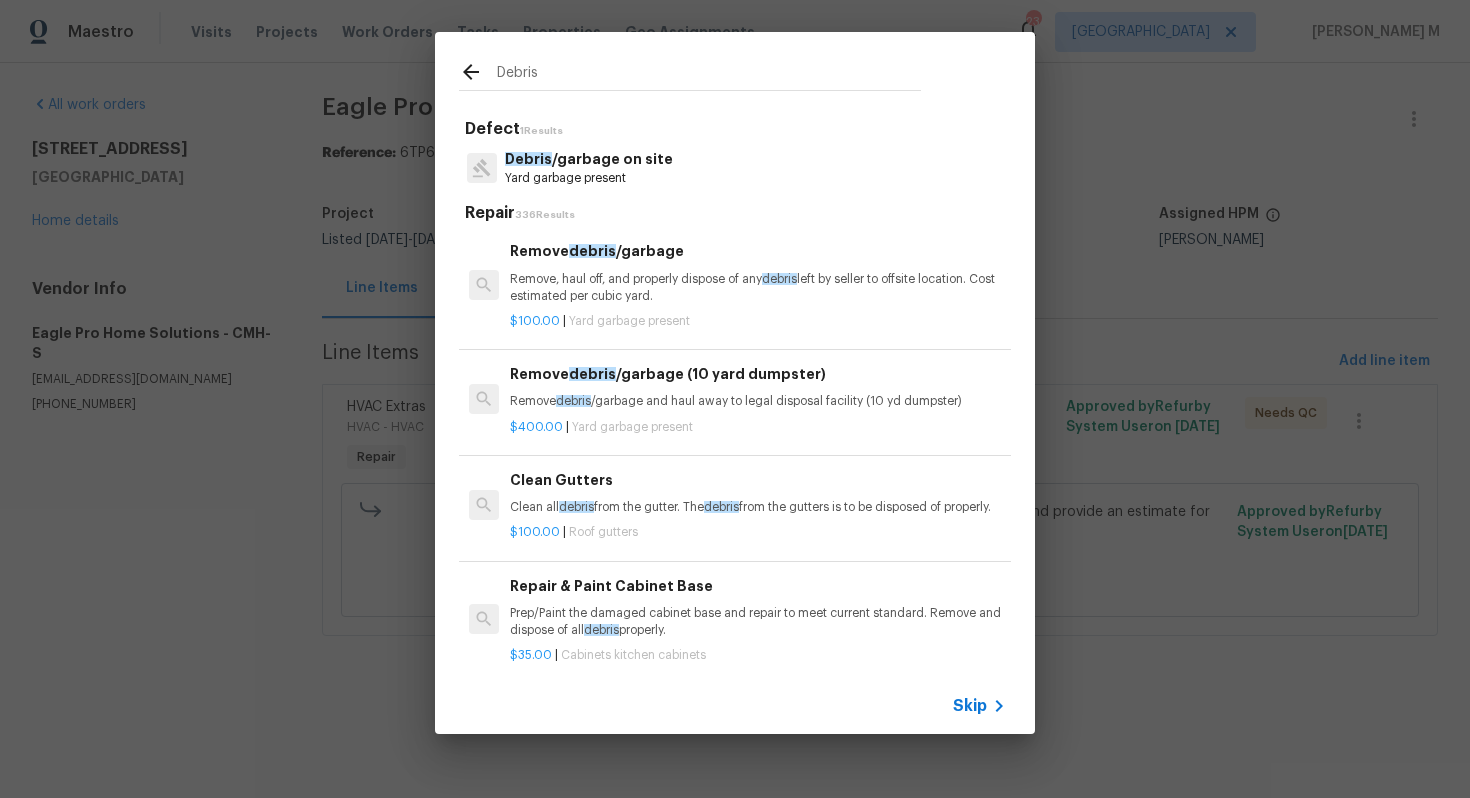 click on "Yard garbage present" at bounding box center (629, 321) 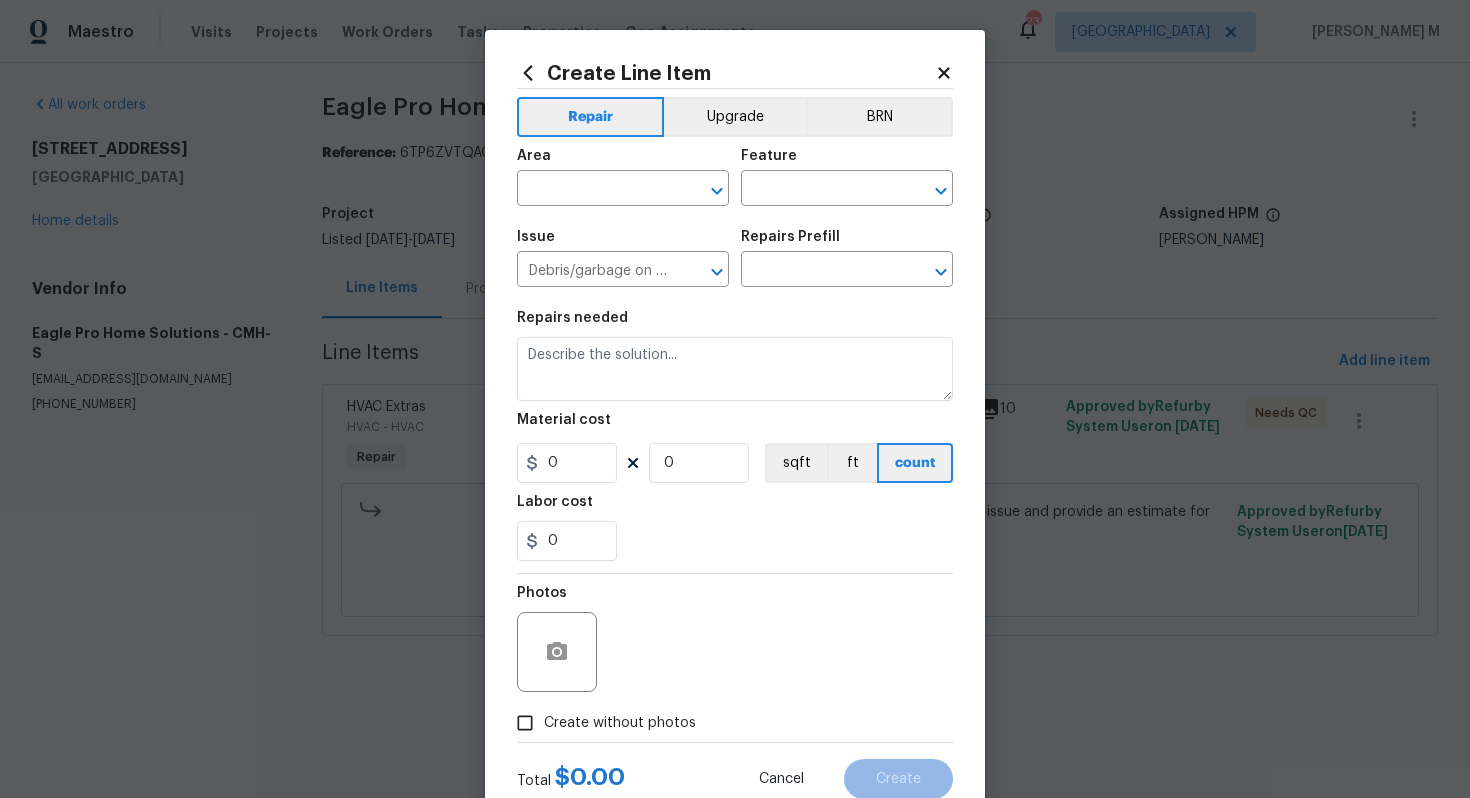 type on "Remove debris/garbage $100.00" 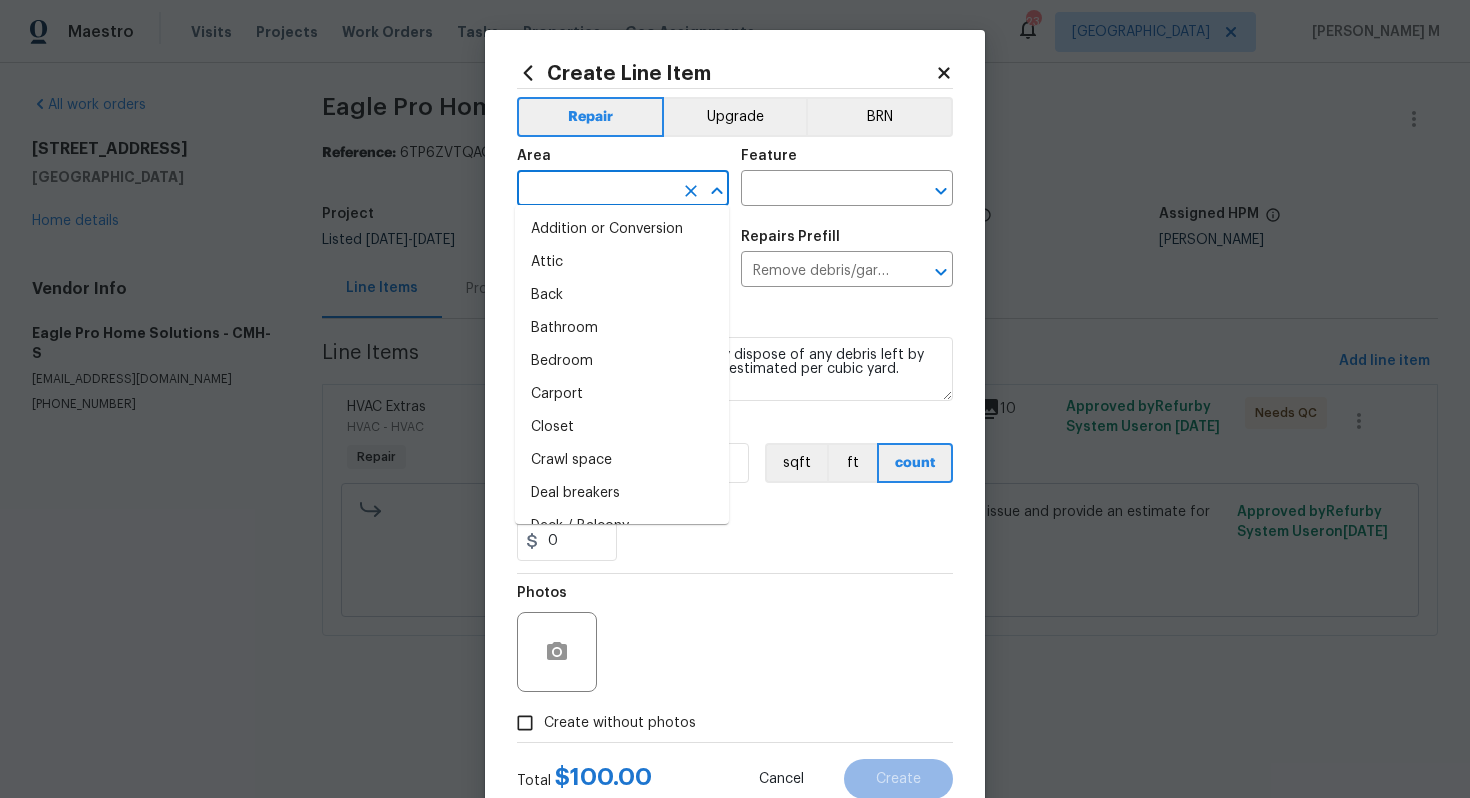 click at bounding box center (595, 190) 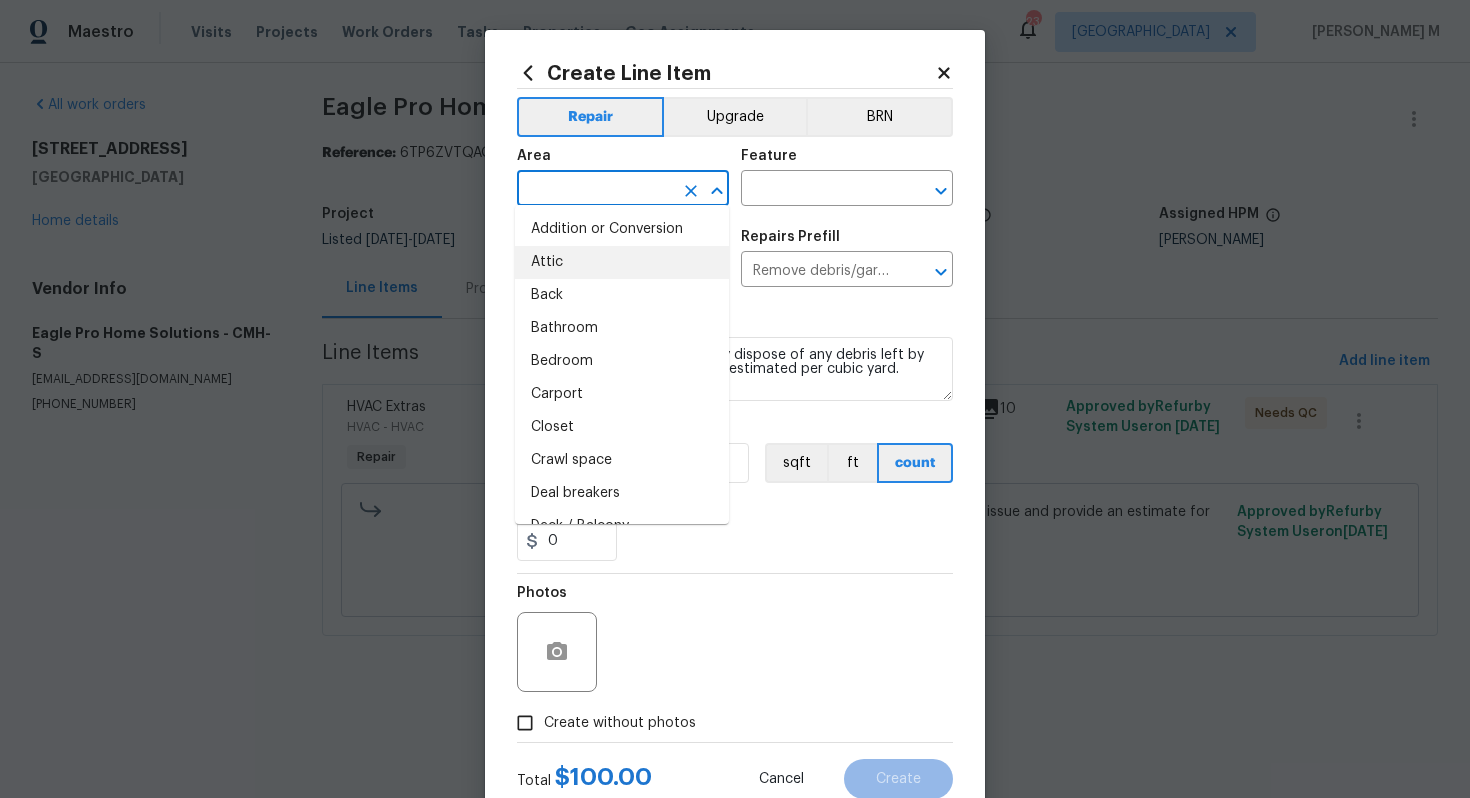 click on "Attic" at bounding box center [622, 262] 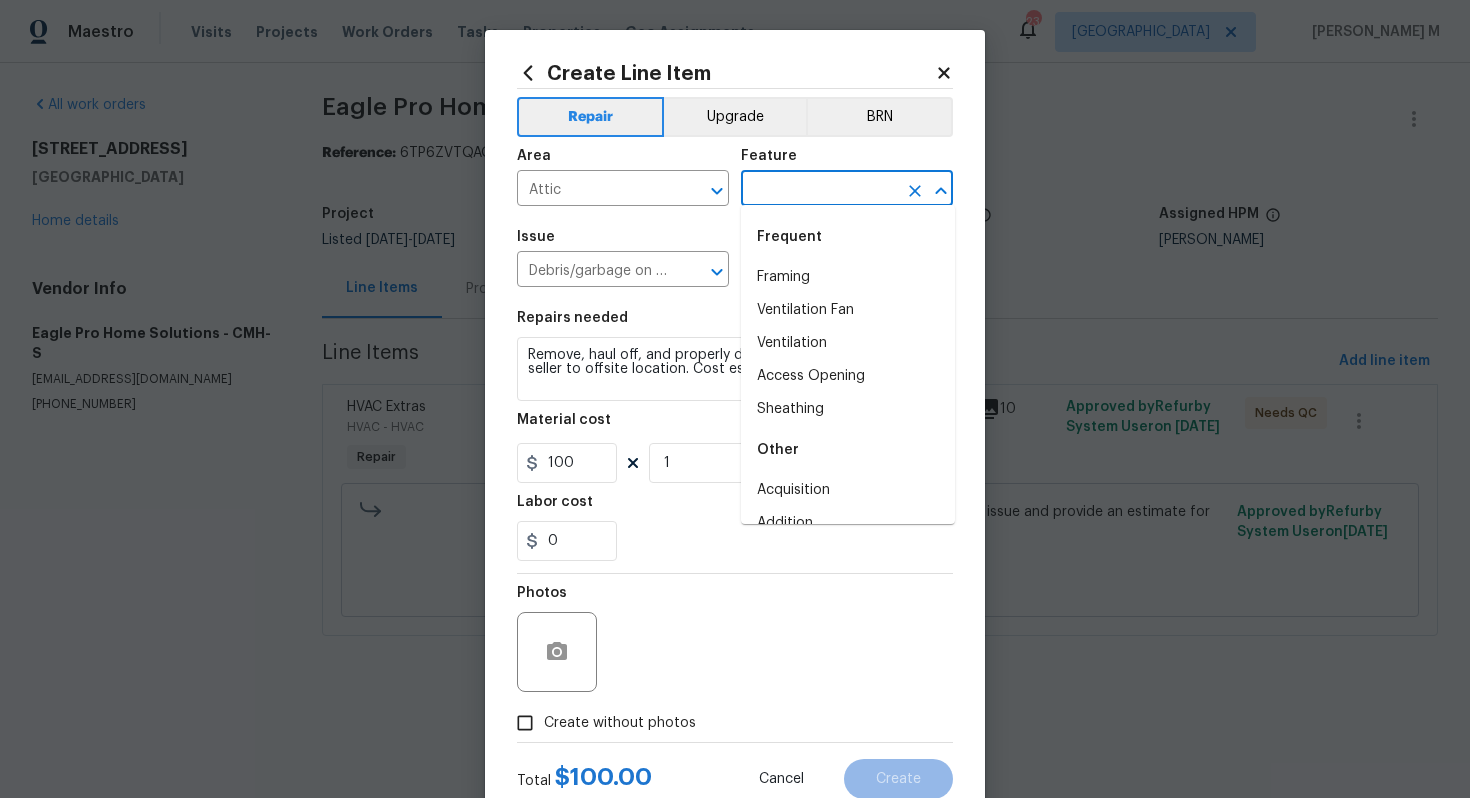 click at bounding box center (819, 190) 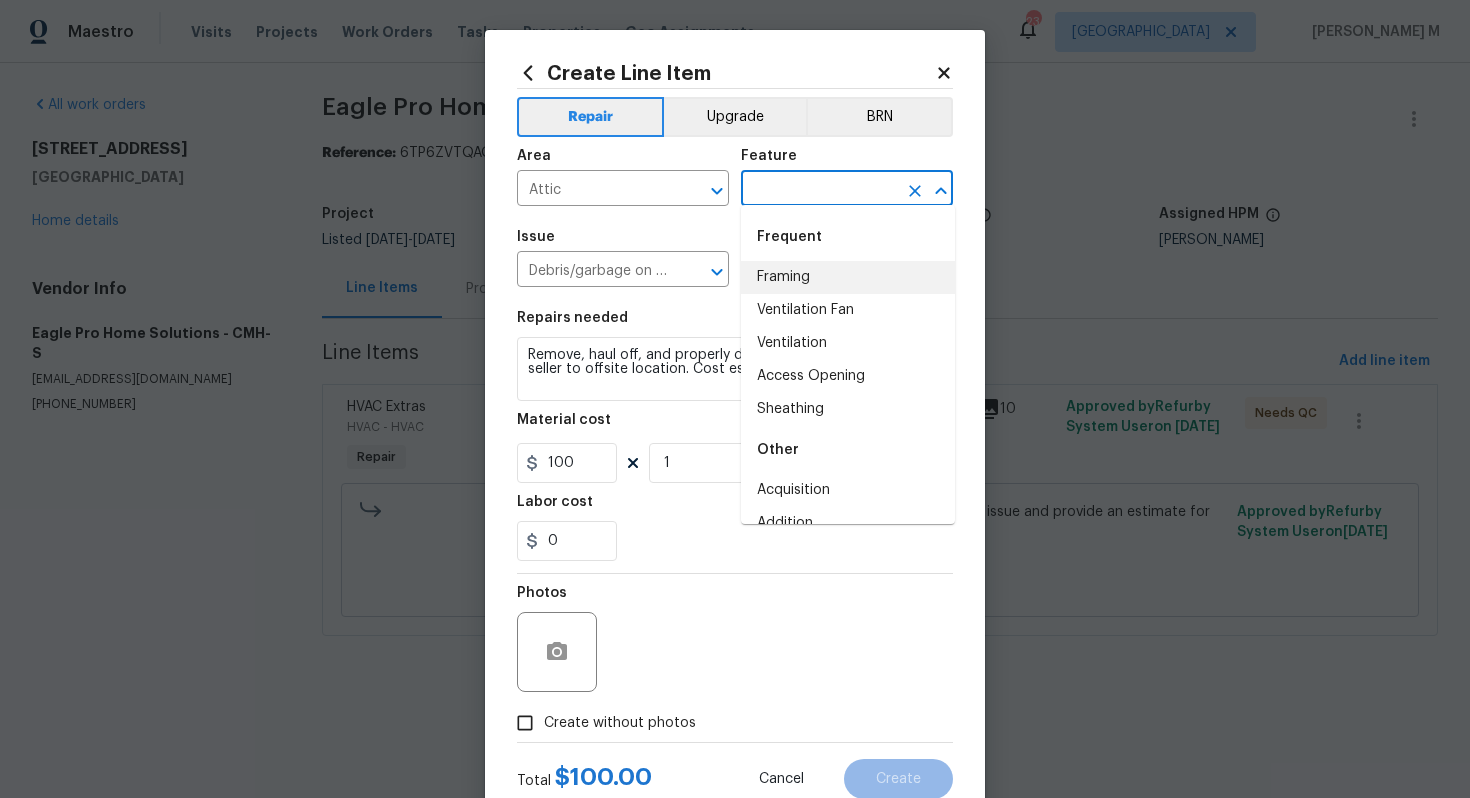 click on "Framing" at bounding box center (848, 277) 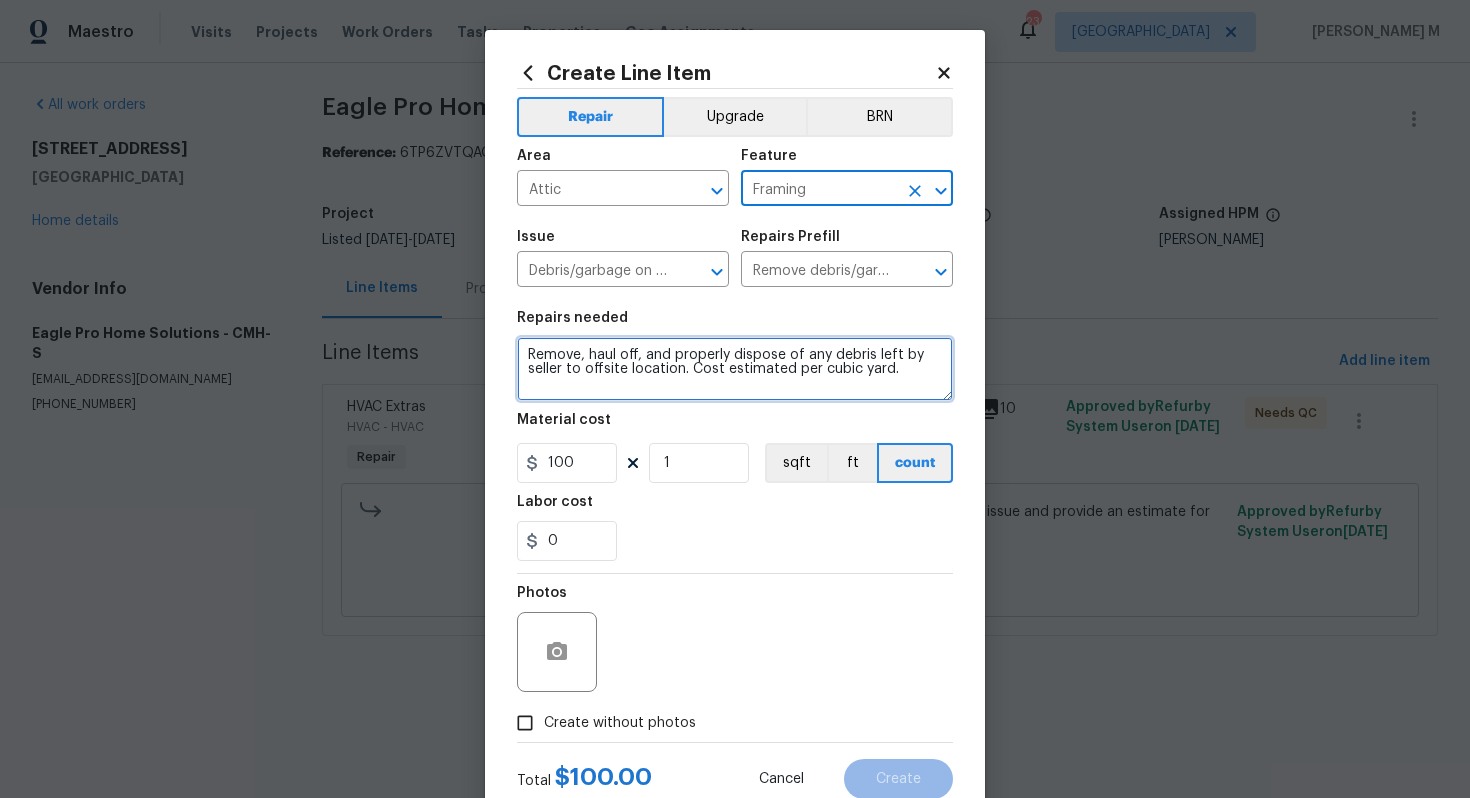 click on "Remove, haul off, and properly dispose of any debris left by seller to offsite location. Cost estimated per cubic yard." at bounding box center (735, 369) 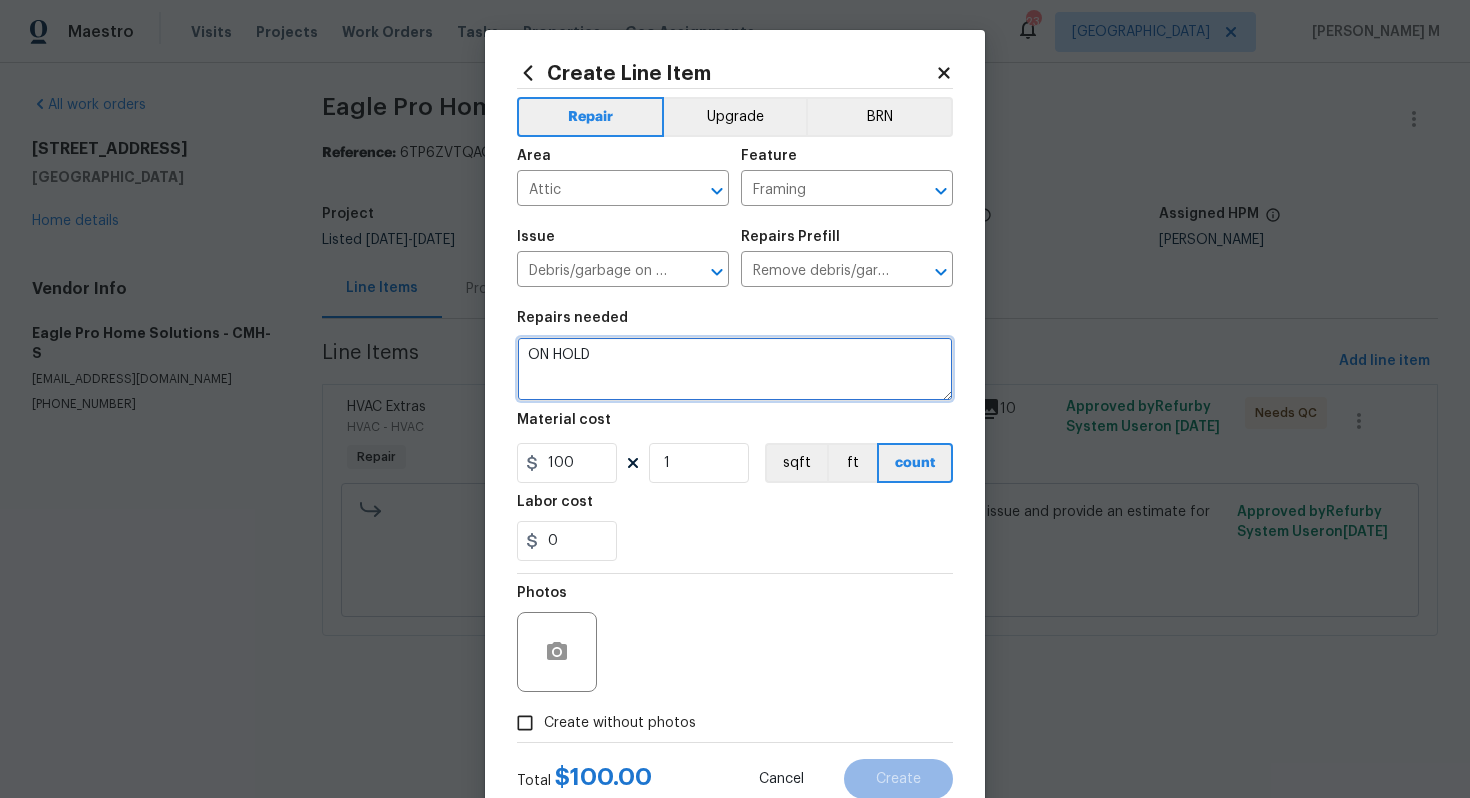 type on "ON HOLD" 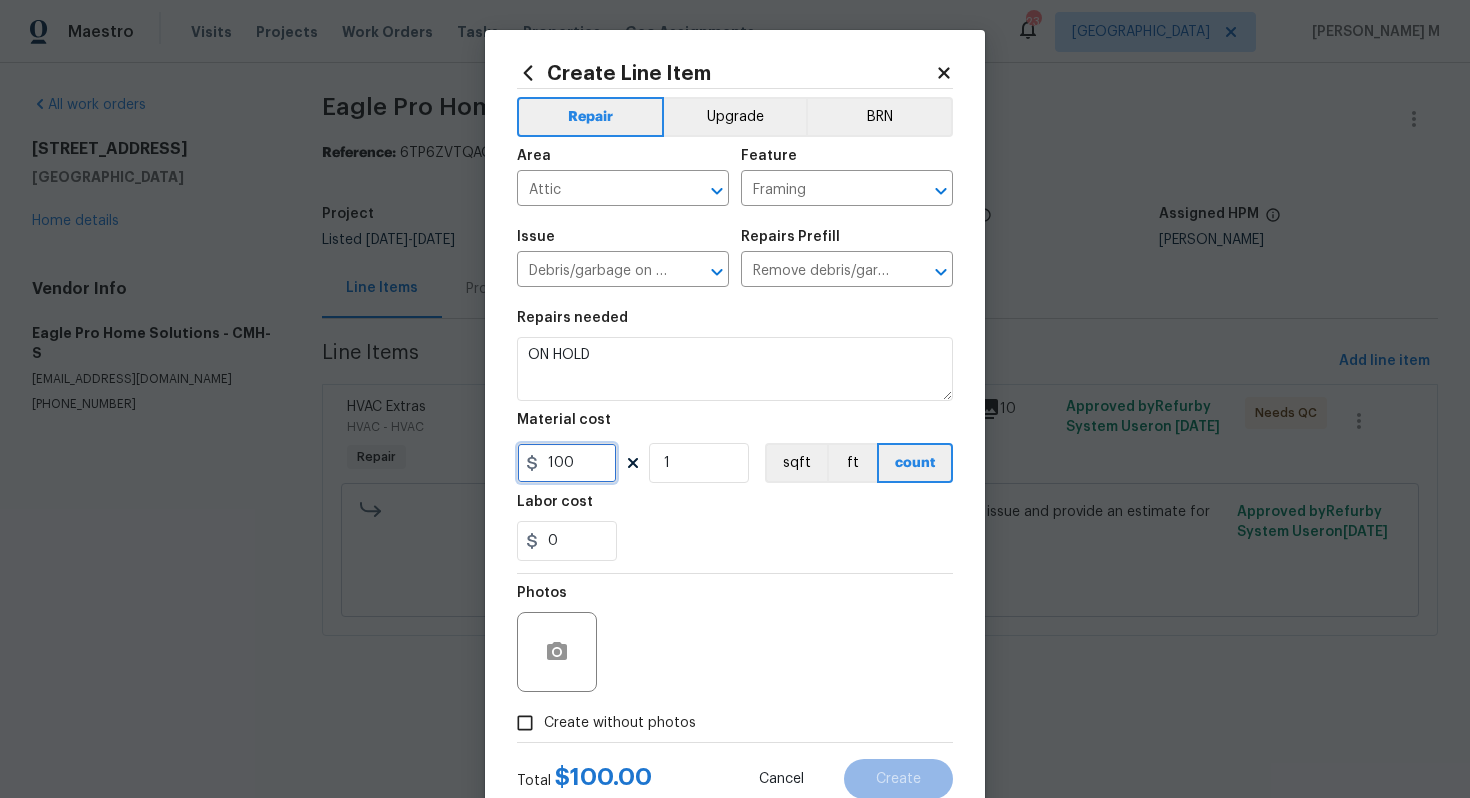 click on "100" at bounding box center (567, 463) 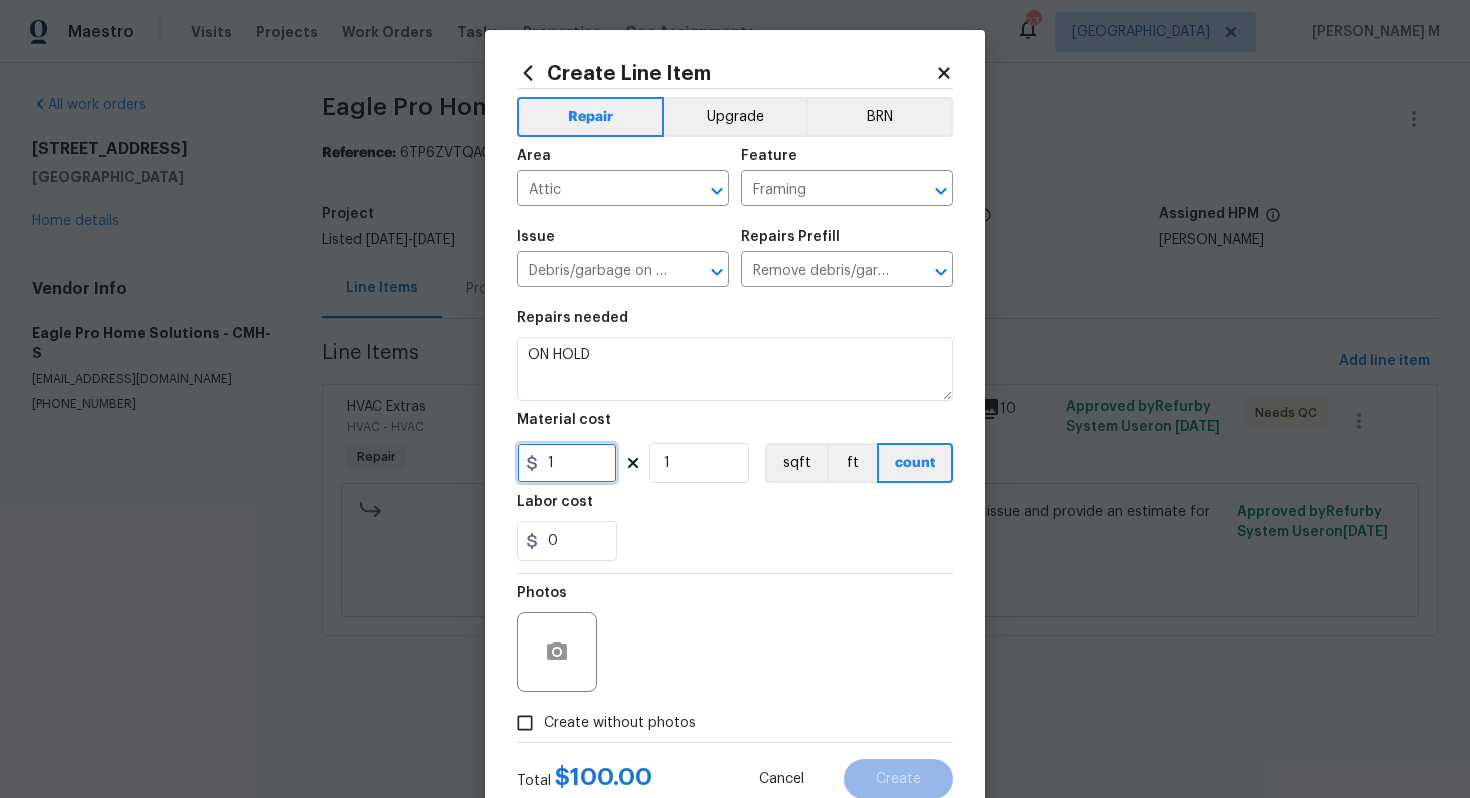 type on "1" 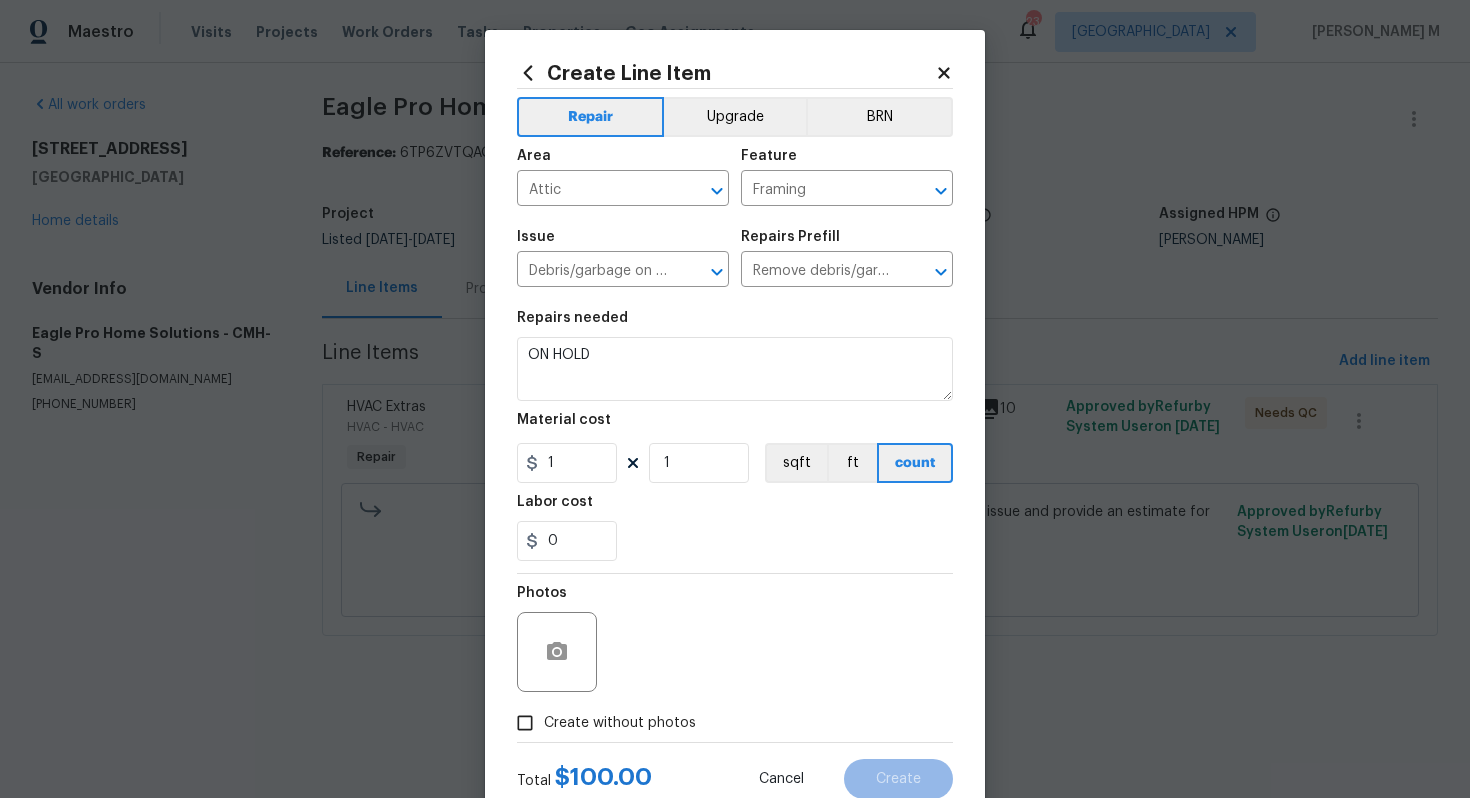 click on "Create without photos" at bounding box center [620, 723] 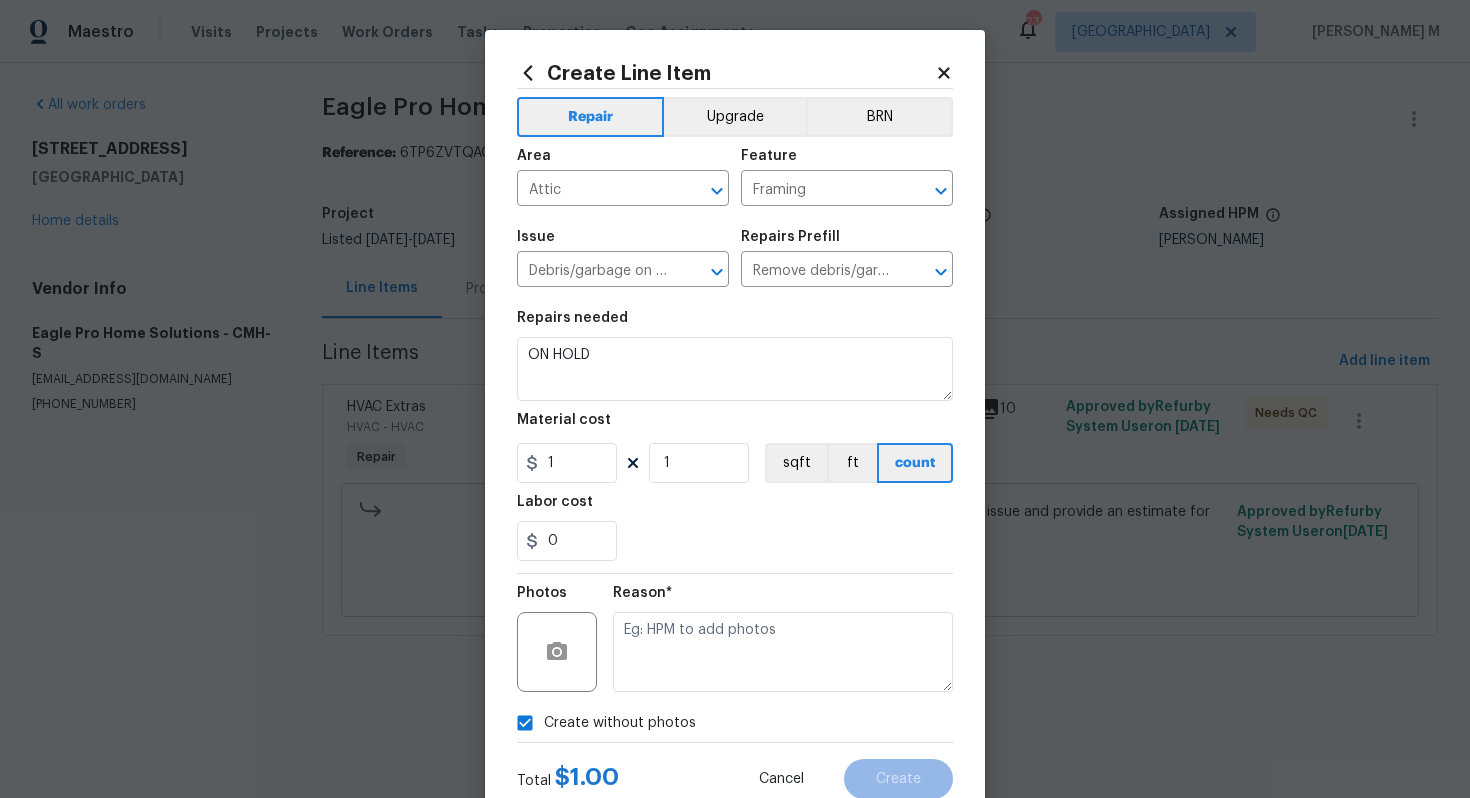 click on "Repairs needed ON HOLD Material cost 1 1 sqft ft count Labor cost 0" at bounding box center (735, 436) 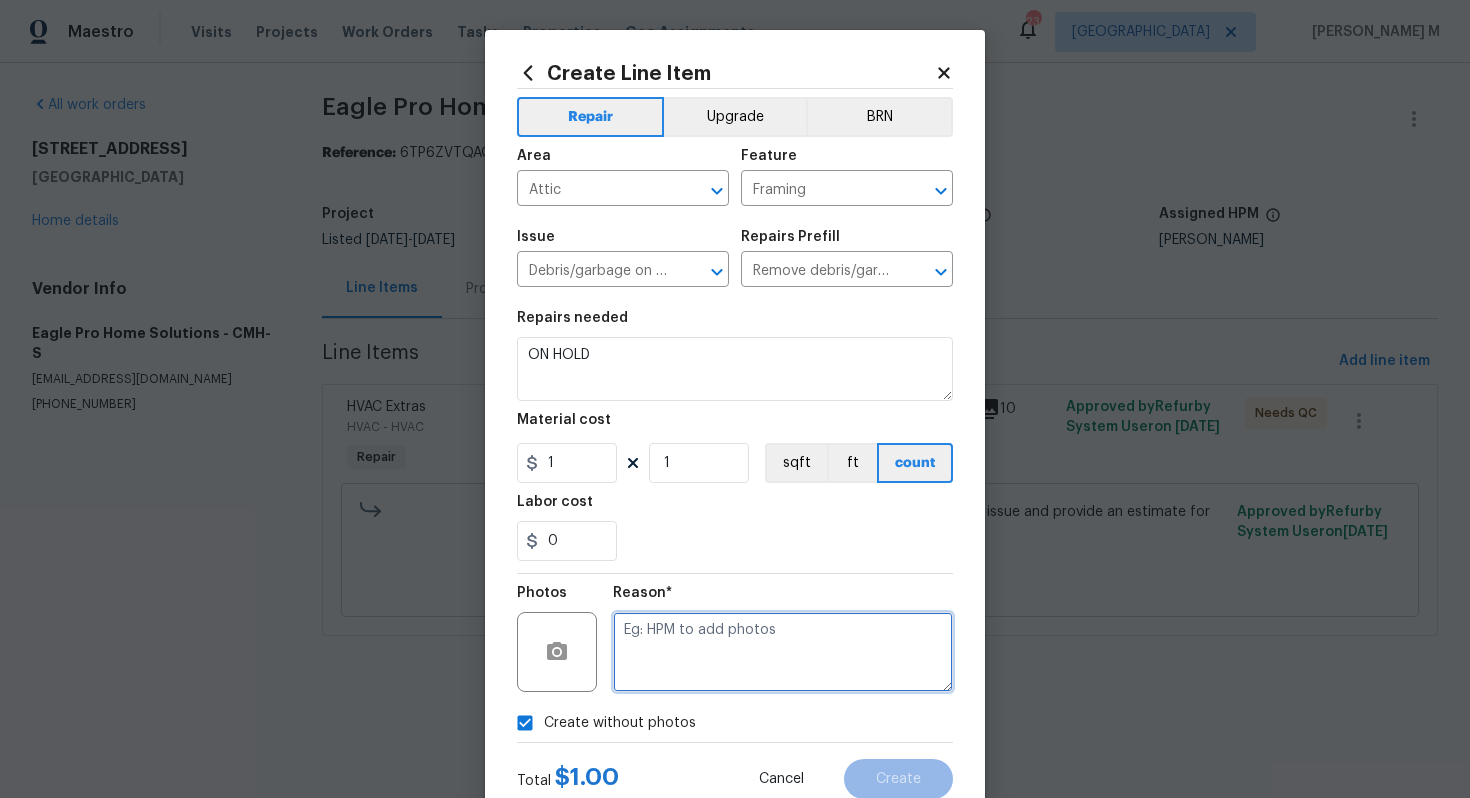 click at bounding box center [783, 652] 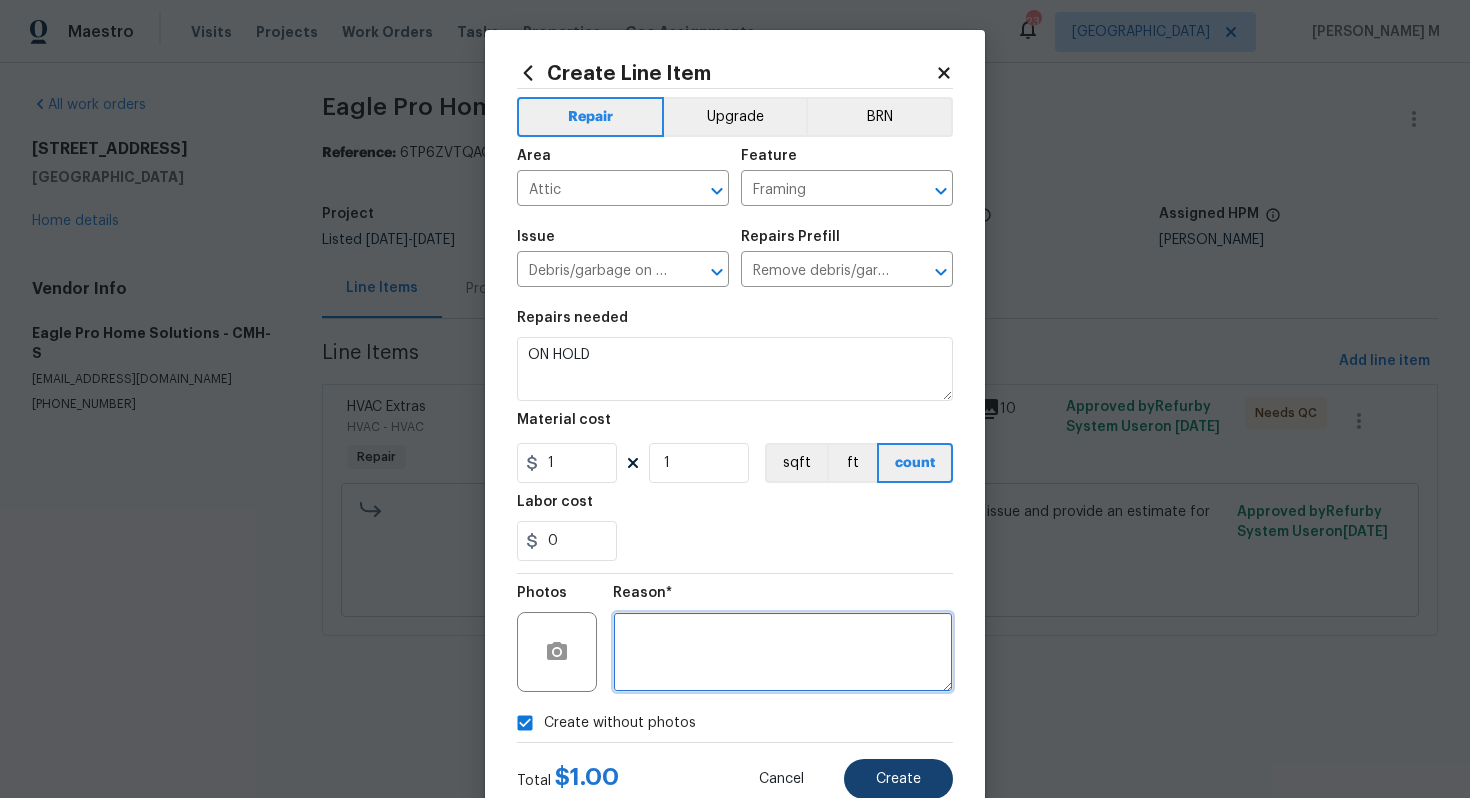 type 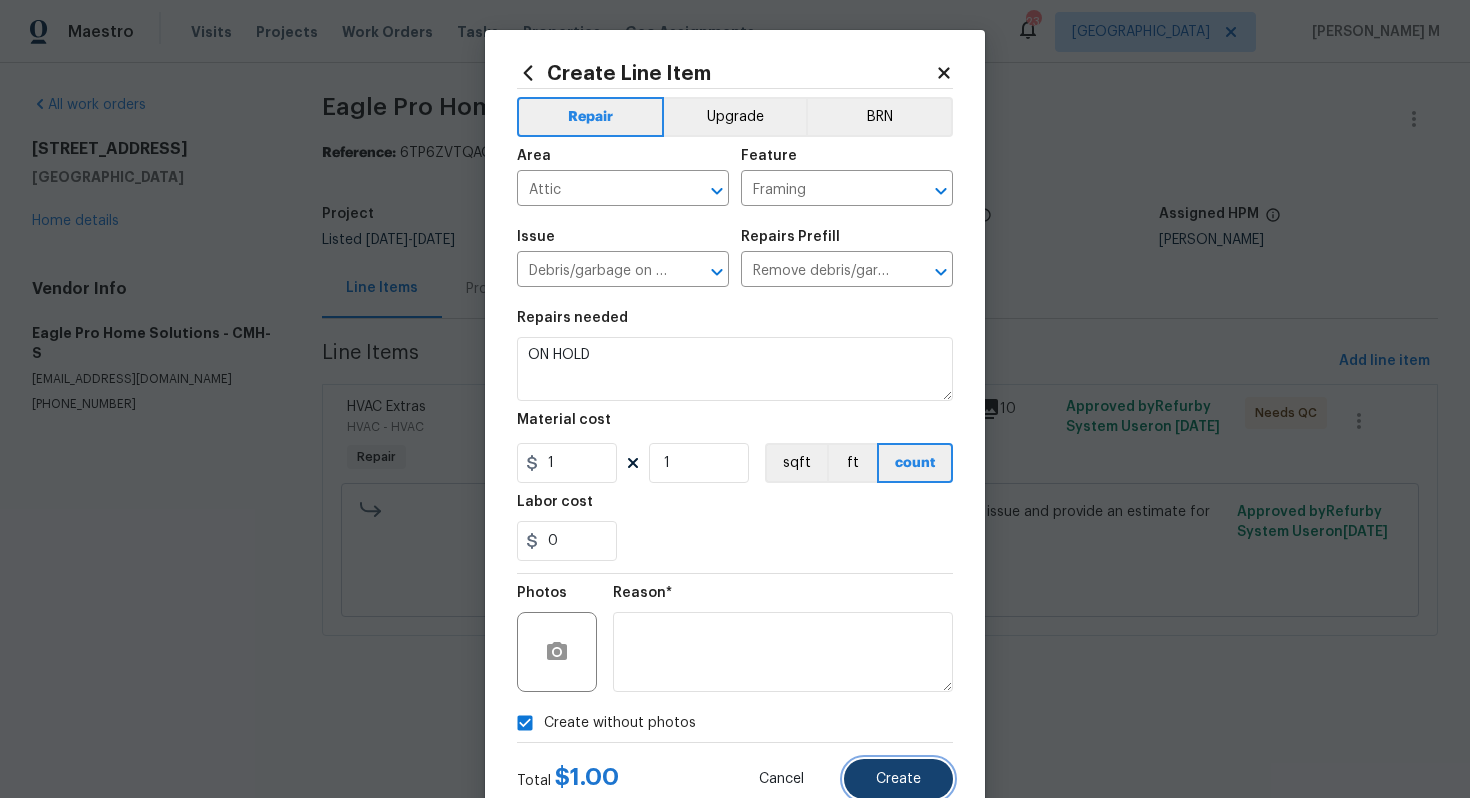 click on "Create" at bounding box center [898, 779] 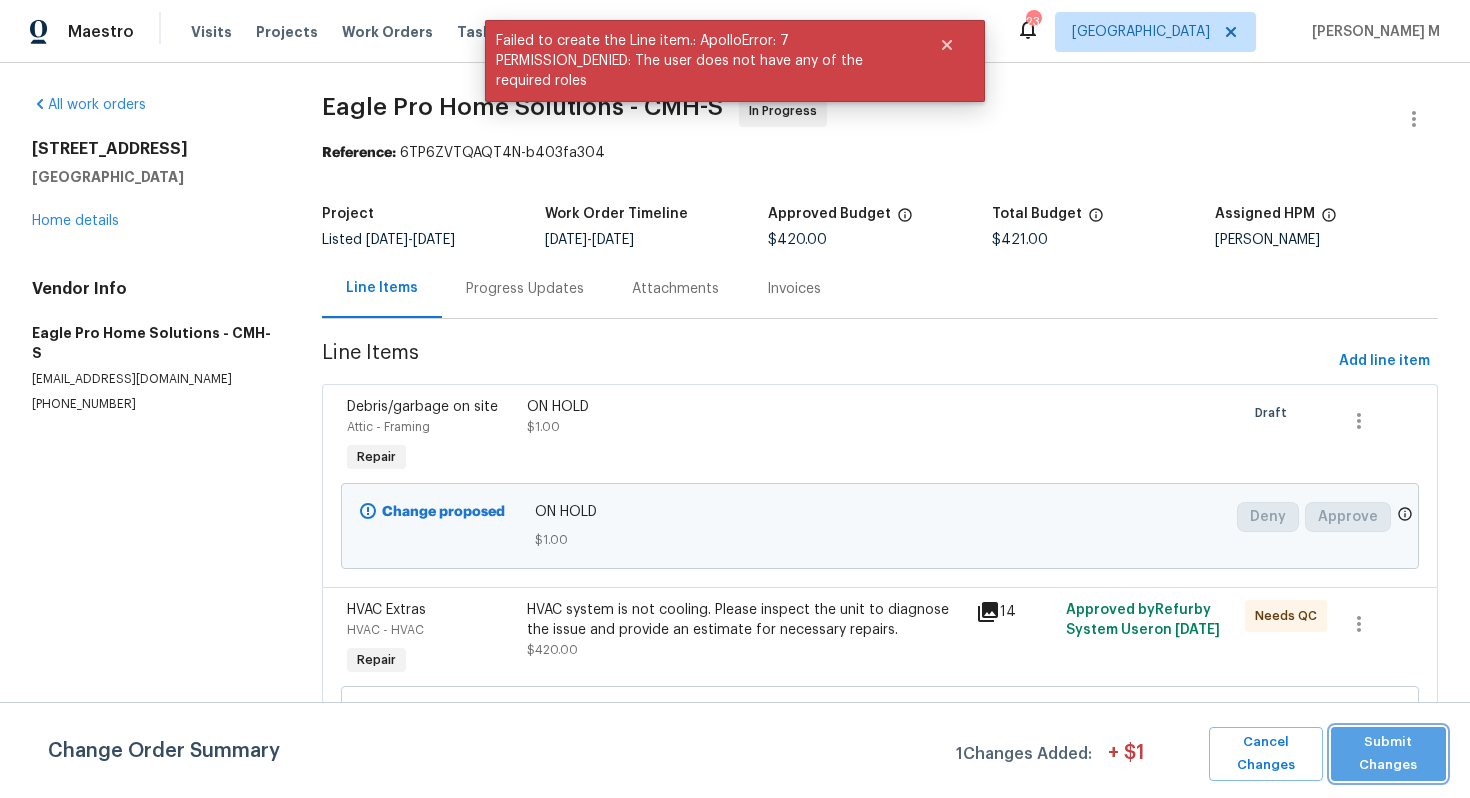 click on "Submit Changes" at bounding box center [1388, 754] 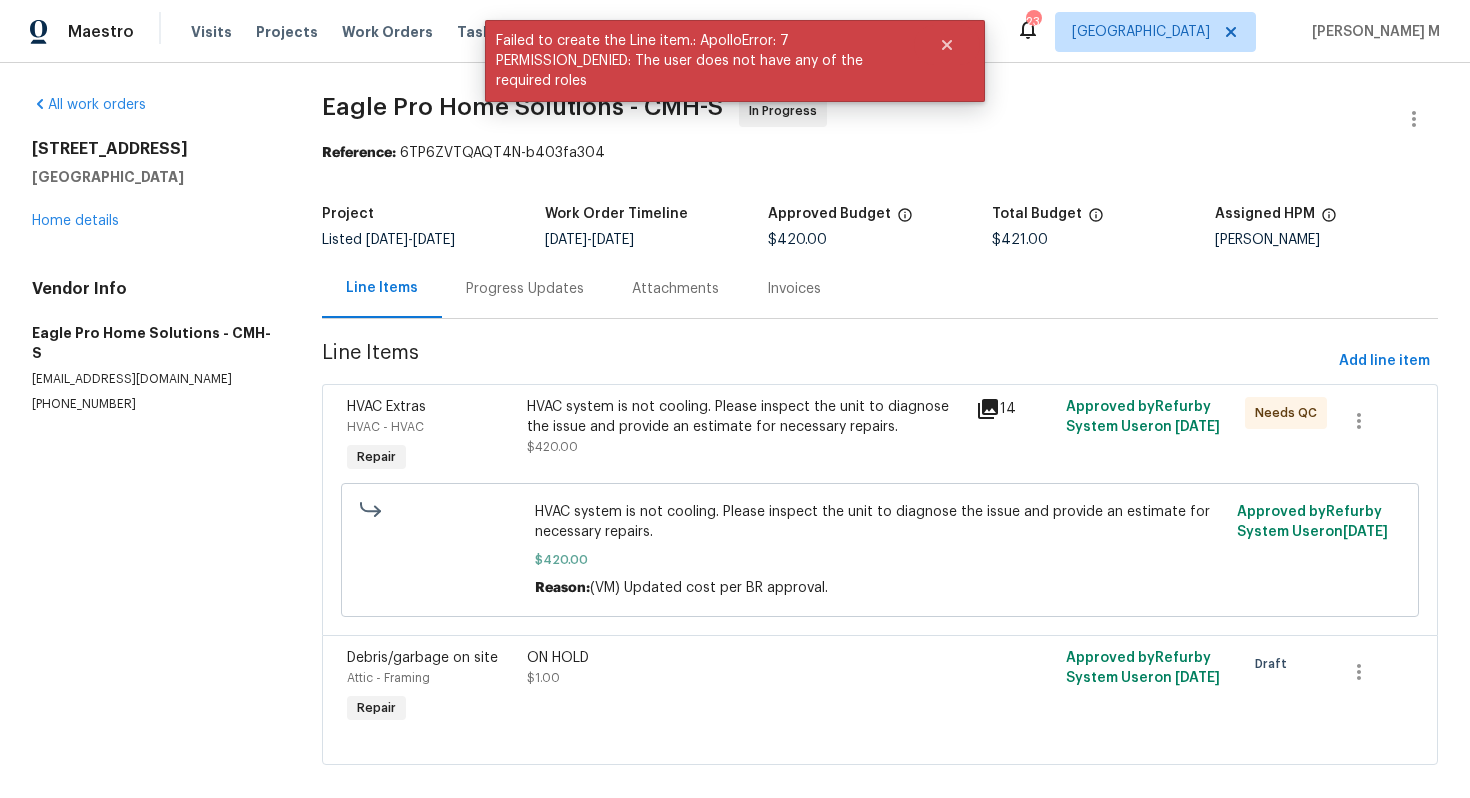click on "Progress Updates" at bounding box center (525, 288) 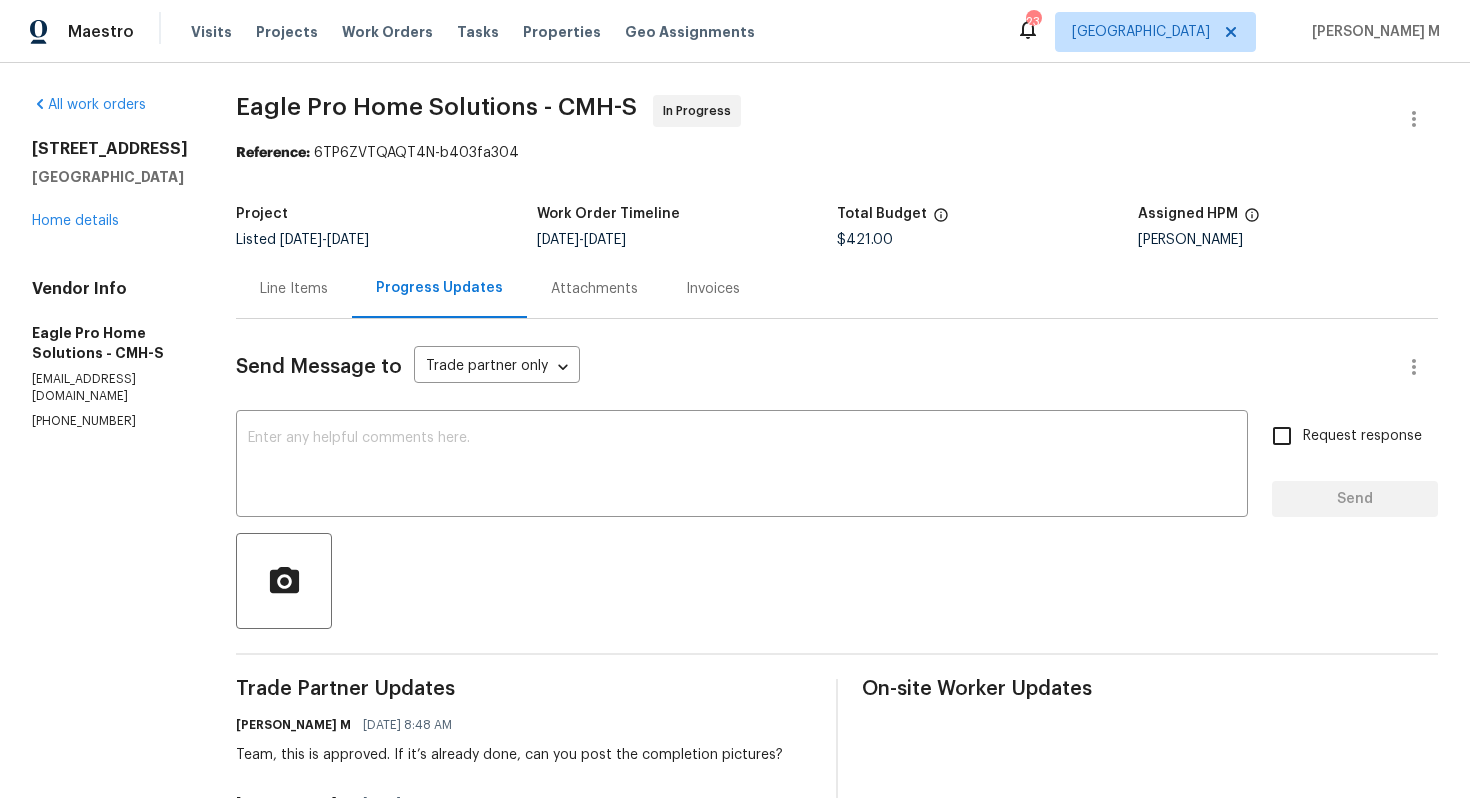 click on "Line Items" at bounding box center (294, 289) 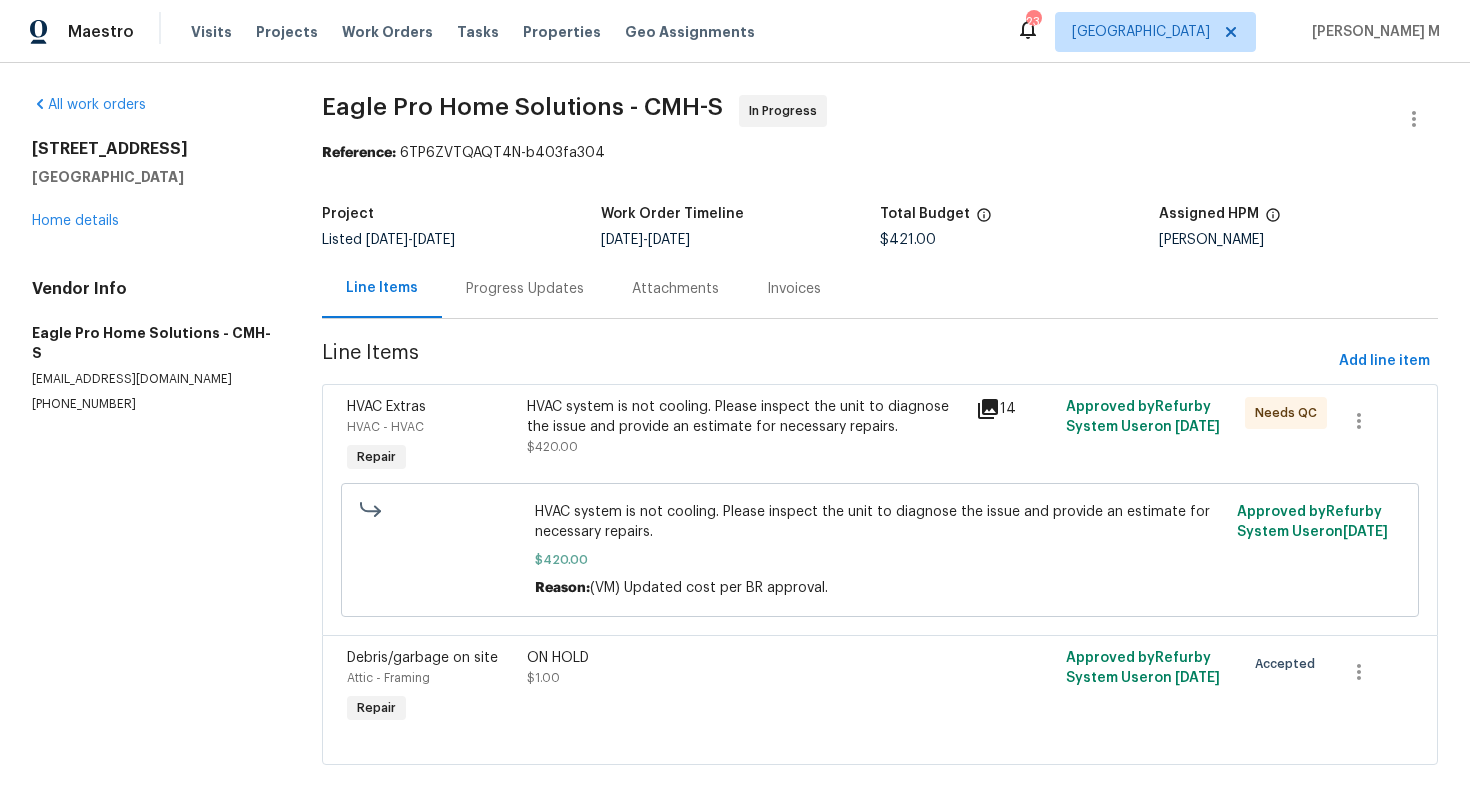 click on "Progress Updates" at bounding box center (525, 288) 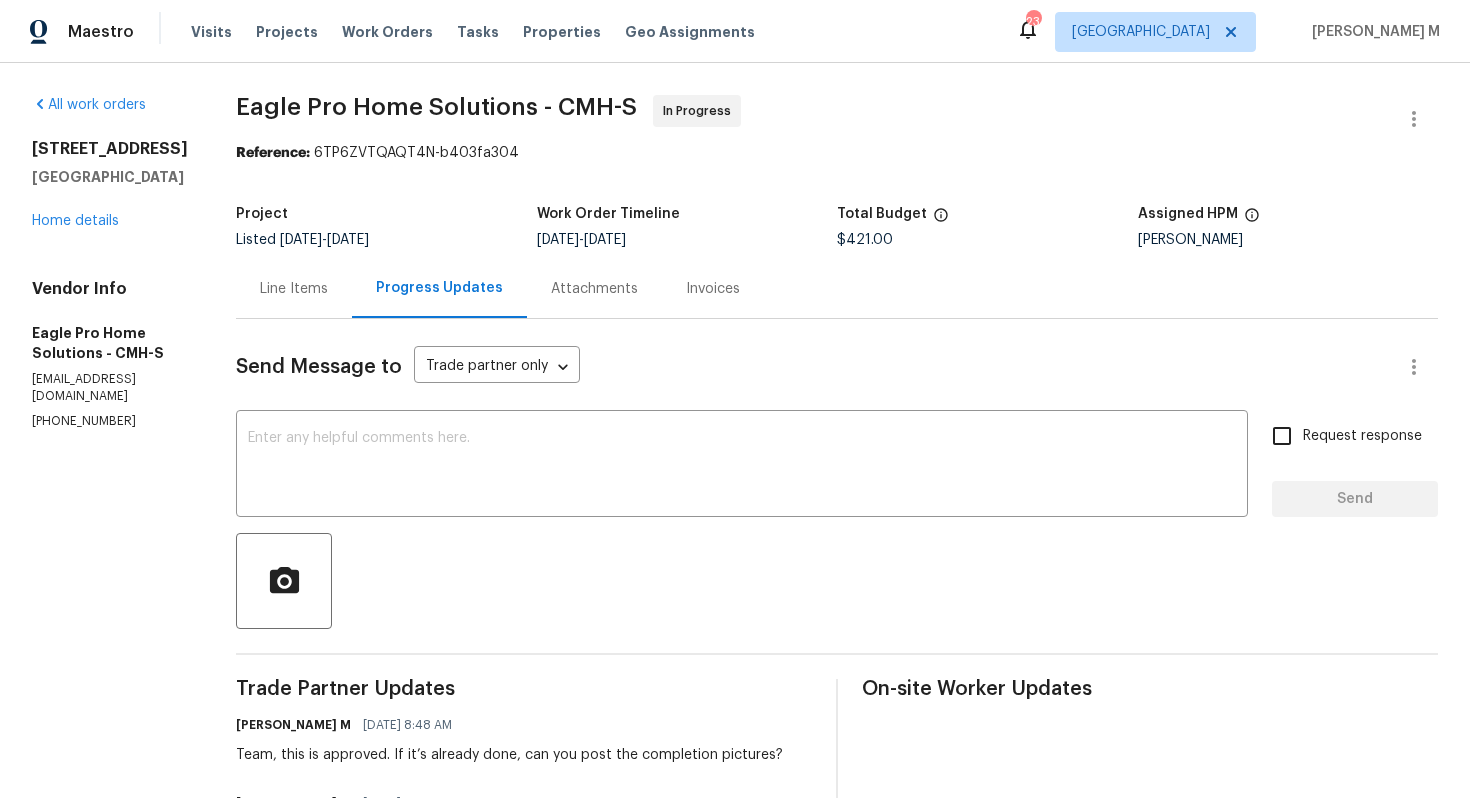 click on "Line Items" at bounding box center [294, 288] 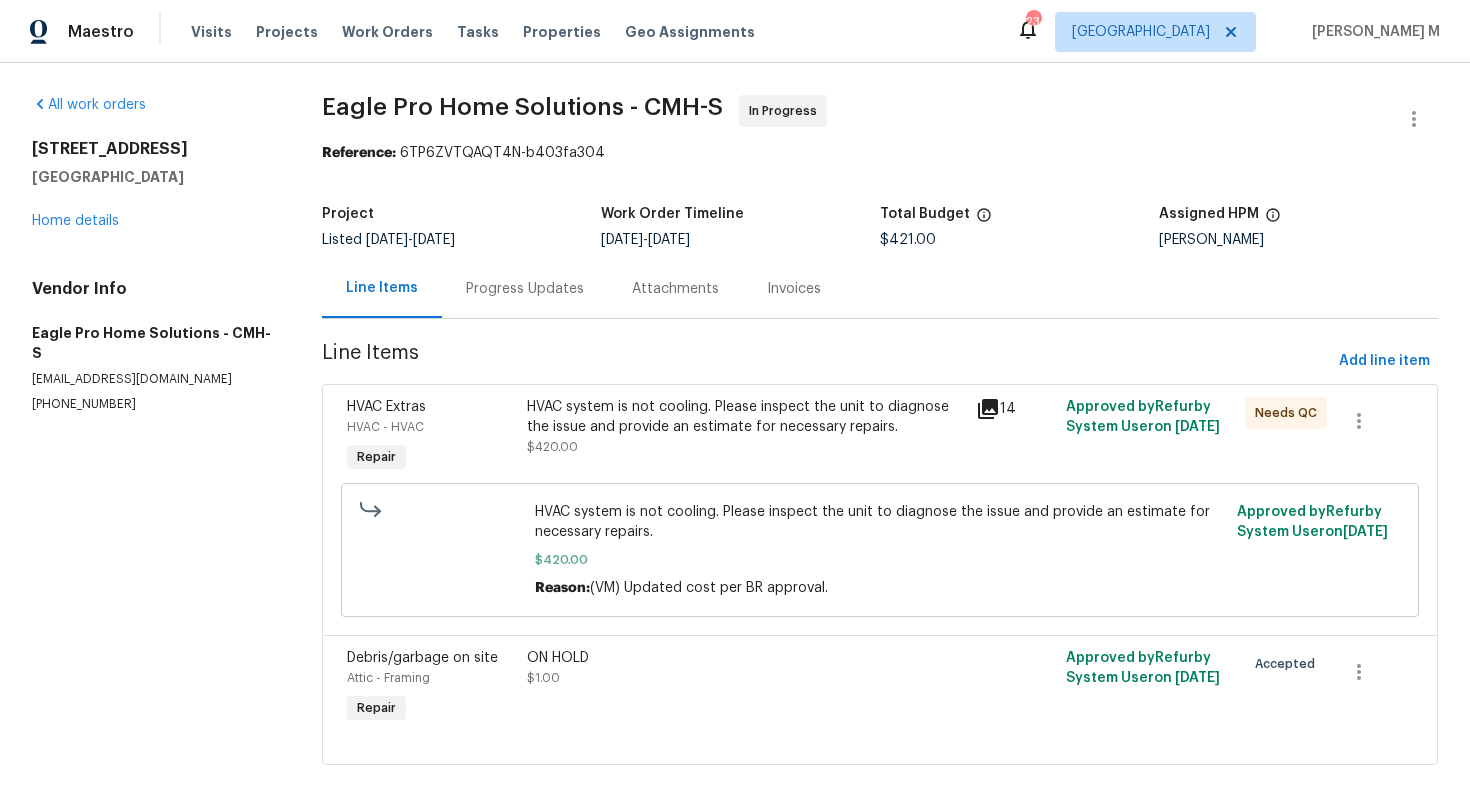 click on "Eagle Pro Home Solutions - CMH-S In Progress Reference:   6TP6ZVTQAQT4N-b403fa304 Project Listed   7/11/2025  -  7/20/2025 Work Order Timeline 7/11/2025  -  7/14/2025 Total Budget $421.00 Assigned HPM Keith Hollingsworth Line Items Progress Updates Attachments Invoices Line Items Add line item HVAC Extras HVAC - HVAC Repair HVAC system is not cooling. Please inspect the unit to diagnose the issue and provide an estimate for necessary repairs. $420.00   14 Approved by  Refurby System User  on   7/18/2025 Needs QC HVAC system is not cooling. Please inspect the unit to diagnose the issue and provide an estimate for necessary repairs. $420.00 Reason:  (VM) Updated cost per BR approval. Approved by  Refurby System User  on  7/18/2025 Debris/garbage on site Attic - Framing Repair ON HOLD $1.00 Approved by  Refurby System User  on   7/18/2025 Accepted" at bounding box center (880, 442) 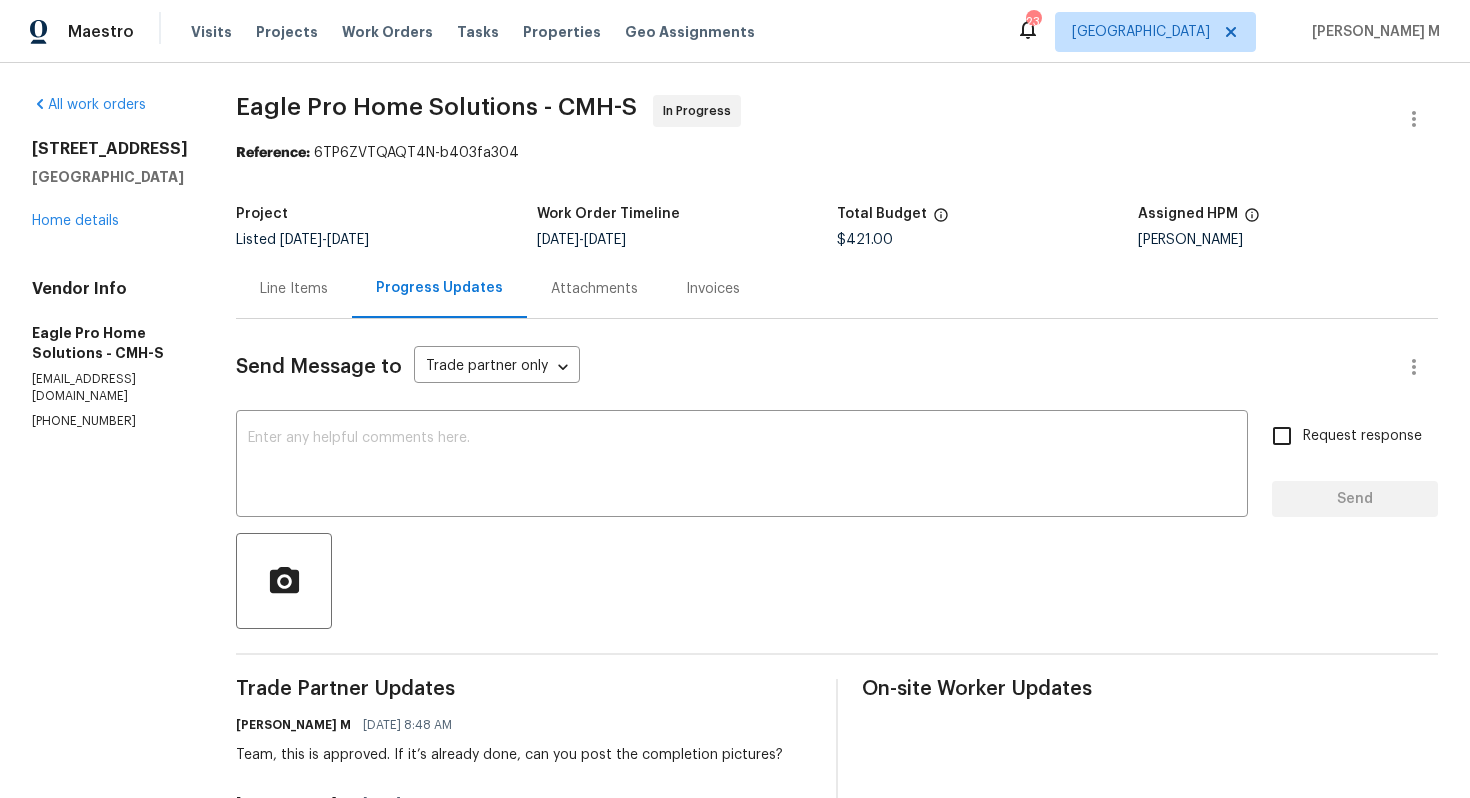 click on "Line Items" at bounding box center (294, 289) 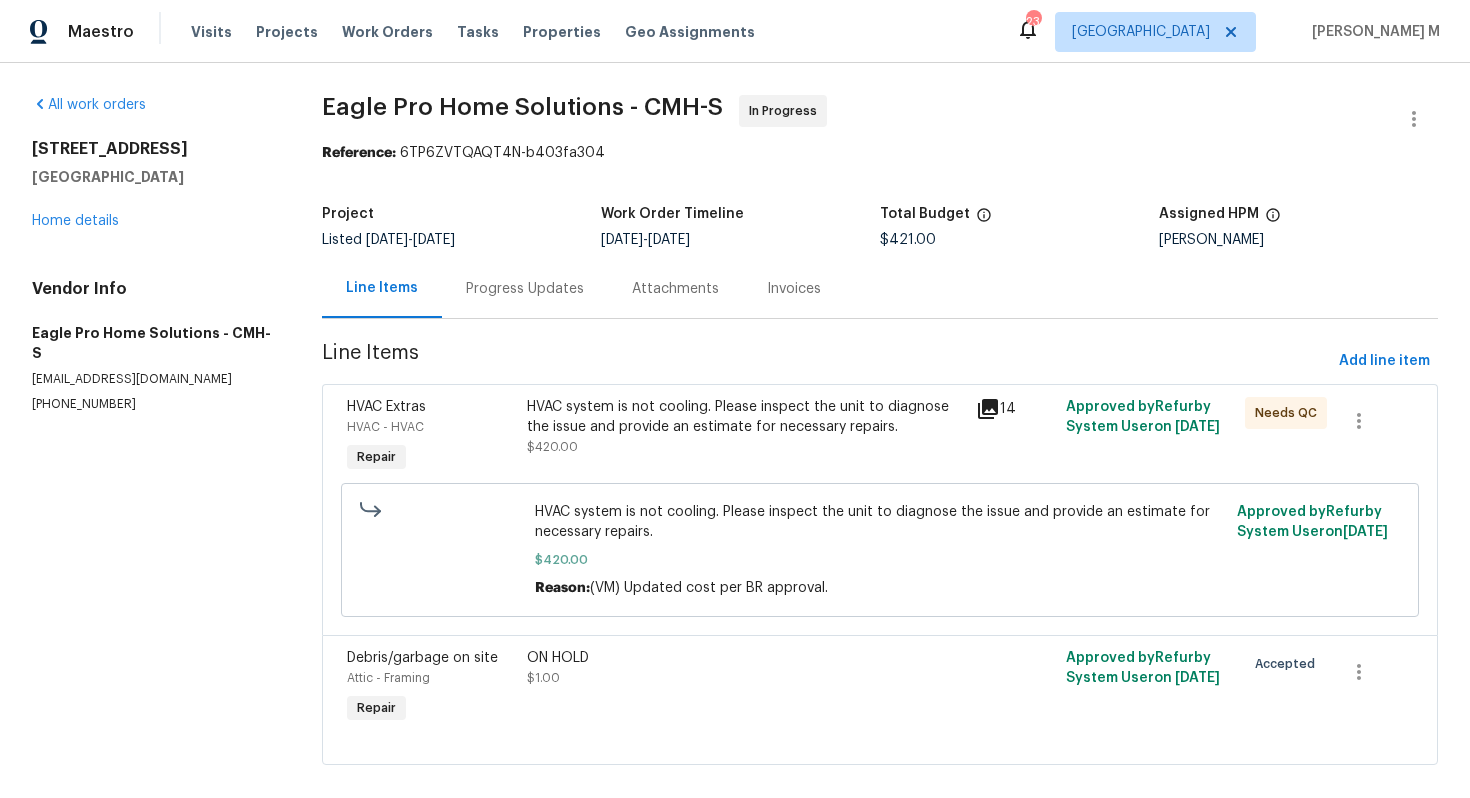 click on "Progress Updates" at bounding box center [525, 289] 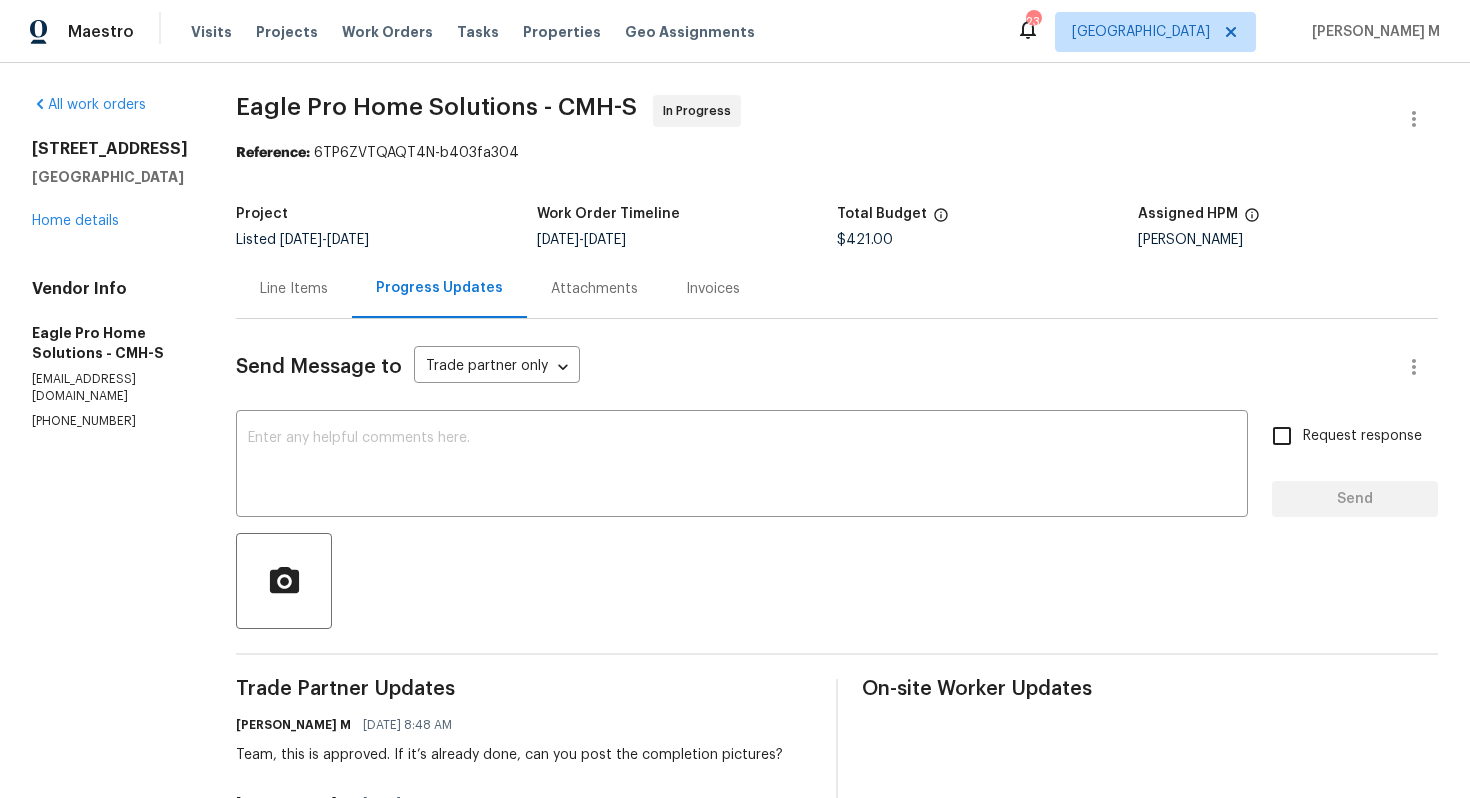 click on "Line Items" at bounding box center [294, 288] 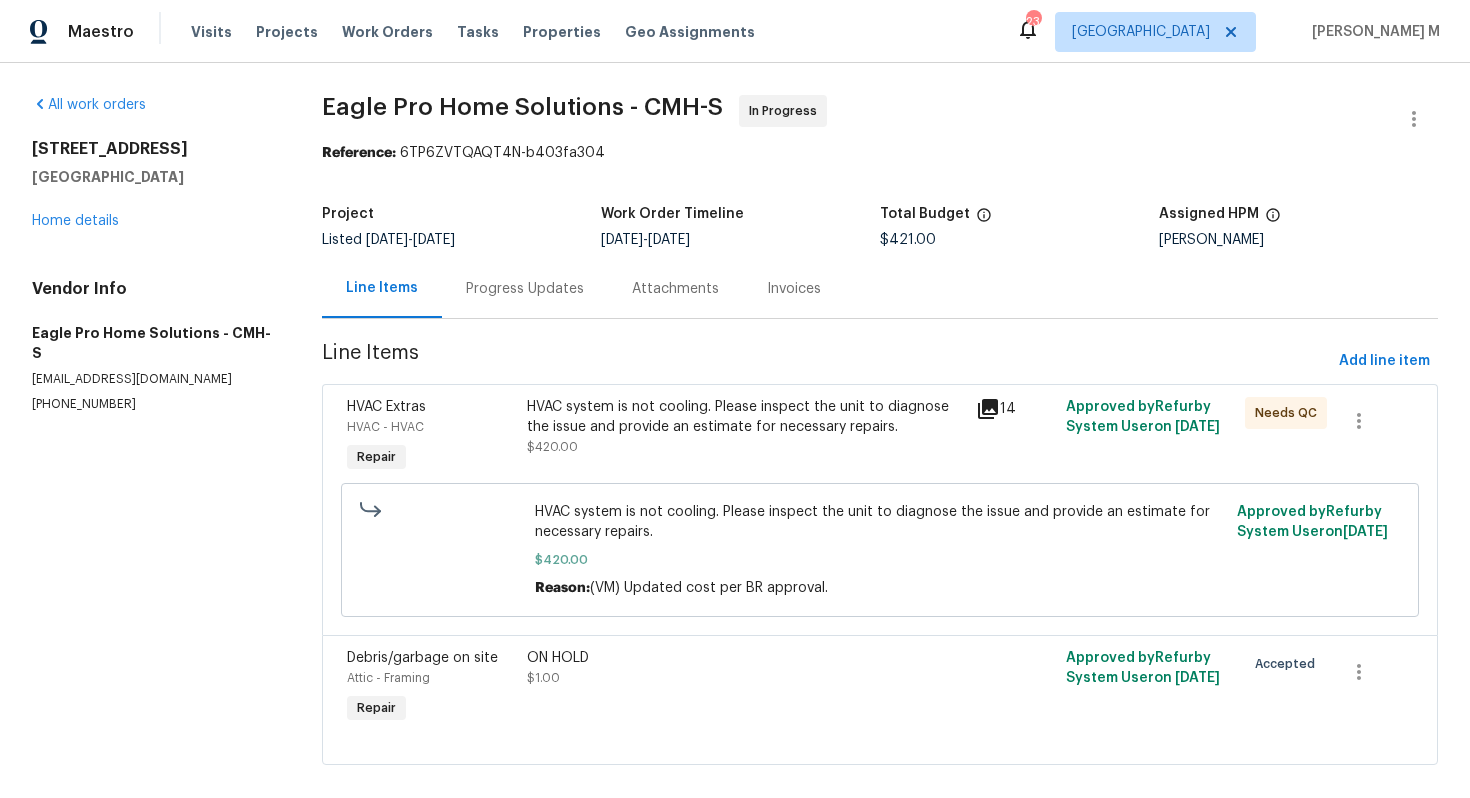 click on "Progress Updates" at bounding box center [525, 288] 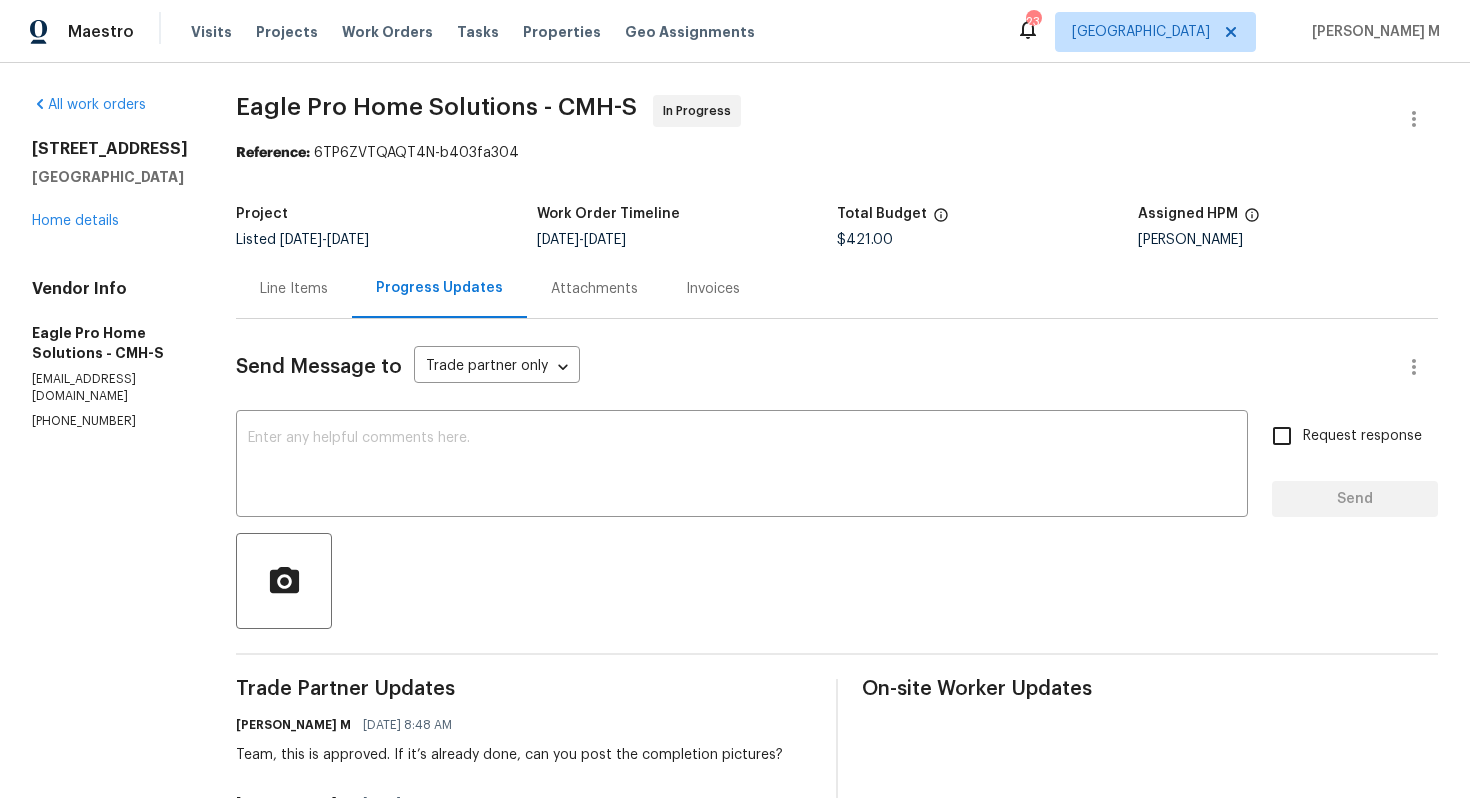 click on "Line Items" at bounding box center (294, 288) 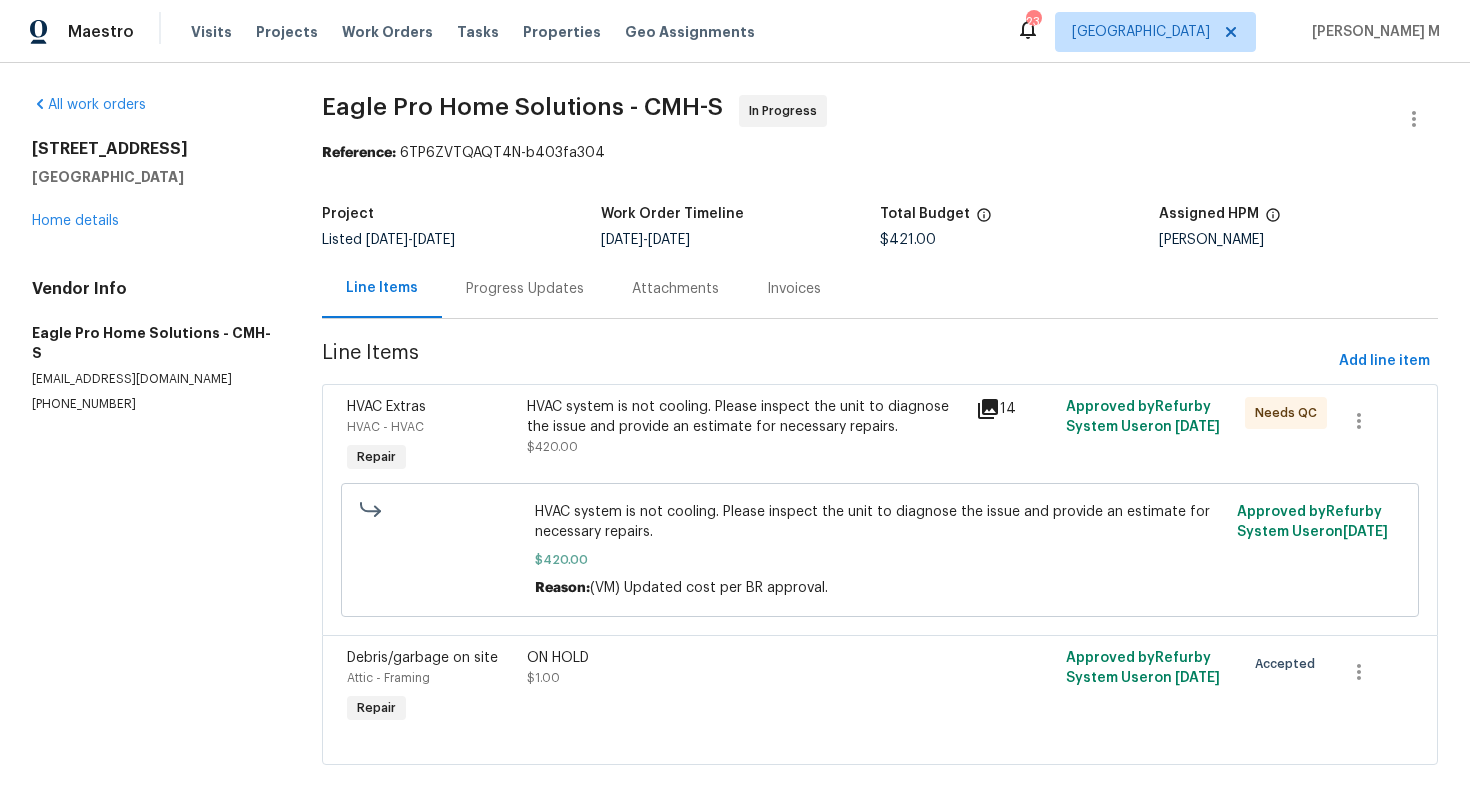 click on "Progress Updates" at bounding box center (525, 288) 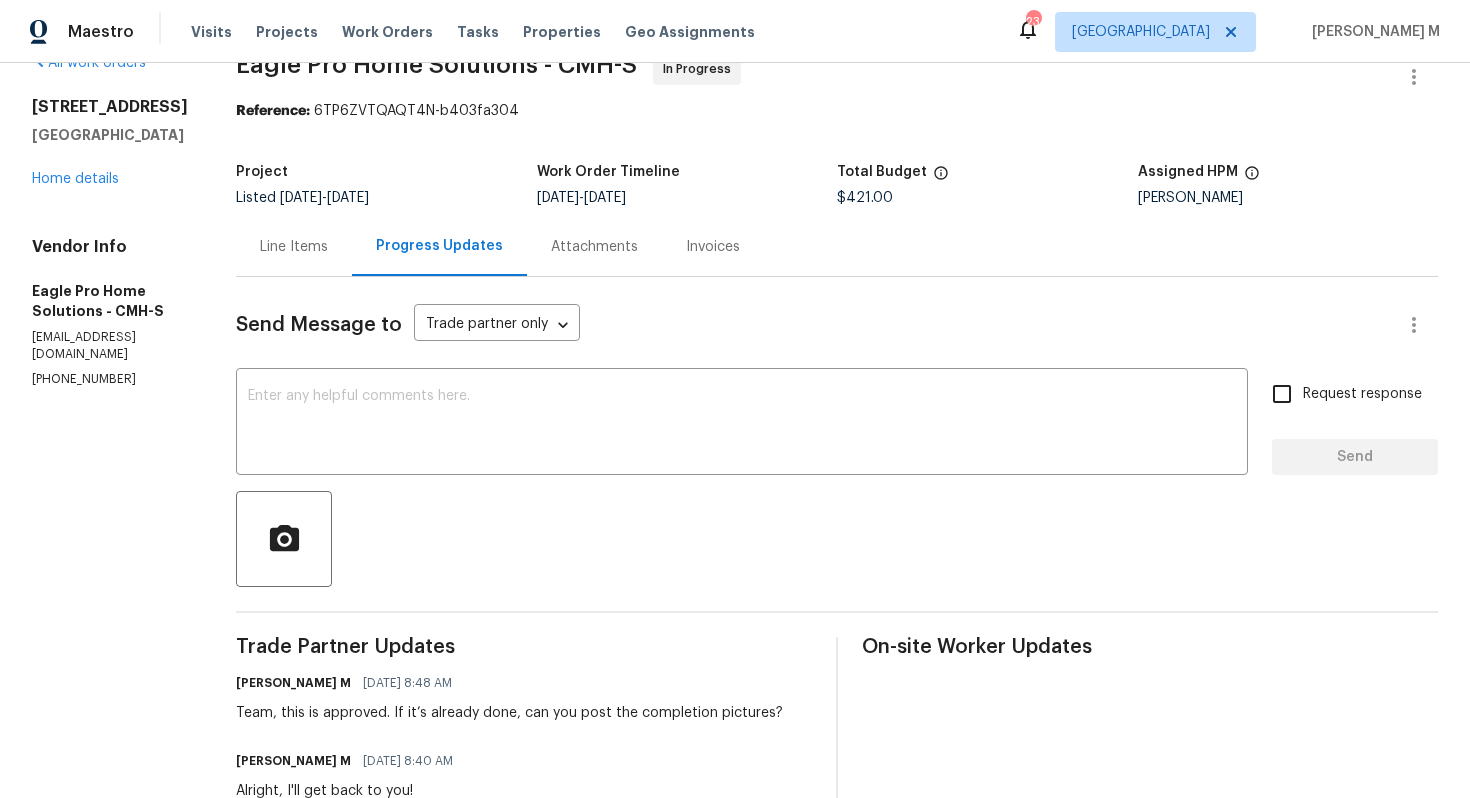 scroll, scrollTop: 0, scrollLeft: 0, axis: both 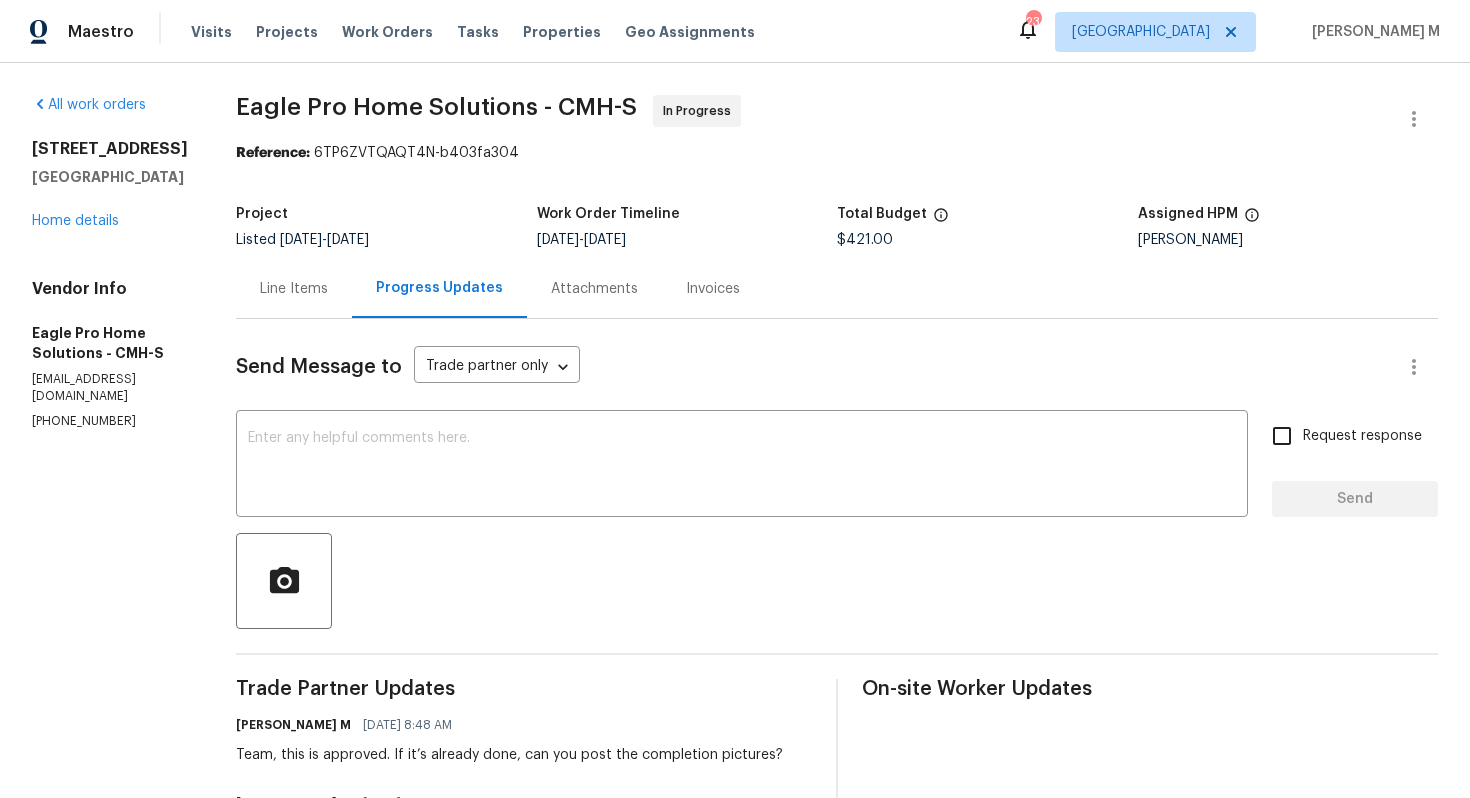 click on "Eagle Pro Home Solutions - CMH-S In Progress Reference:   6TP6ZVTQAQT4N-b403fa304 Project Listed   7/11/2025  -  7/20/2025 Work Order Timeline 7/11/2025  -  7/14/2025 Total Budget $421.00 Assigned HPM Keith Hollingsworth Line Items Progress Updates Attachments Invoices Send Message to Trade partner only Trade partner only ​ x ​ Request response Send Trade Partner Updates Vignesh M 07/18/2025 8:48 AM Team, this is approved. If it’s already done, can you post the completion pictures? Vignesh M 07/17/2025 8:40 AM Alright, I'll get back to you! Eagle Pro Home Solutions 07/16/2025 3:30 PM We returned and recharged the system with 2 additional pounds of freon. The filter was also replaced. We need the value updated to $420 for this work order. Keith Hollingsworth 07/16/2025 1:05 PM Thank you! Eagle Pro Home Solutions 07/16/2025 9:22 AM Good afternoon, yes this is on our schedule for today. When my tech completes his inspection, we will report back with the suggested scope of work. Vignesh M 07/16/2025 9:20 AM" at bounding box center (837, 883) 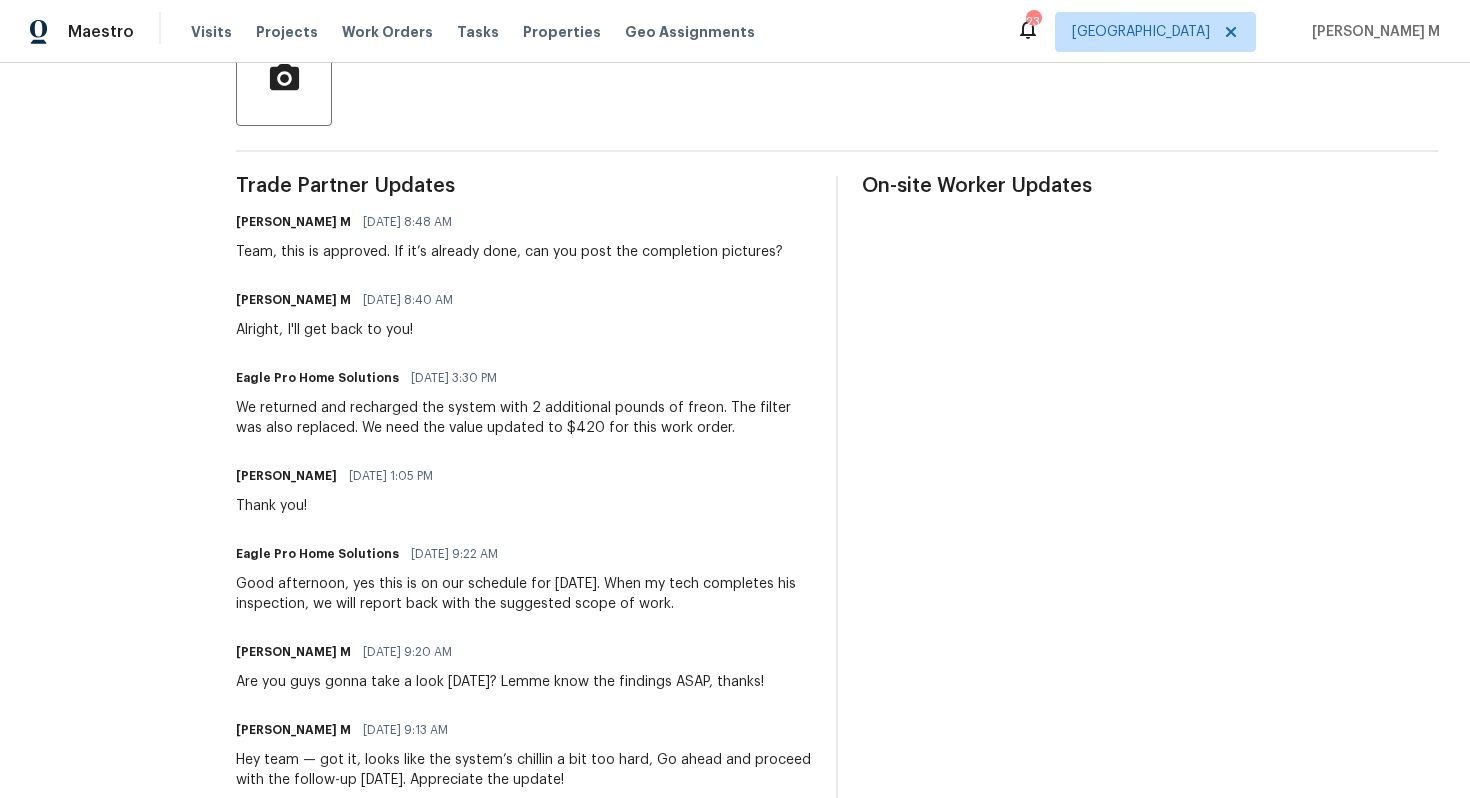 scroll, scrollTop: 0, scrollLeft: 0, axis: both 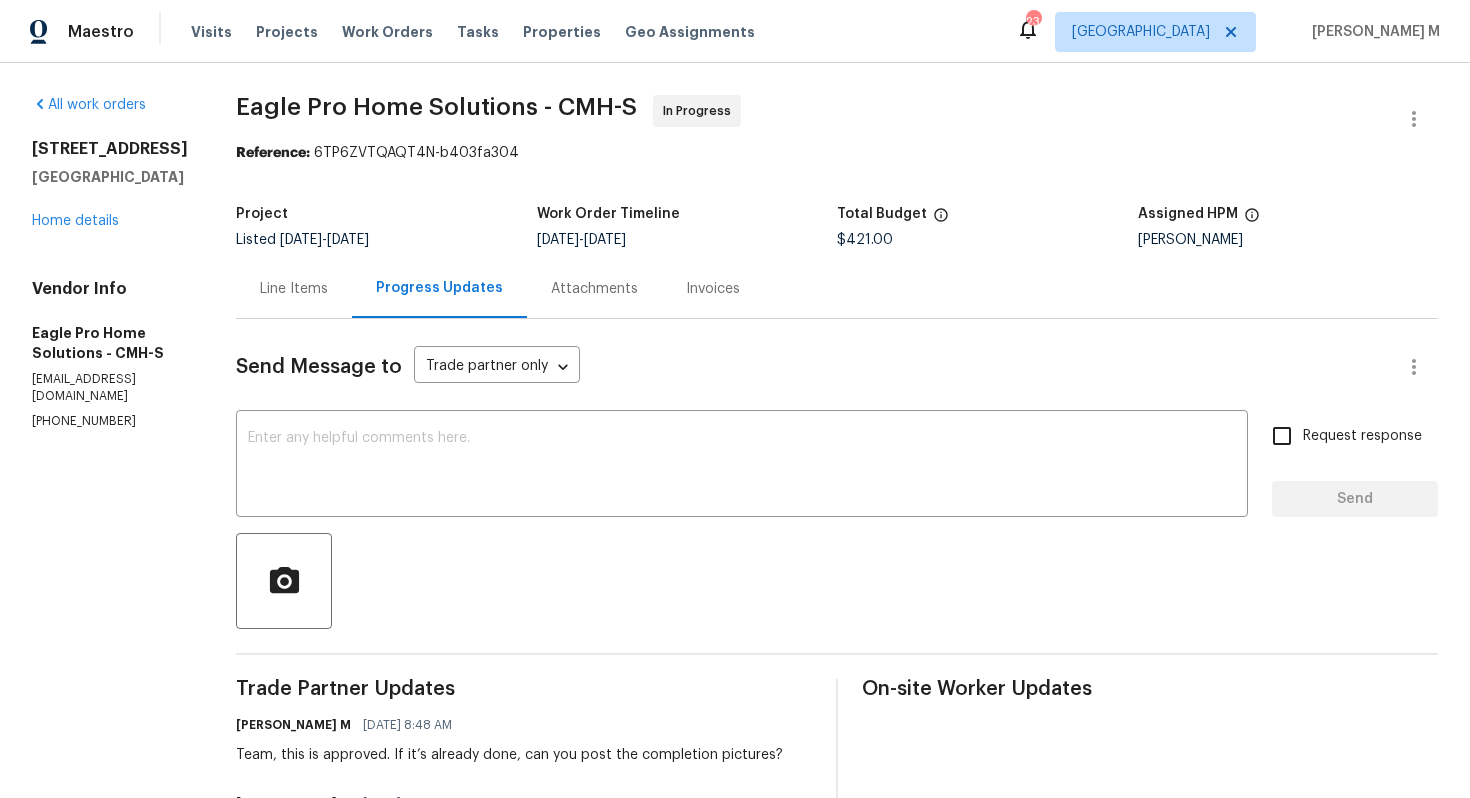 click on "All work orders 3429 Grovepark Dr Grove City, OH 43123 Home details Vendor Info Eagle Pro Home Solutions - CMH-S maint@eagleprohomesolutions.com (614) 696-5556" at bounding box center [110, 262] 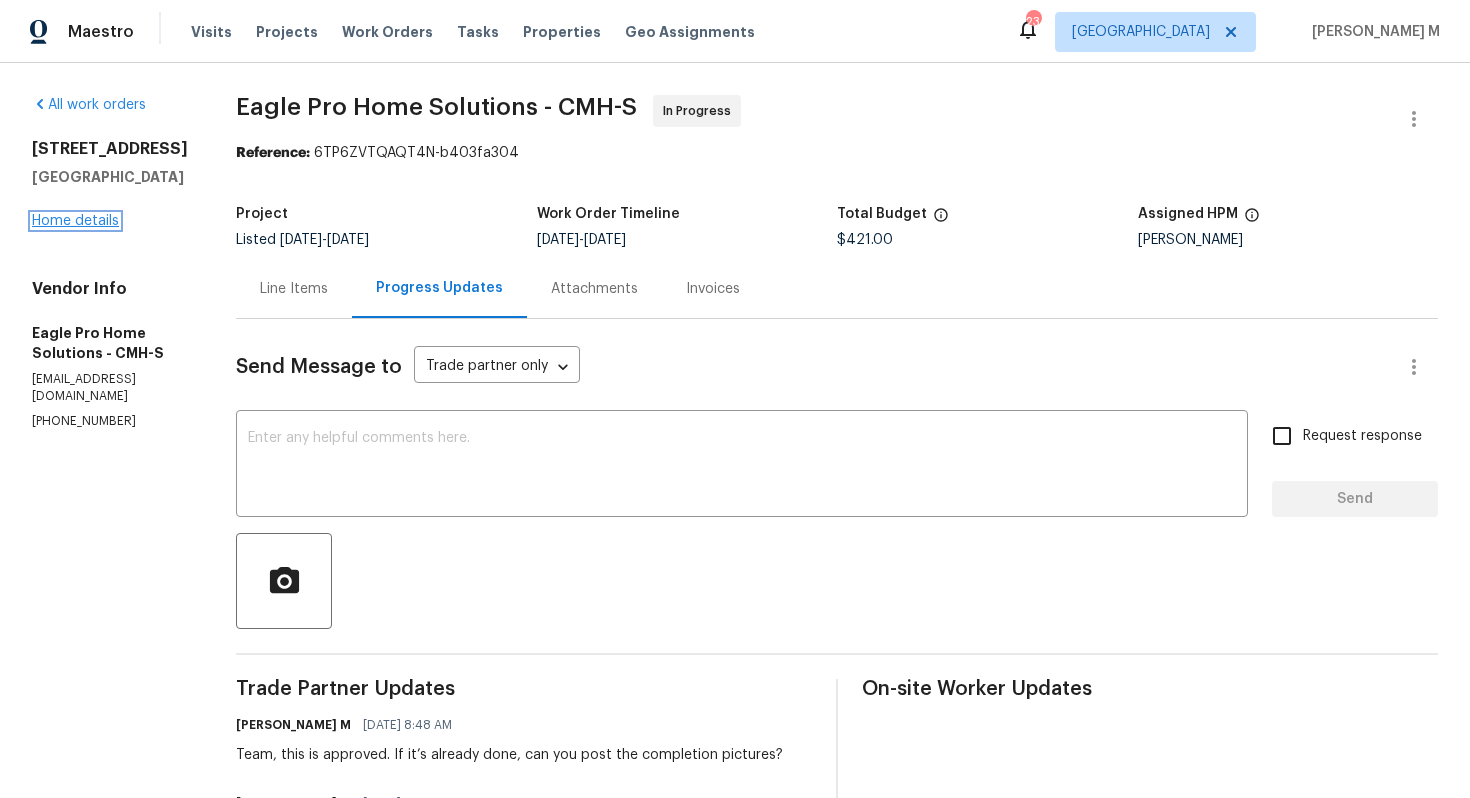 click on "Home details" at bounding box center [75, 221] 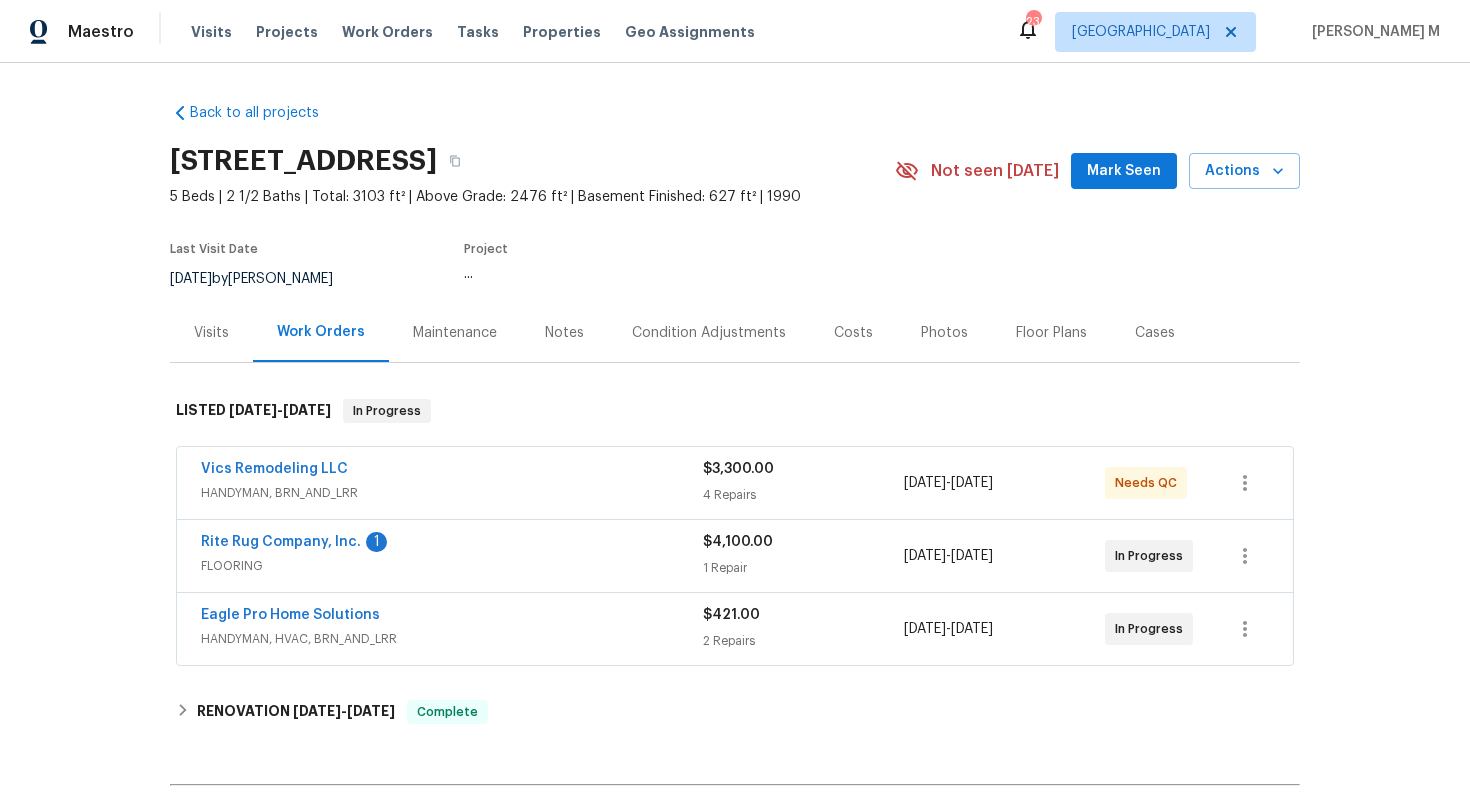 click on "FLOORING" at bounding box center (452, 566) 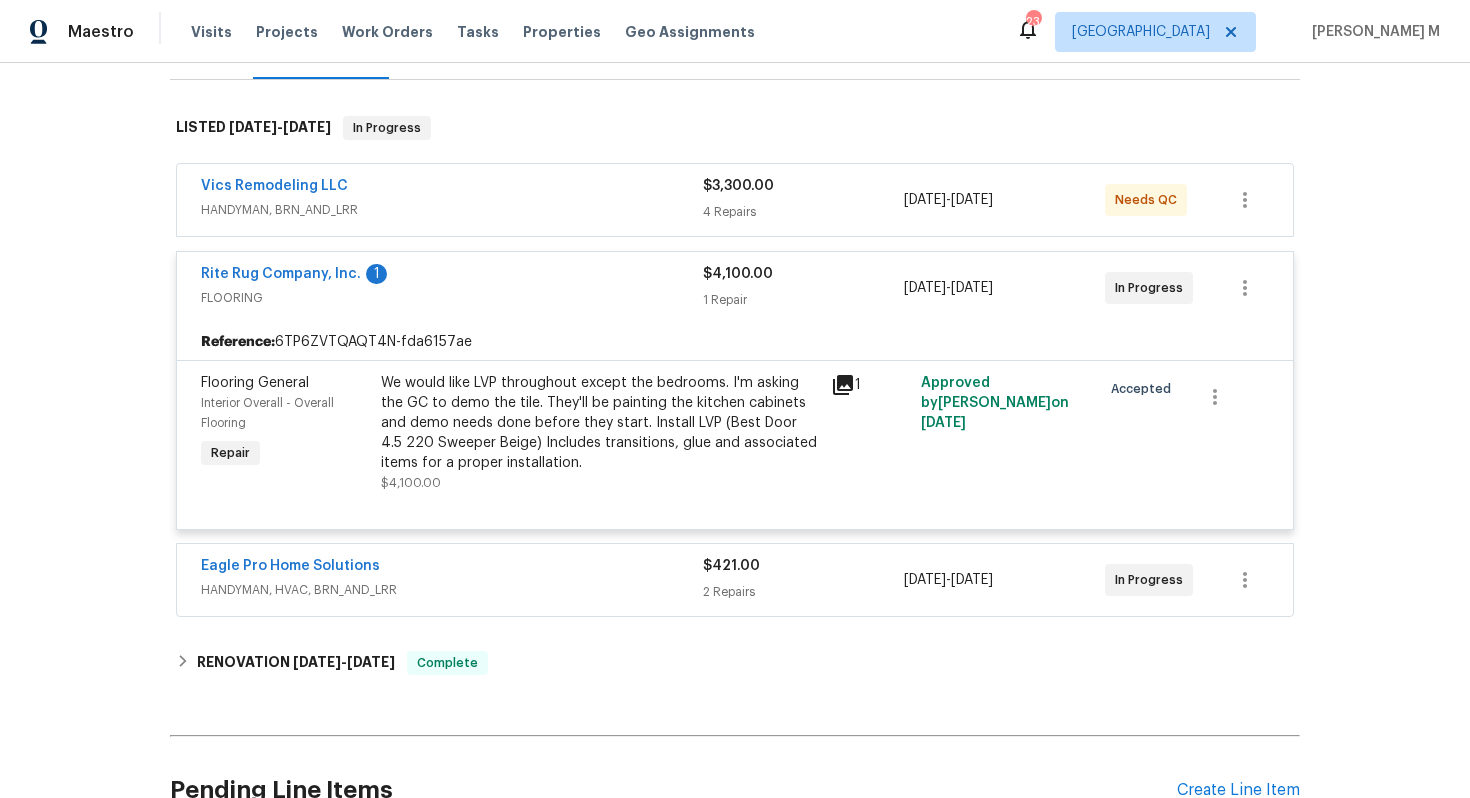 scroll, scrollTop: 287, scrollLeft: 0, axis: vertical 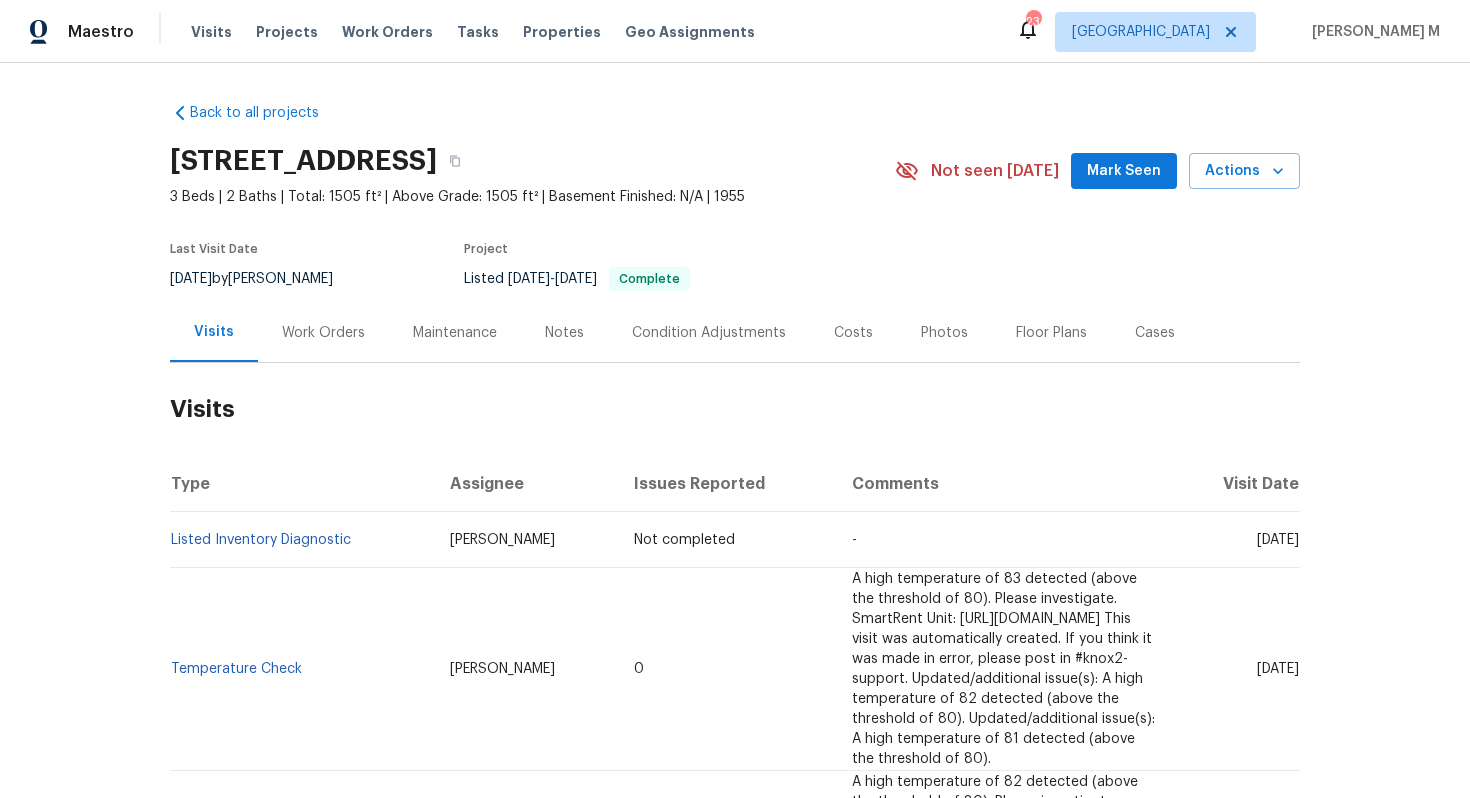 click on "Work Orders" at bounding box center (323, 332) 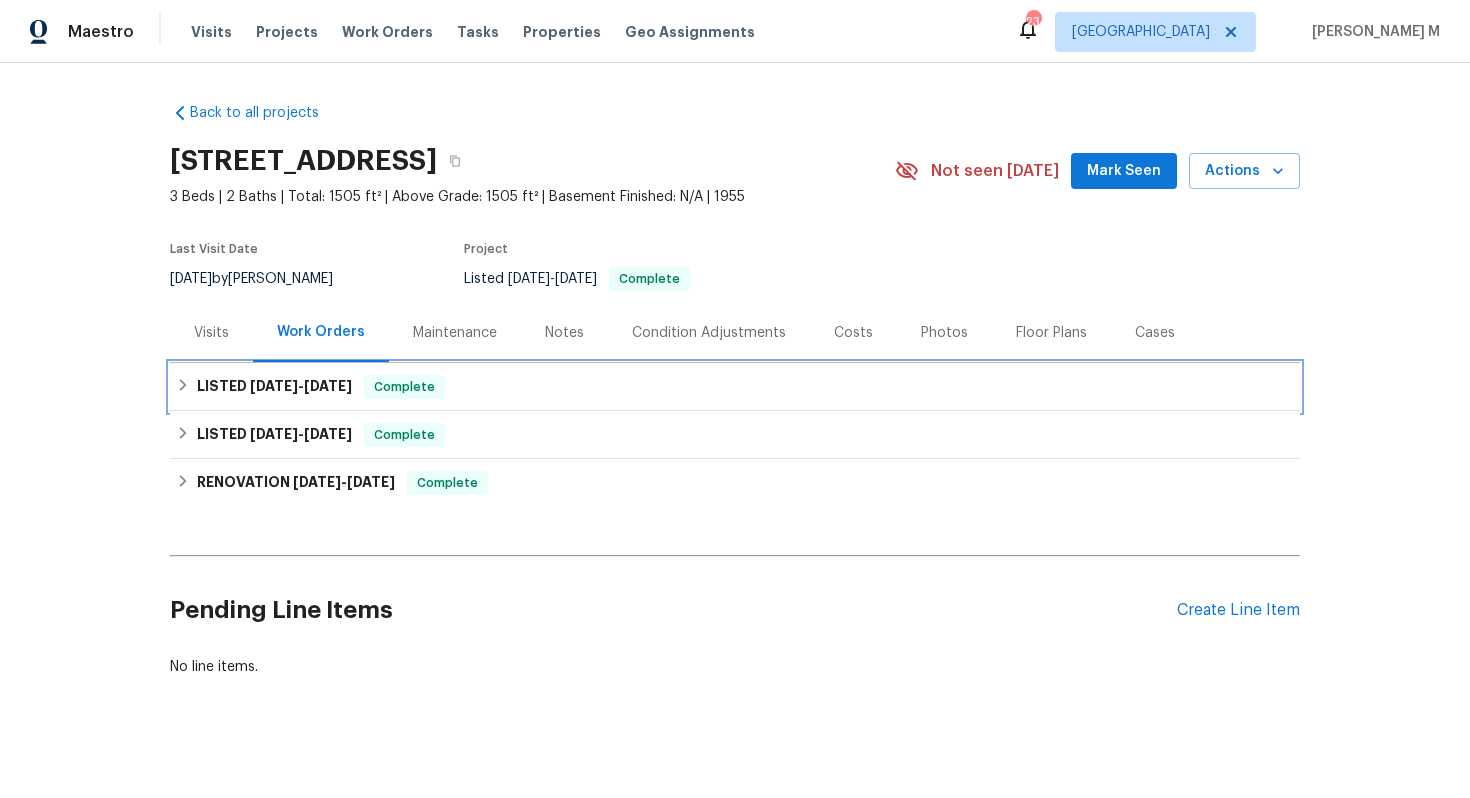 click on "LISTED   [DATE]  -  [DATE] Complete" at bounding box center [735, 387] 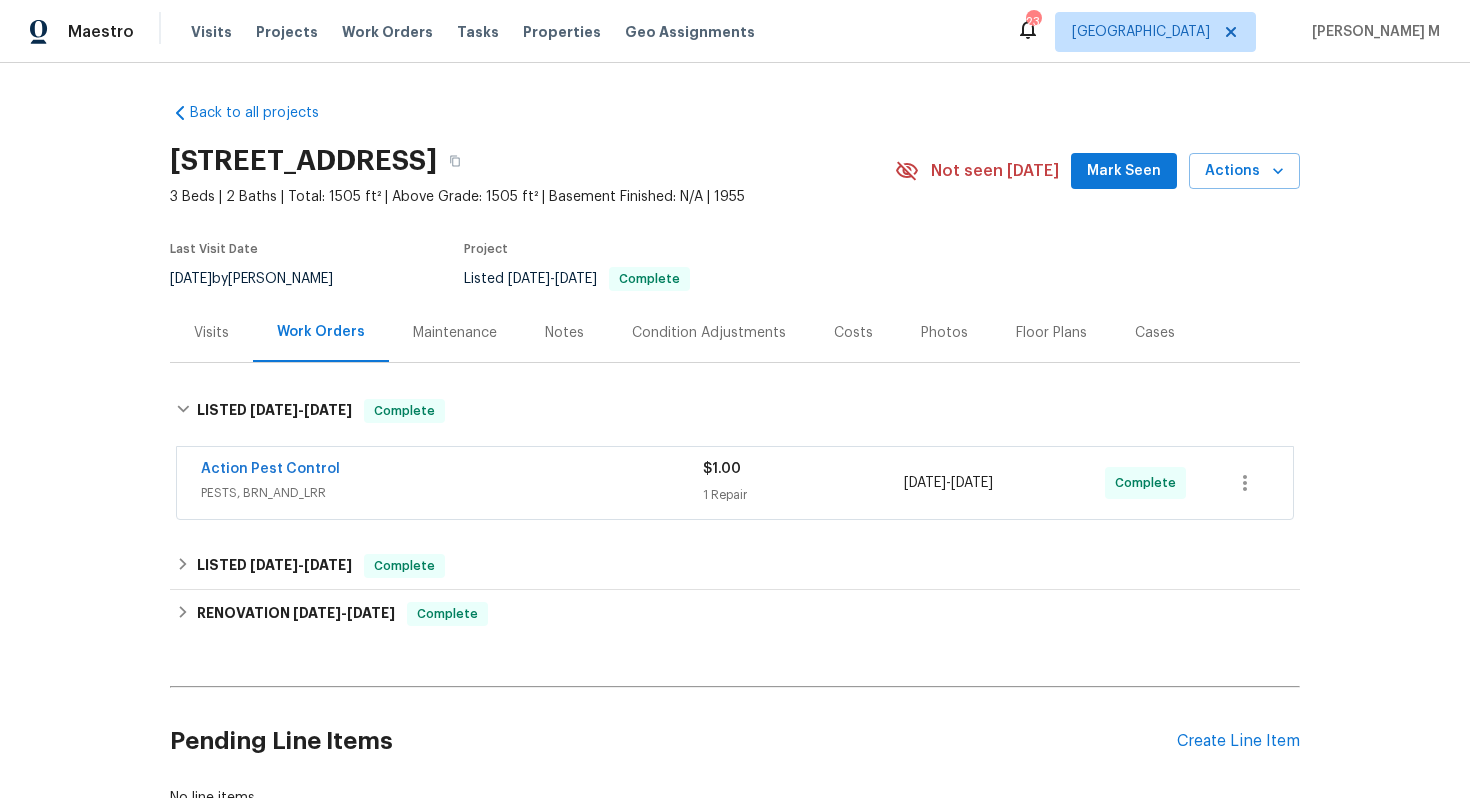 click on "Action Pest Control PESTS, BRN_AND_LRR" at bounding box center (452, 483) 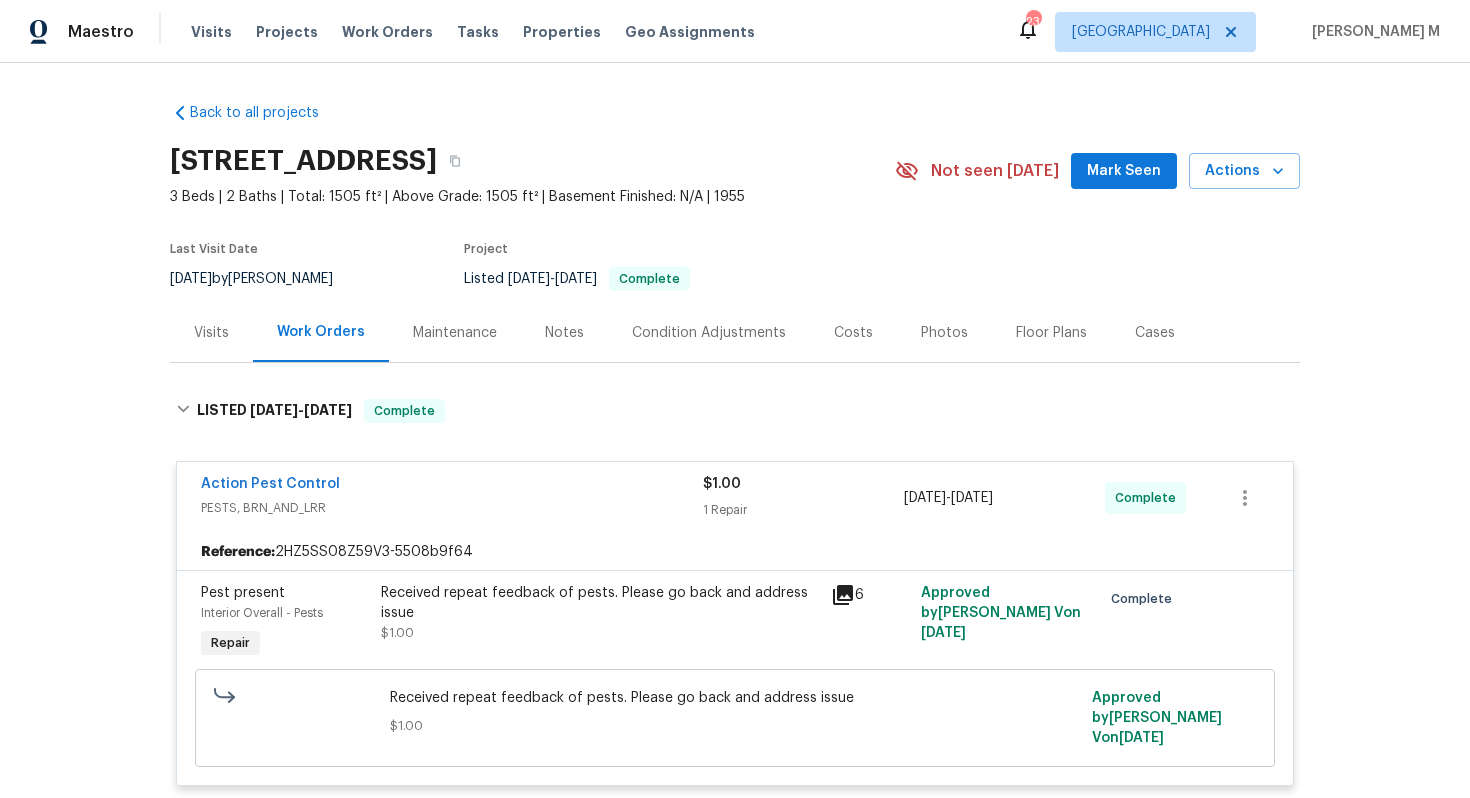 scroll, scrollTop: 212, scrollLeft: 0, axis: vertical 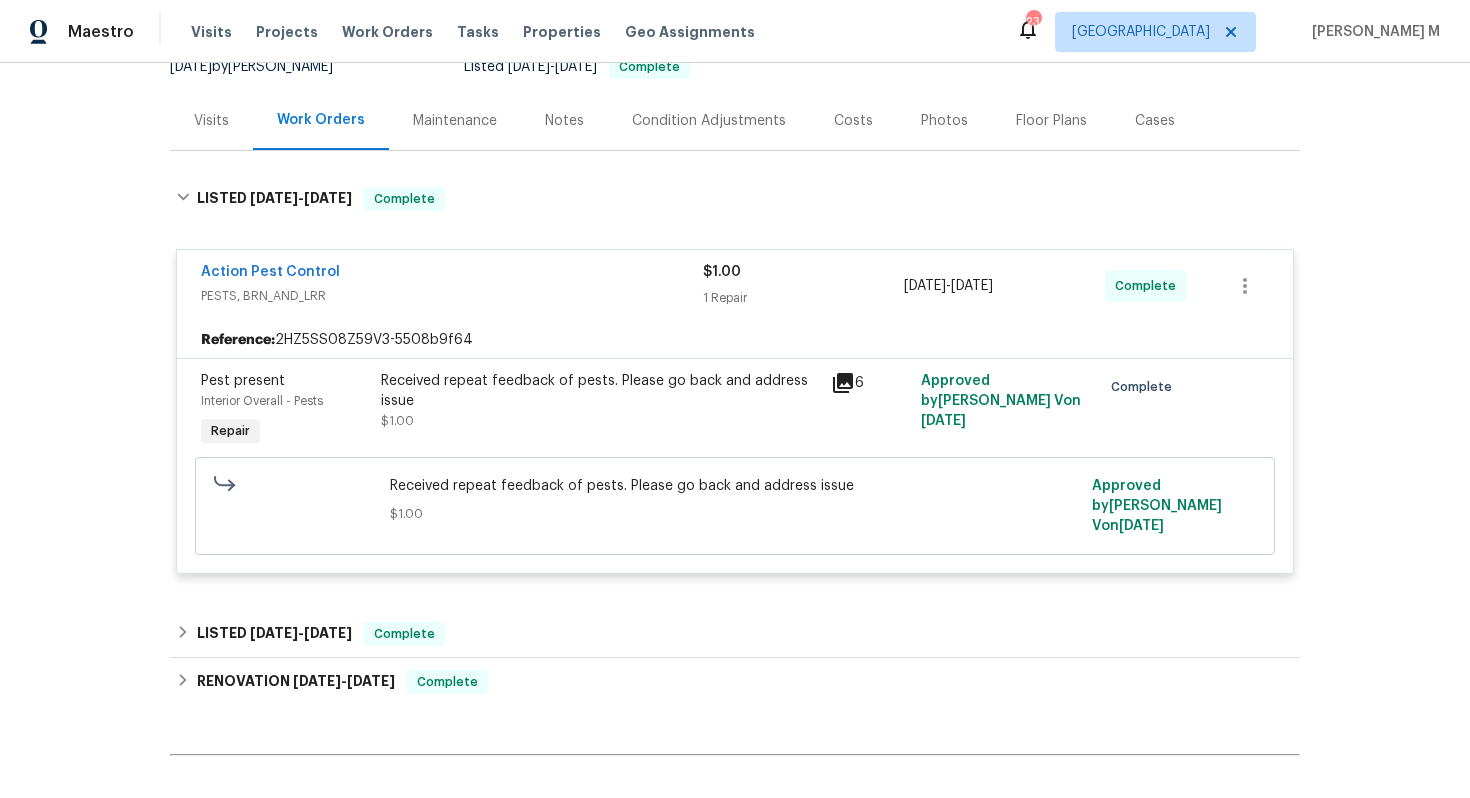 click on "Create Line Item" at bounding box center (1238, 809) 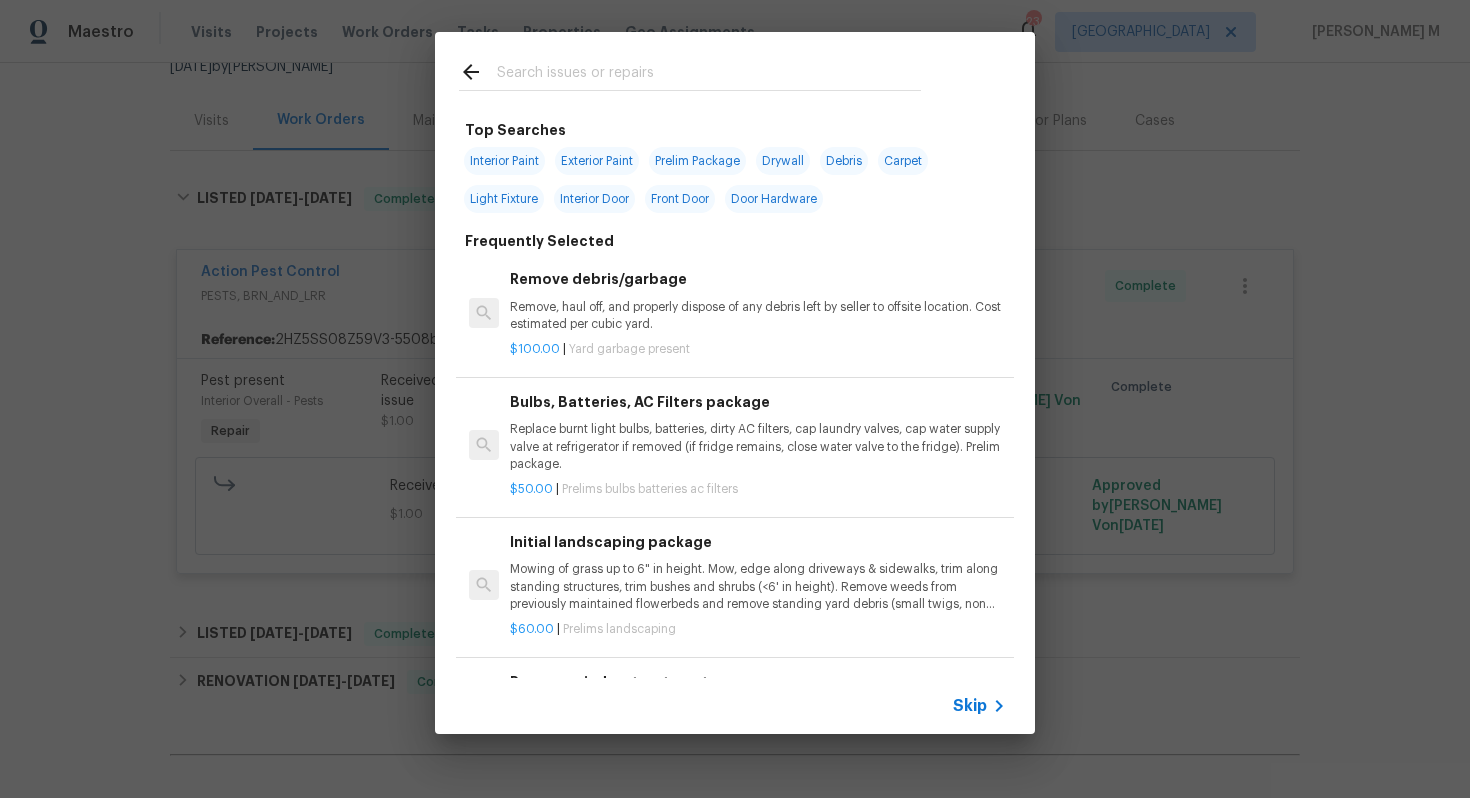 click on "Skip" at bounding box center (970, 706) 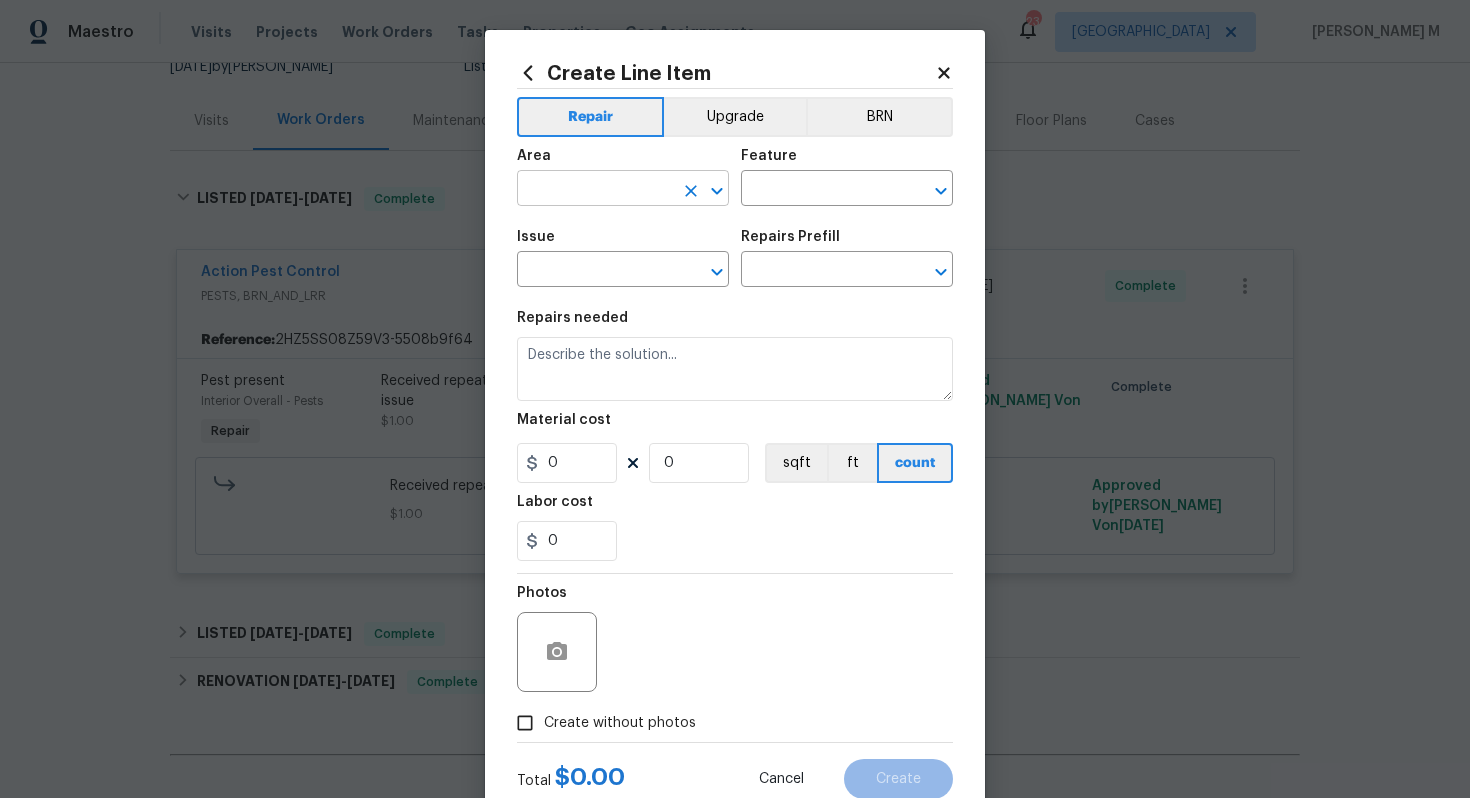 click at bounding box center [595, 190] 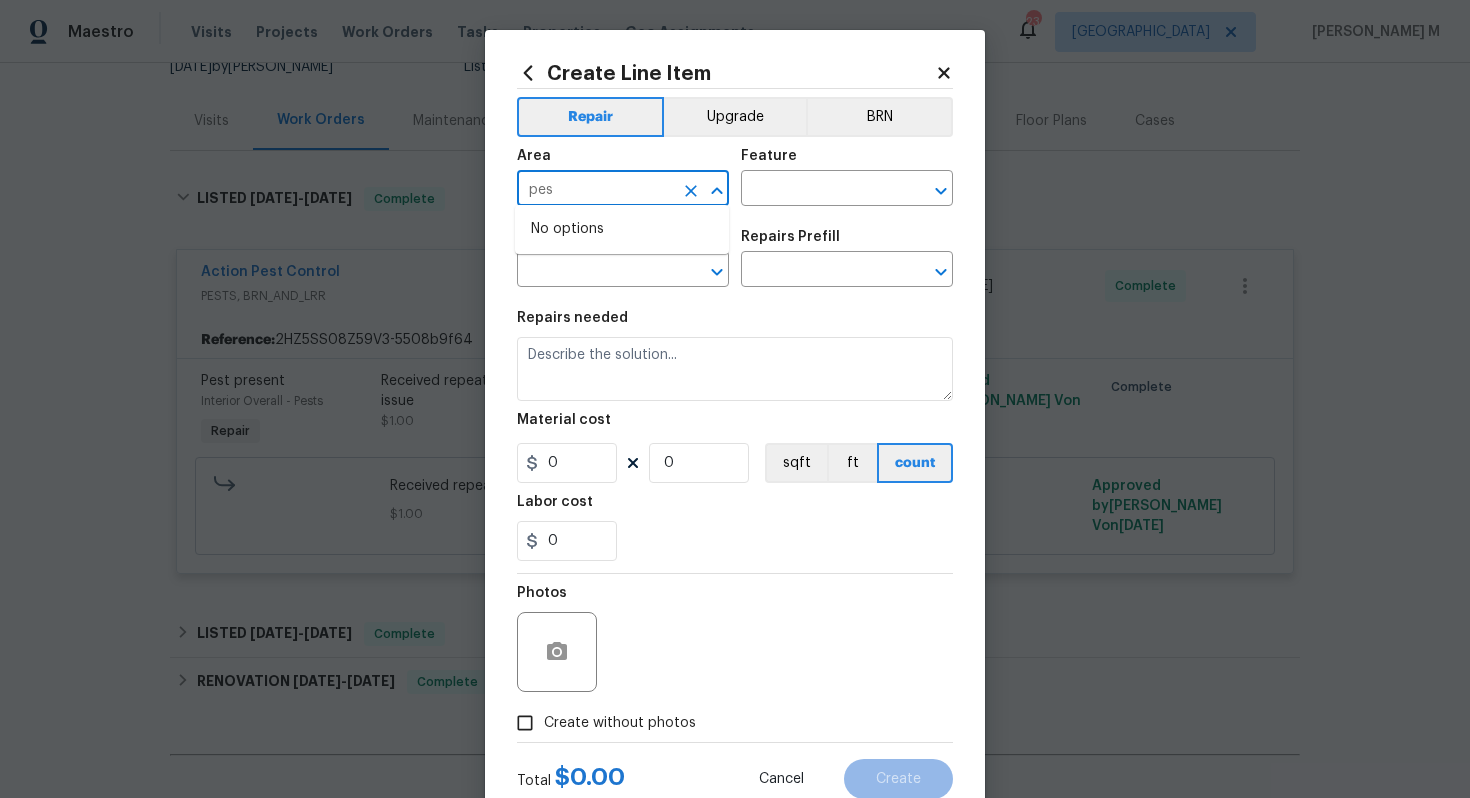 type on "pest" 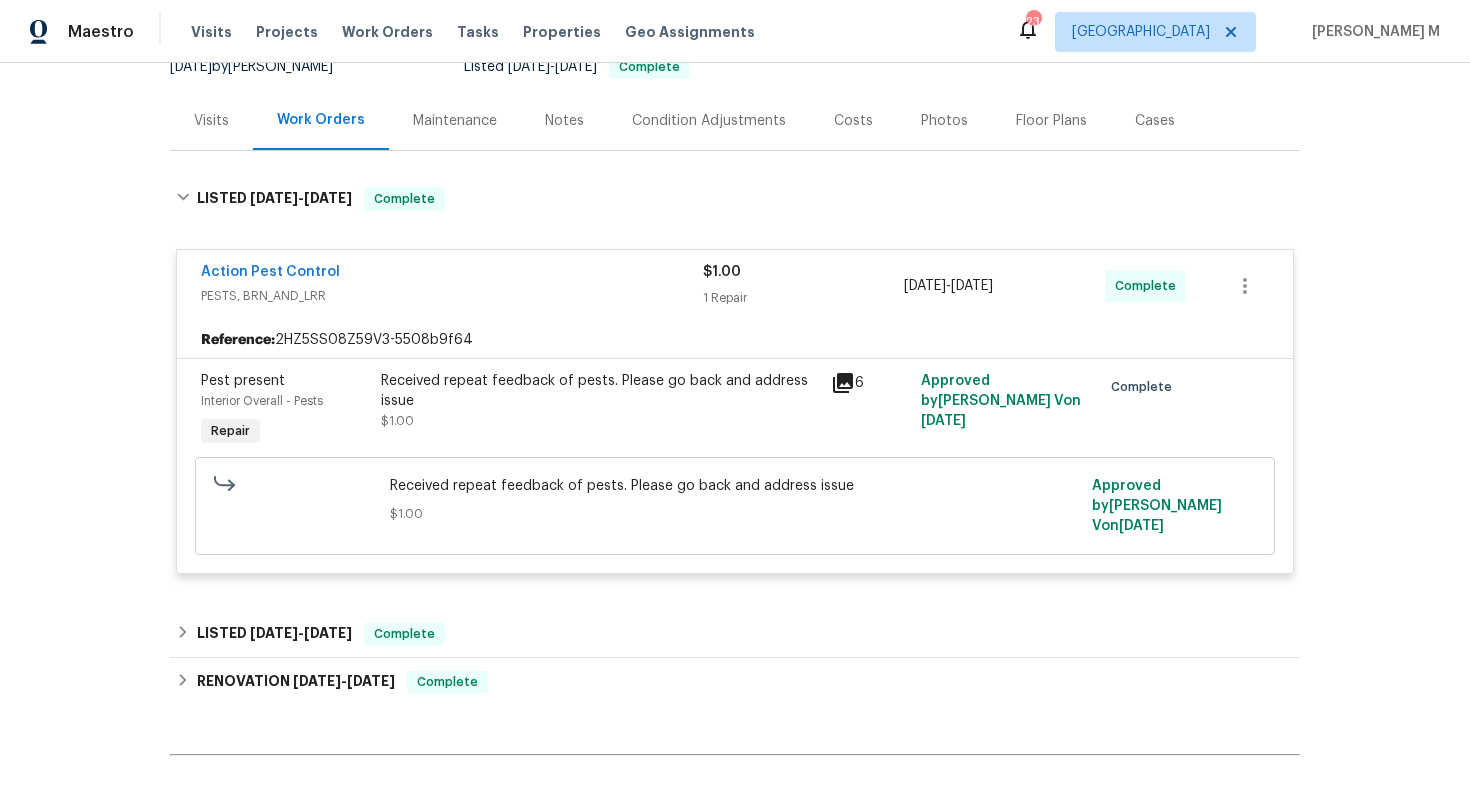 scroll, scrollTop: 295, scrollLeft: 0, axis: vertical 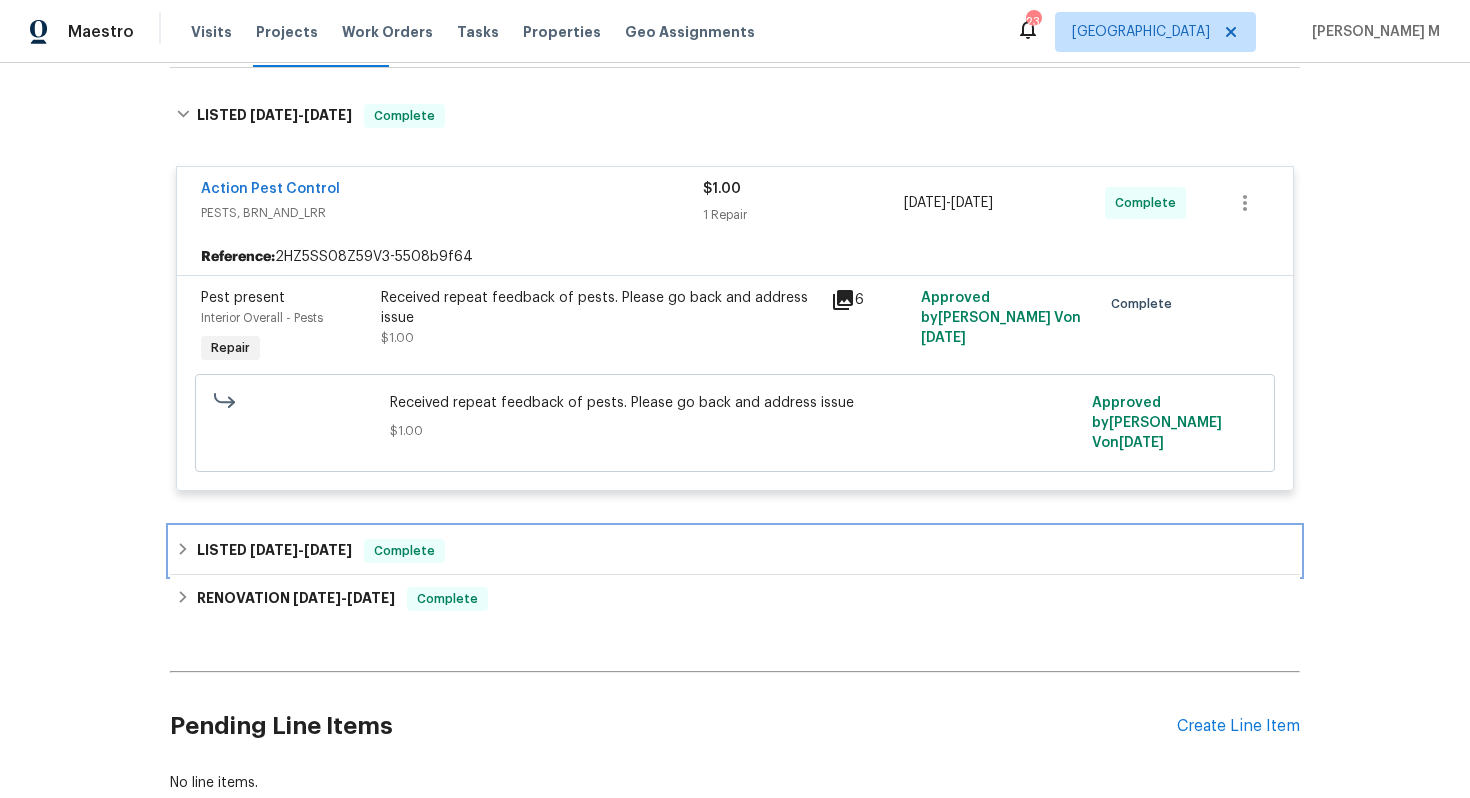 click on "LISTED   6/17/25  -  6/20/25" at bounding box center (274, 551) 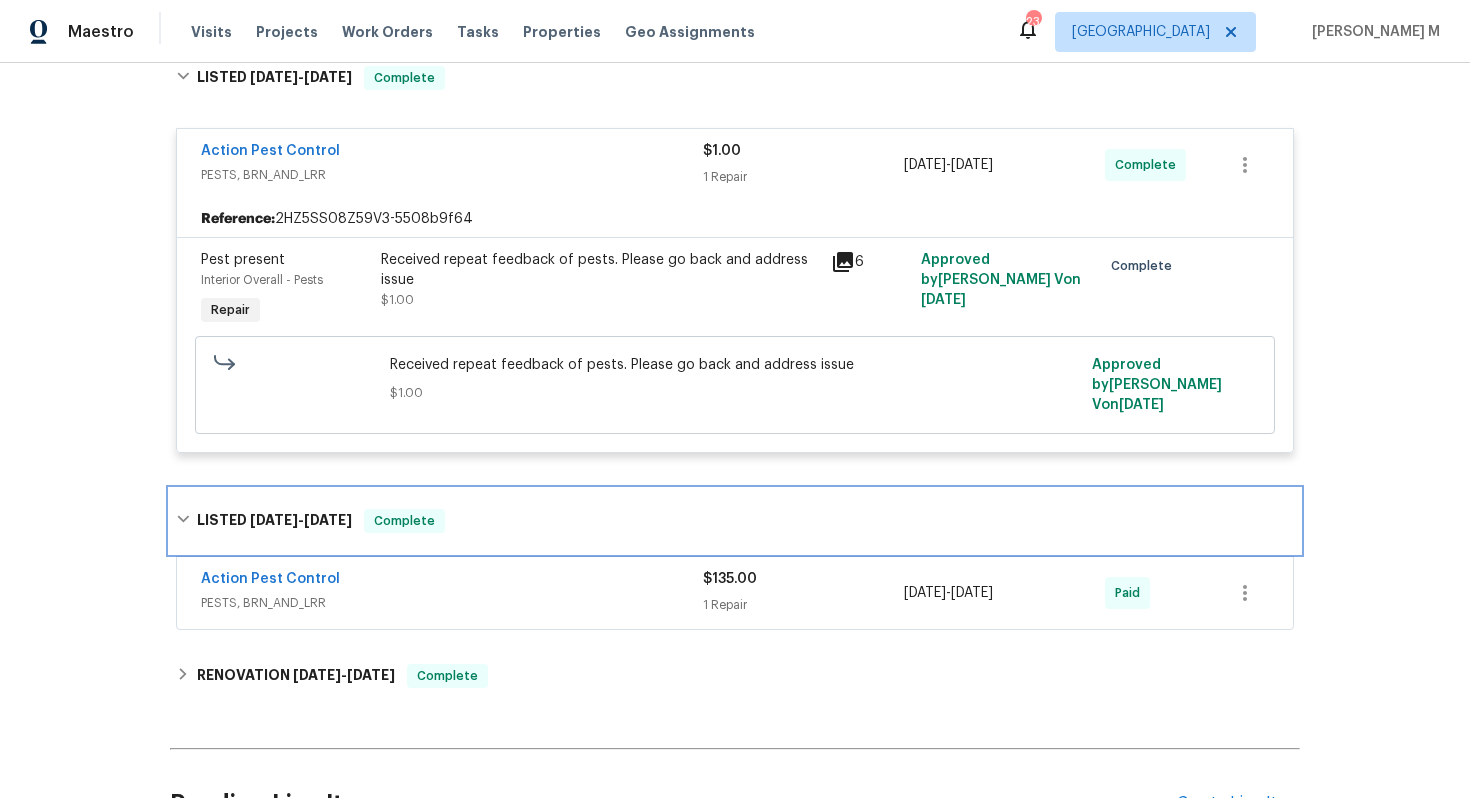 scroll, scrollTop: 347, scrollLeft: 0, axis: vertical 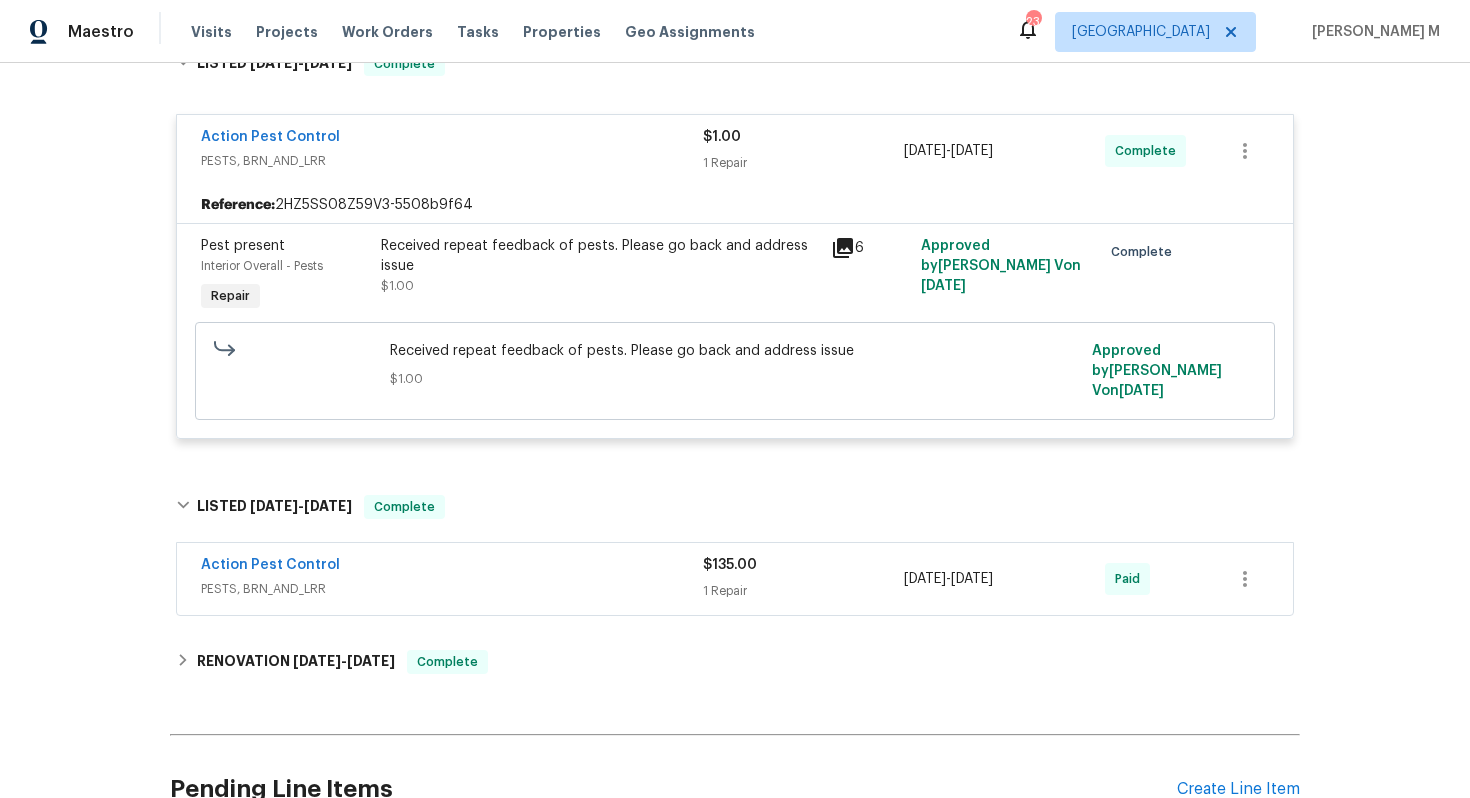 click on "PESTS, BRN_AND_LRR" at bounding box center (452, 589) 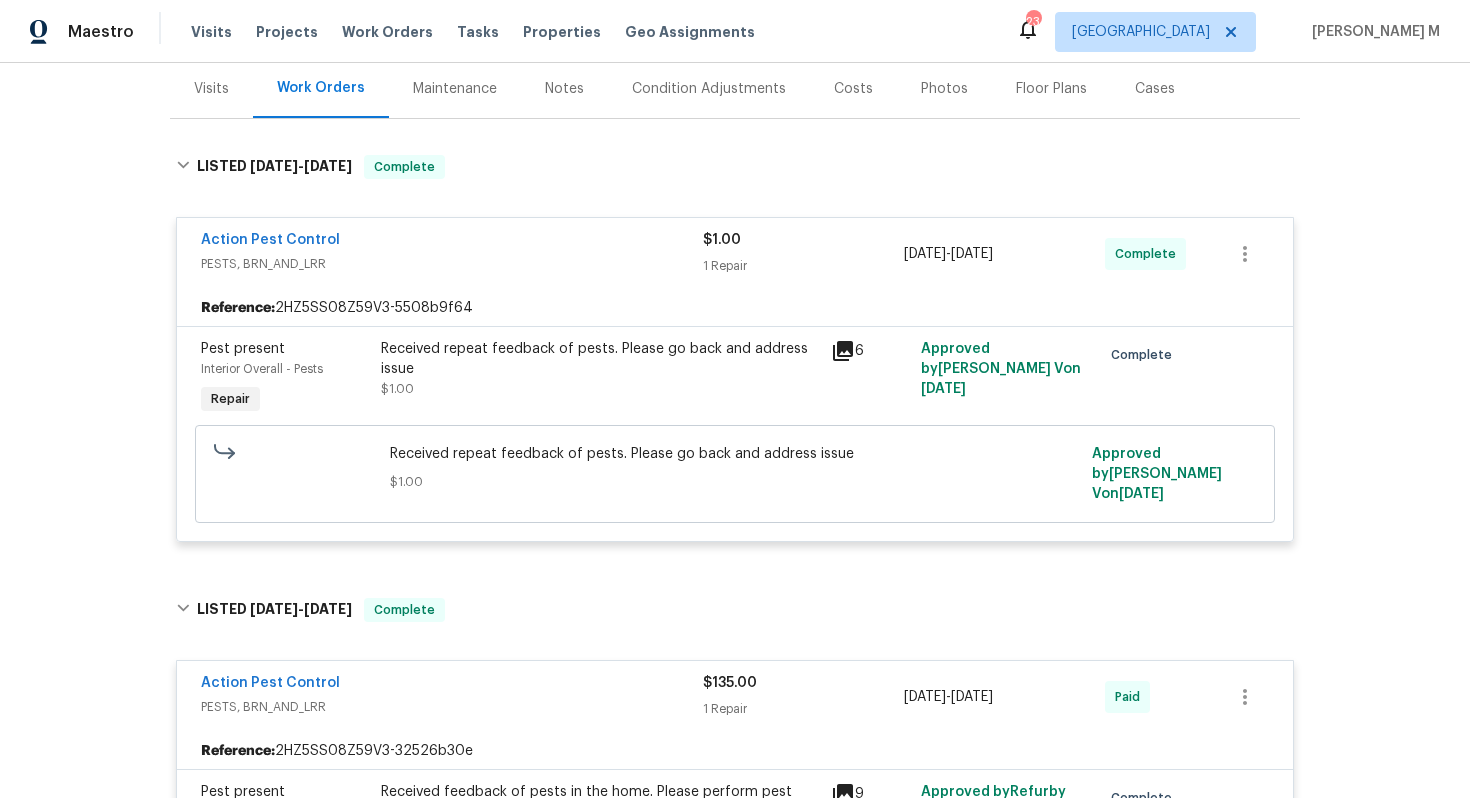 scroll, scrollTop: 807, scrollLeft: 0, axis: vertical 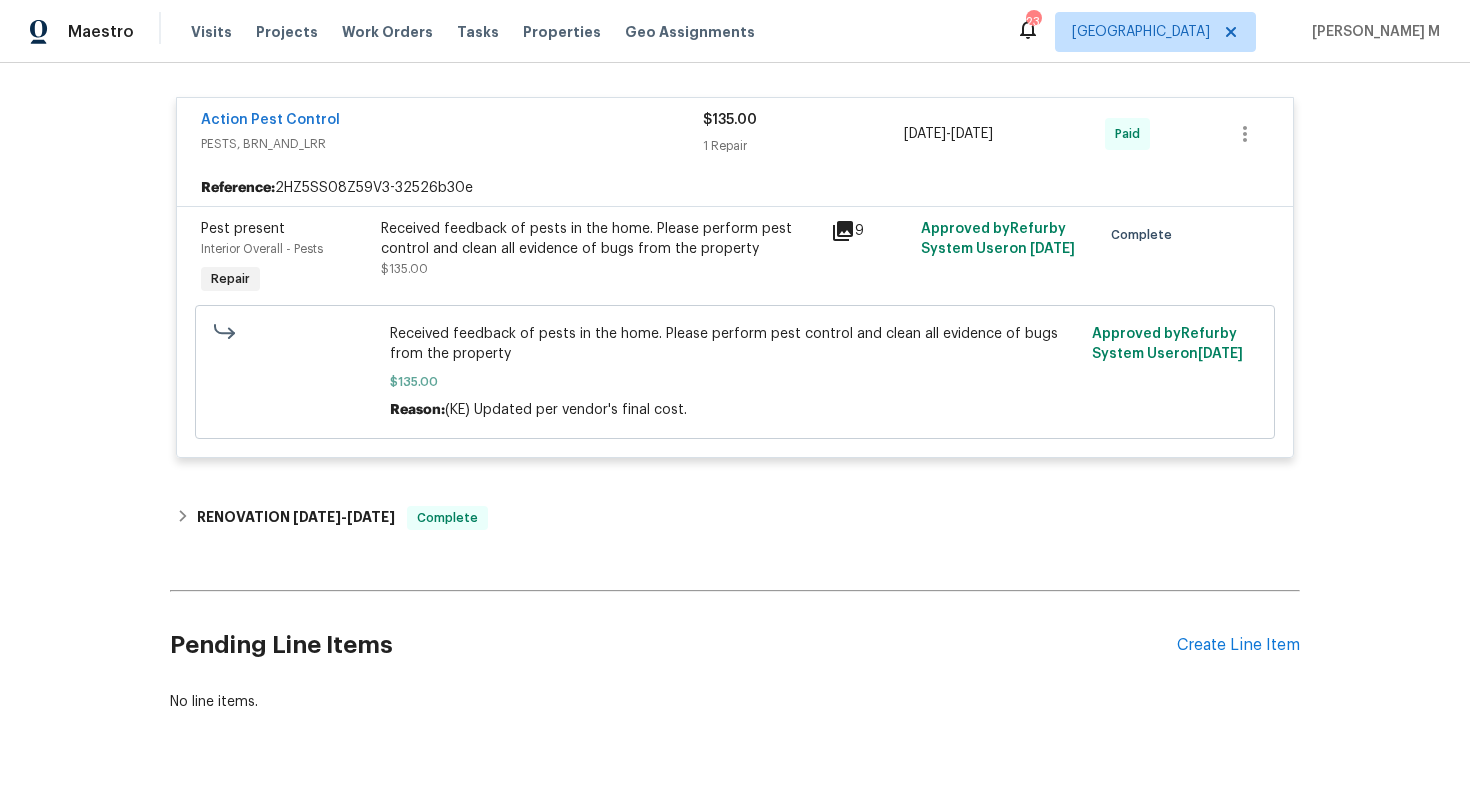 click on "Pending Line Items Create Line Item" at bounding box center [735, 645] 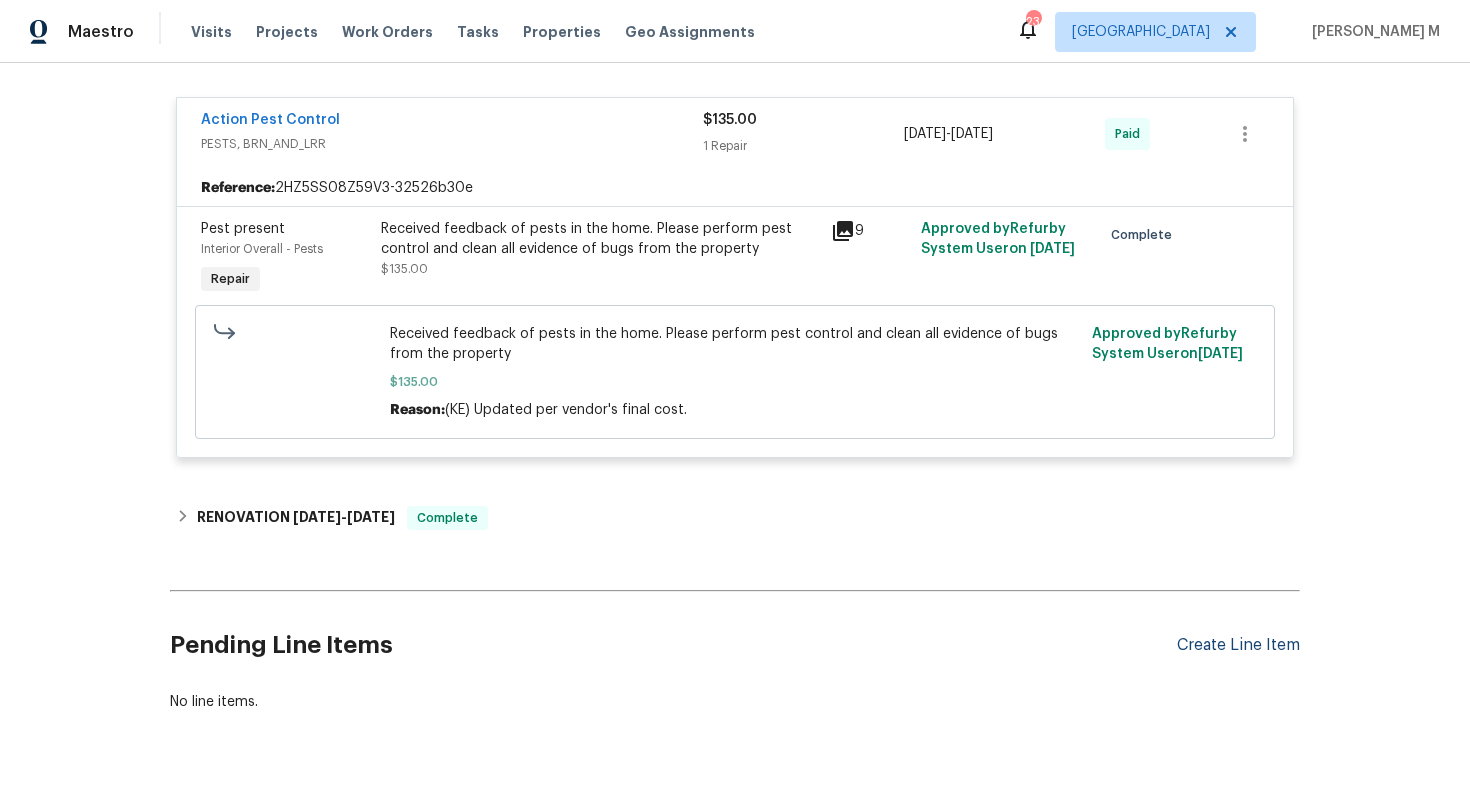 click on "Create Line Item" at bounding box center (1238, 645) 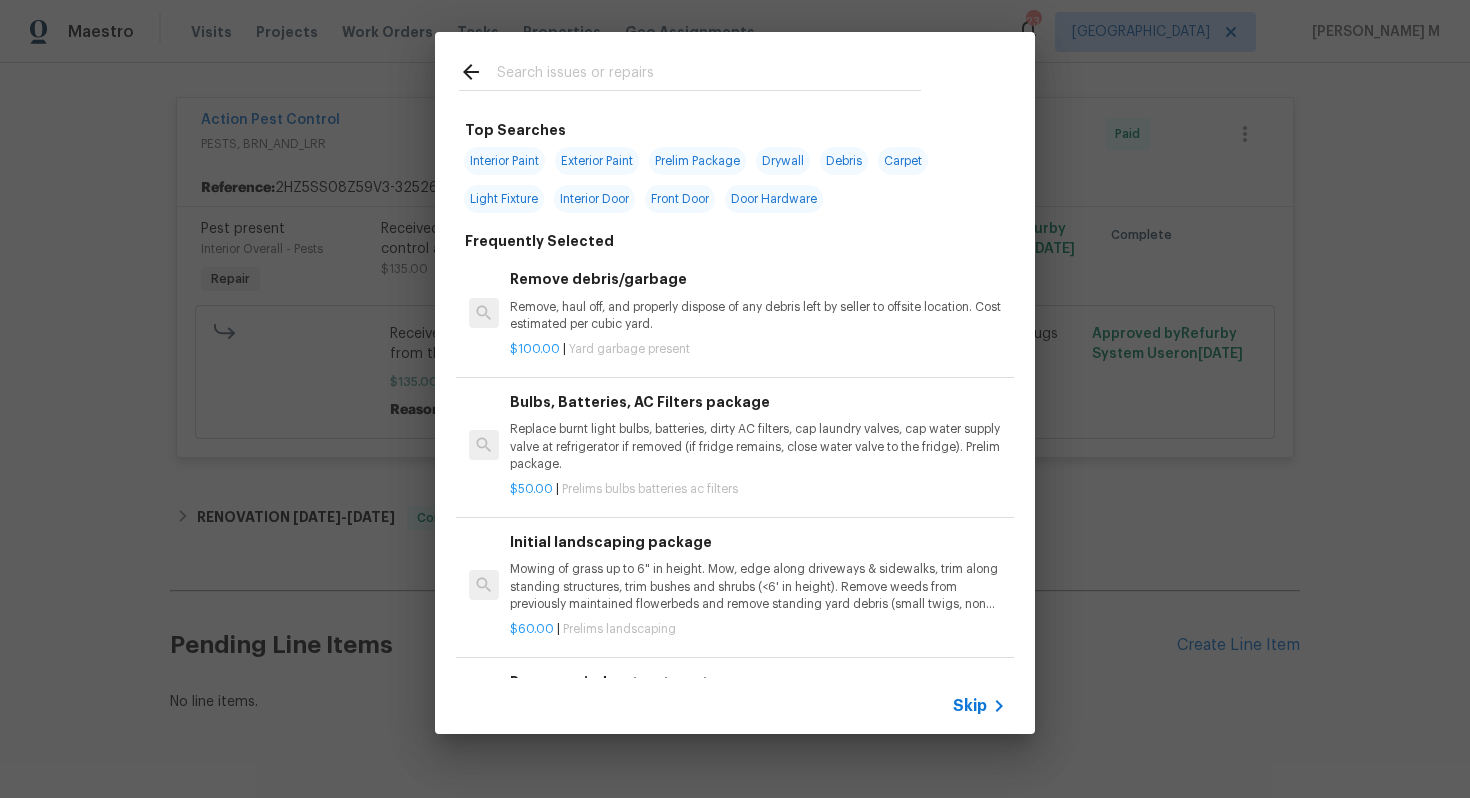 click 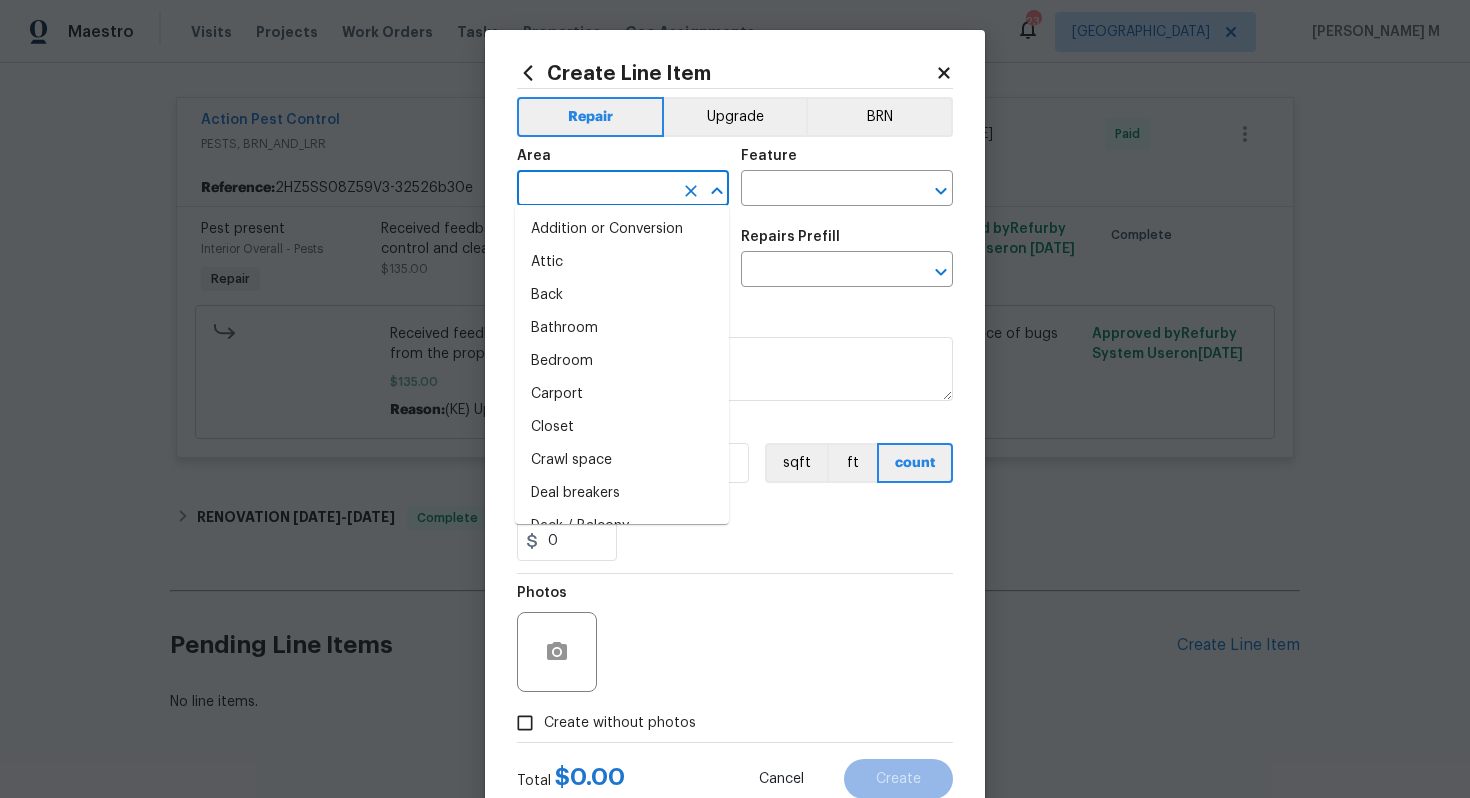 click at bounding box center [595, 190] 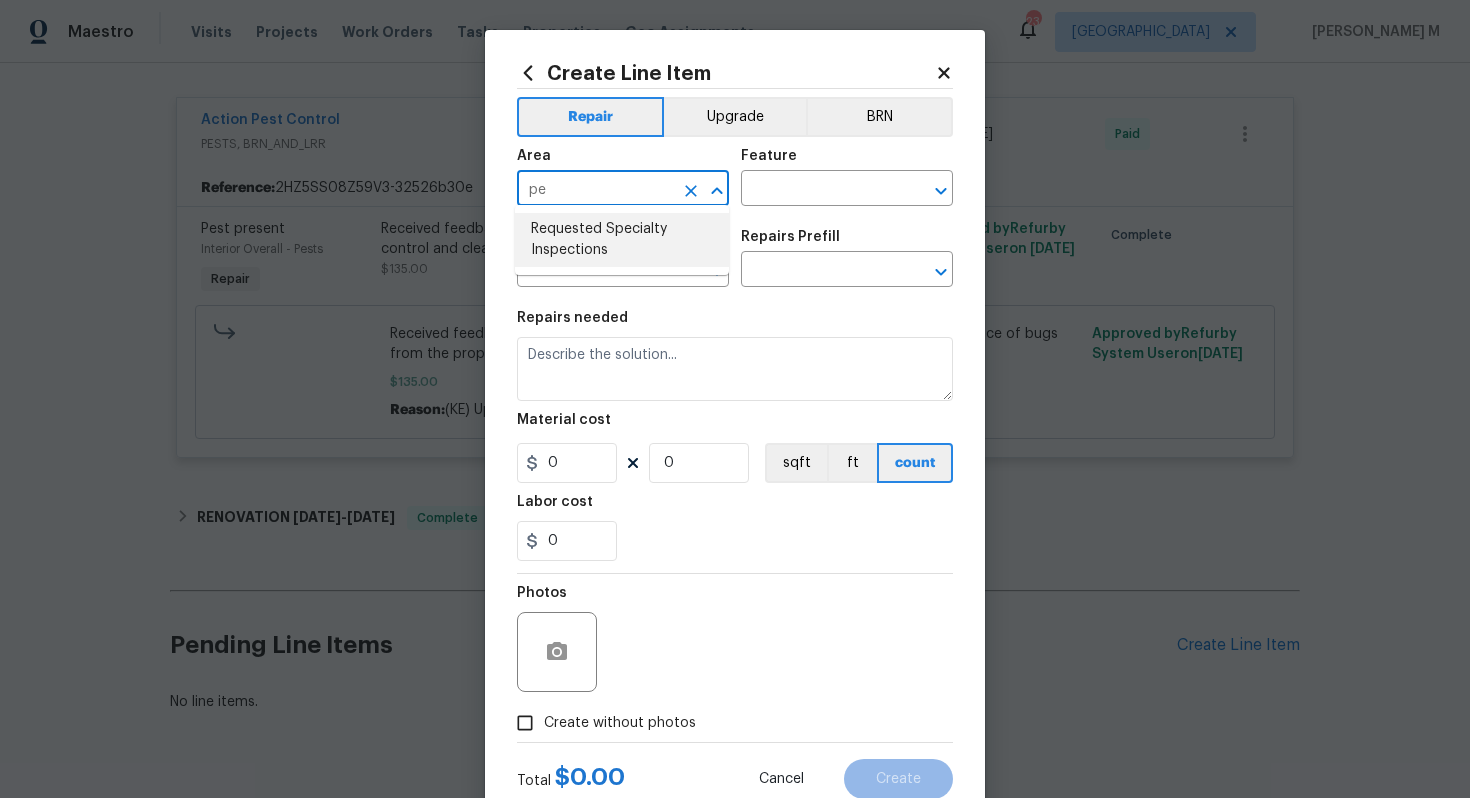 type on "p" 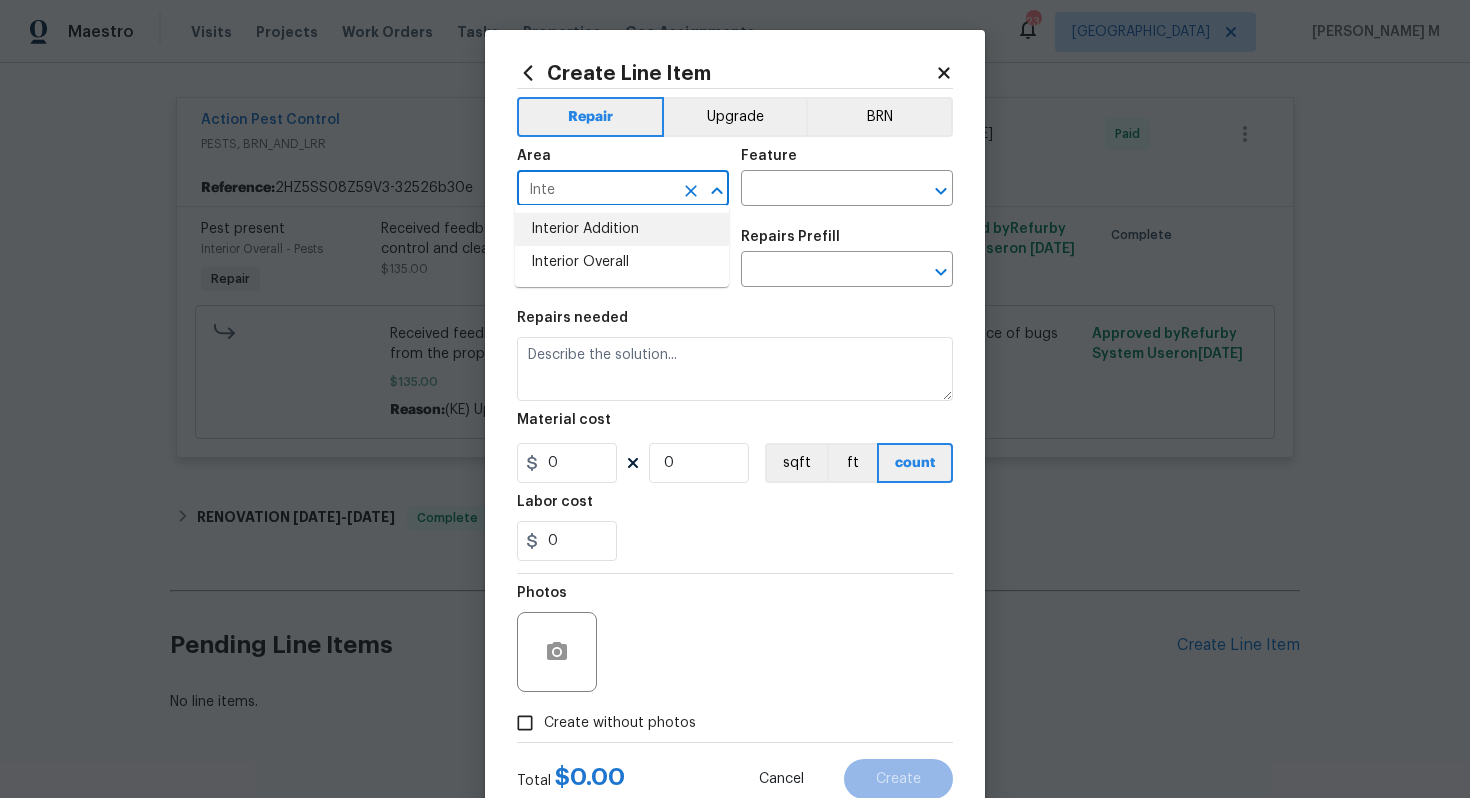 click on "Interior Addition" at bounding box center (622, 229) 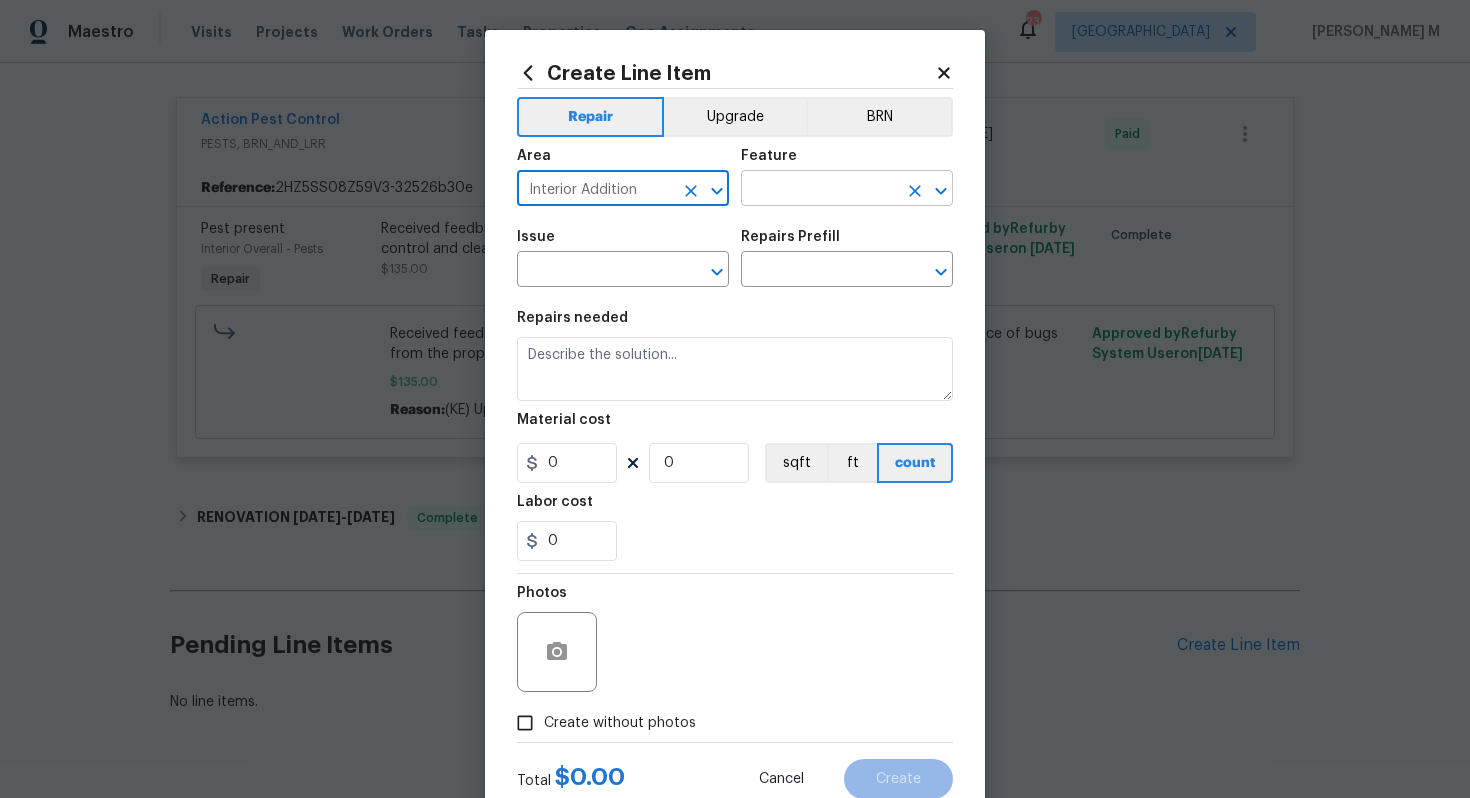 type on "Interior Addition" 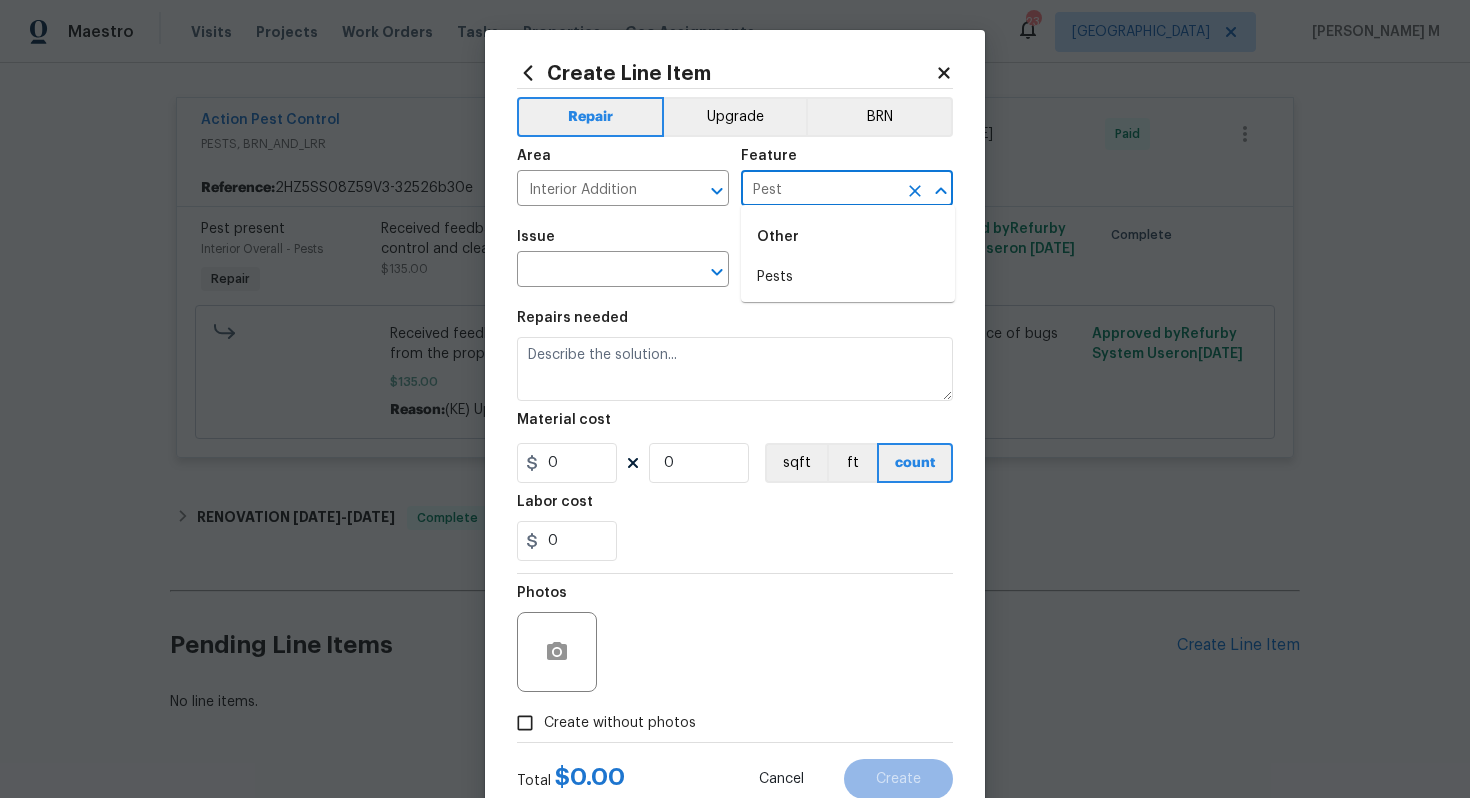 click on "Other" at bounding box center [848, 237] 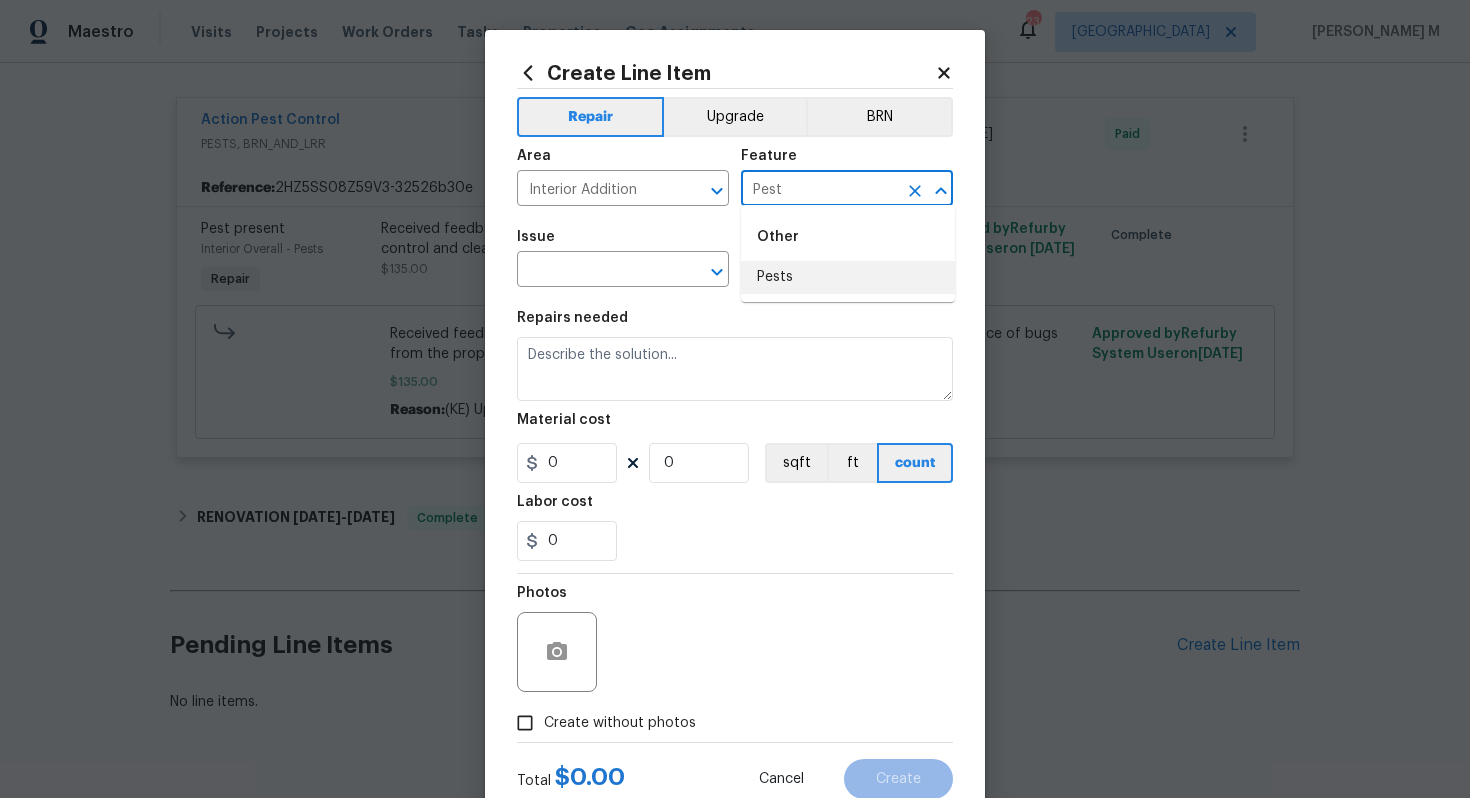 click on "Pests" at bounding box center [848, 277] 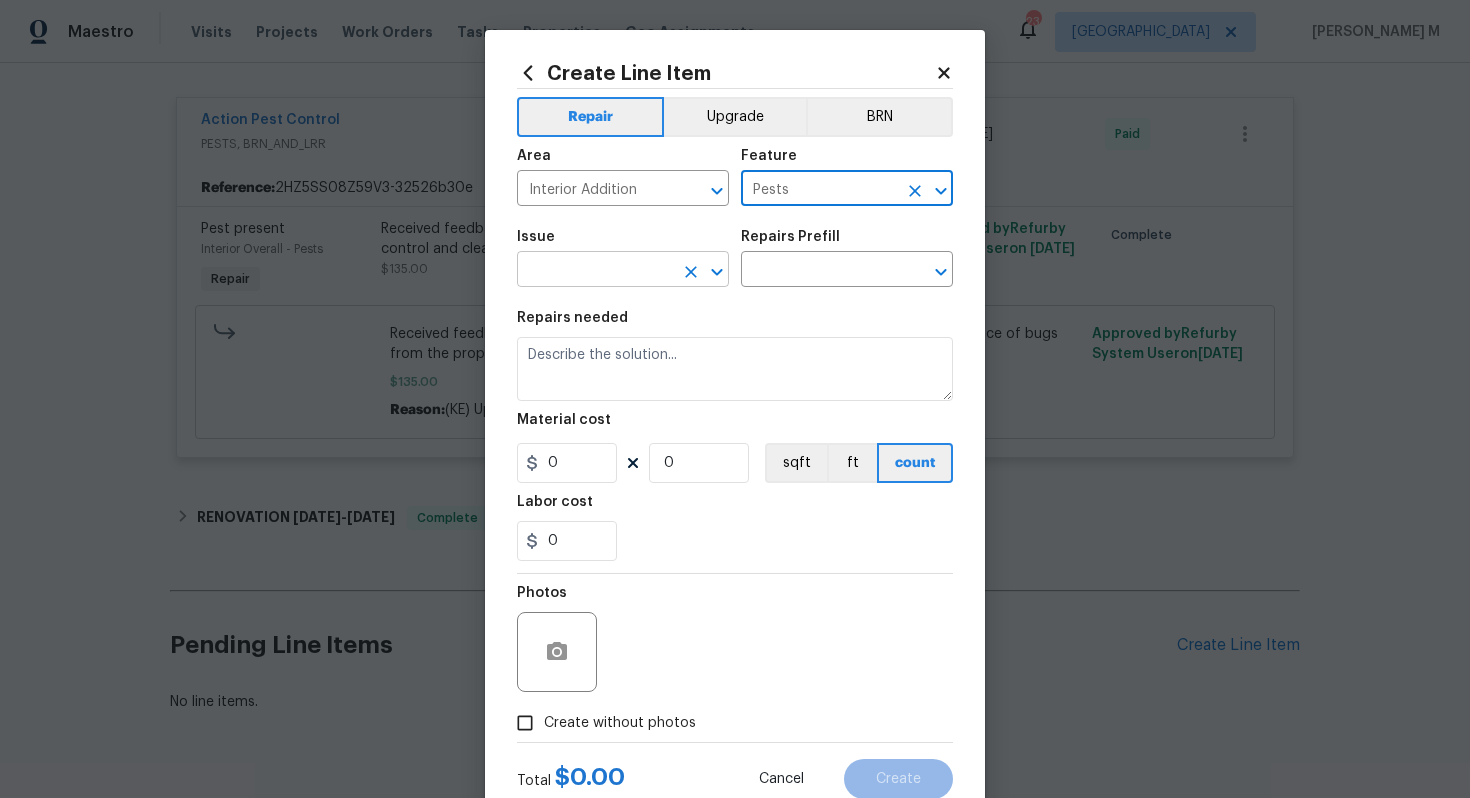 type on "Pests" 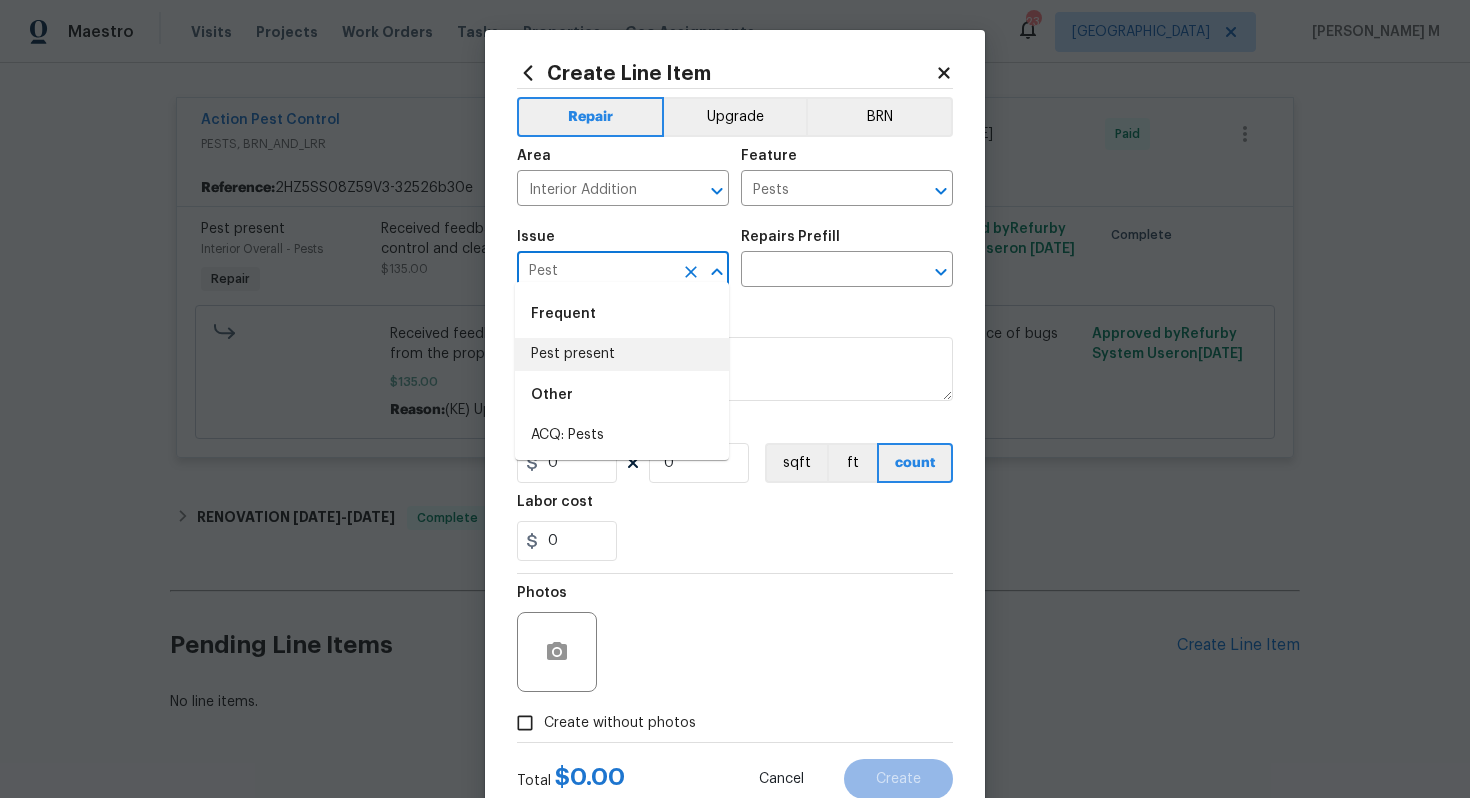 click on "Pest present" at bounding box center (622, 354) 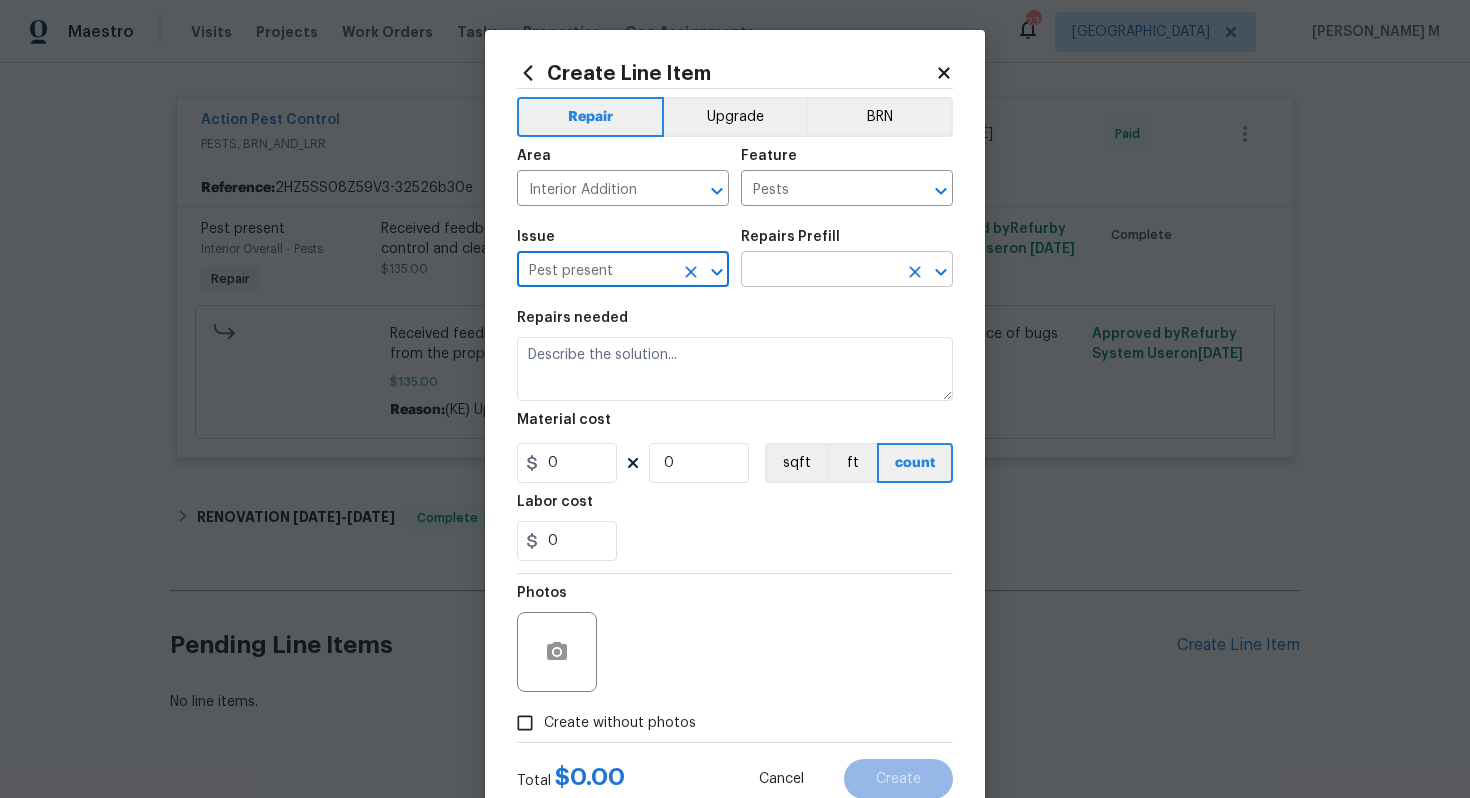 type on "Pest present" 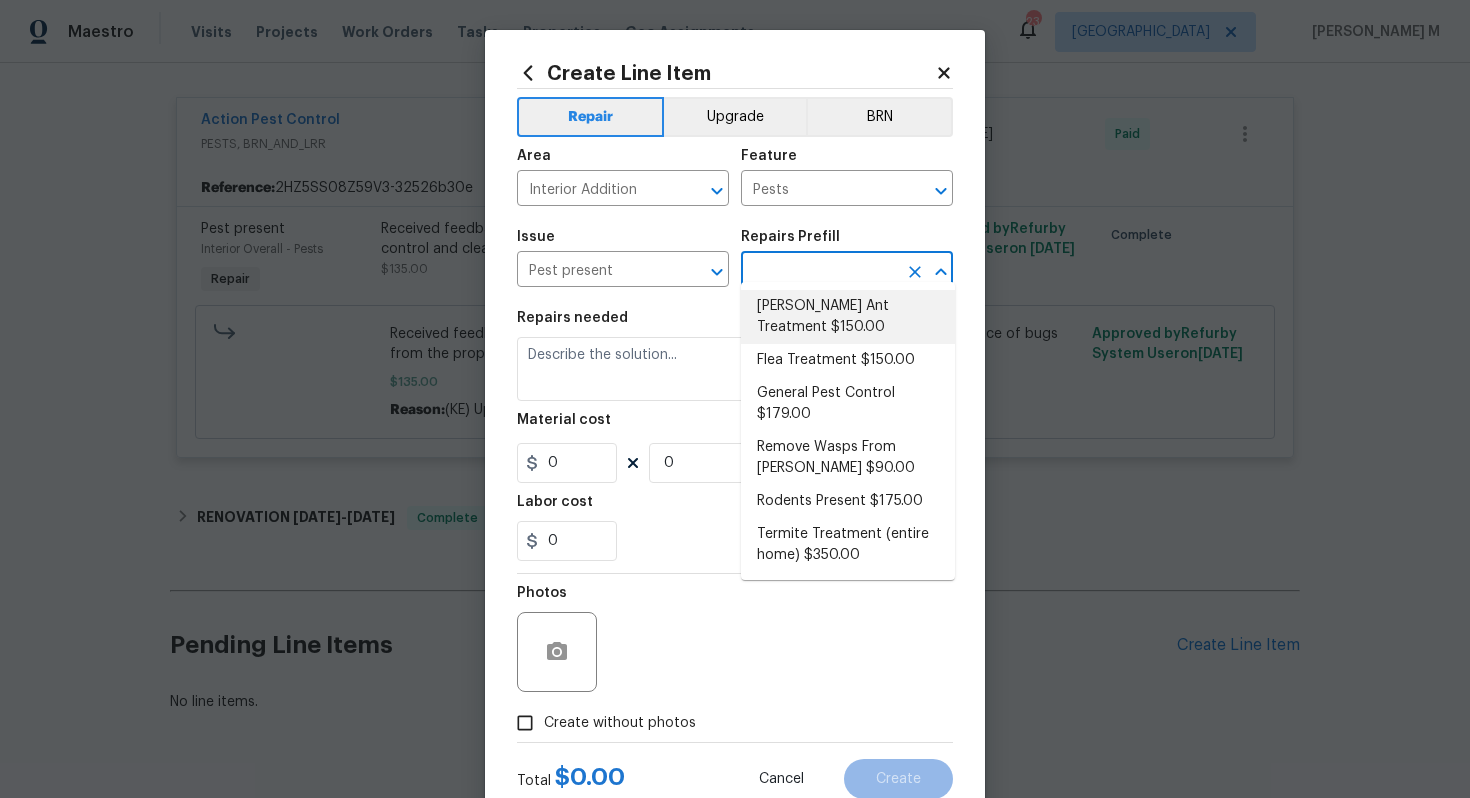 click on "Carpenter Ant Treatment $150.00" at bounding box center [848, 317] 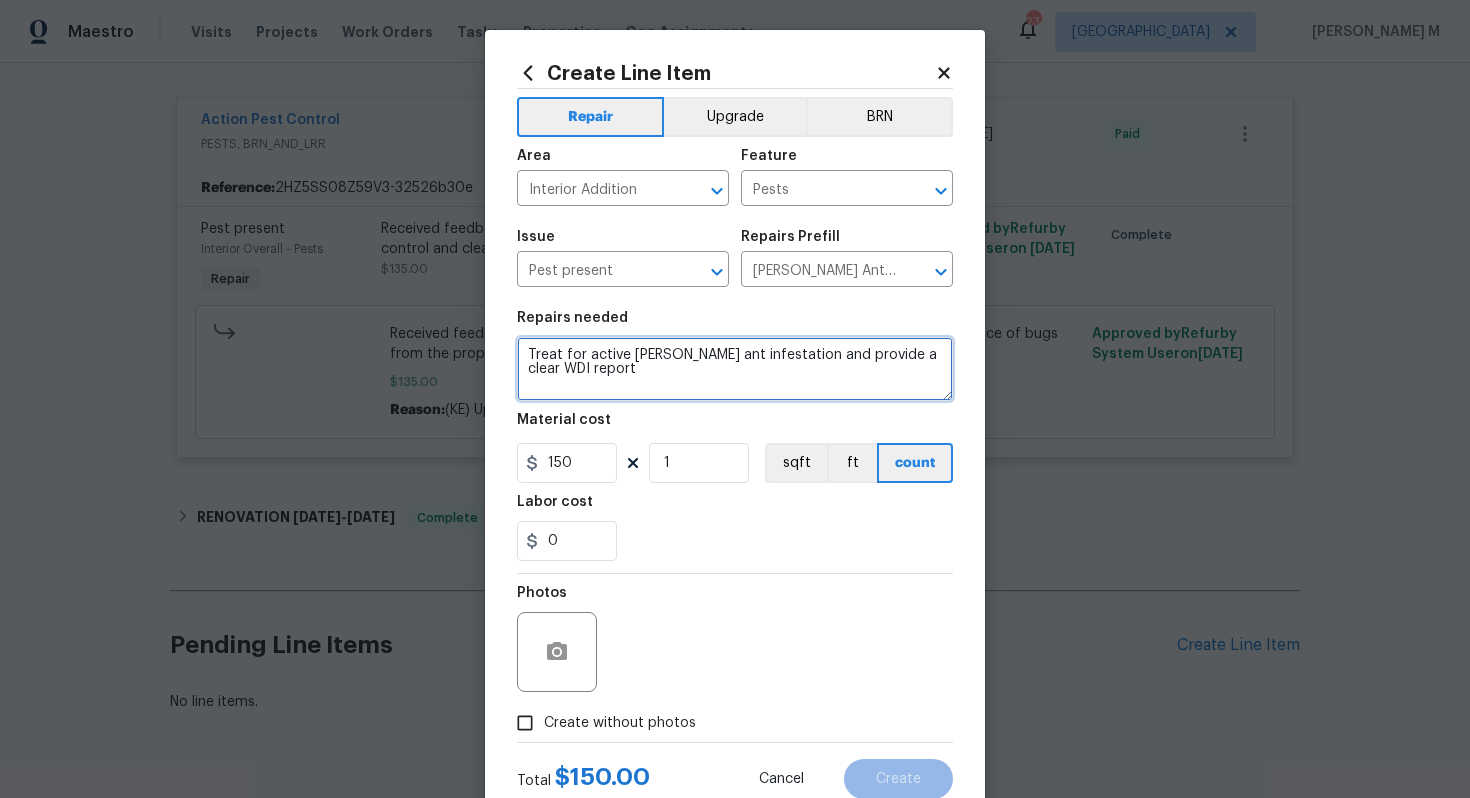 click on "Treat for active carpenter ant infestation and provide a clear WDI report" at bounding box center [735, 369] 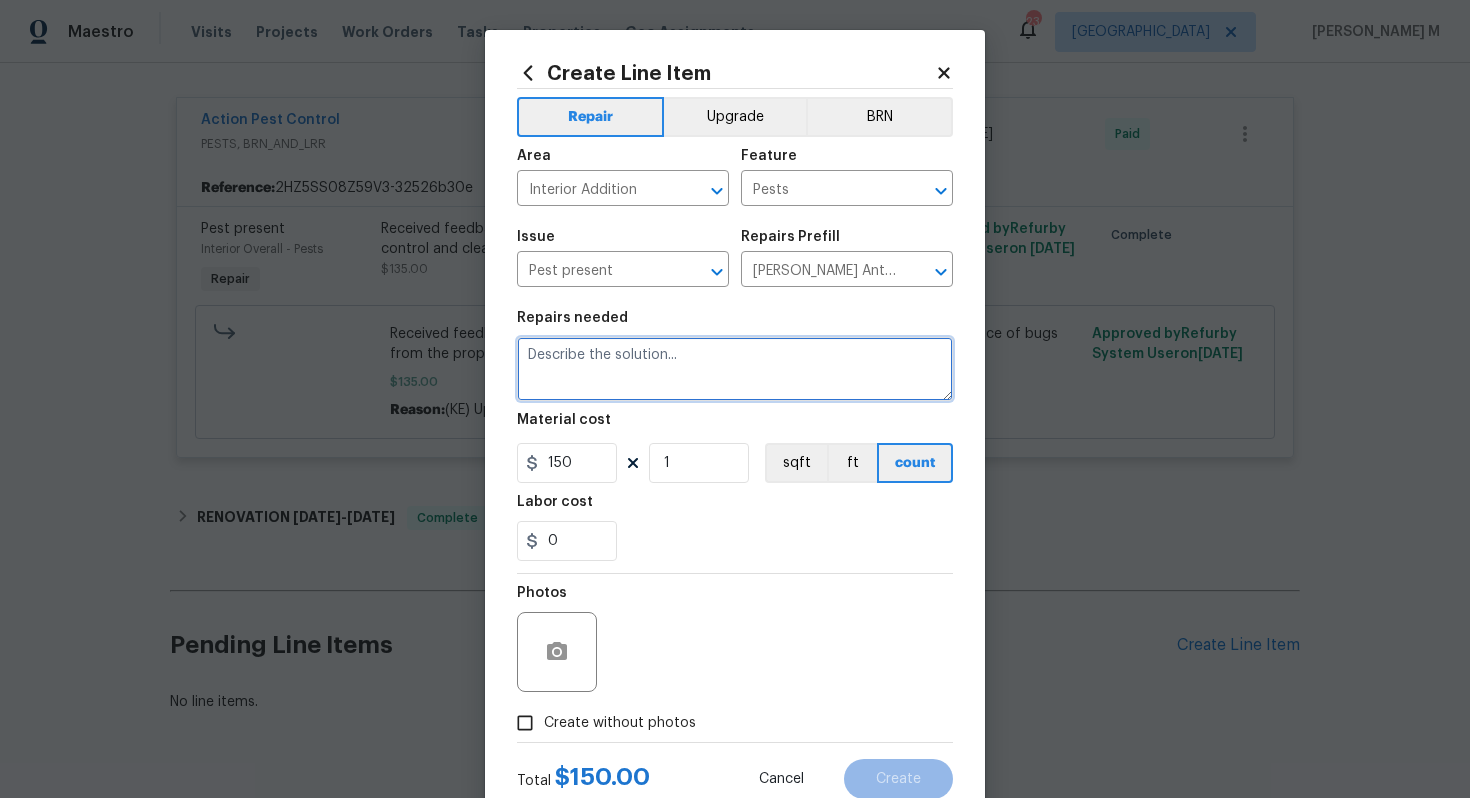 click at bounding box center (735, 369) 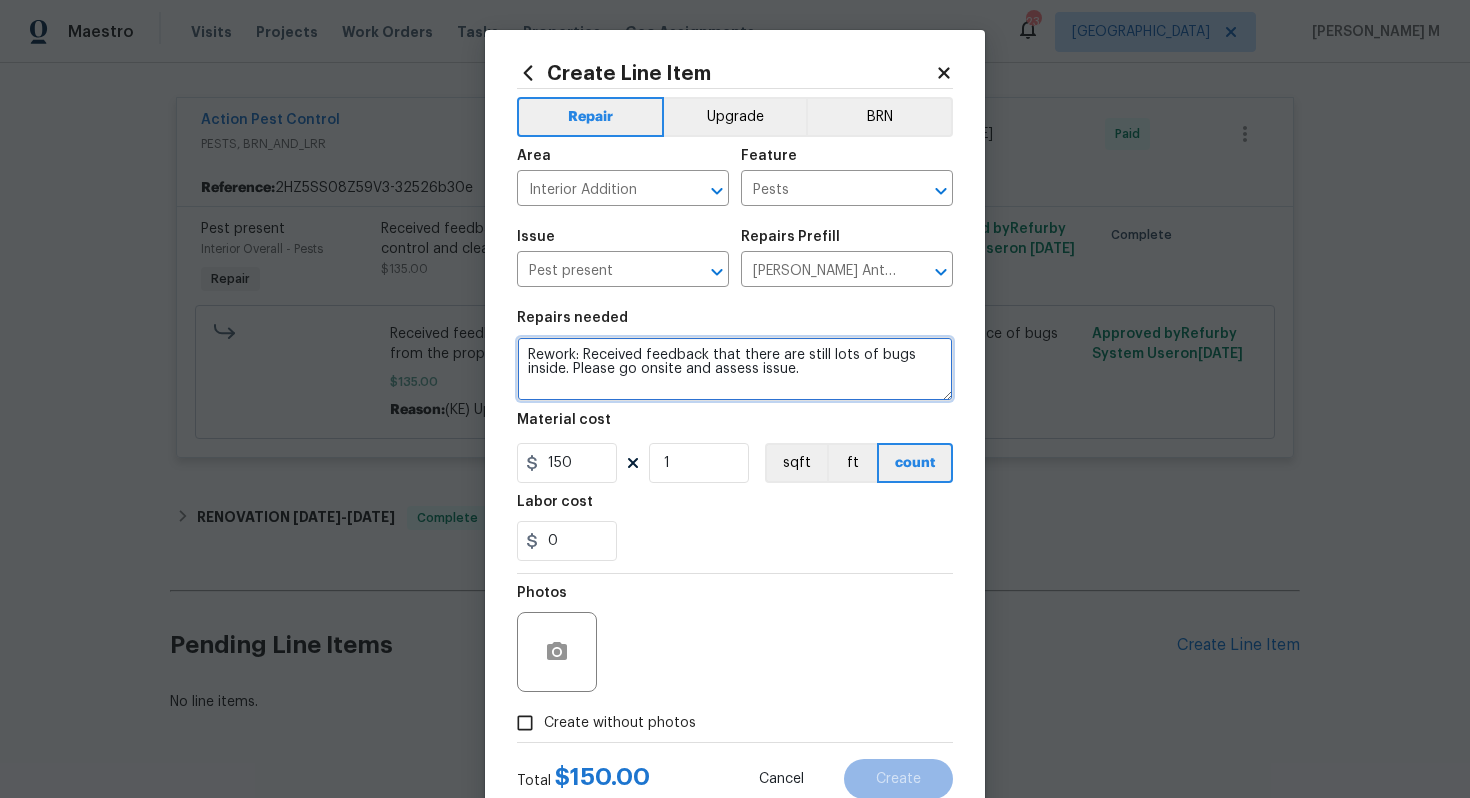 type on "Rework: Received feedback that there are still lots of bugs inside. Please go onsite and assess issue." 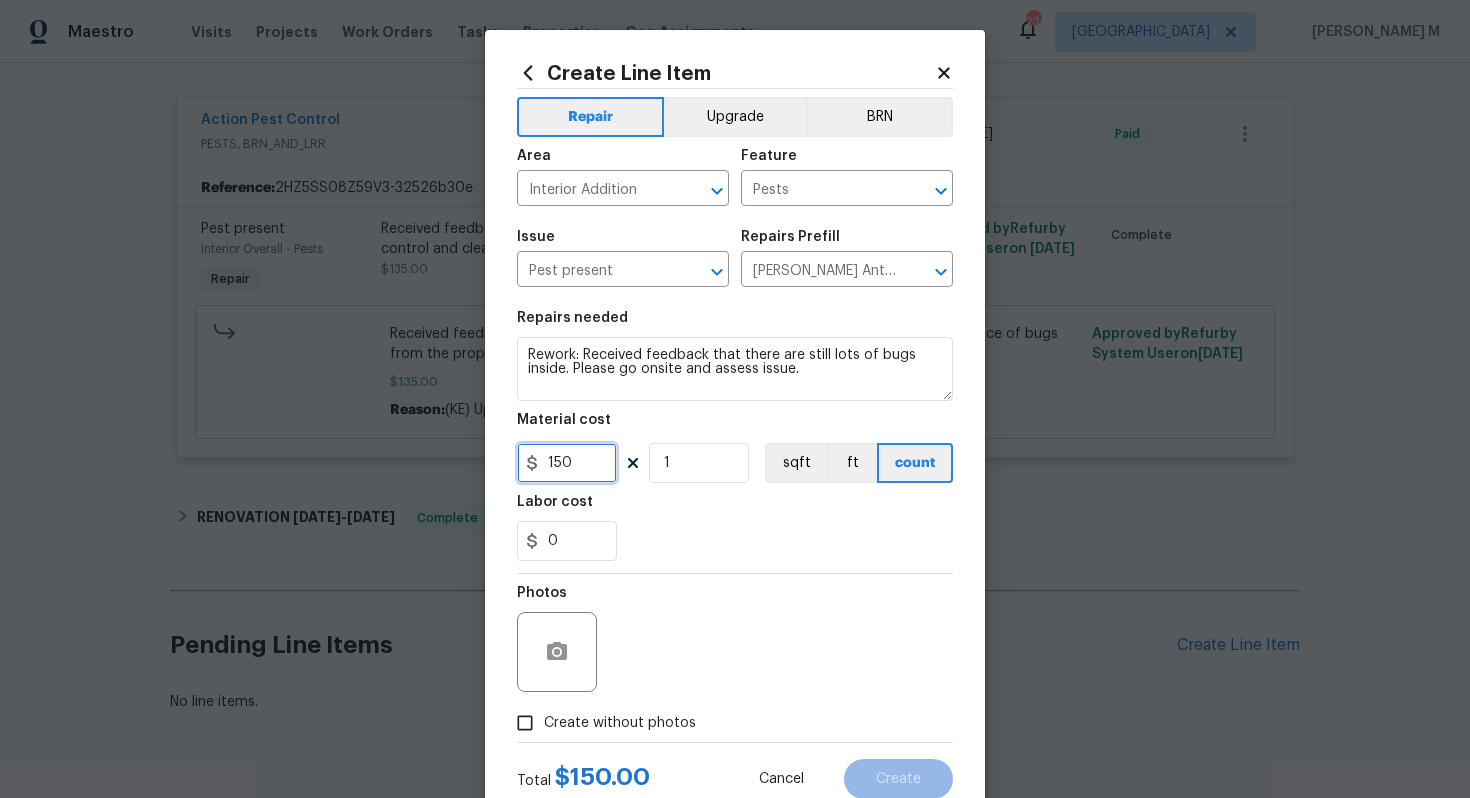 click on "150" at bounding box center (567, 463) 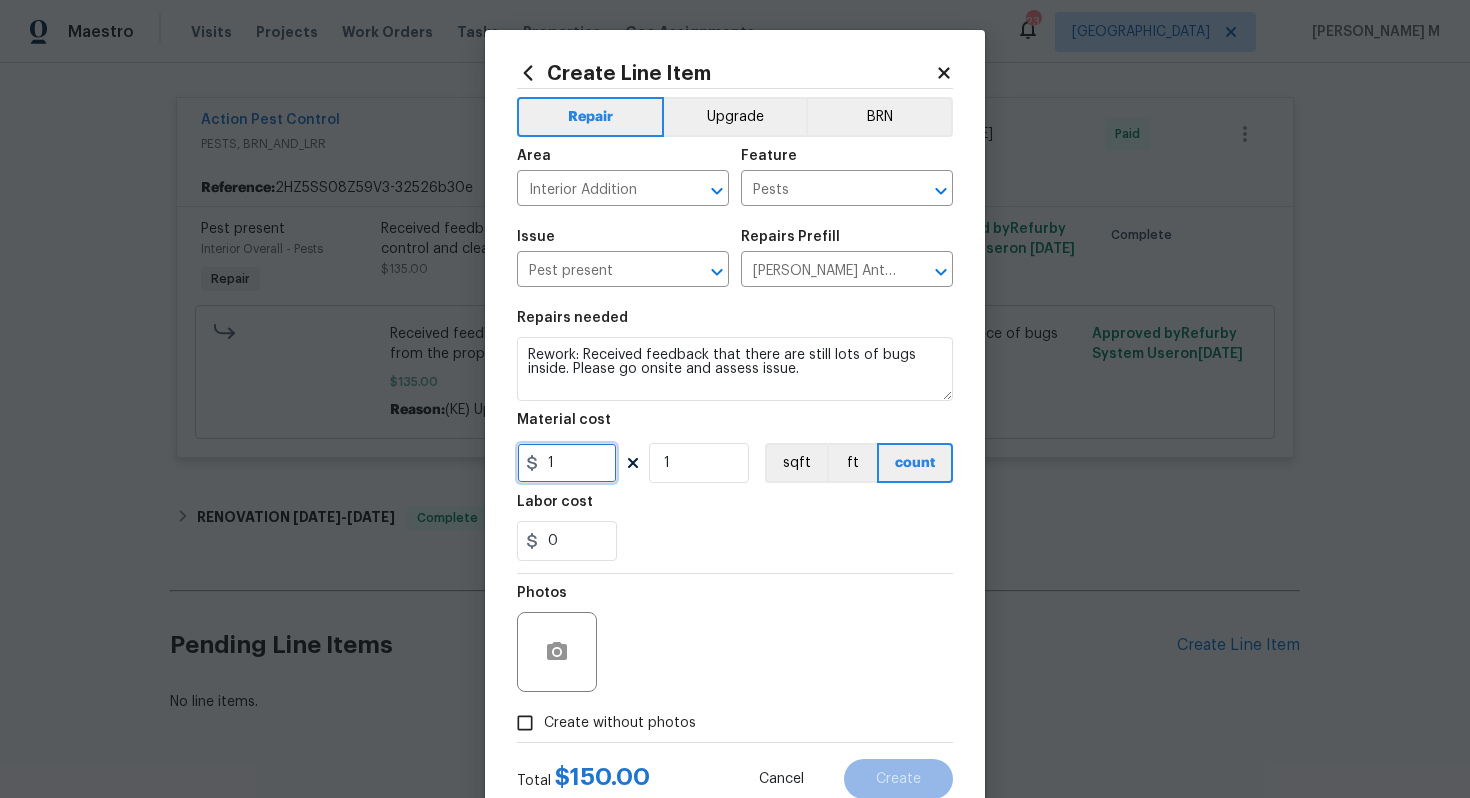 type on "1" 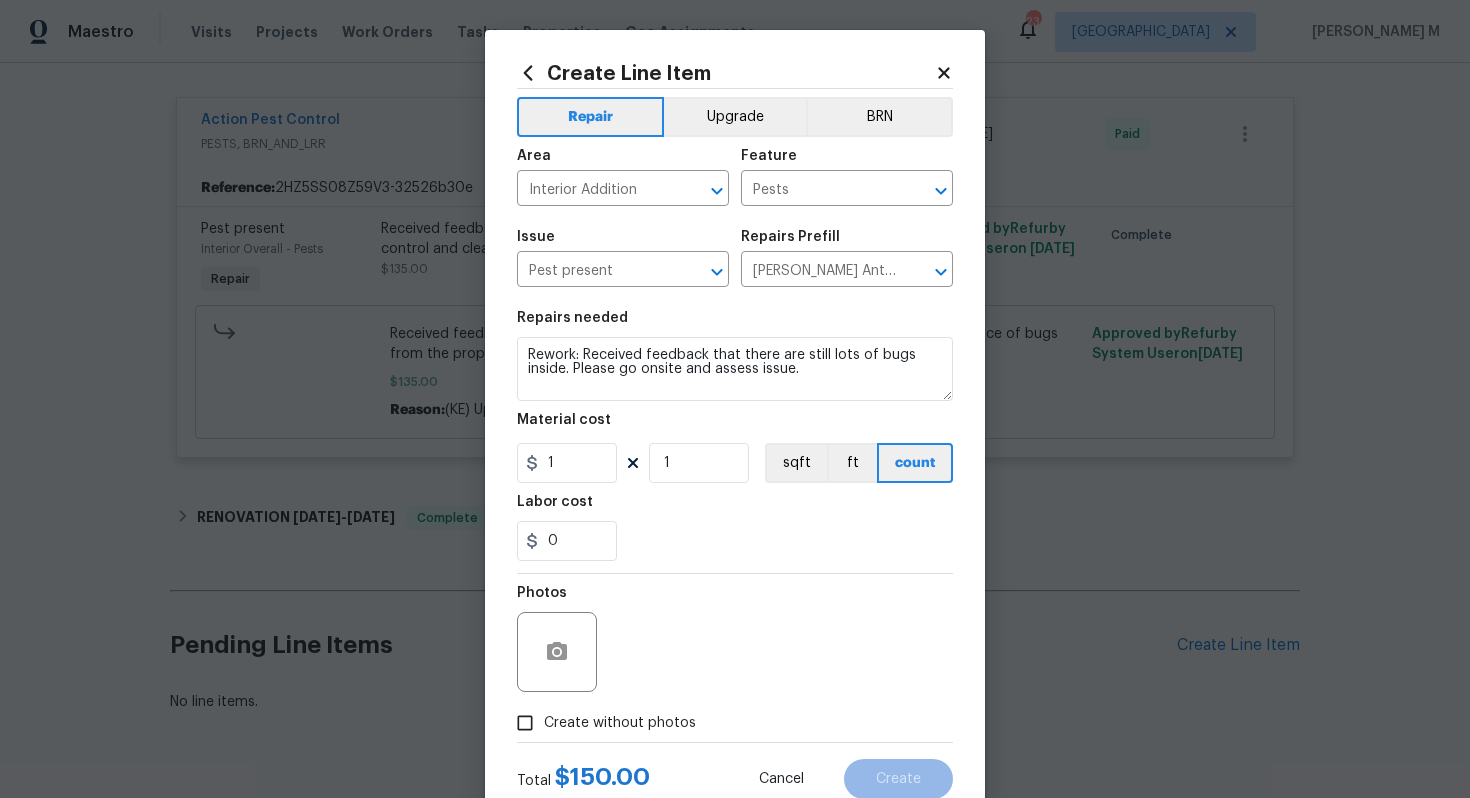 click on "Create without photos" at bounding box center (620, 723) 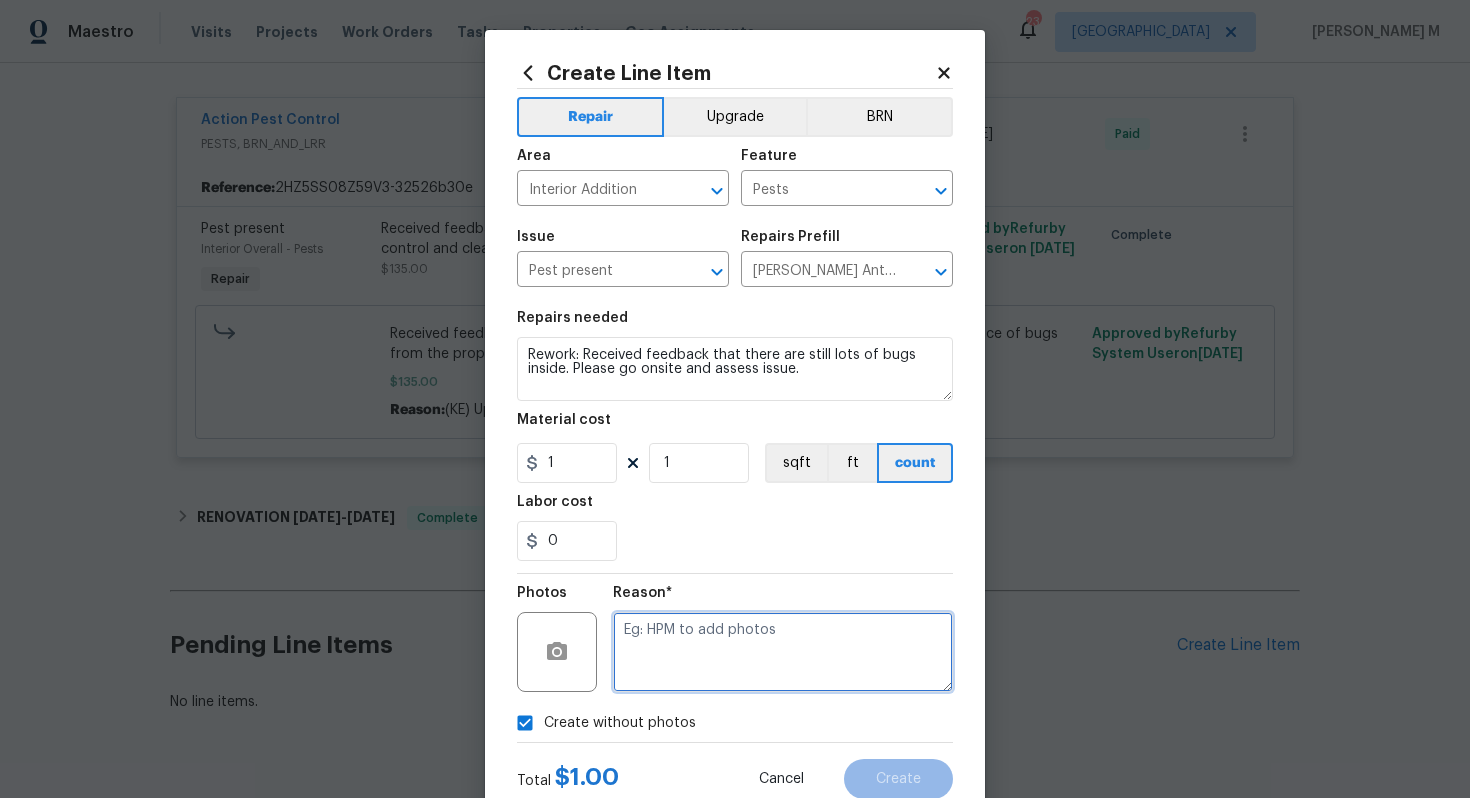 click at bounding box center [783, 652] 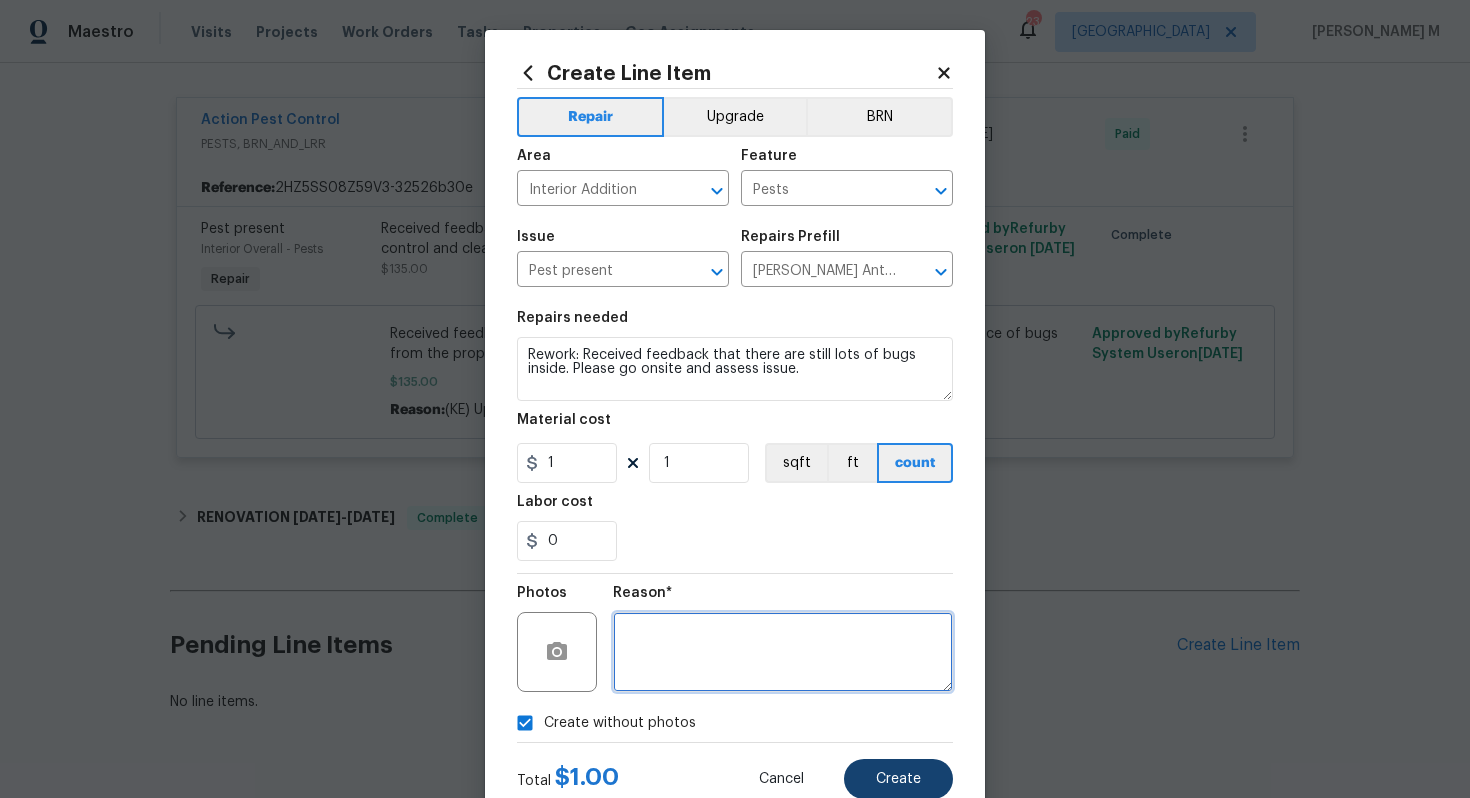 type 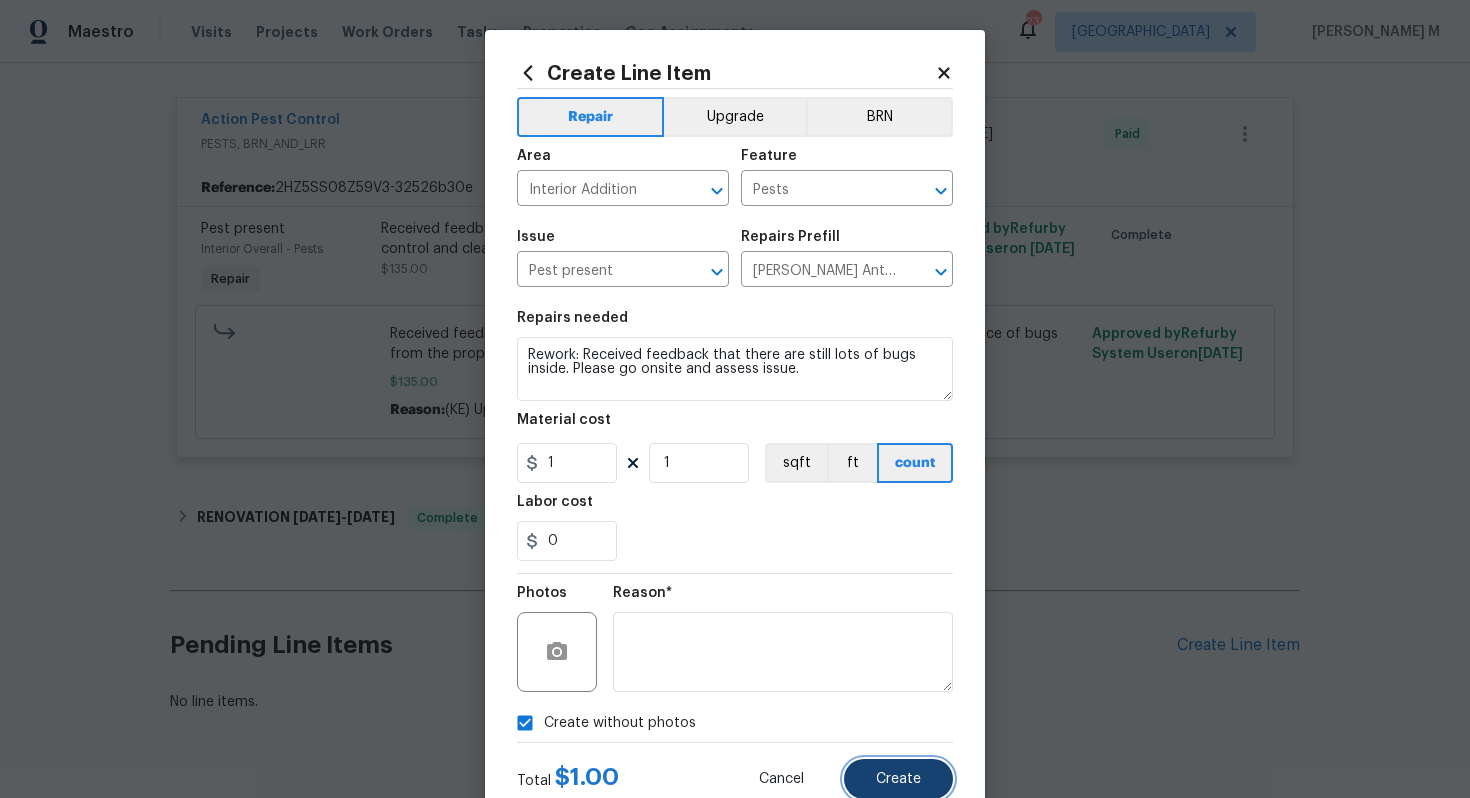 click on "Create" at bounding box center [898, 779] 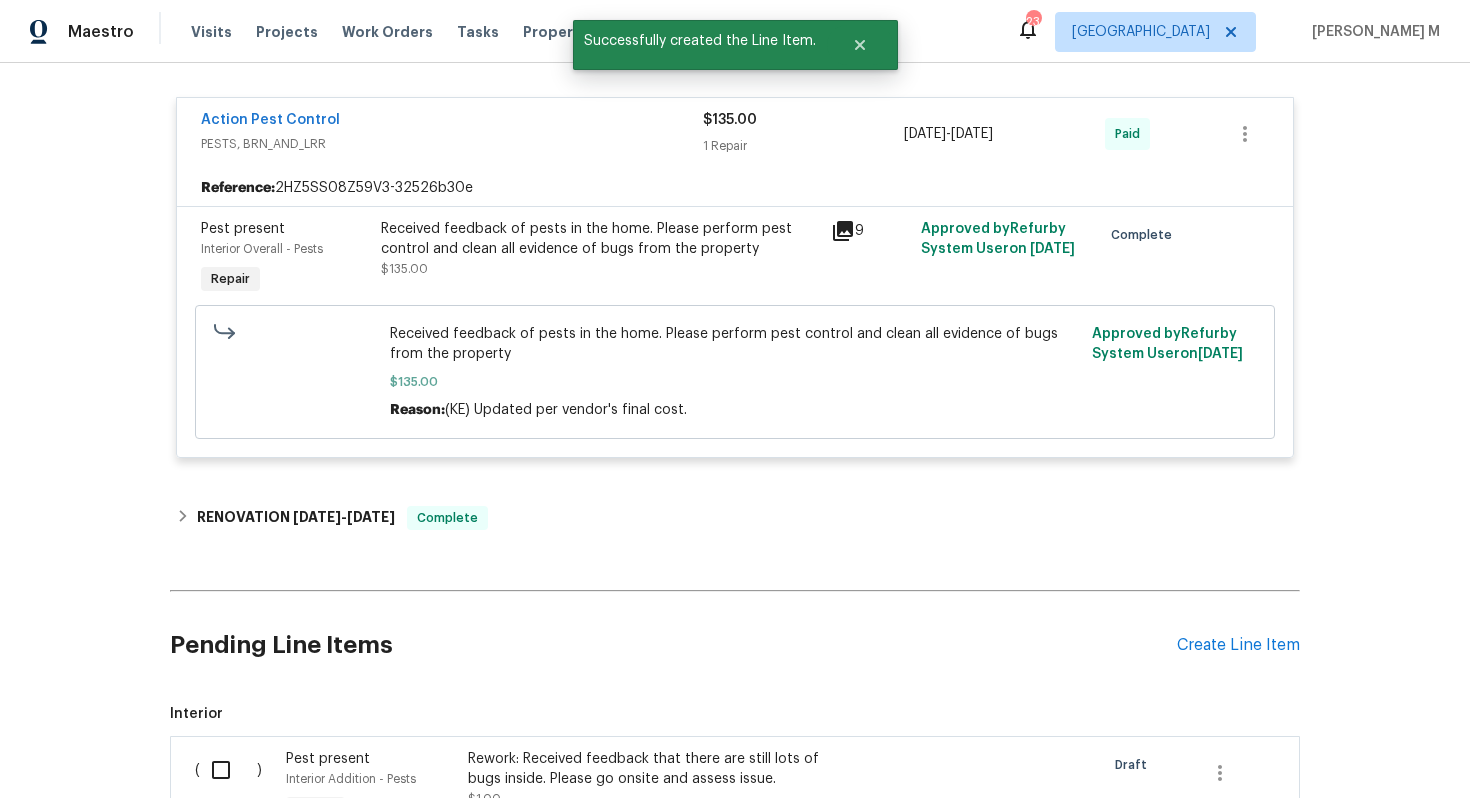 scroll, scrollTop: 940, scrollLeft: 0, axis: vertical 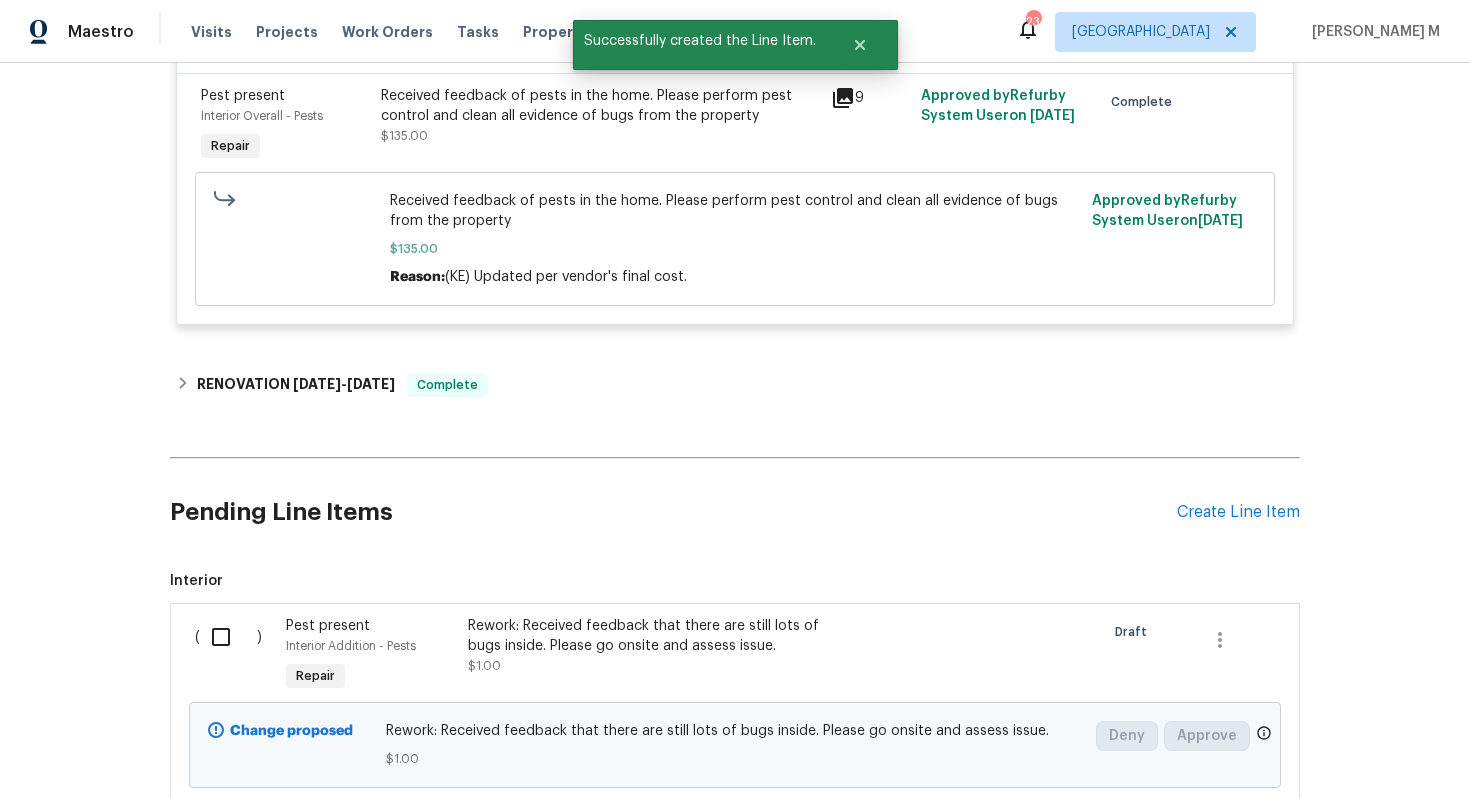 click at bounding box center (228, 637) 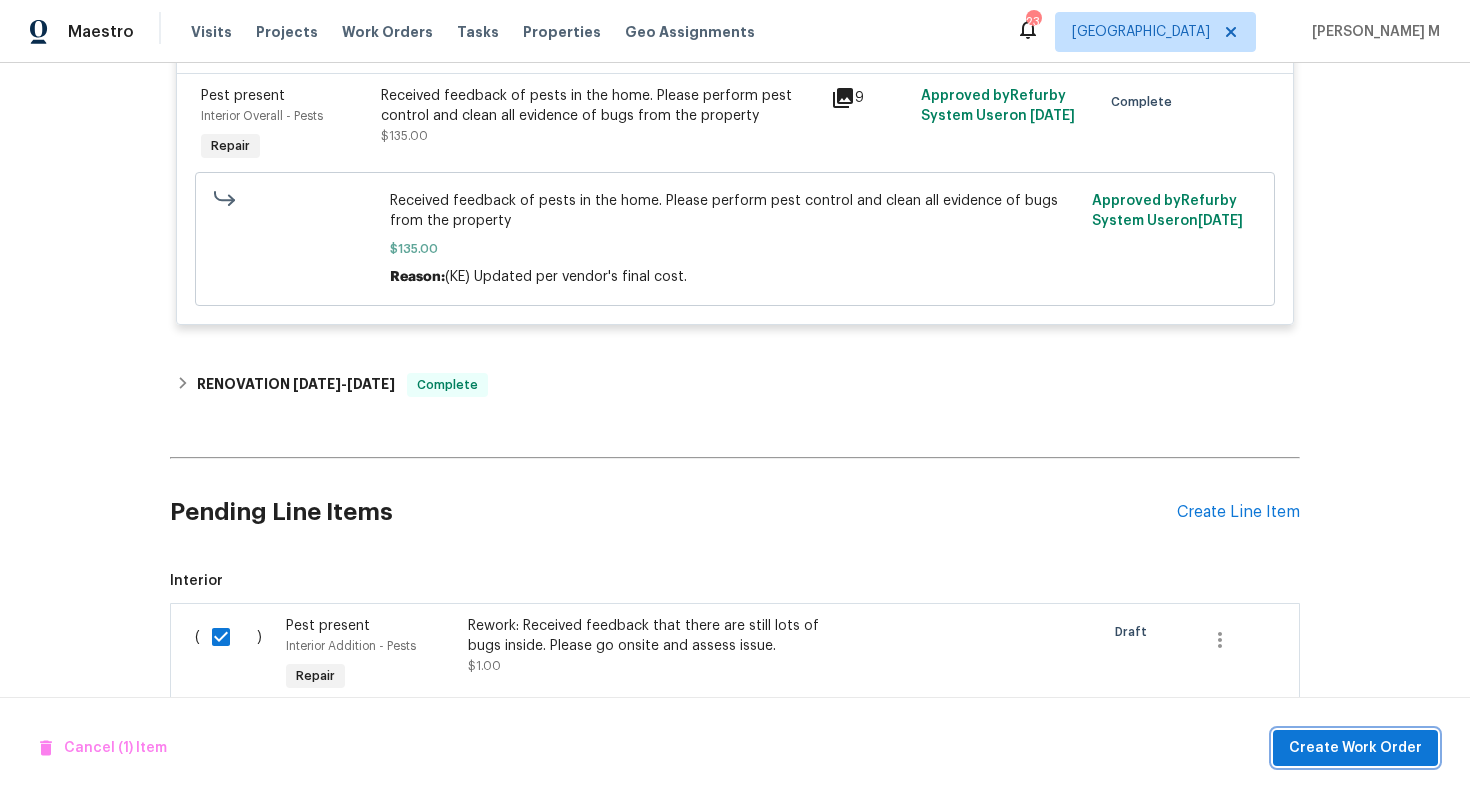 click on "Create Work Order" at bounding box center [1355, 748] 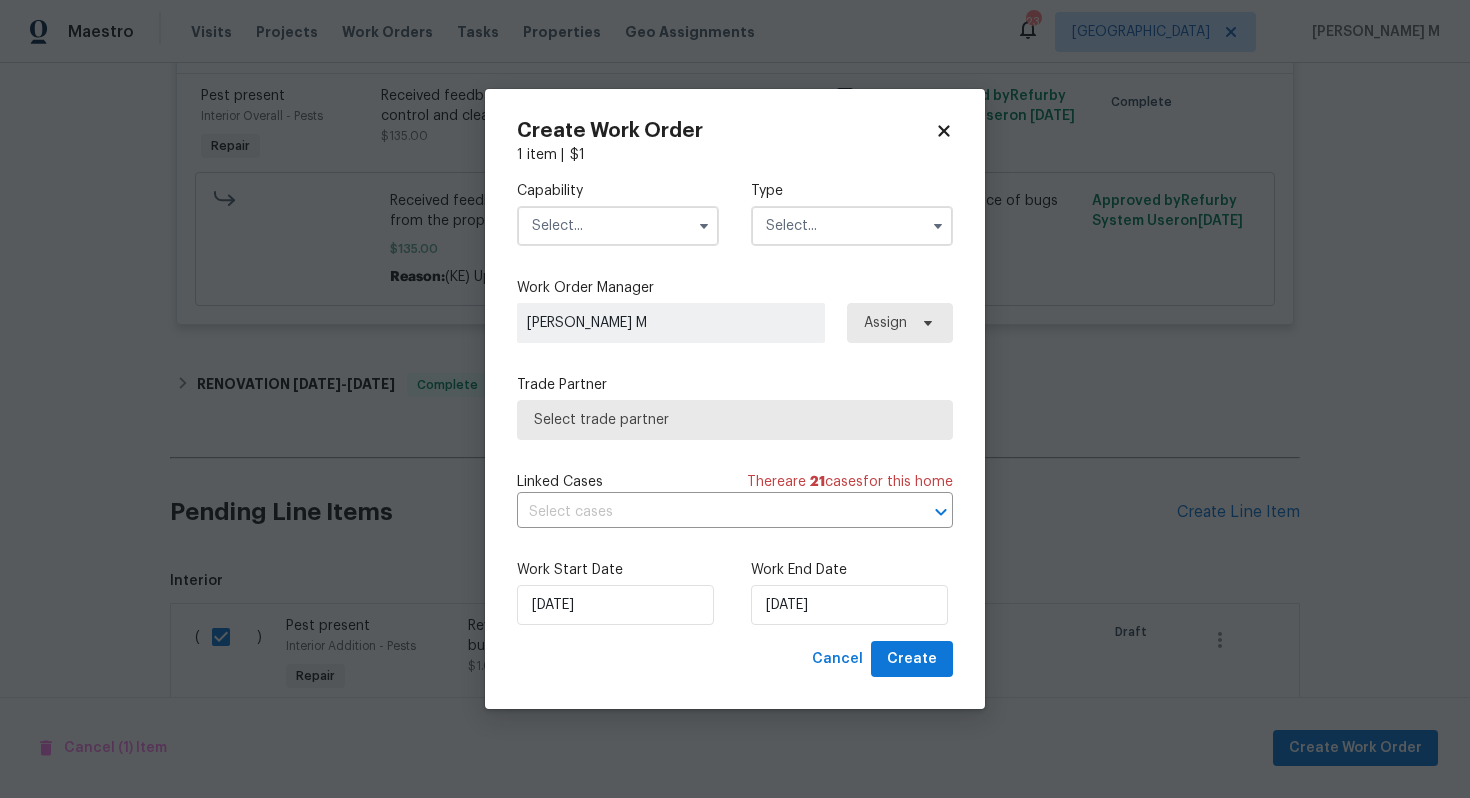 click at bounding box center (618, 226) 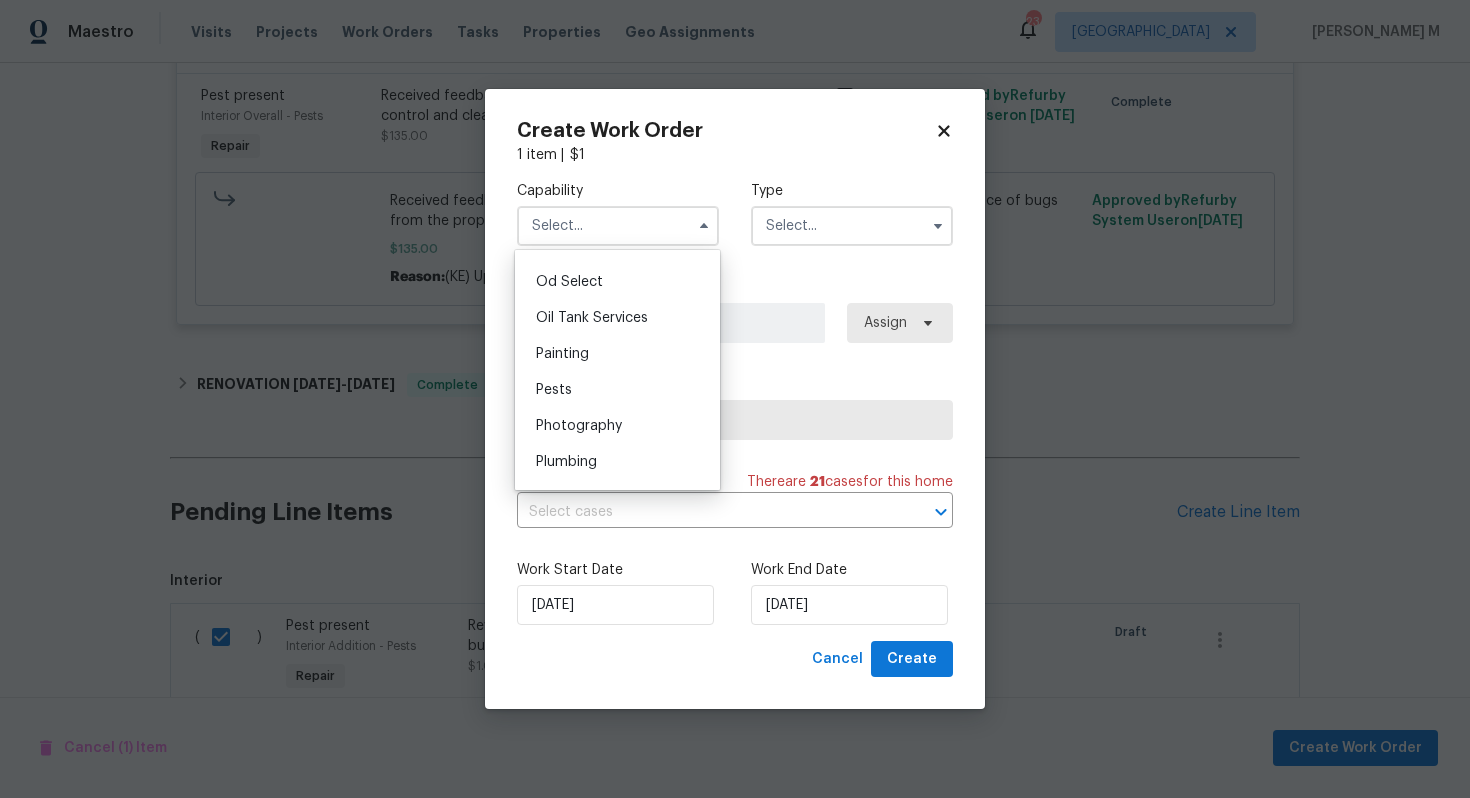 scroll, scrollTop: 1604, scrollLeft: 0, axis: vertical 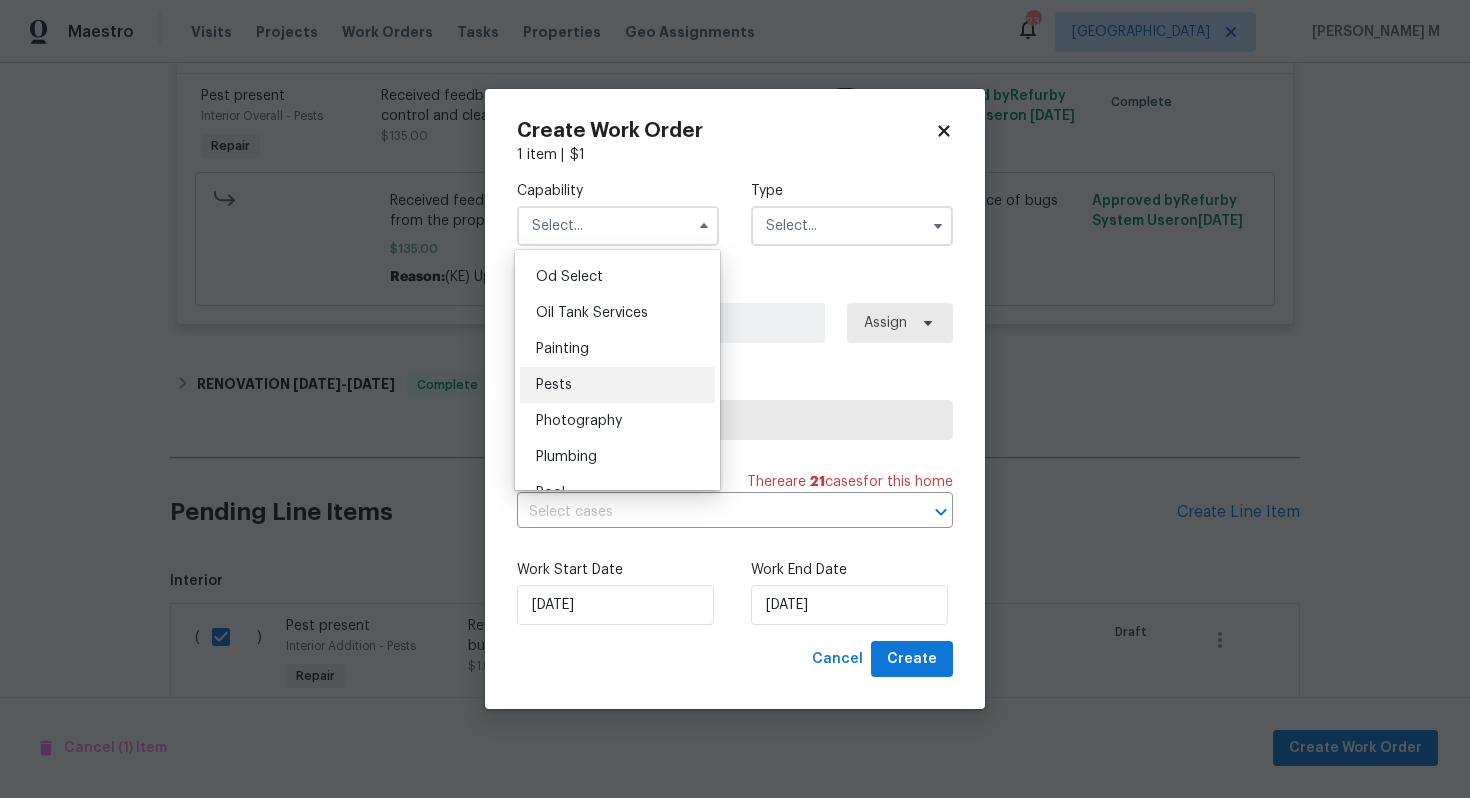 click on "Pests" at bounding box center [617, 385] 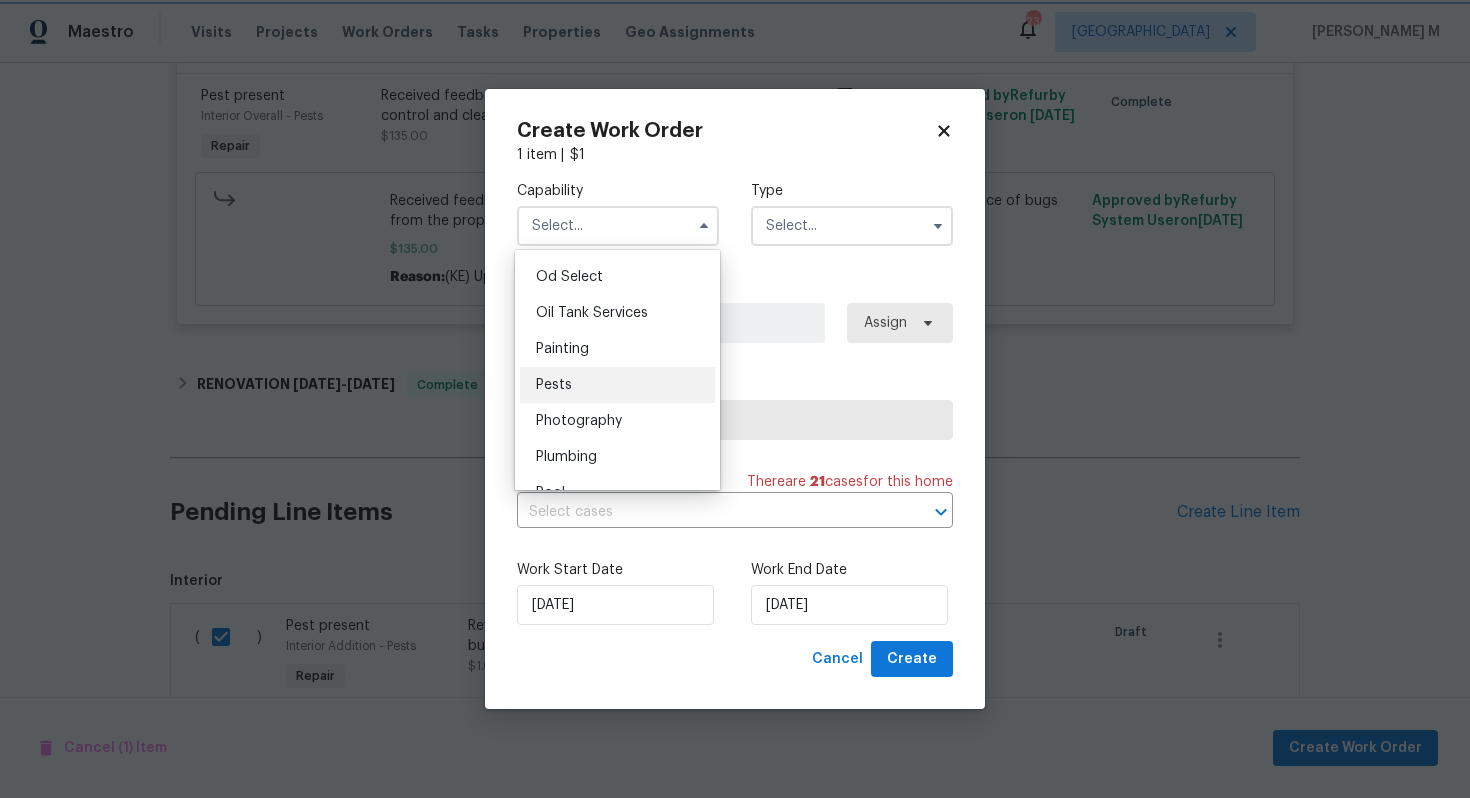 type on "Pests" 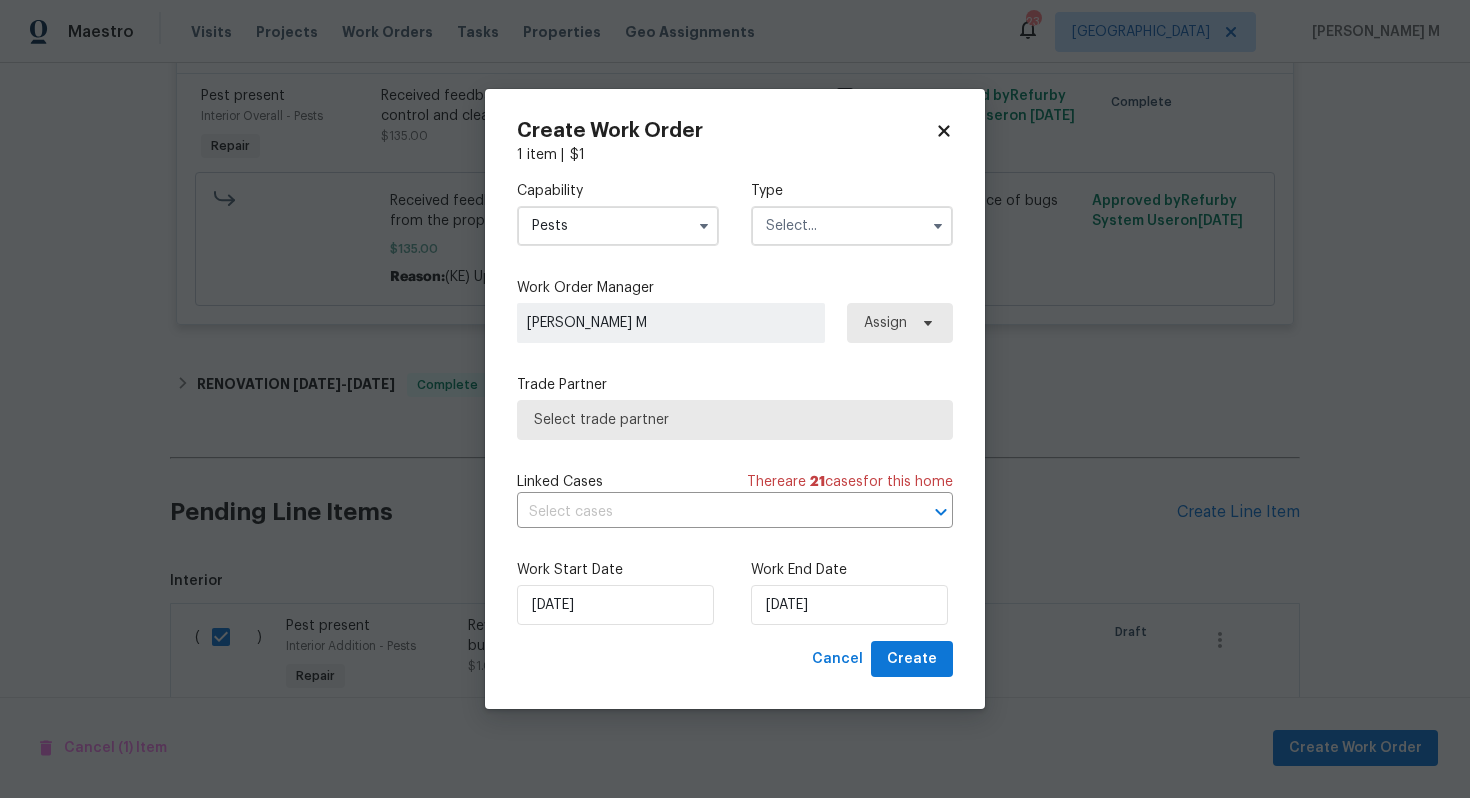 click at bounding box center (852, 226) 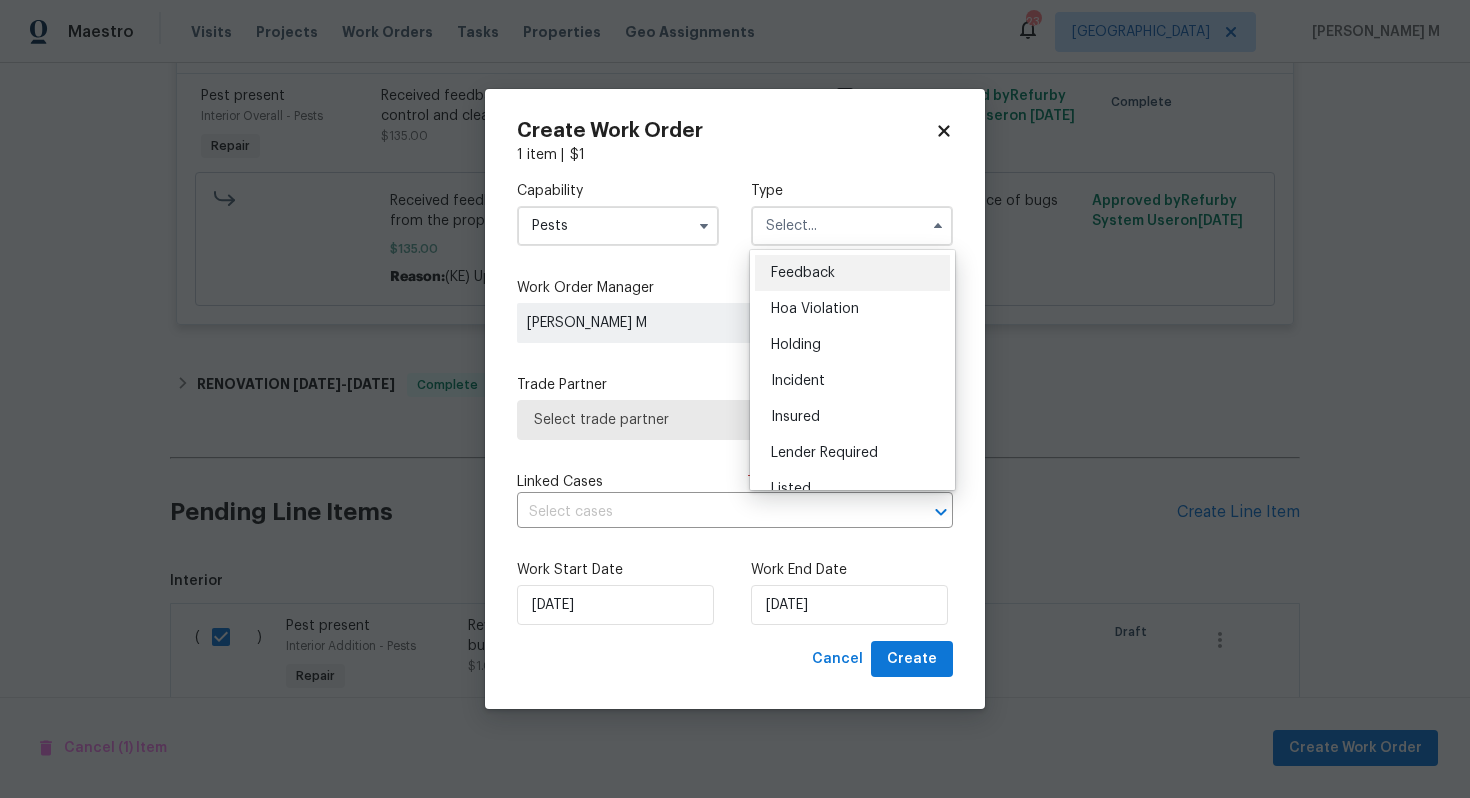 click on "Feedback" at bounding box center [852, 273] 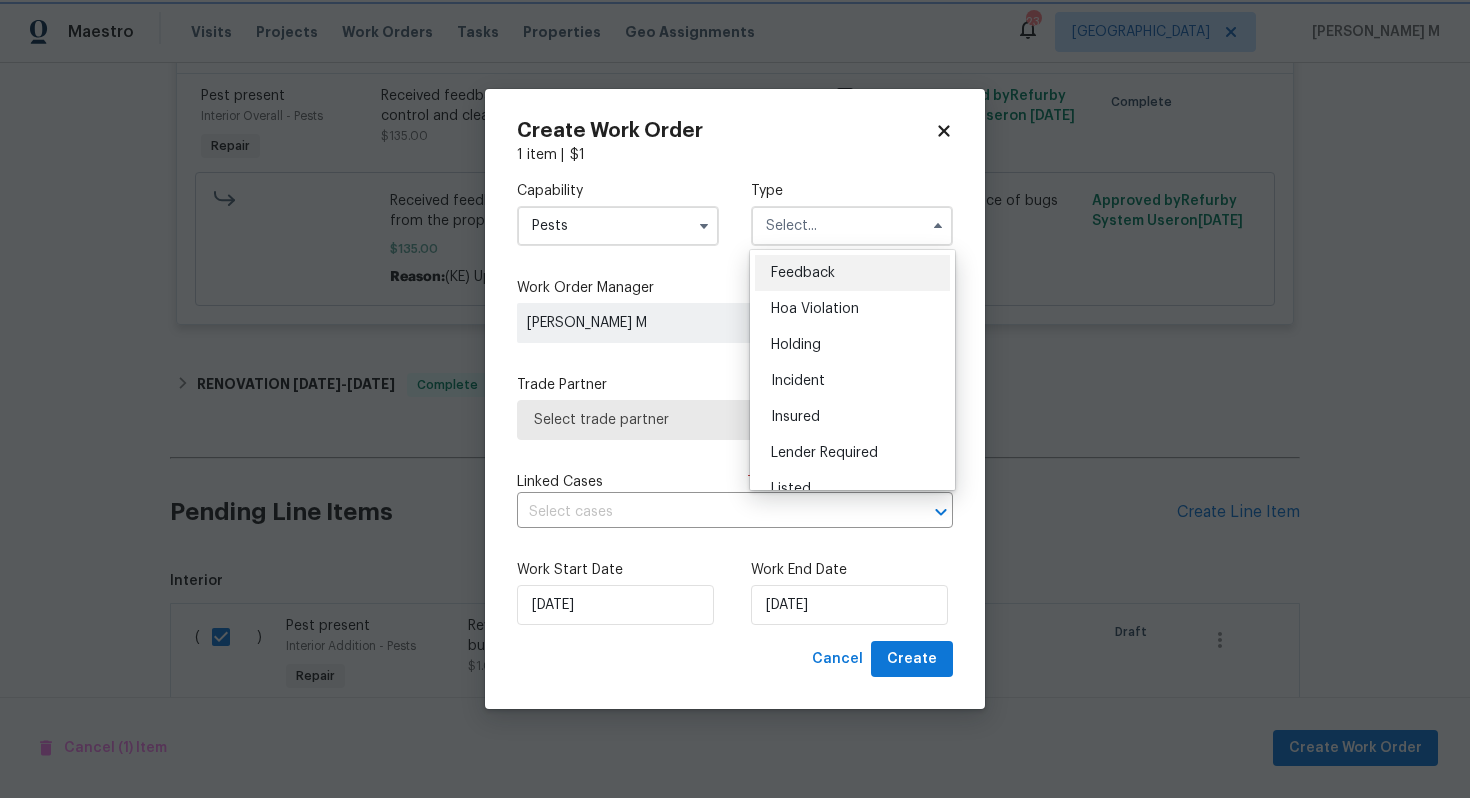 type on "Feedback" 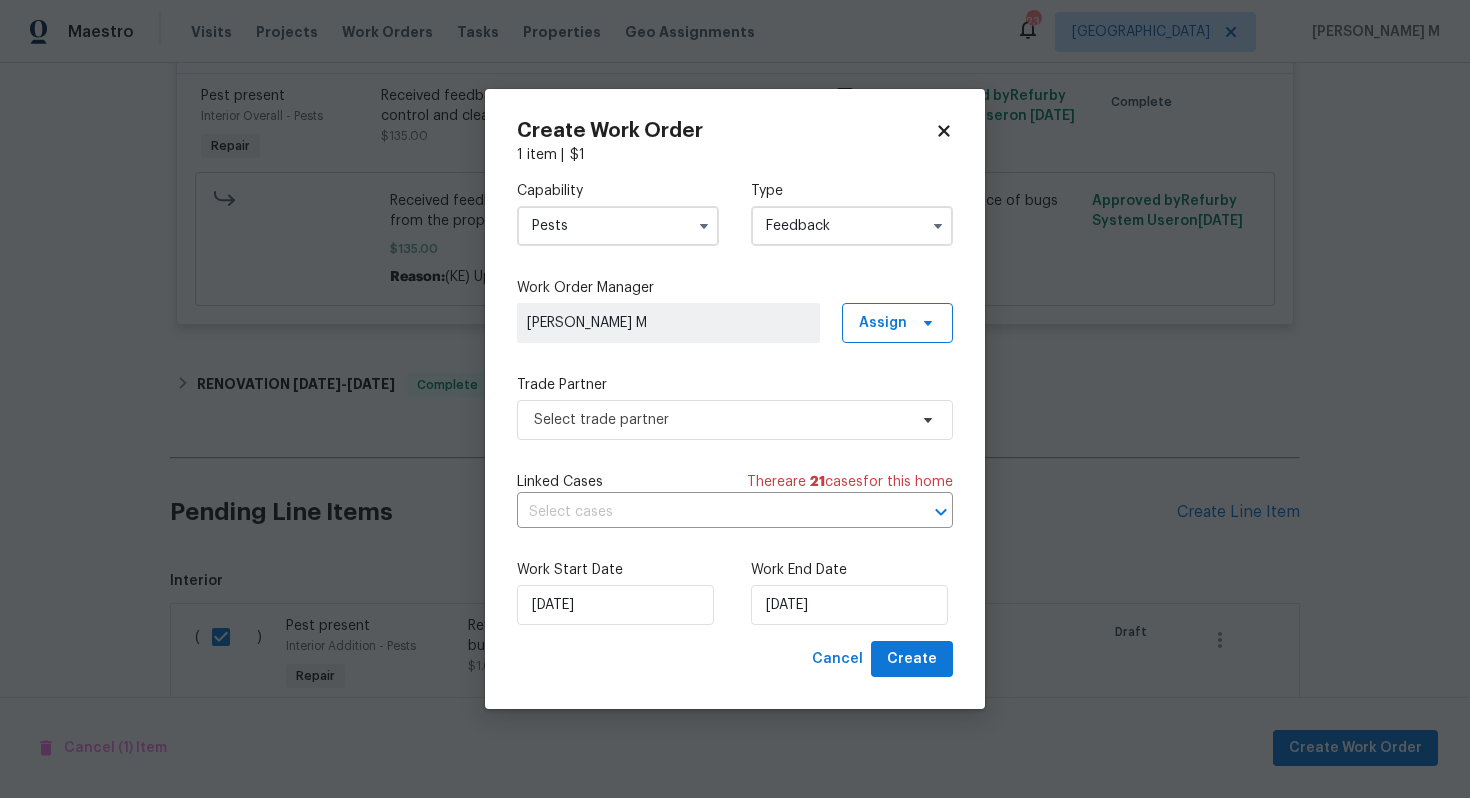 click on "Trade Partner   Select trade partner" at bounding box center (735, 407) 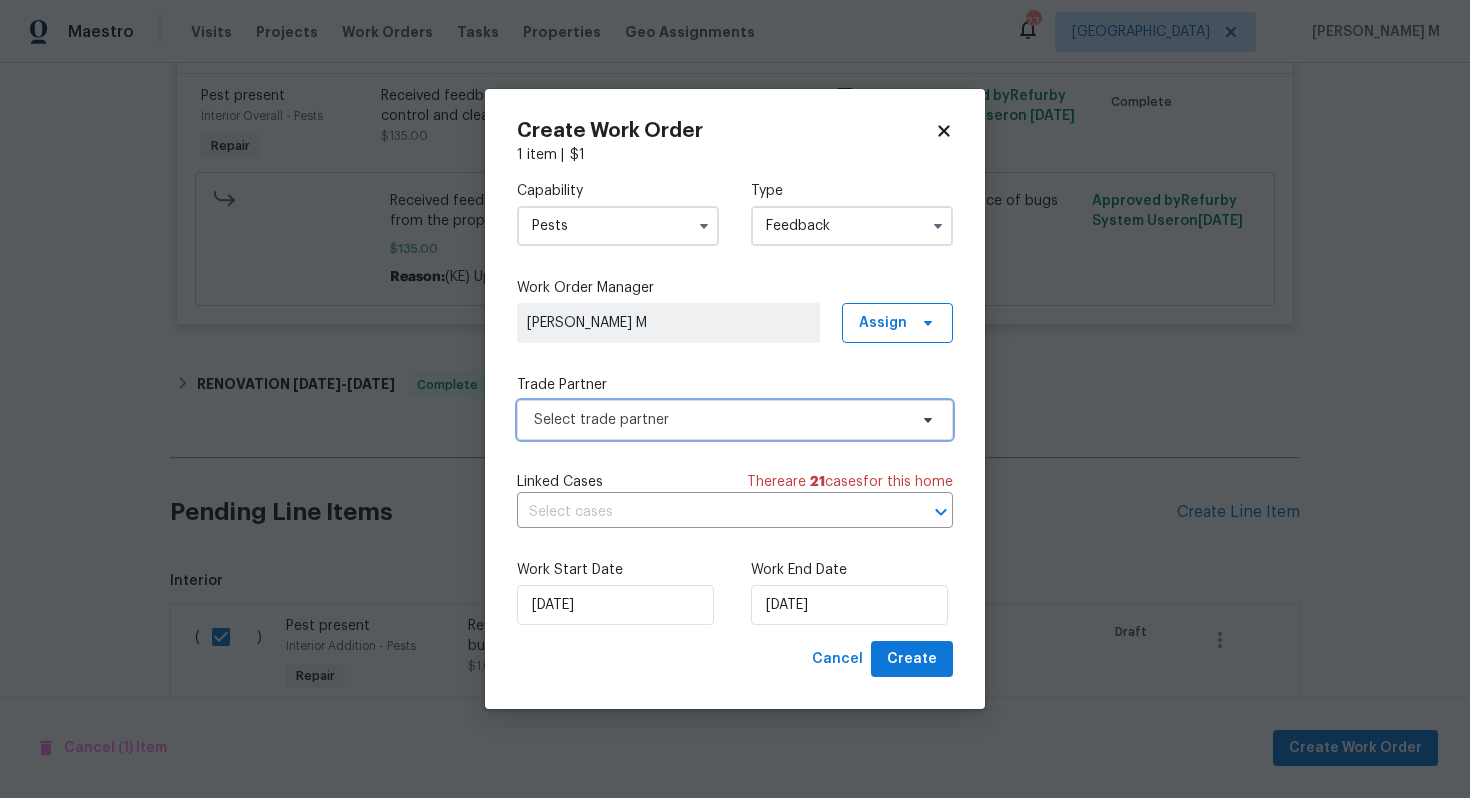 click on "Select trade partner" at bounding box center [735, 420] 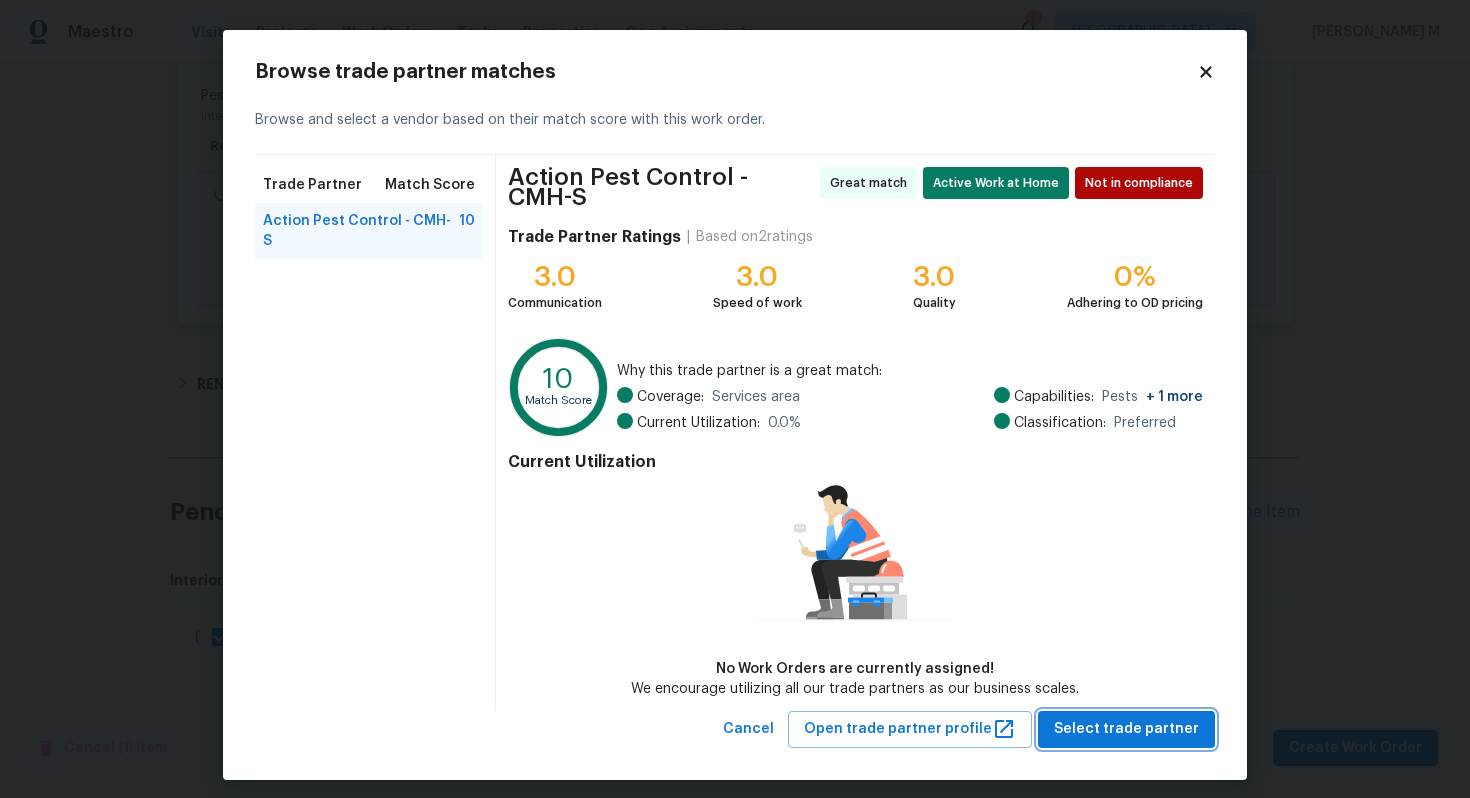 click on "Select trade partner" at bounding box center [1126, 729] 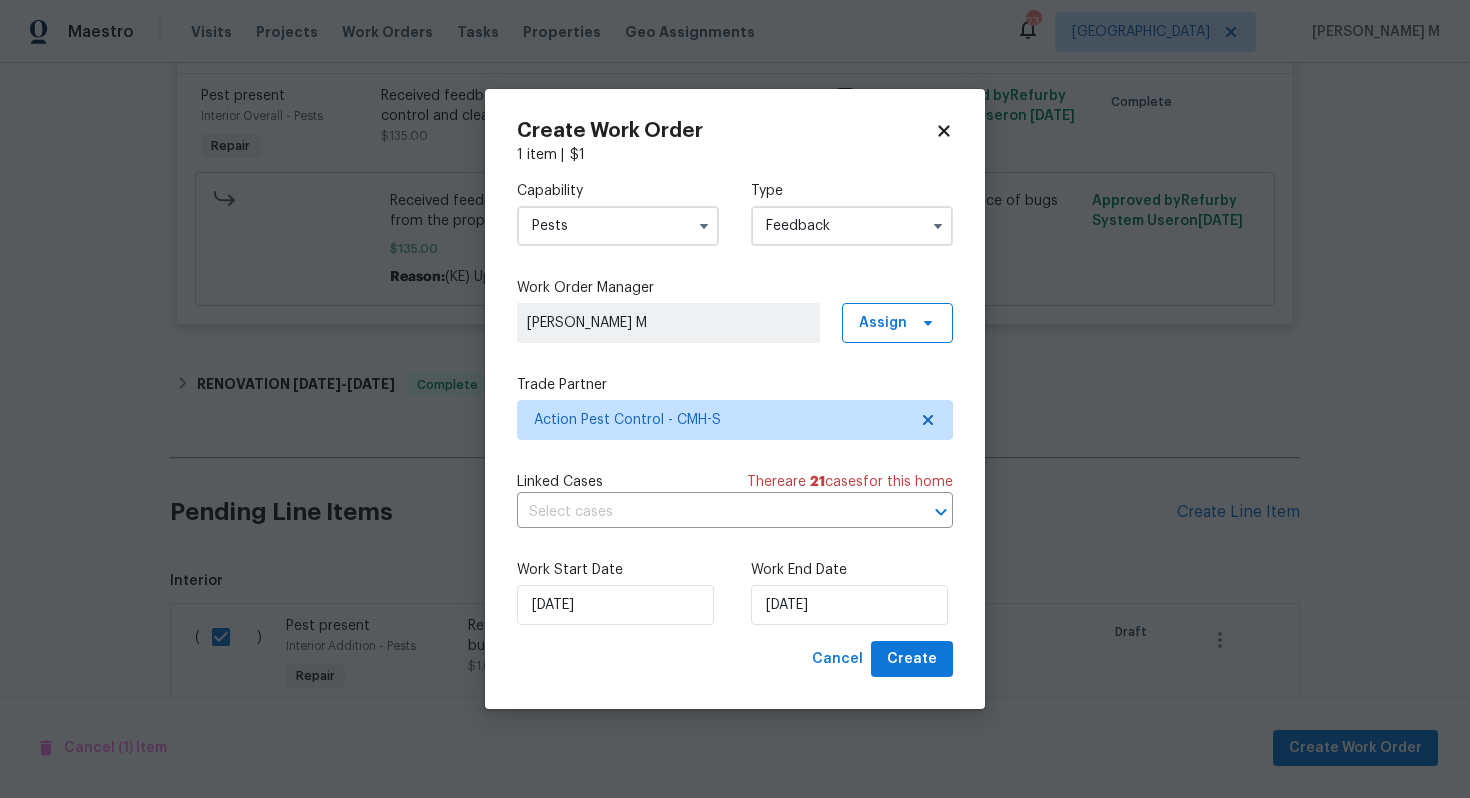 click on "Linked Cases There  are   21  case s  for this home" at bounding box center [735, 482] 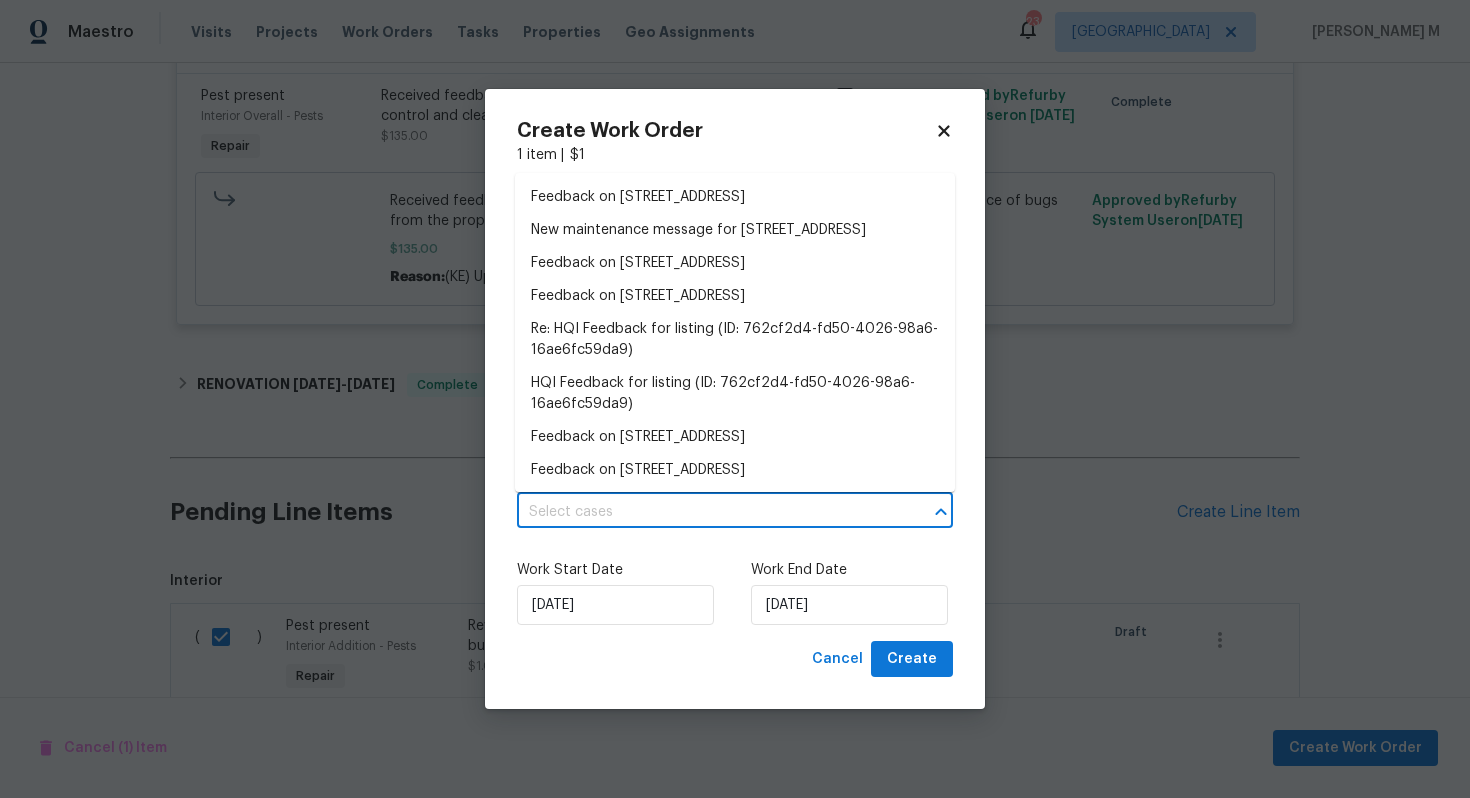 click at bounding box center (707, 512) 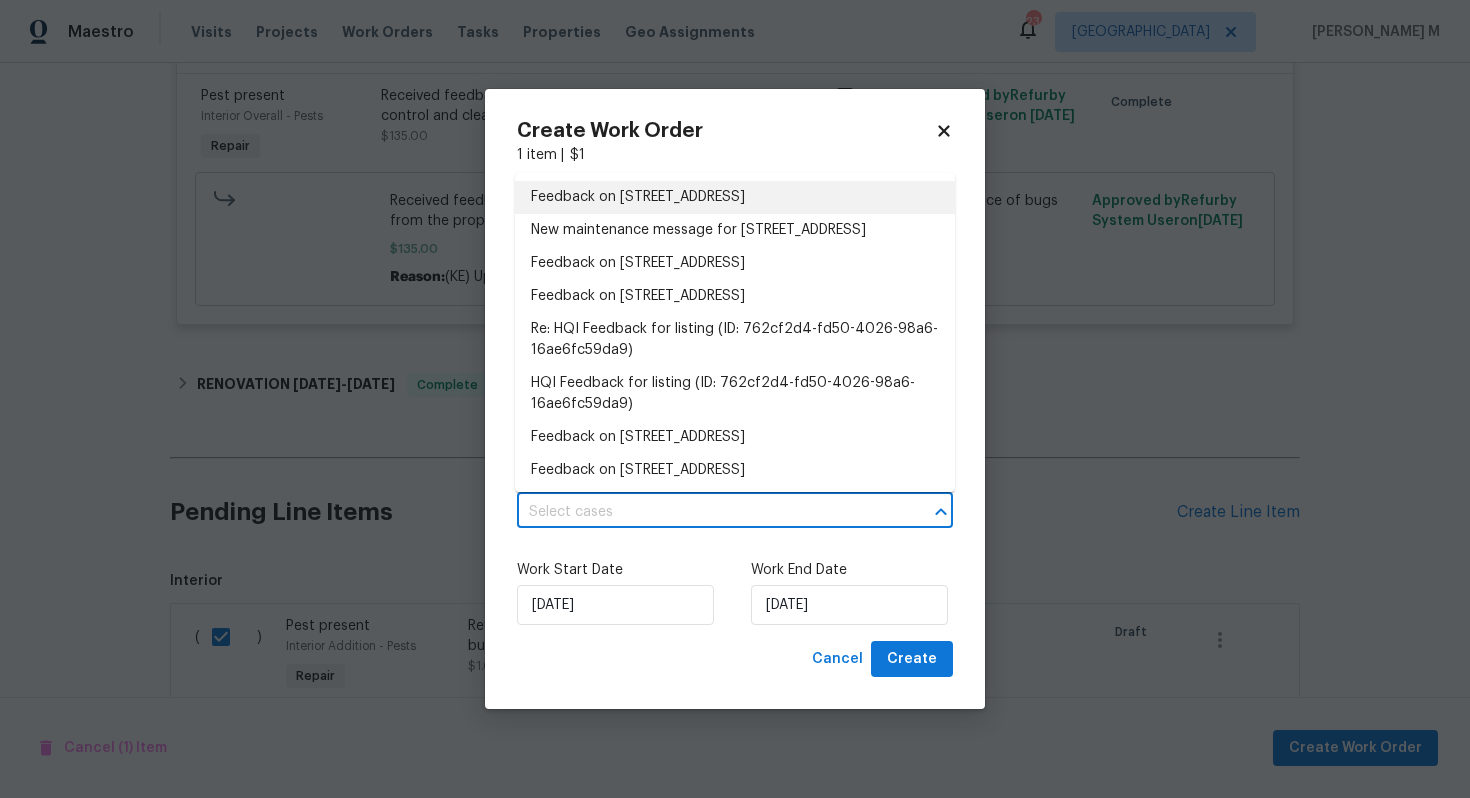 click on "Feedback on 511 W Kanawha Ave, Columbus, OH 43214" at bounding box center (735, 197) 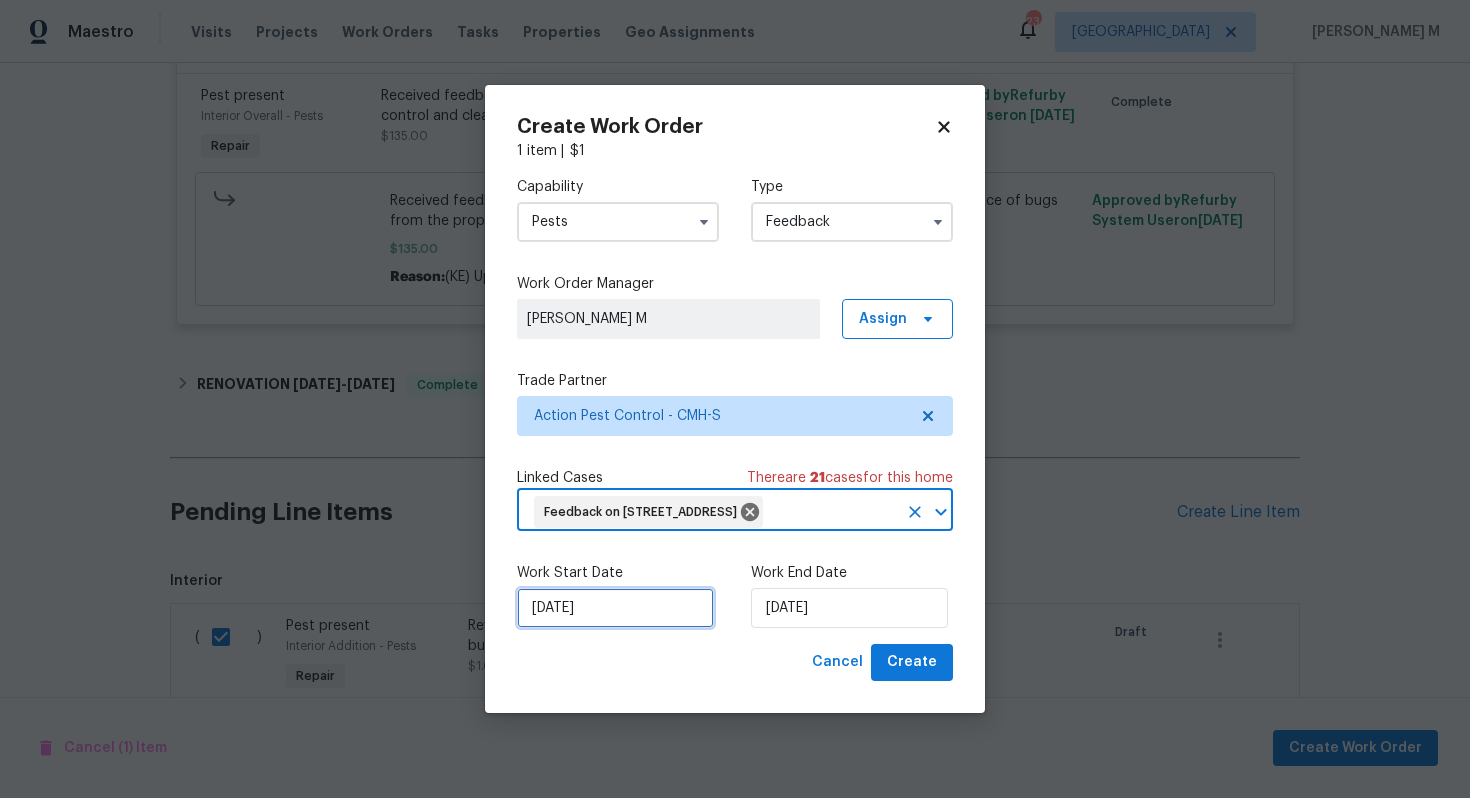 click on "18/07/2025" at bounding box center (615, 608) 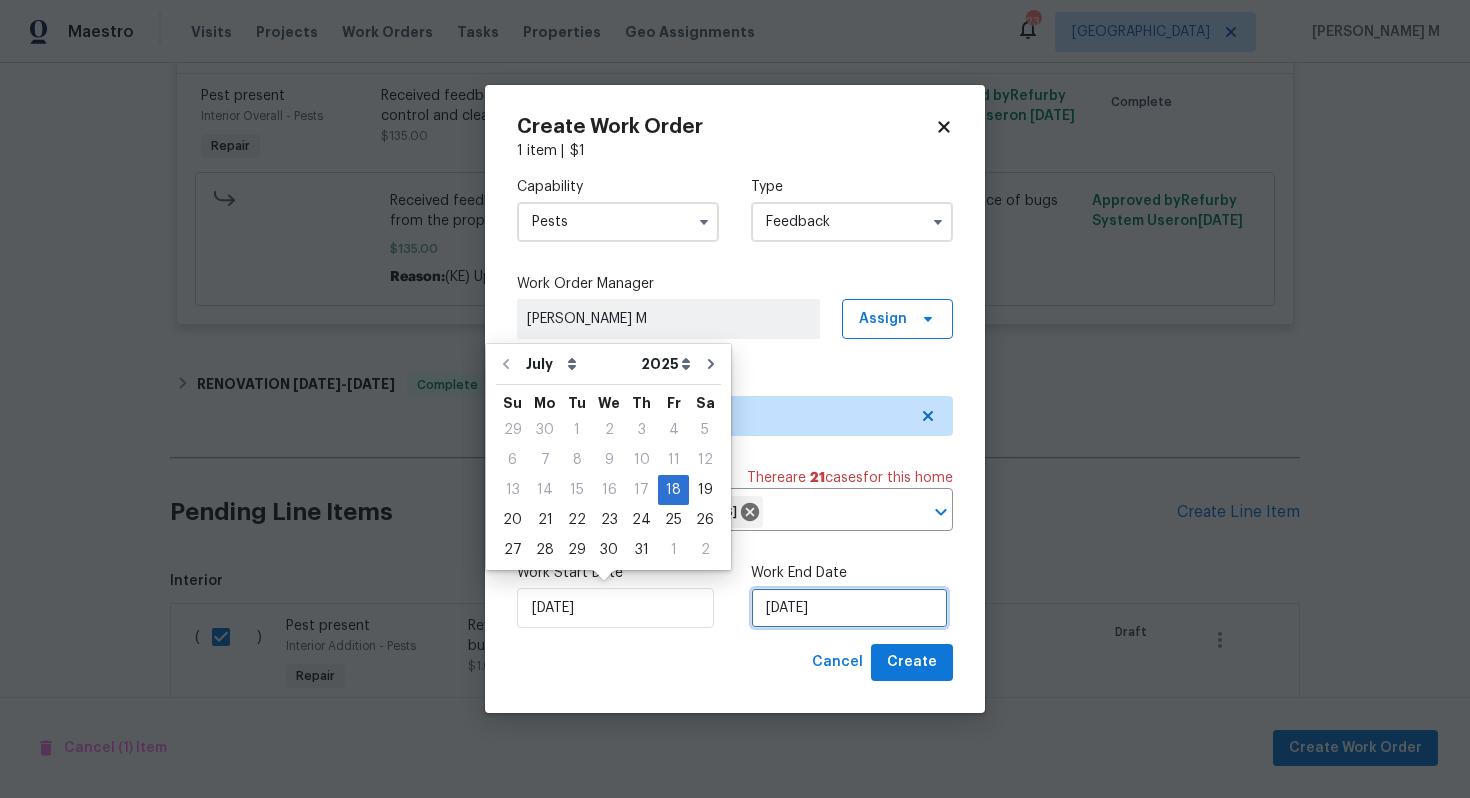 click on "18/07/2025" at bounding box center (849, 608) 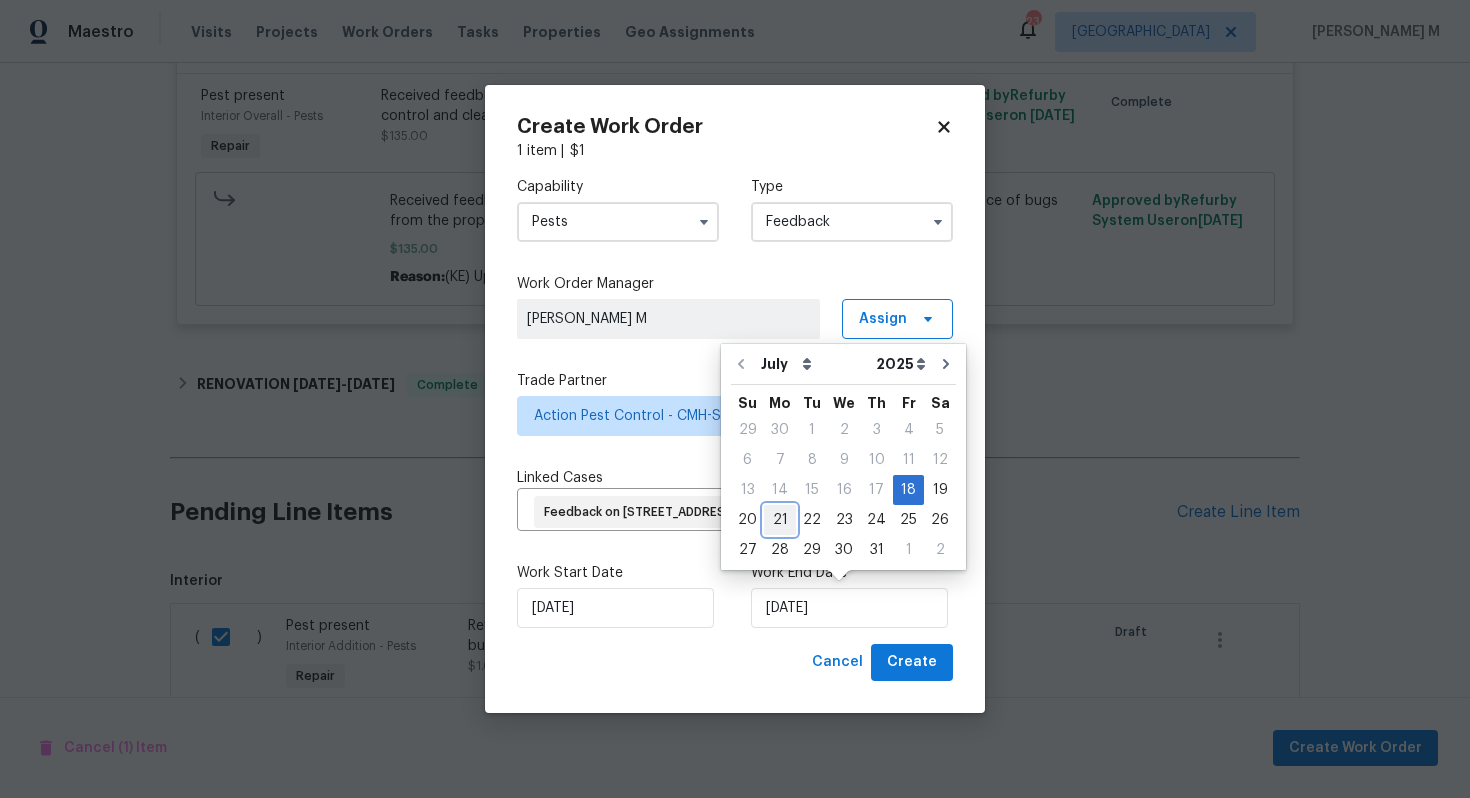 click on "21" at bounding box center [780, 520] 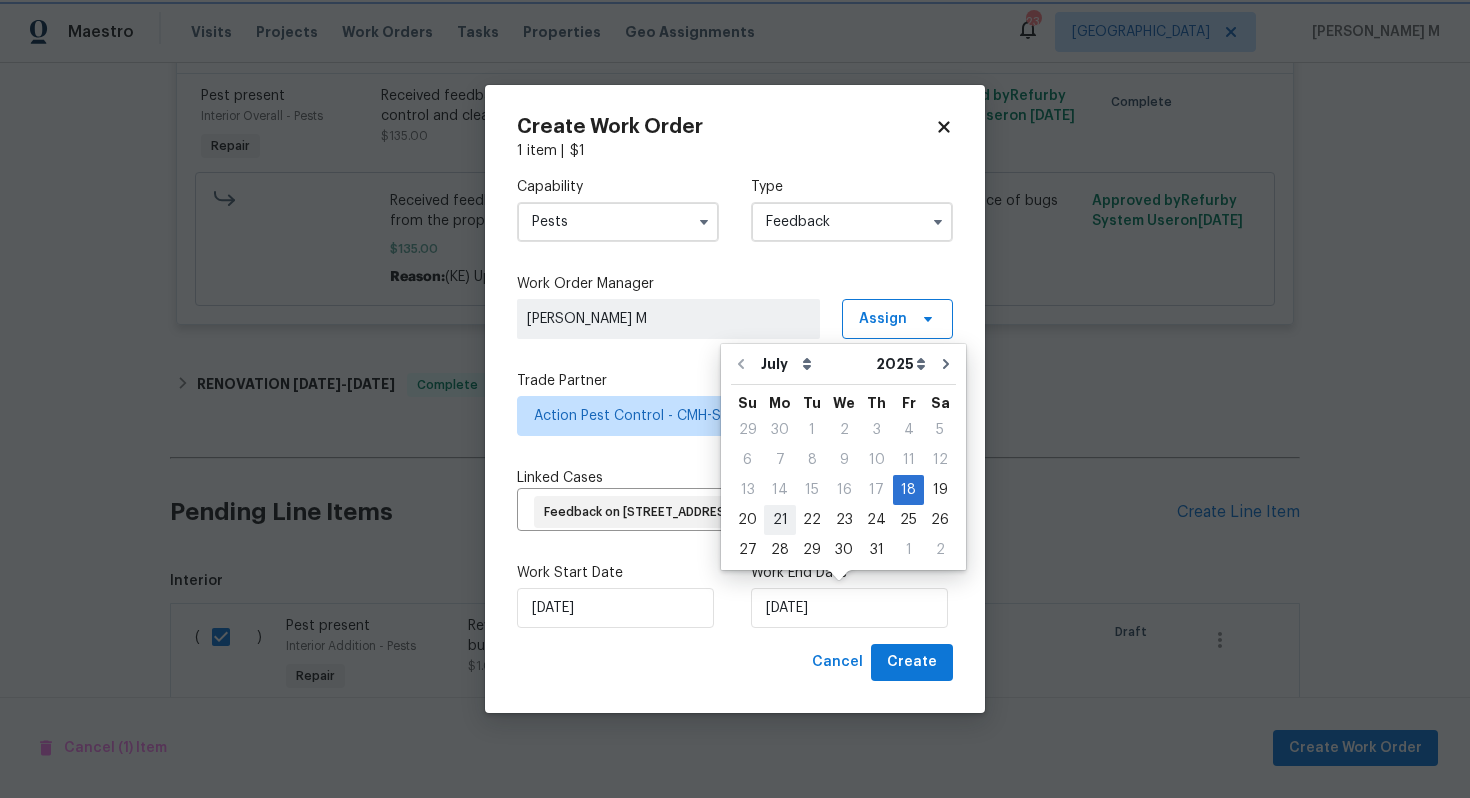 type on "21/07/2025" 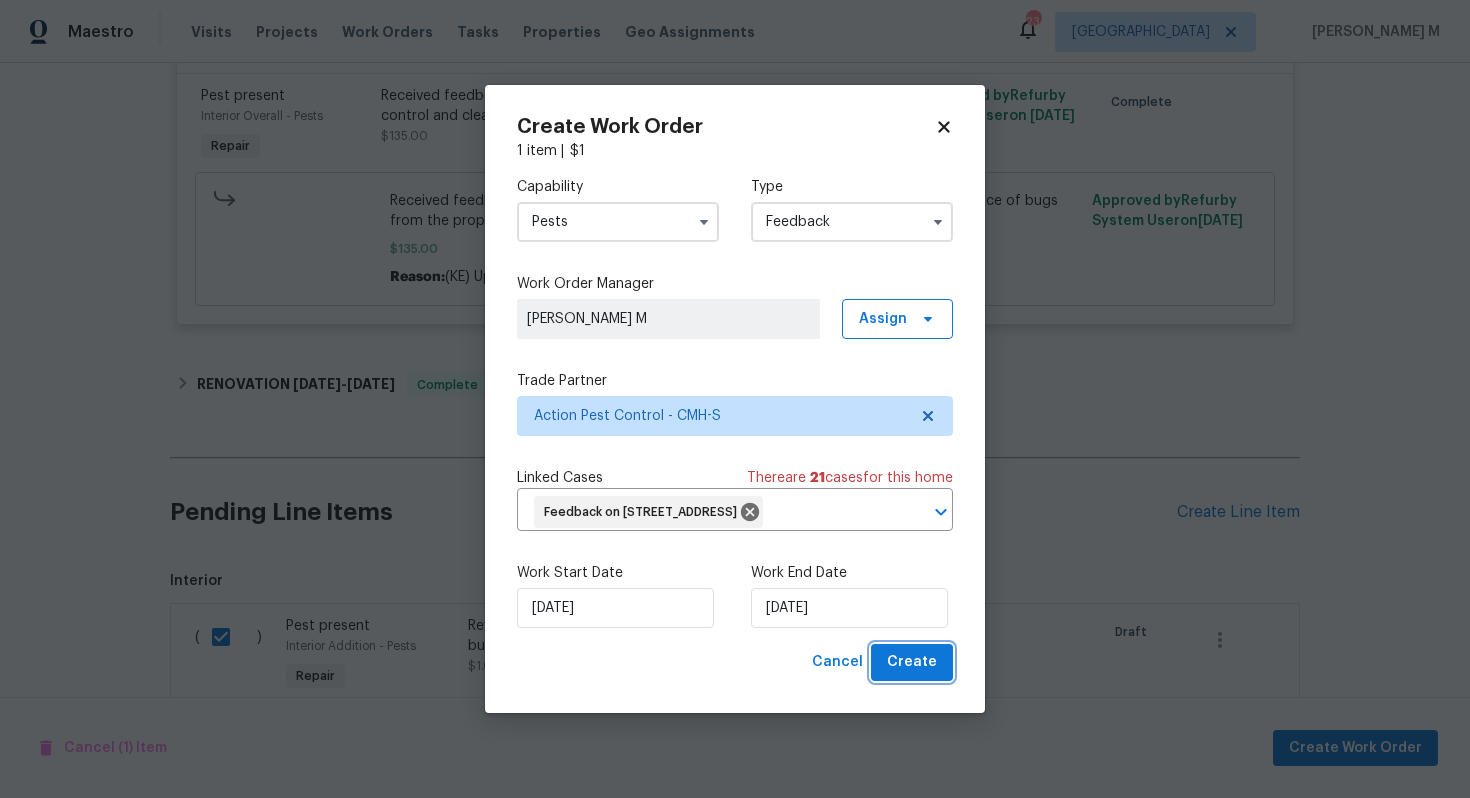 click on "Create" at bounding box center [912, 662] 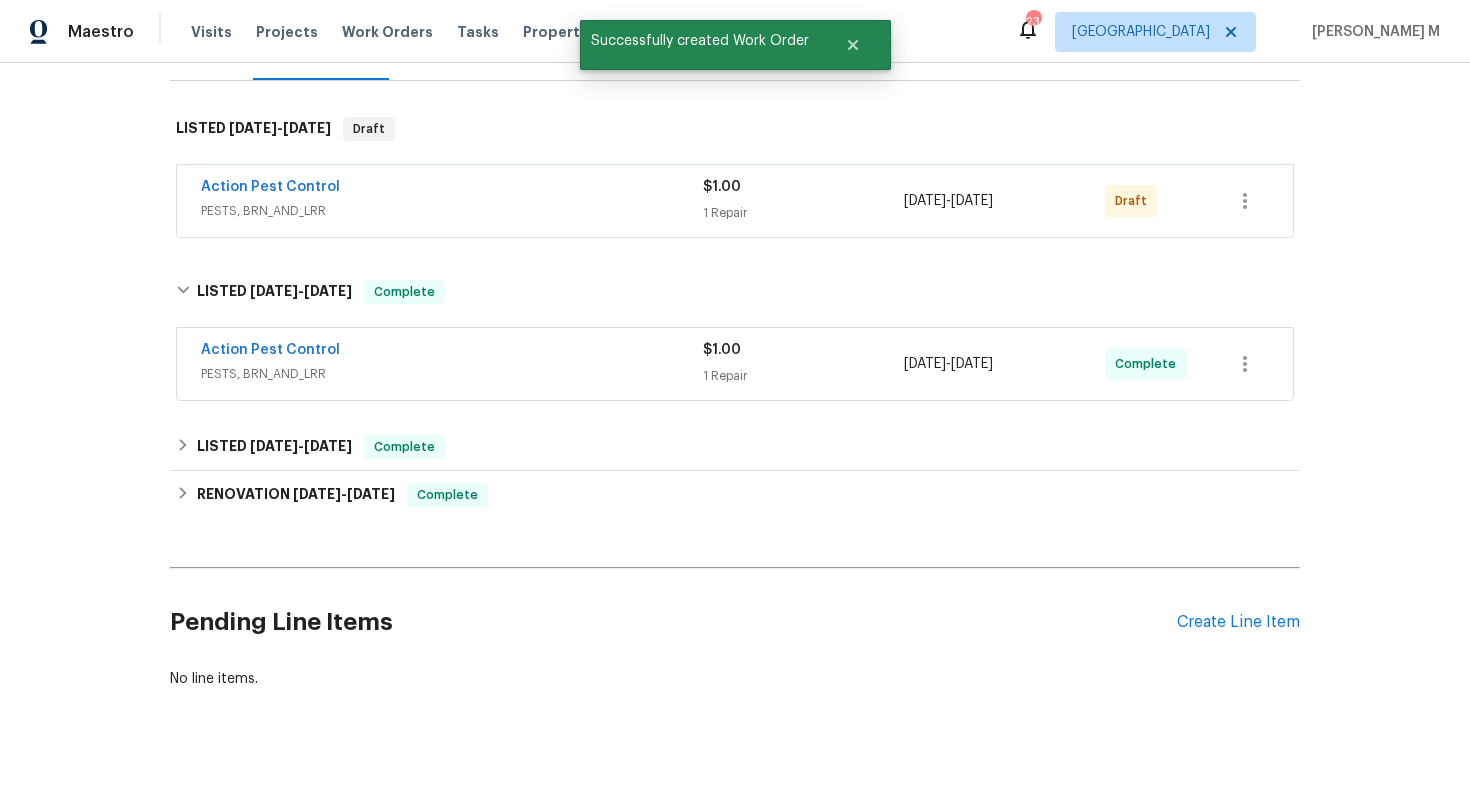 scroll, scrollTop: 195, scrollLeft: 0, axis: vertical 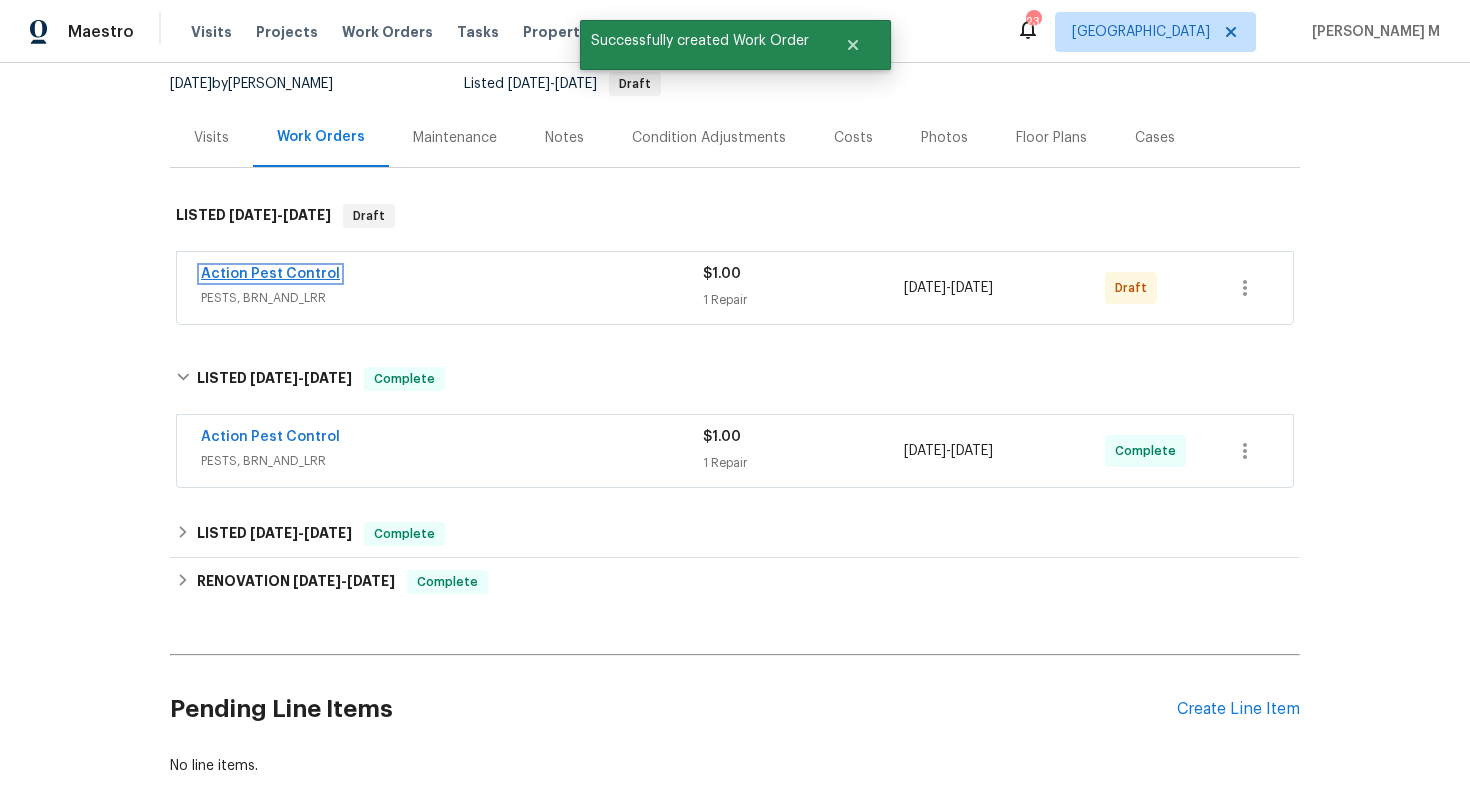 click on "Action Pest Control" at bounding box center [270, 274] 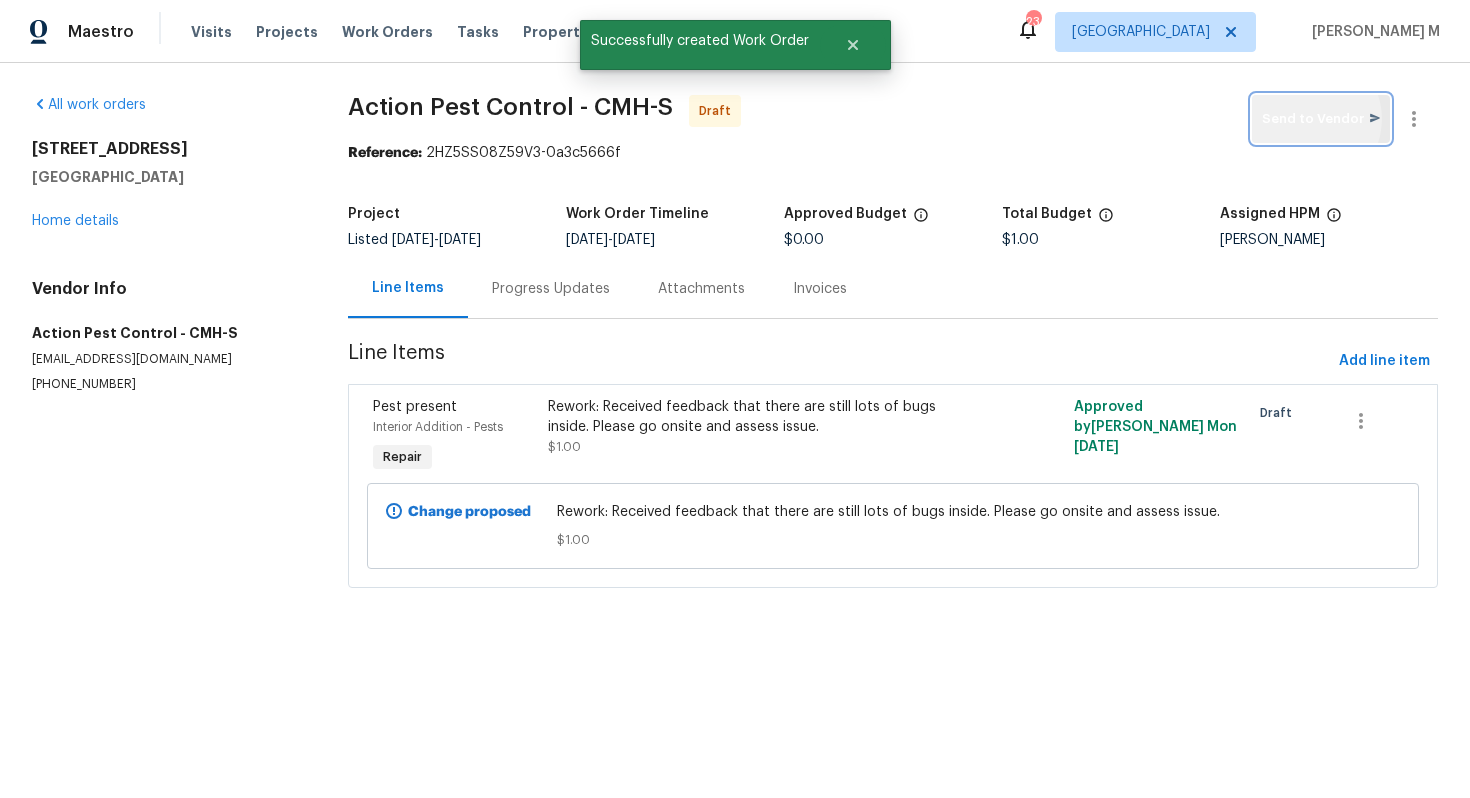 click on "Send to Vendor" at bounding box center (1321, 119) 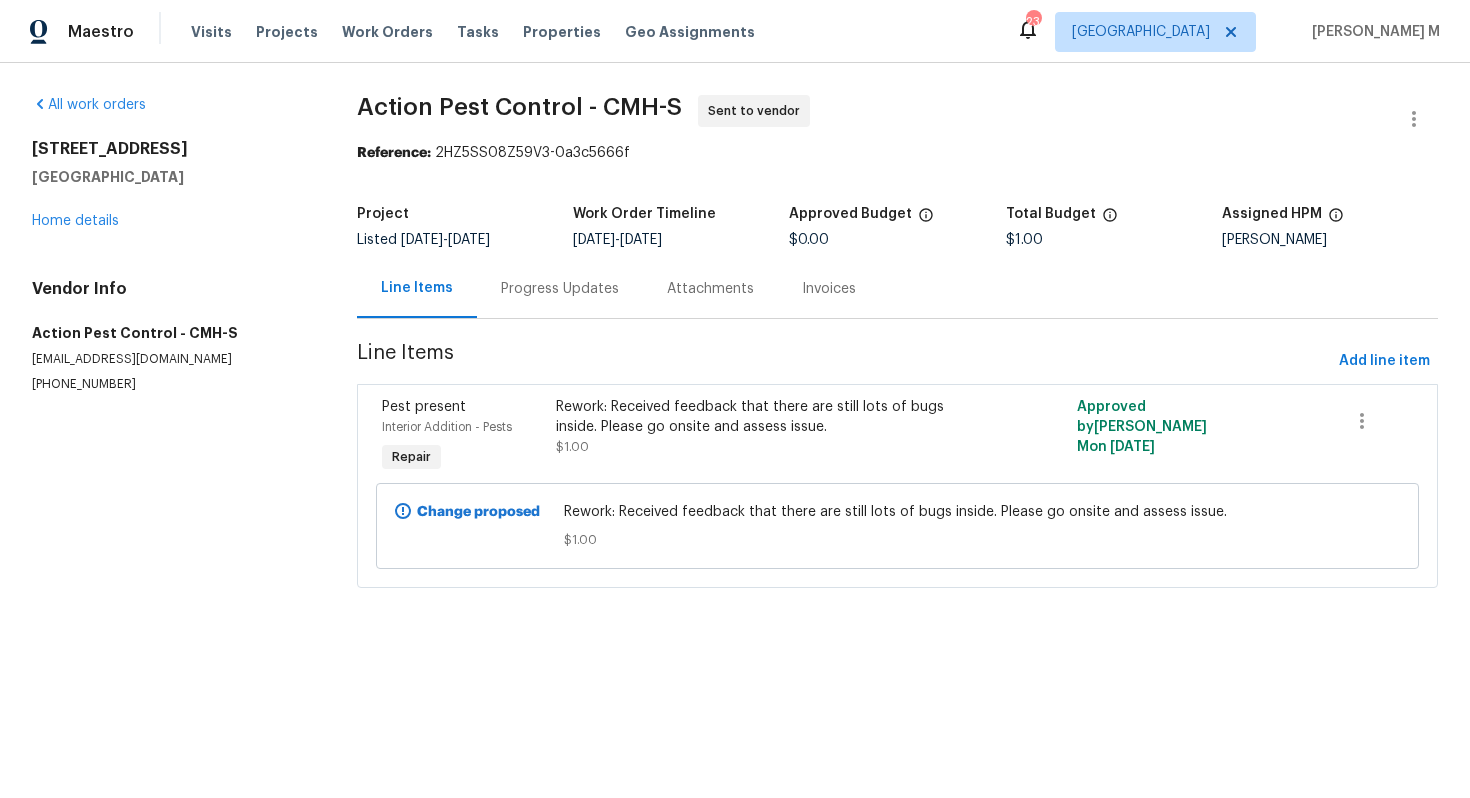 click on "Progress Updates" at bounding box center [560, 289] 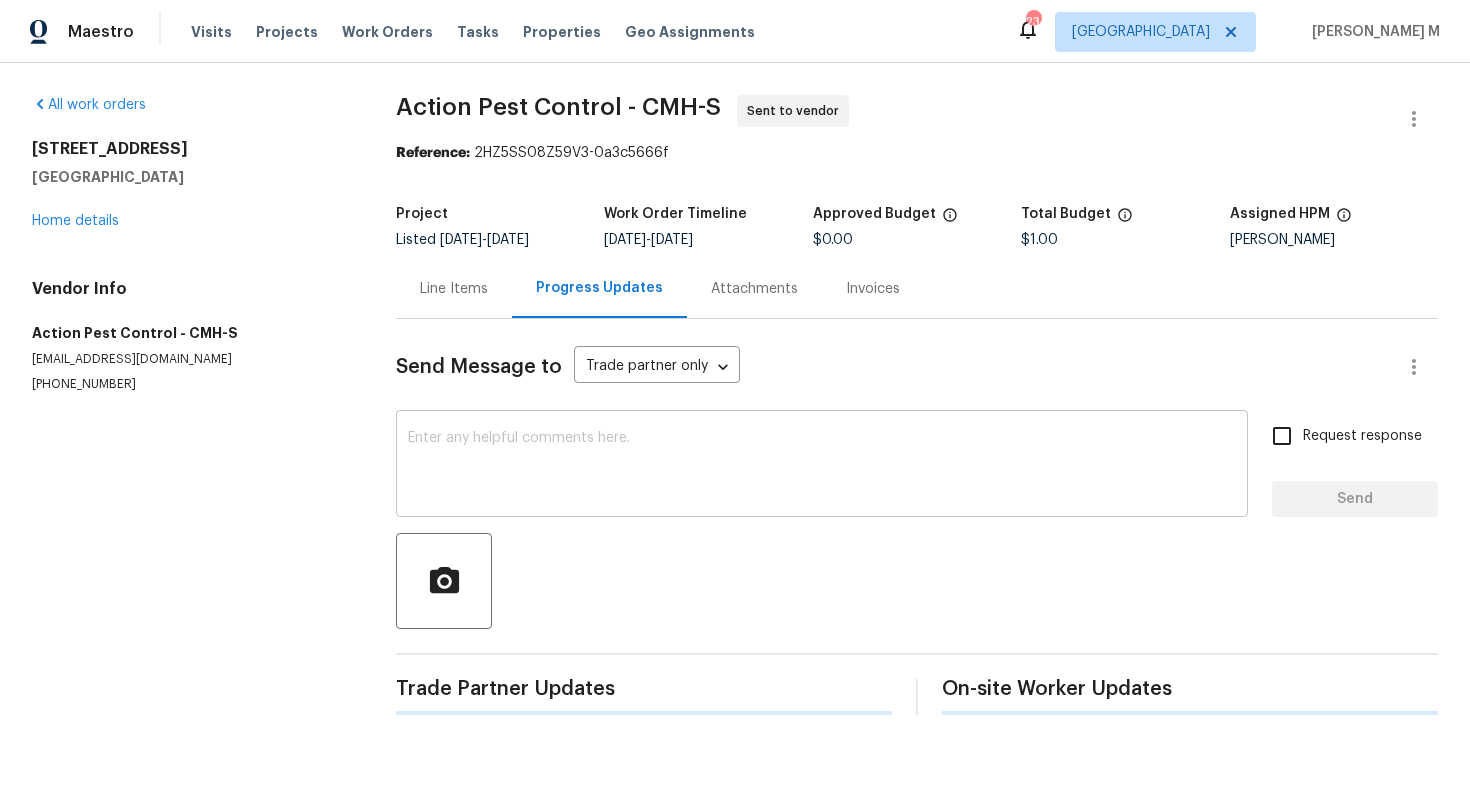 click at bounding box center (822, 466) 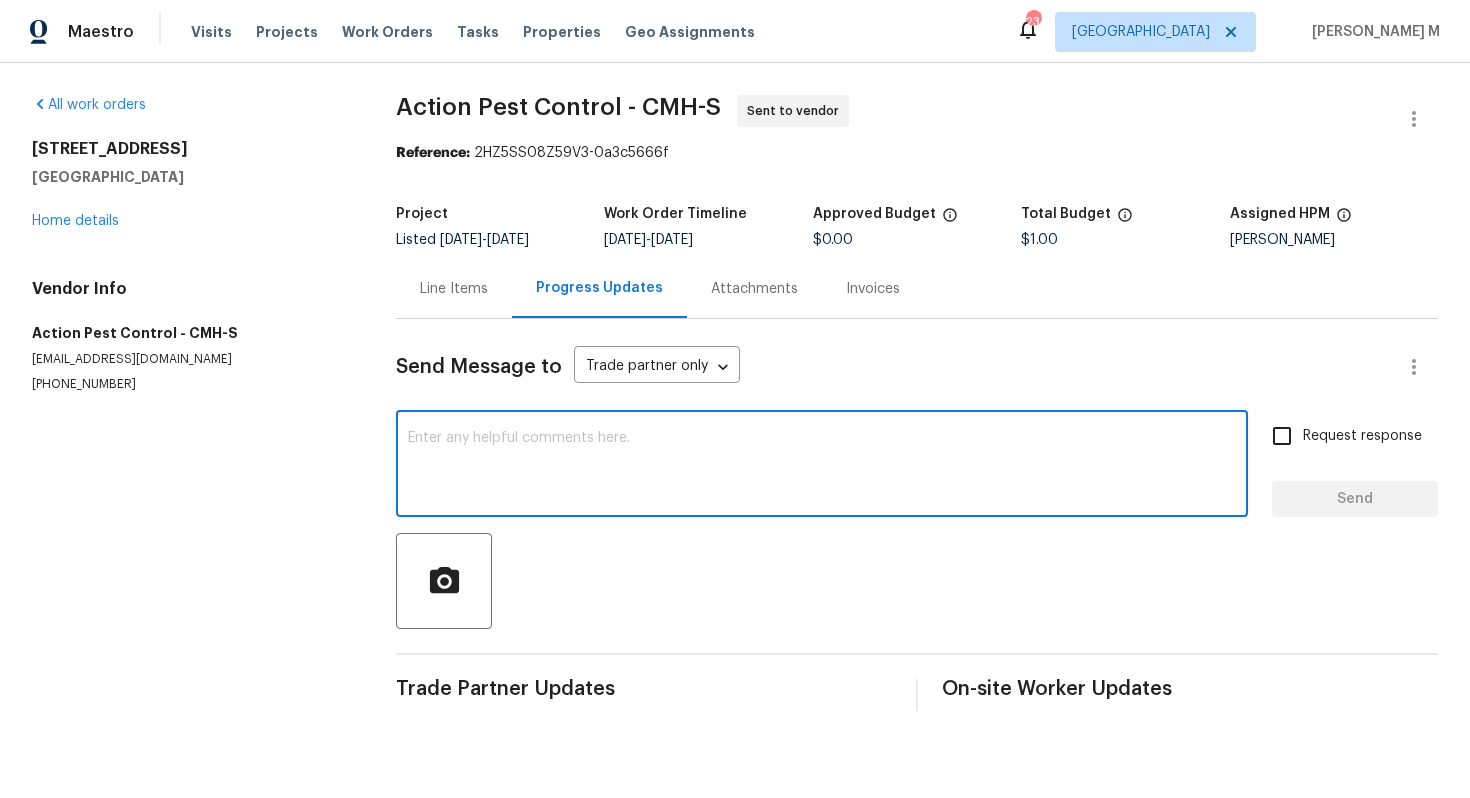 paste on "Hi this is Vignesh with Opendoor. I’m confirming you received the WO for the property at (Address). Please review and accept the WO within 24 hours and provide a schedule date. Please disregard the contact information for the HPM included in the WO. Our Centralised LWO Team is responsible for Listed WOs." 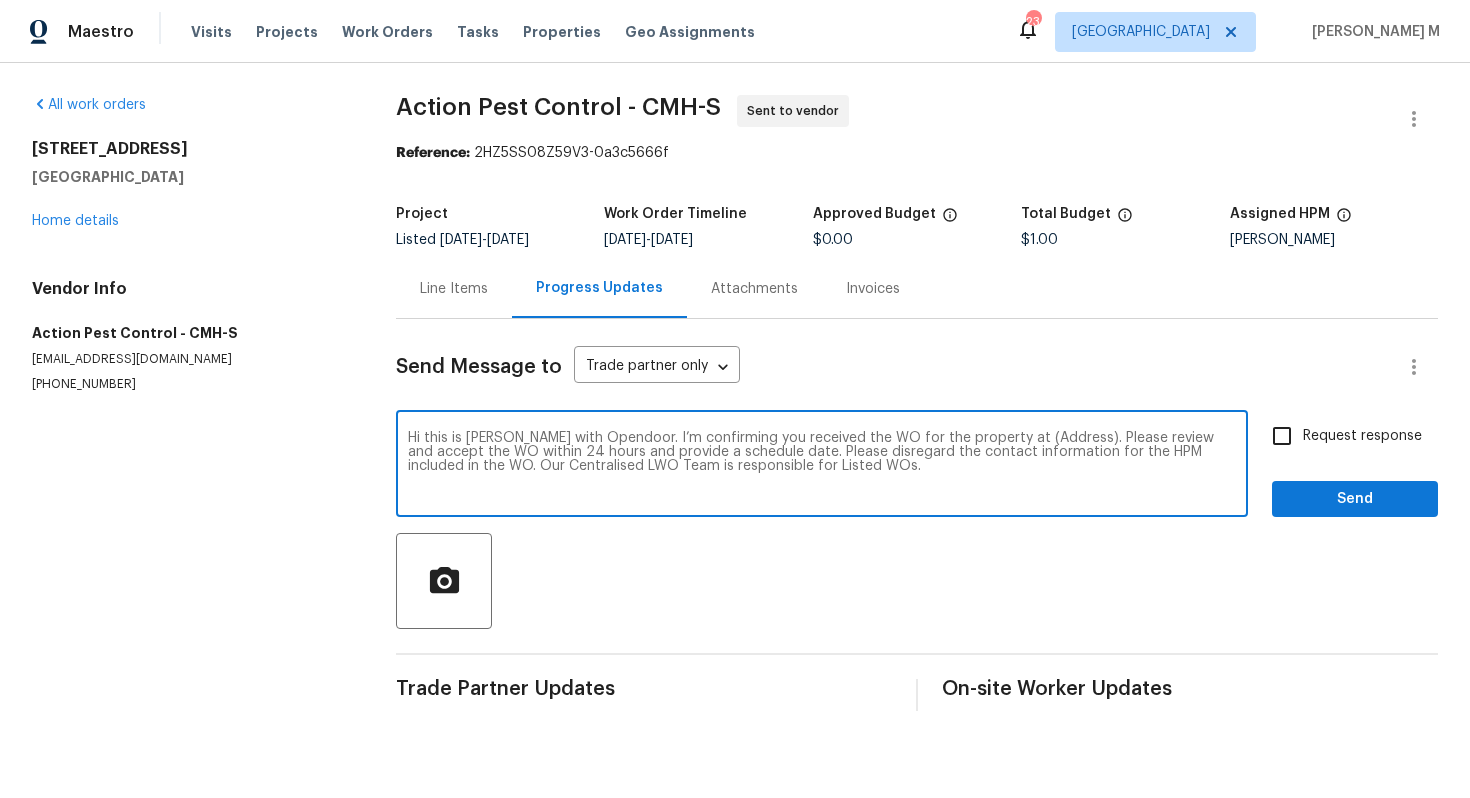 click on "Hi this is Vignesh with Opendoor. I’m confirming you received the WO for the property at (Address). Please review and accept the WO within 24 hours and provide a schedule date. Please disregard the contact information for the HPM included in the WO. Our Centralised LWO Team is responsible for Listed WOs." at bounding box center [822, 466] 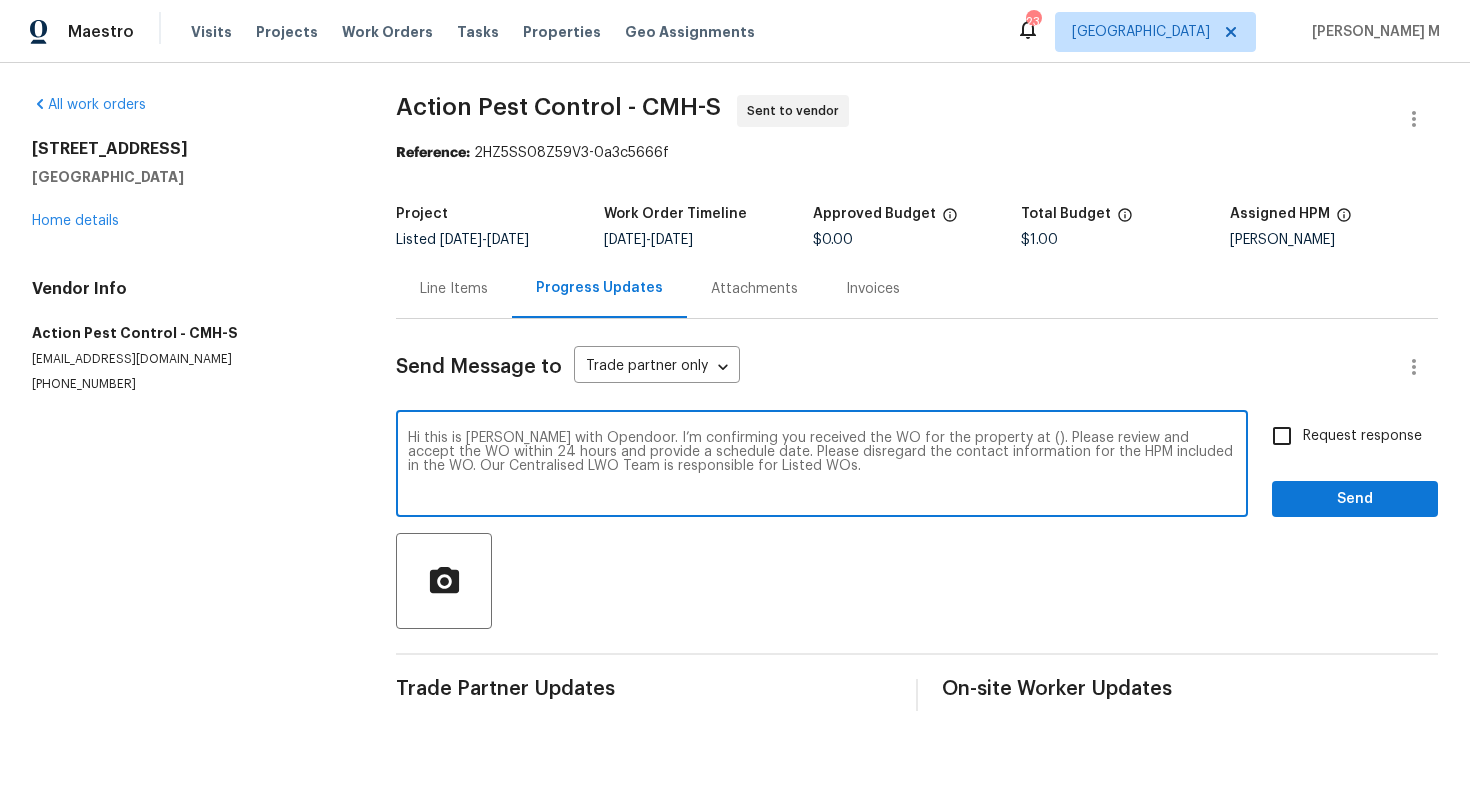 paste on "511 W Kanawha Ave, Columbus, OH 43214" 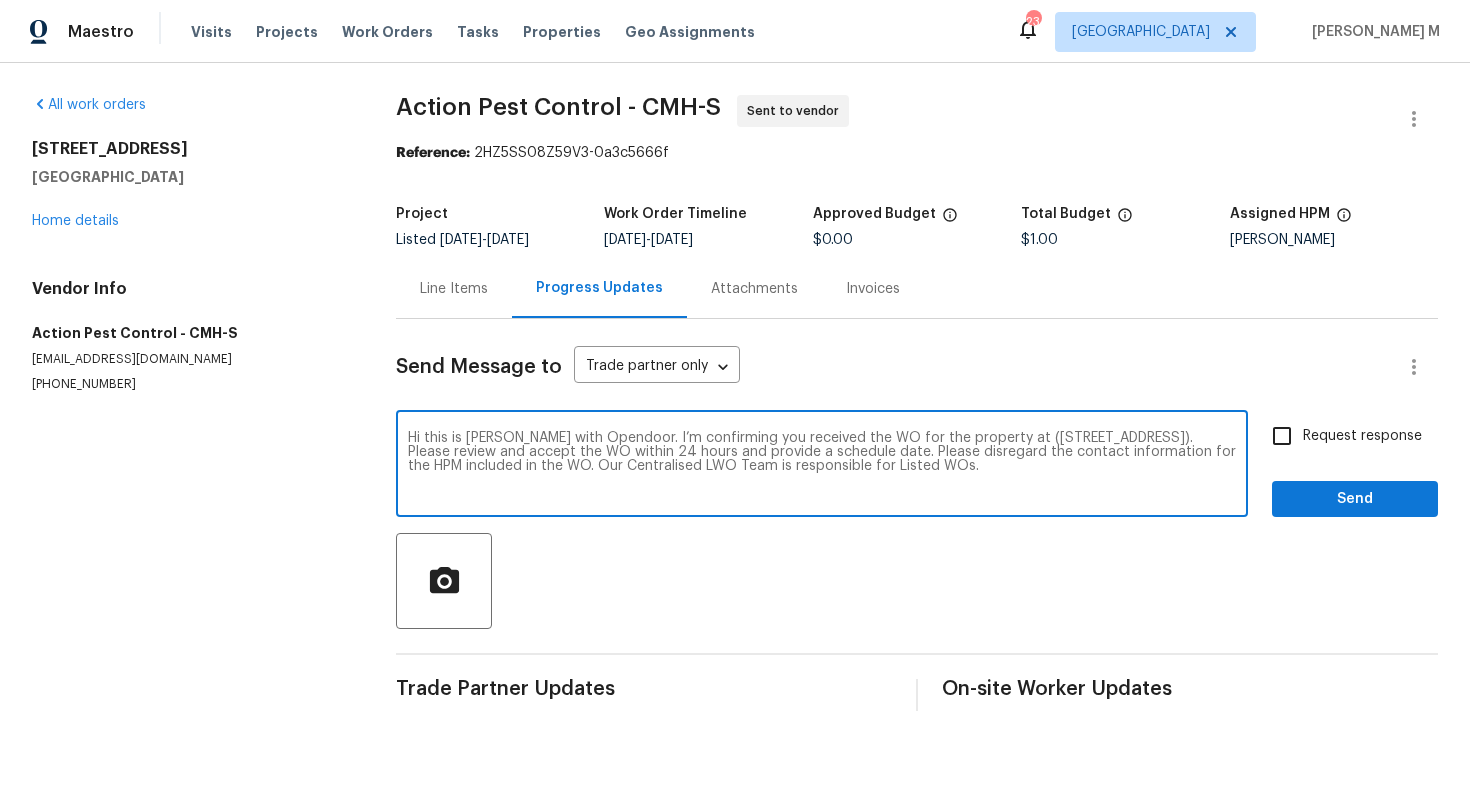 type on "Hi this is Vignesh with Opendoor. I’m confirming you received the WO for the property at (511 W Kanawha Ave, Columbus, OH 43214). Please review and accept the WO within 24 hours and provide a schedule date. Please disregard the contact information for the HPM included in the WO. Our Centralised LWO Team is responsible for Listed WOs." 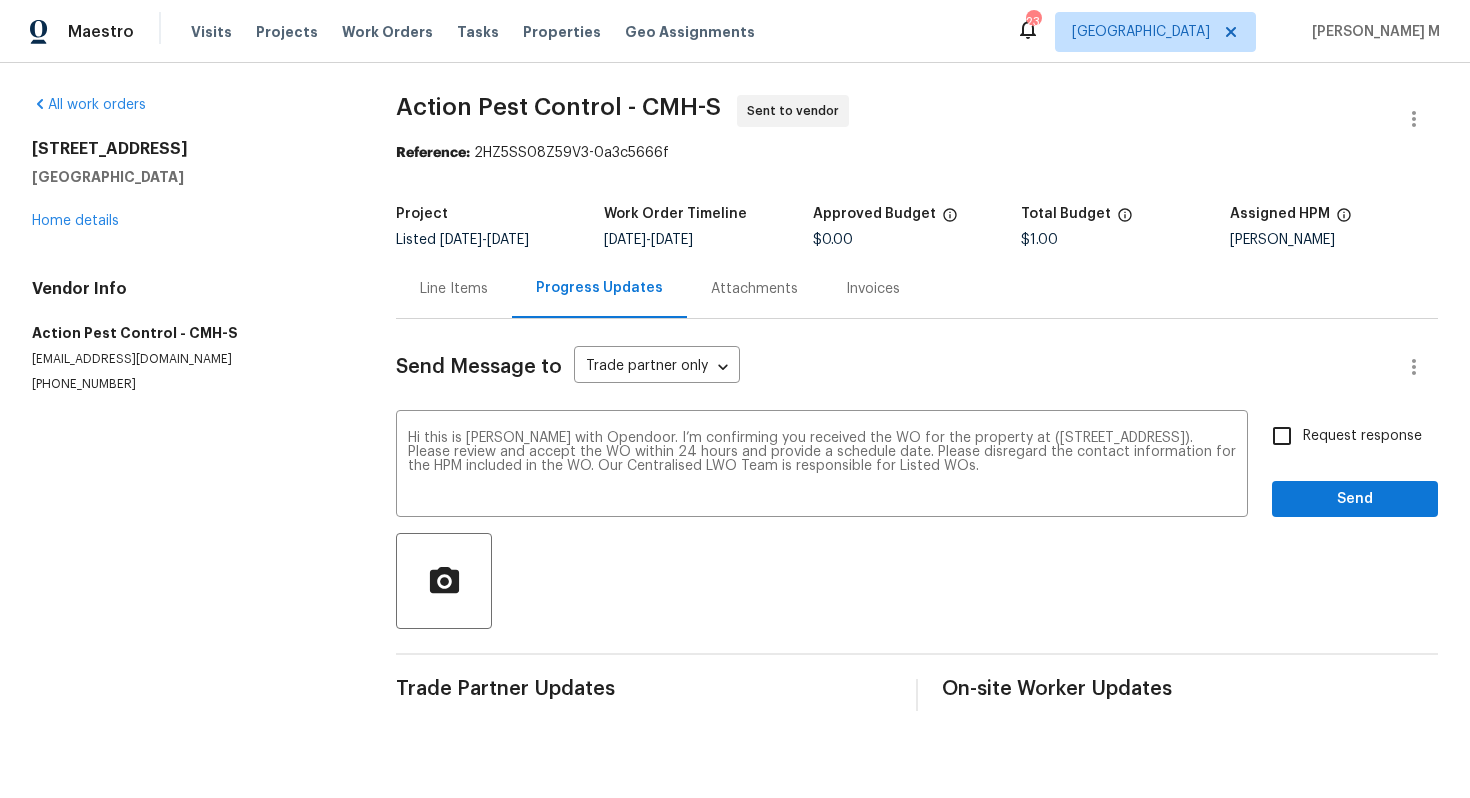 click on "Request response" at bounding box center [1341, 436] 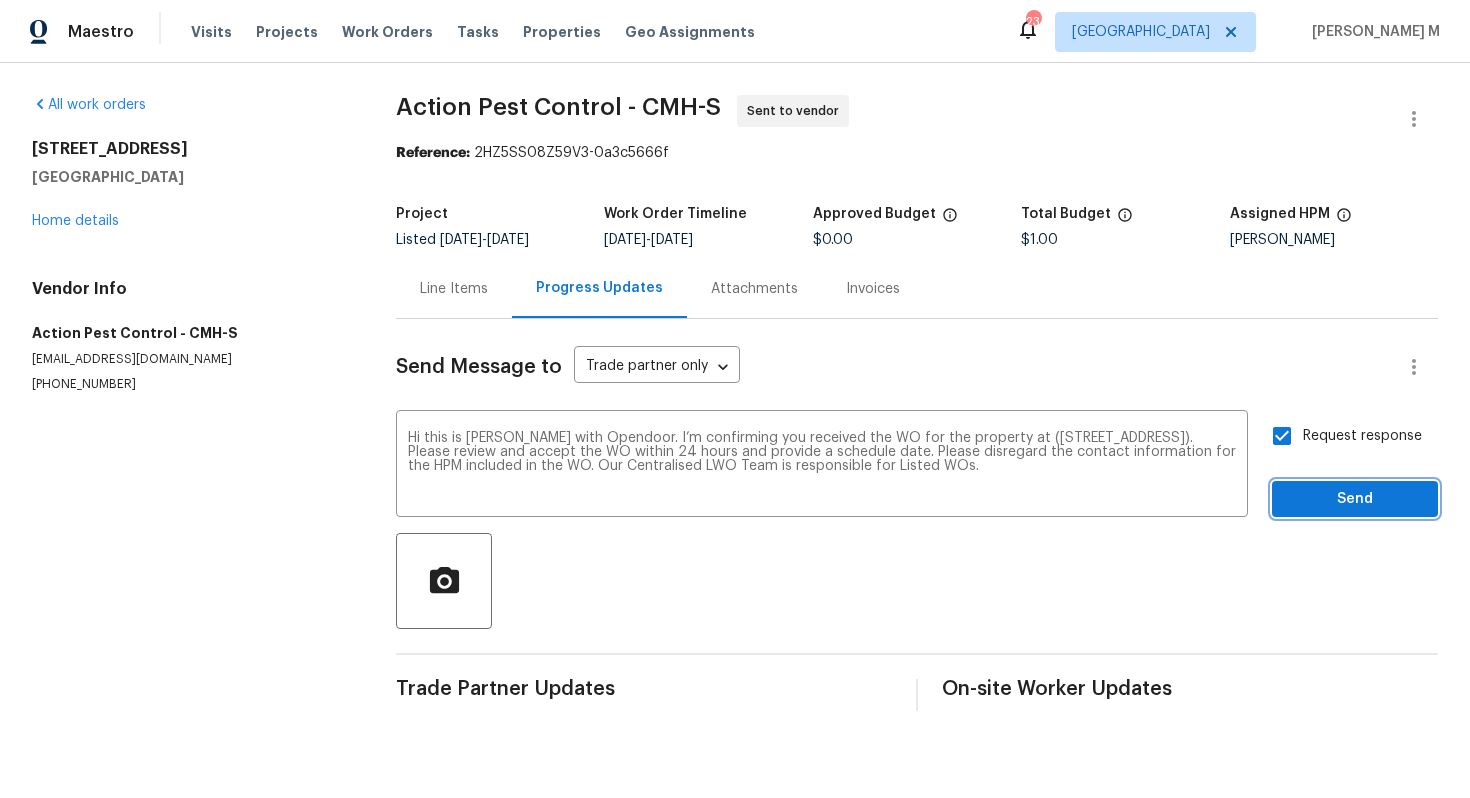 click on "Send" at bounding box center (1355, 499) 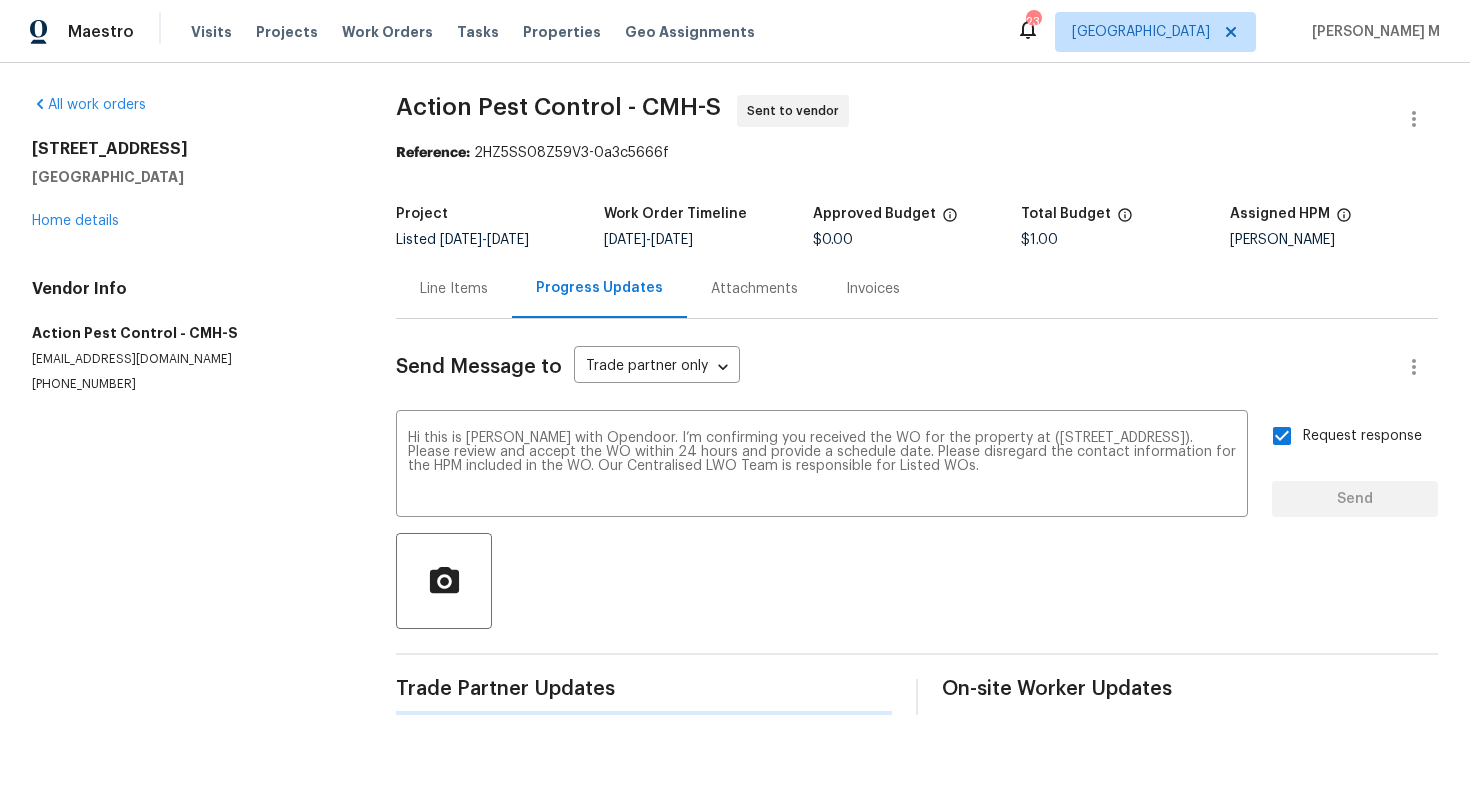 type 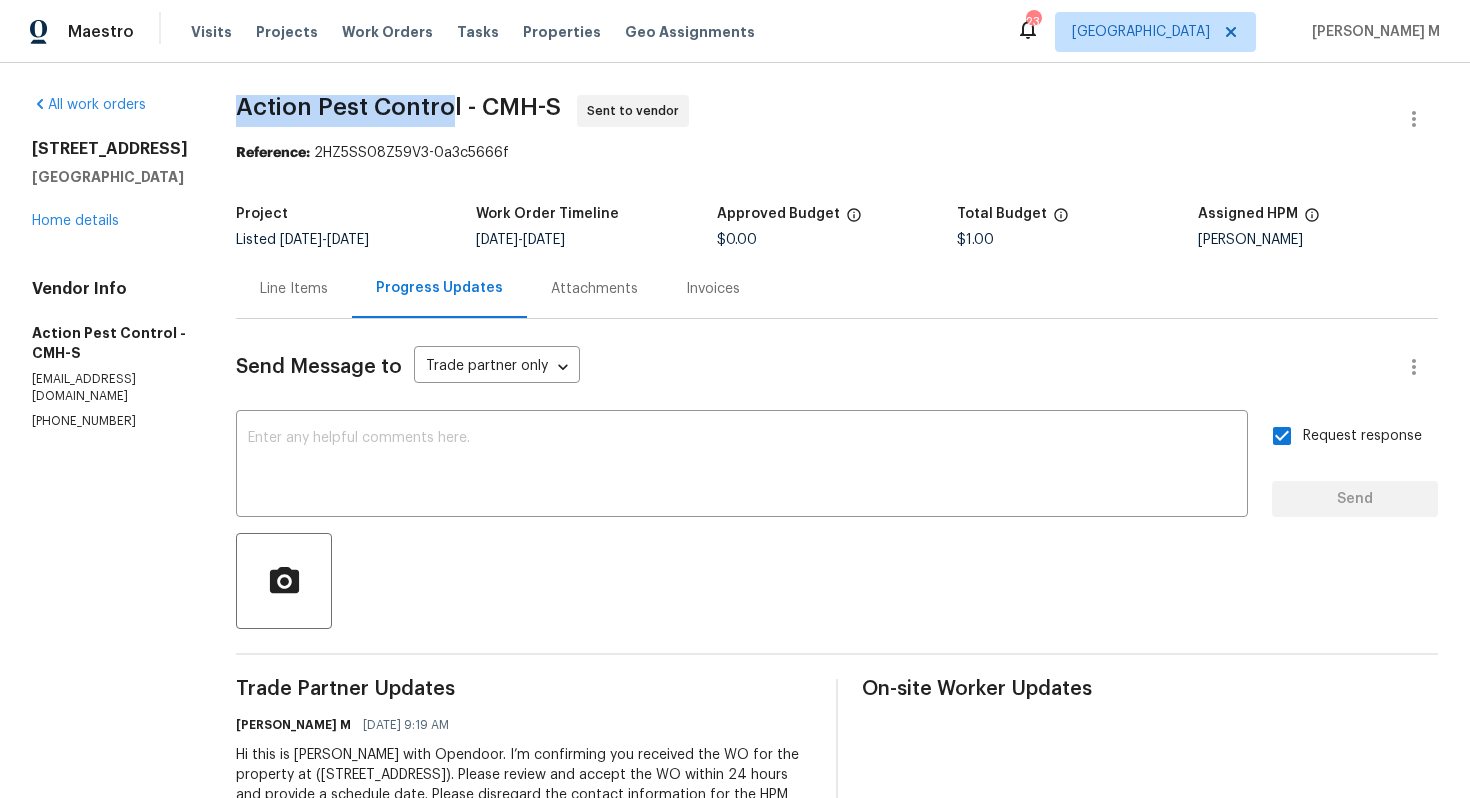 drag, startPoint x: 221, startPoint y: 102, endPoint x: 432, endPoint y: 103, distance: 211.00237 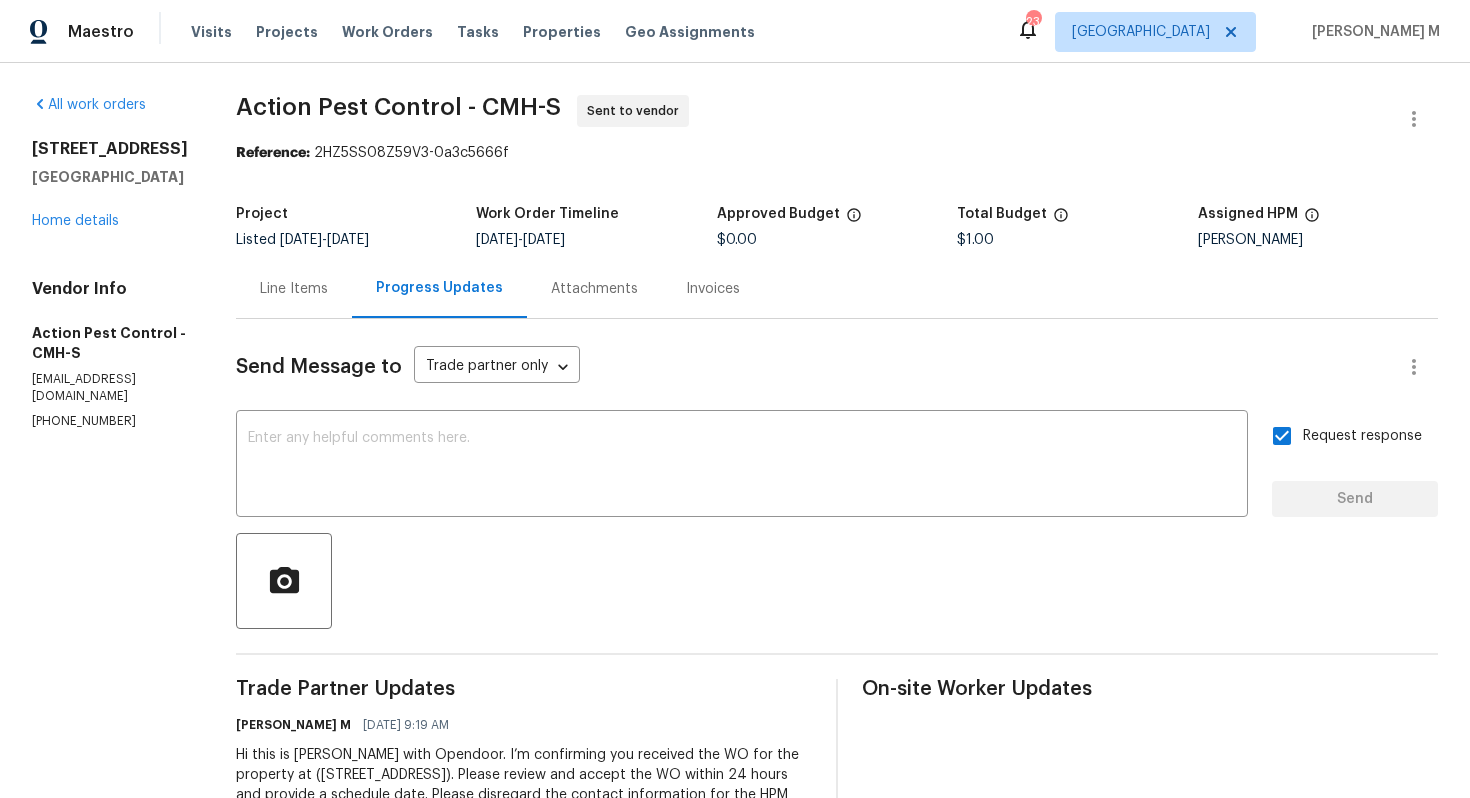 click on "Send Message to Trade partner only Trade partner only ​ x ​ Request response Send Trade Partner Updates Vignesh M 07/18/2025 9:19 AM Hi this is Vignesh with Opendoor. I’m confirming you received the WO for the property at (511 W Kanawha Ave, Columbus, OH 43214). Please review and accept the WO within 24 hours and provide a schedule date. Please disregard the contact information for the HPM included in the WO. Our Centralised LWO Team is responsible for Listed WOs. On-site Worker Updates" at bounding box center (837, 584) 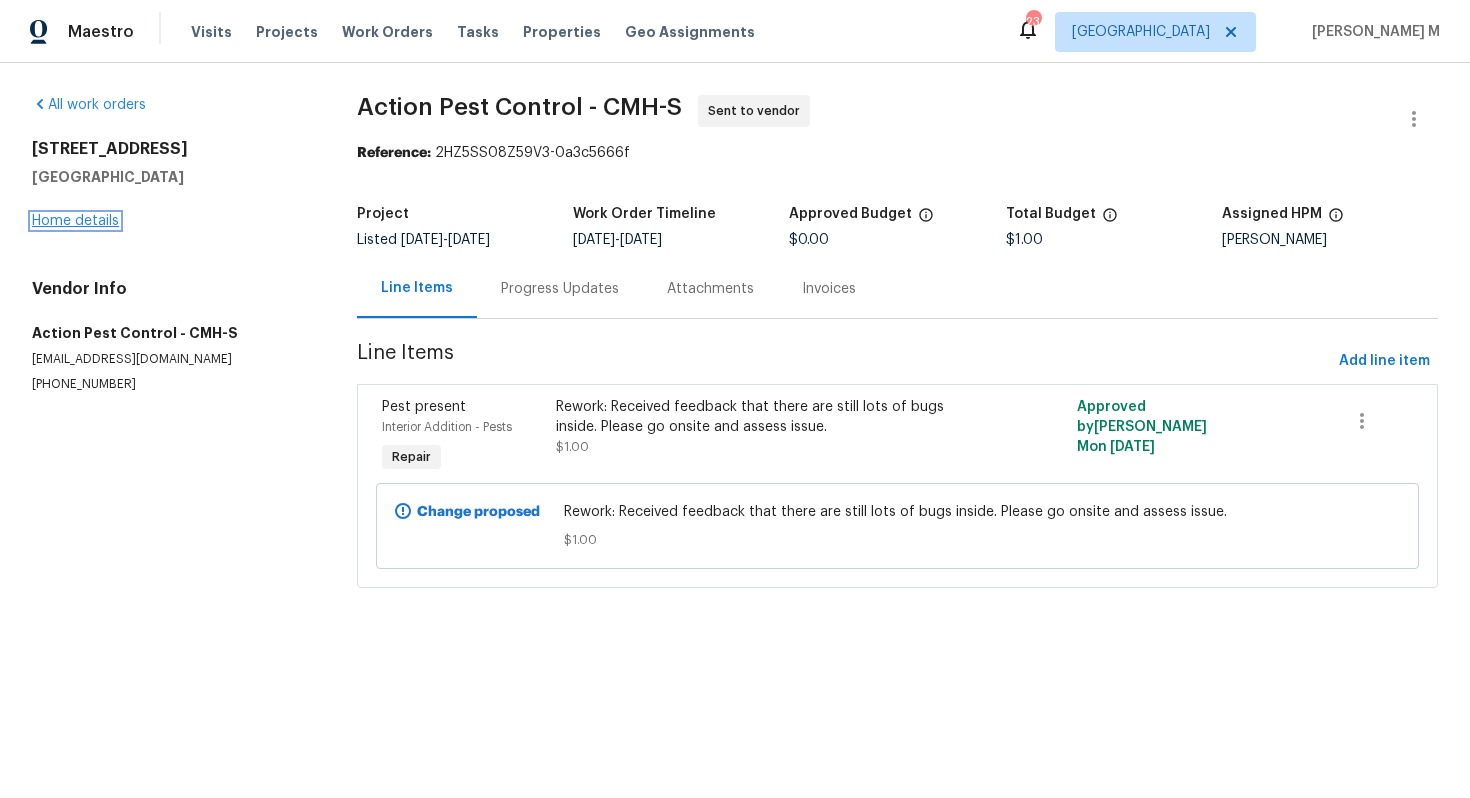 click on "Home details" at bounding box center (75, 221) 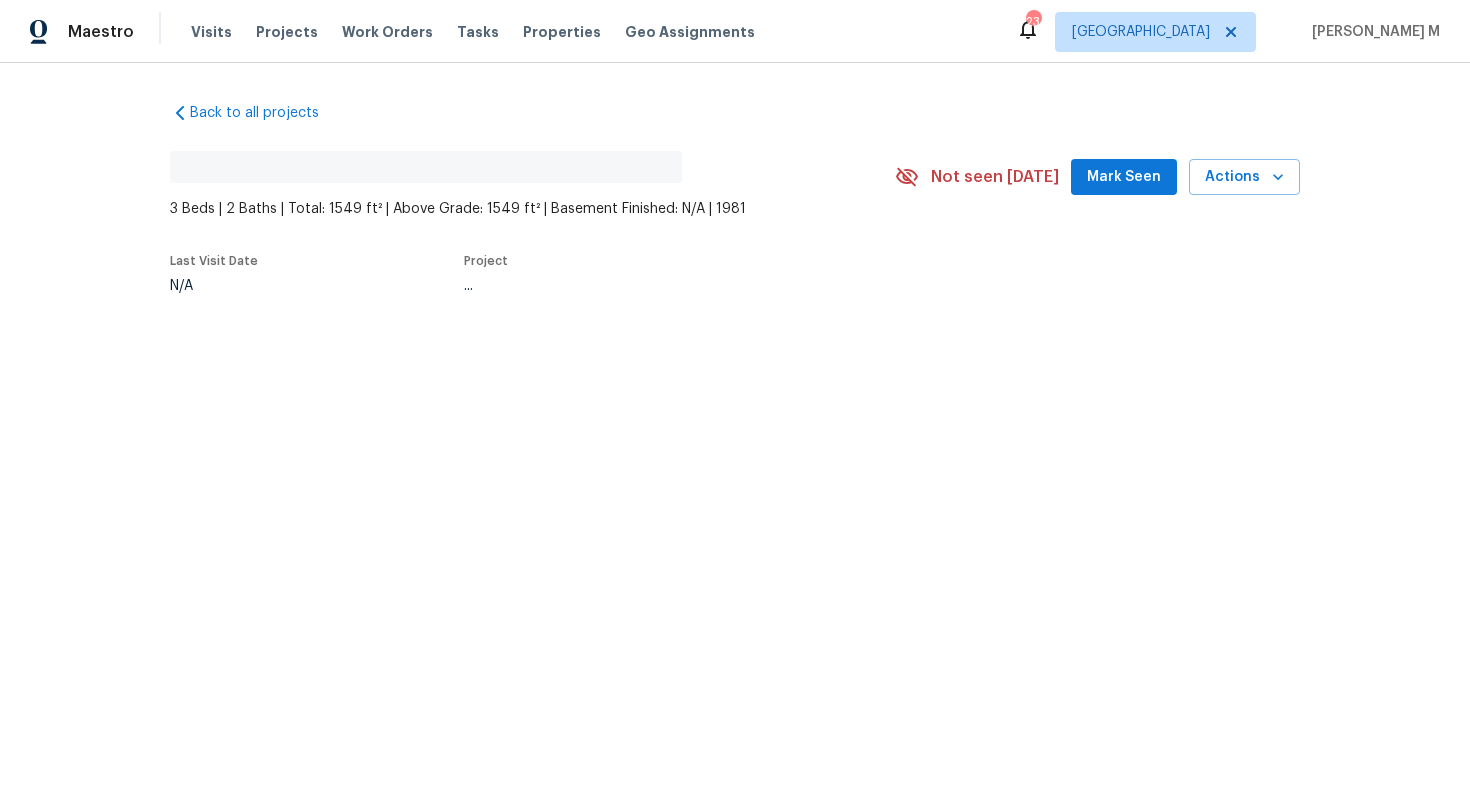 scroll, scrollTop: 0, scrollLeft: 0, axis: both 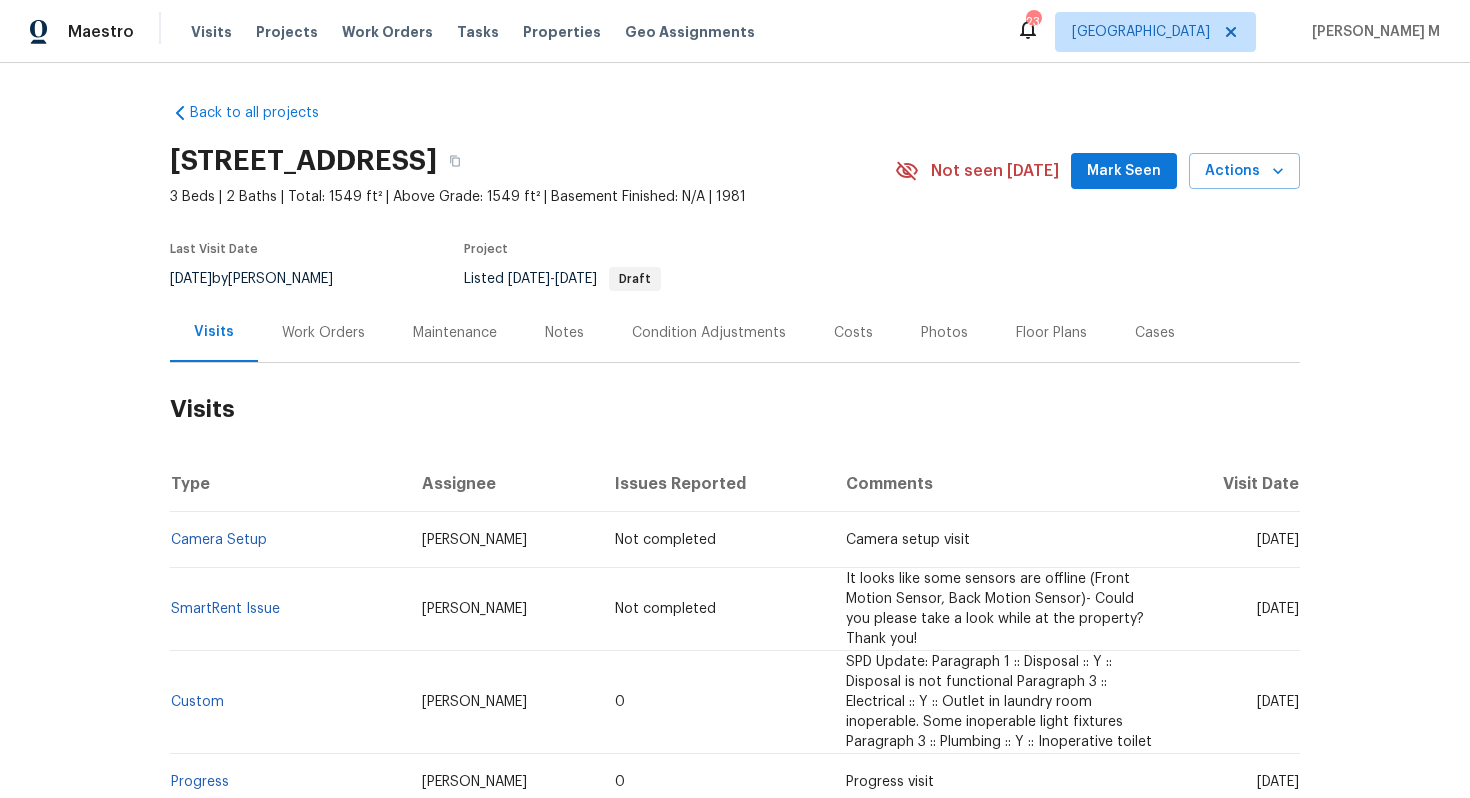 click on "Work Orders" at bounding box center (323, 332) 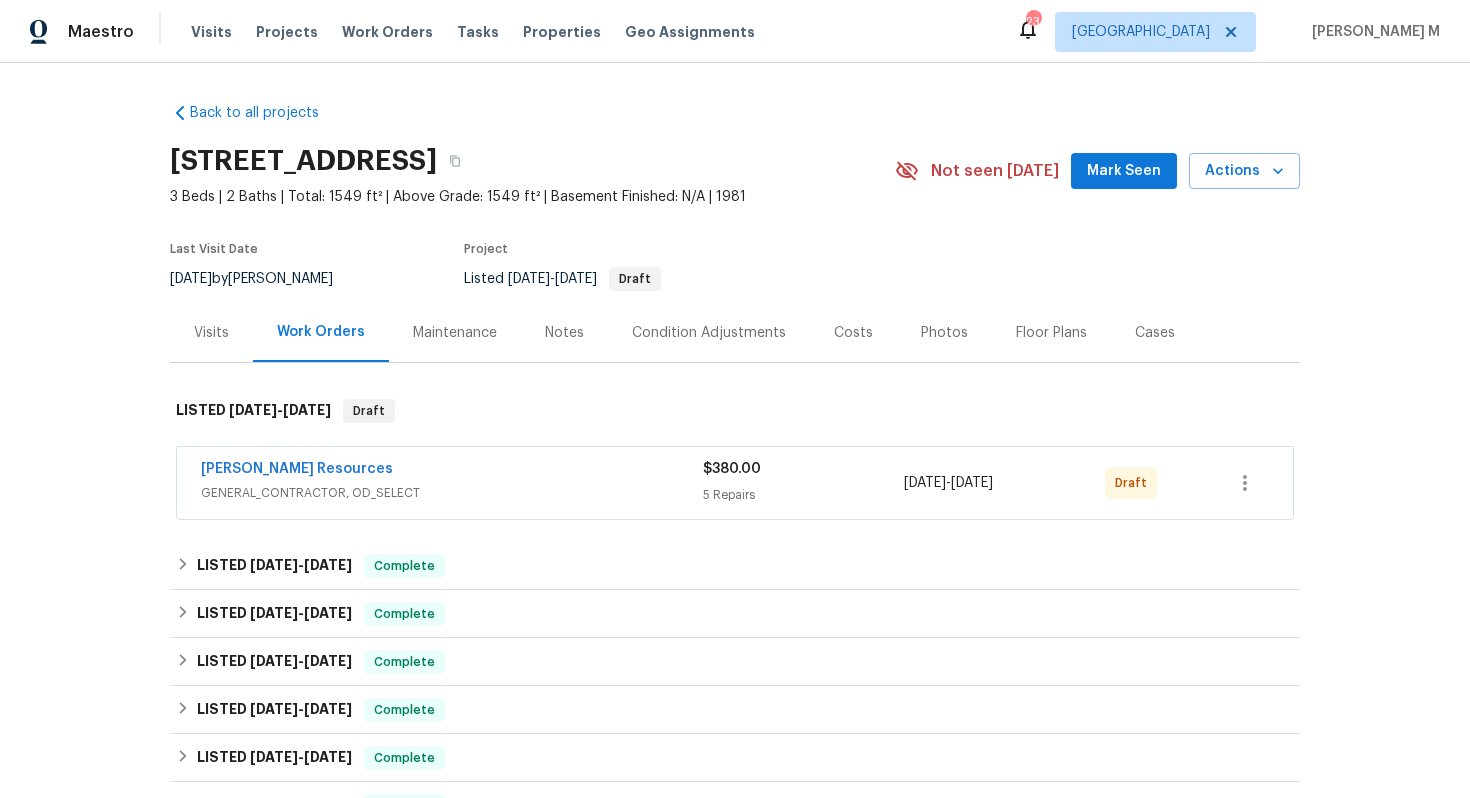 click on "GENERAL_CONTRACTOR, OD_SELECT" at bounding box center (452, 493) 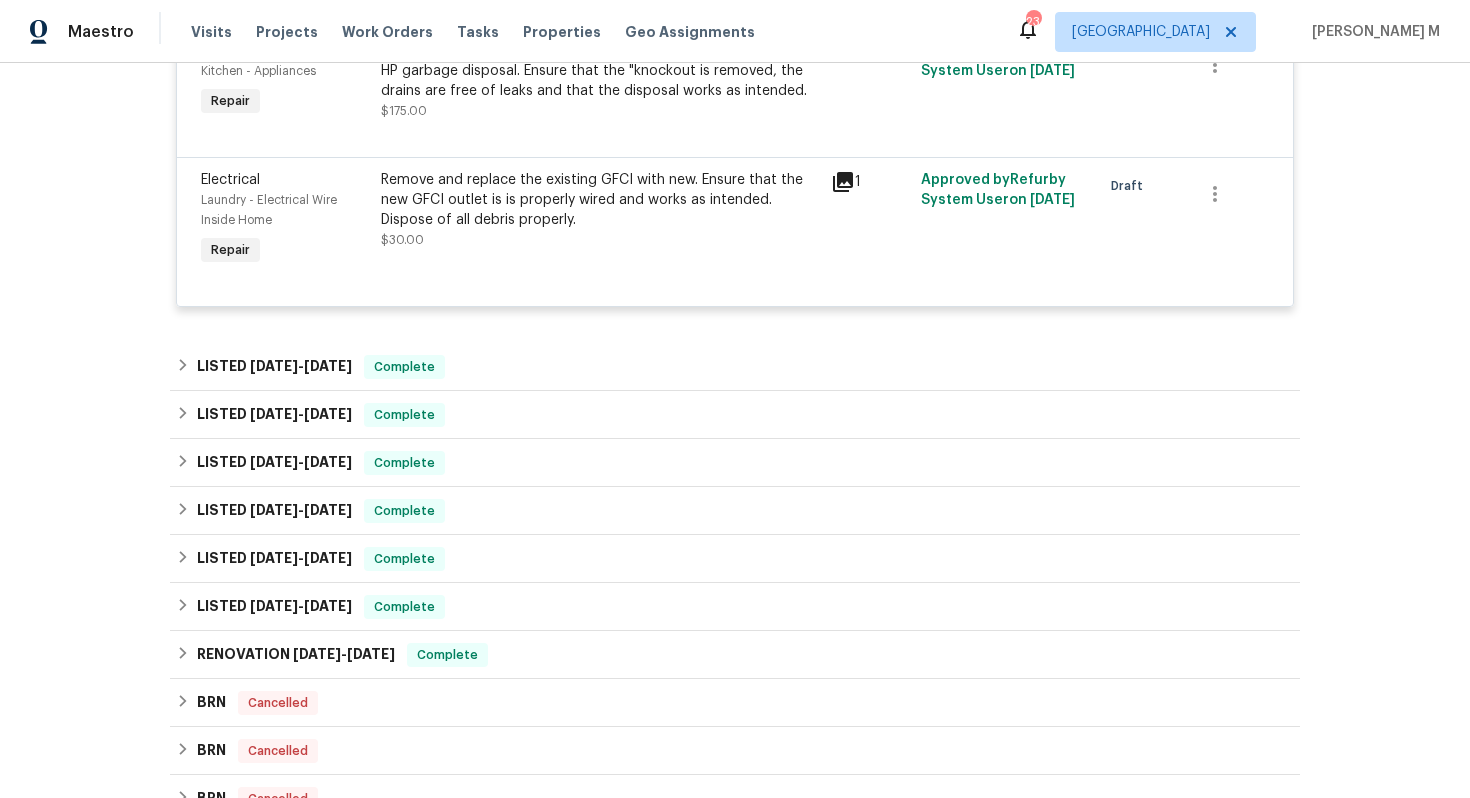 scroll, scrollTop: 1378, scrollLeft: 0, axis: vertical 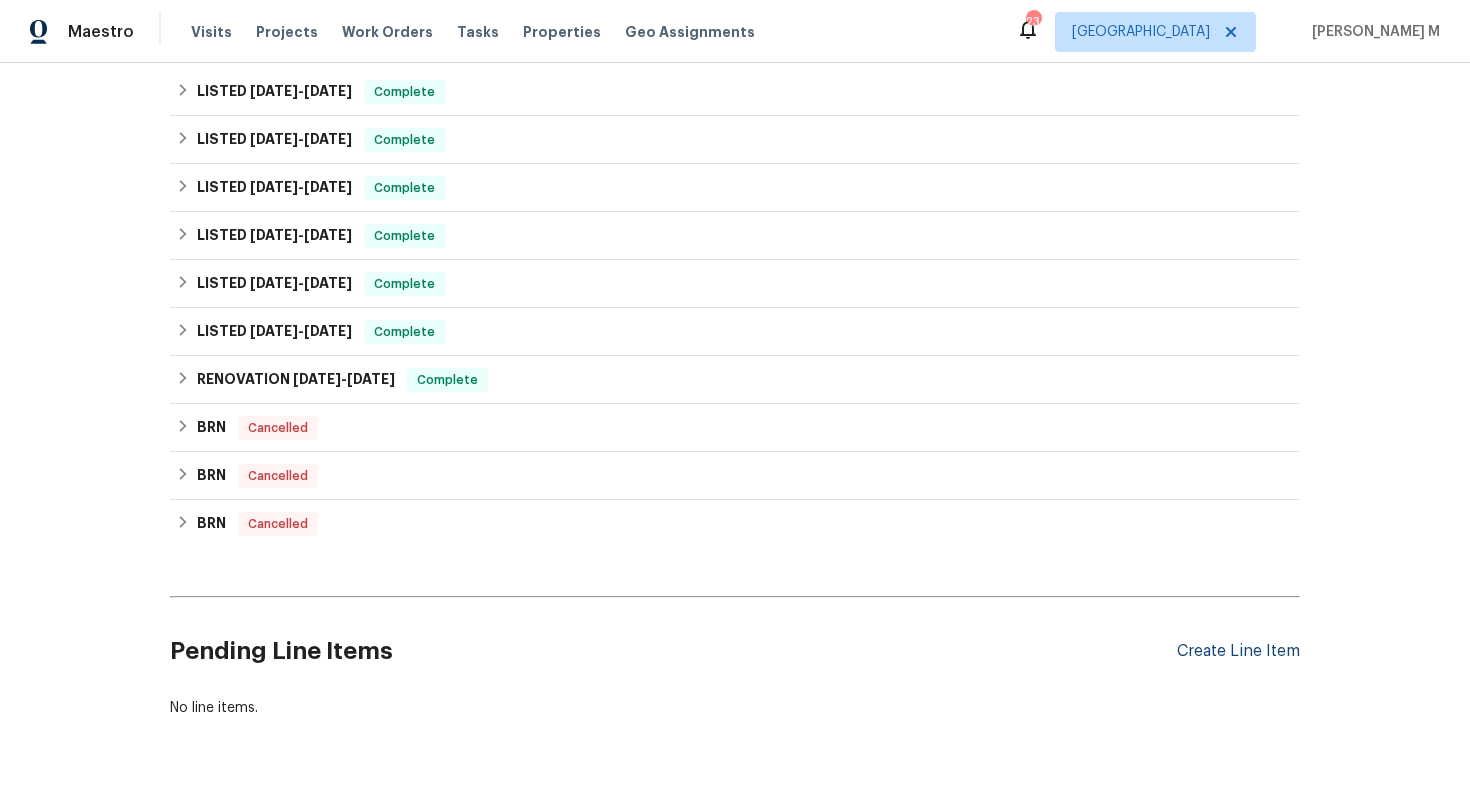 click on "Create Line Item" at bounding box center (1238, 651) 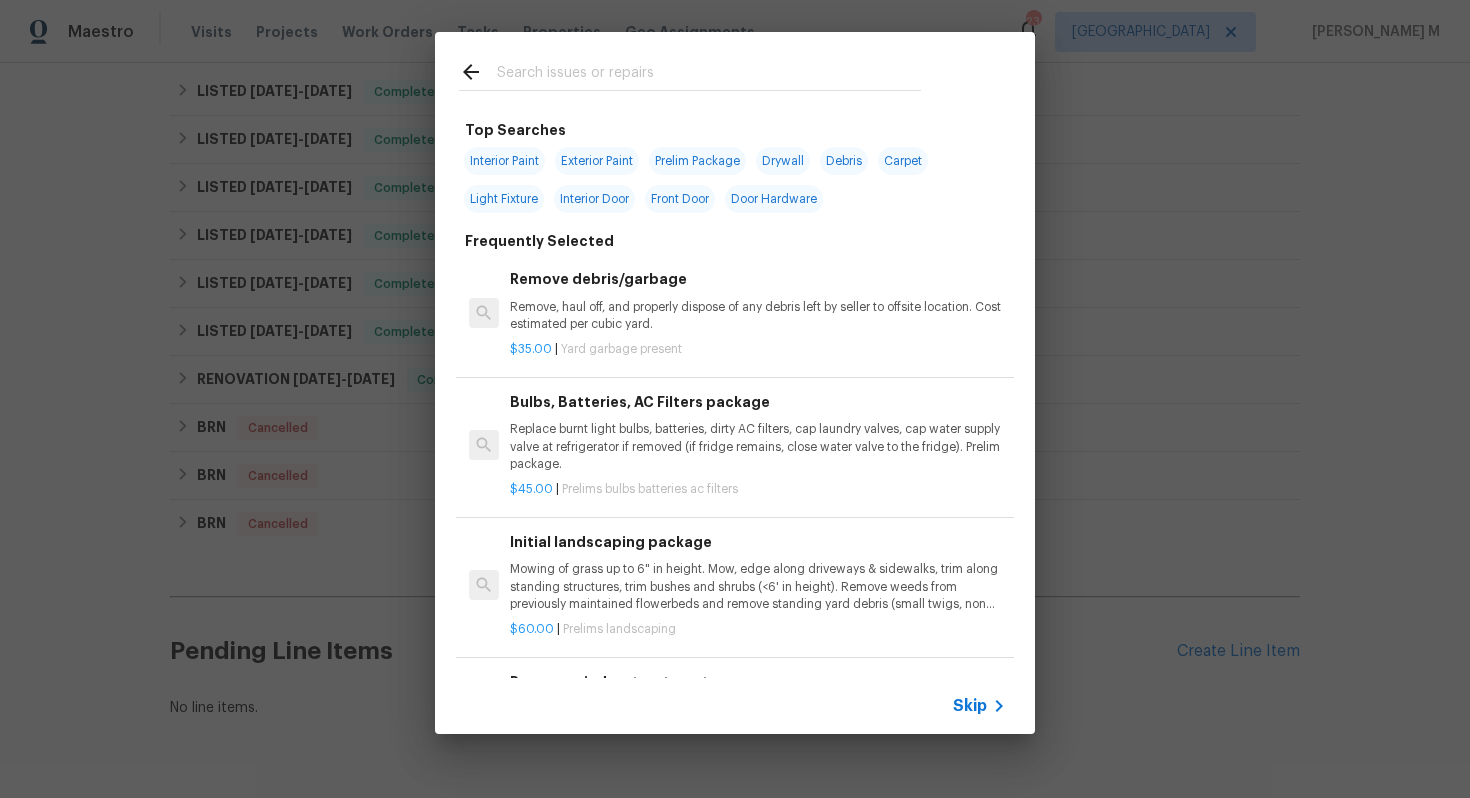 click on "Skip" at bounding box center [970, 706] 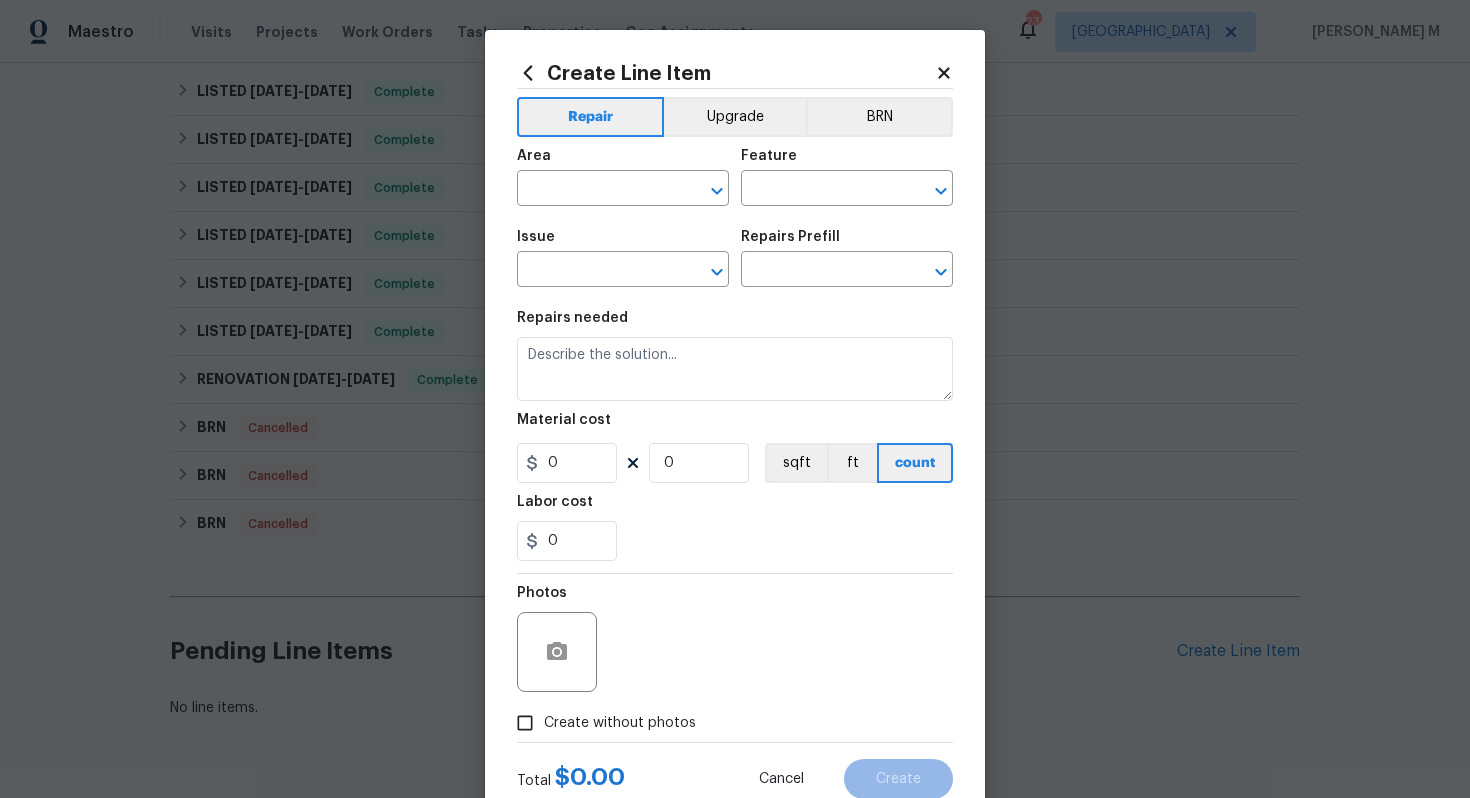 click on "Issue ​" at bounding box center [623, 258] 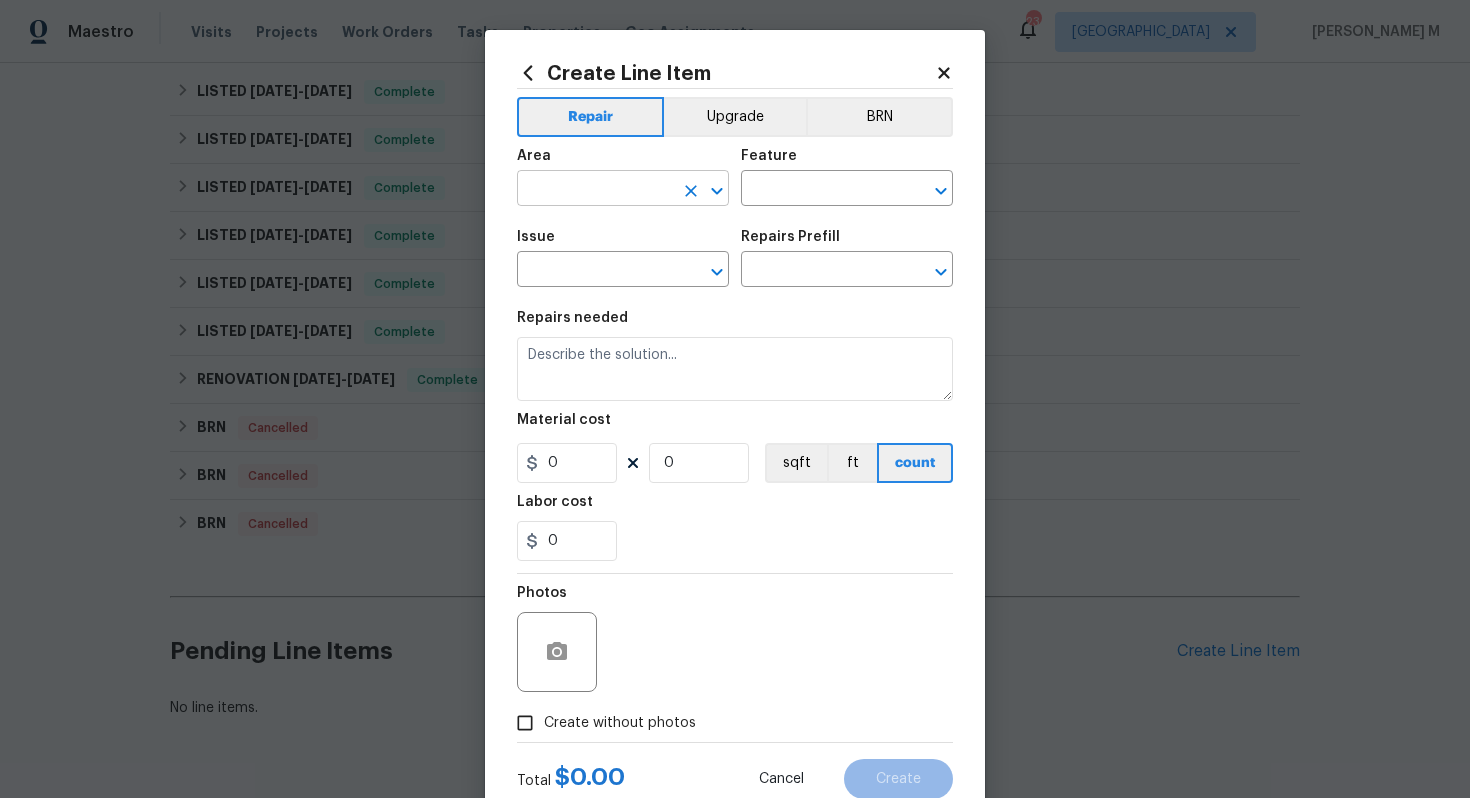 click at bounding box center (595, 190) 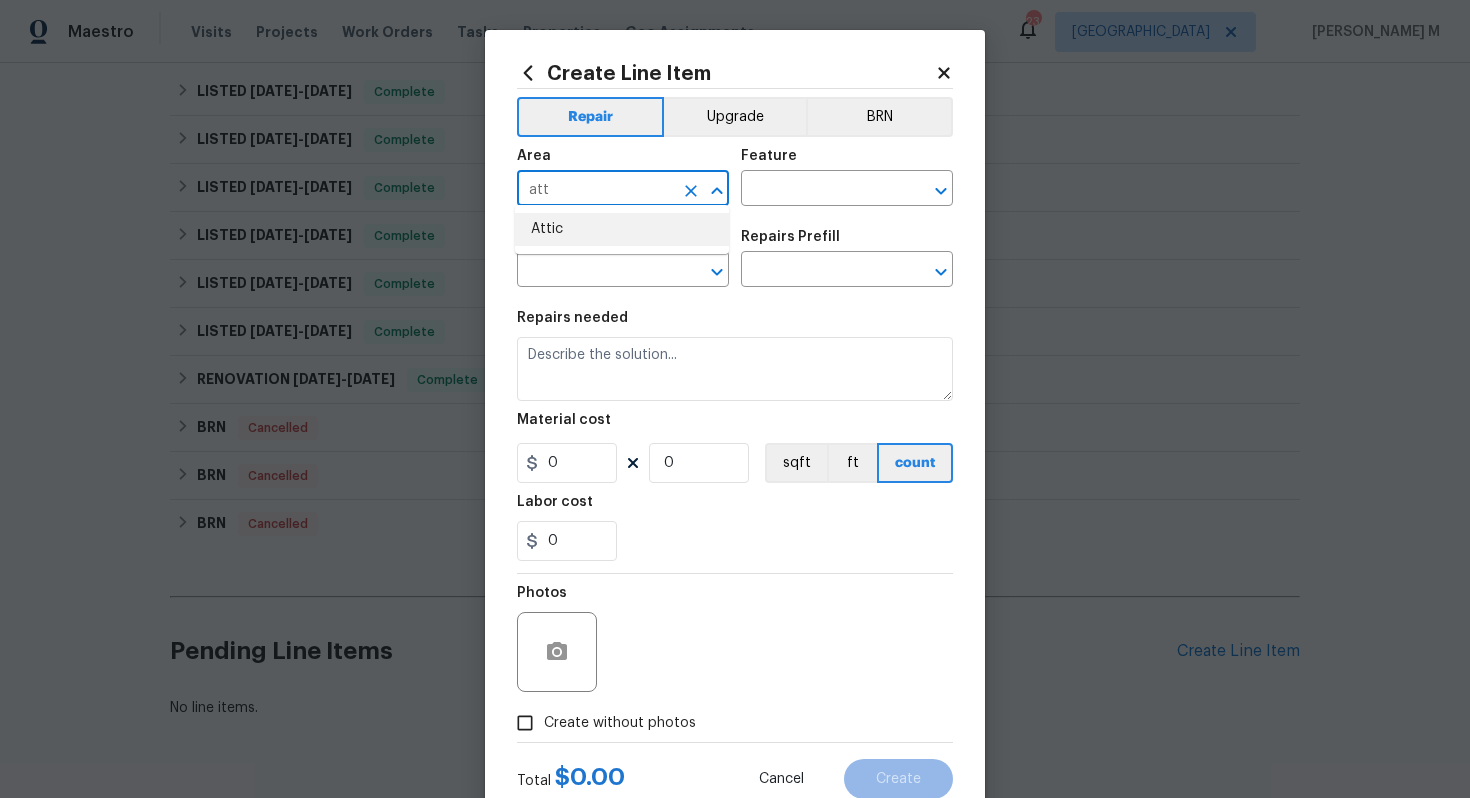 click on "Attic" at bounding box center [622, 229] 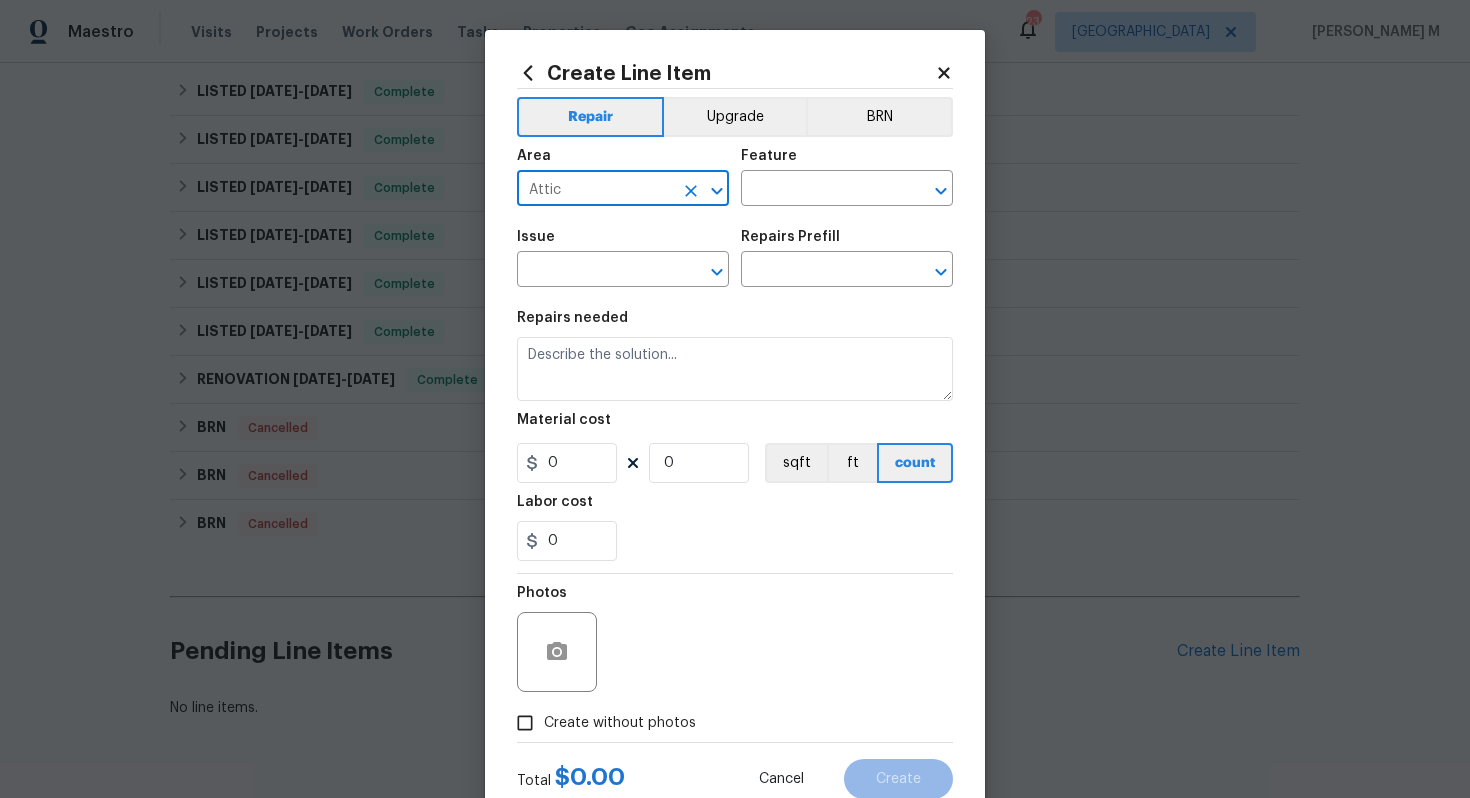 type on "Attic" 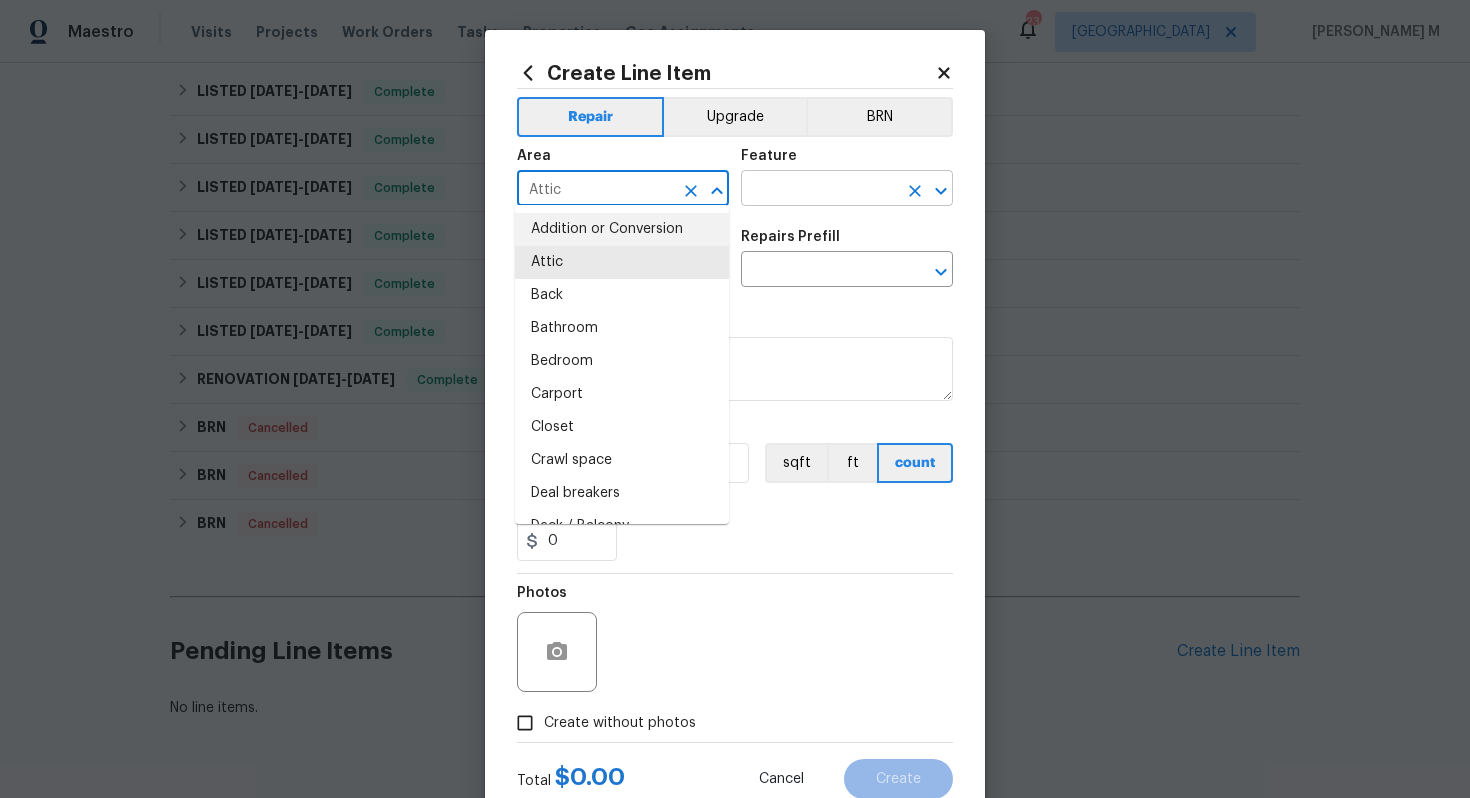 click at bounding box center (819, 190) 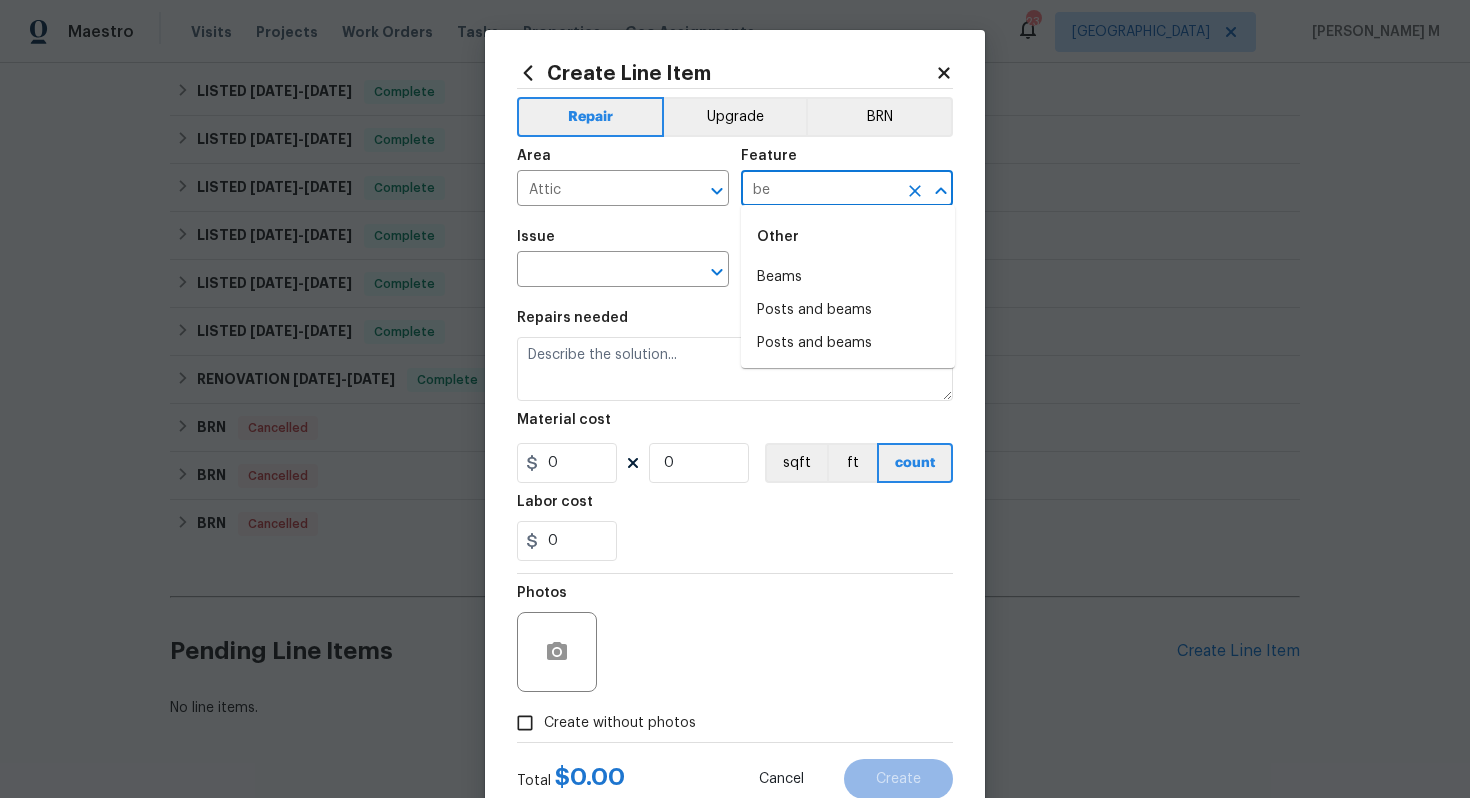 type on "b" 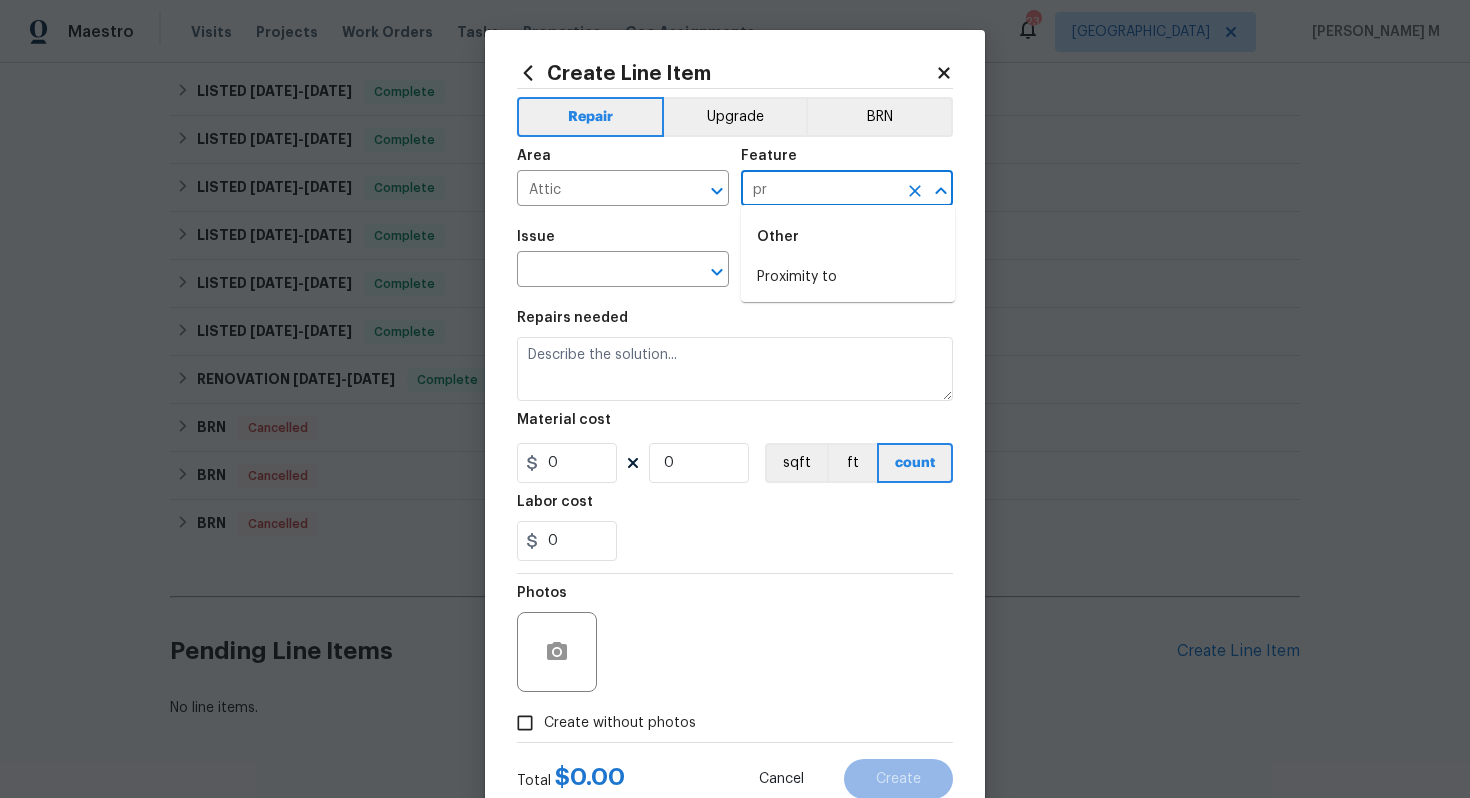 type on "pri" 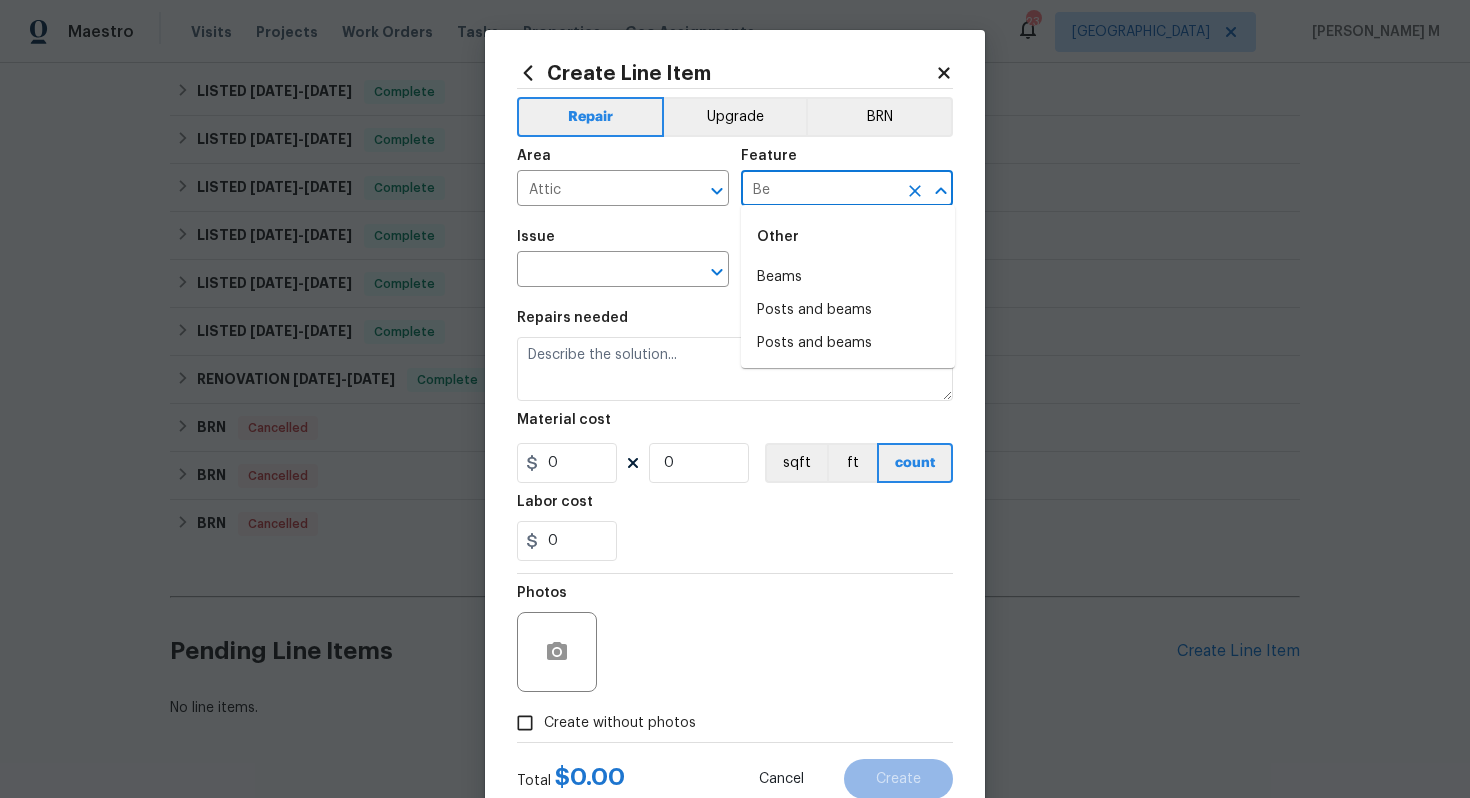 type on "Be" 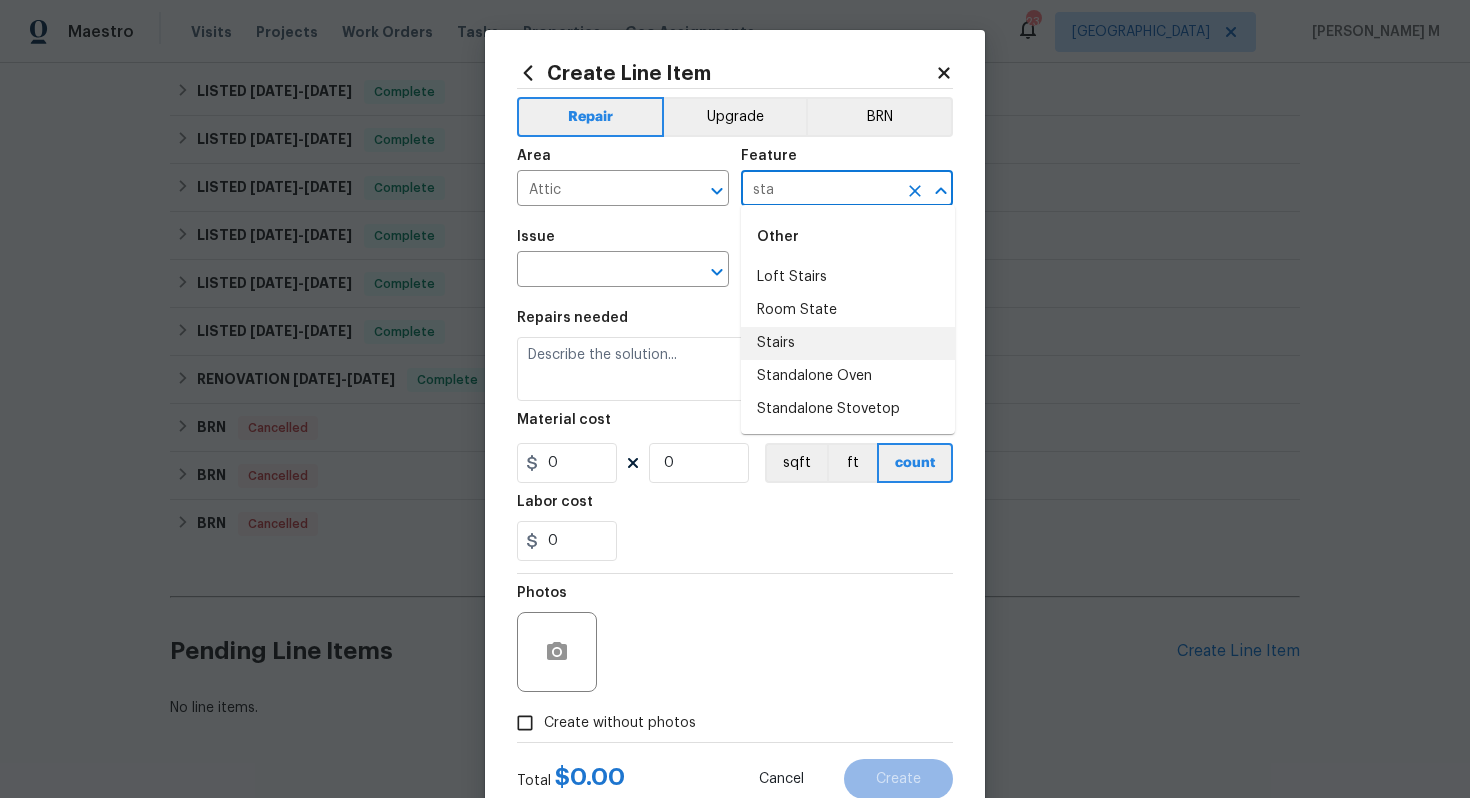 click on "Stairs" at bounding box center (848, 343) 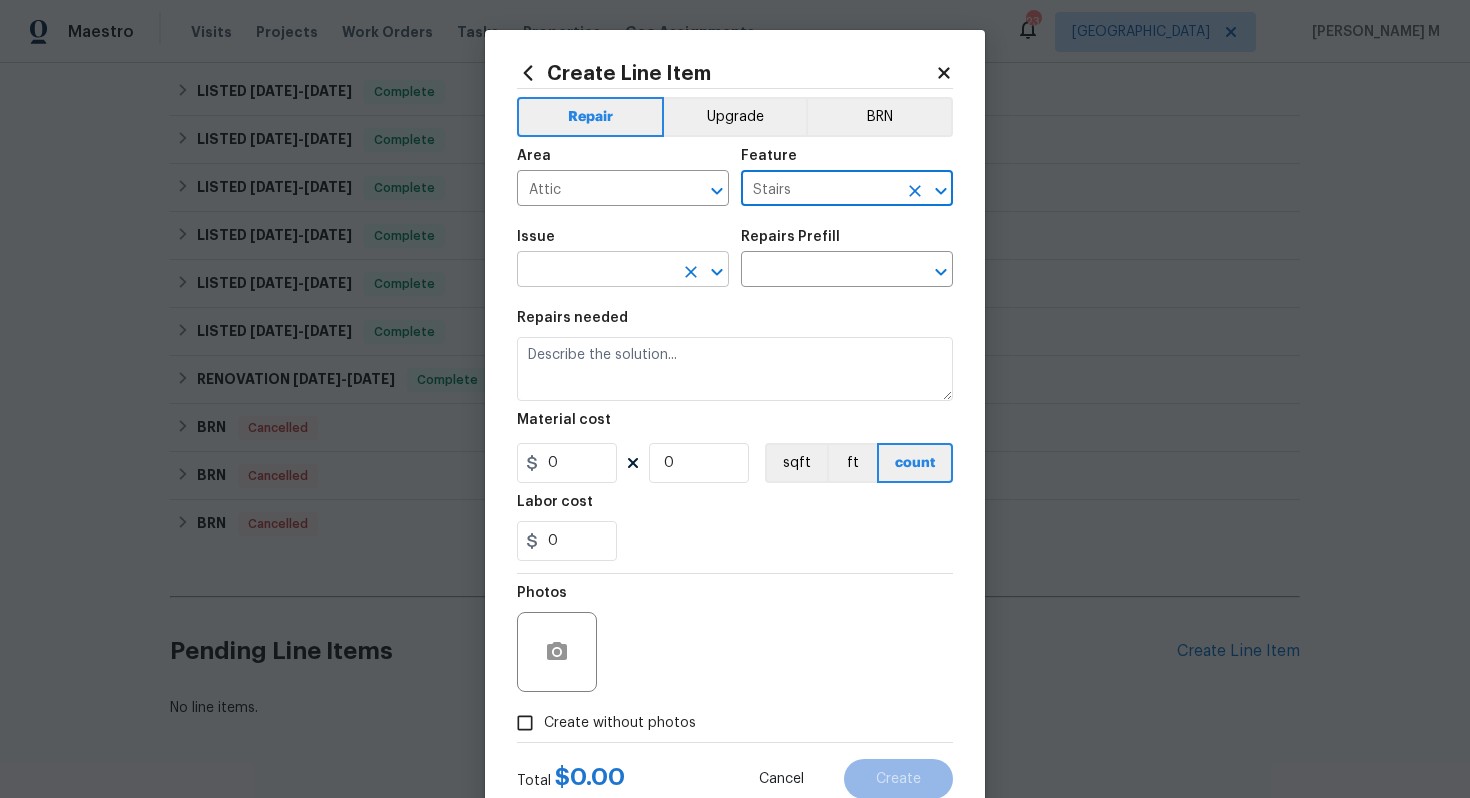 type on "Stairs" 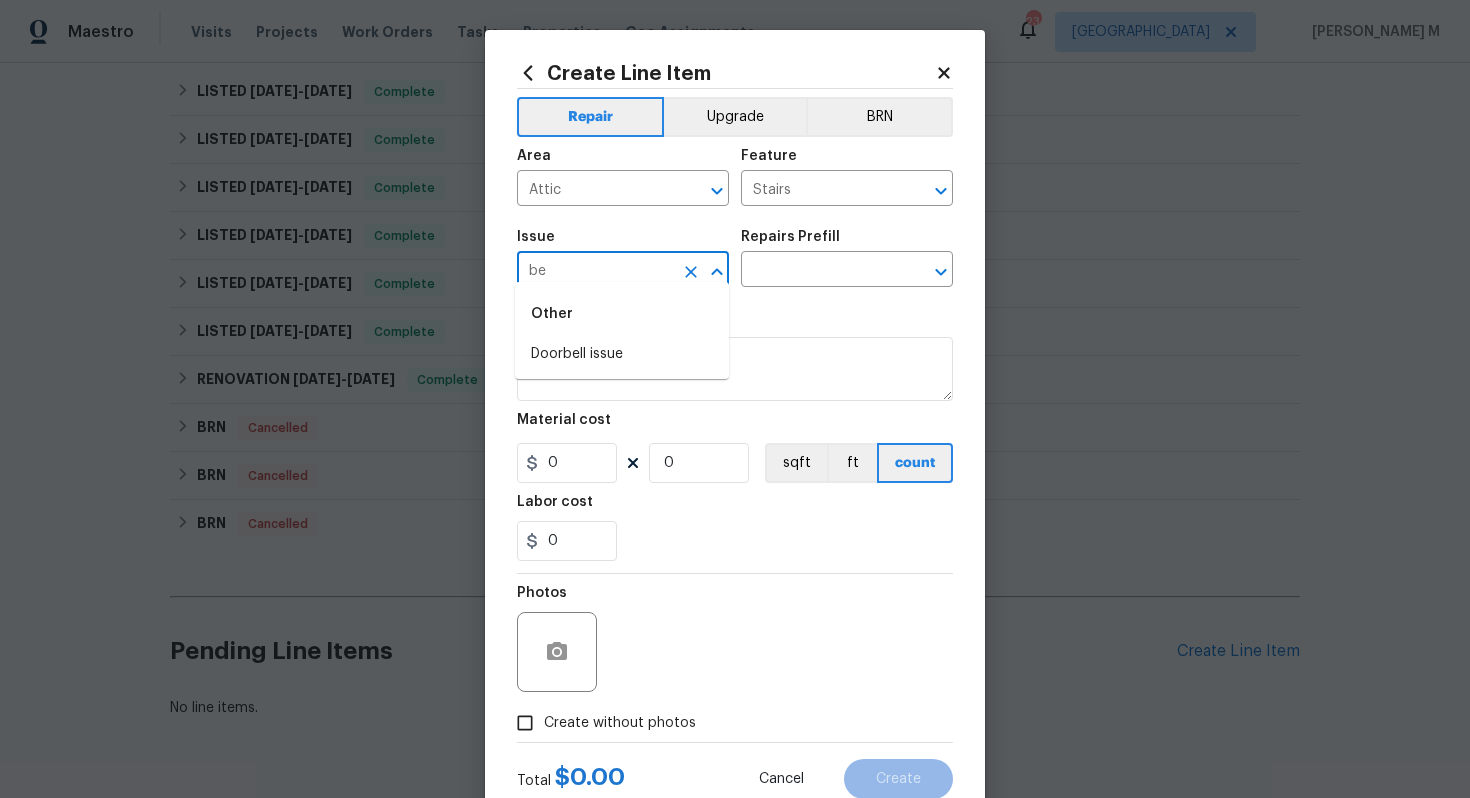 type on "b" 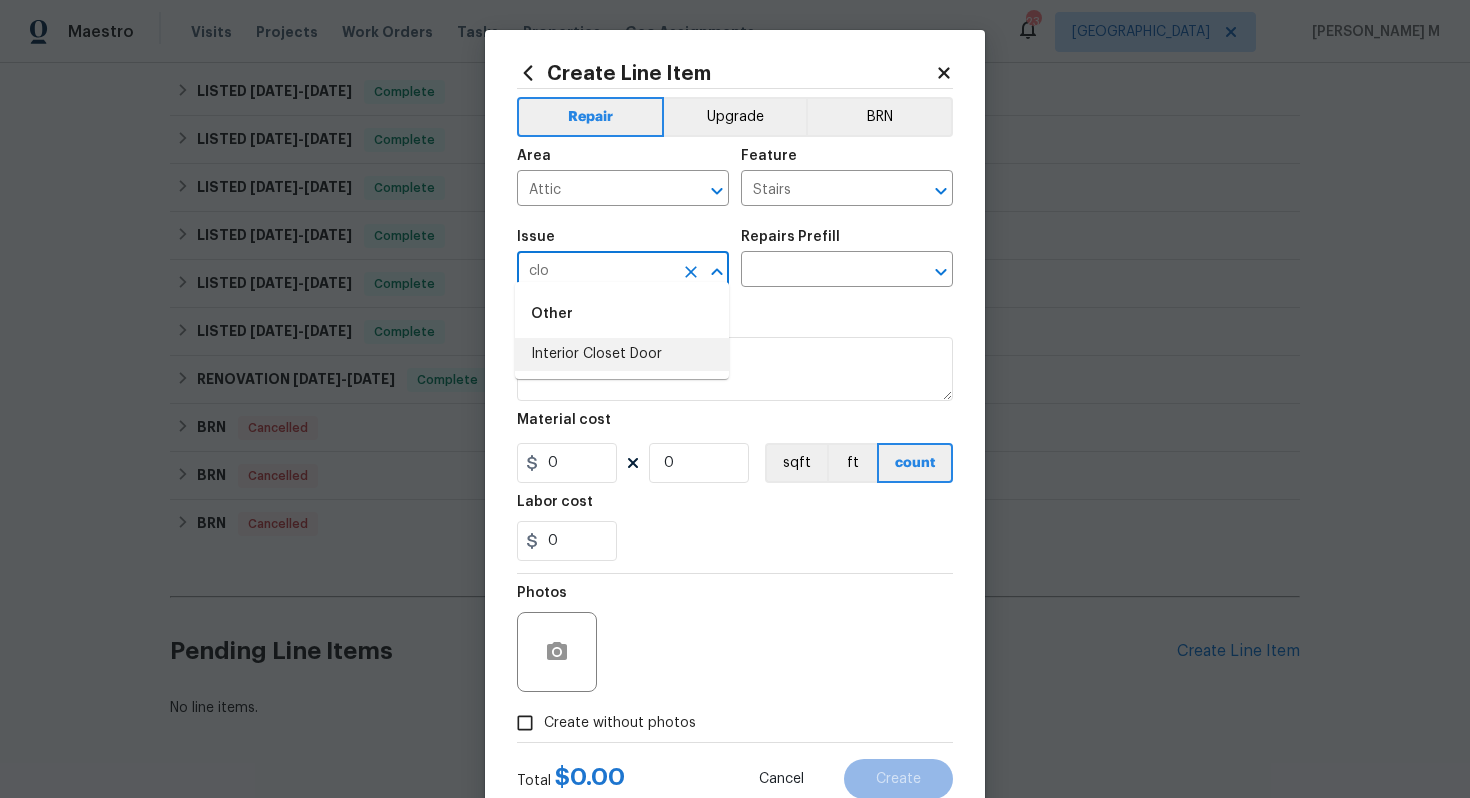 click on "Interior Closet Door" at bounding box center (622, 354) 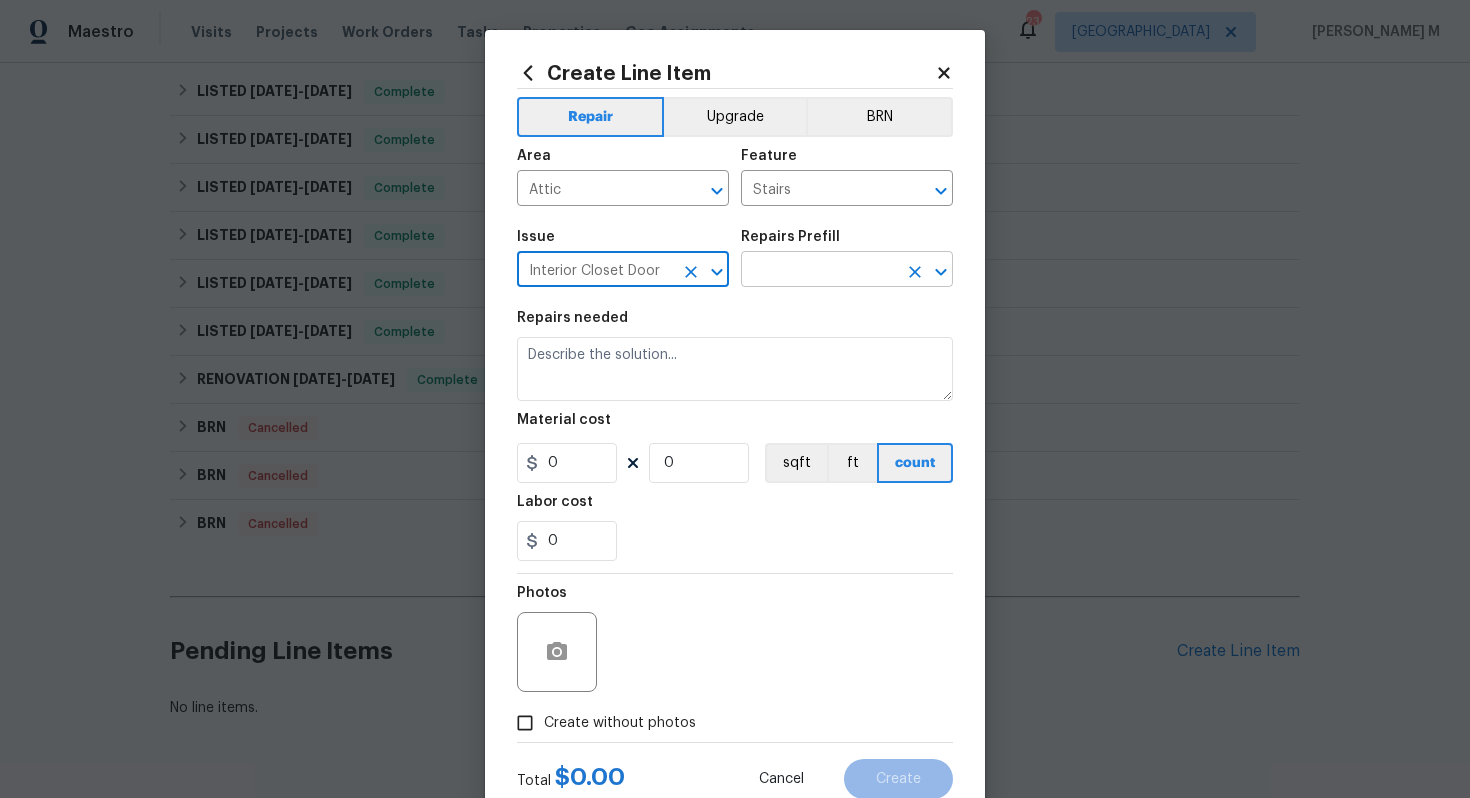 type on "Interior Closet Door" 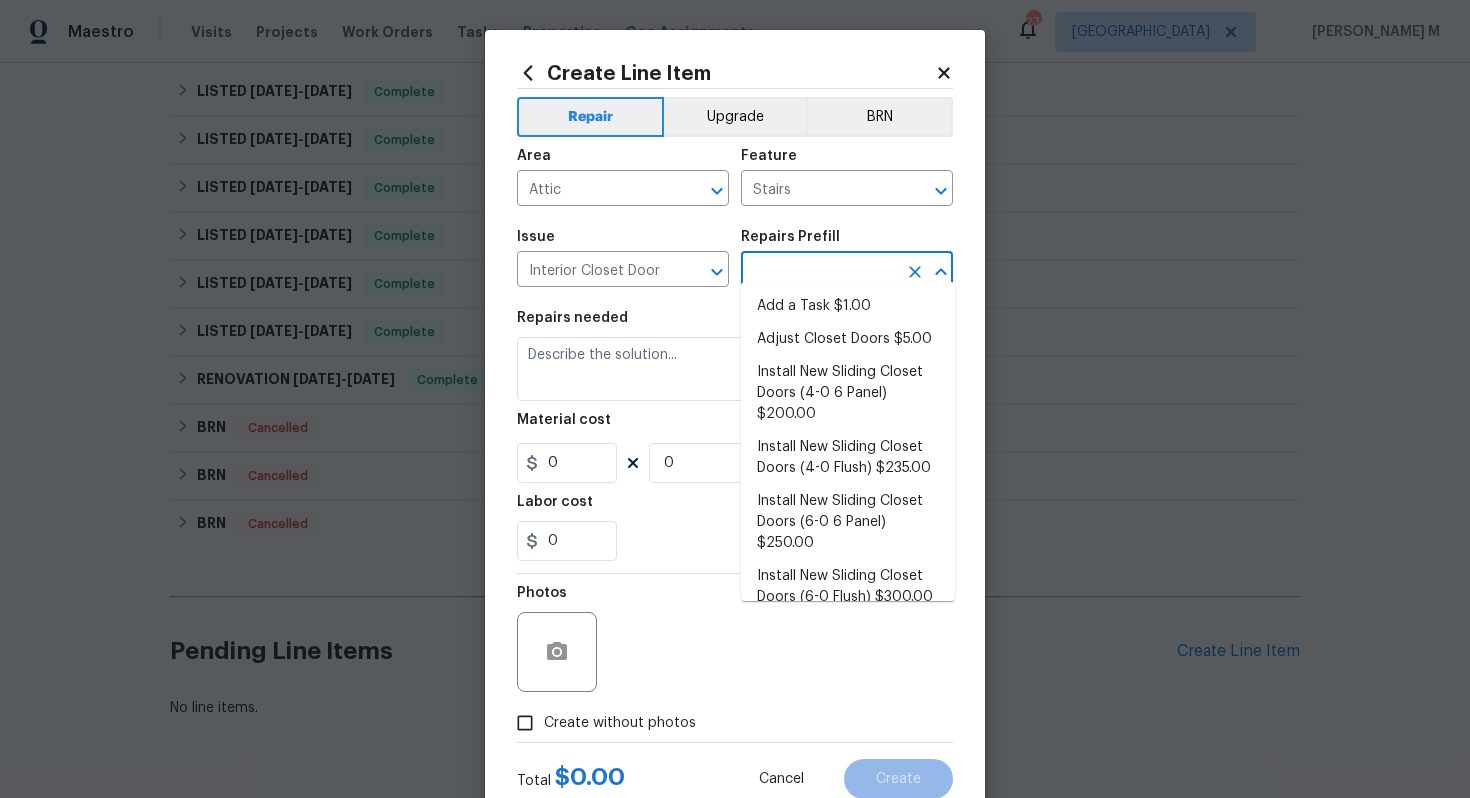 click at bounding box center (819, 271) 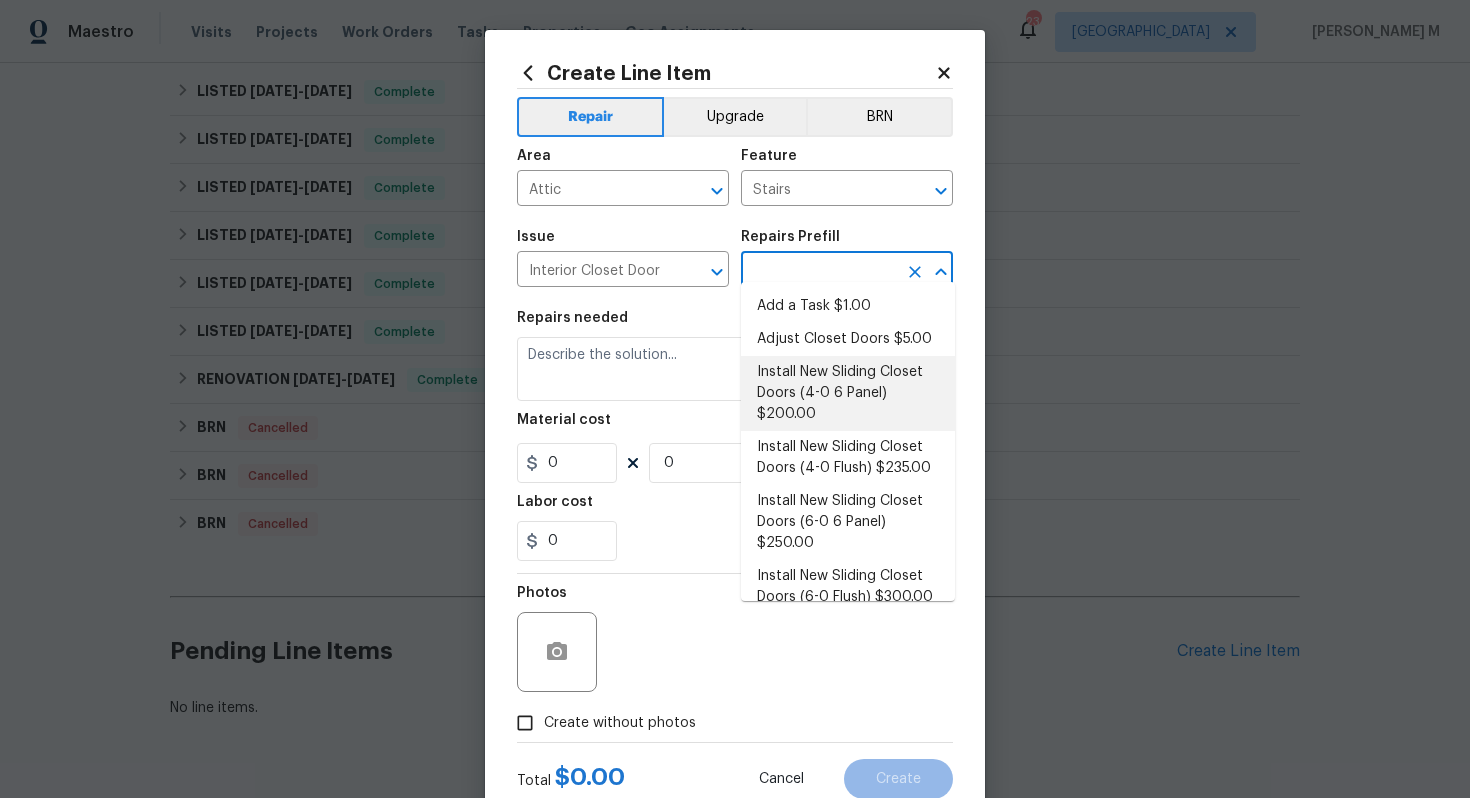 click on "Install New Sliding Closet Doors (4-0 6 Panel) $200.00" at bounding box center [848, 393] 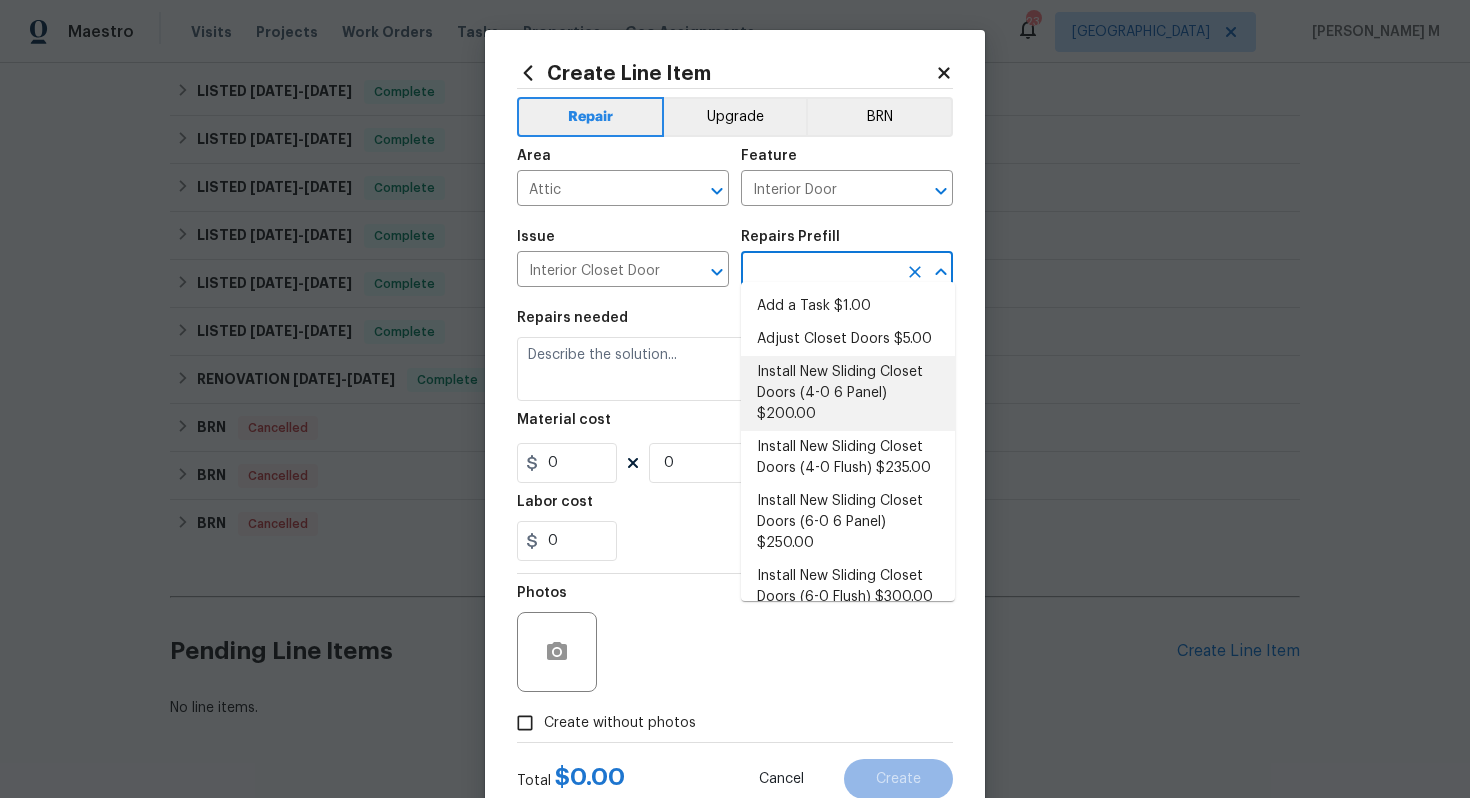 type on "Remove the existing door (if present). Install a new 4-0 bi-fold 6 panel interior doors. Ensure that the new doors hardware is attached/anchored properly, that the new door sits level and plumb in the door opening and that the door operates as intended. Haul away and dispose of all debris properly." 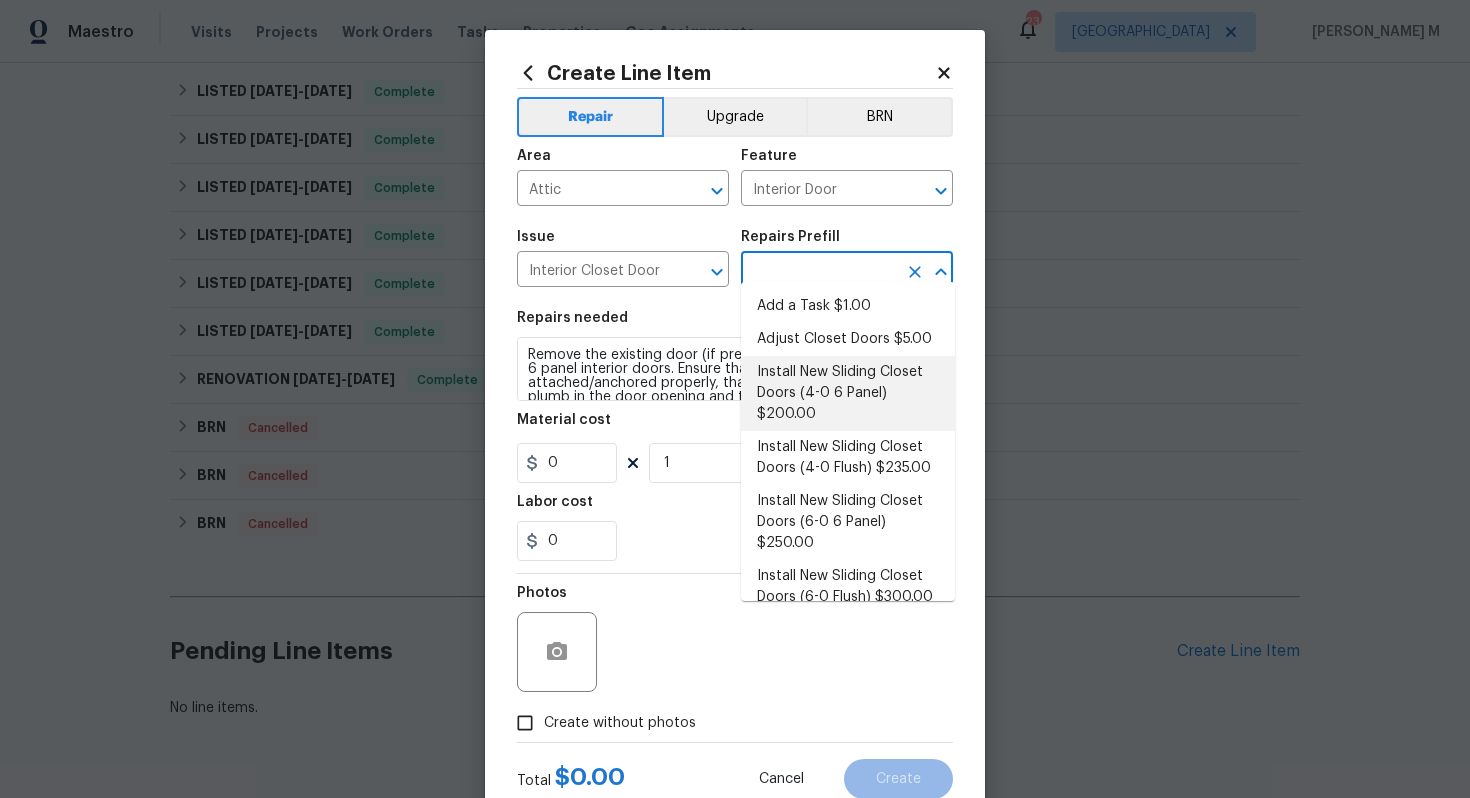 type on "Install New Sliding Closet Doors (4-0 6 Panel) $200.00" 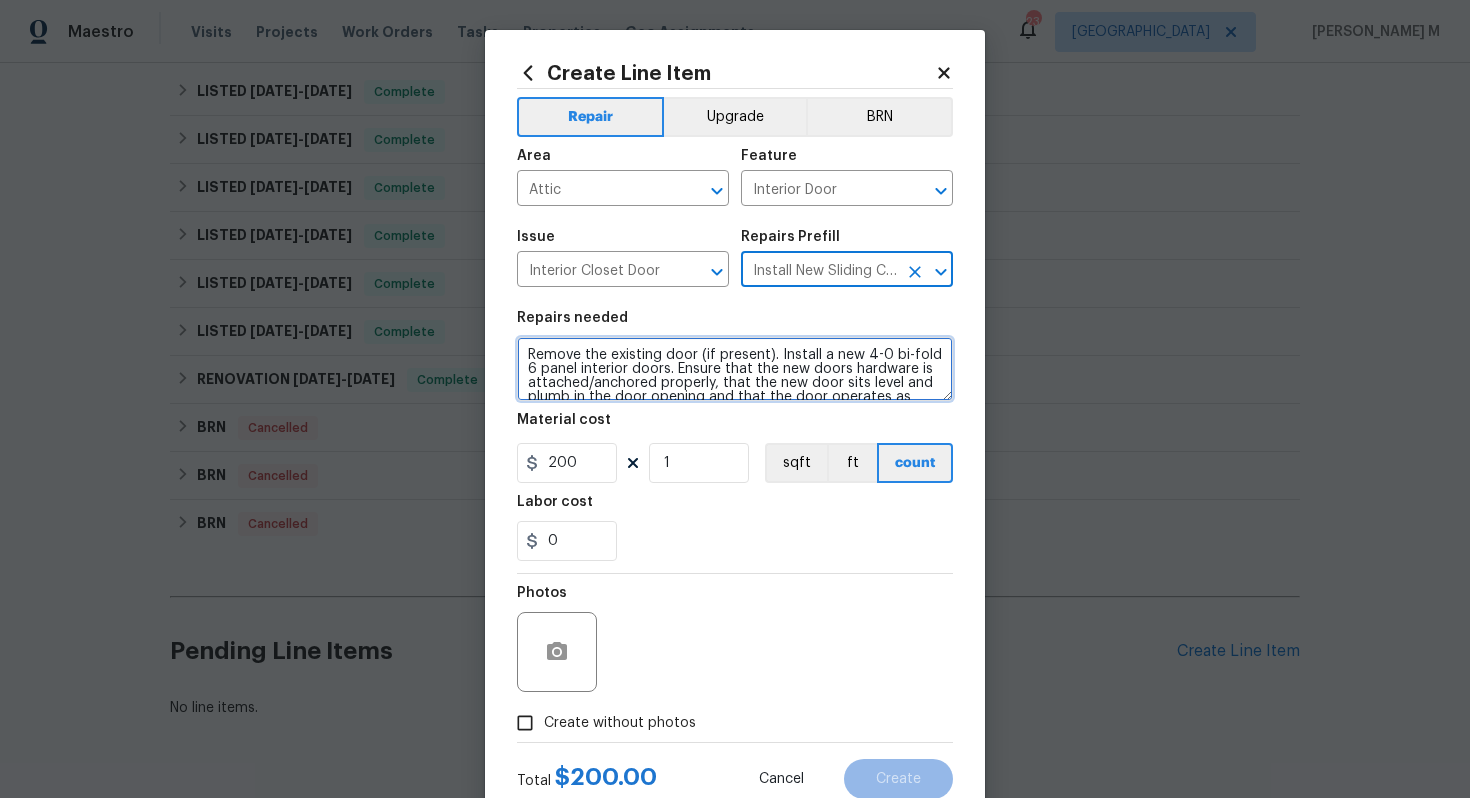 click on "Remove the existing door (if present). Install a new 4-0 bi-fold 6 panel interior doors. Ensure that the new doors hardware is attached/anchored properly, that the new door sits level and plumb in the door opening and that the door operates as intended. Haul away and dispose of all debris properly." at bounding box center [735, 369] 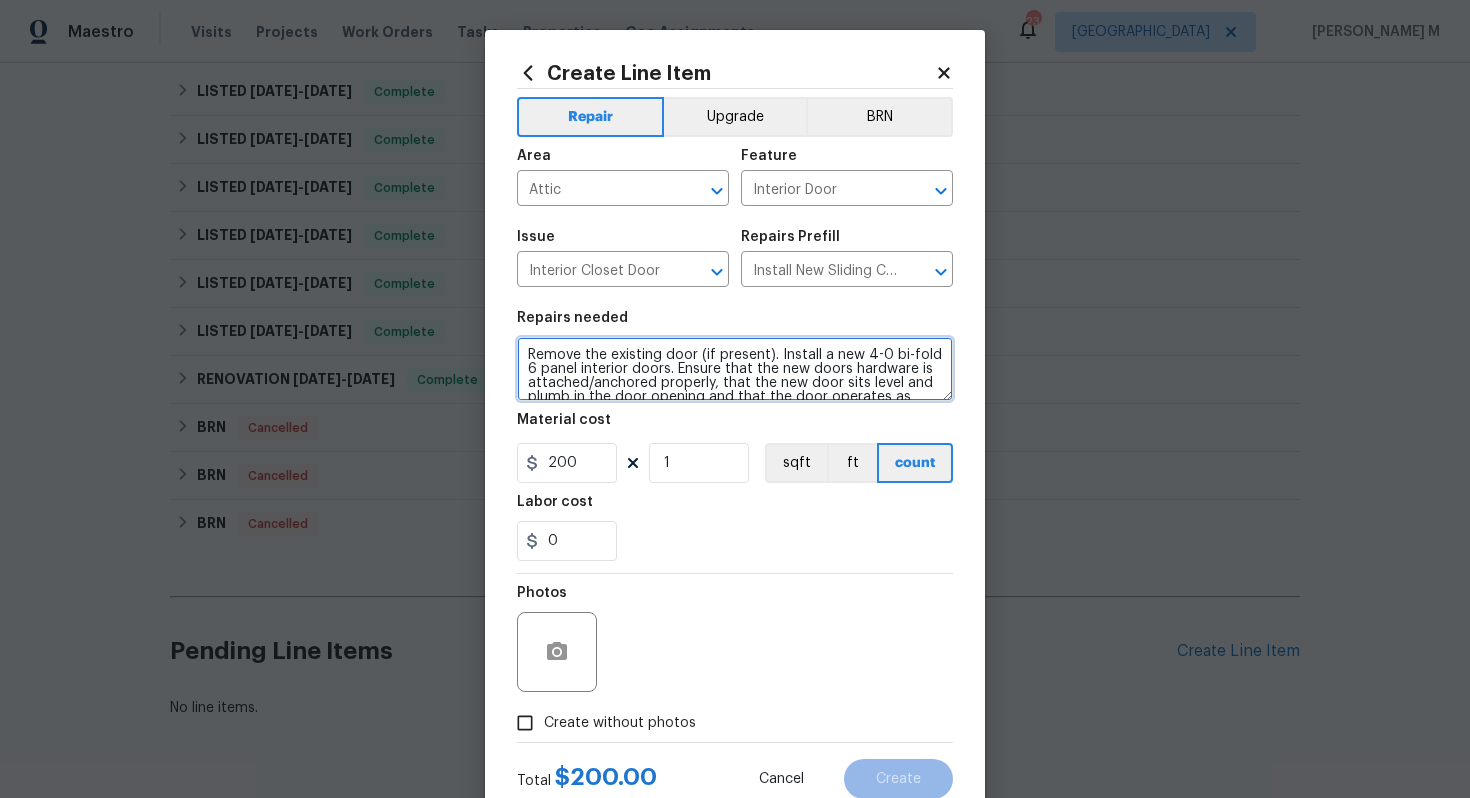 click on "Remove the existing door (if present). Install a new 4-0 bi-fold 6 panel interior doors. Ensure that the new doors hardware is attached/anchored properly, that the new door sits level and plumb in the door opening and that the door operates as intended. Haul away and dispose of all debris properly." at bounding box center [735, 369] 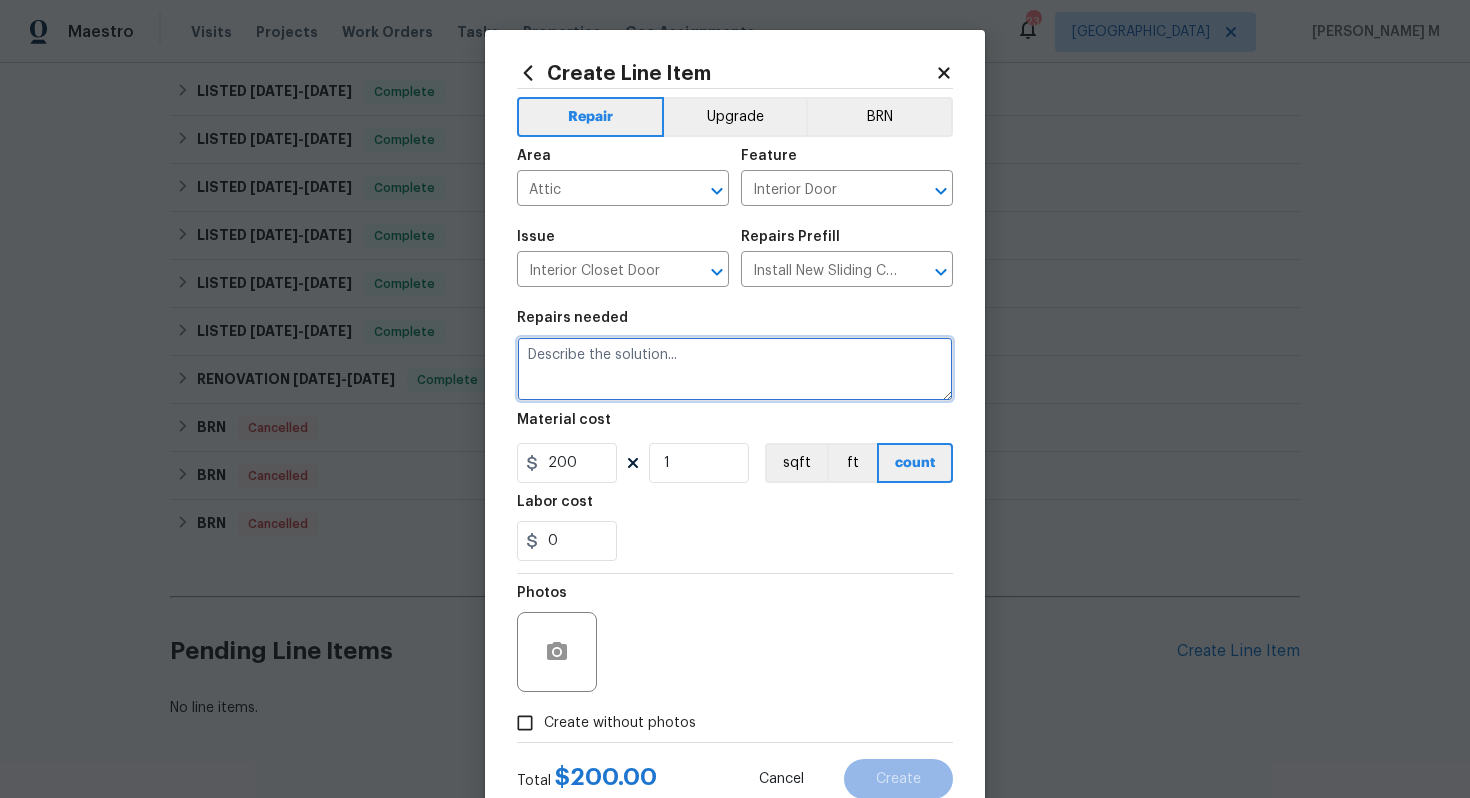 click at bounding box center [735, 369] 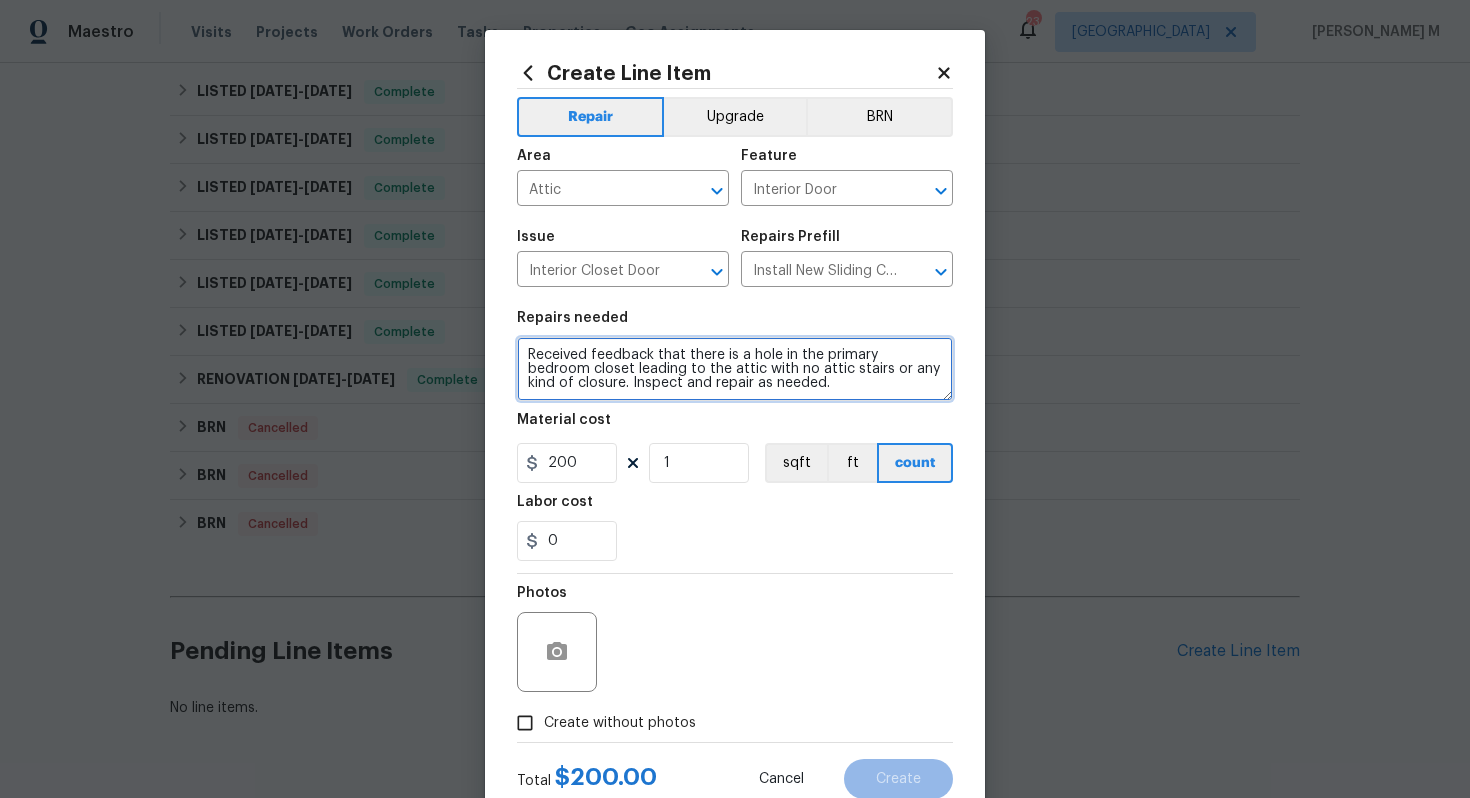 type on "Received feedback that there is a hole in the primary bedroom closet leading to the attic with no attic stairs or any kind of closure. Inspect and repair as needed." 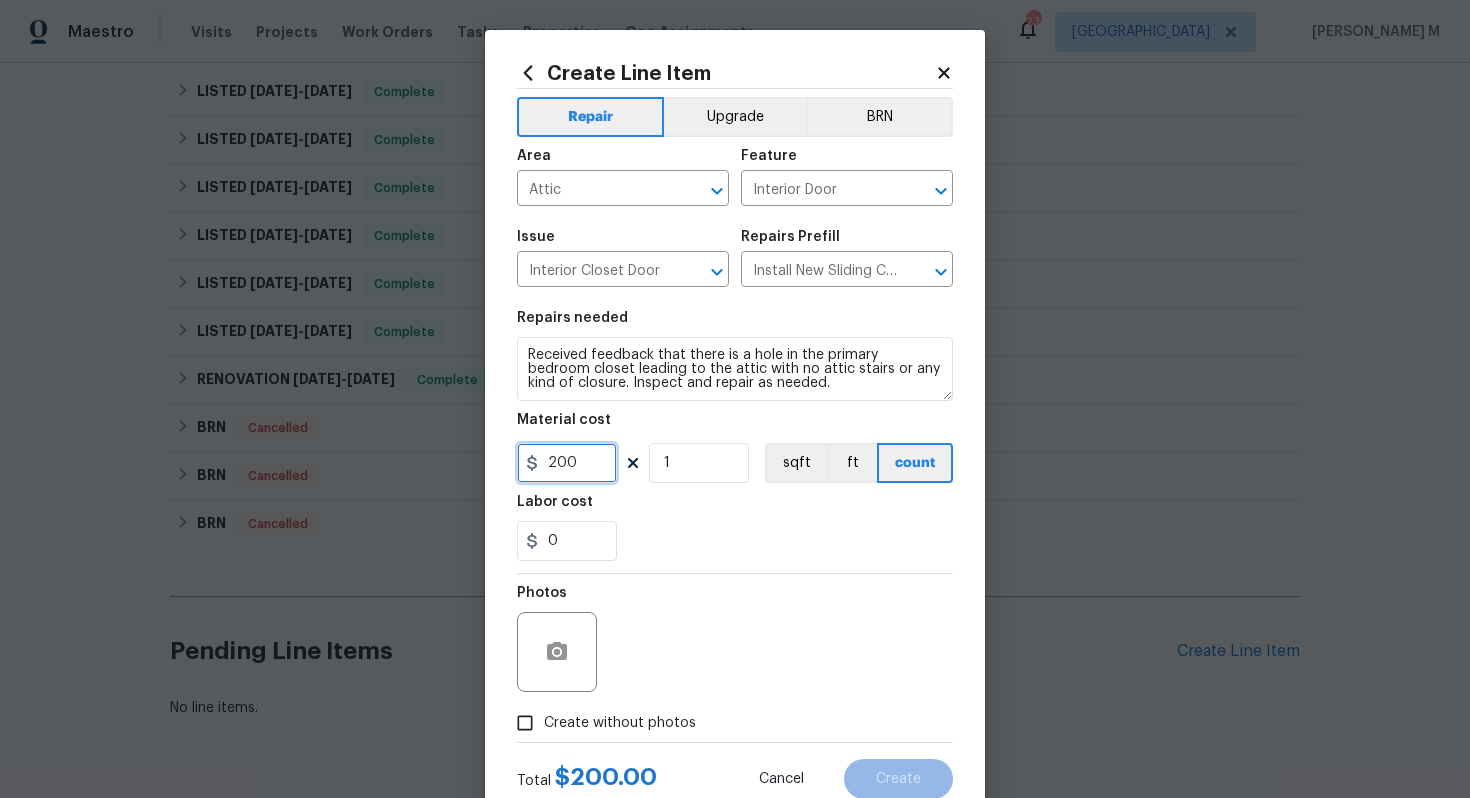 click on "200" at bounding box center [567, 463] 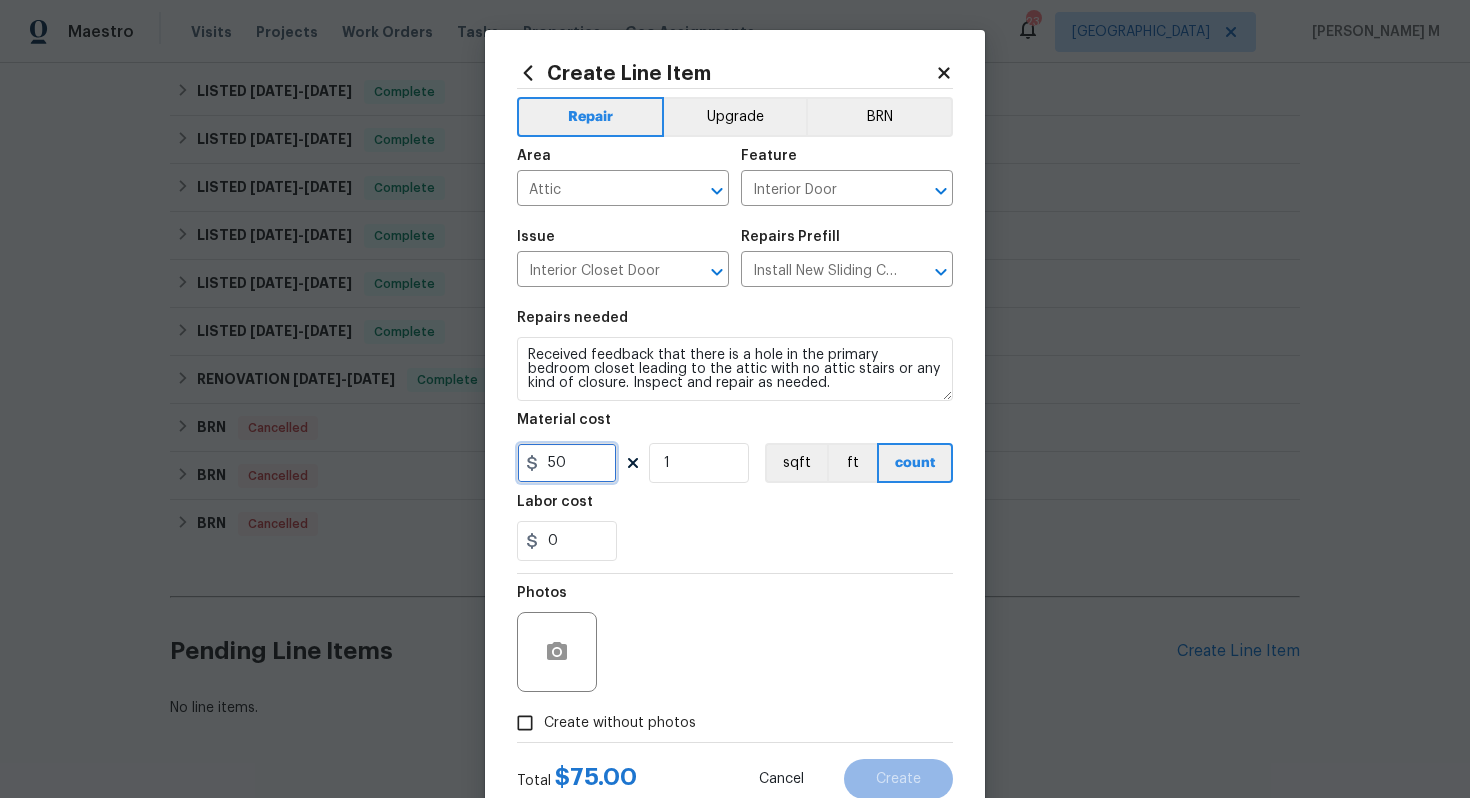 type on "50" 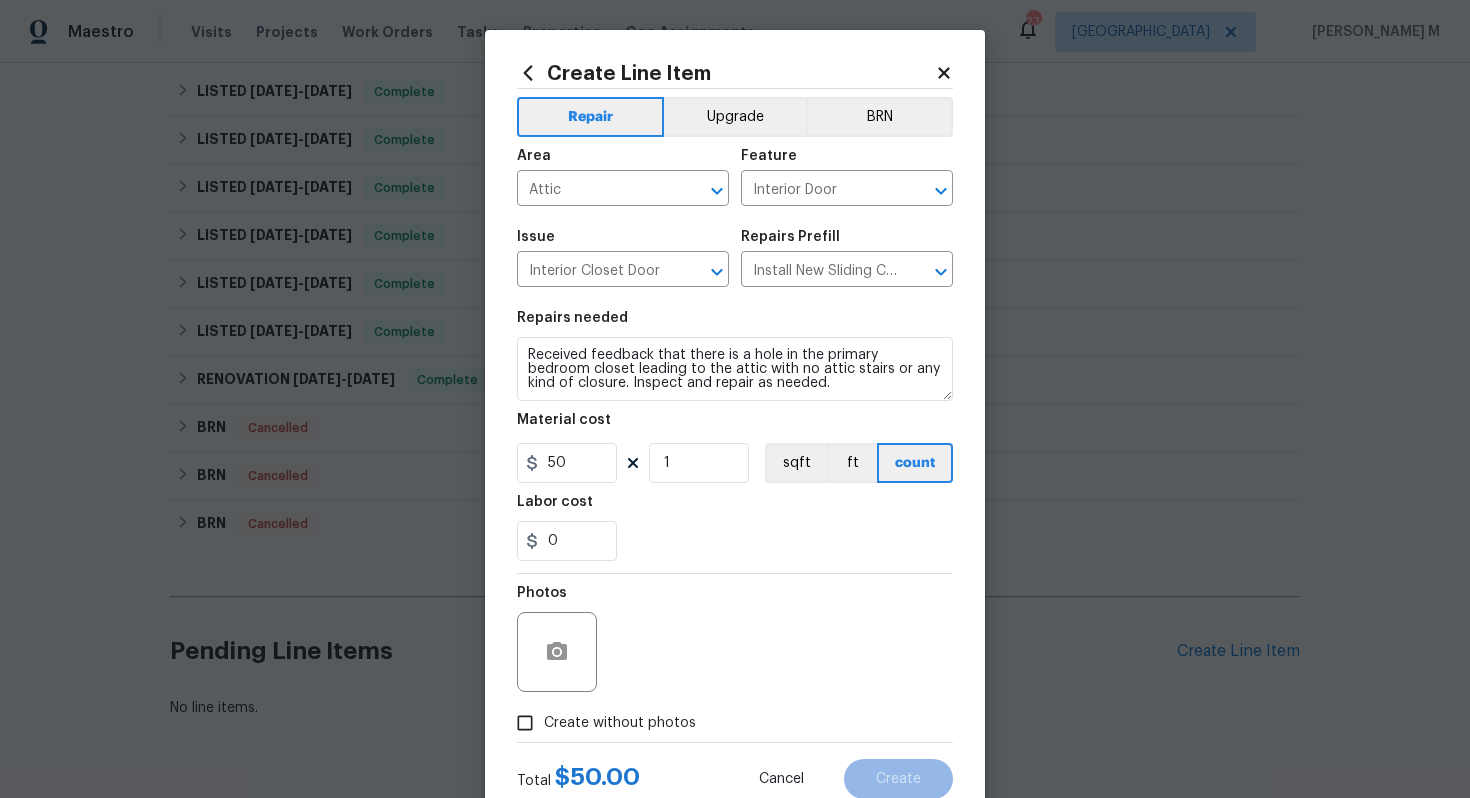 click on "Create without photos" at bounding box center [601, 723] 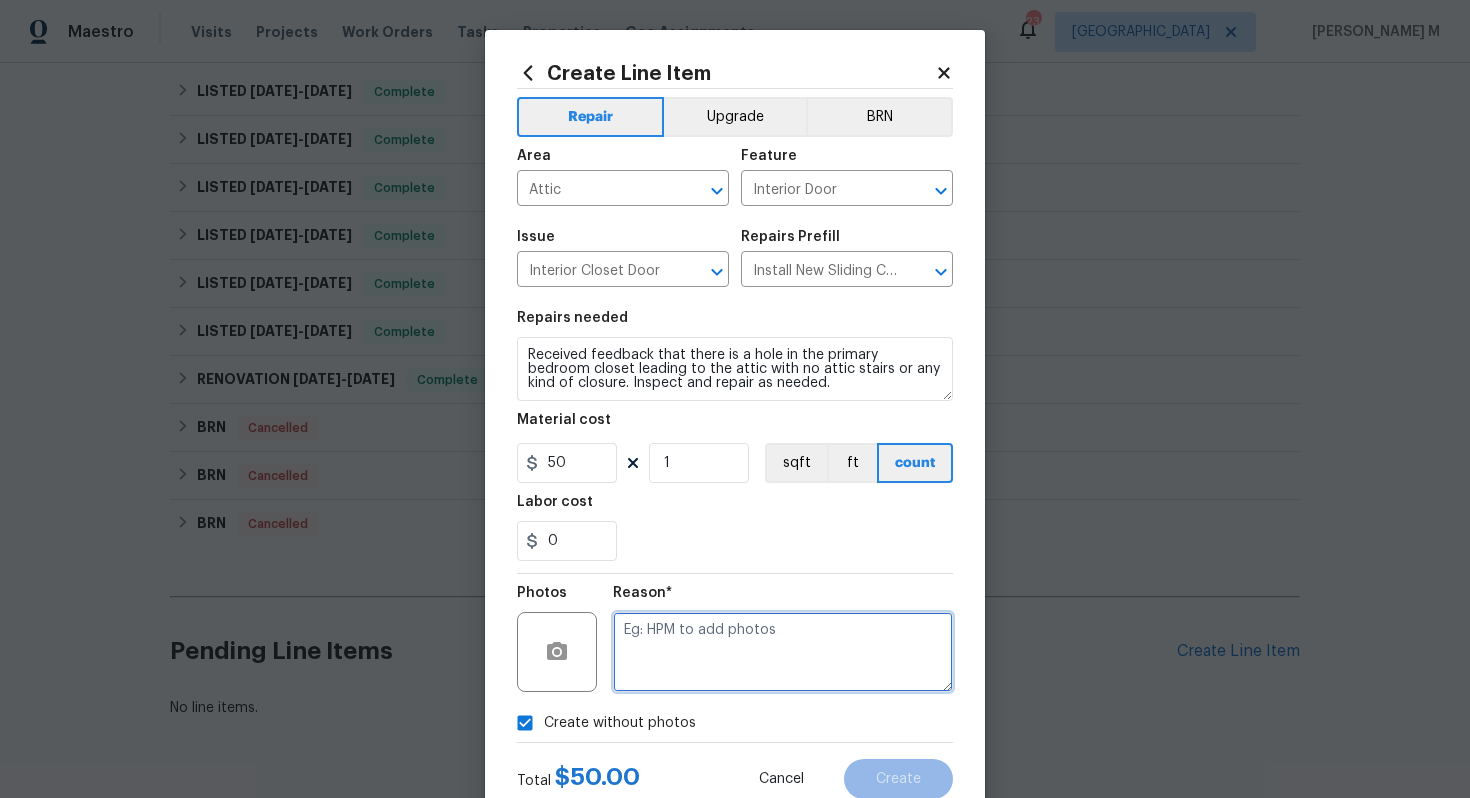 click at bounding box center [783, 652] 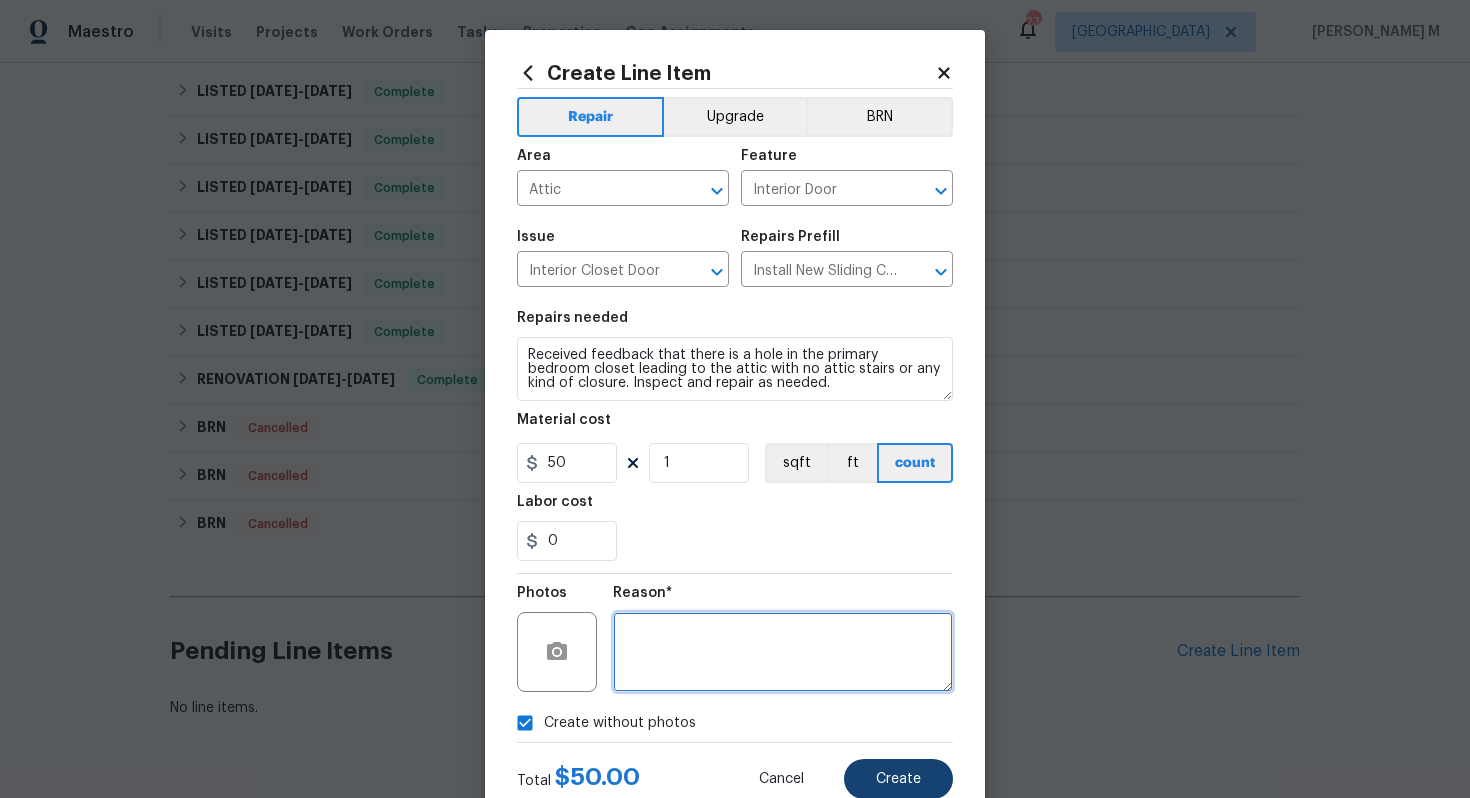 type 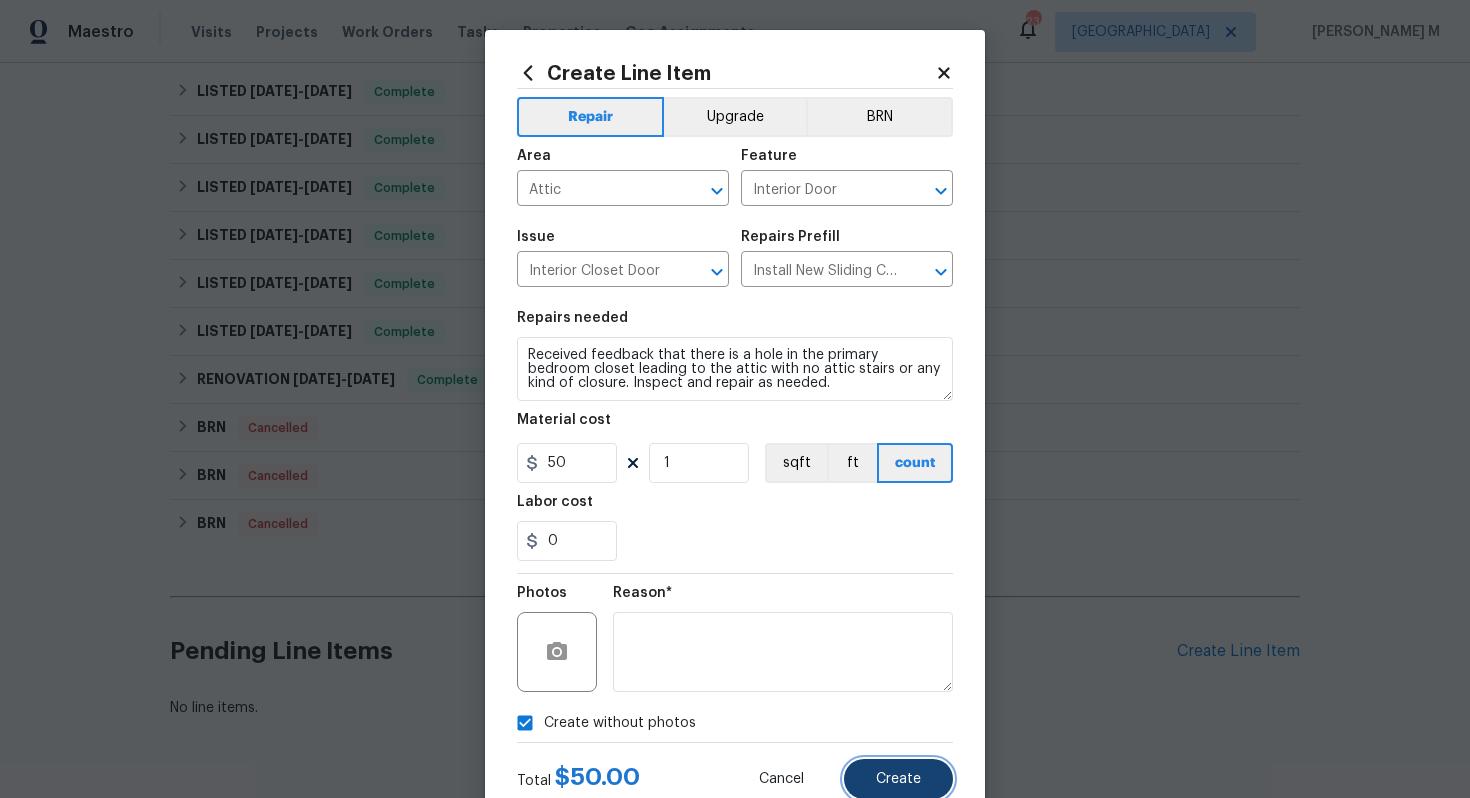 click on "Create" at bounding box center (898, 779) 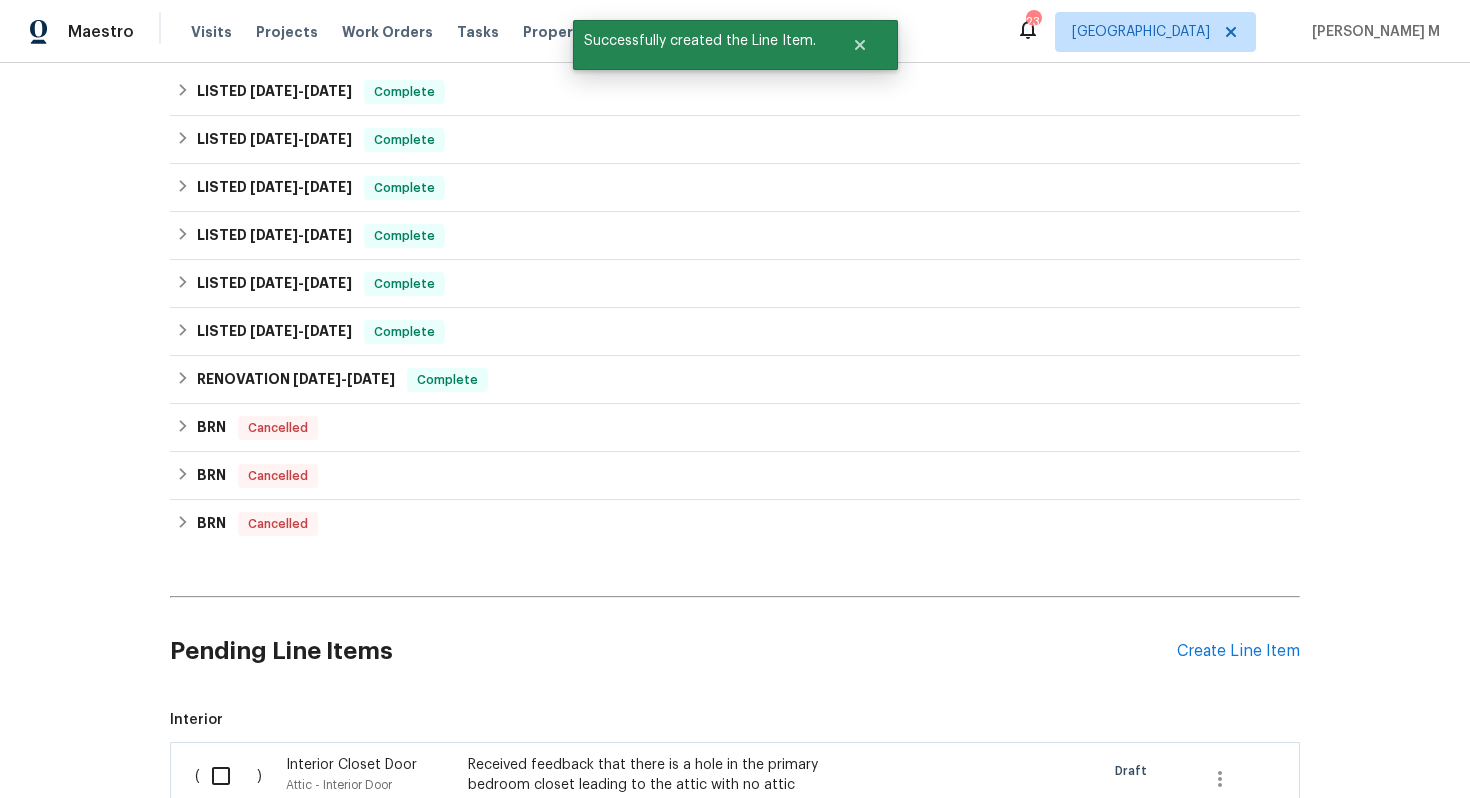 scroll, scrollTop: 1640, scrollLeft: 0, axis: vertical 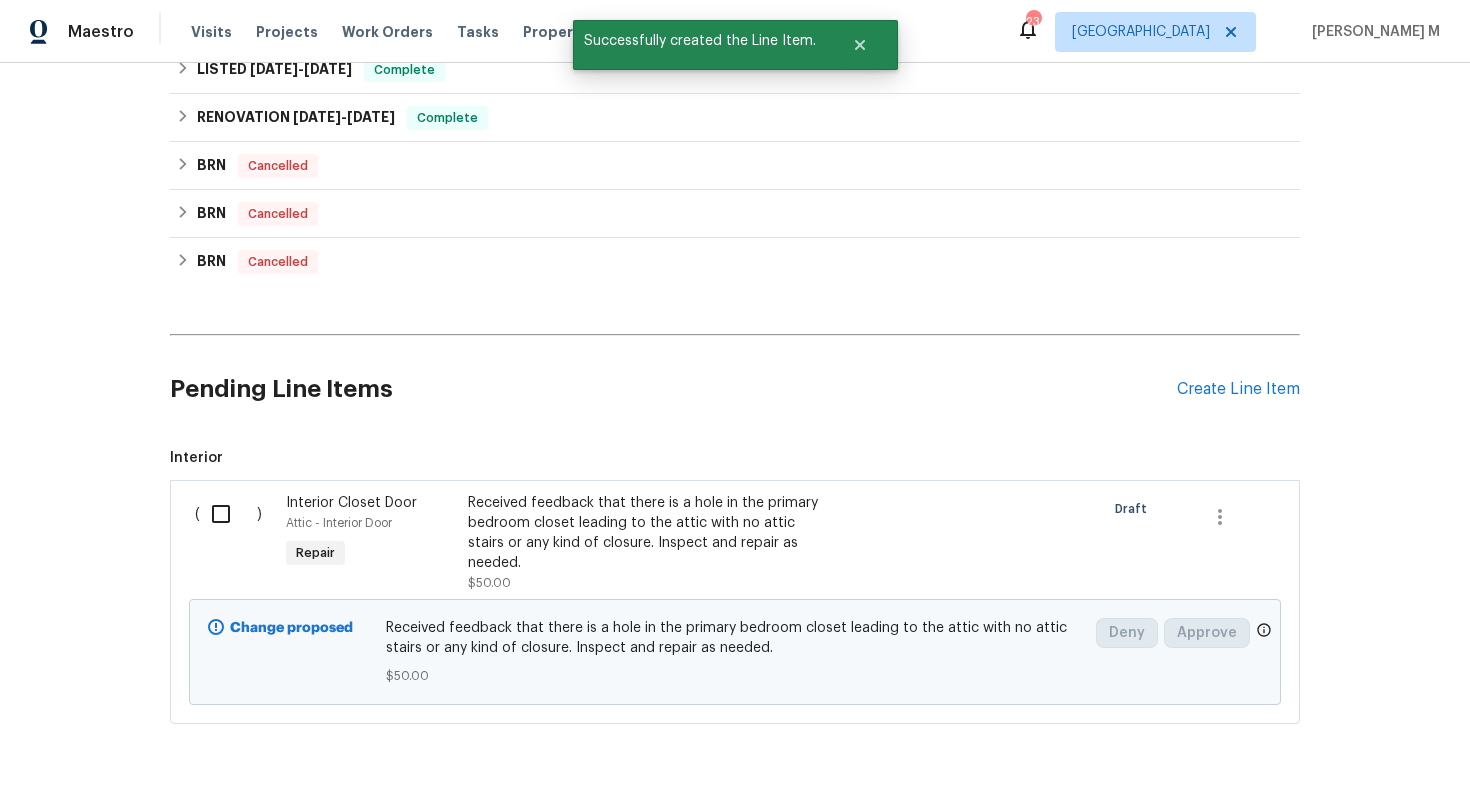 click at bounding box center (228, 514) 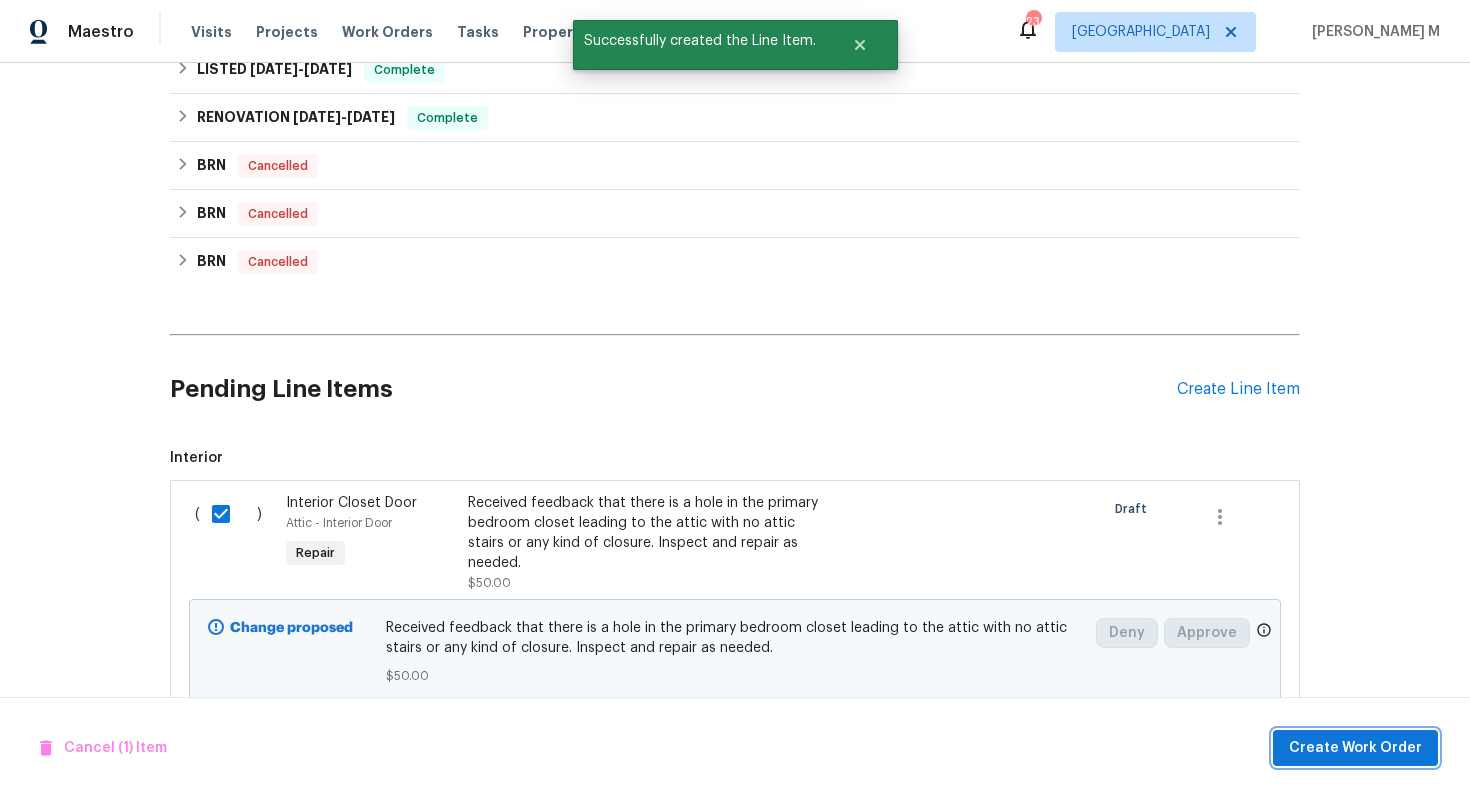 click on "Create Work Order" at bounding box center (1355, 748) 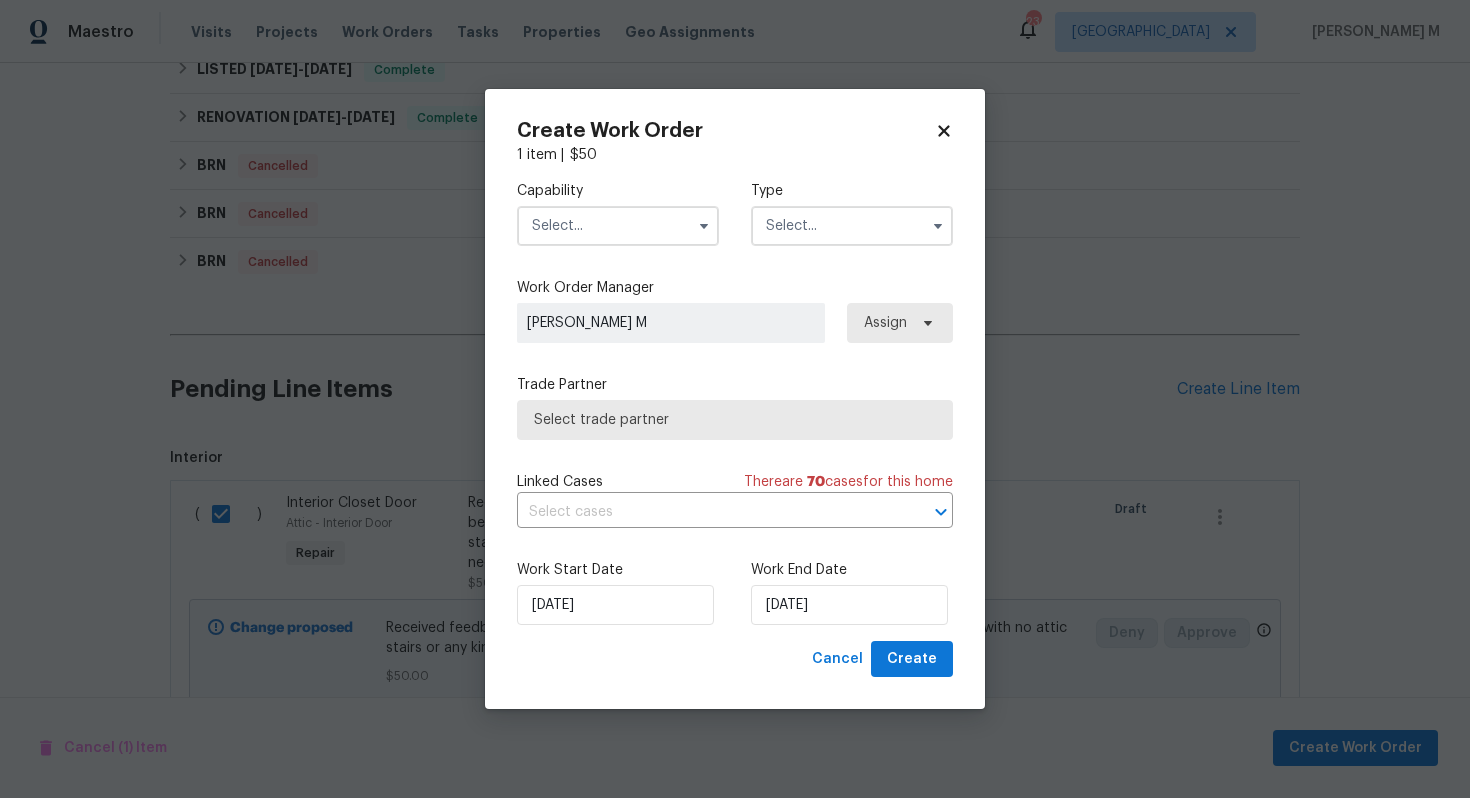 click at bounding box center [618, 226] 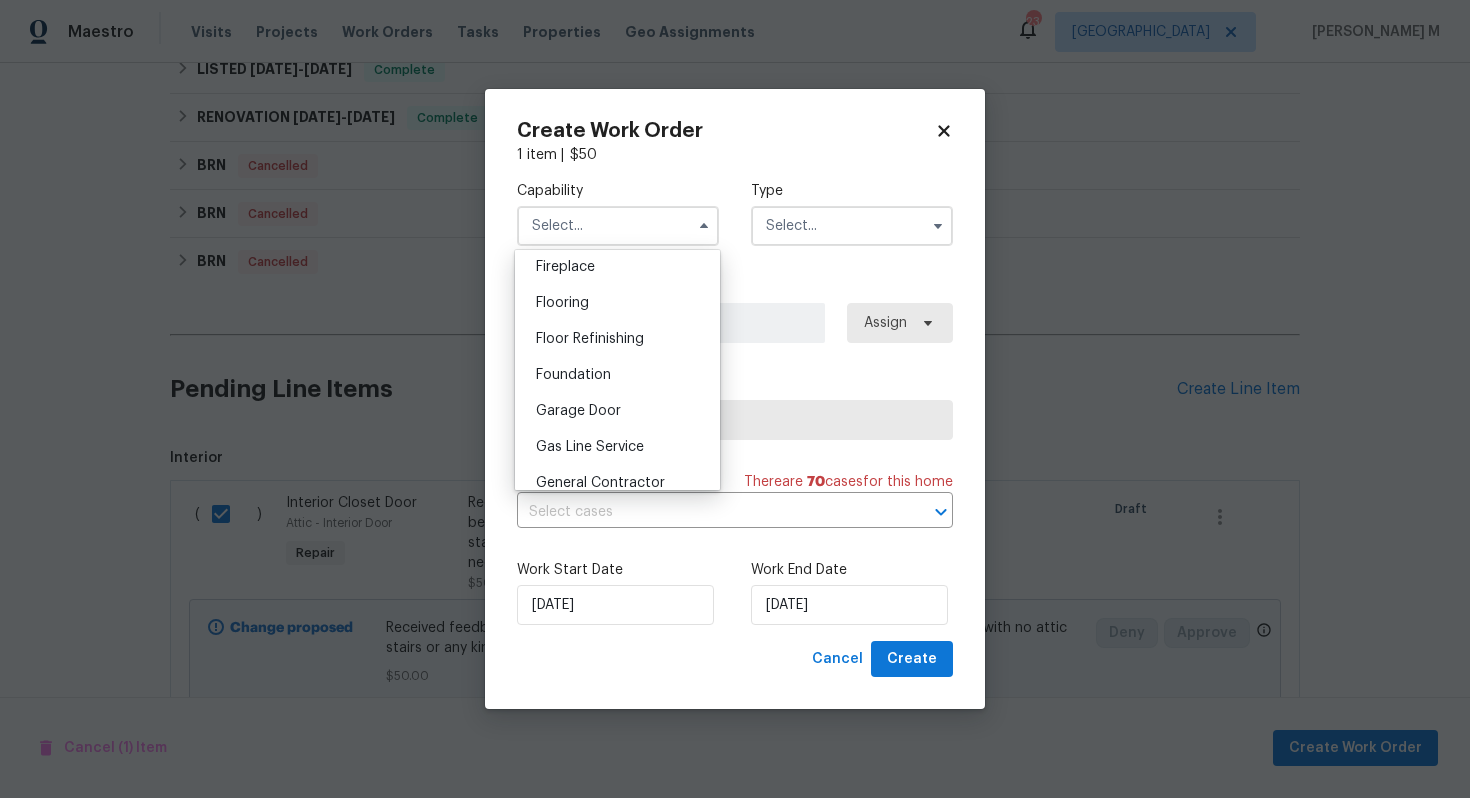 scroll, scrollTop: 744, scrollLeft: 0, axis: vertical 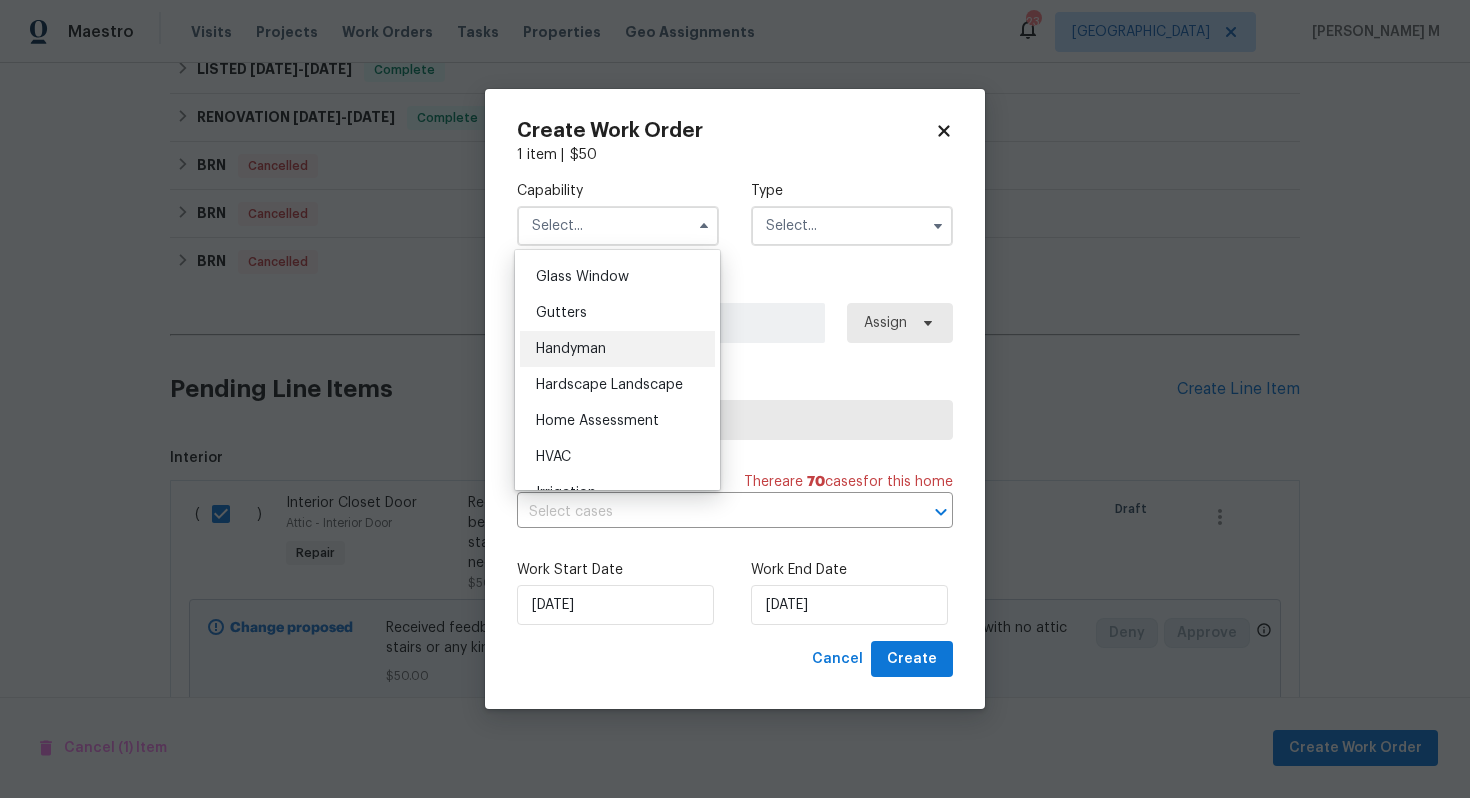 click on "Handyman" at bounding box center (617, 349) 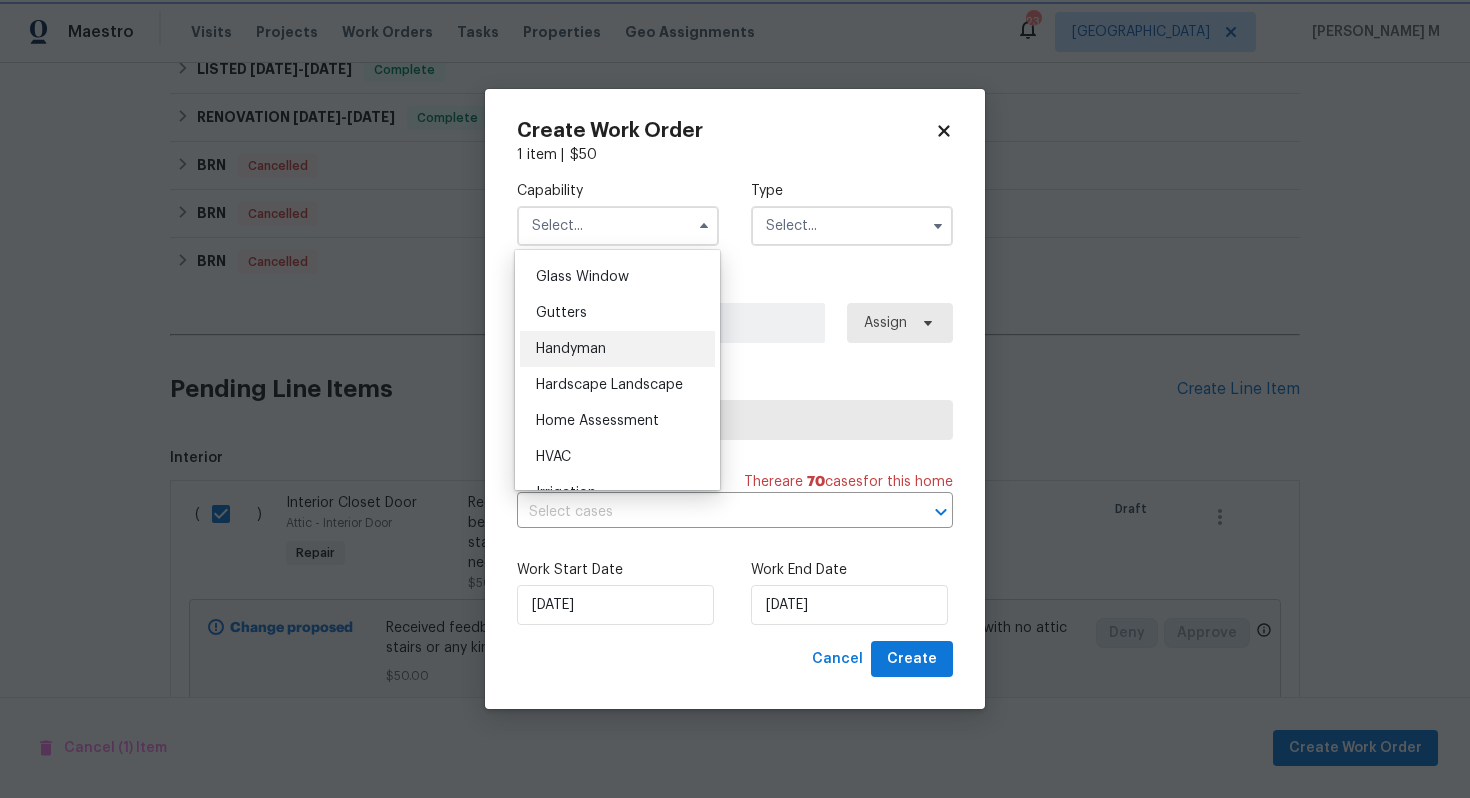 type on "Handyman" 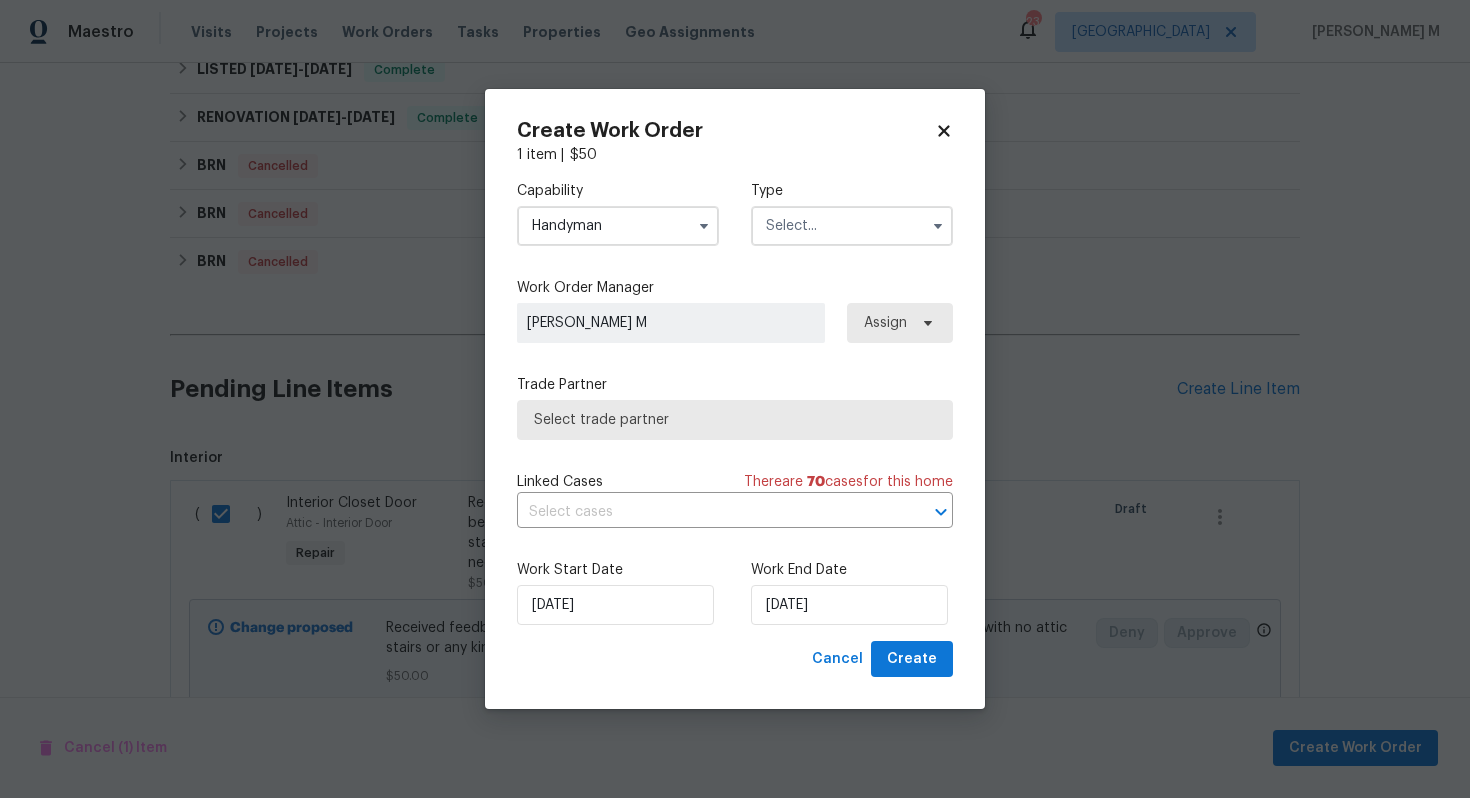 click at bounding box center (852, 226) 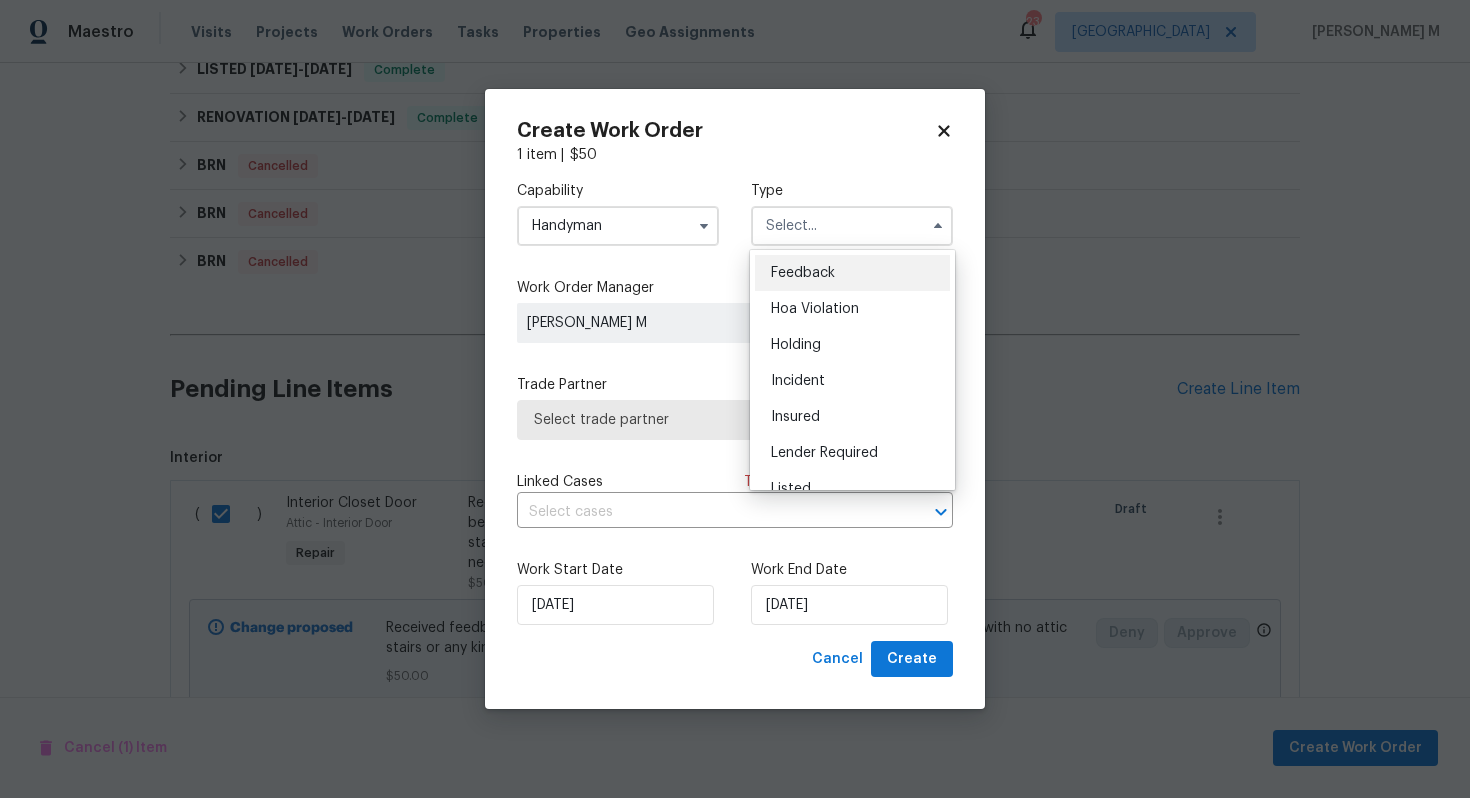 click on "Feedback" at bounding box center [803, 273] 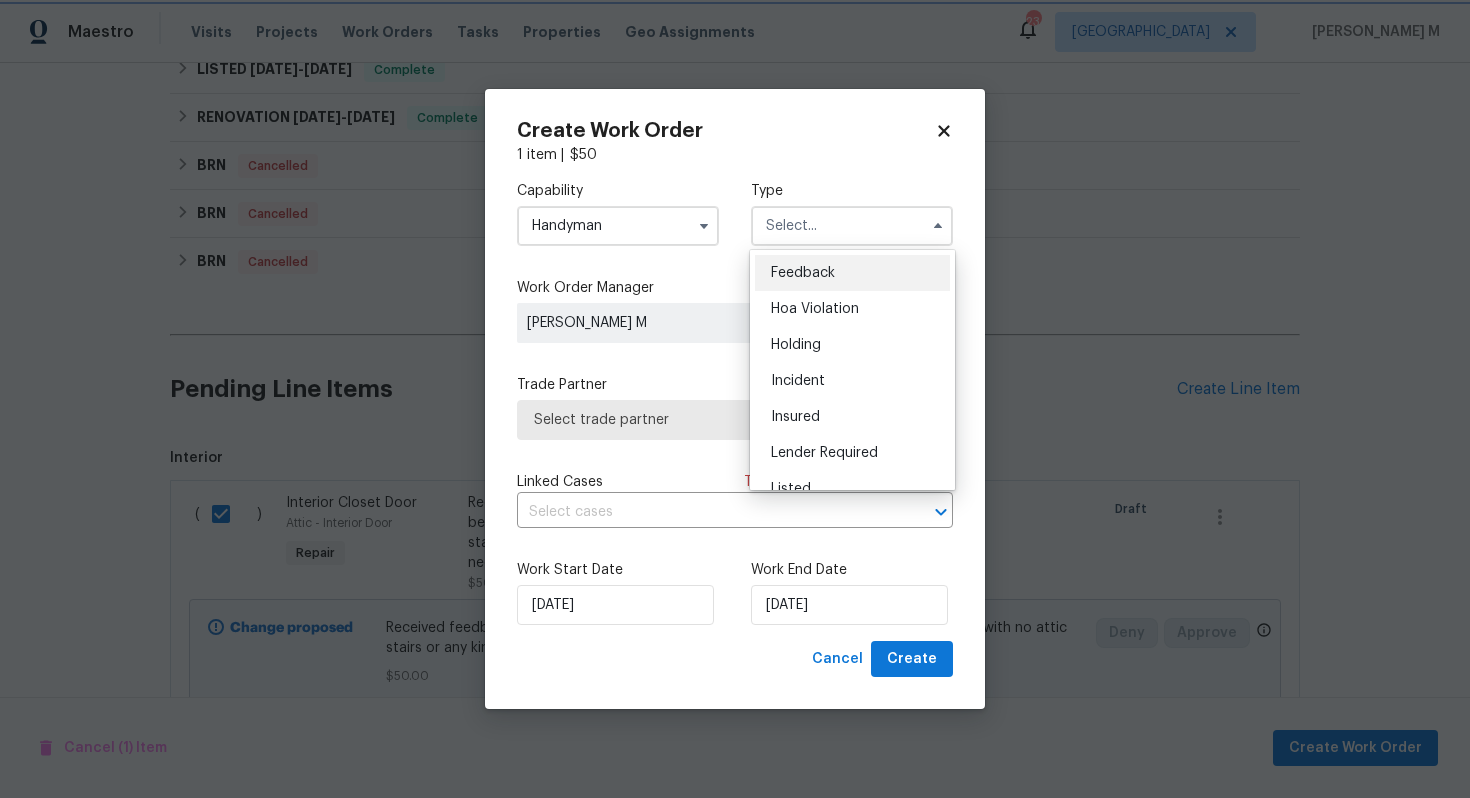 type on "Feedback" 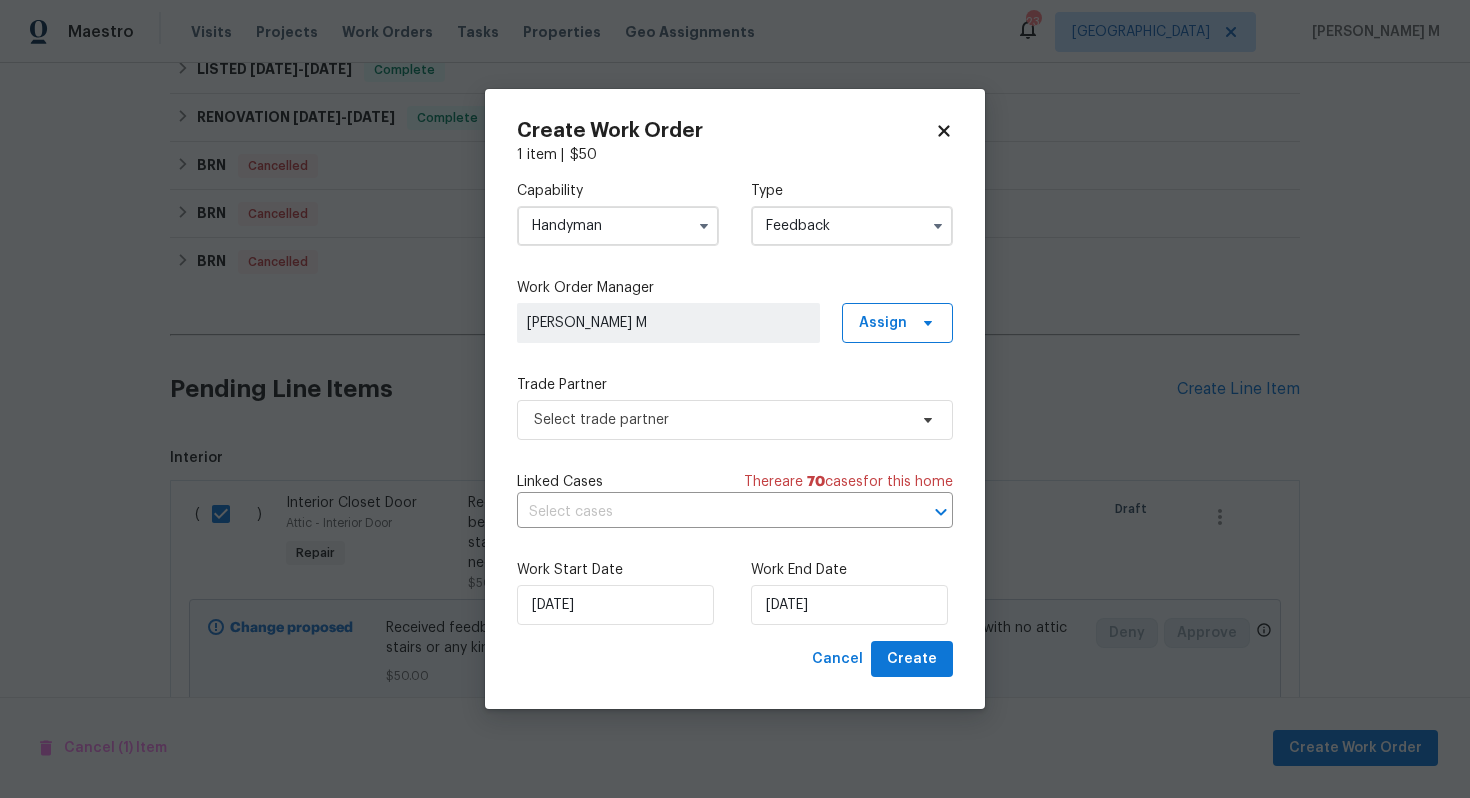 click on "Capability   Handyman Type   Feedback Work Order Manager   [PERSON_NAME] Assign Trade Partner   Select trade partner Linked Cases There  are   70  case s  for this home   ​ Work Start Date   [DATE] Work End Date   [DATE]" at bounding box center [735, 403] 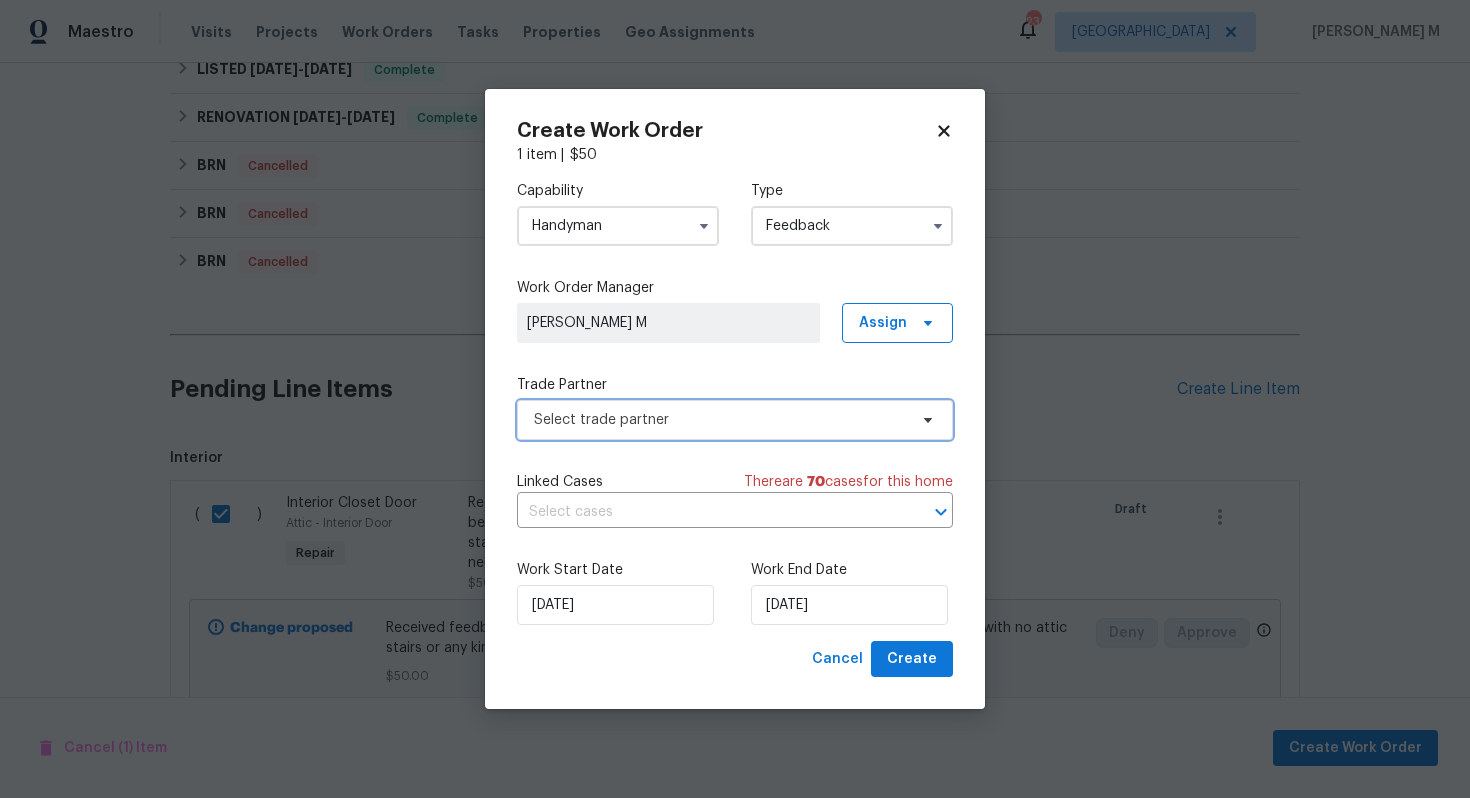 click on "Select trade partner" at bounding box center [735, 420] 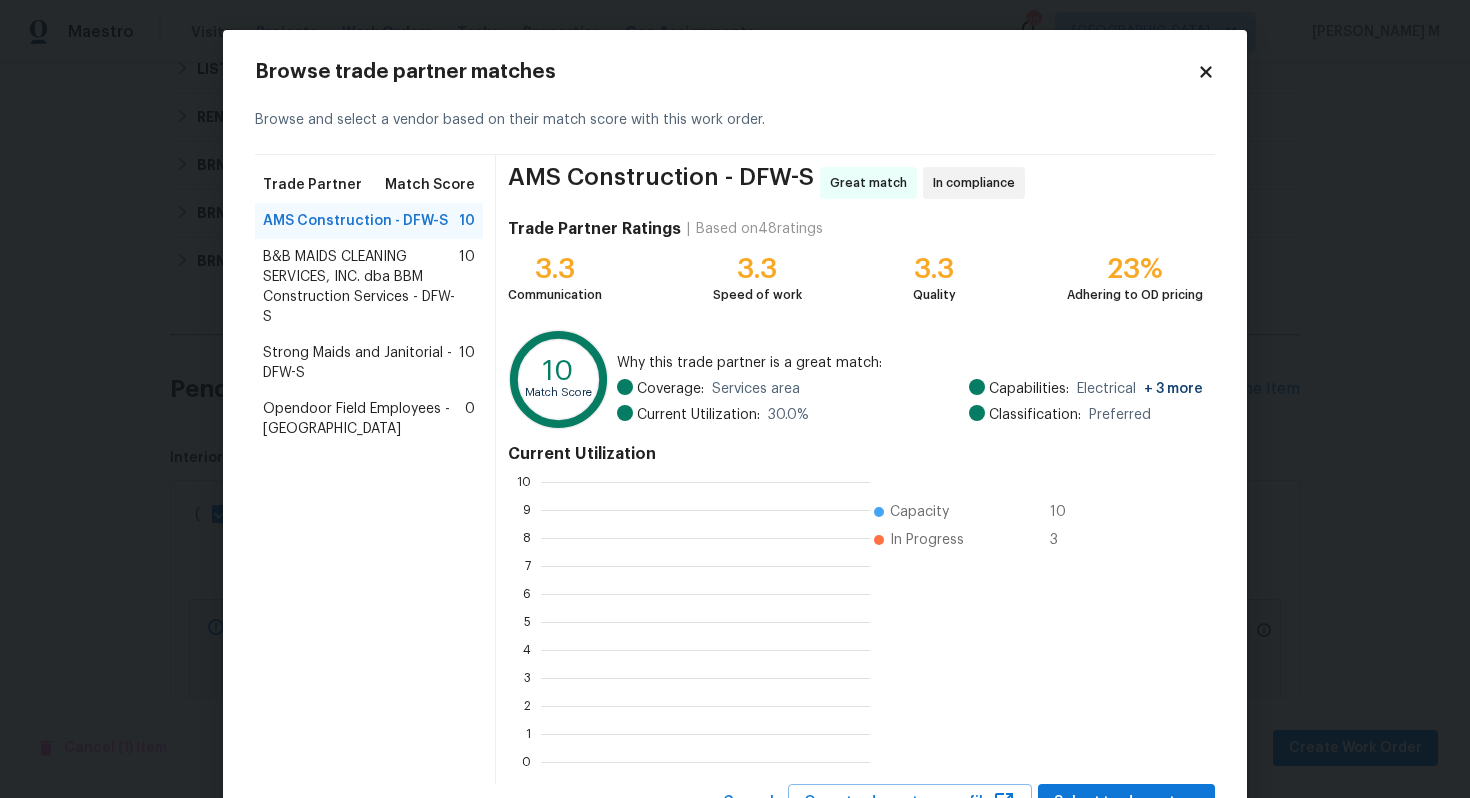 scroll, scrollTop: 2, scrollLeft: 1, axis: both 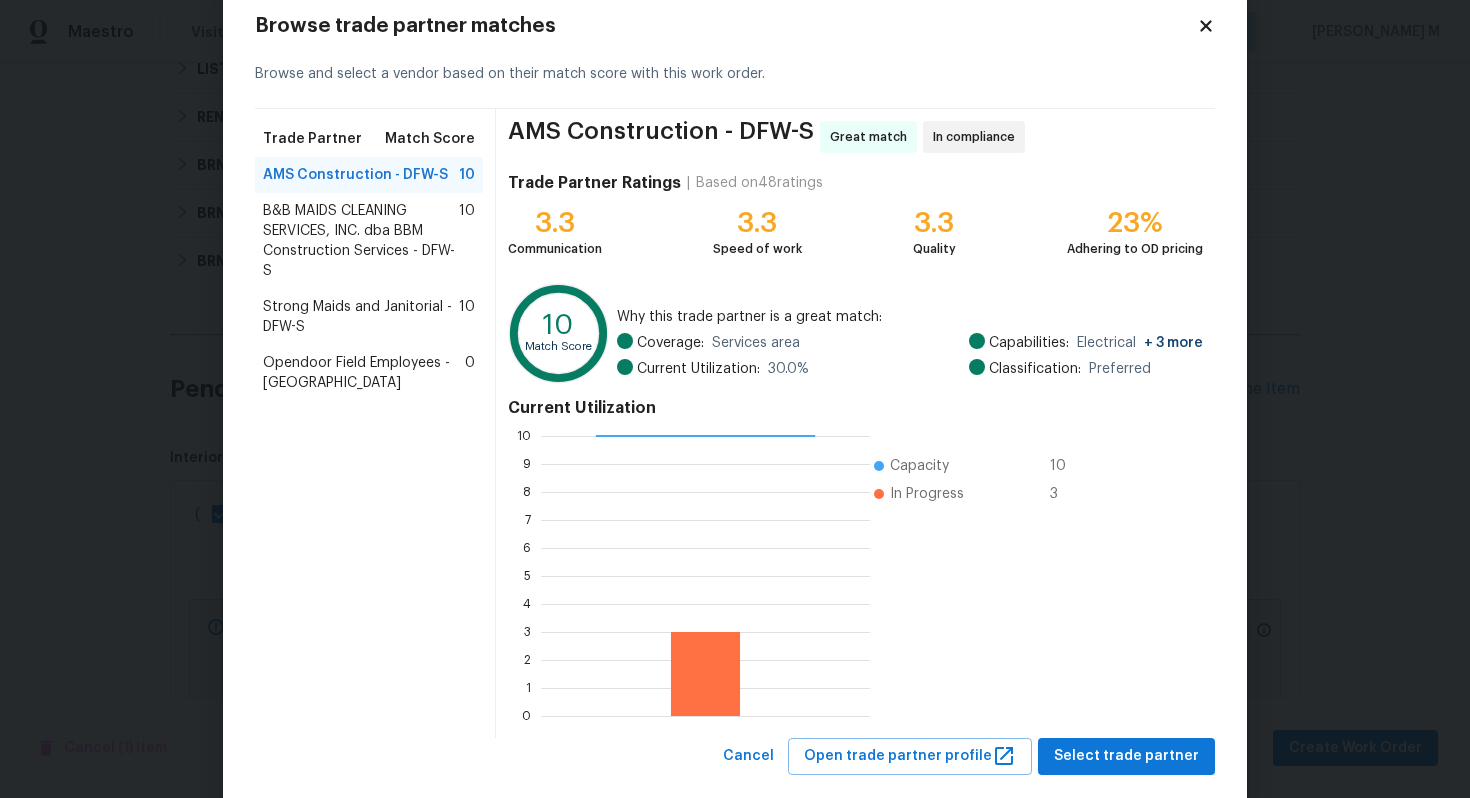 click on "B&B MAIDS CLEANING SERVICES, INC. dba BBM Construction Services - DFW-S 10" at bounding box center [369, 241] 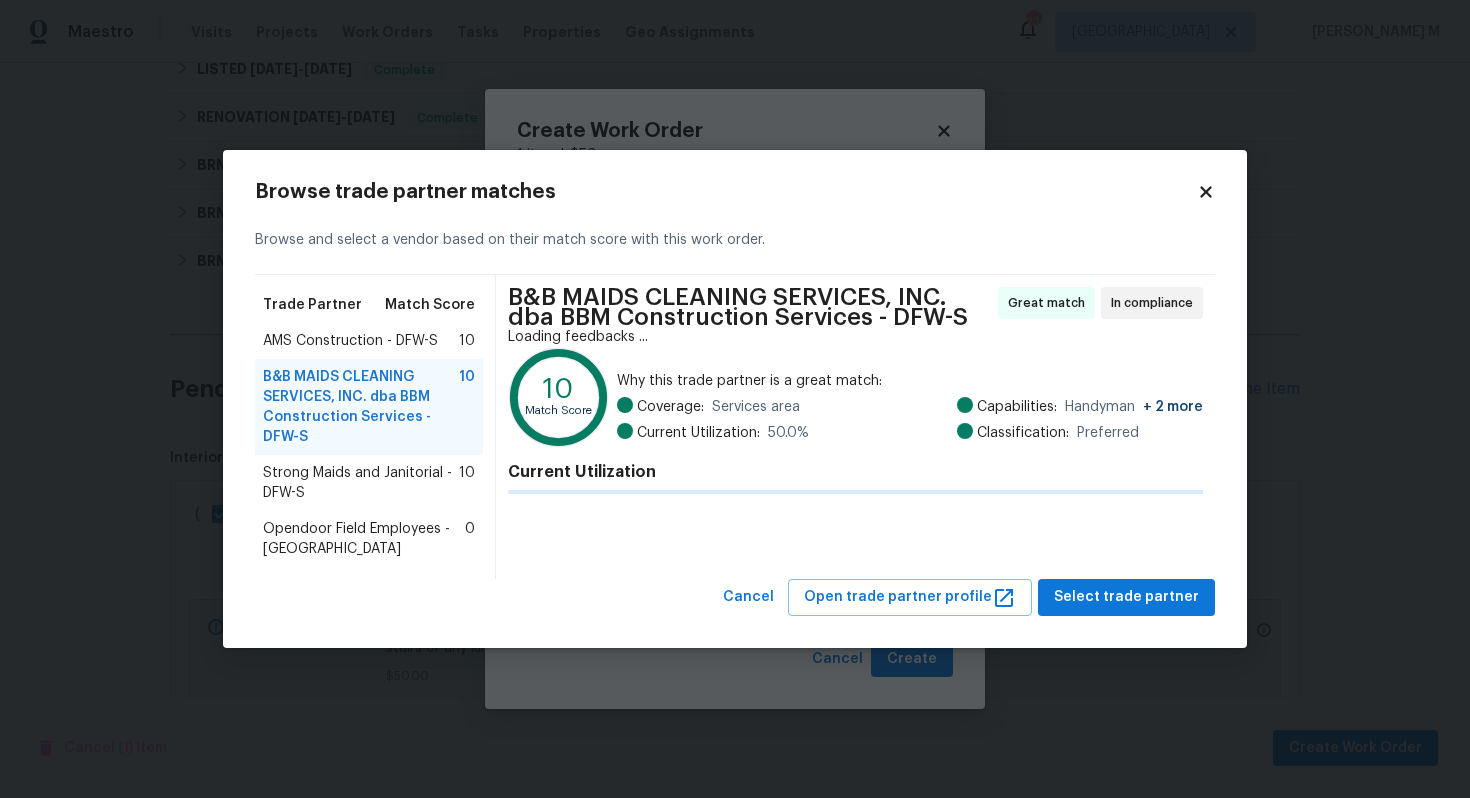 scroll, scrollTop: 0, scrollLeft: 0, axis: both 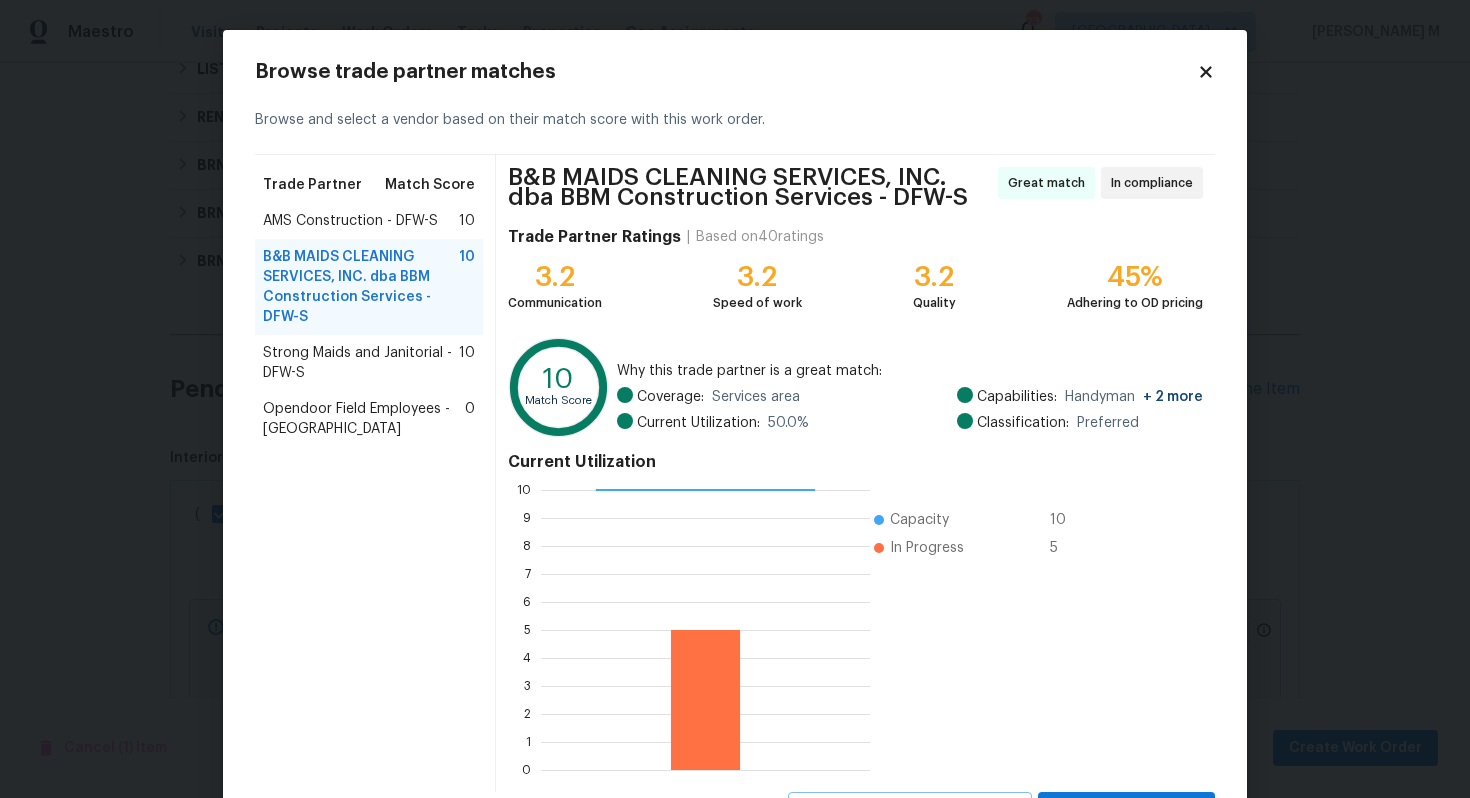 click on "Strong Maids and Janitorial - DFW-S" at bounding box center (361, 363) 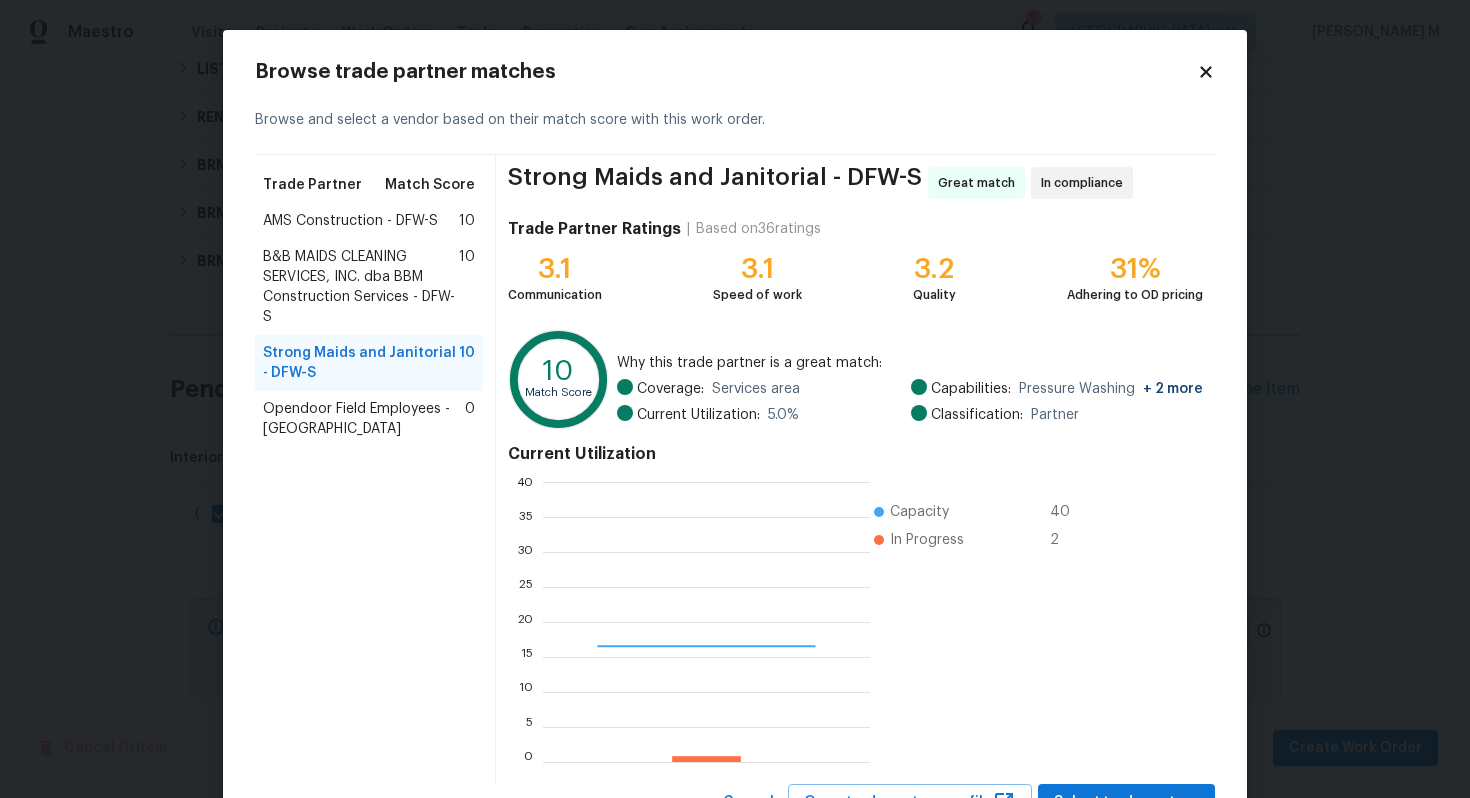 scroll, scrollTop: 2, scrollLeft: 2, axis: both 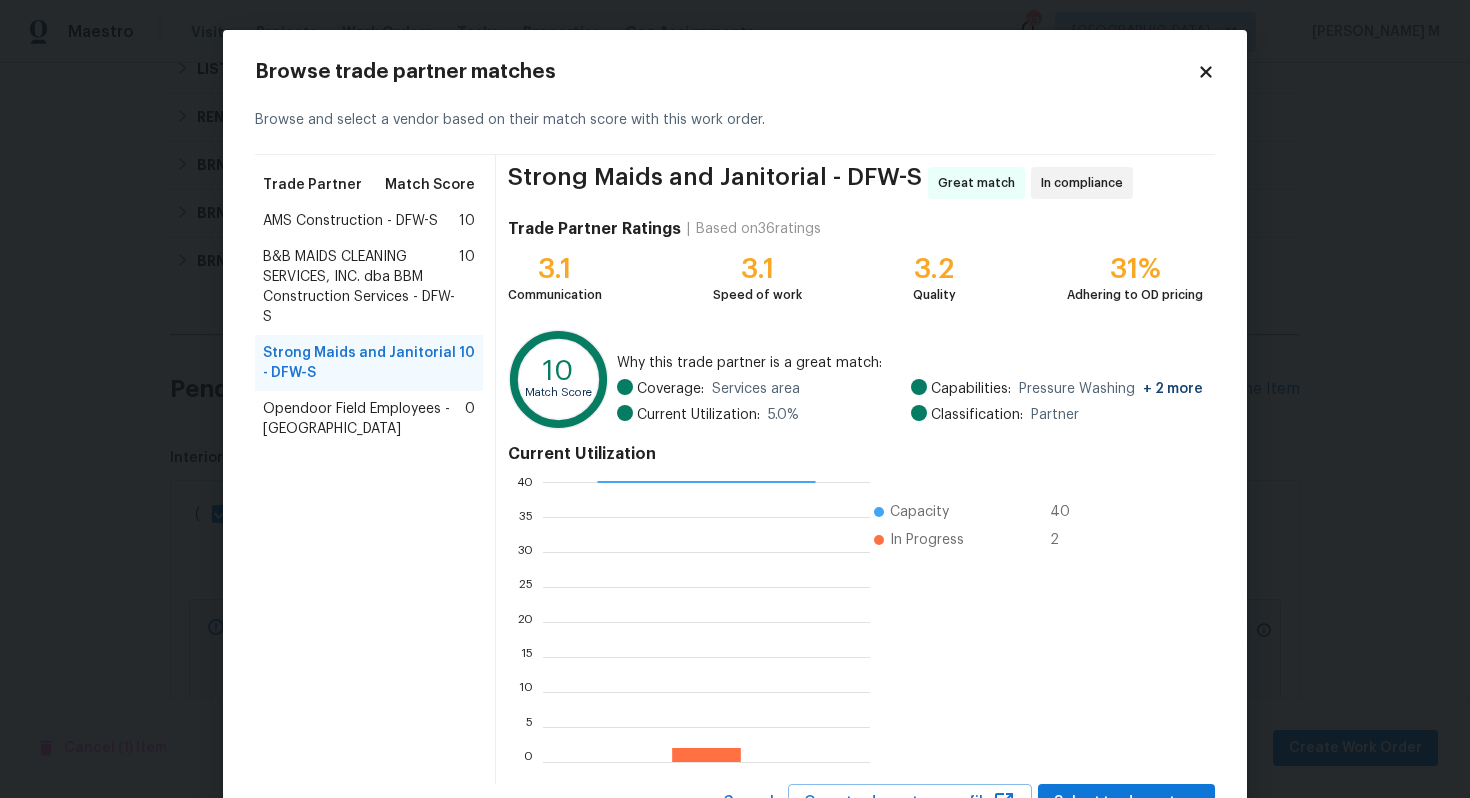 click on "AMS Construction - DFW-S" at bounding box center (350, 221) 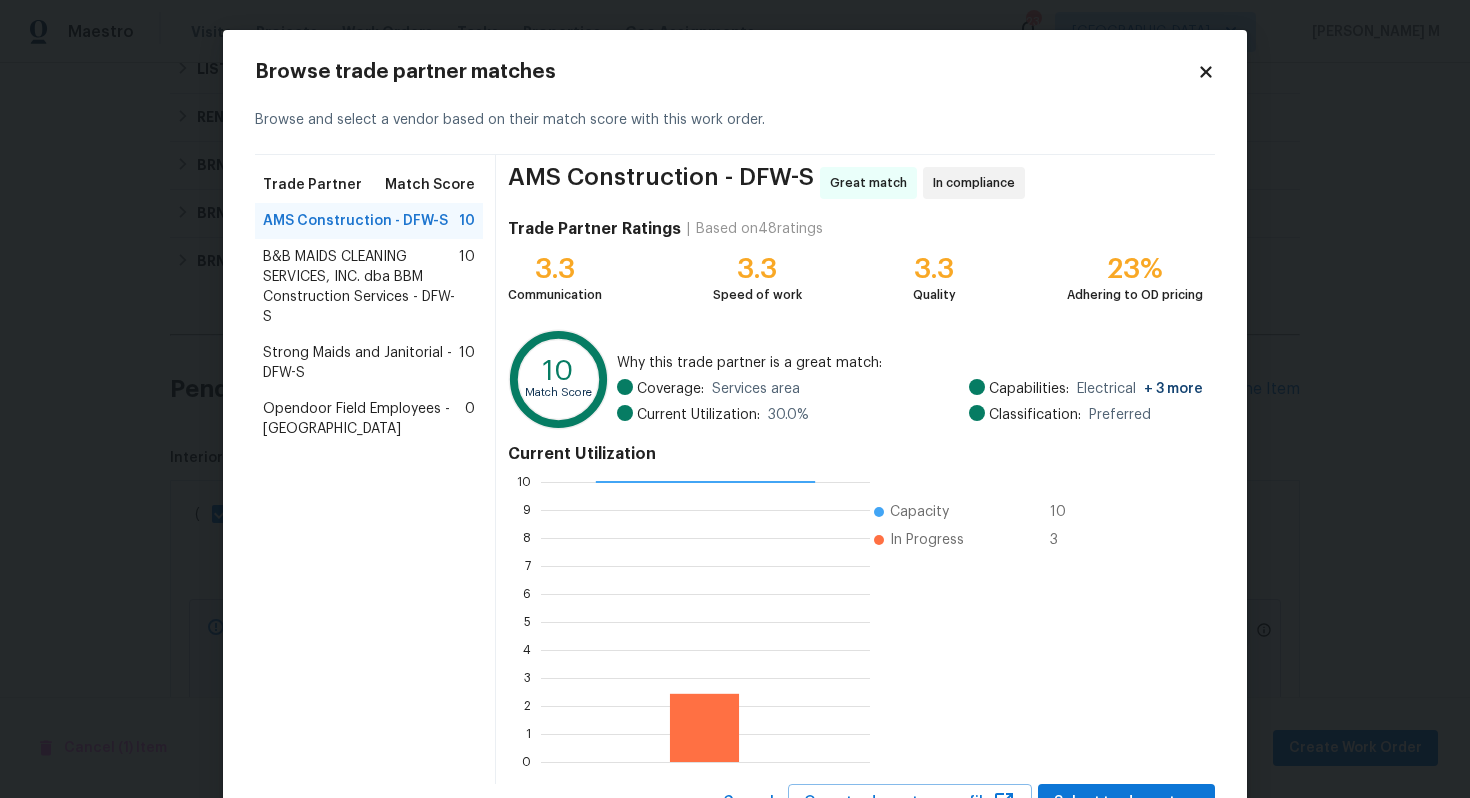 scroll, scrollTop: 67, scrollLeft: 0, axis: vertical 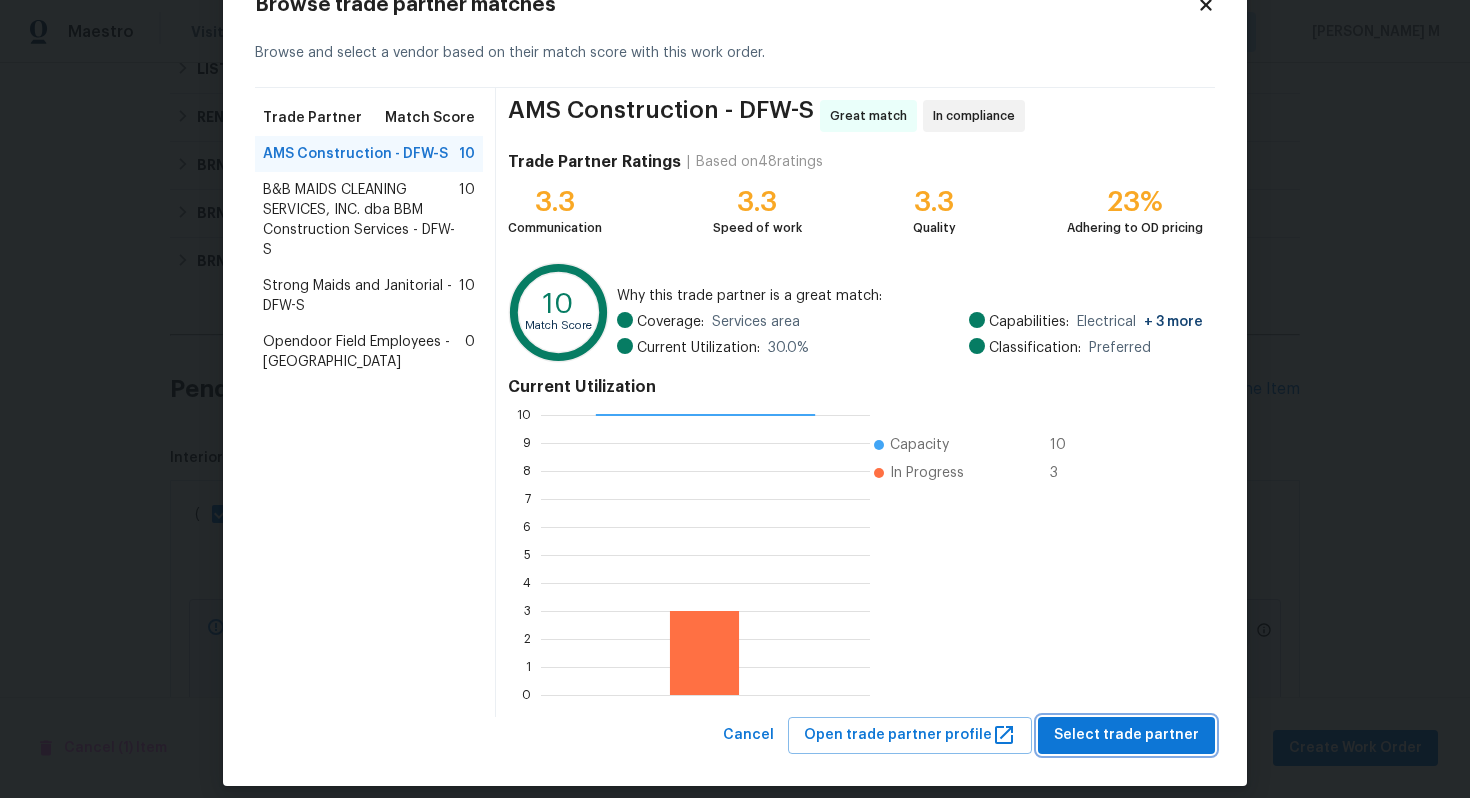 click on "Select trade partner" at bounding box center (1126, 735) 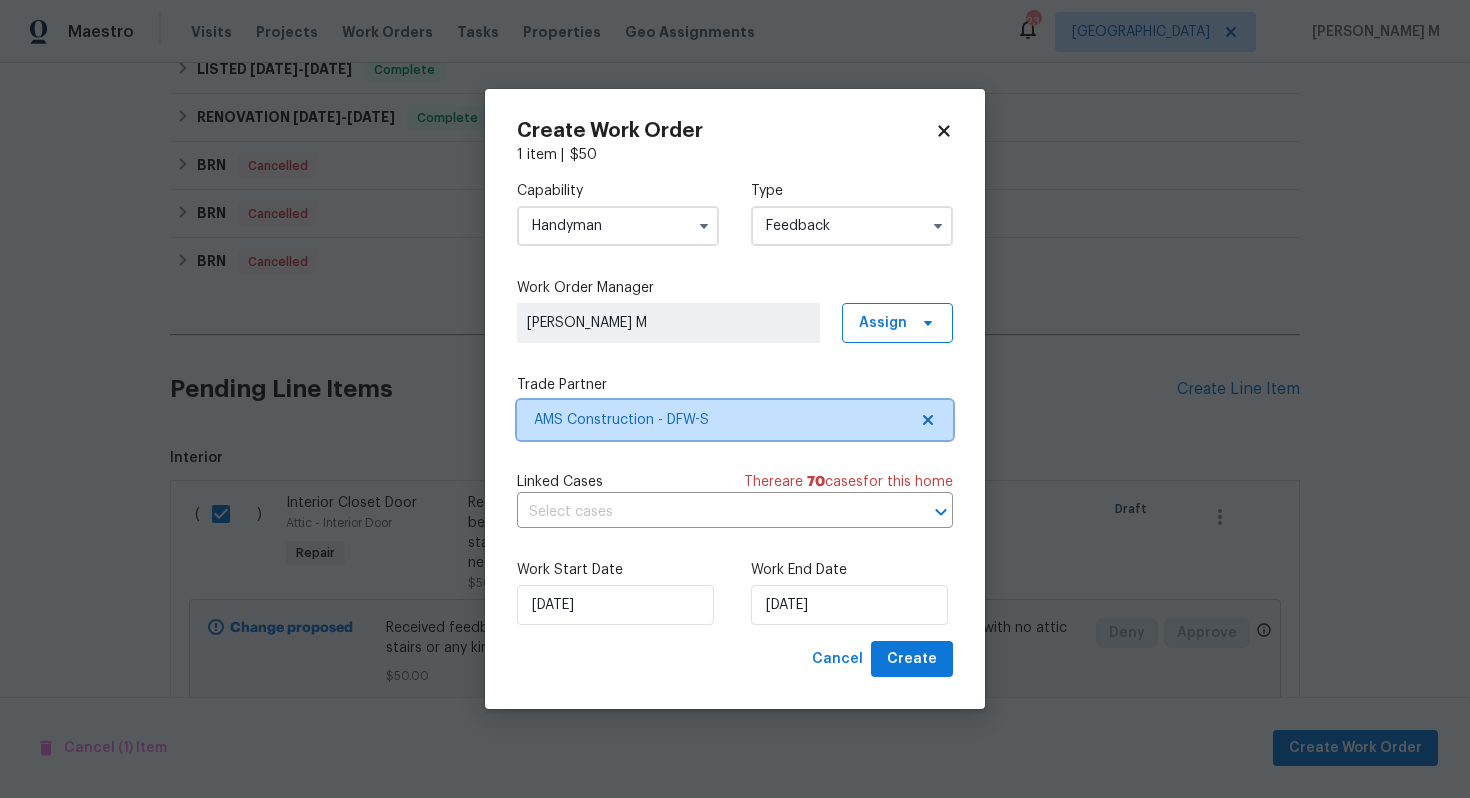 scroll, scrollTop: 0, scrollLeft: 0, axis: both 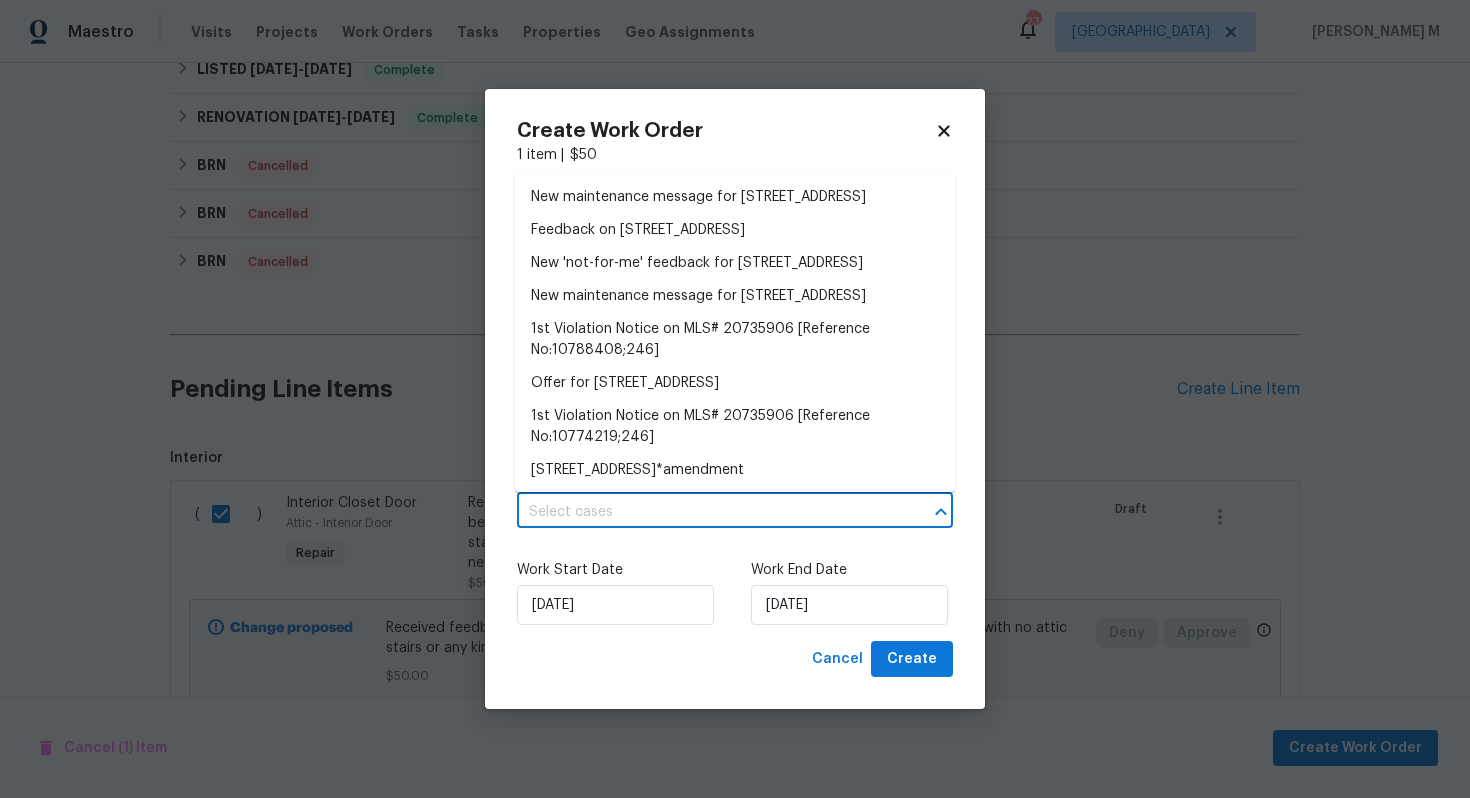 click at bounding box center [707, 512] 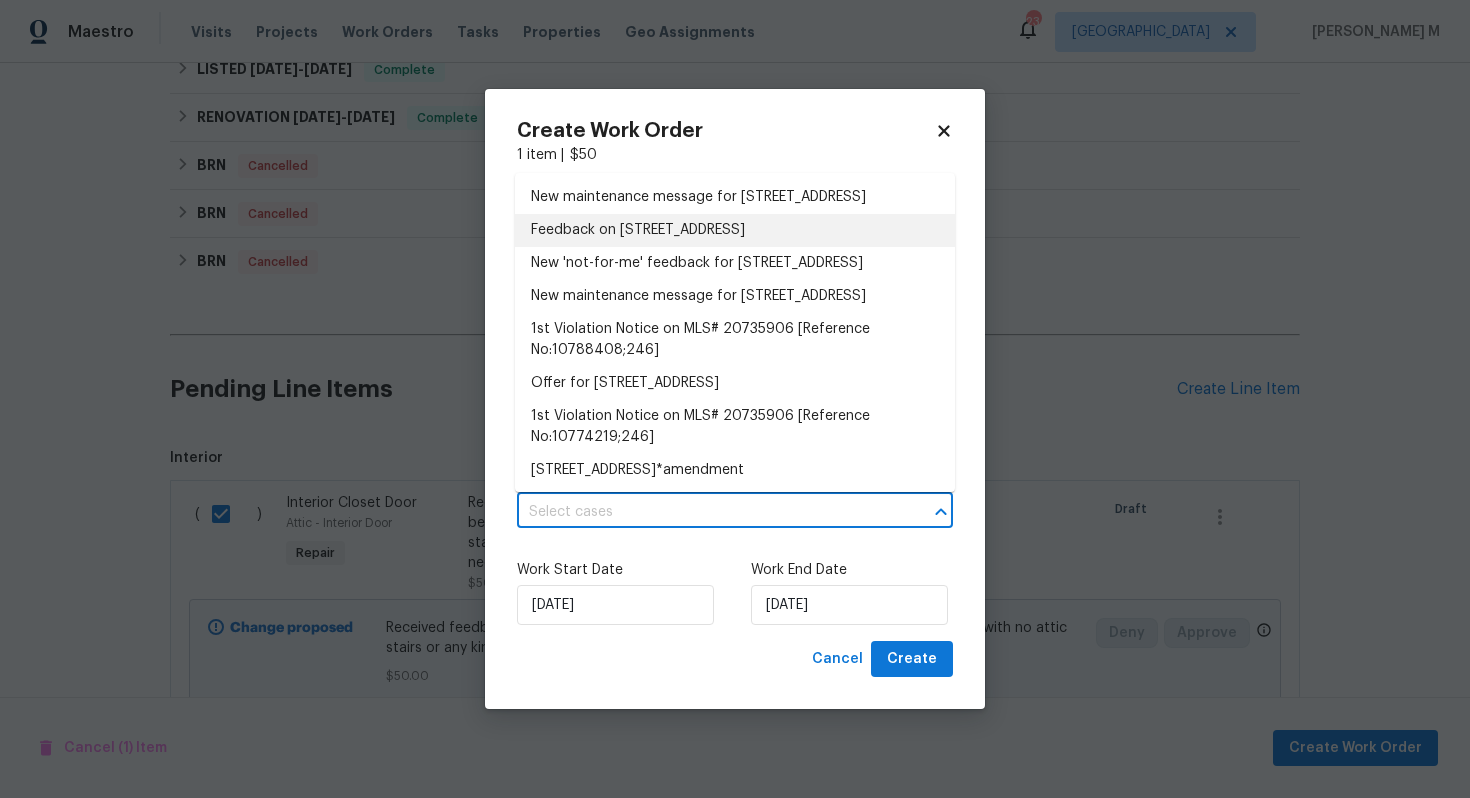 click on "Feedback on [STREET_ADDRESS]" at bounding box center (735, 230) 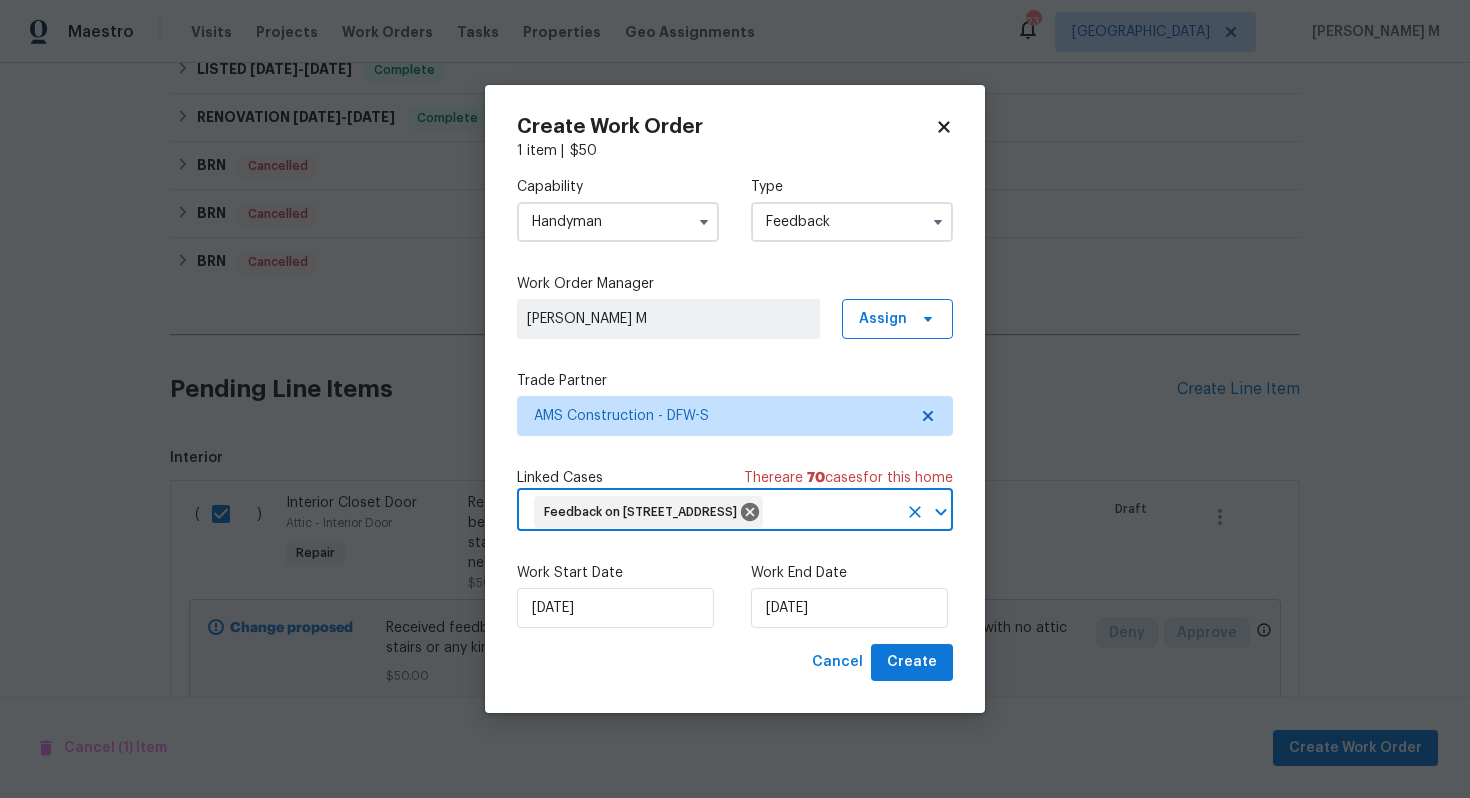 click on "Work Start Date   [DATE] Work End Date   [DATE]" at bounding box center [735, 595] 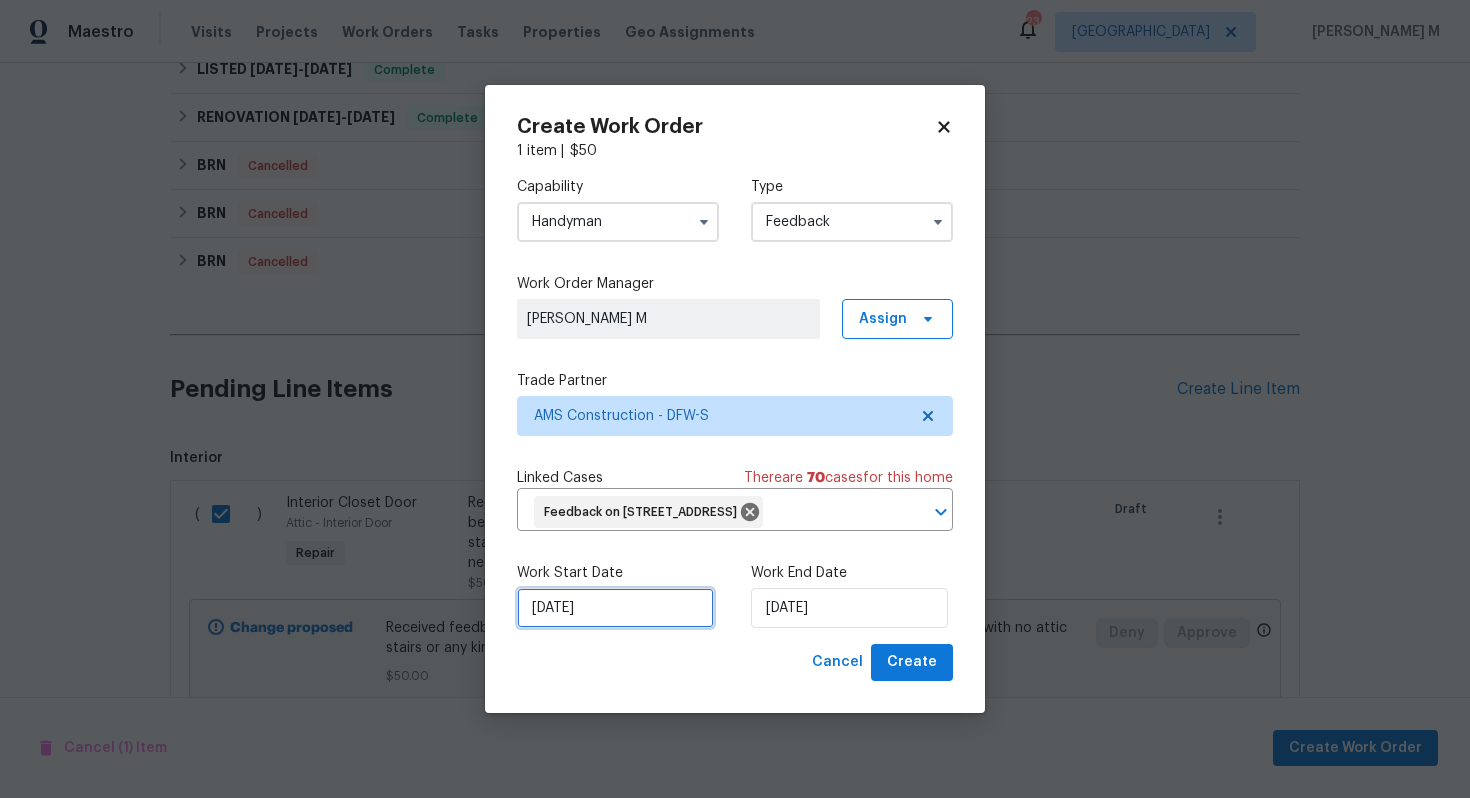 click on "[DATE]" at bounding box center (615, 608) 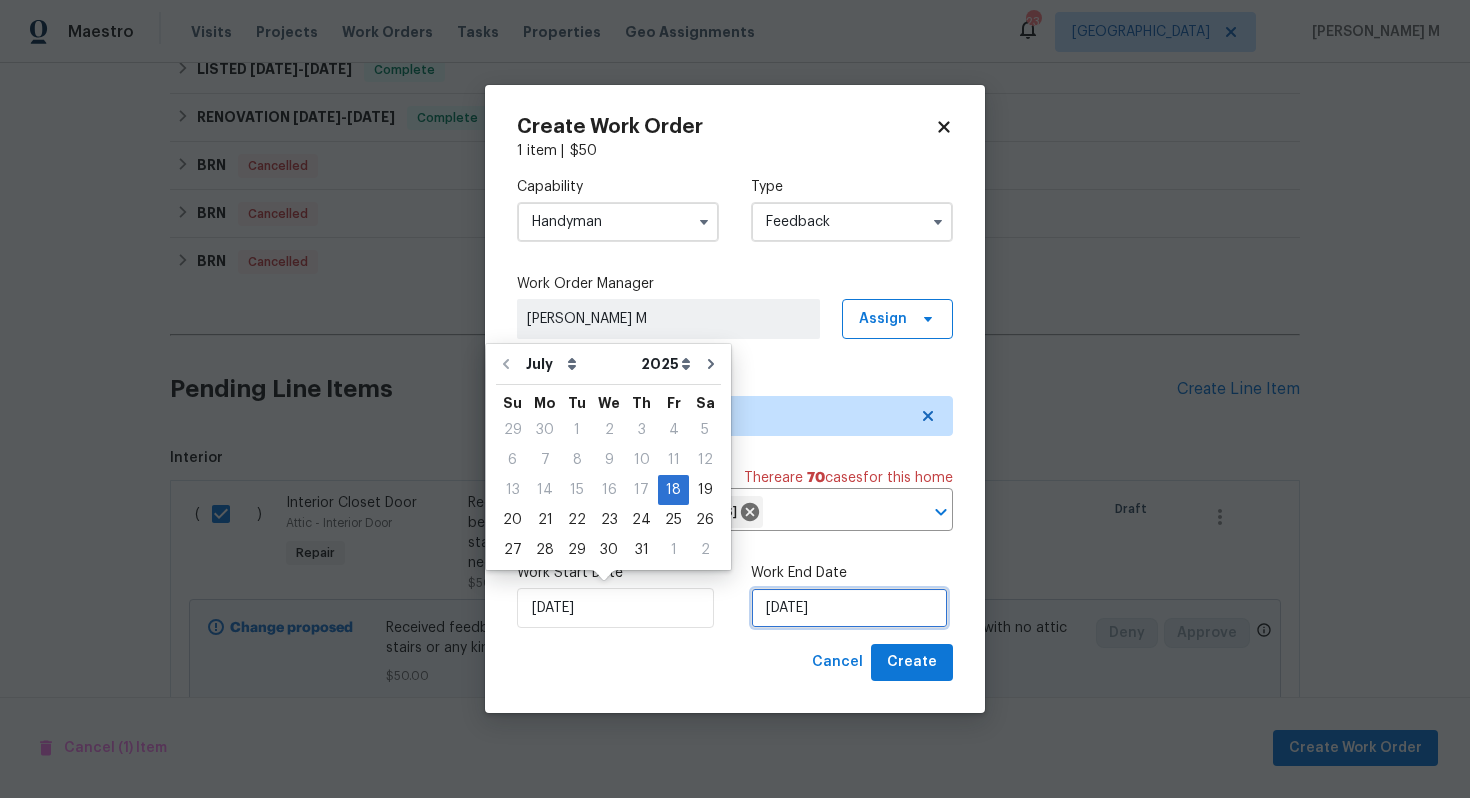 click on "[DATE]" at bounding box center [849, 608] 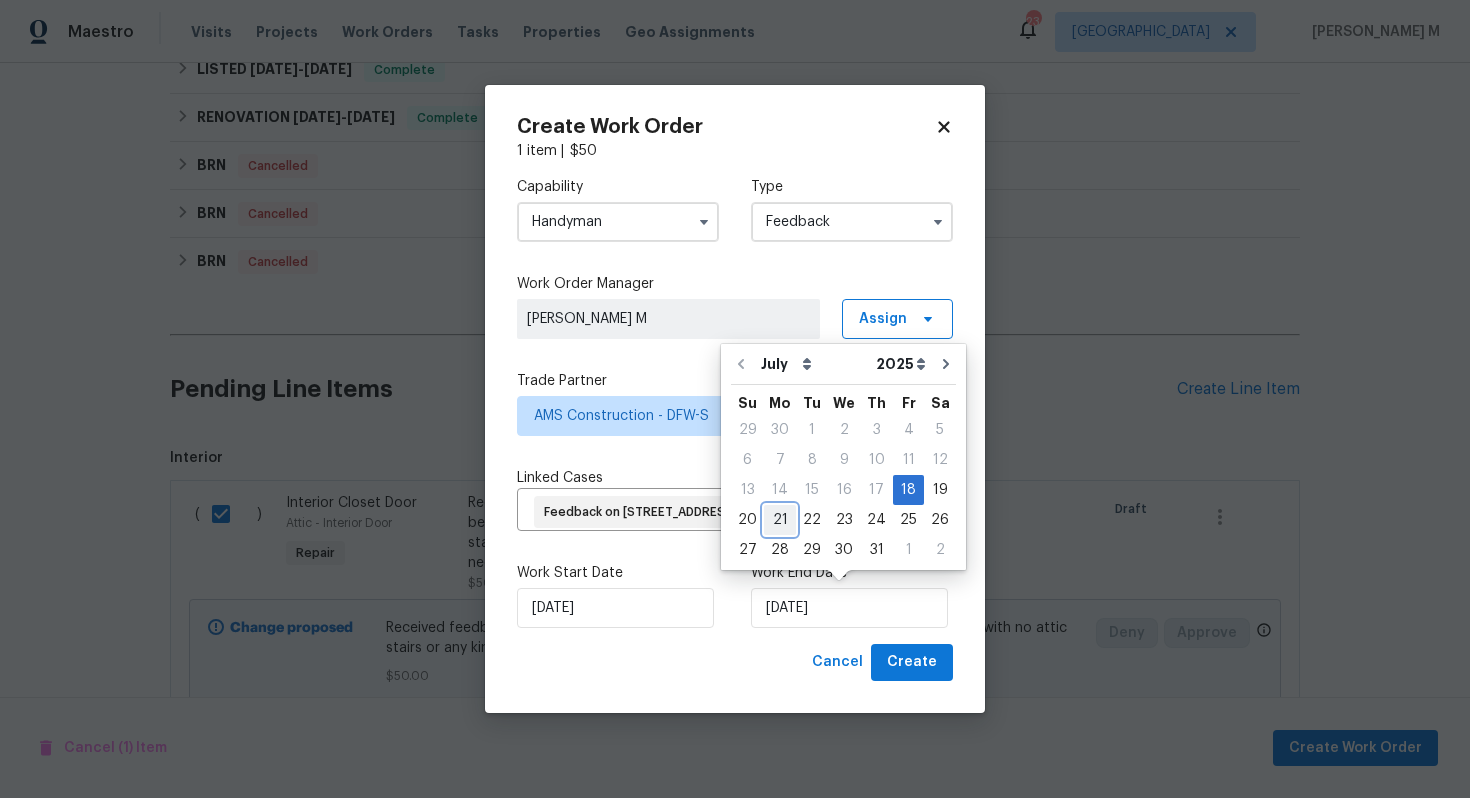 click on "21" at bounding box center [780, 520] 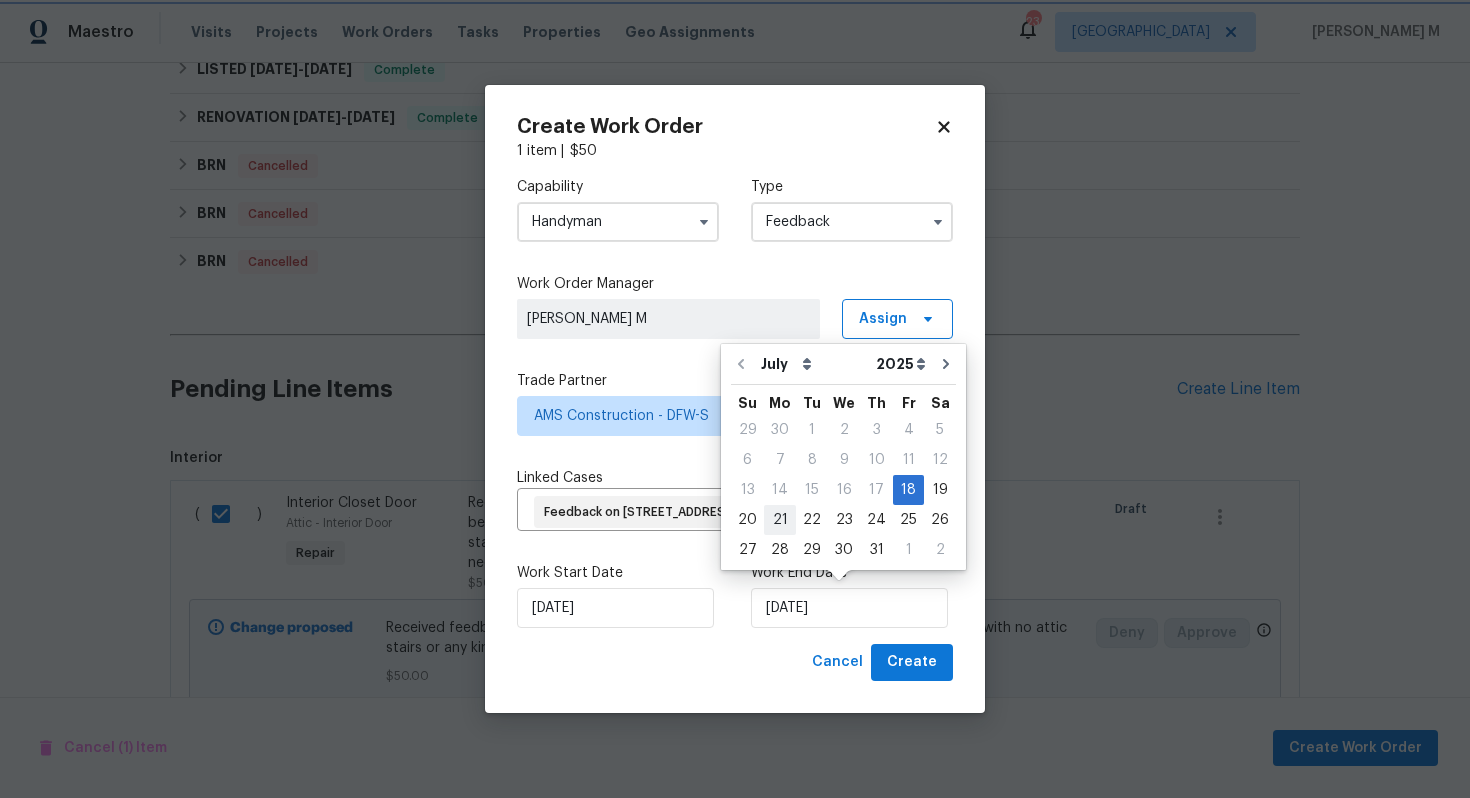 type on "[DATE]" 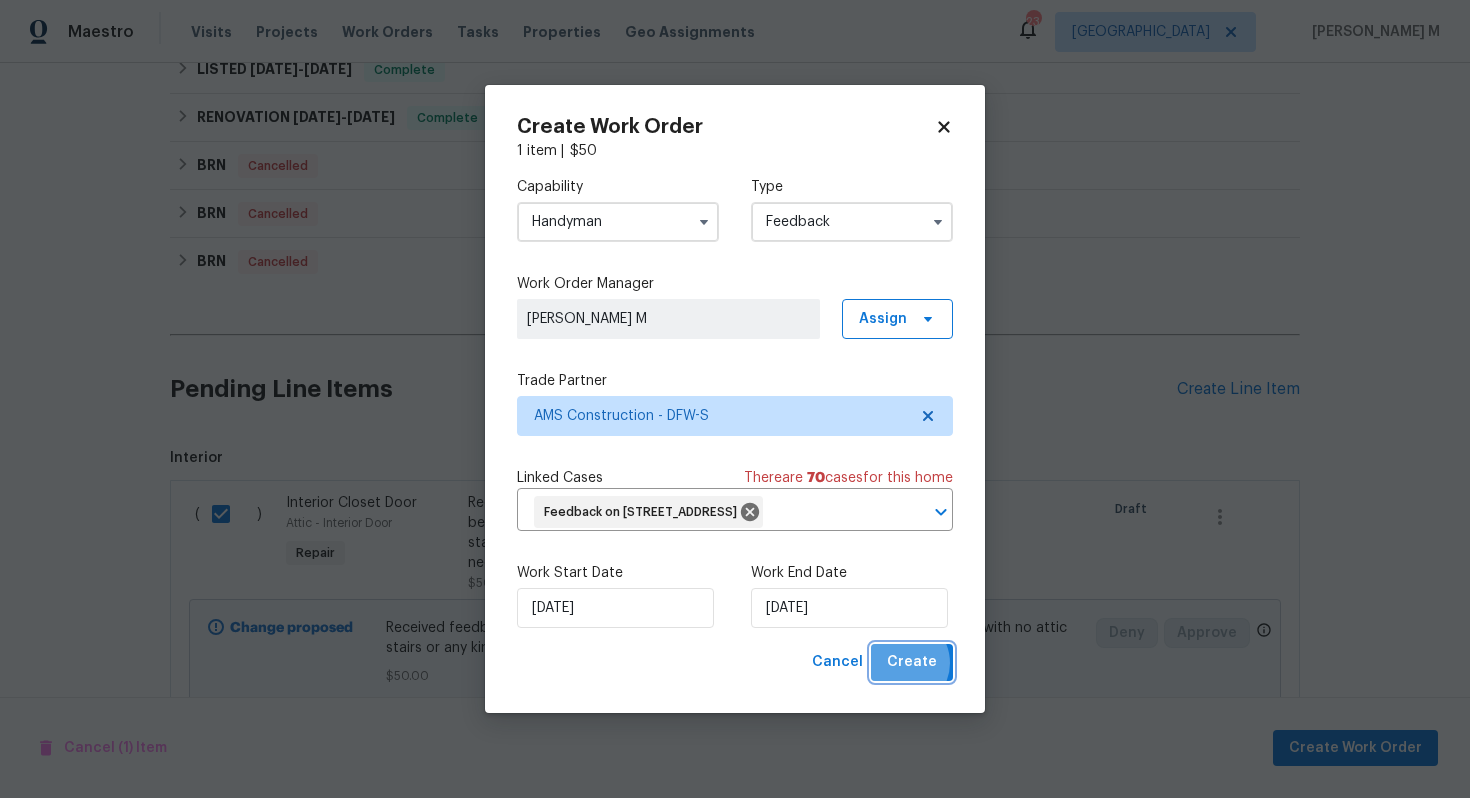 click on "Create" at bounding box center (912, 662) 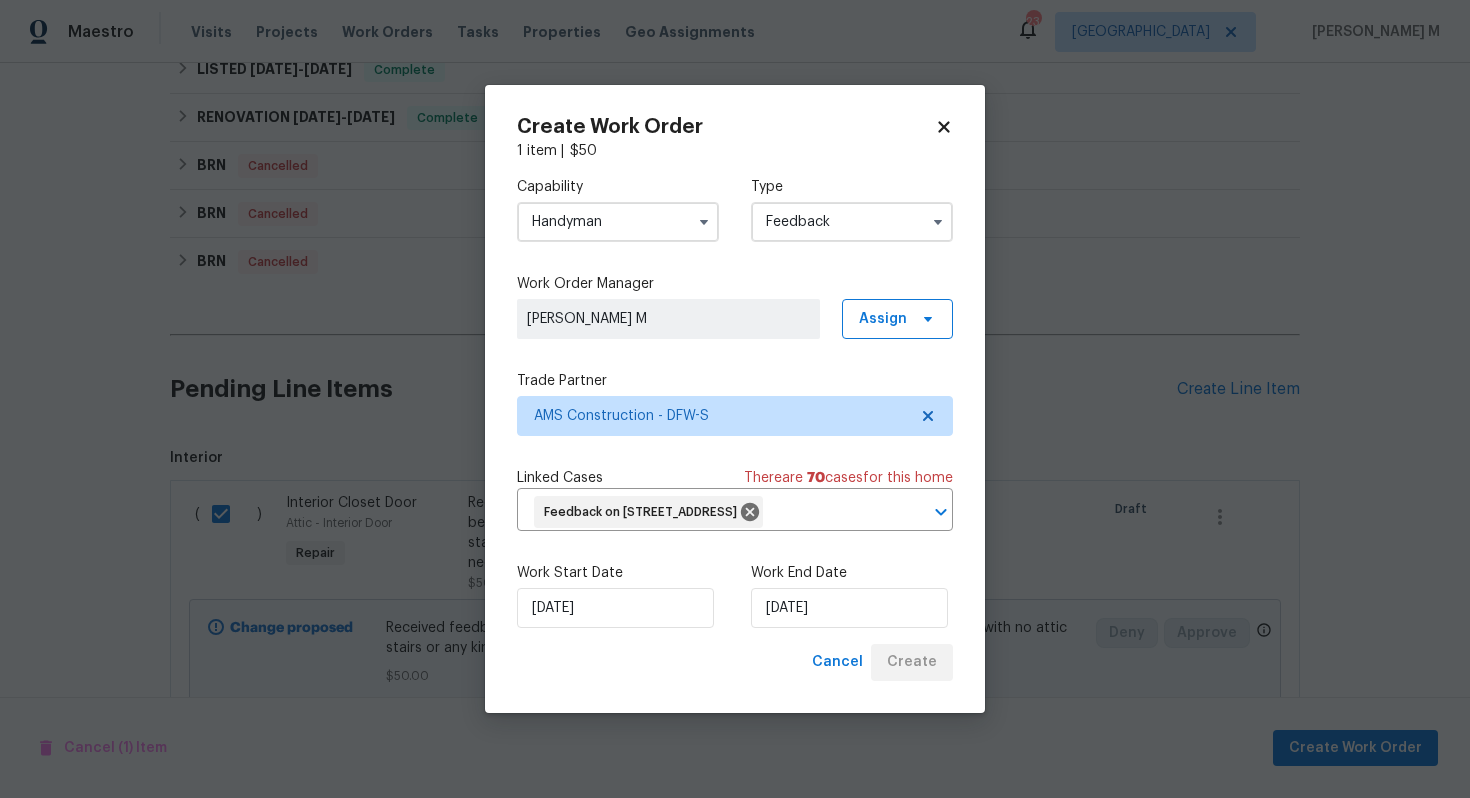 checkbox on "false" 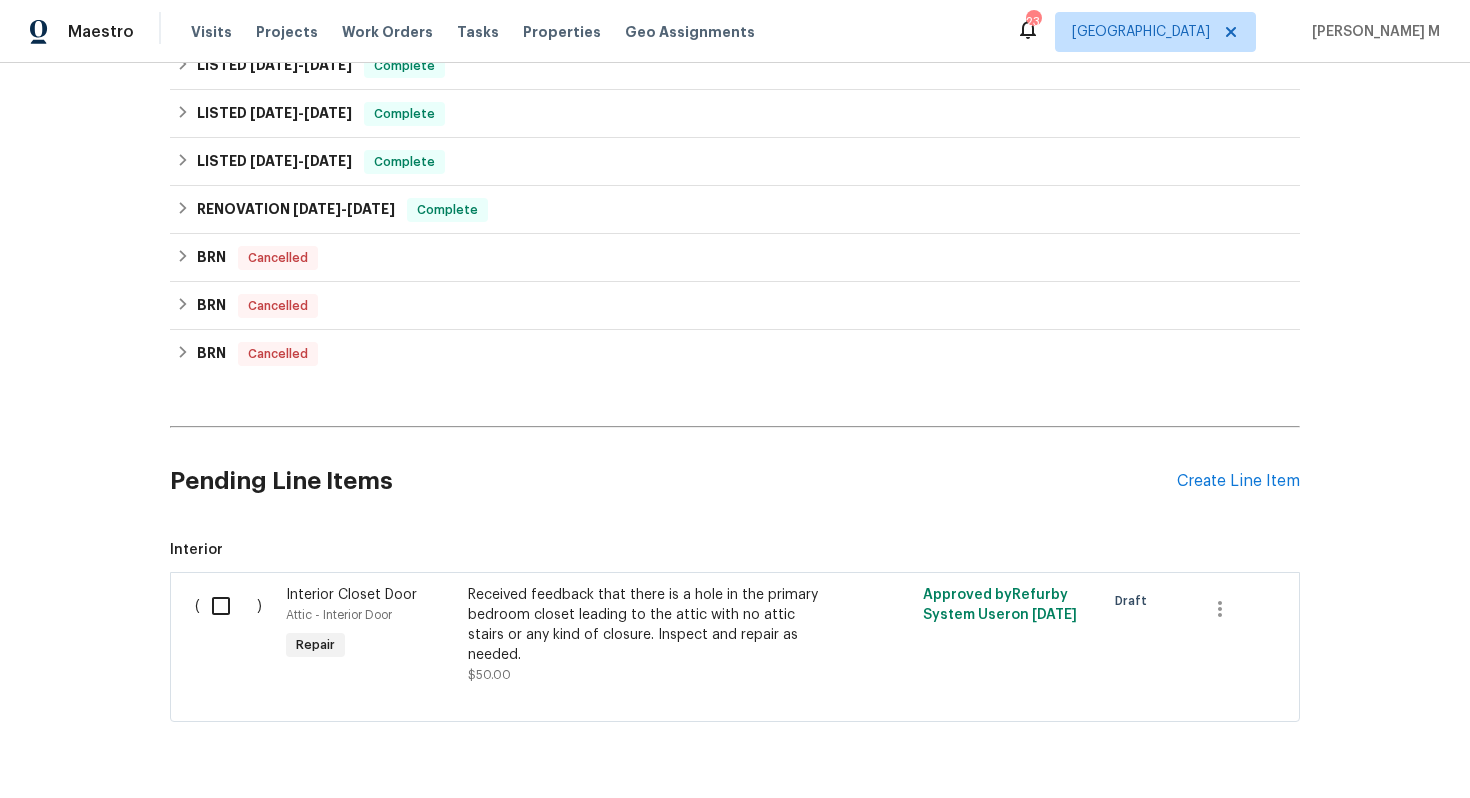 click on "Pending Line Items" at bounding box center (673, 481) 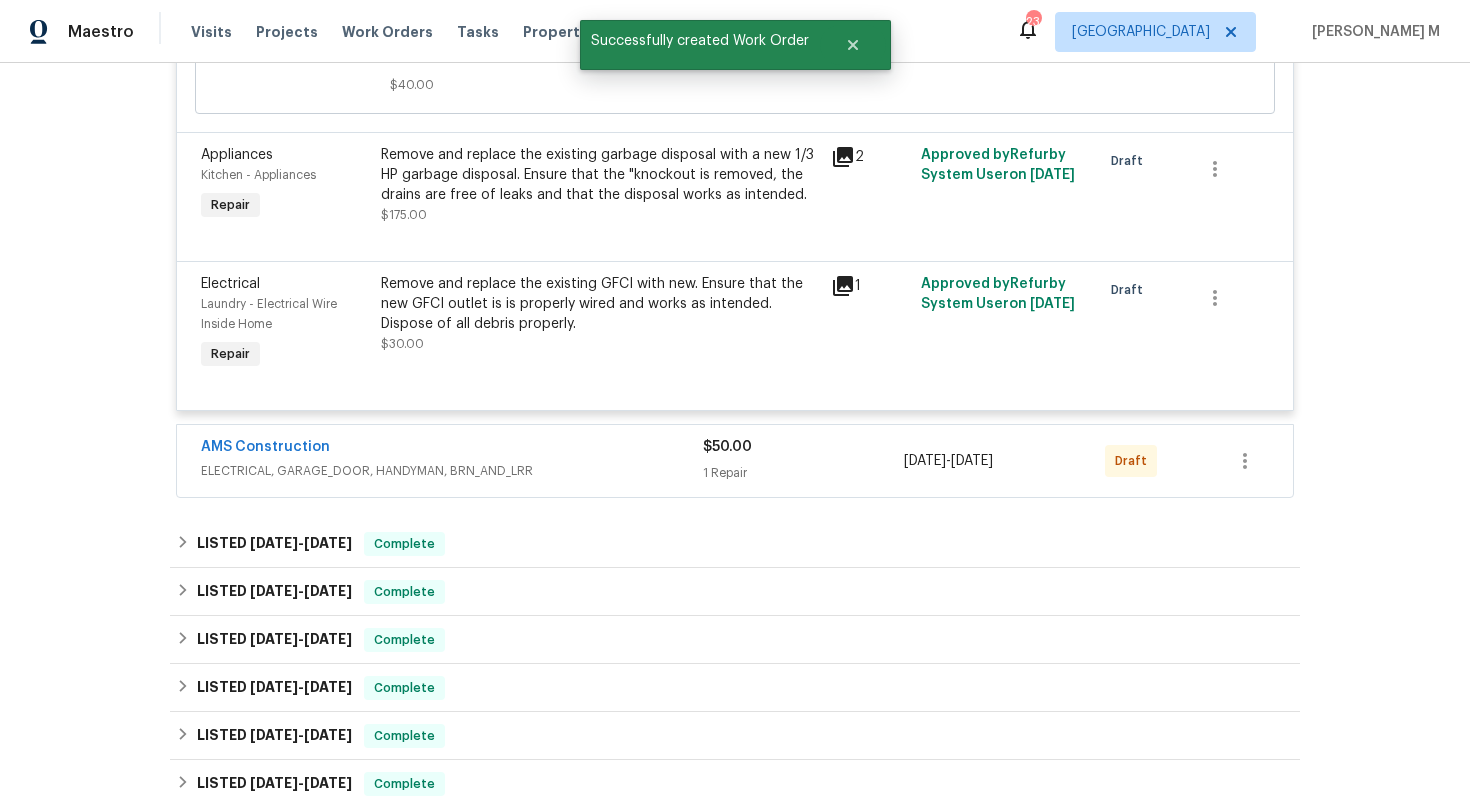scroll, scrollTop: 1001, scrollLeft: 0, axis: vertical 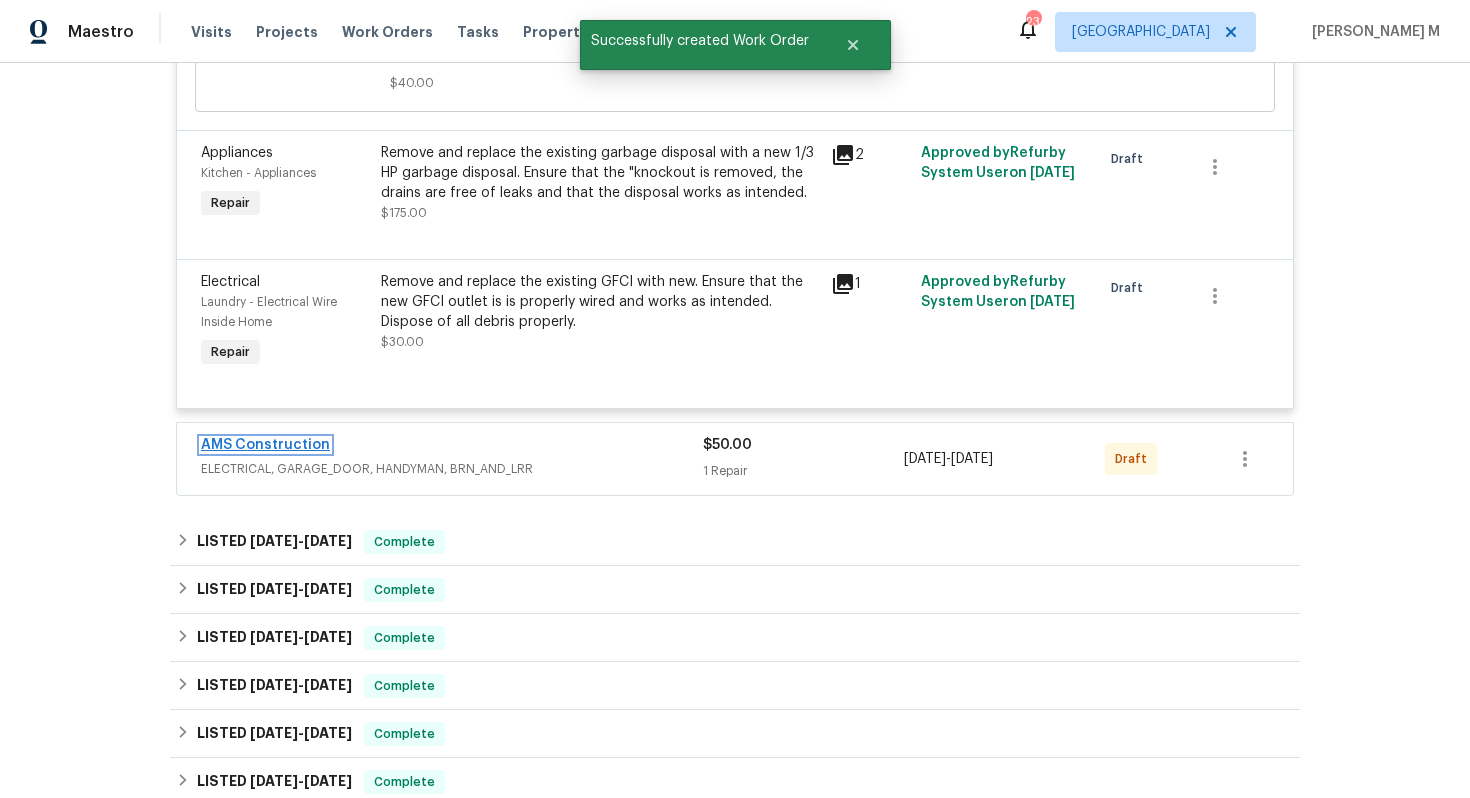 click on "AMS Construction" at bounding box center [265, 445] 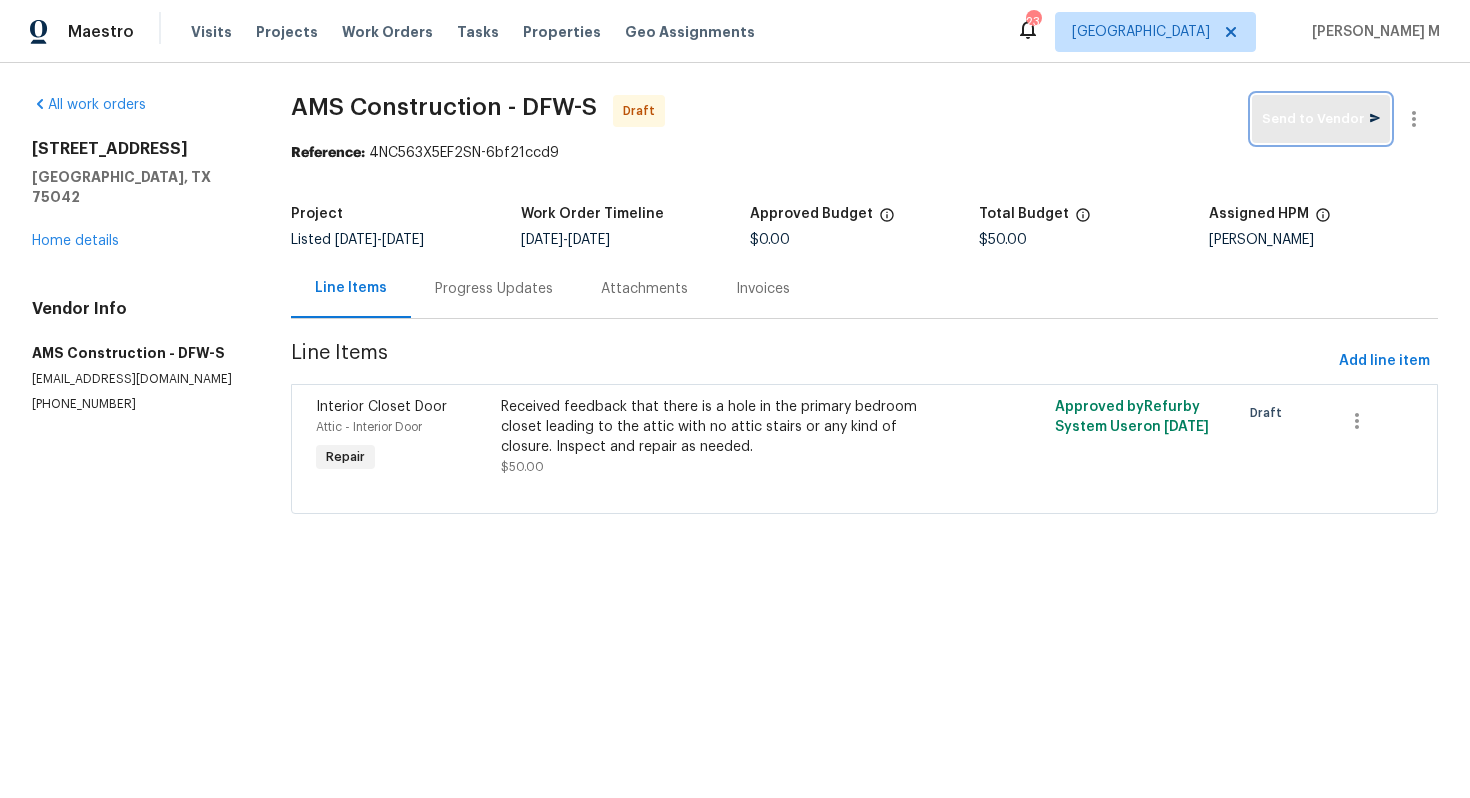 click on "Send to Vendor" at bounding box center [1321, 119] 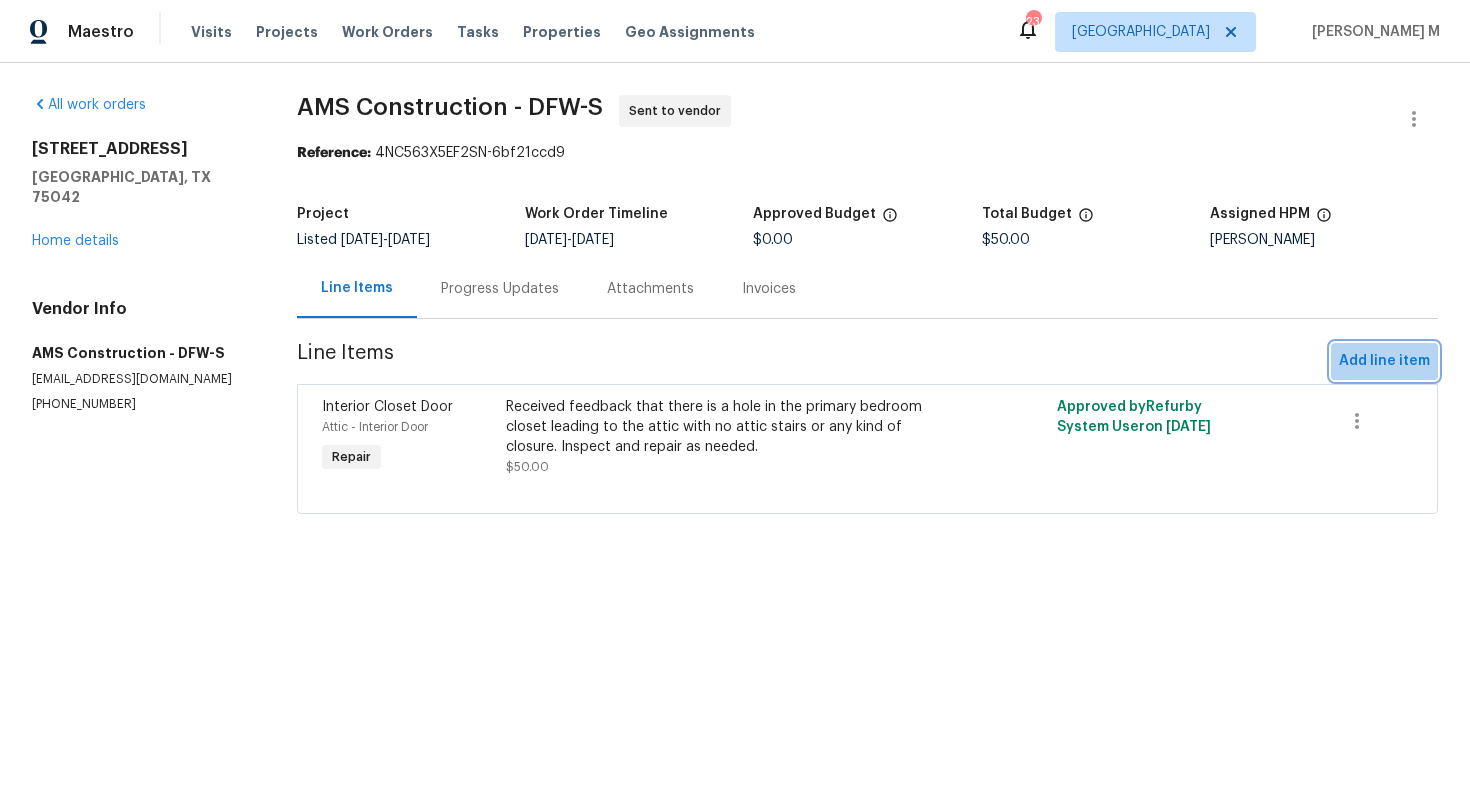 click on "Add line item" at bounding box center (1384, 361) 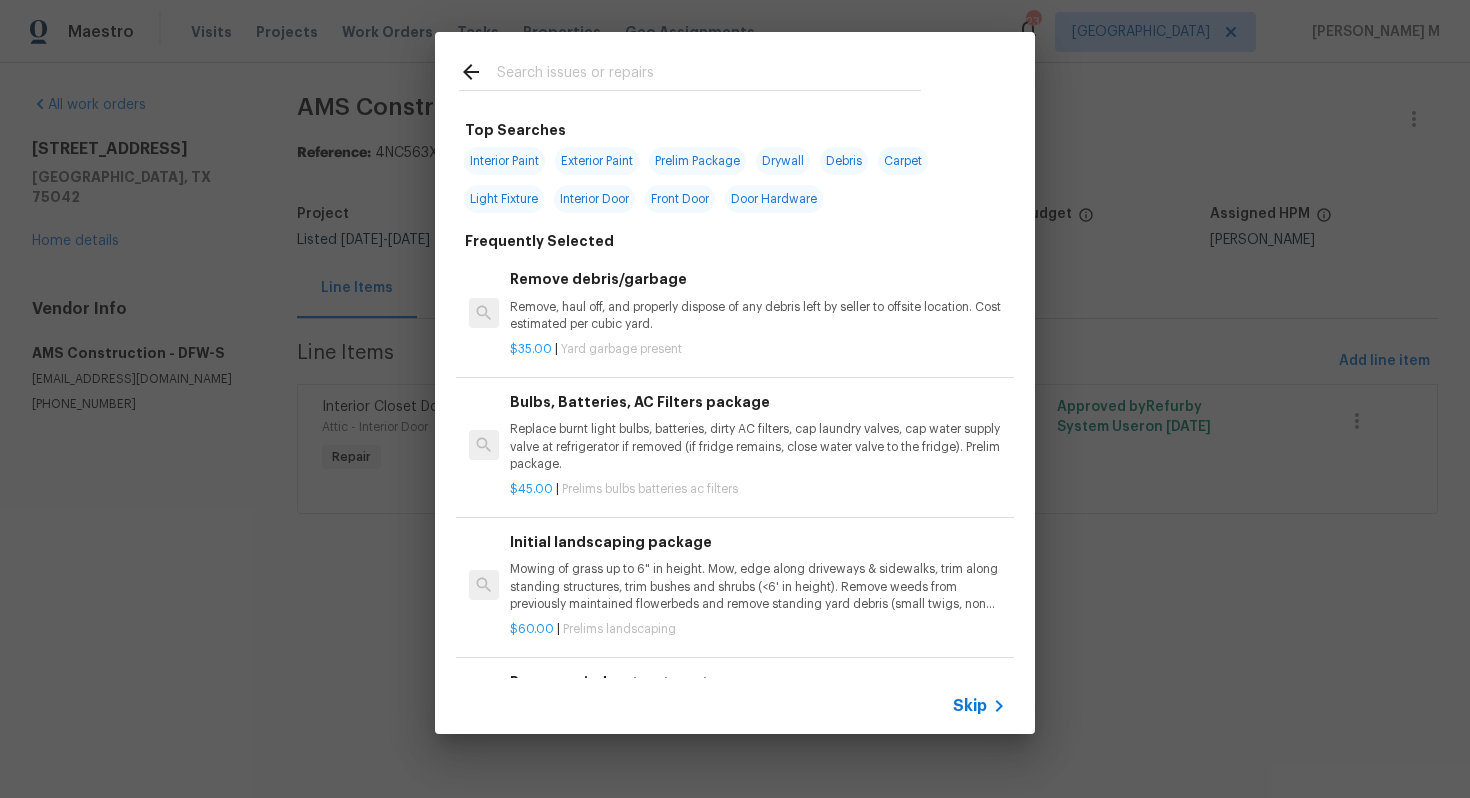 click on "Skip" at bounding box center [970, 706] 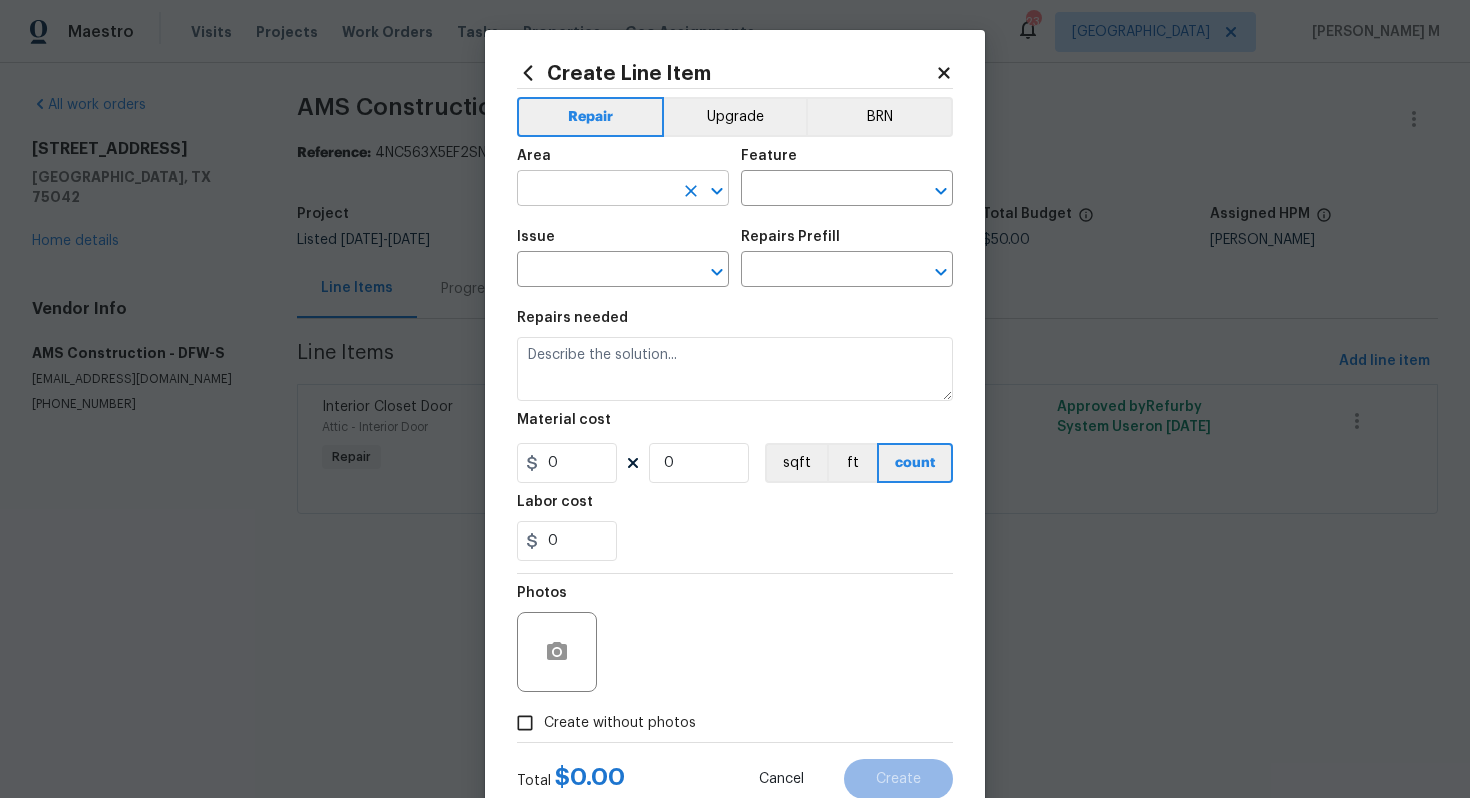 click at bounding box center [595, 190] 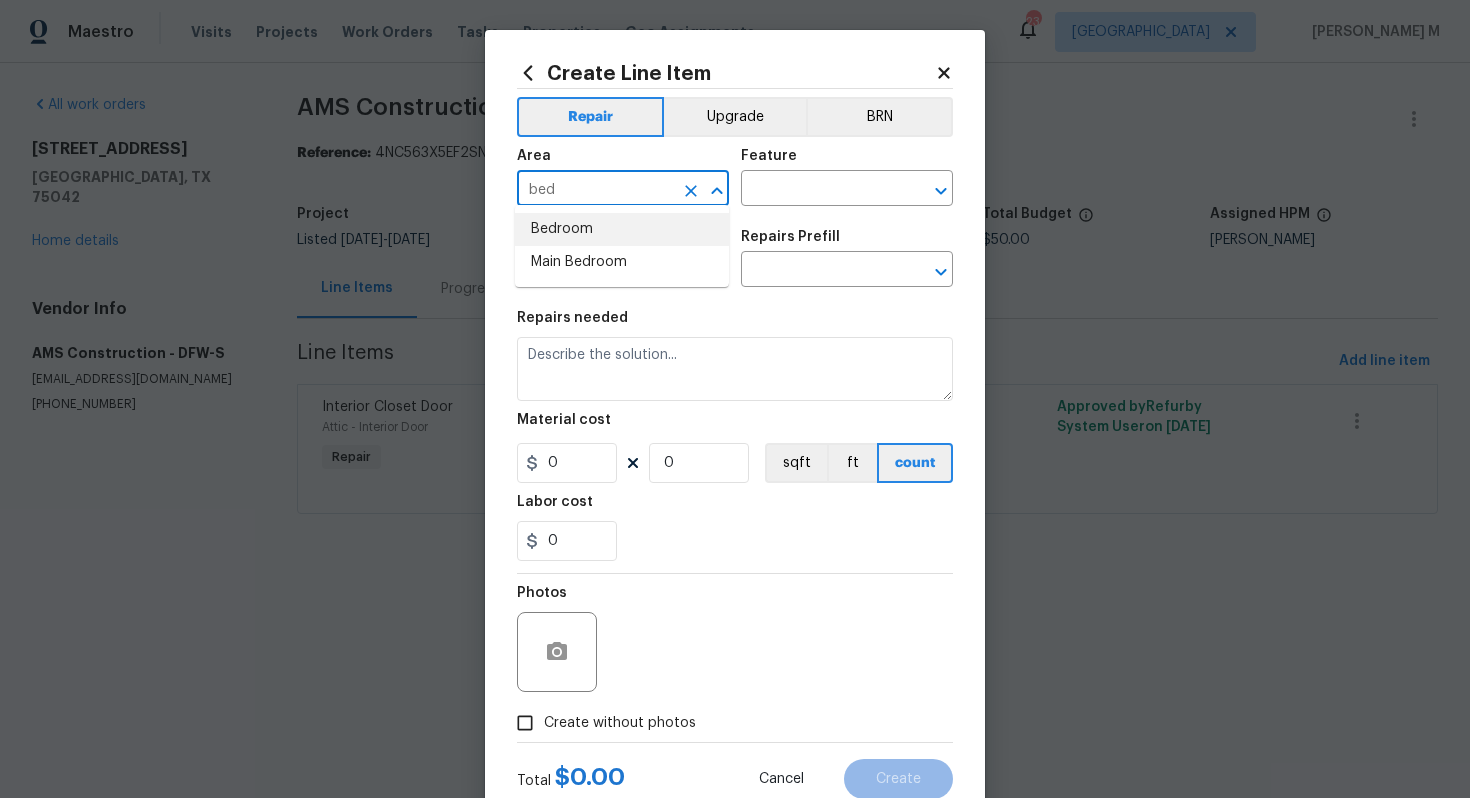 click on "Bedroom" at bounding box center [622, 229] 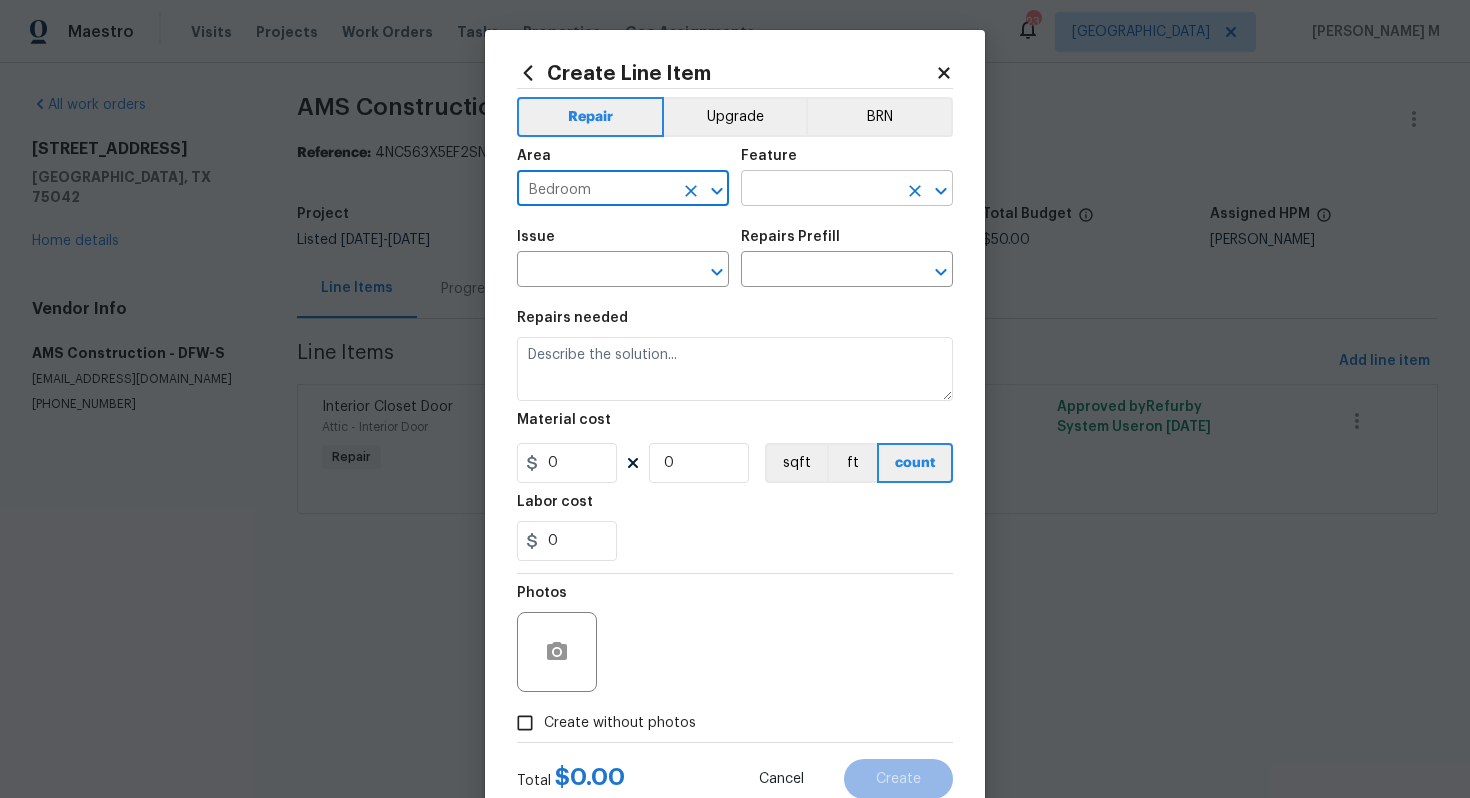 type on "Bedroom" 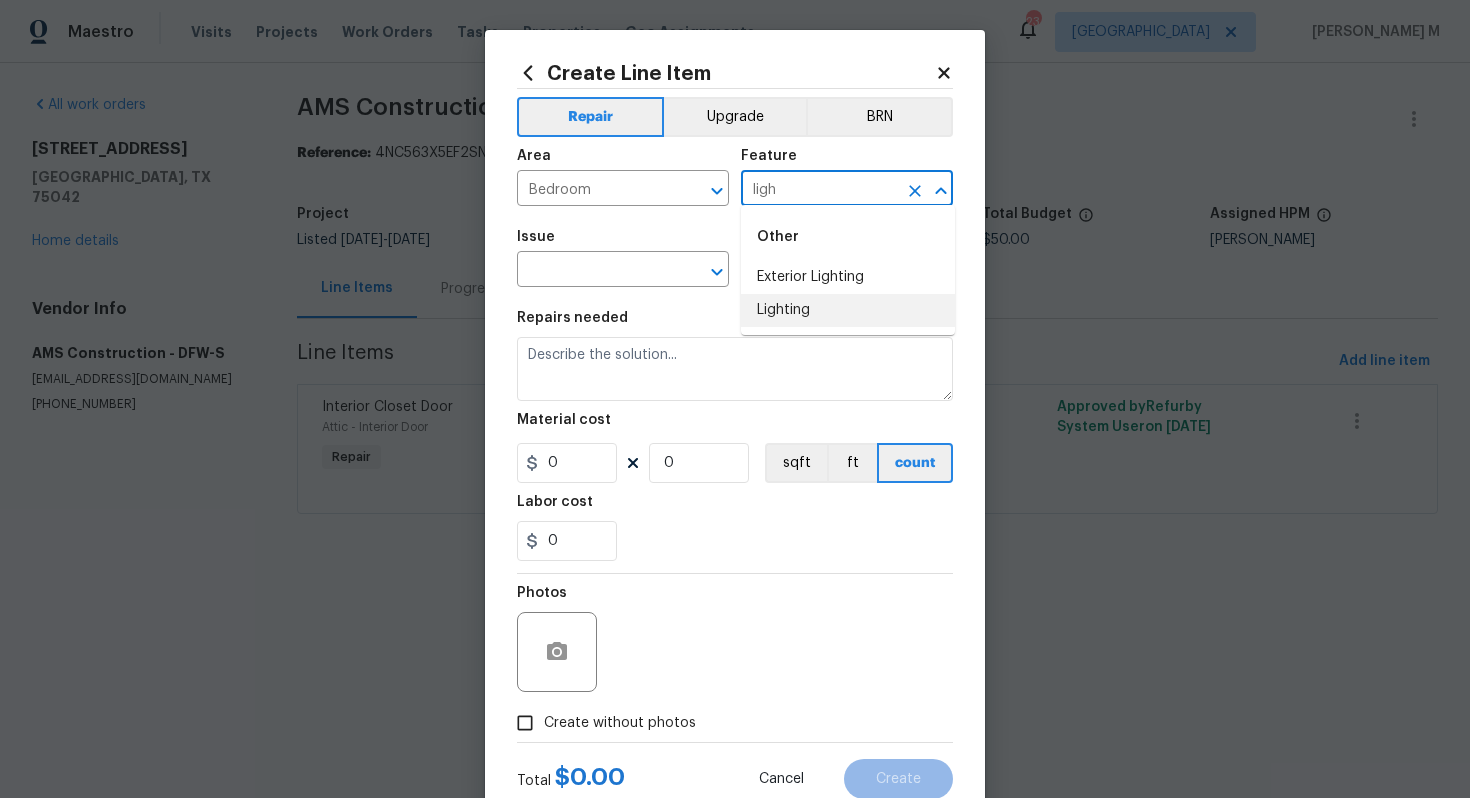 click on "Lighting" at bounding box center [848, 310] 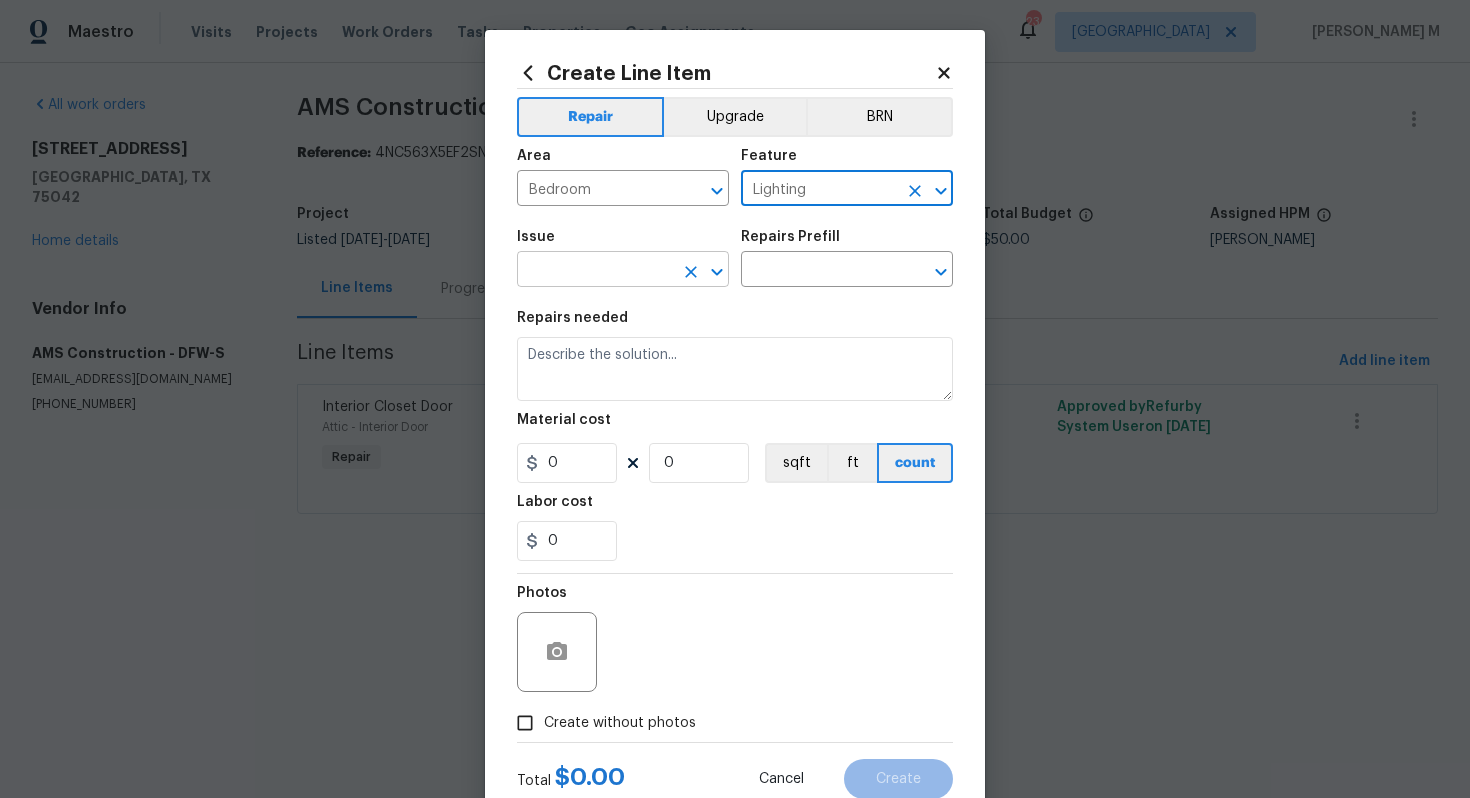 type on "Lighting" 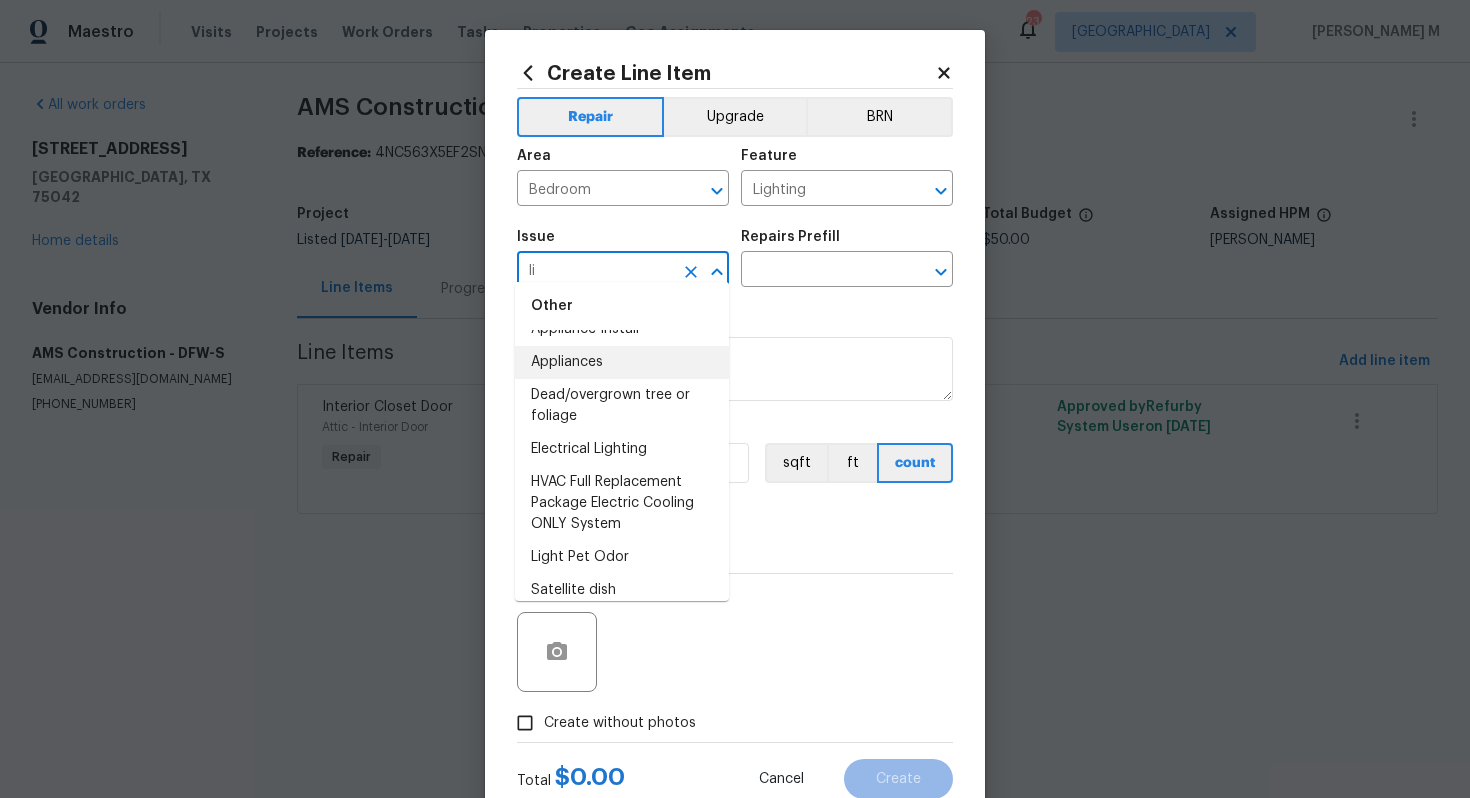 scroll, scrollTop: 26, scrollLeft: 0, axis: vertical 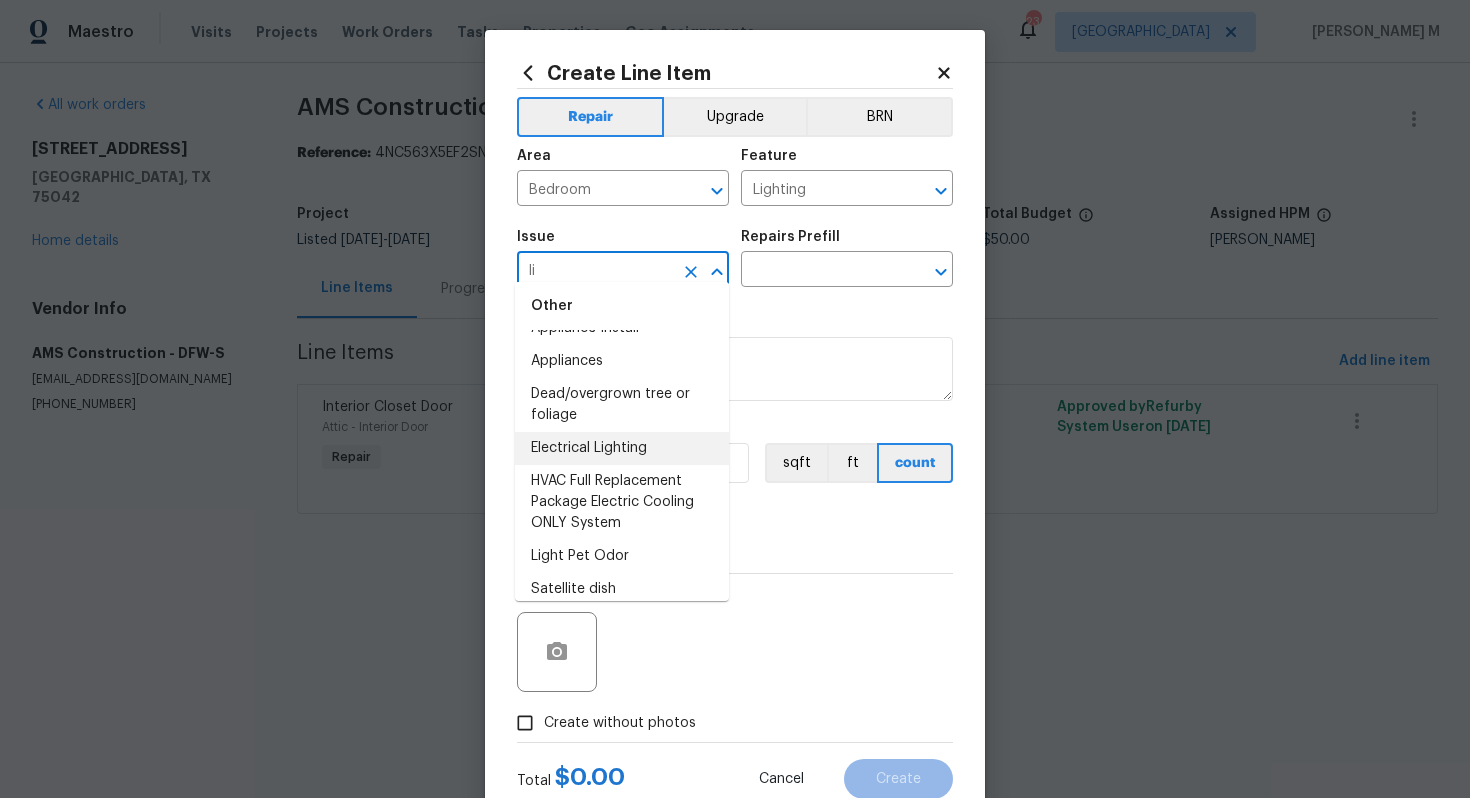 click on "Electrical Lighting" at bounding box center [622, 448] 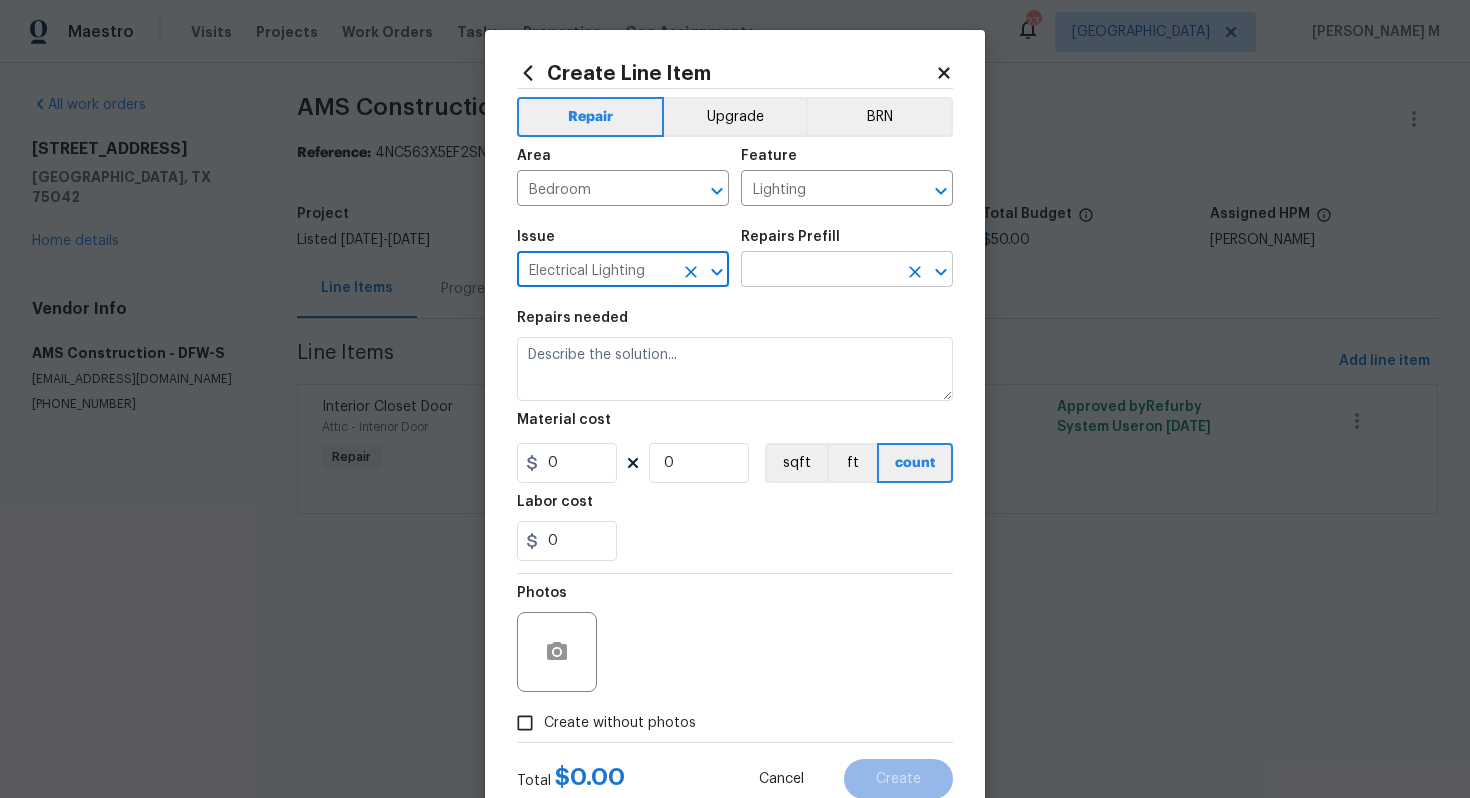 type on "Electrical Lighting" 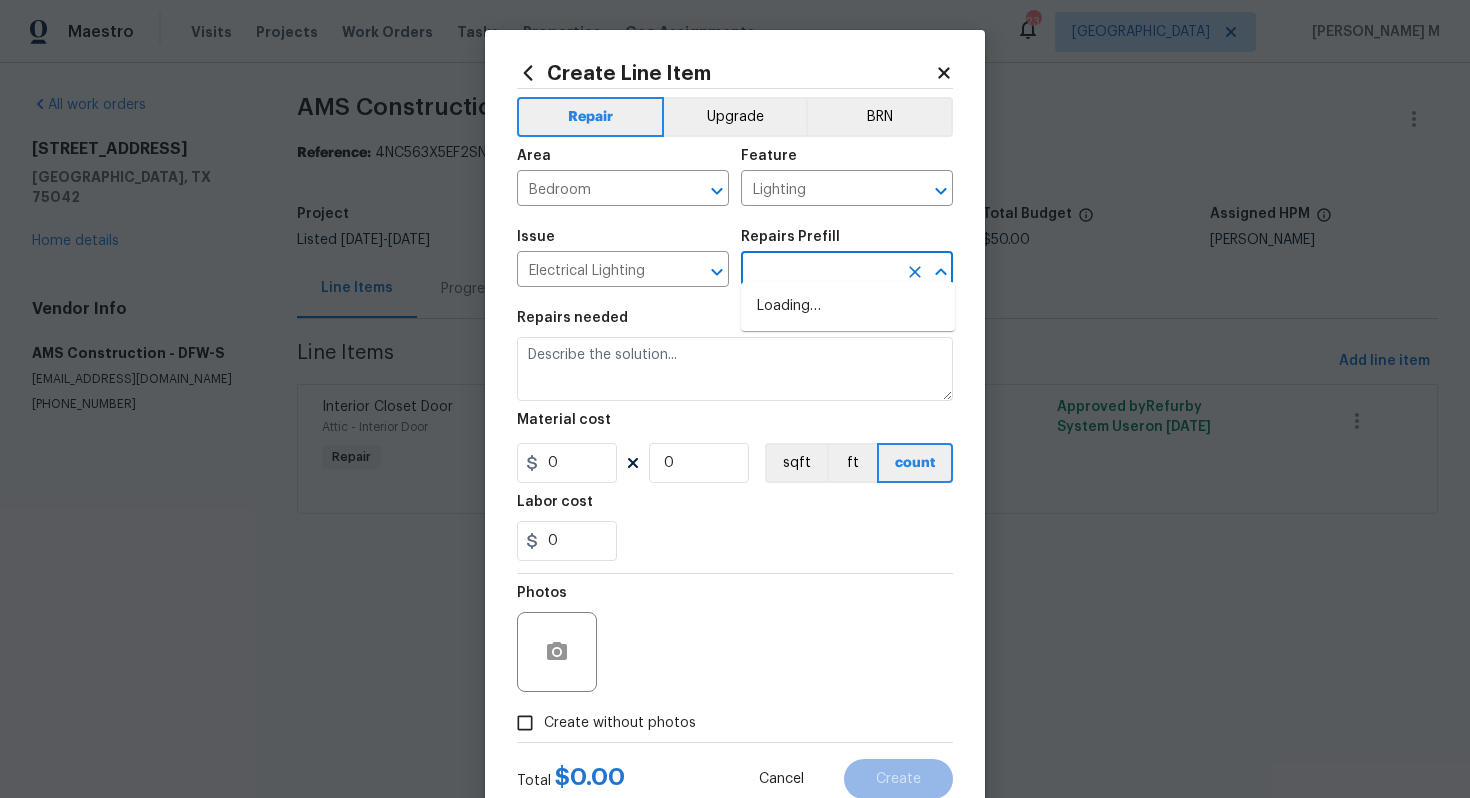 click at bounding box center [819, 271] 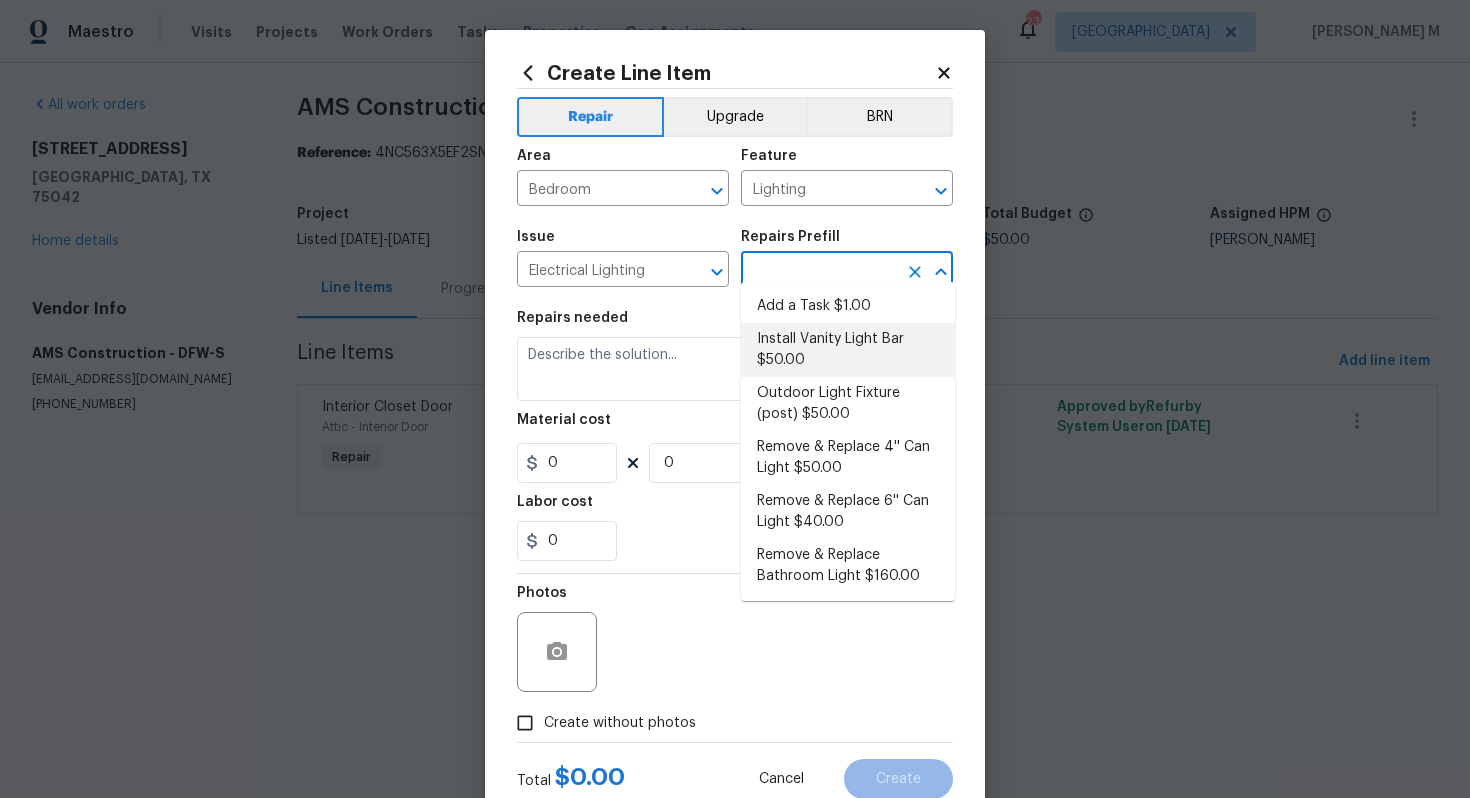 click on "Install Vanity Light Bar $50.00" at bounding box center (848, 350) 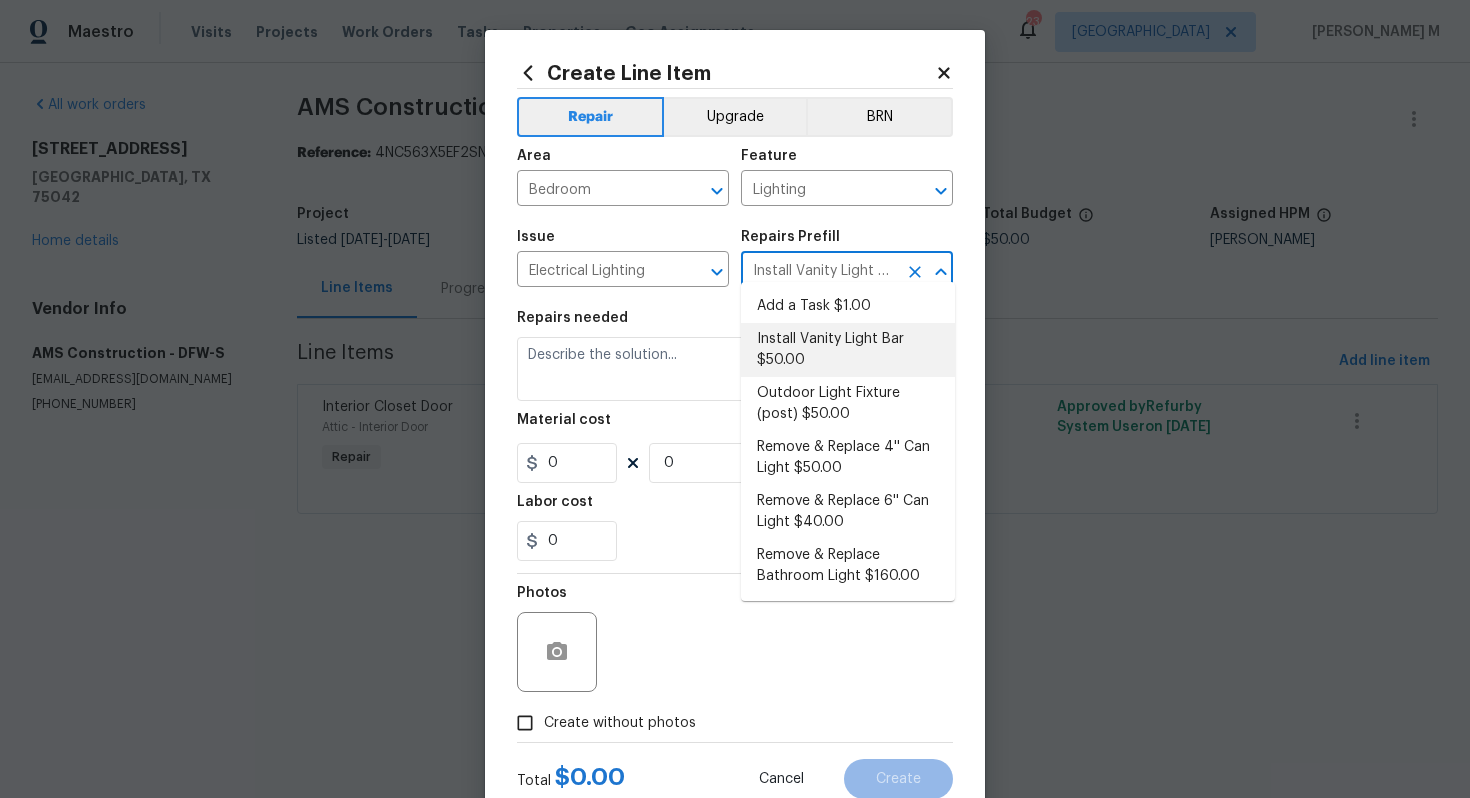 type on "Remove the existing light fixture and install a new, vanity light bar fixture. Ensure that the new light fixture operates as intended and that all debris are properly disposed of." 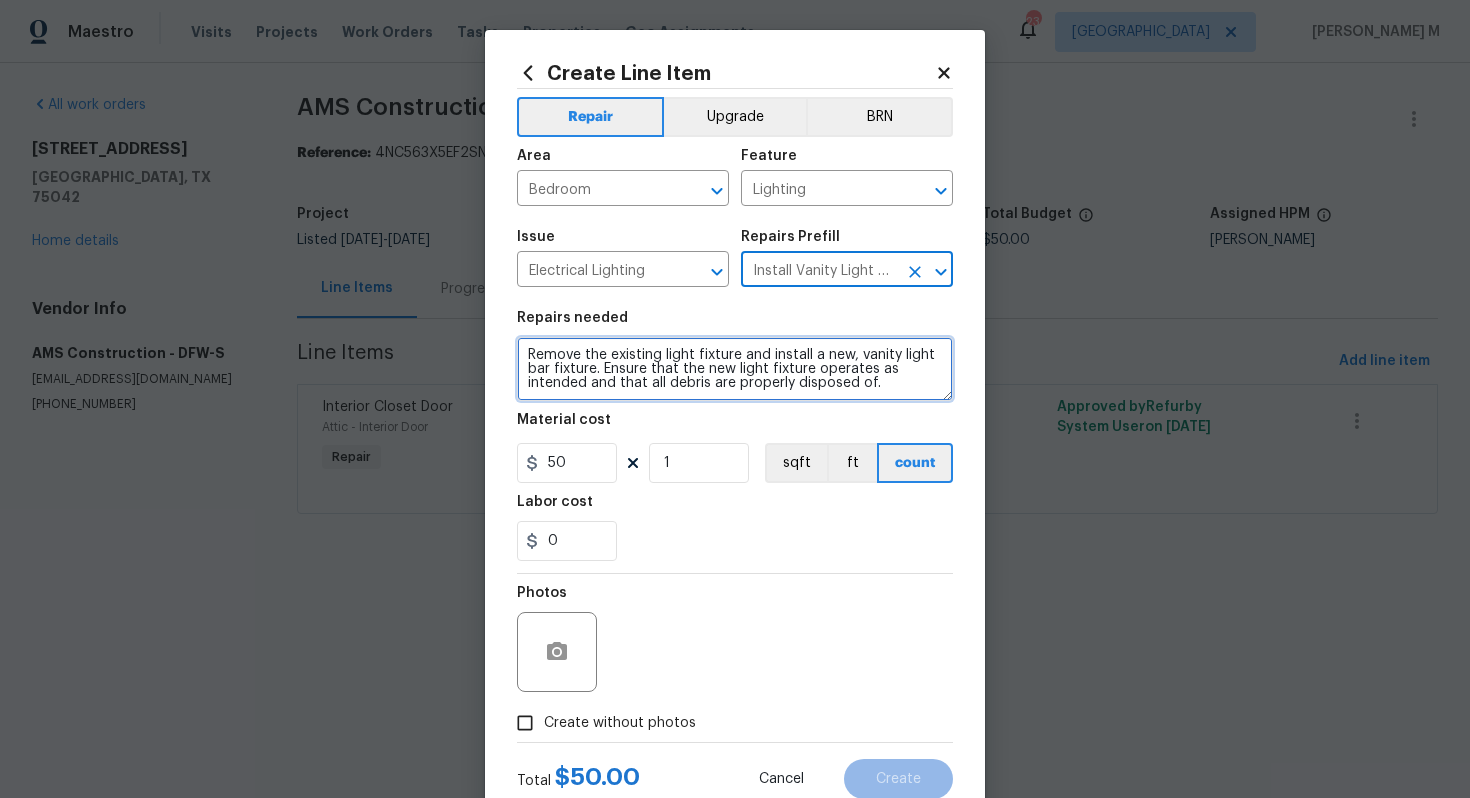 click on "Remove the existing light fixture and install a new, vanity light bar fixture. Ensure that the new light fixture operates as intended and that all debris are properly disposed of." at bounding box center [735, 369] 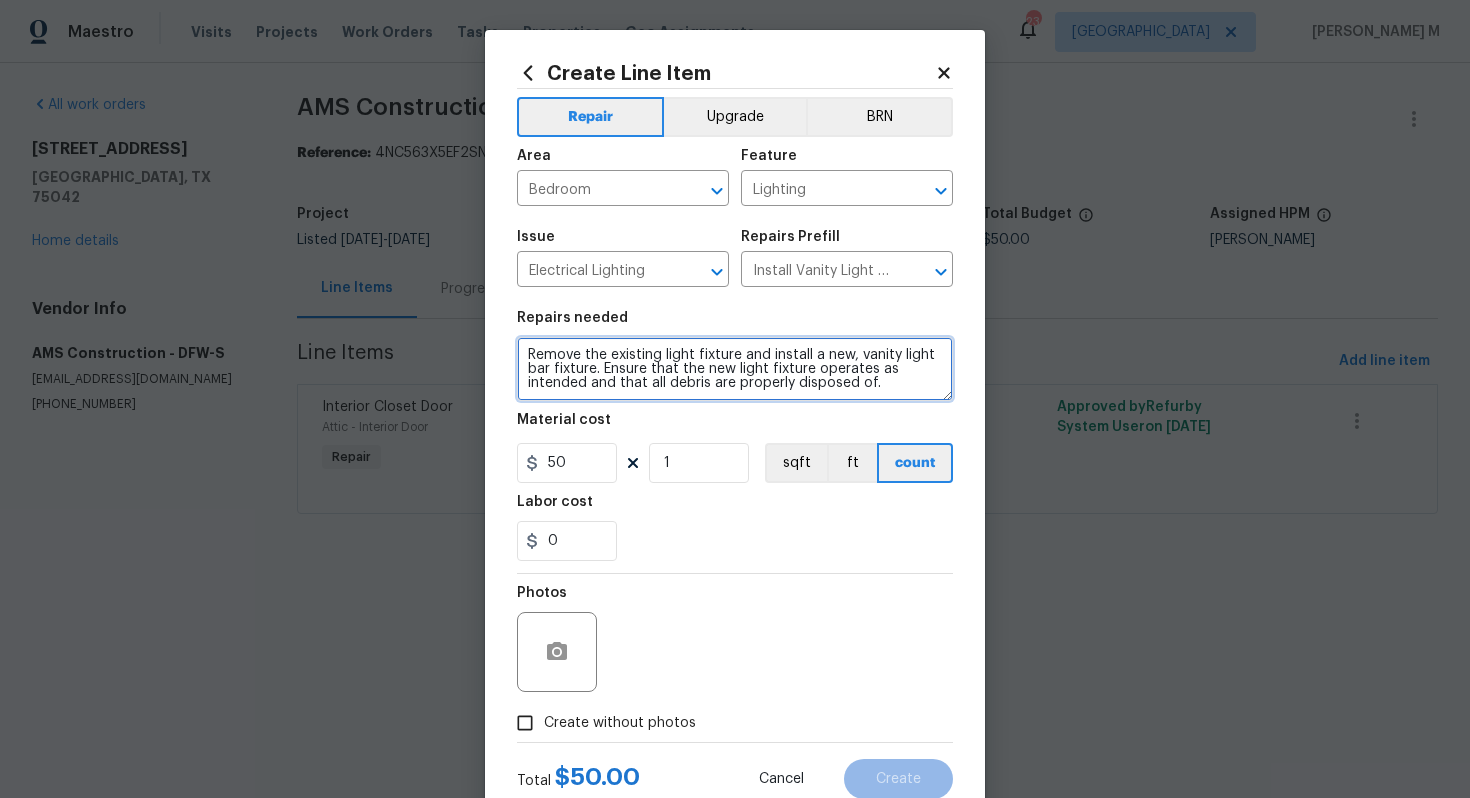 click on "Remove the existing light fixture and install a new, vanity light bar fixture. Ensure that the new light fixture operates as intended and that all debris are properly disposed of." at bounding box center [735, 369] 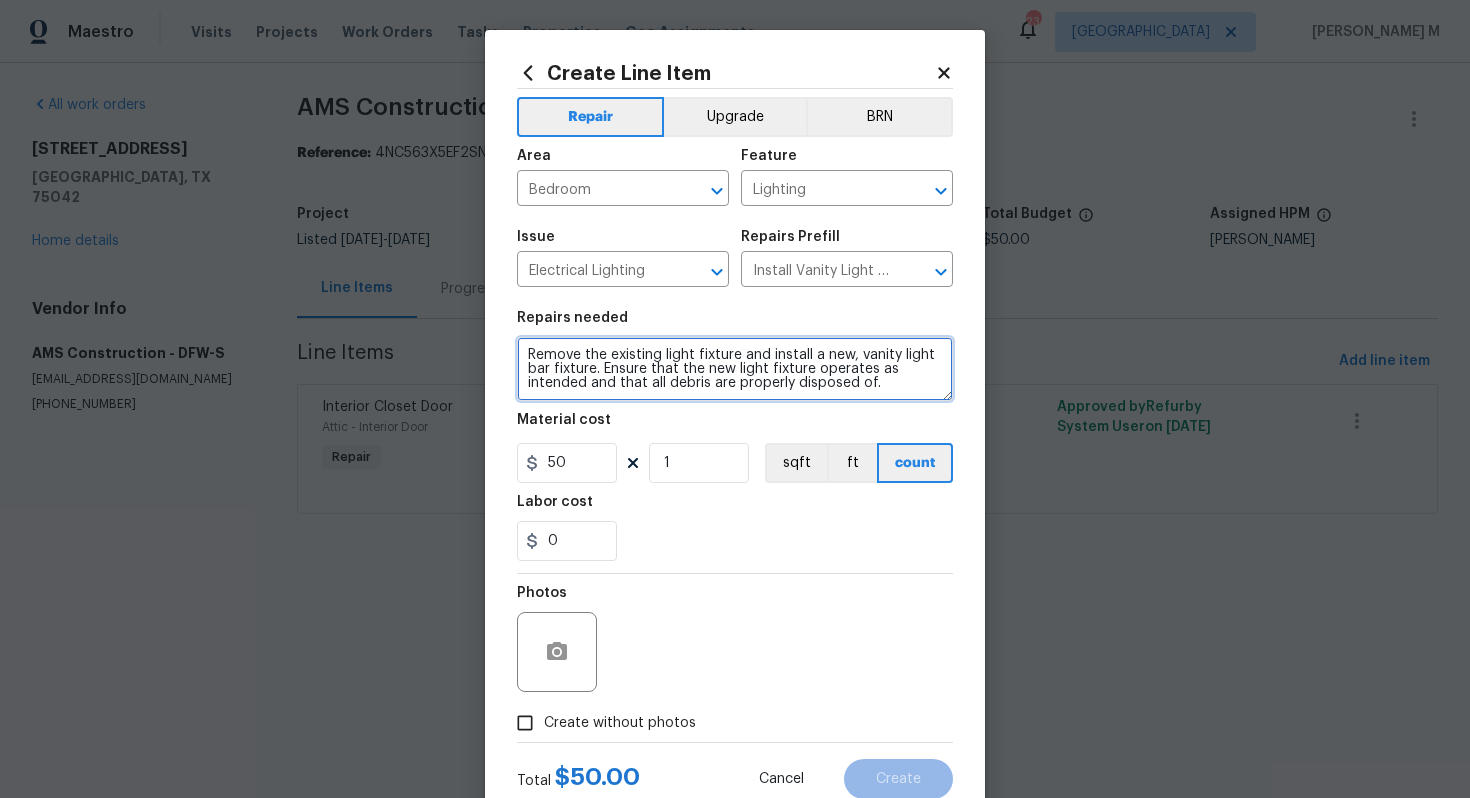 click on "Remove the existing light fixture and install a new, vanity light bar fixture. Ensure that the new light fixture operates as intended and that all debris are properly disposed of." at bounding box center [735, 369] 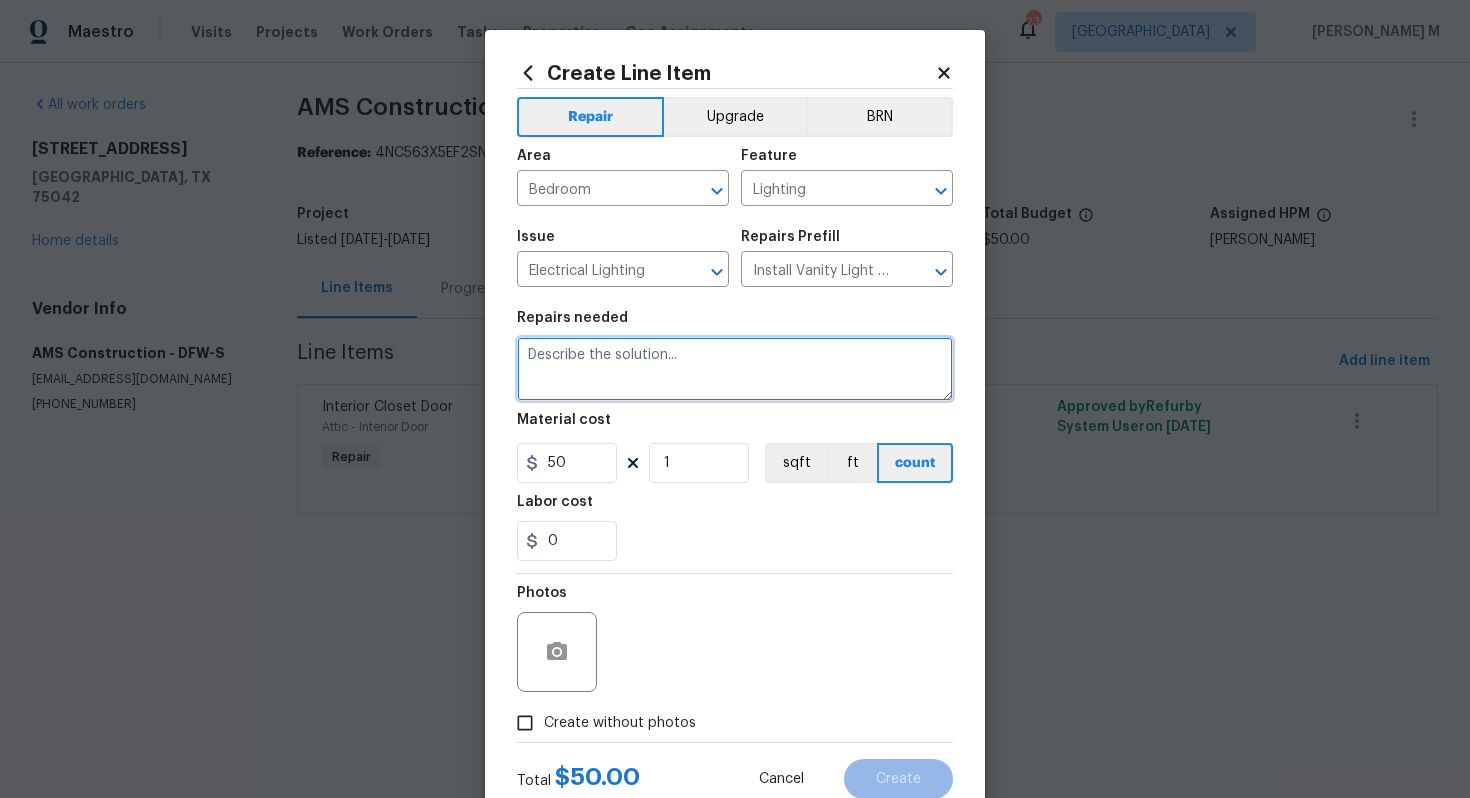 paste on "Please reinstall inoperable lights in bedrooms." 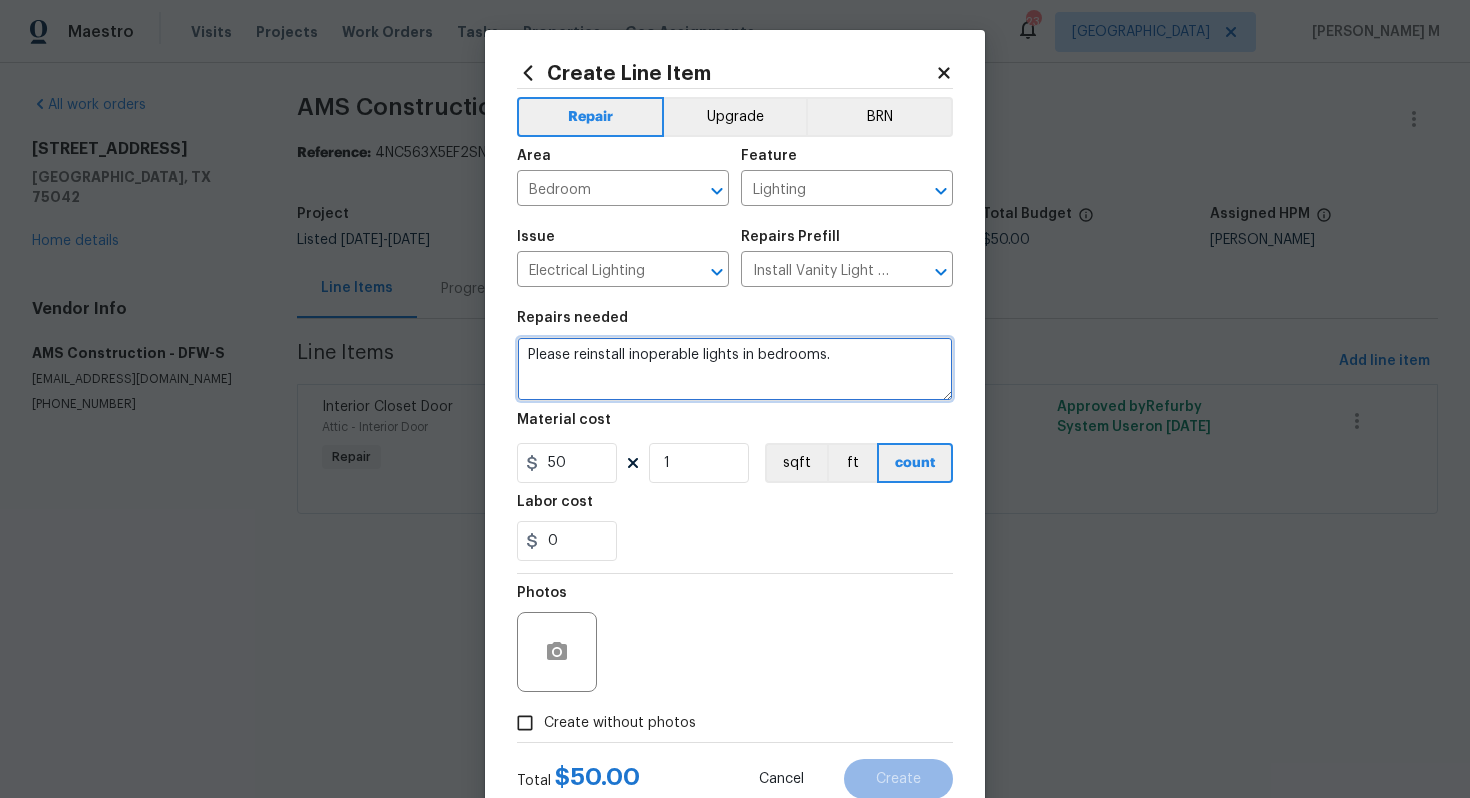 type on "Please reinstall inoperable lights in bedrooms." 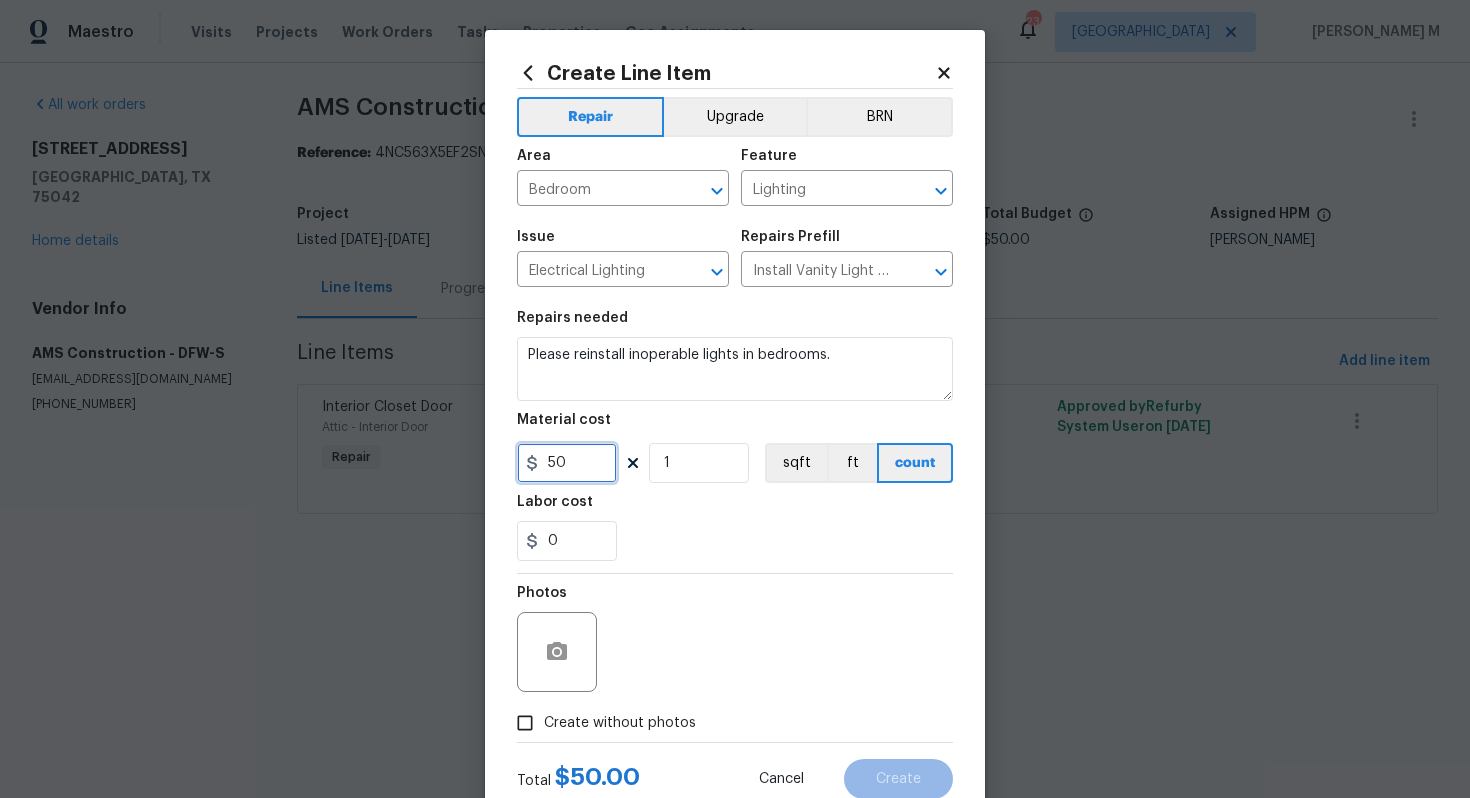 click on "50" at bounding box center (567, 463) 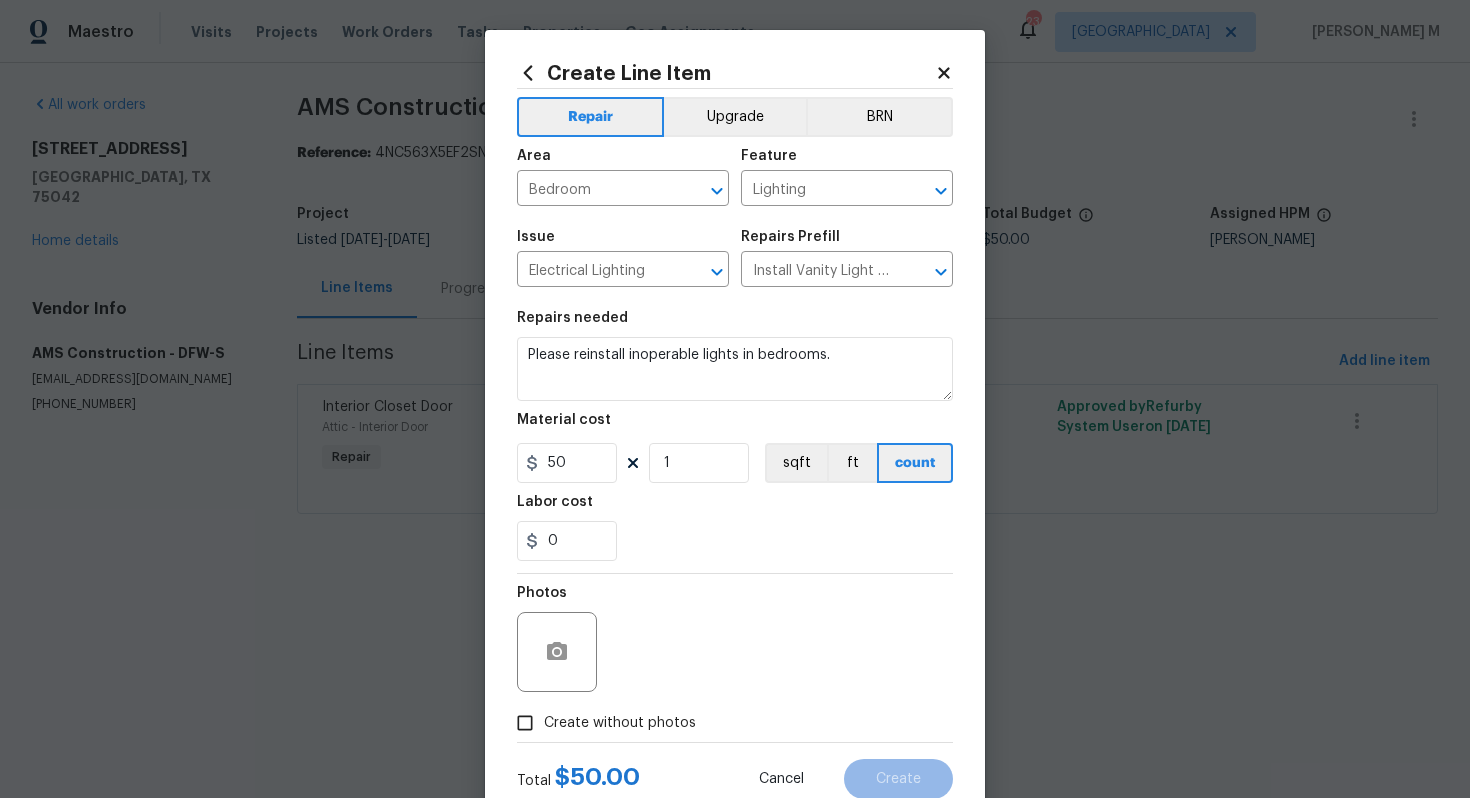 click on "Create without photos" at bounding box center (620, 723) 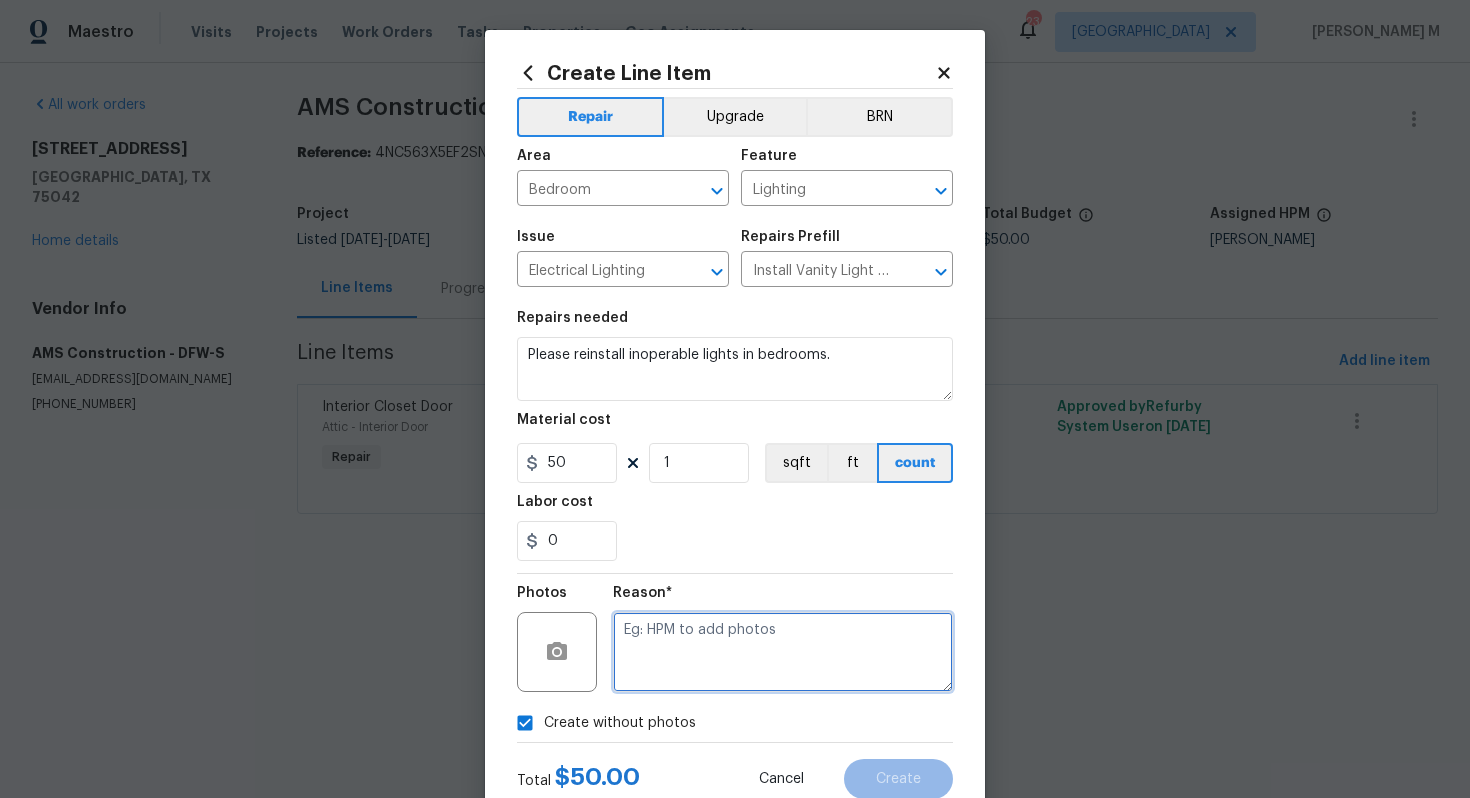 click at bounding box center [783, 652] 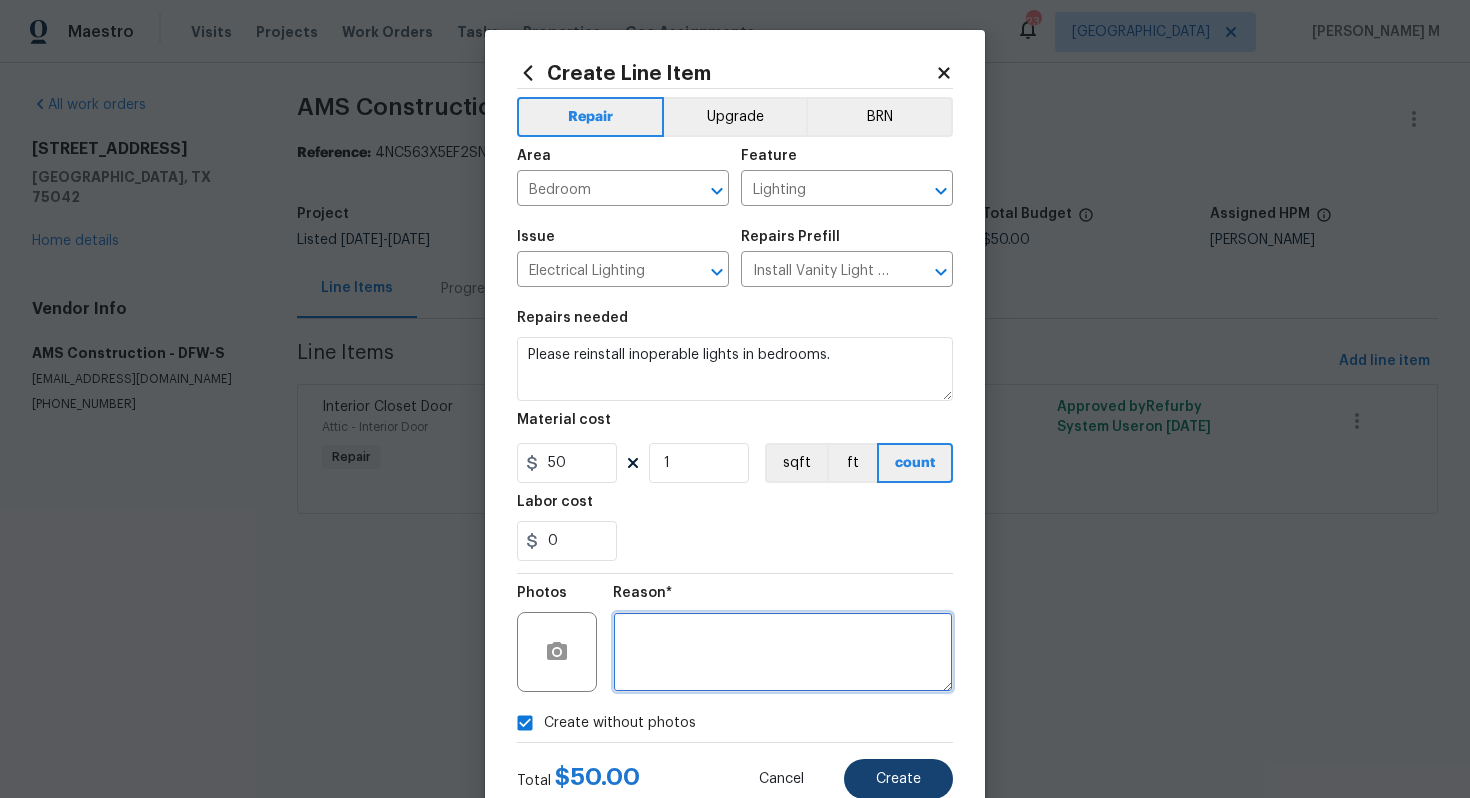 type 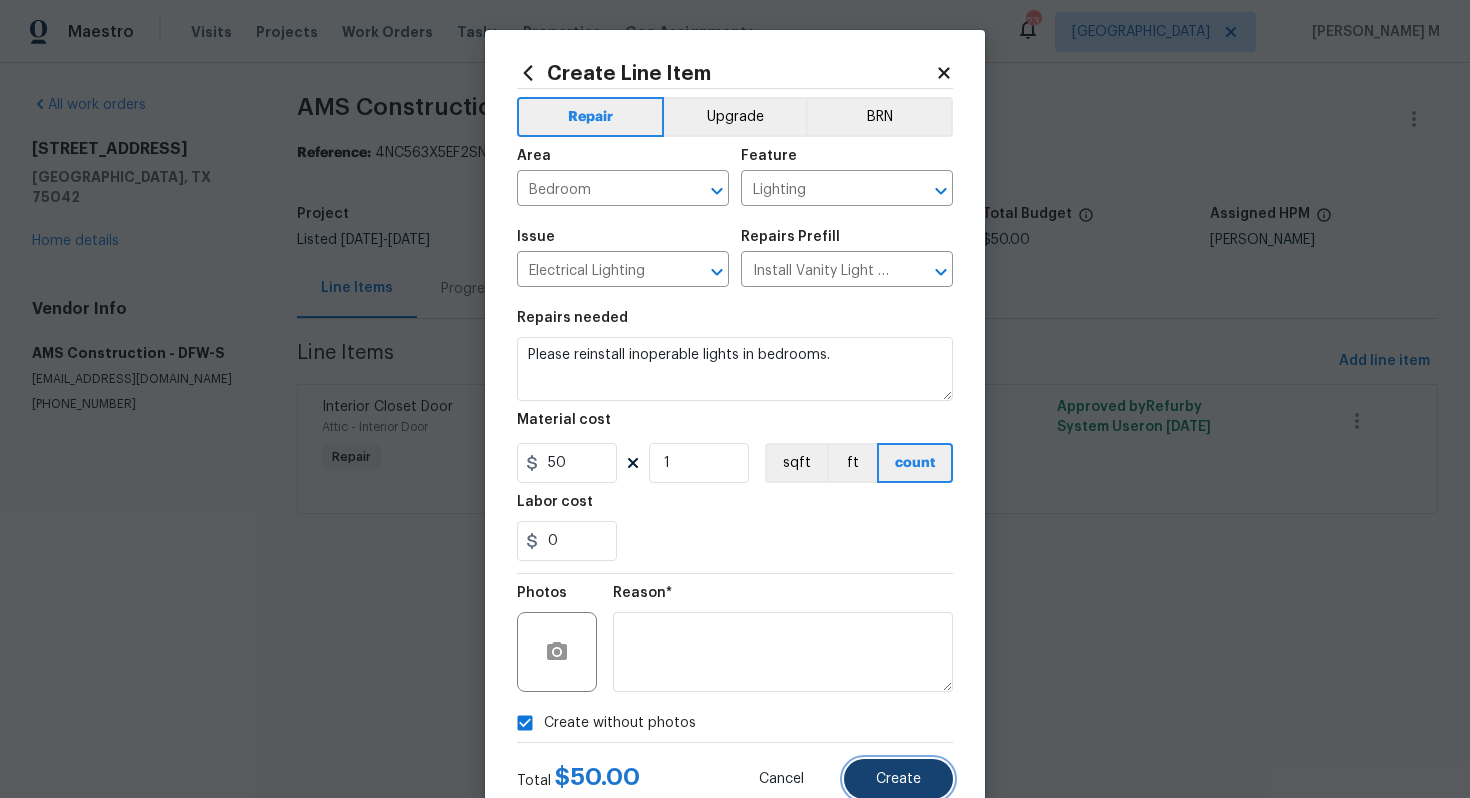 click on "Create" at bounding box center [898, 779] 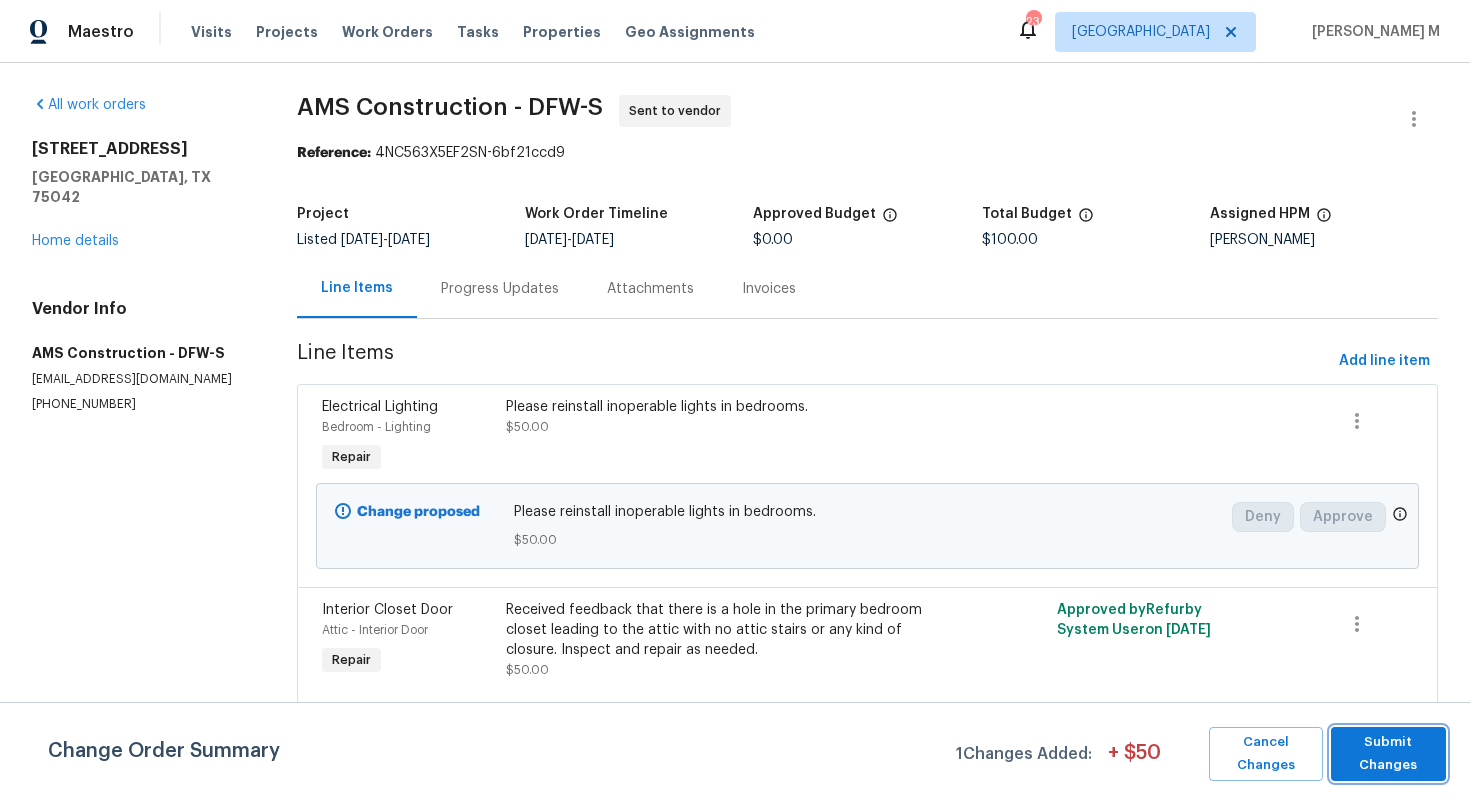 click on "Submit Changes" at bounding box center (1388, 754) 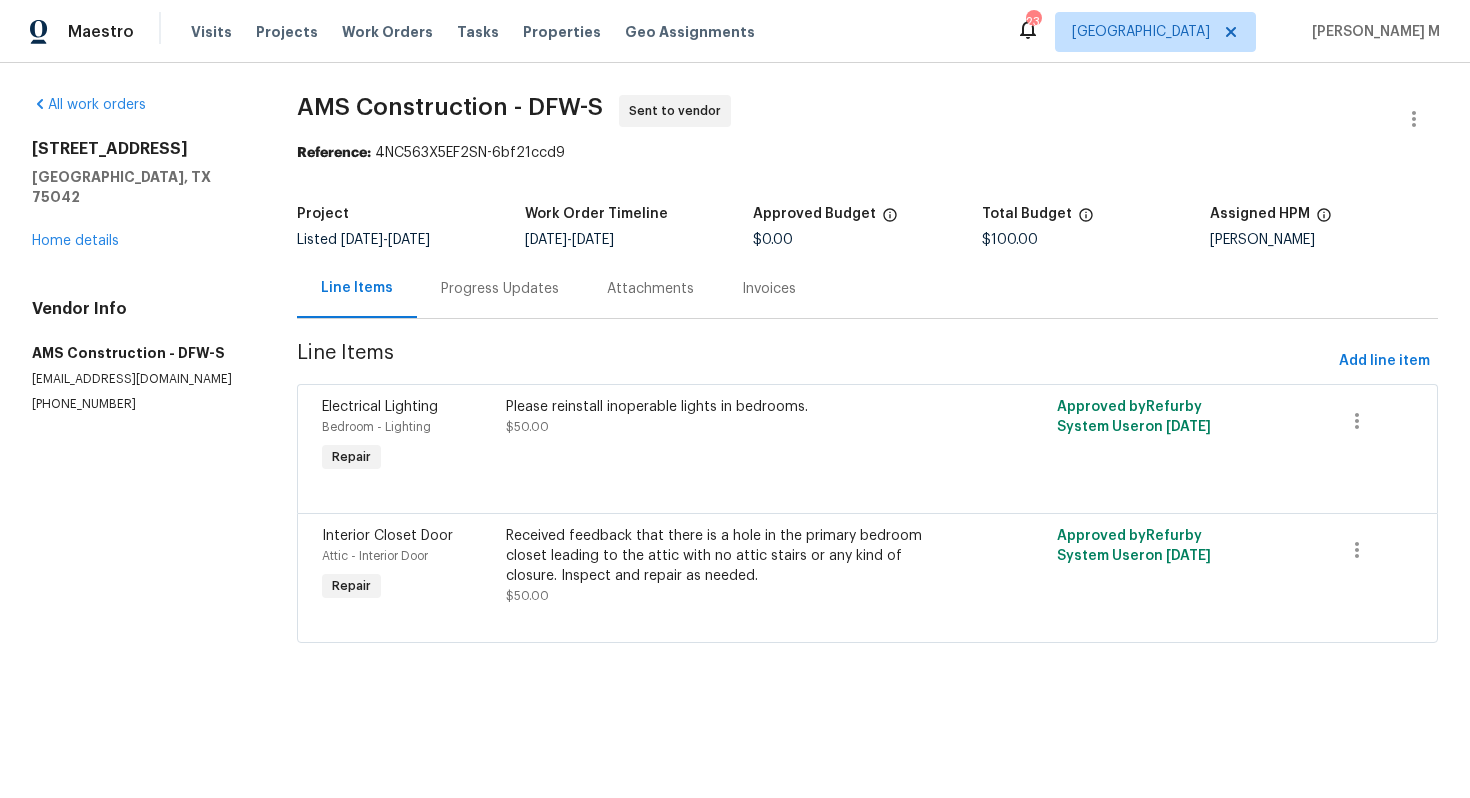 click on "Progress Updates" at bounding box center (500, 288) 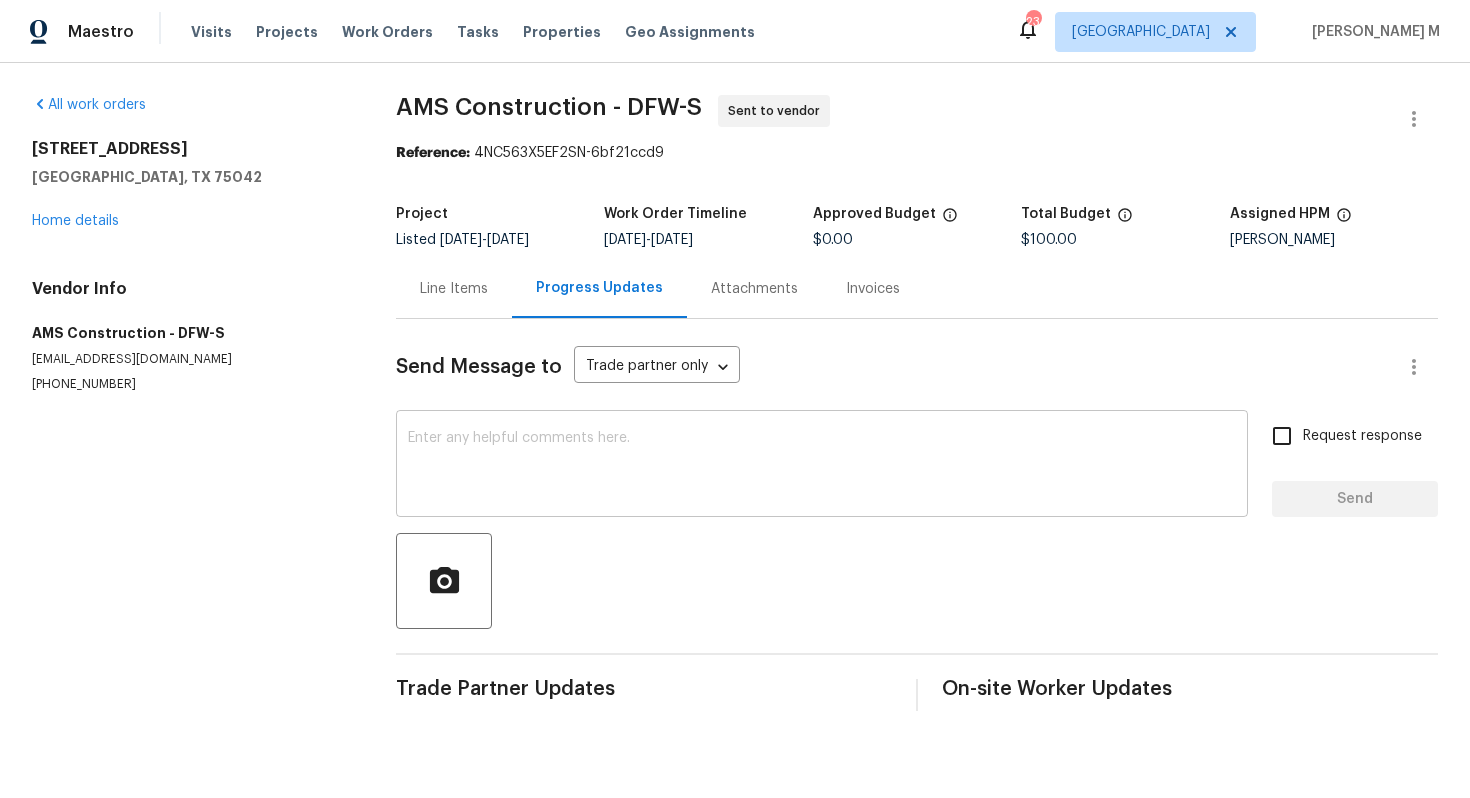 click on "x ​" at bounding box center (822, 466) 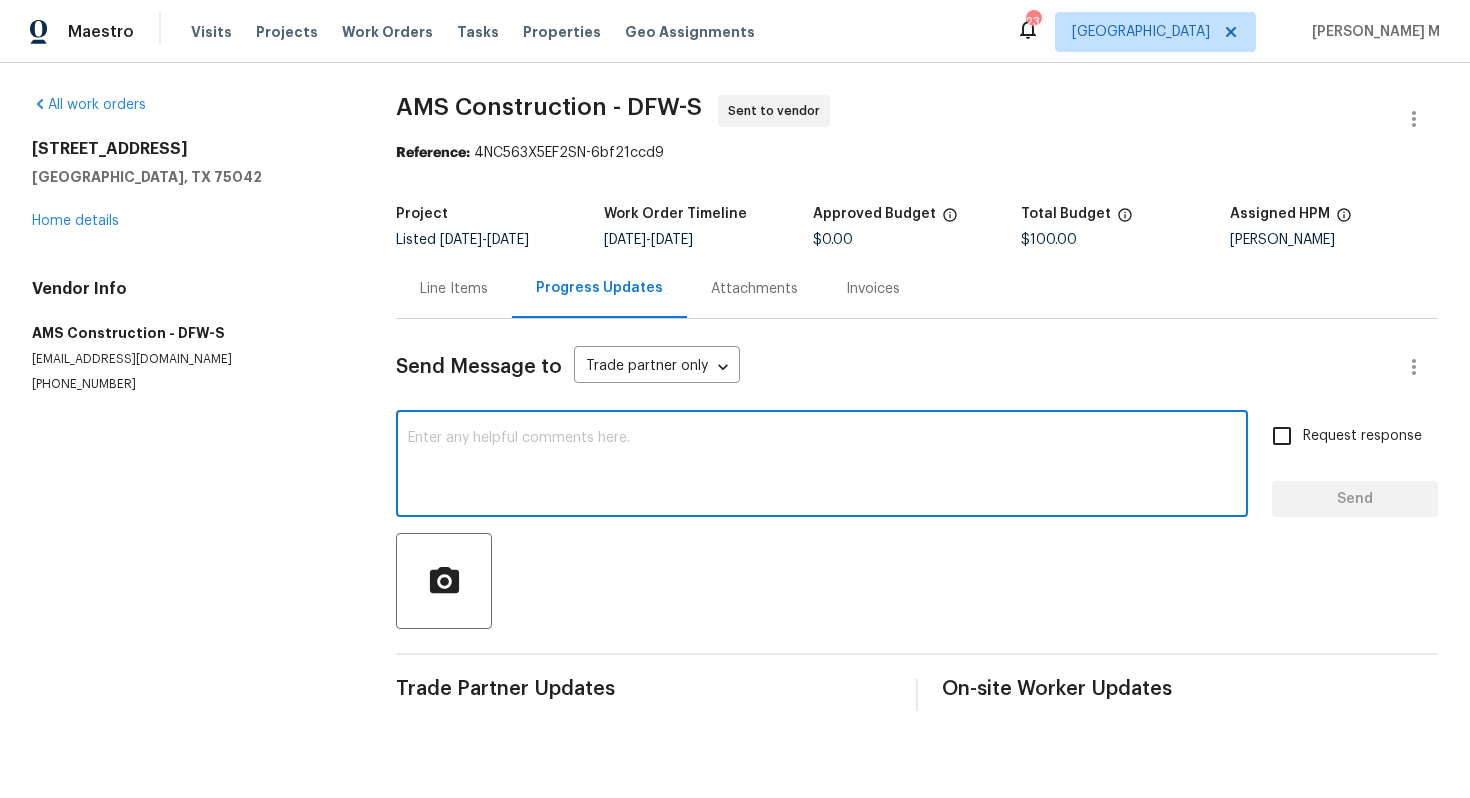 paste on "Hi this is [PERSON_NAME] with Opendoor. I’m confirming you received the WO for the property at (Address). Please review and accept the WO within 24 hours and provide a schedule date. Please disregard the contact information for the HPM included in the WO. Our Centralised LWO Team is responsible for Listed WOs." 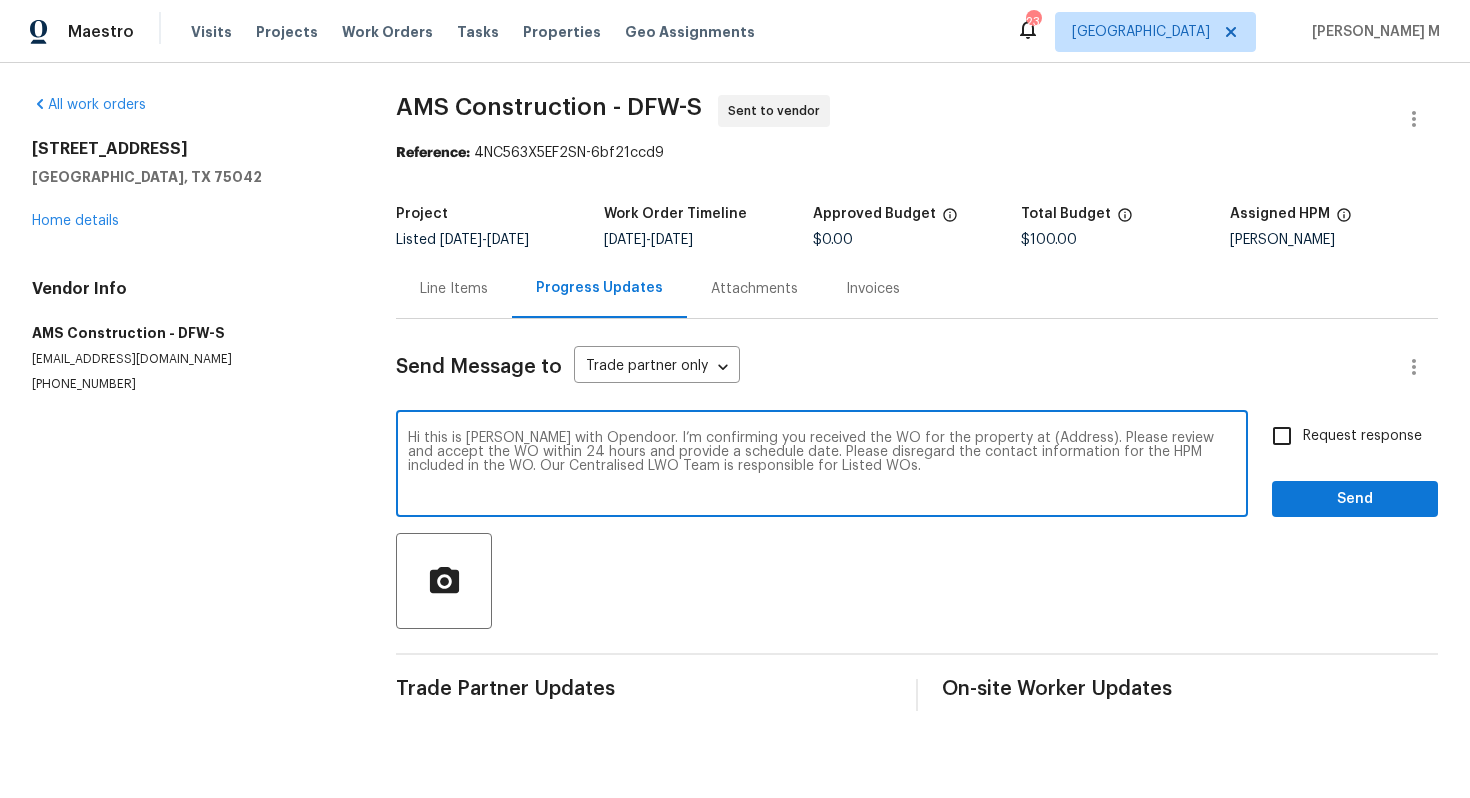 click on "Hi this is [PERSON_NAME] with Opendoor. I’m confirming you received the WO for the property at (Address). Please review and accept the WO within 24 hours and provide a schedule date. Please disregard the contact information for the HPM included in the WO. Our Centralised LWO Team is responsible for Listed WOs." at bounding box center [822, 466] 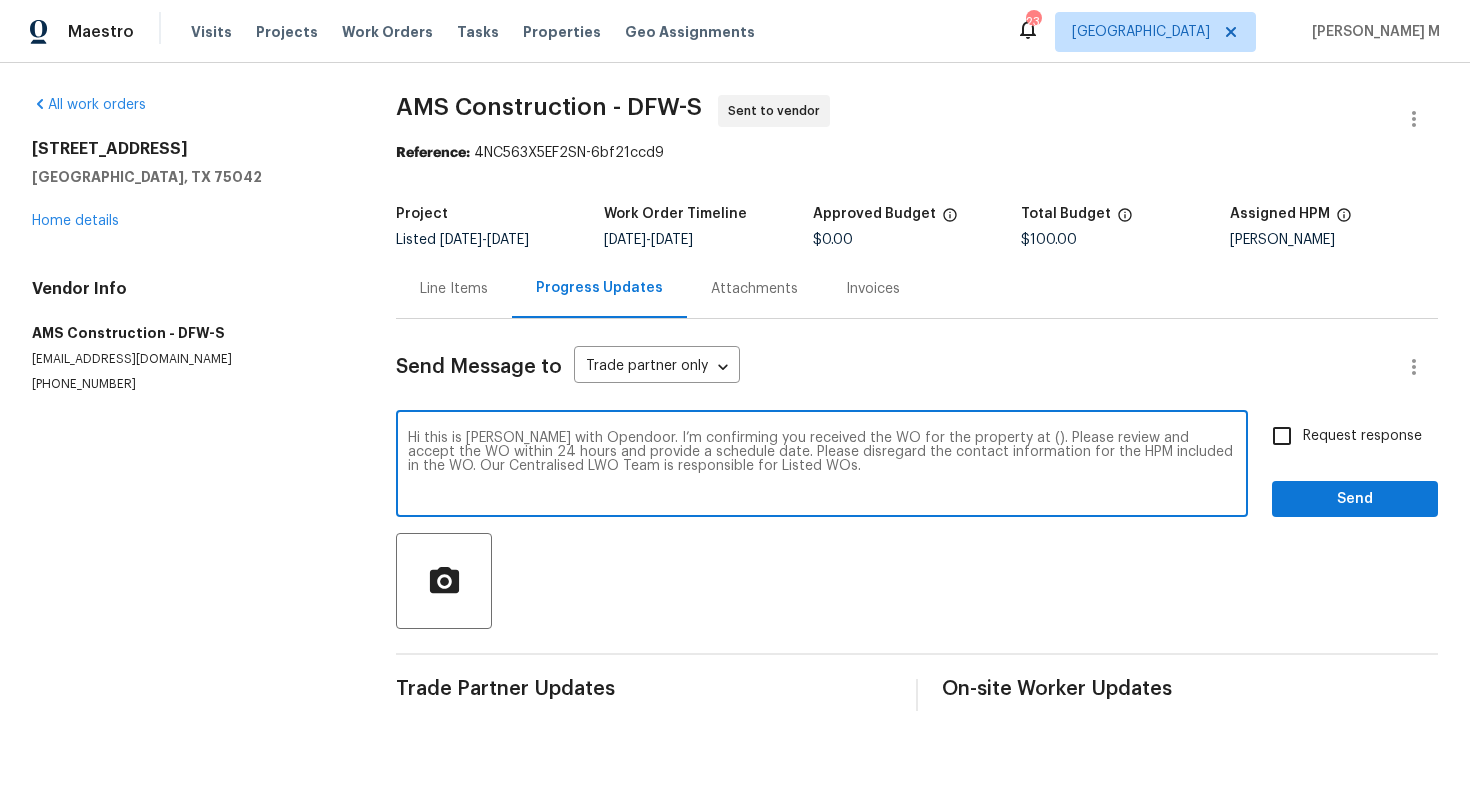 paste on "[STREET_ADDRESS]" 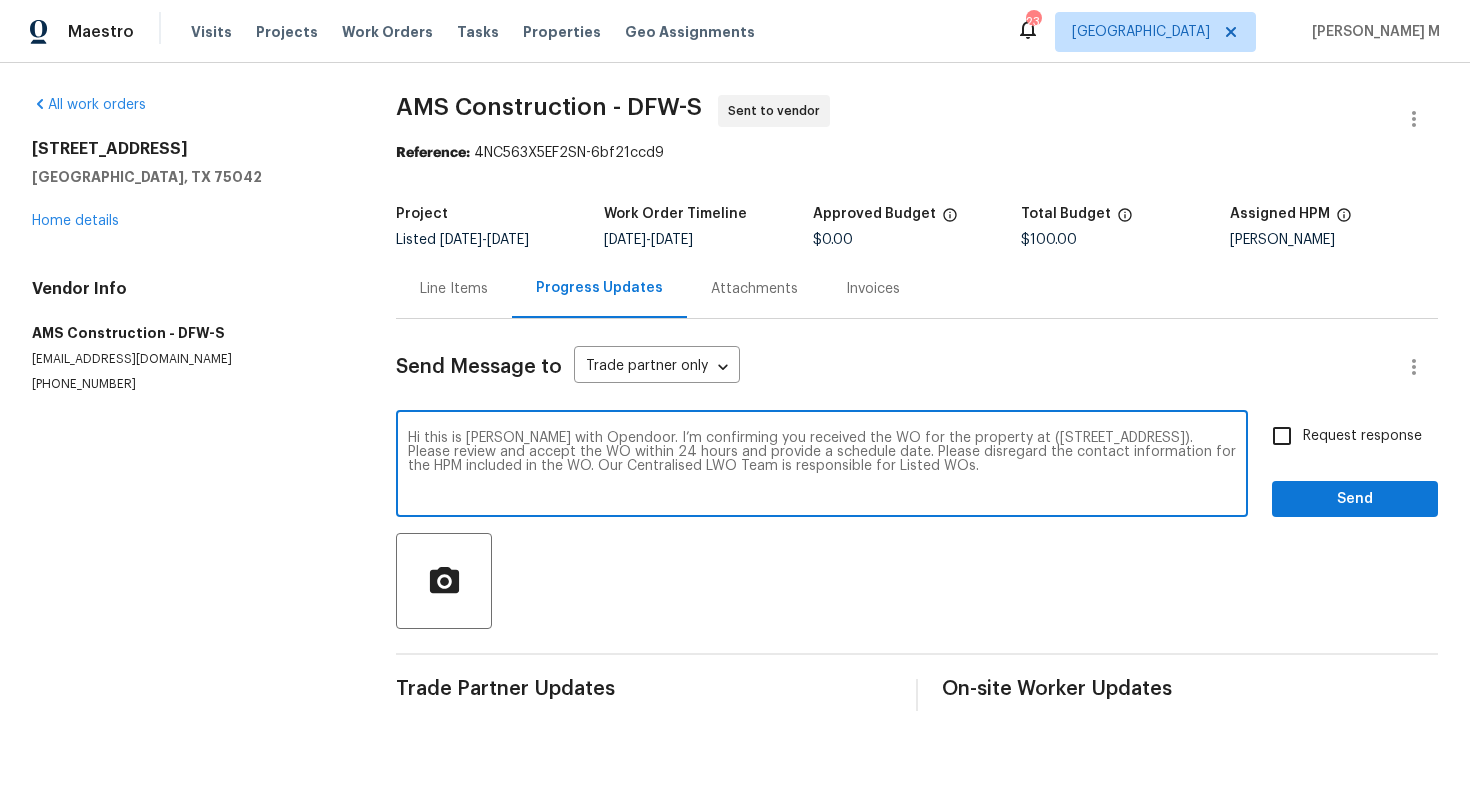 type on "Hi this is [PERSON_NAME] with Opendoor. I’m confirming you received the WO for the property at ([STREET_ADDRESS]). Please review and accept the WO within 24 hours and provide a schedule date. Please disregard the contact information for the HPM included in the WO. Our Centralised LWO Team is responsible for Listed WOs." 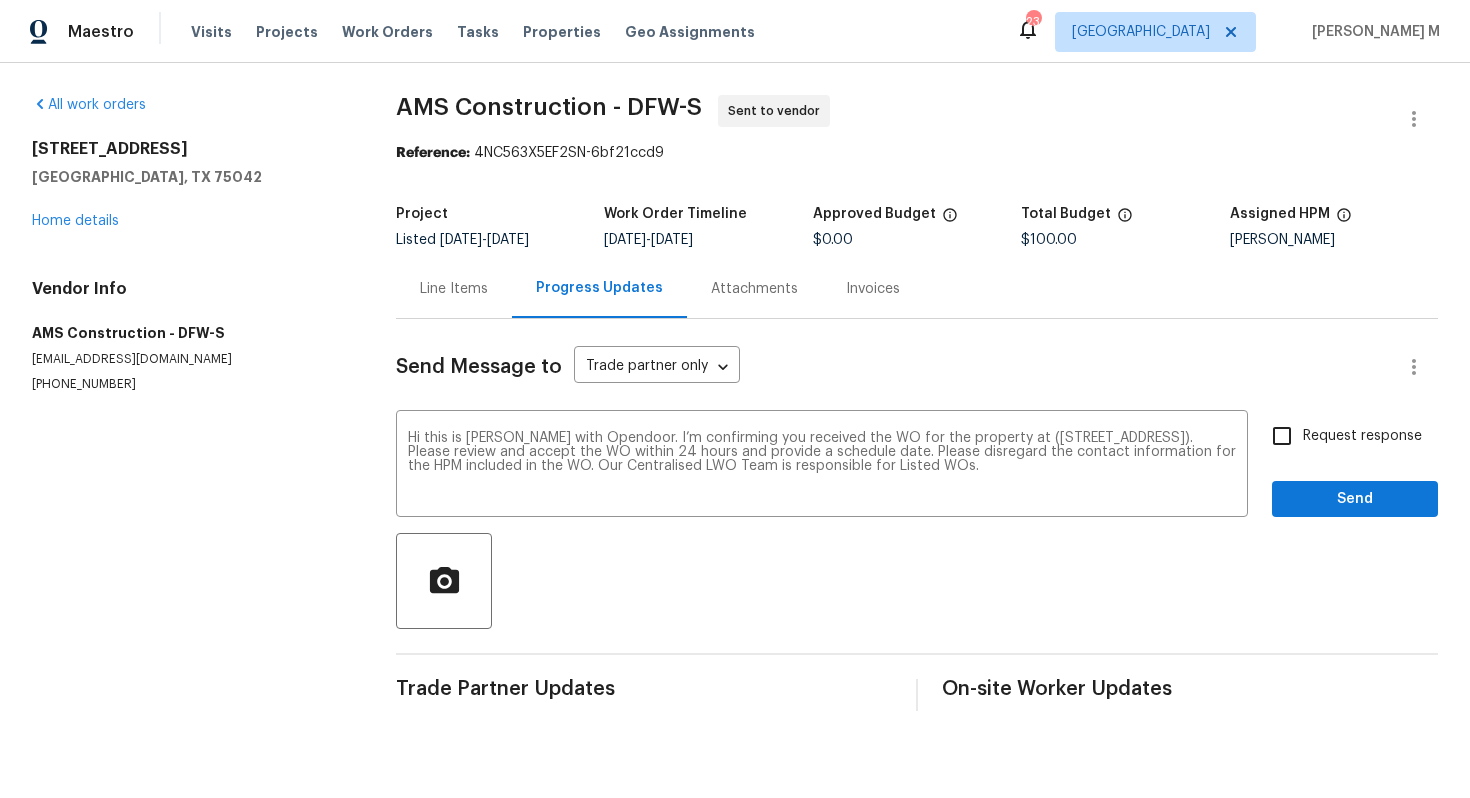 click on "Request response" at bounding box center (1362, 436) 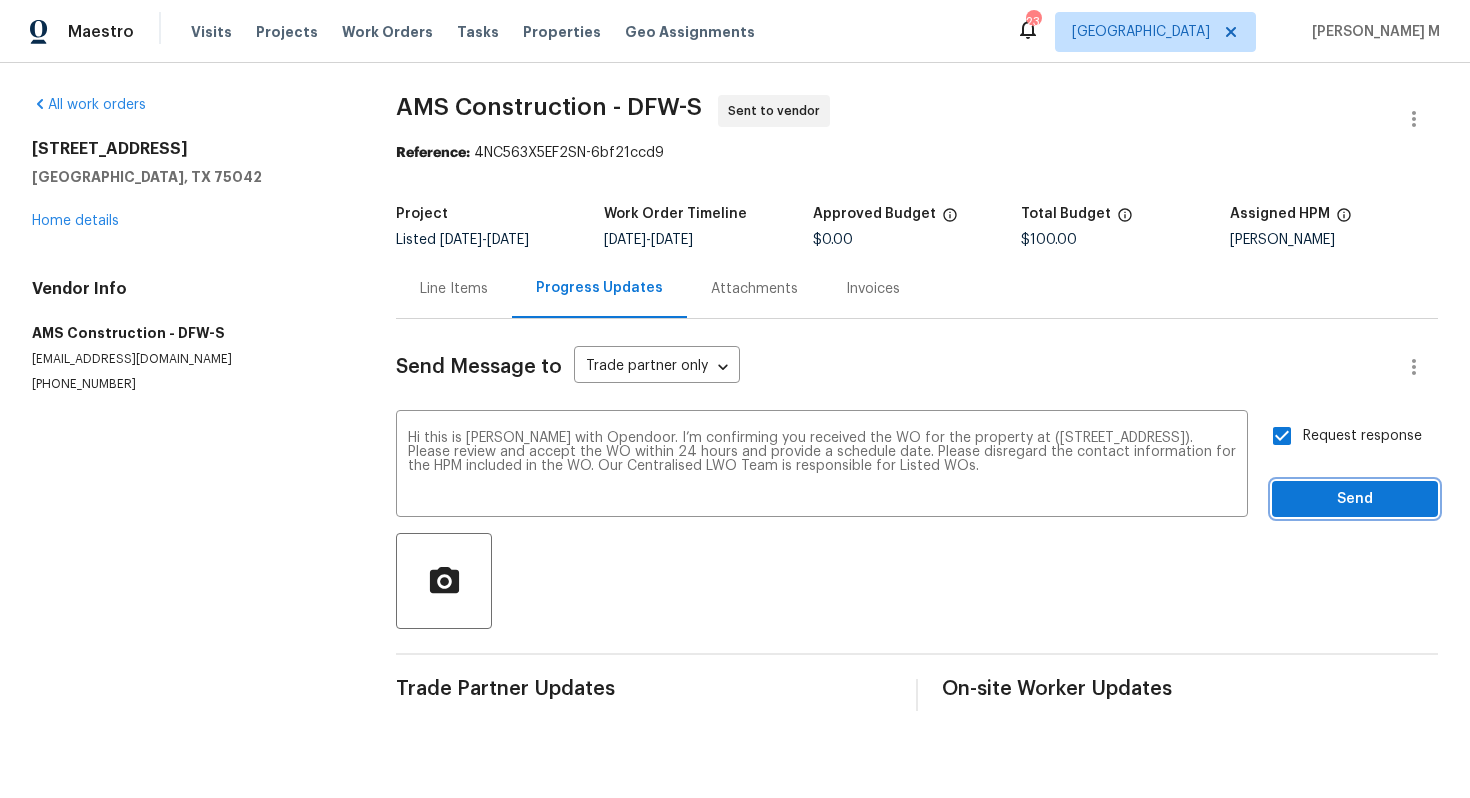 click on "Send" at bounding box center (1355, 499) 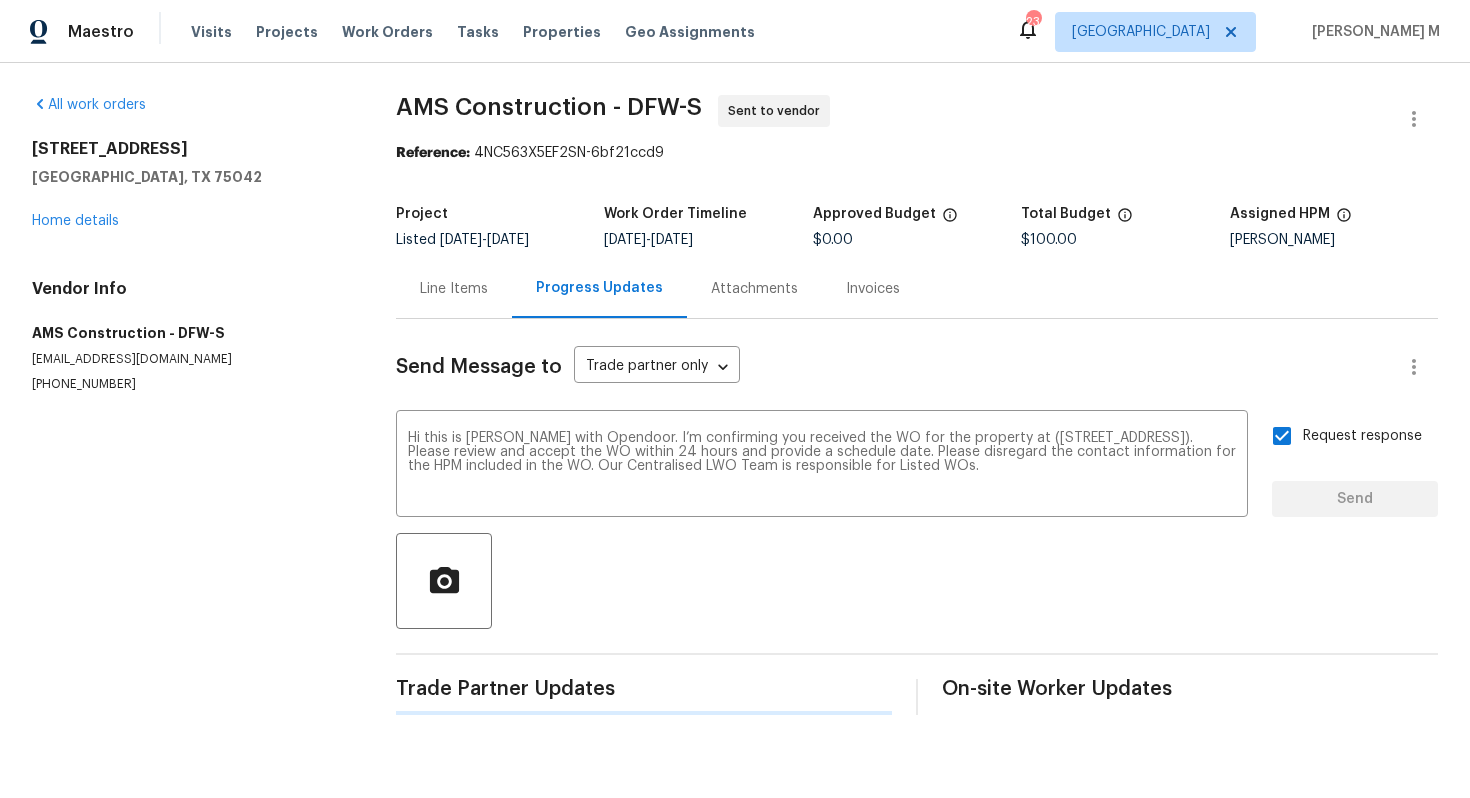 type 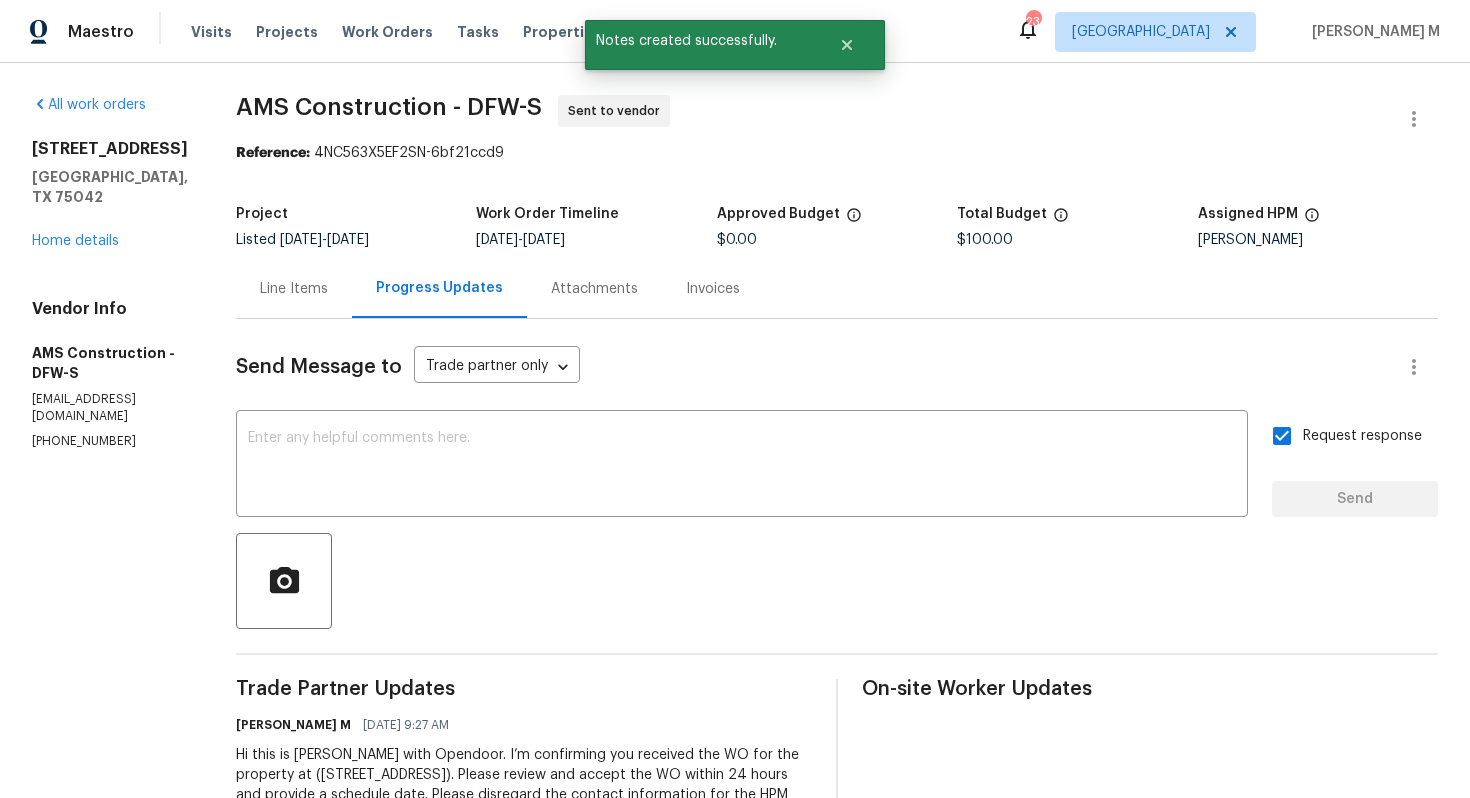 click on "[STREET_ADDRESS][PERSON_NAME] Home details" at bounding box center [110, 195] 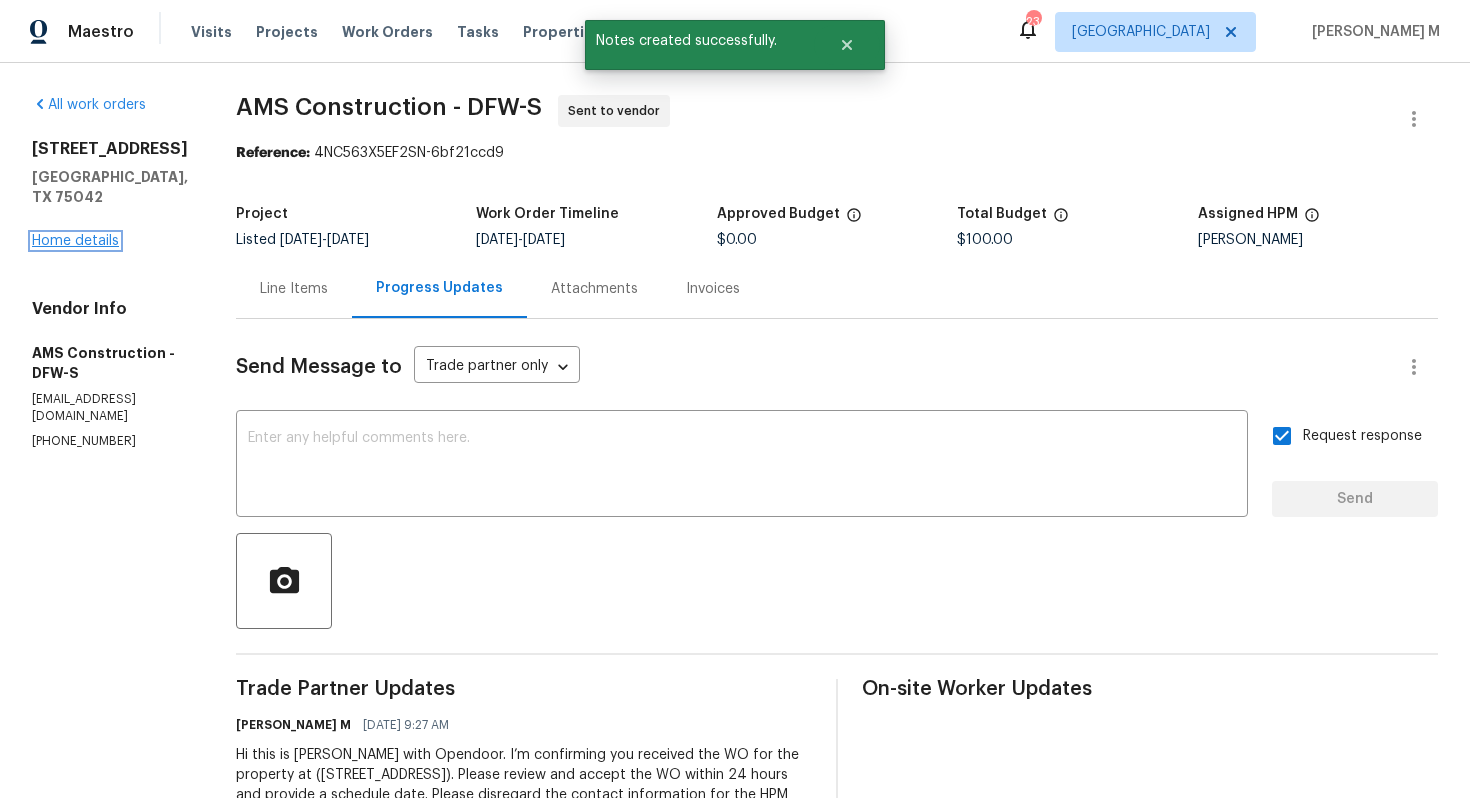 click on "Home details" at bounding box center [75, 241] 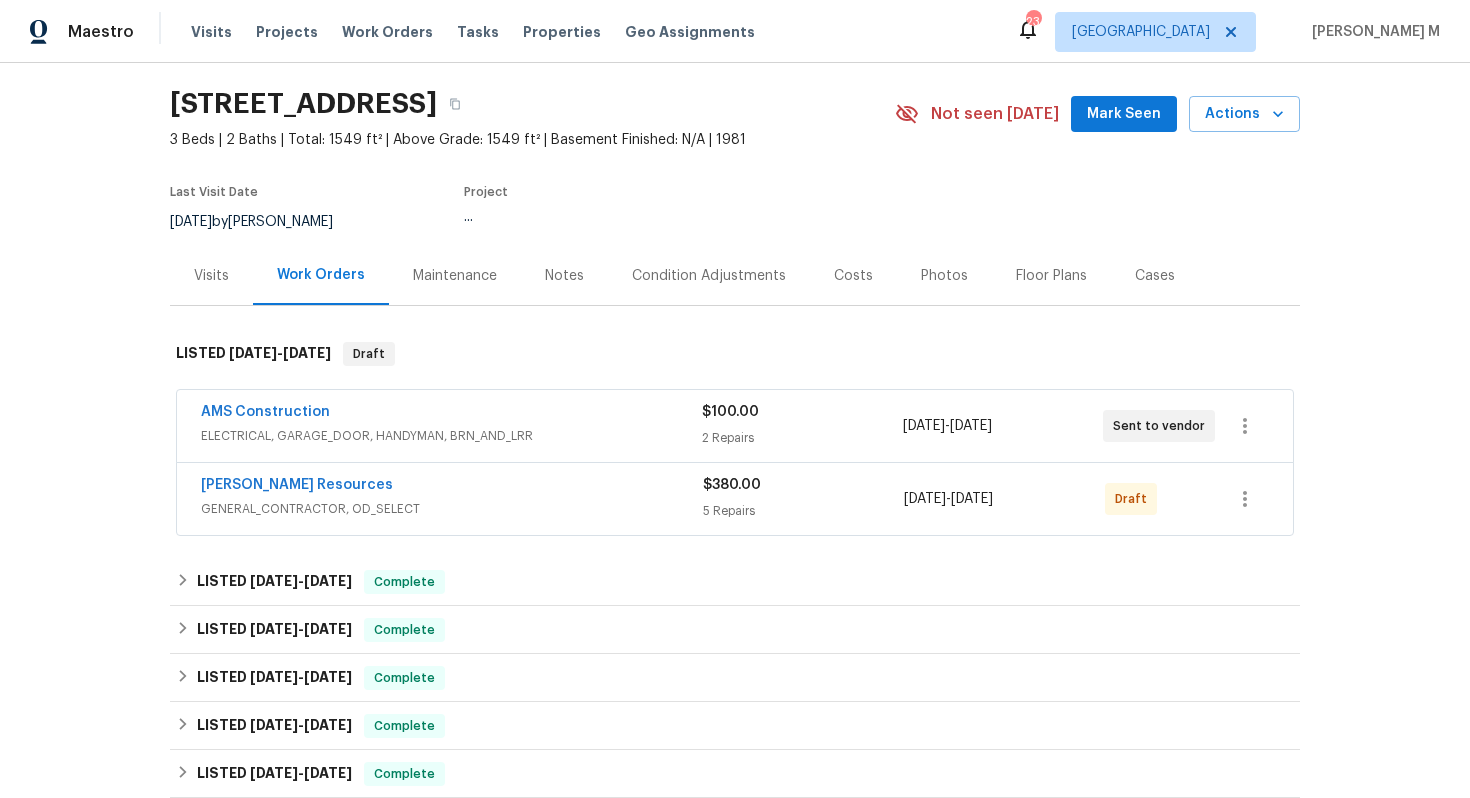 scroll, scrollTop: 60, scrollLeft: 0, axis: vertical 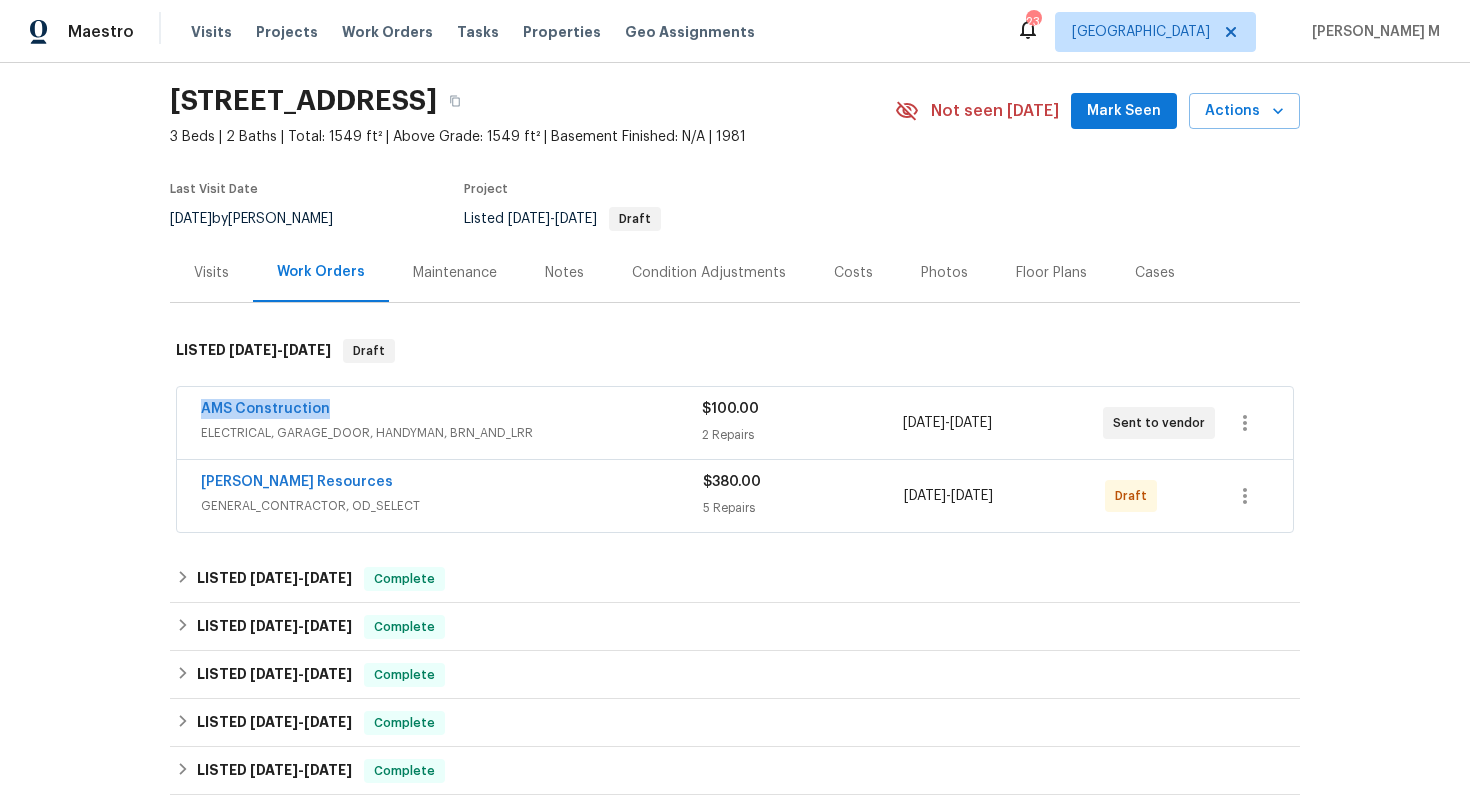 drag, startPoint x: 325, startPoint y: 395, endPoint x: 144, endPoint y: 391, distance: 181.04419 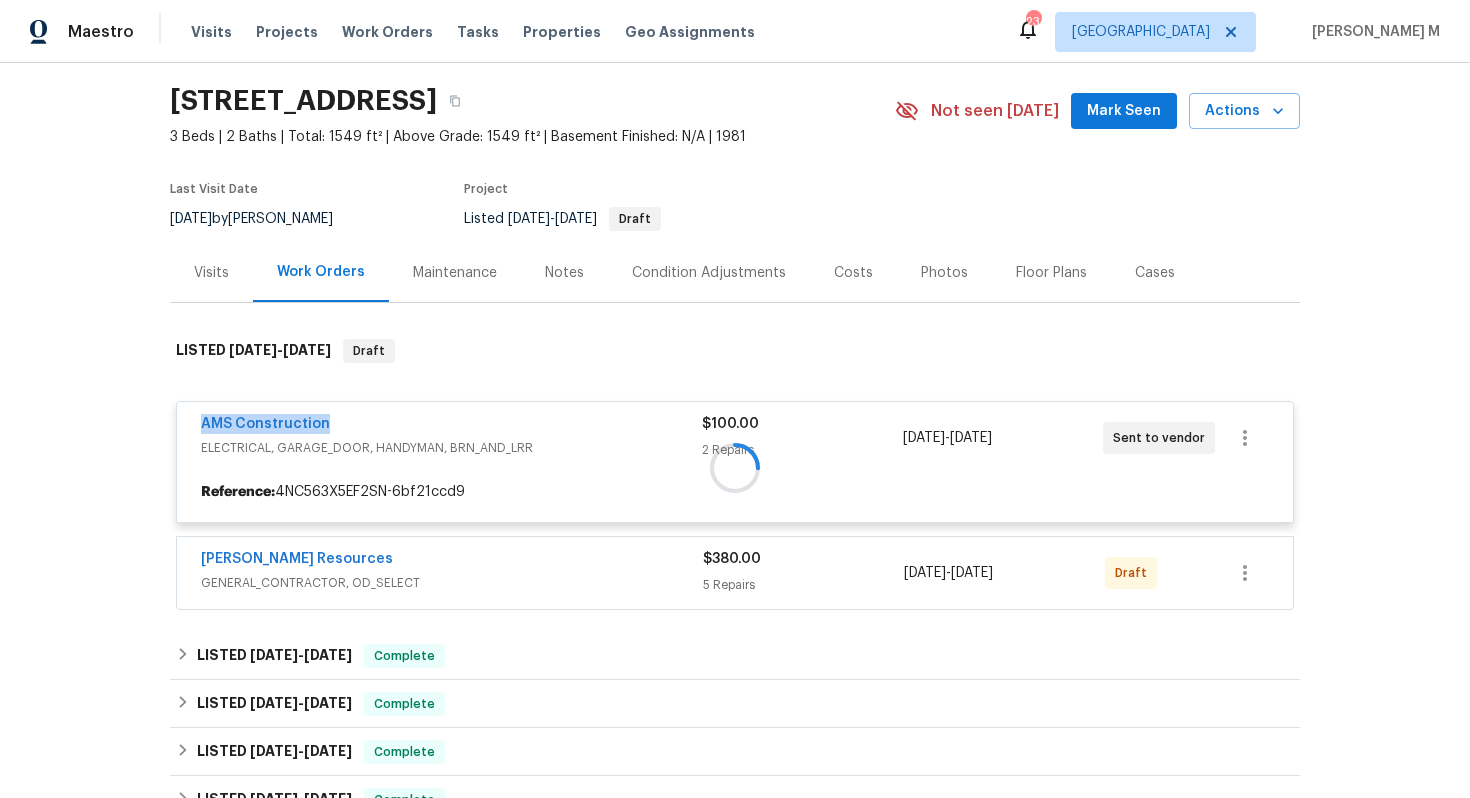 copy on "7/21/2025" 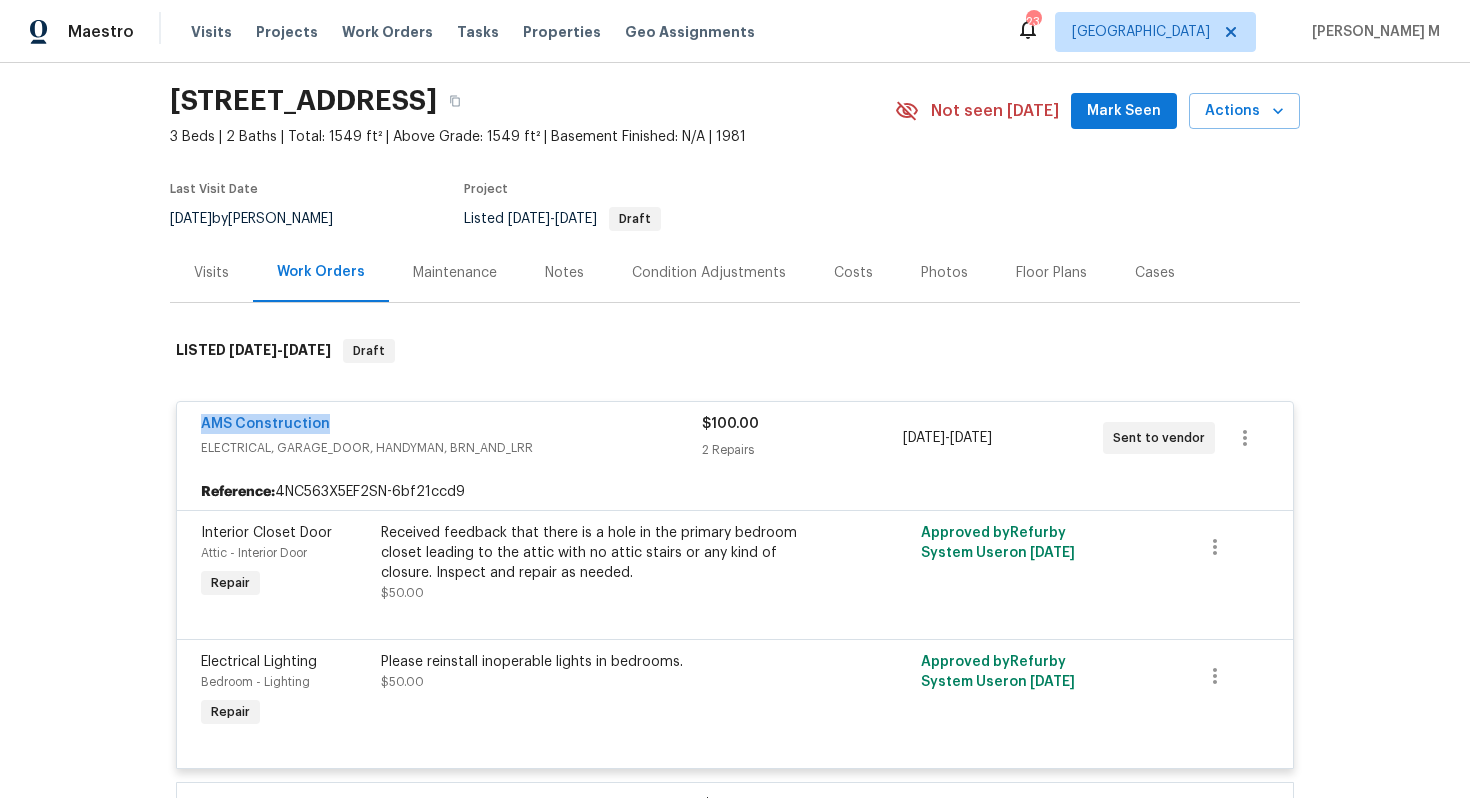 drag, startPoint x: 369, startPoint y: 412, endPoint x: 105, endPoint y: 412, distance: 264 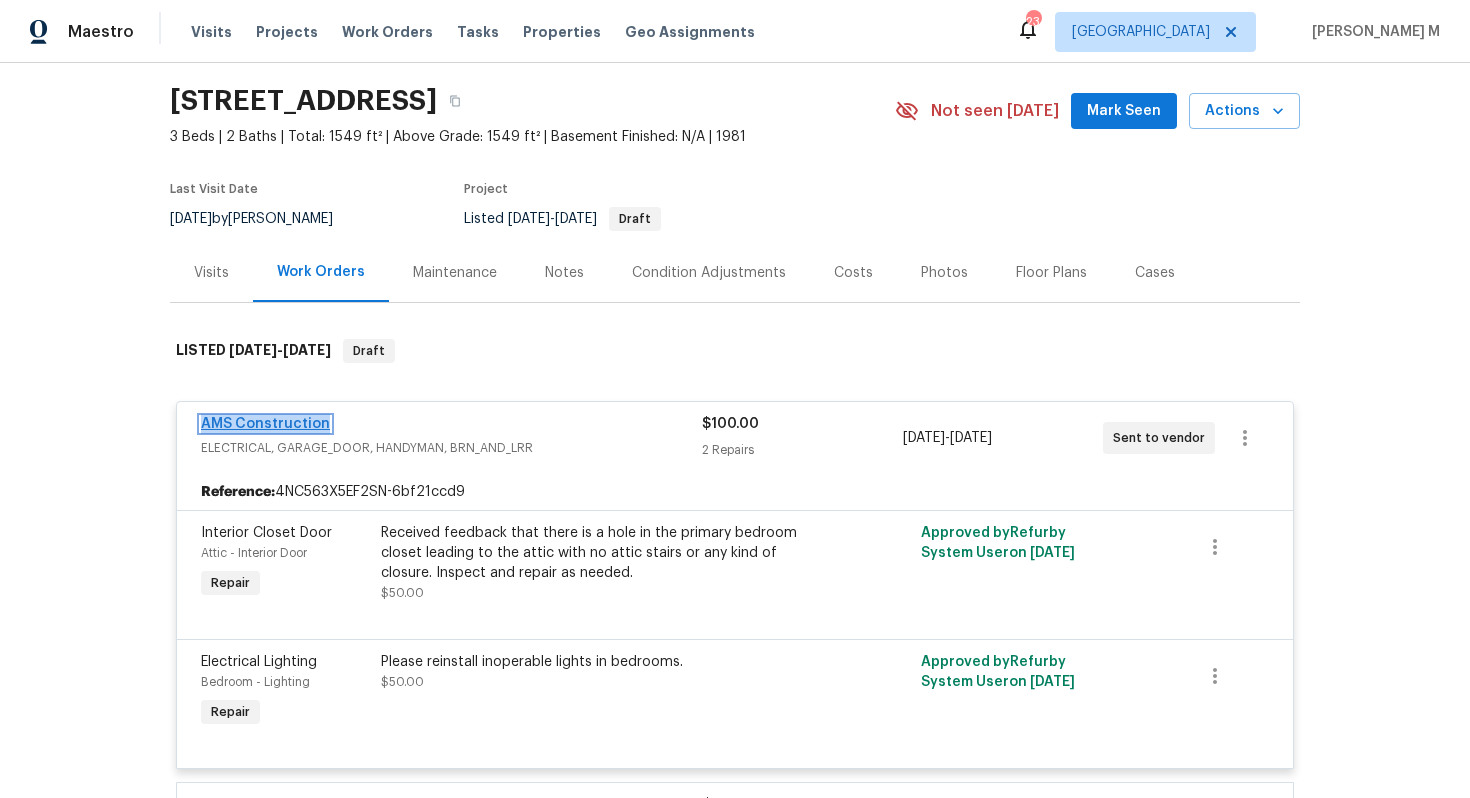 click on "AMS Construction" at bounding box center (265, 424) 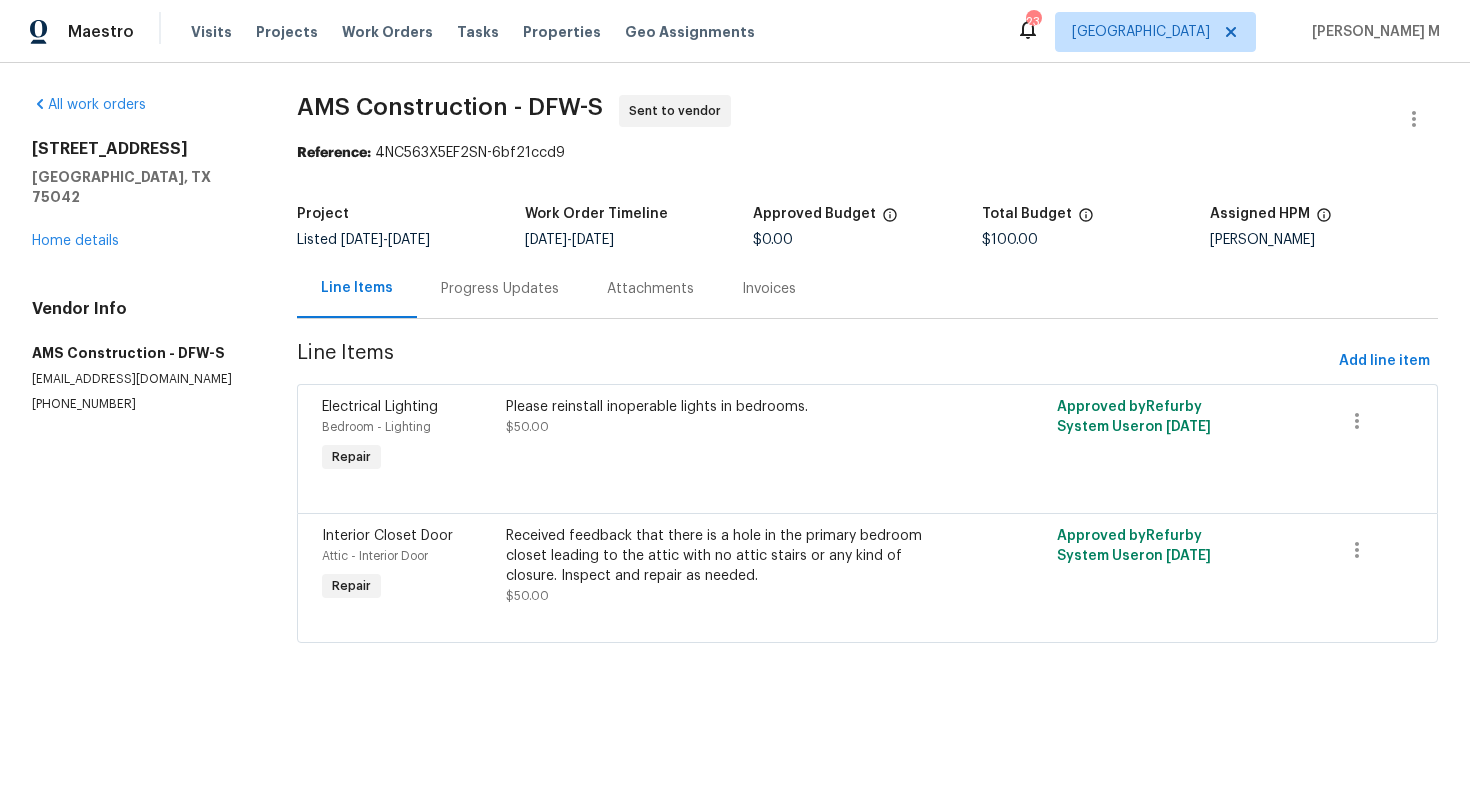 click on "Progress Updates" at bounding box center [500, 289] 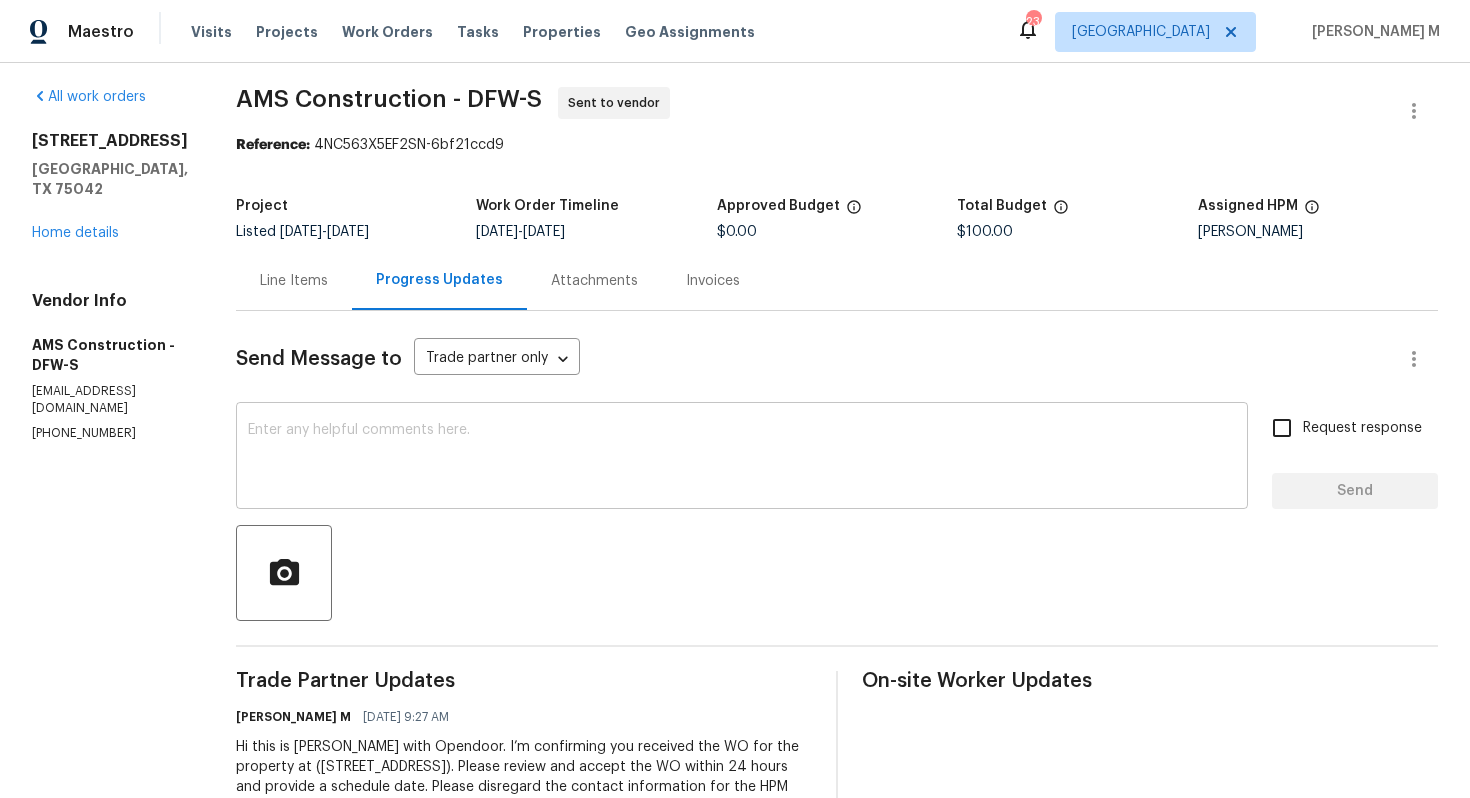 scroll, scrollTop: 0, scrollLeft: 0, axis: both 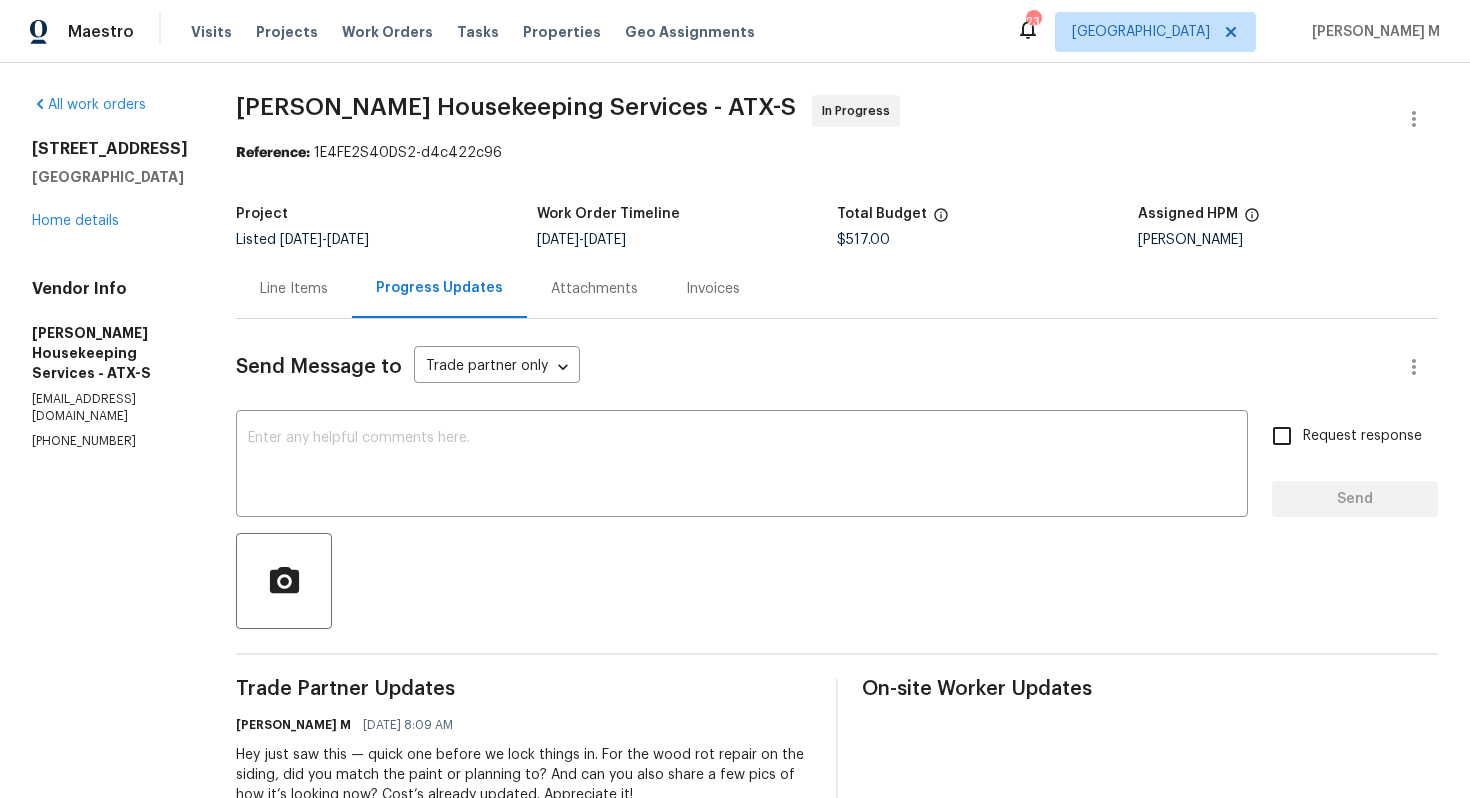 click on "Project" at bounding box center [386, 220] 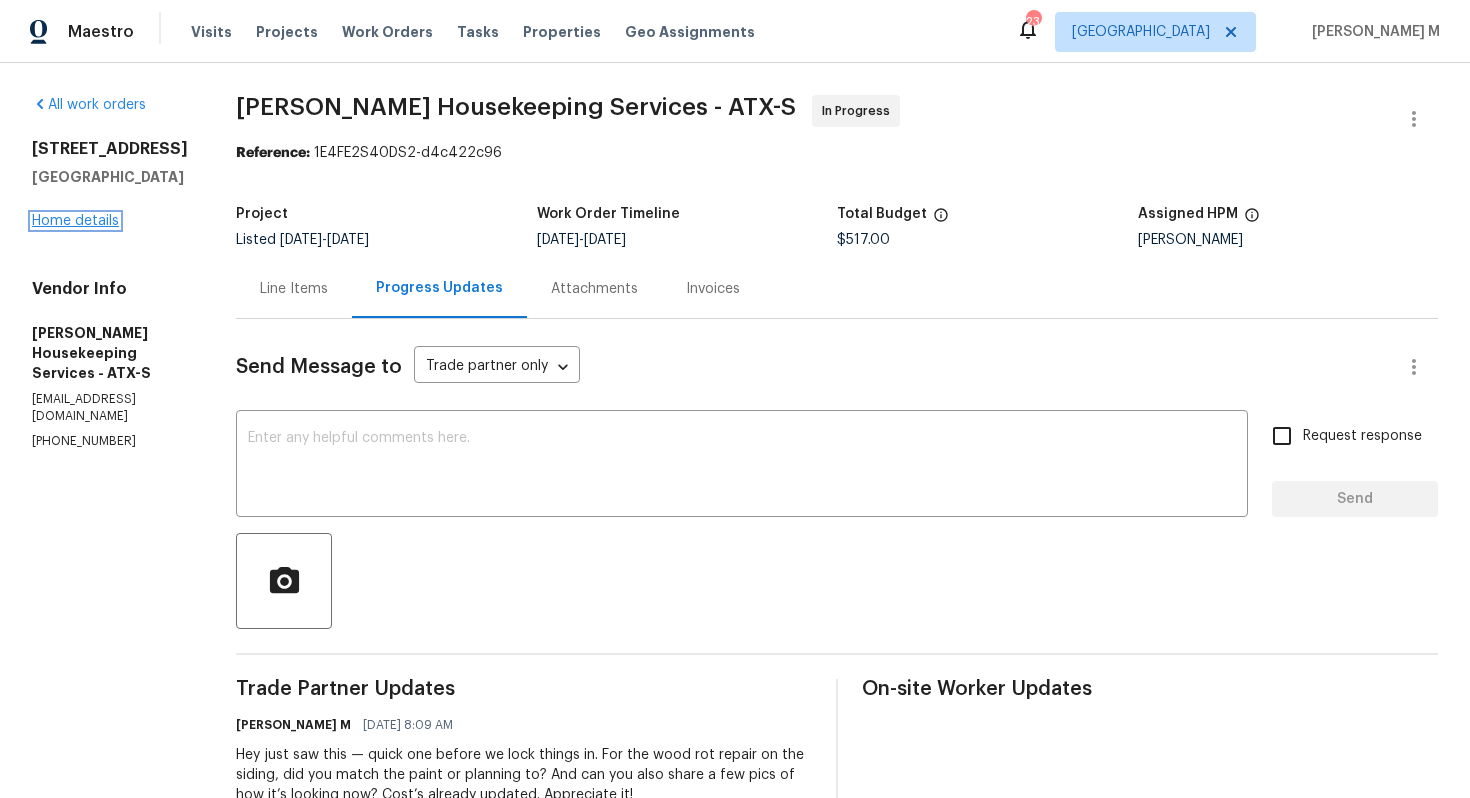 click on "Home details" at bounding box center (75, 221) 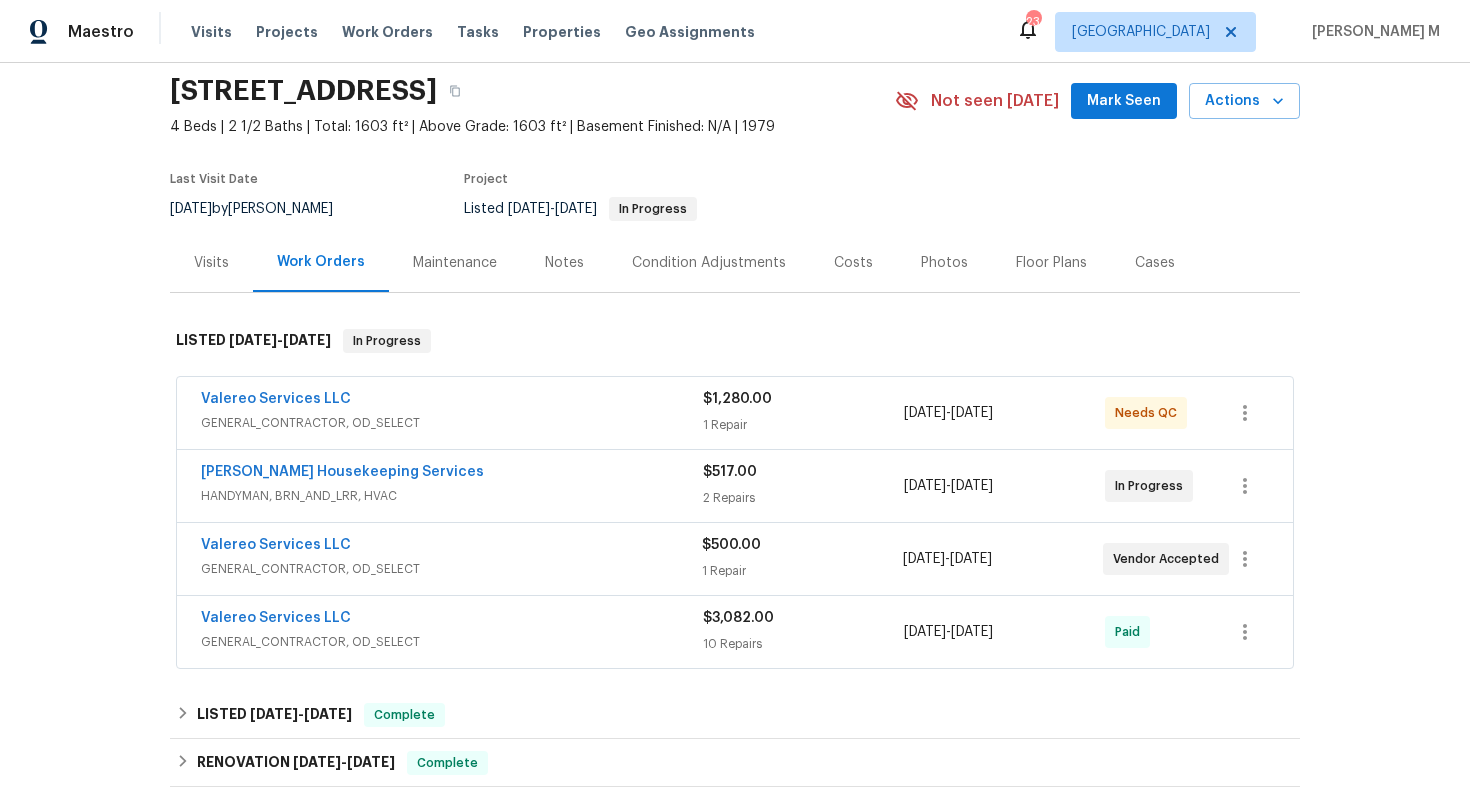 scroll, scrollTop: 72, scrollLeft: 0, axis: vertical 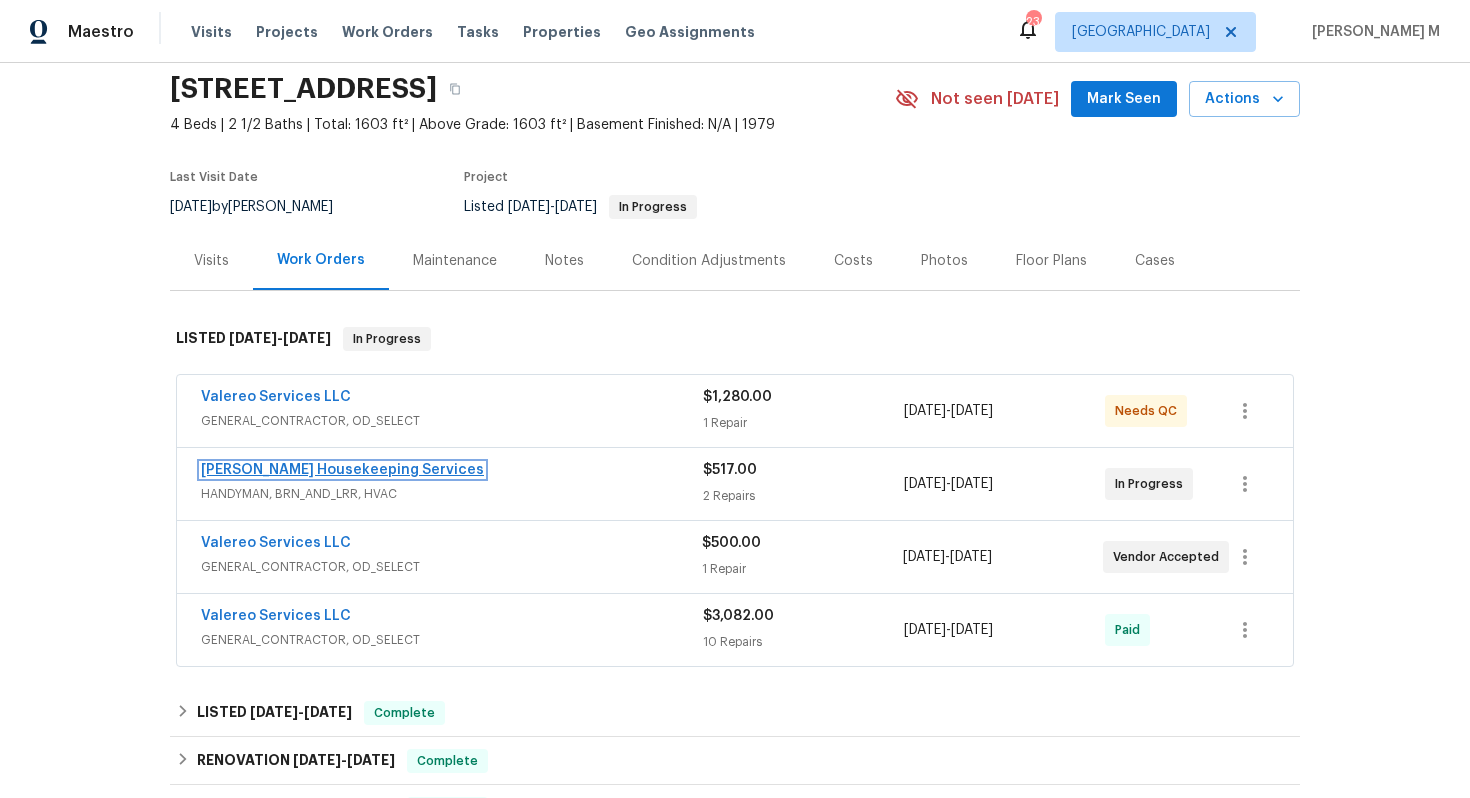 click on "[PERSON_NAME] Housekeeping Services" at bounding box center [342, 470] 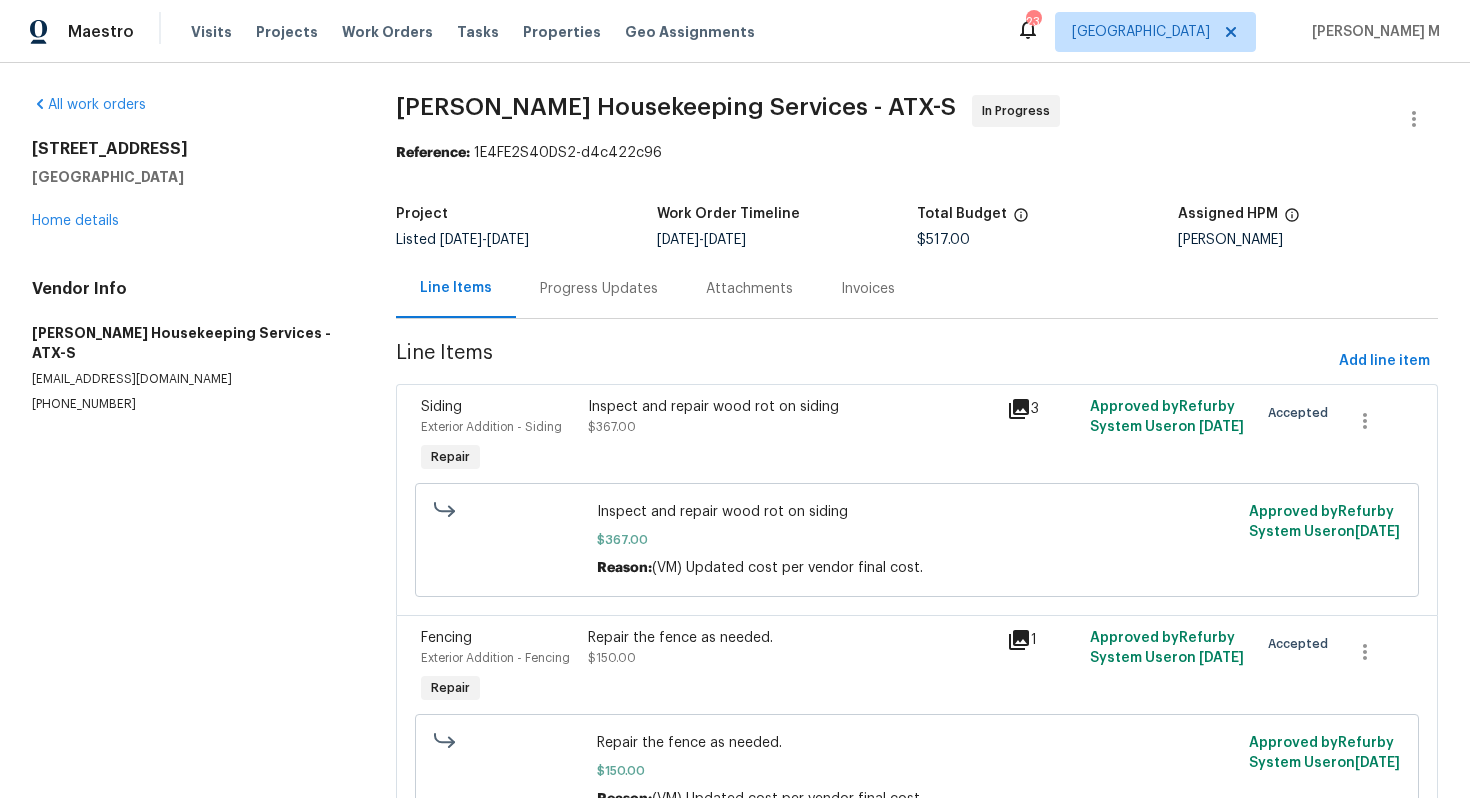 click on "Progress Updates" at bounding box center [599, 289] 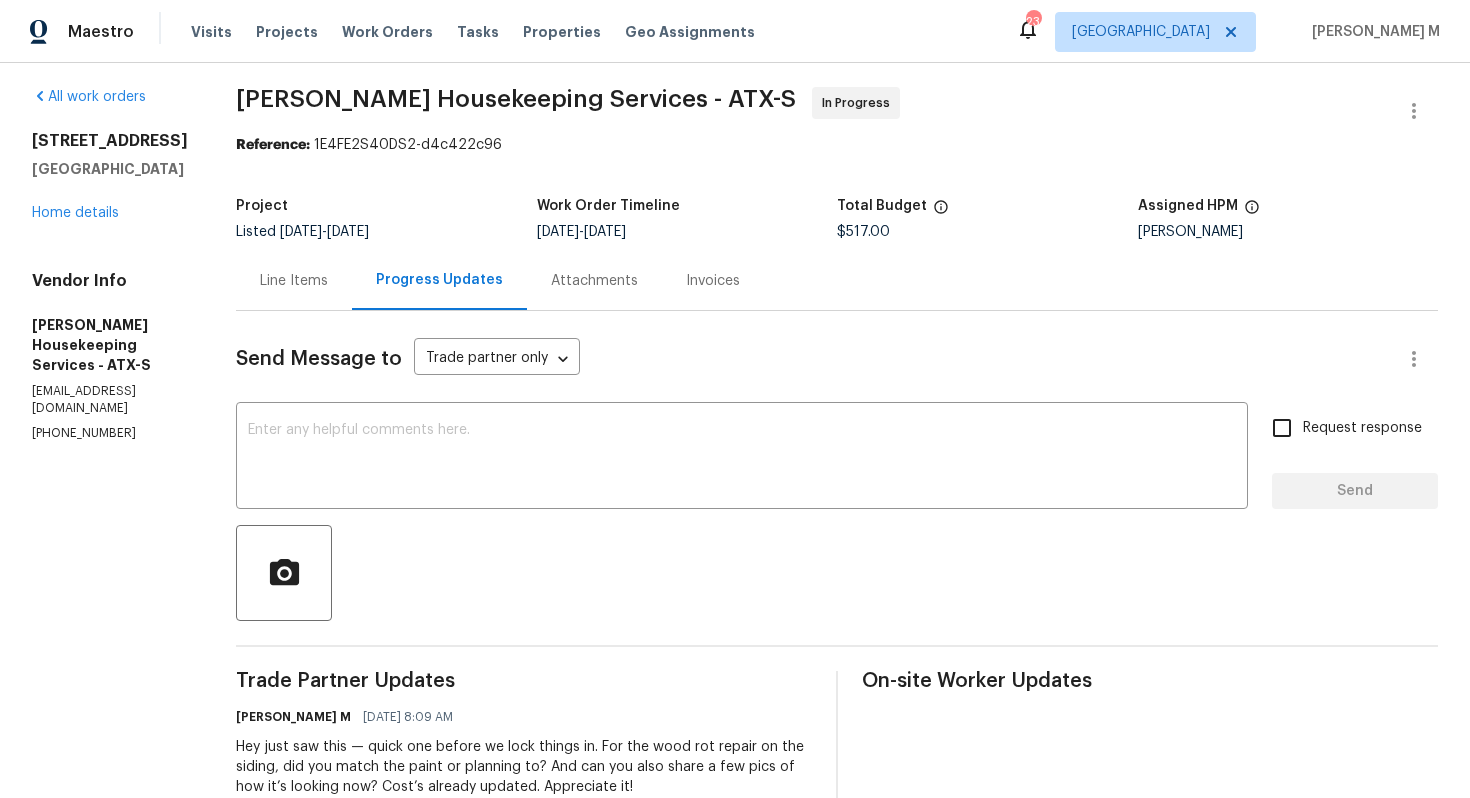 scroll, scrollTop: 0, scrollLeft: 0, axis: both 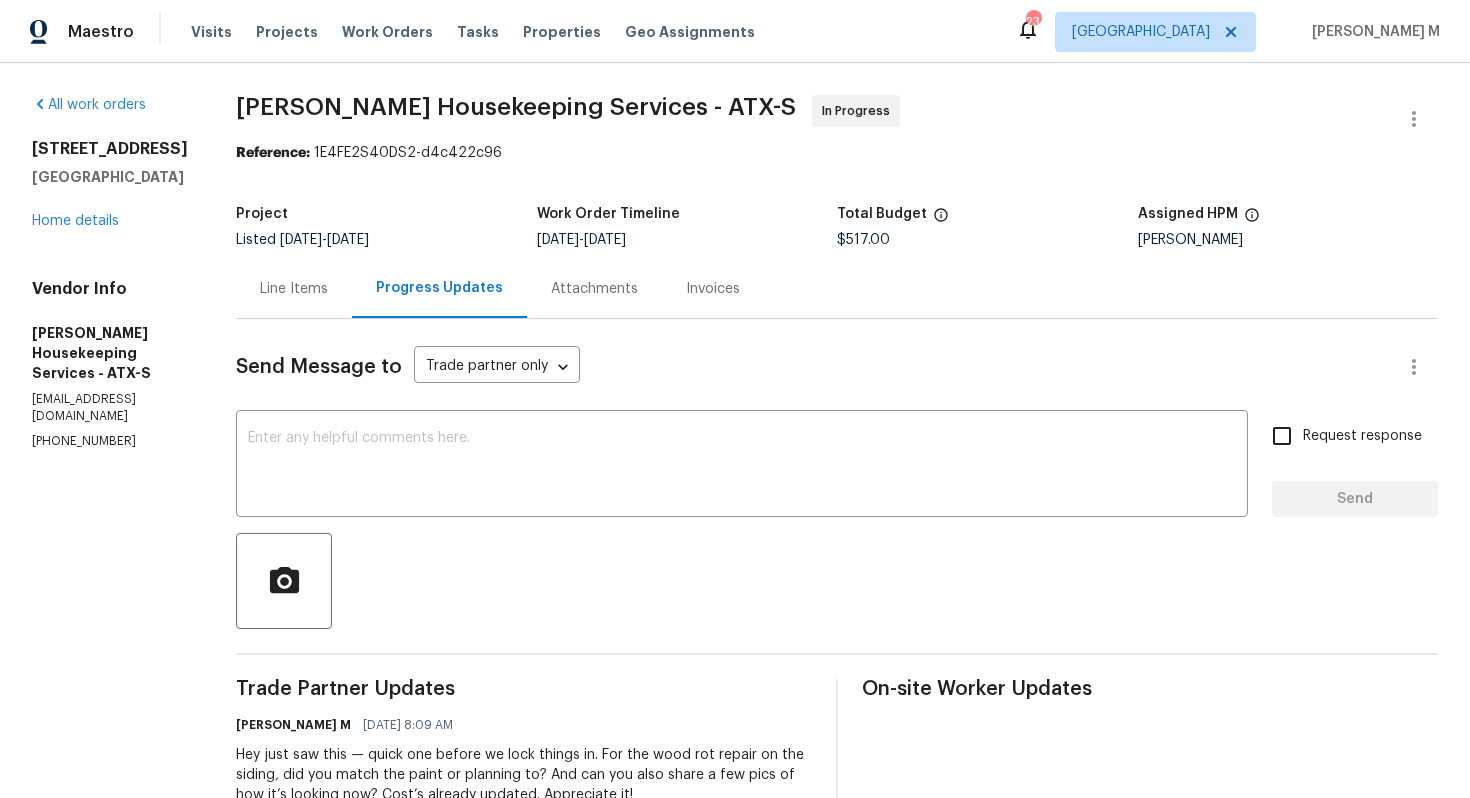 click on "Line Items" at bounding box center [294, 289] 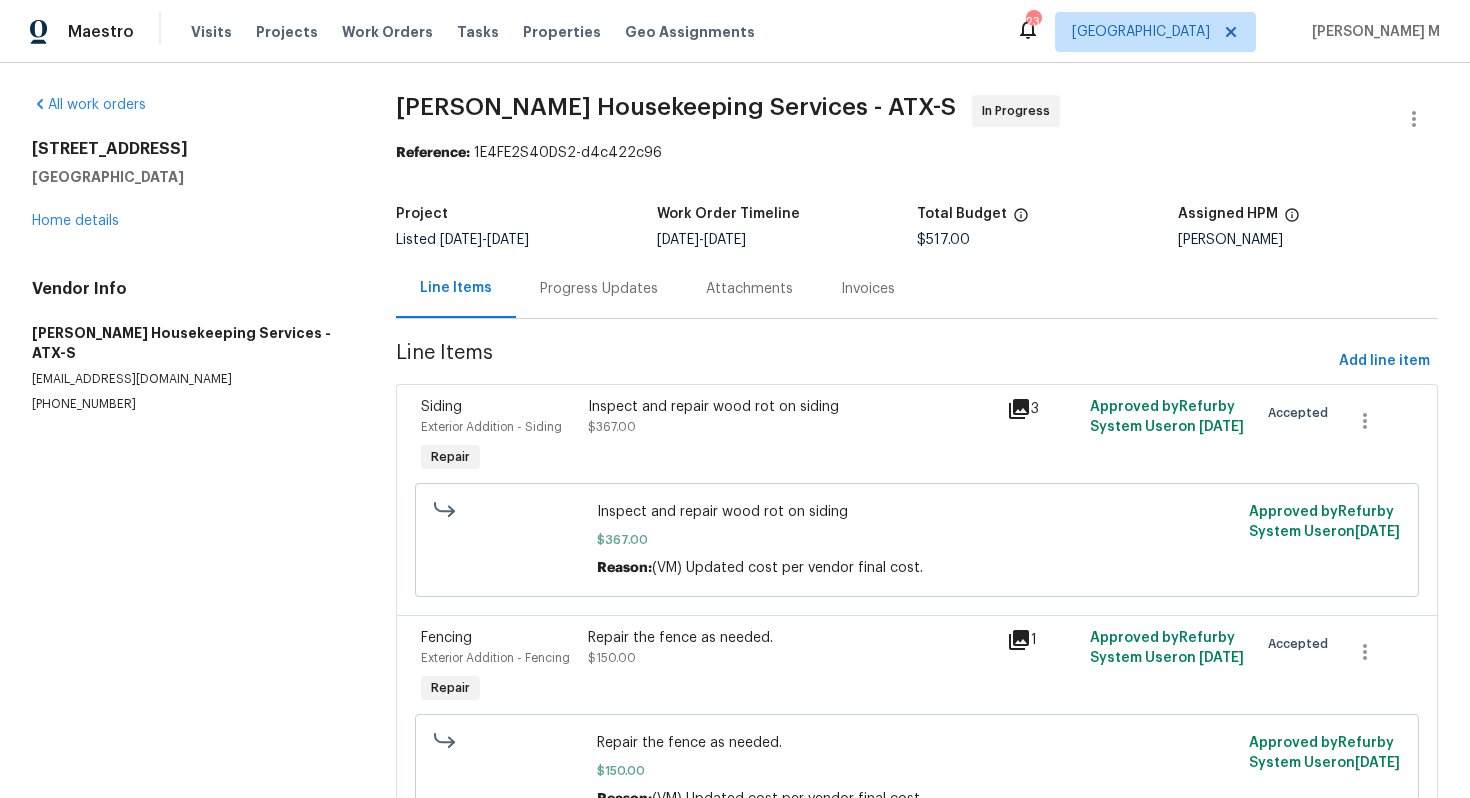 scroll, scrollTop: 80, scrollLeft: 0, axis: vertical 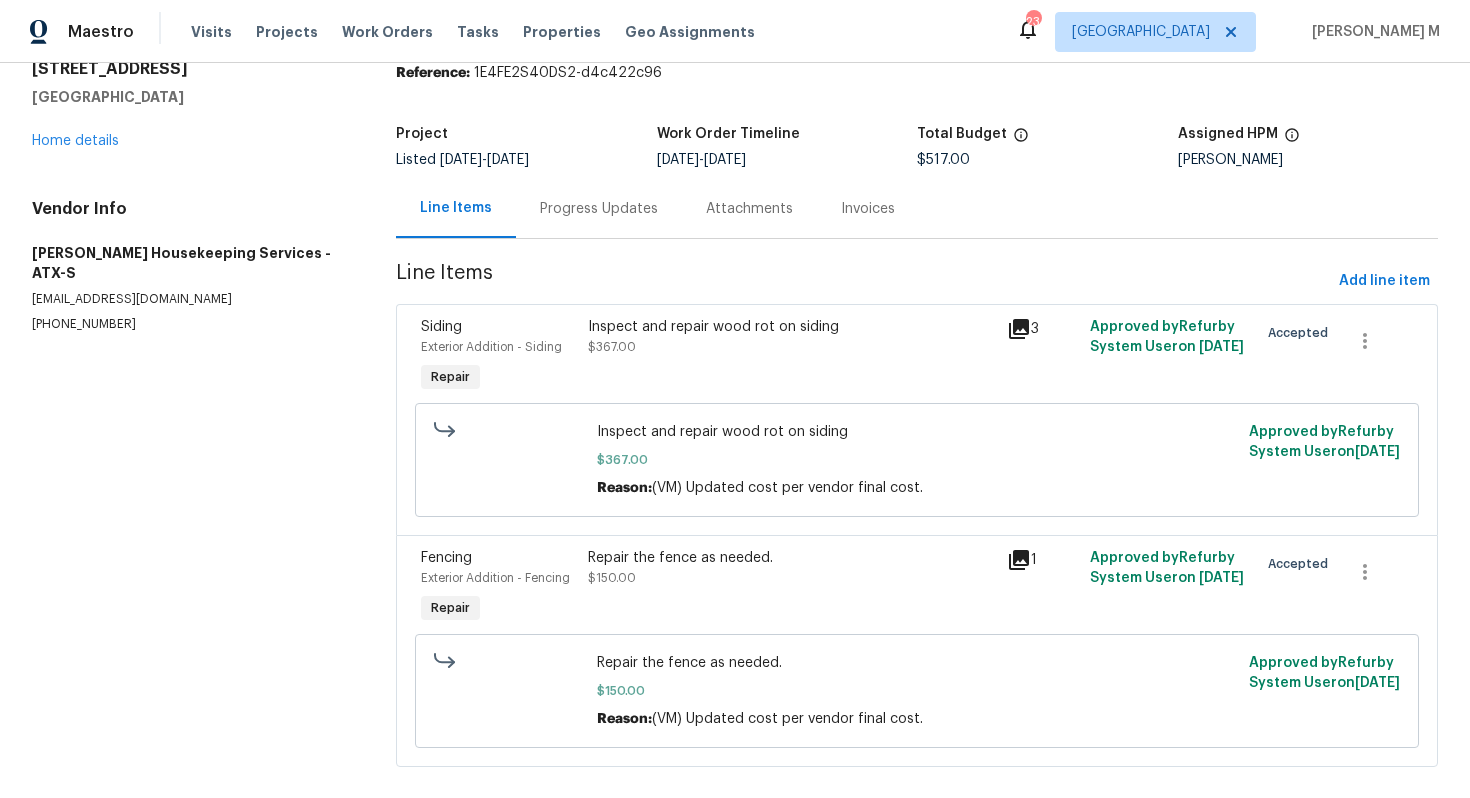 click on "Progress Updates" at bounding box center (599, 208) 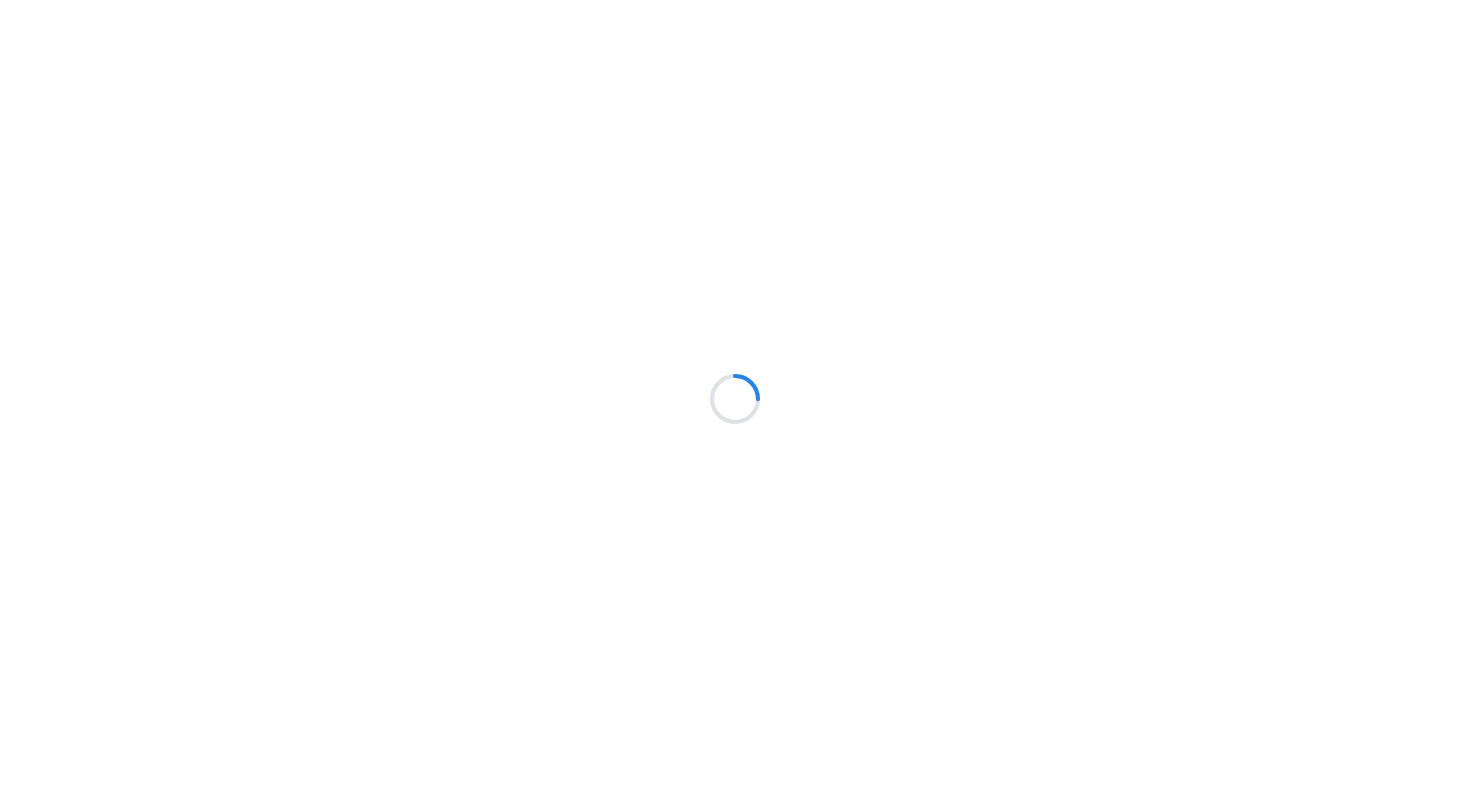 scroll, scrollTop: 0, scrollLeft: 0, axis: both 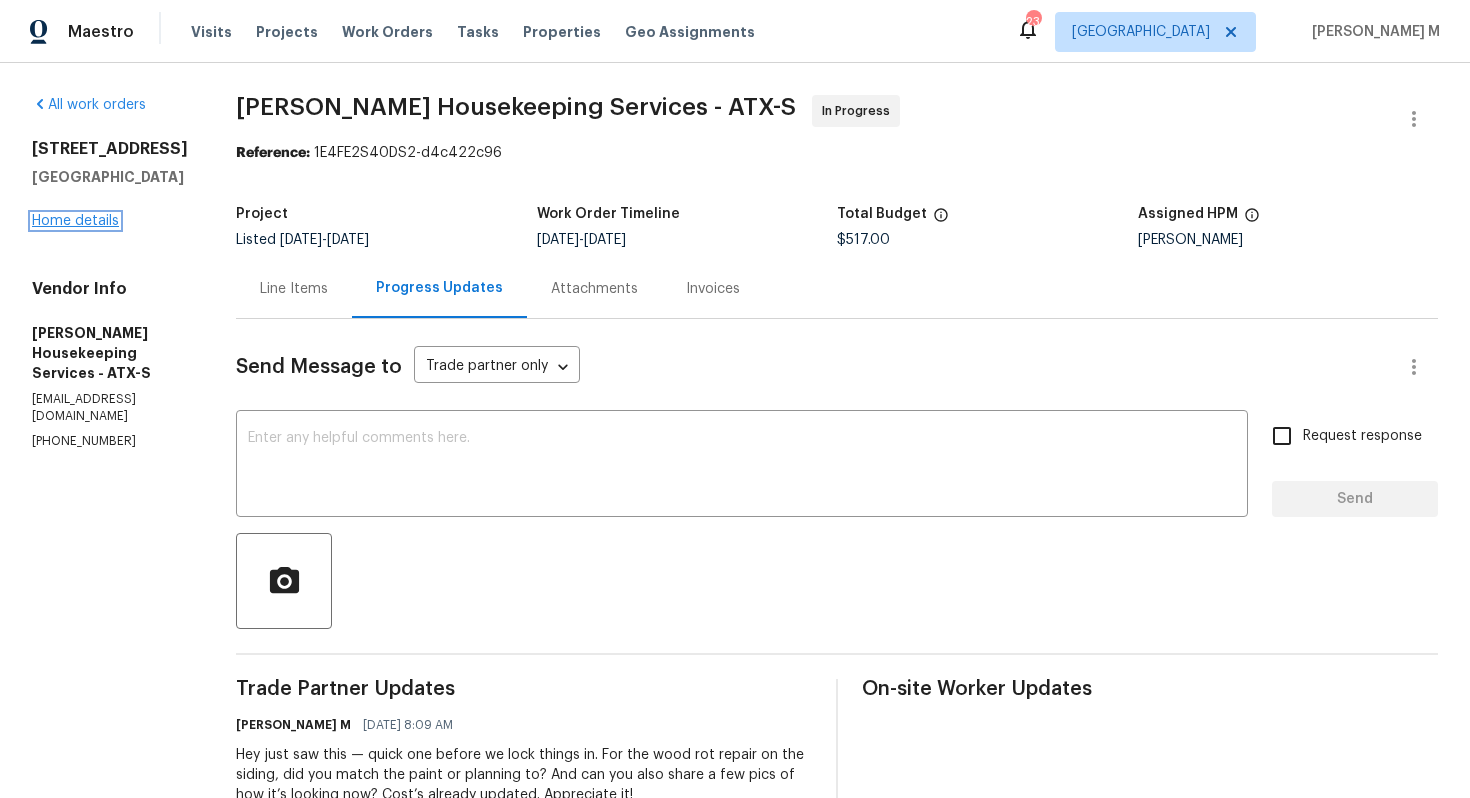 click on "Home details" at bounding box center [75, 221] 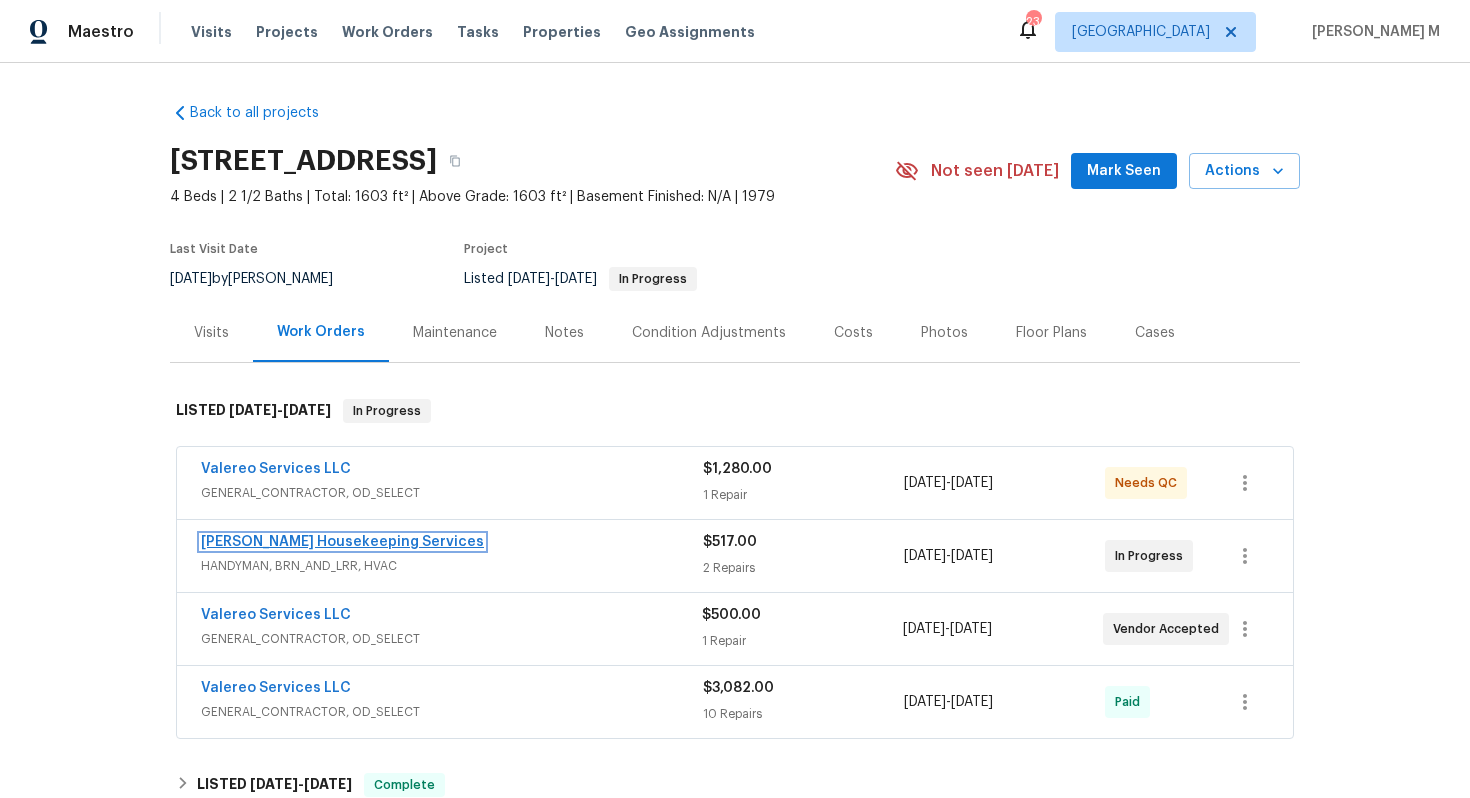 click on "[PERSON_NAME] Housekeeping Services" at bounding box center (342, 542) 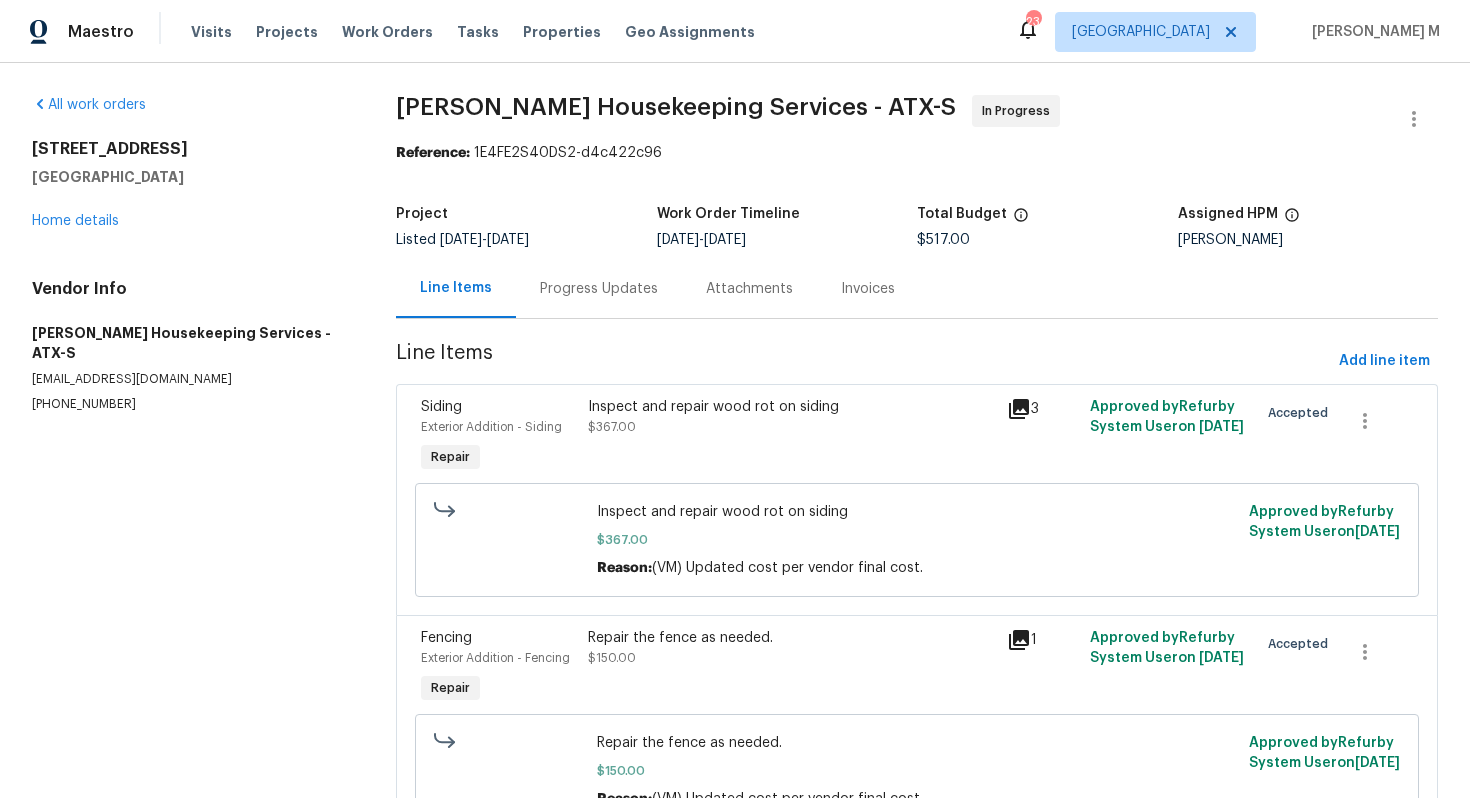 click on "Progress Updates" at bounding box center (599, 288) 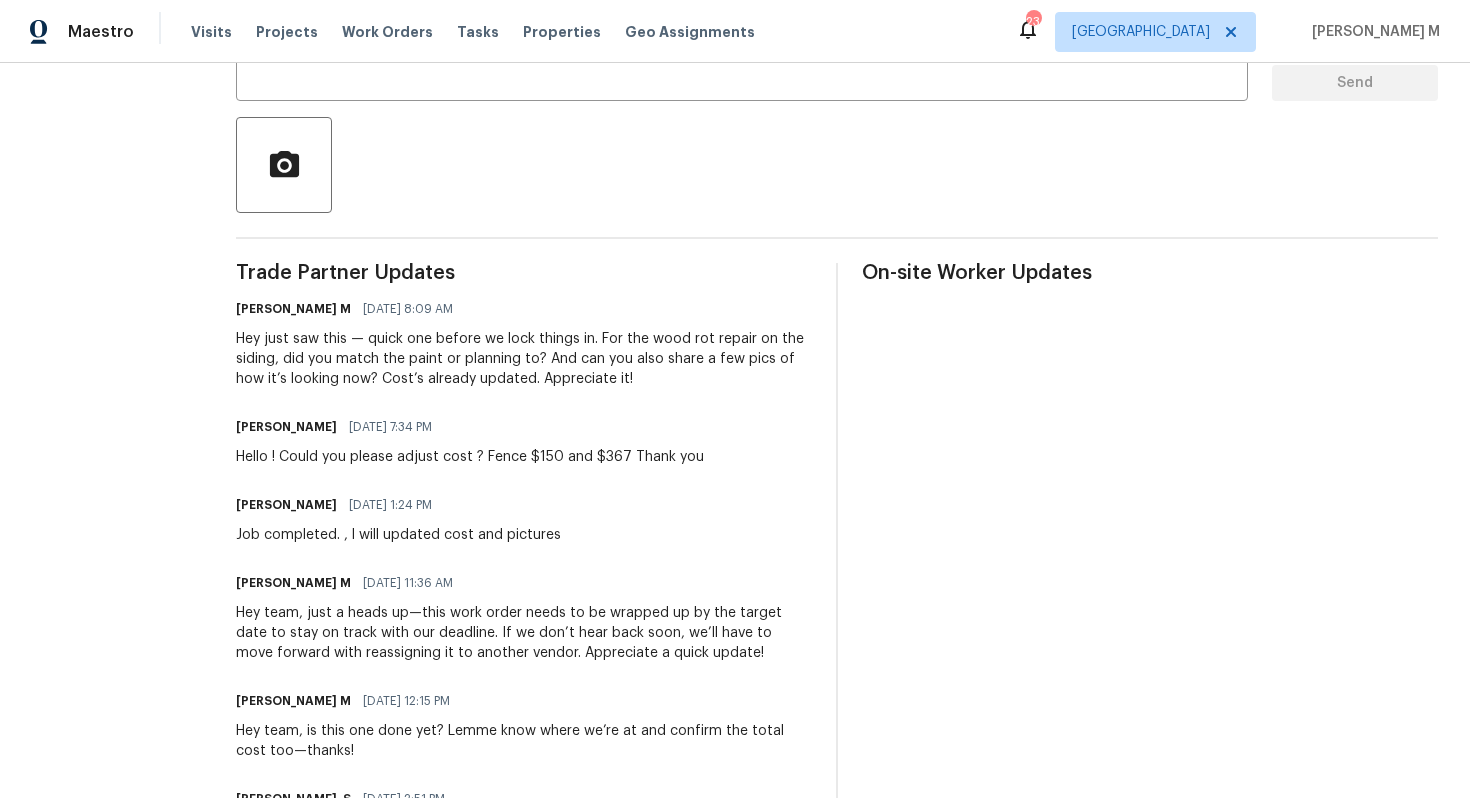 scroll, scrollTop: 0, scrollLeft: 0, axis: both 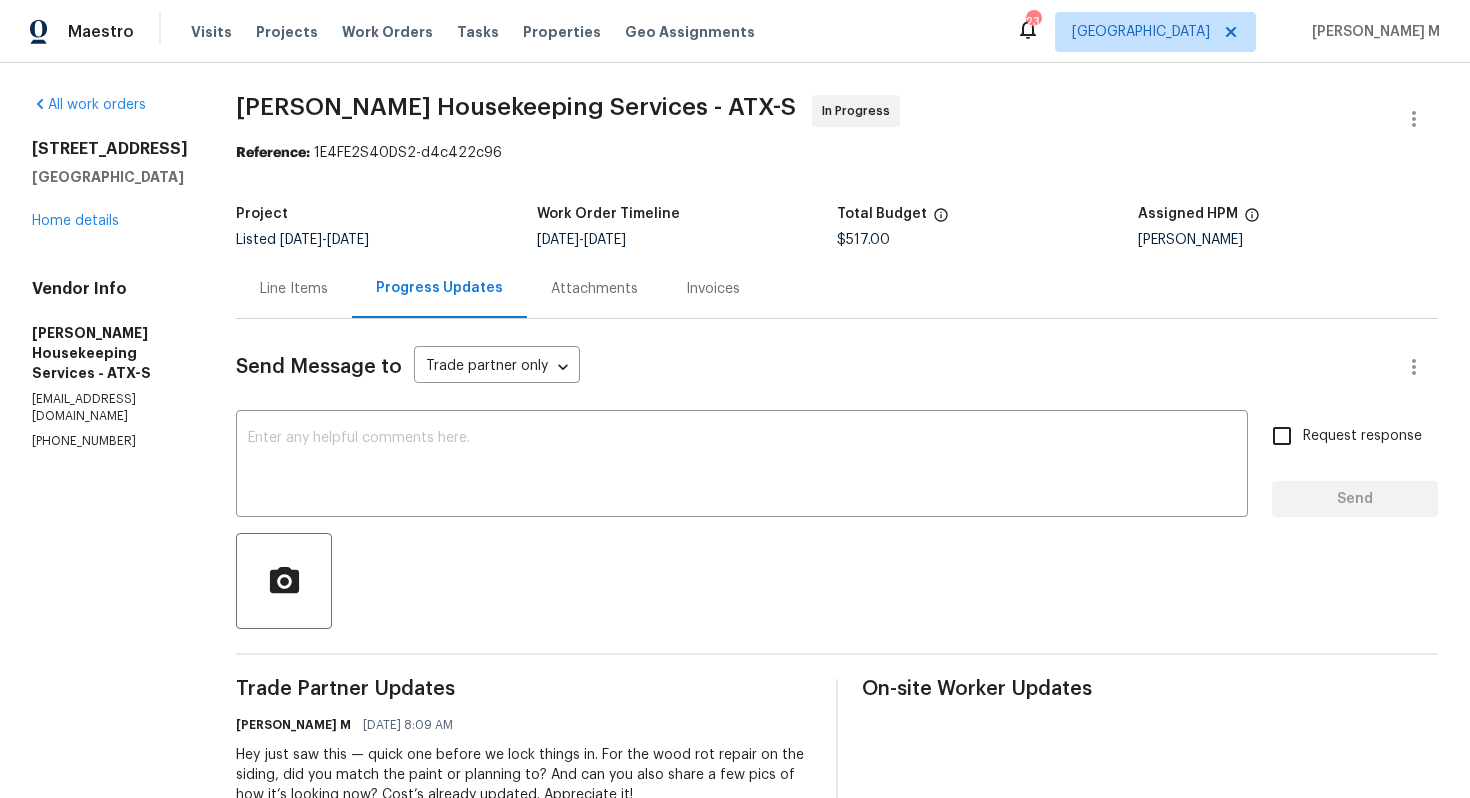 click on "[PHONE_NUMBER]" at bounding box center (110, 441) 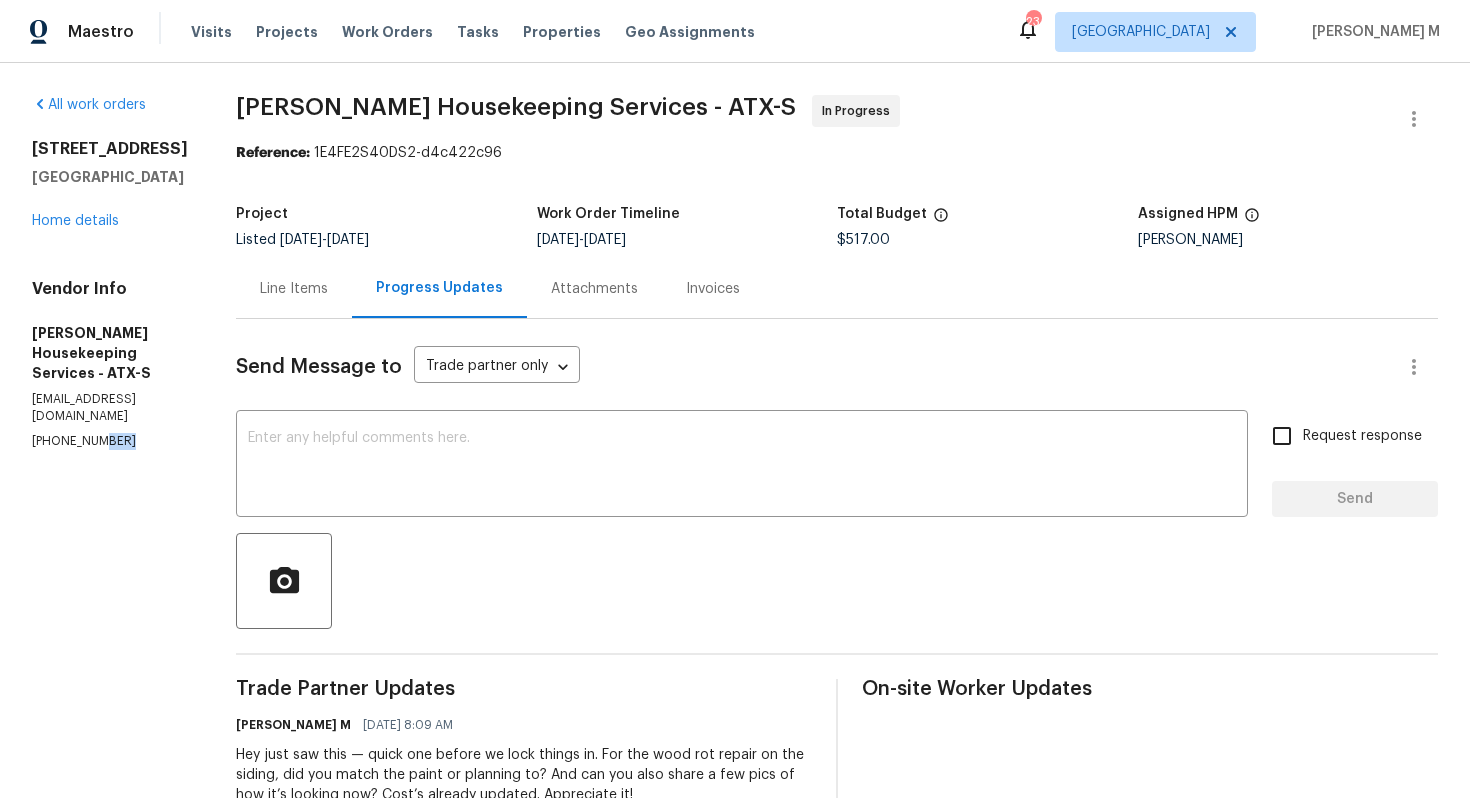 click on "[PHONE_NUMBER]" at bounding box center (110, 441) 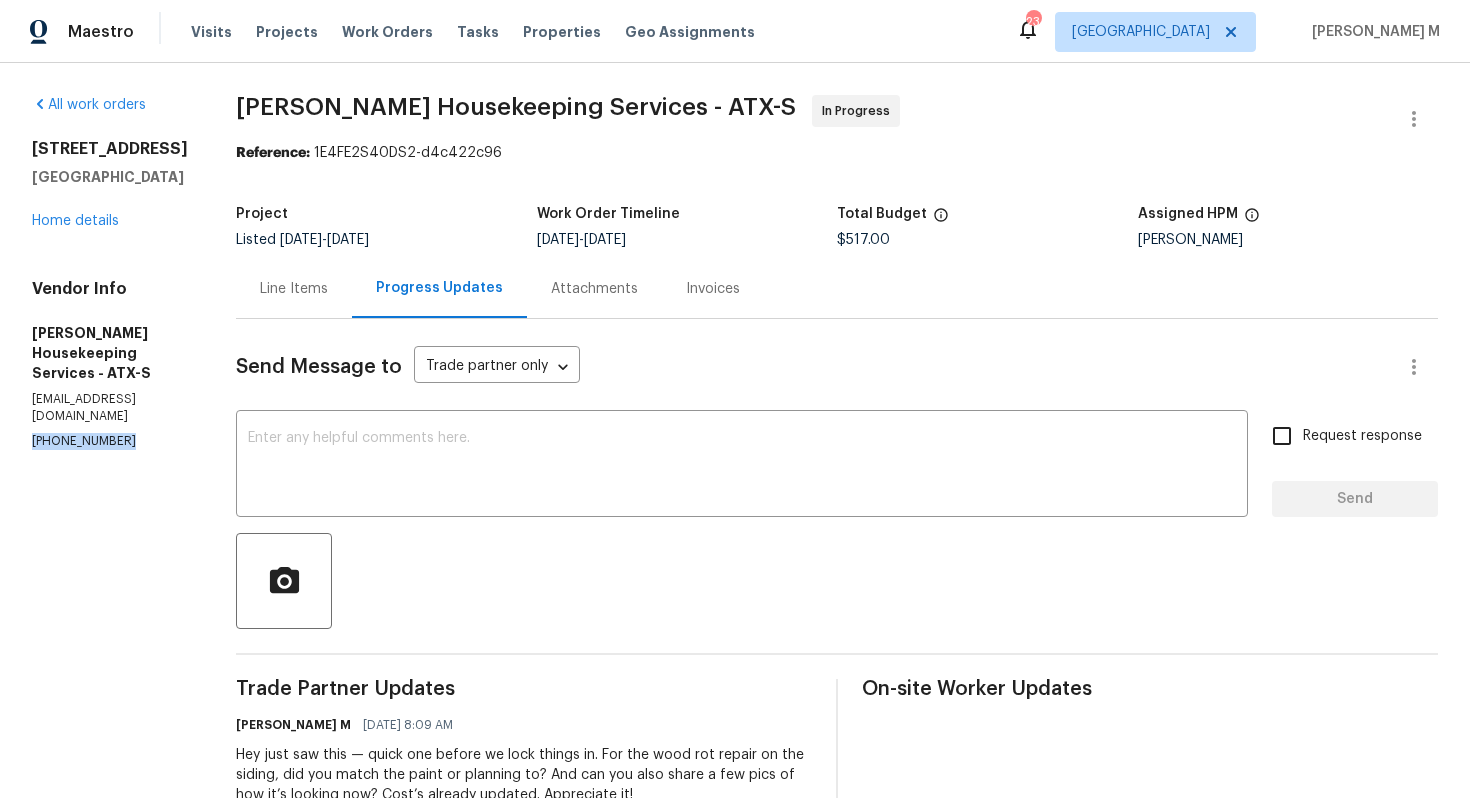 click on "[PHONE_NUMBER]" at bounding box center (110, 441) 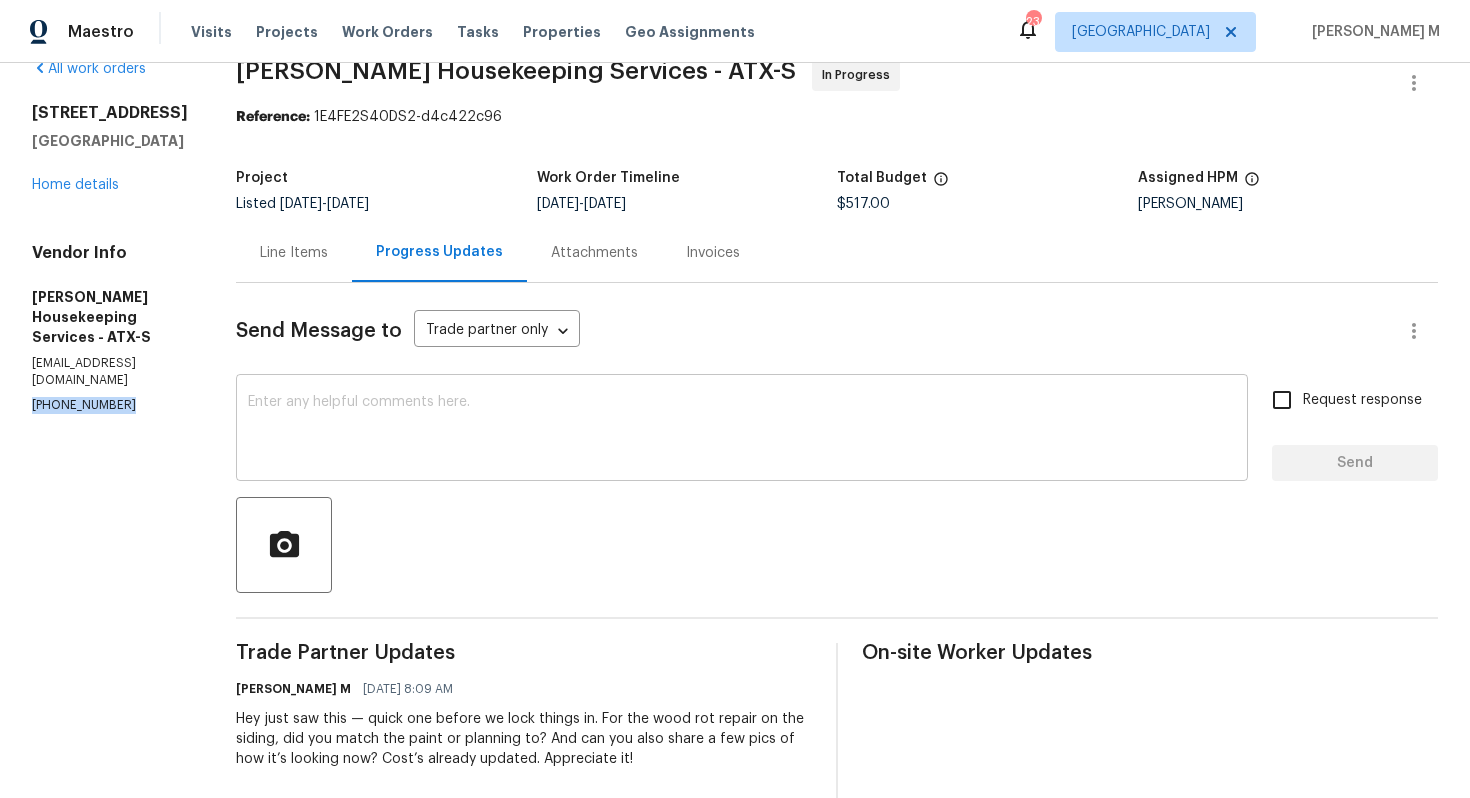 scroll, scrollTop: 48, scrollLeft: 0, axis: vertical 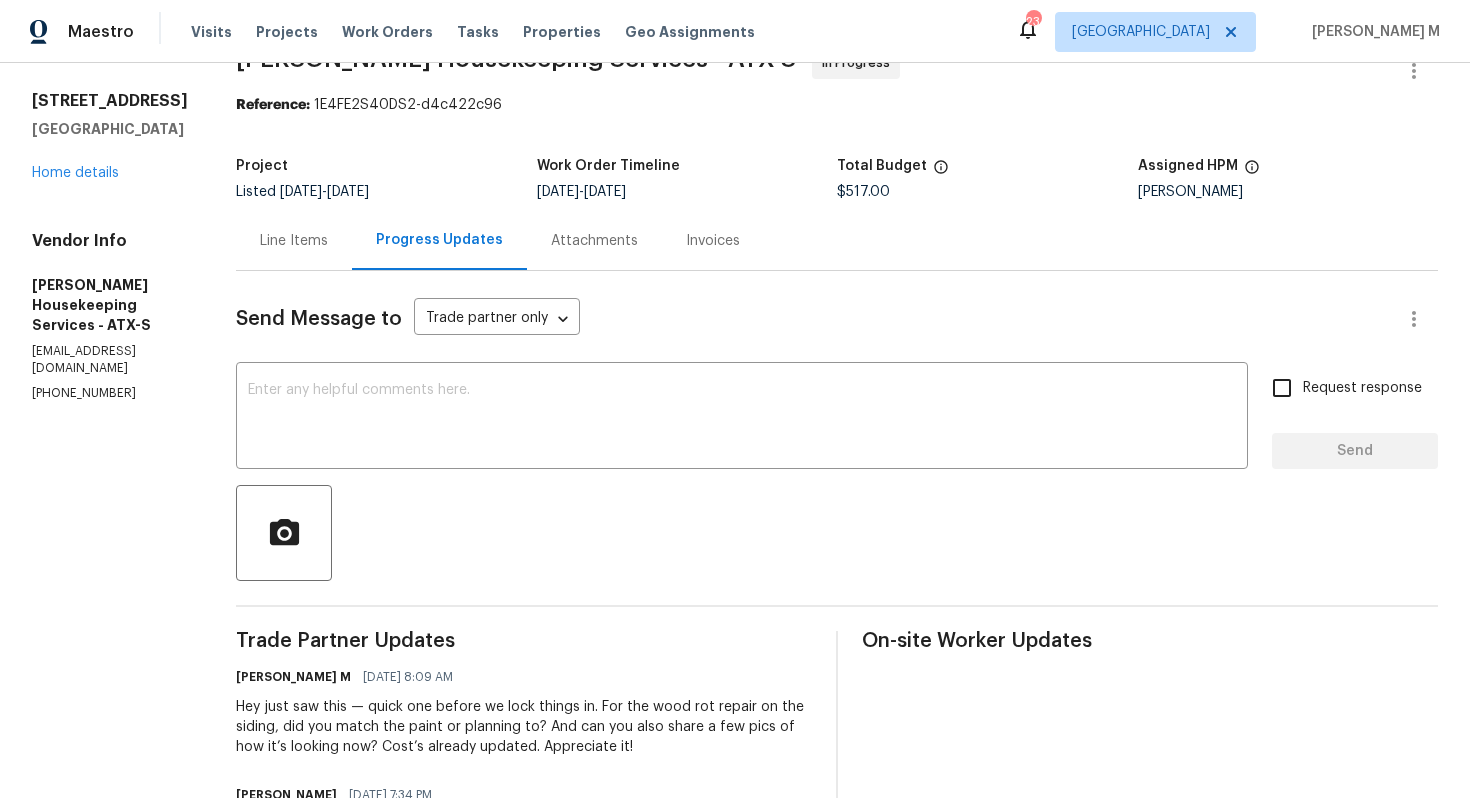 click on "Line Items" at bounding box center [294, 241] 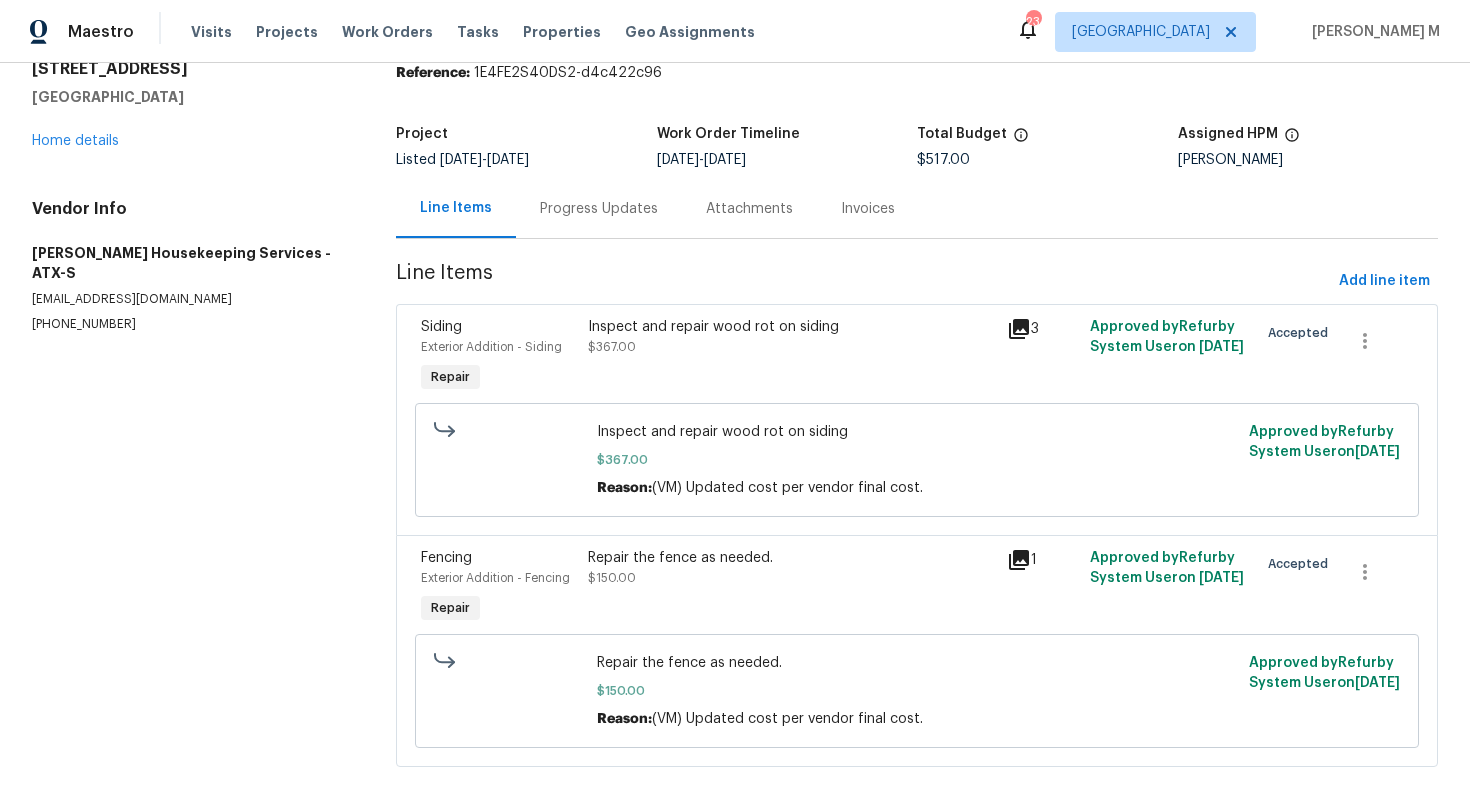 scroll, scrollTop: 0, scrollLeft: 0, axis: both 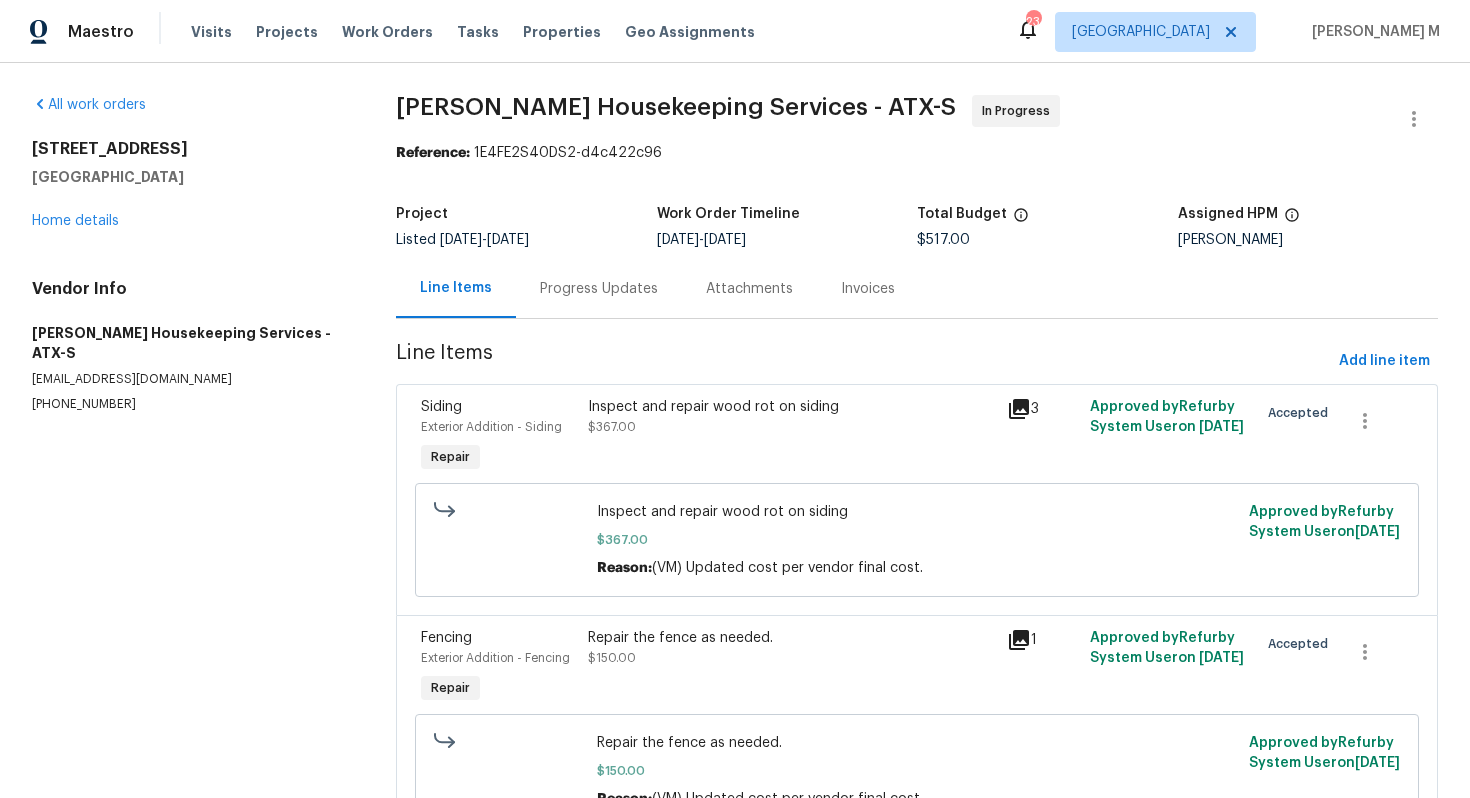 click on "Inspect and repair wood rot on siding" at bounding box center [791, 407] 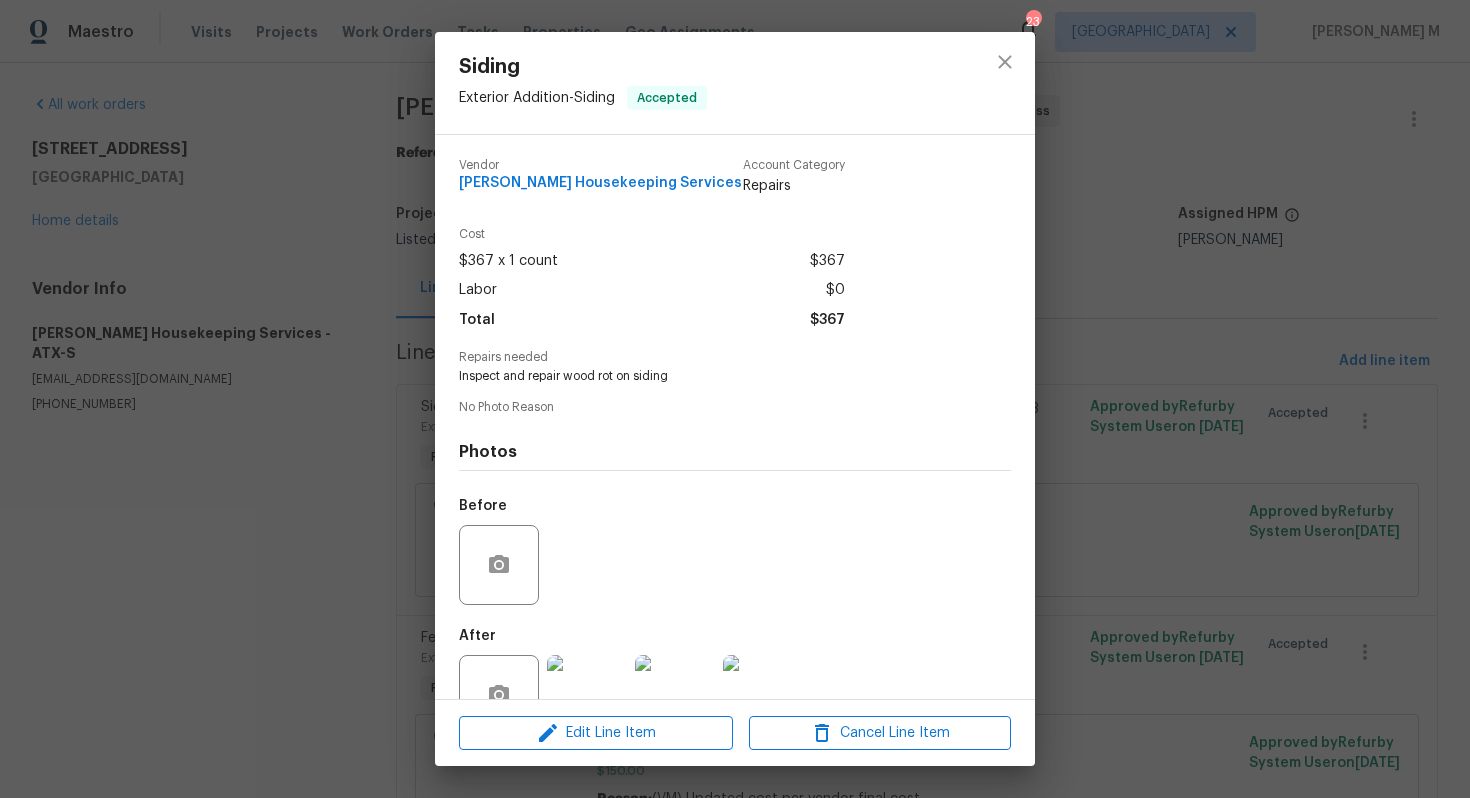 click on "Siding Exterior Addition  -  Siding Accepted Vendor [PERSON_NAME] Housekeeping Services Account Category Repairs Cost $367 x 1 count $367 Labor $0 Total $367 Repairs needed Inspect and repair wood rot on siding No Photo Reason   Photos Before After  Edit Line Item  Cancel Line Item" at bounding box center (735, 399) 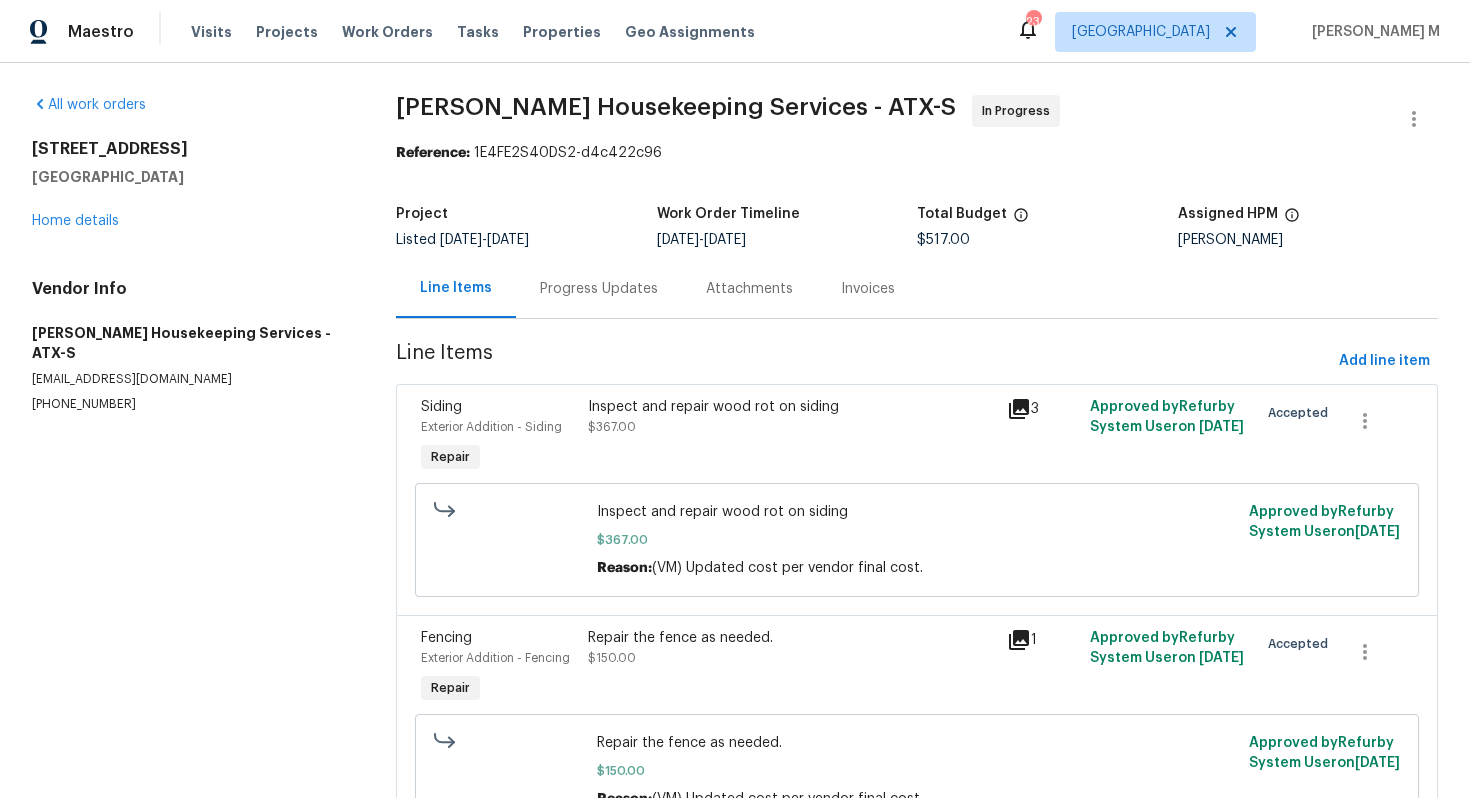 scroll, scrollTop: 80, scrollLeft: 0, axis: vertical 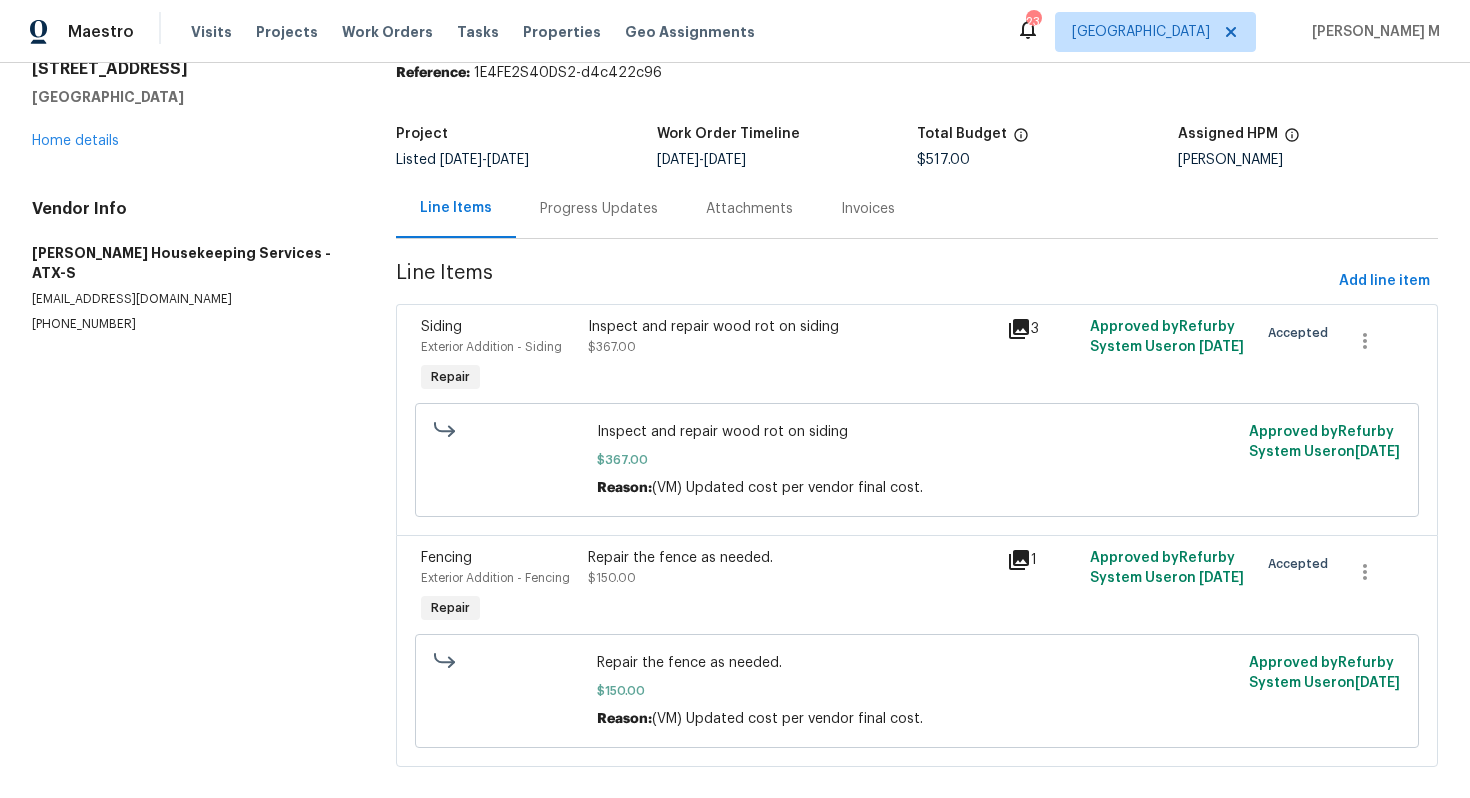 click on "Progress Updates" at bounding box center [599, 209] 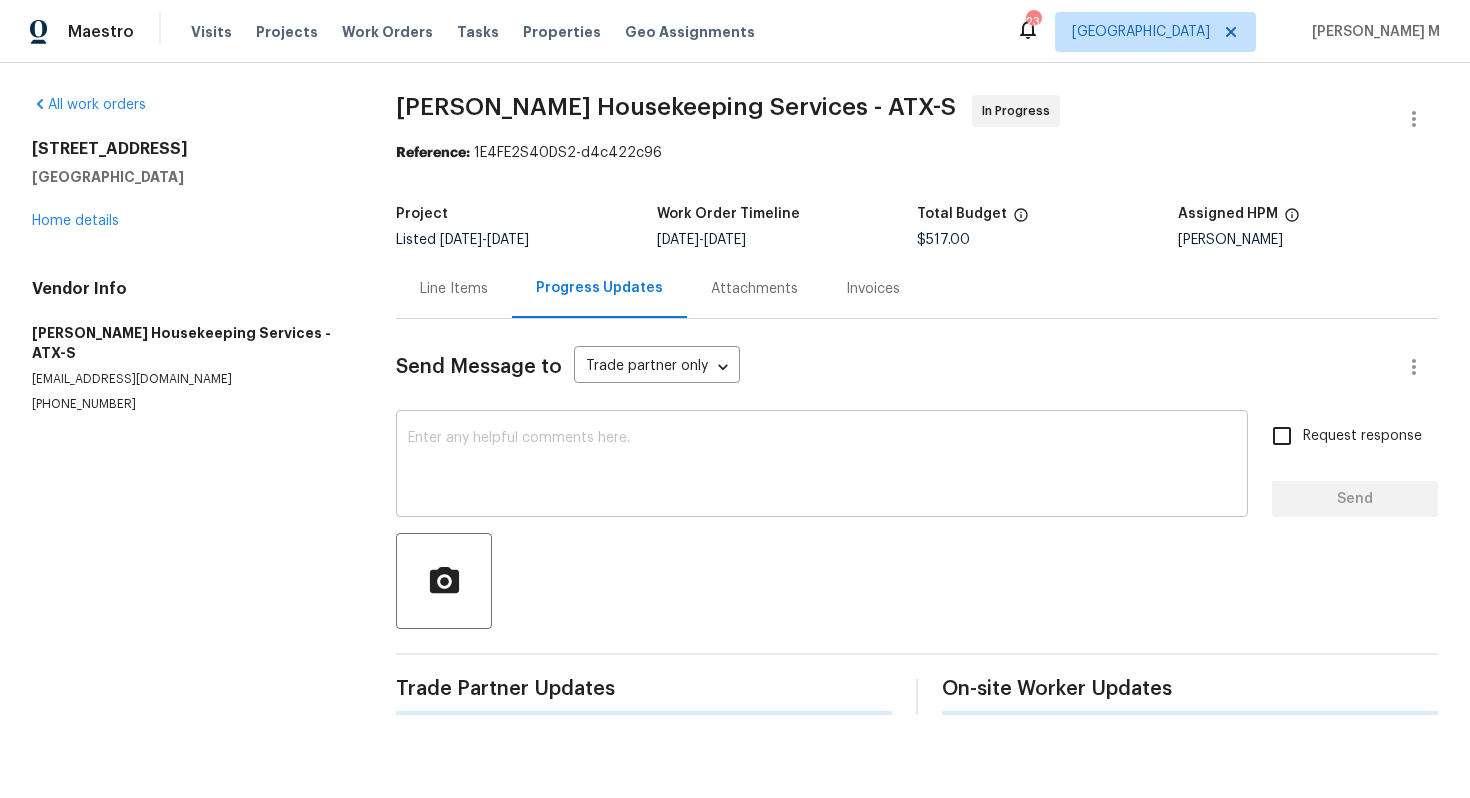 click at bounding box center (822, 466) 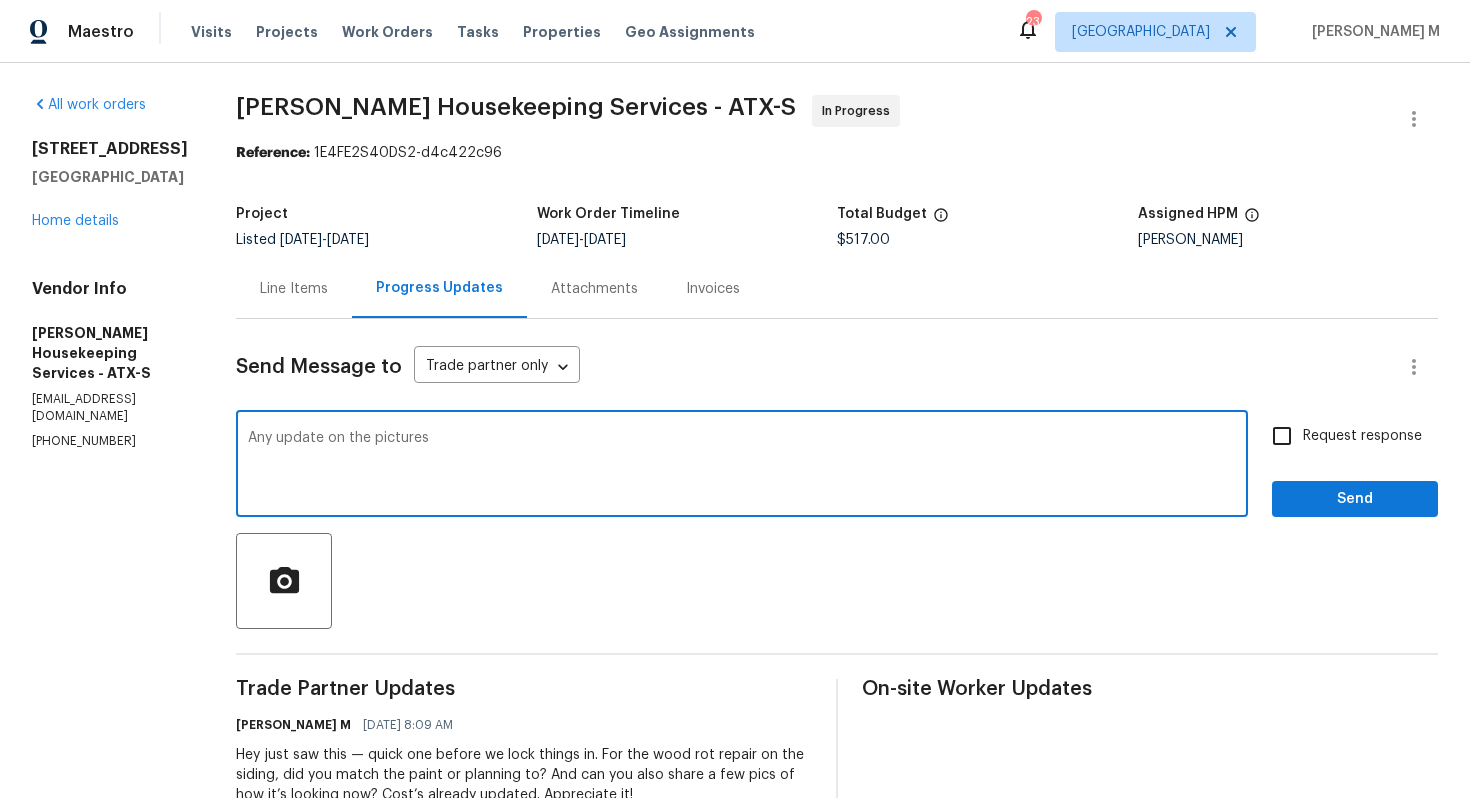 type on "Any update on the pictures?" 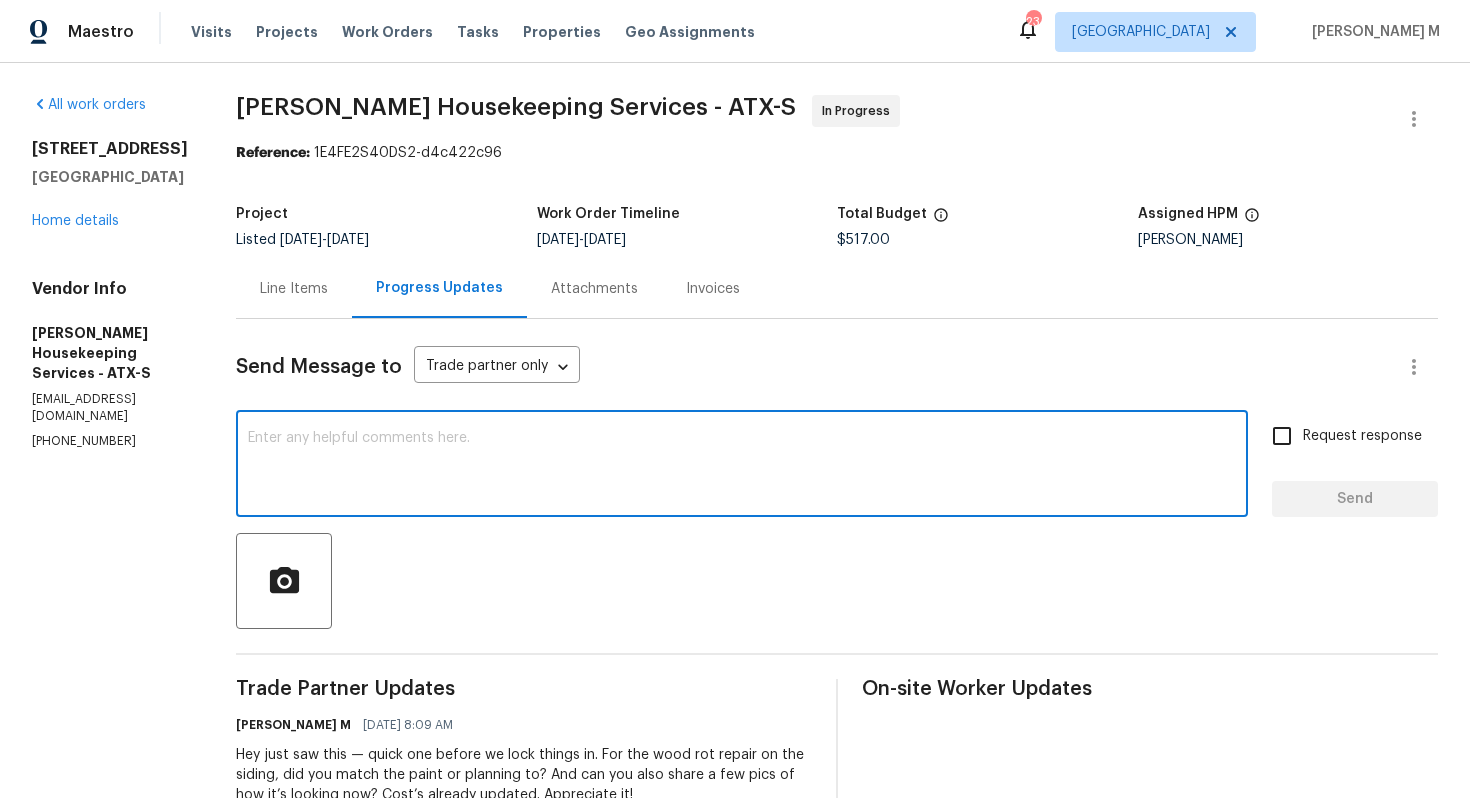 click at bounding box center [742, 466] 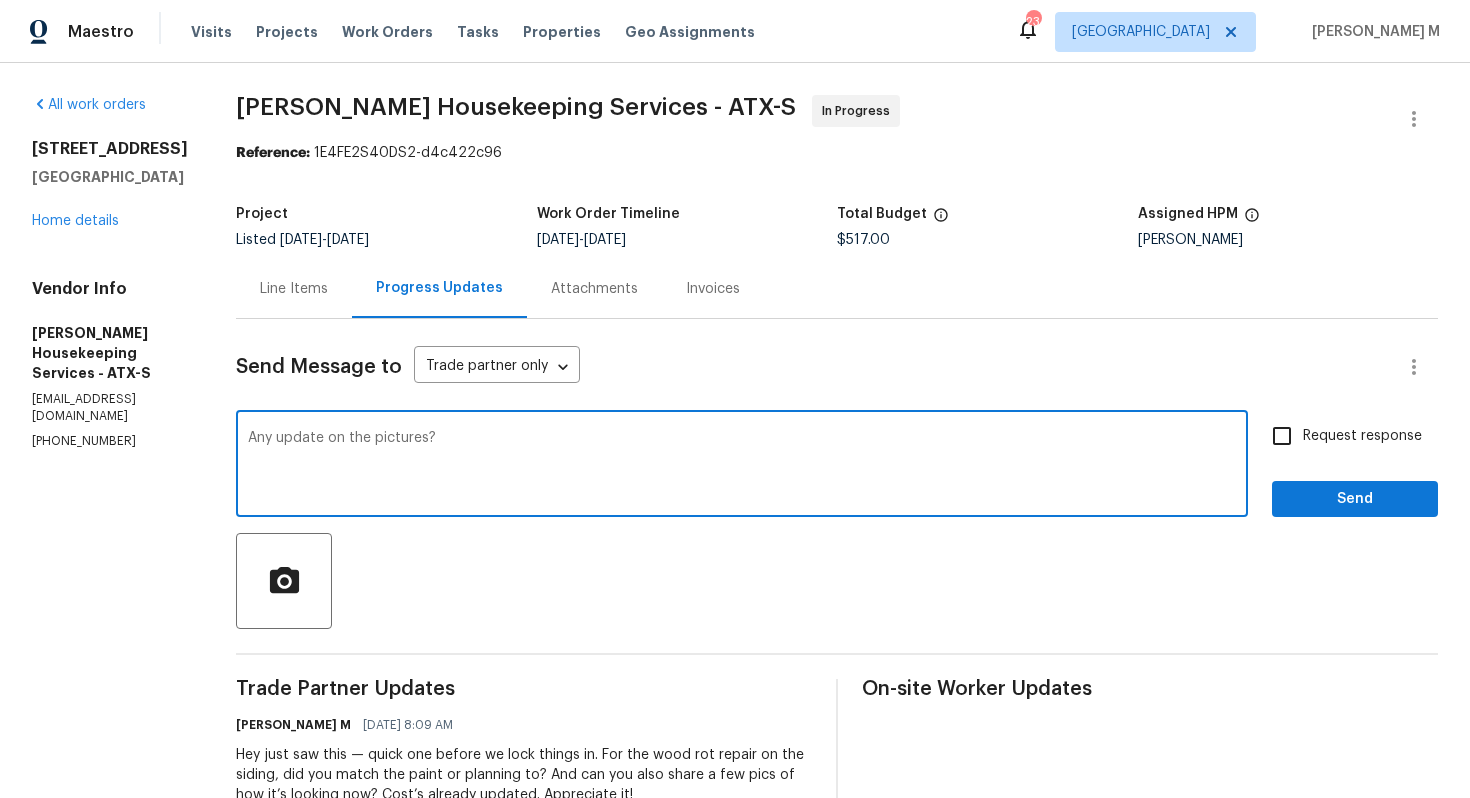type on "Any update on the pictures?" 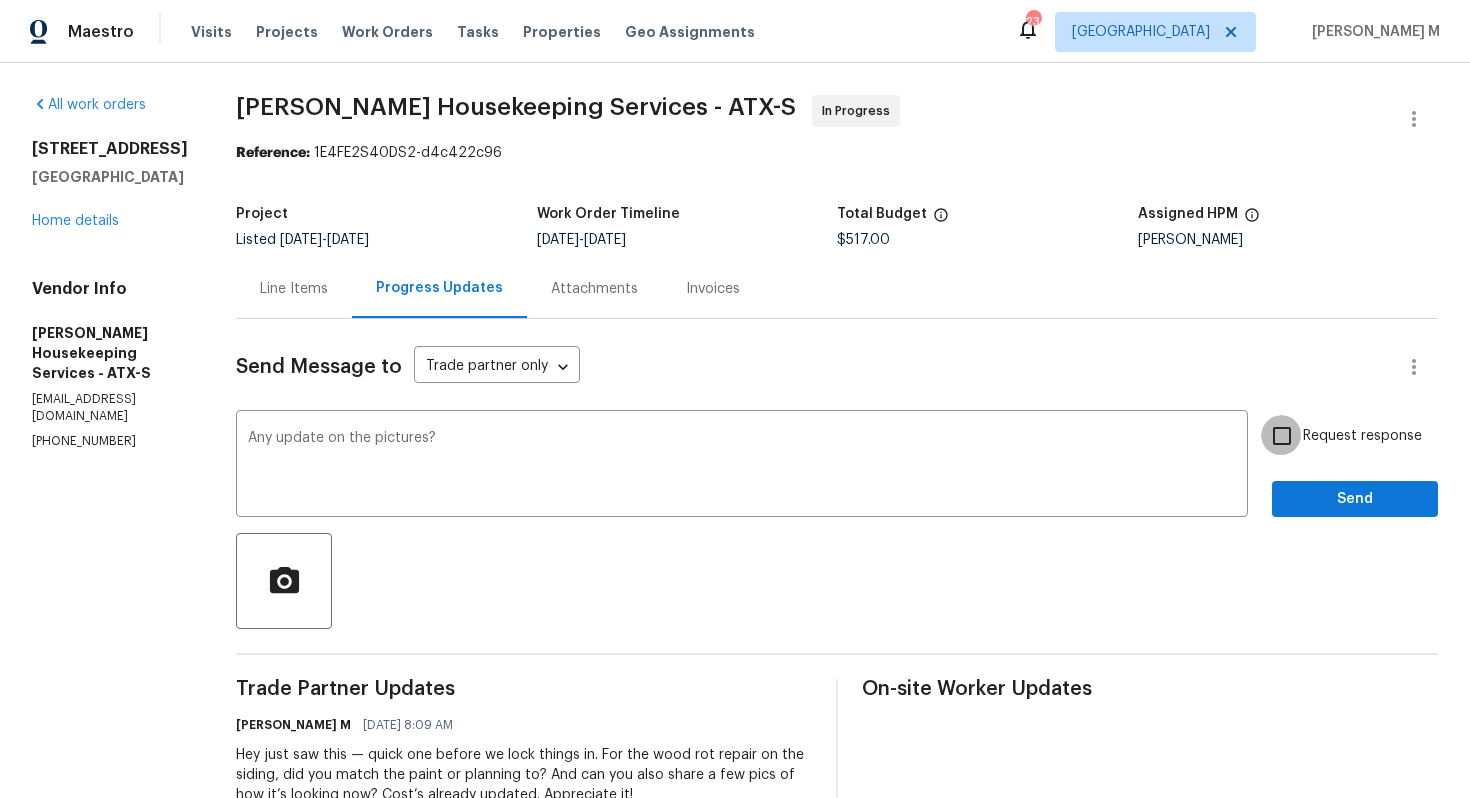 click on "Request response" at bounding box center (1282, 436) 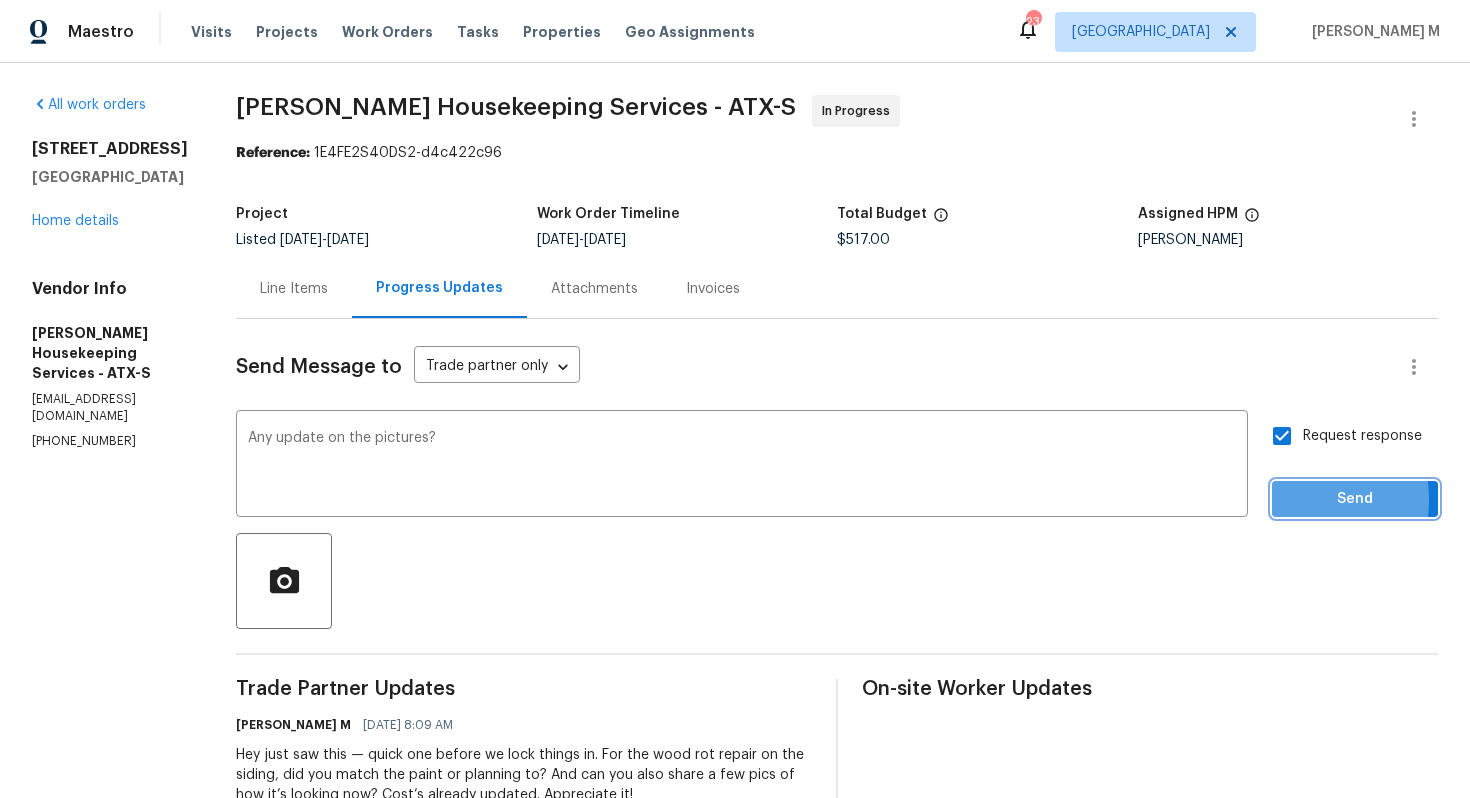 click on "Send" at bounding box center (1355, 499) 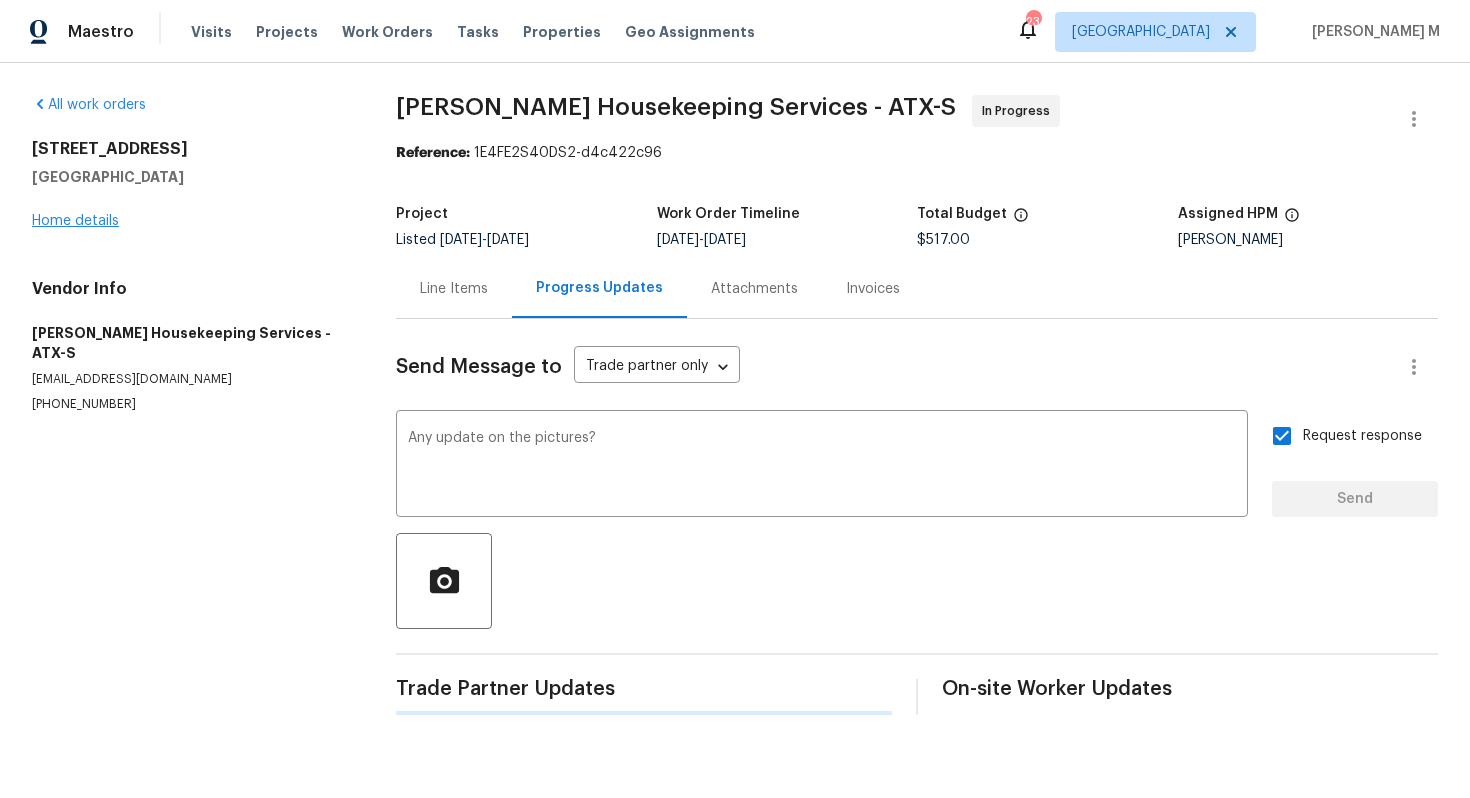 type 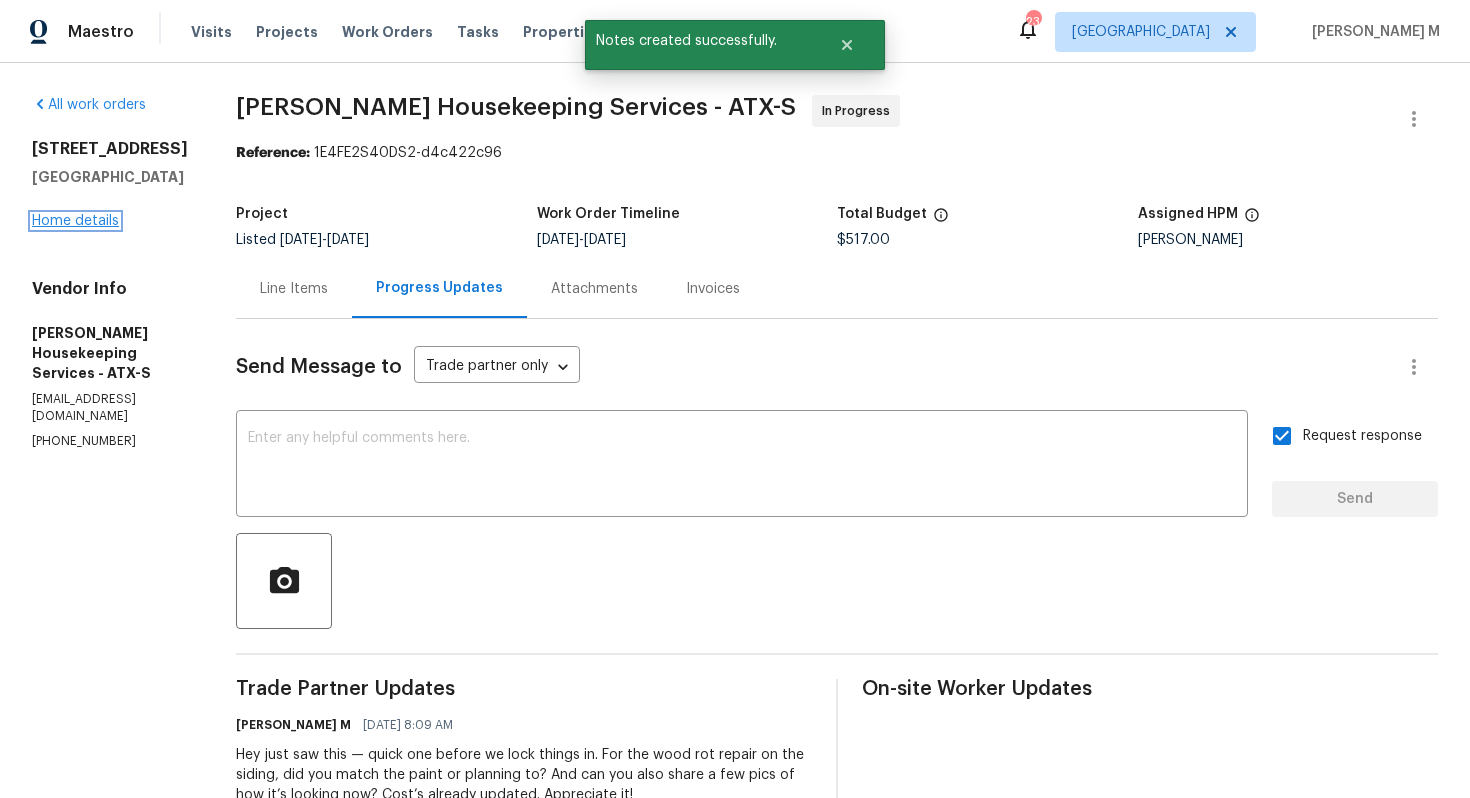click on "Home details" at bounding box center (75, 221) 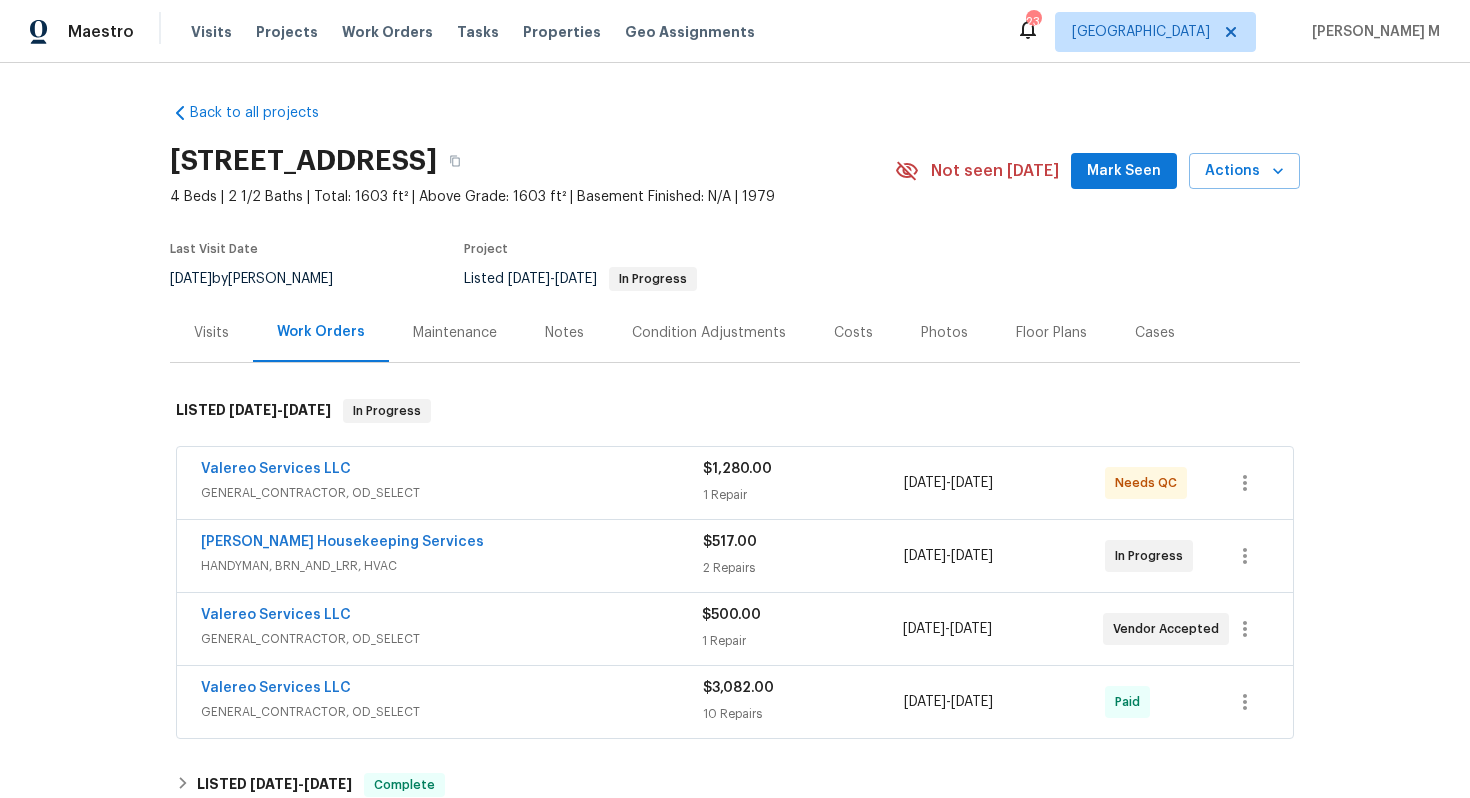 click on "Valereo Services LLC GENERAL_CONTRACTOR, OD_SELECT $500.00 1 Repair 7/16/2025  -  8/6/2025 Vendor Accepted" at bounding box center (735, 629) 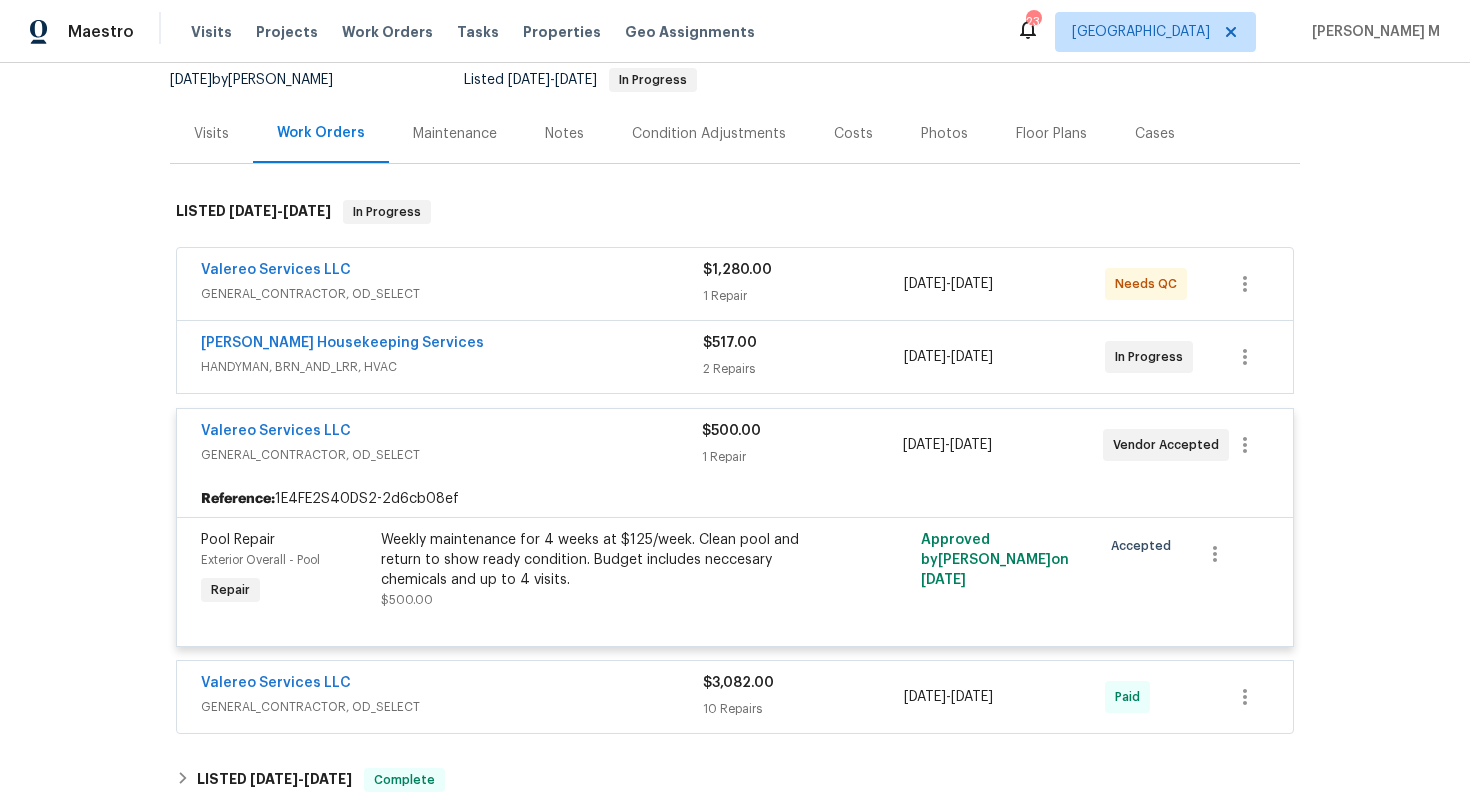 scroll, scrollTop: 228, scrollLeft: 0, axis: vertical 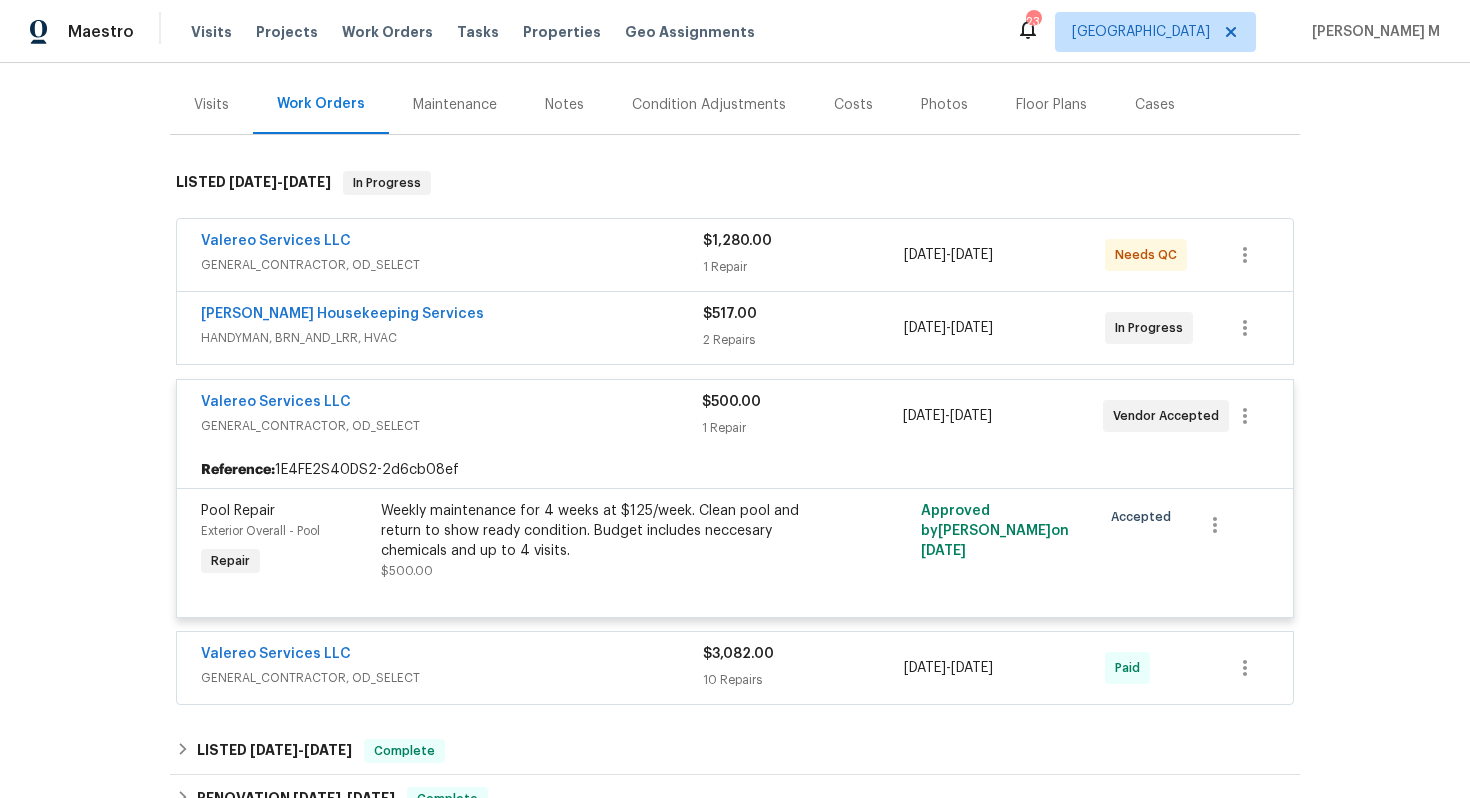 click on "GENERAL_CONTRACTOR, OD_SELECT" at bounding box center [452, 265] 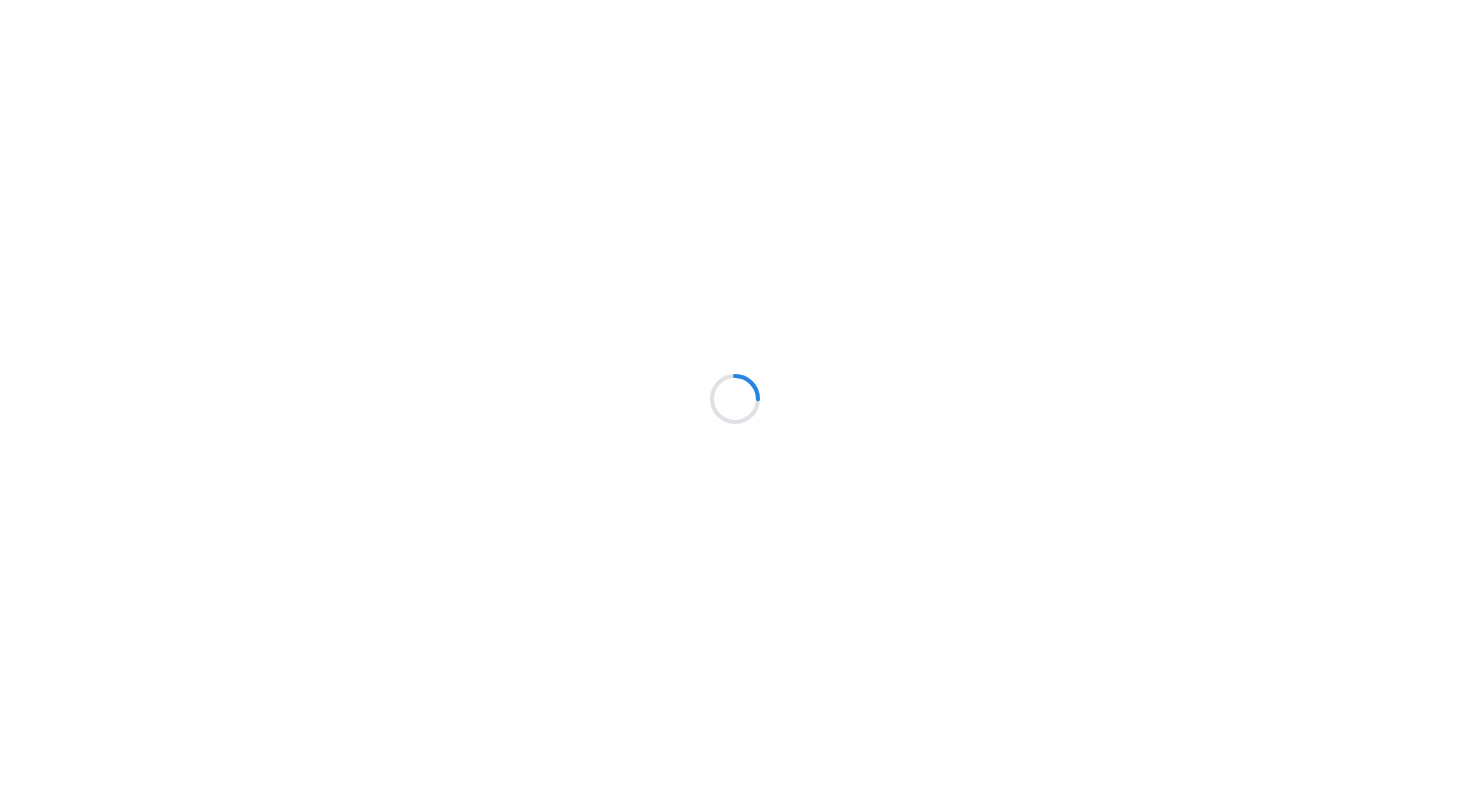 scroll, scrollTop: 0, scrollLeft: 0, axis: both 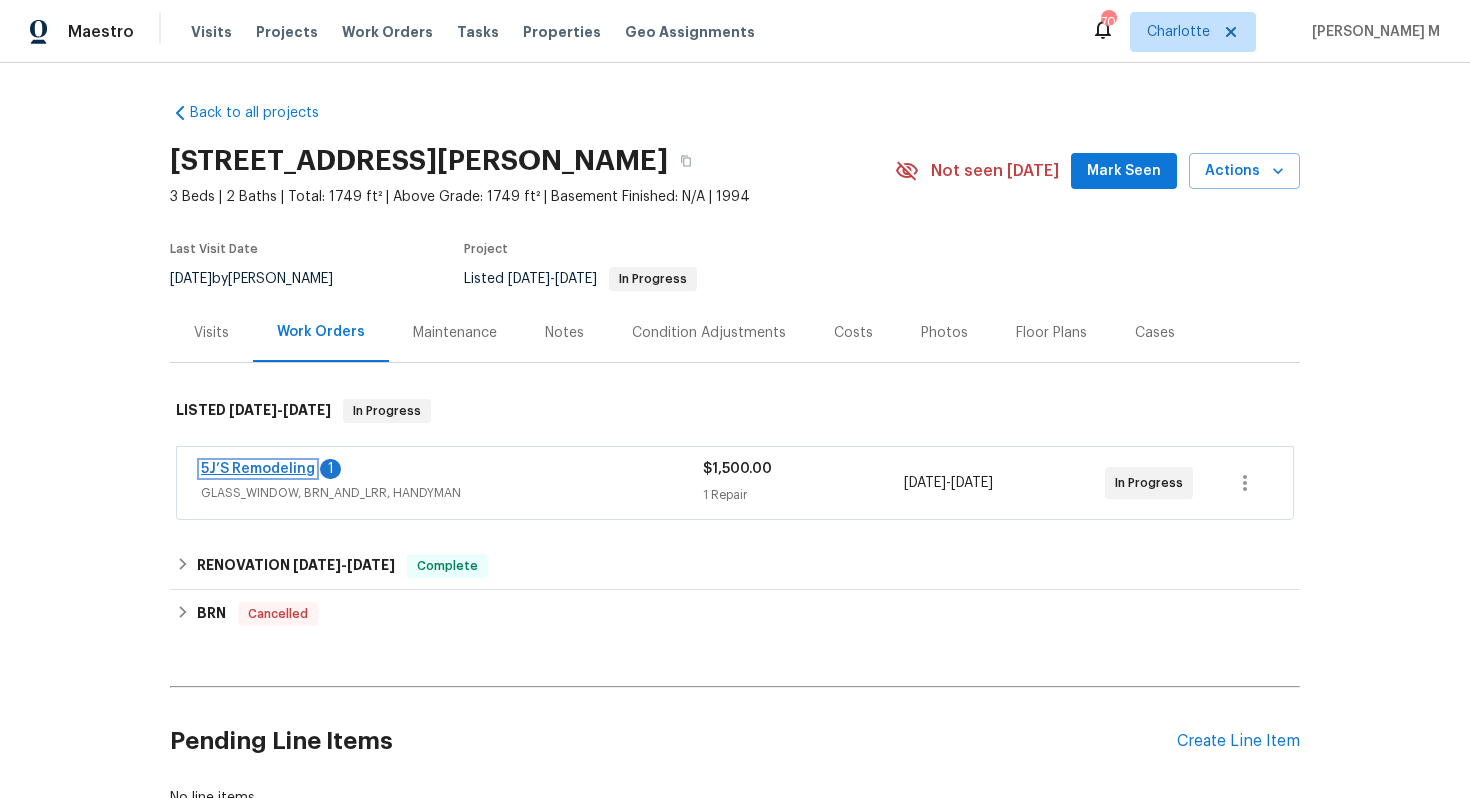 click on "5J’S Remodeling" at bounding box center (258, 469) 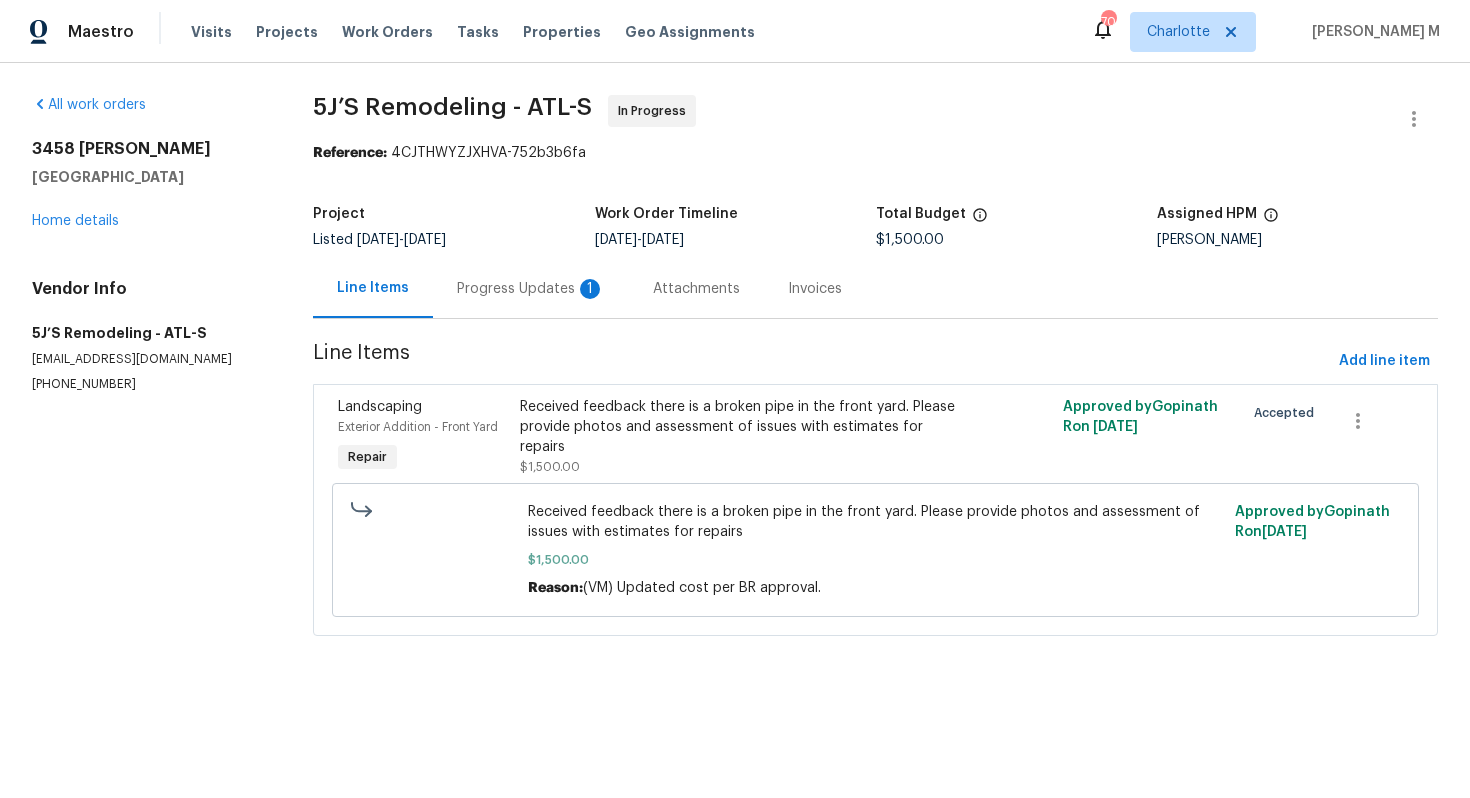 click on "Progress Updates 1" at bounding box center (531, 288) 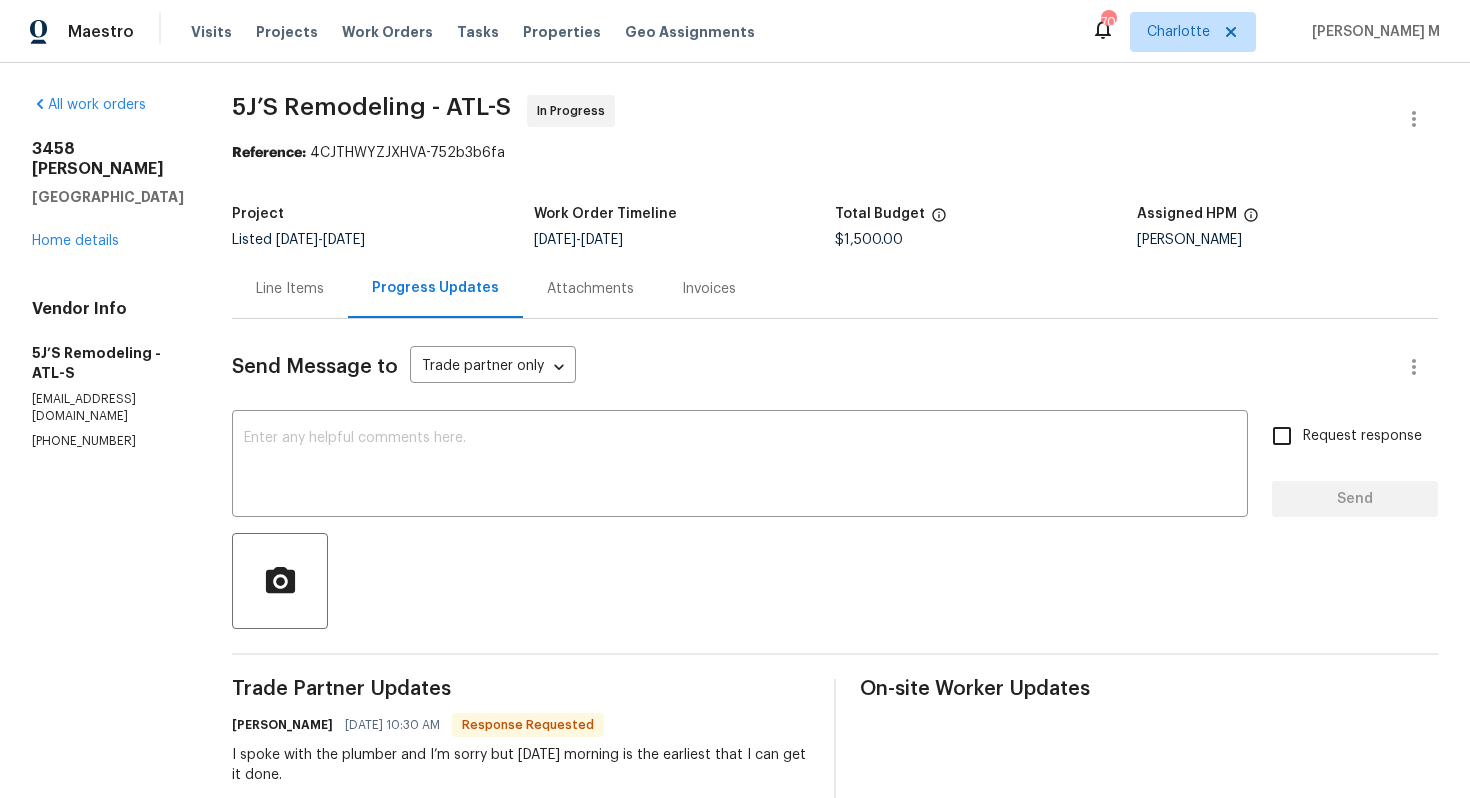 scroll, scrollTop: 155, scrollLeft: 0, axis: vertical 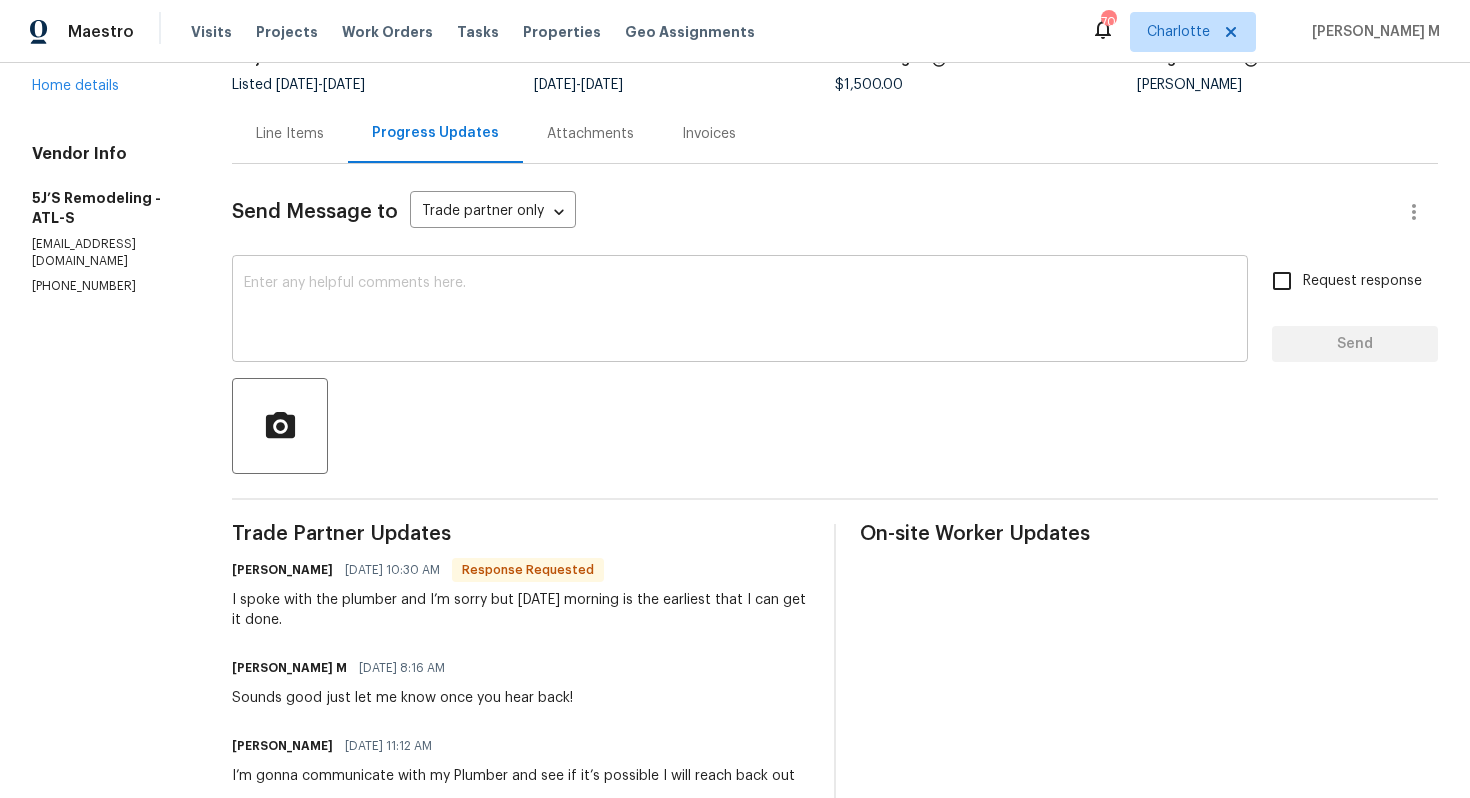 click at bounding box center (740, 311) 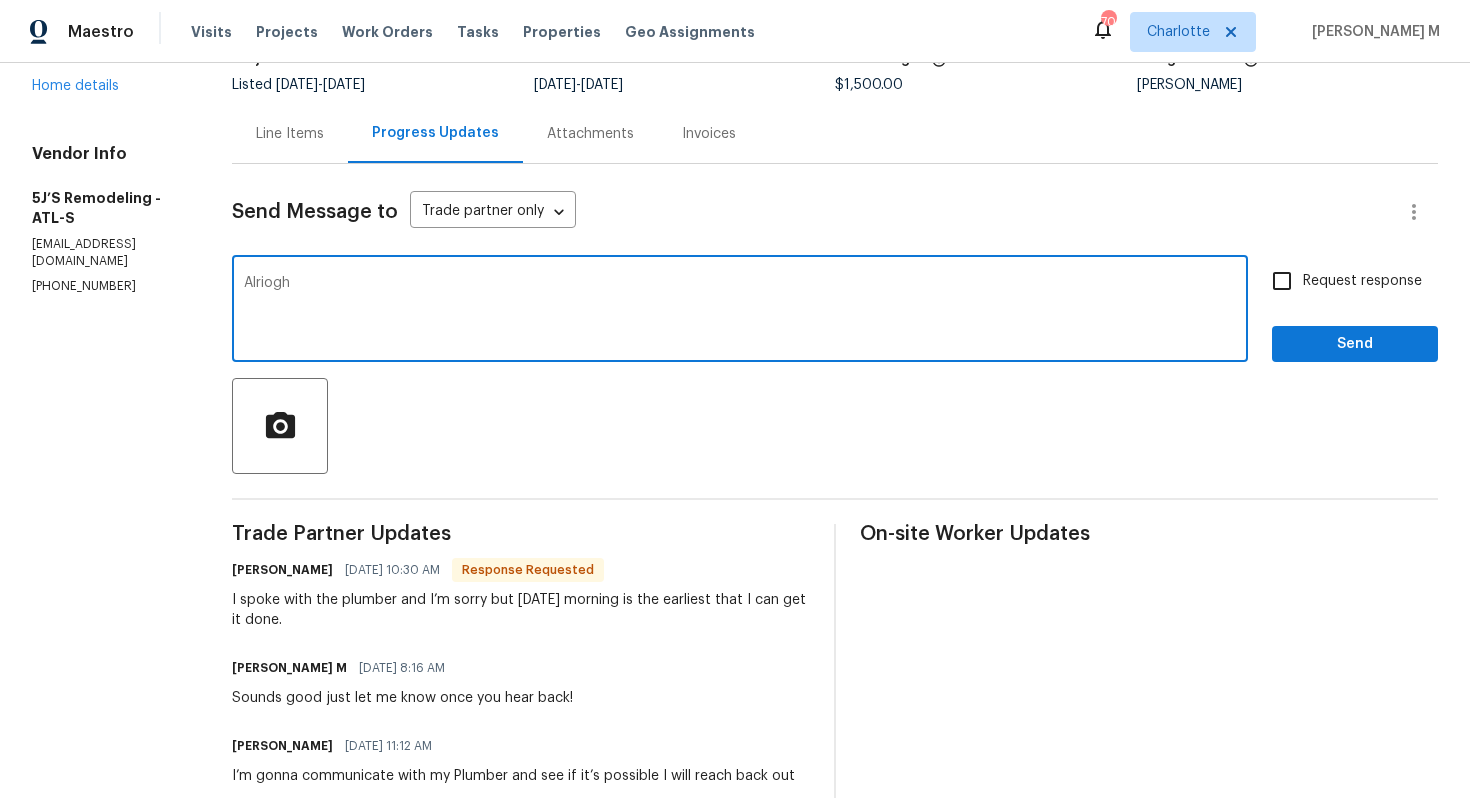 type on "Alrioght" 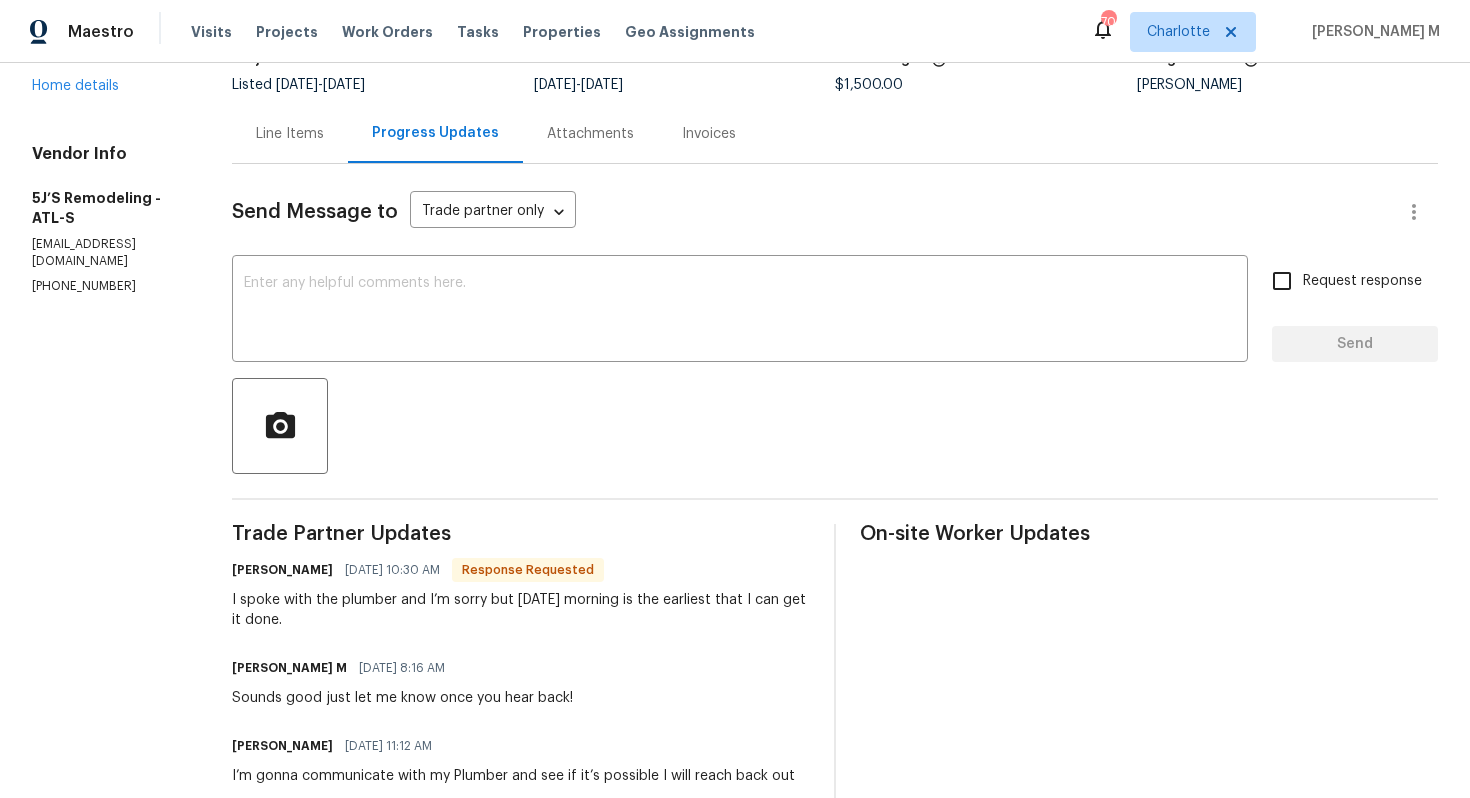 click on "I spoke with the plumber and I’m sorry but Saturday morning is the earliest that I can get it done." at bounding box center [521, 610] 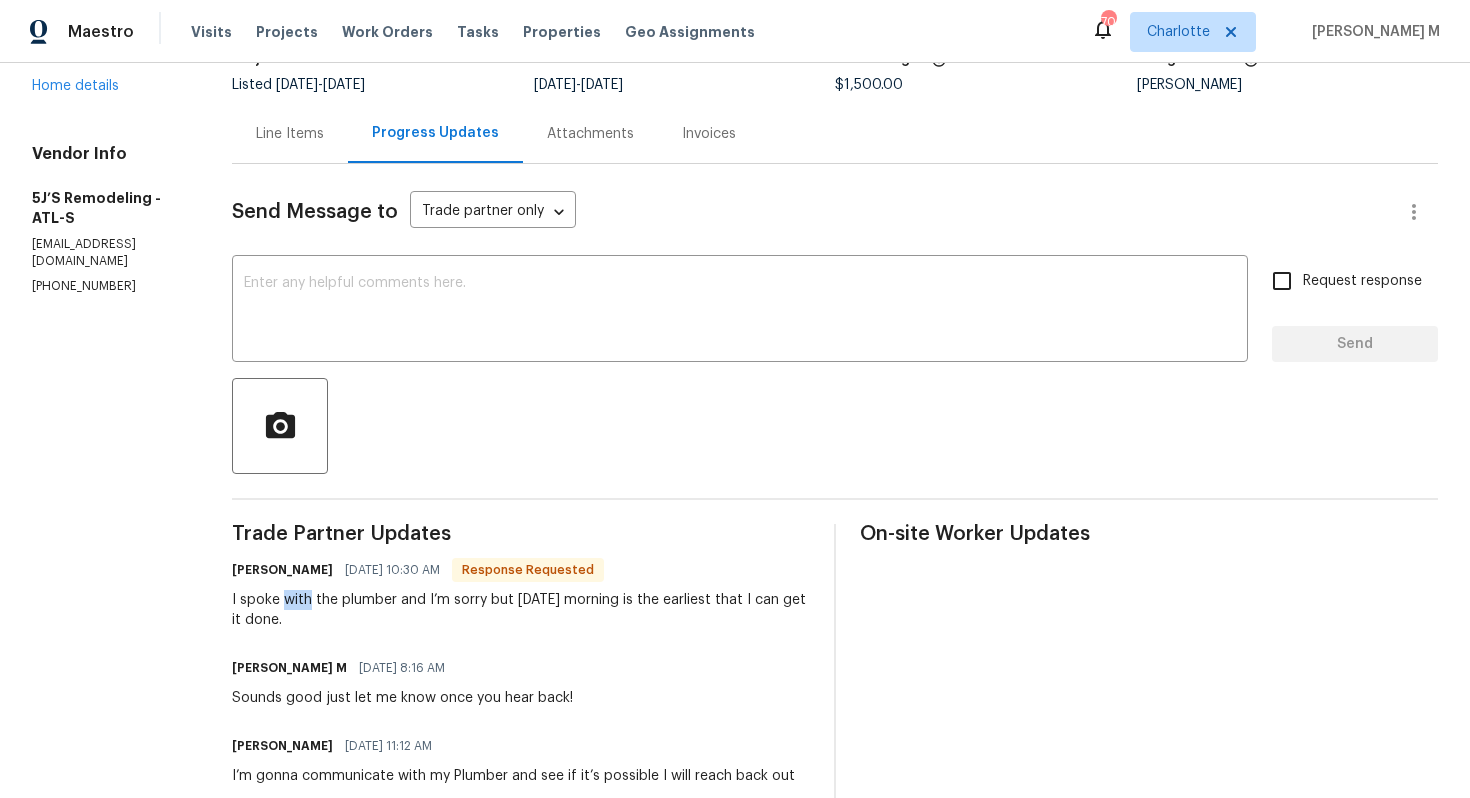 click on "I spoke with the plumber and I’m sorry but Saturday morning is the earliest that I can get it done." at bounding box center [521, 610] 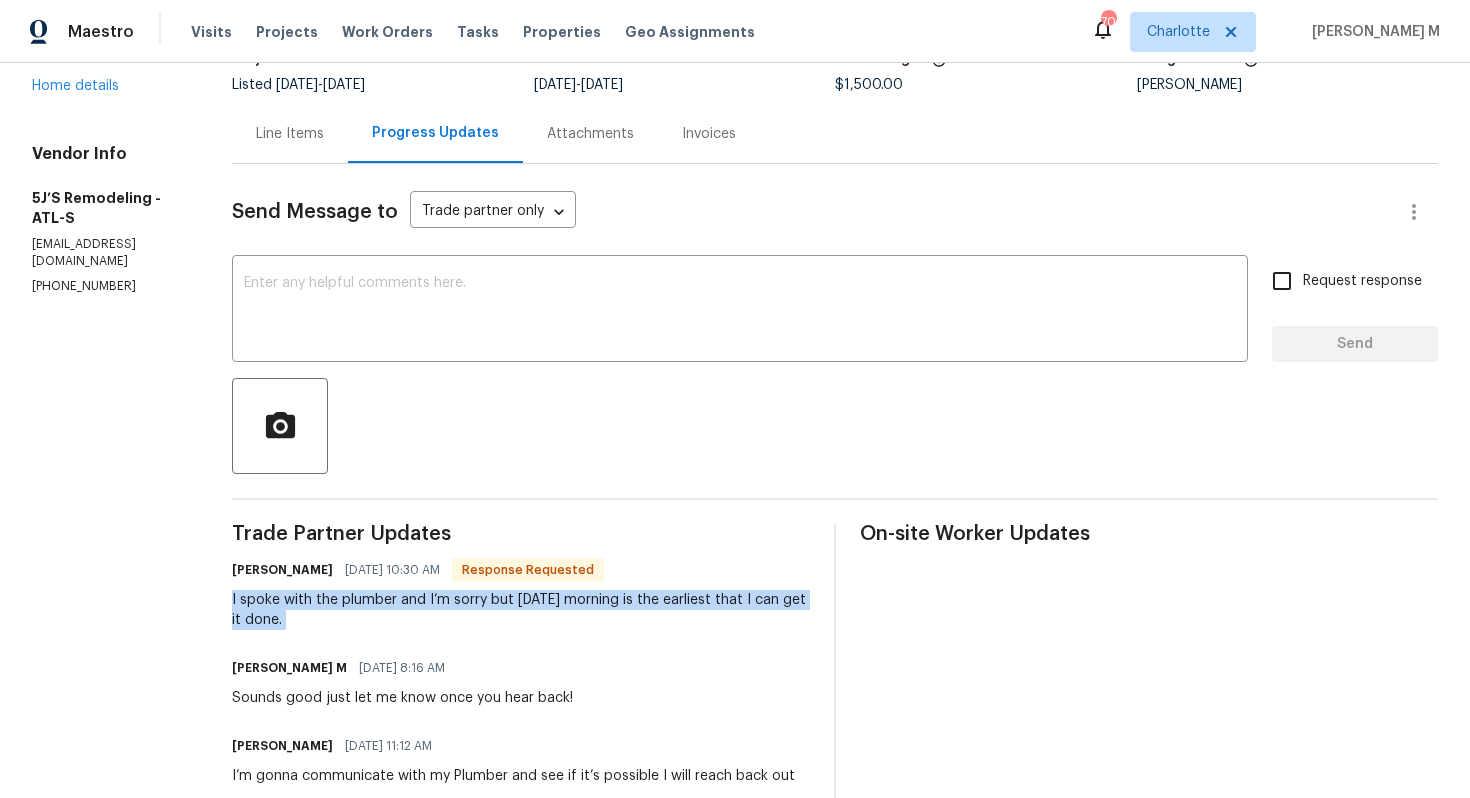 click on "I spoke with the plumber and I’m sorry but Saturday morning is the earliest that I can get it done." at bounding box center [521, 610] 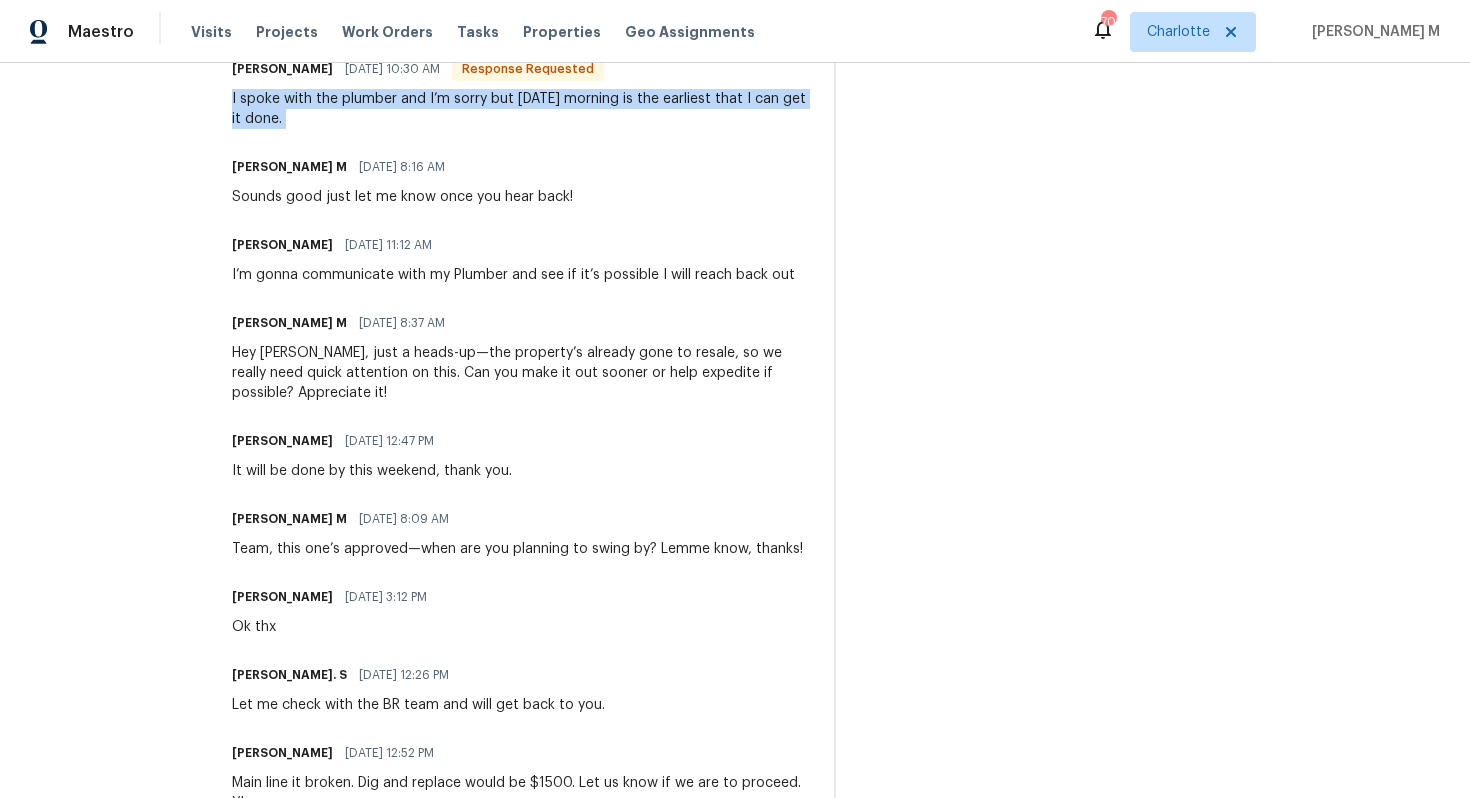 scroll, scrollTop: 0, scrollLeft: 0, axis: both 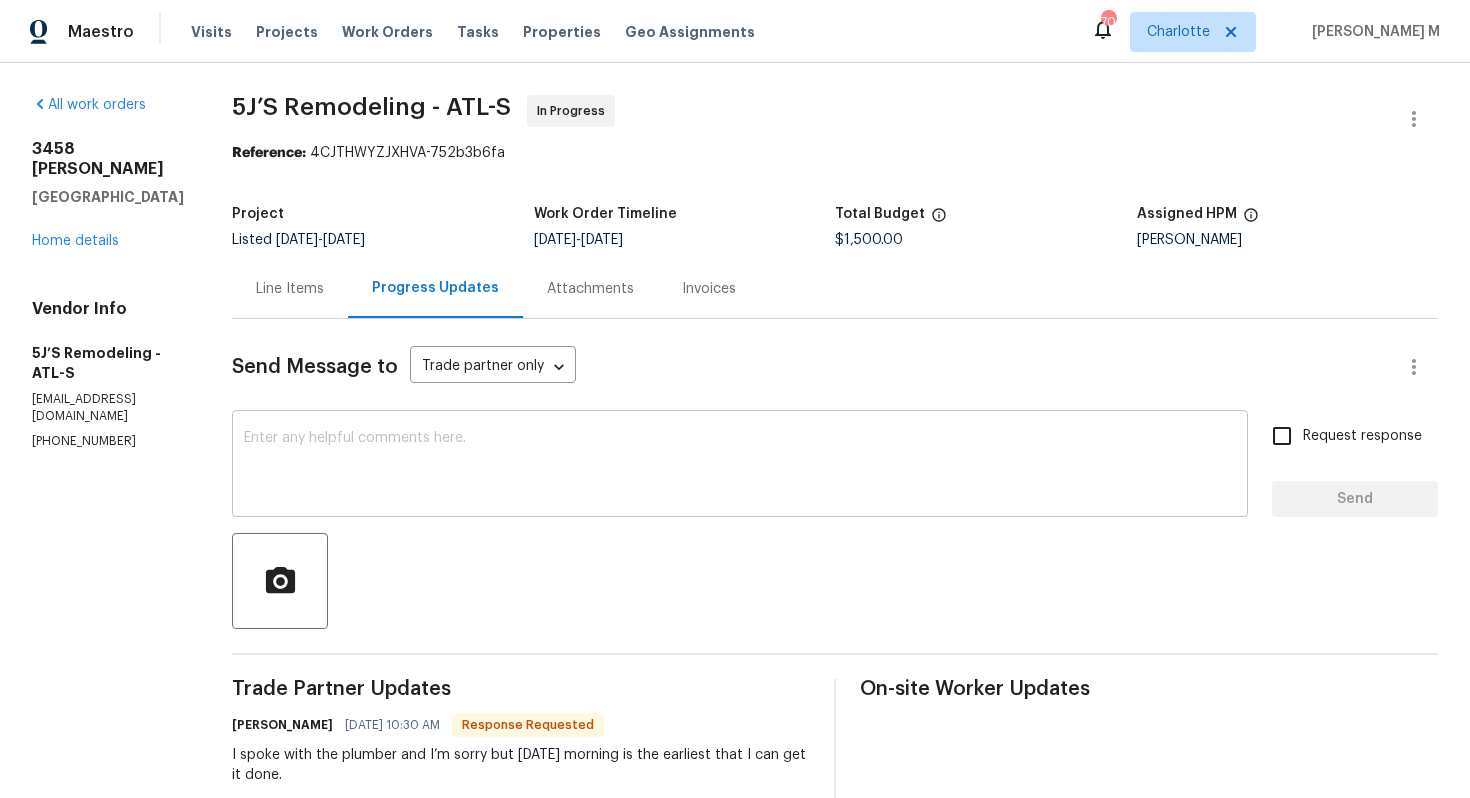 click at bounding box center [740, 466] 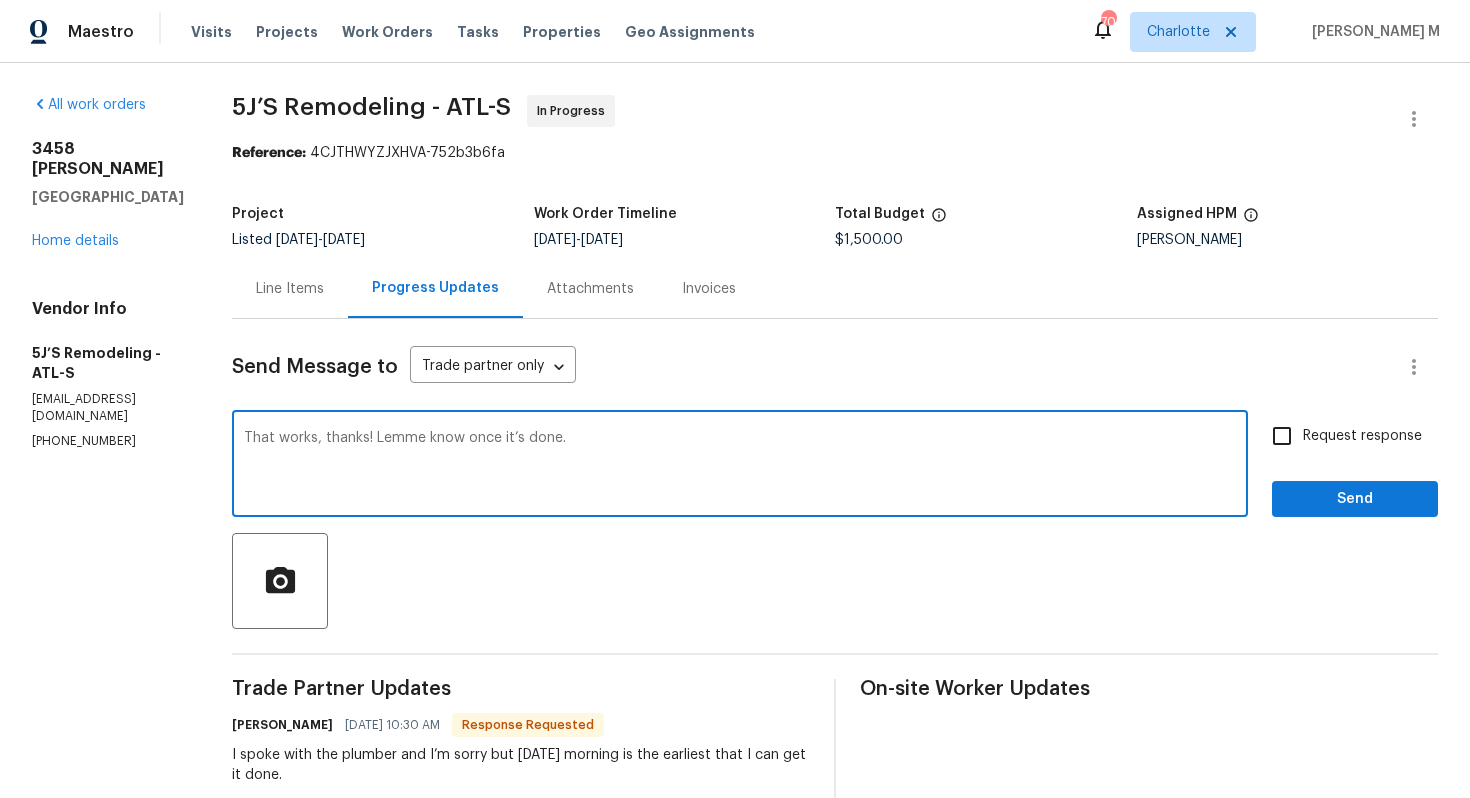 type on "That works, thanks! Lemme know once it’s done." 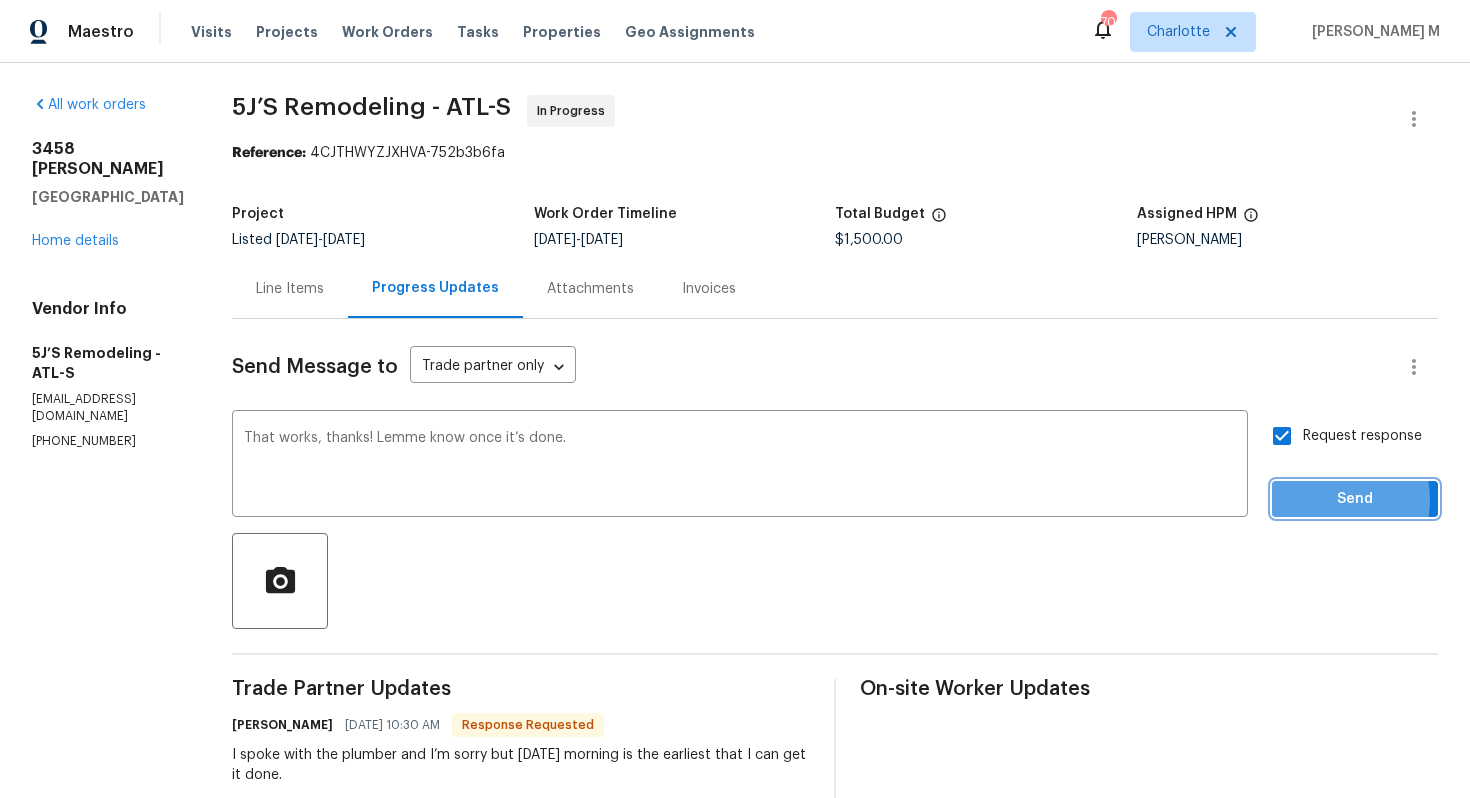 click on "Send" at bounding box center (1355, 499) 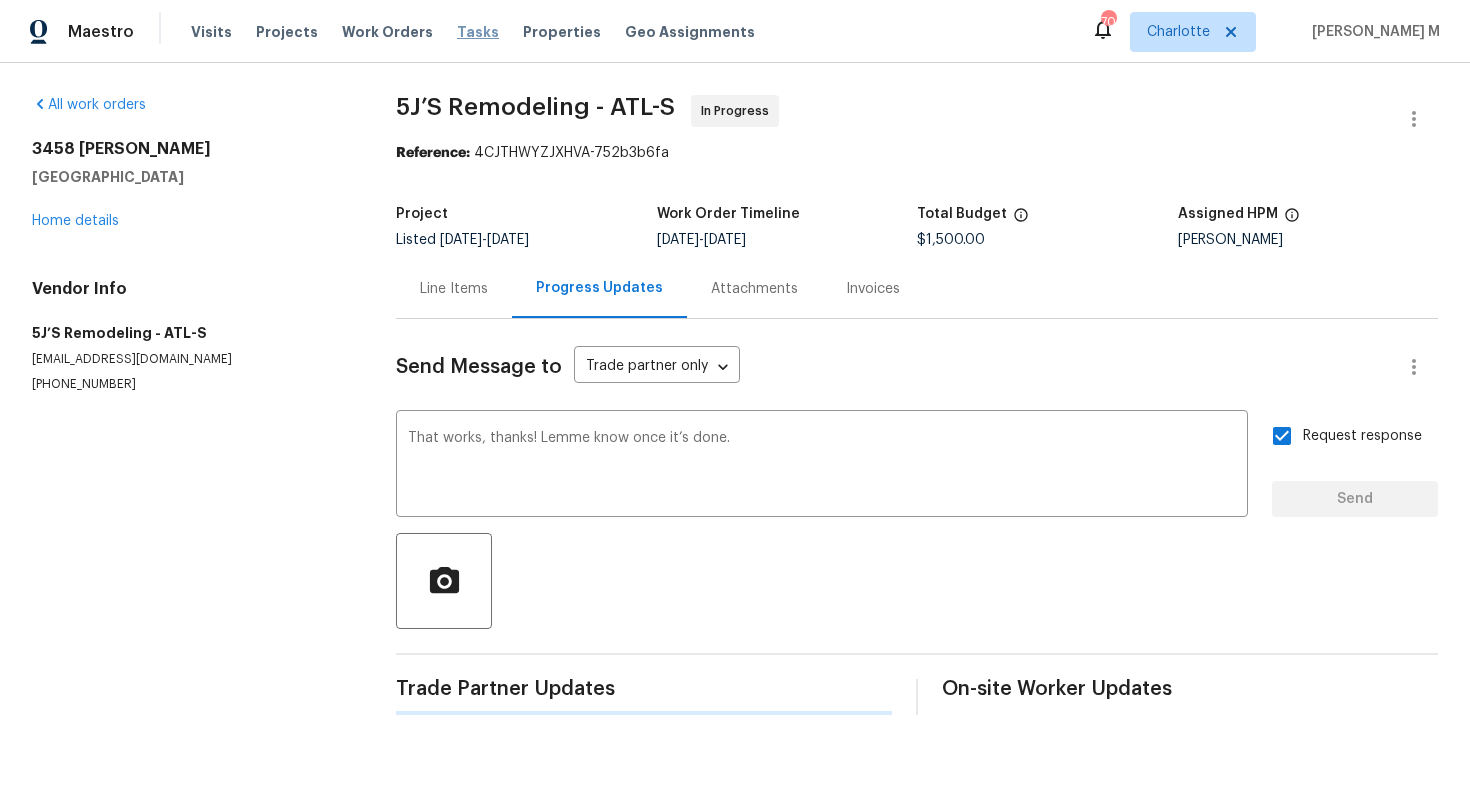 type 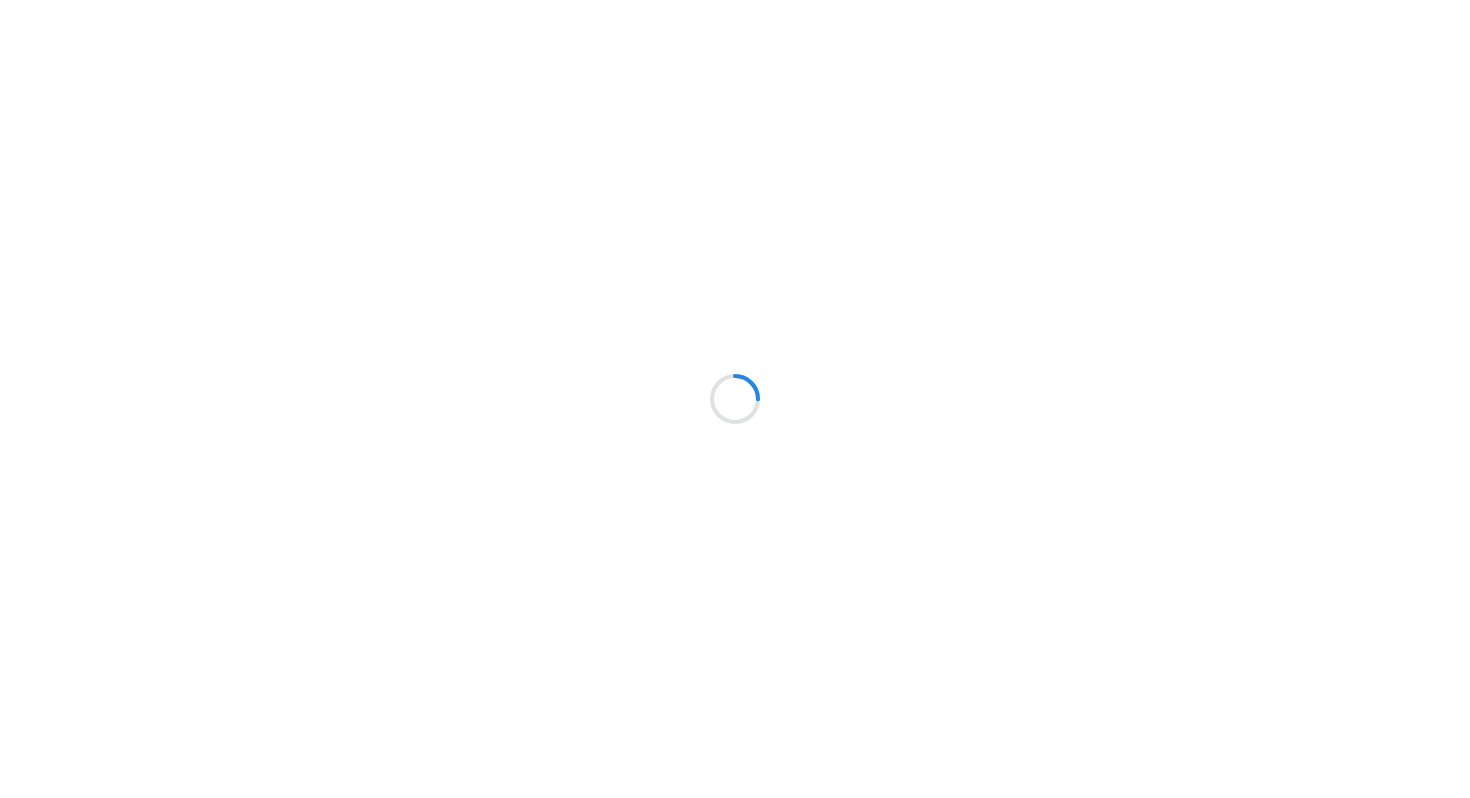 scroll, scrollTop: 0, scrollLeft: 0, axis: both 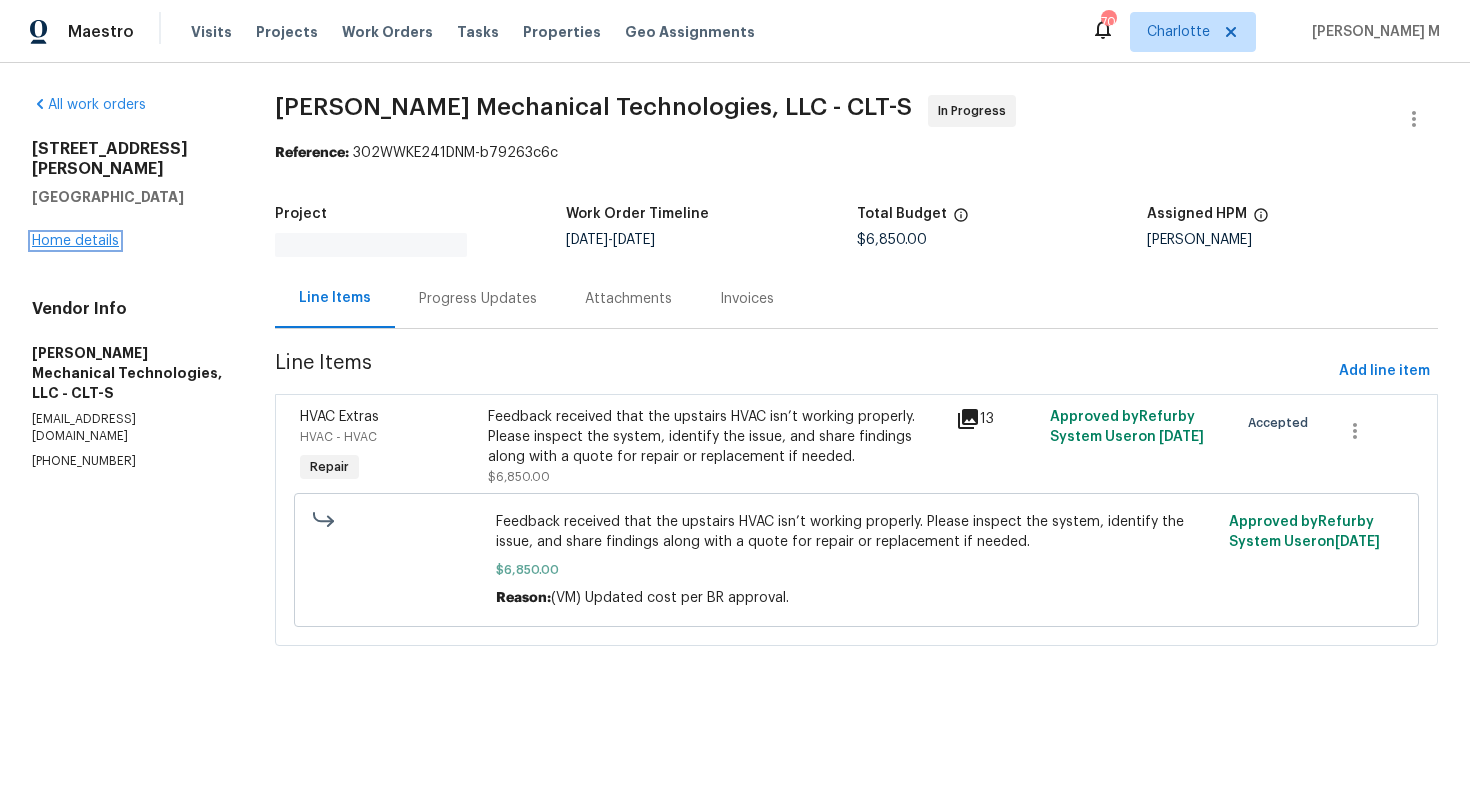 click on "Home details" at bounding box center (75, 241) 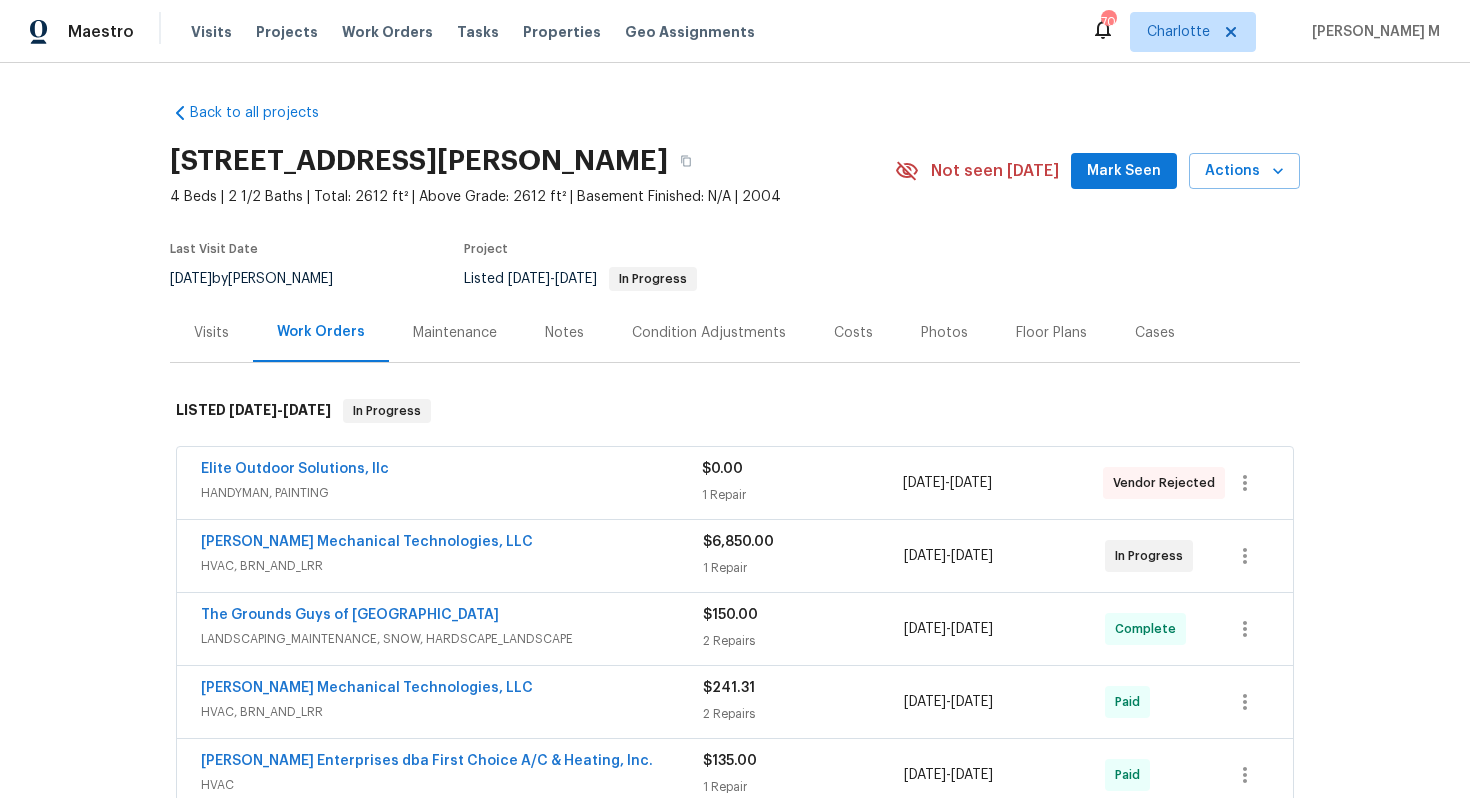 click on "HANDYMAN, PAINTING" at bounding box center (451, 493) 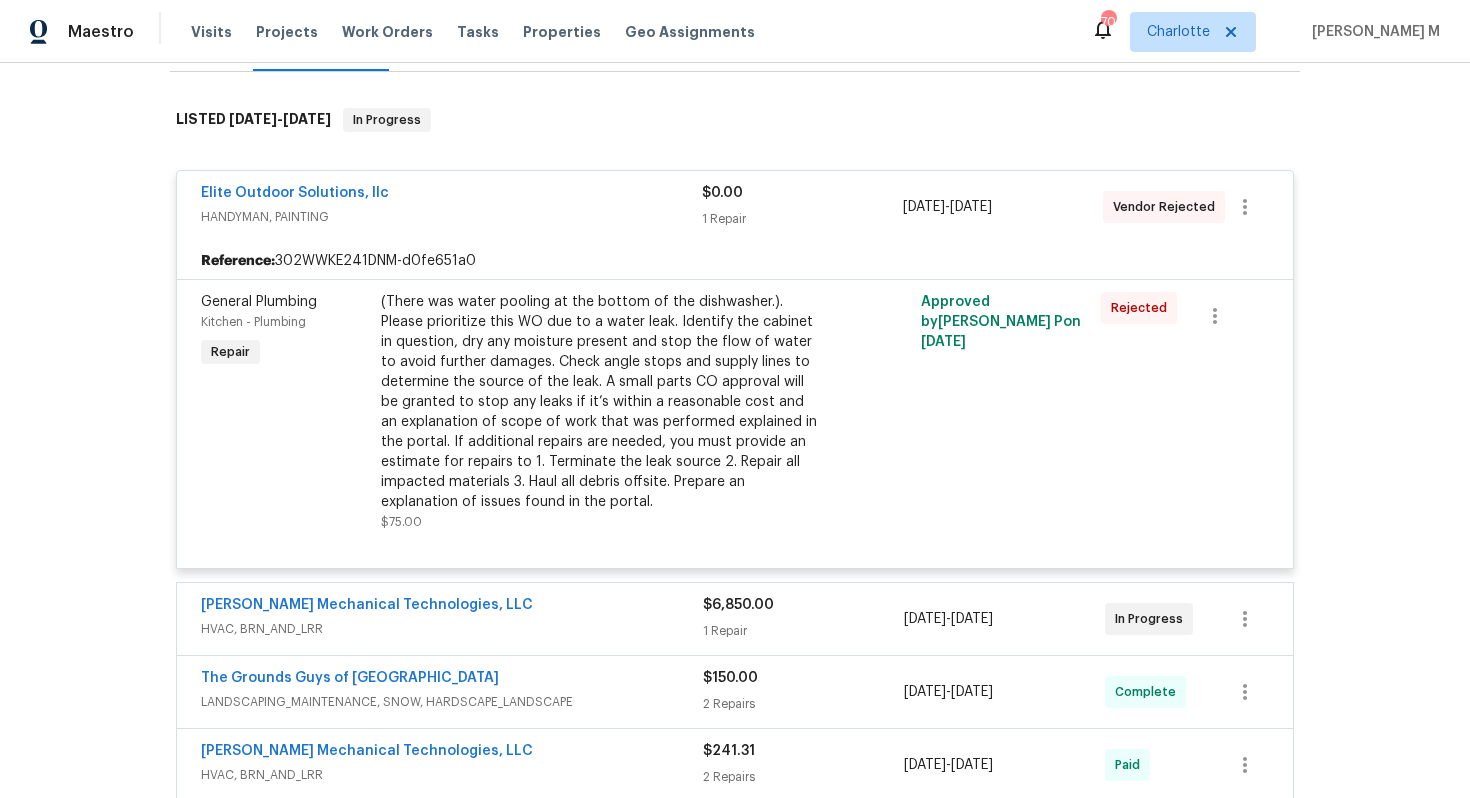 scroll, scrollTop: 307, scrollLeft: 0, axis: vertical 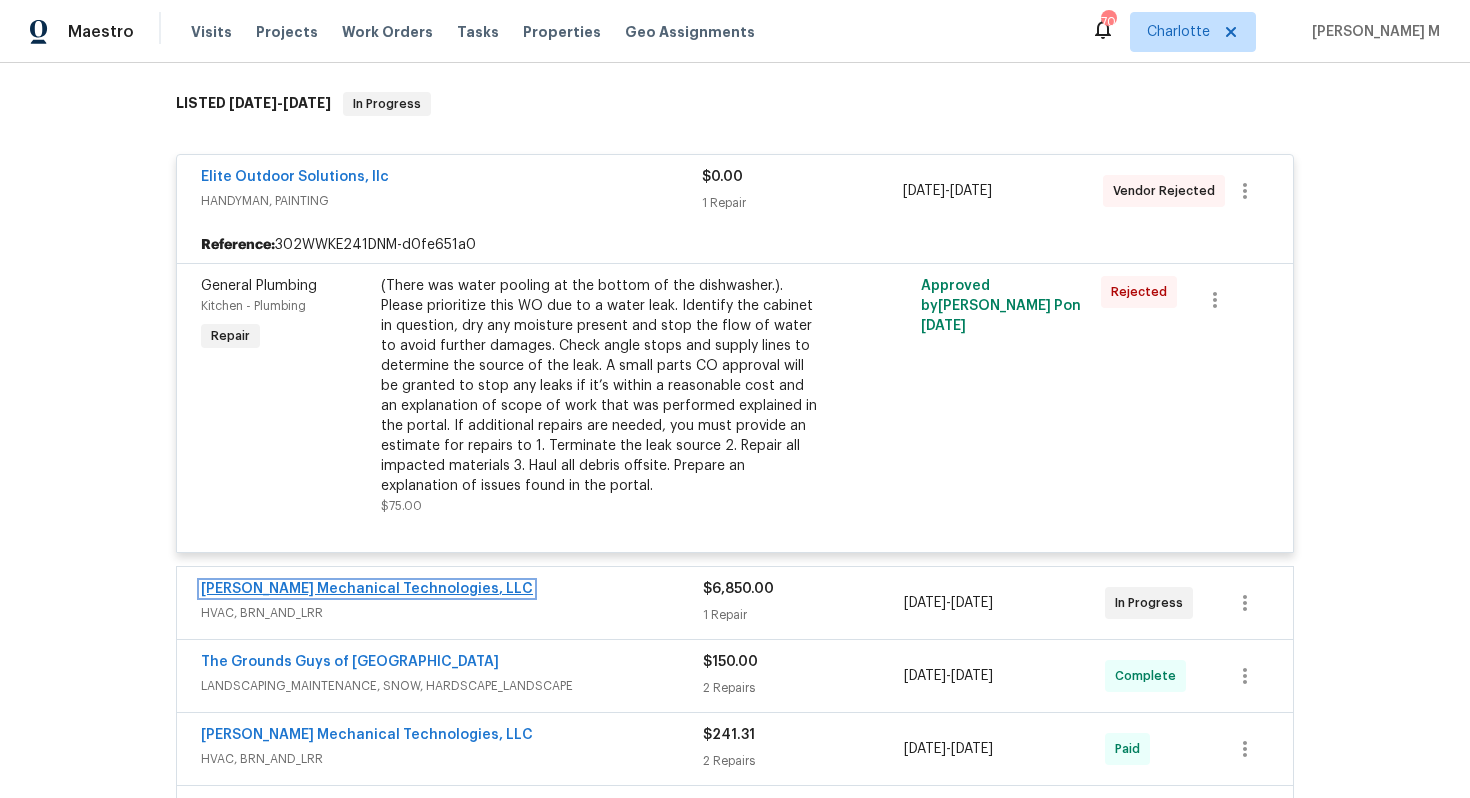click on "[PERSON_NAME] Mechanical Technologies, LLC" at bounding box center (367, 589) 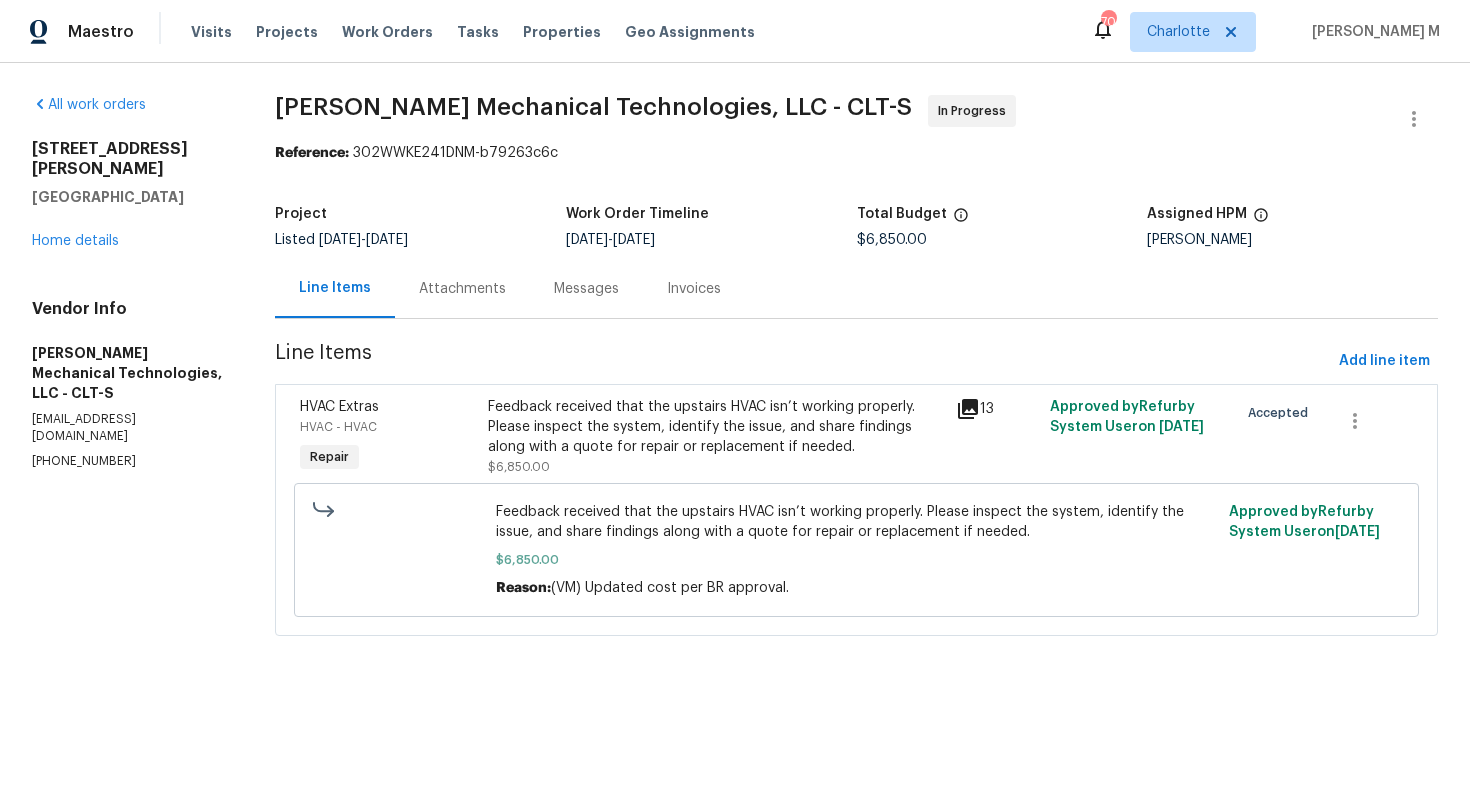 click on "Messages" at bounding box center (586, 288) 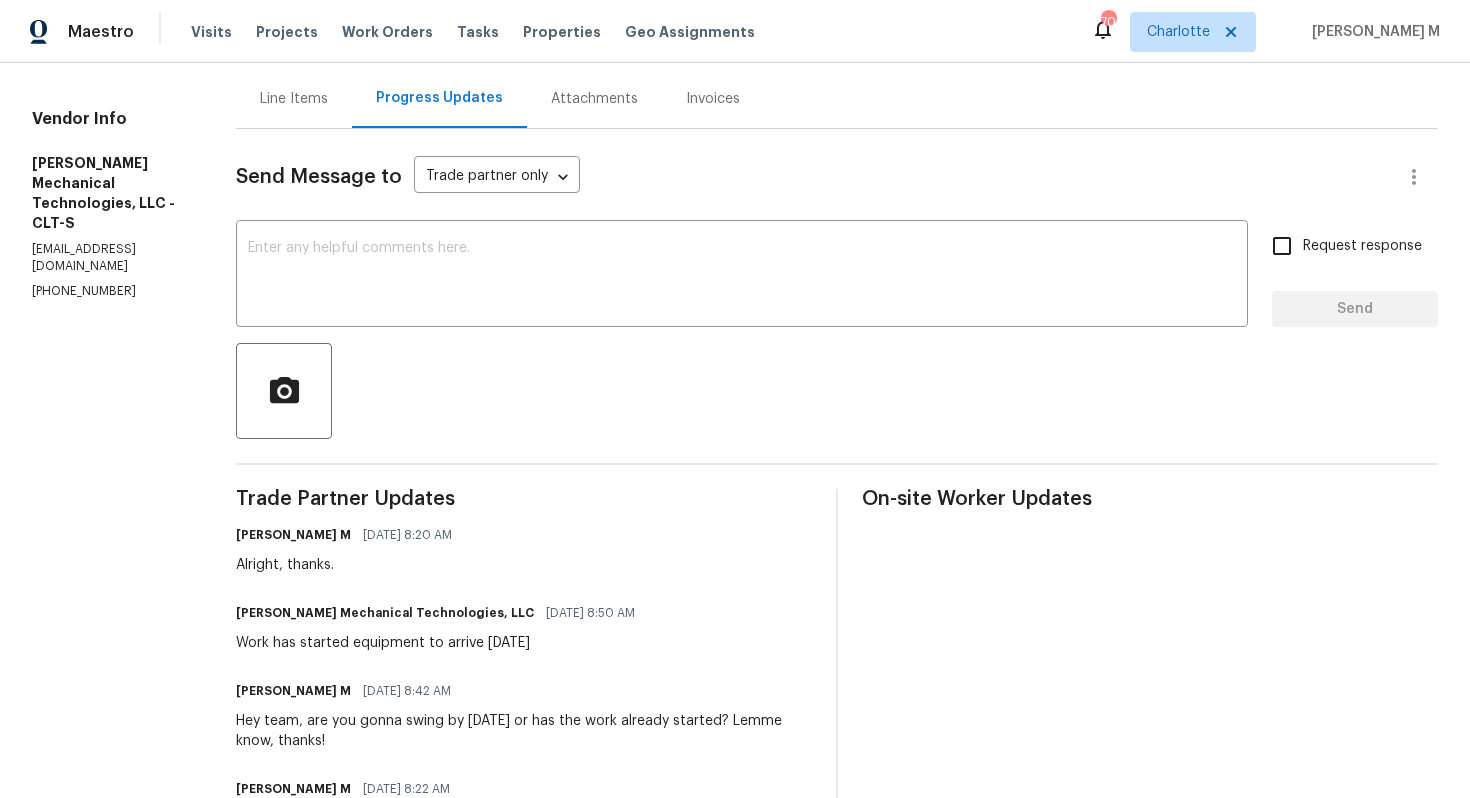 scroll, scrollTop: 97, scrollLeft: 0, axis: vertical 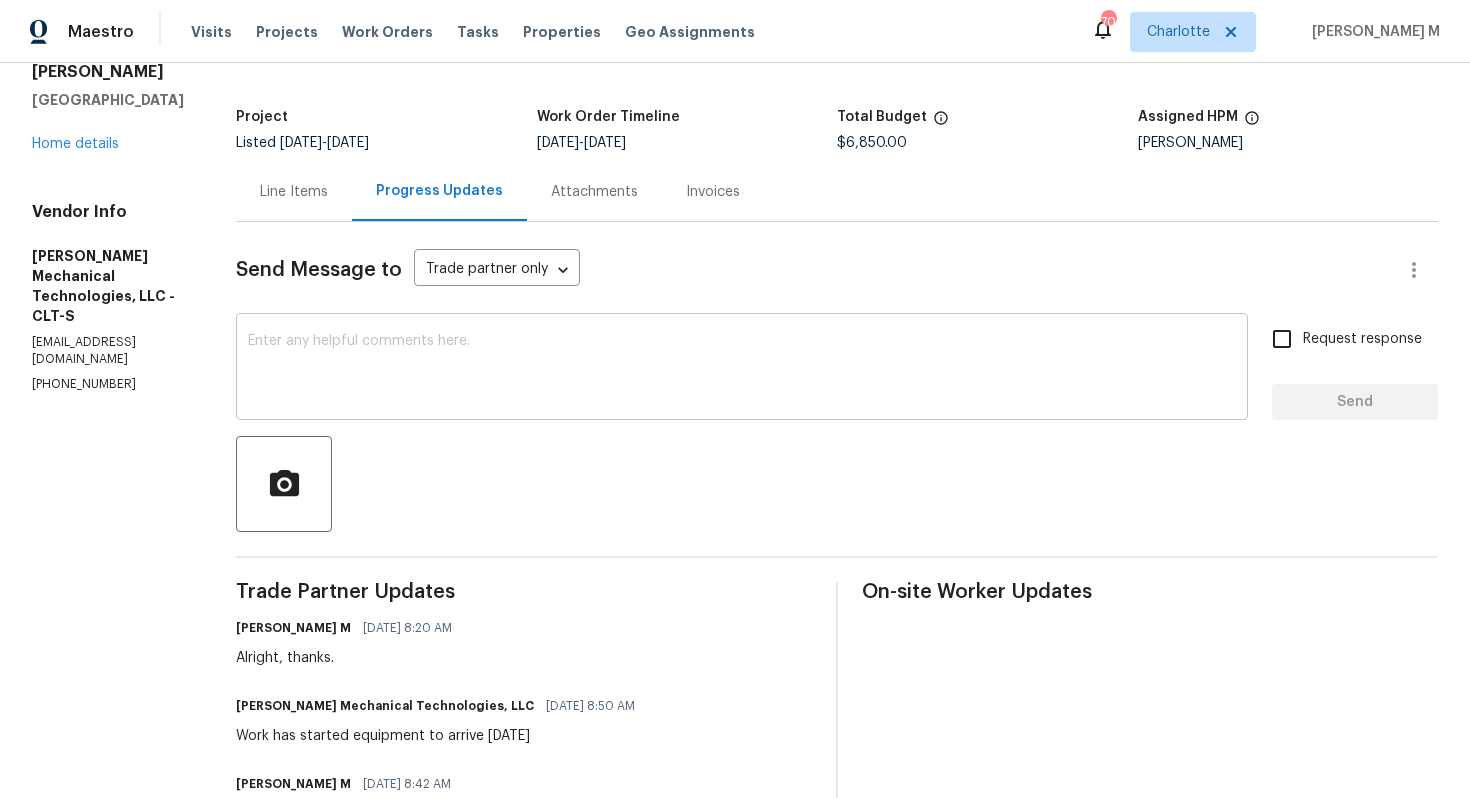 click at bounding box center (742, 369) 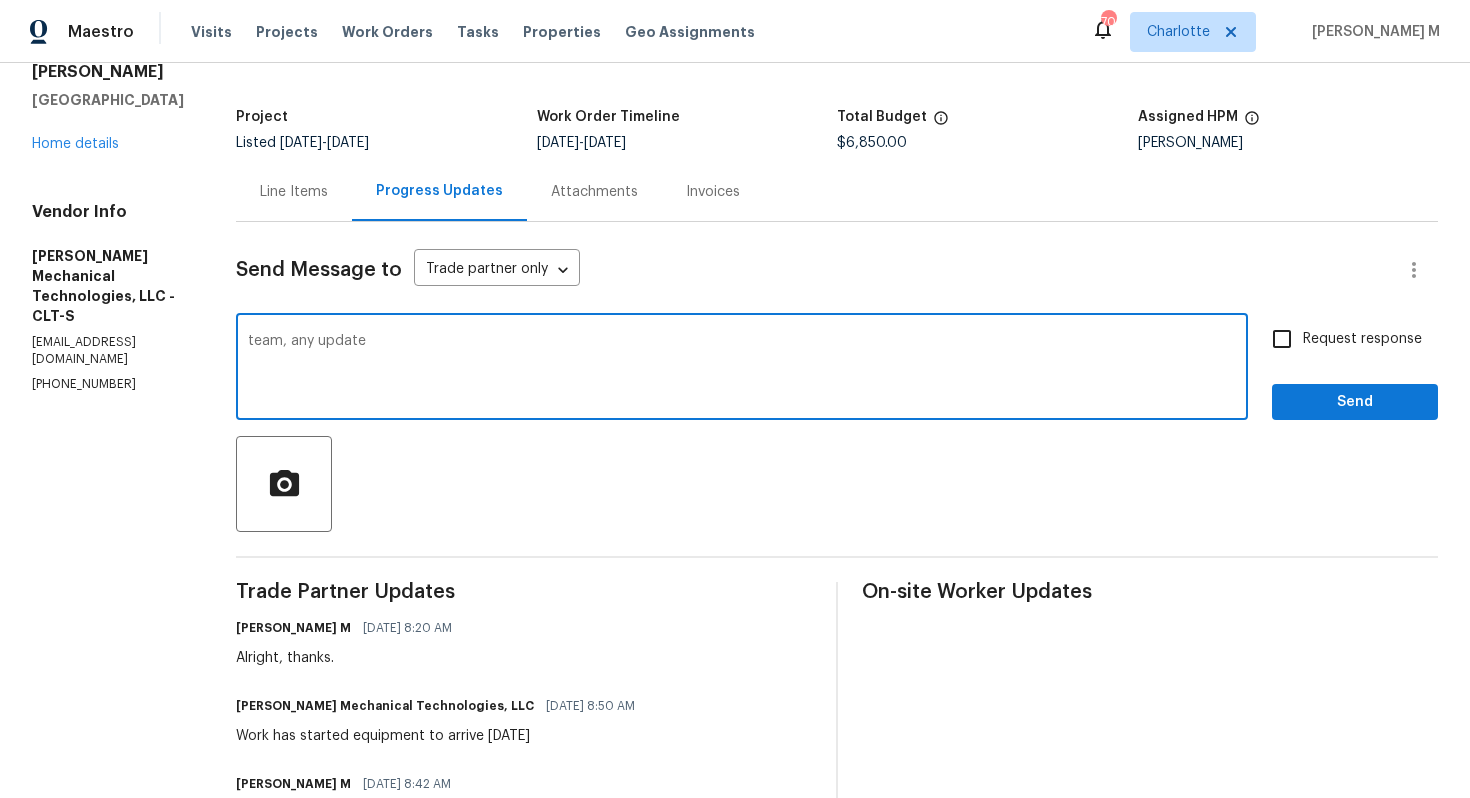 type on "team, any update?" 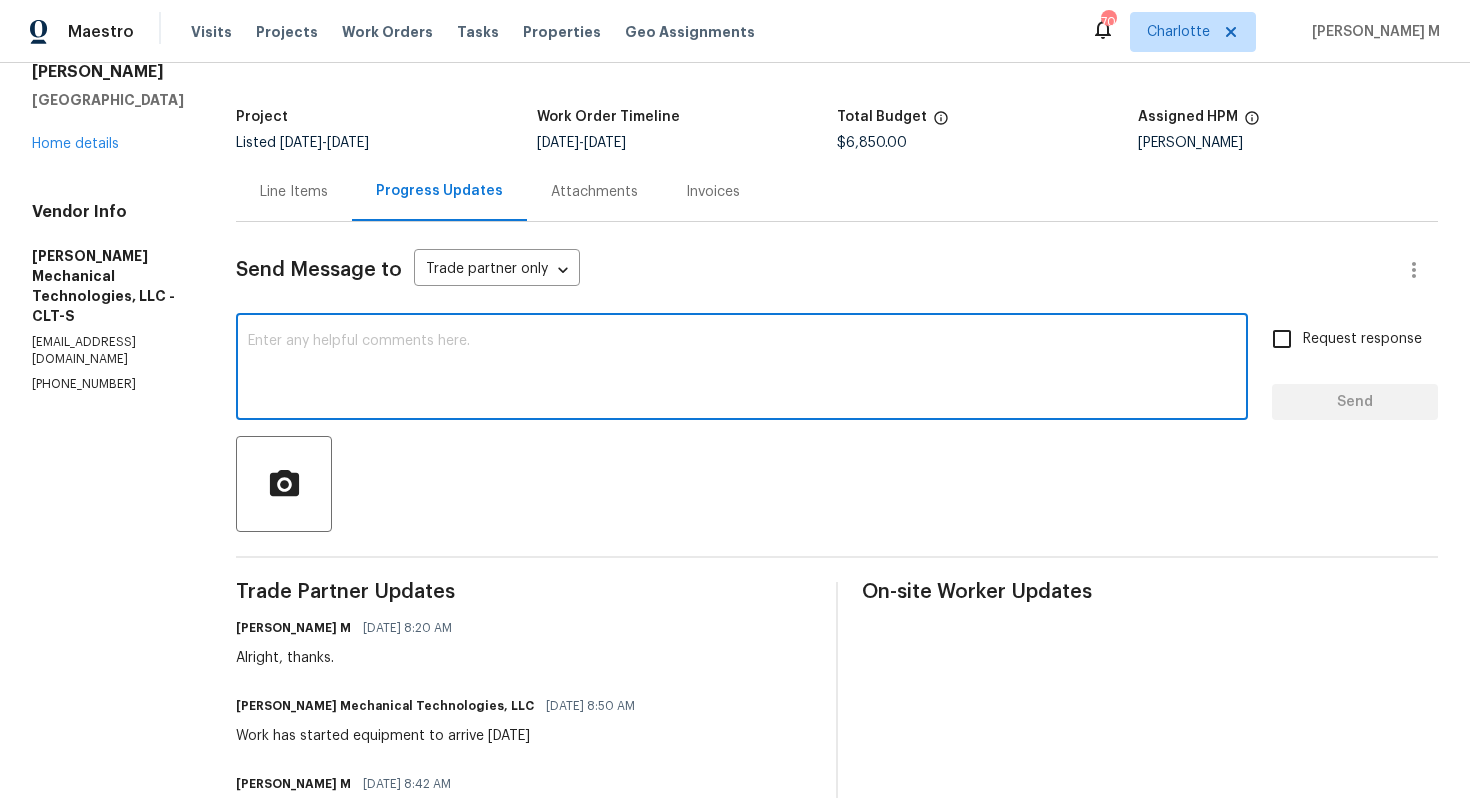 click at bounding box center [742, 369] 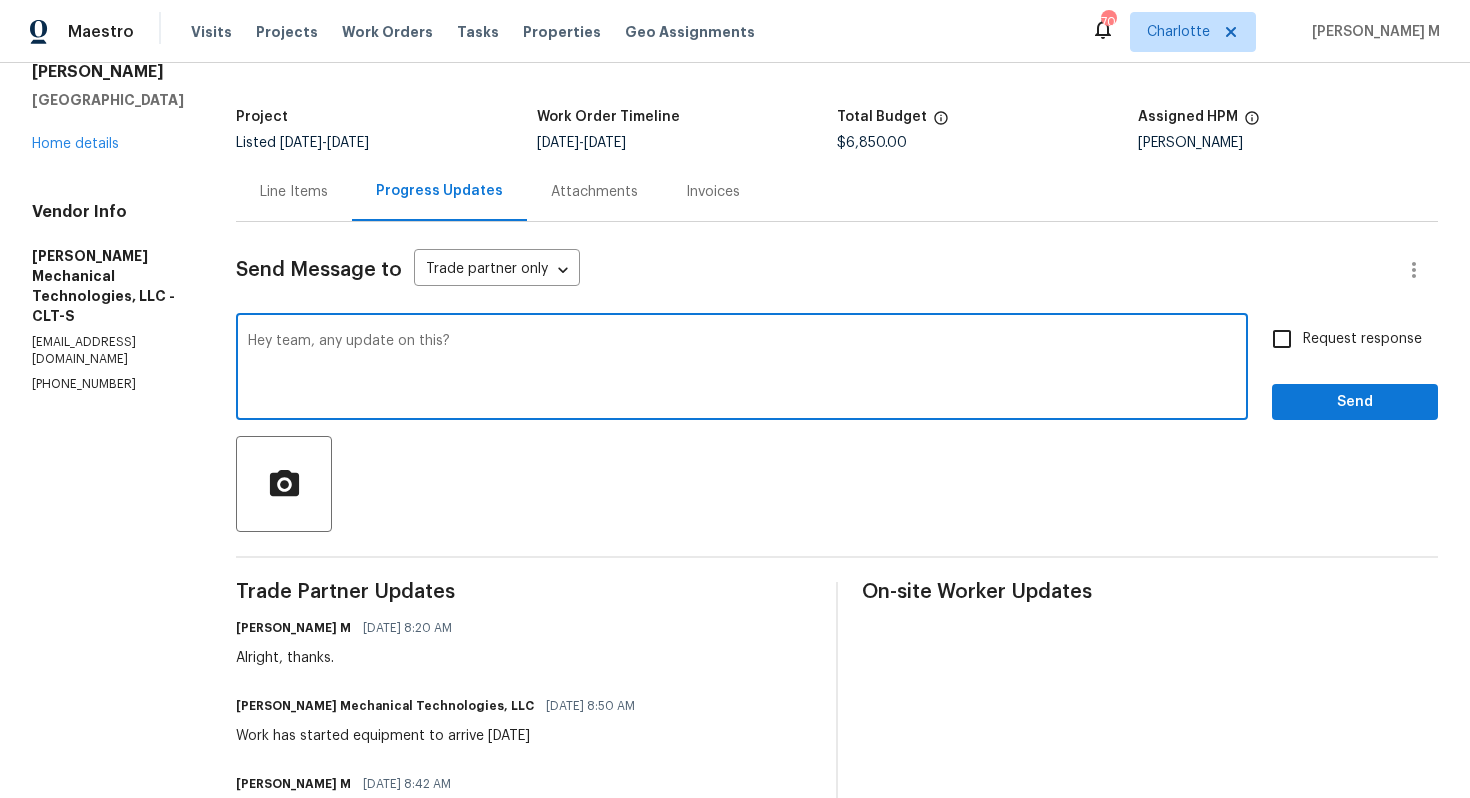 type on "Hey team, any update on this?" 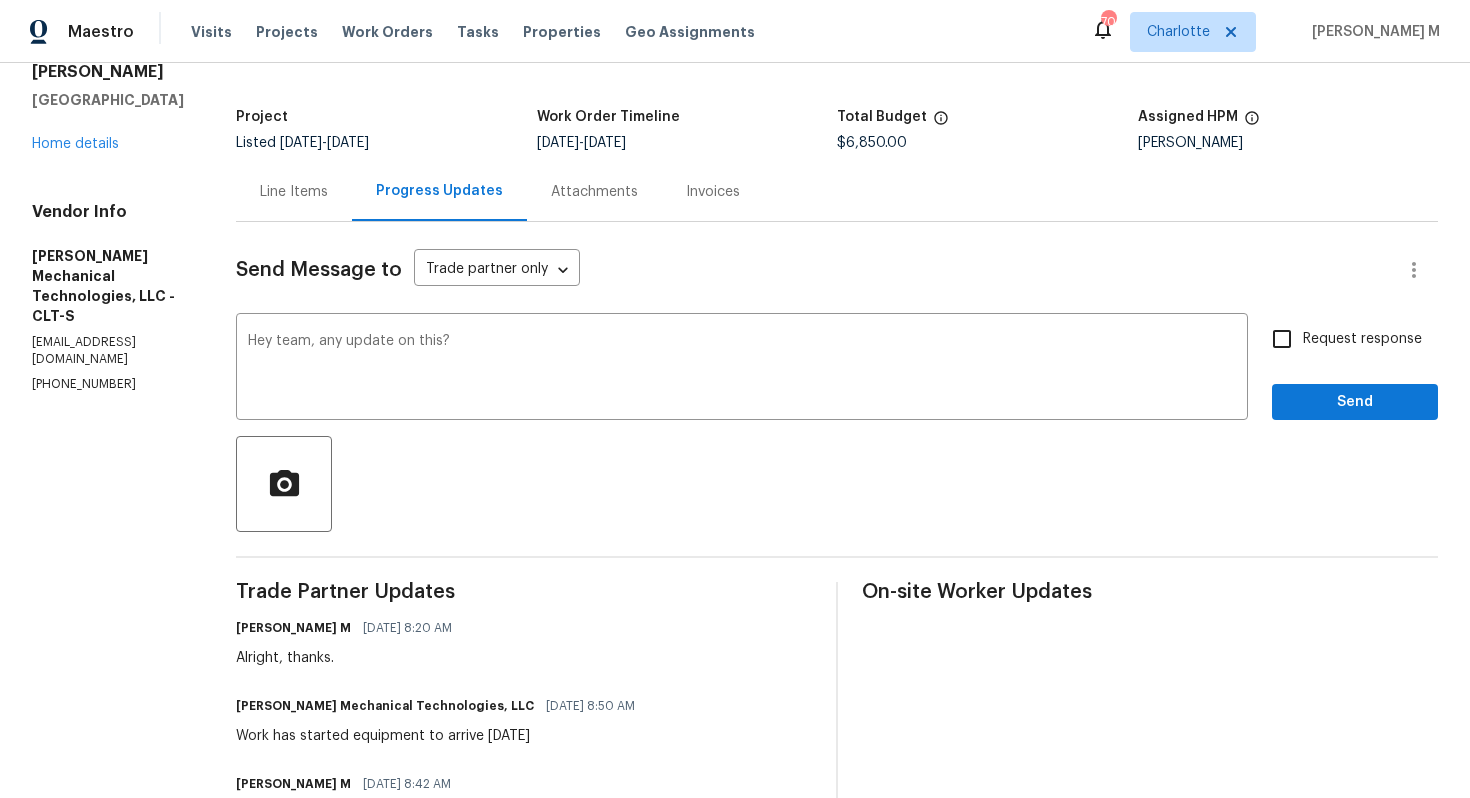 click on "Request response" at bounding box center (1341, 339) 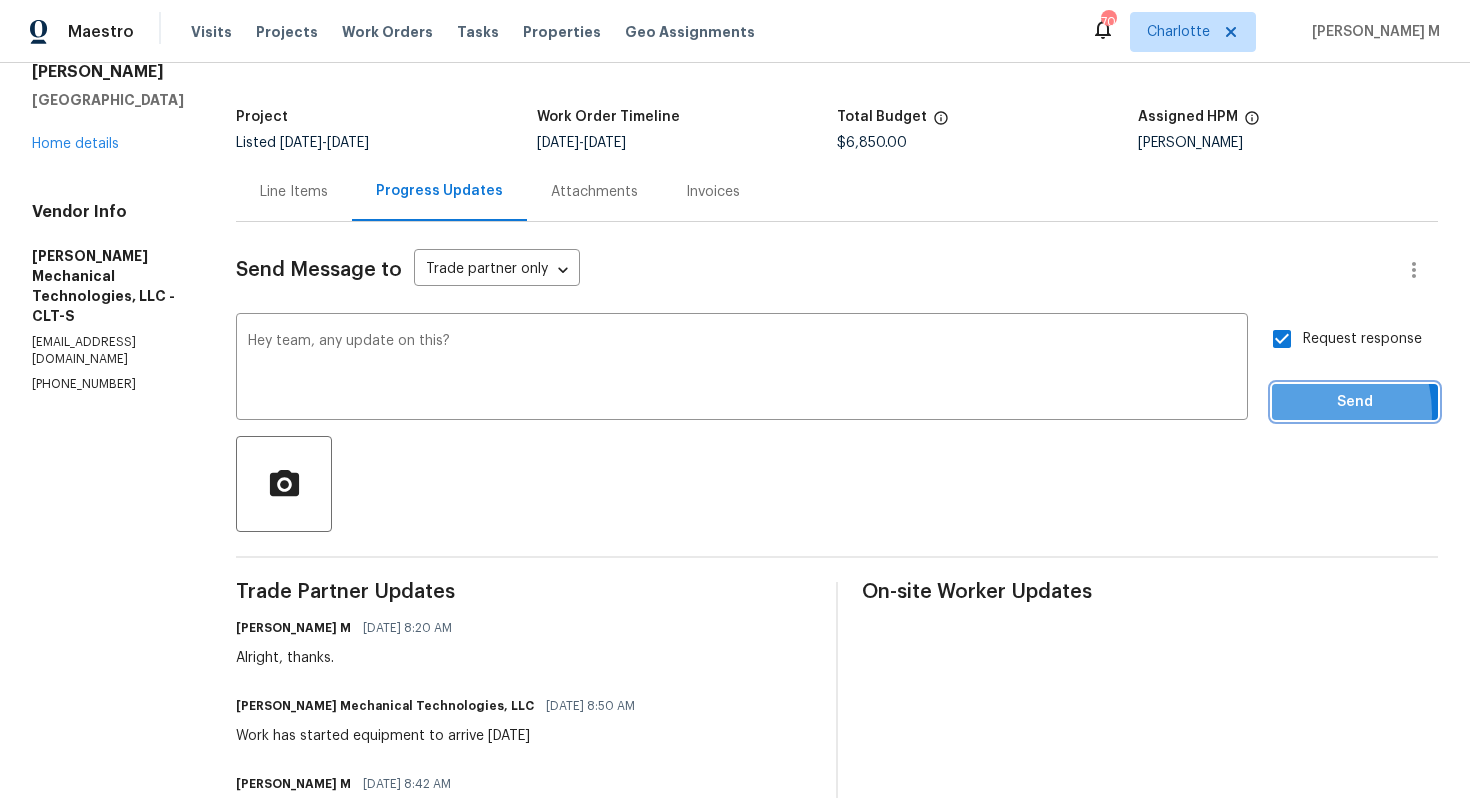 click on "Send" at bounding box center (1355, 402) 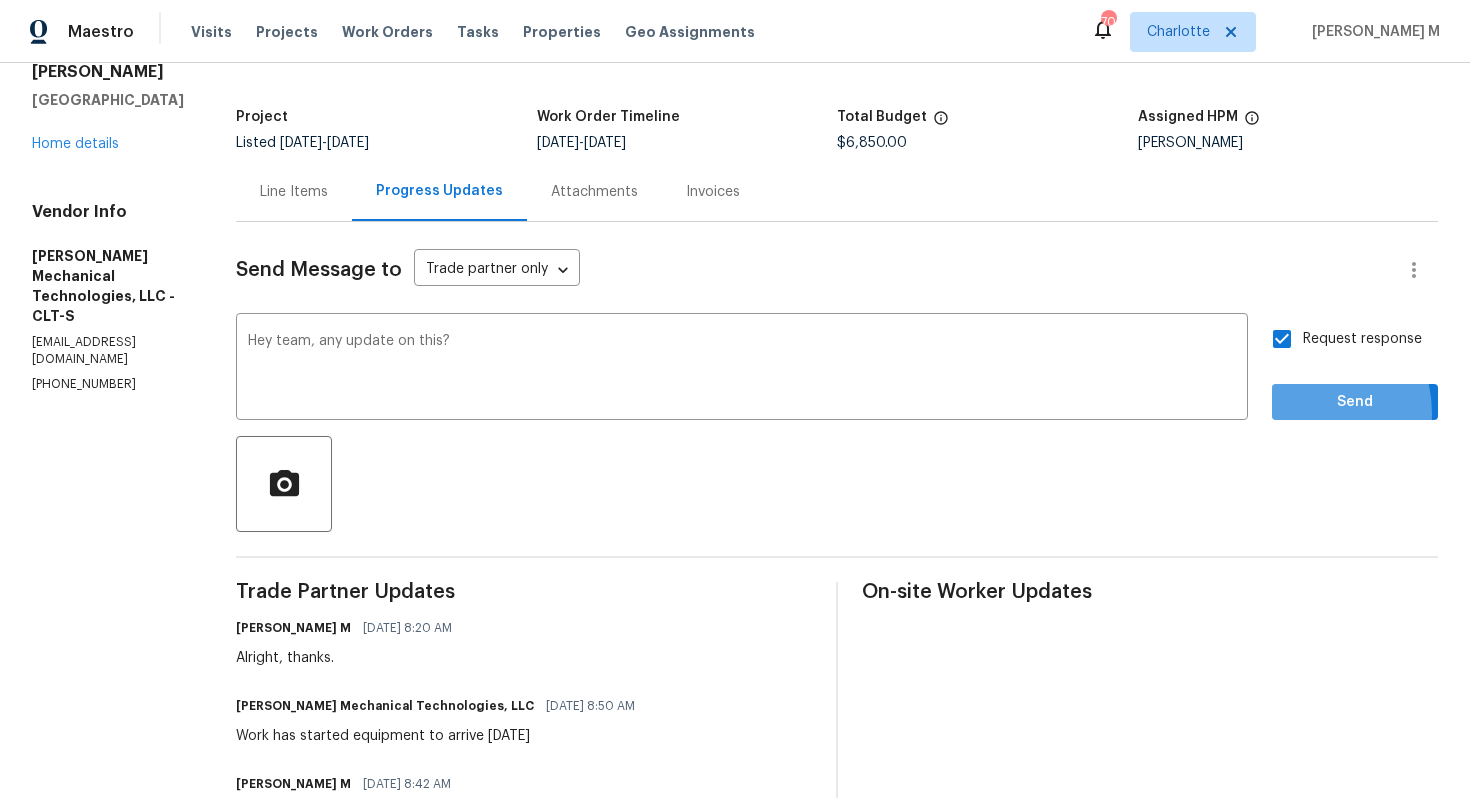 scroll, scrollTop: 0, scrollLeft: 0, axis: both 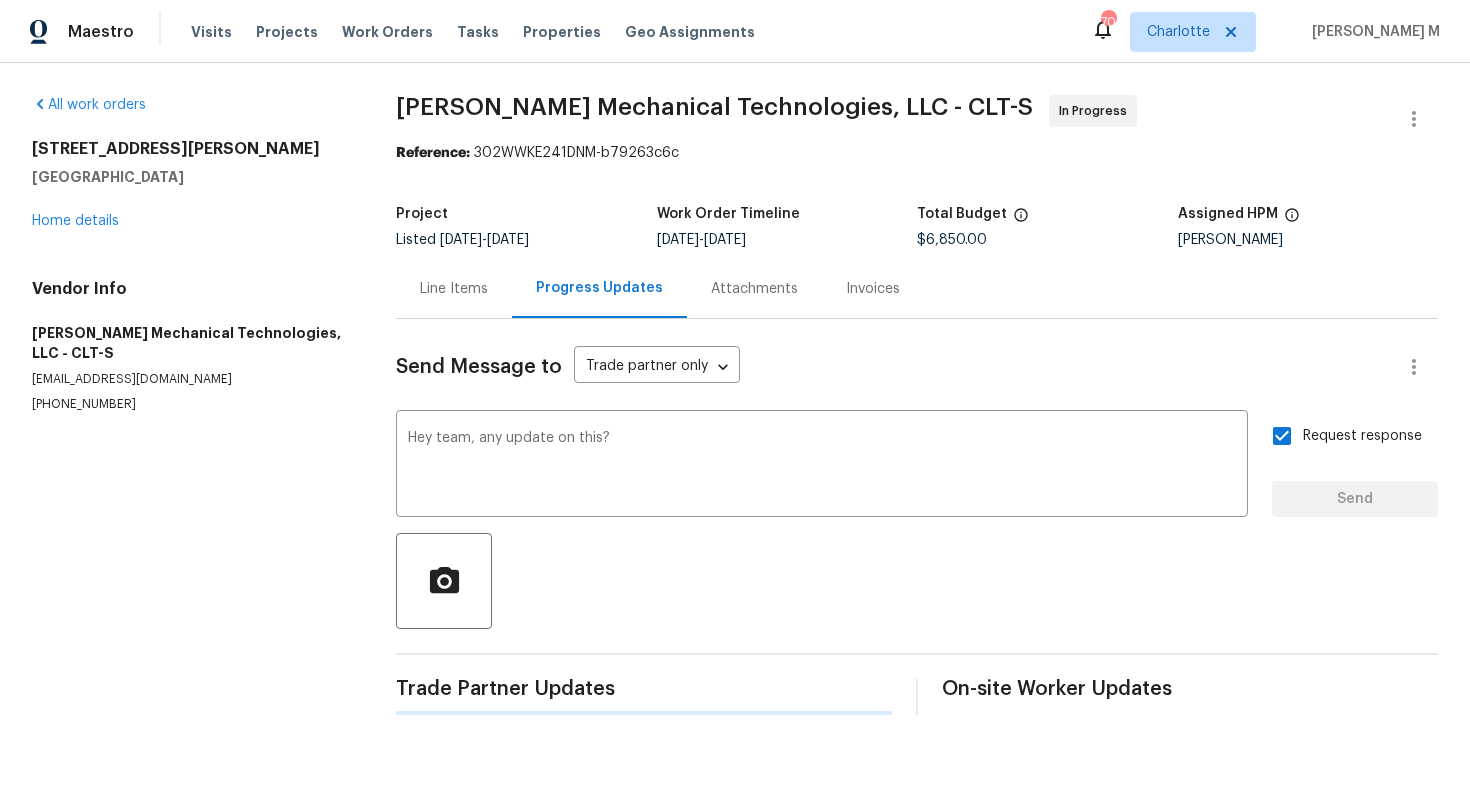 type 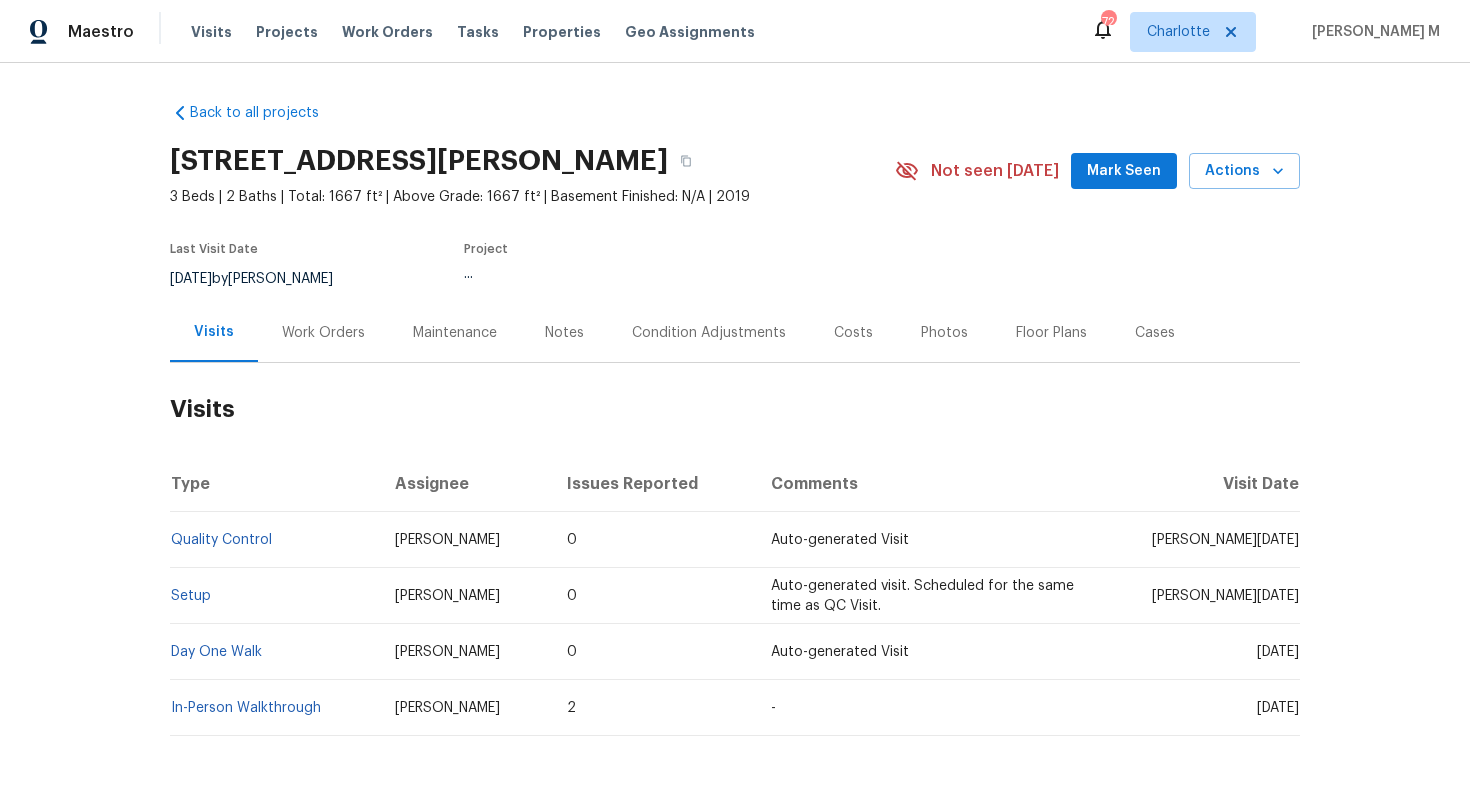 scroll, scrollTop: 0, scrollLeft: 0, axis: both 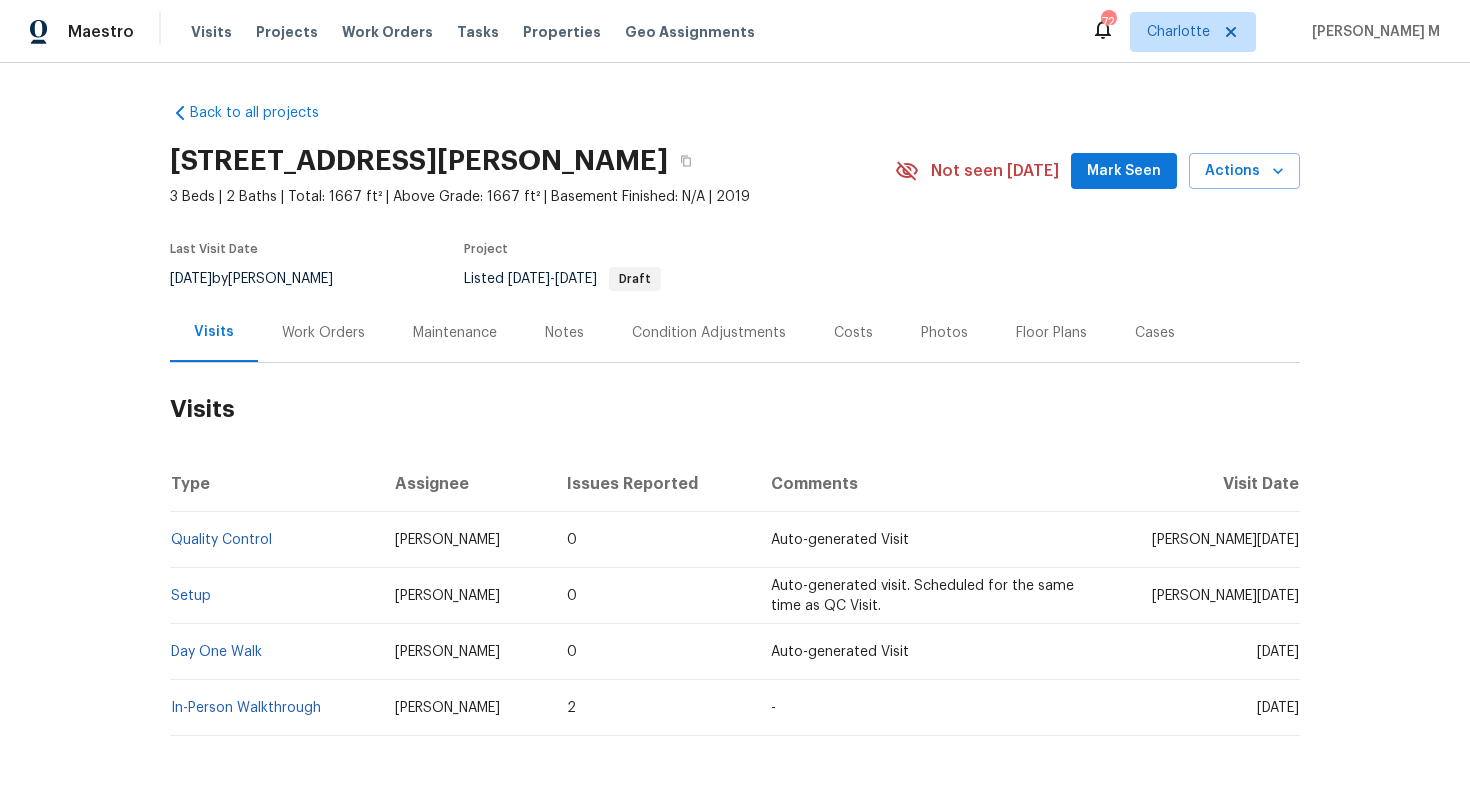 click on "Work Orders" at bounding box center [323, 332] 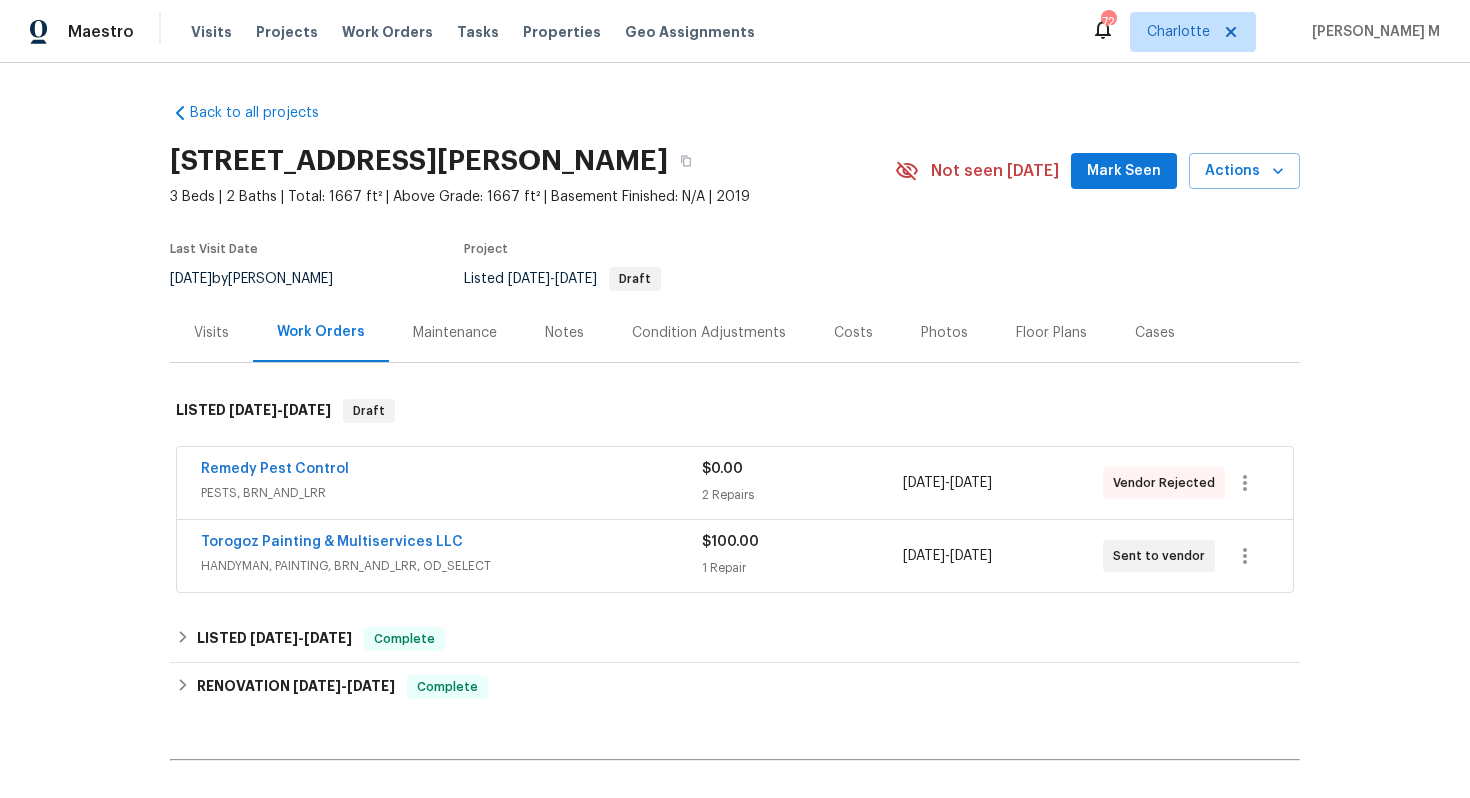 click on "PESTS, BRN_AND_LRR" at bounding box center (451, 493) 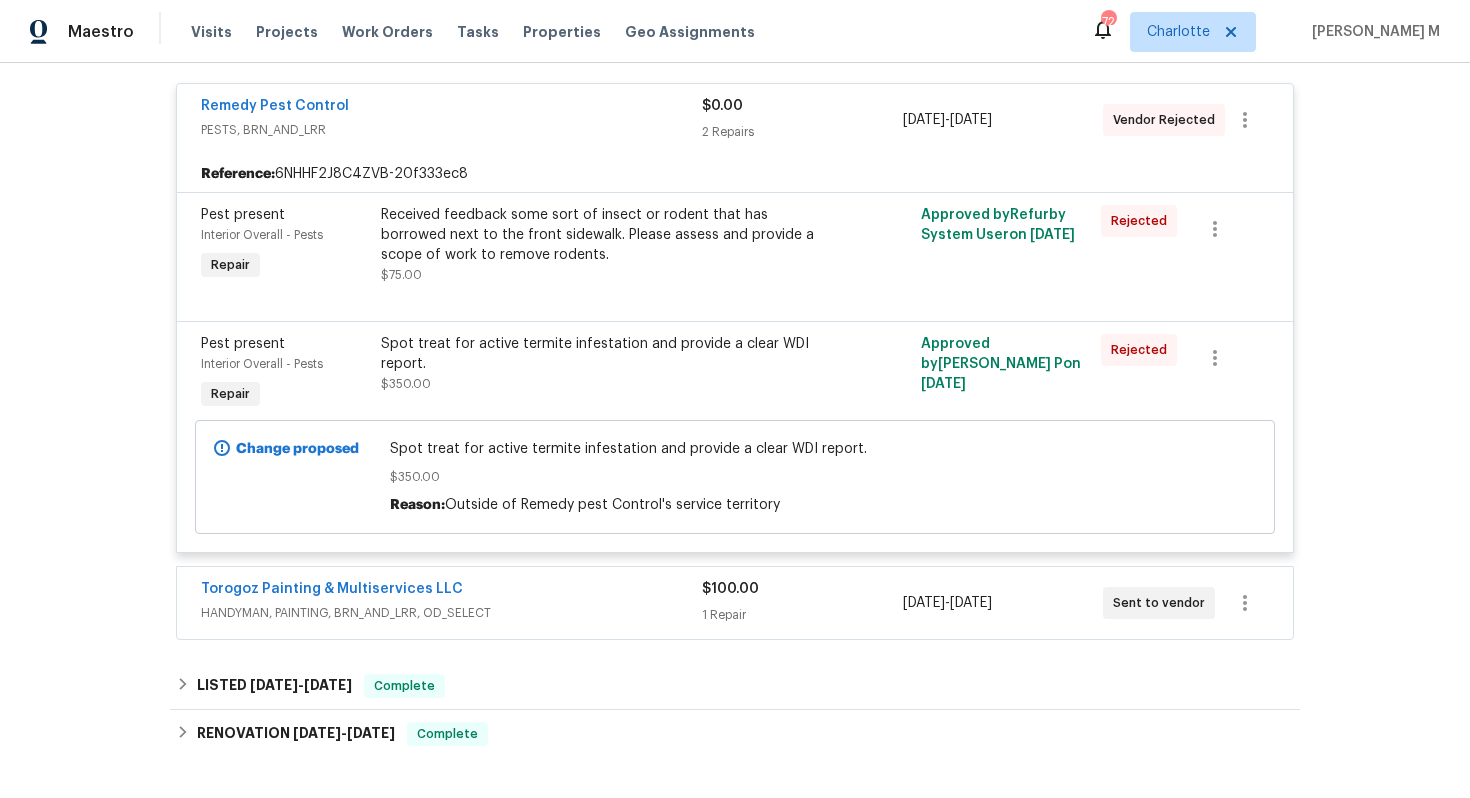 scroll, scrollTop: 446, scrollLeft: 0, axis: vertical 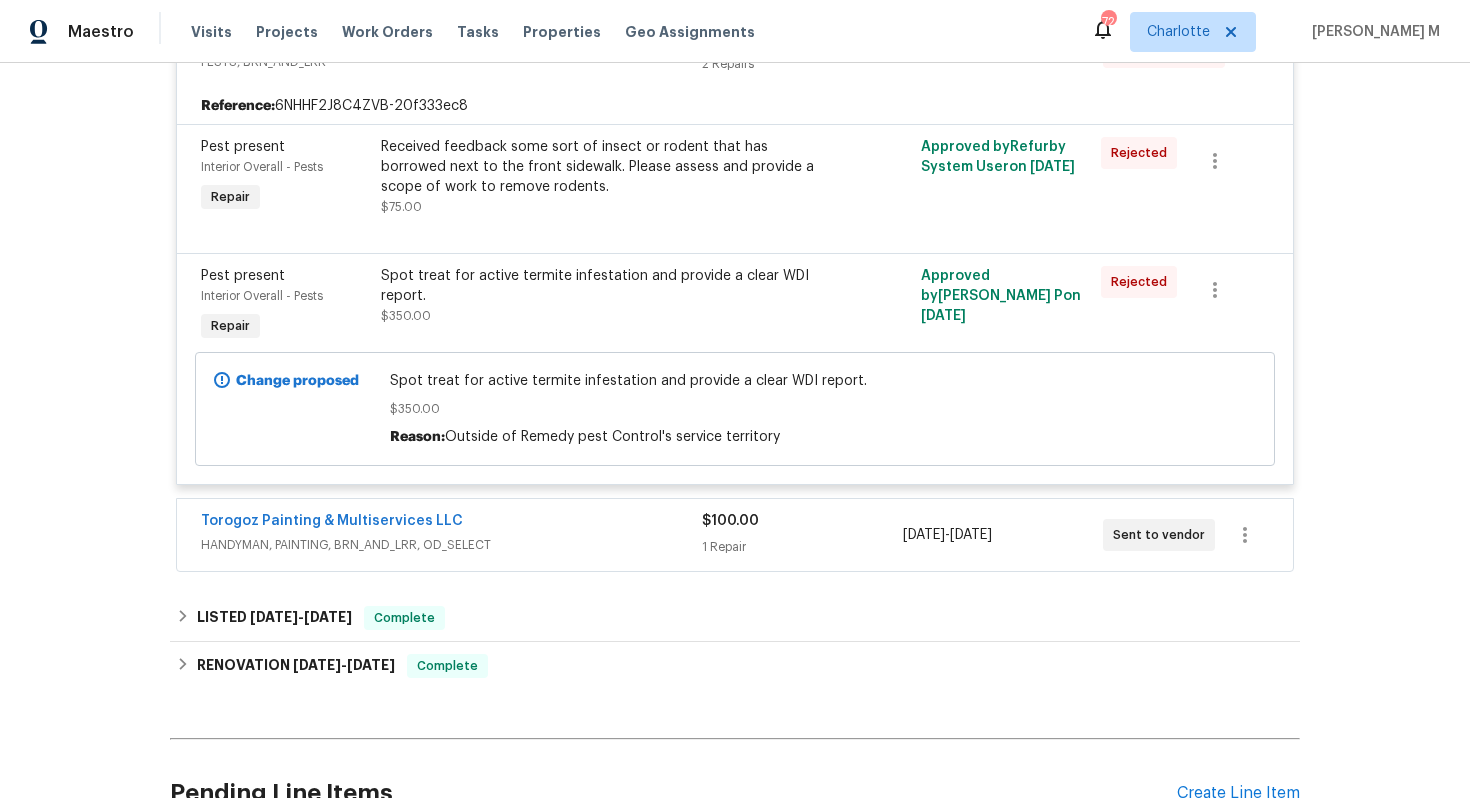 click on "Torogoz Painting & Multiservices LLC HANDYMAN, PAINTING, BRN_AND_LRR, OD_SELECT $100.00 1 Repair [DATE]  -  [DATE] Sent to vendor" at bounding box center (735, 535) 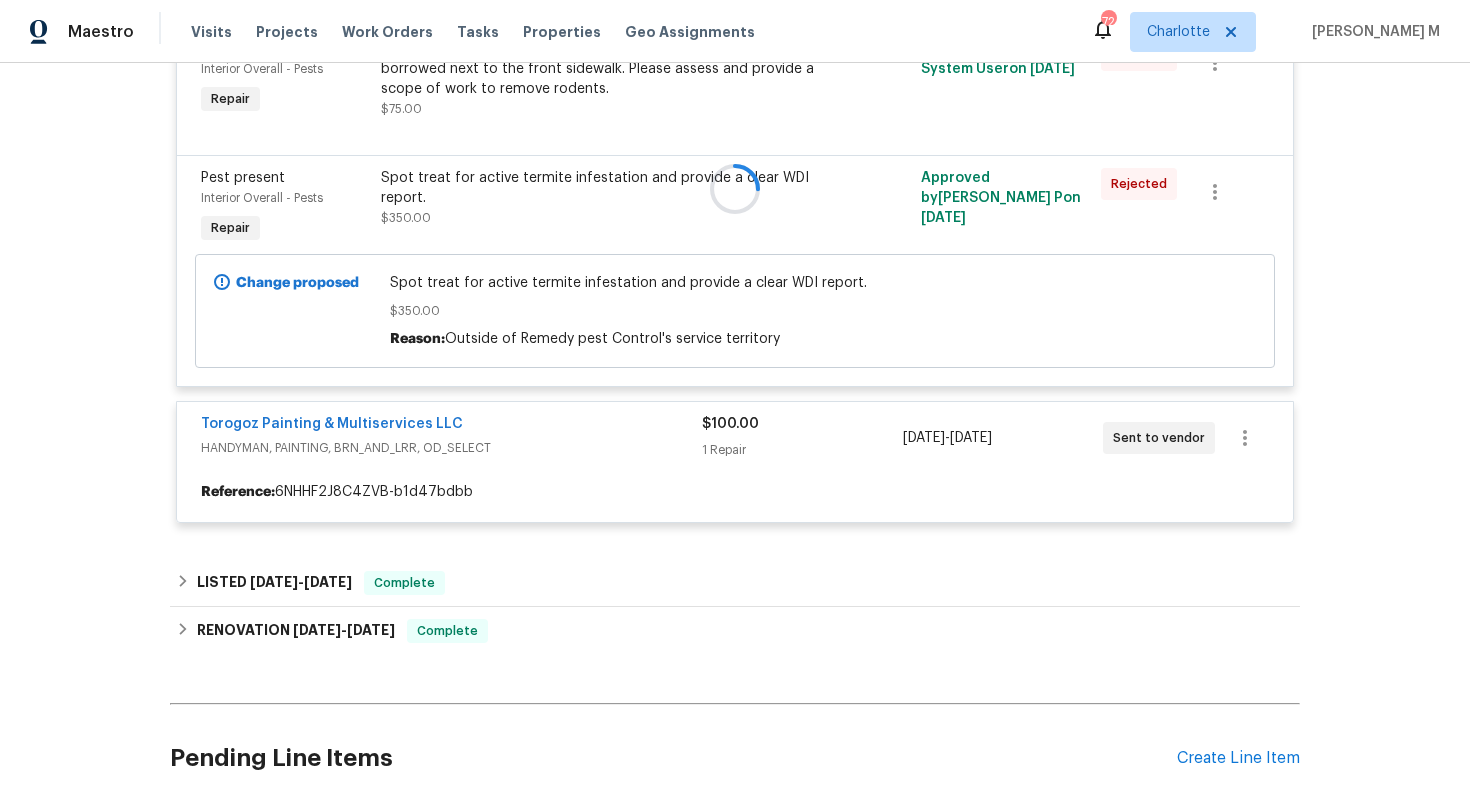 scroll, scrollTop: 671, scrollLeft: 0, axis: vertical 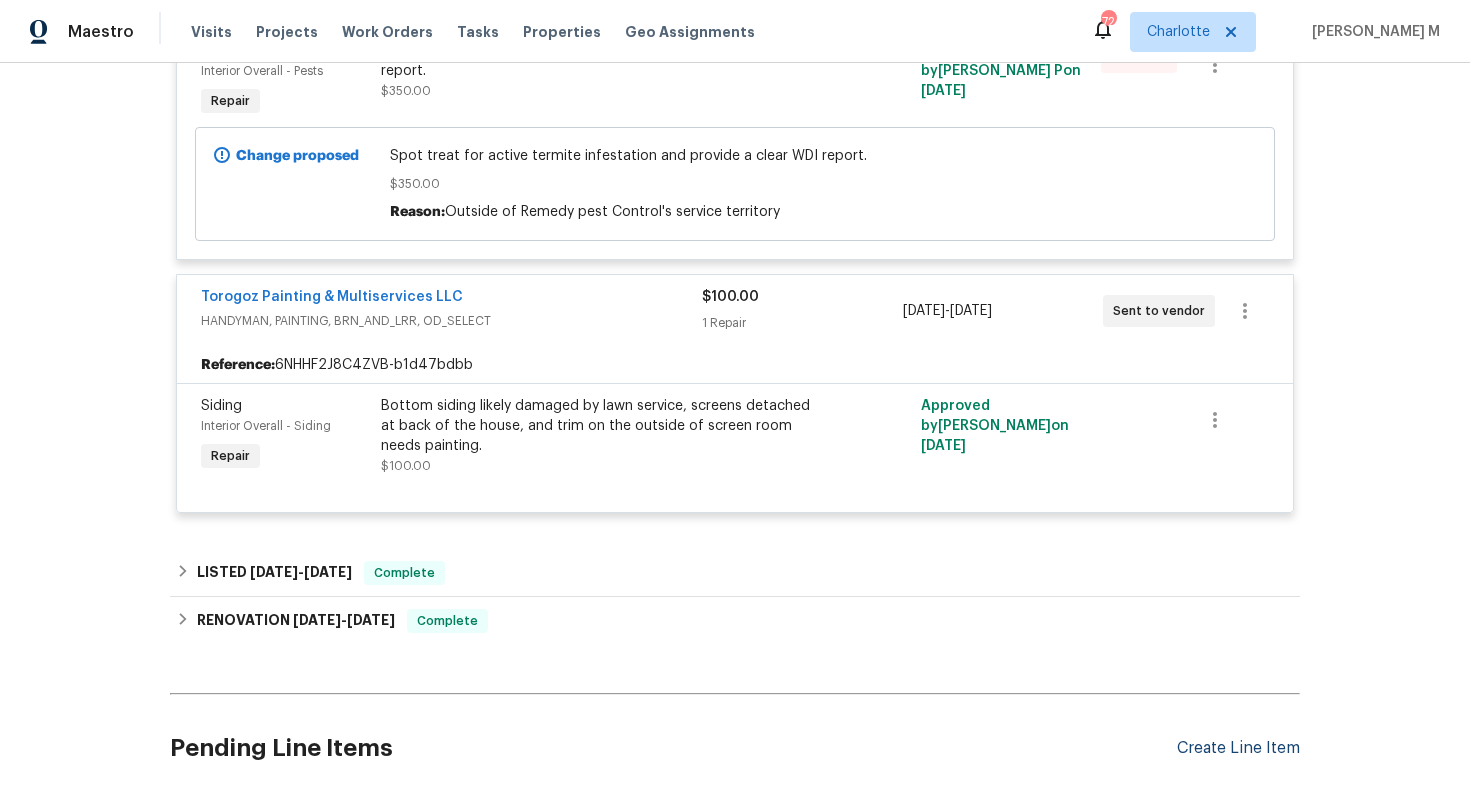 click on "Create Line Item" at bounding box center (1238, 748) 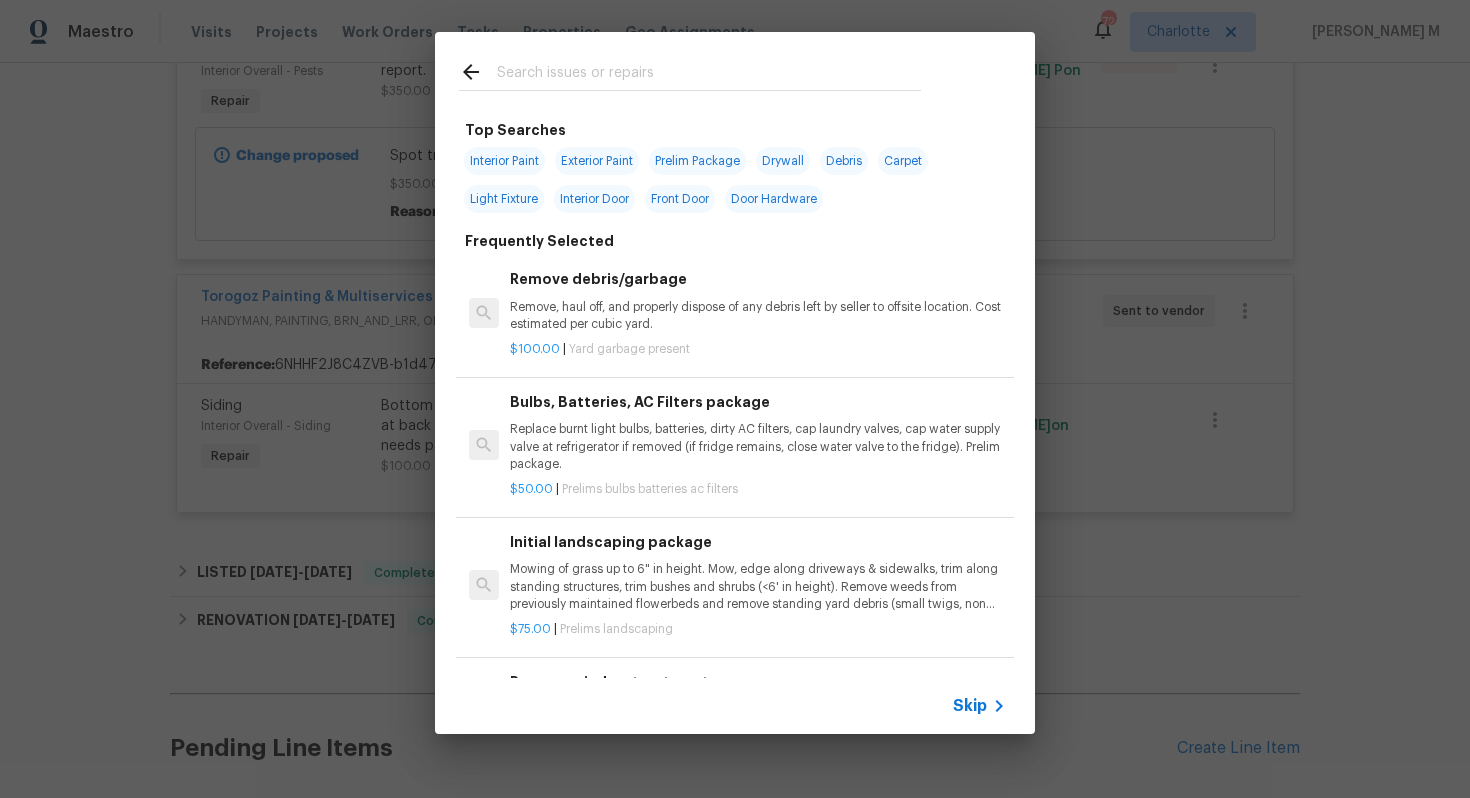 click on "Skip" at bounding box center [970, 706] 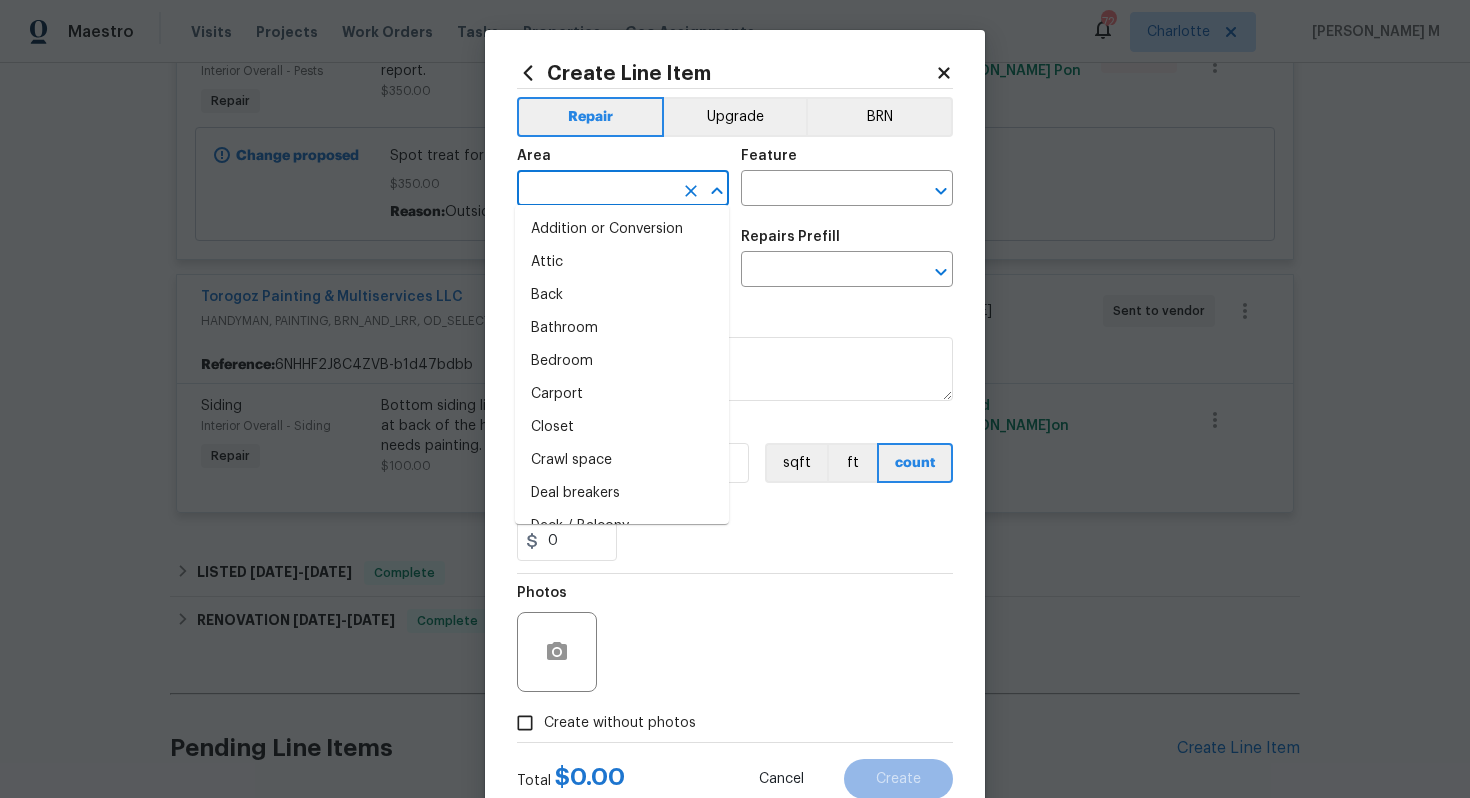 click at bounding box center (595, 190) 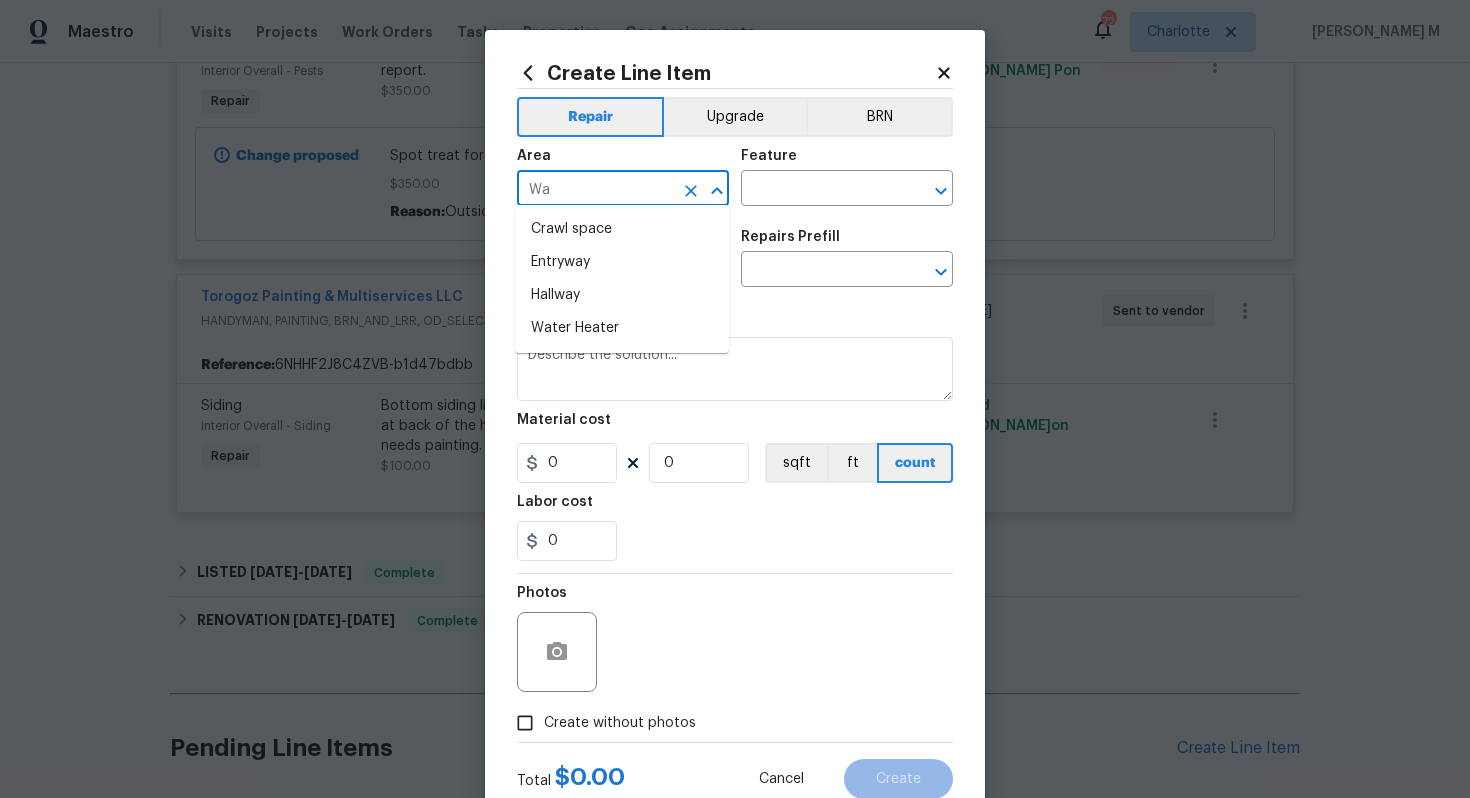 type on "Wal" 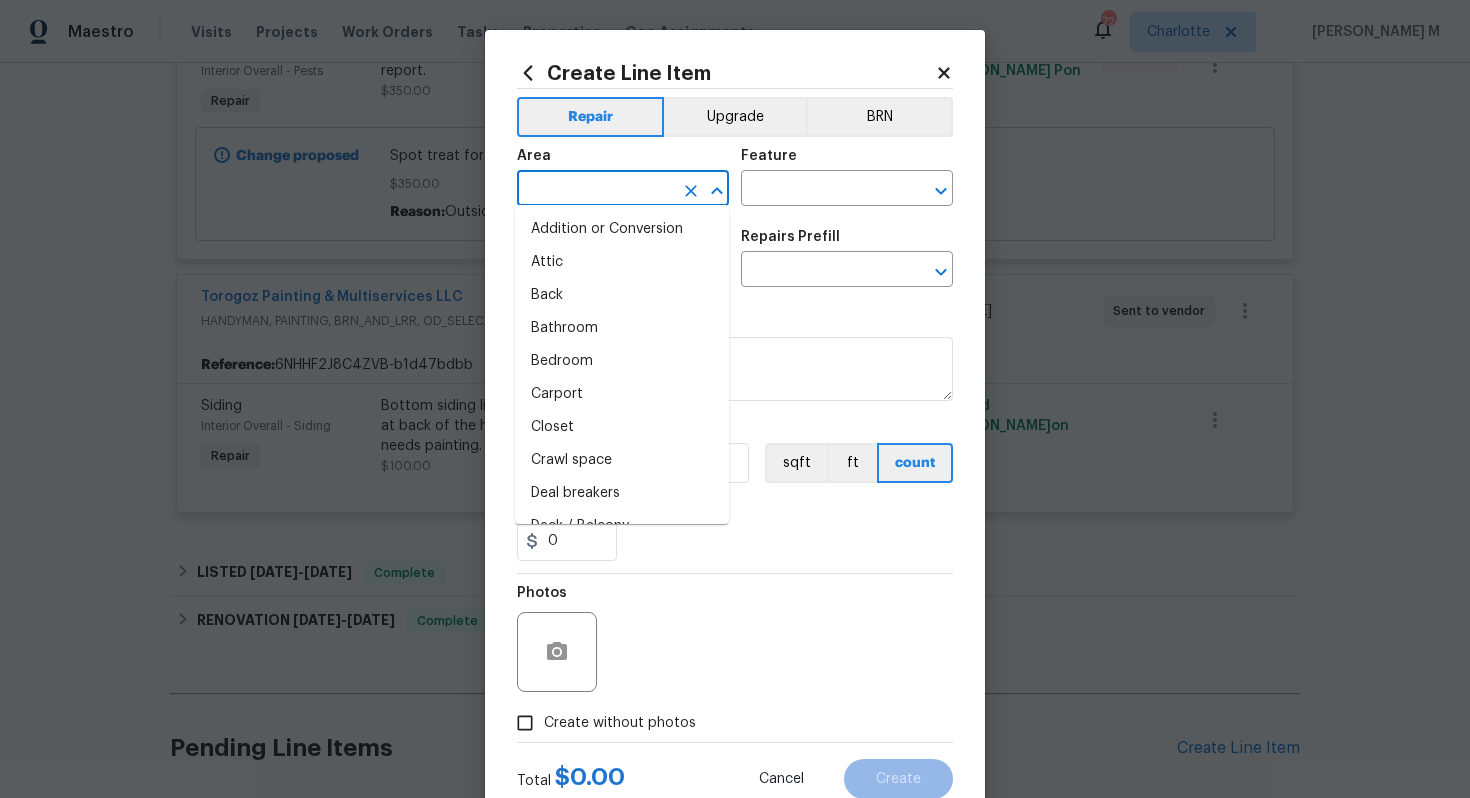 type on "E" 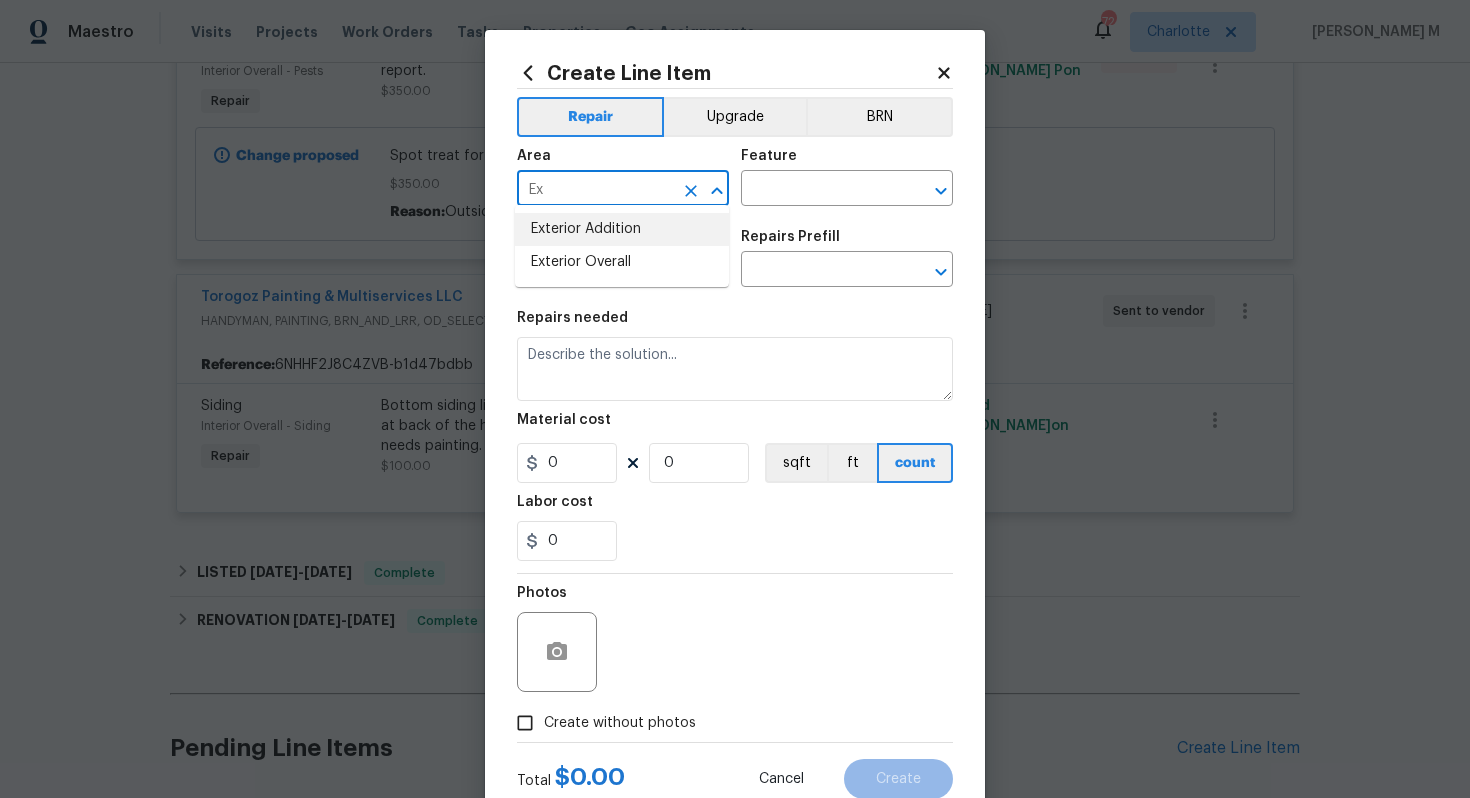 click on "Exterior Addition" at bounding box center (622, 229) 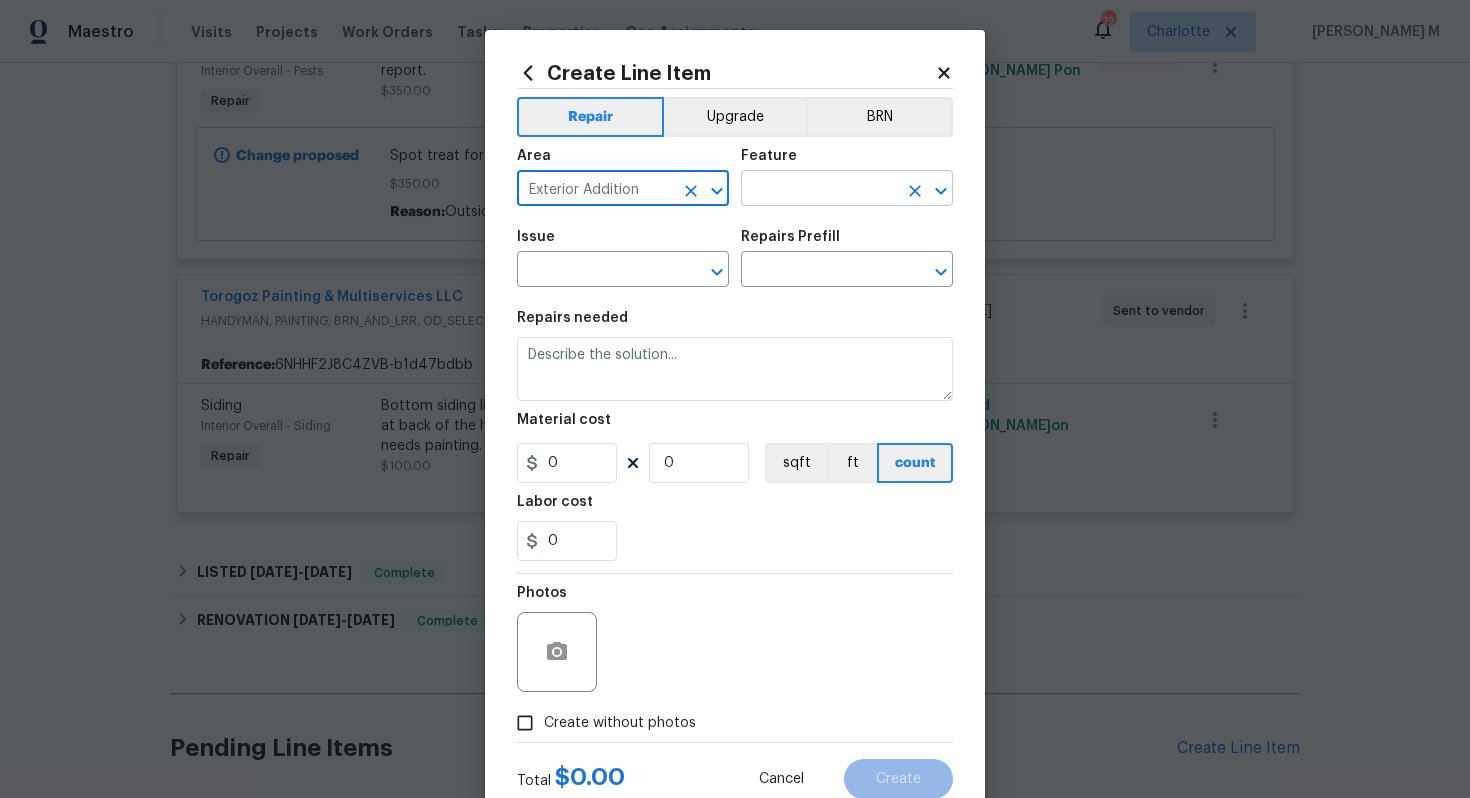 type on "Exterior Addition" 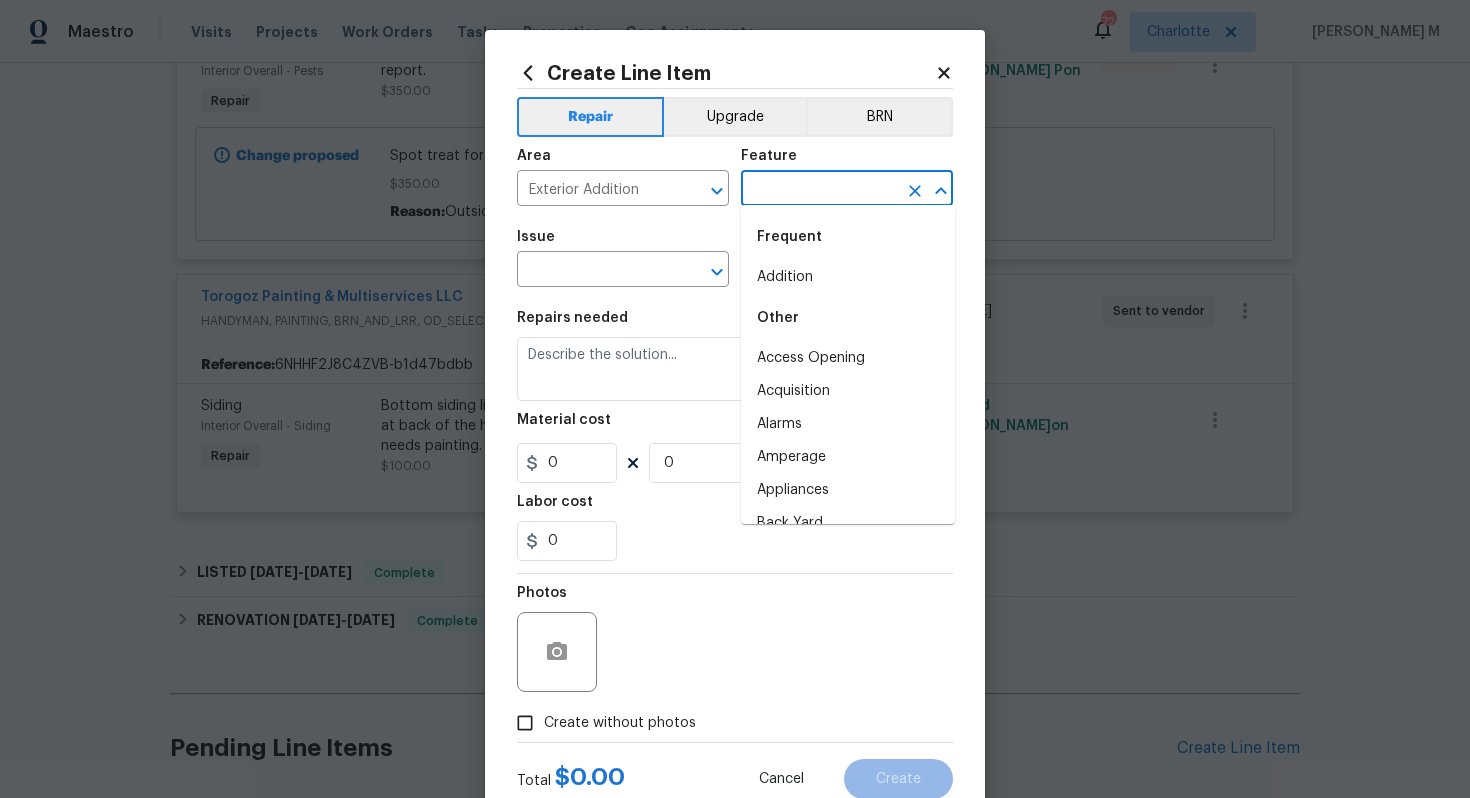 click at bounding box center [819, 190] 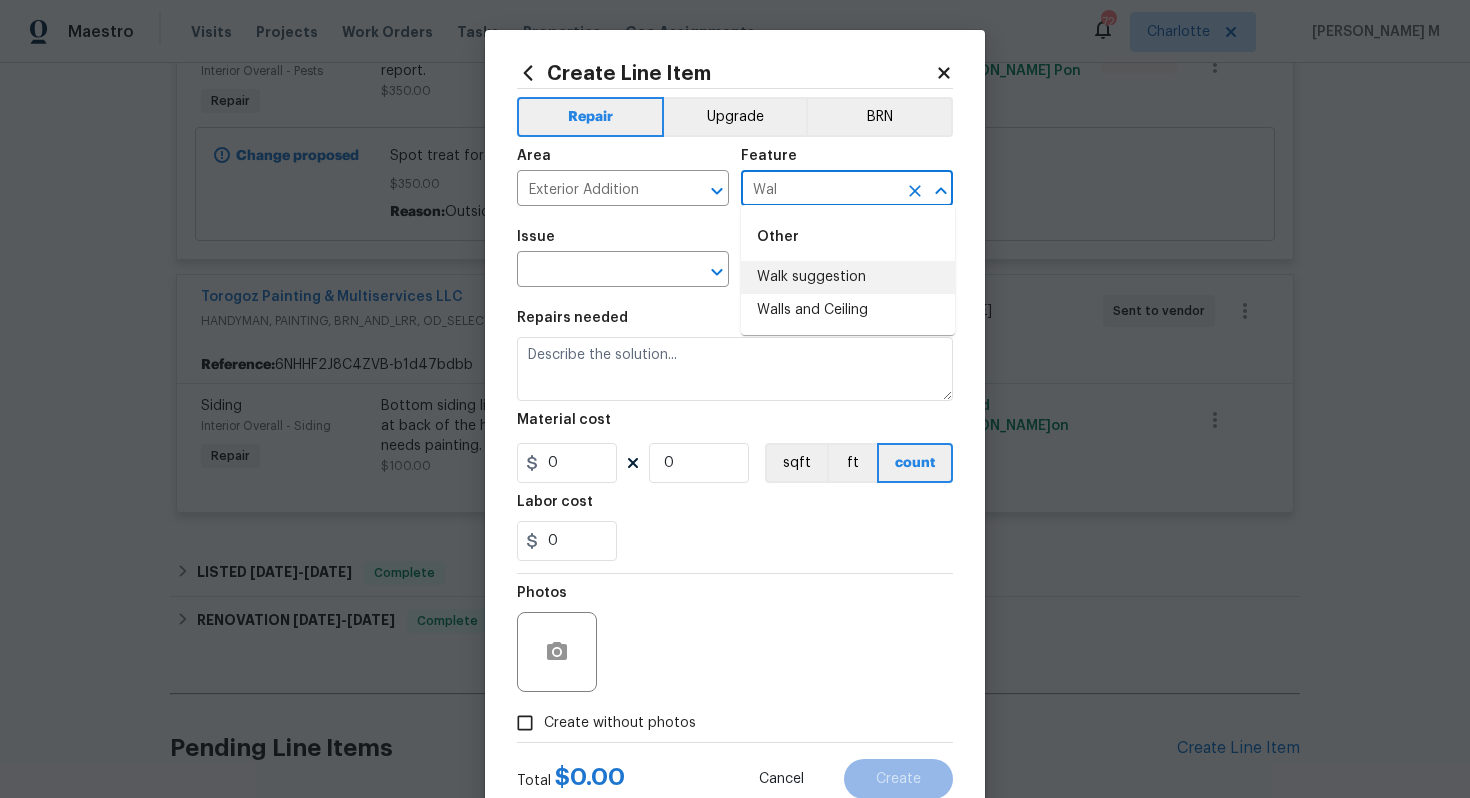 click on "Walk suggestion" at bounding box center [848, 277] 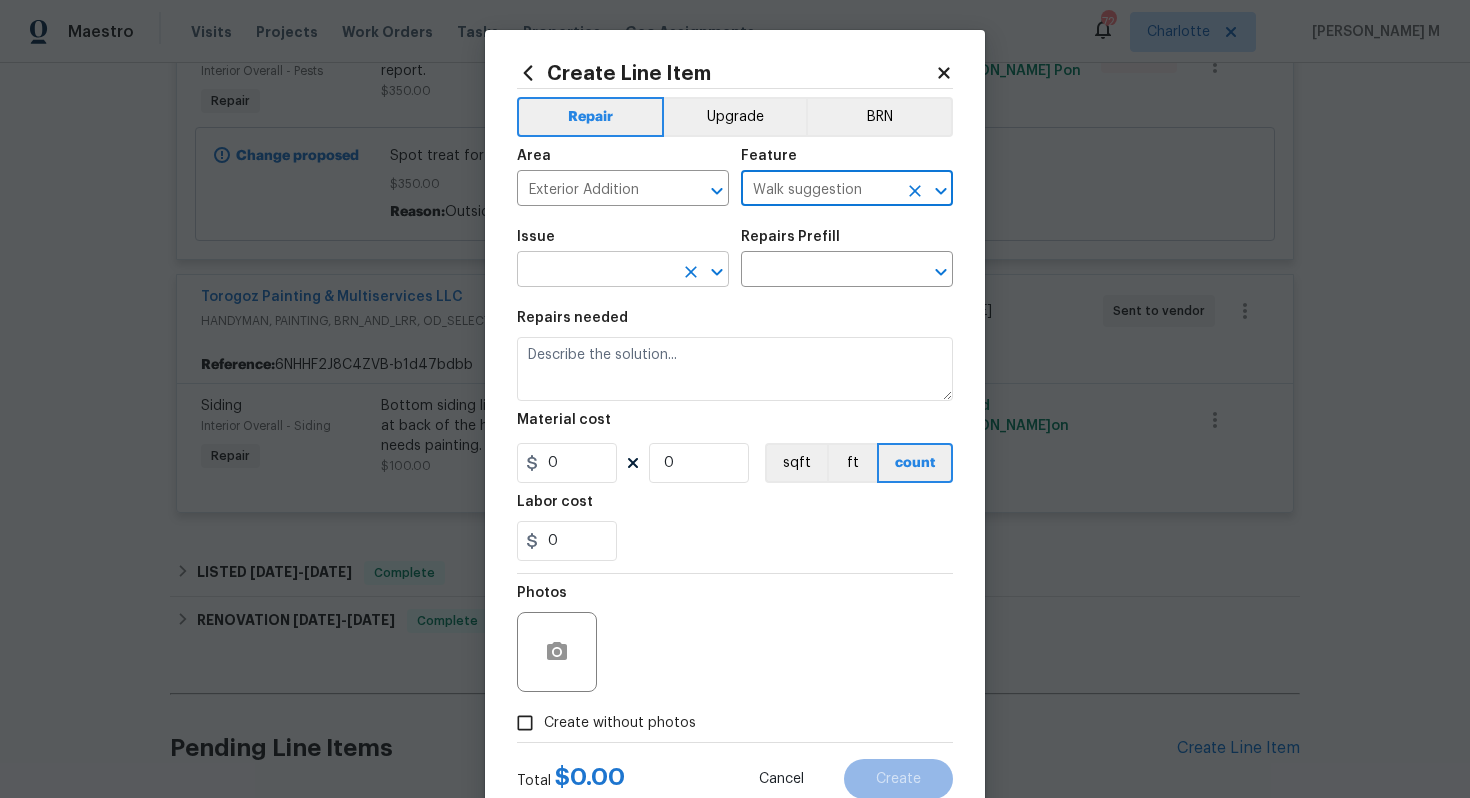 type on "Walk suggestion" 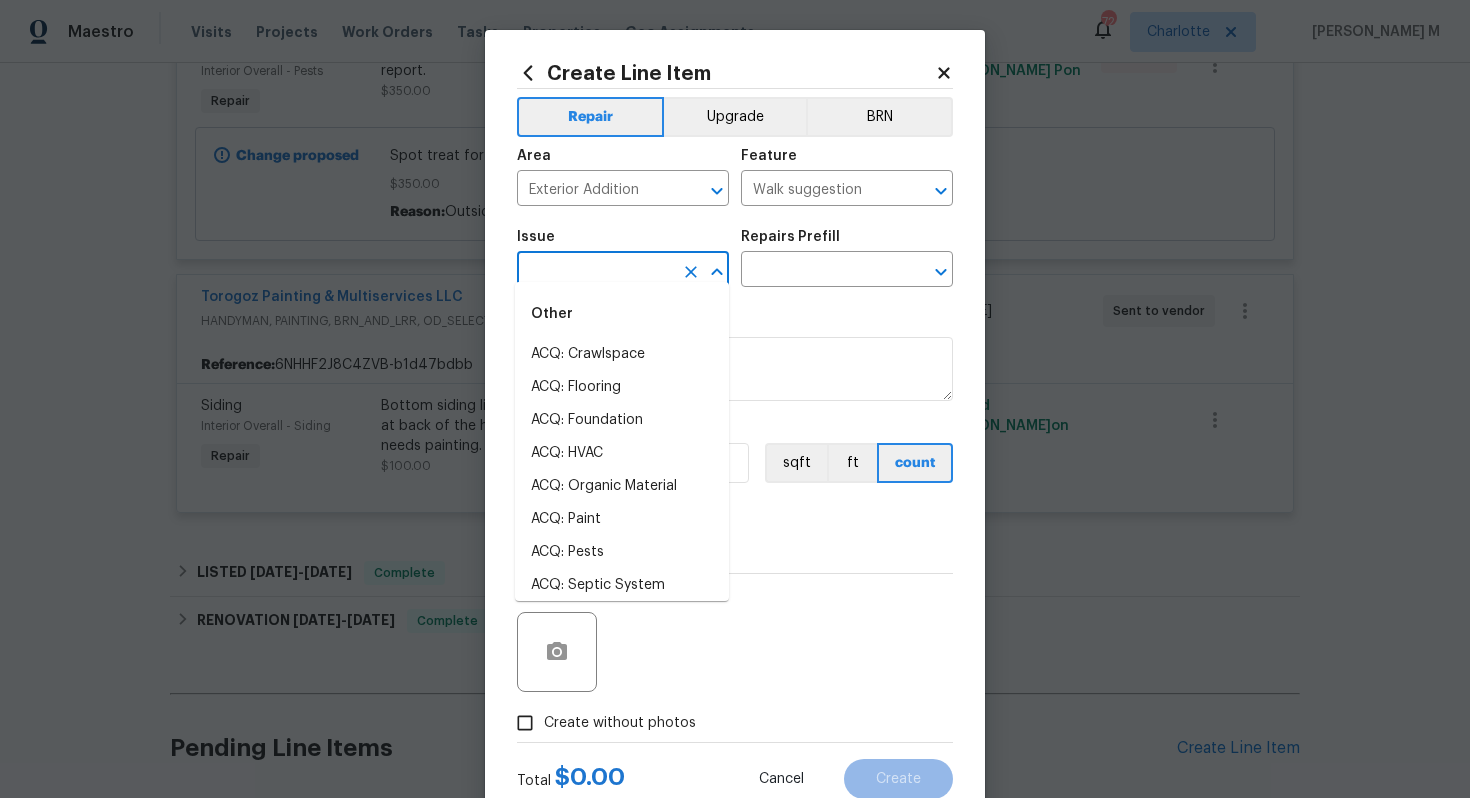 click at bounding box center (595, 271) 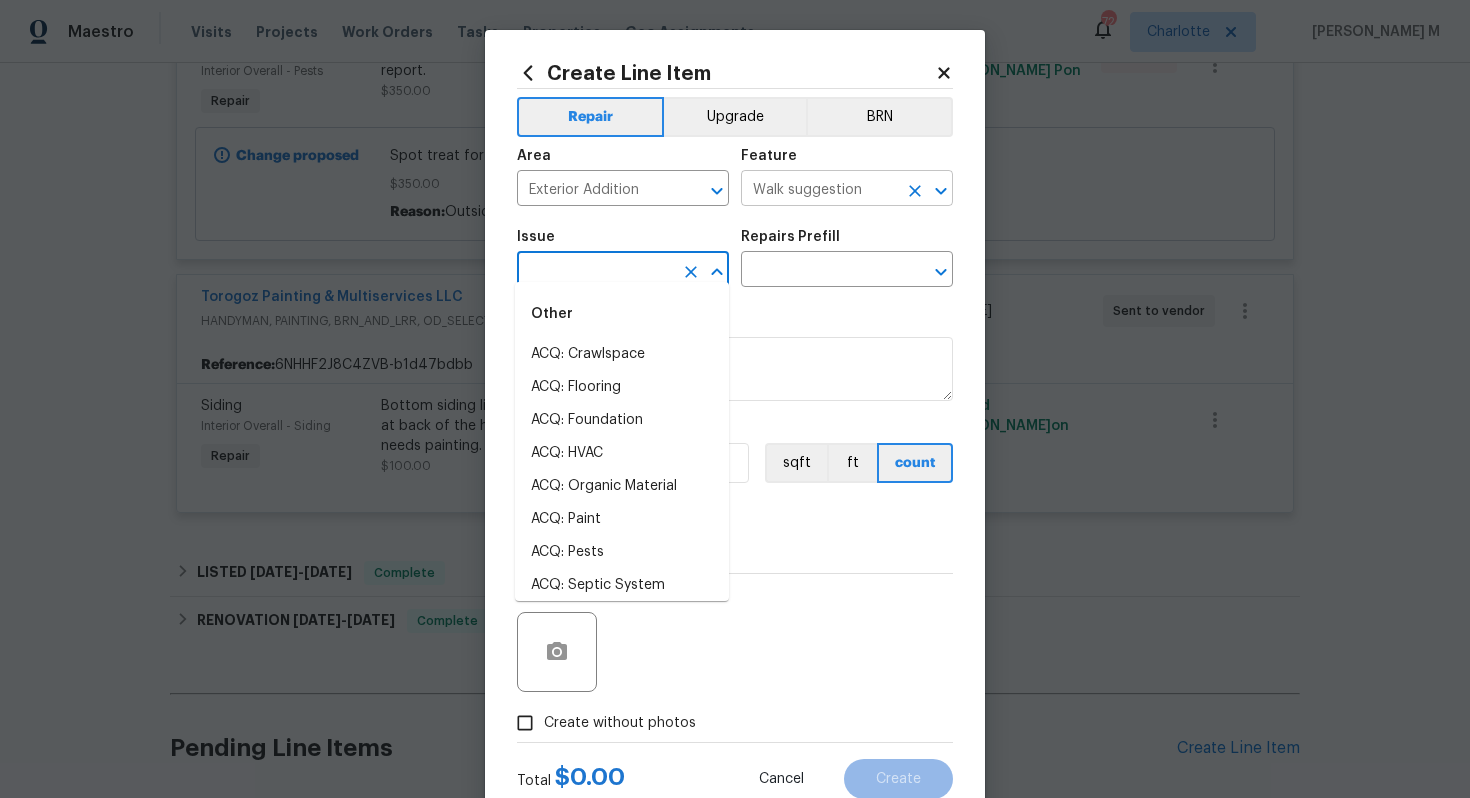 click on "Walk suggestion" at bounding box center [819, 190] 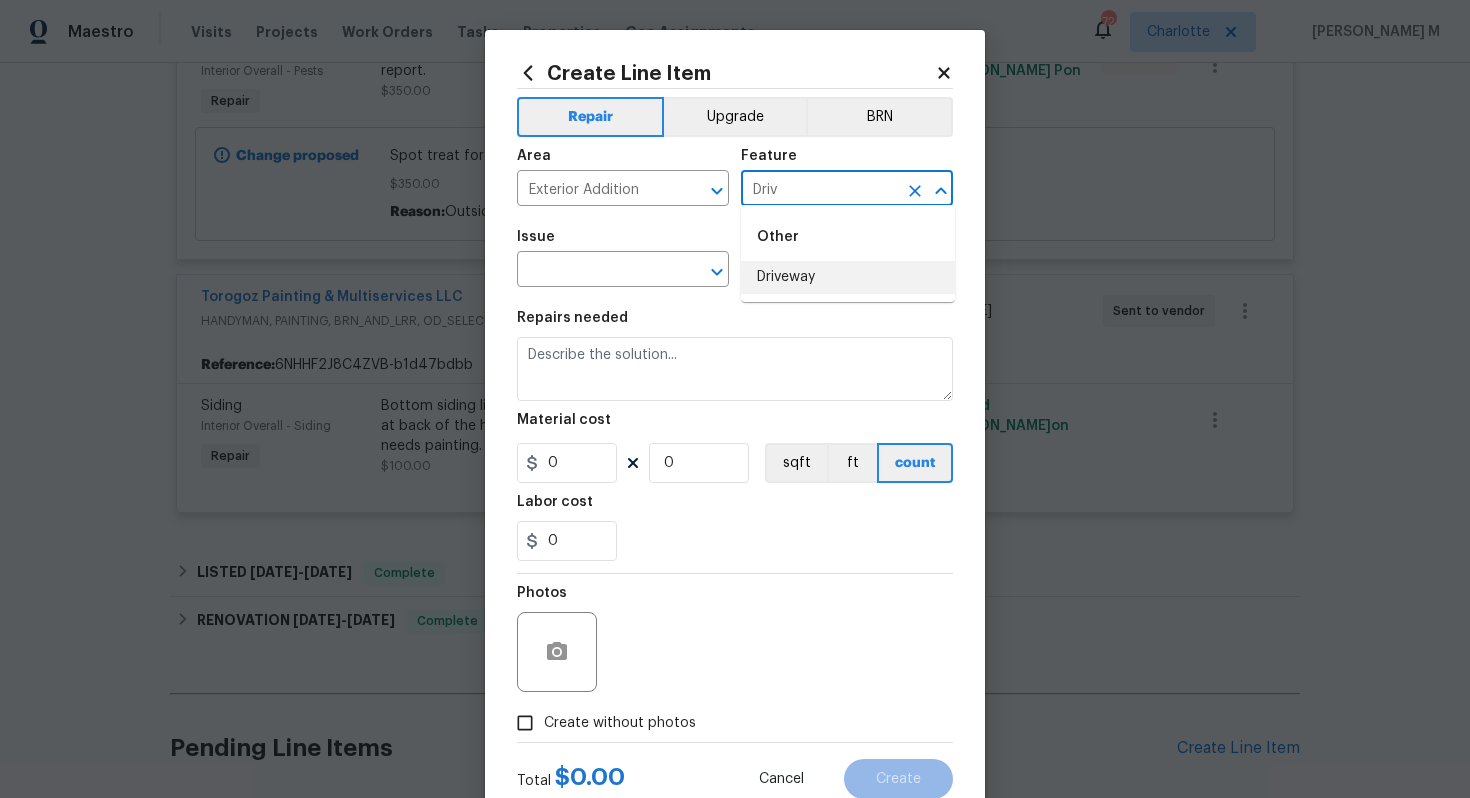 click on "Driveway" at bounding box center (848, 277) 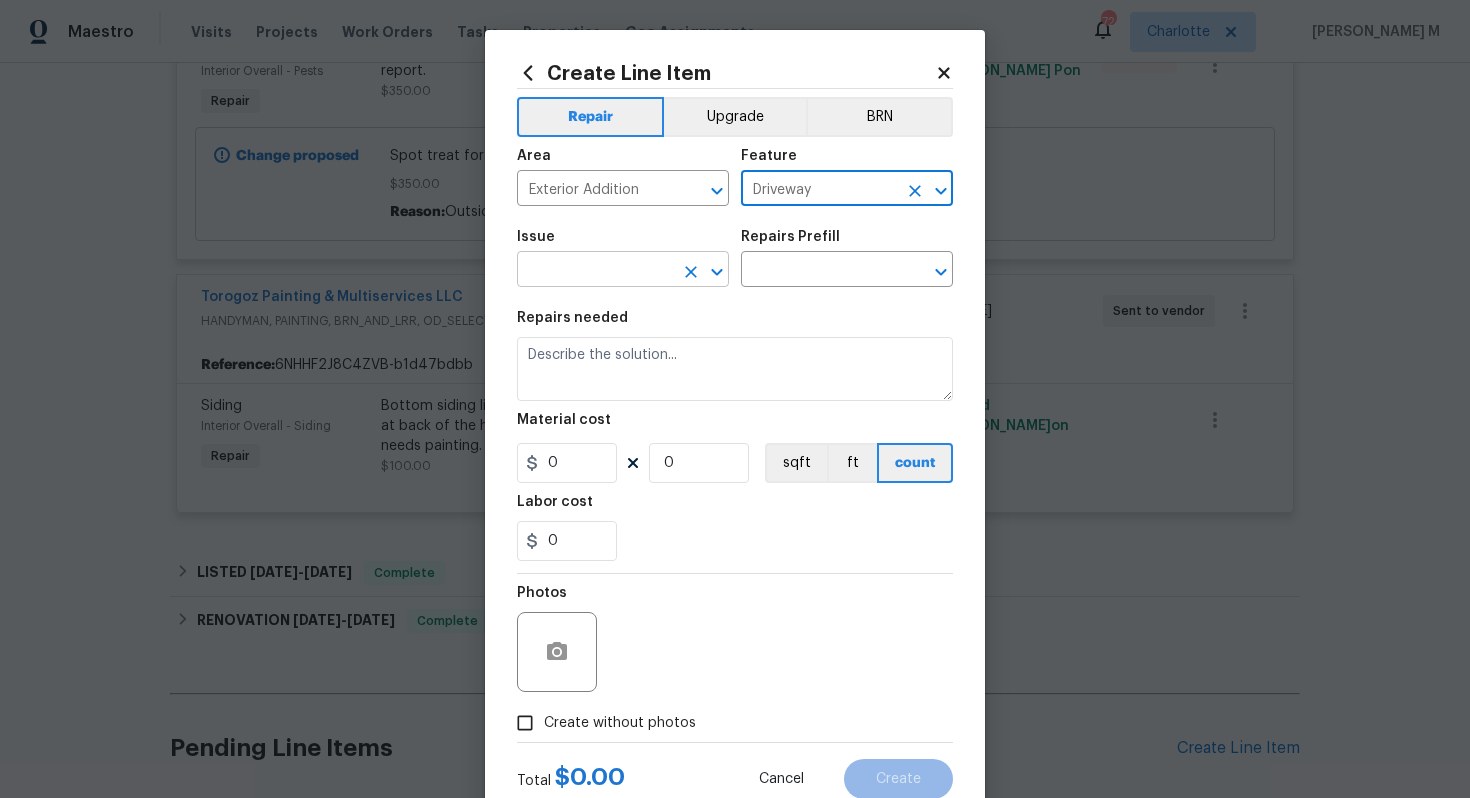 type on "Driveway" 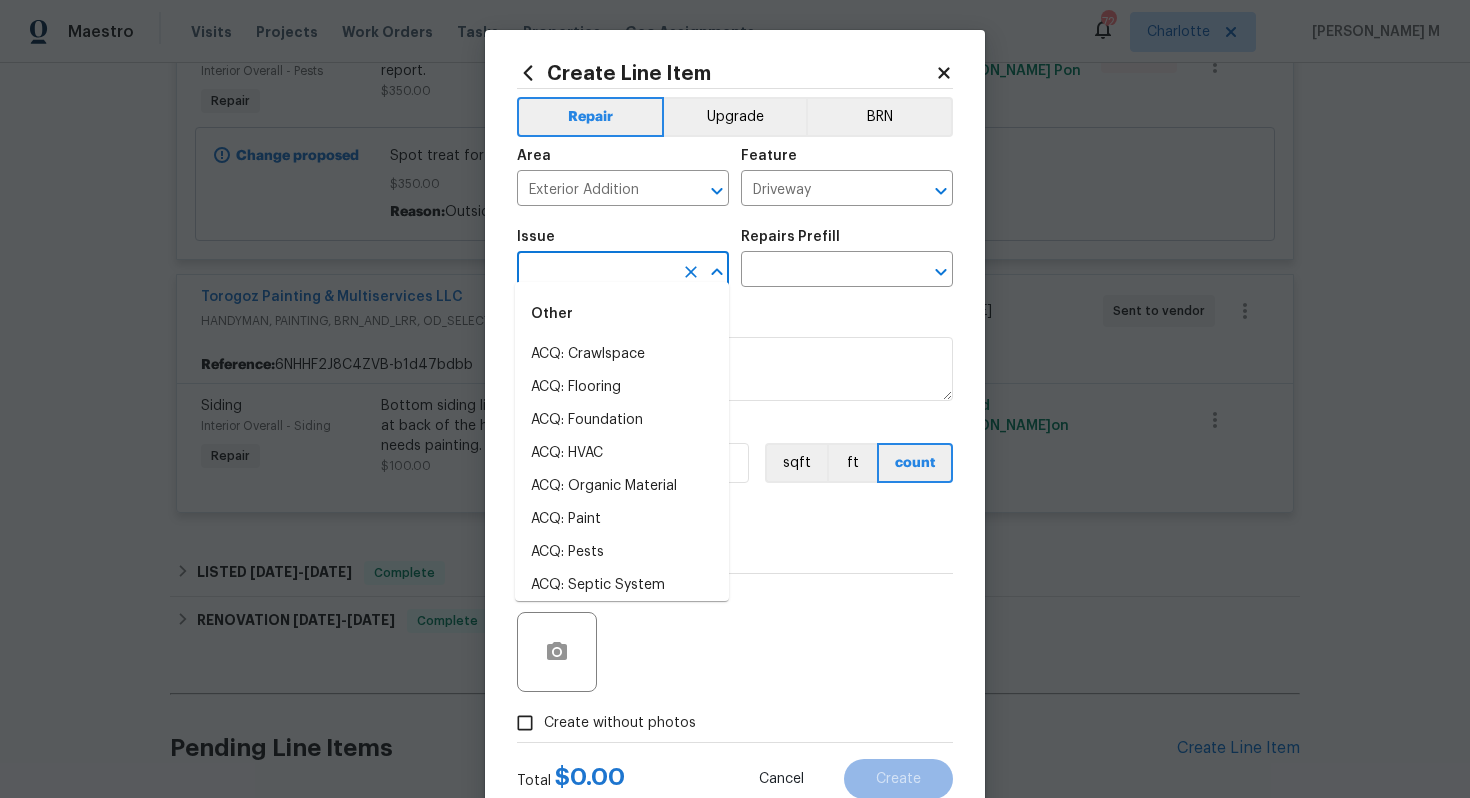 click at bounding box center (595, 271) 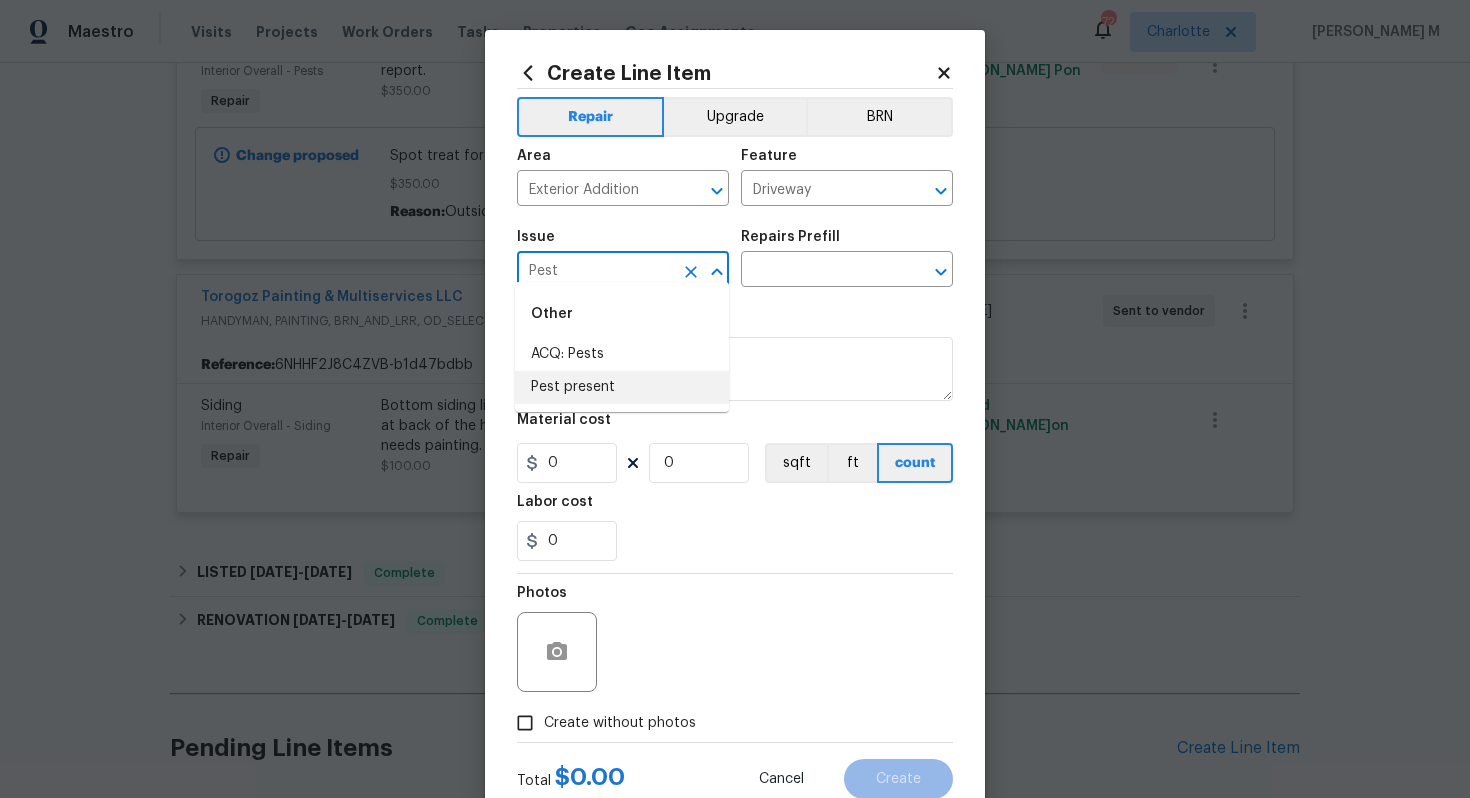 click on "Pest present" at bounding box center (622, 387) 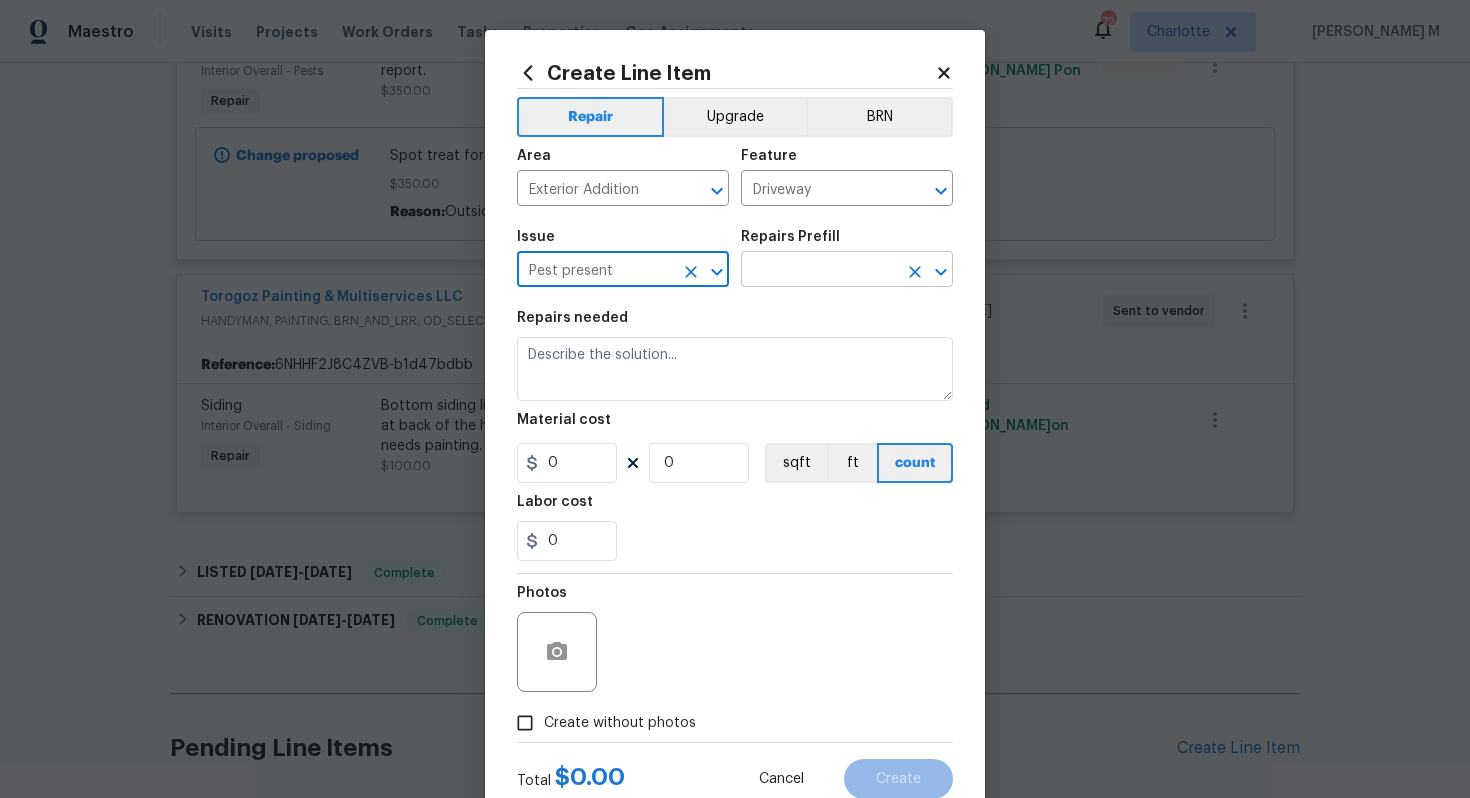 type on "Pest present" 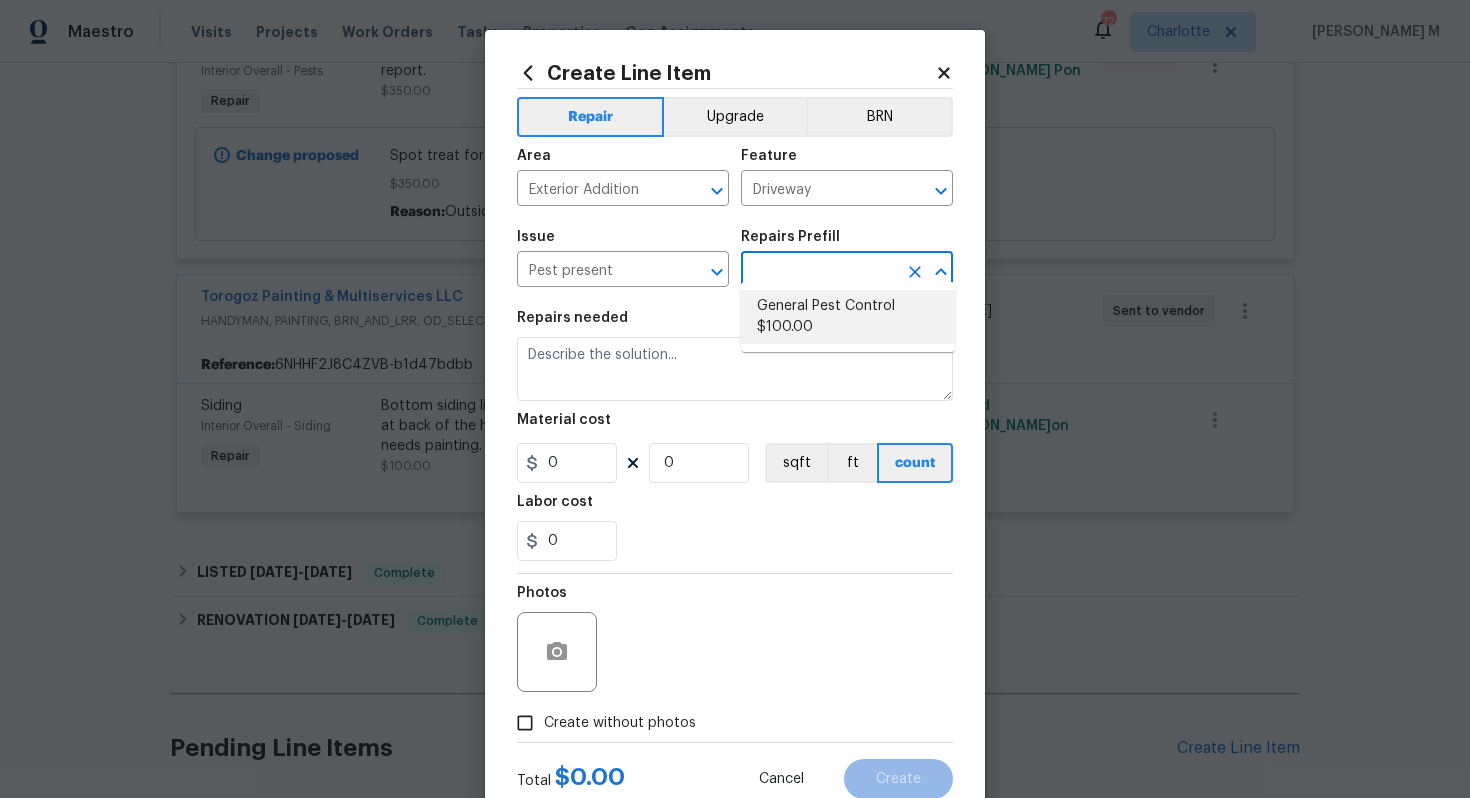 click on "General Pest Control $100.00" at bounding box center [848, 317] 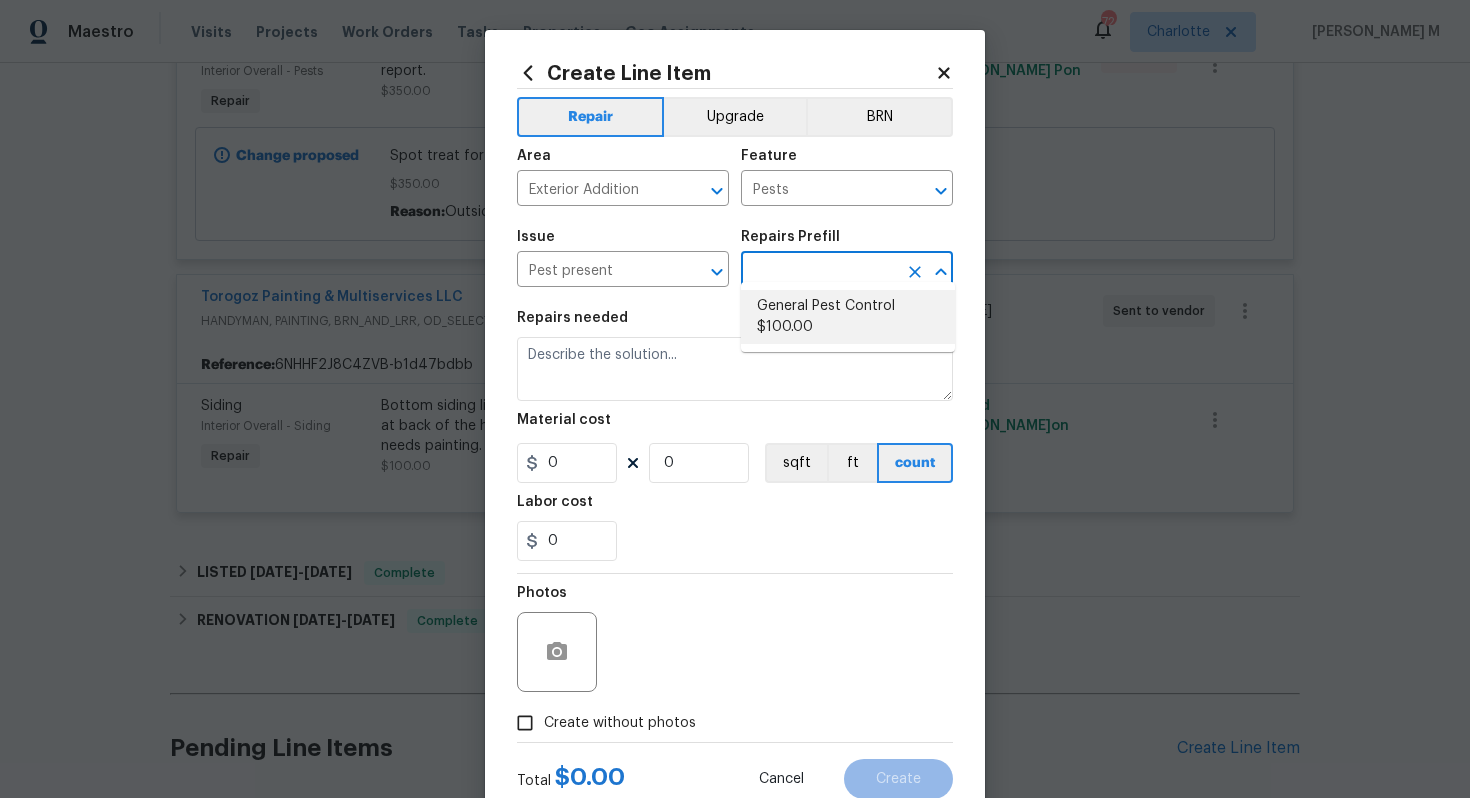 type on "General Pest Control $100.00" 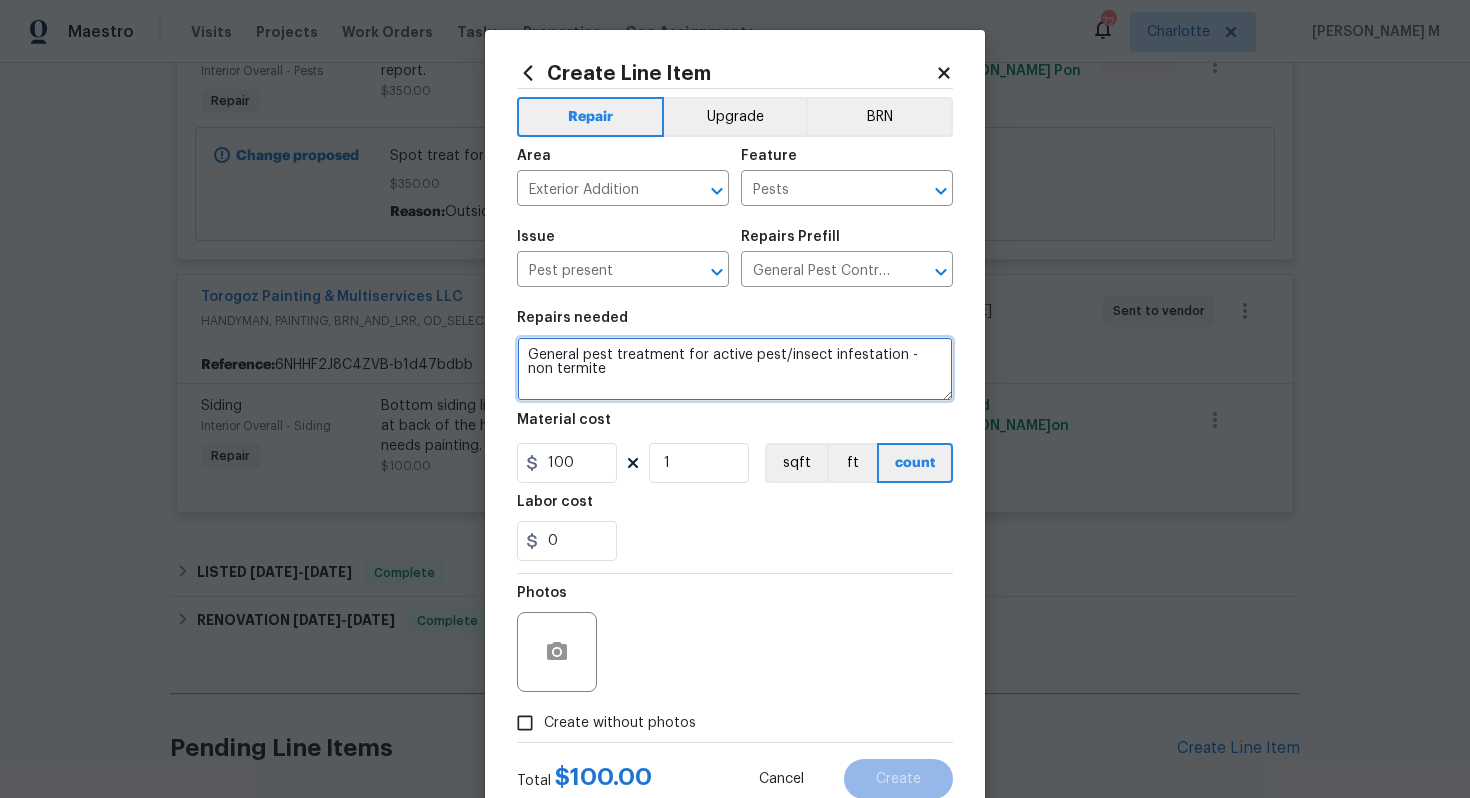 click on "General pest treatment for active pest/insect infestation - non termite" at bounding box center (735, 369) 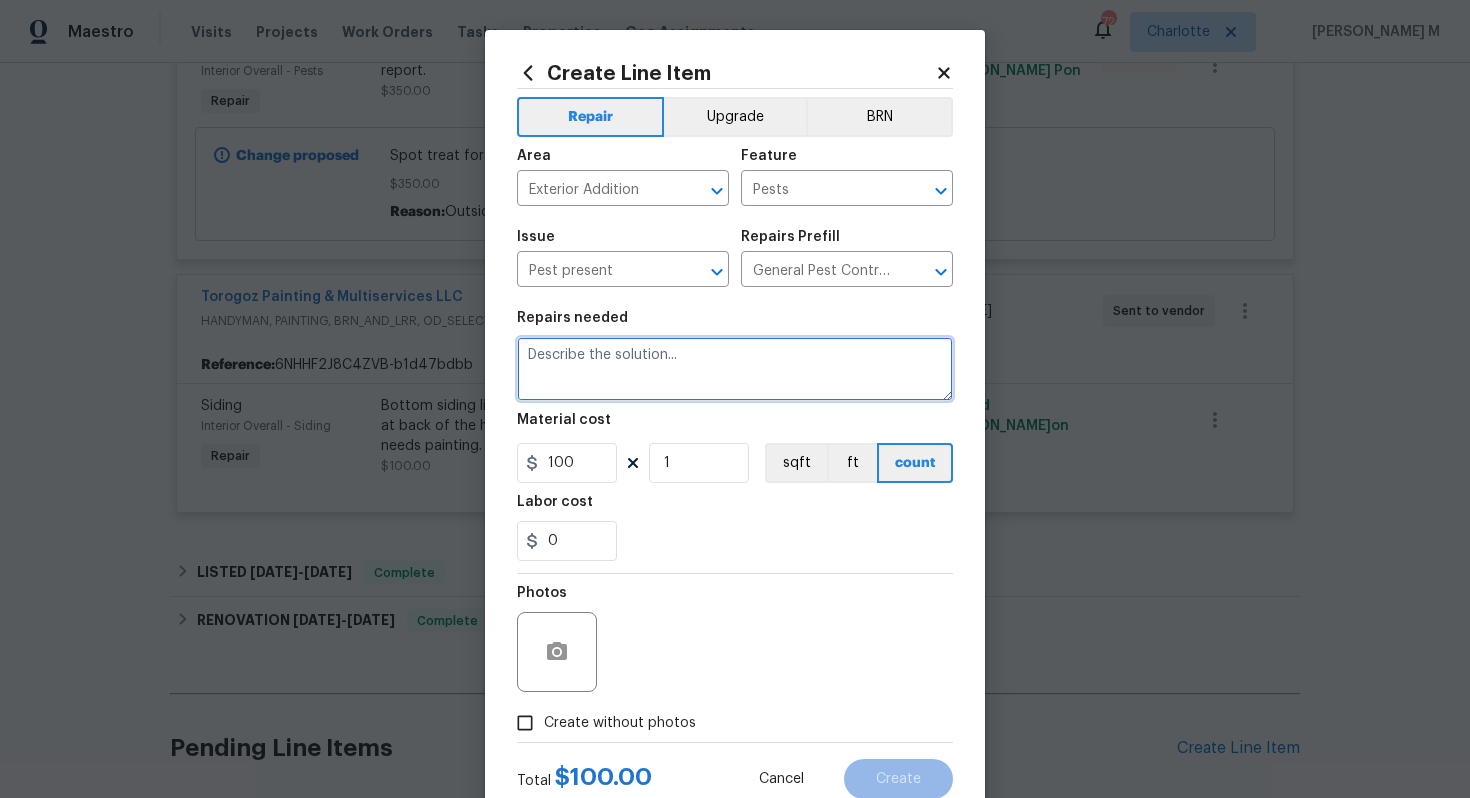 paste on "Fill the snake hole at the front porch walkway" 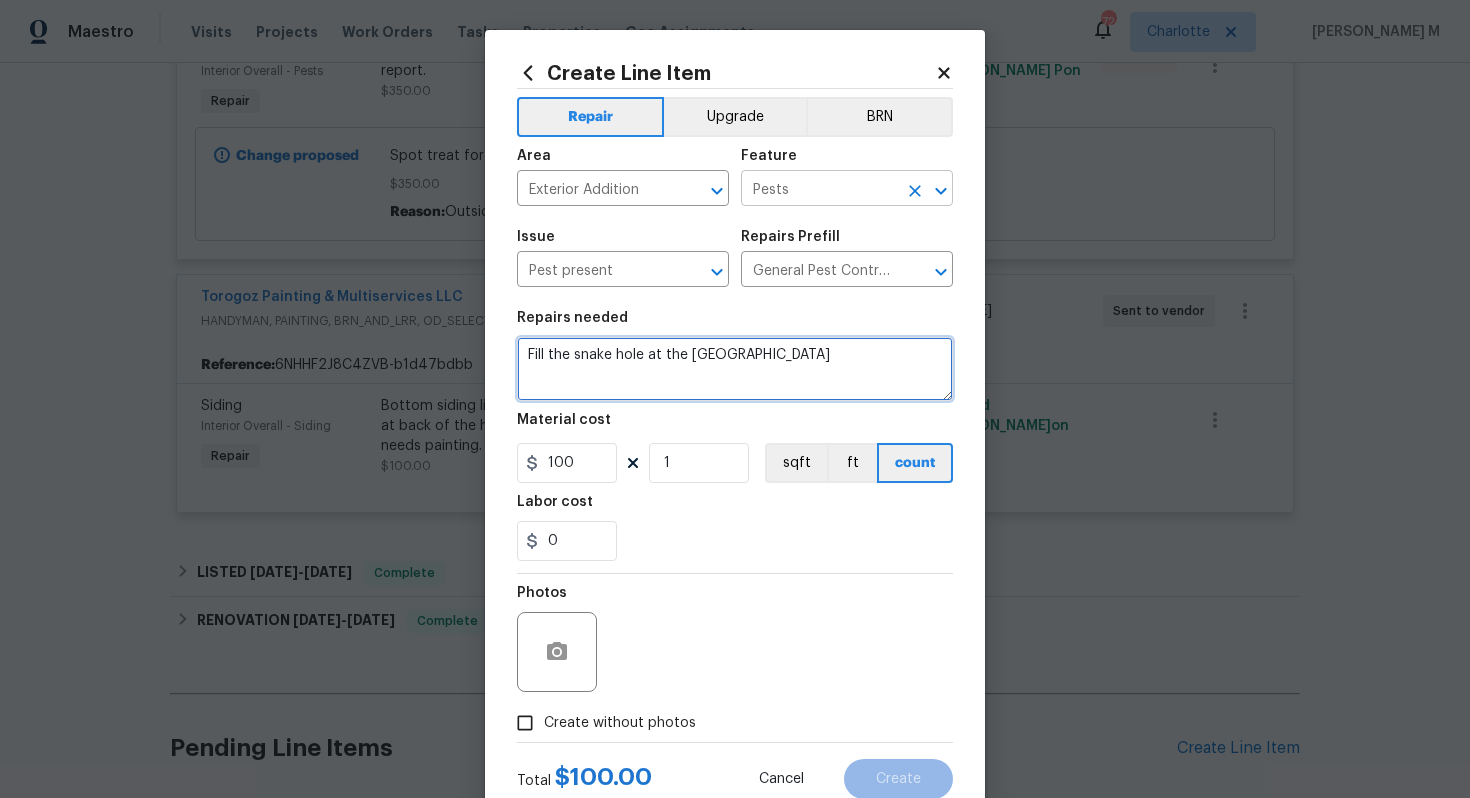 type on "Fill the snake hole at the front porch walkway" 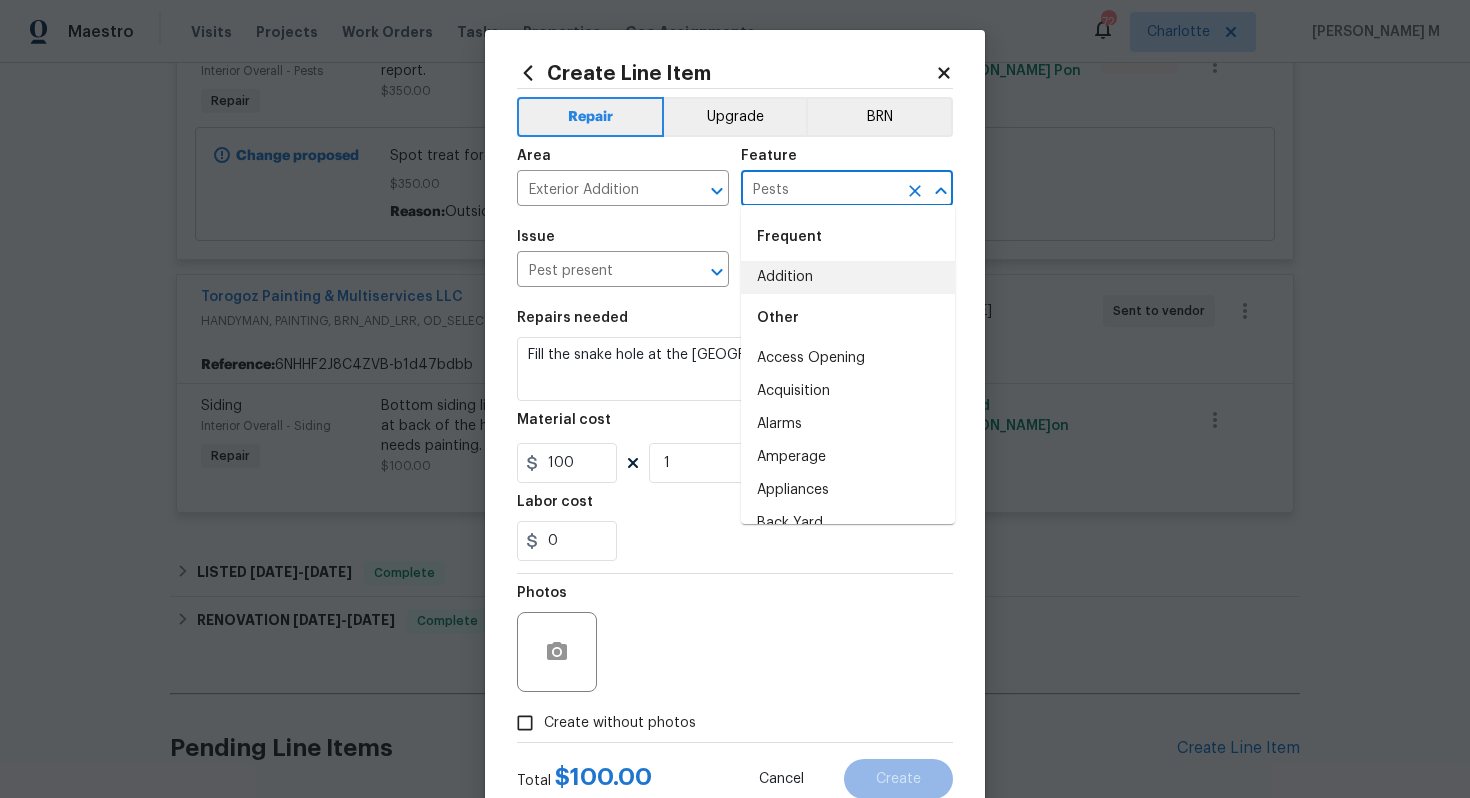 click on "Pests" at bounding box center (819, 190) 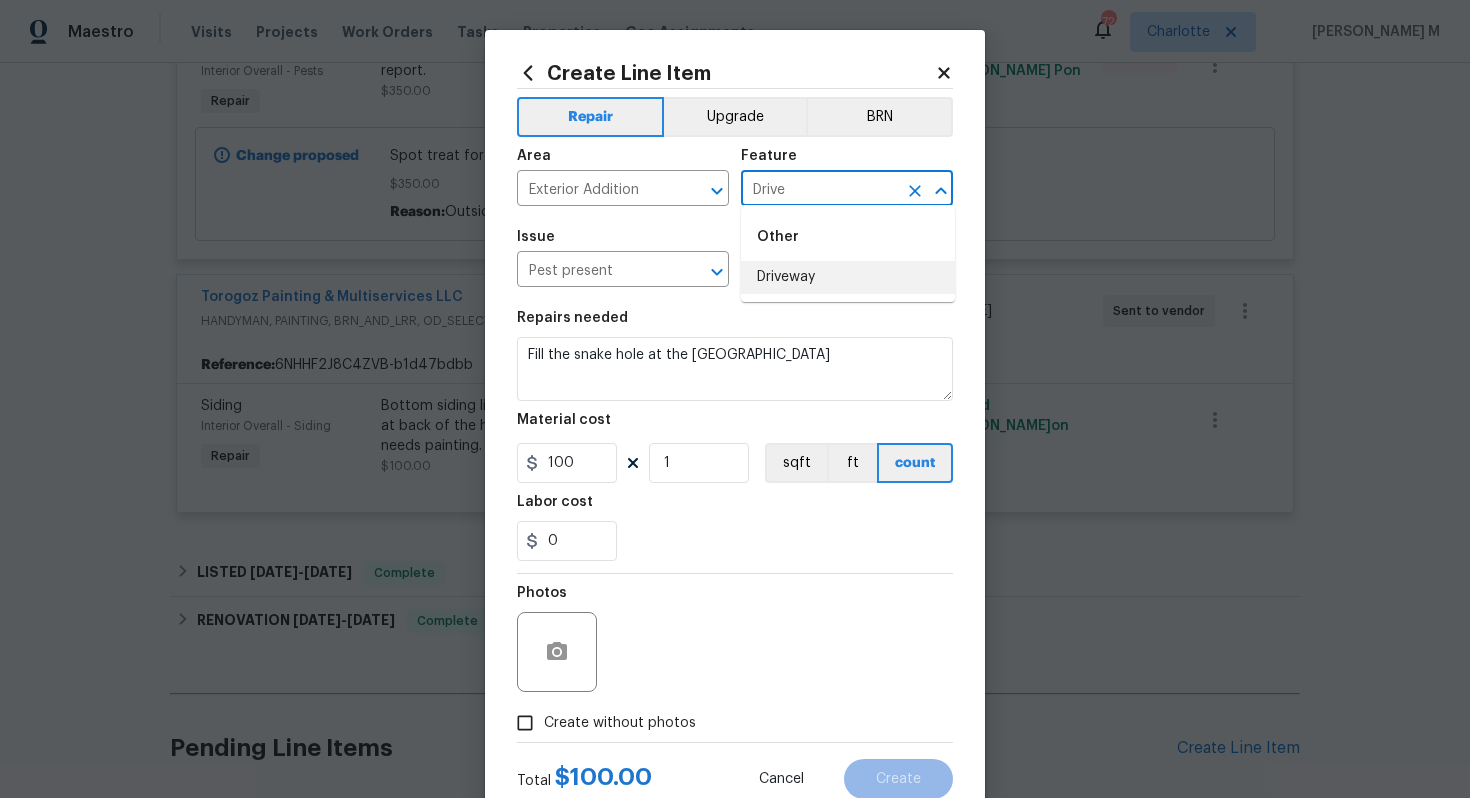 click on "Driveway" at bounding box center [848, 277] 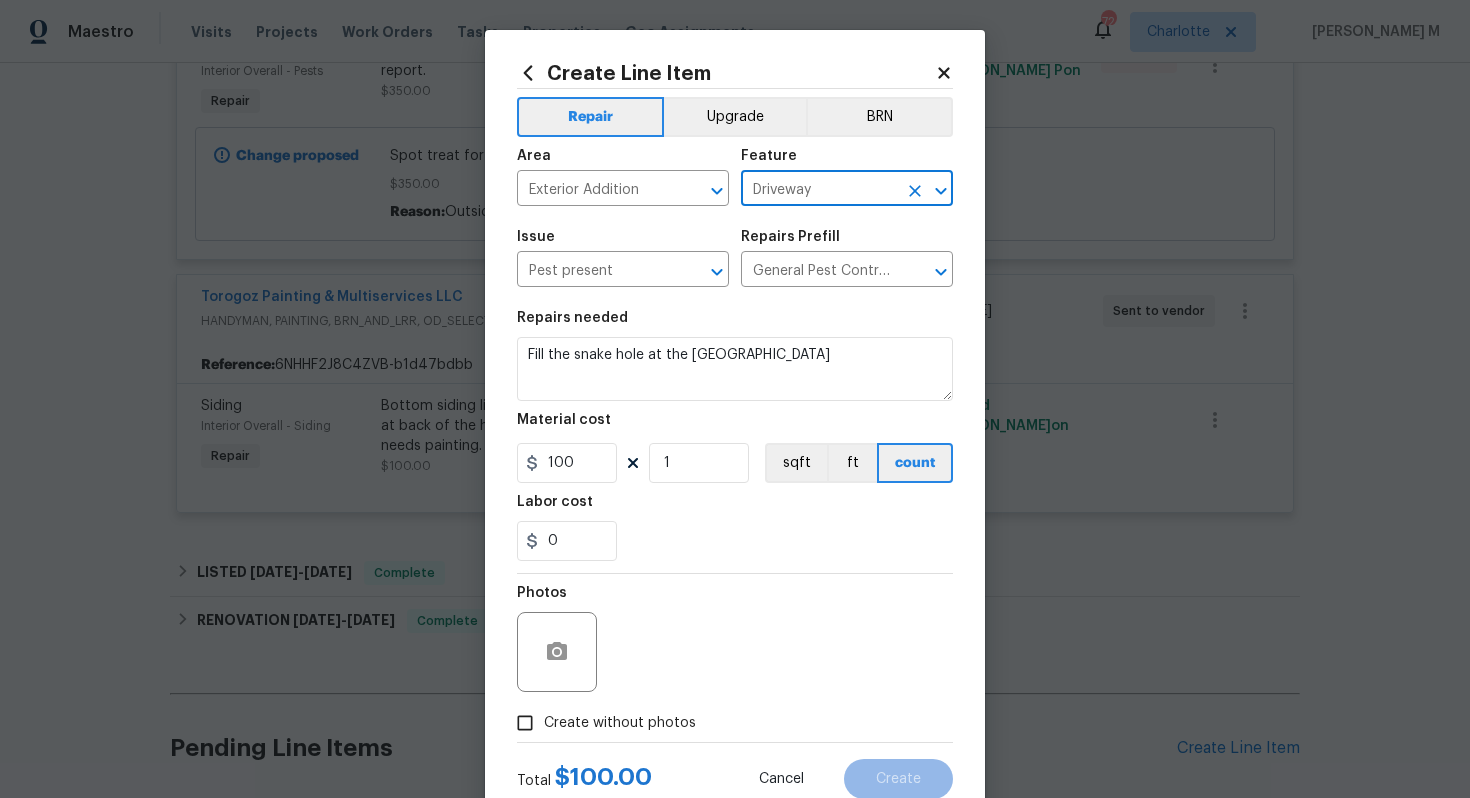 type on "Driveway" 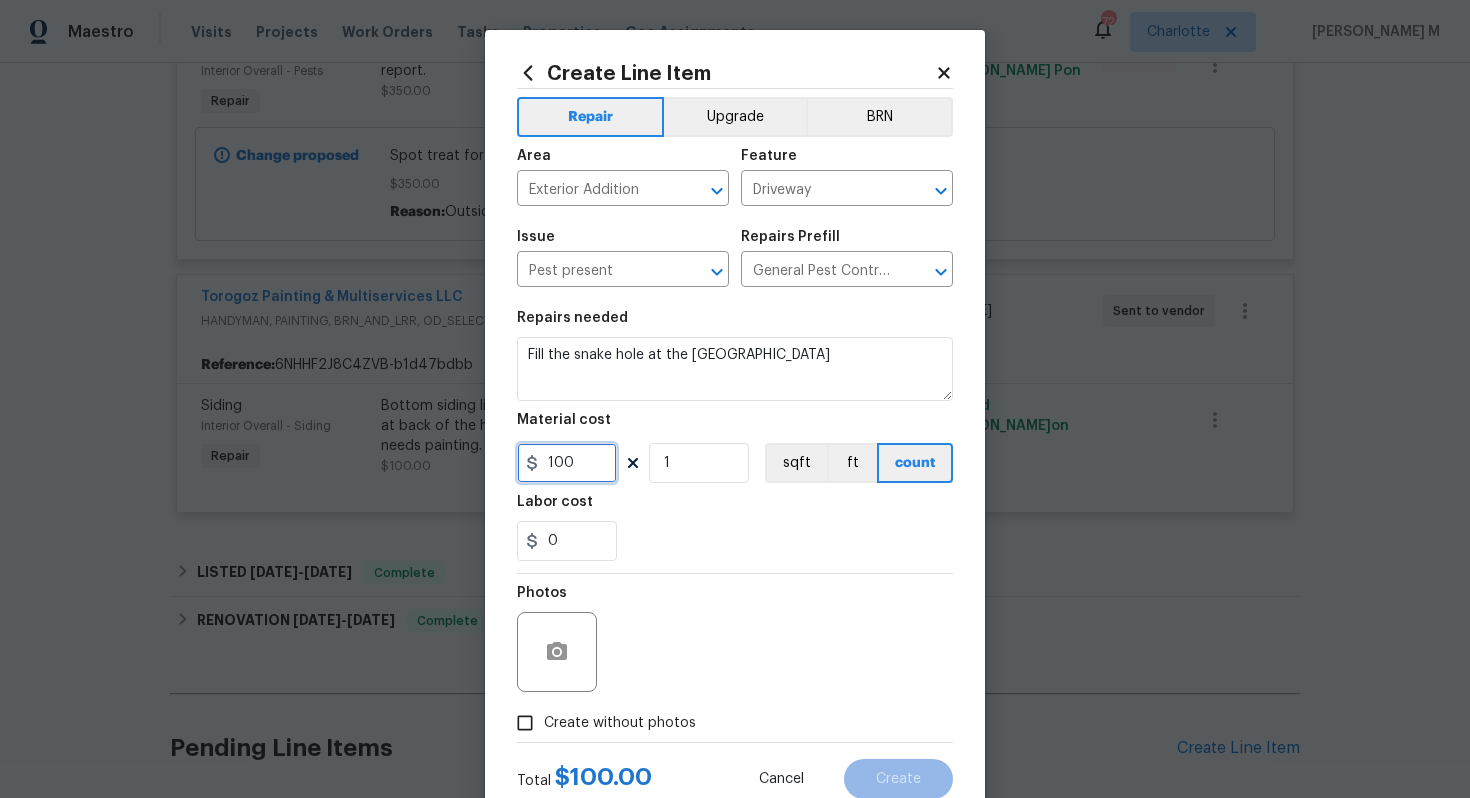 click on "100" at bounding box center [567, 463] 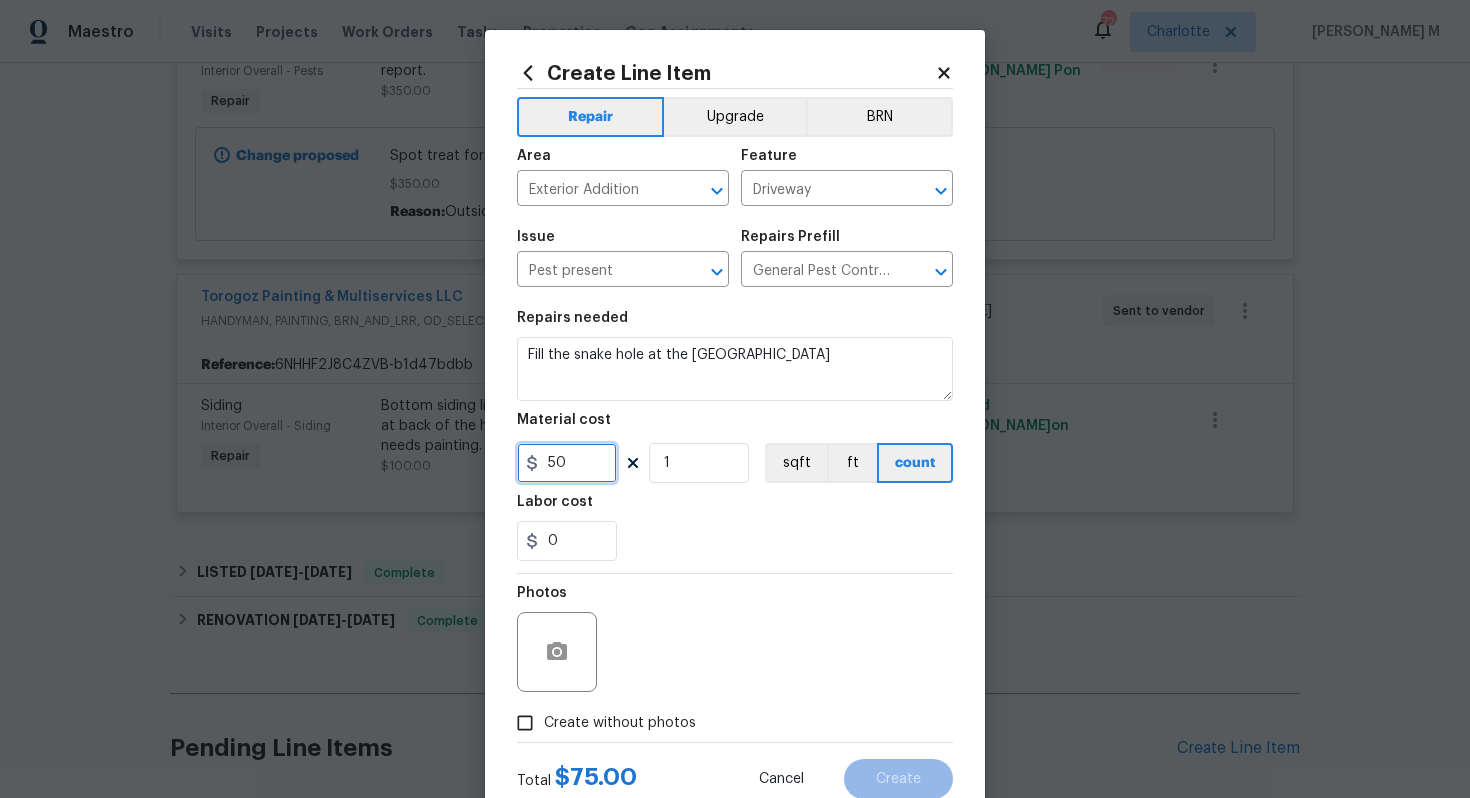 type on "50" 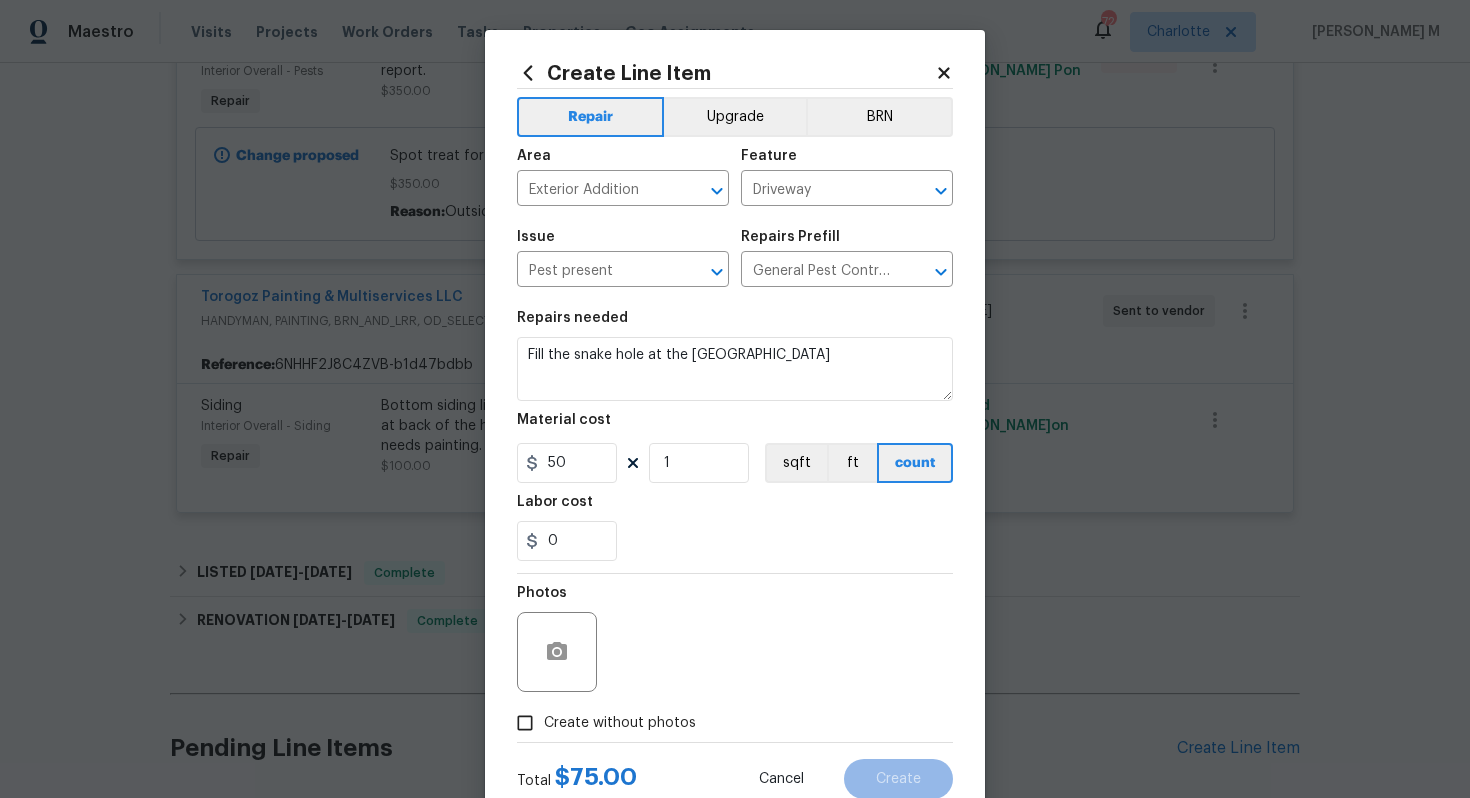 click on "Create without photos" at bounding box center (620, 723) 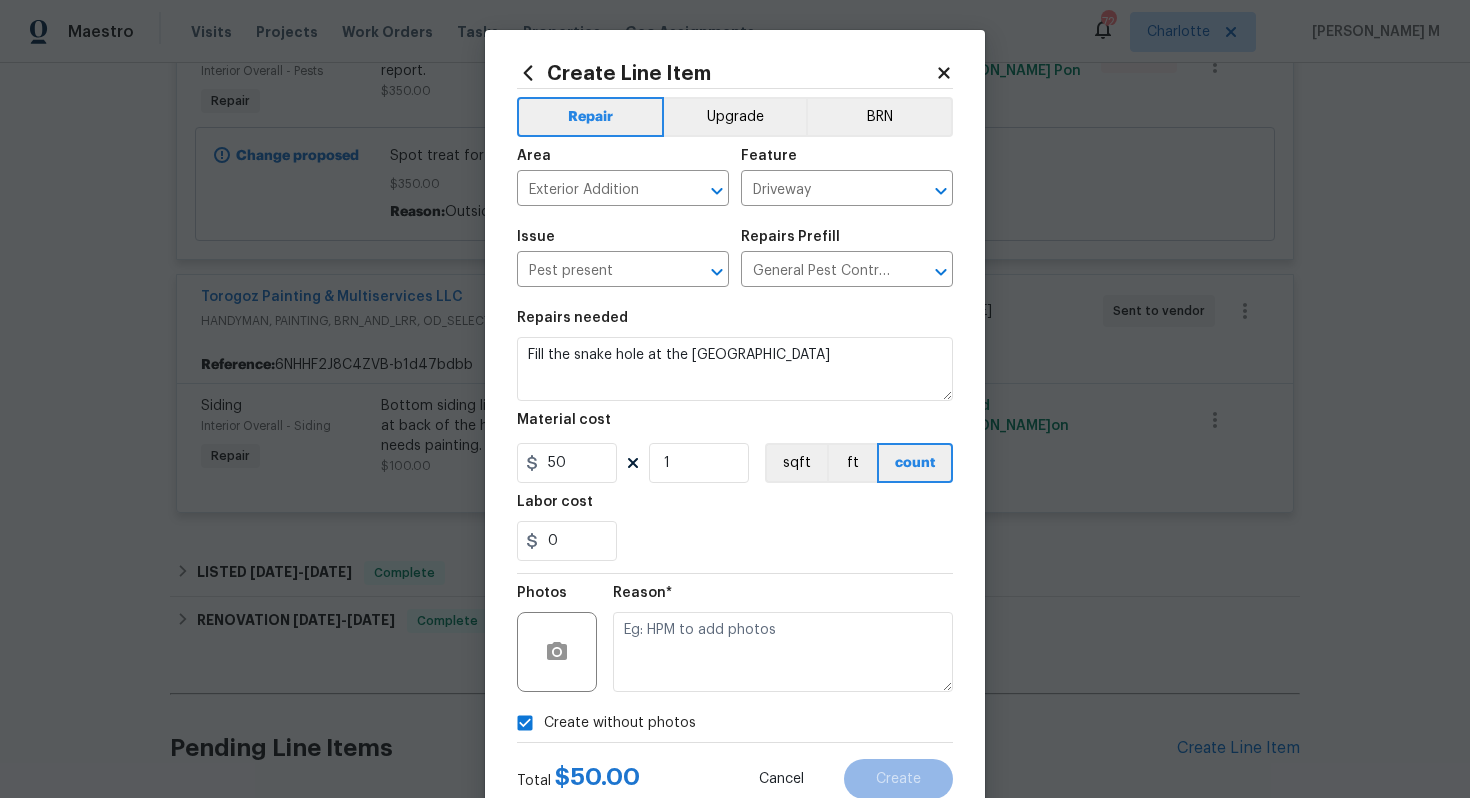 click on "Reason*" at bounding box center [783, 639] 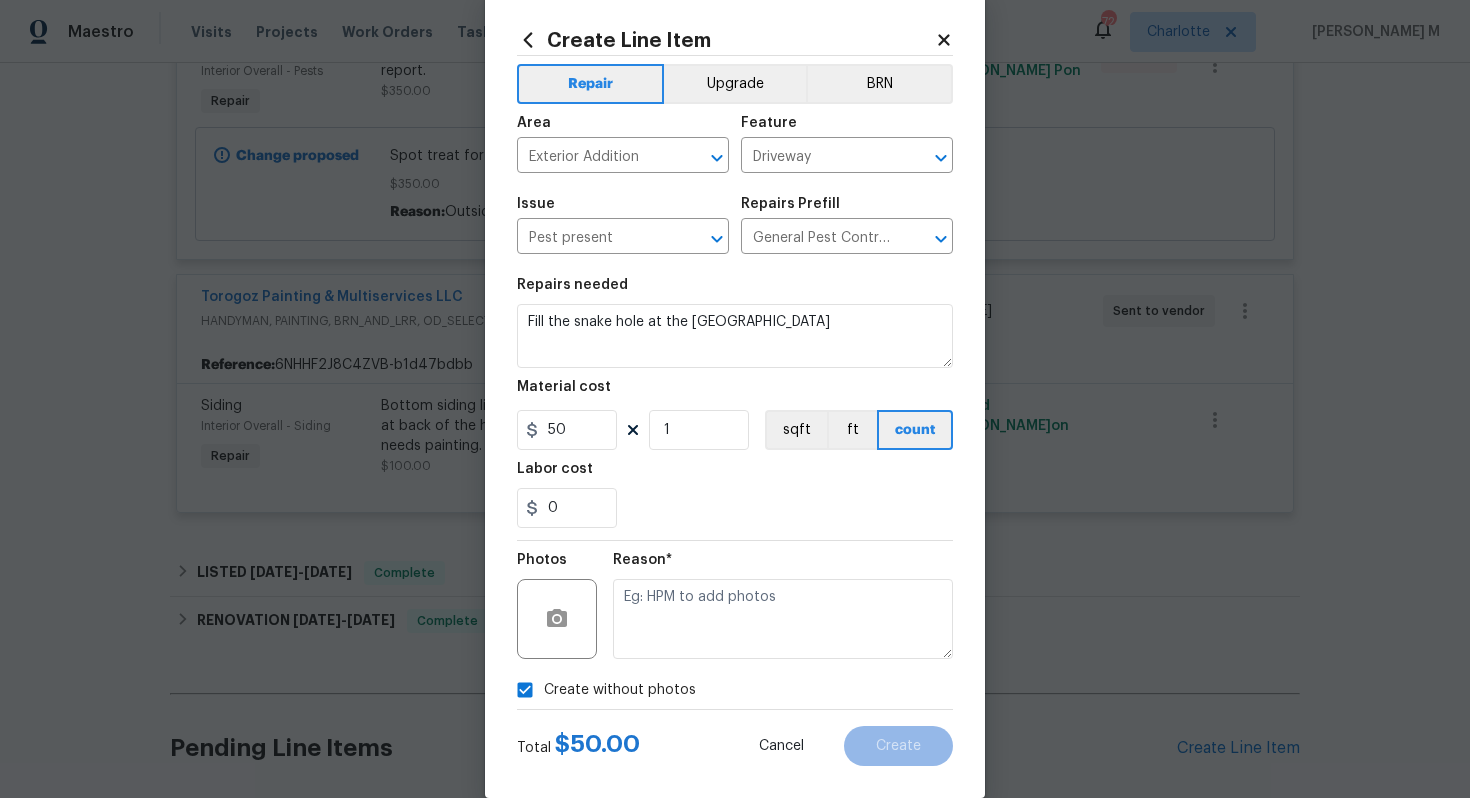 scroll, scrollTop: 35, scrollLeft: 0, axis: vertical 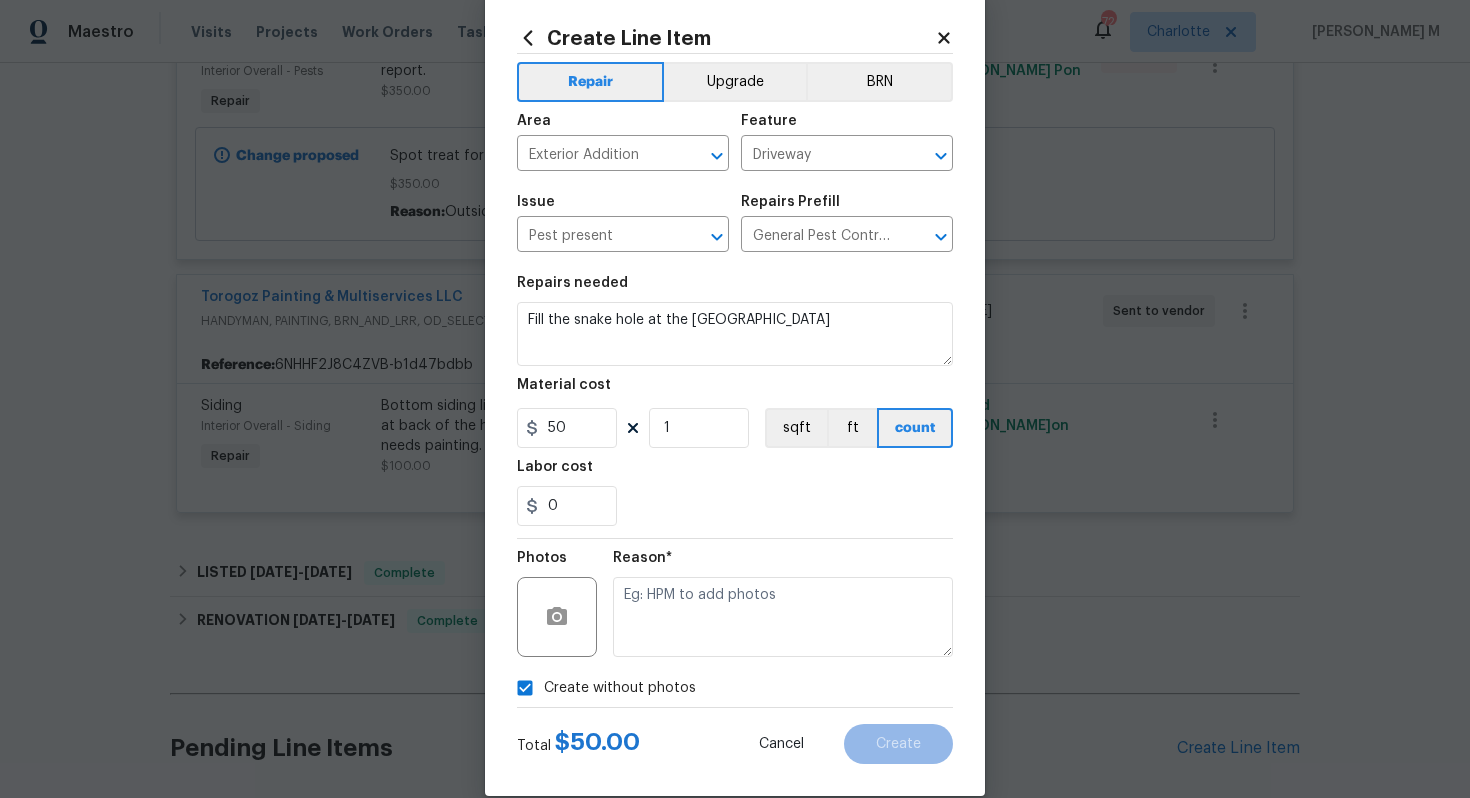click on "Create without photos" at bounding box center [735, 688] 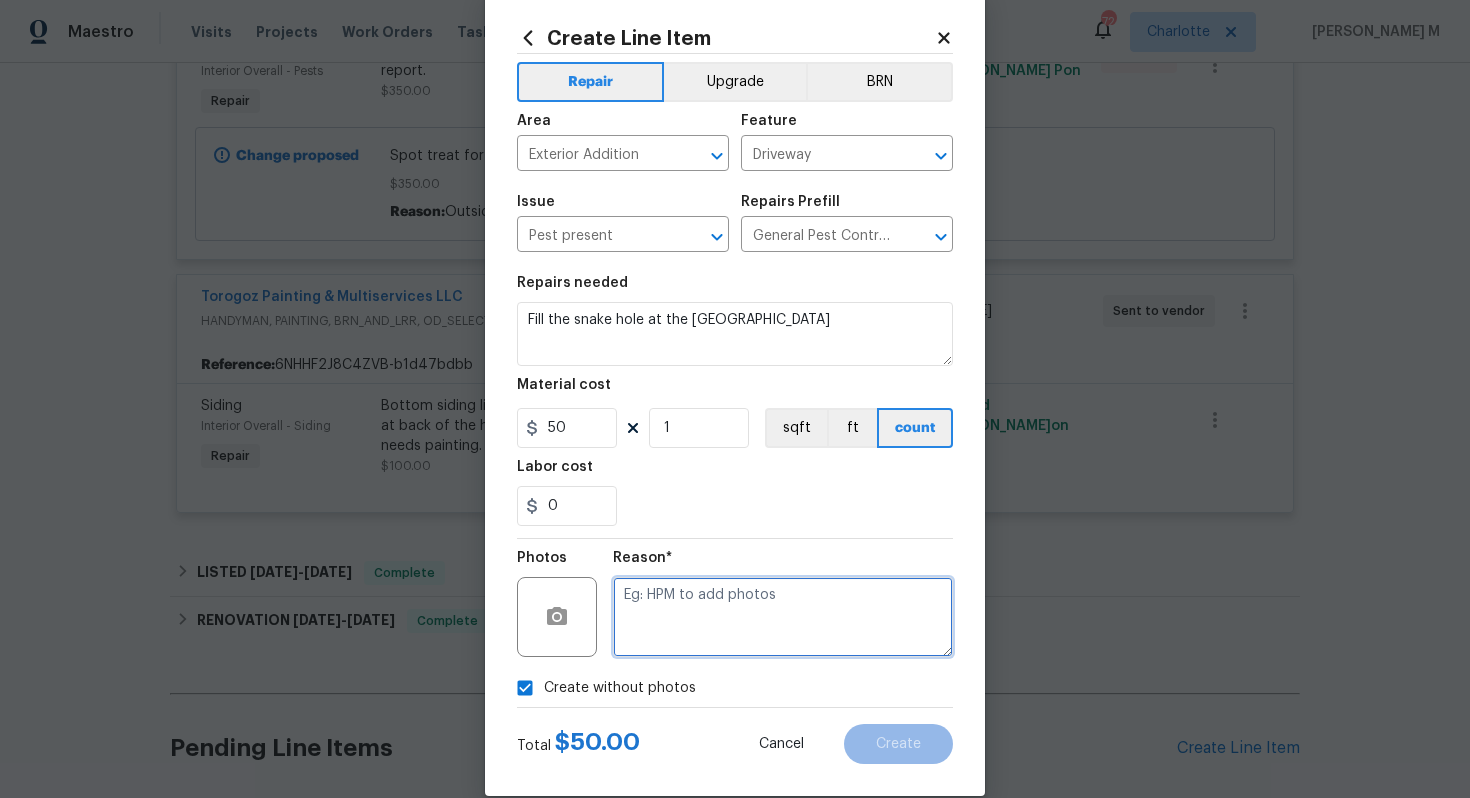 click at bounding box center (783, 617) 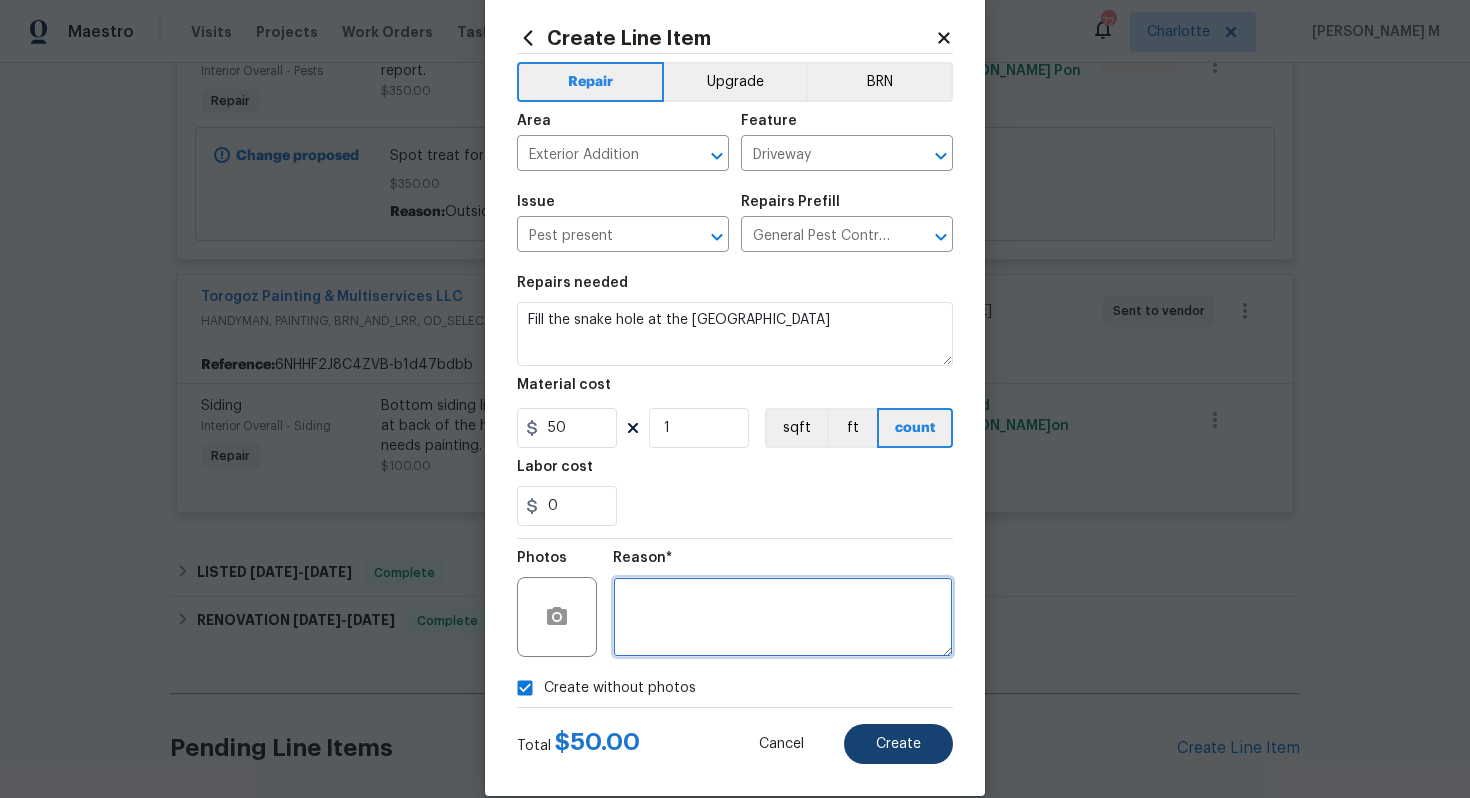 type 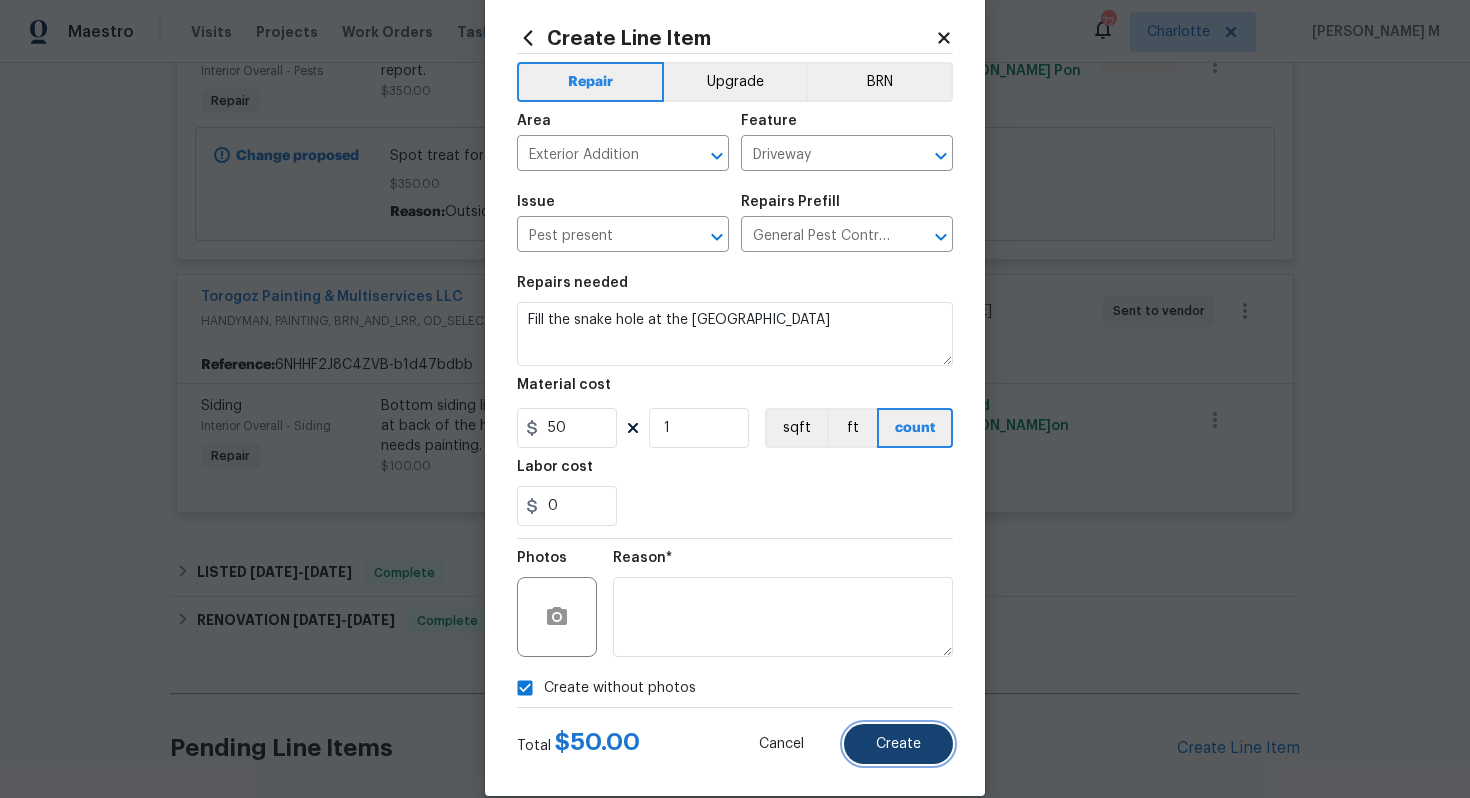 click on "Create" at bounding box center (898, 744) 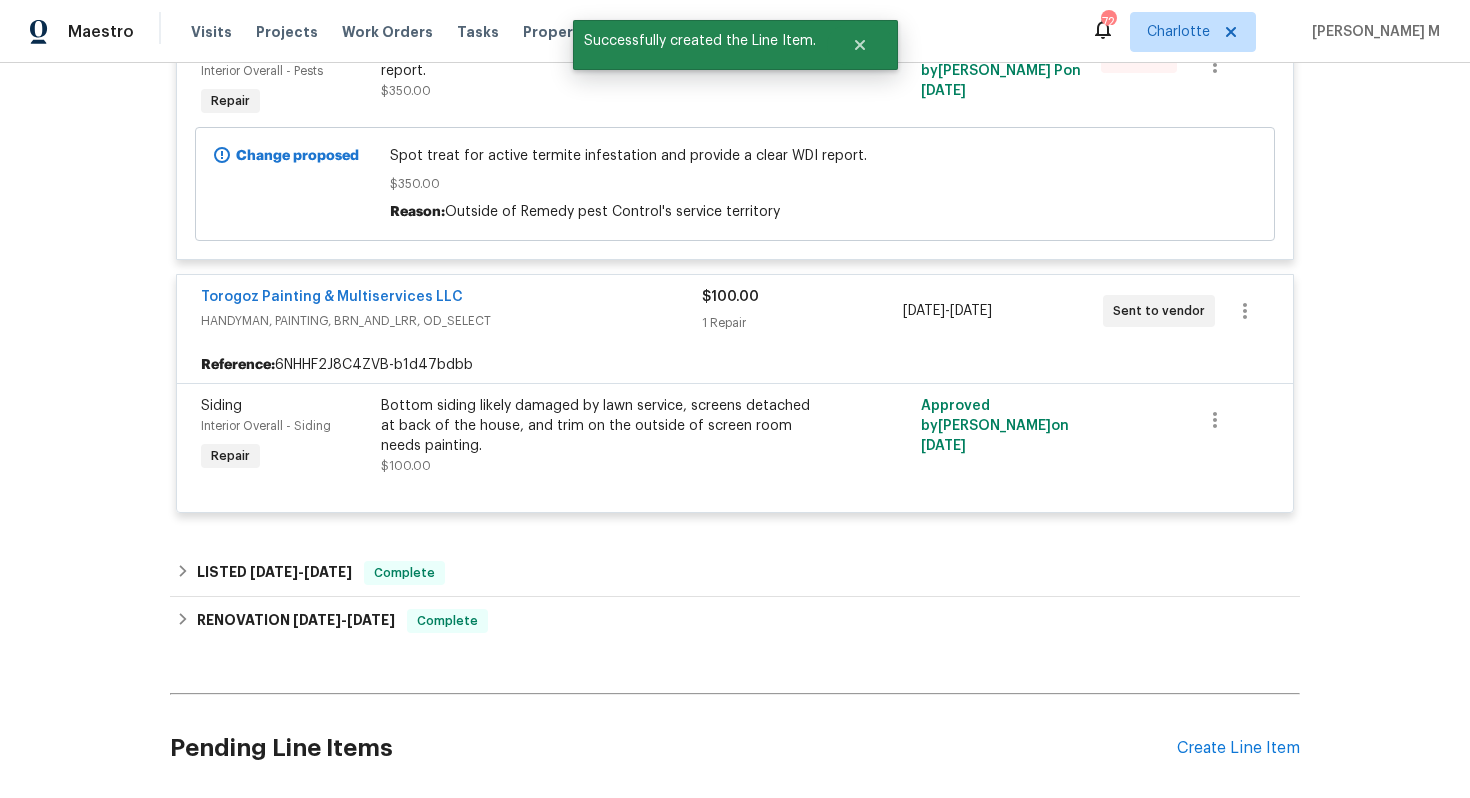 scroll, scrollTop: 1009, scrollLeft: 0, axis: vertical 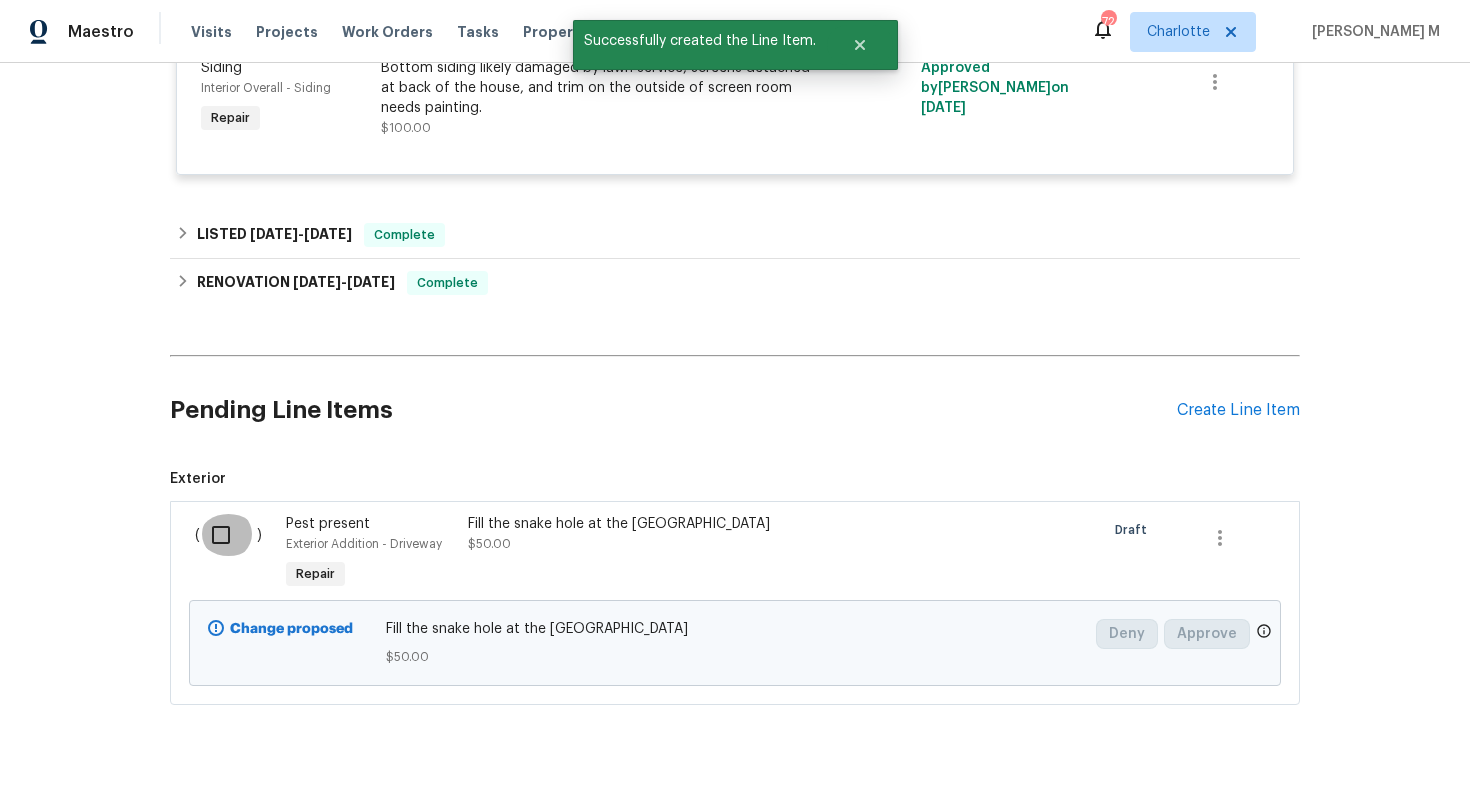 click at bounding box center [228, 535] 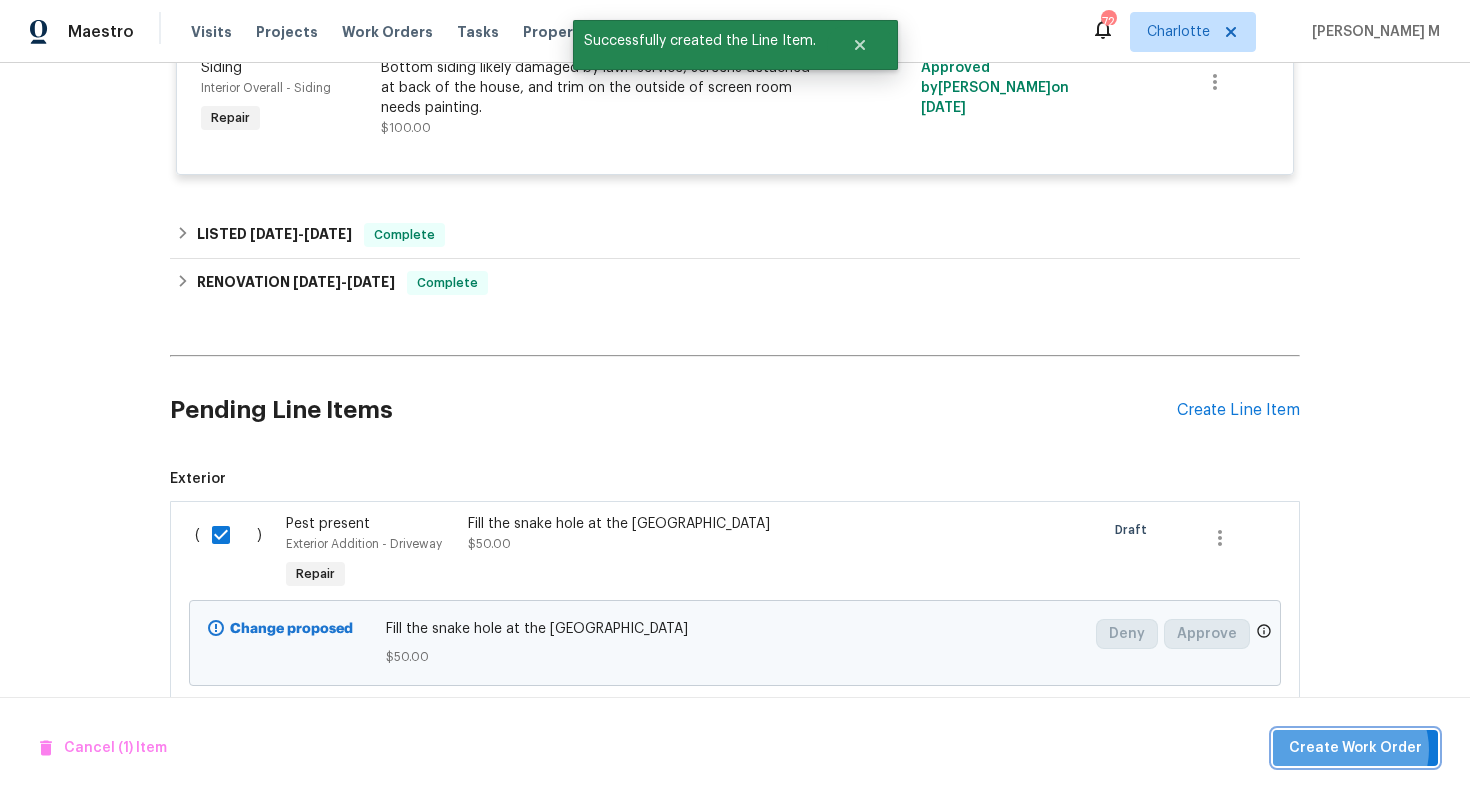 click on "Create Work Order" at bounding box center [1355, 748] 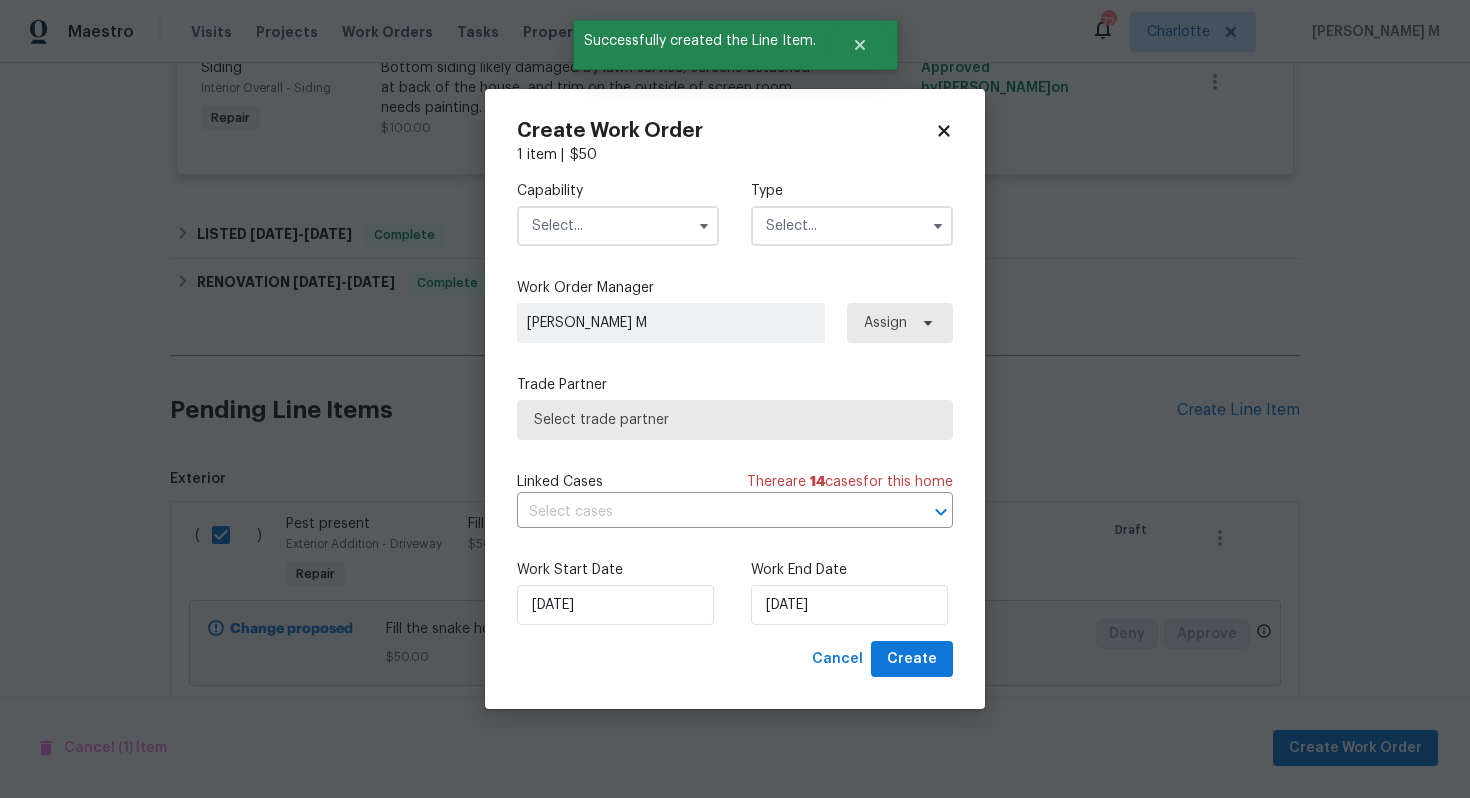 click at bounding box center (618, 226) 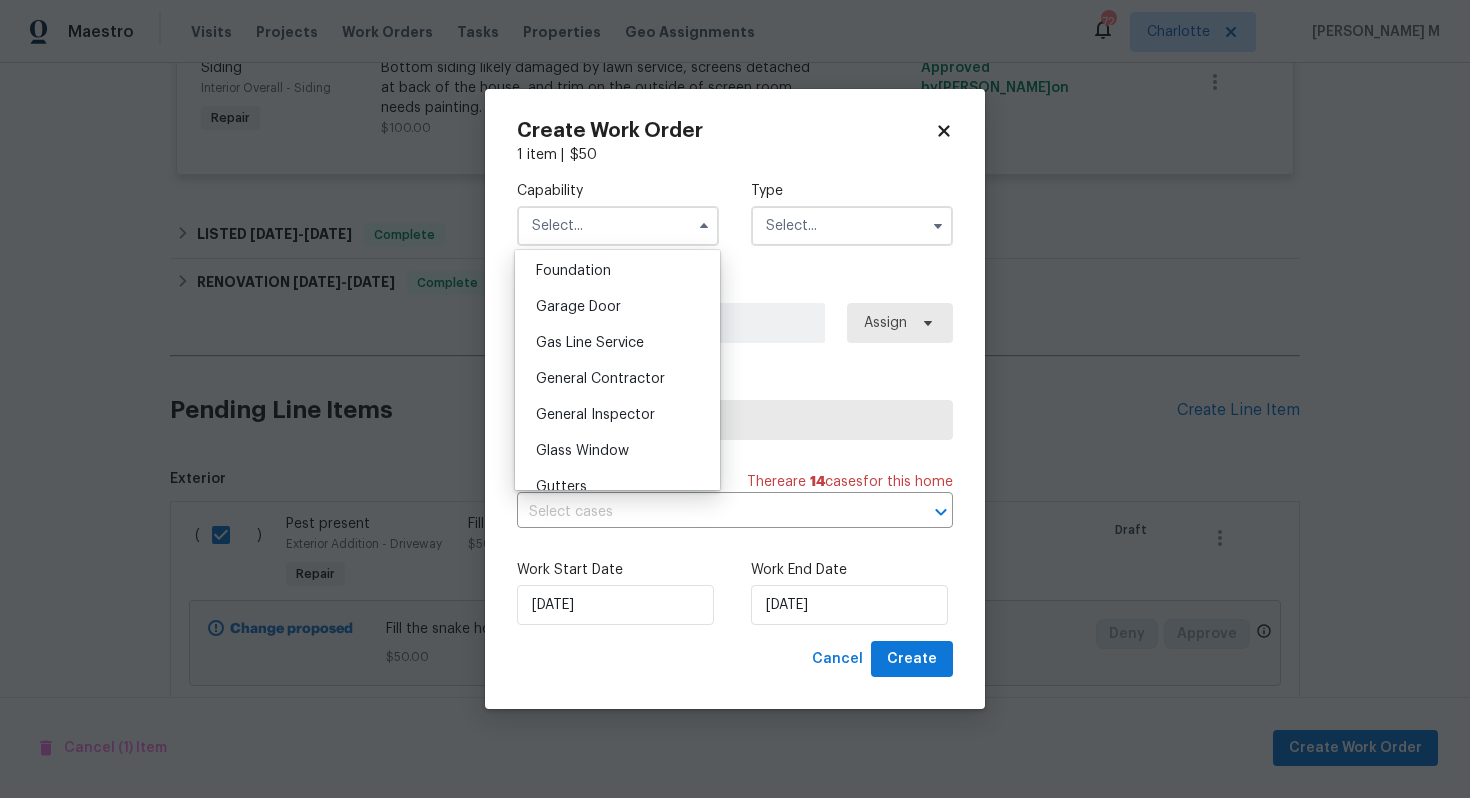 scroll, scrollTop: 935, scrollLeft: 0, axis: vertical 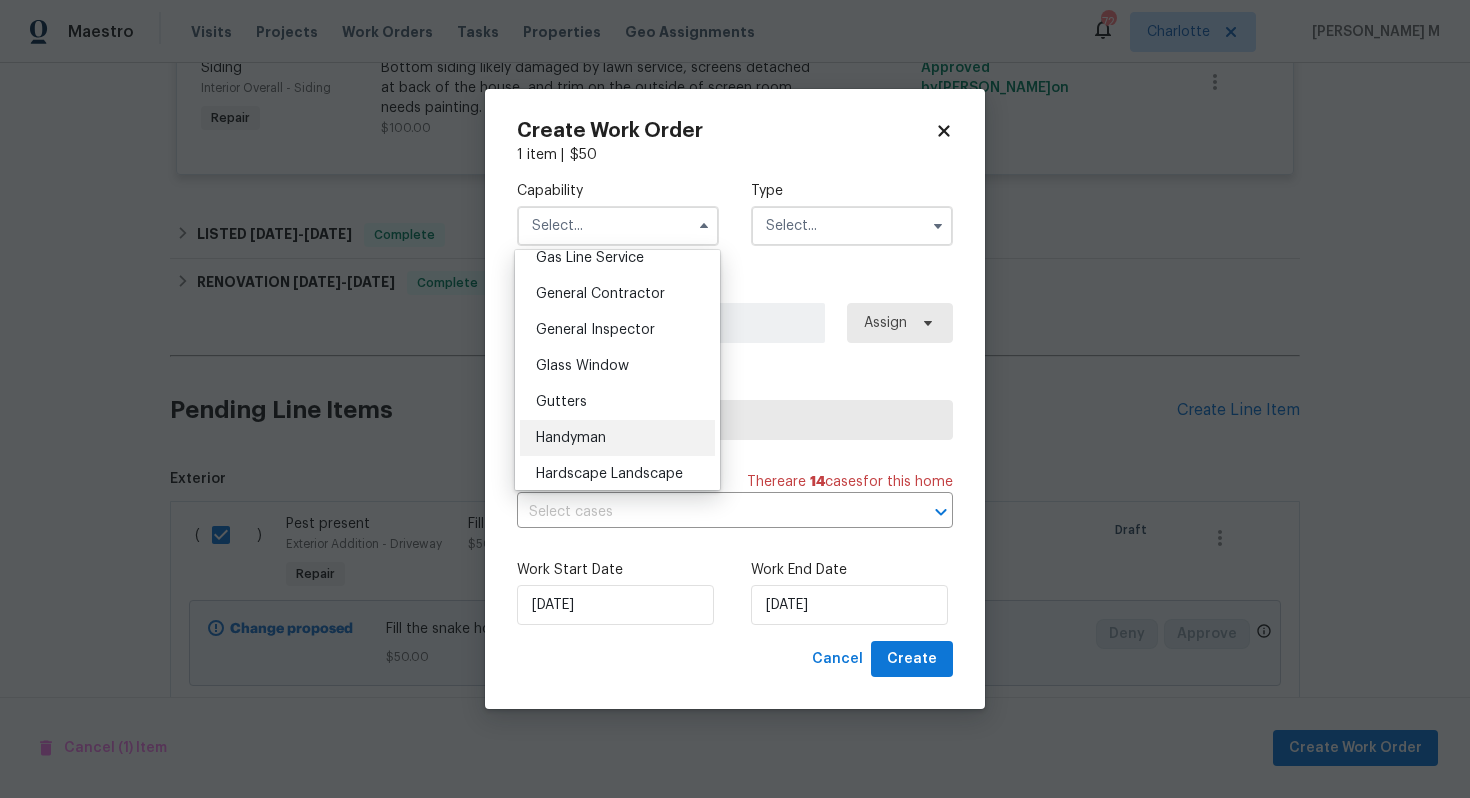 click on "Handyman" at bounding box center (571, 438) 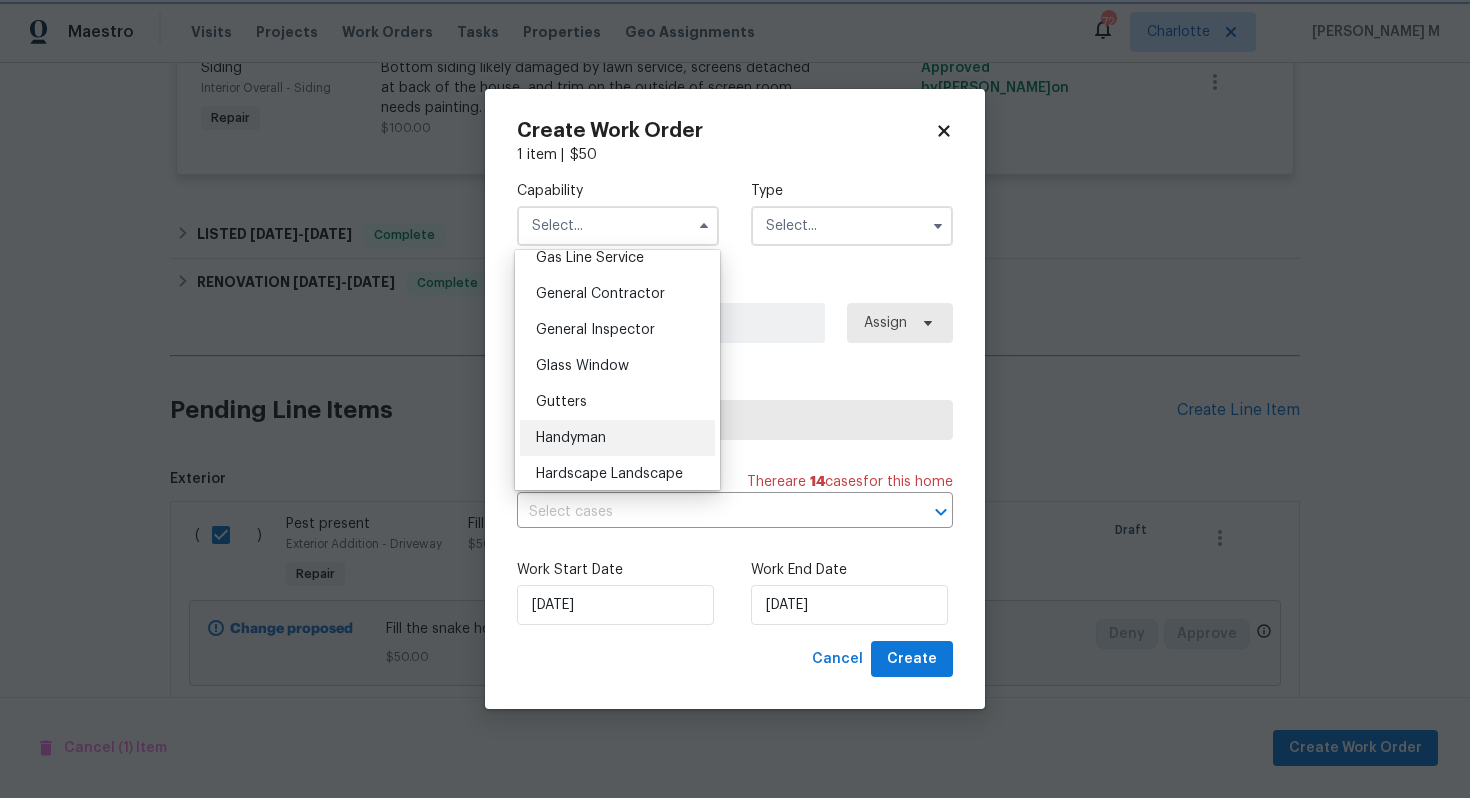 type on "Handyman" 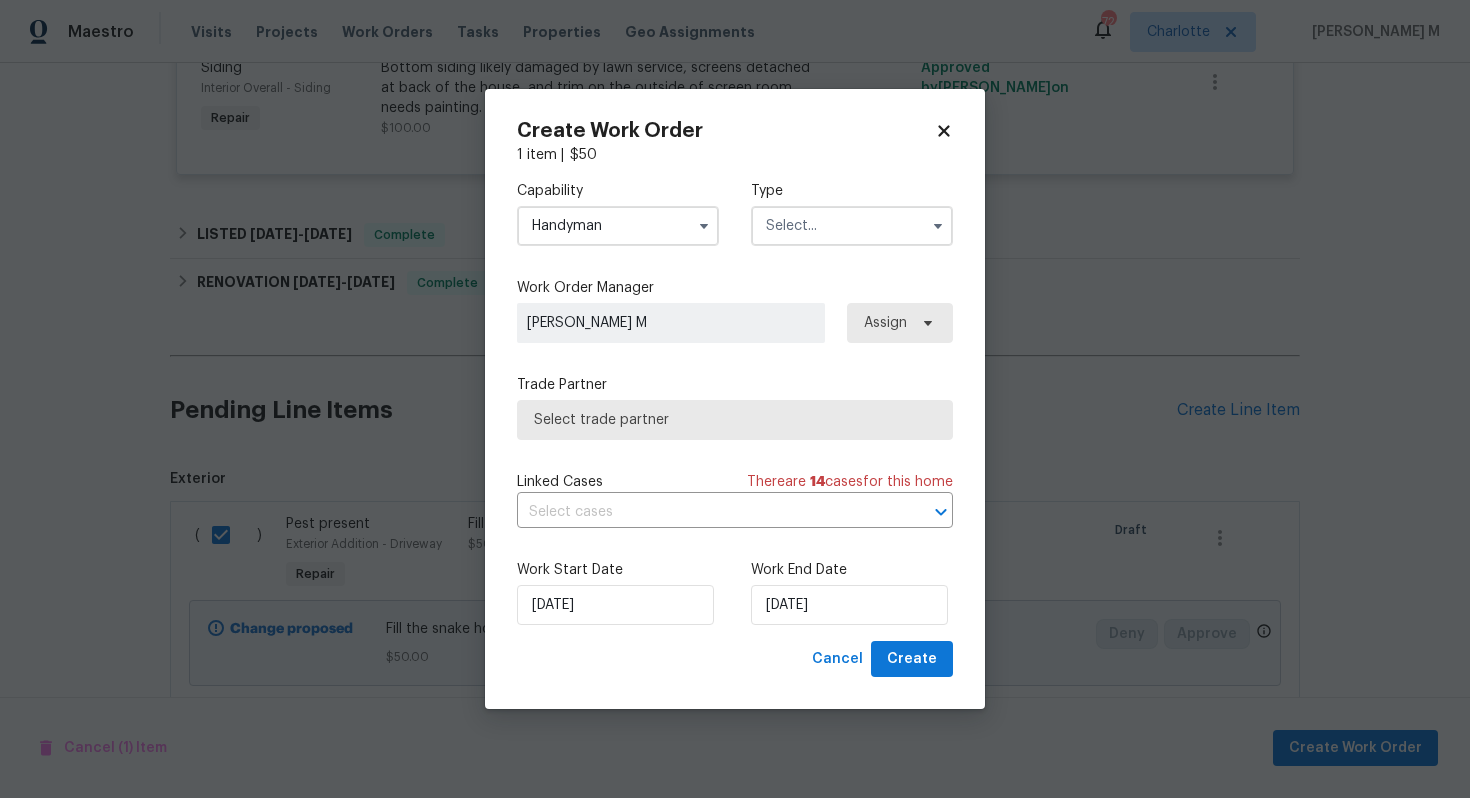 click at bounding box center [852, 226] 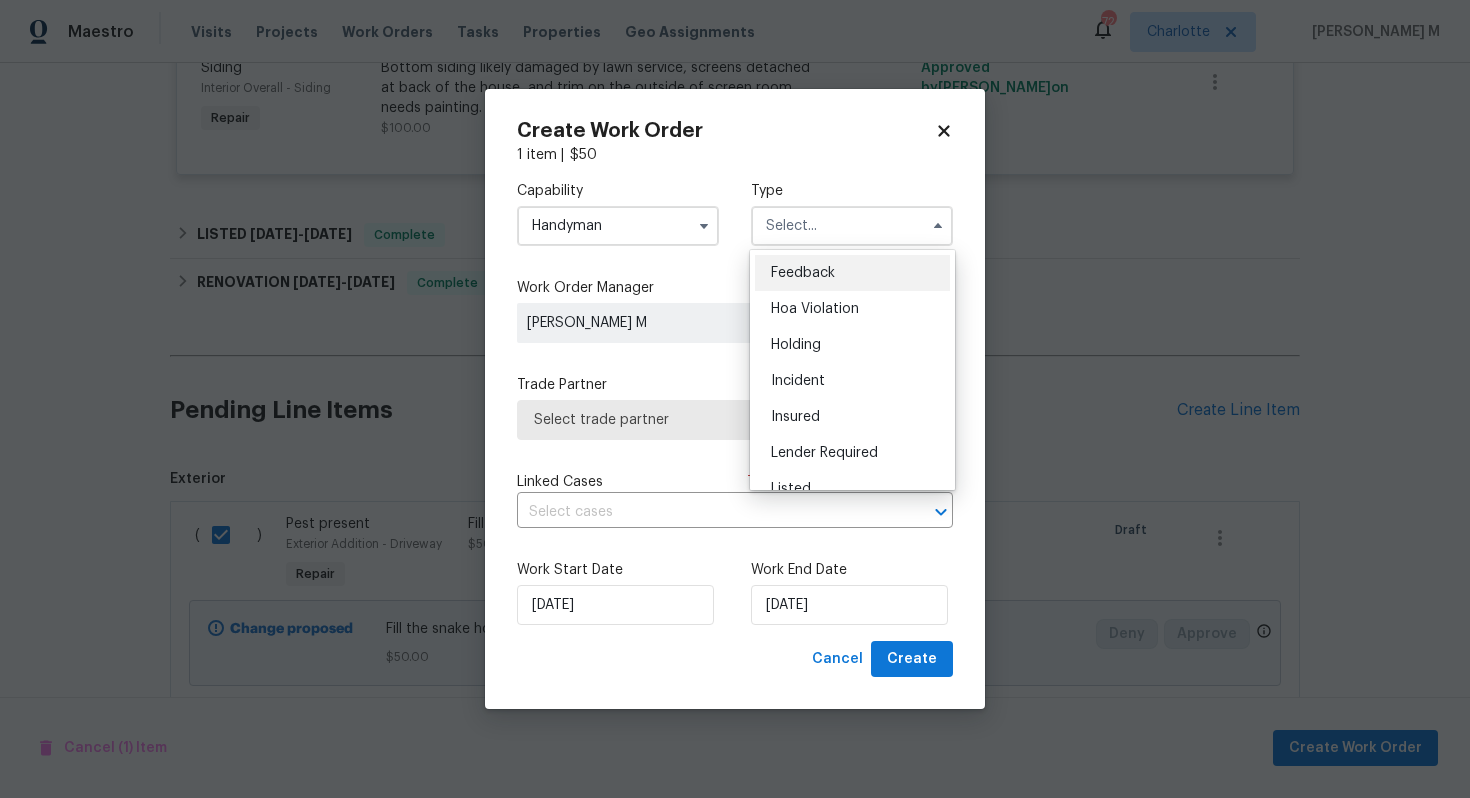 click on "Feedback" at bounding box center (803, 273) 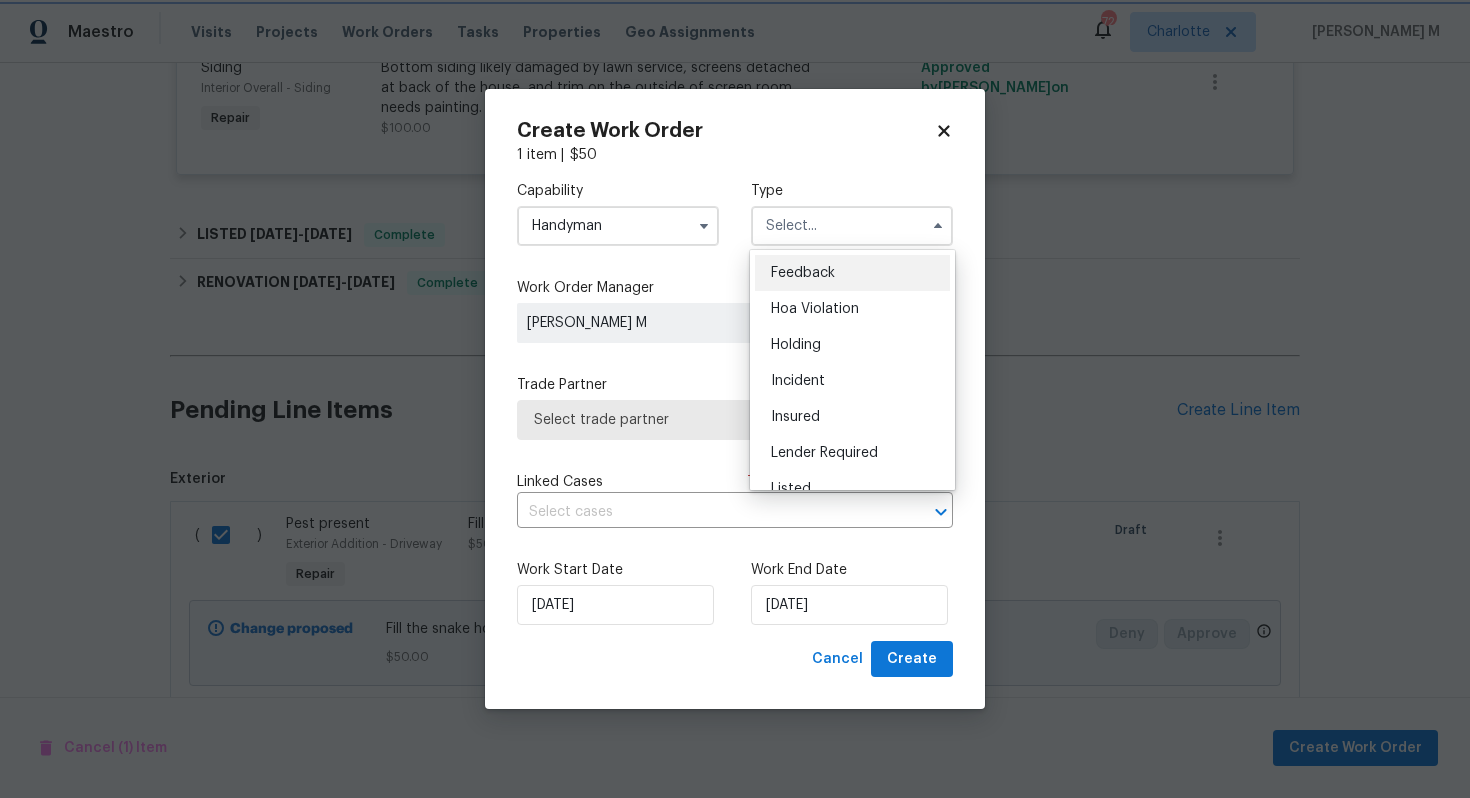 type on "Feedback" 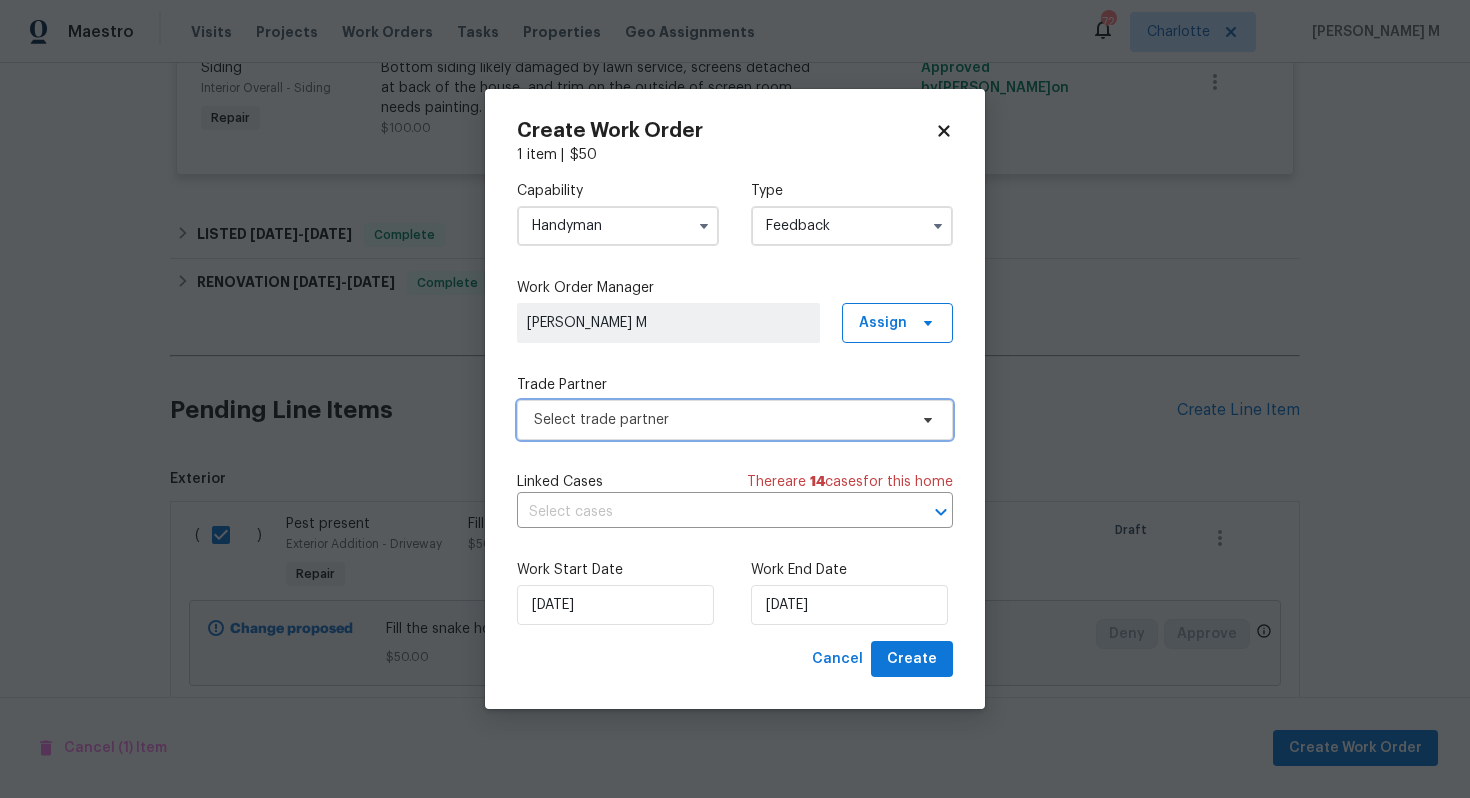 click on "Select trade partner" at bounding box center (735, 420) 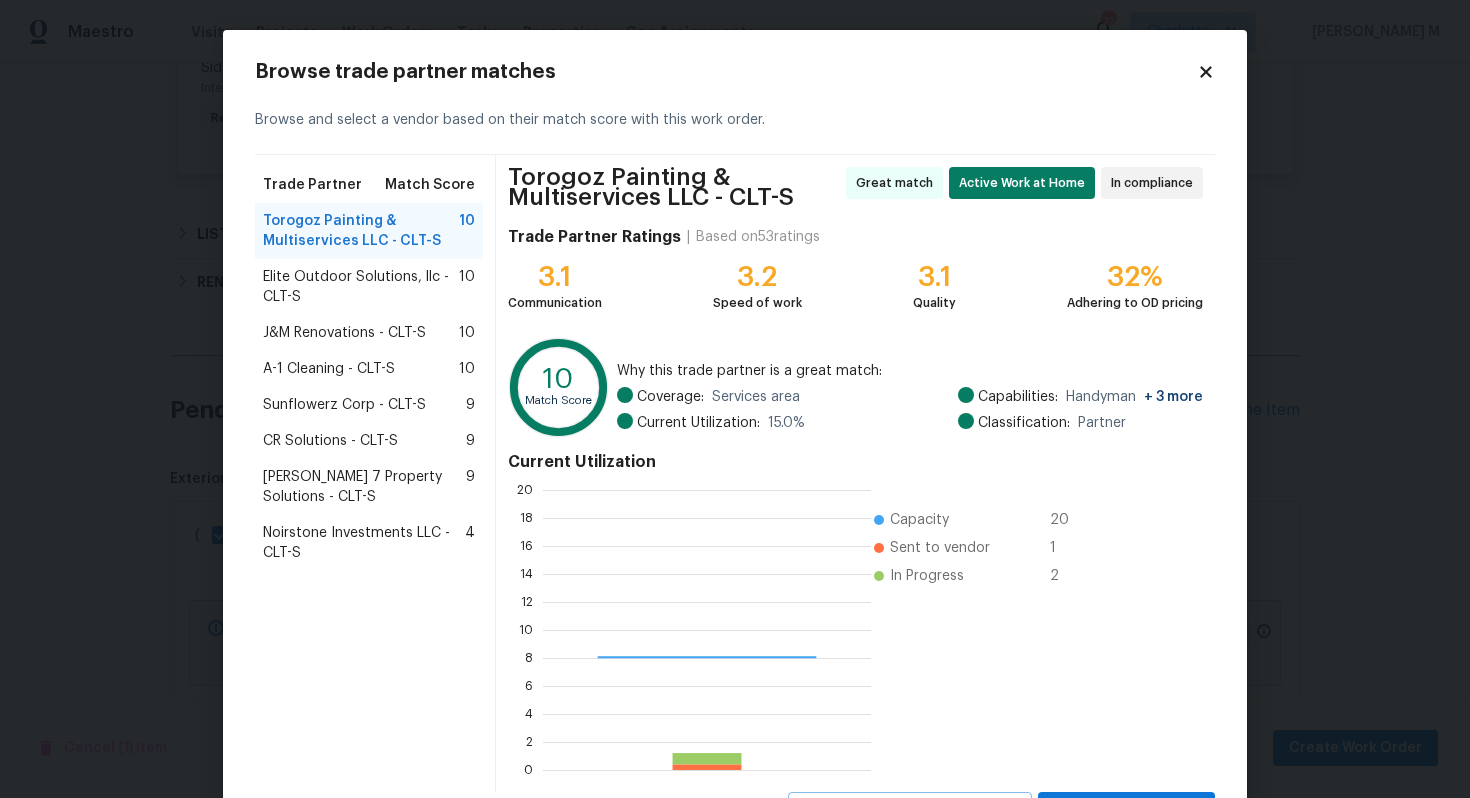 scroll, scrollTop: 2, scrollLeft: 2, axis: both 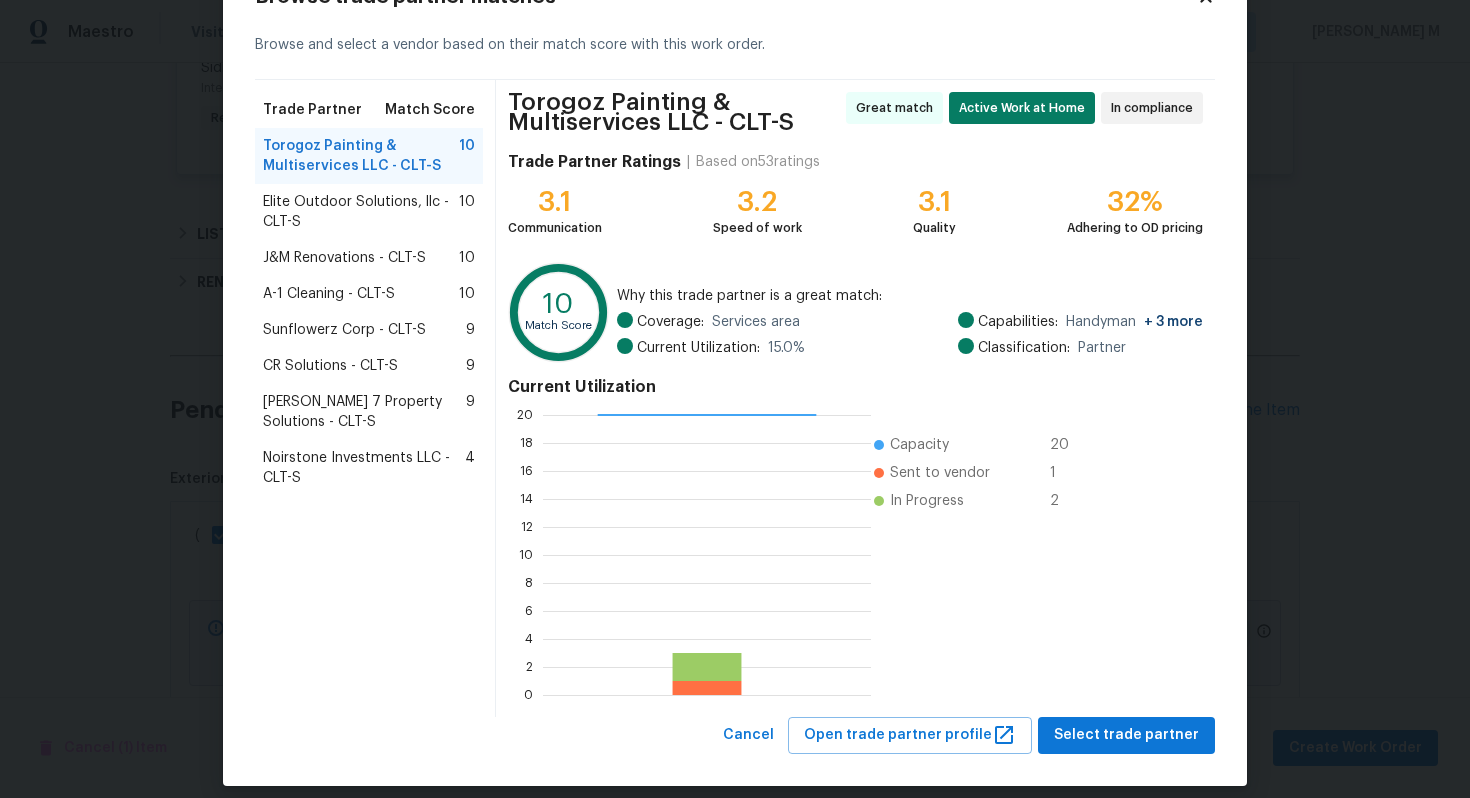 click on "Elite Outdoor Solutions, llc - CLT-S" at bounding box center [361, 212] 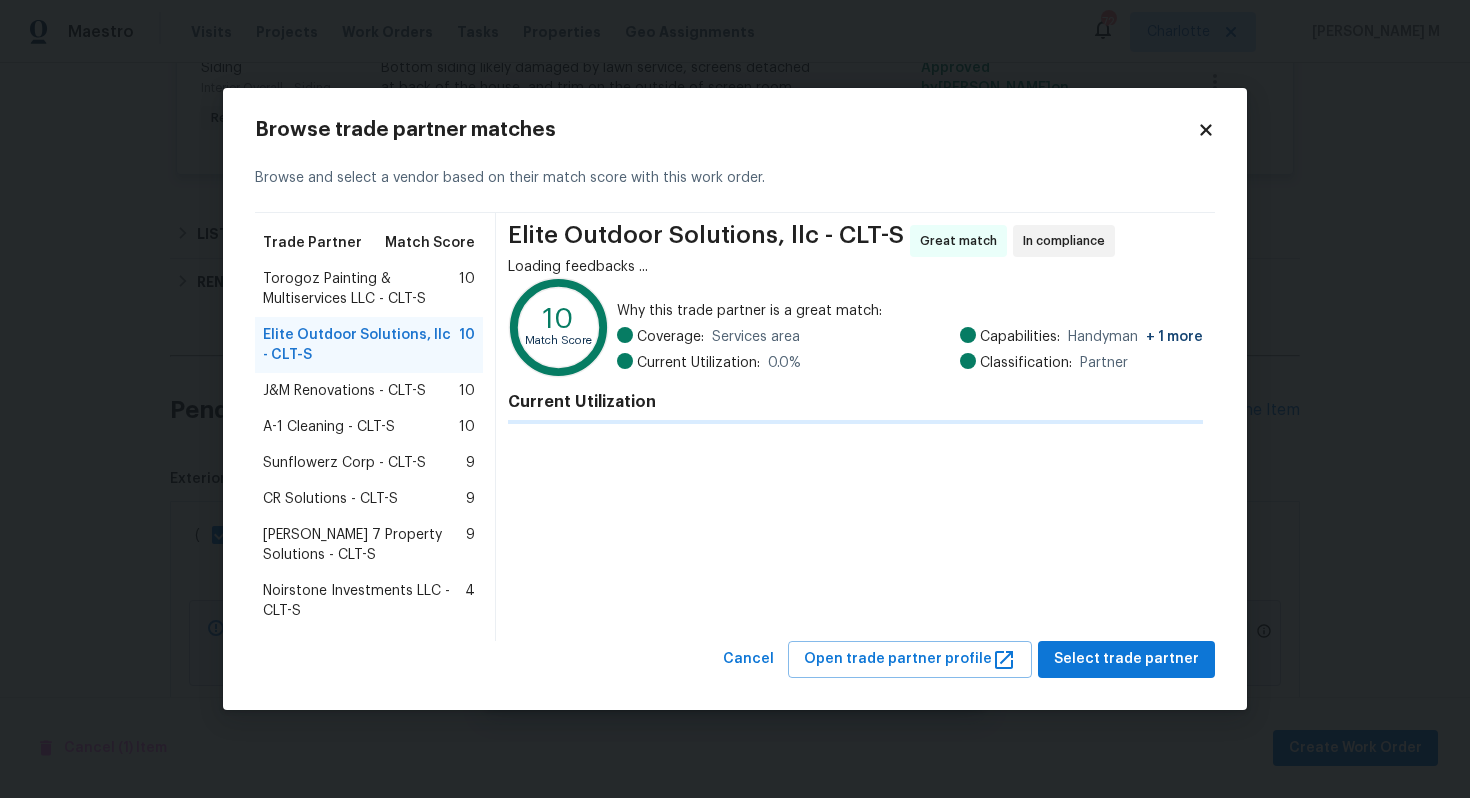 scroll, scrollTop: 0, scrollLeft: 0, axis: both 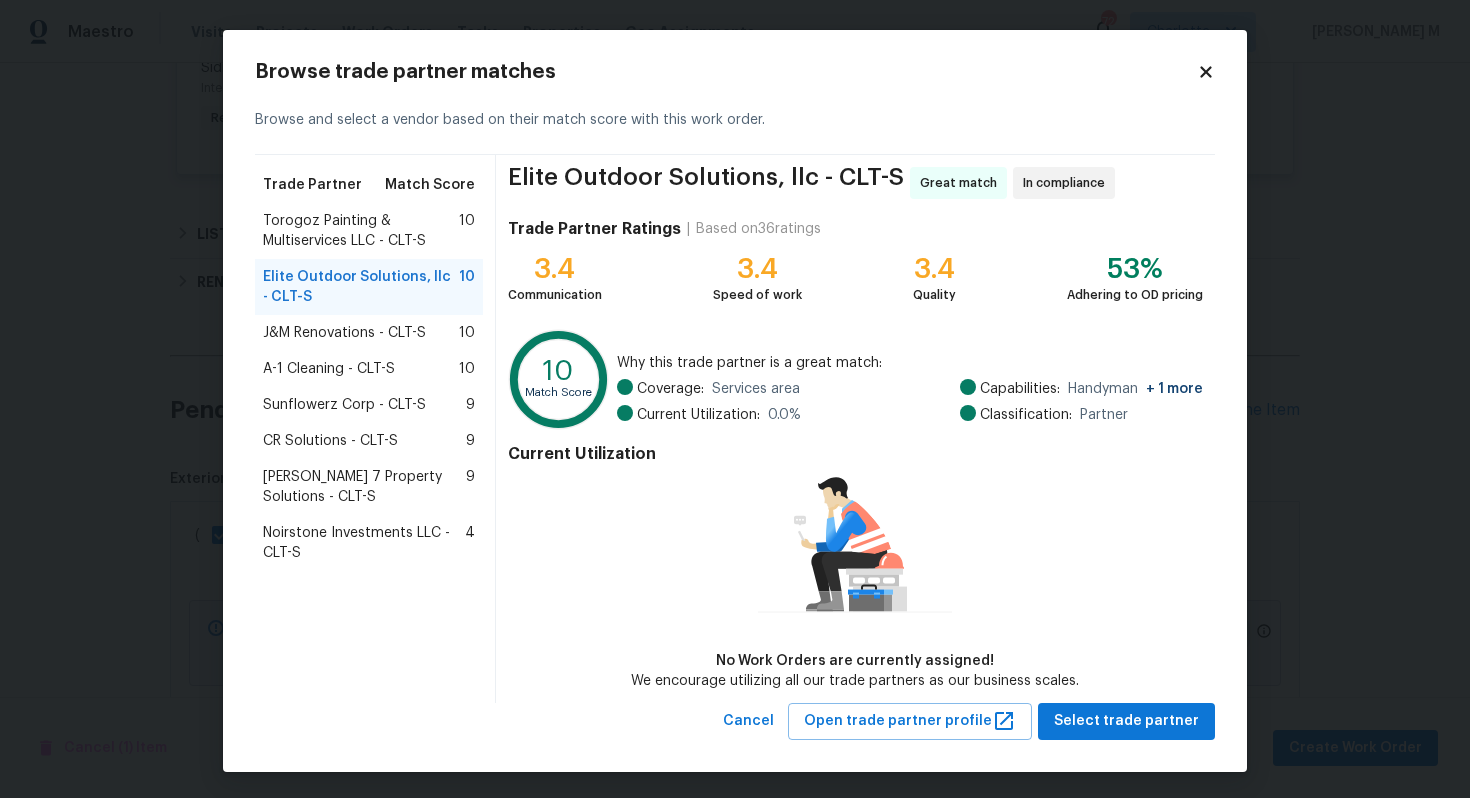 click on "A-1 Cleaning - CLT-S 10" at bounding box center [369, 369] 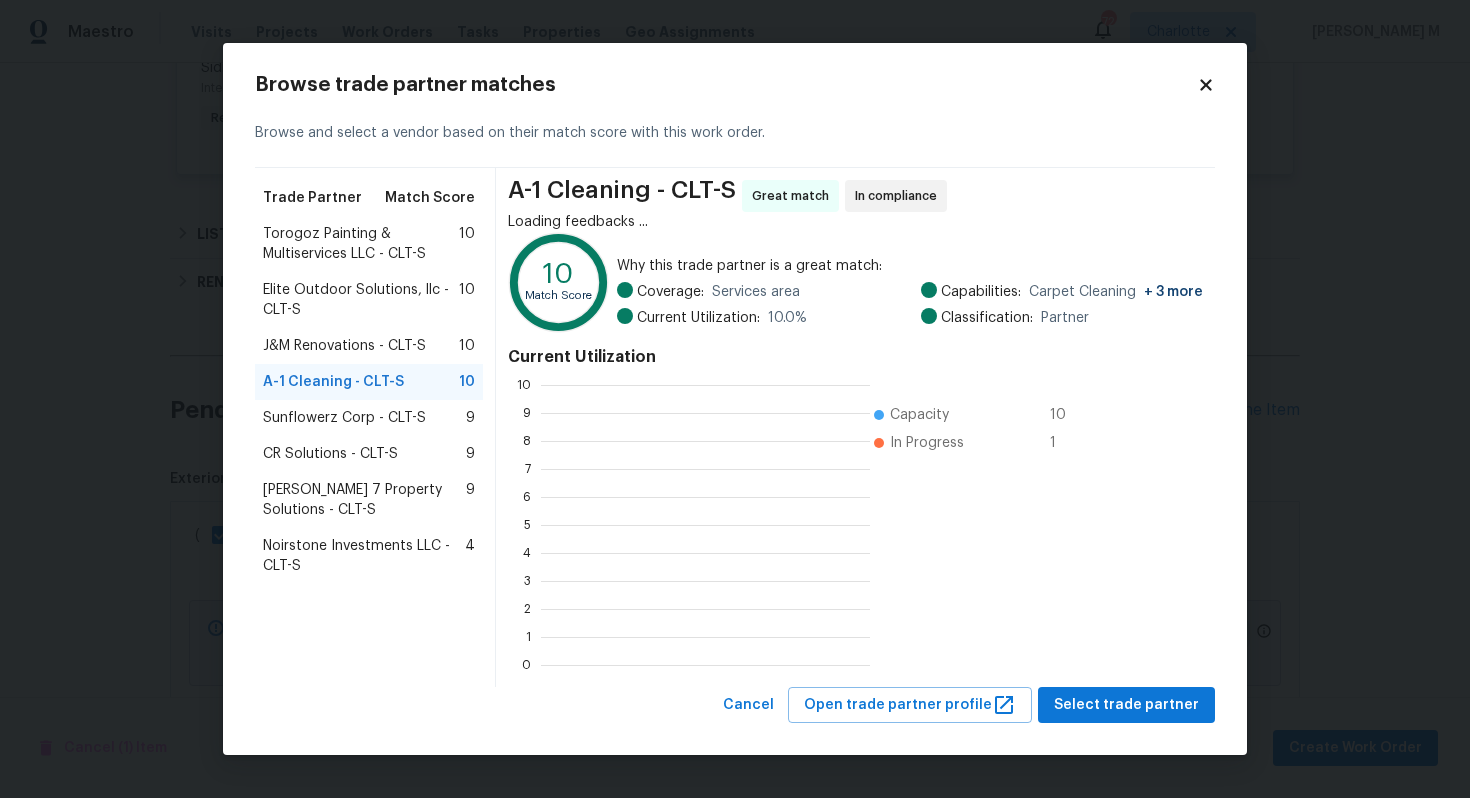 scroll, scrollTop: 2, scrollLeft: 1, axis: both 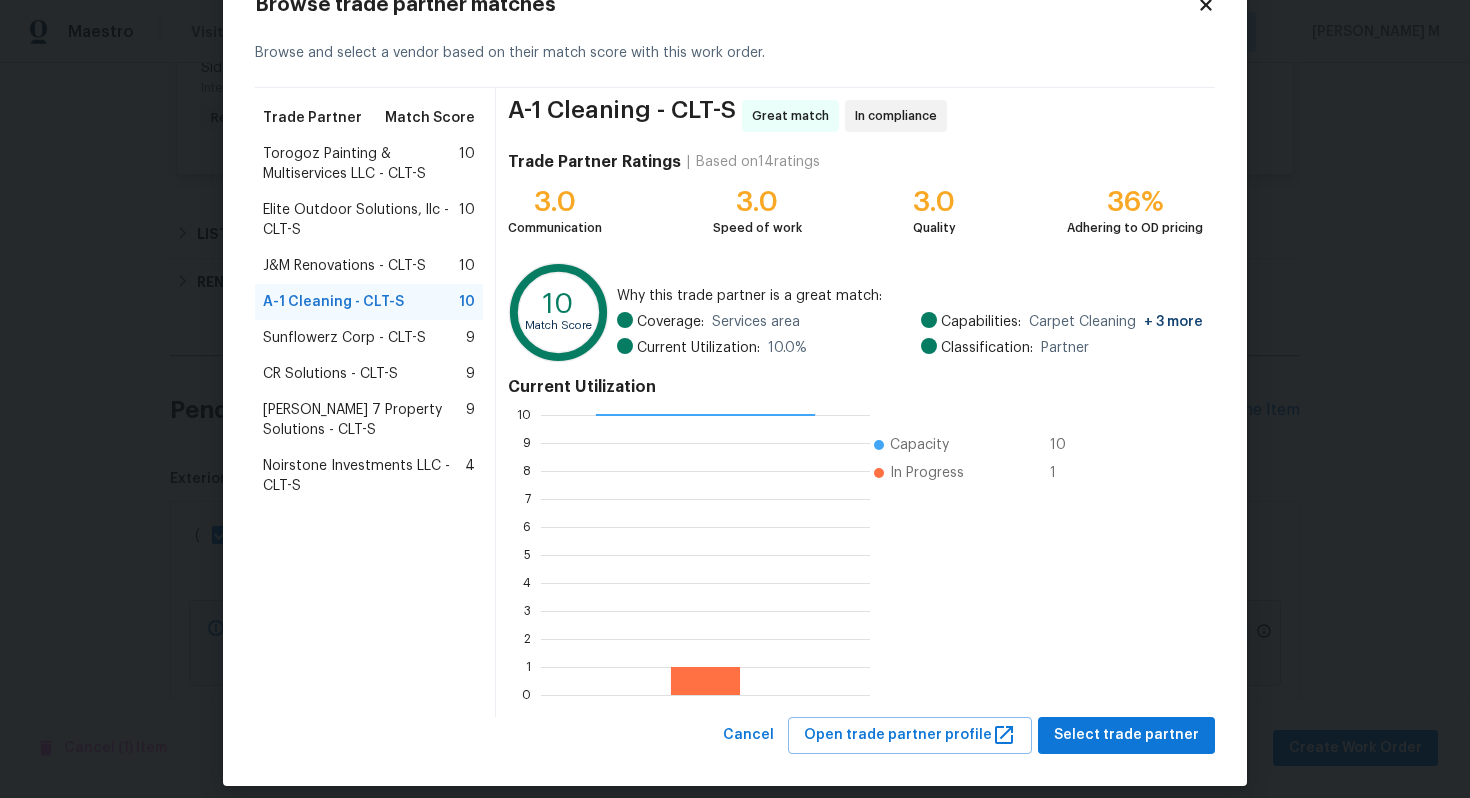 click on "J&M Renovations - CLT-S" at bounding box center (344, 266) 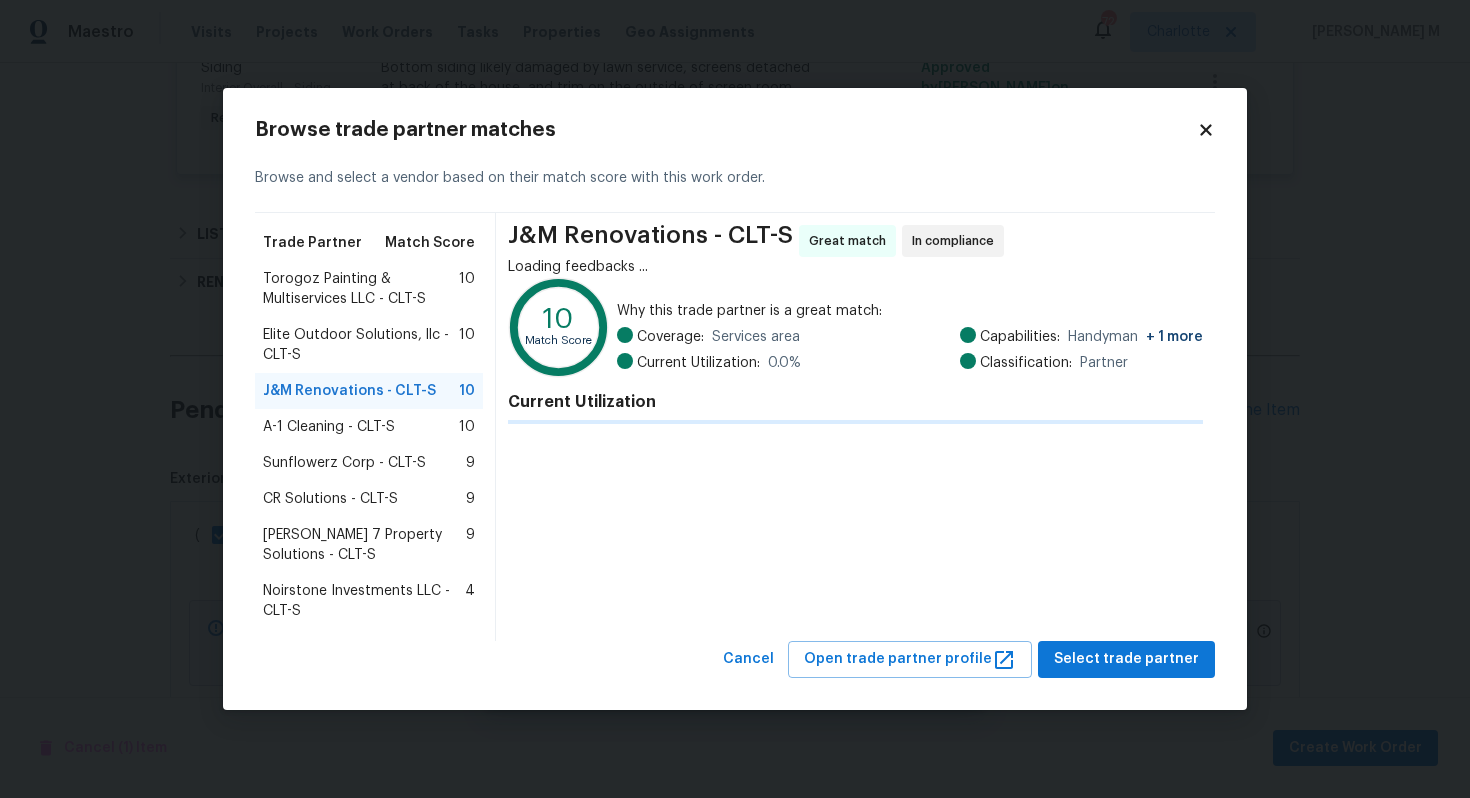 scroll, scrollTop: 0, scrollLeft: 0, axis: both 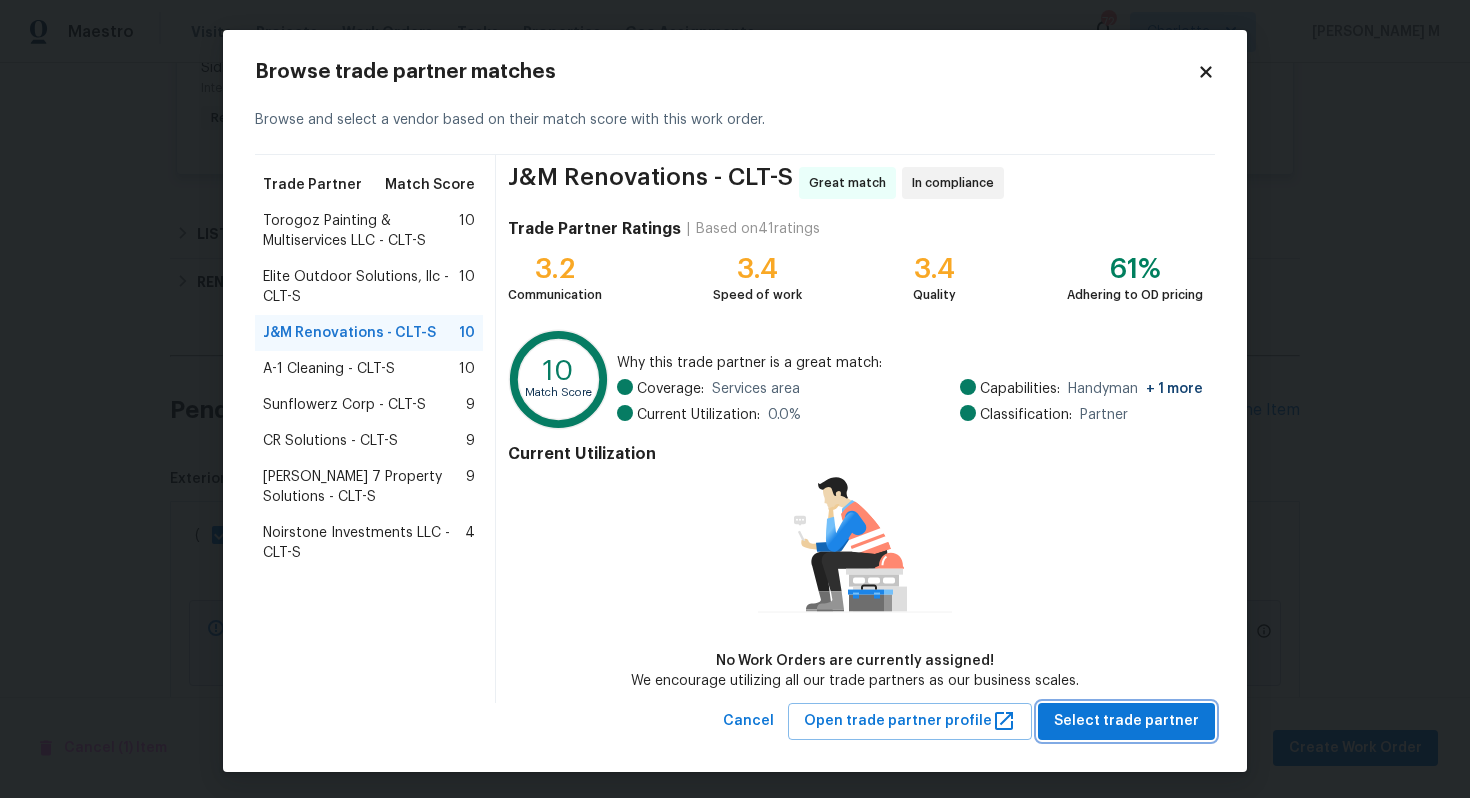 click on "Select trade partner" at bounding box center (1126, 721) 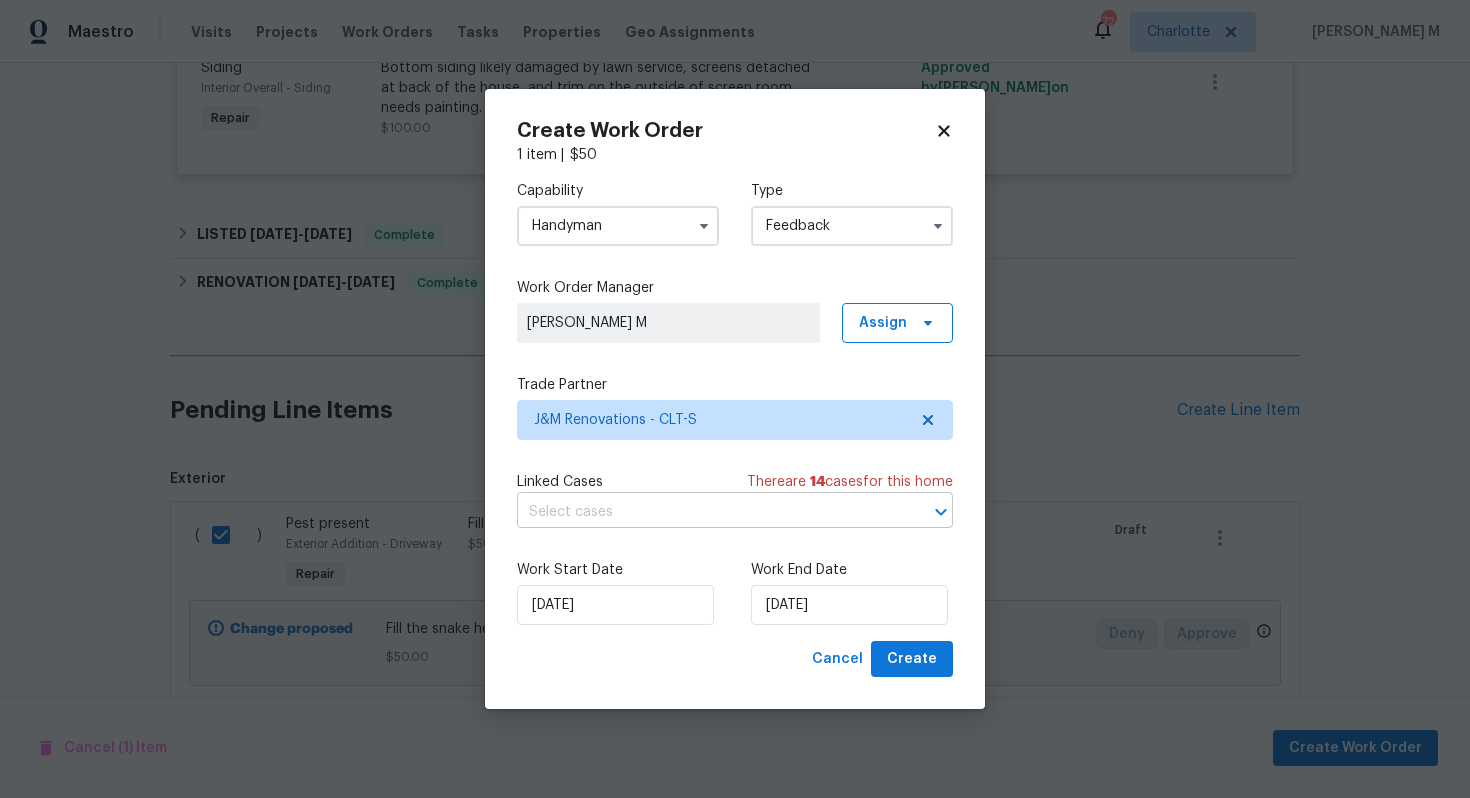 click at bounding box center [707, 512] 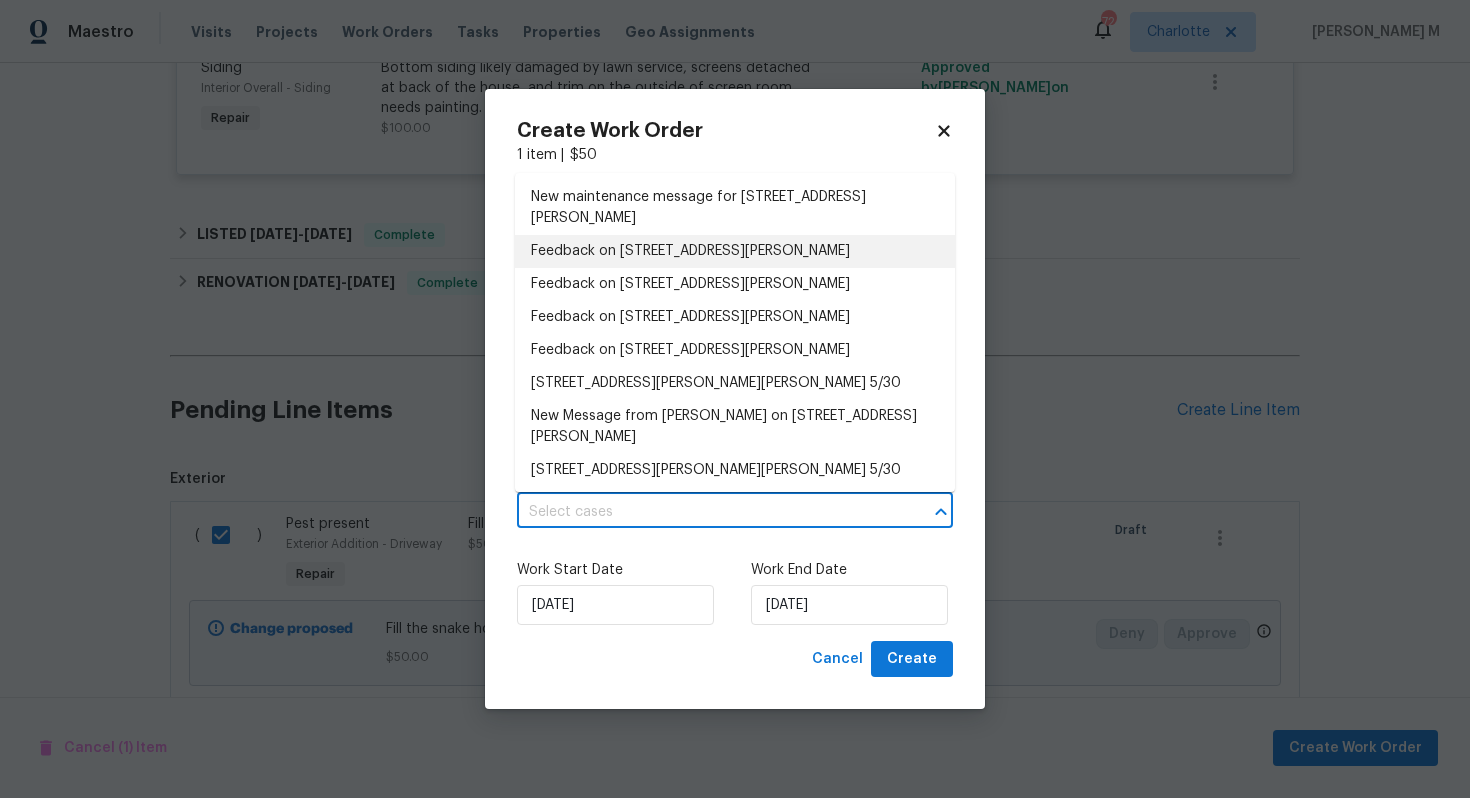 click on "Feedback on 103 Margo Ln, Statesville, NC 28677" at bounding box center [735, 251] 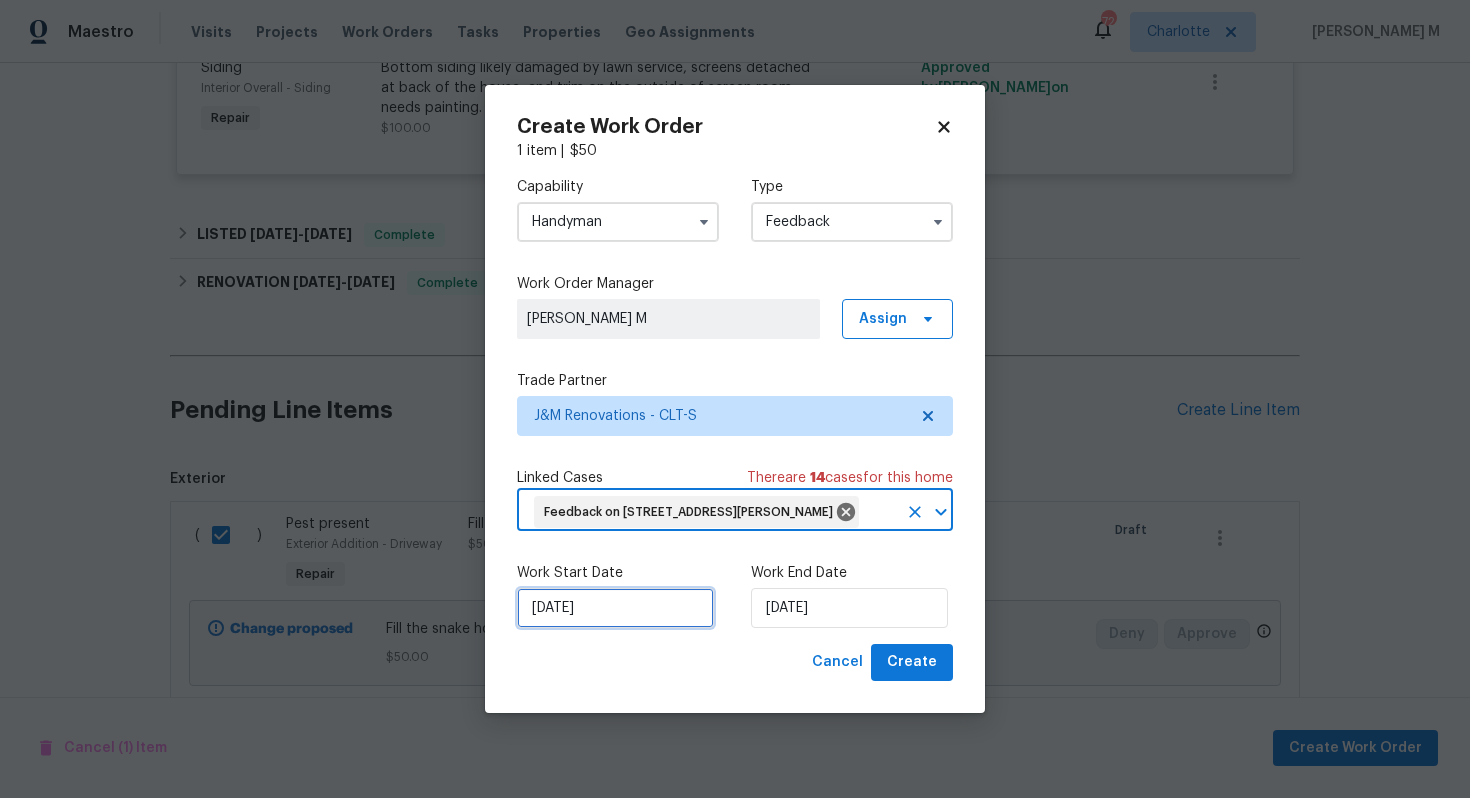 click on "[DATE]" at bounding box center [615, 608] 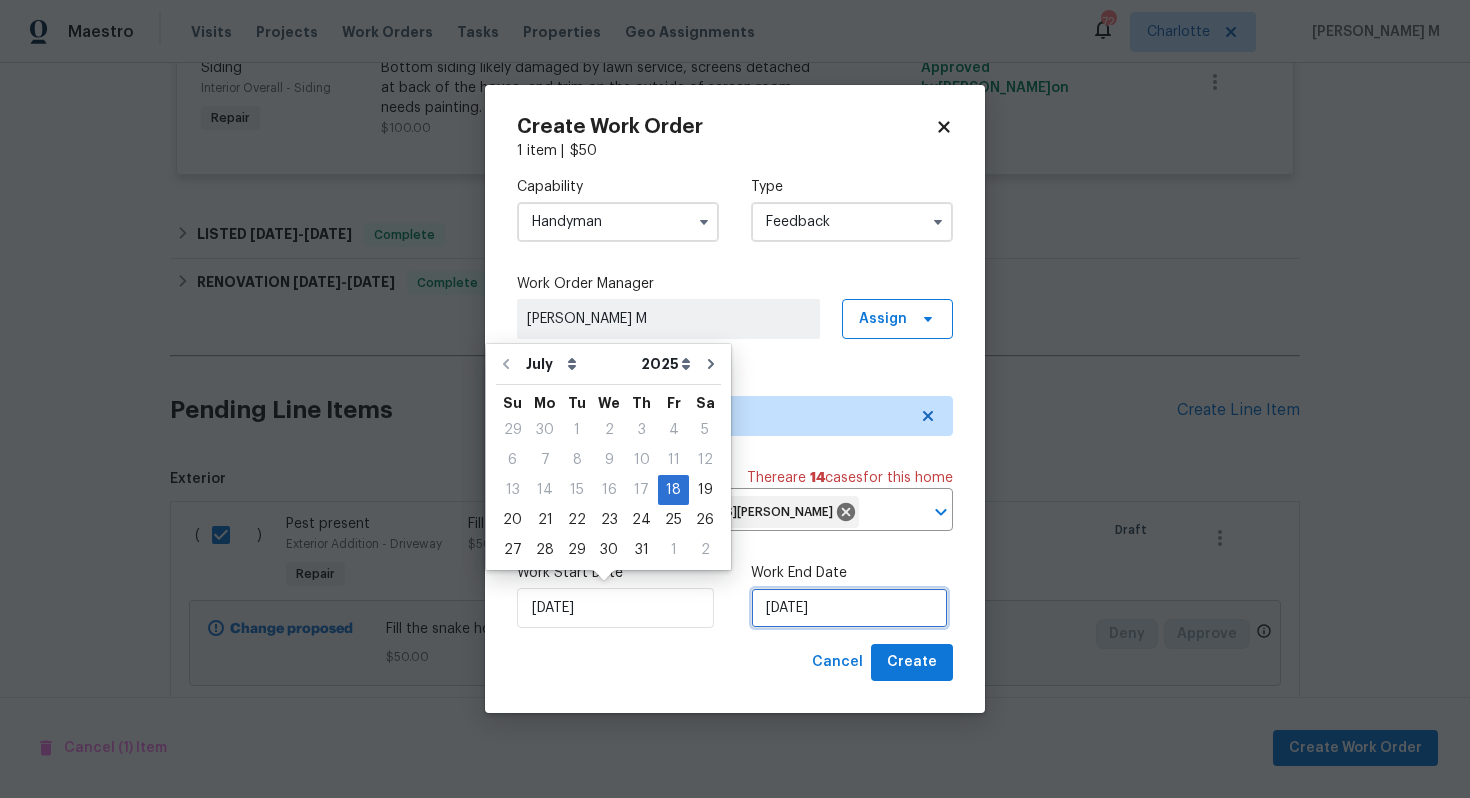 click on "[DATE]" at bounding box center [849, 608] 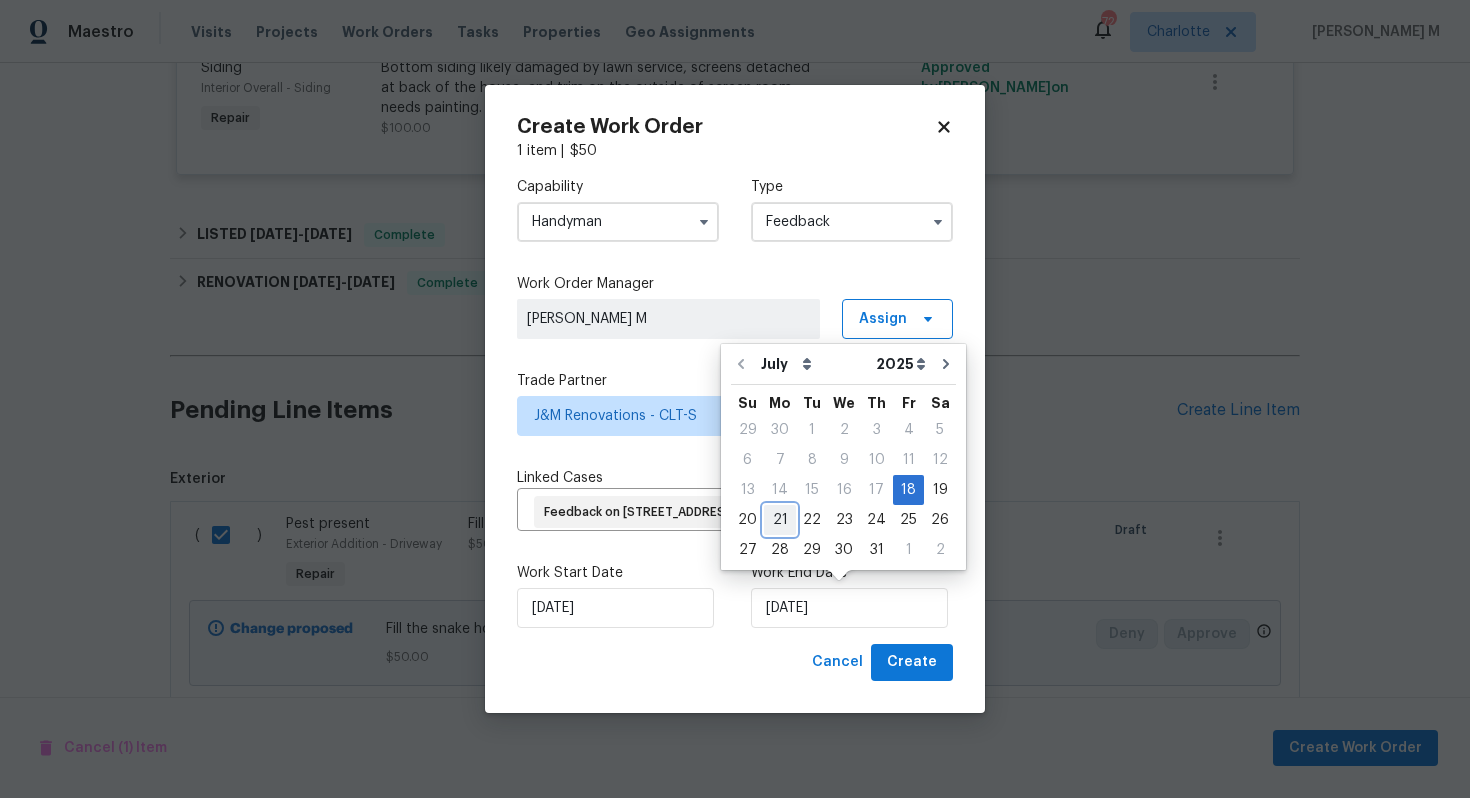 click on "21" at bounding box center [780, 520] 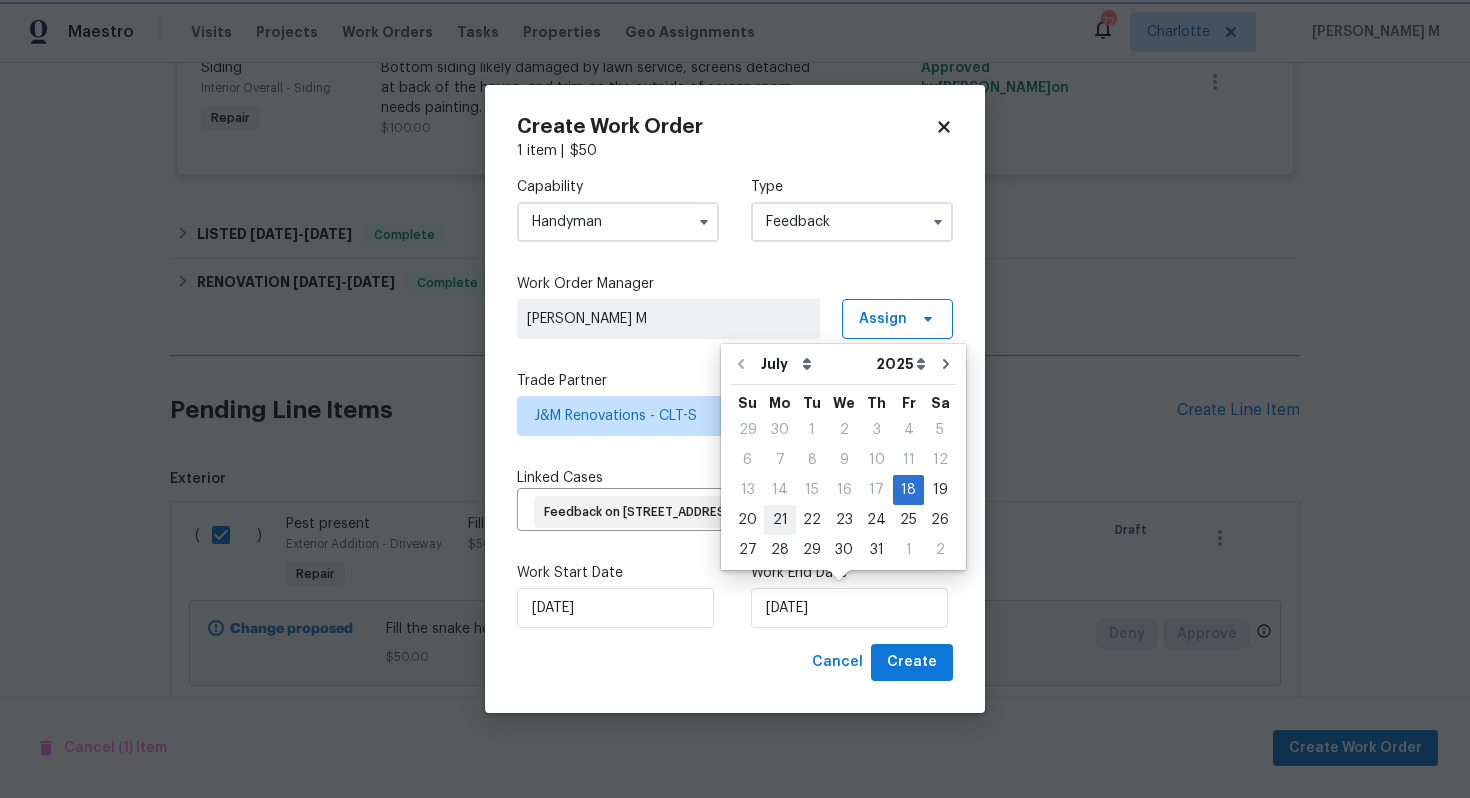 type on "[DATE]" 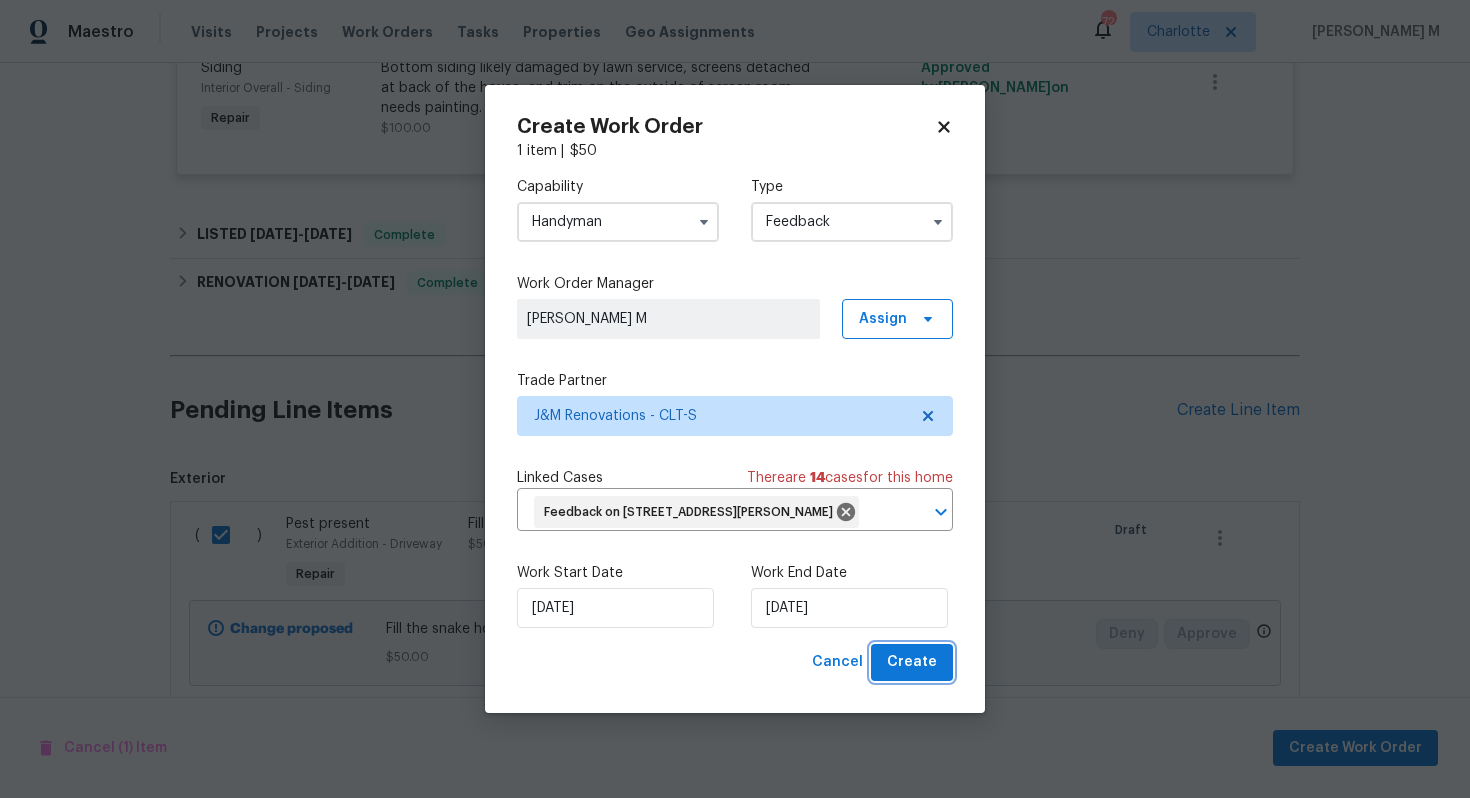 click on "Create" at bounding box center [912, 662] 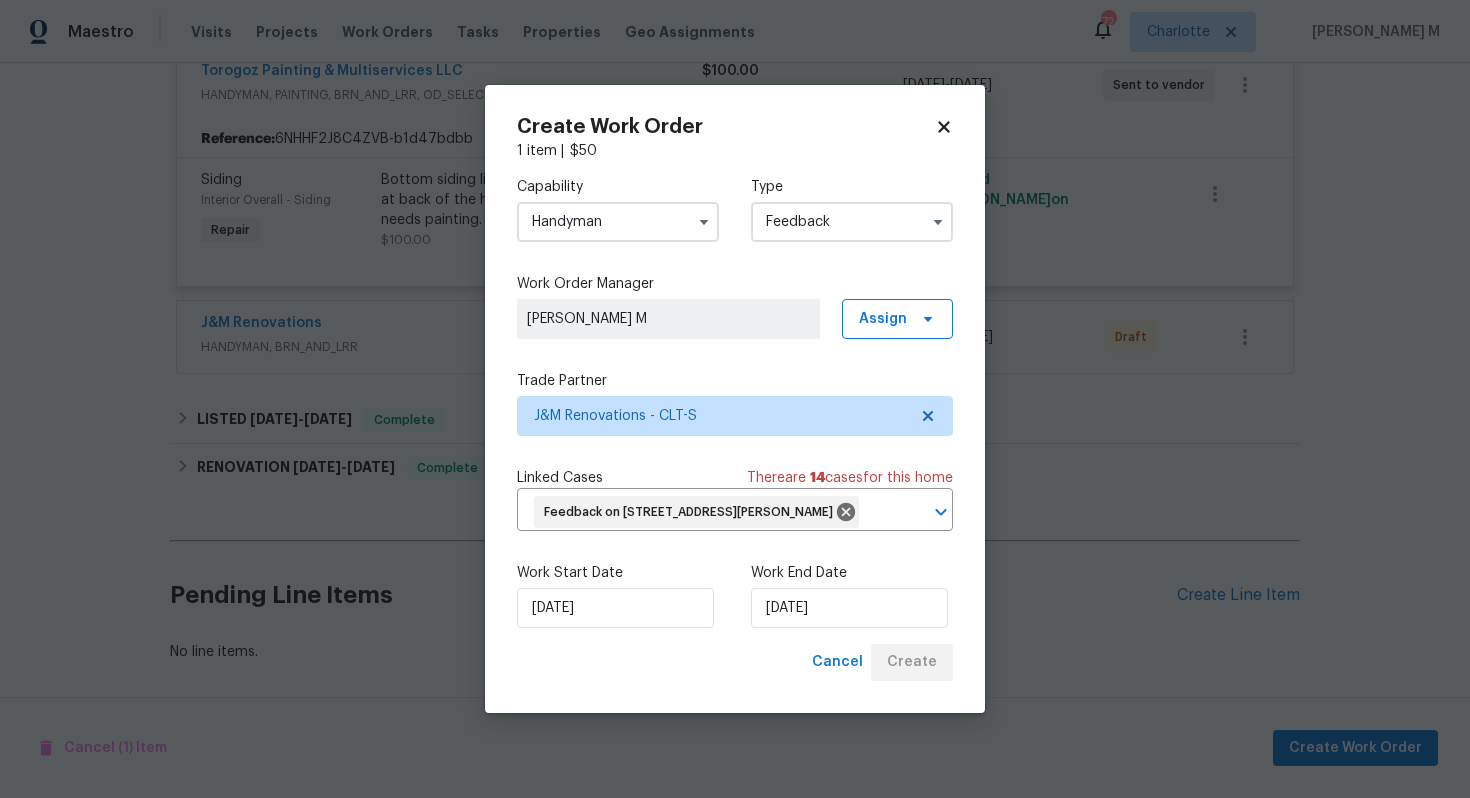 scroll, scrollTop: 857, scrollLeft: 0, axis: vertical 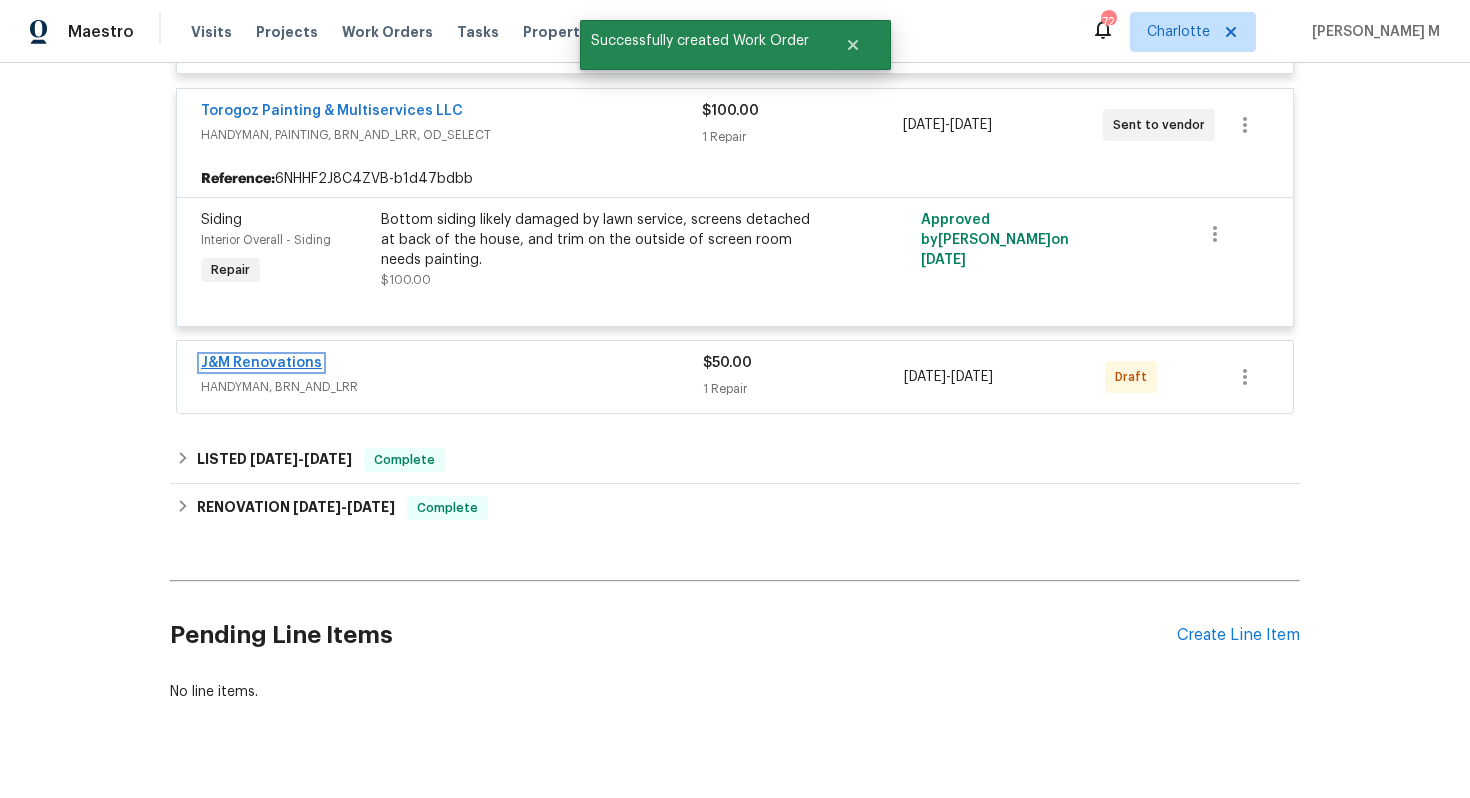 click on "J&M Renovations" at bounding box center [261, 363] 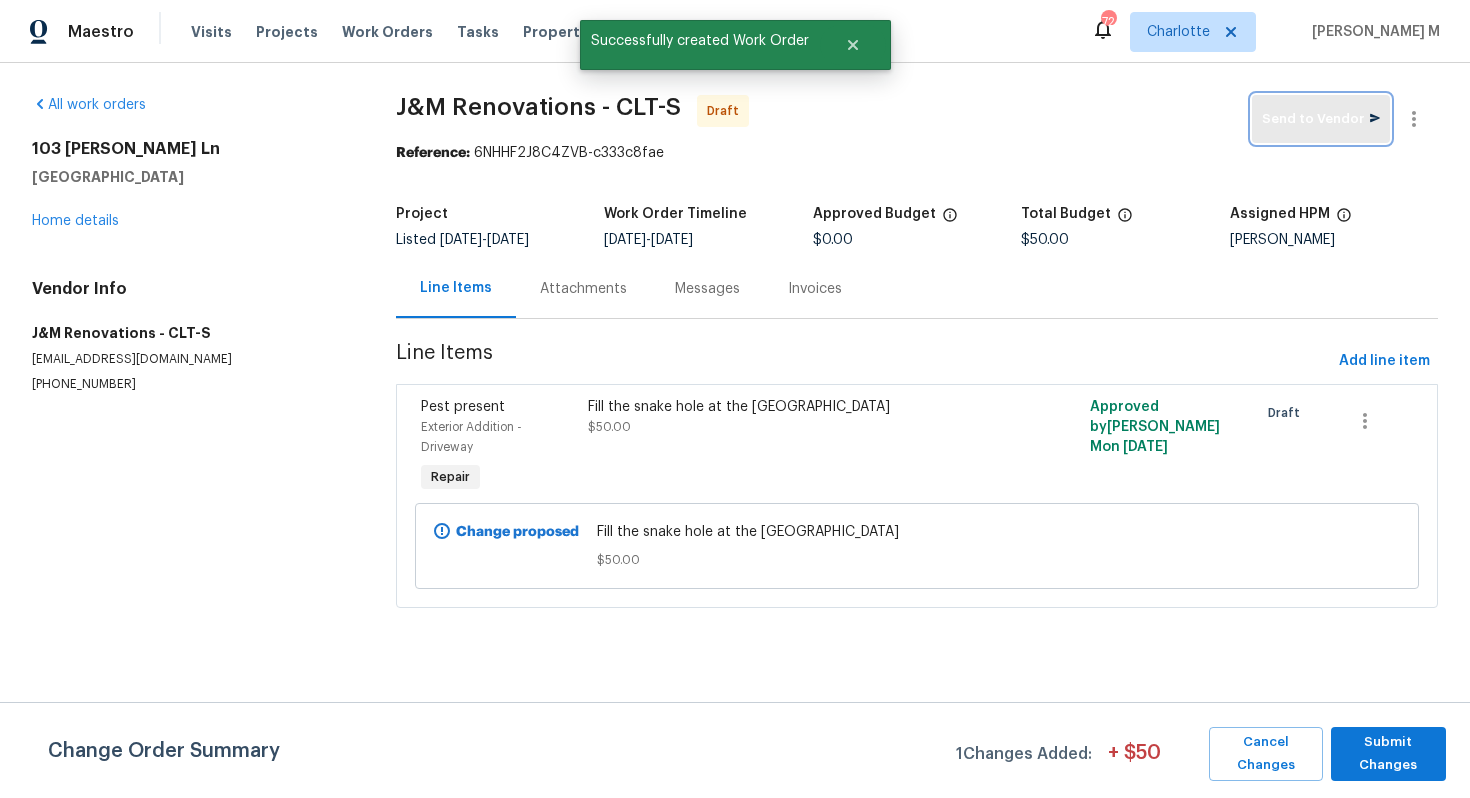 click on "Send to Vendor" at bounding box center [1321, 119] 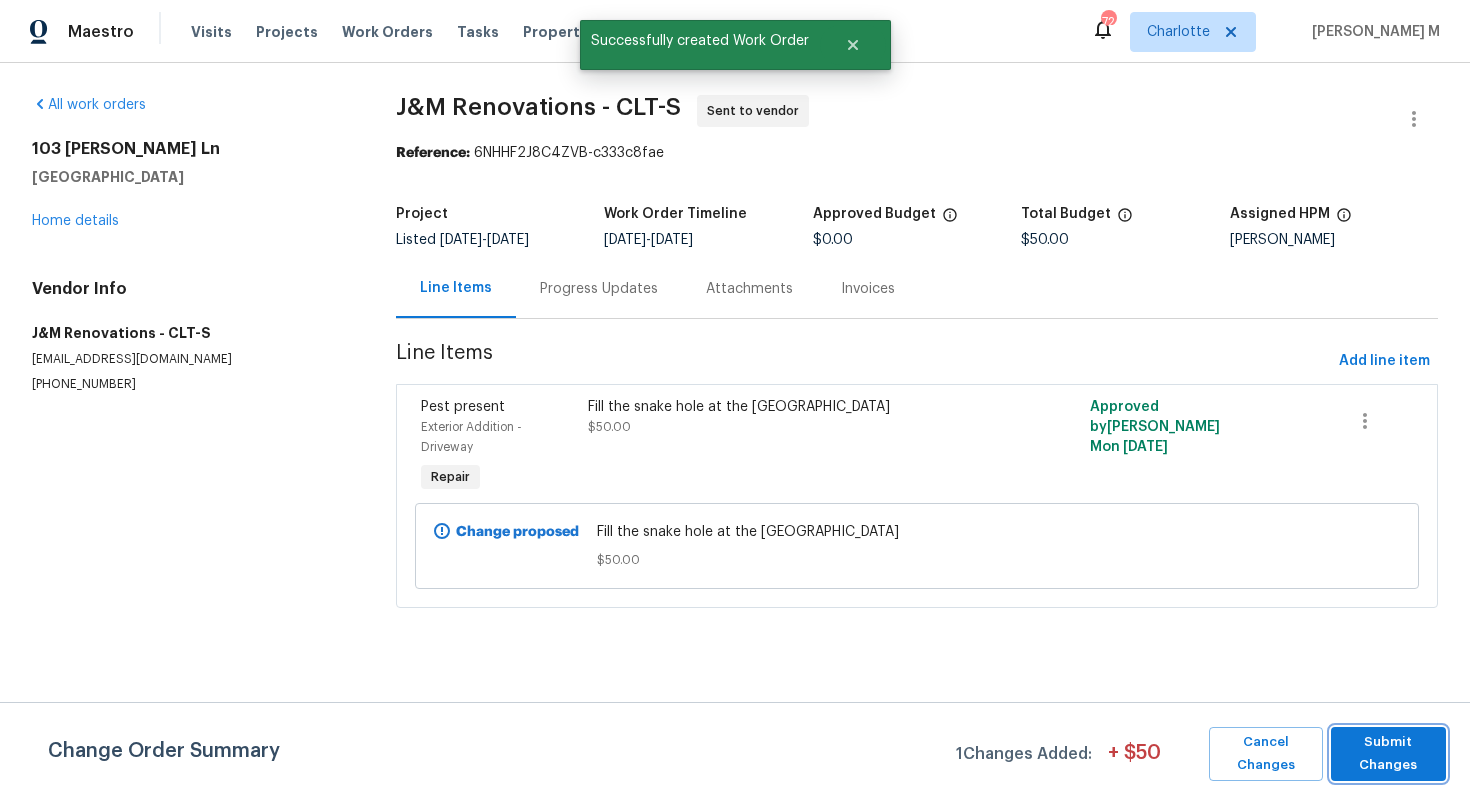 click on "Submit Changes" at bounding box center (1388, 754) 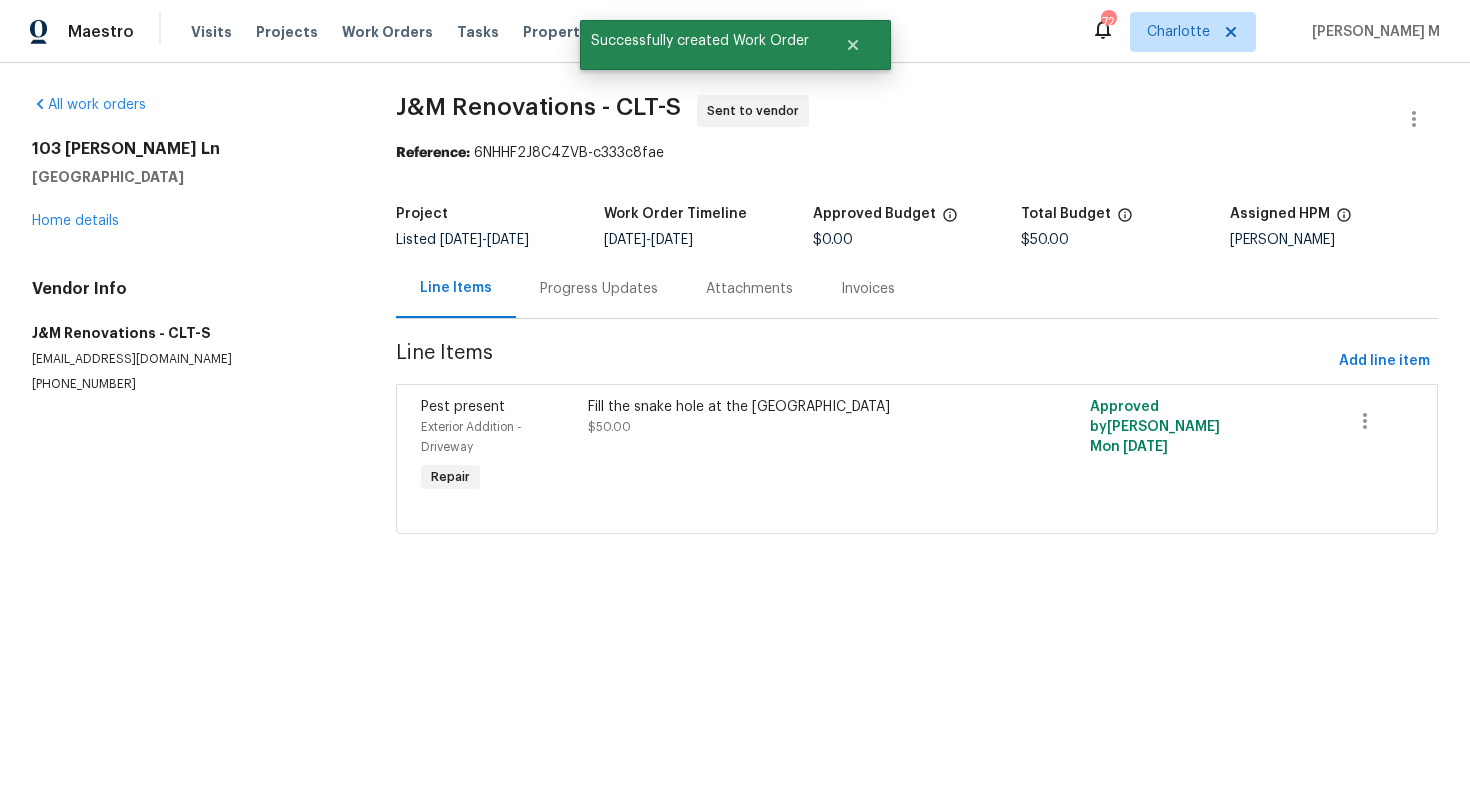 click on "Progress Updates" at bounding box center [599, 289] 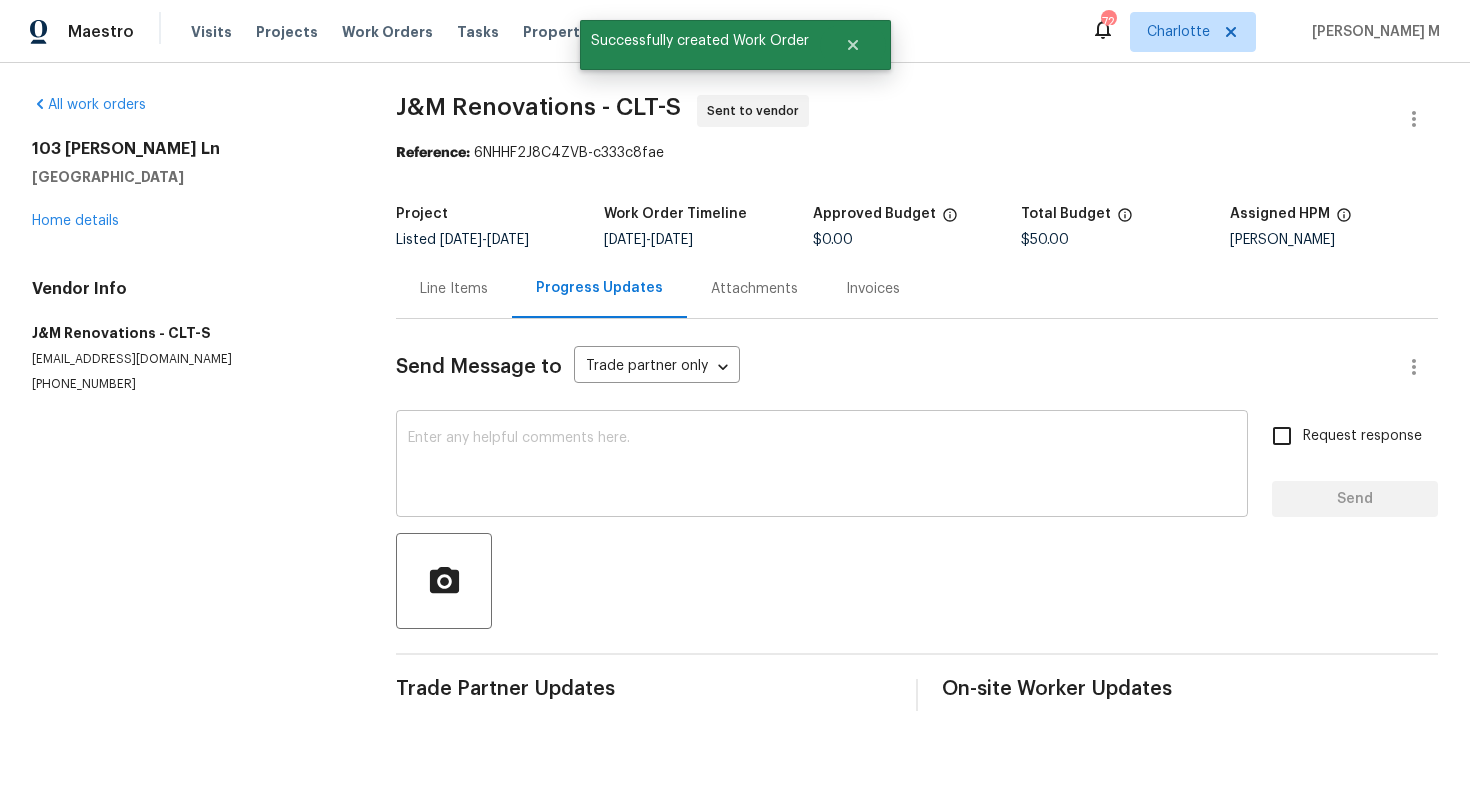 click at bounding box center [822, 466] 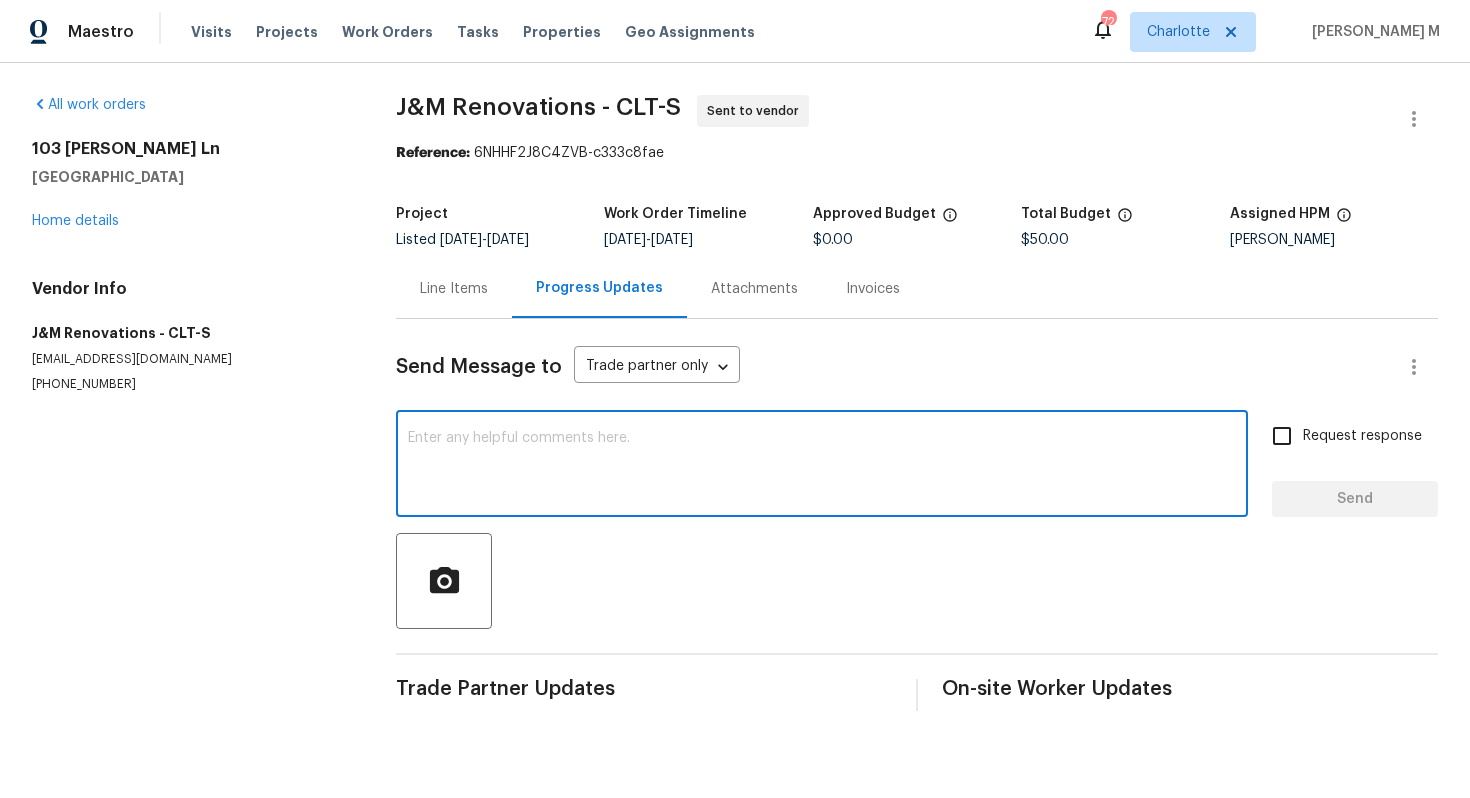 paste on "Hi this is Vignesh with Opendoor. I’m confirming you received the WO for the property at (Address). Please review and accept the WO within 24 hours and provide a schedule date. Please disregard the contact information for the HPM included in the WO. Our Centralised LWO Team is responsible for Listed WOs." 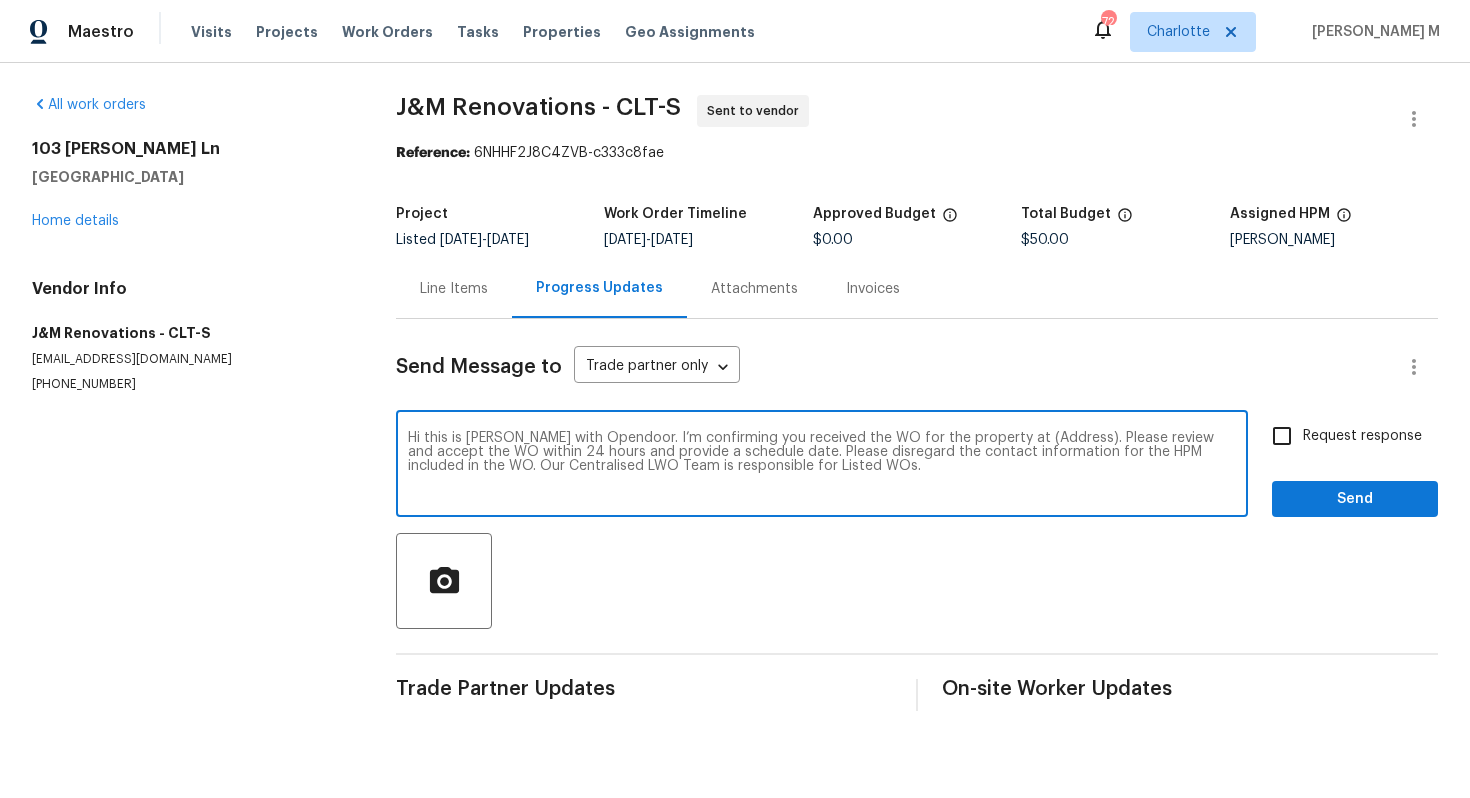 click on "Hi this is Vignesh with Opendoor. I’m confirming you received the WO for the property at (Address). Please review and accept the WO within 24 hours and provide a schedule date. Please disregard the contact information for the HPM included in the WO. Our Centralised LWO Team is responsible for Listed WOs." at bounding box center (822, 466) 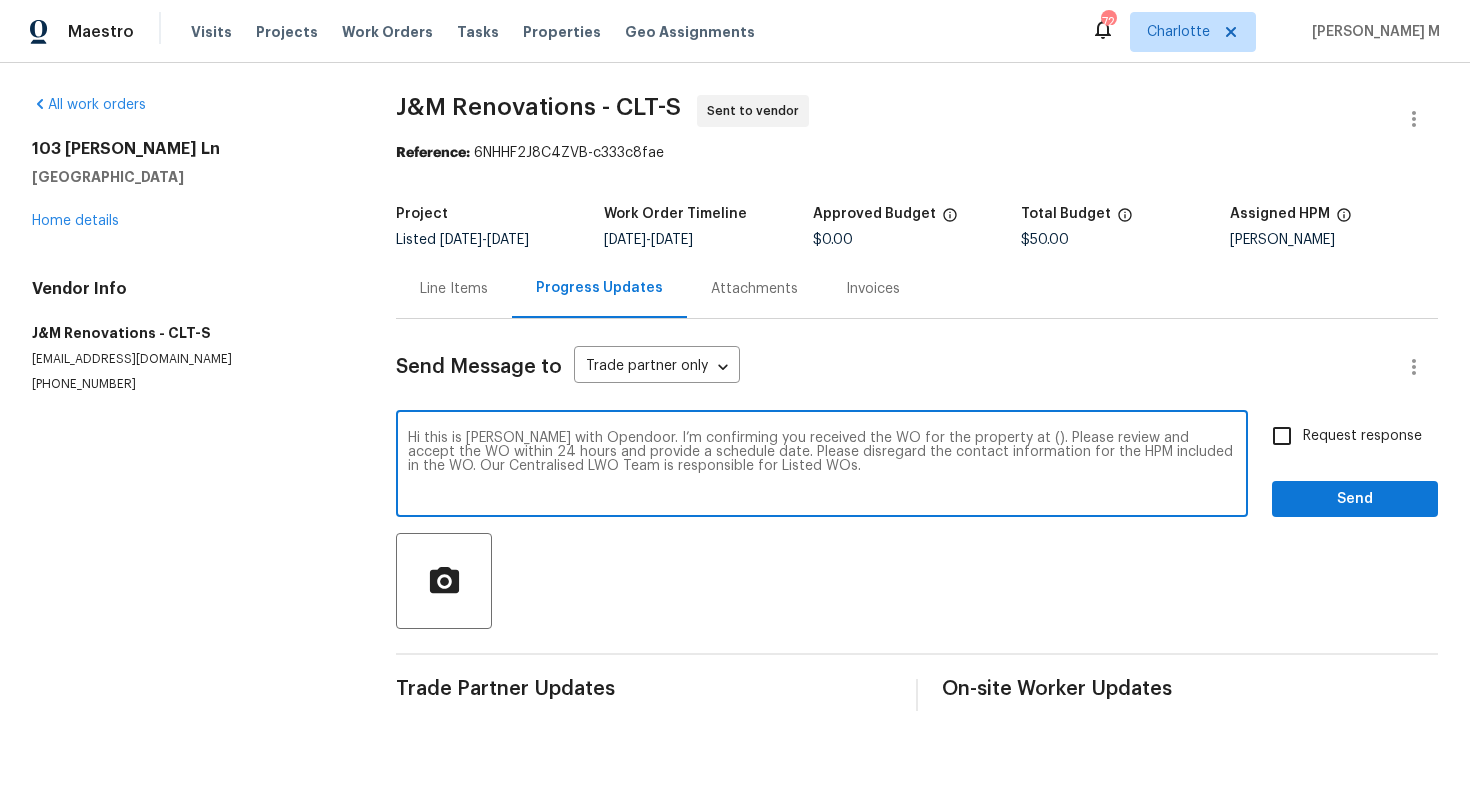 paste on "103 Margo Ln, Statesville, NC 28677" 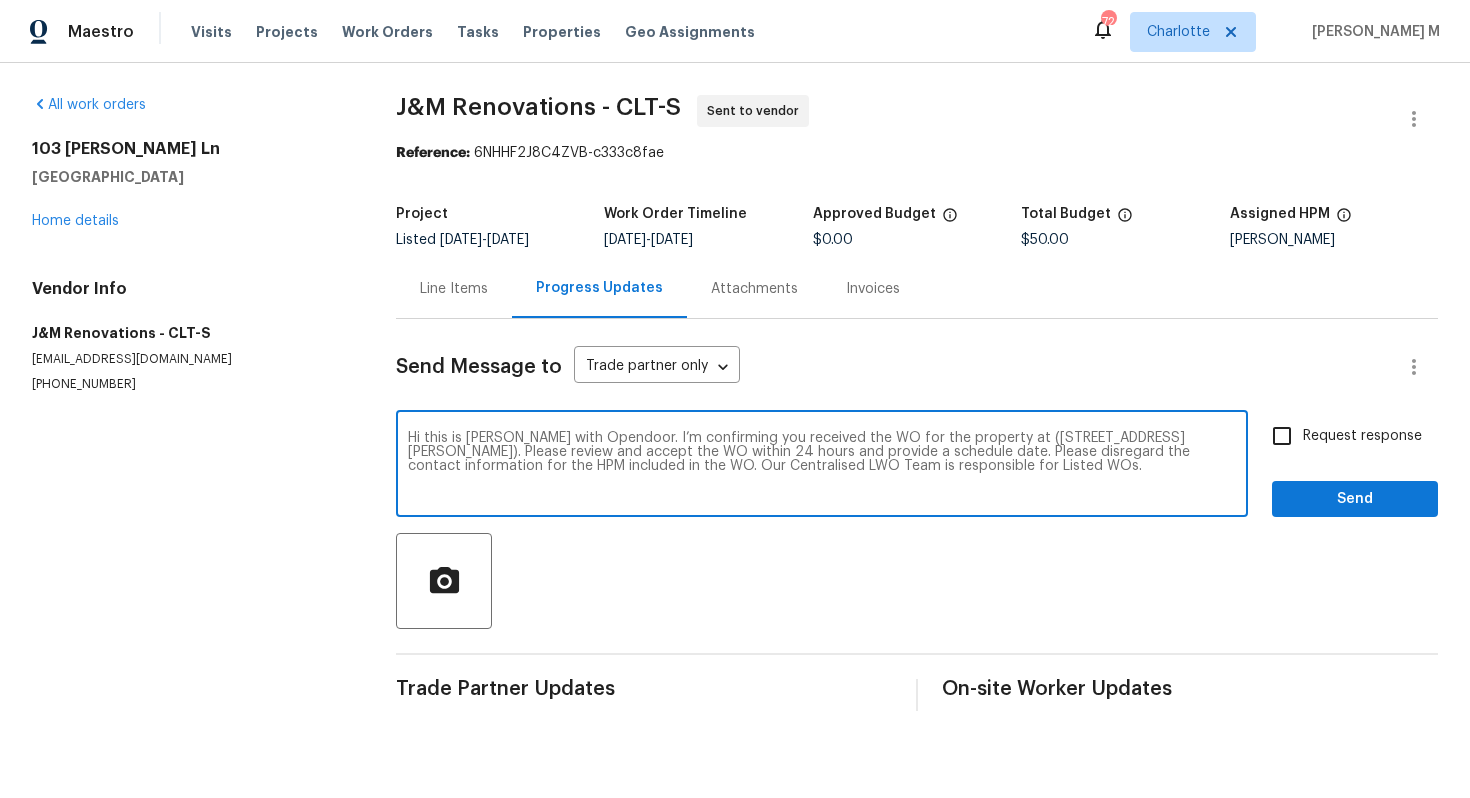 type on "Hi this is Vignesh with Opendoor. I’m confirming you received the WO for the property at (103 Margo Ln, Statesville, NC 28677). Please review and accept the WO within 24 hours and provide a schedule date. Please disregard the contact information for the HPM included in the WO. Our Centralised LWO Team is responsible for Listed WOs." 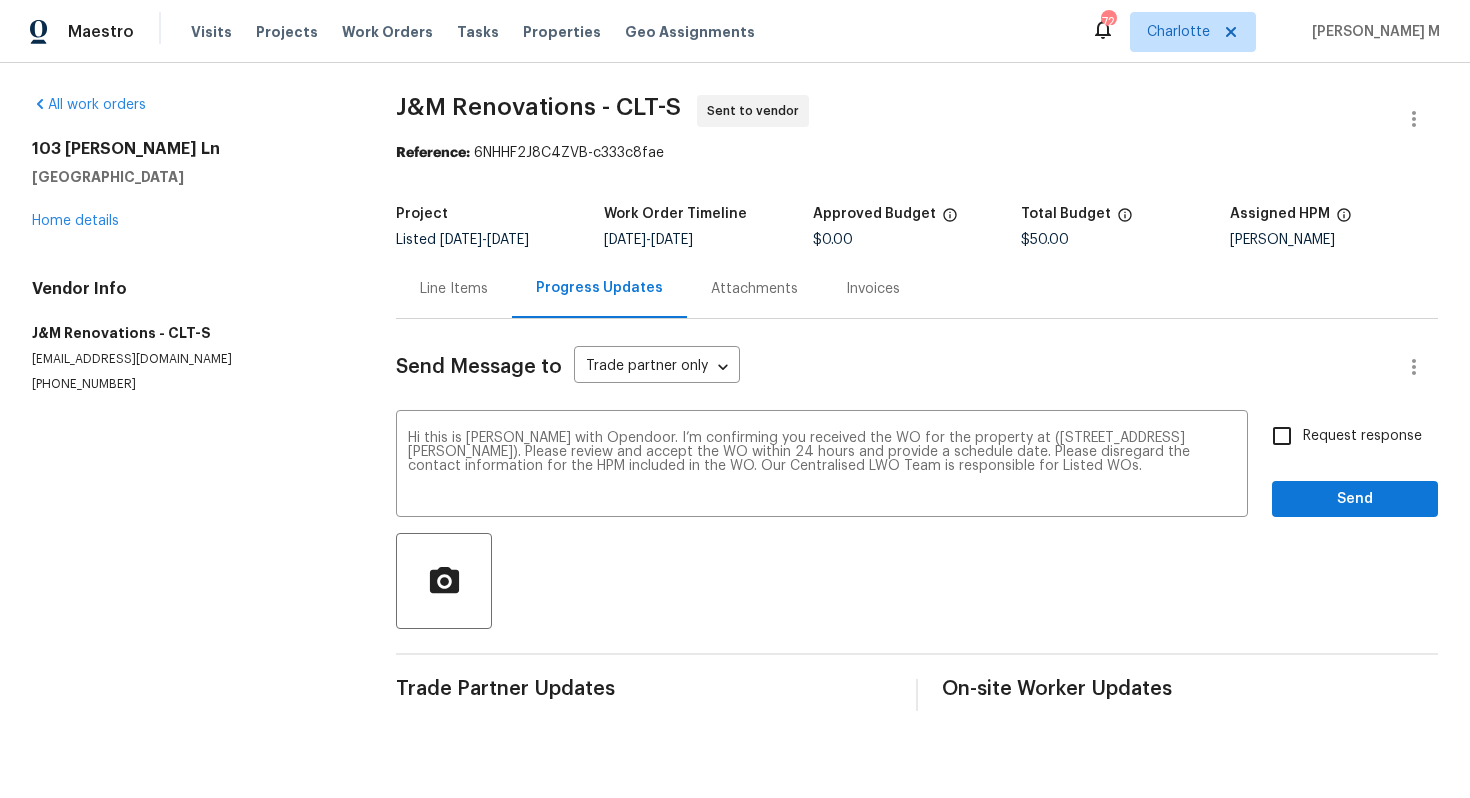 click on "Request response" at bounding box center [1341, 436] 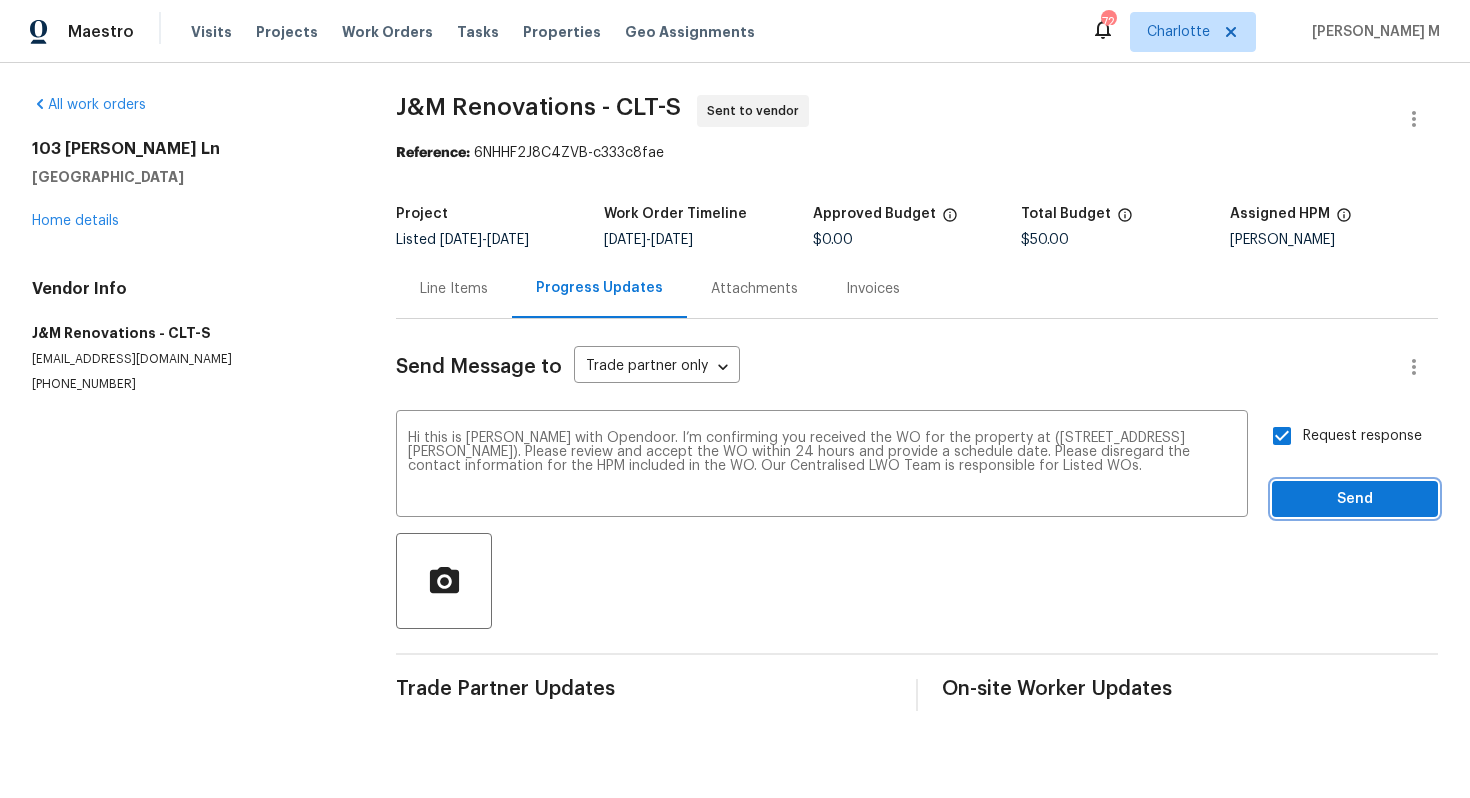 click on "Send" at bounding box center [1355, 499] 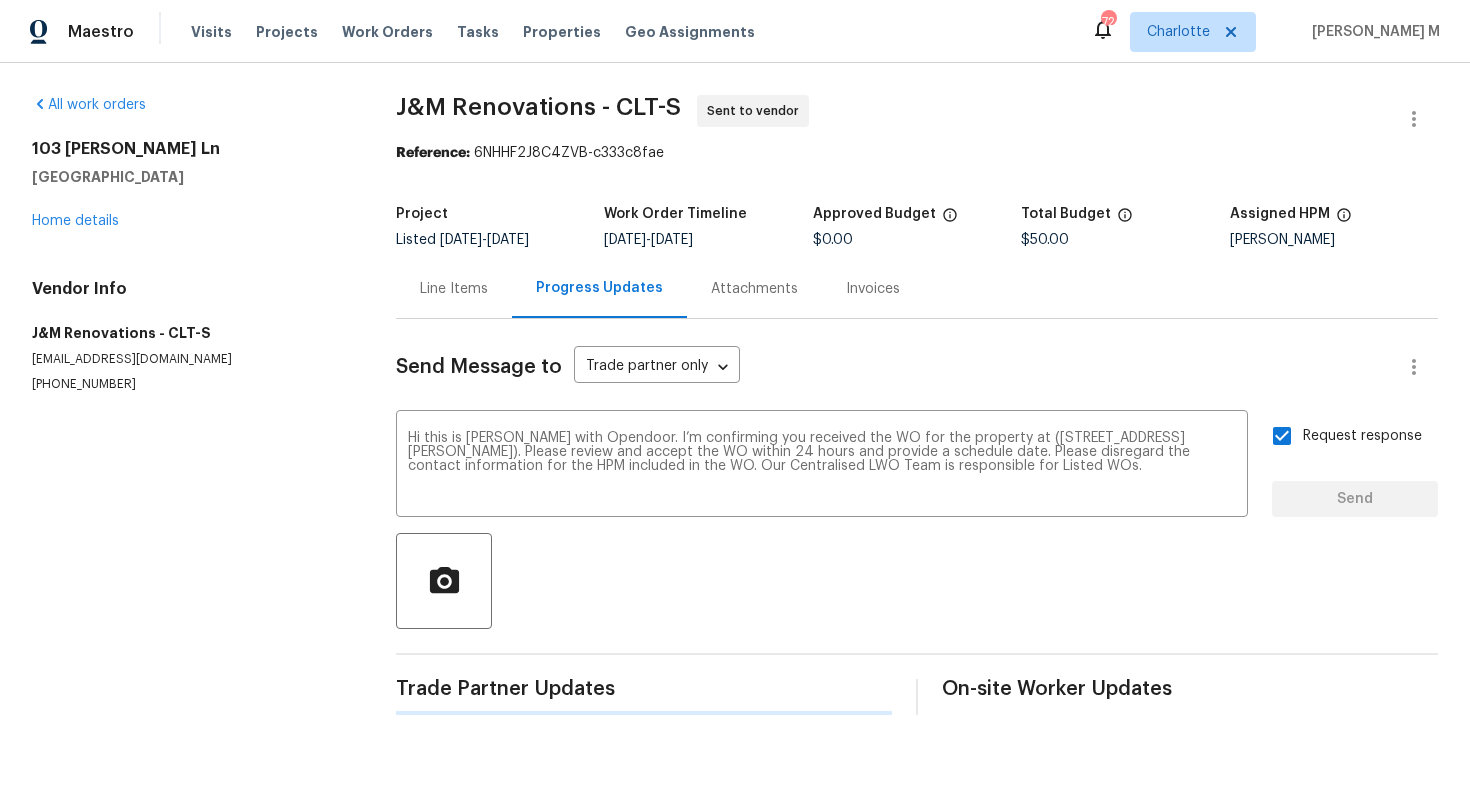 type 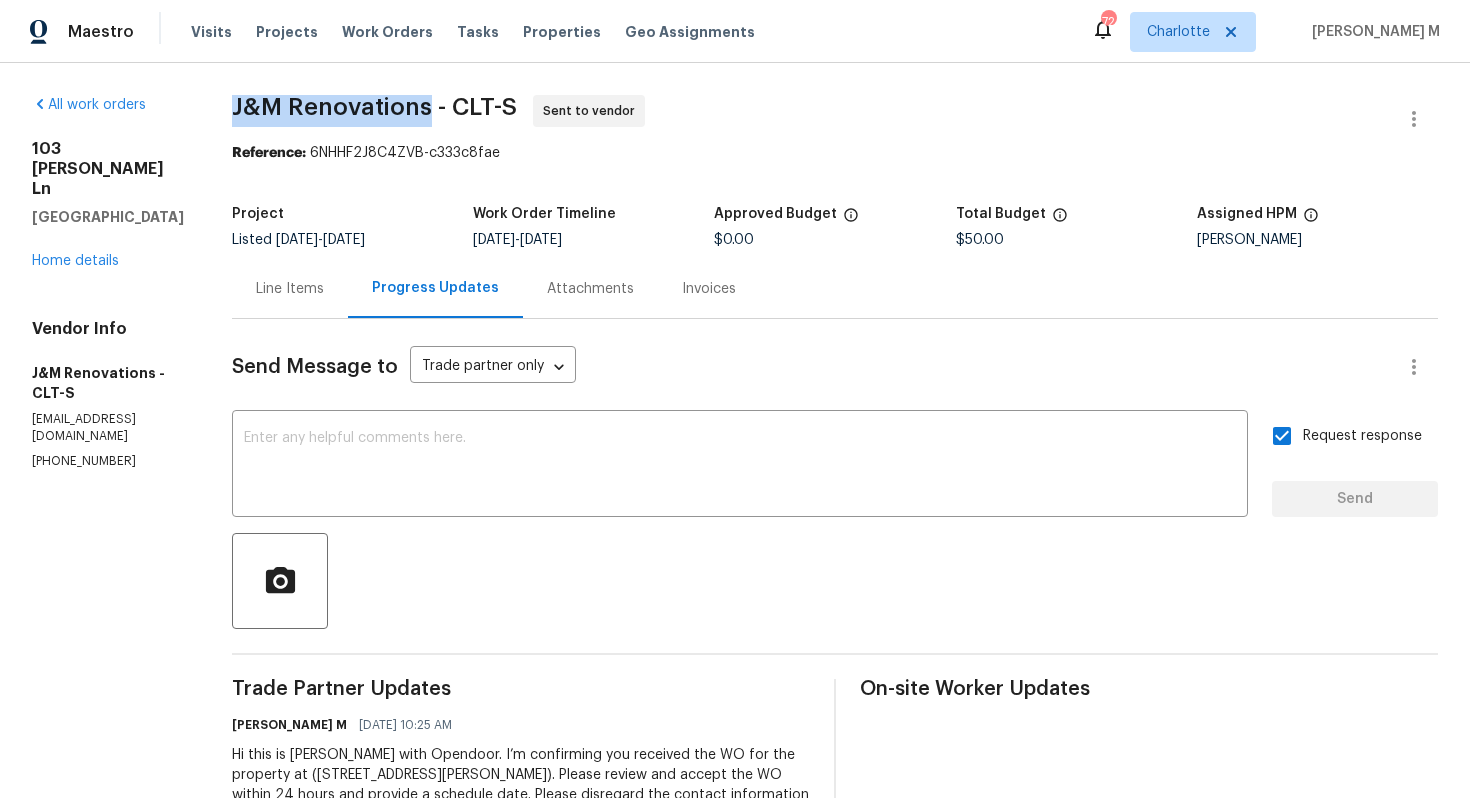 drag, startPoint x: 220, startPoint y: 113, endPoint x: 415, endPoint y: 113, distance: 195 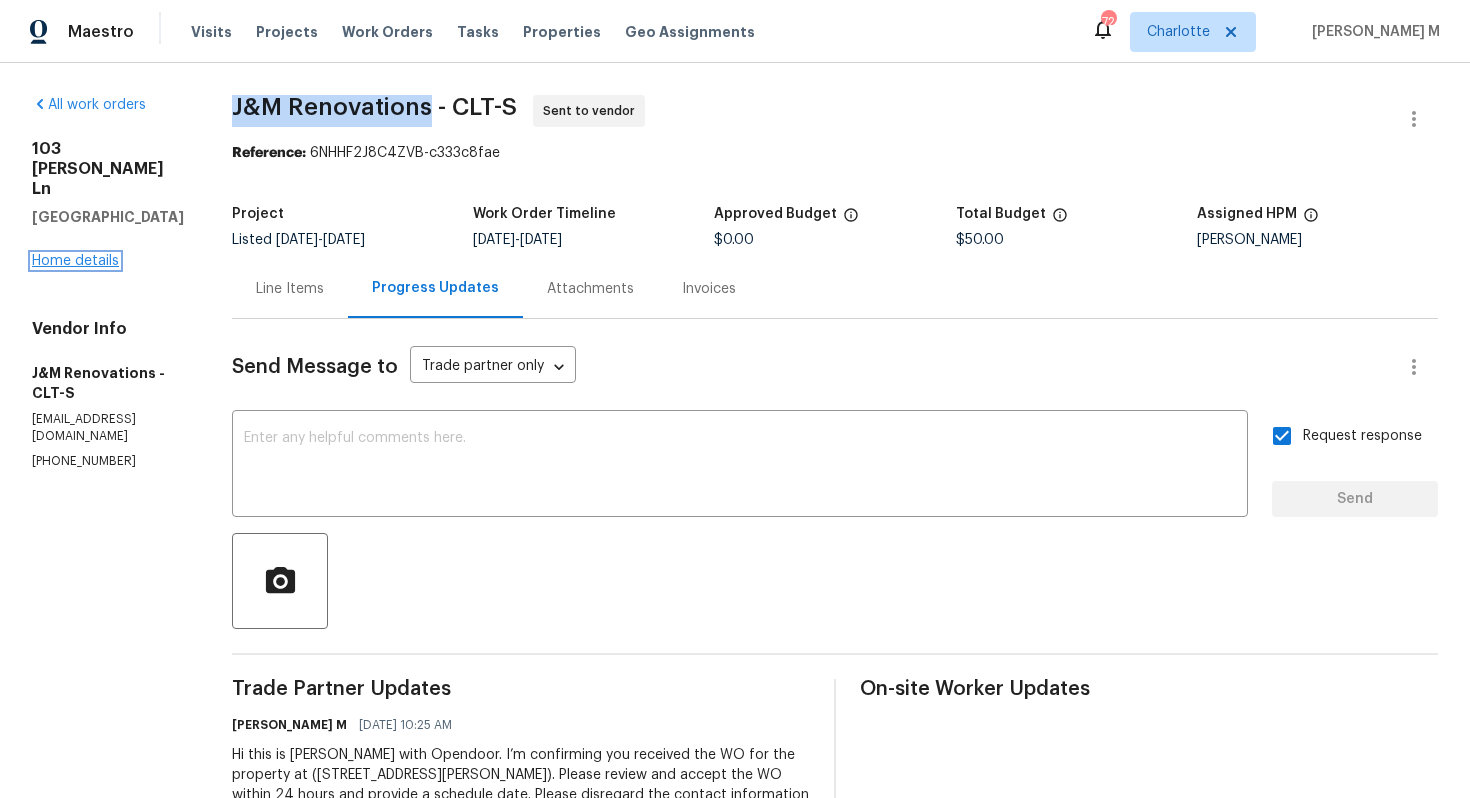 click on "Home details" at bounding box center [75, 261] 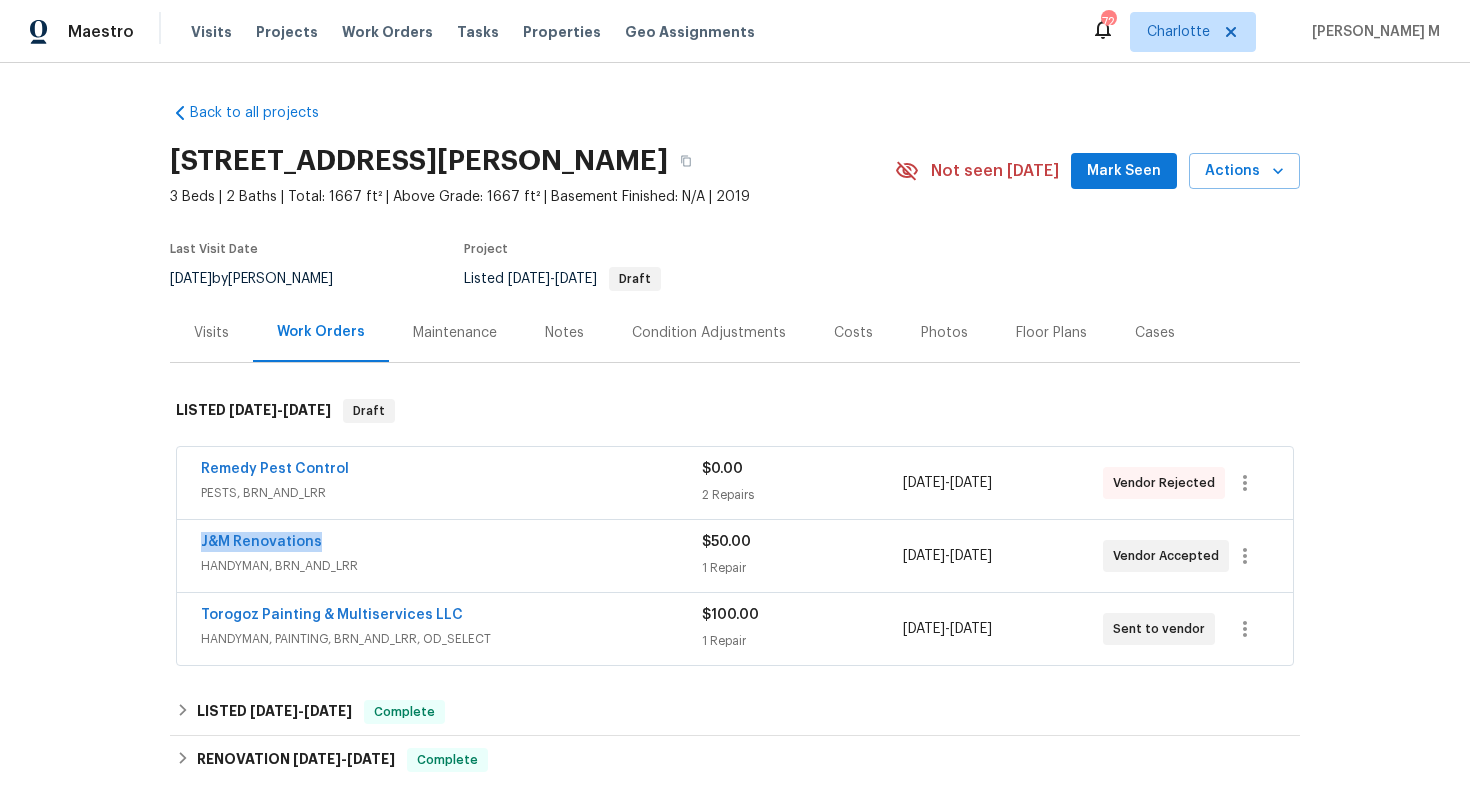 drag, startPoint x: 323, startPoint y: 535, endPoint x: 181, endPoint y: 535, distance: 142 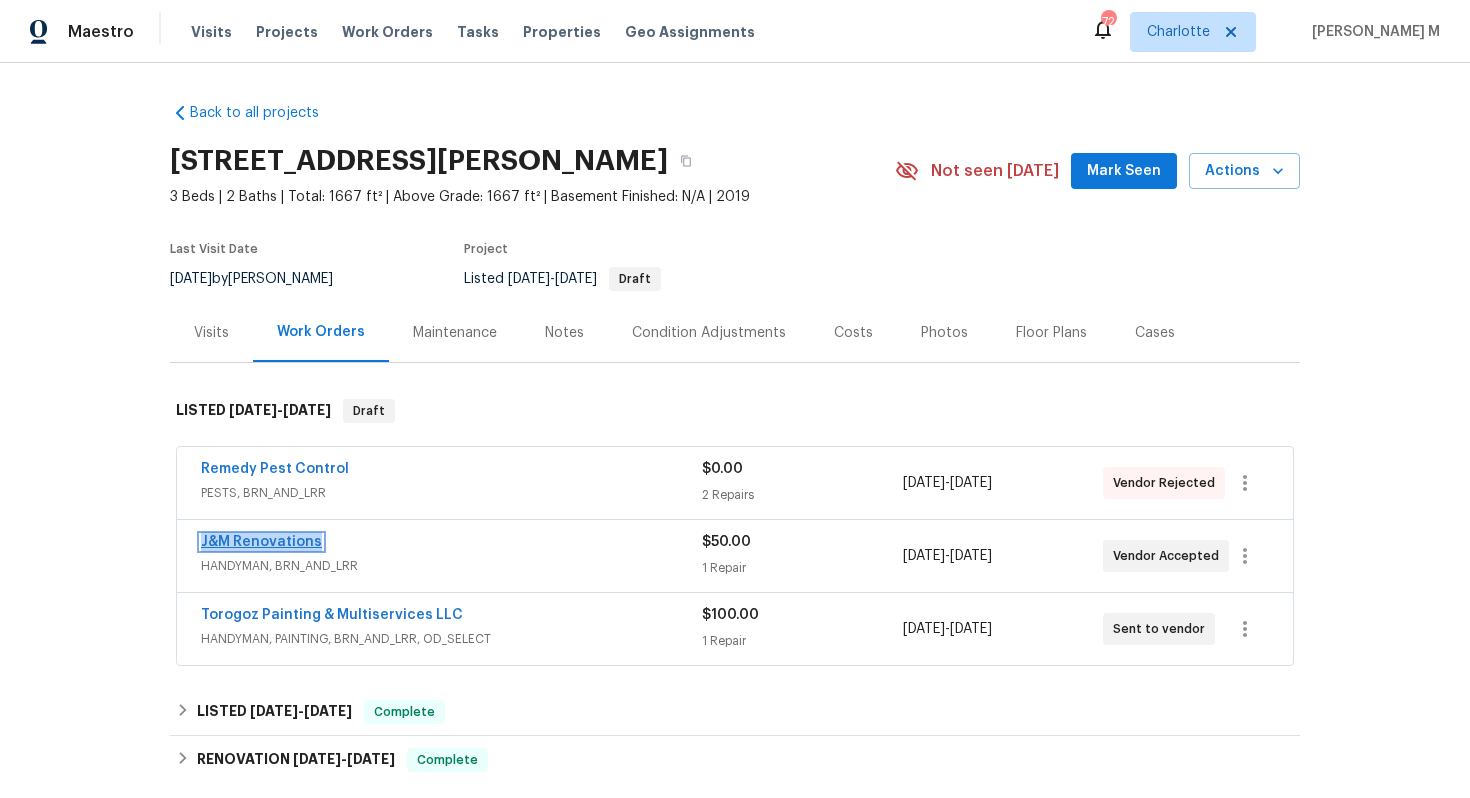 click on "J&M Renovations" at bounding box center (261, 542) 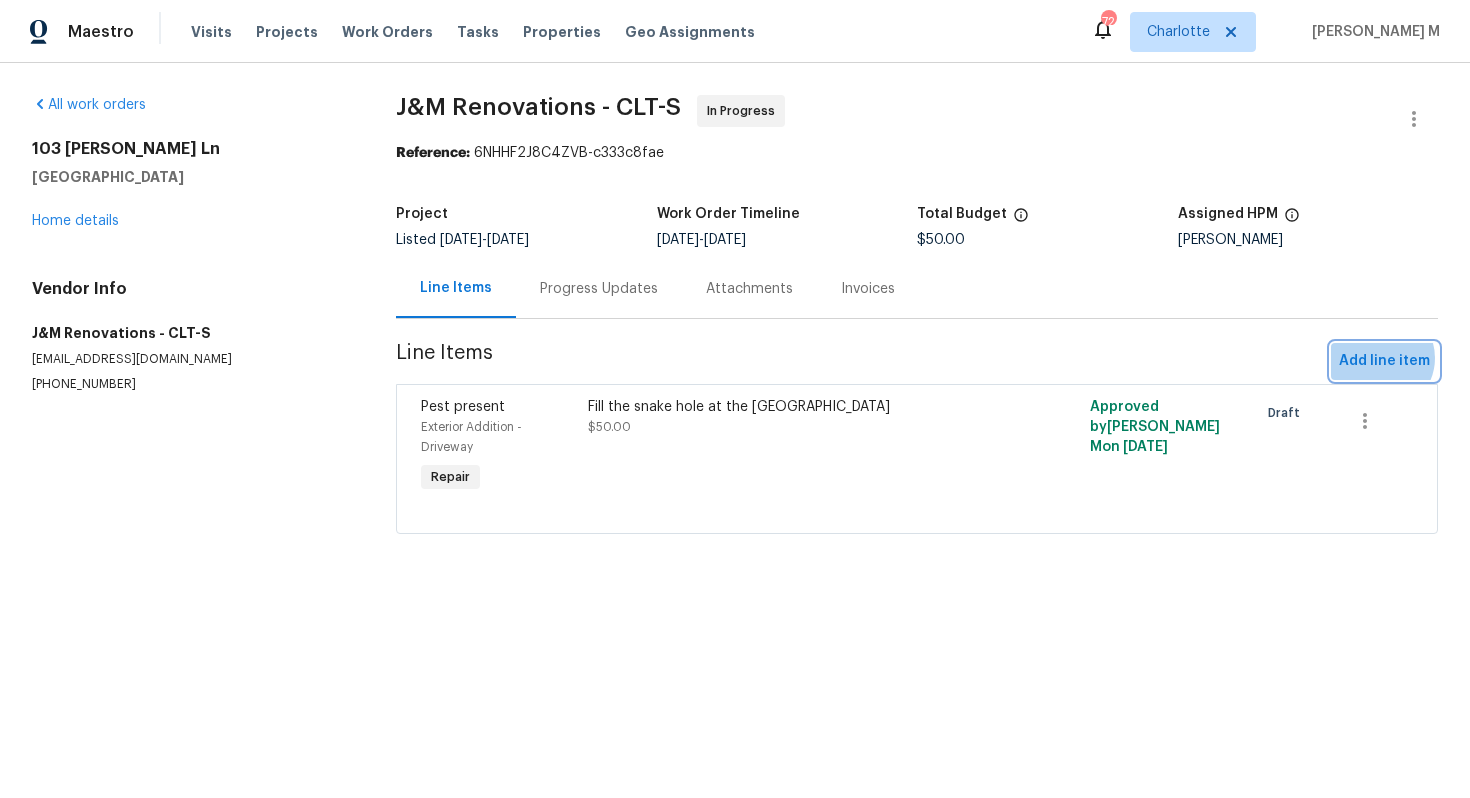 click on "Add line item" at bounding box center (1384, 361) 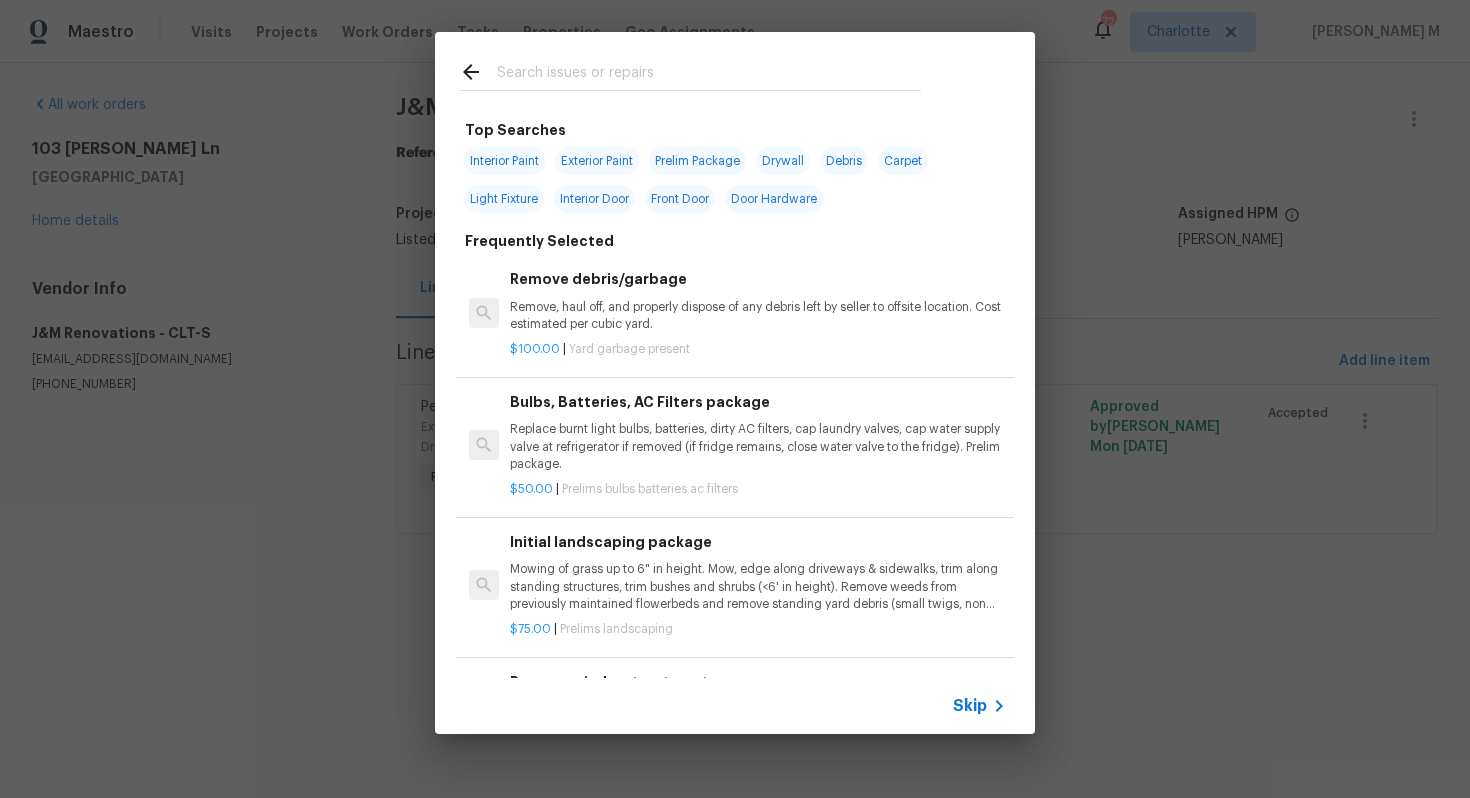 click on "Skip" at bounding box center [970, 706] 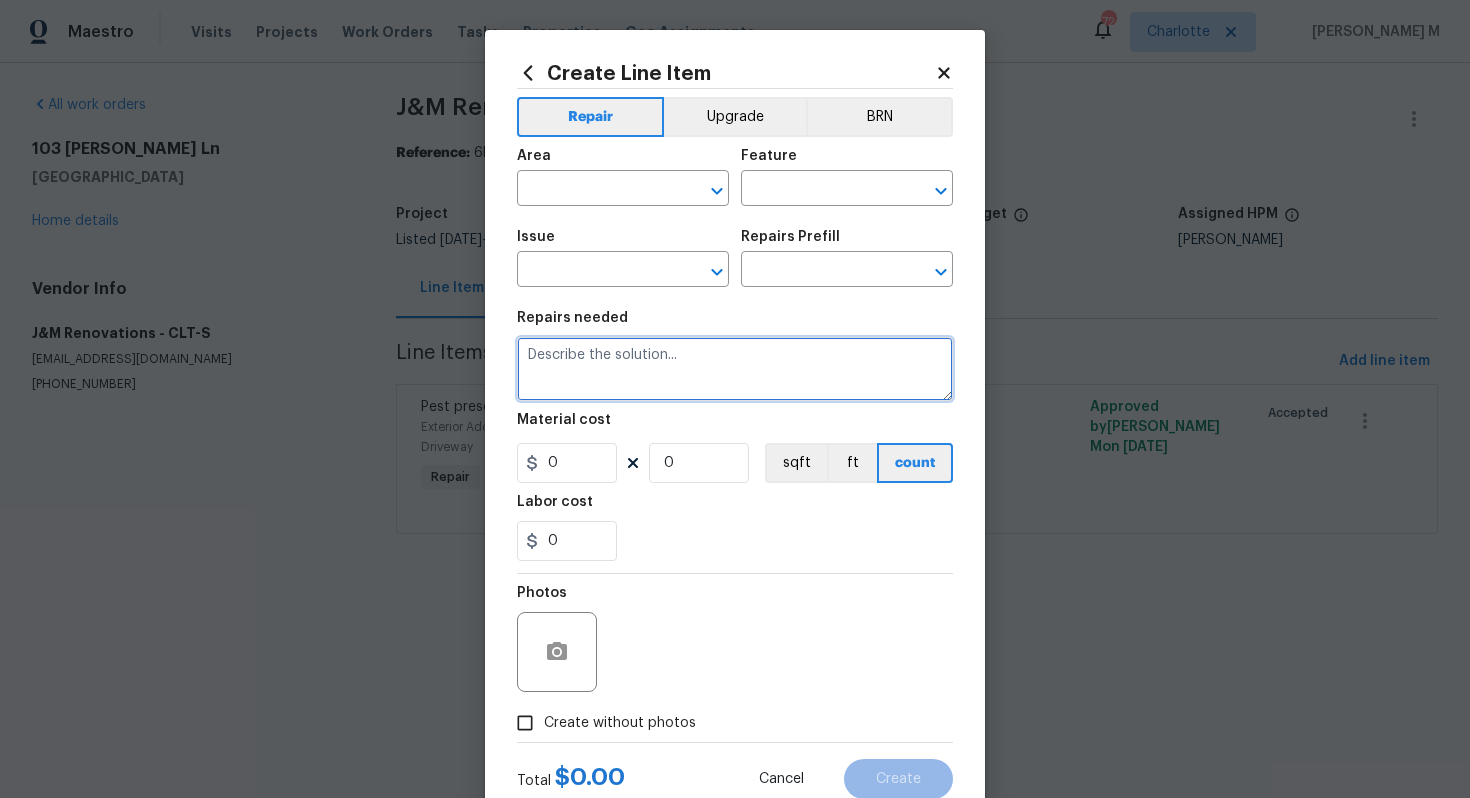 click at bounding box center (735, 369) 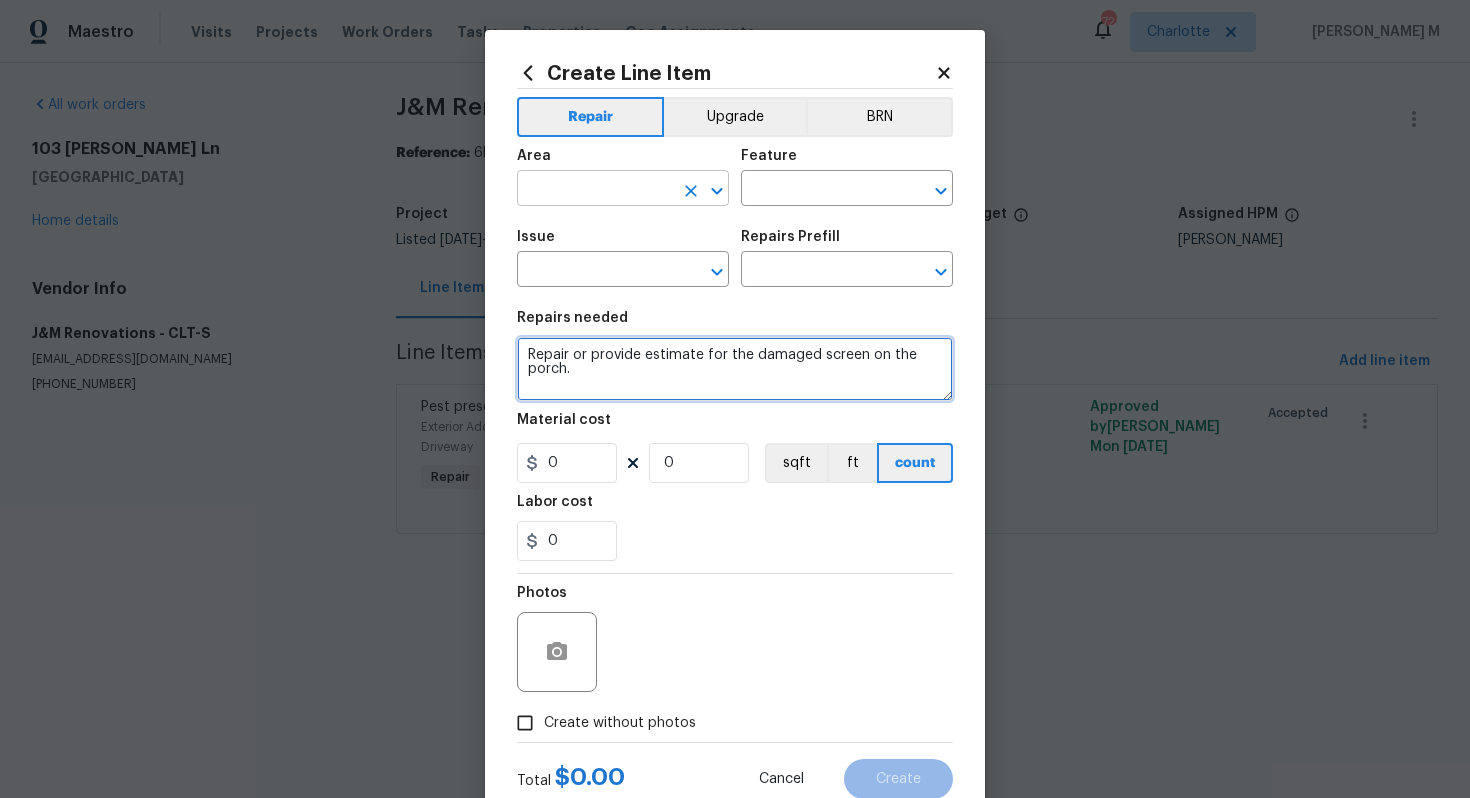 type on "Repair or provide estimate for the damaged screen on the porch." 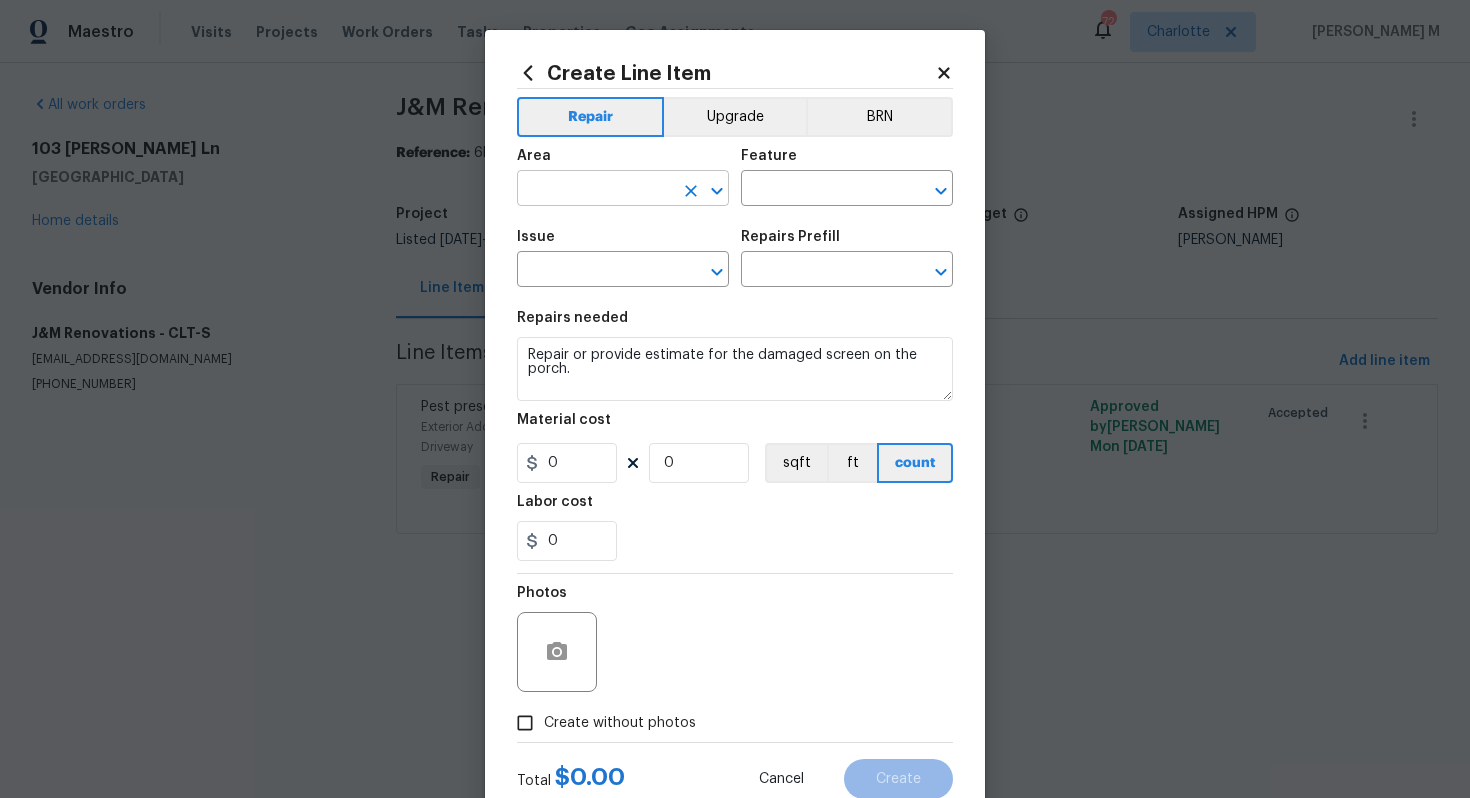 click at bounding box center [595, 190] 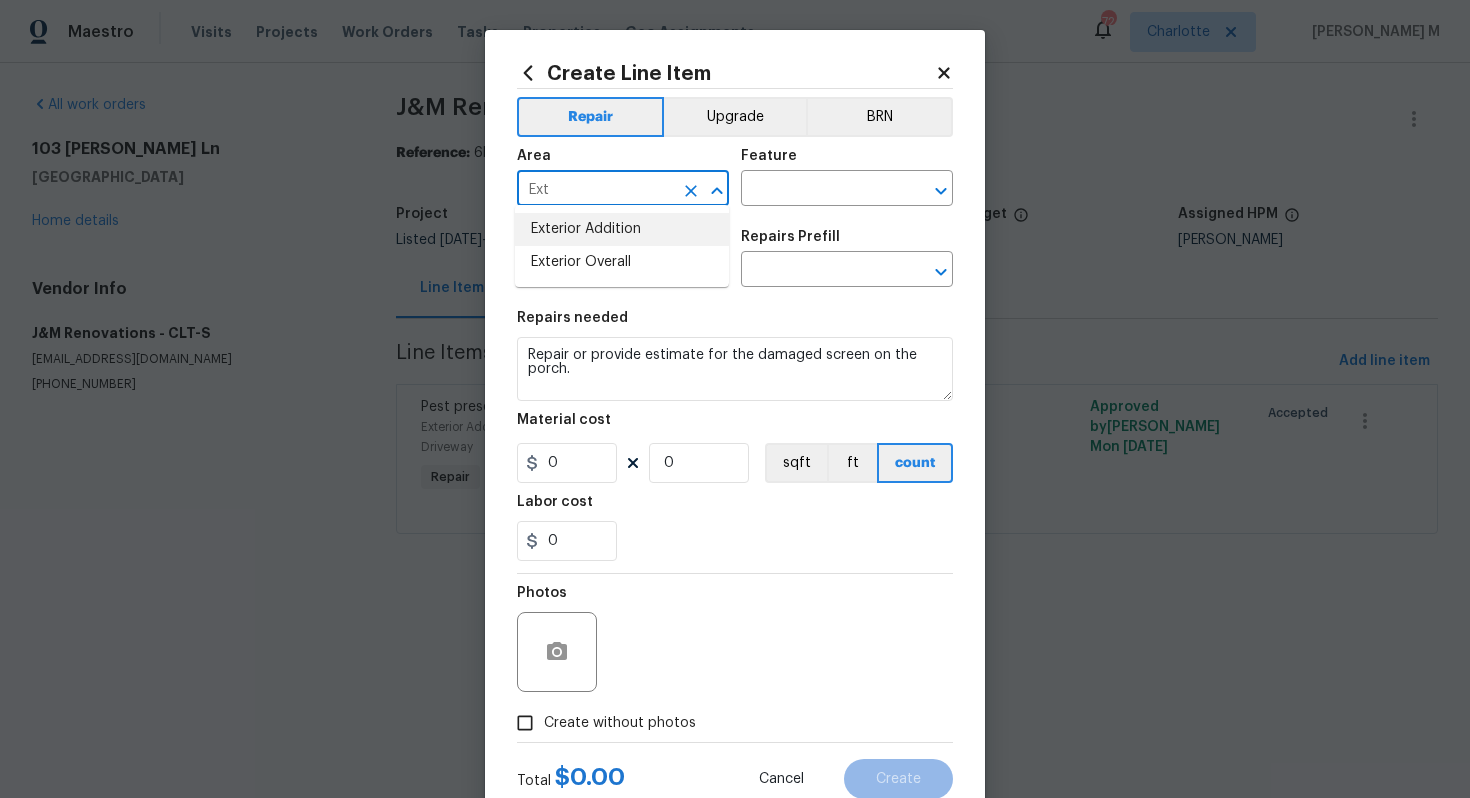 click on "Exterior Addition" at bounding box center (622, 229) 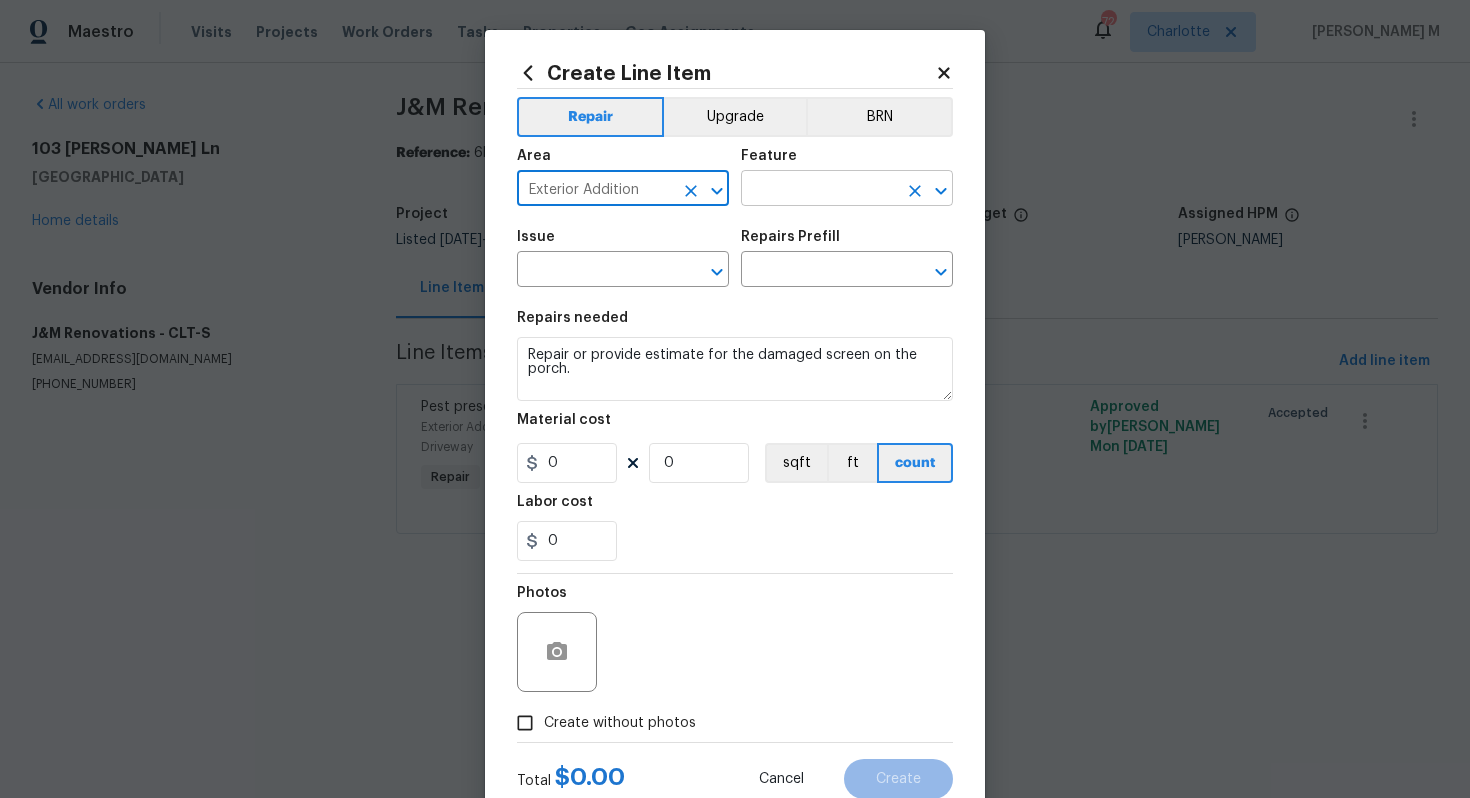 type on "Exterior Addition" 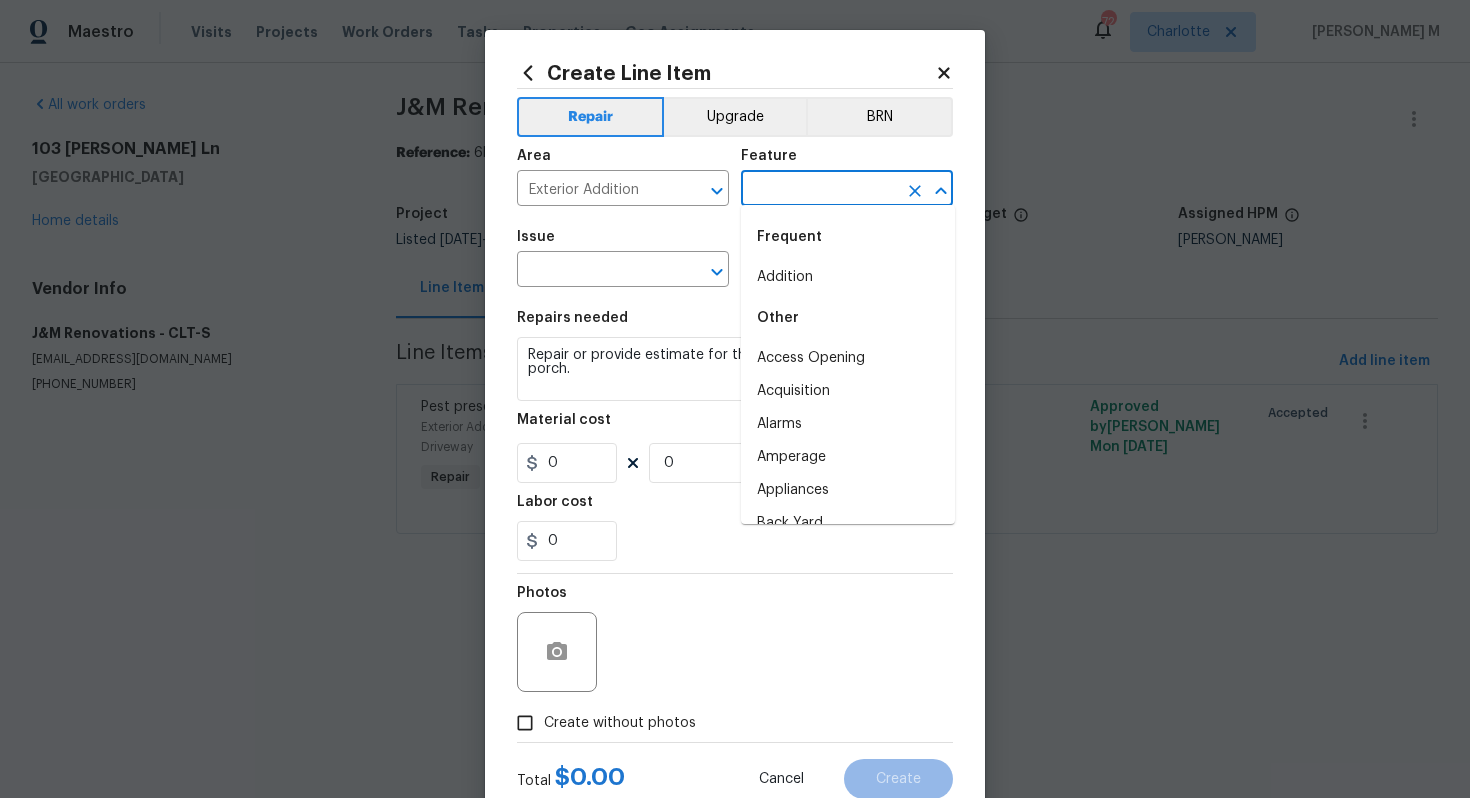 click at bounding box center [819, 190] 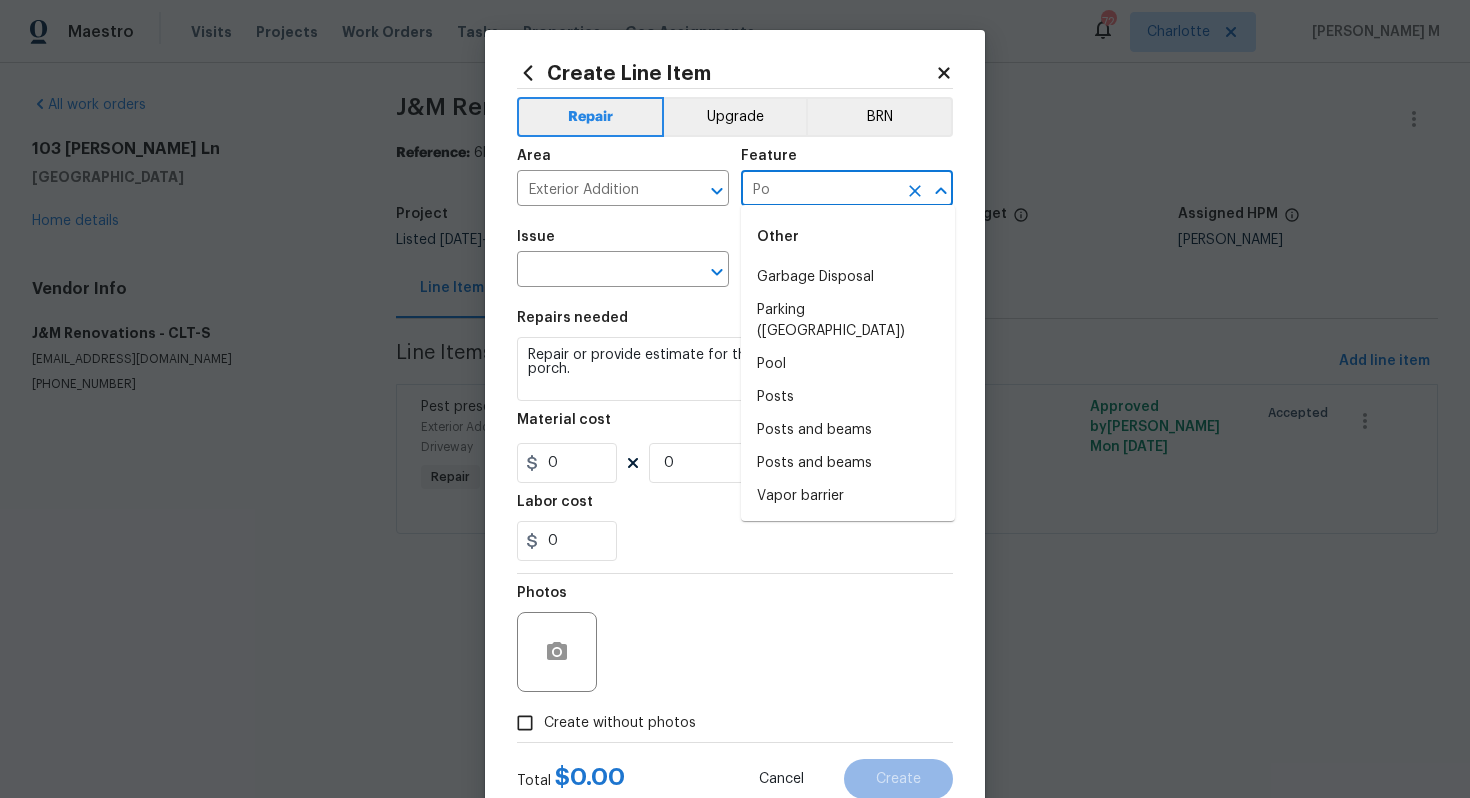 type on "Por" 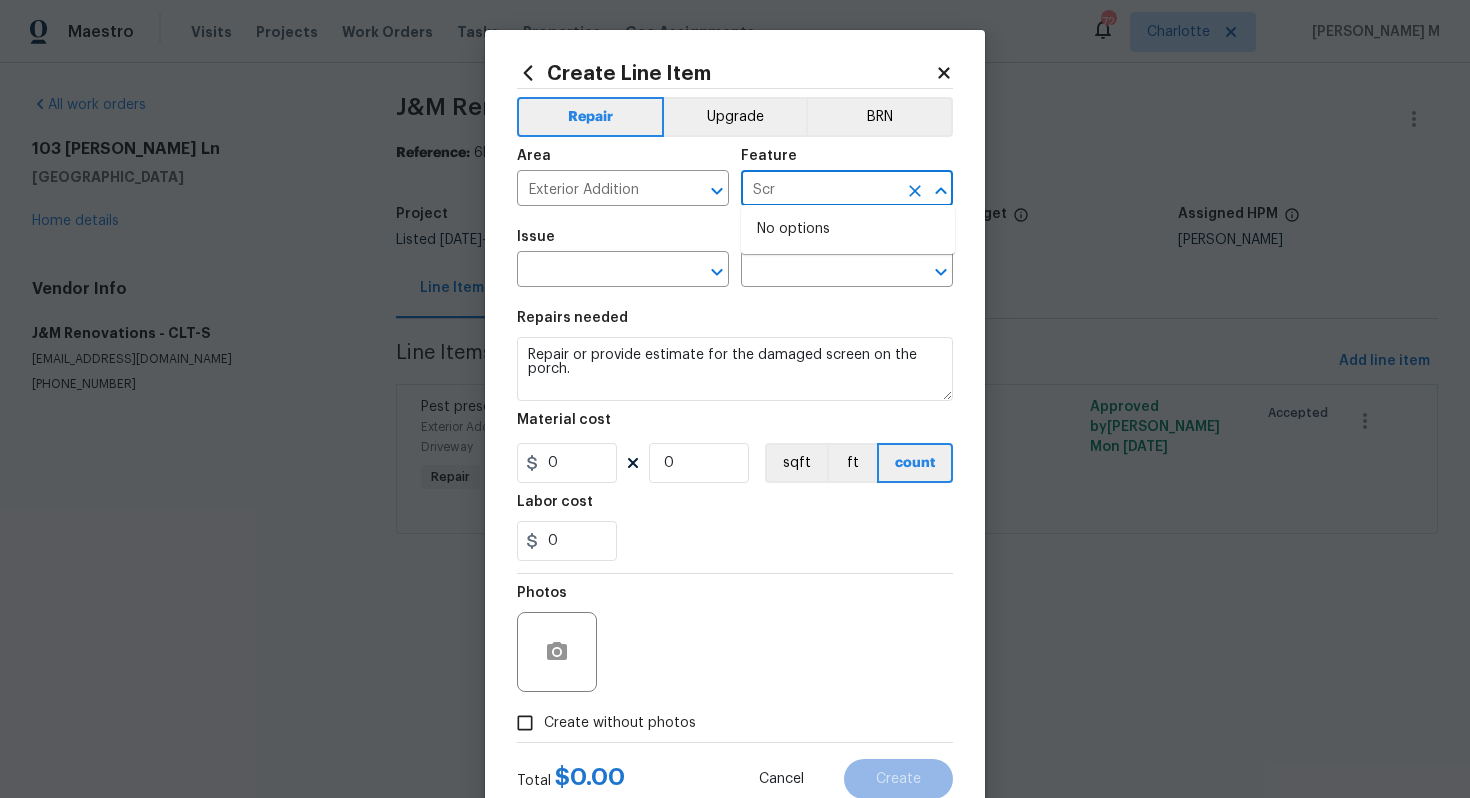 type on "Scre" 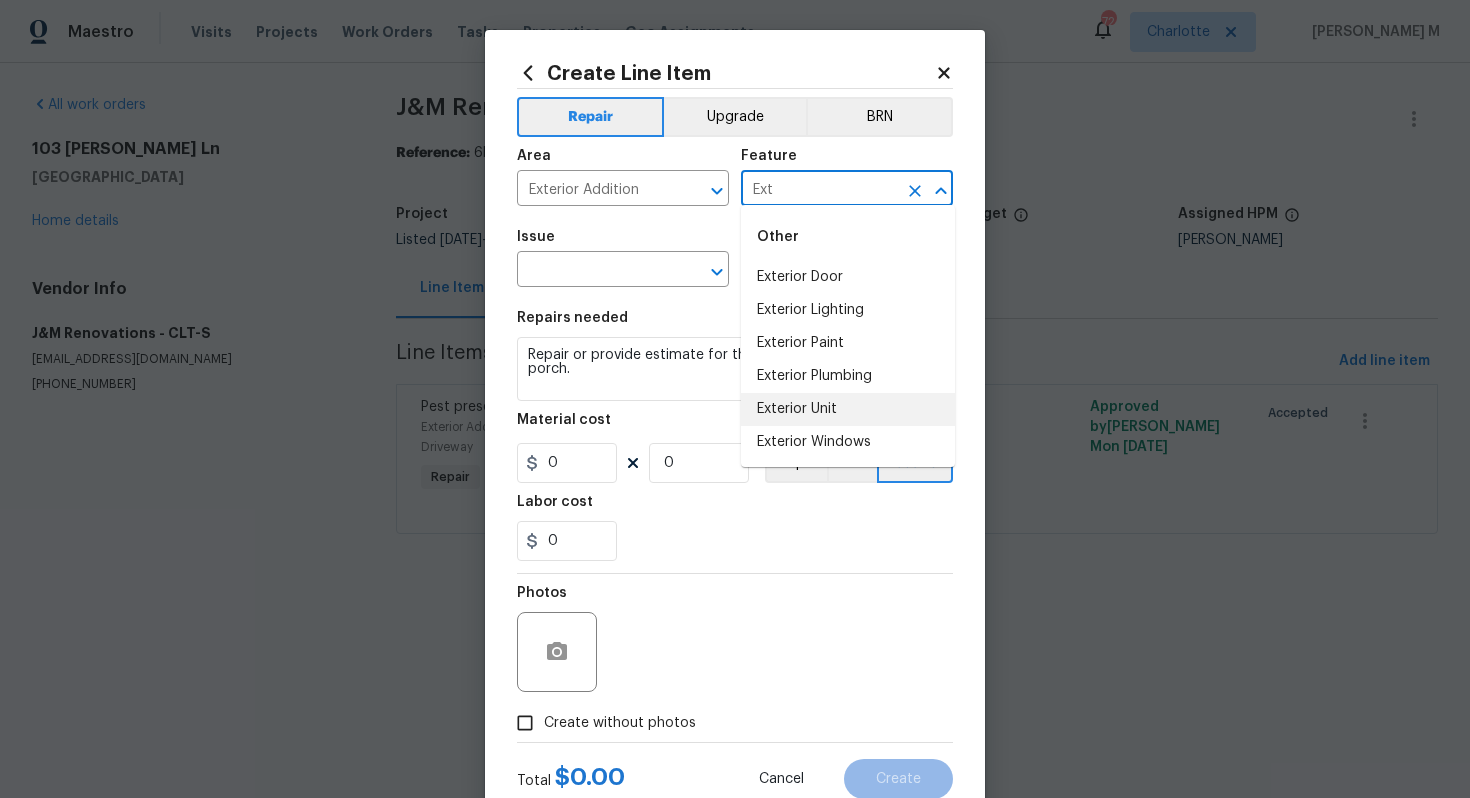 click on "Exterior Unit" at bounding box center [848, 409] 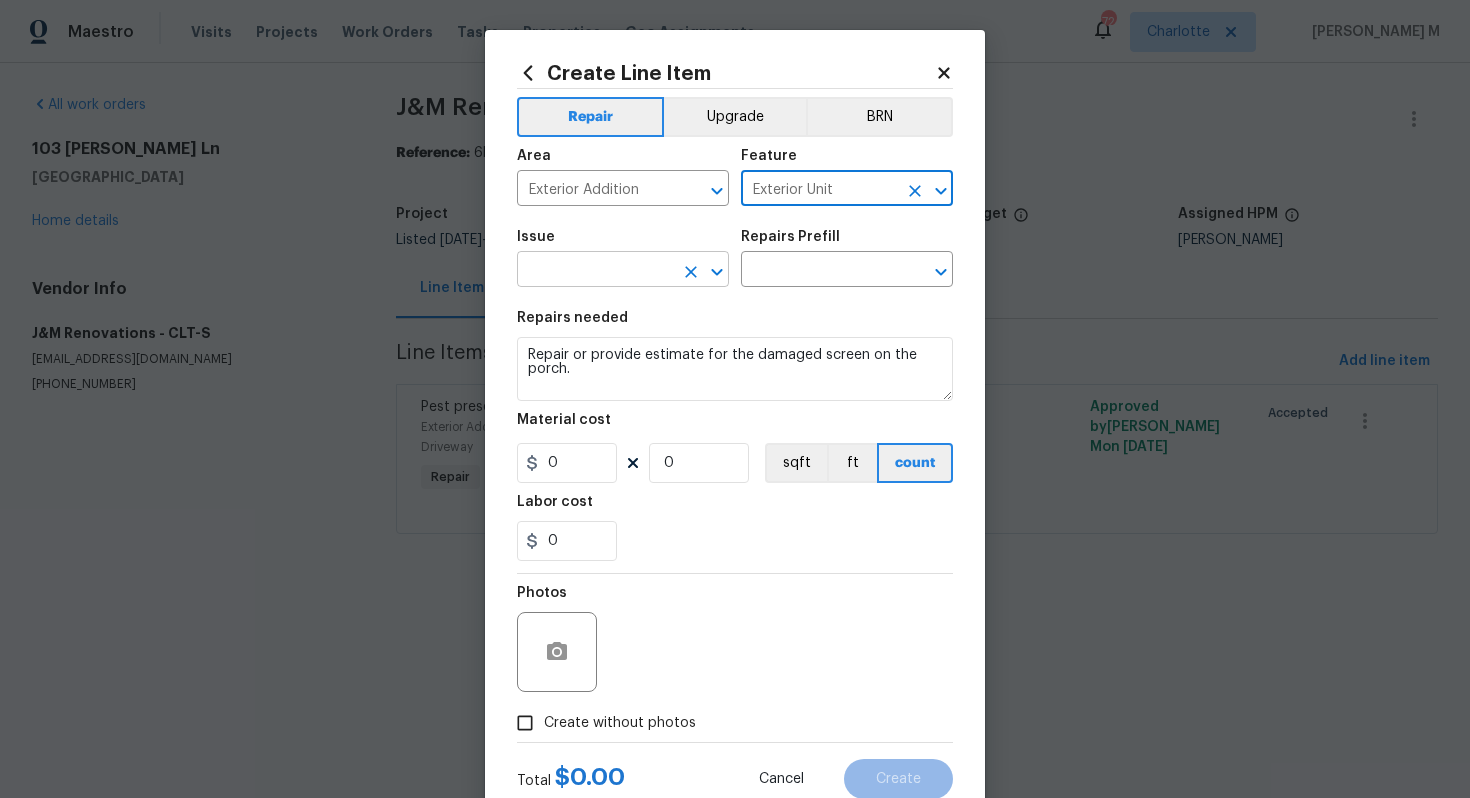 type on "Exterior Unit" 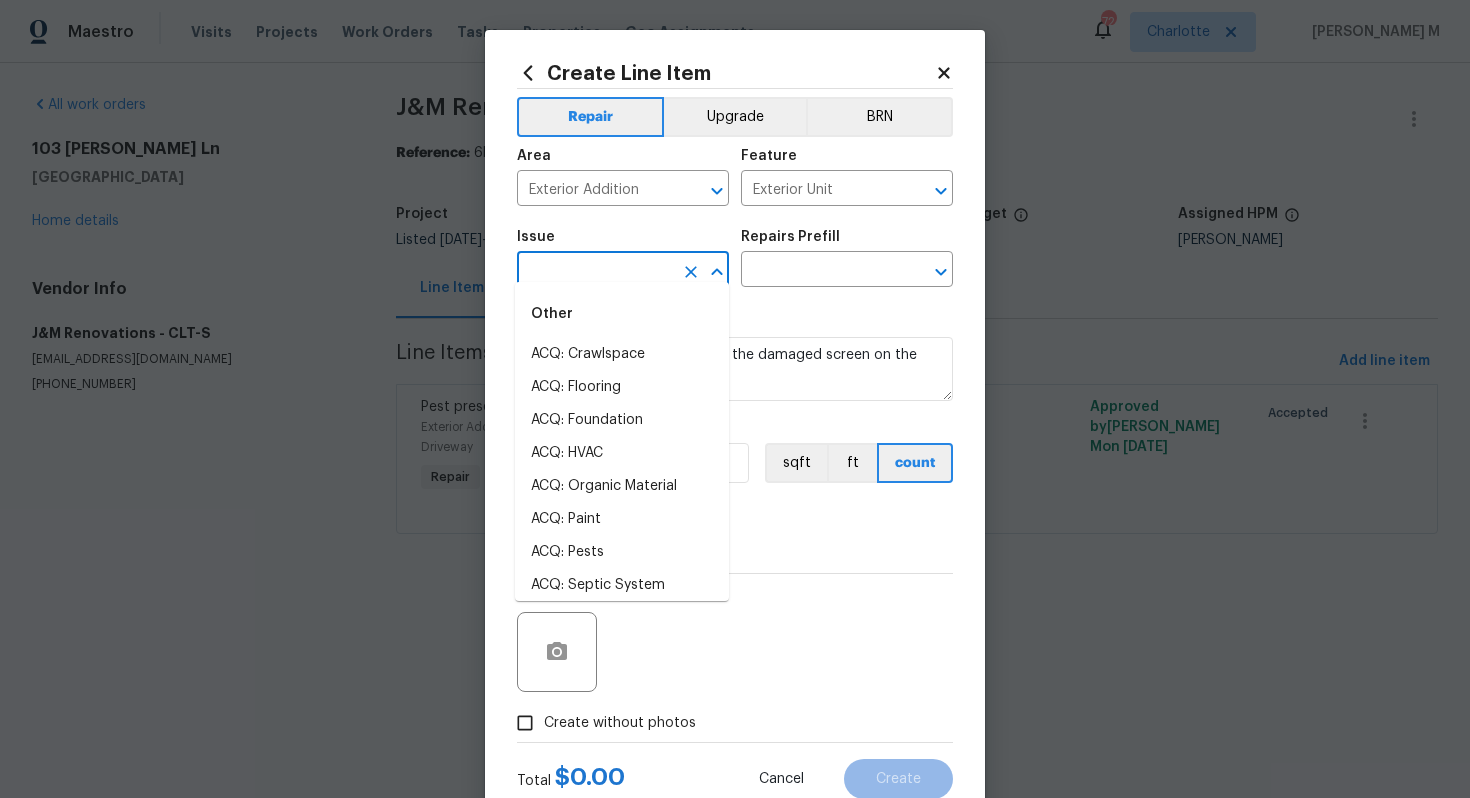 click at bounding box center [595, 271] 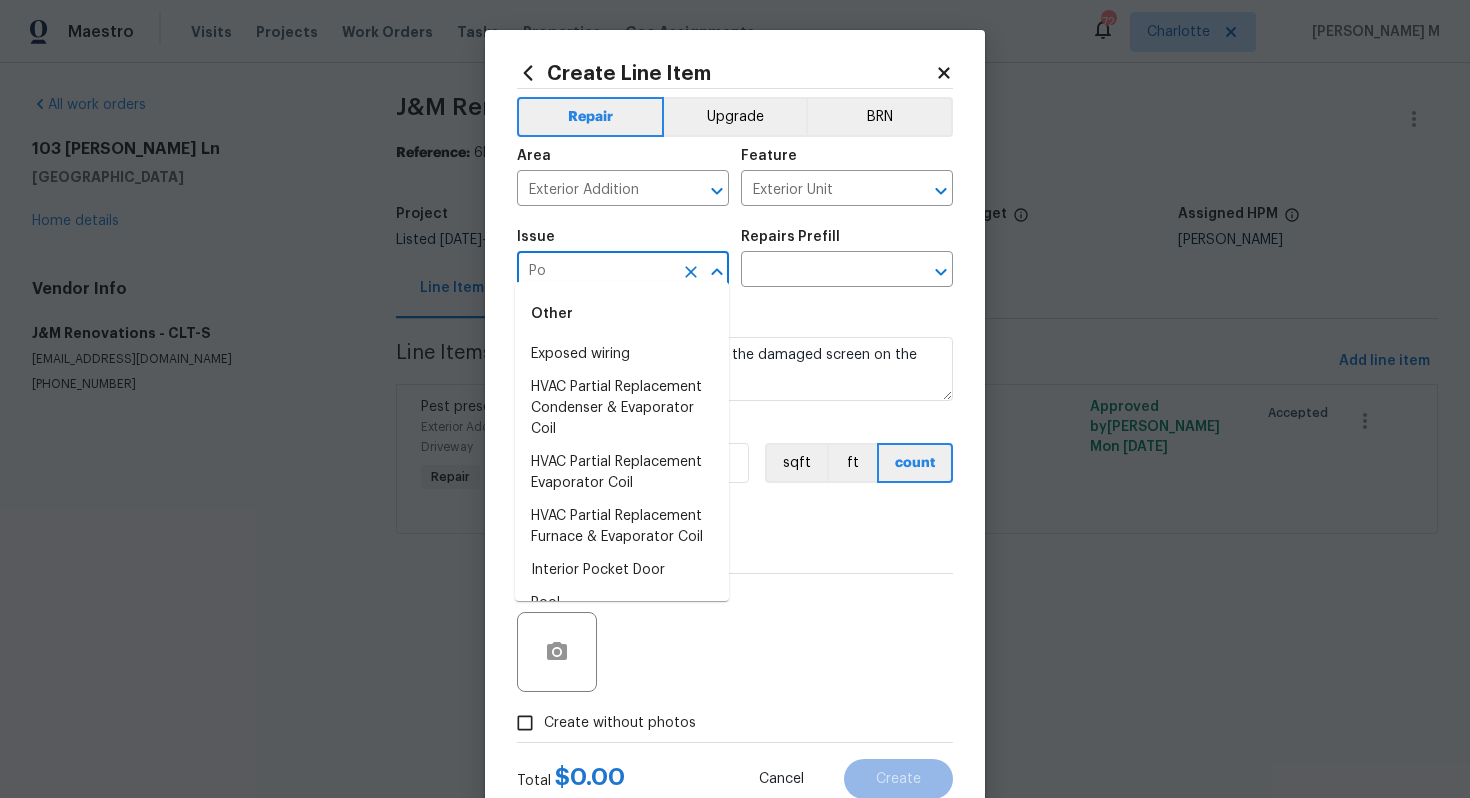 type on "P" 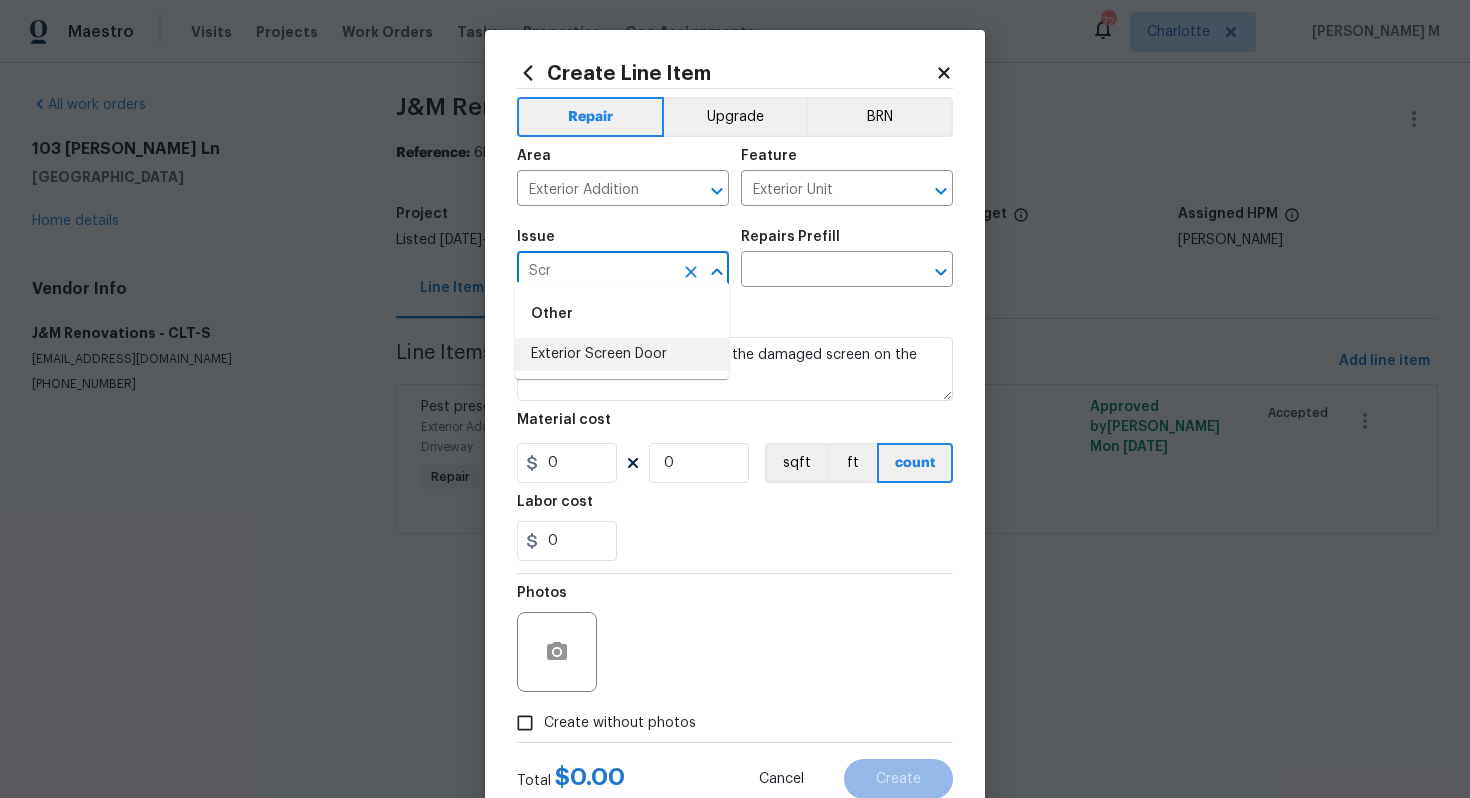click on "Exterior Screen Door" at bounding box center (622, 354) 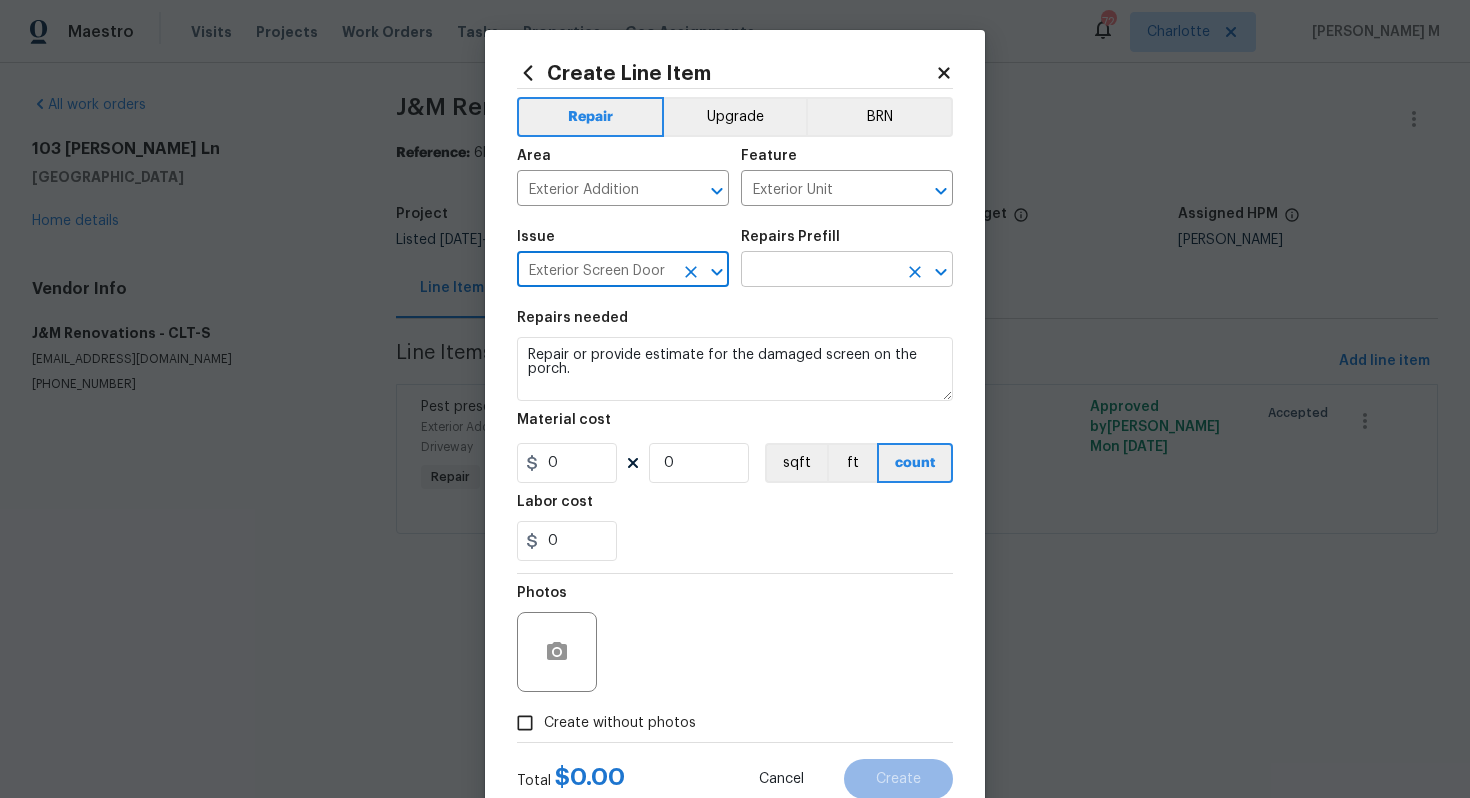 type on "Exterior Screen Door" 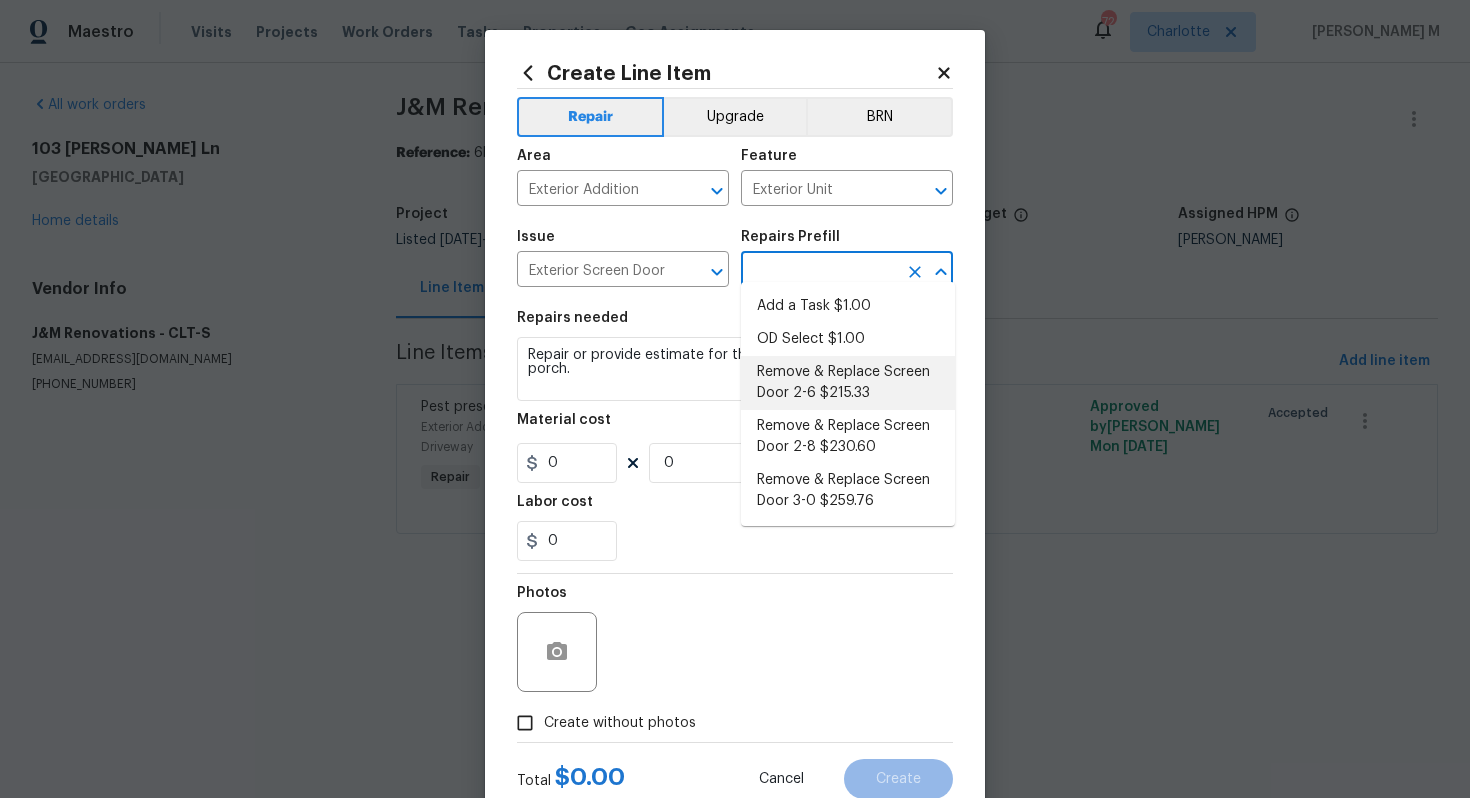 click on "Remove & Replace Screen Door 2-6 $215.33" at bounding box center (848, 383) 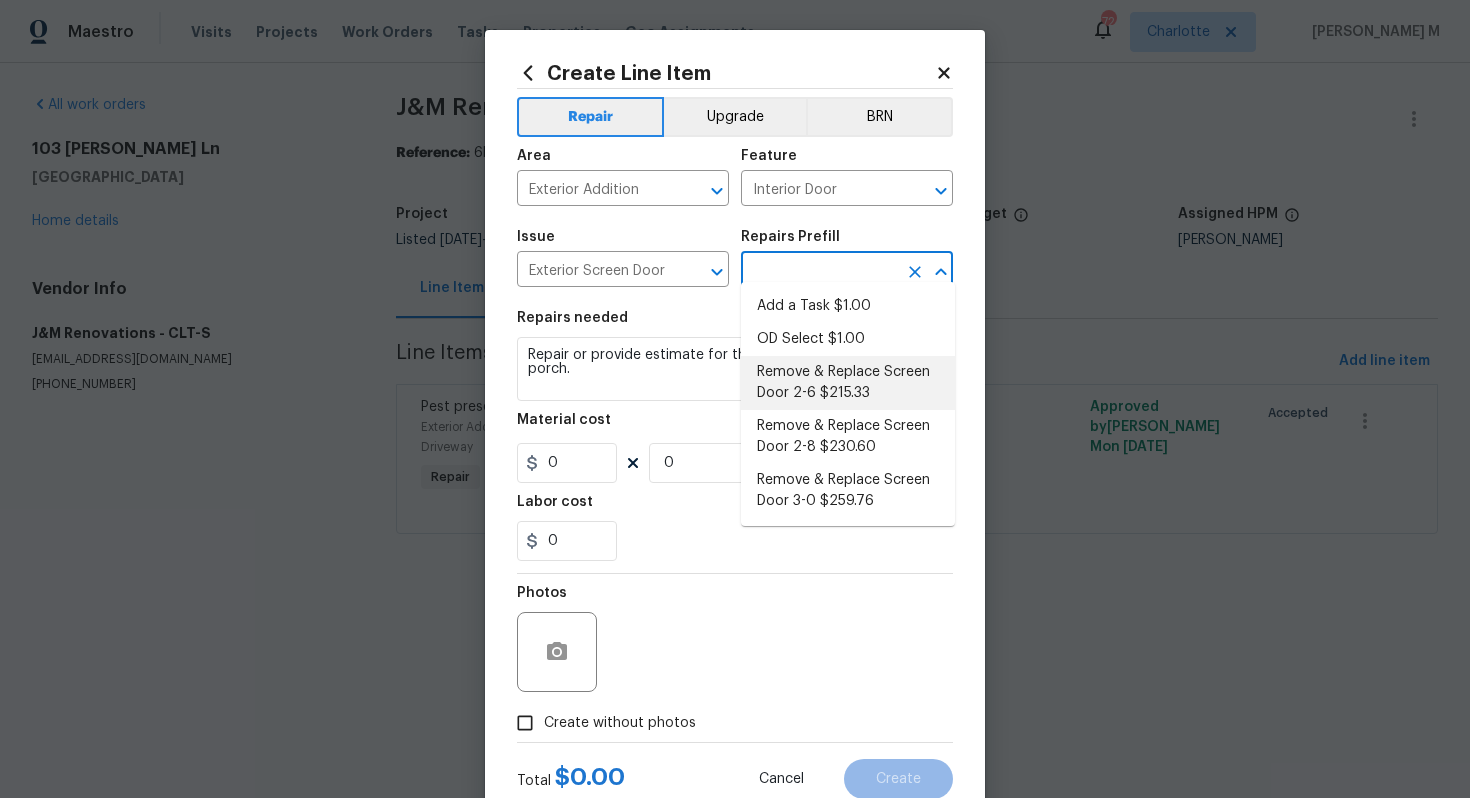 type on "Remove & Replace Screen Door 2-6 $215.33" 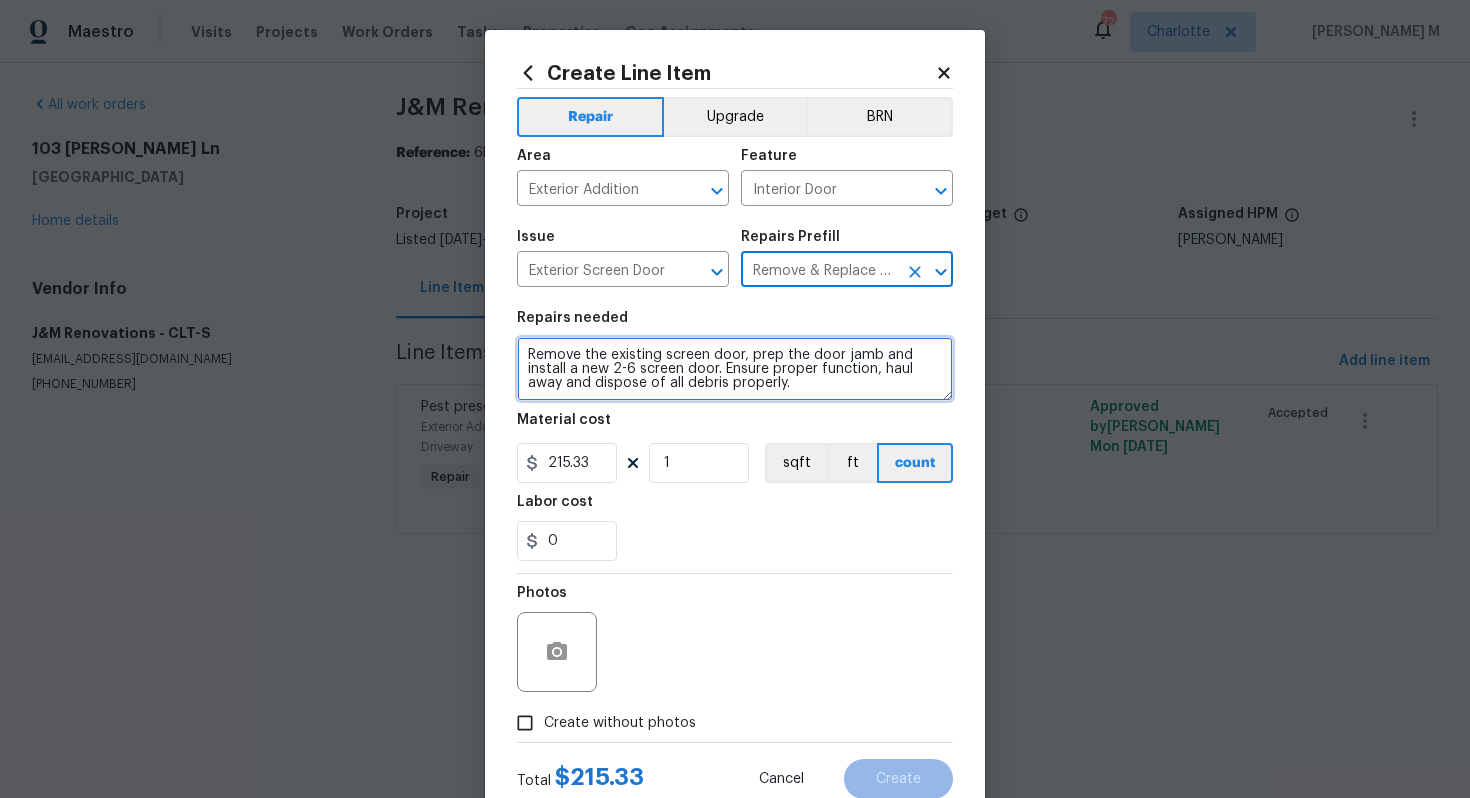 click on "Remove the existing screen door, prep the door jamb and install a new 2-6 screen door. Ensure proper function, haul away and dispose of all debris properly." at bounding box center [735, 369] 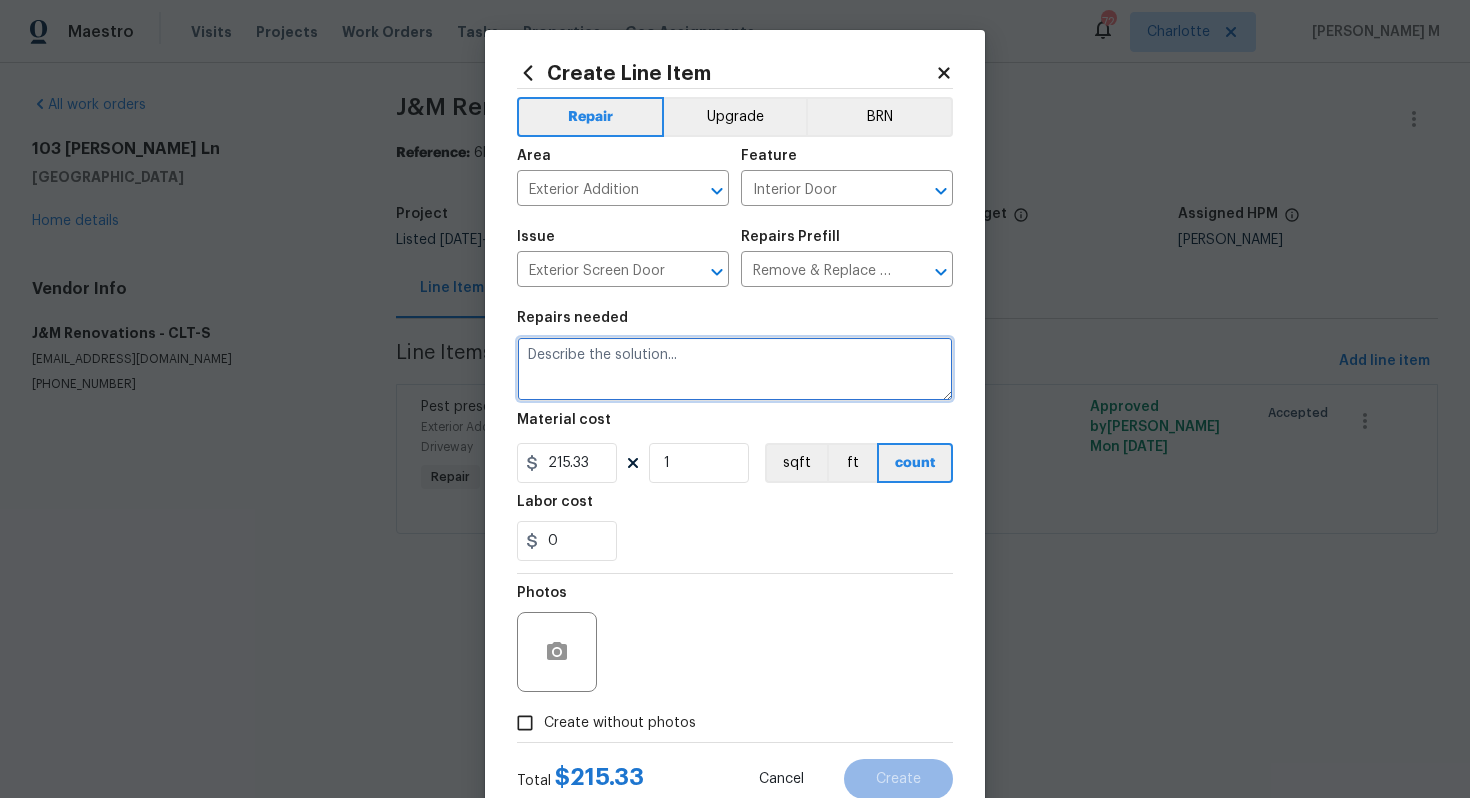 paste on "Repair or provide estimate for the damaged screen on the porch." 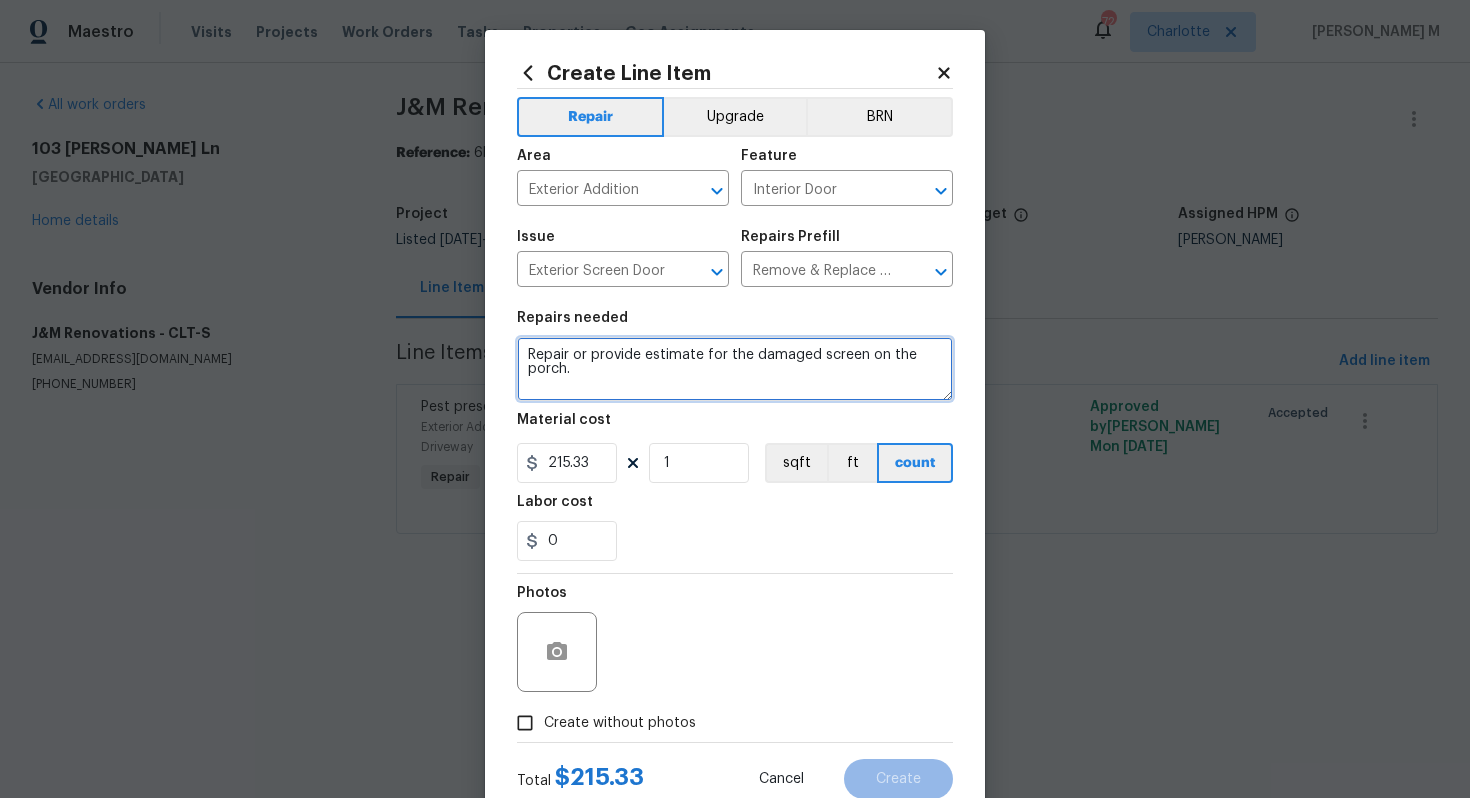 type on "Repair or provide estimate for the damaged screen on the porch." 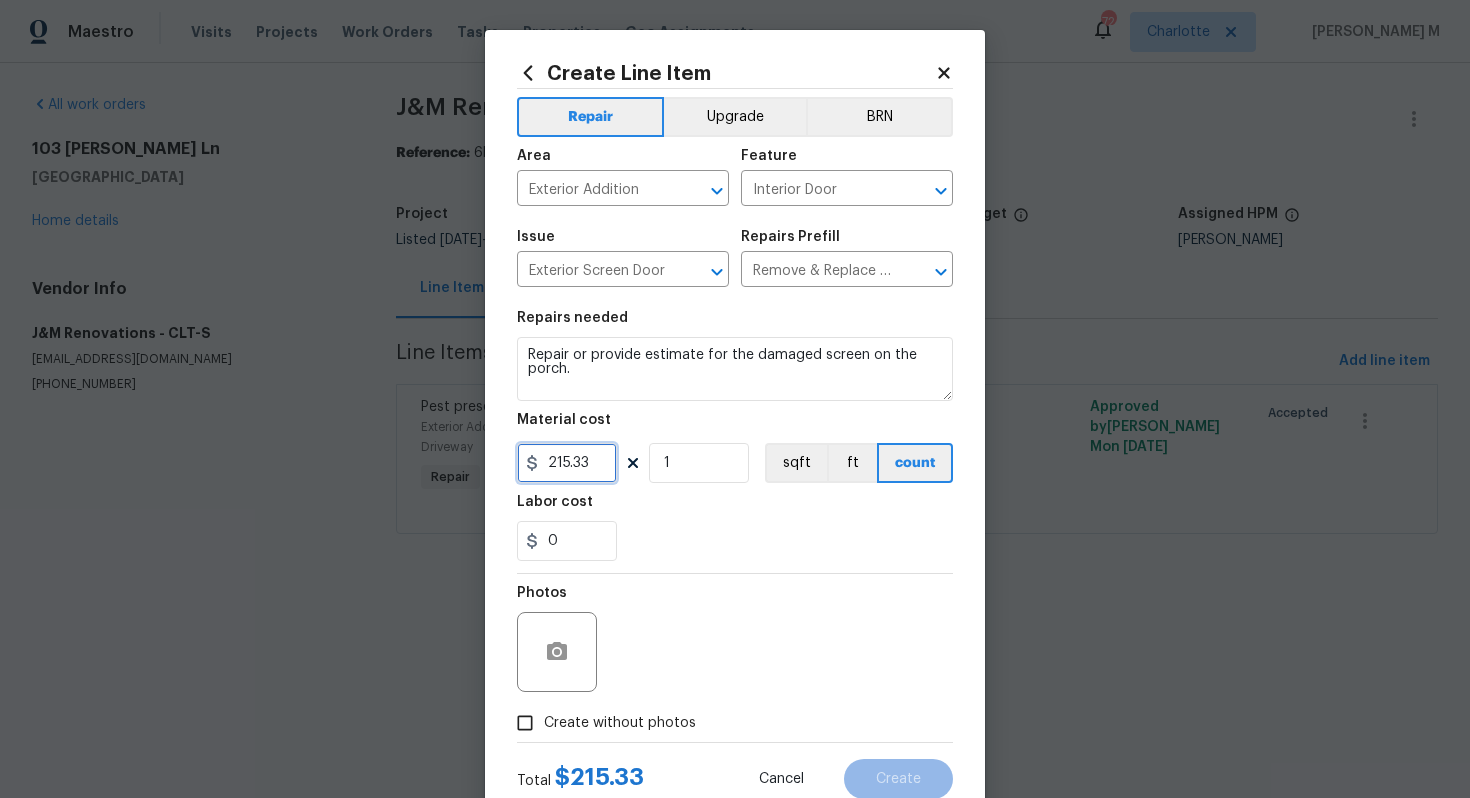click on "215.33" at bounding box center [567, 463] 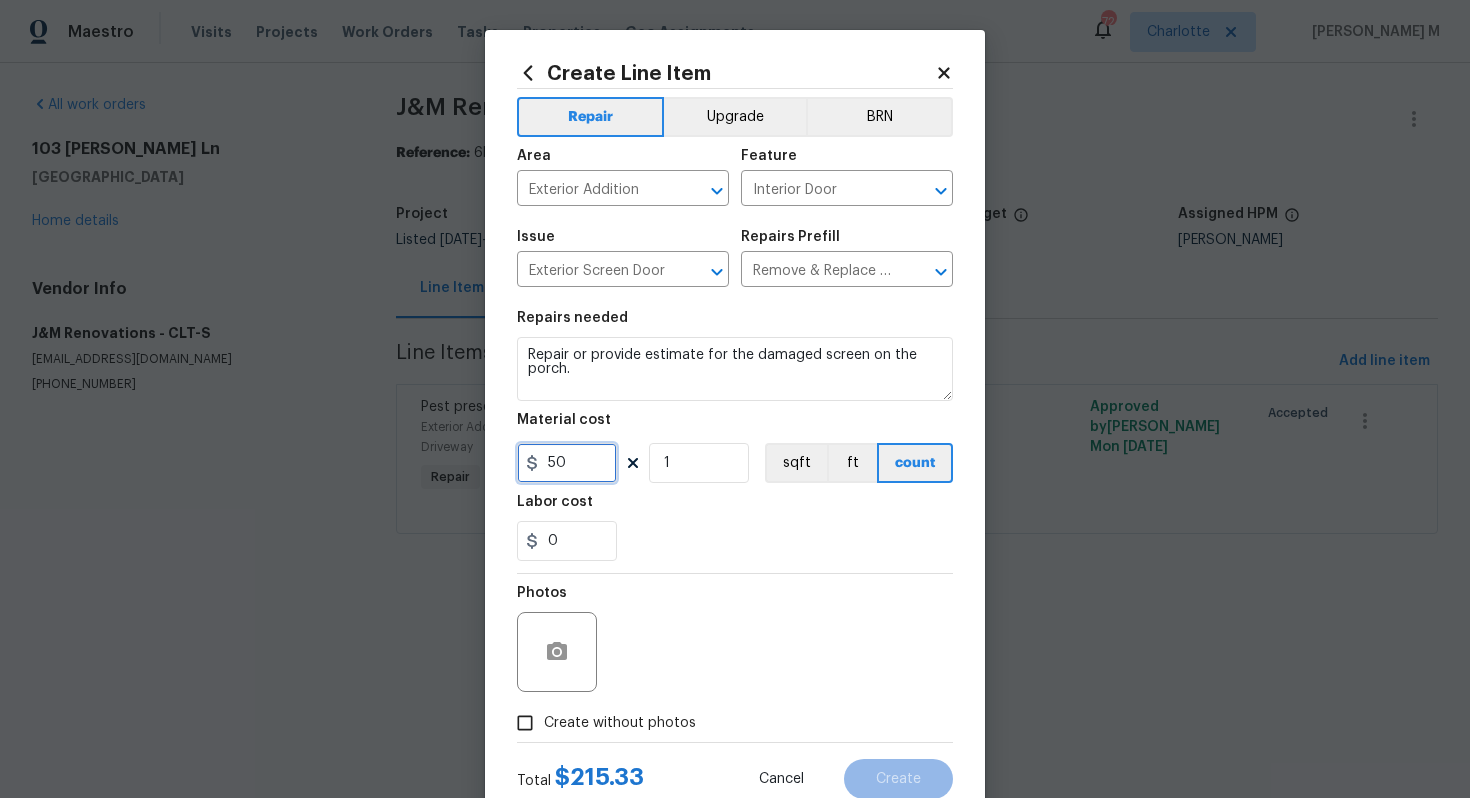 type on "50" 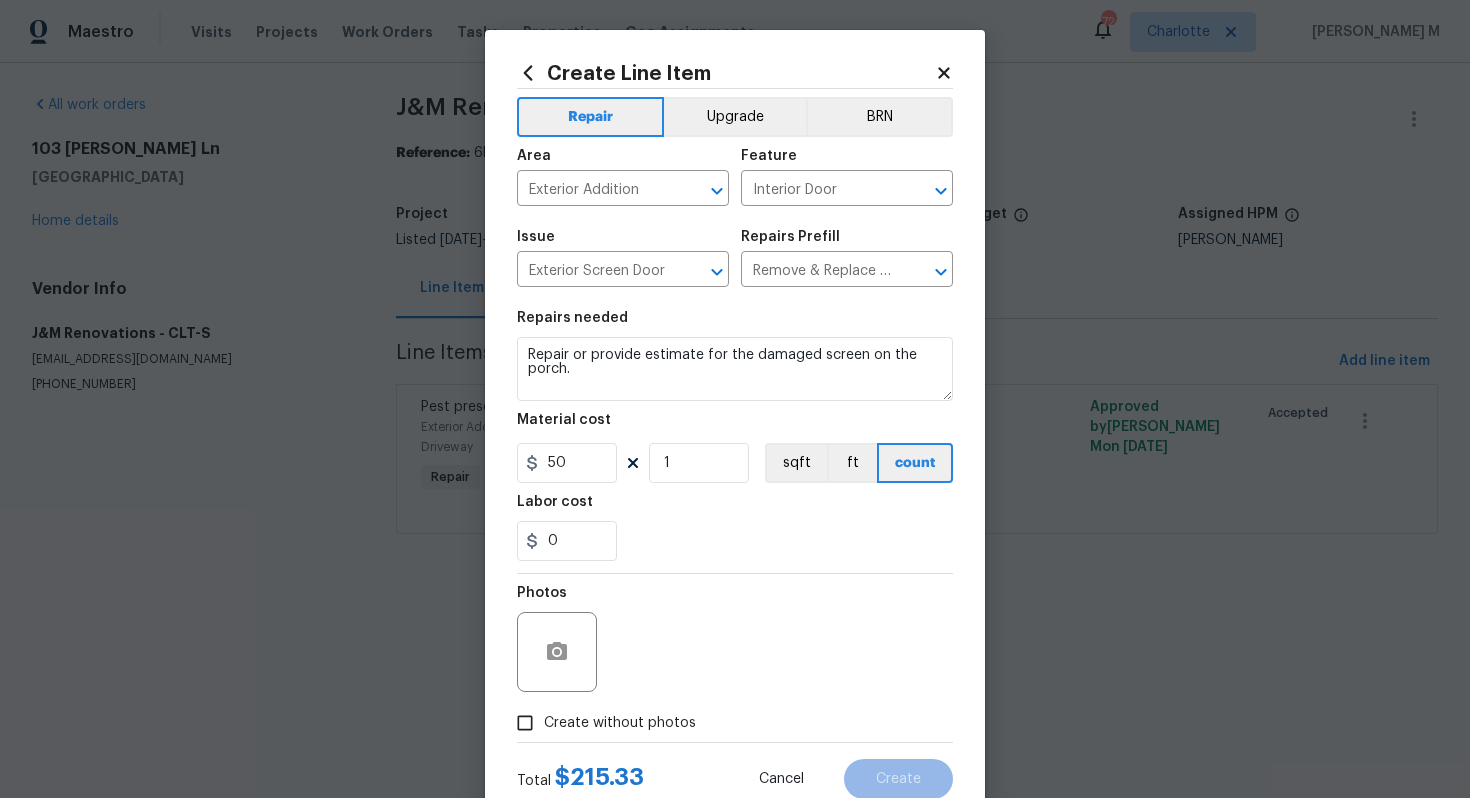 click on "Create without photos" at bounding box center (601, 723) 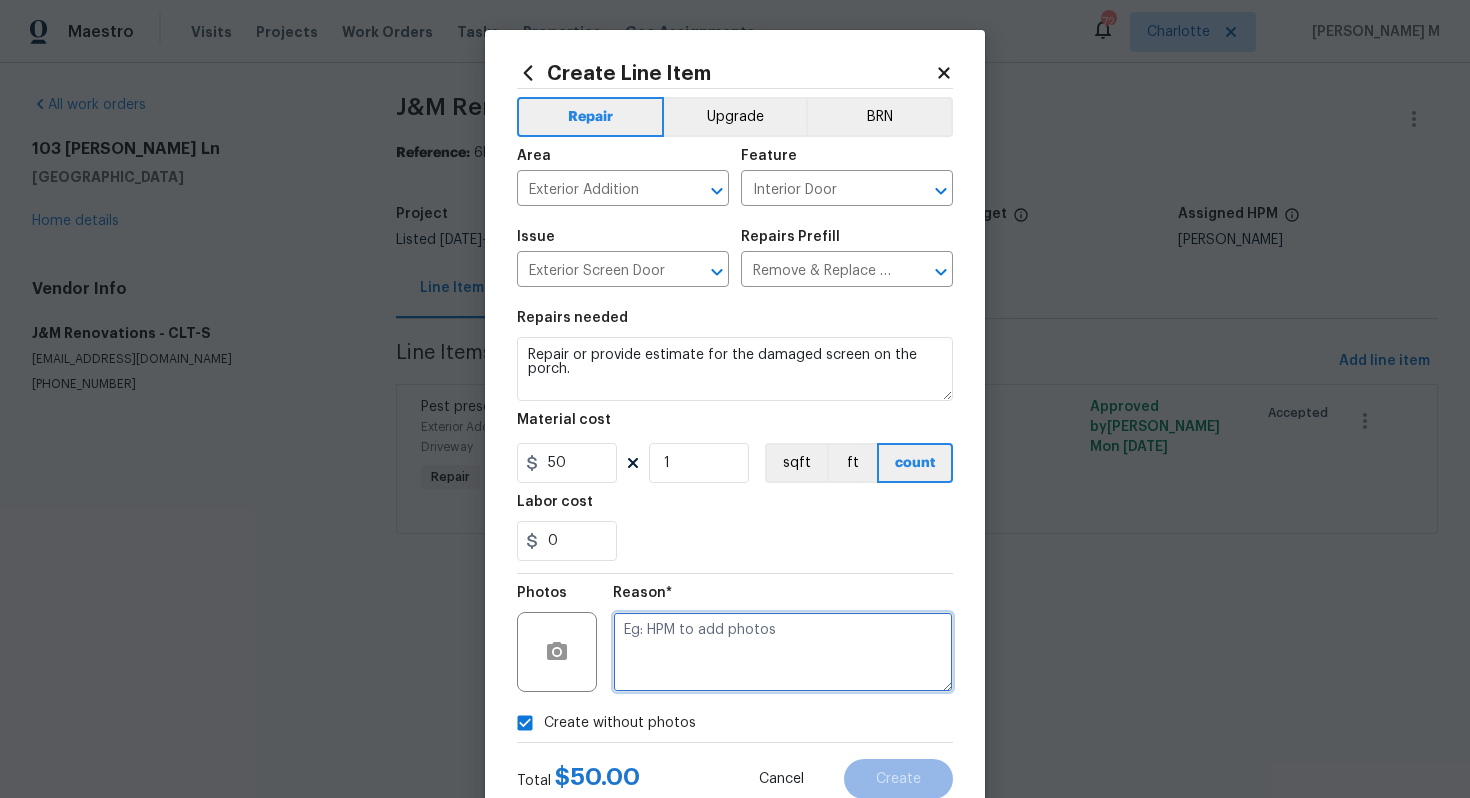 click at bounding box center [783, 652] 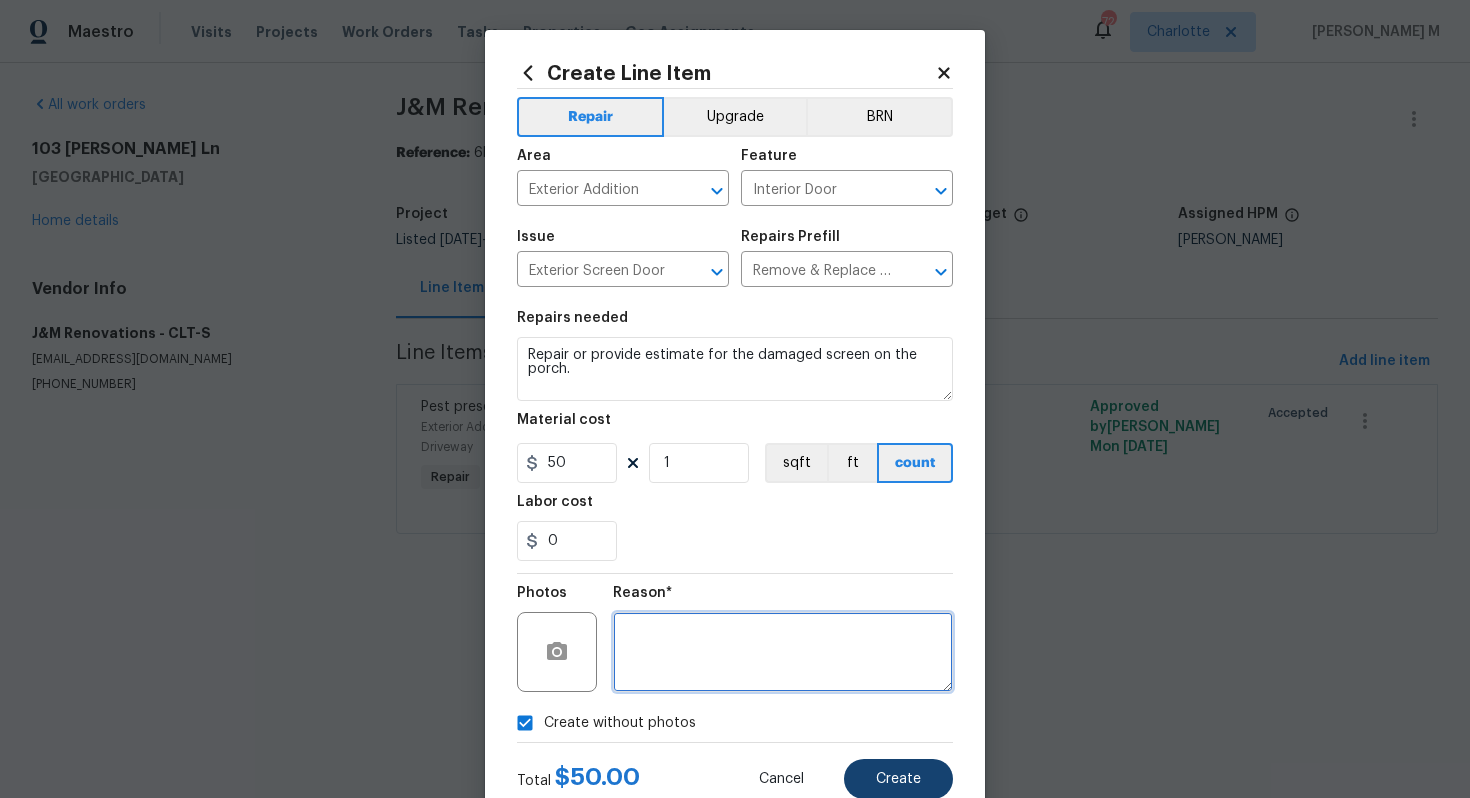 type 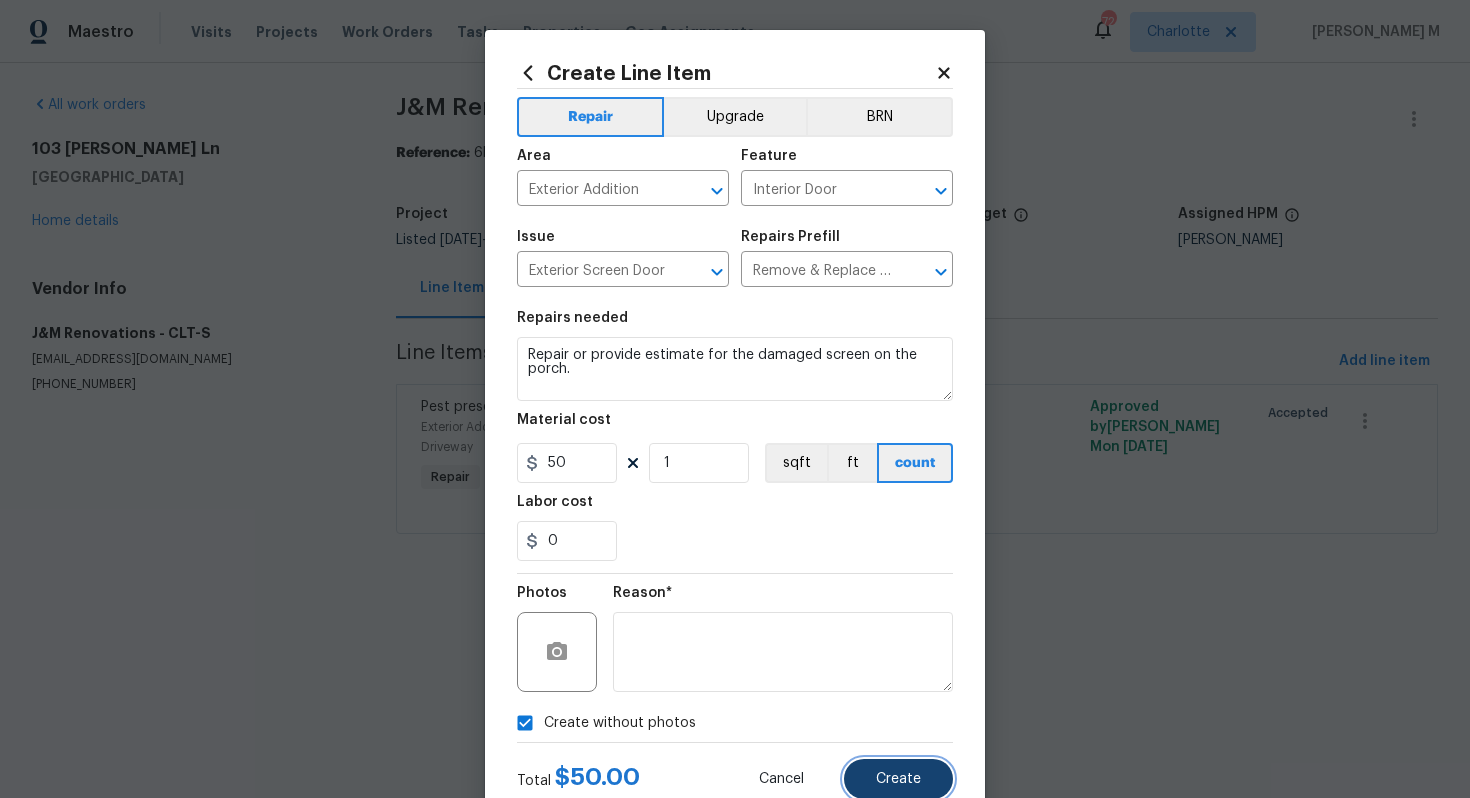 click on "Create" at bounding box center (898, 779) 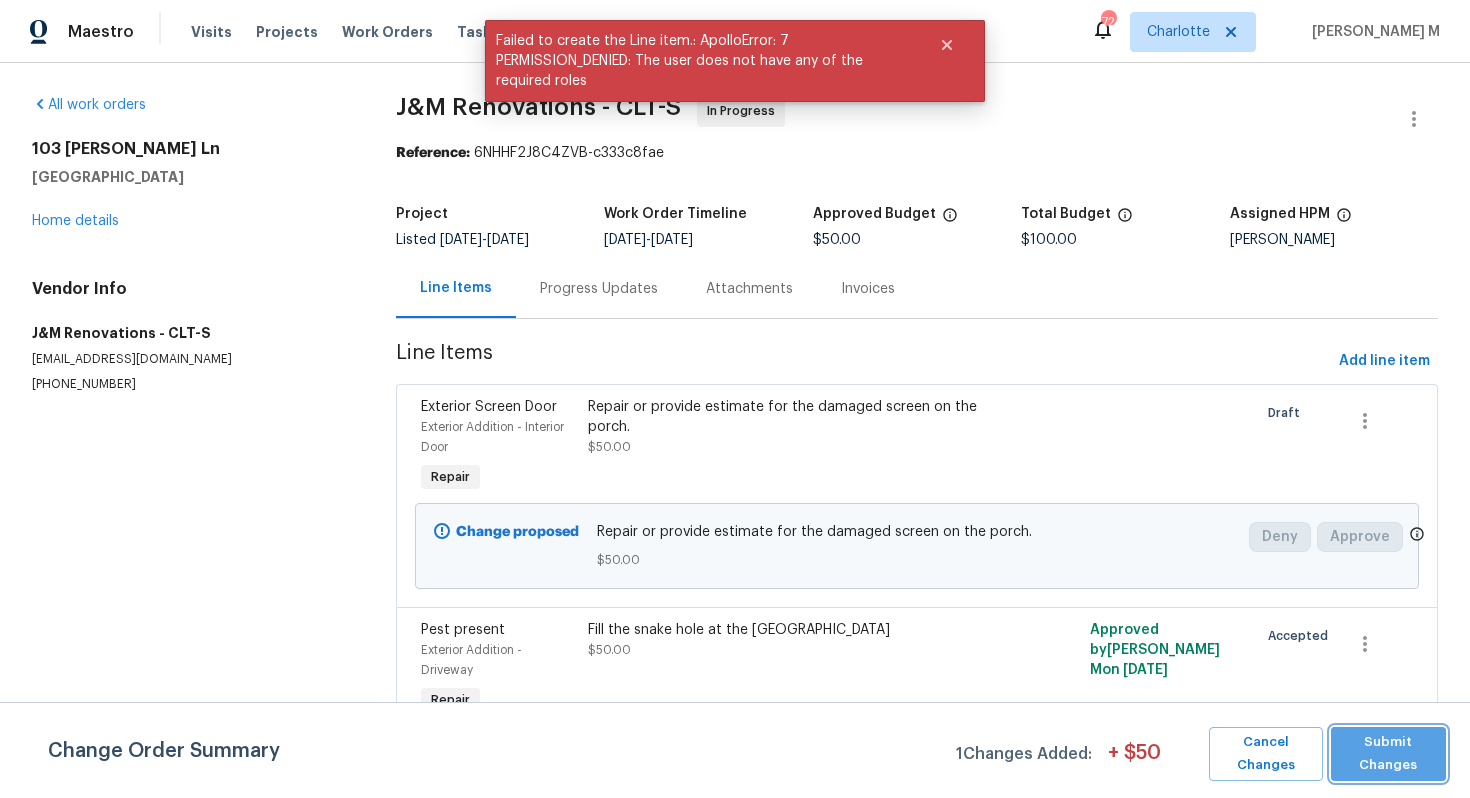 click on "Submit Changes" at bounding box center (1388, 754) 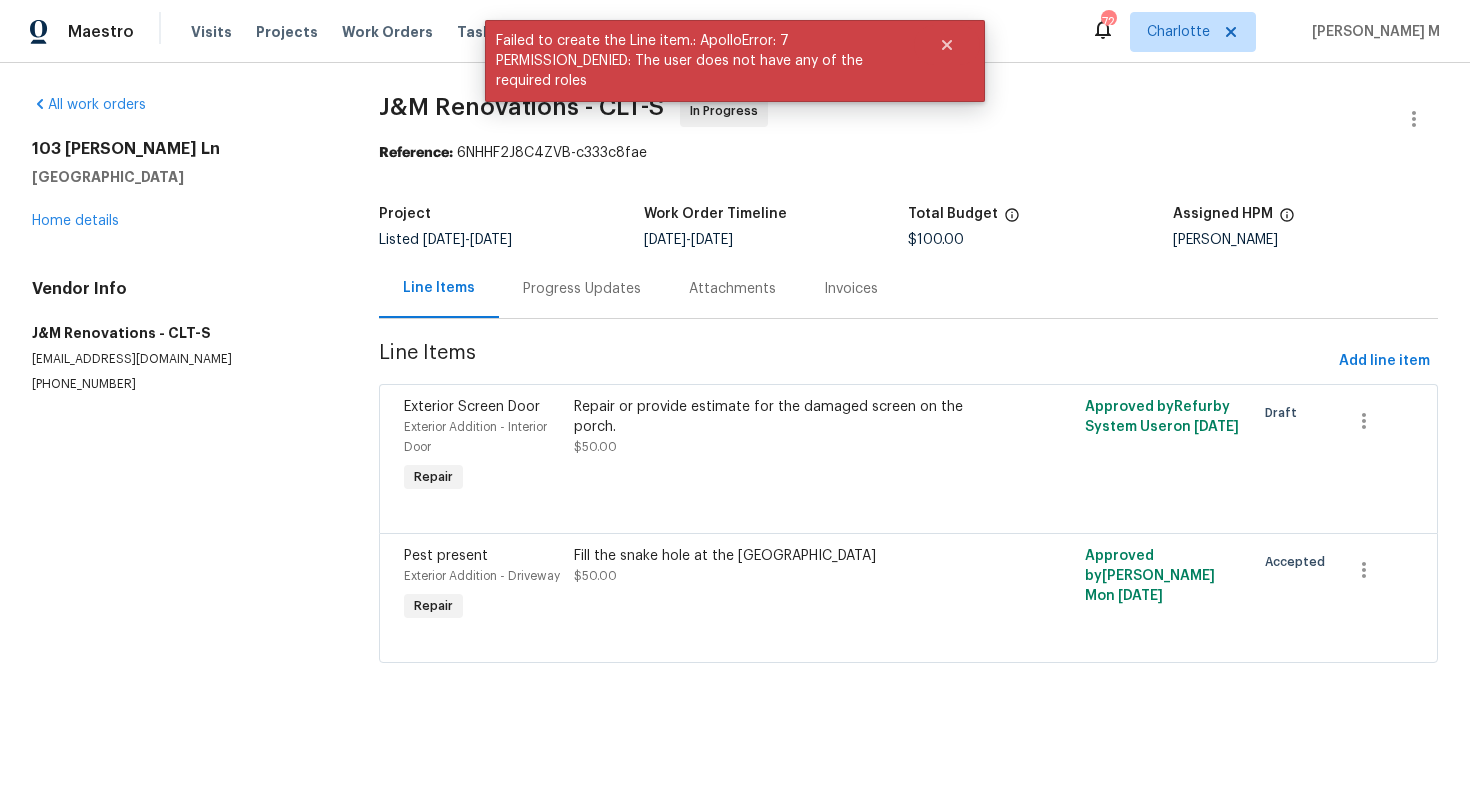 click on "Progress Updates" at bounding box center (582, 288) 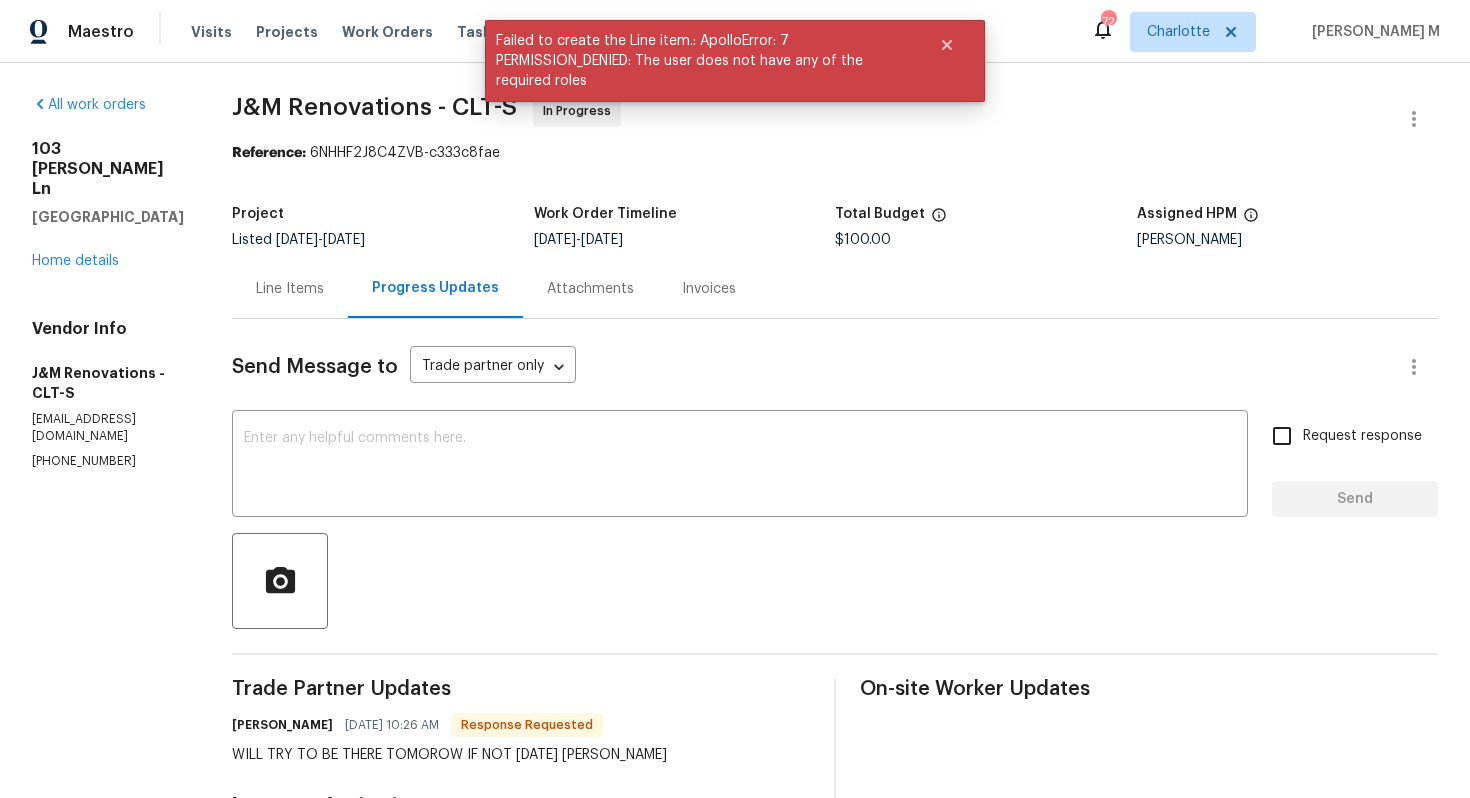 scroll, scrollTop: 129, scrollLeft: 0, axis: vertical 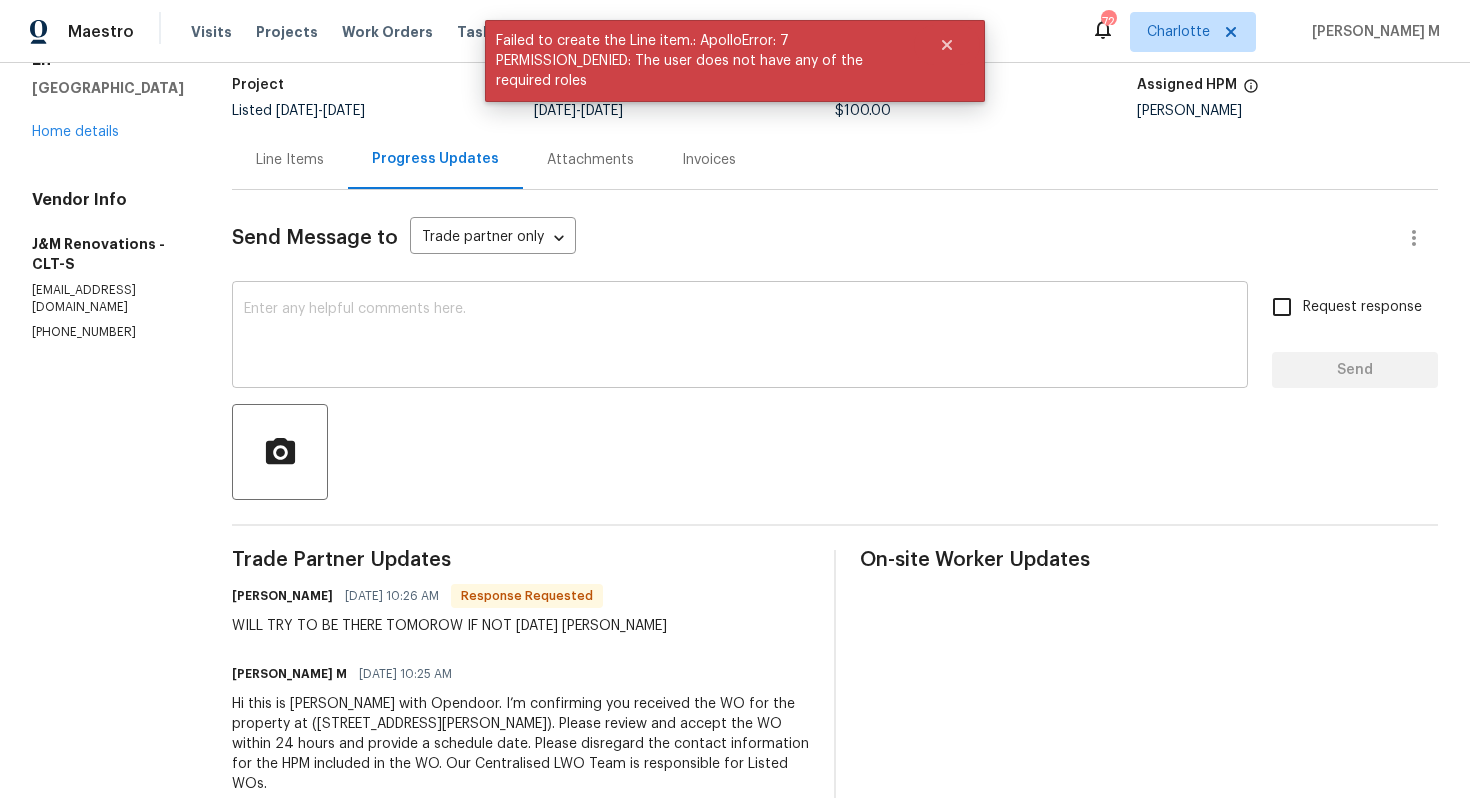 click at bounding box center [740, 337] 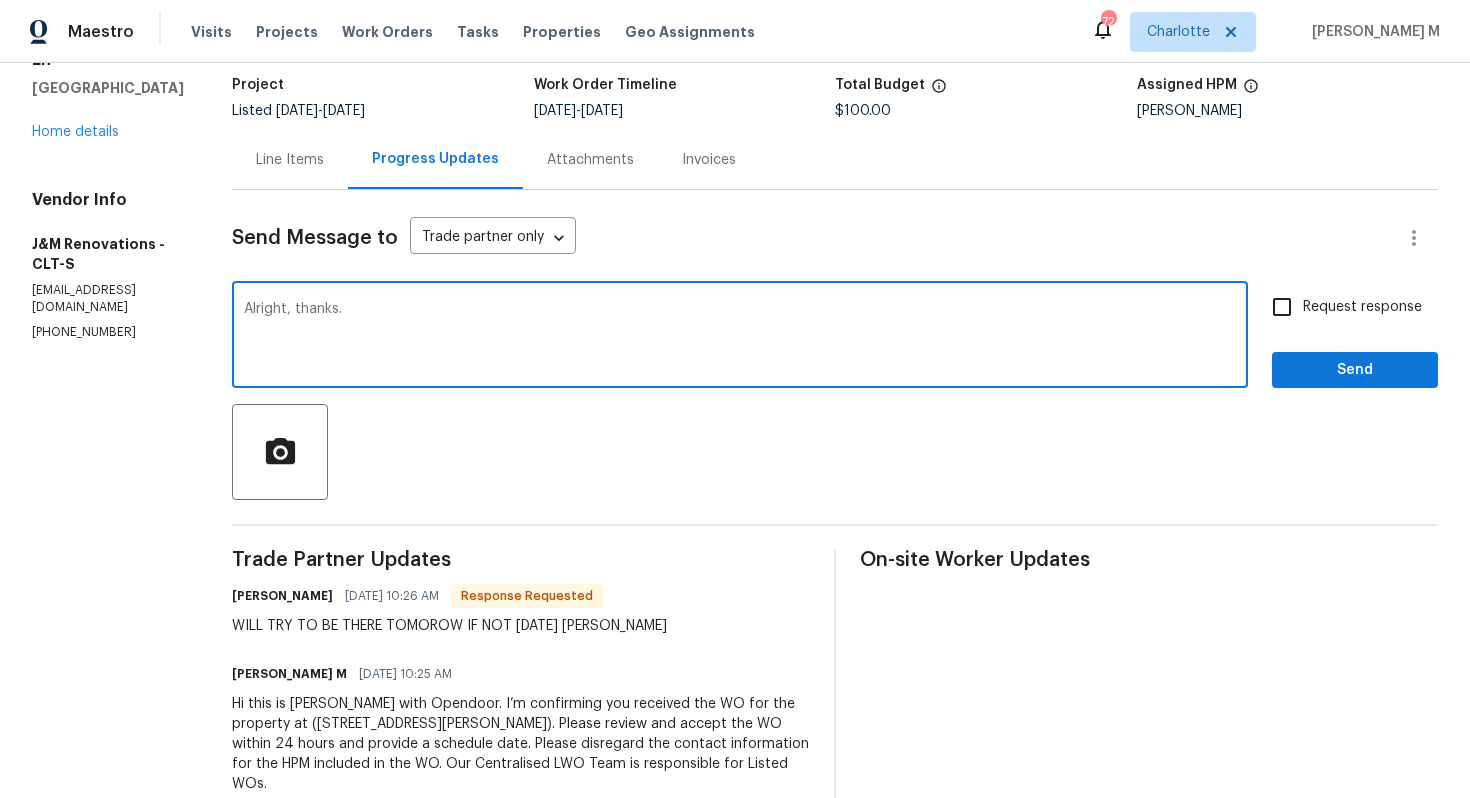 type on "Alright, thanks." 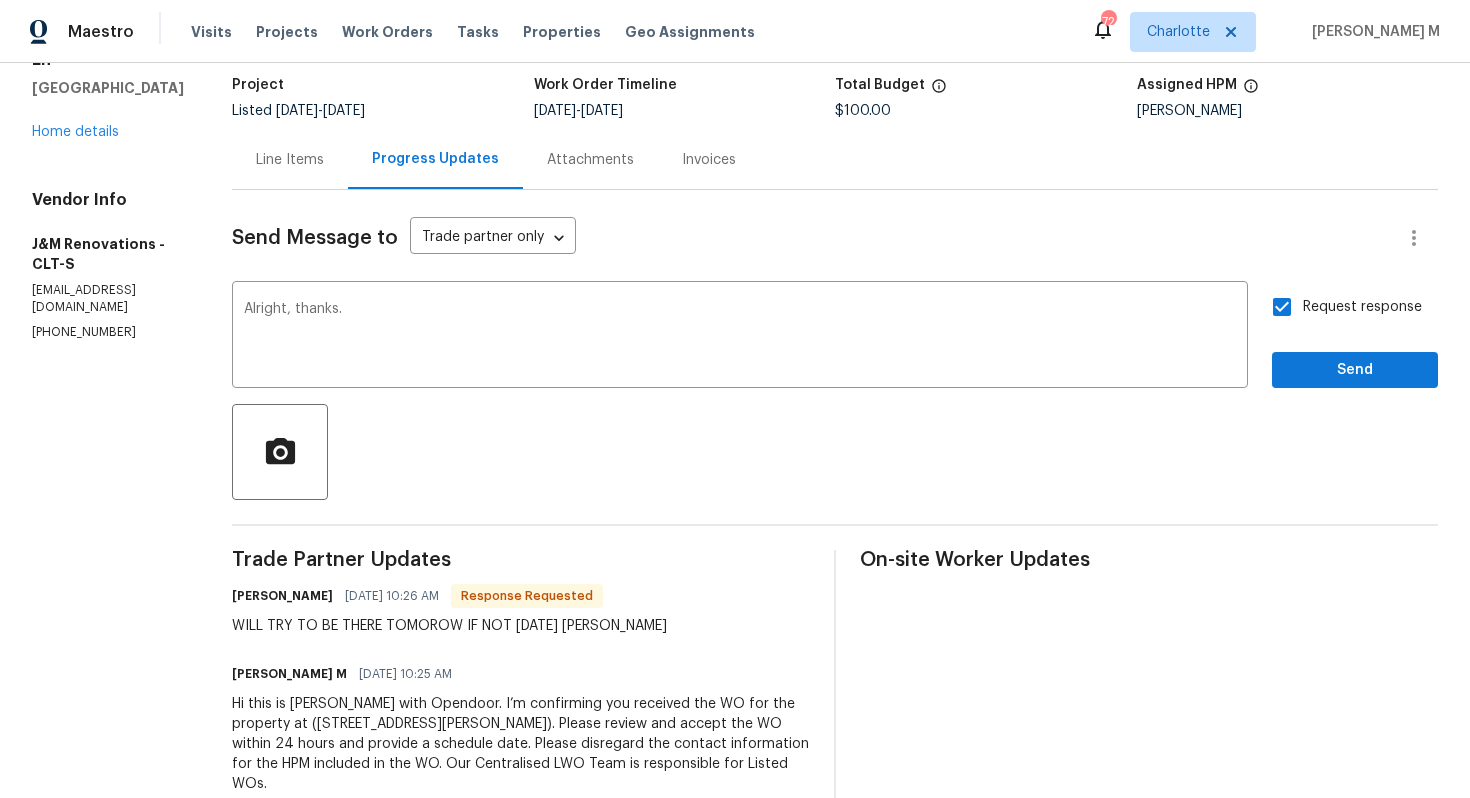 click on "Request response Send" at bounding box center (1355, 337) 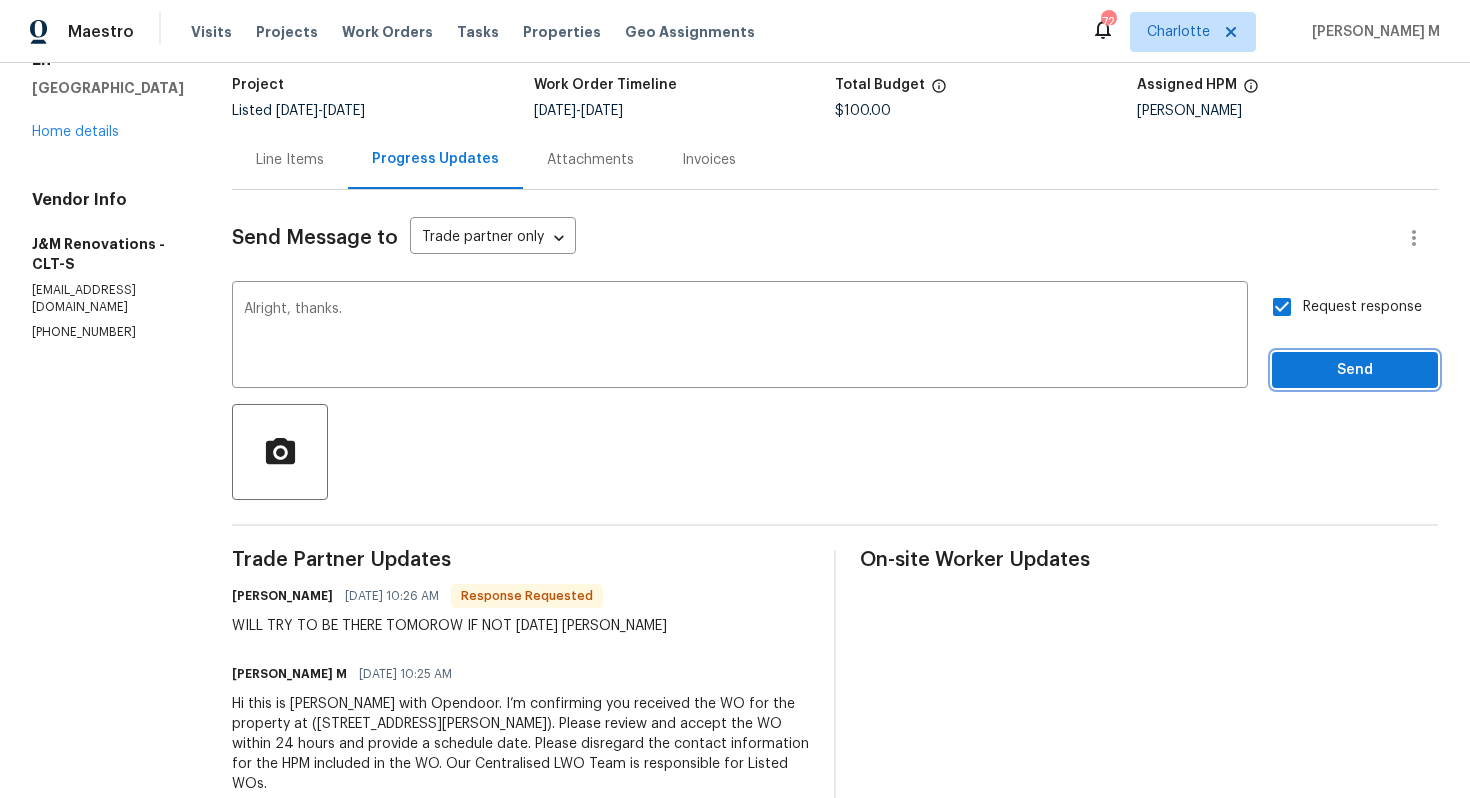 click on "Send" at bounding box center (1355, 370) 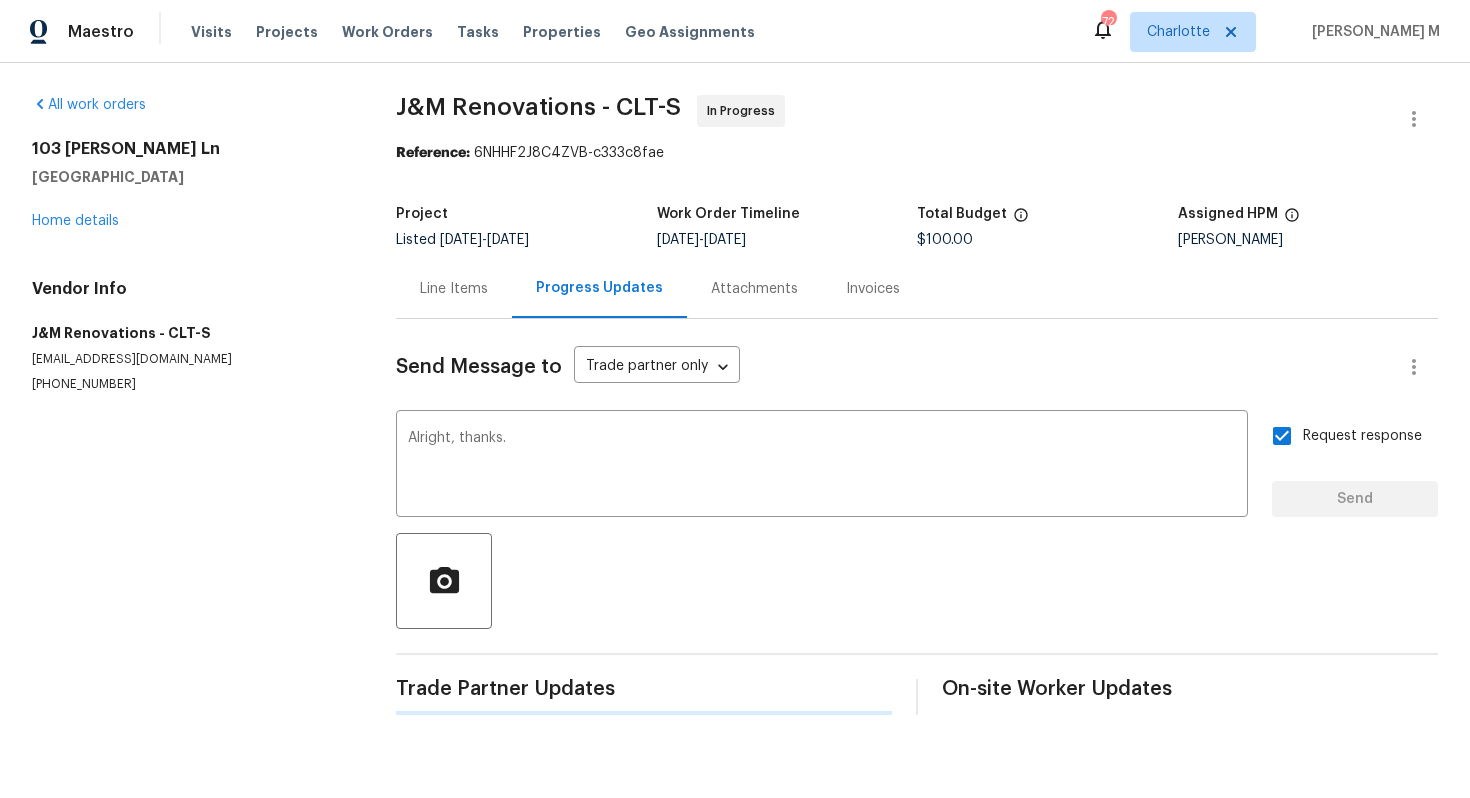 scroll, scrollTop: 0, scrollLeft: 0, axis: both 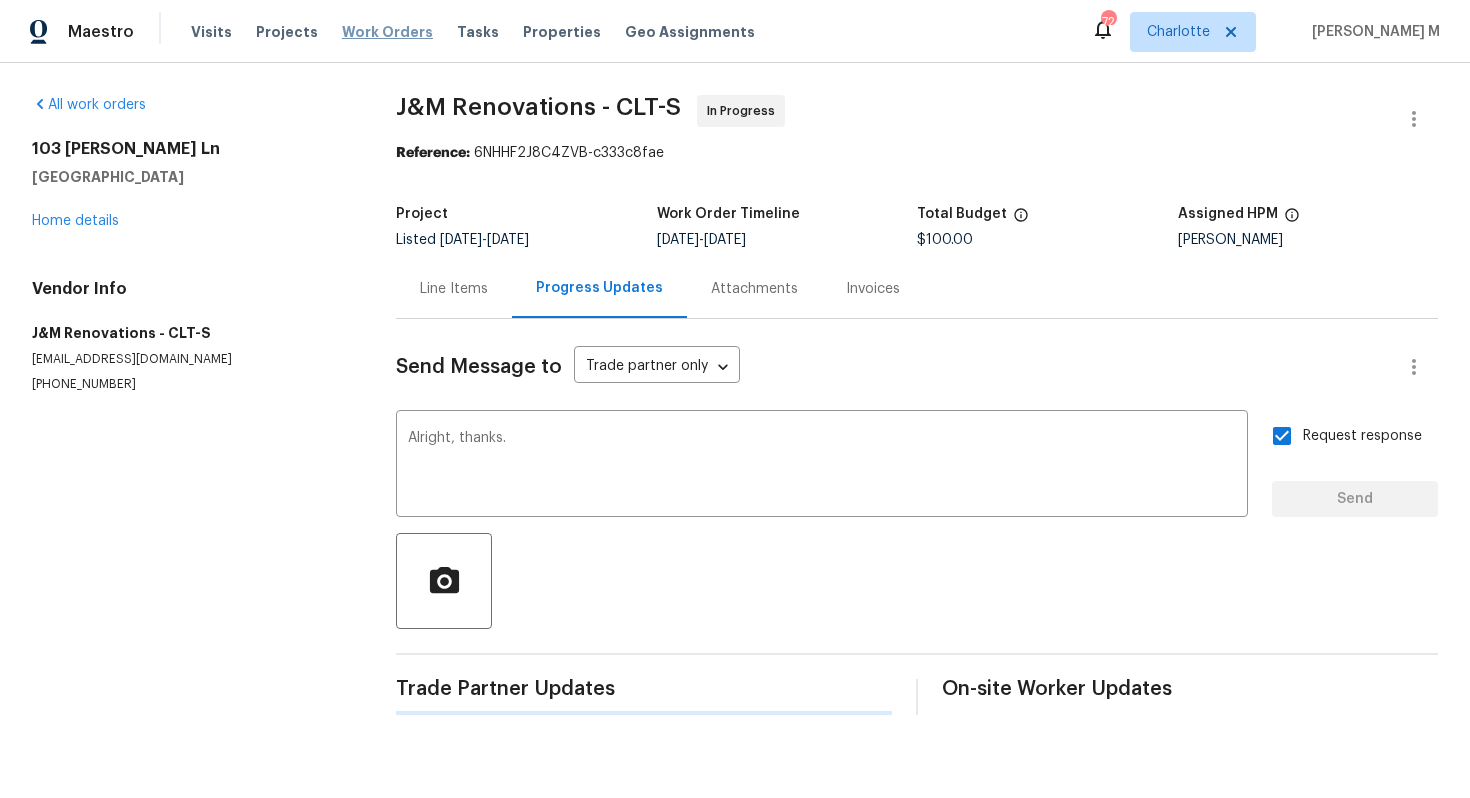 type 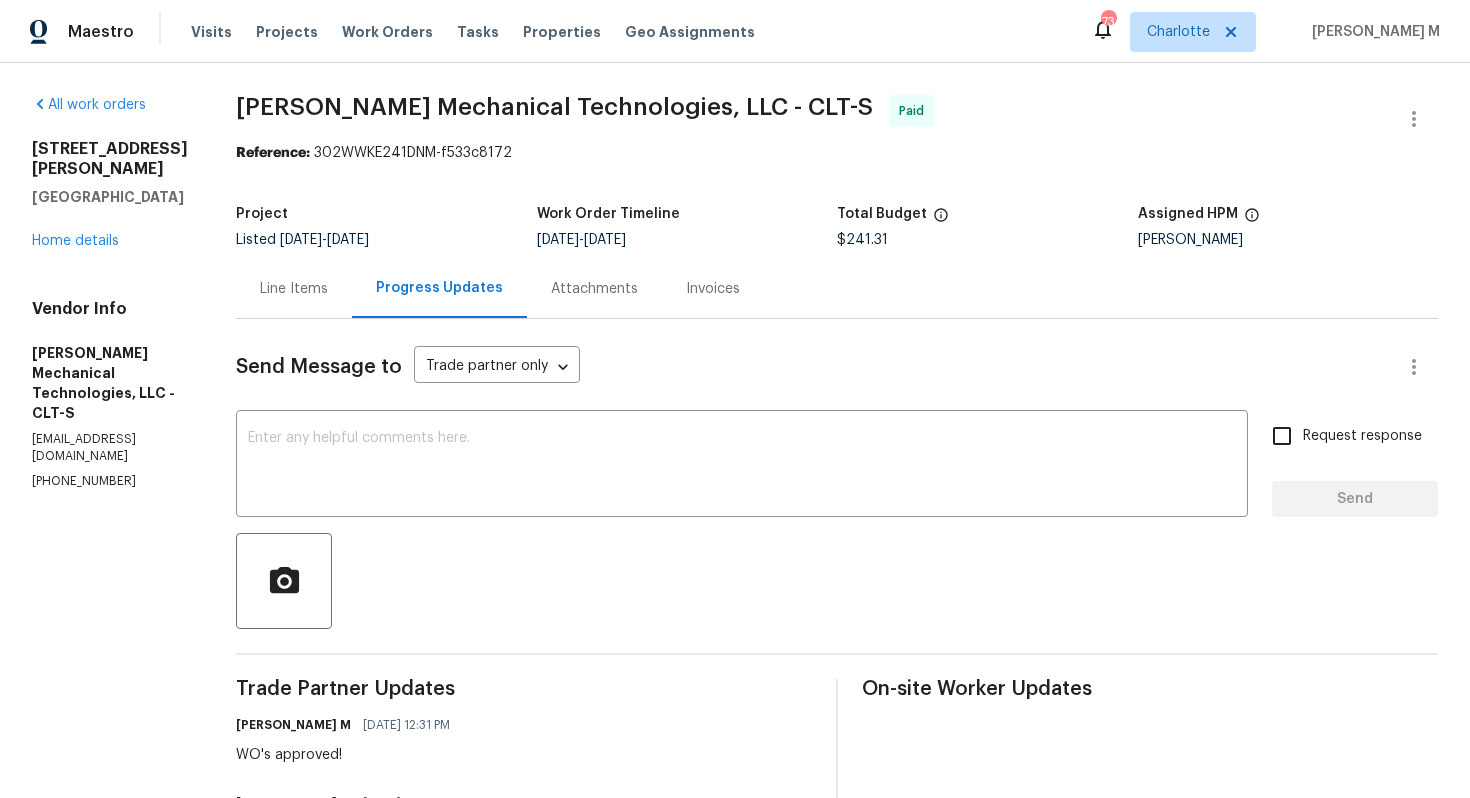 scroll, scrollTop: 0, scrollLeft: 0, axis: both 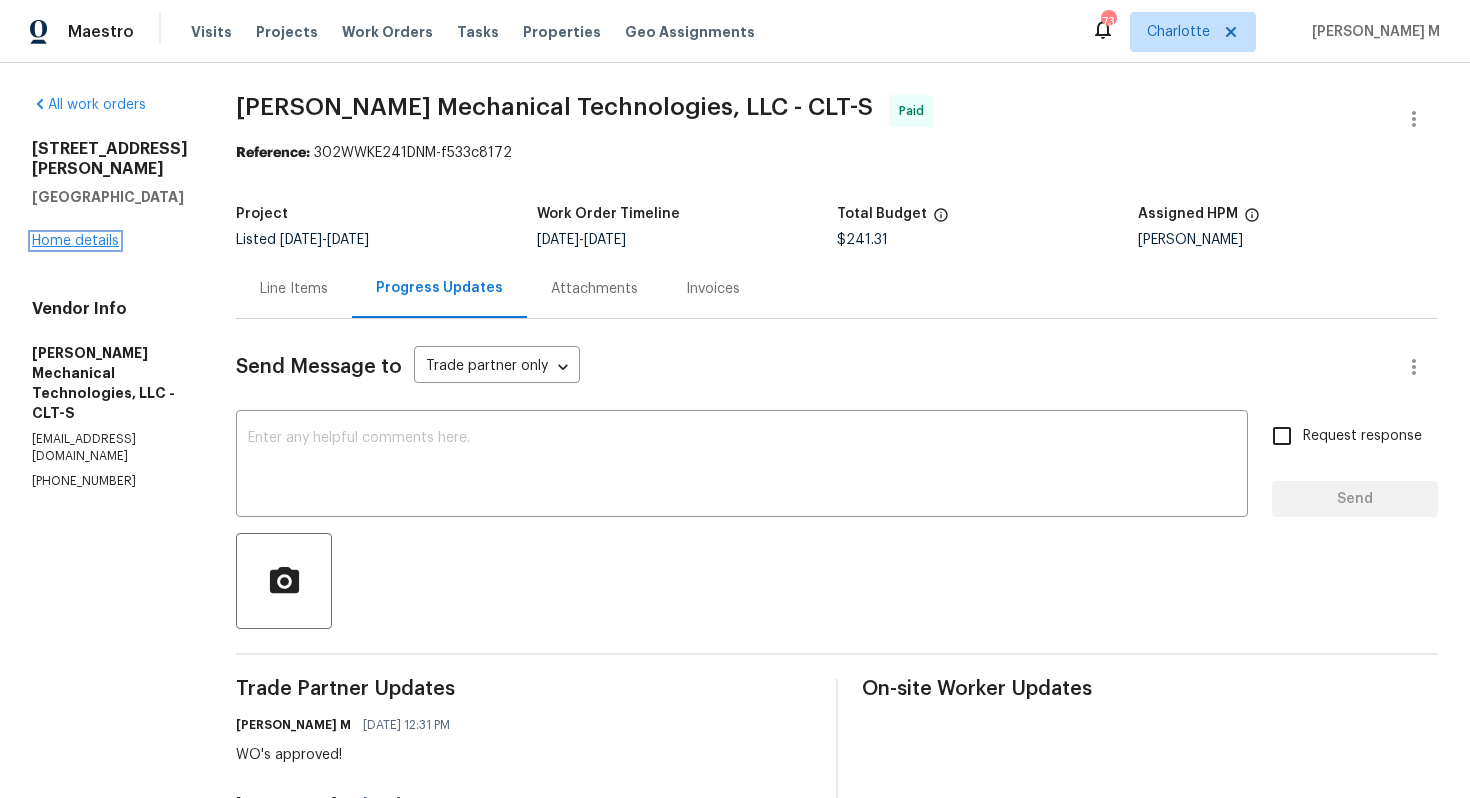 click on "Home details" at bounding box center (75, 241) 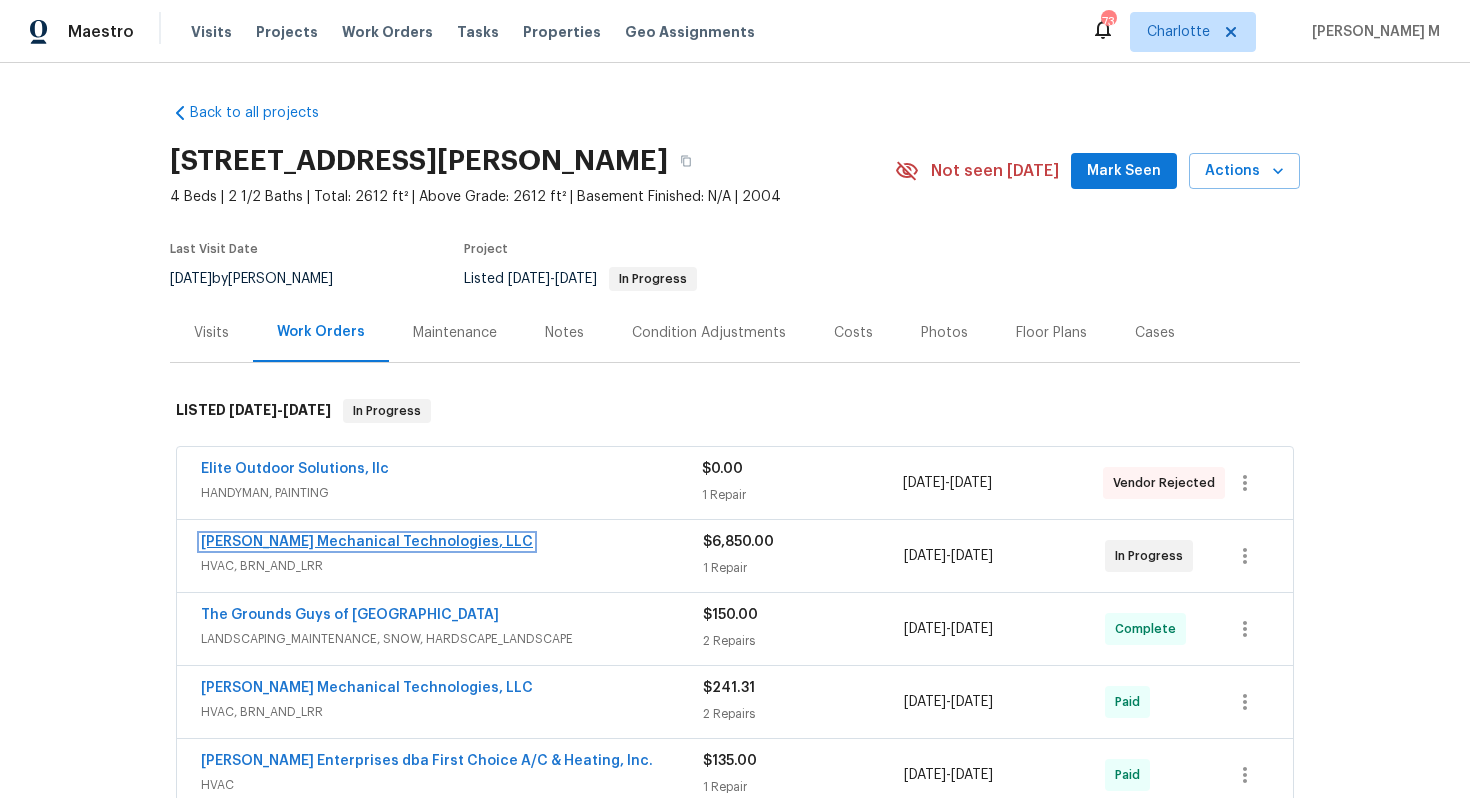 click on "[PERSON_NAME] Mechanical Technologies, LLC" at bounding box center (367, 542) 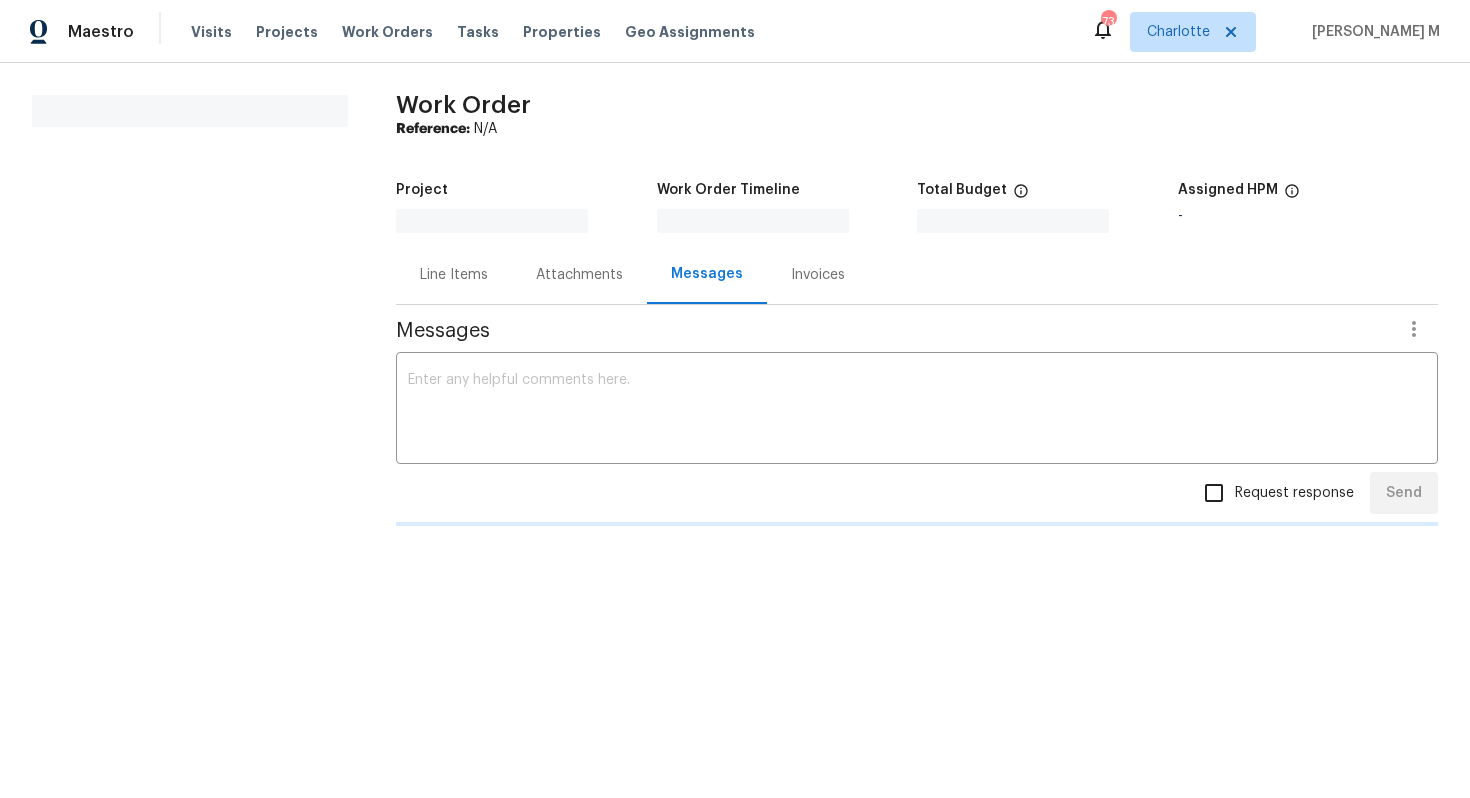scroll, scrollTop: 0, scrollLeft: 0, axis: both 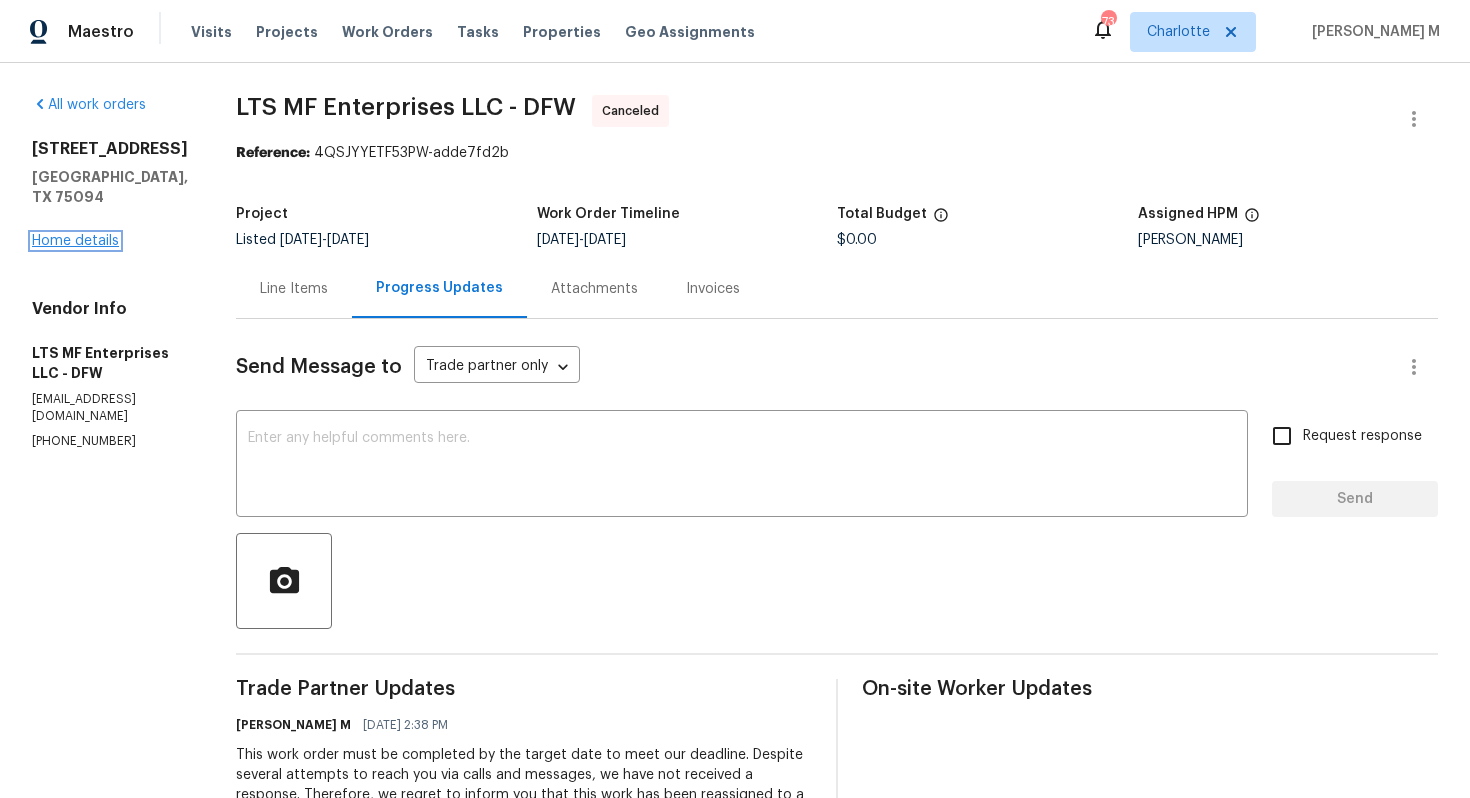 click on "Home details" at bounding box center [75, 241] 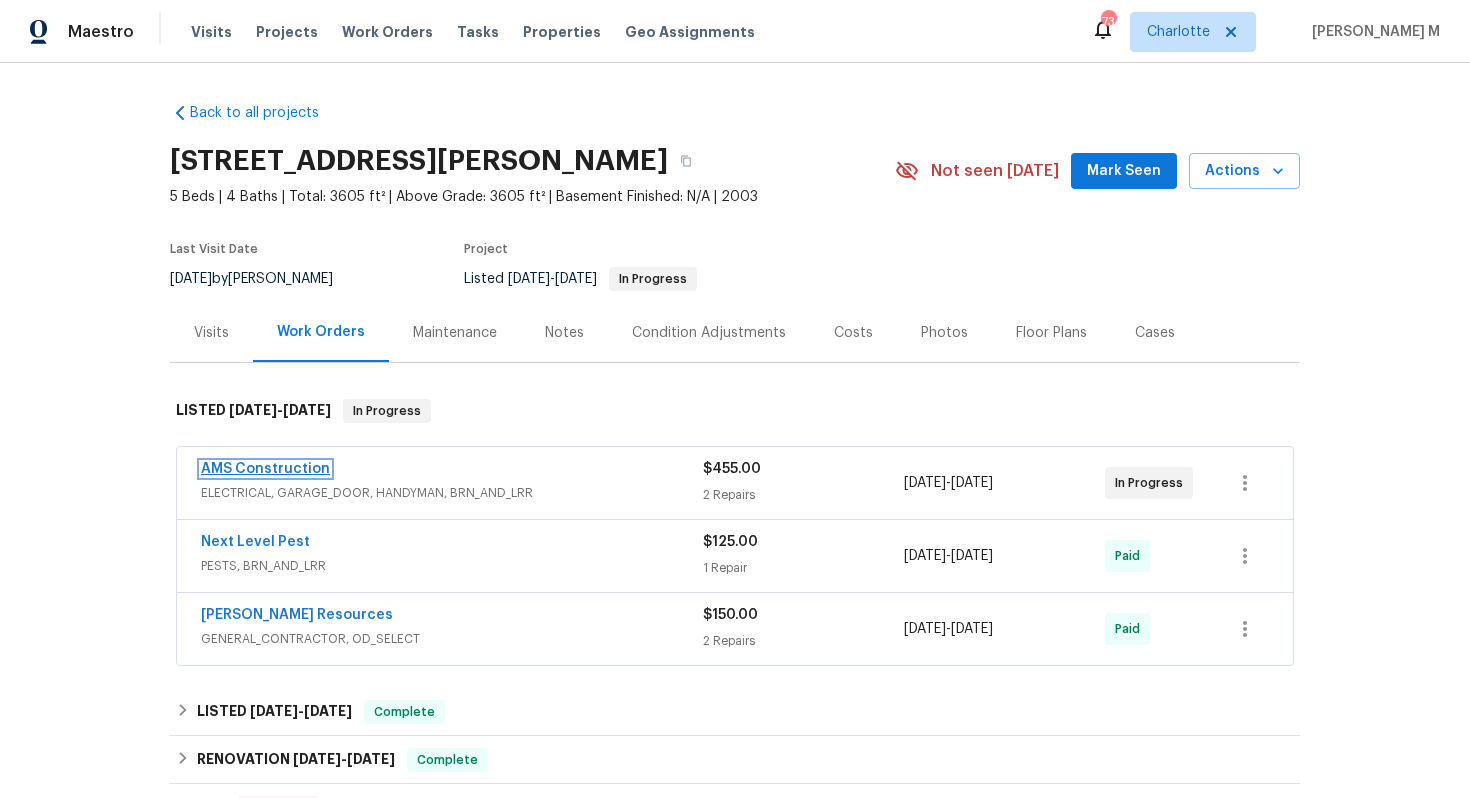 click on "AMS Construction" at bounding box center [265, 469] 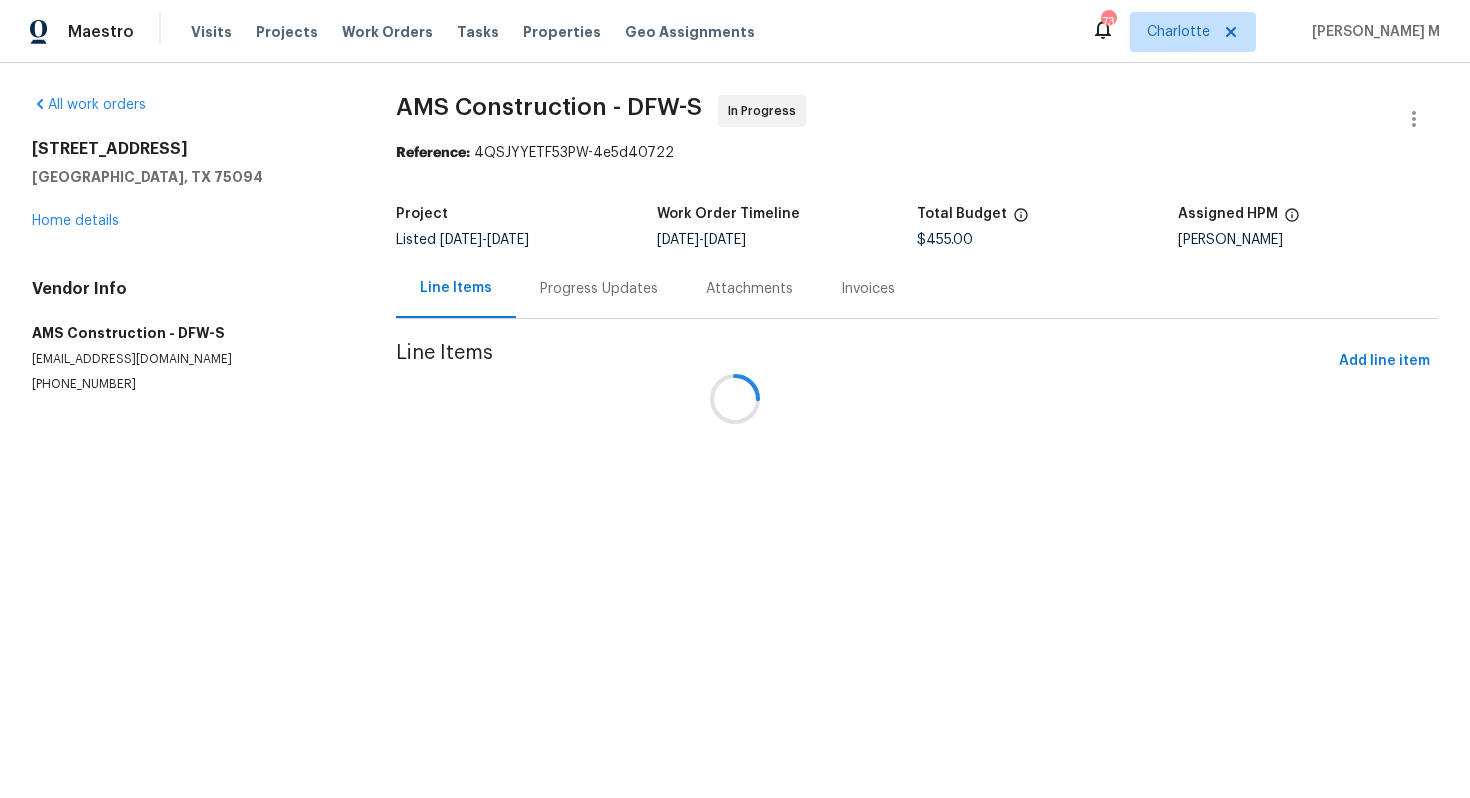 click at bounding box center (735, 399) 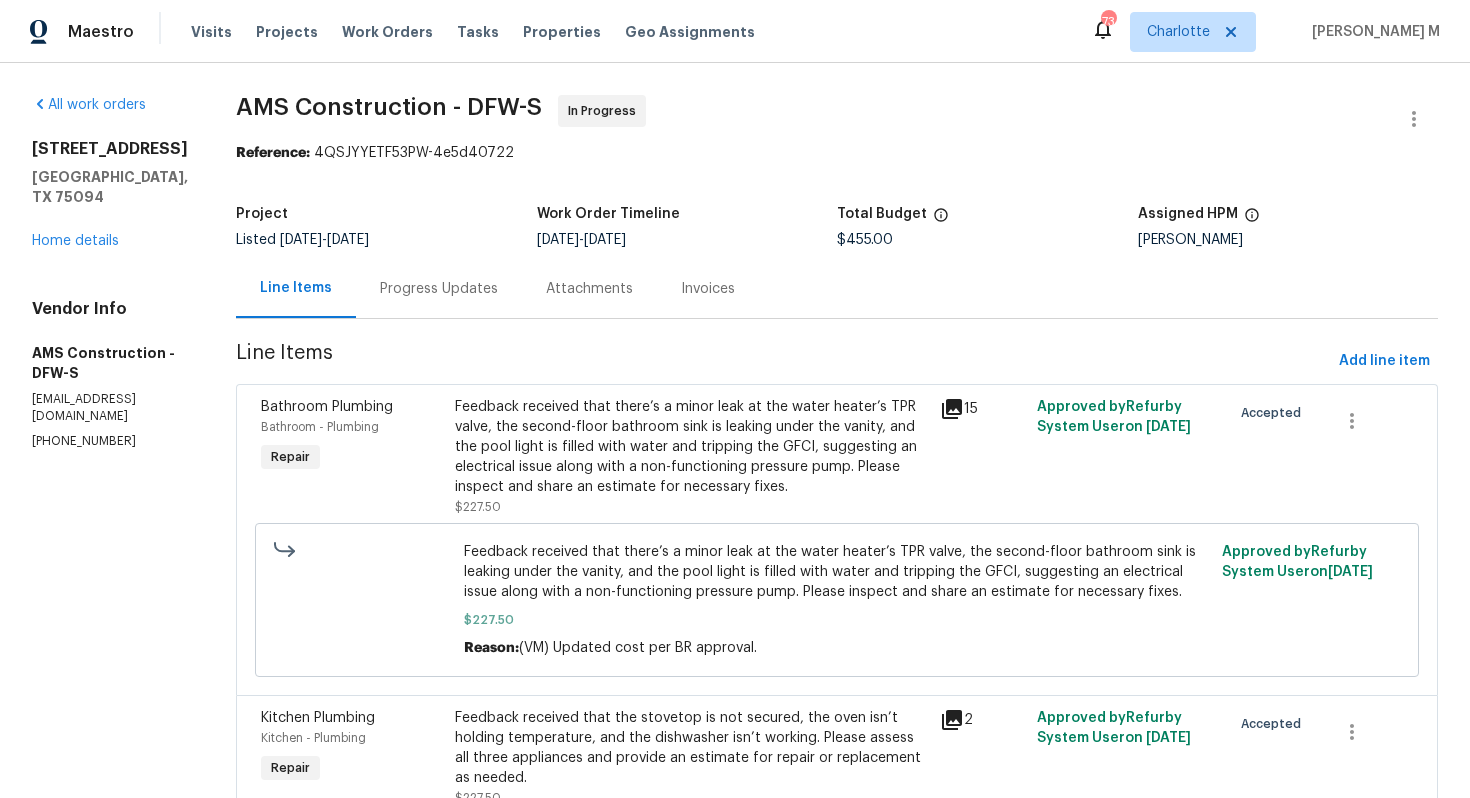 click on "Progress Updates" at bounding box center [439, 288] 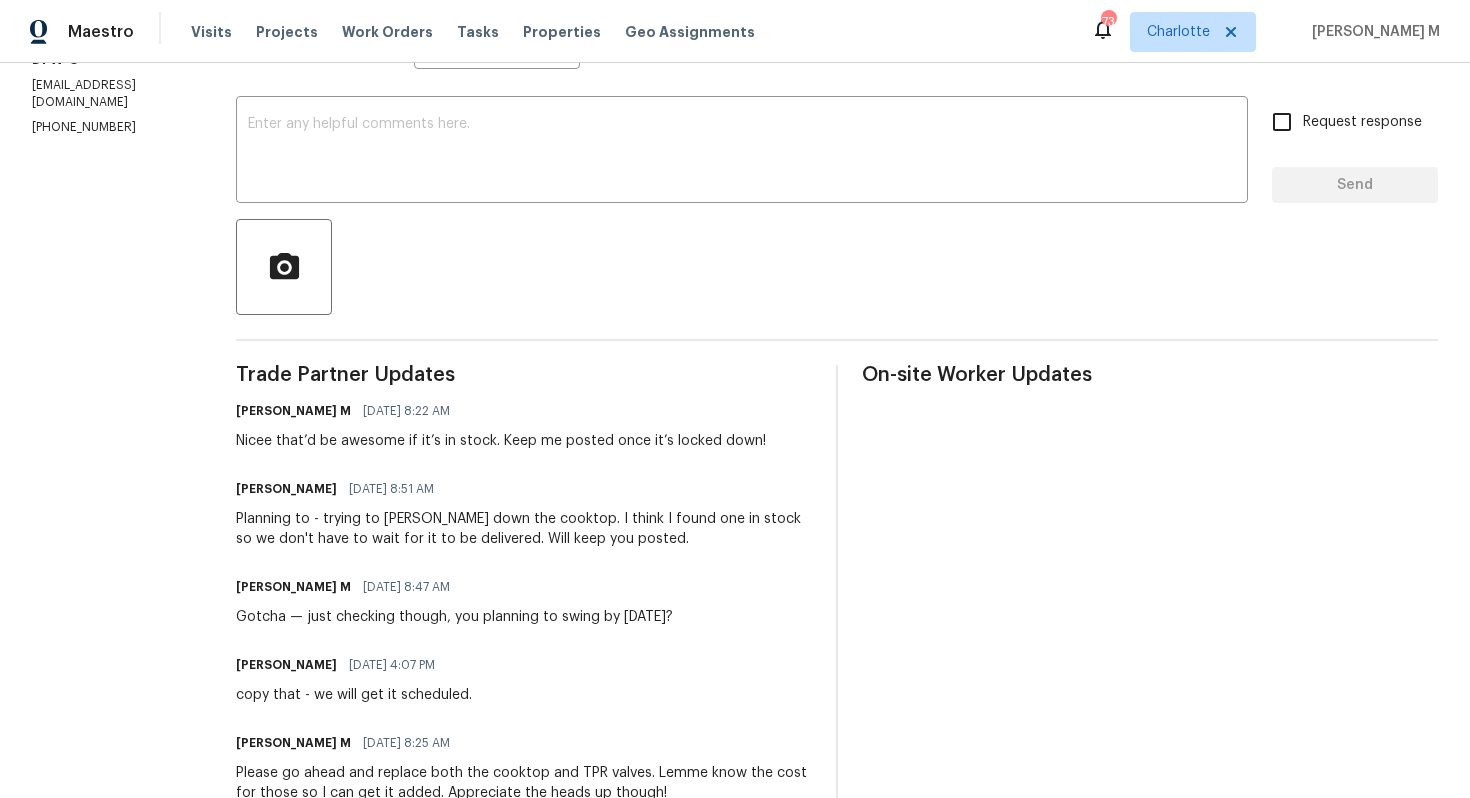 scroll, scrollTop: 312, scrollLeft: 0, axis: vertical 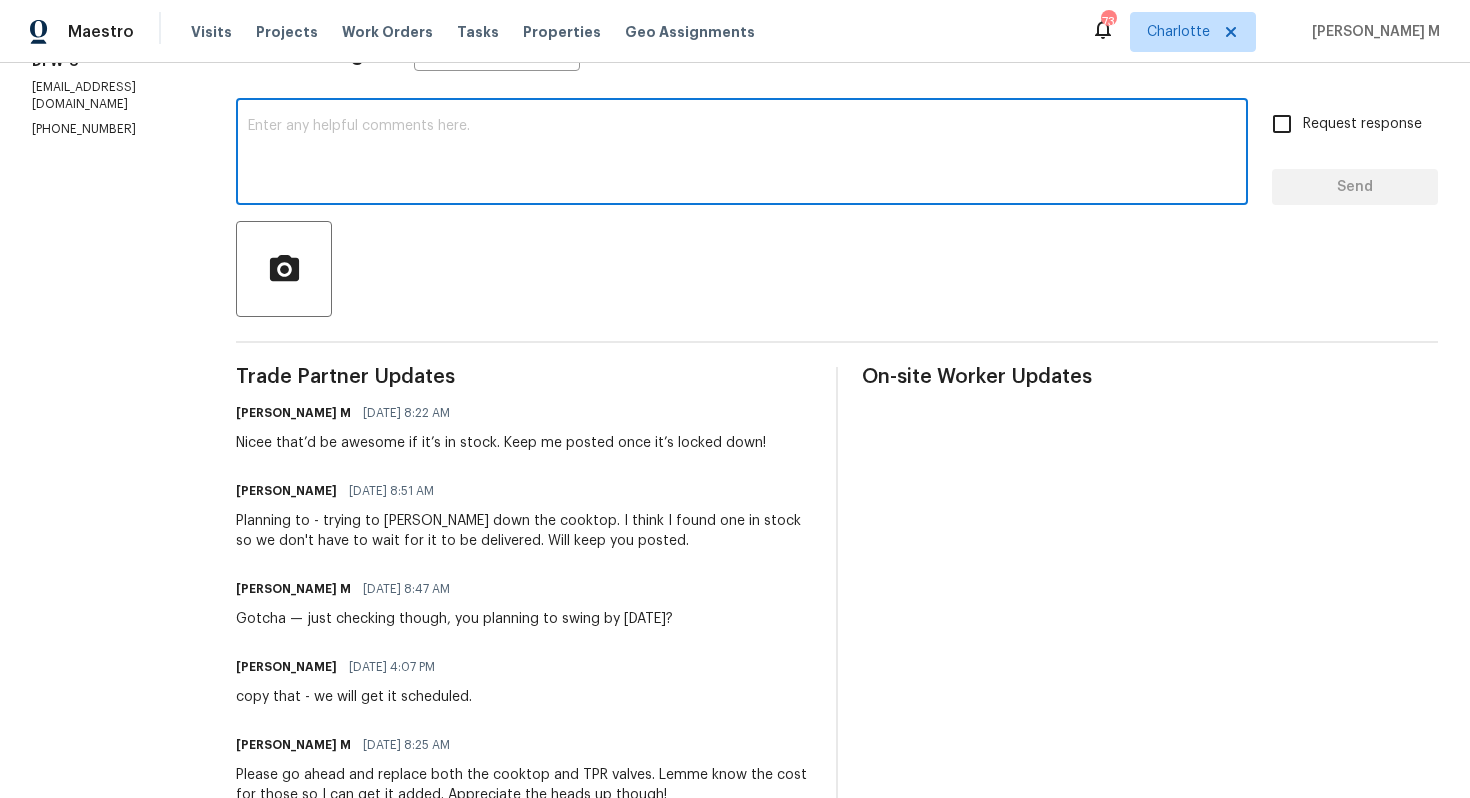 click at bounding box center (742, 154) 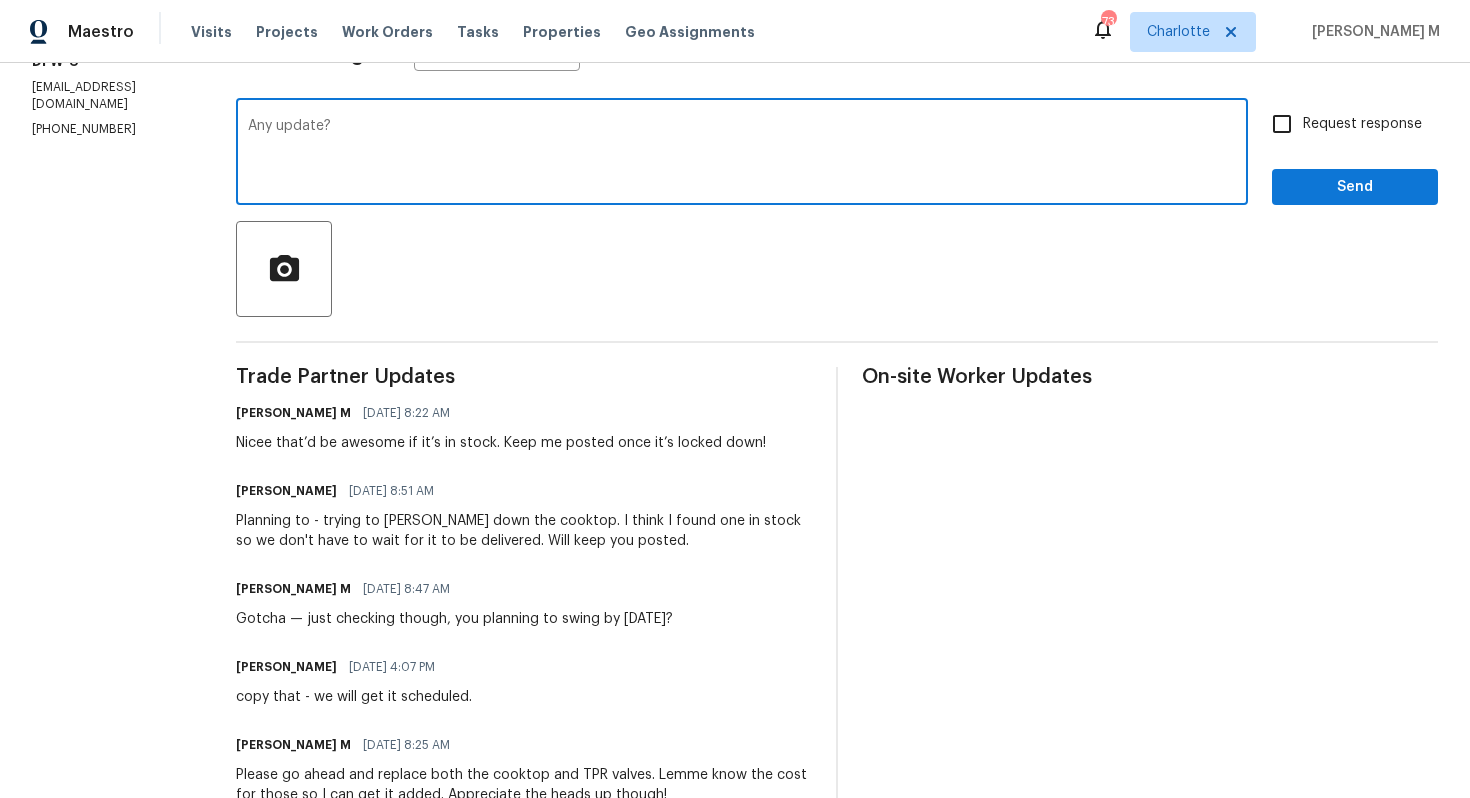 type on "Any update?" 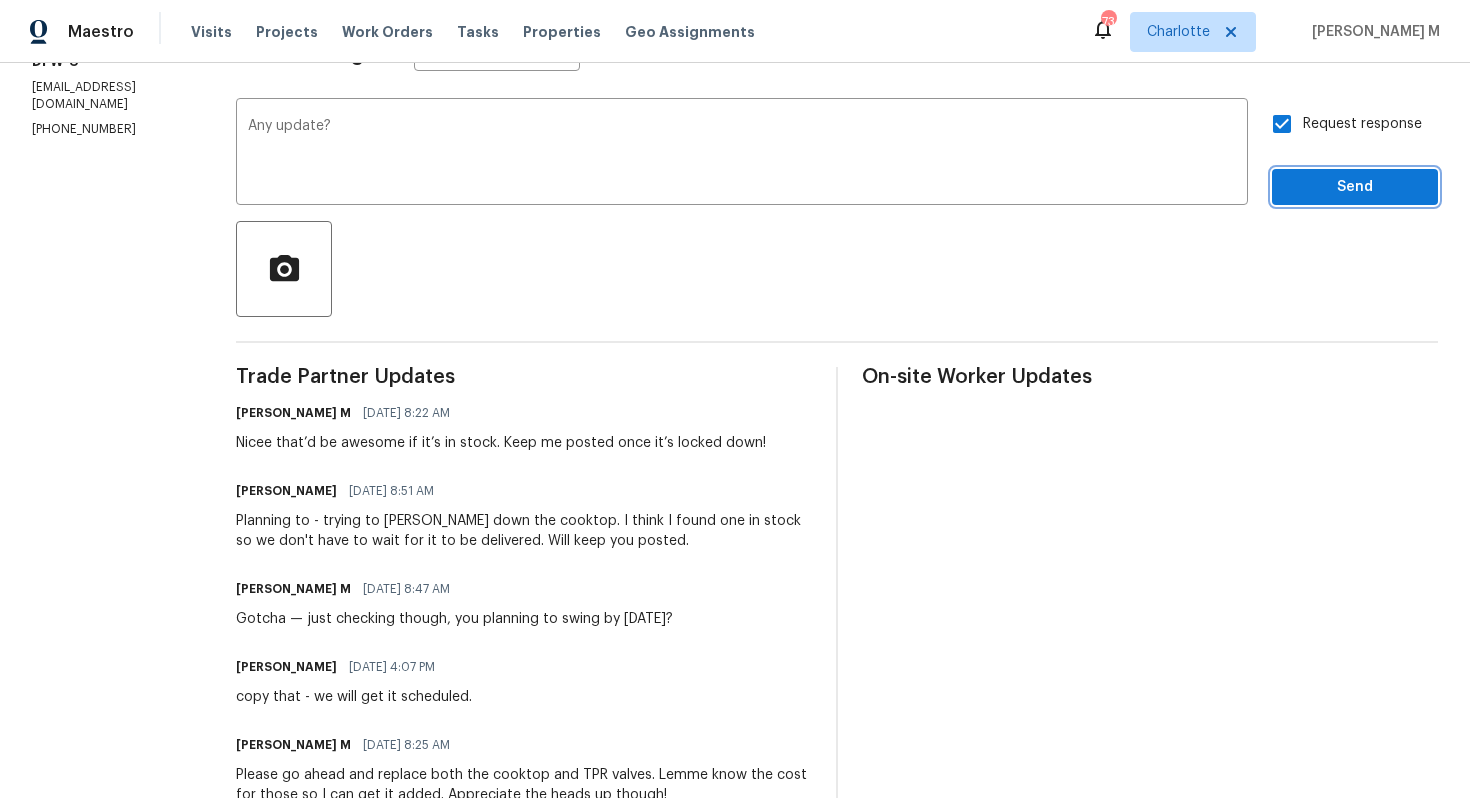 click on "Send" at bounding box center (1355, 187) 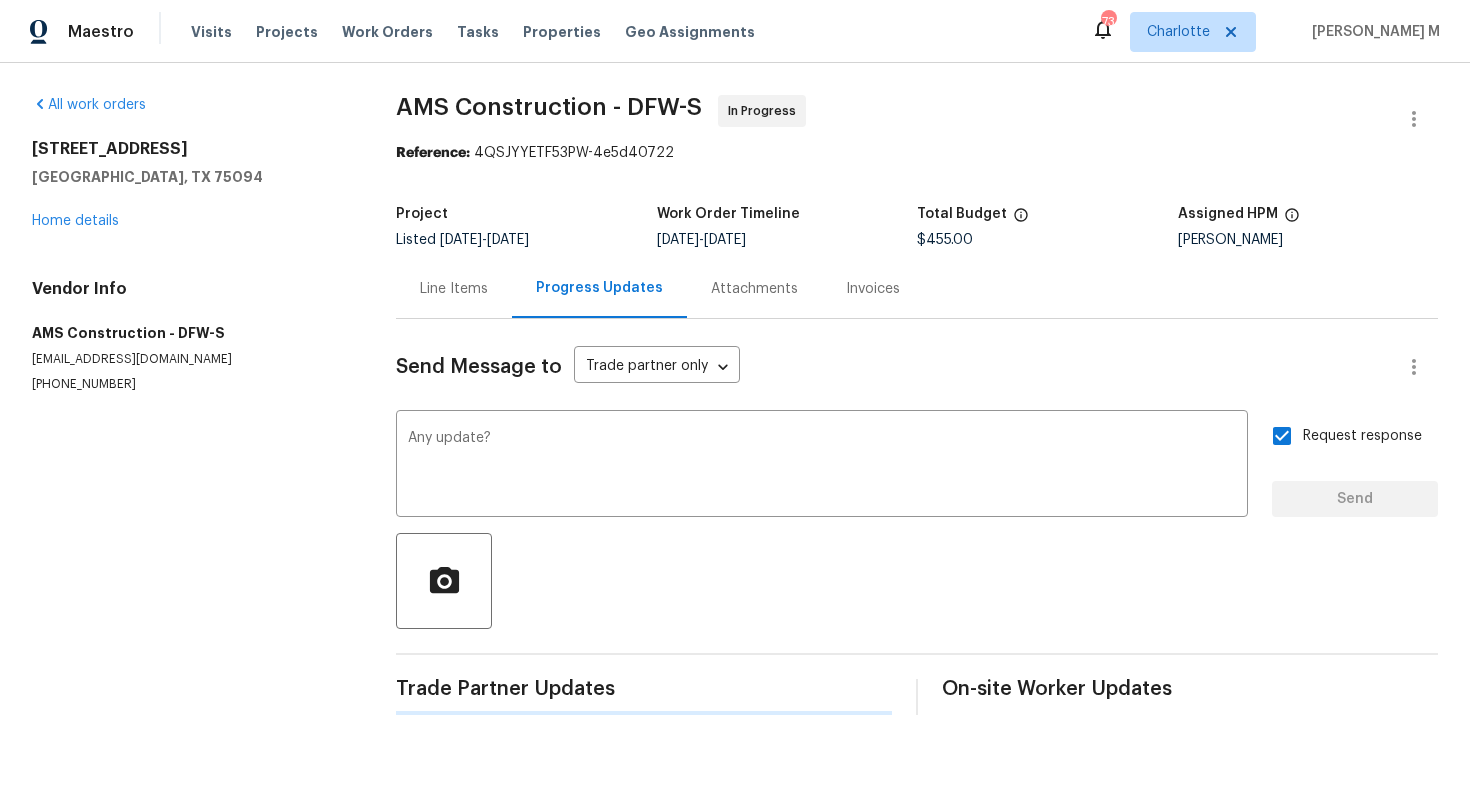 scroll, scrollTop: 0, scrollLeft: 0, axis: both 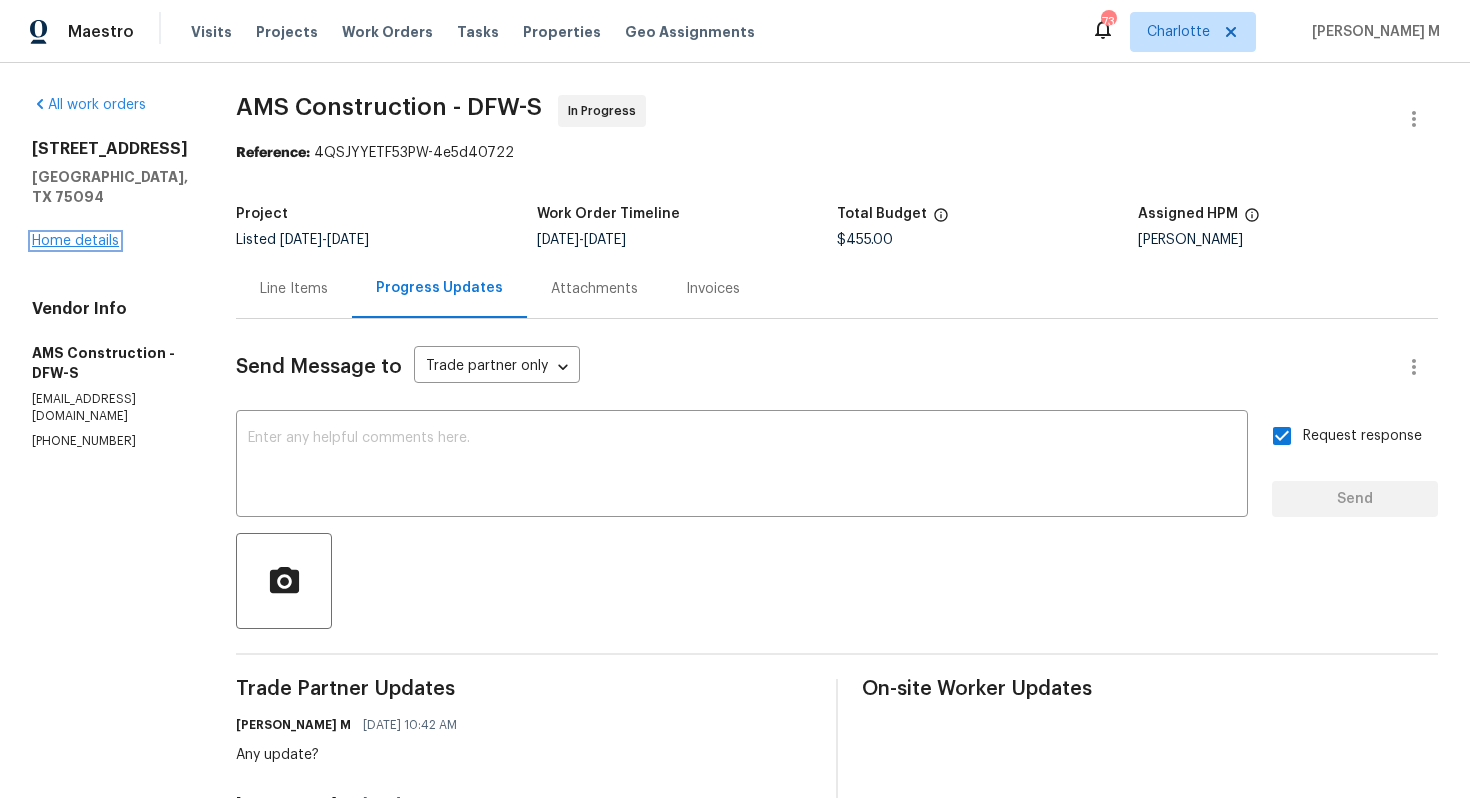 click on "Home details" at bounding box center (75, 241) 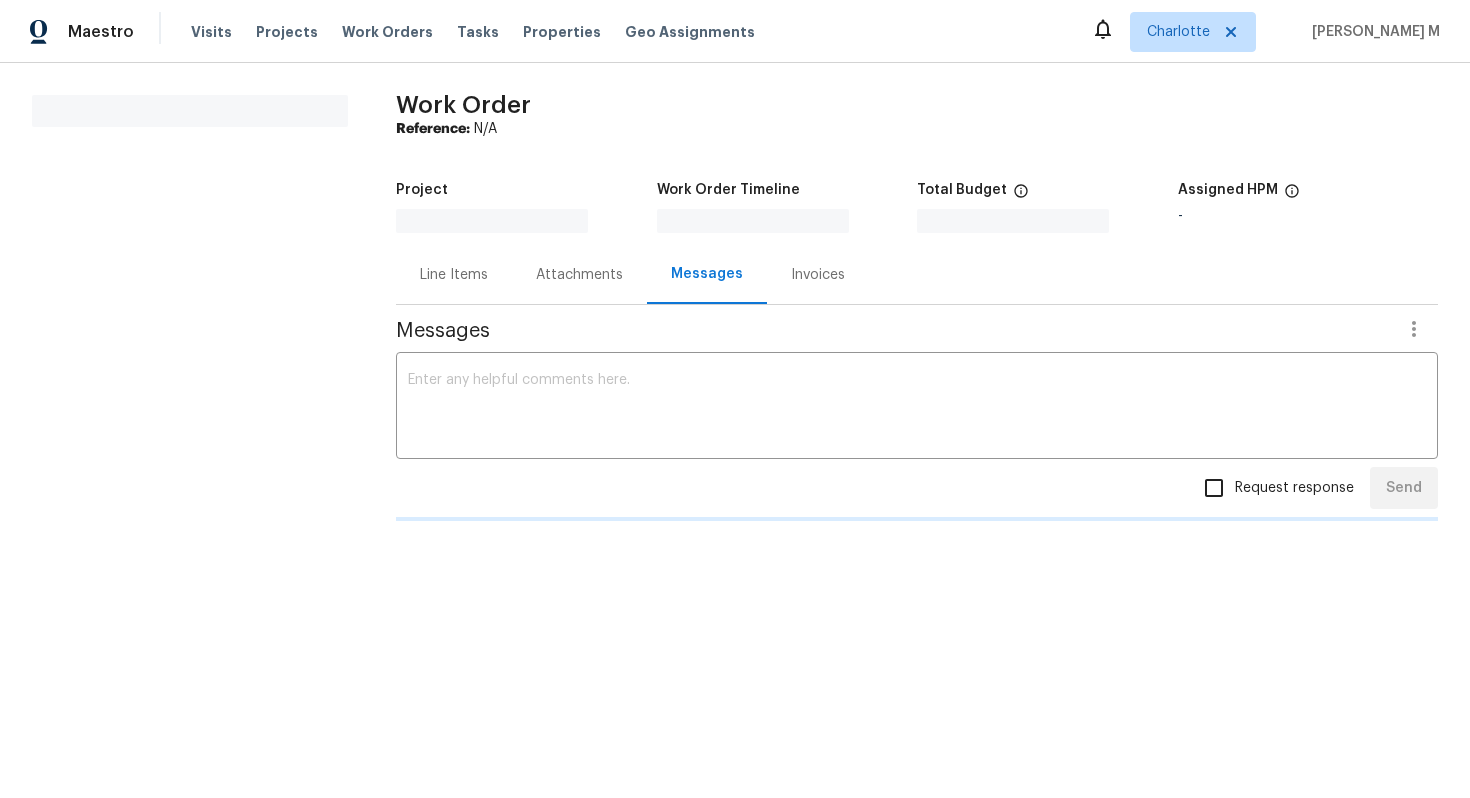 scroll, scrollTop: 0, scrollLeft: 0, axis: both 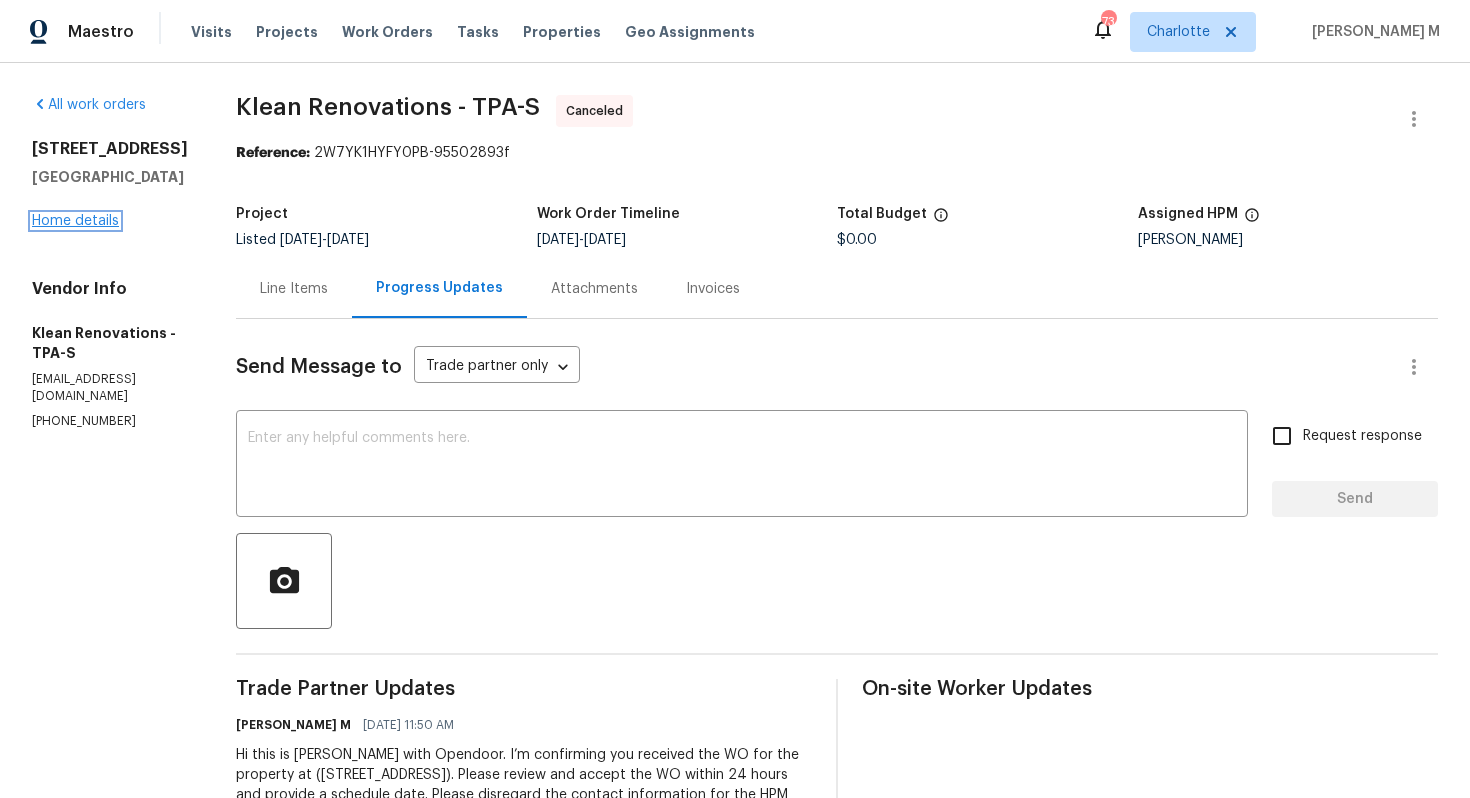 click on "Home details" at bounding box center (75, 221) 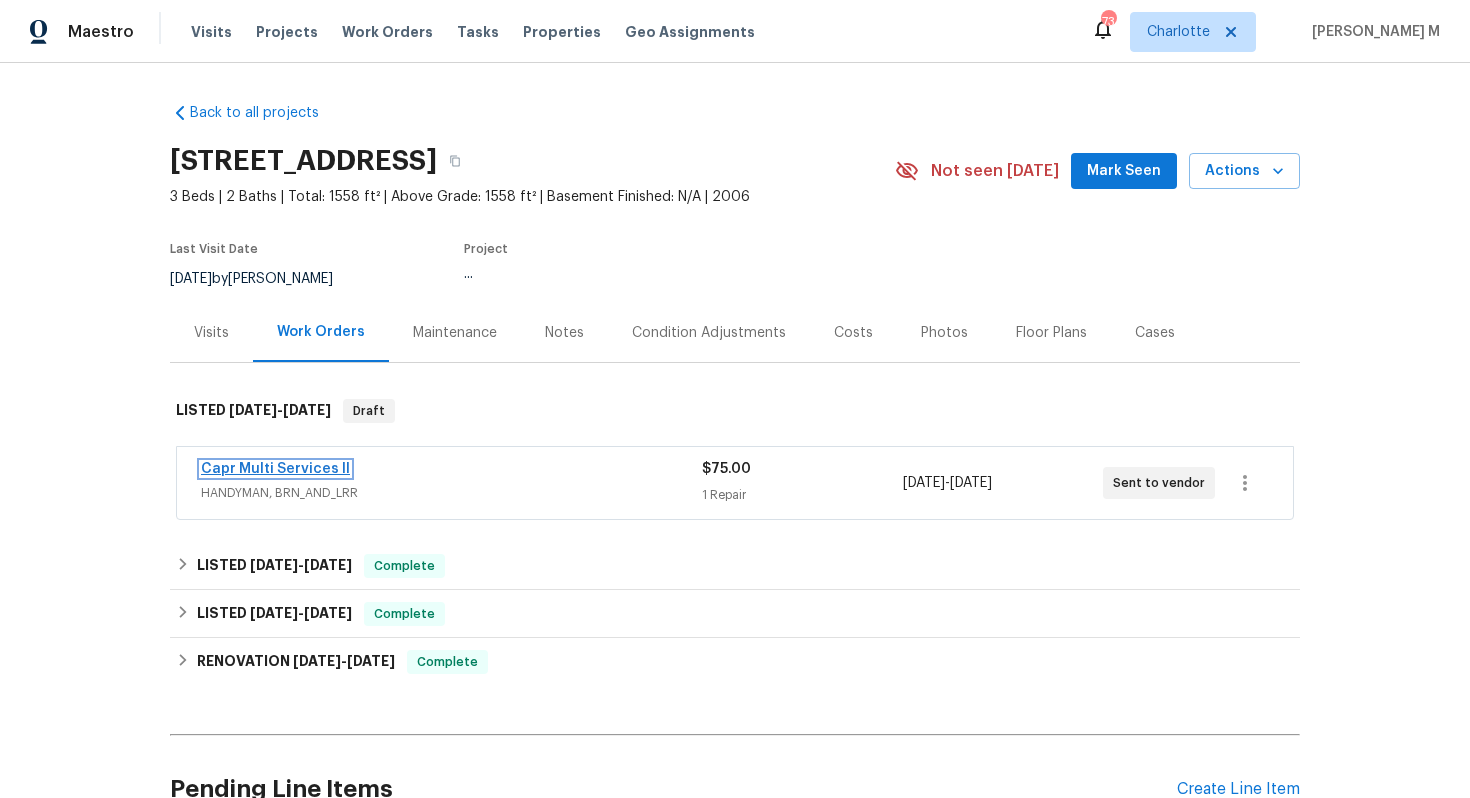 click on "Capr Multi Services ll" at bounding box center (275, 469) 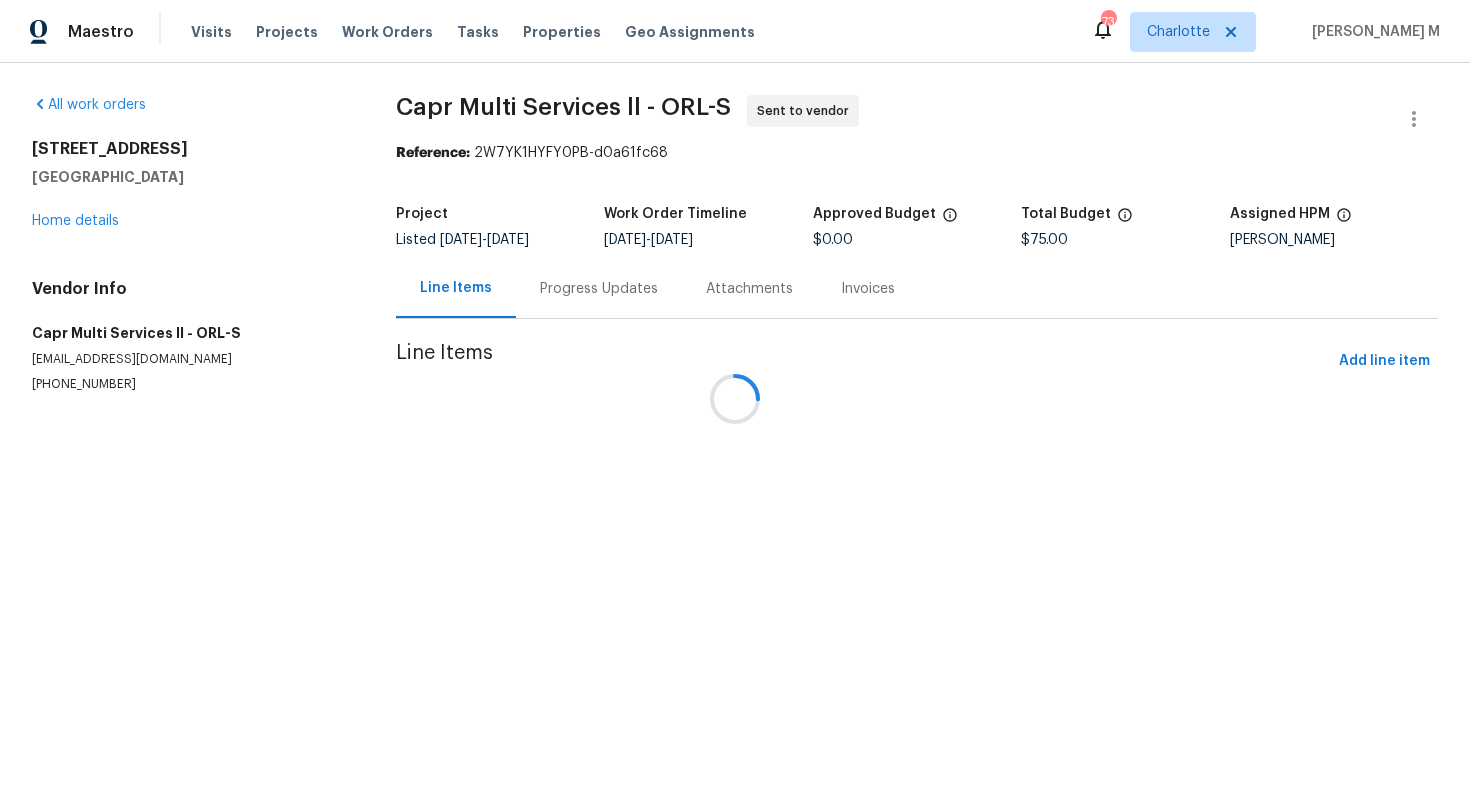 click at bounding box center [735, 399] 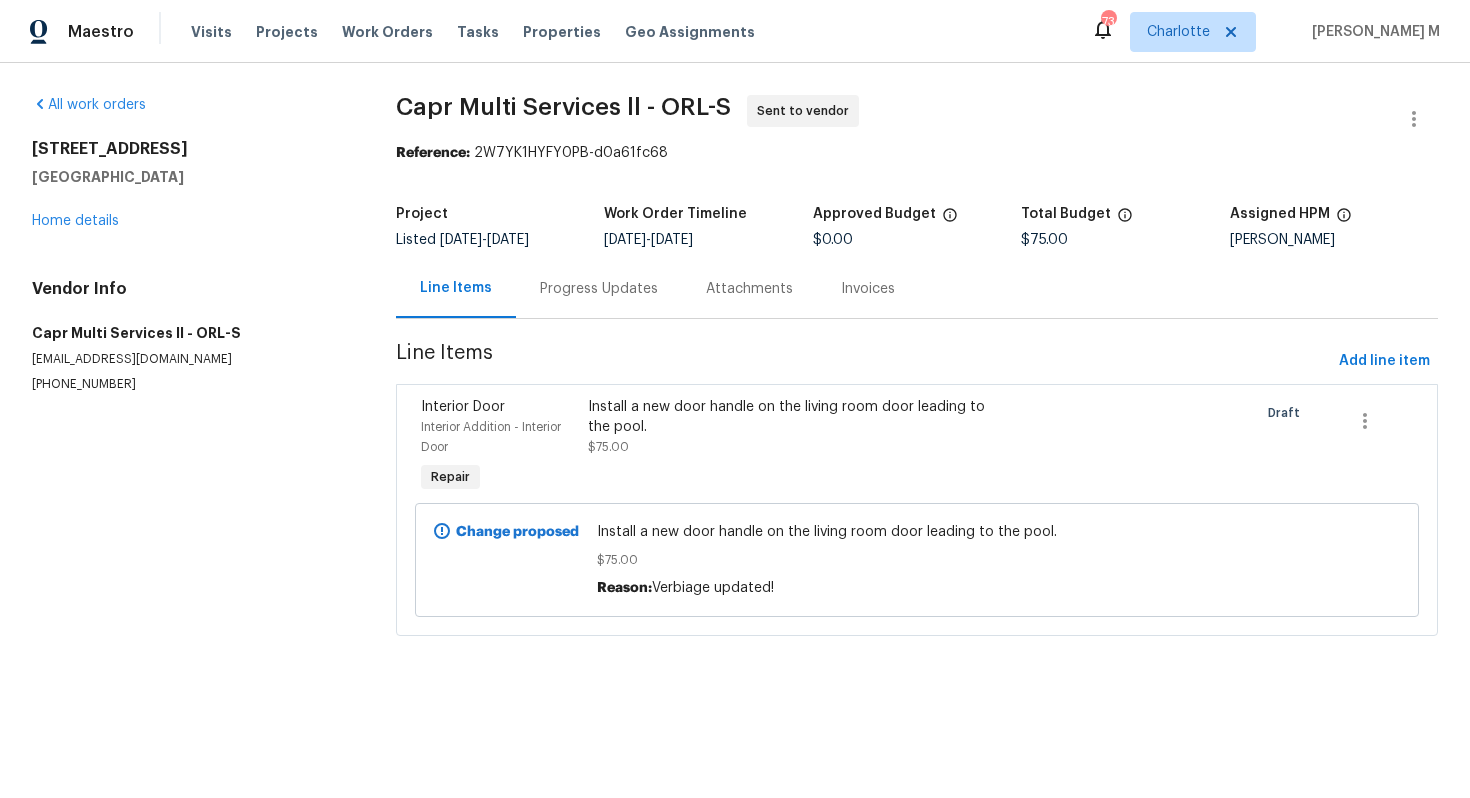 click on "Progress Updates" at bounding box center (599, 288) 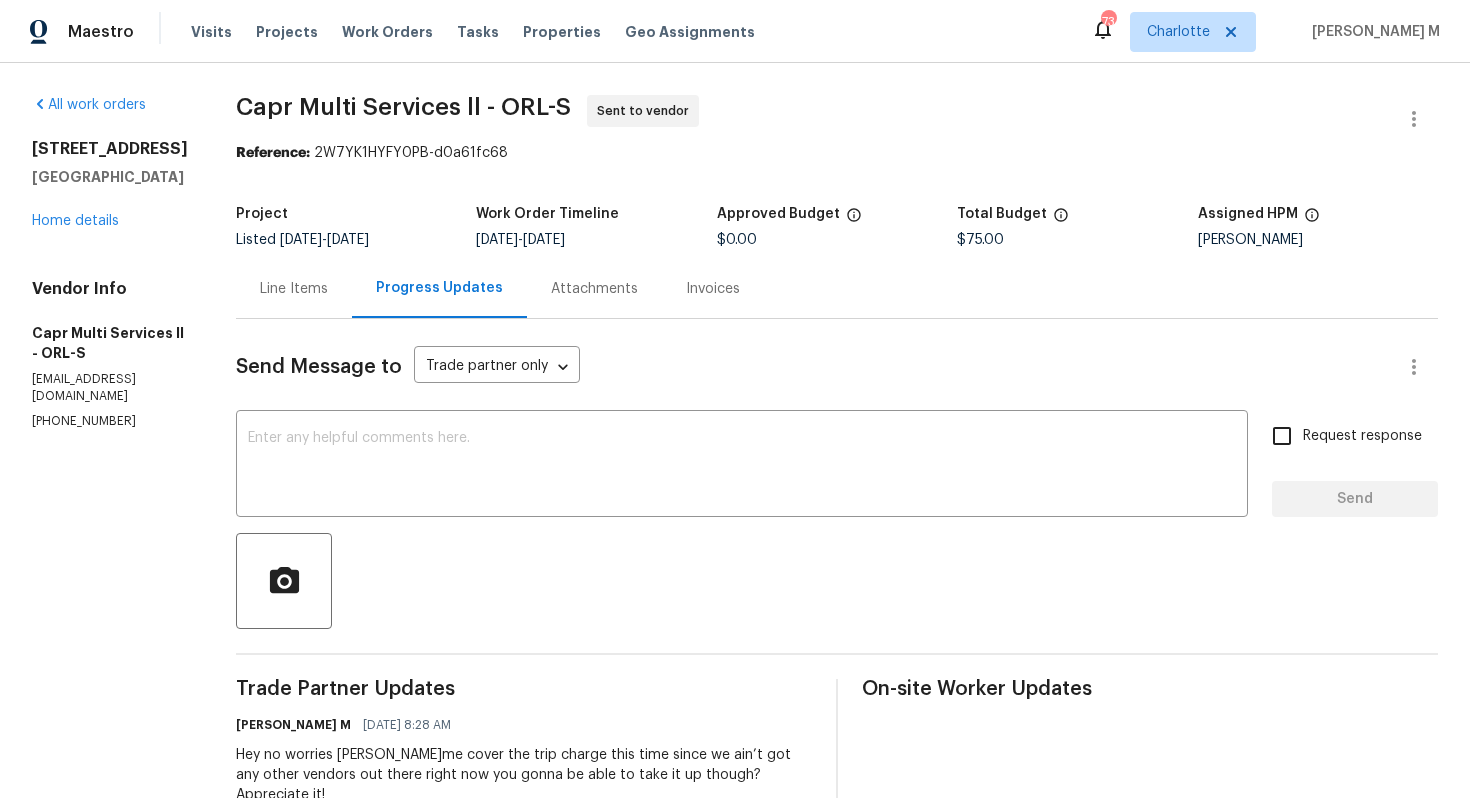 scroll, scrollTop: 139, scrollLeft: 0, axis: vertical 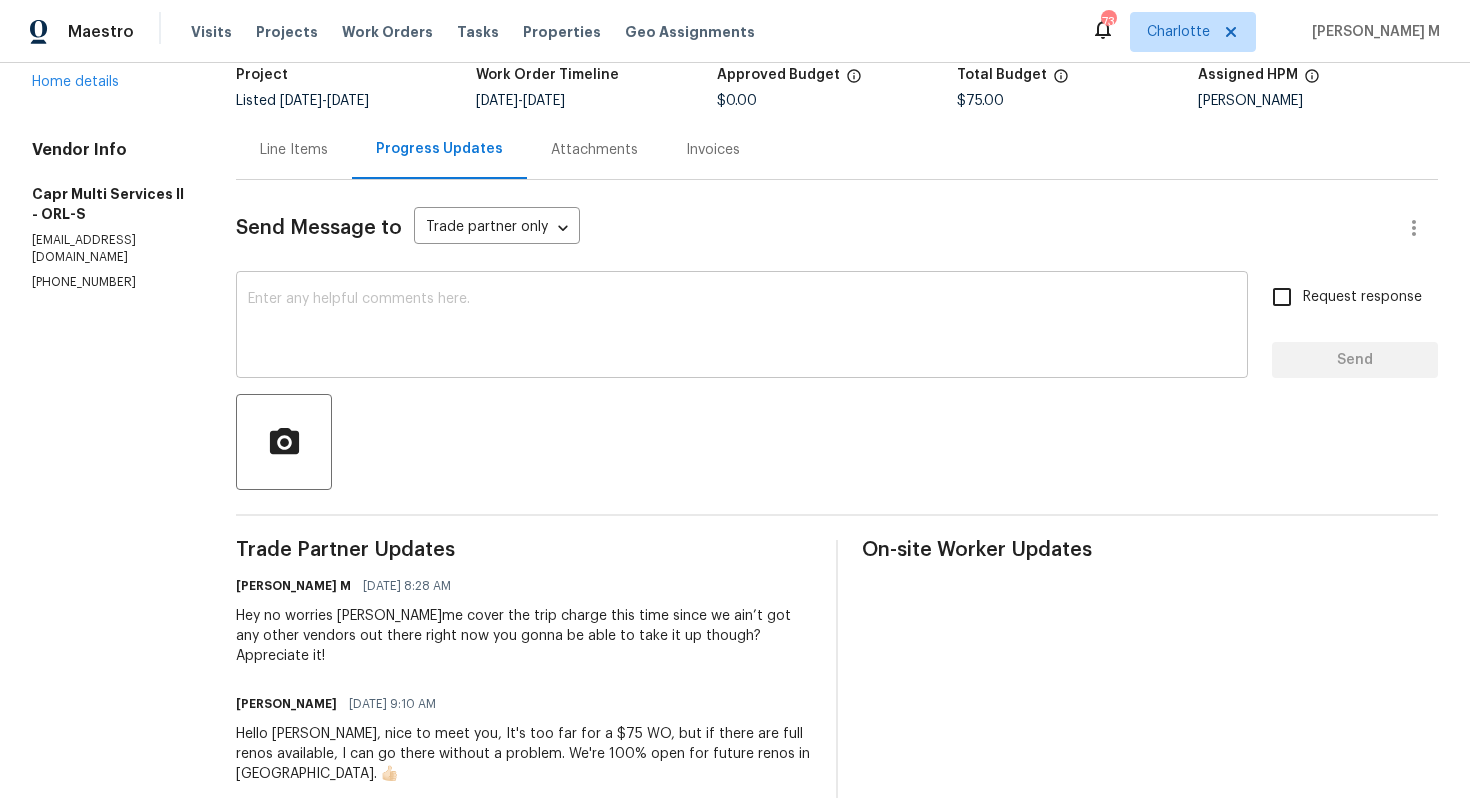 click at bounding box center [742, 327] 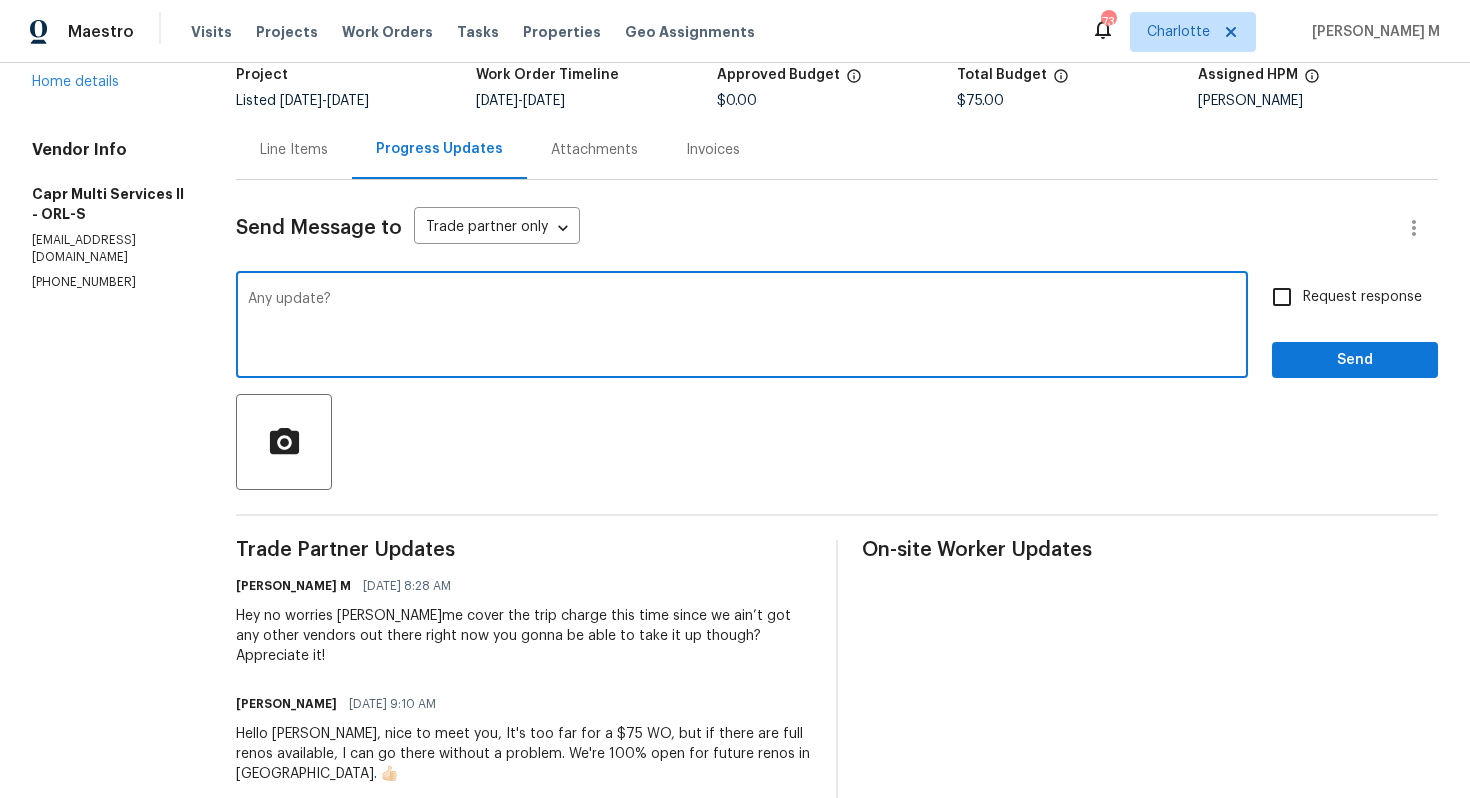 type on "Any update?" 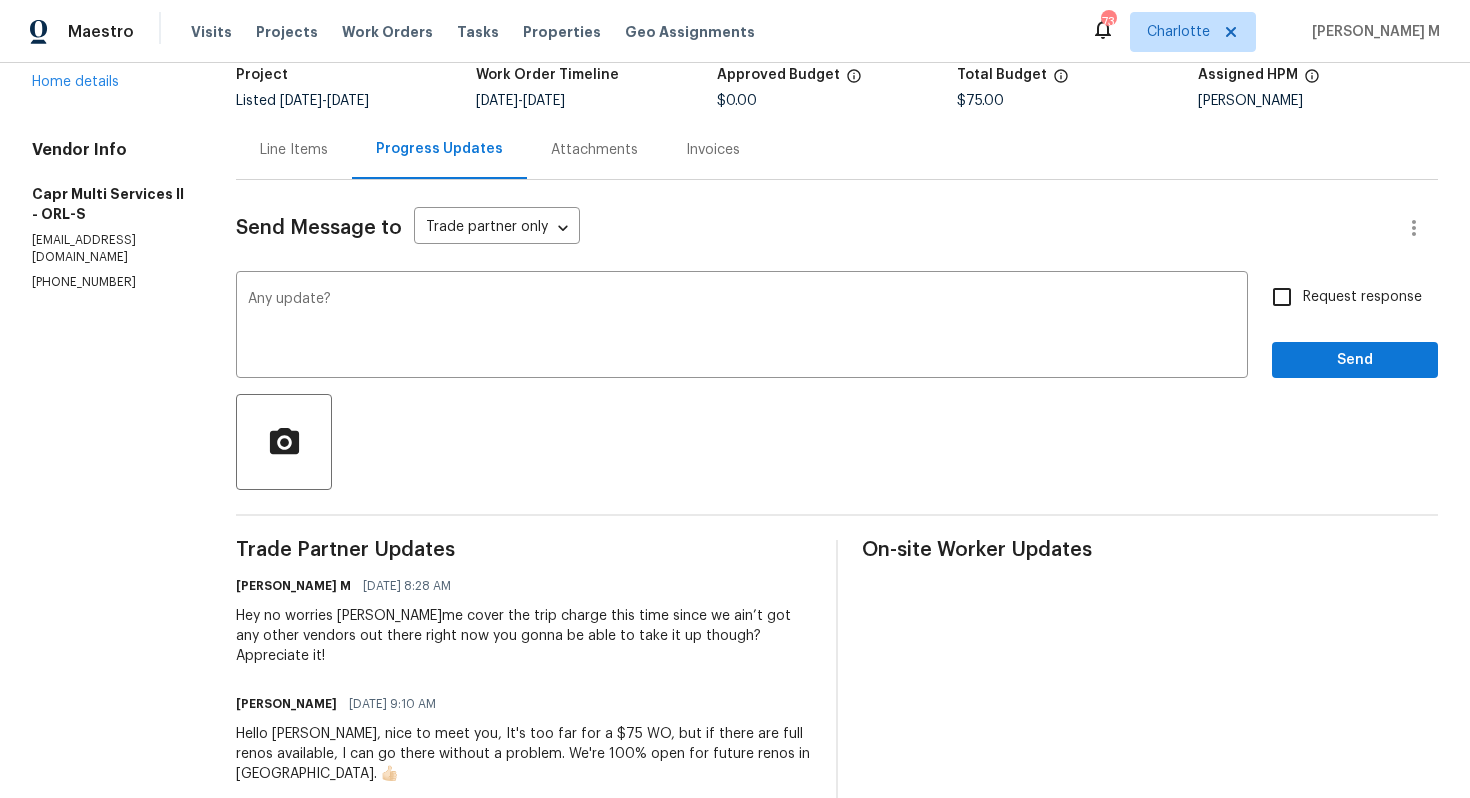 click on "Request response" at bounding box center [1362, 297] 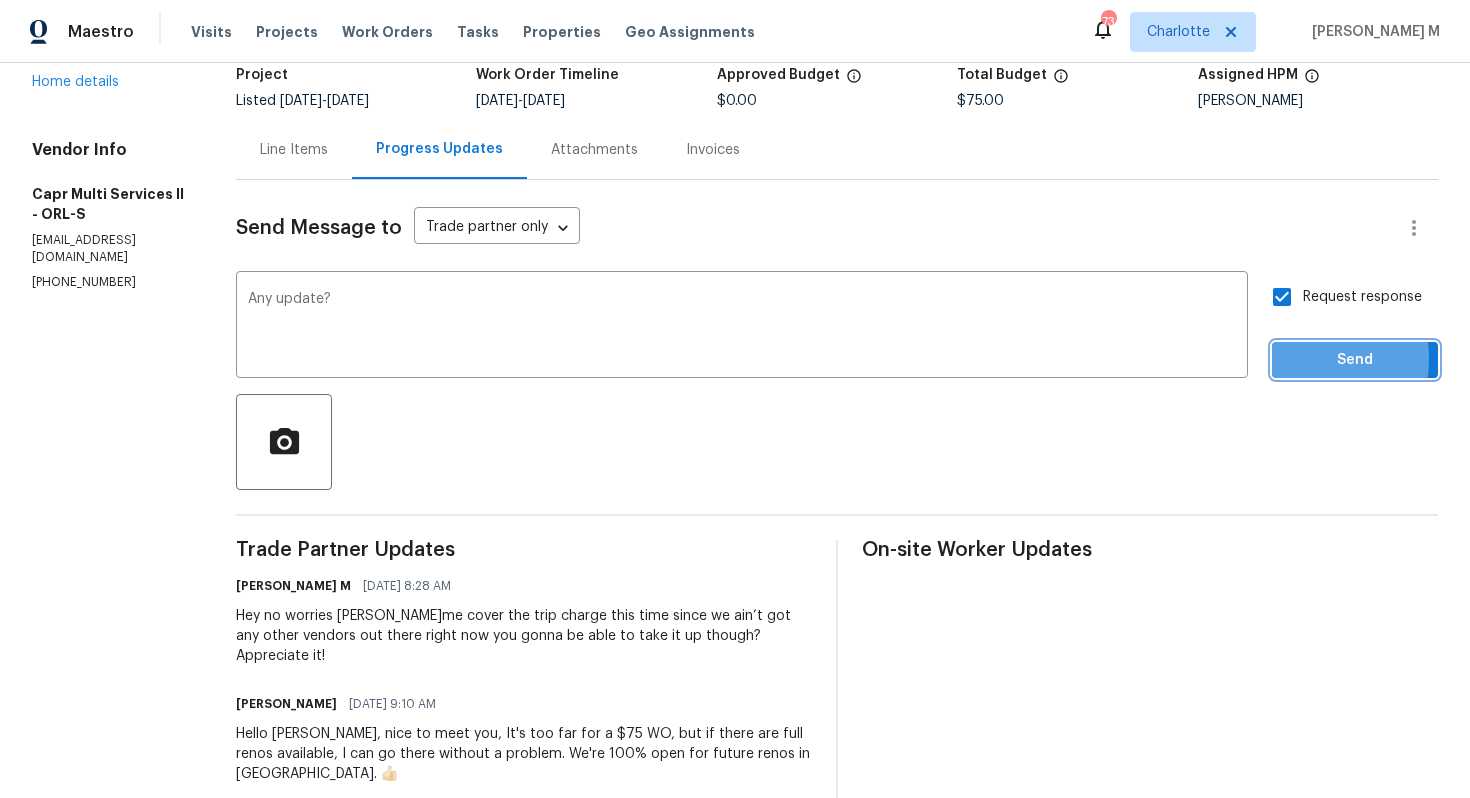 click on "Send" at bounding box center (1355, 360) 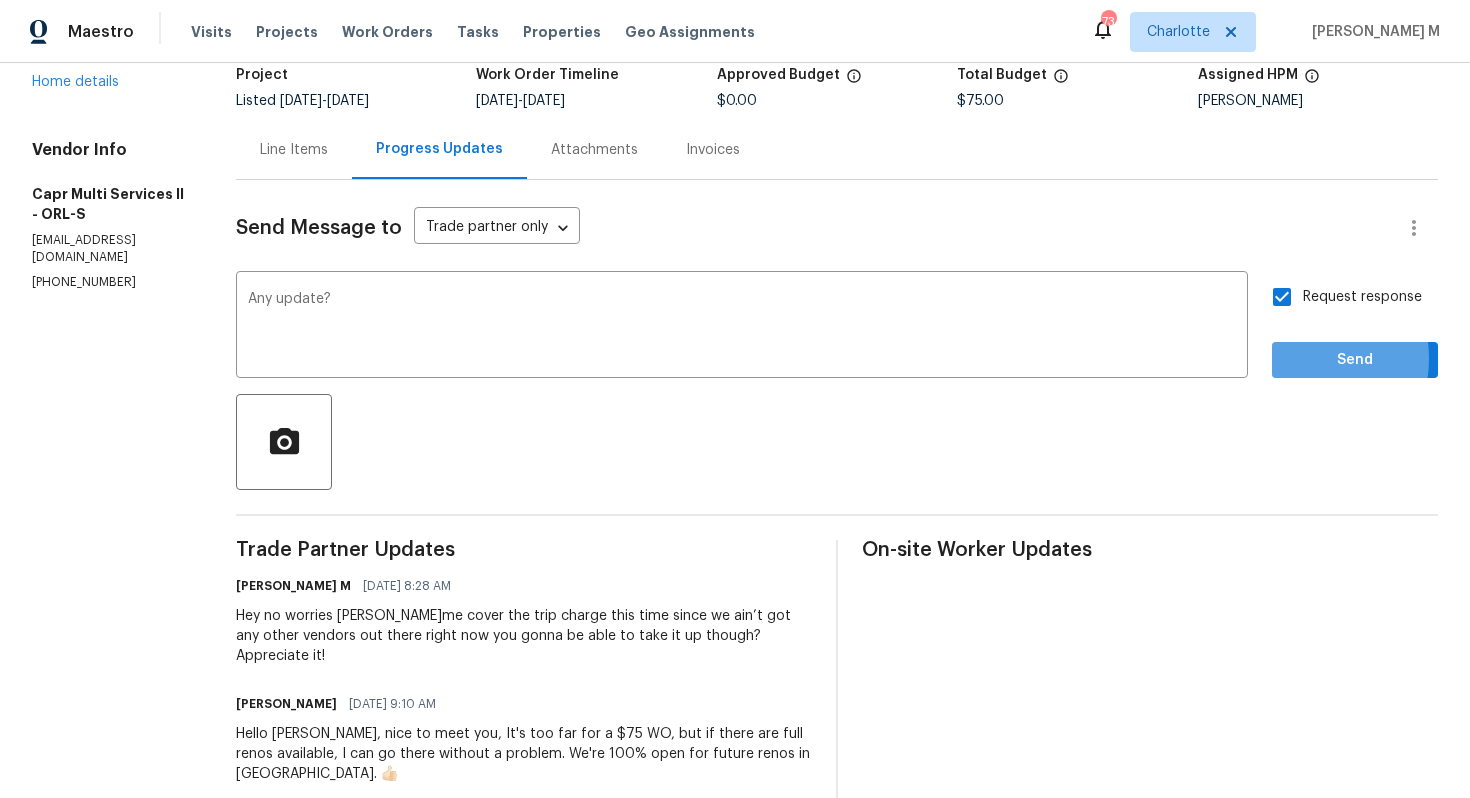 scroll, scrollTop: 0, scrollLeft: 0, axis: both 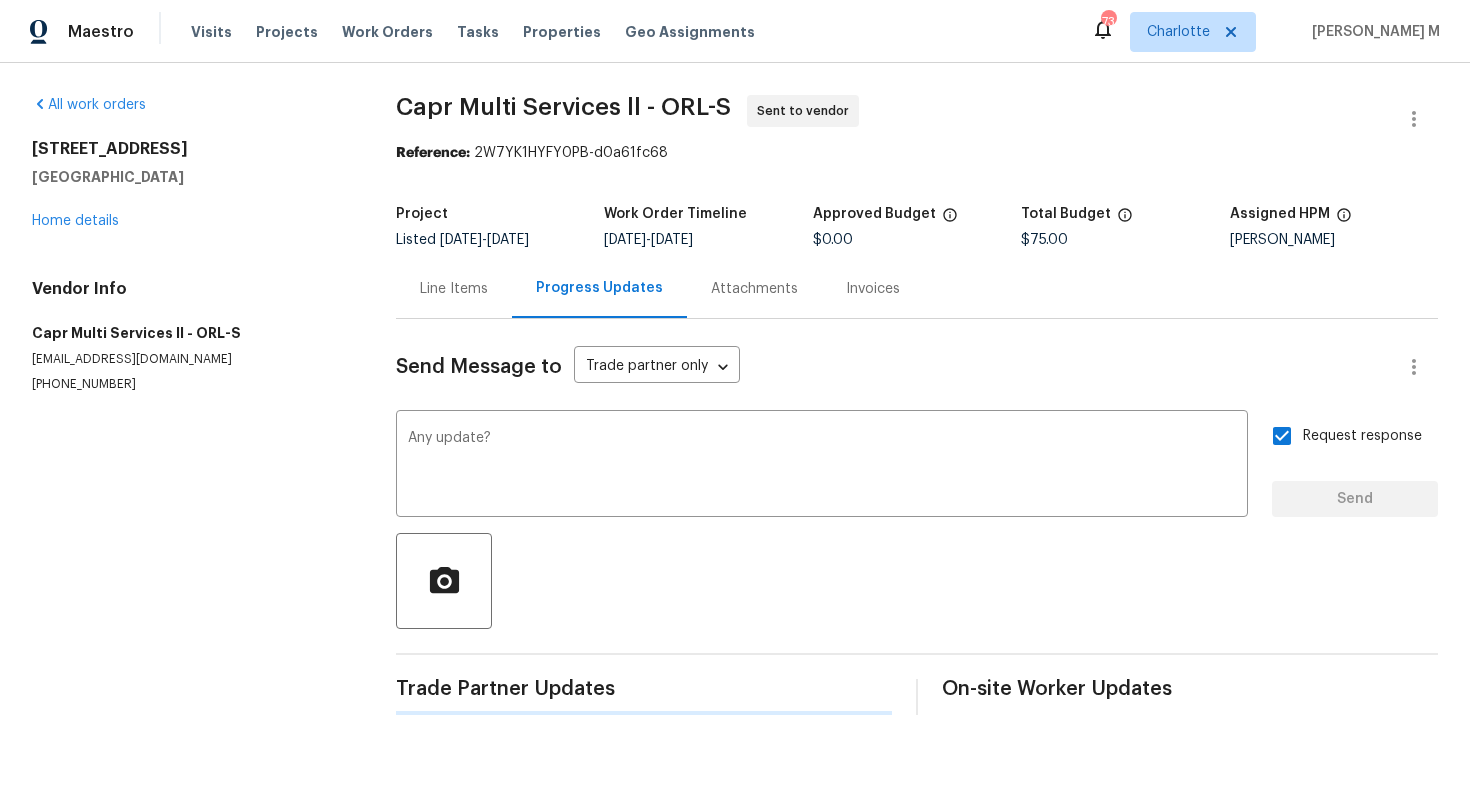type 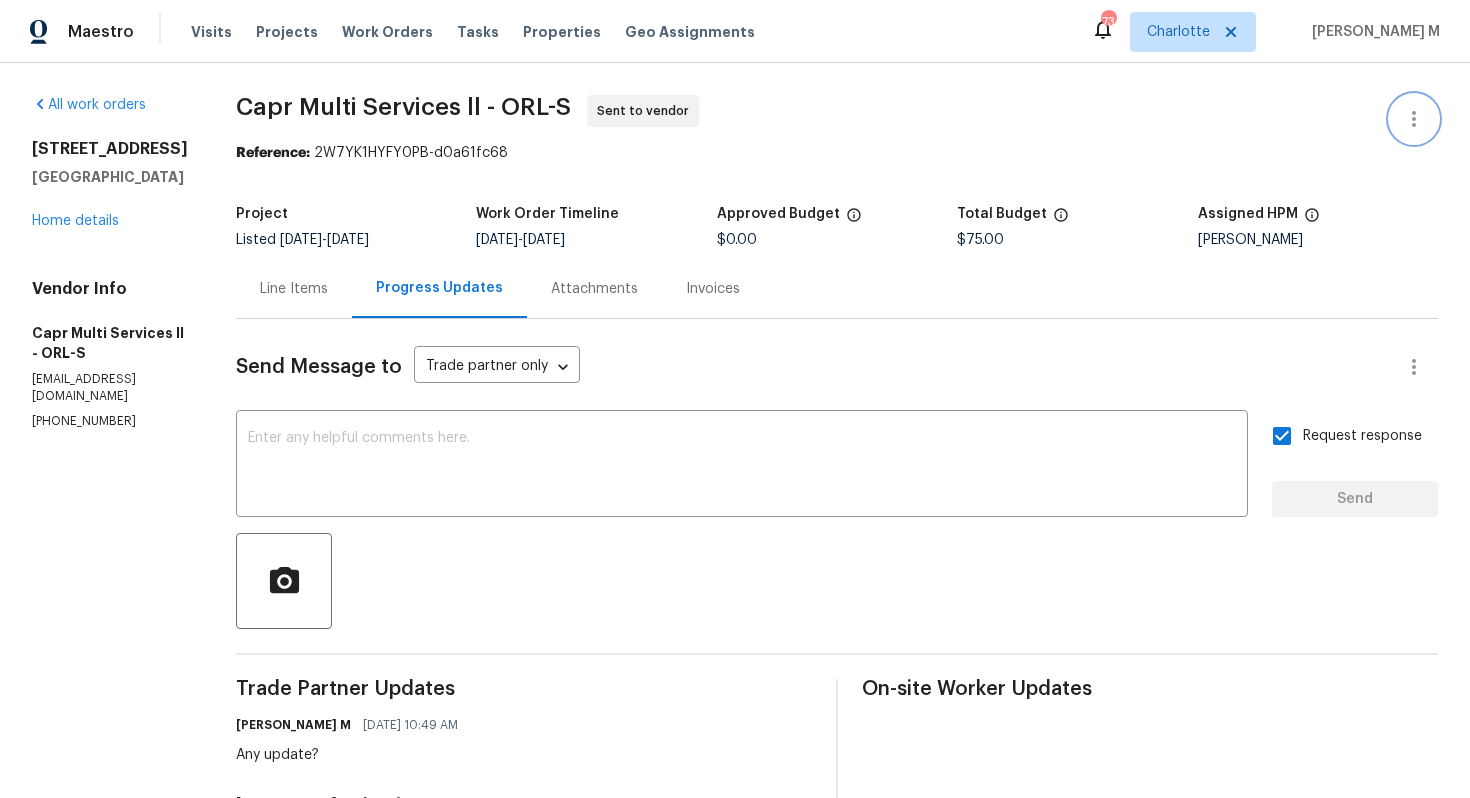 click 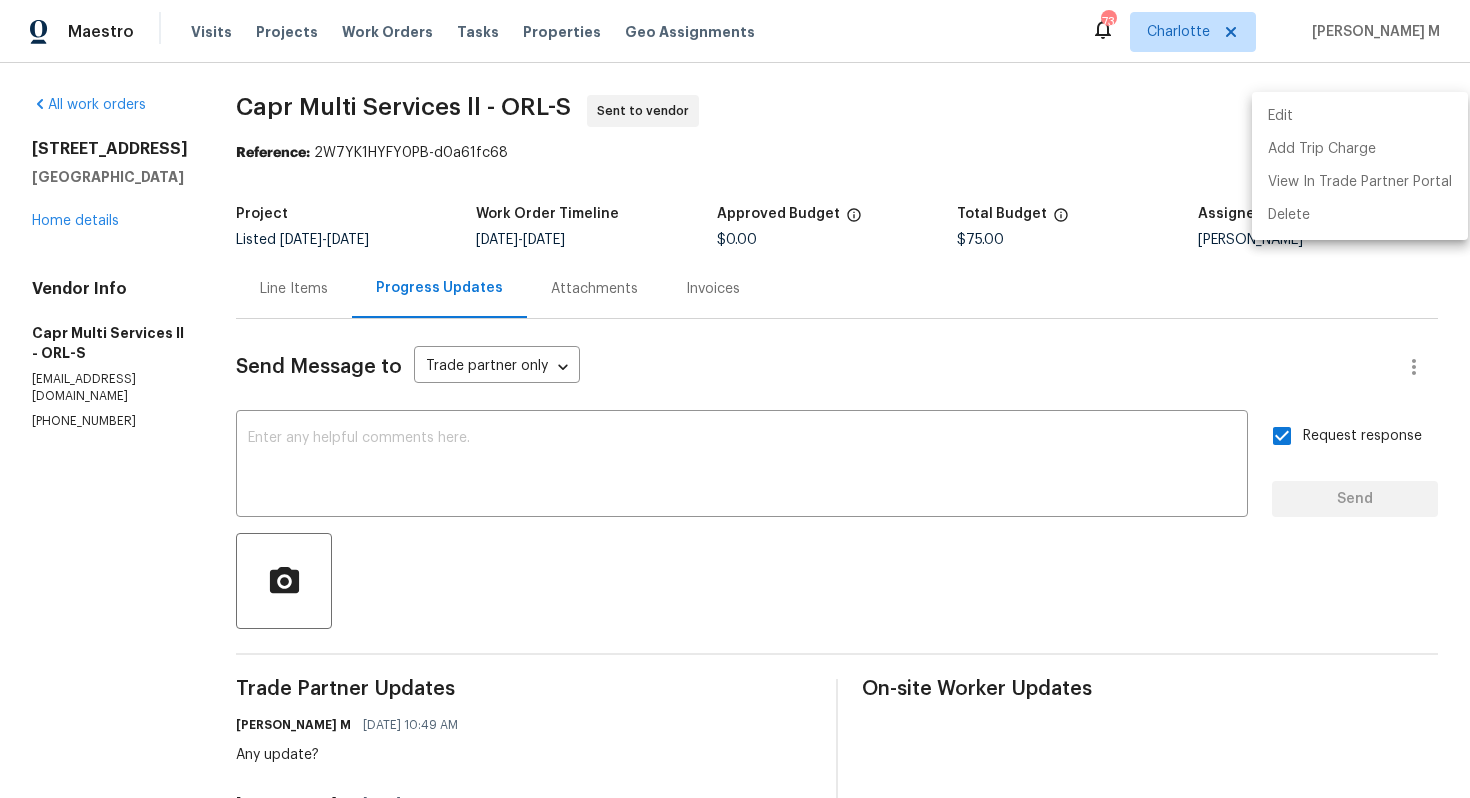 click on "Edit" at bounding box center [1360, 116] 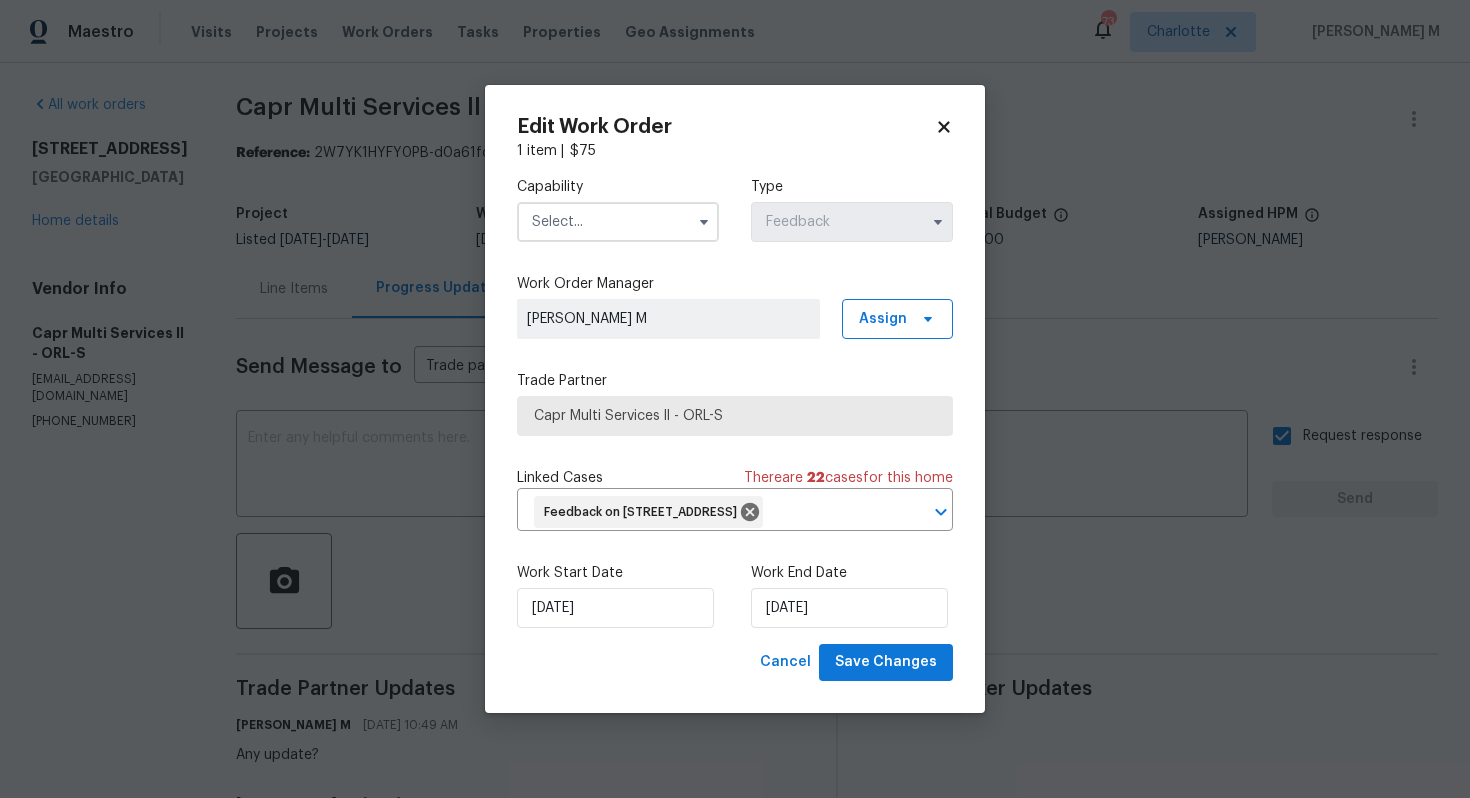 click at bounding box center [618, 222] 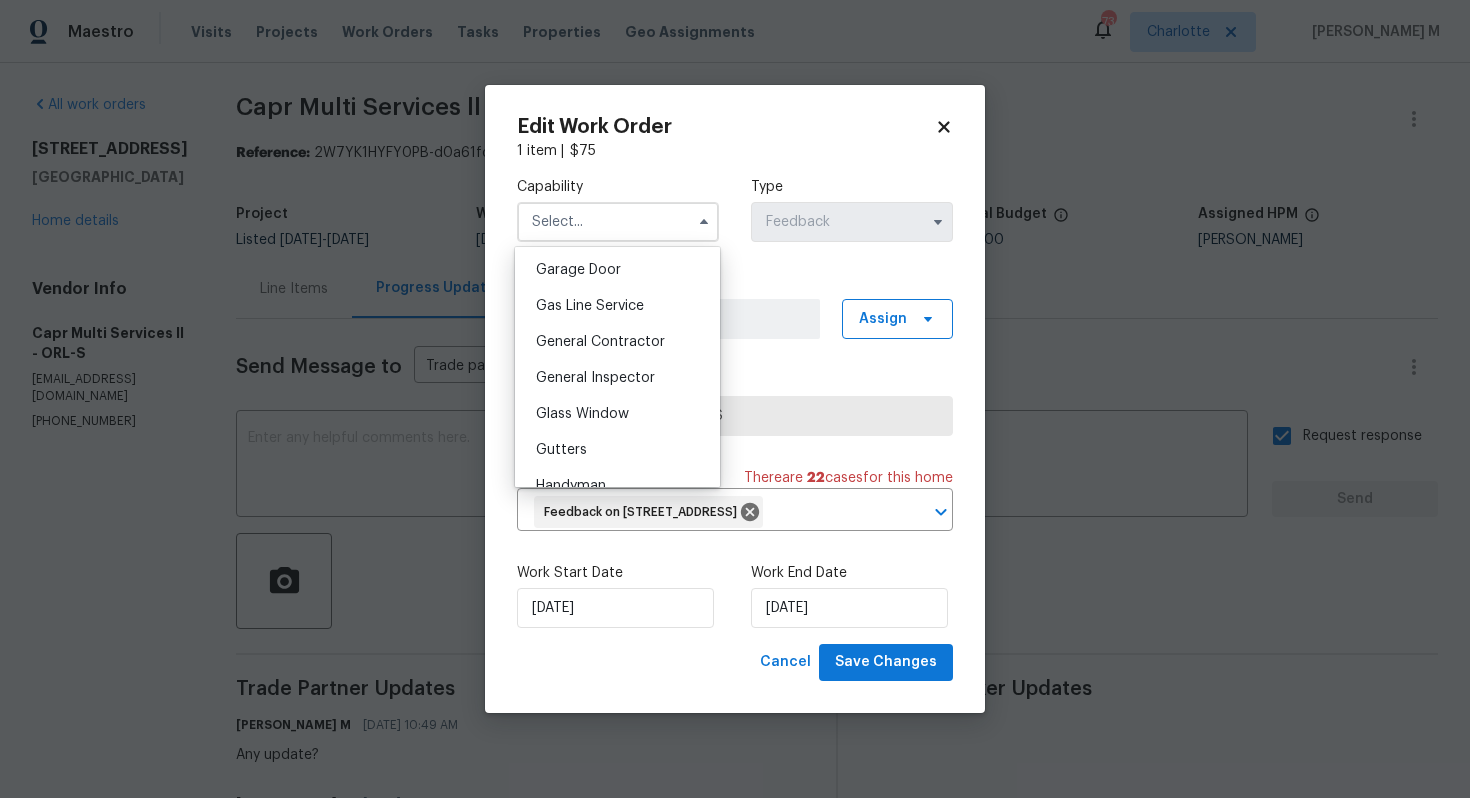 scroll, scrollTop: 871, scrollLeft: 0, axis: vertical 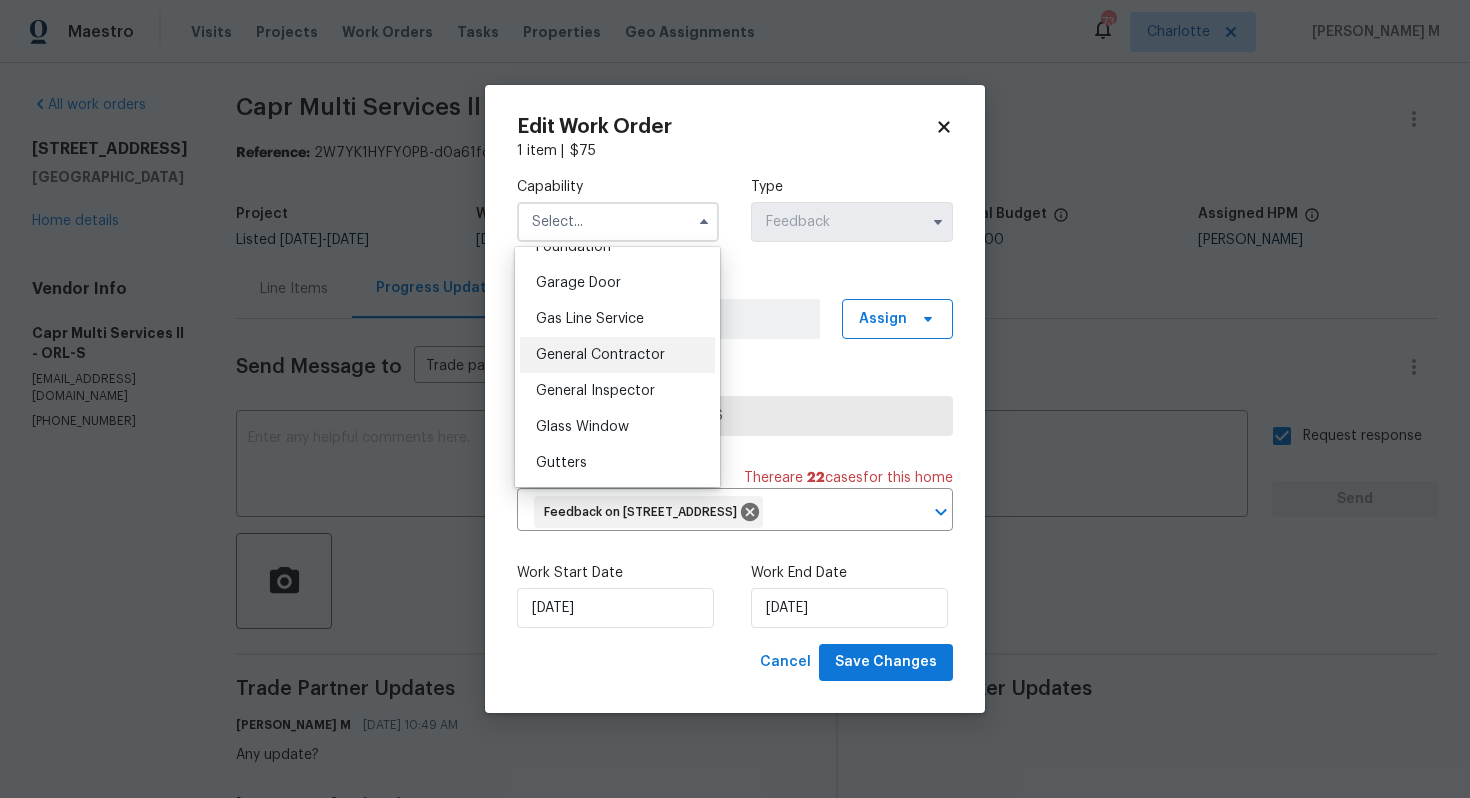 click on "General Contractor" at bounding box center (600, 355) 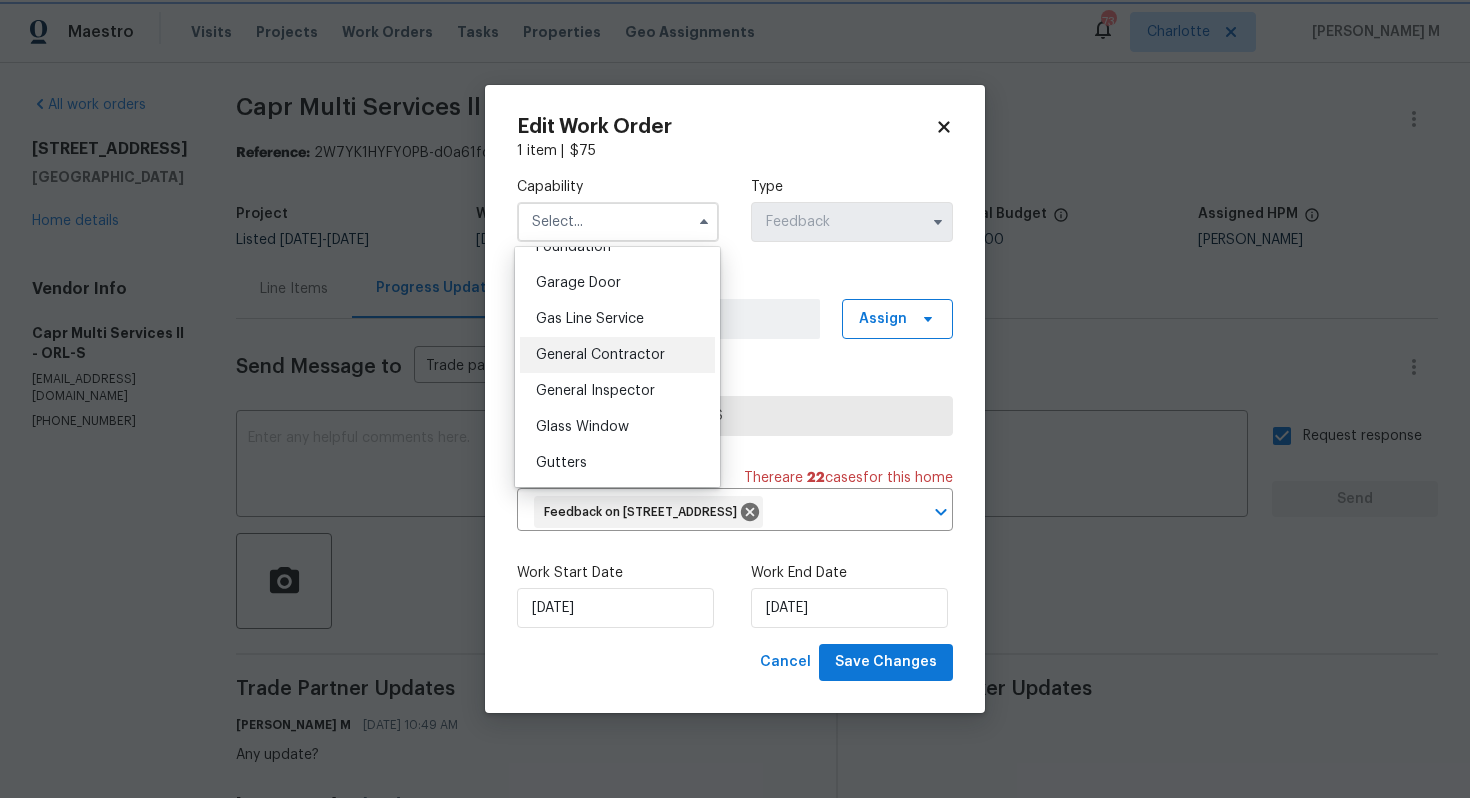 type on "General Contractor" 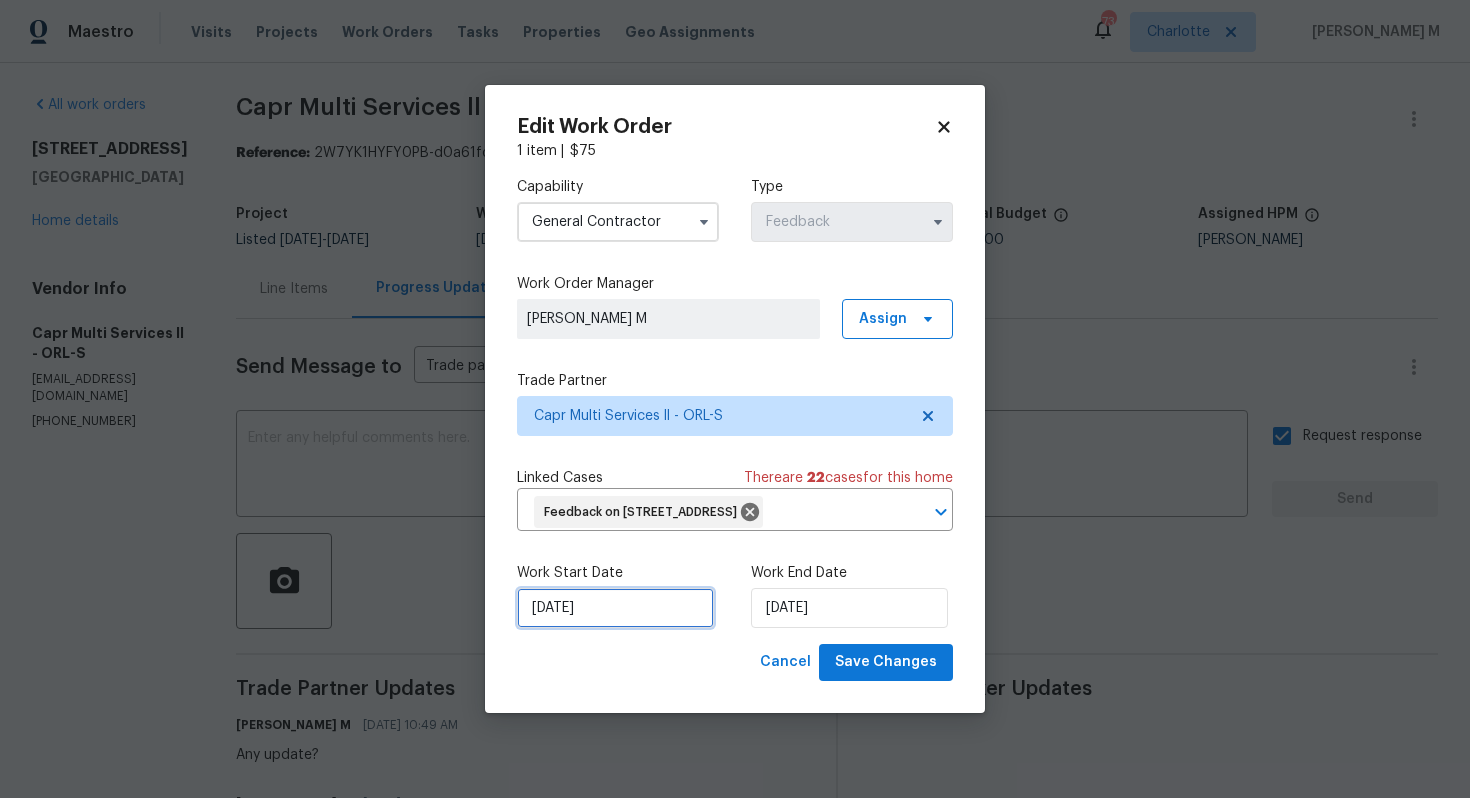 click on "17/07/2025" at bounding box center (615, 608) 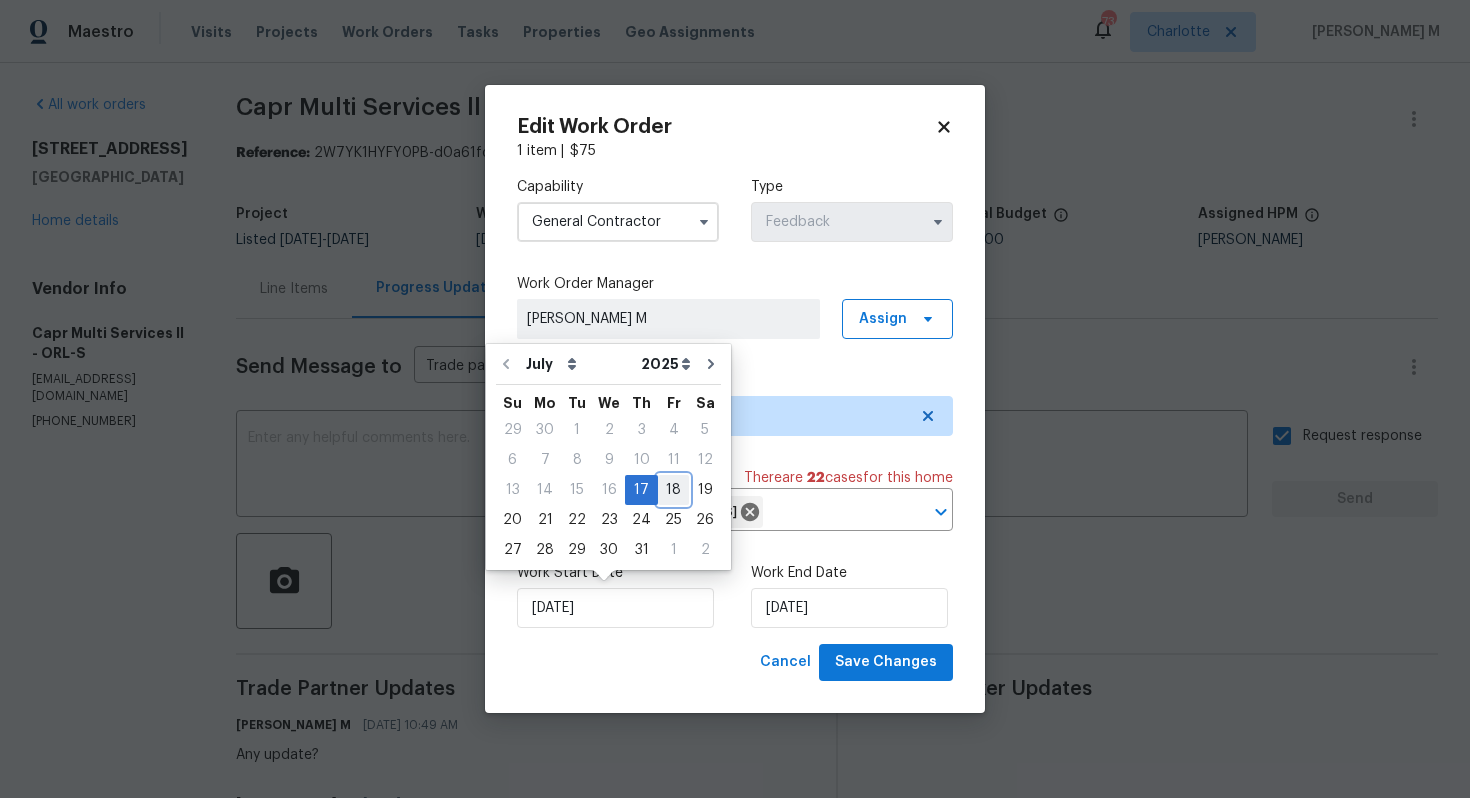 click on "18" at bounding box center (673, 490) 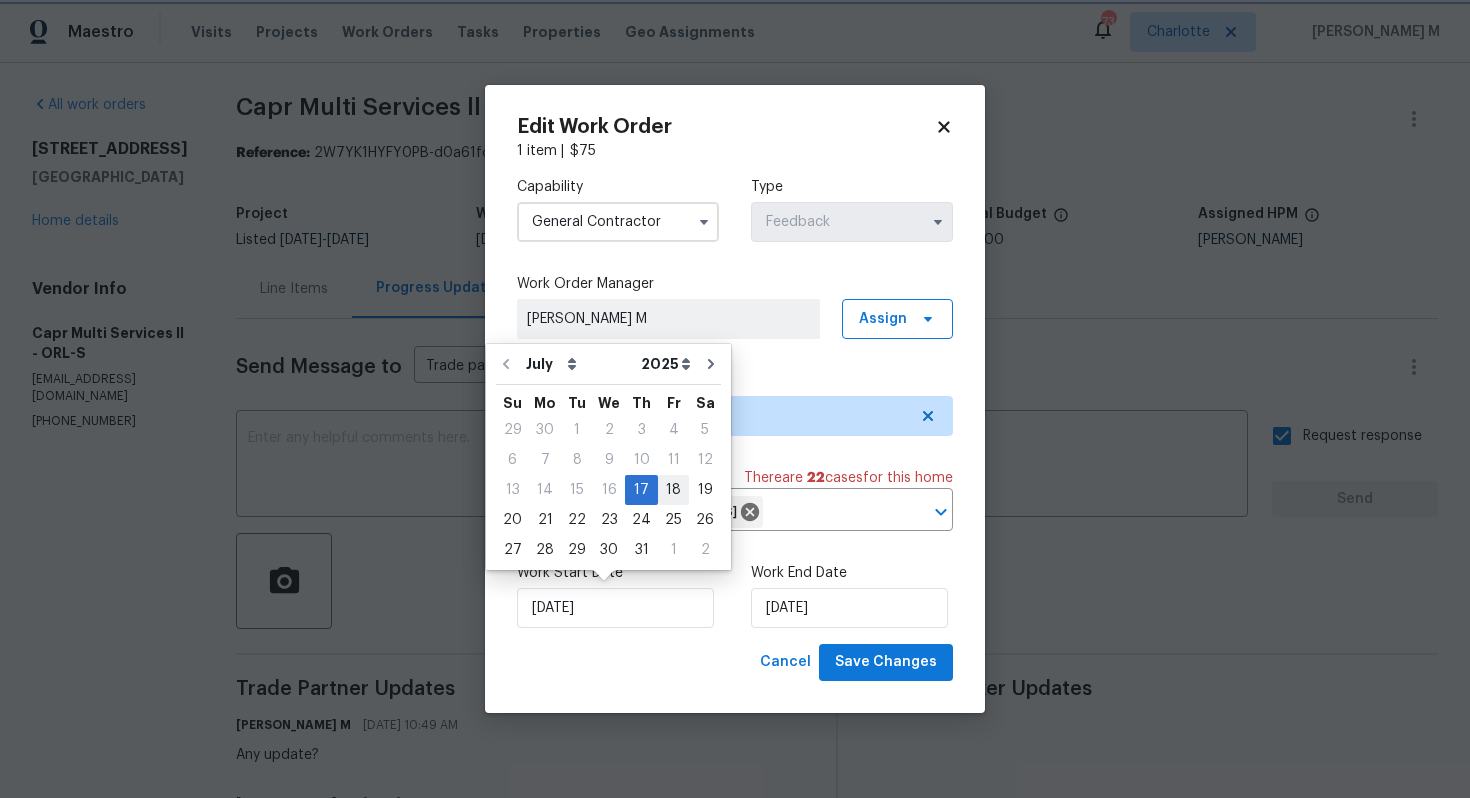 type on "18/07/2025" 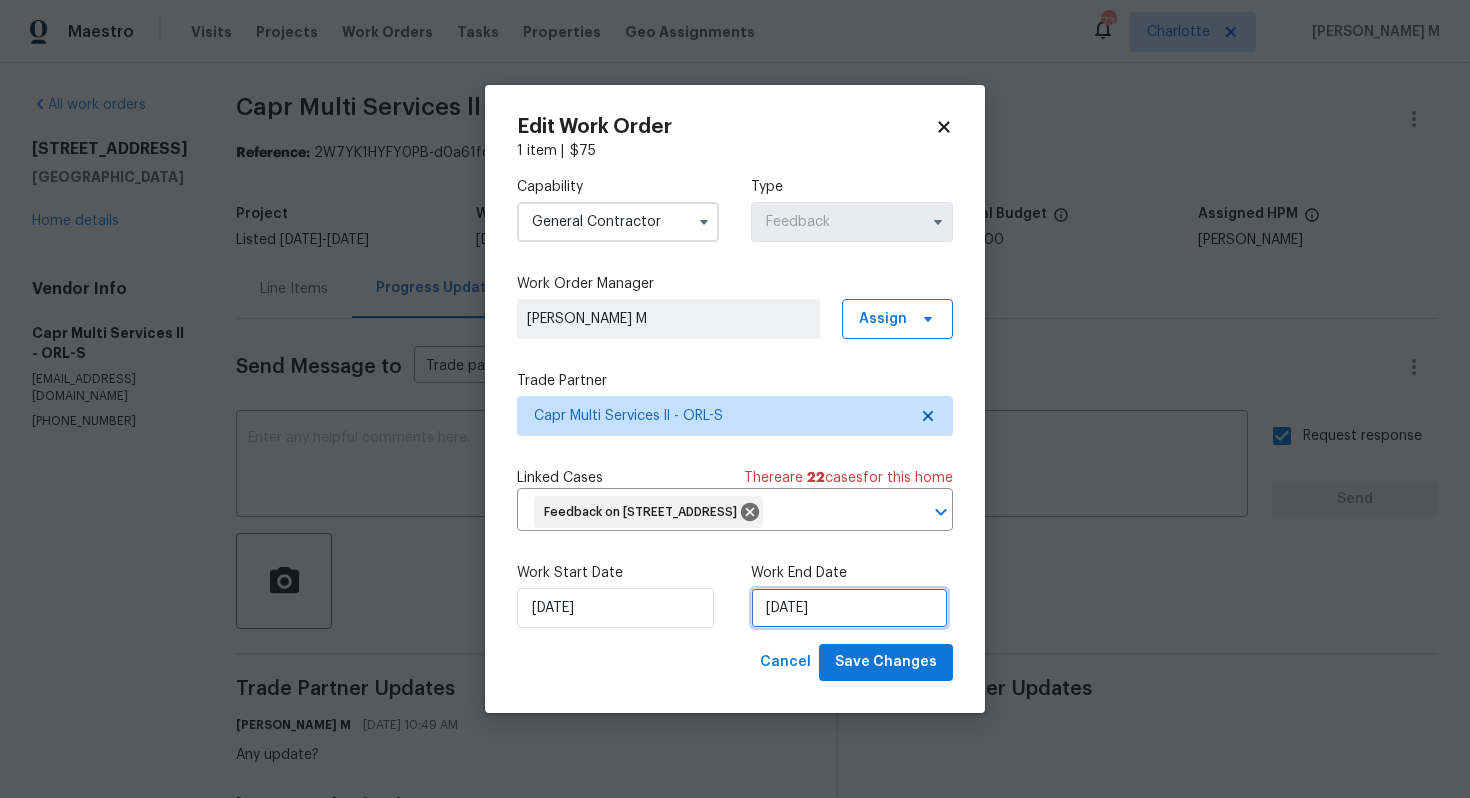 click on "21/07/2025" at bounding box center [849, 608] 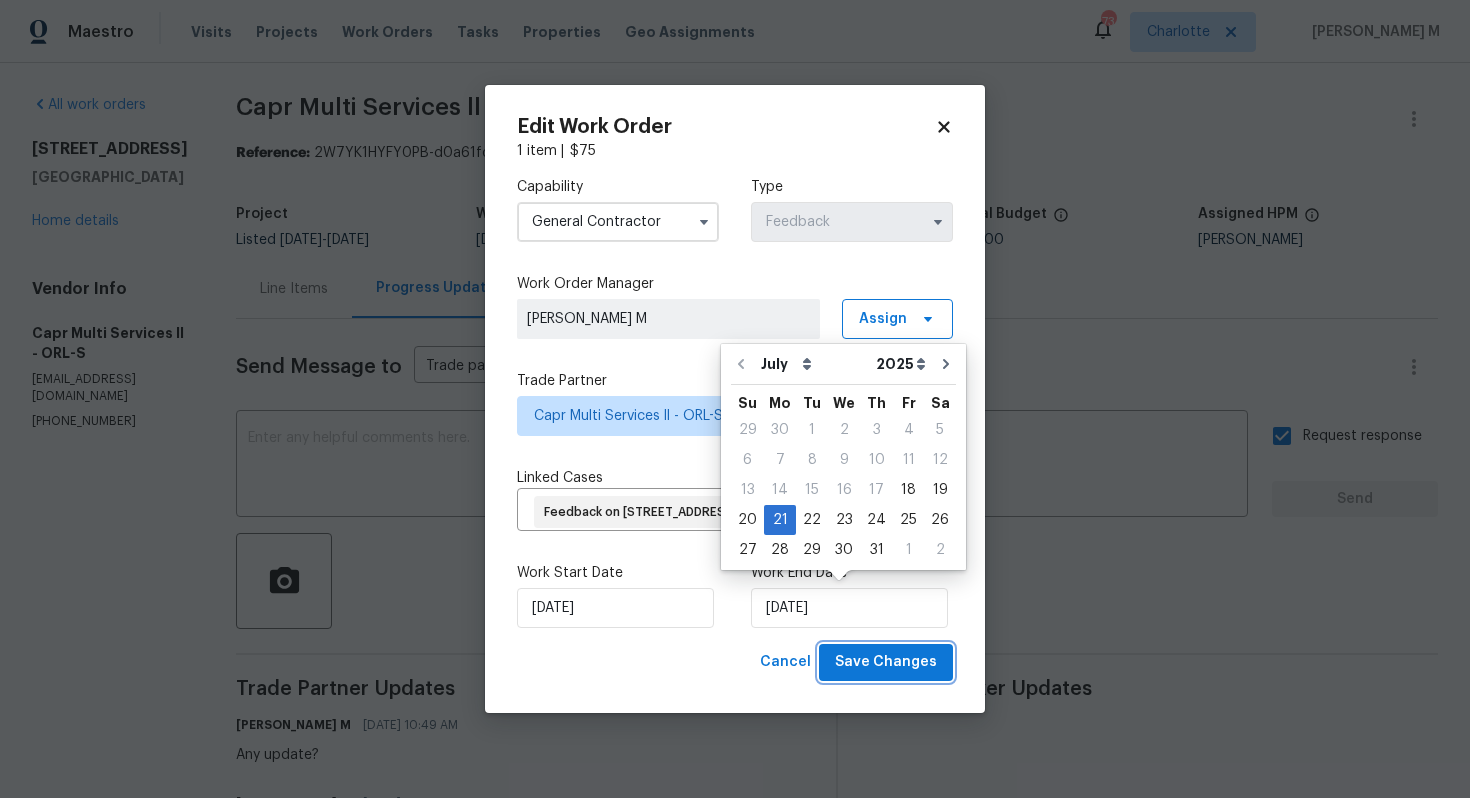 click on "Save Changes" at bounding box center [886, 662] 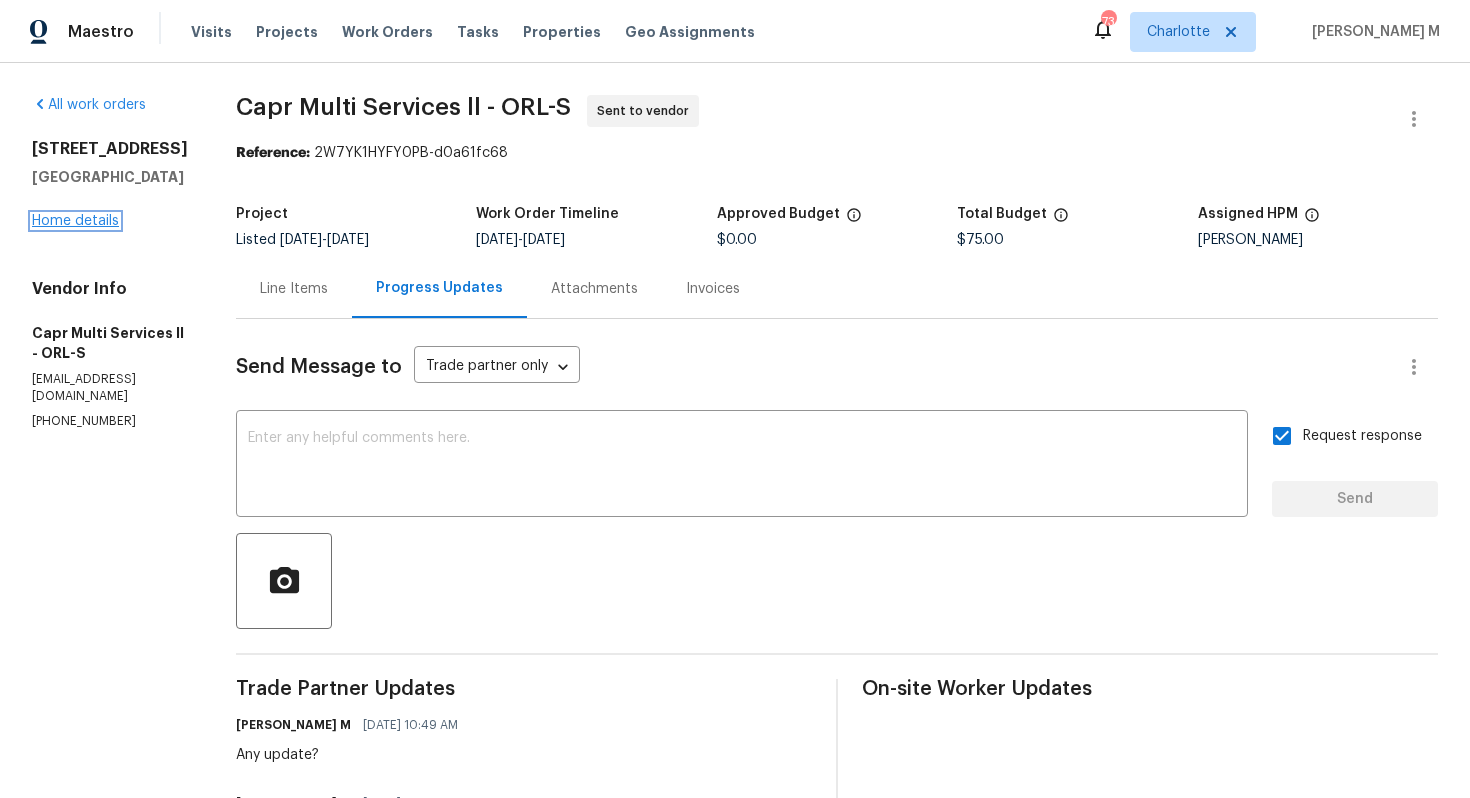 click on "Home details" at bounding box center (75, 221) 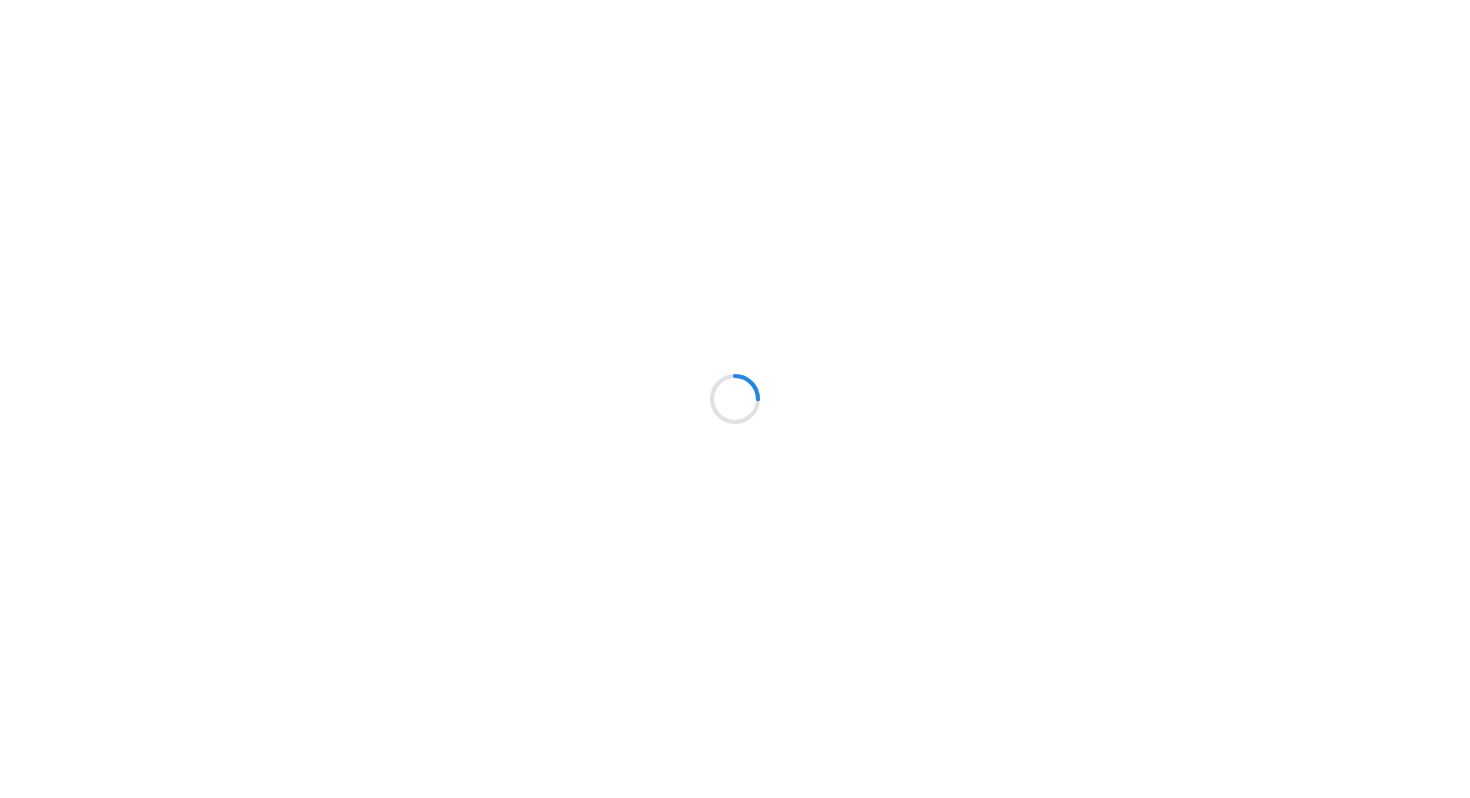 scroll, scrollTop: 0, scrollLeft: 0, axis: both 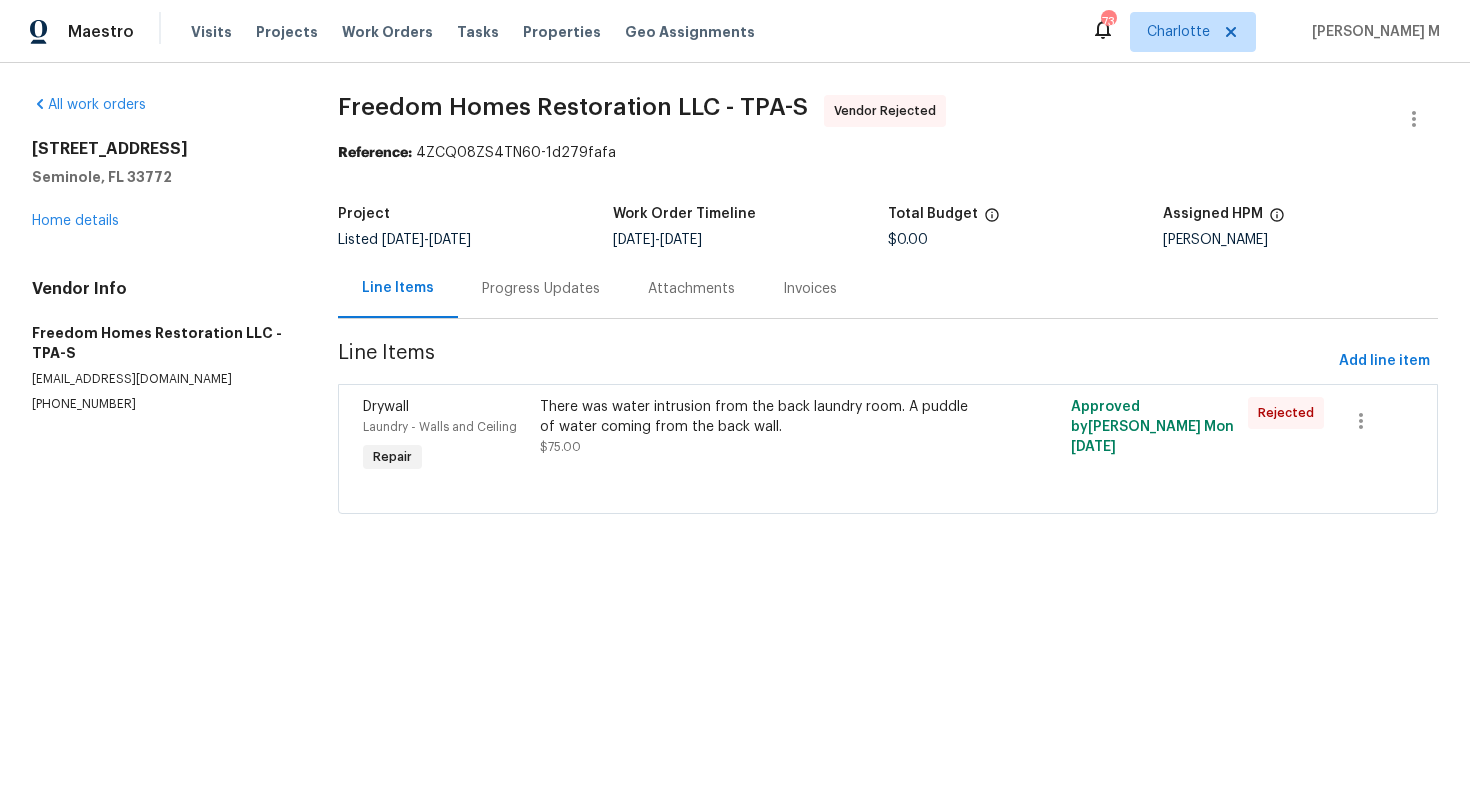 click on "Progress Updates" at bounding box center [541, 289] 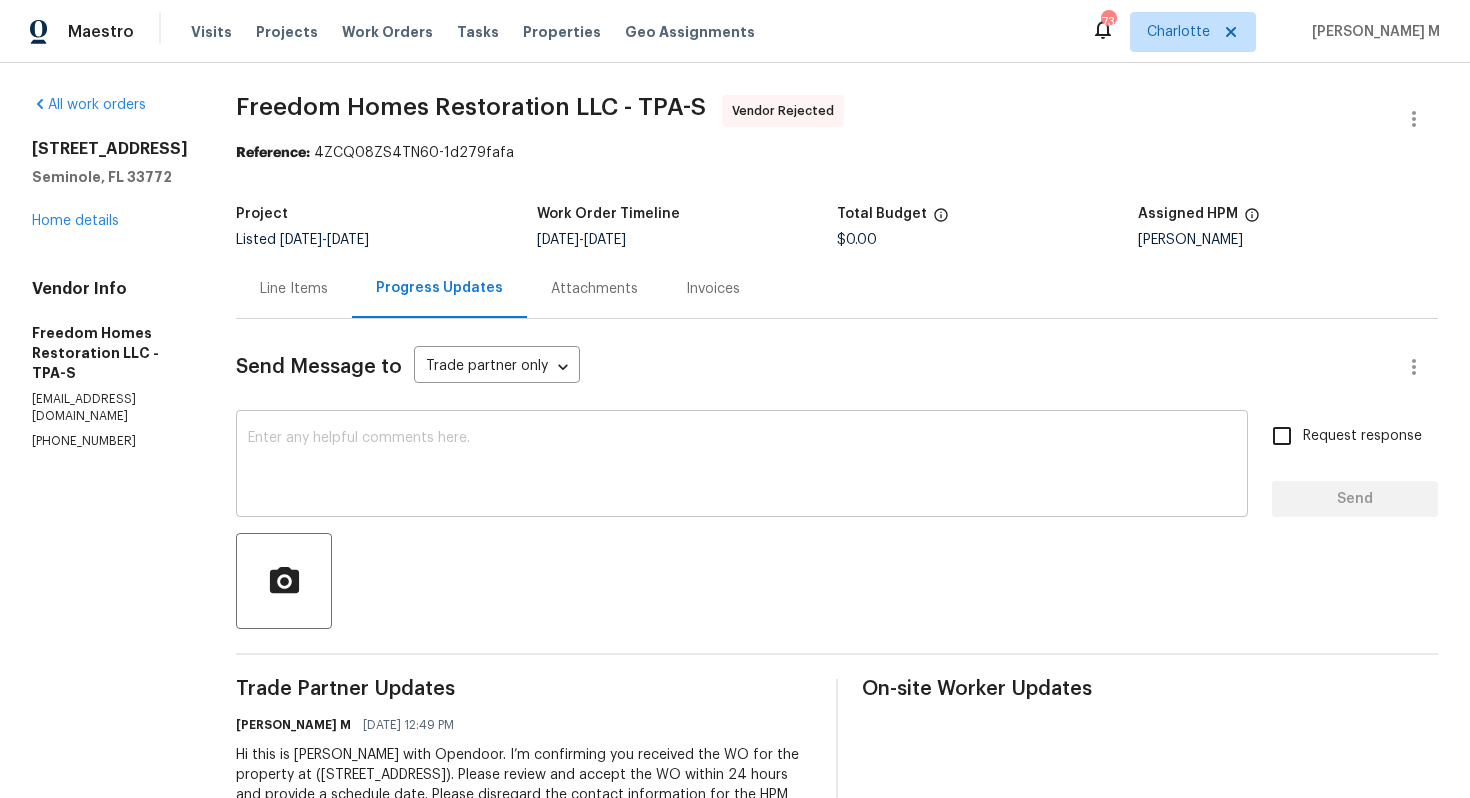 scroll, scrollTop: 53, scrollLeft: 0, axis: vertical 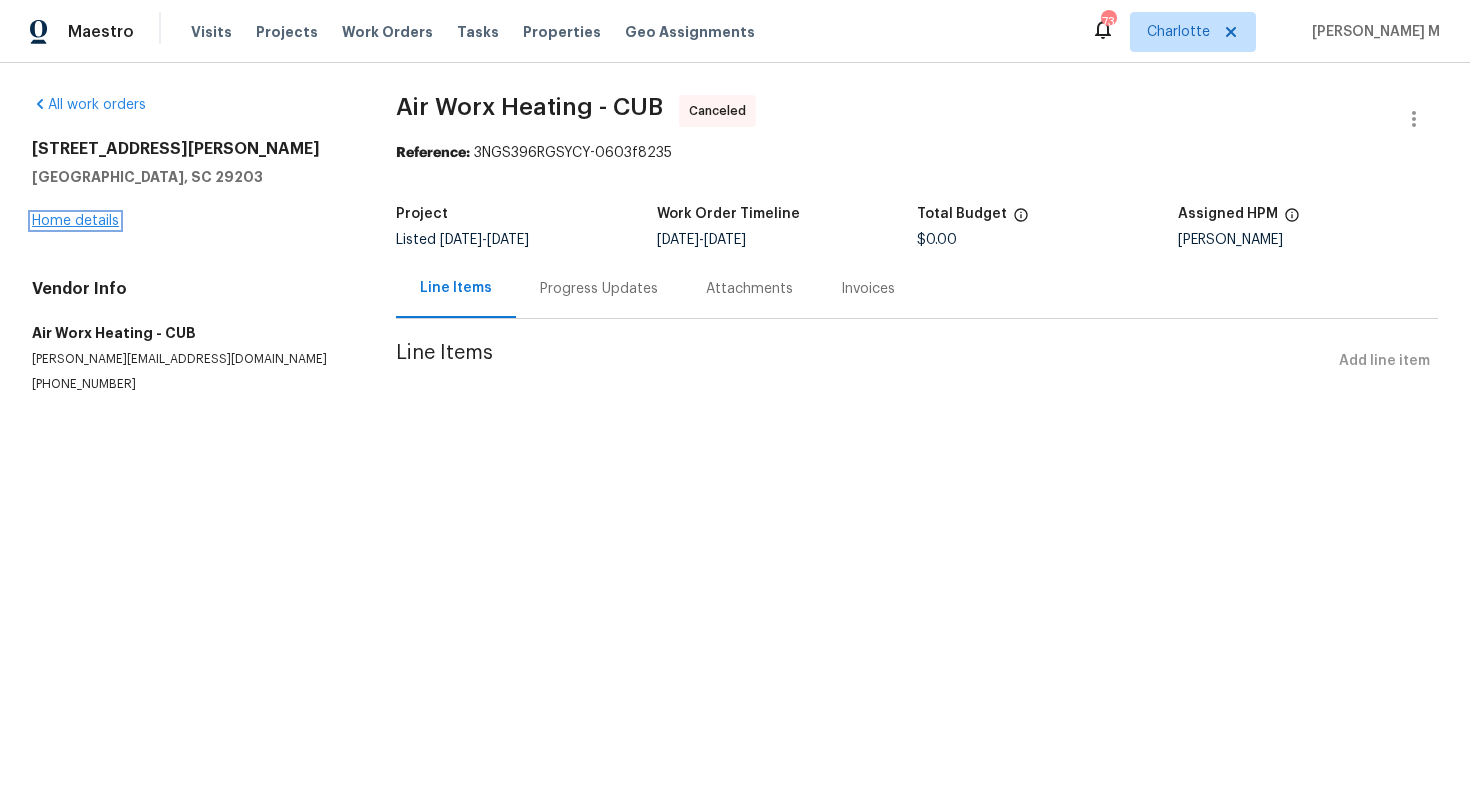 click on "Home details" at bounding box center [75, 221] 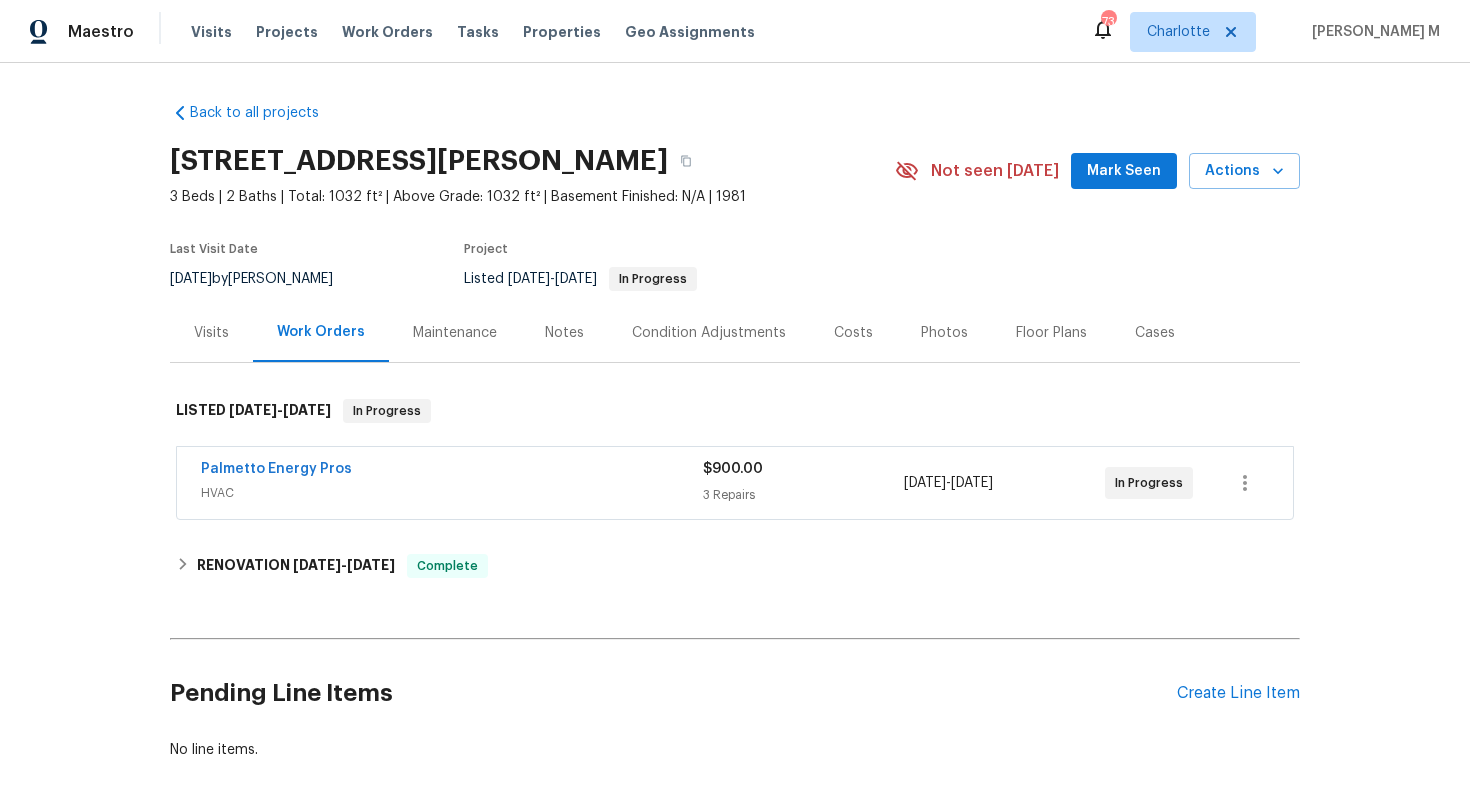 click on "Palmetto Energy Pros" at bounding box center (452, 471) 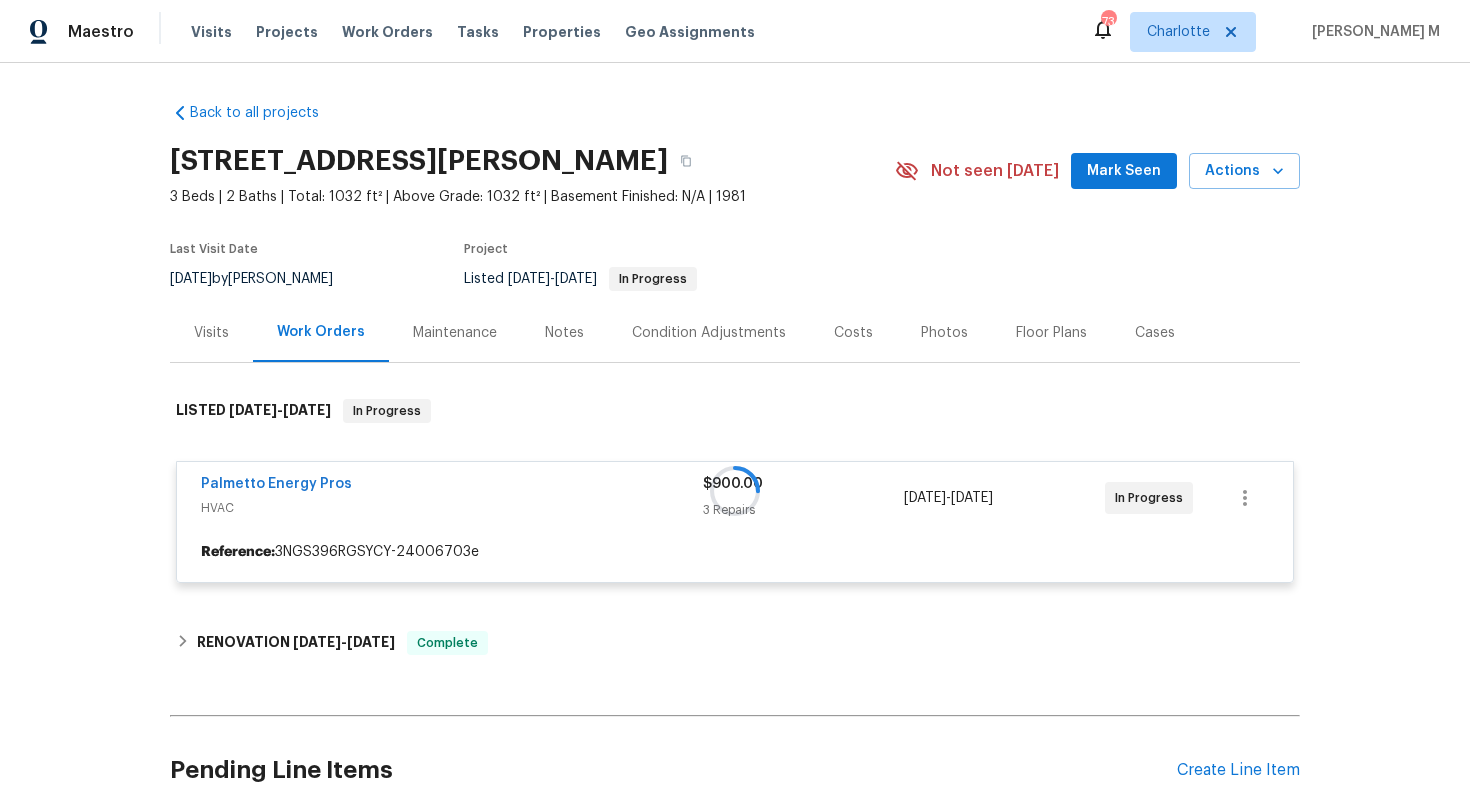 click at bounding box center (735, 491) 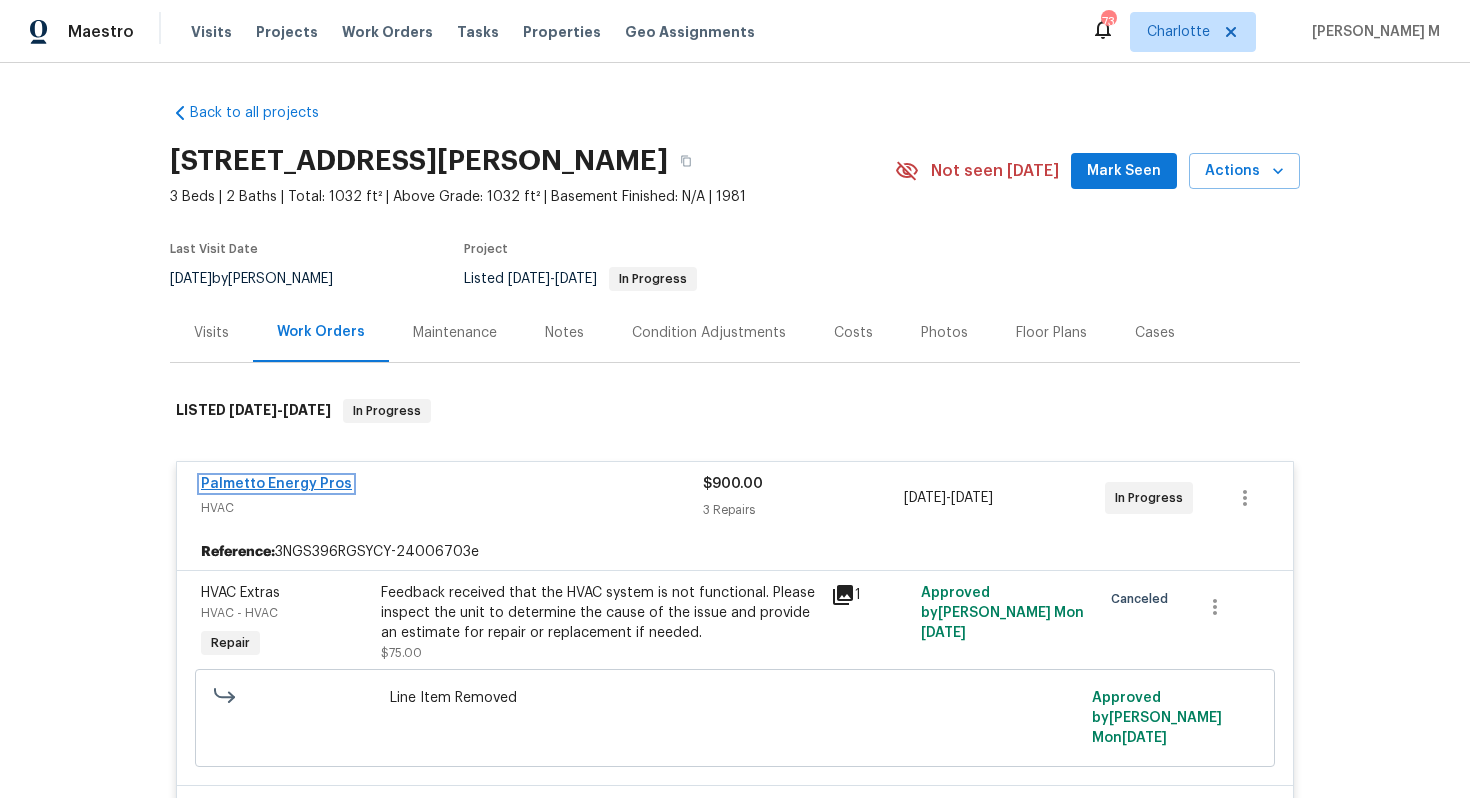 click on "Palmetto Energy Pros" at bounding box center [276, 484] 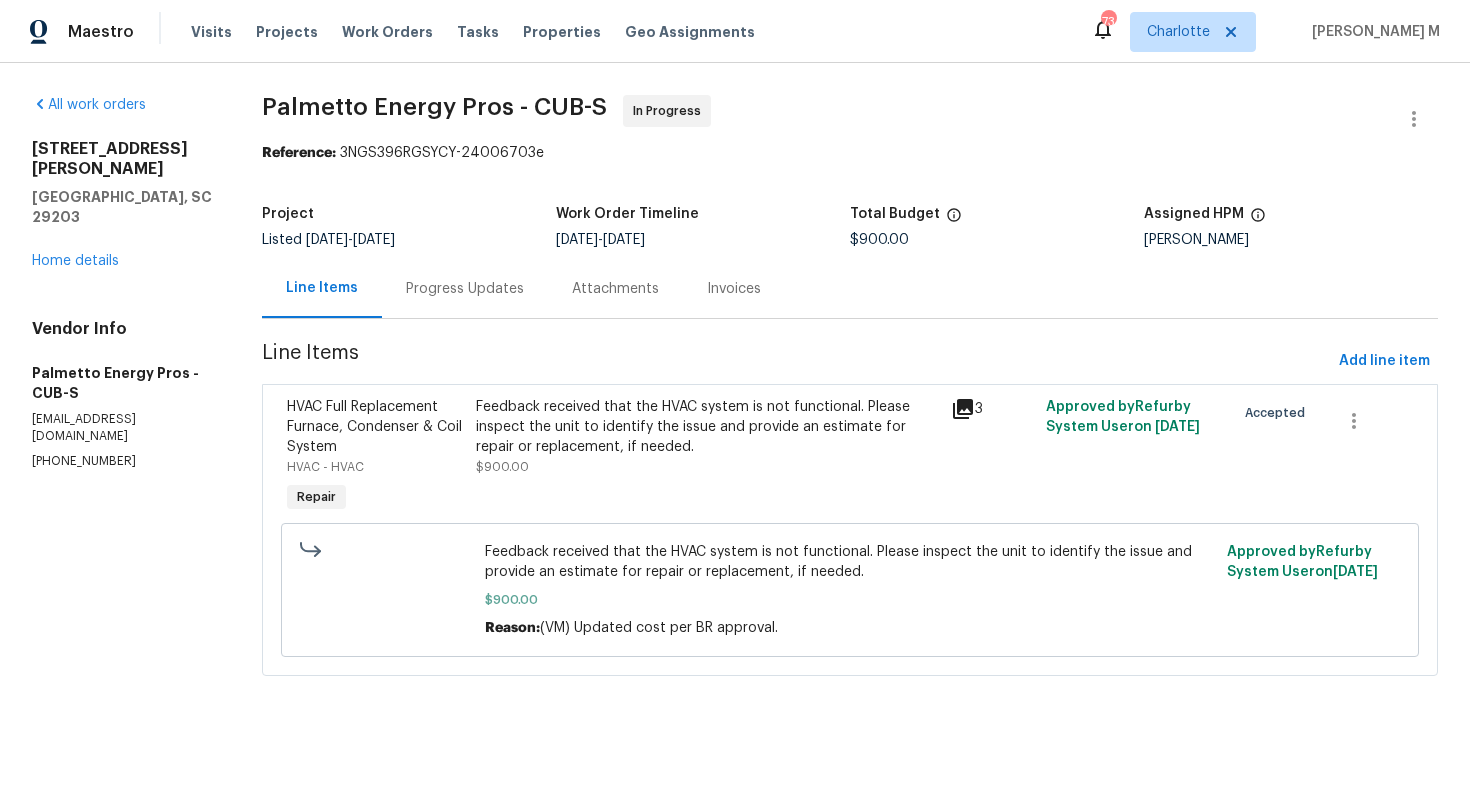click on "Line Items Progress Updates Attachments Invoices" at bounding box center [850, 289] 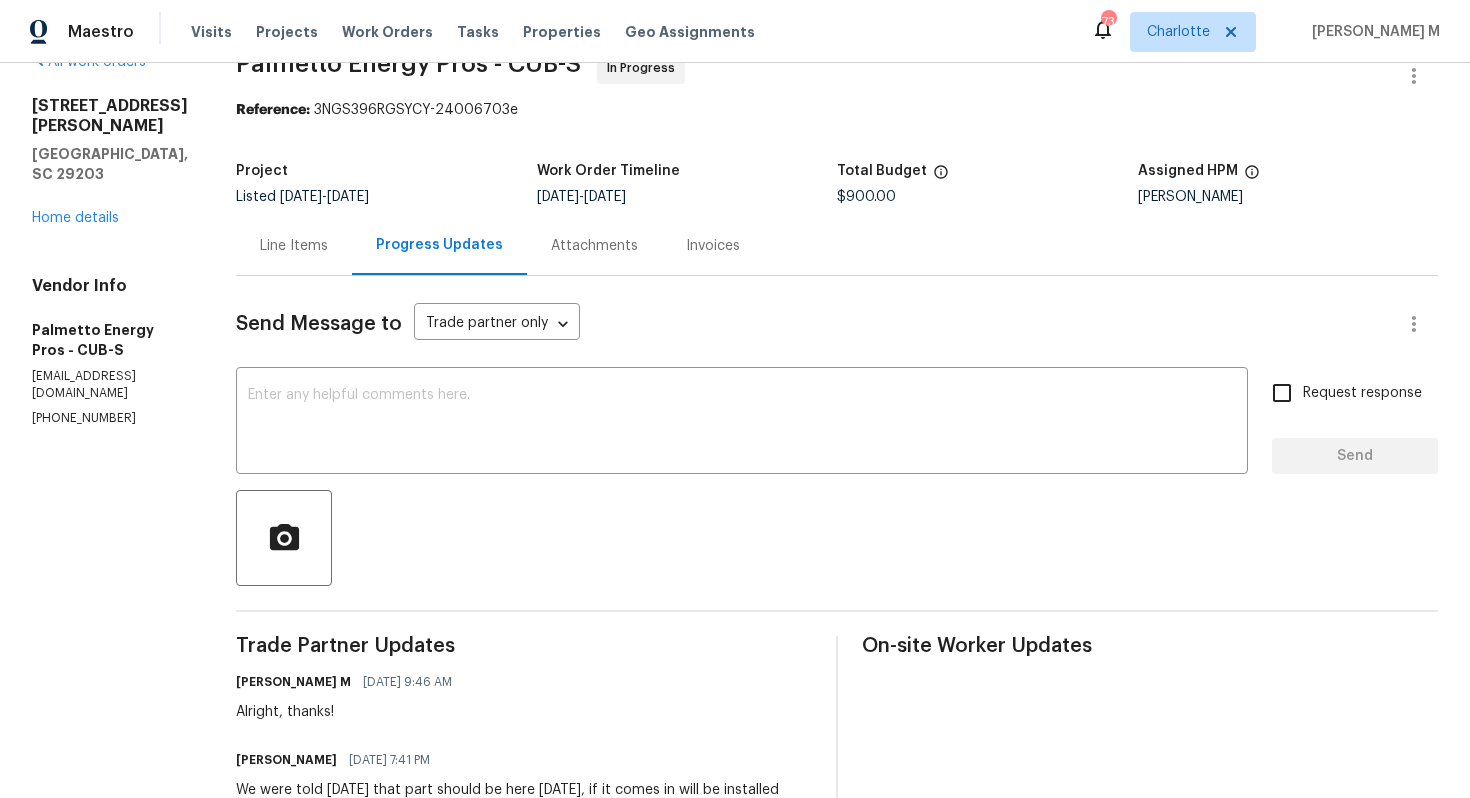 scroll, scrollTop: 0, scrollLeft: 0, axis: both 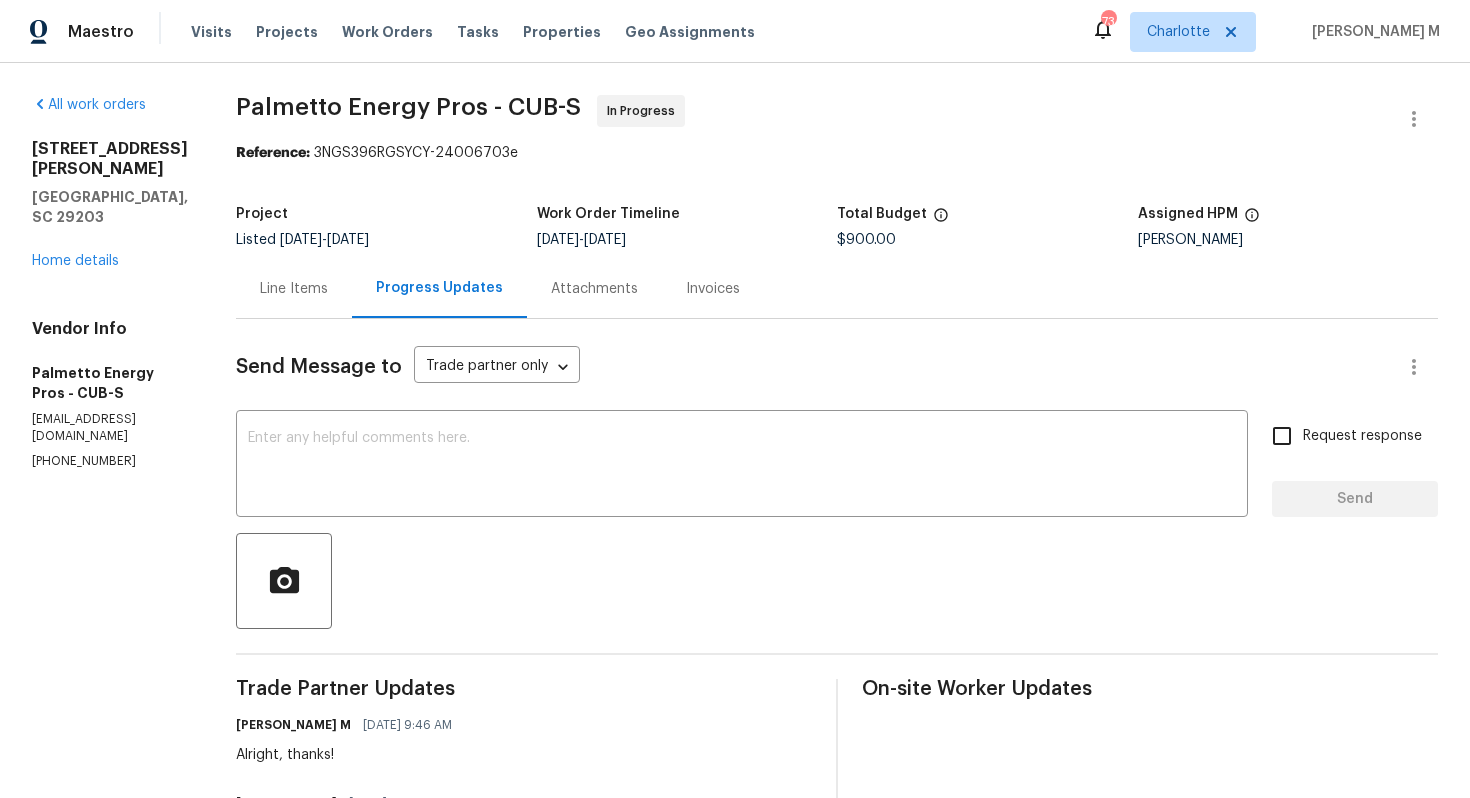 click on "Palmetto Energy Pros - CUB-S In Progress" at bounding box center [813, 119] 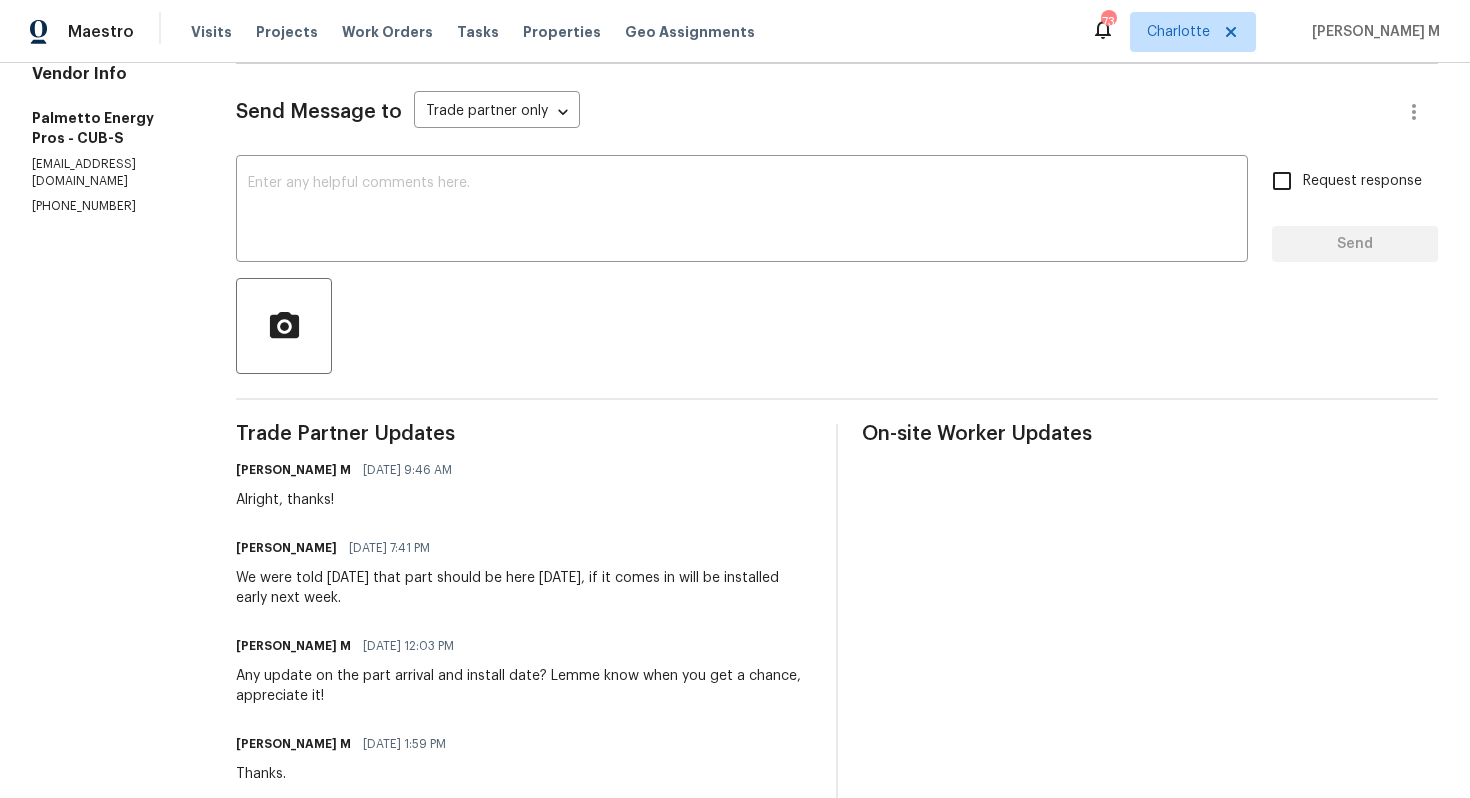 scroll, scrollTop: 256, scrollLeft: 0, axis: vertical 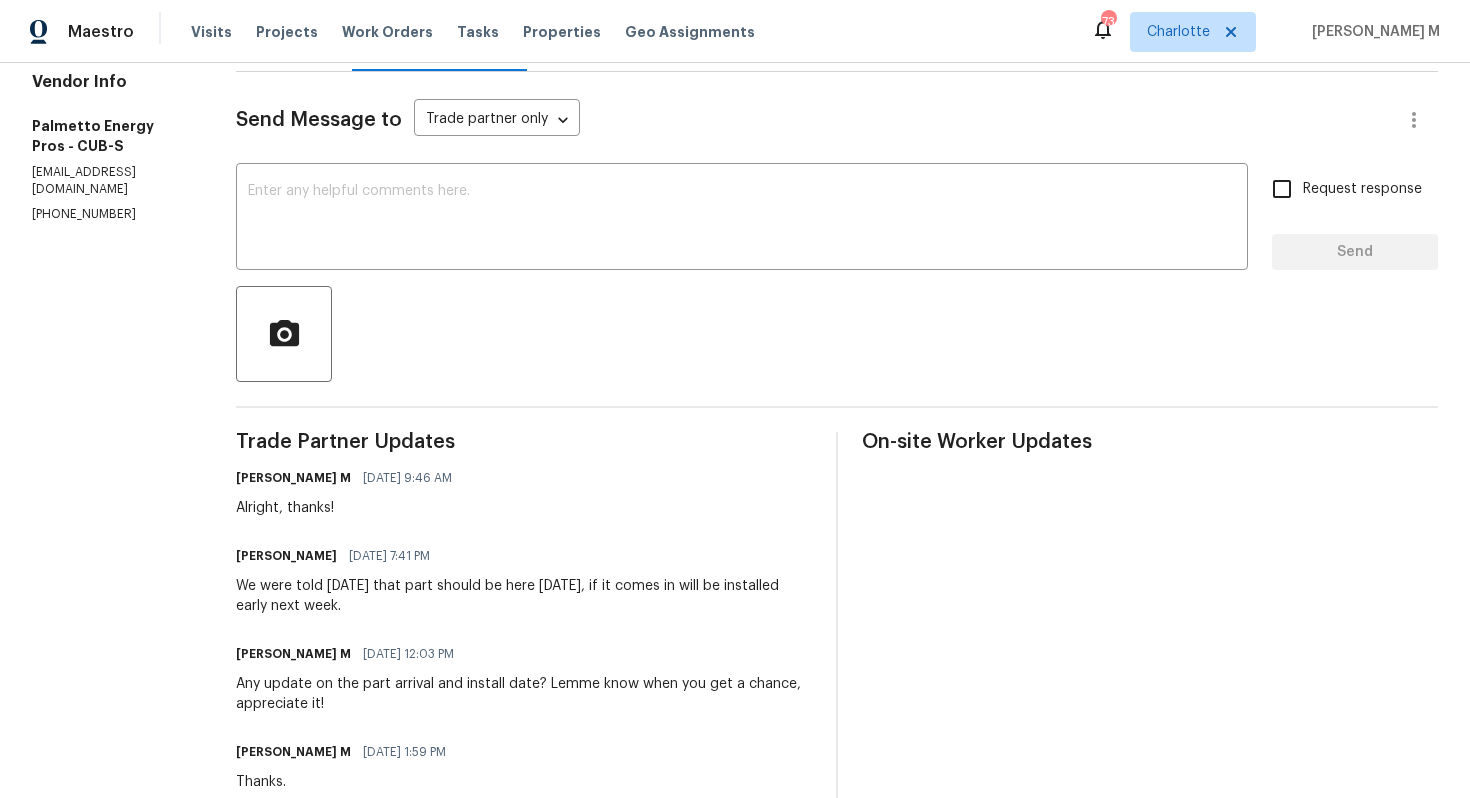 click on "We were told [DATE] that part should be here [DATE], if it comes in will be installed early next week." at bounding box center [524, 596] 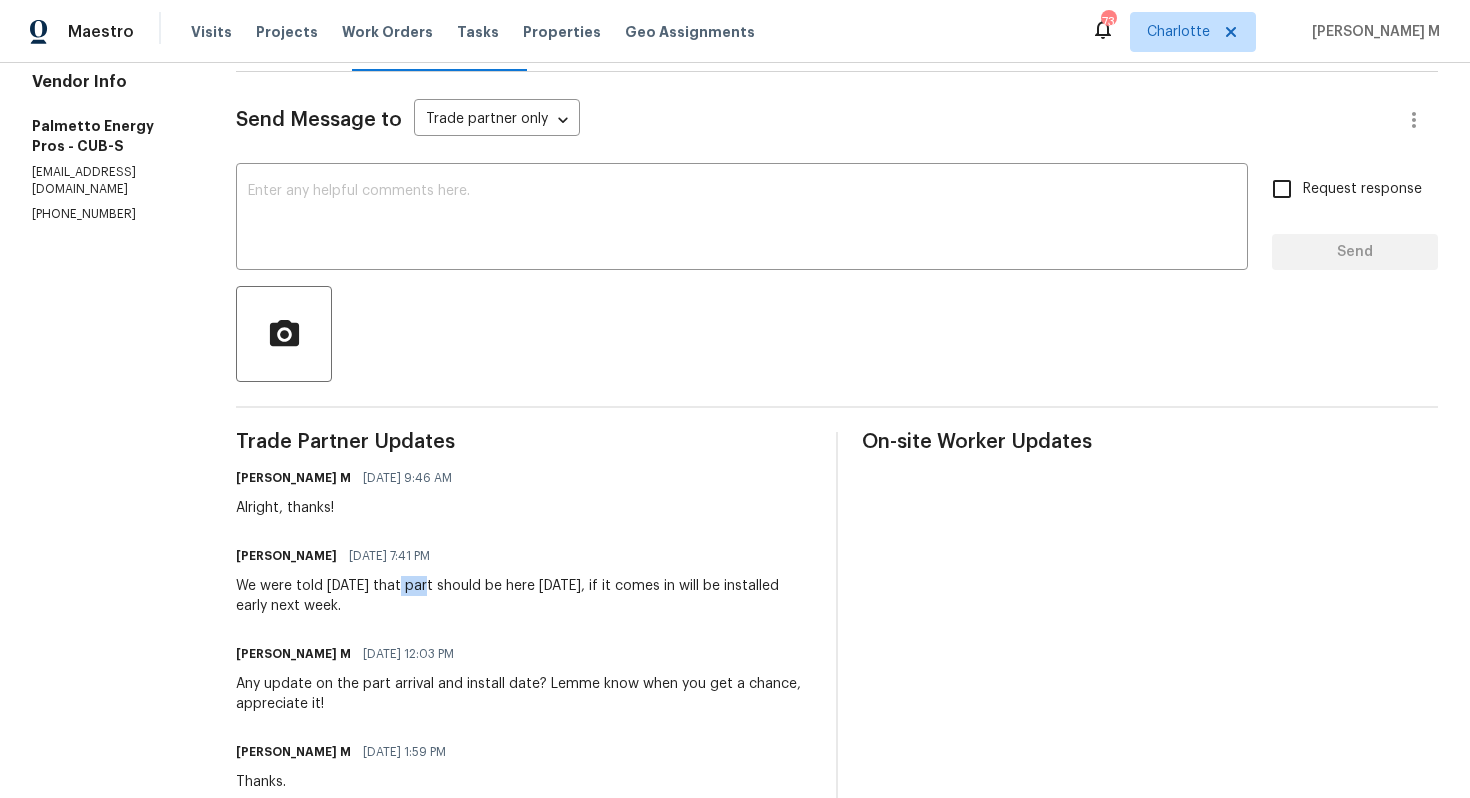 click on "We were told [DATE] that part should be here [DATE], if it comes in will be installed early next week." at bounding box center (524, 596) 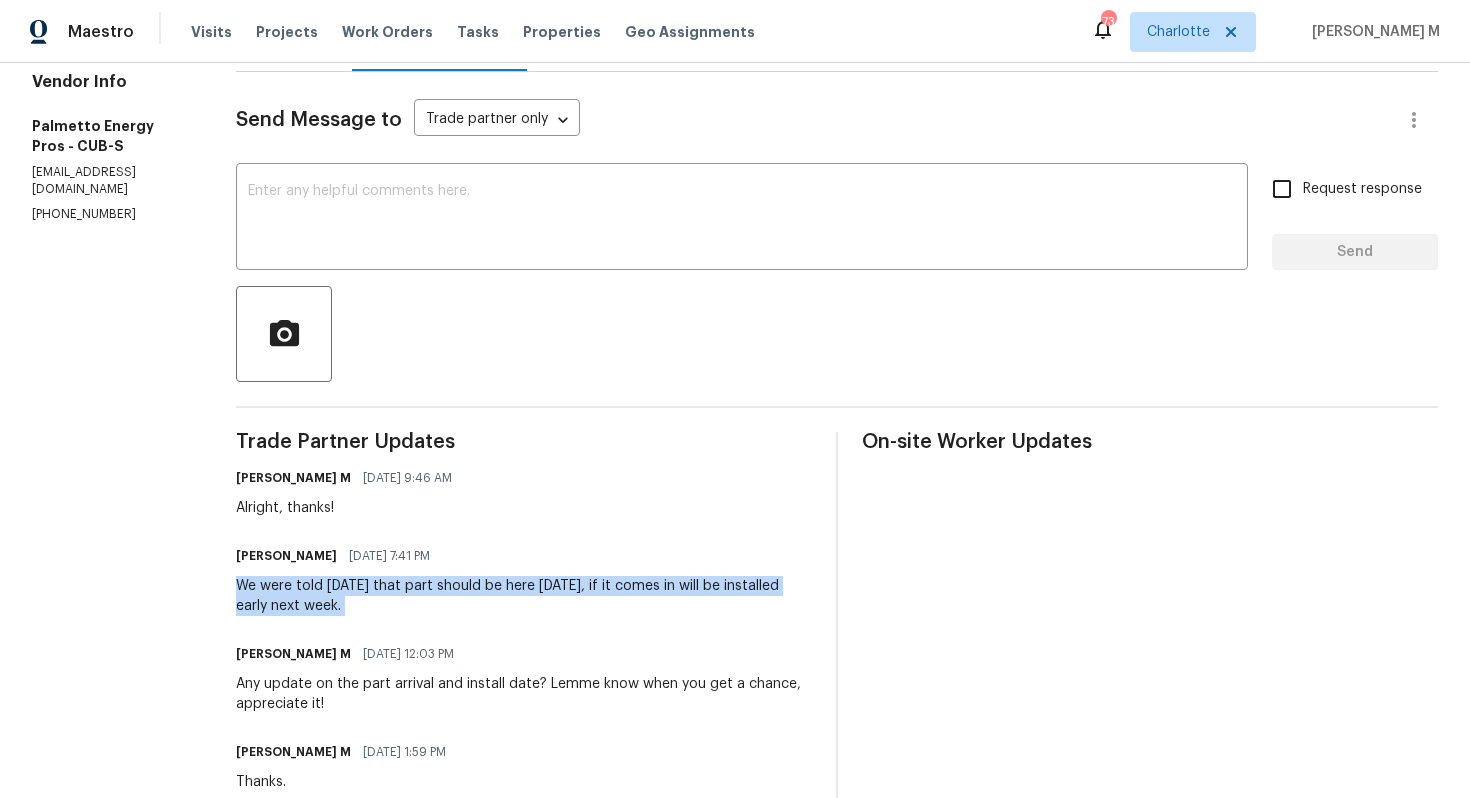 click on "We were told [DATE] that part should be here [DATE], if it comes in will be installed early next week." at bounding box center (524, 596) 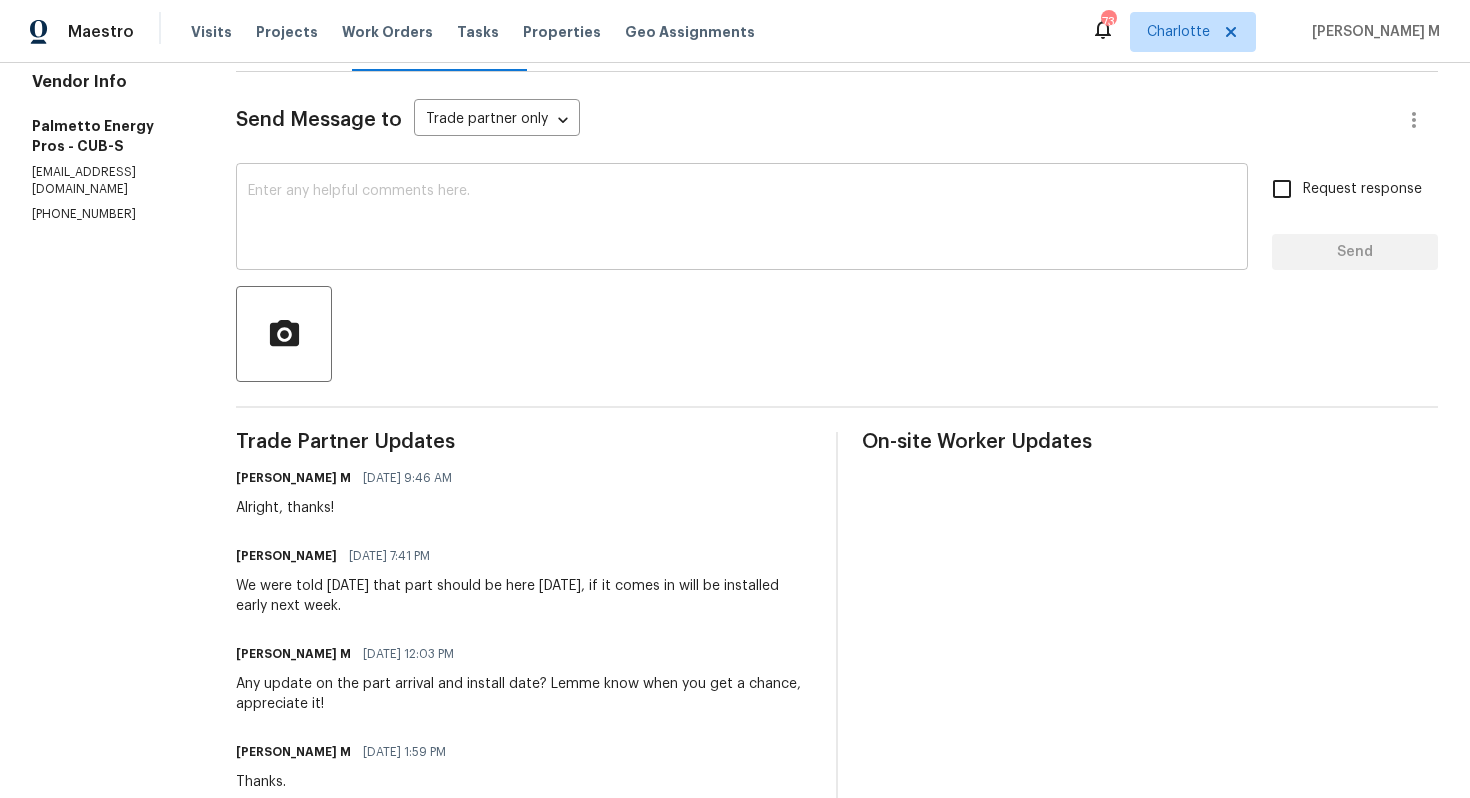 click at bounding box center [742, 219] 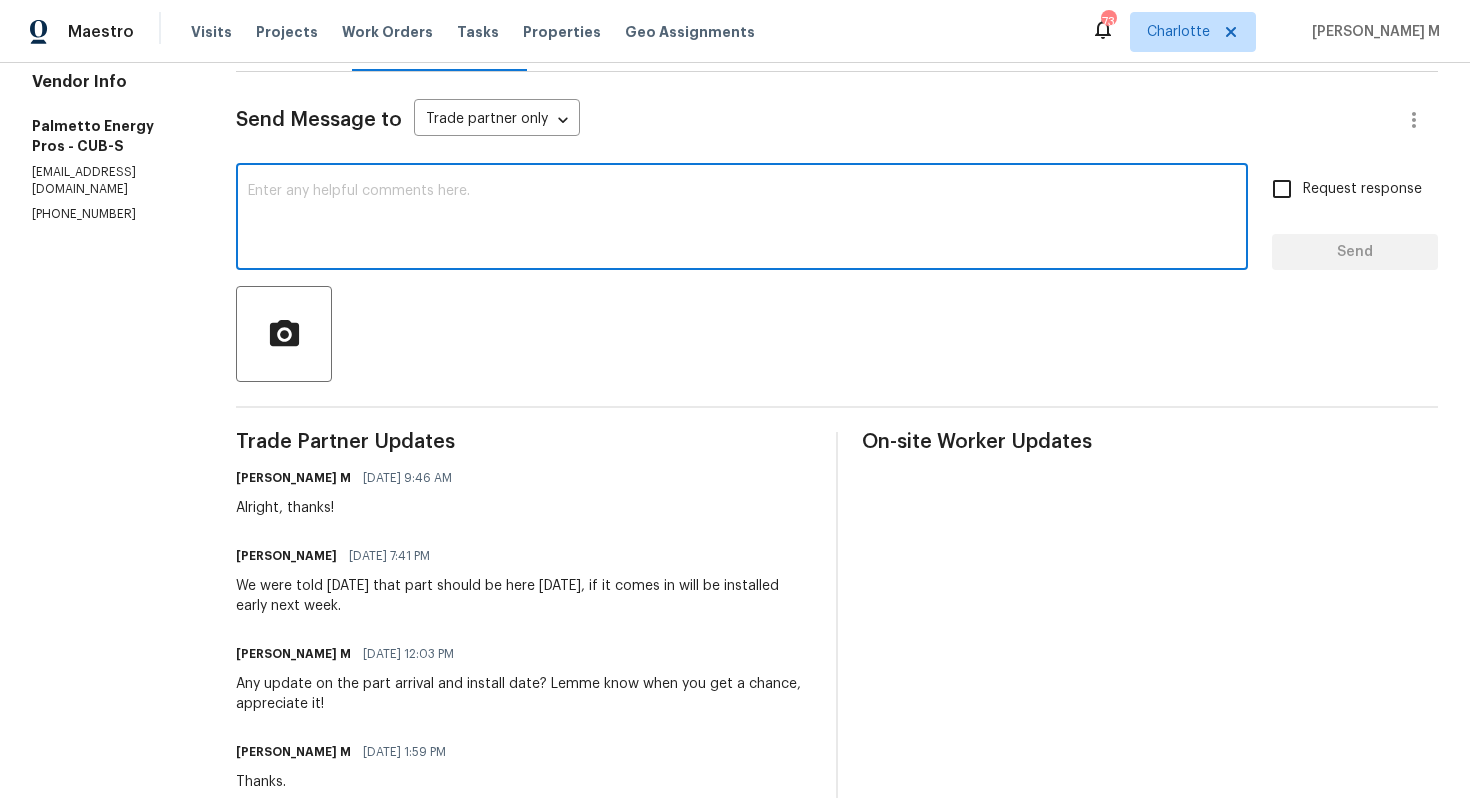 paste on "—just checking in, has it arrived yet?" 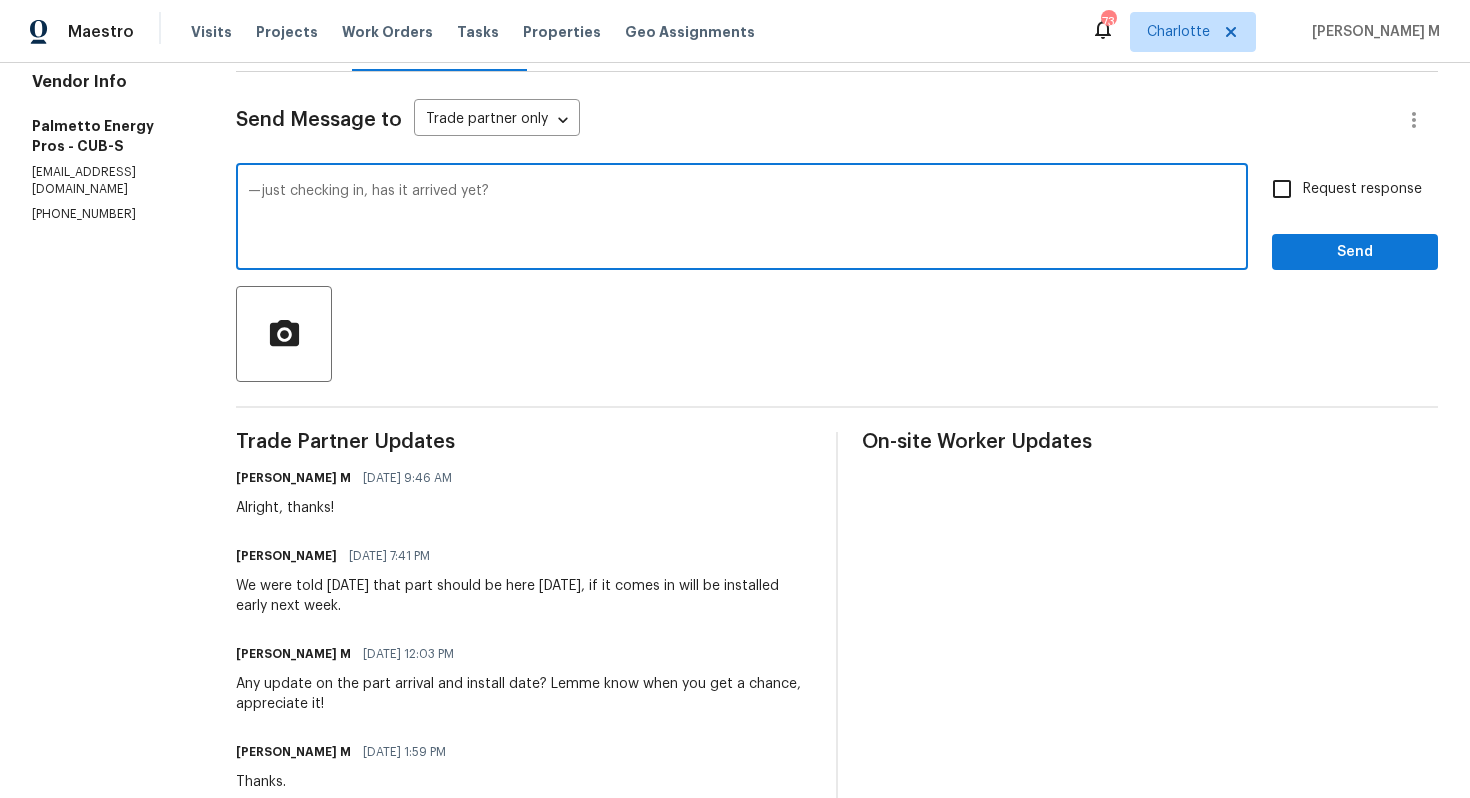 click on "—just checking in, has it arrived yet?" at bounding box center [742, 219] 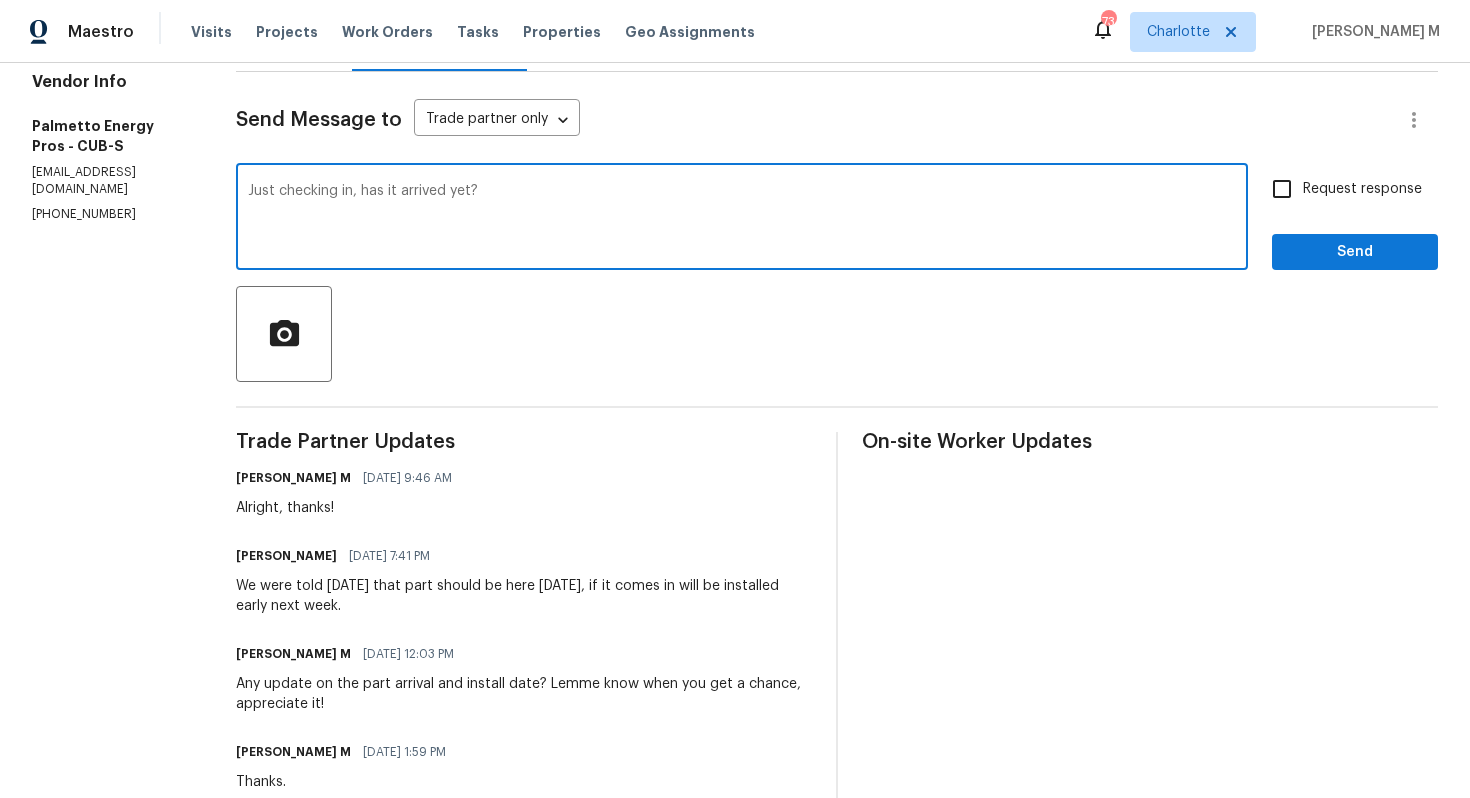click on "Just checking in, has it arrived yet?" at bounding box center [742, 219] 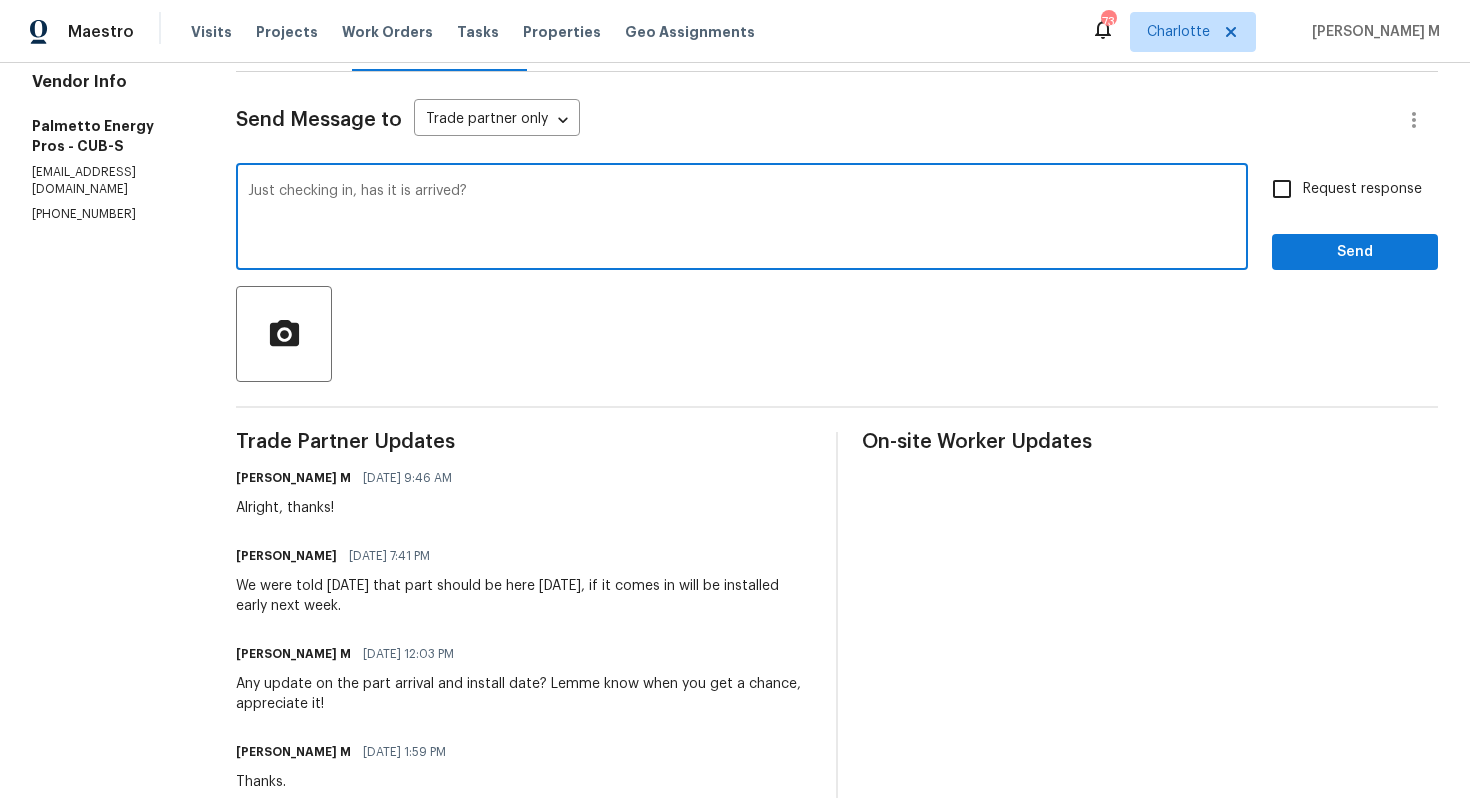click on "Just checking in, has it is arrived?" at bounding box center (742, 219) 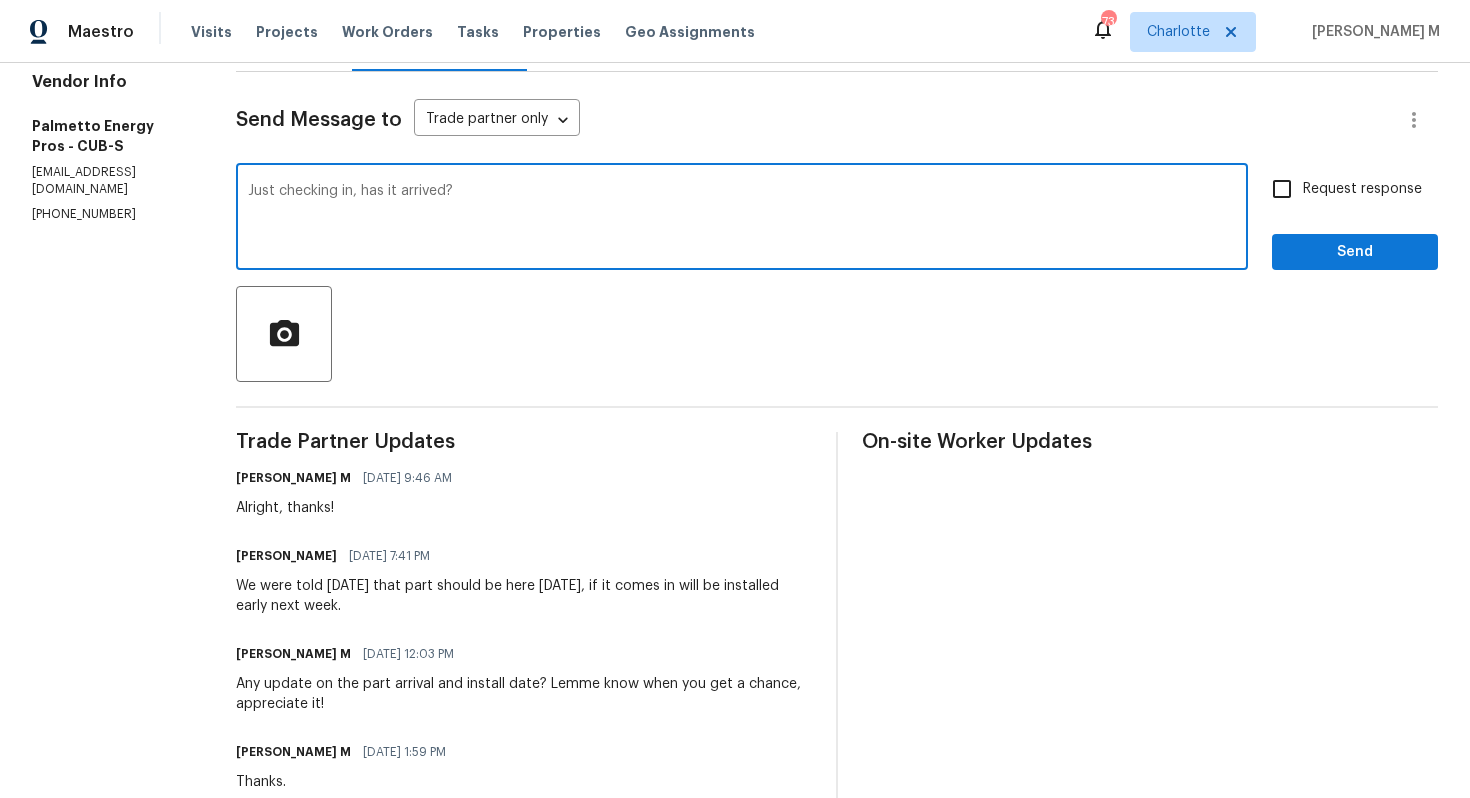 type on "Just checking in, has it arrived?" 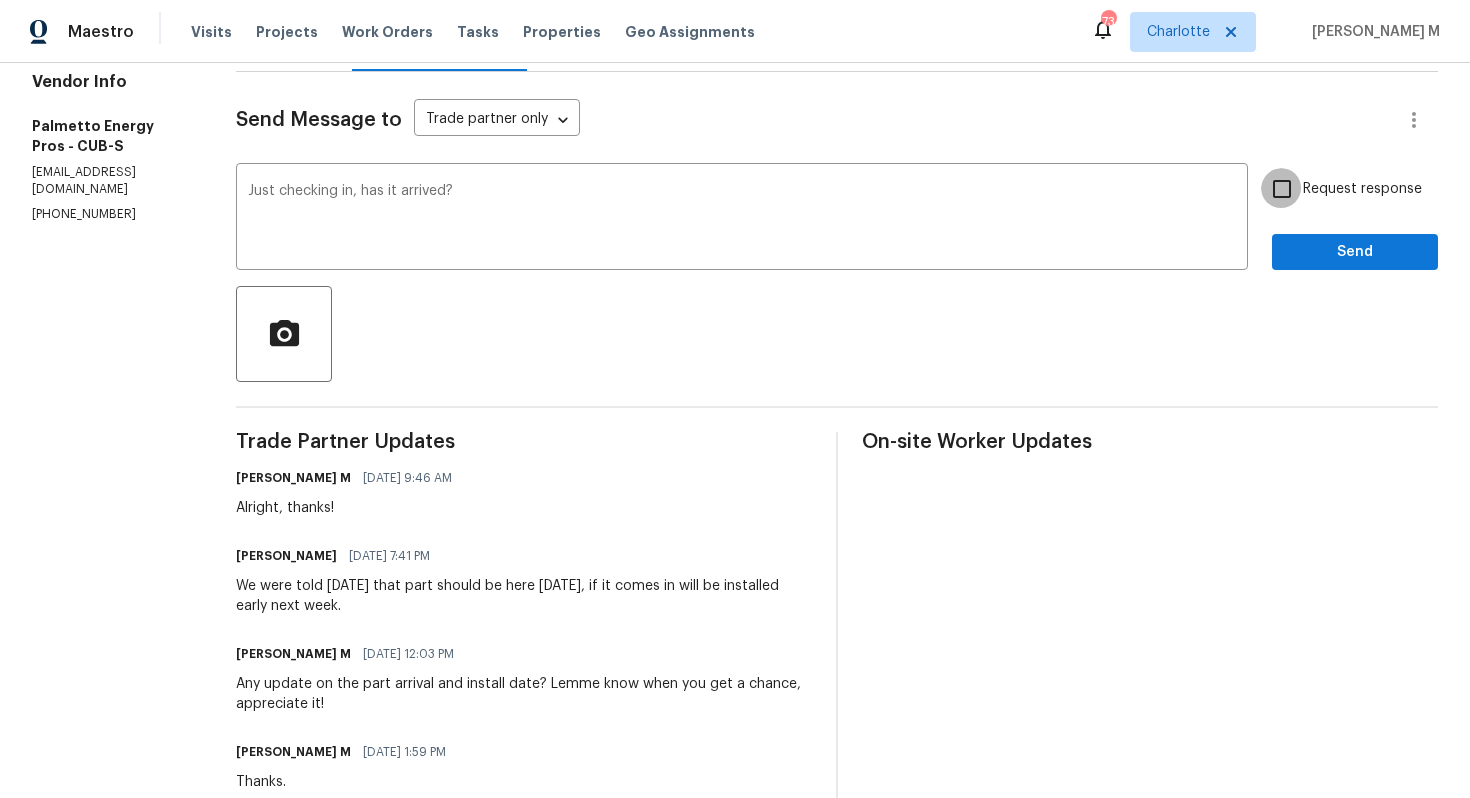 click on "Request response" at bounding box center (1282, 189) 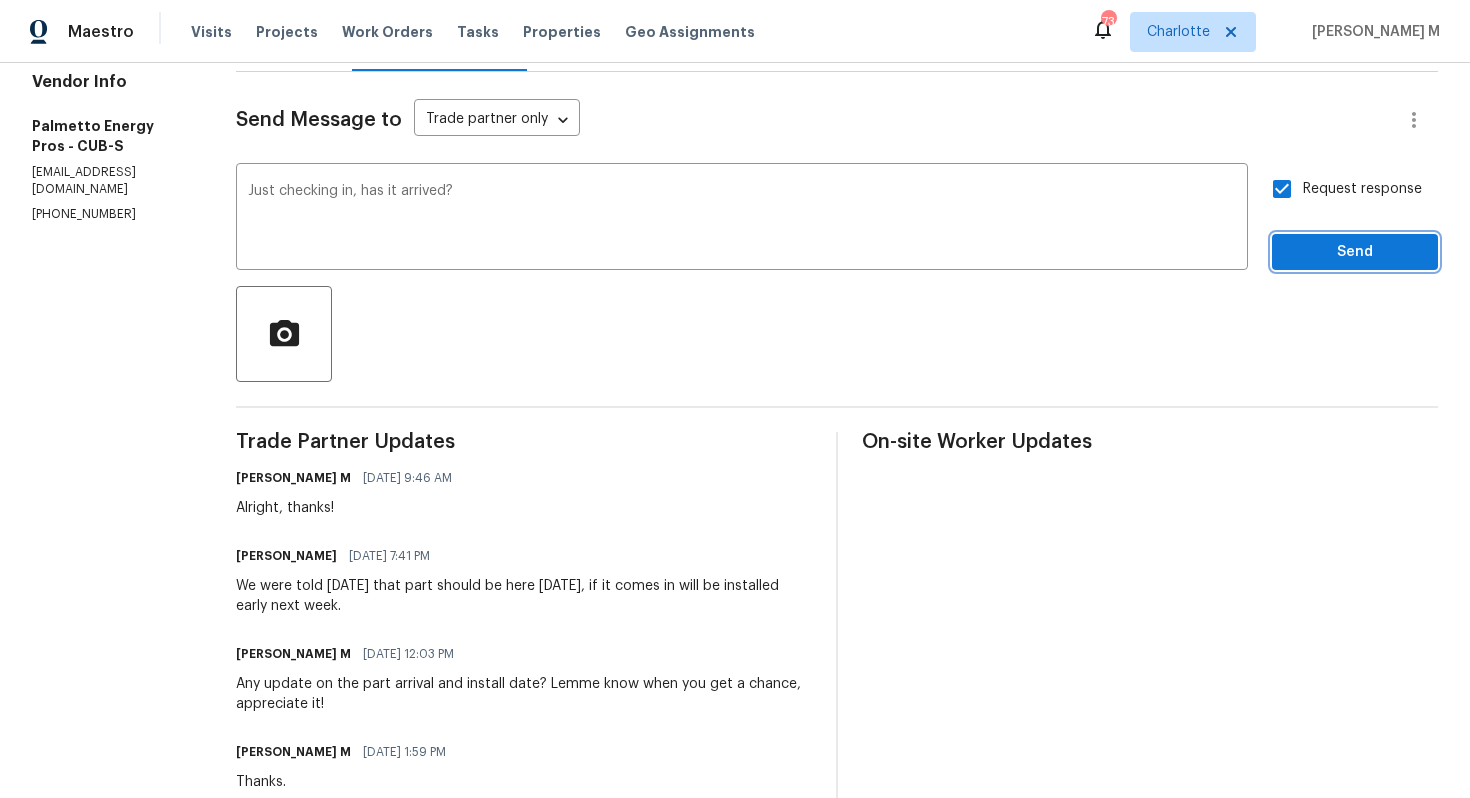 click on "Send" at bounding box center [1355, 252] 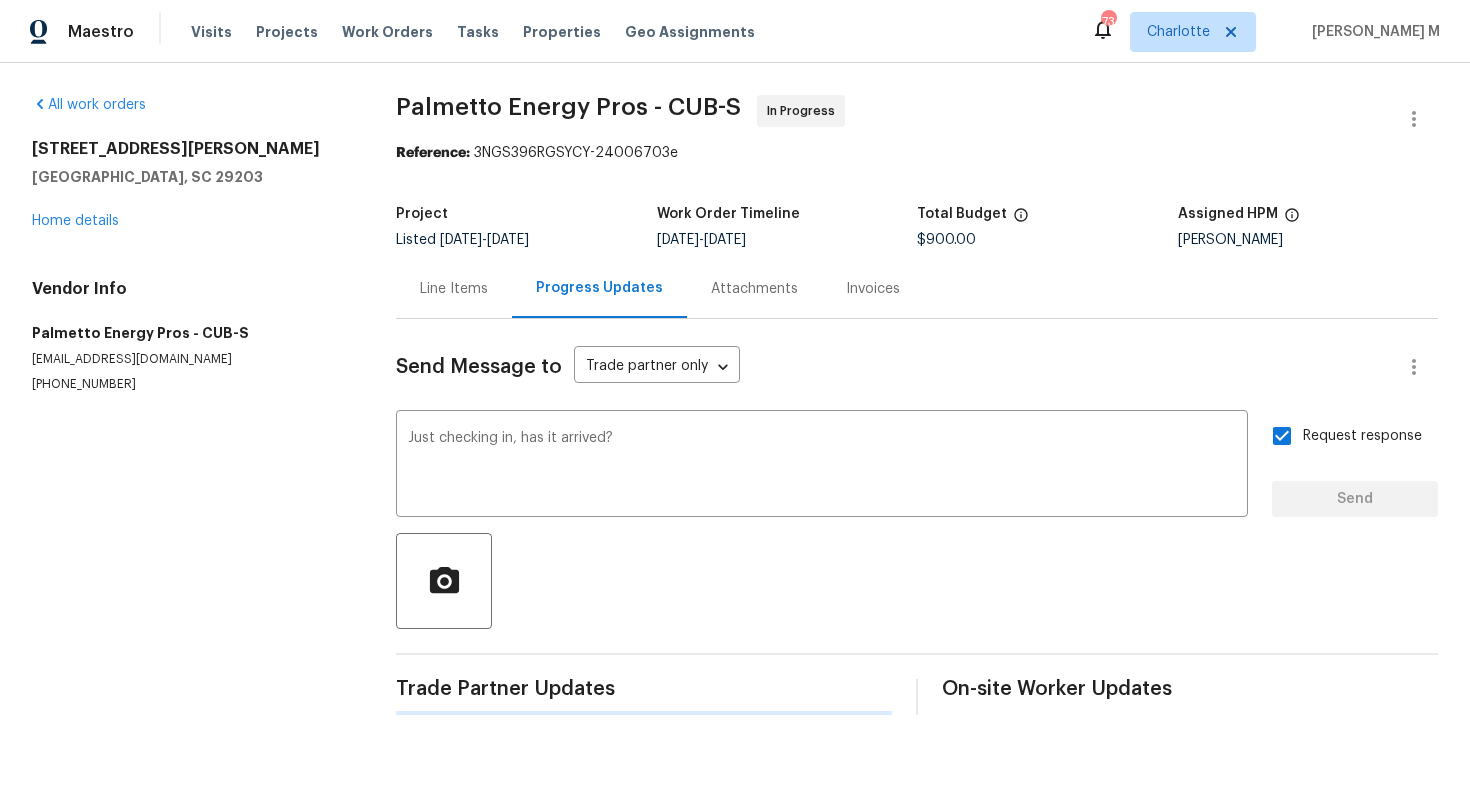 scroll, scrollTop: 0, scrollLeft: 0, axis: both 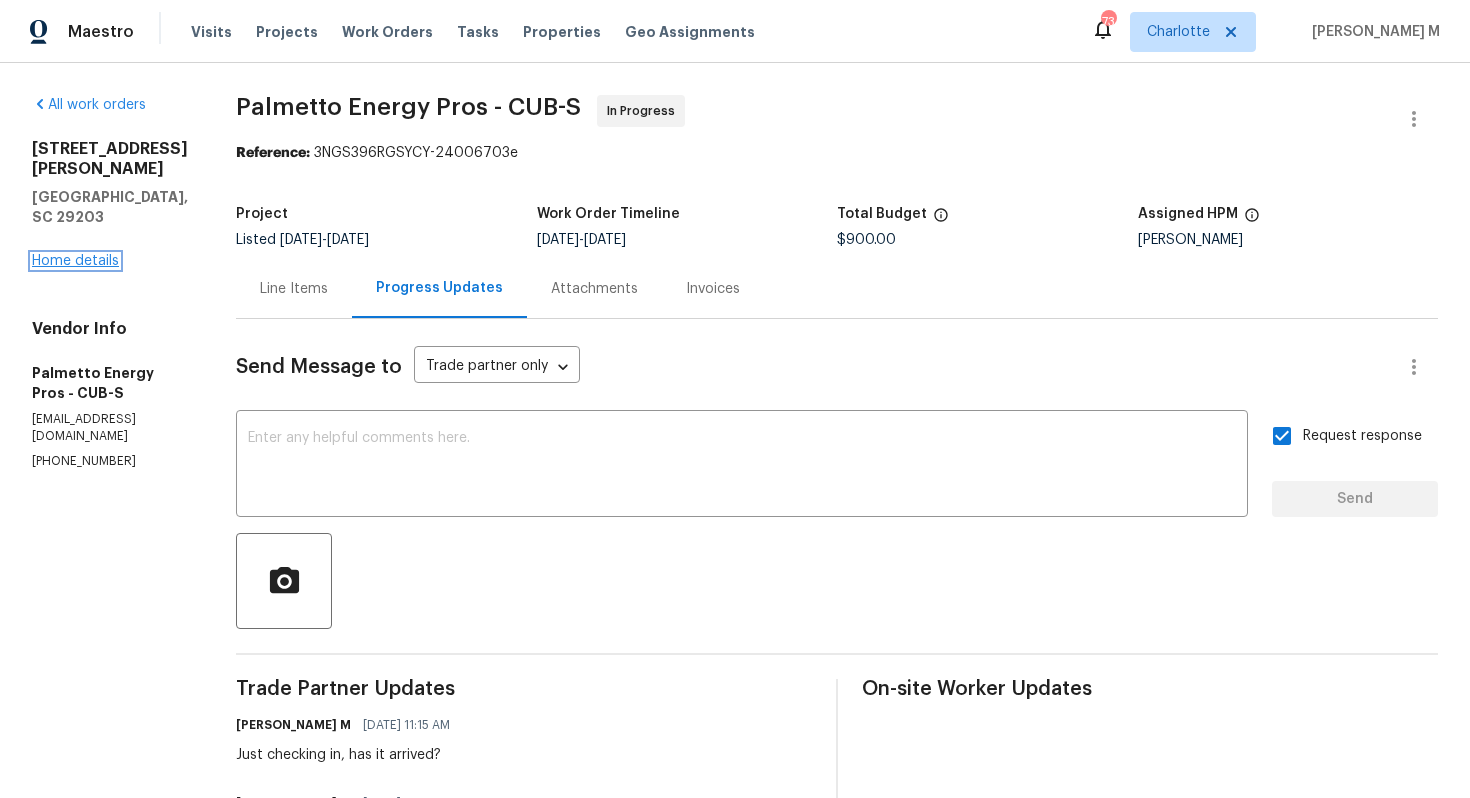 click on "Home details" at bounding box center (75, 261) 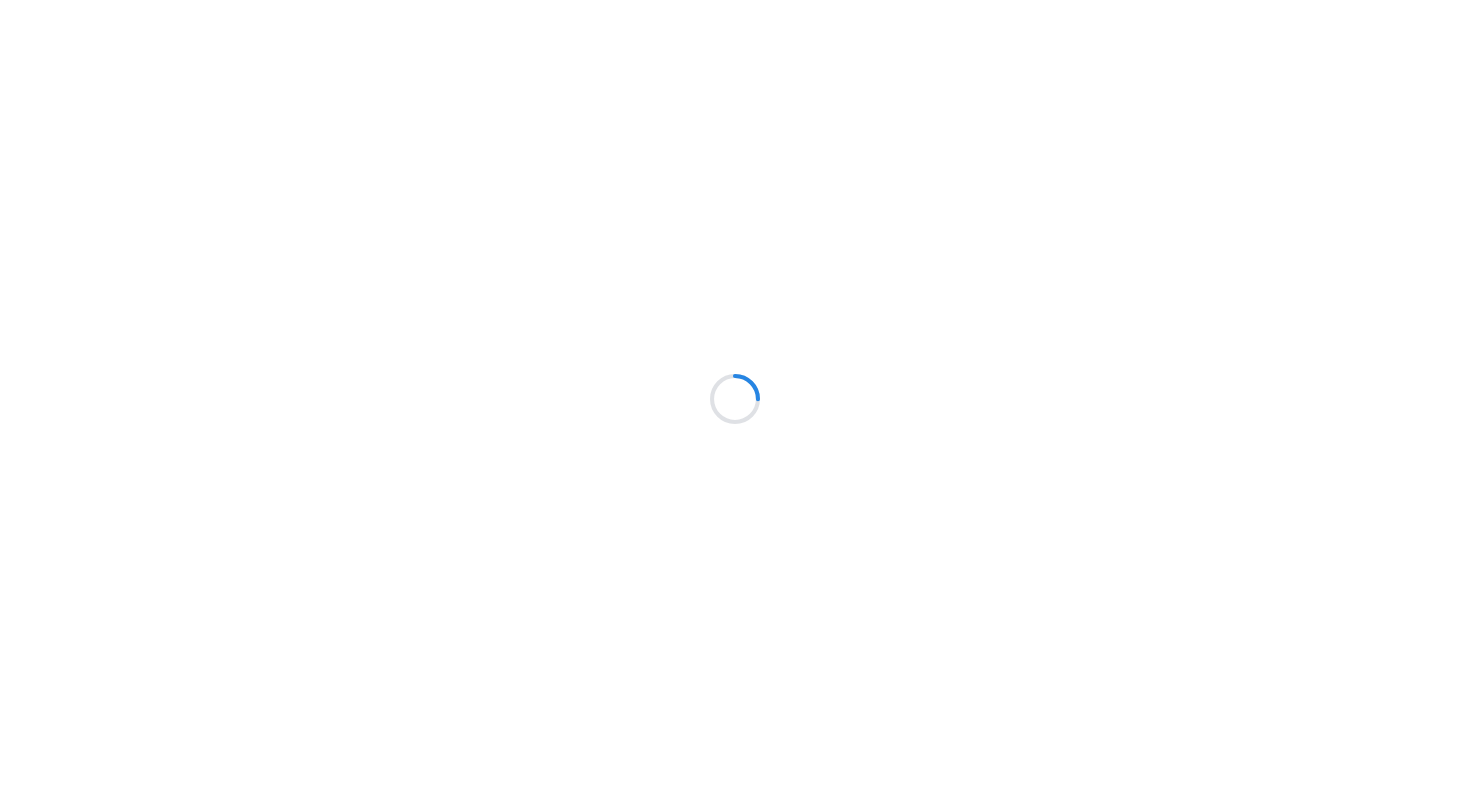 scroll, scrollTop: 0, scrollLeft: 0, axis: both 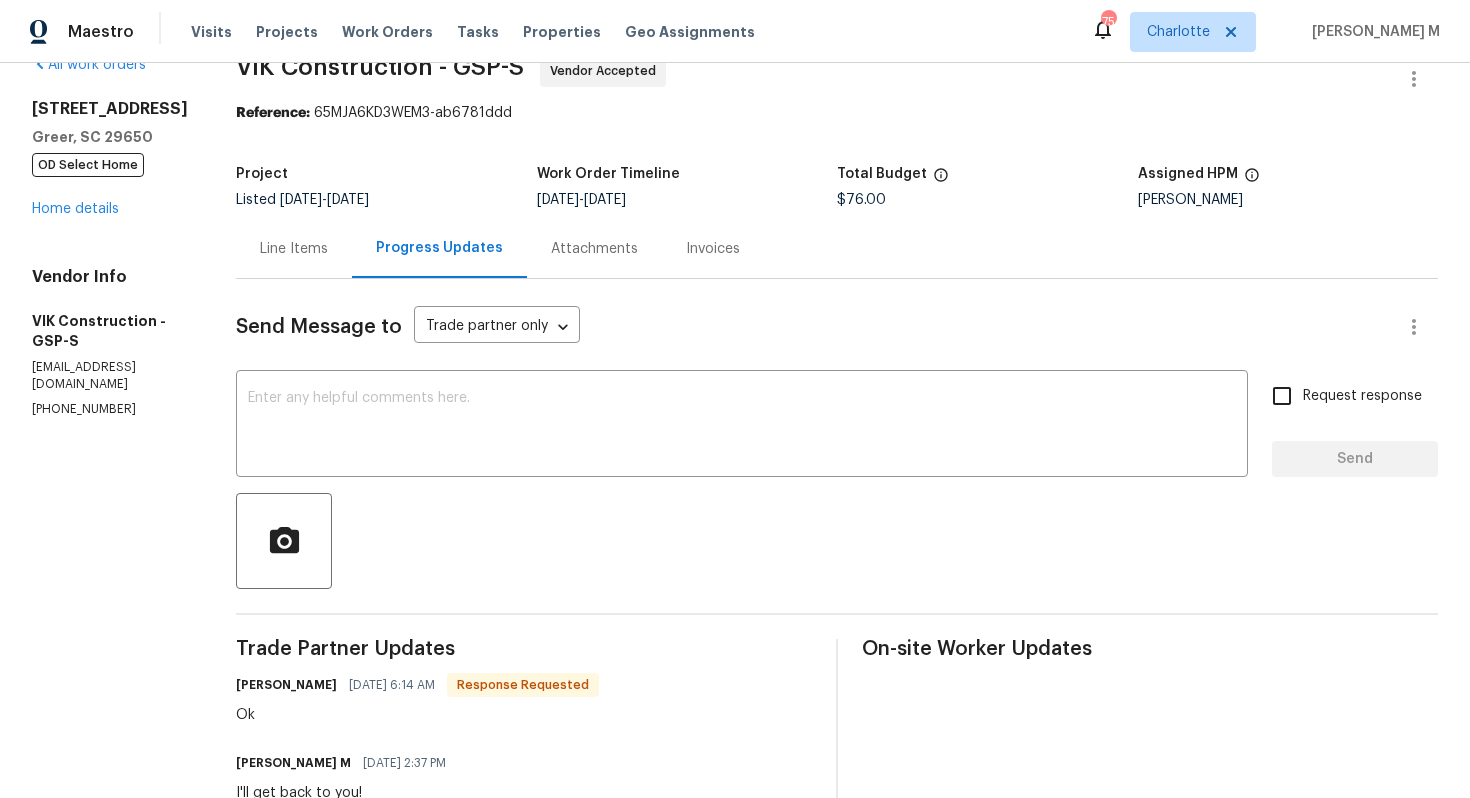 click on "Line Items" at bounding box center [294, 248] 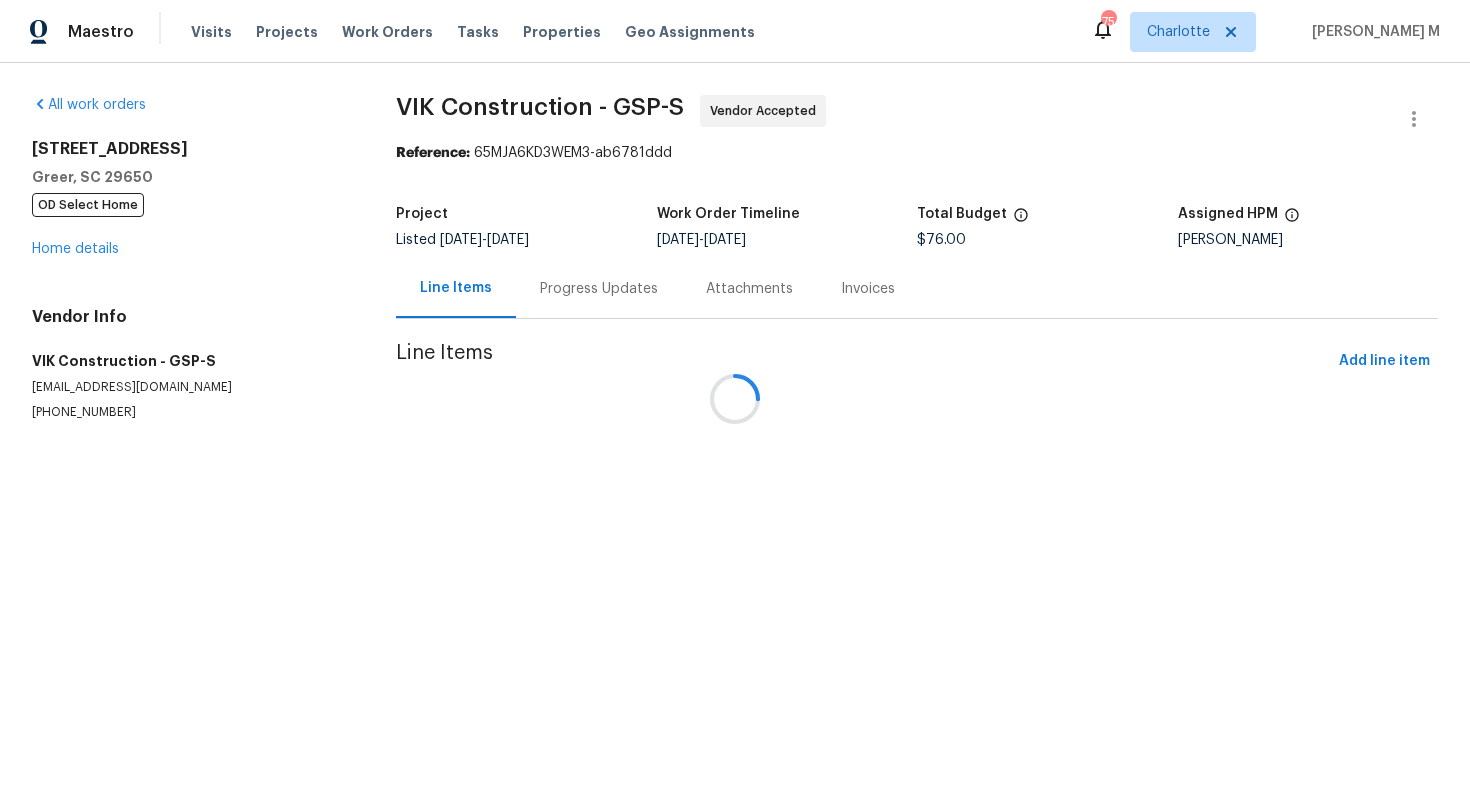 scroll, scrollTop: 0, scrollLeft: 0, axis: both 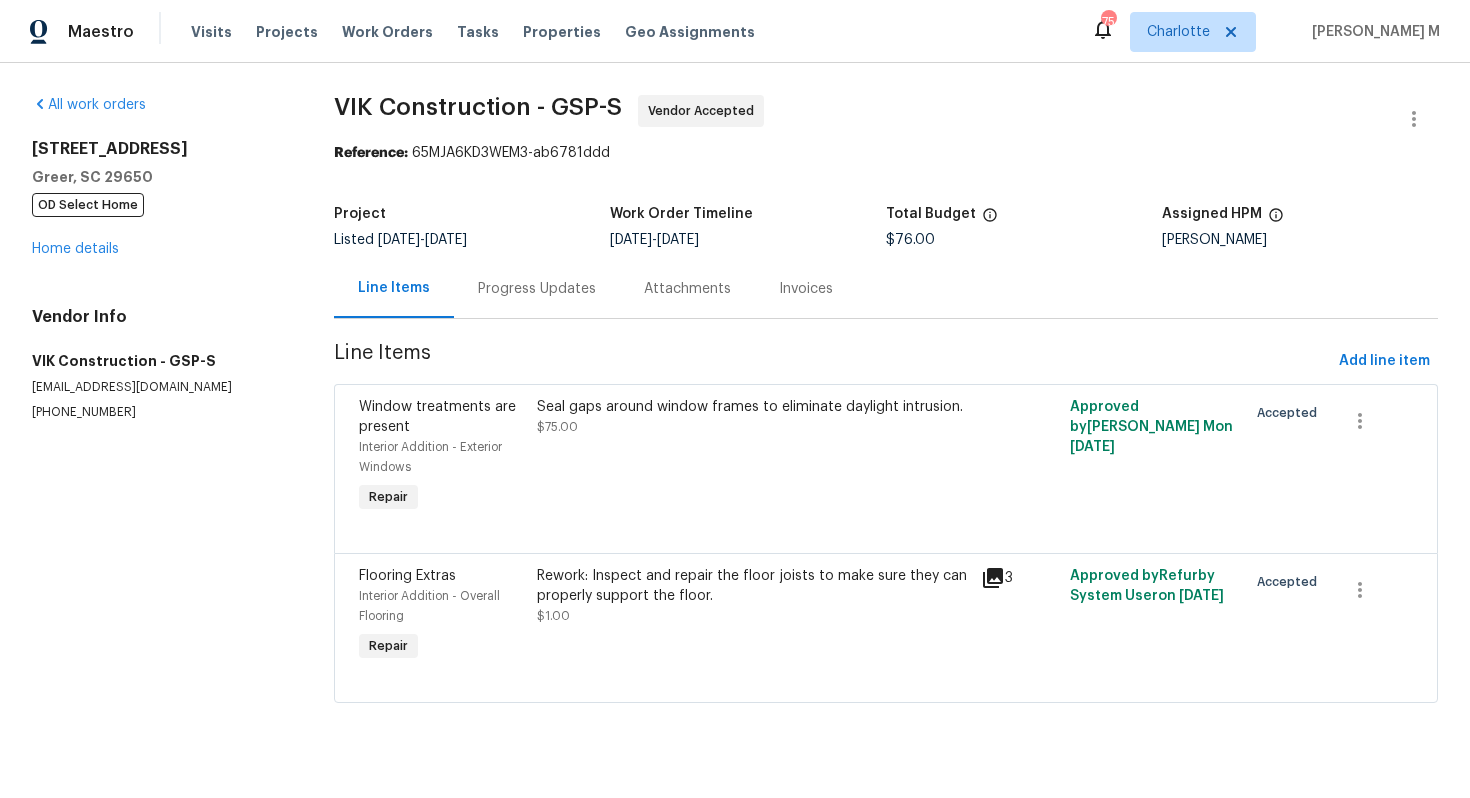 click on "Rework: Inspect and repair the floor joists to make sure they can properly support the floor. $1.00" at bounding box center [753, 596] 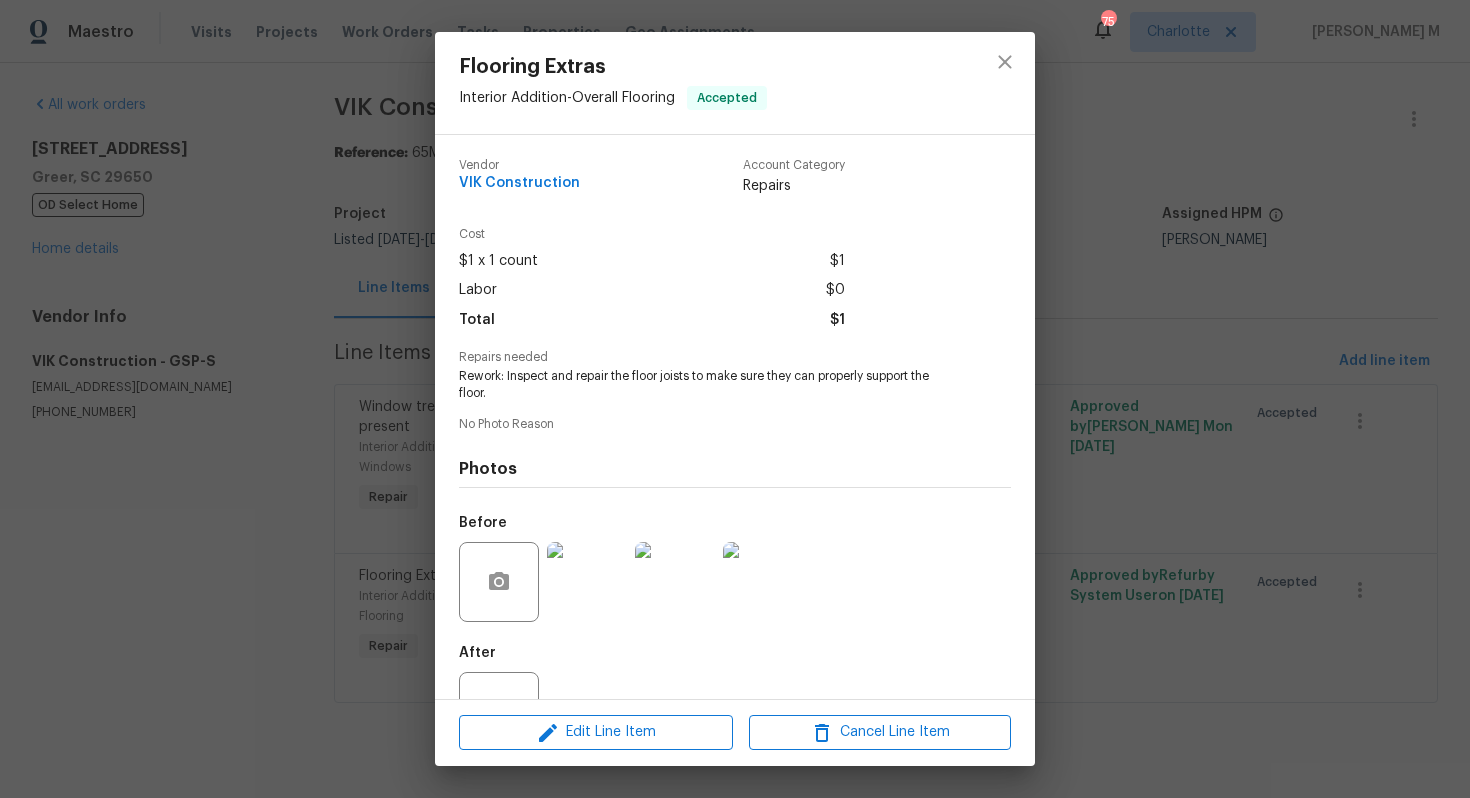 click at bounding box center [587, 582] 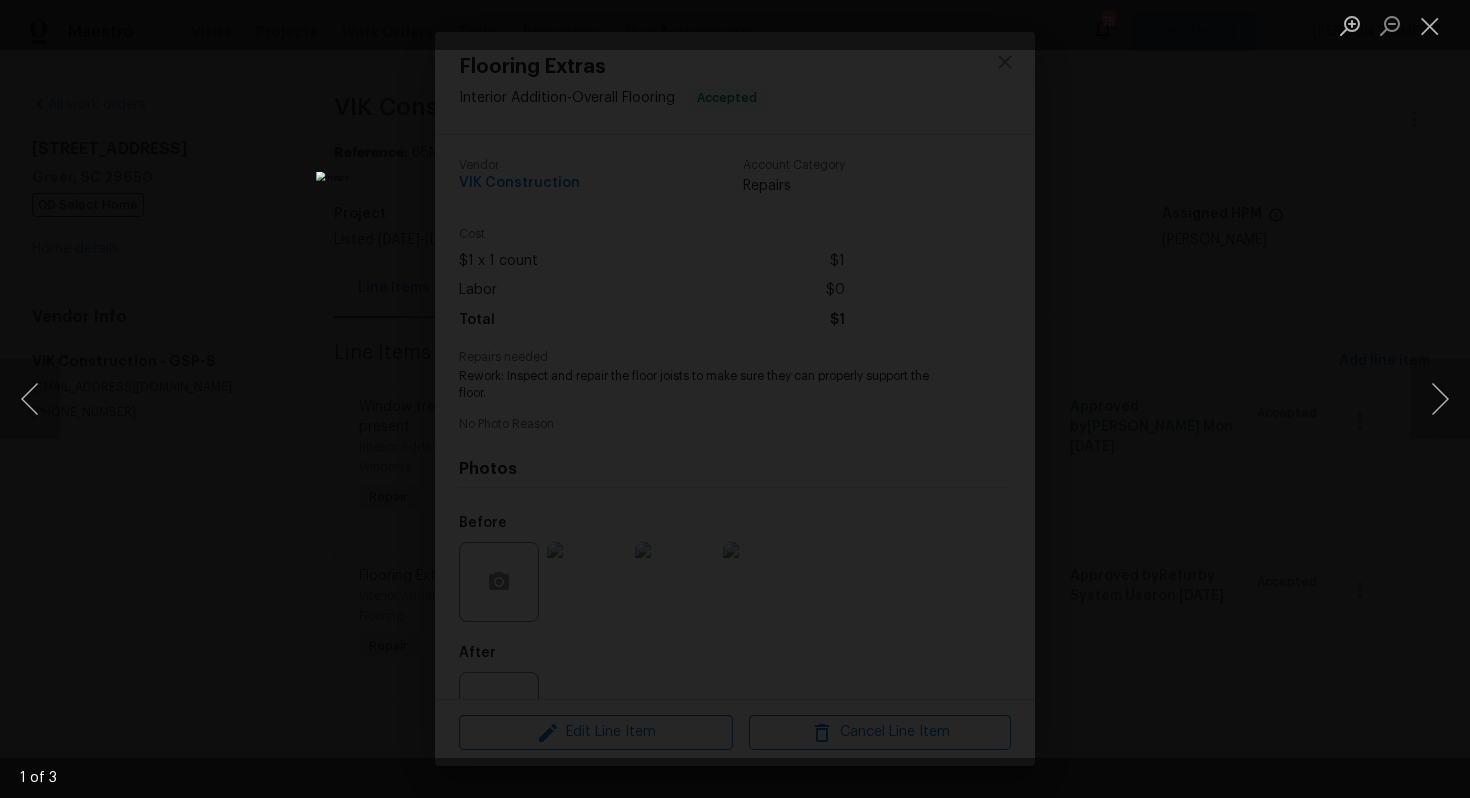 click at bounding box center (735, 399) 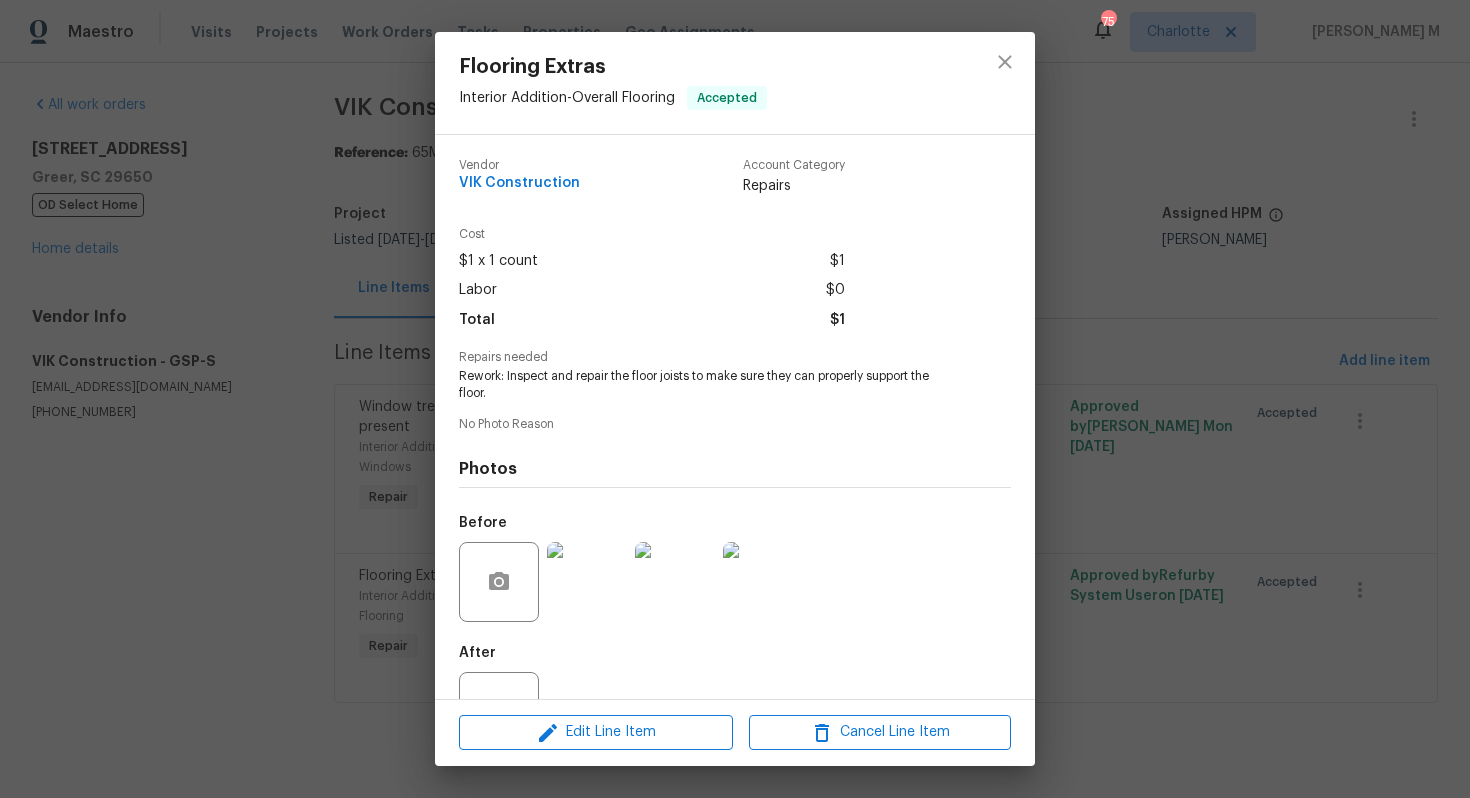click at bounding box center [675, 582] 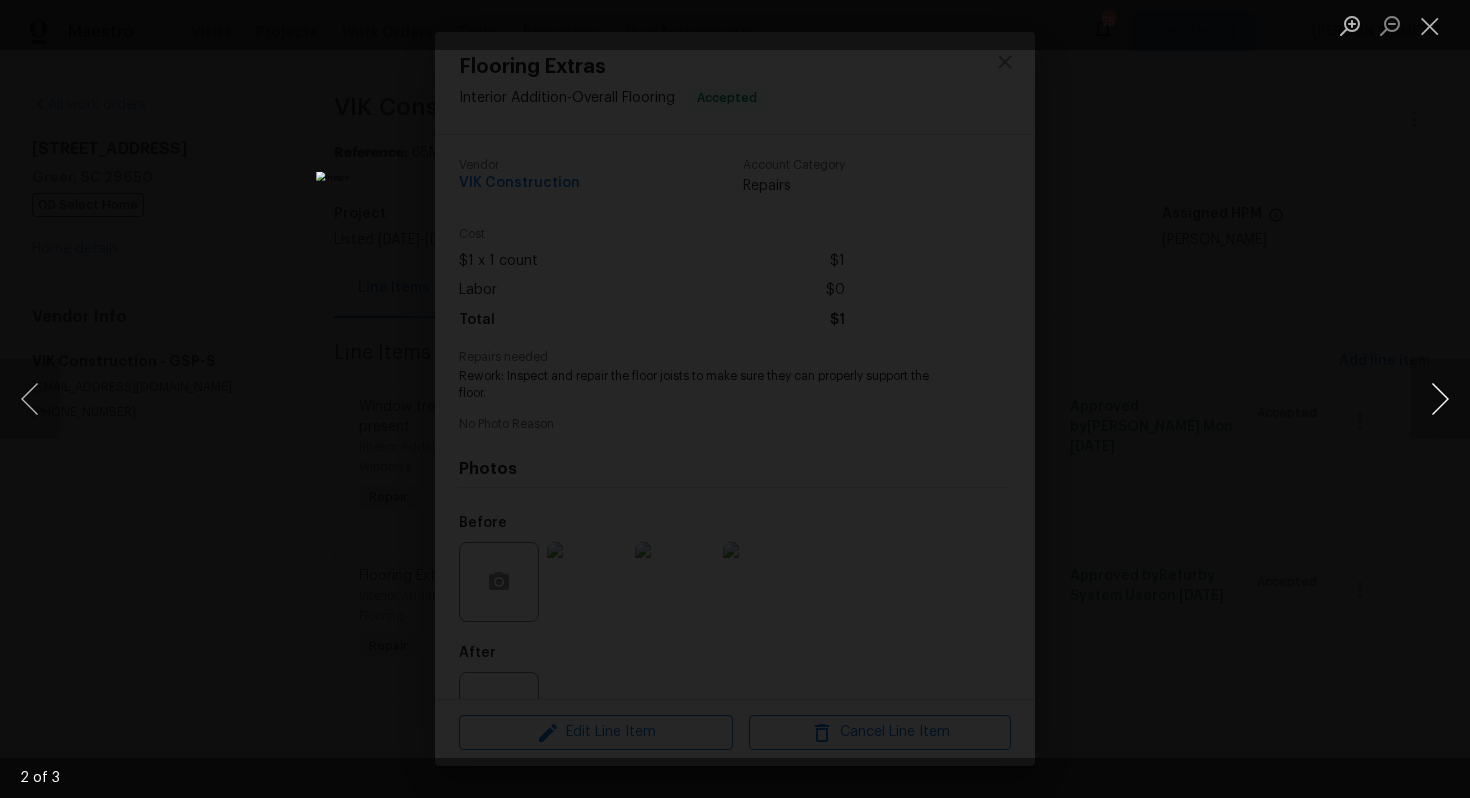 click at bounding box center (1440, 399) 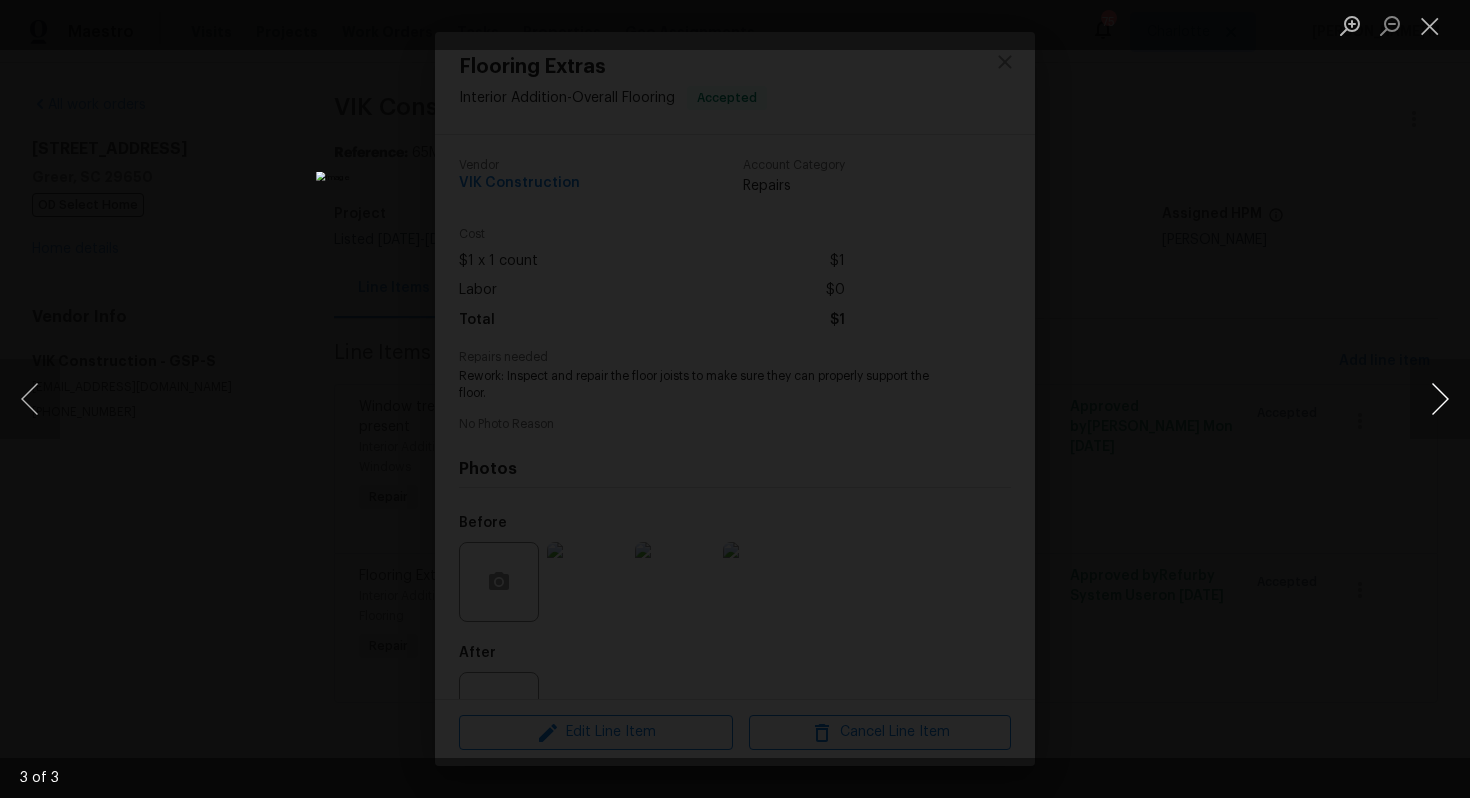 click at bounding box center [1440, 399] 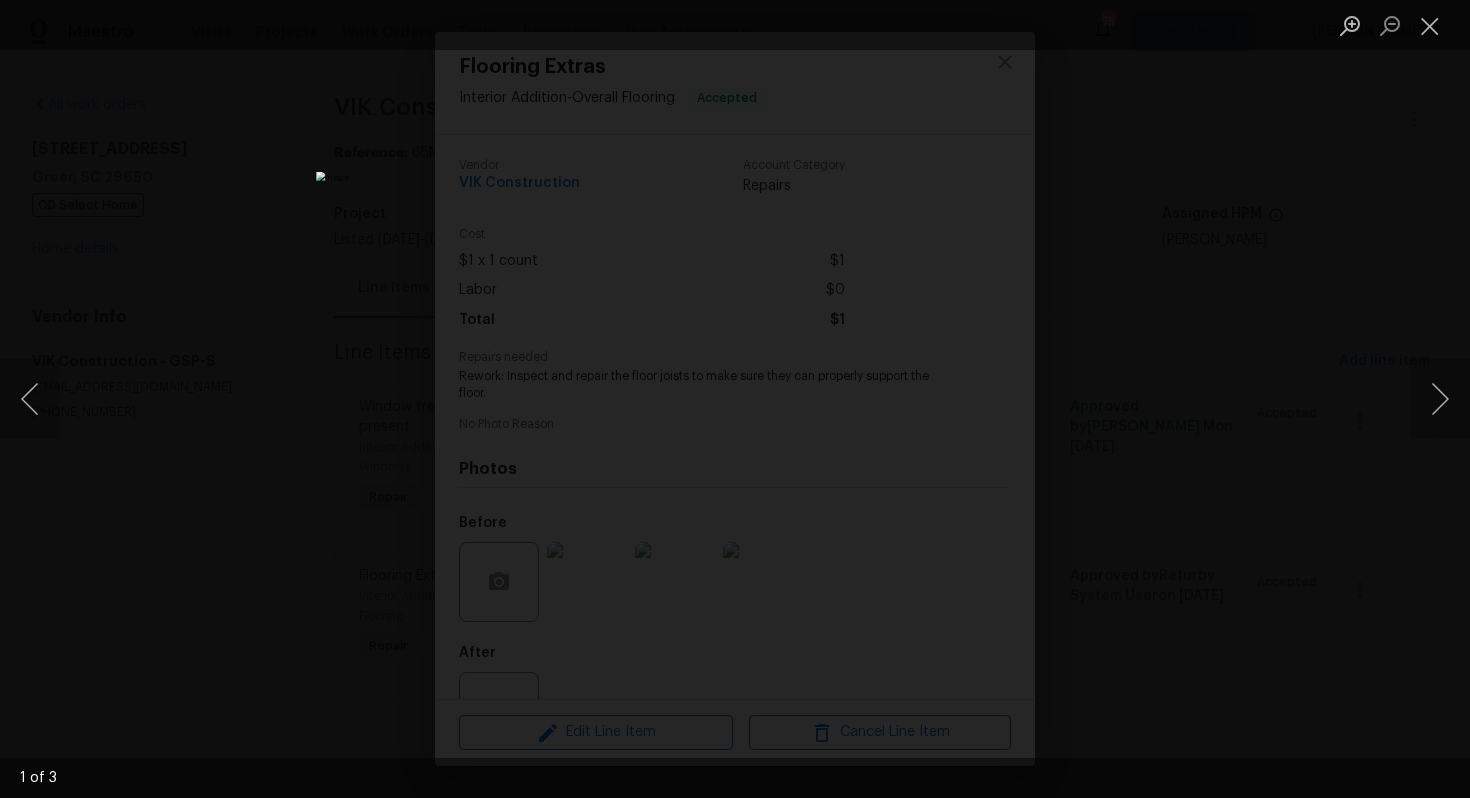 click at bounding box center [735, 399] 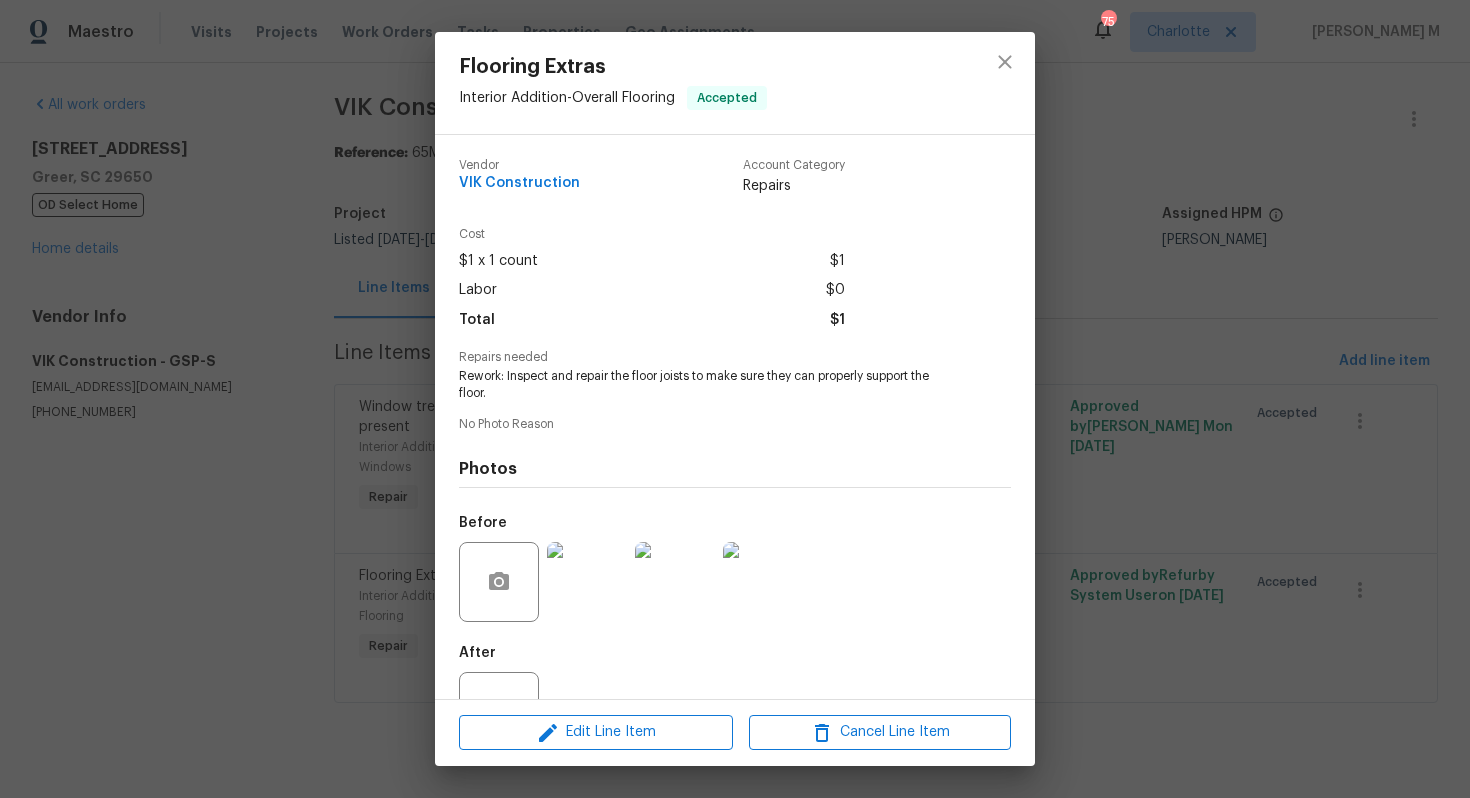 click on "Flooring Extras Interior Addition  -  Overall Flooring Accepted Vendor VIK Construction Account Category Repairs Cost $1 x 1 count $1 Labor $0 Total $1 Repairs needed Rework: Inspect and repair the floor joists to make sure they can properly support the floor. No Photo Reason   Photos Before After  Edit Line Item  Cancel Line Item" at bounding box center [735, 399] 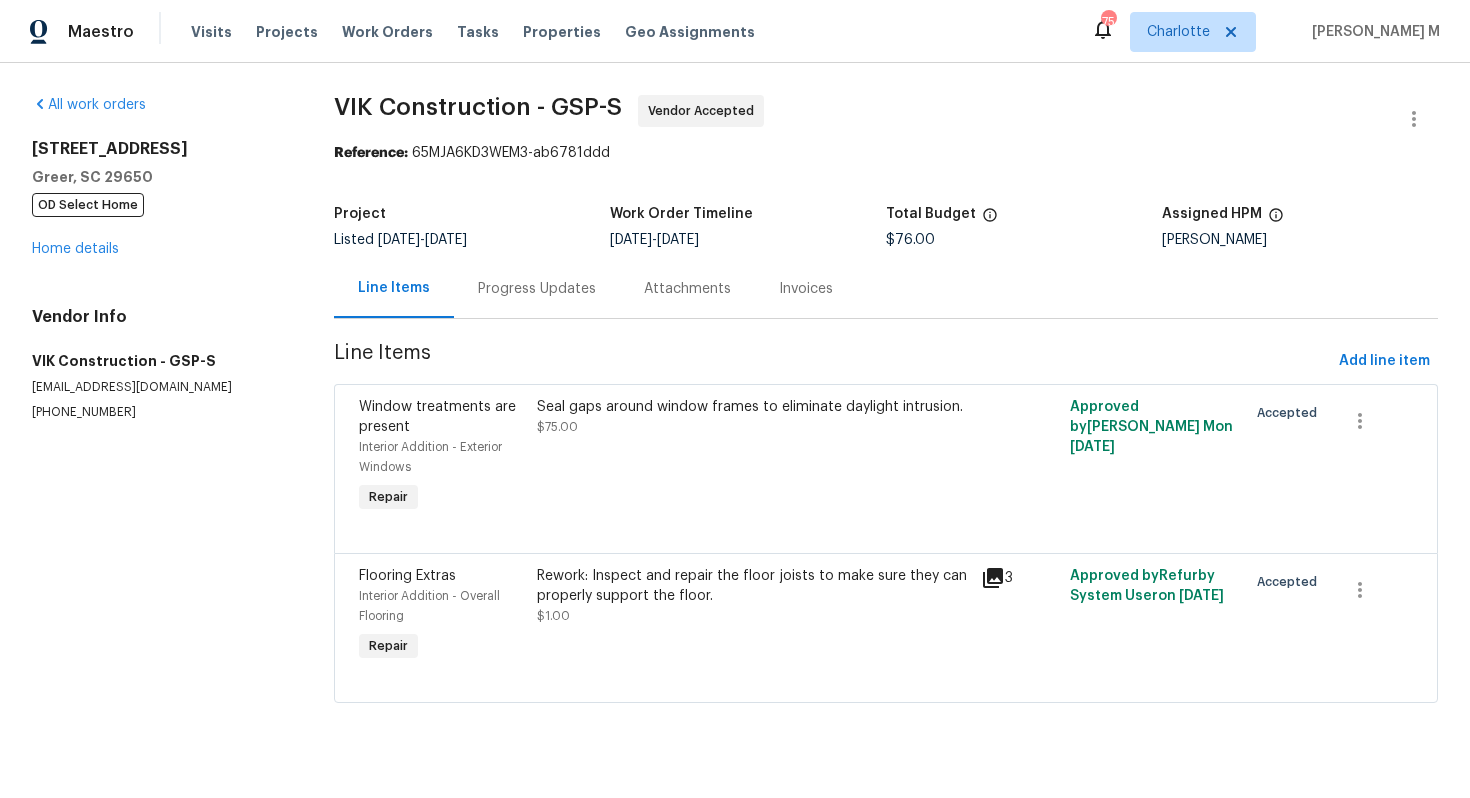 click on "Progress Updates" at bounding box center [537, 288] 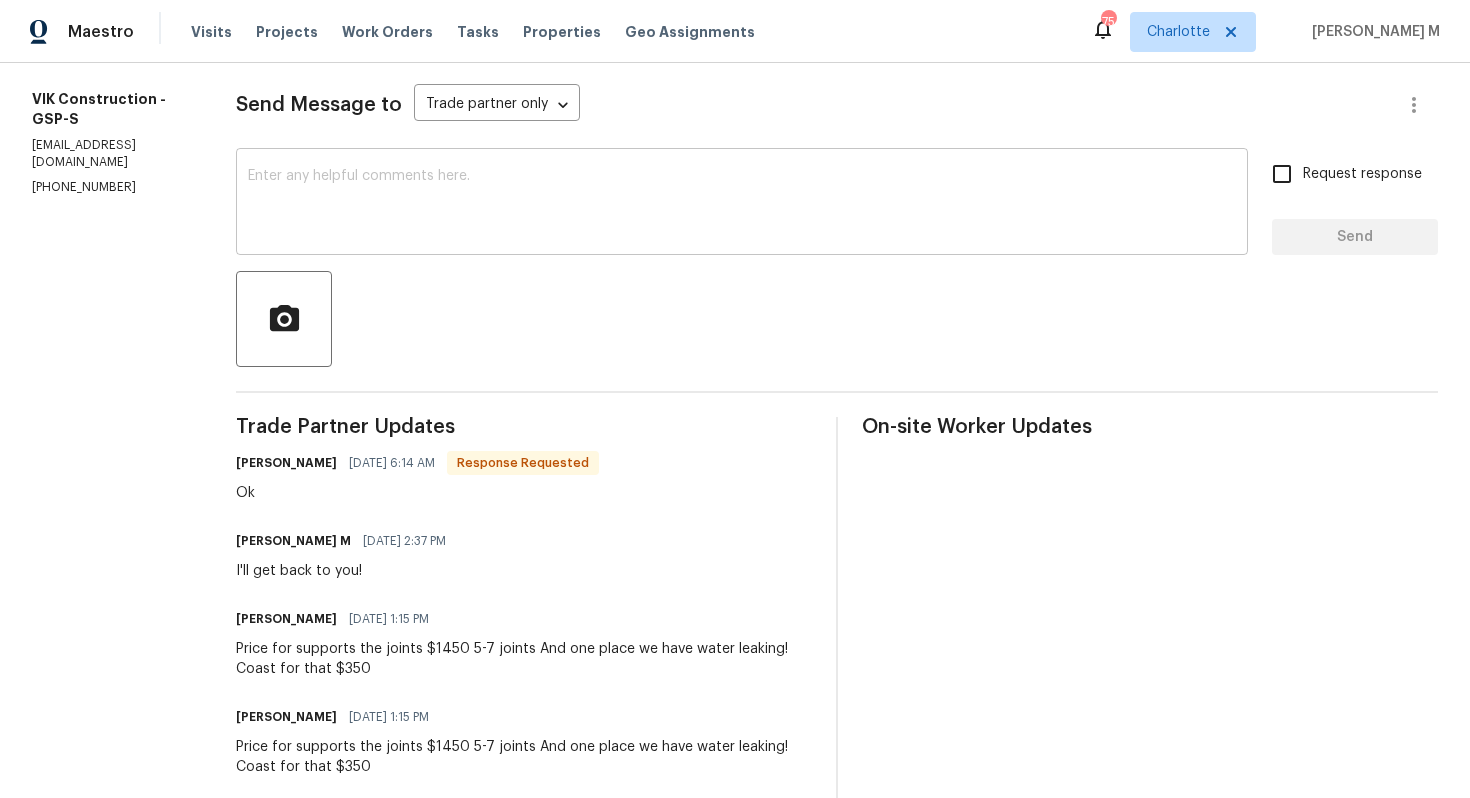 scroll, scrollTop: 271, scrollLeft: 0, axis: vertical 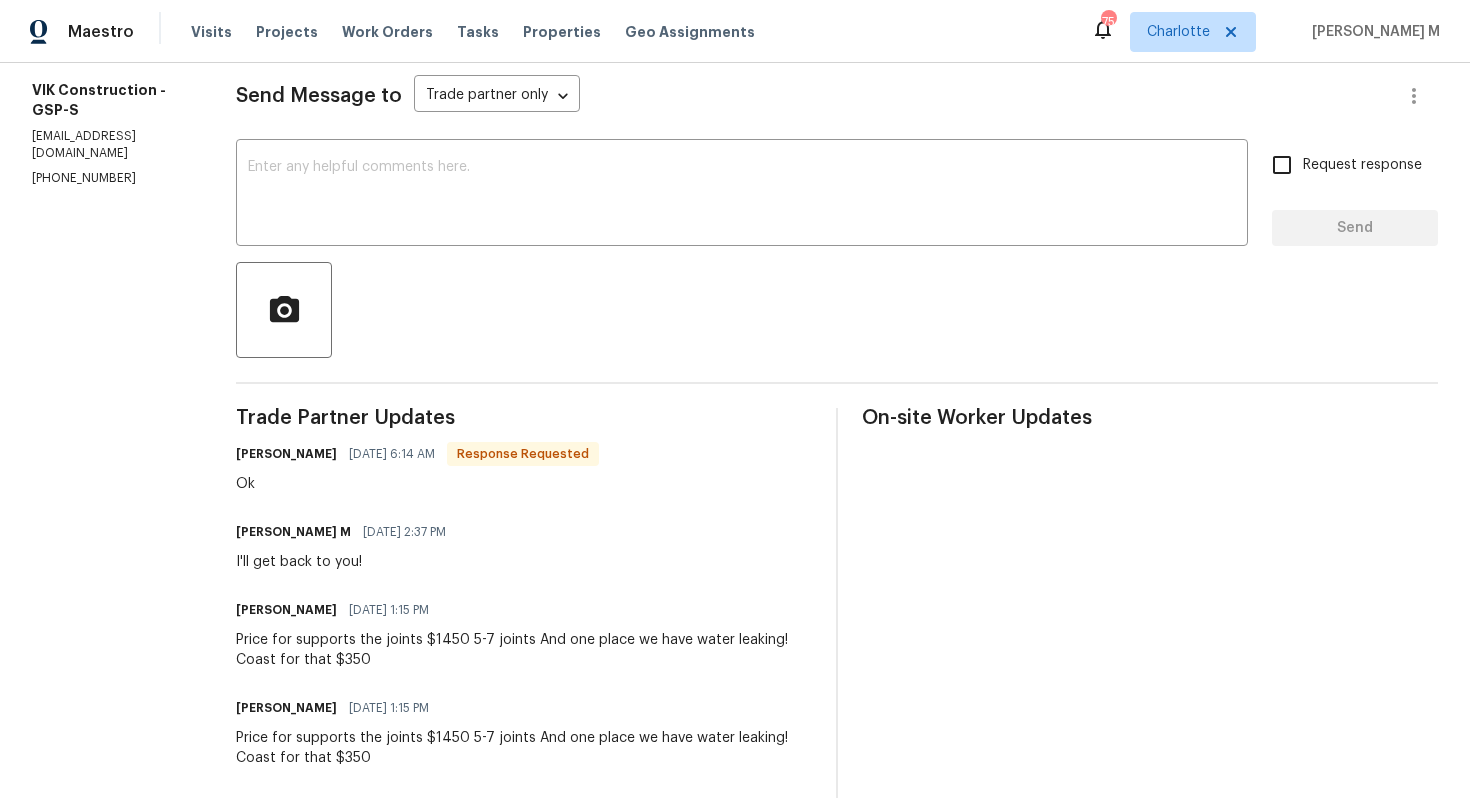click on "Price for supports the joints $1450 5-7 joints
And one place we have water leaking! Coast for that $350" at bounding box center (524, 650) 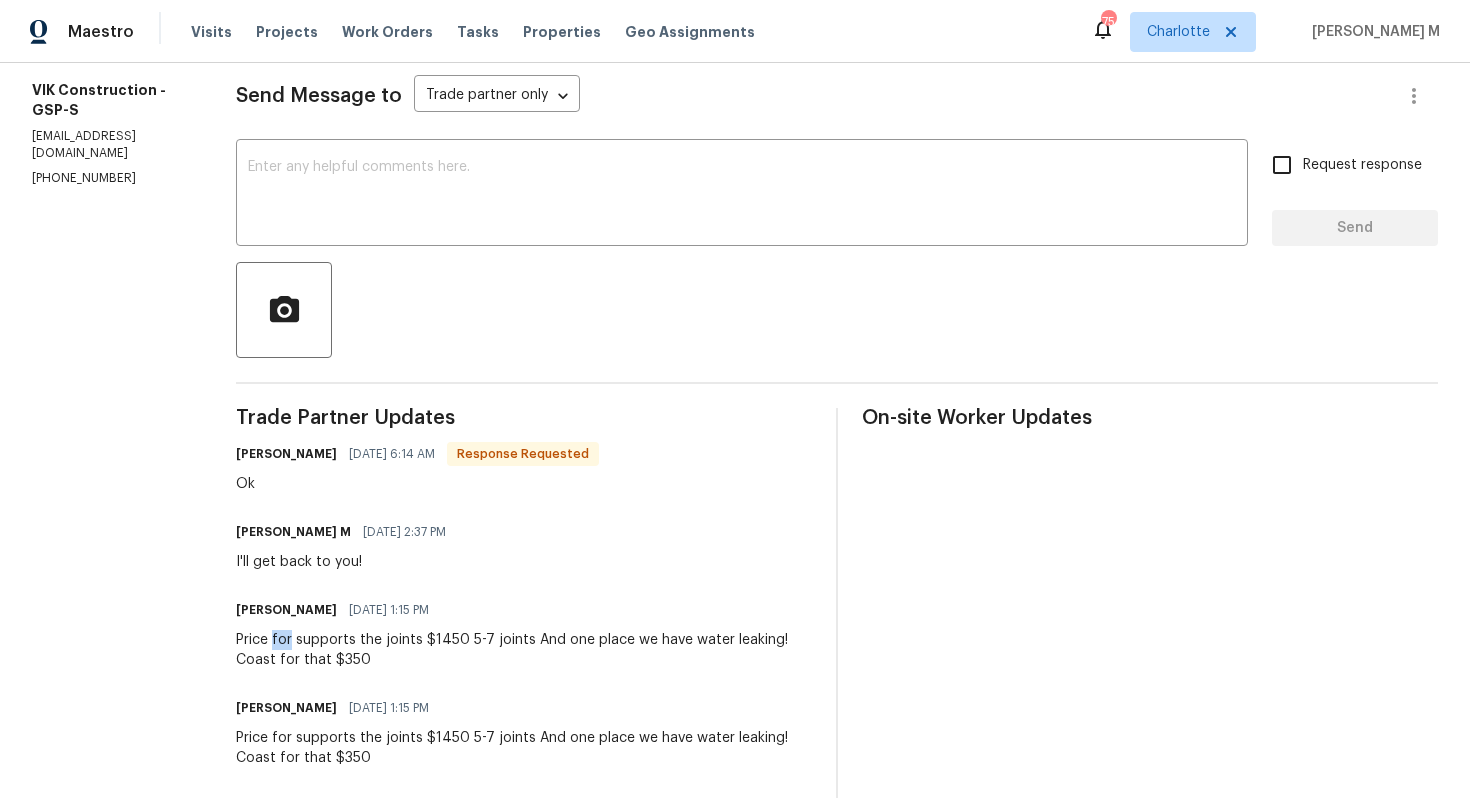 click on "Price for supports the joints $1450 5-7 joints
And one place we have water leaking! Coast for that $350" at bounding box center [524, 650] 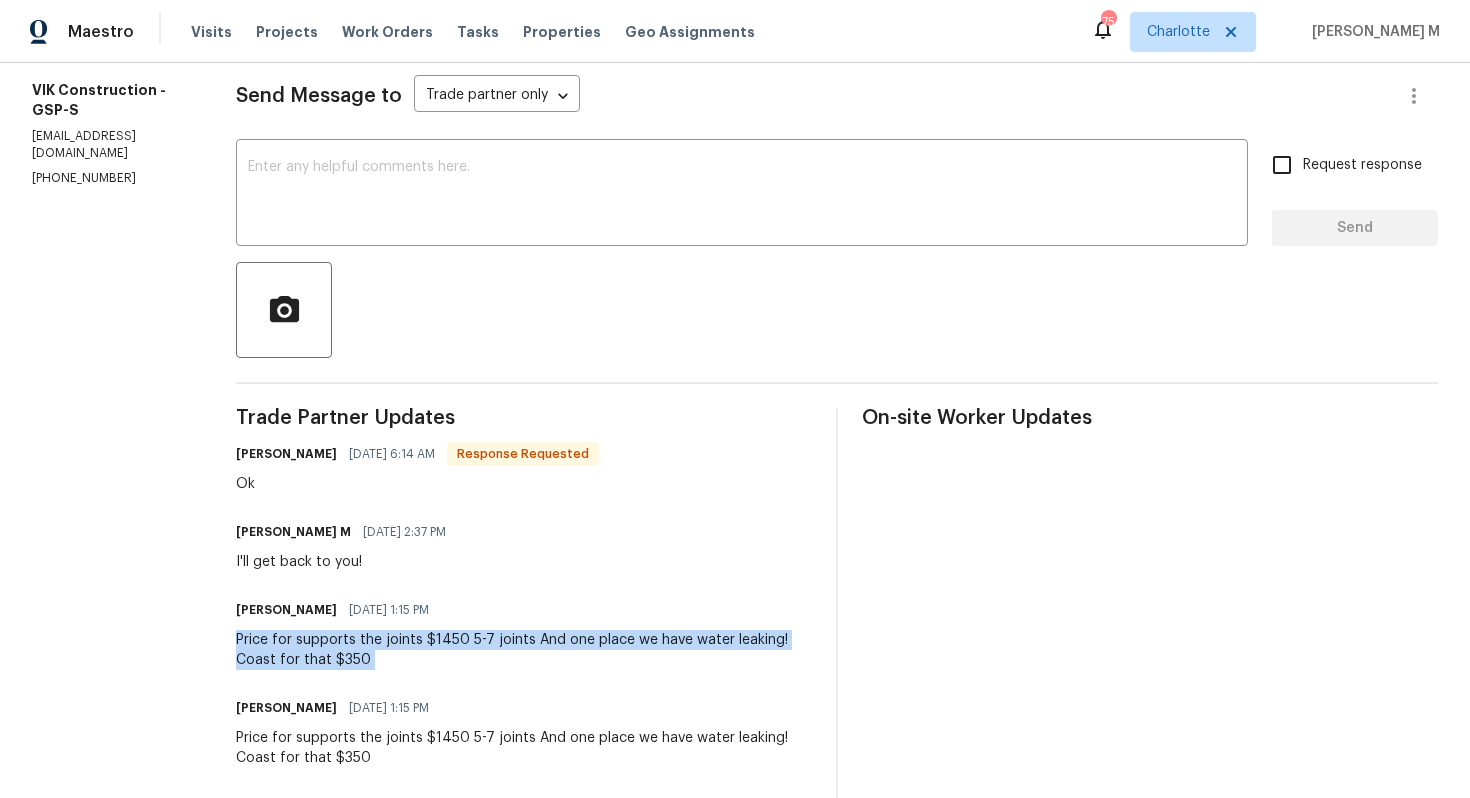 click on "Price for supports the joints $1450 5-7 joints
And one place we have water leaking! Coast for that $350" at bounding box center (524, 650) 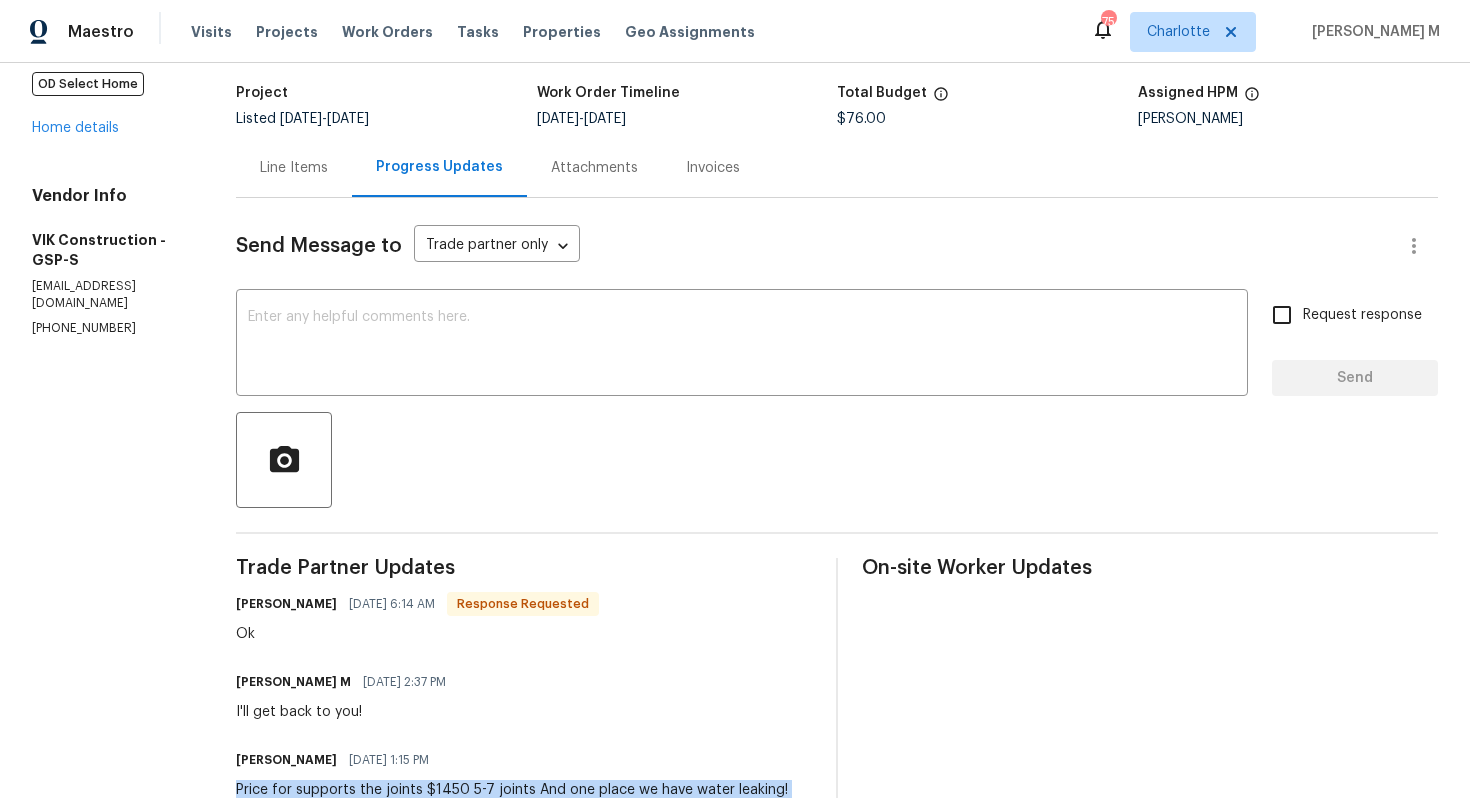scroll, scrollTop: 5, scrollLeft: 0, axis: vertical 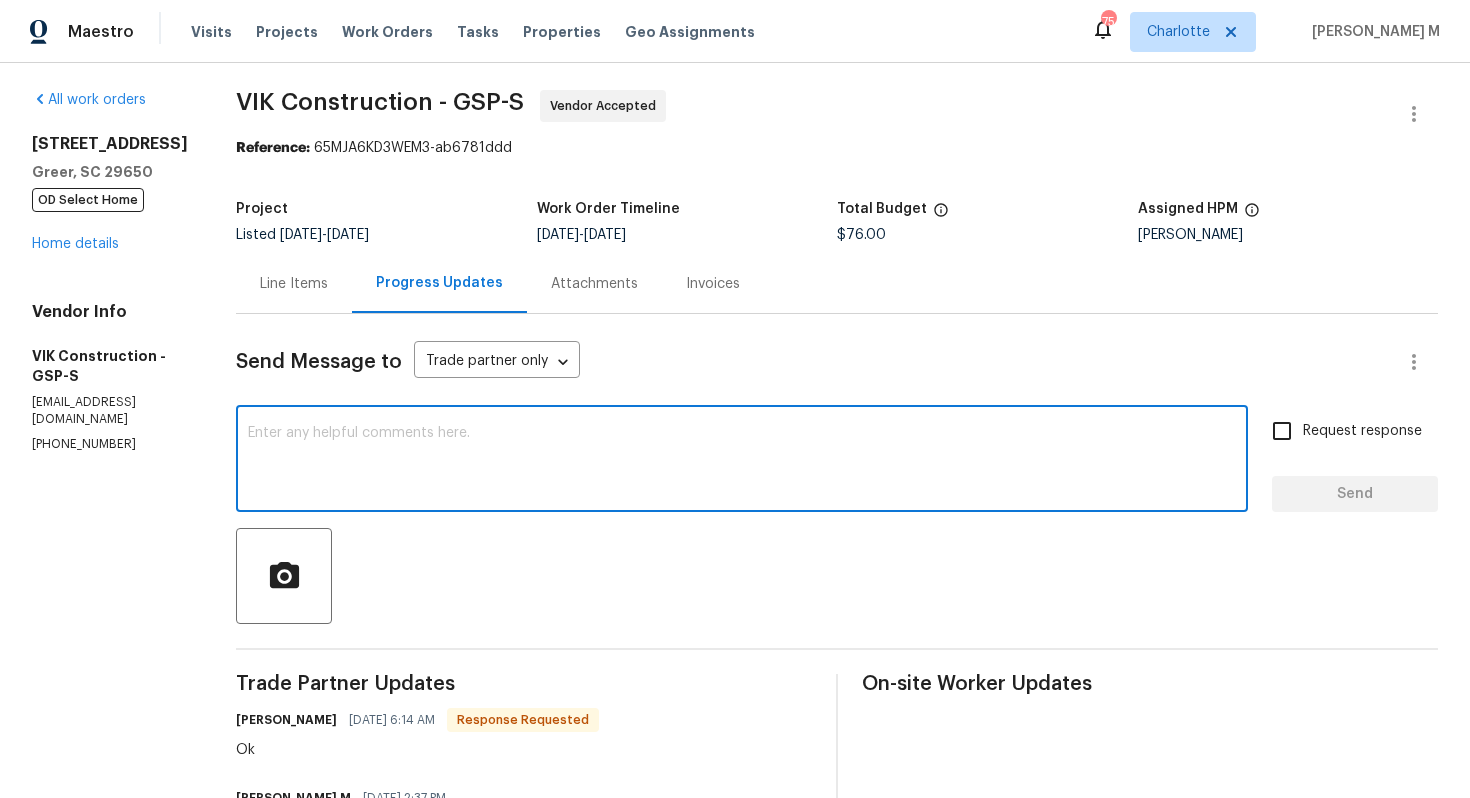 click at bounding box center [742, 461] 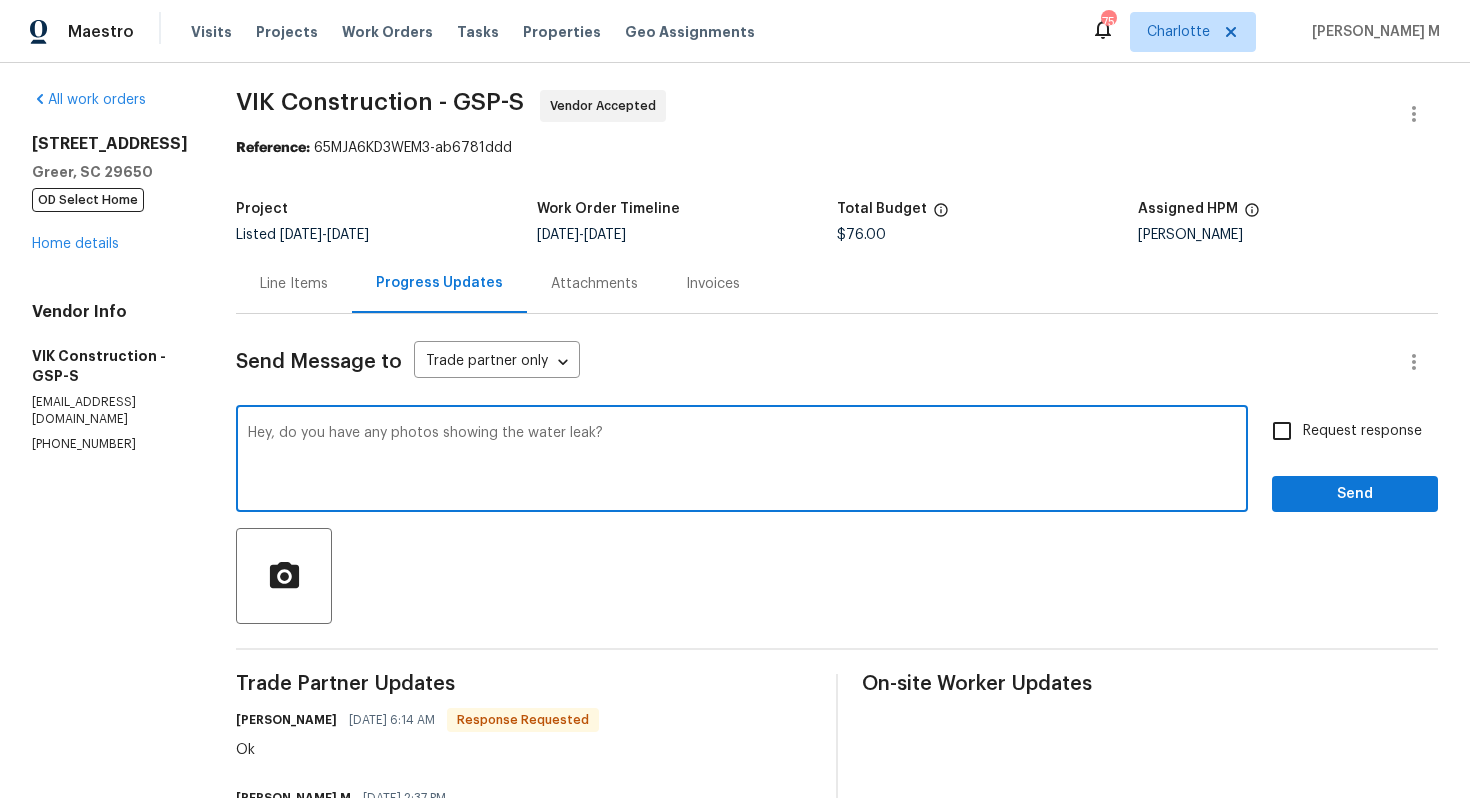 type on "Hey, do you have any photos showing the water leak?" 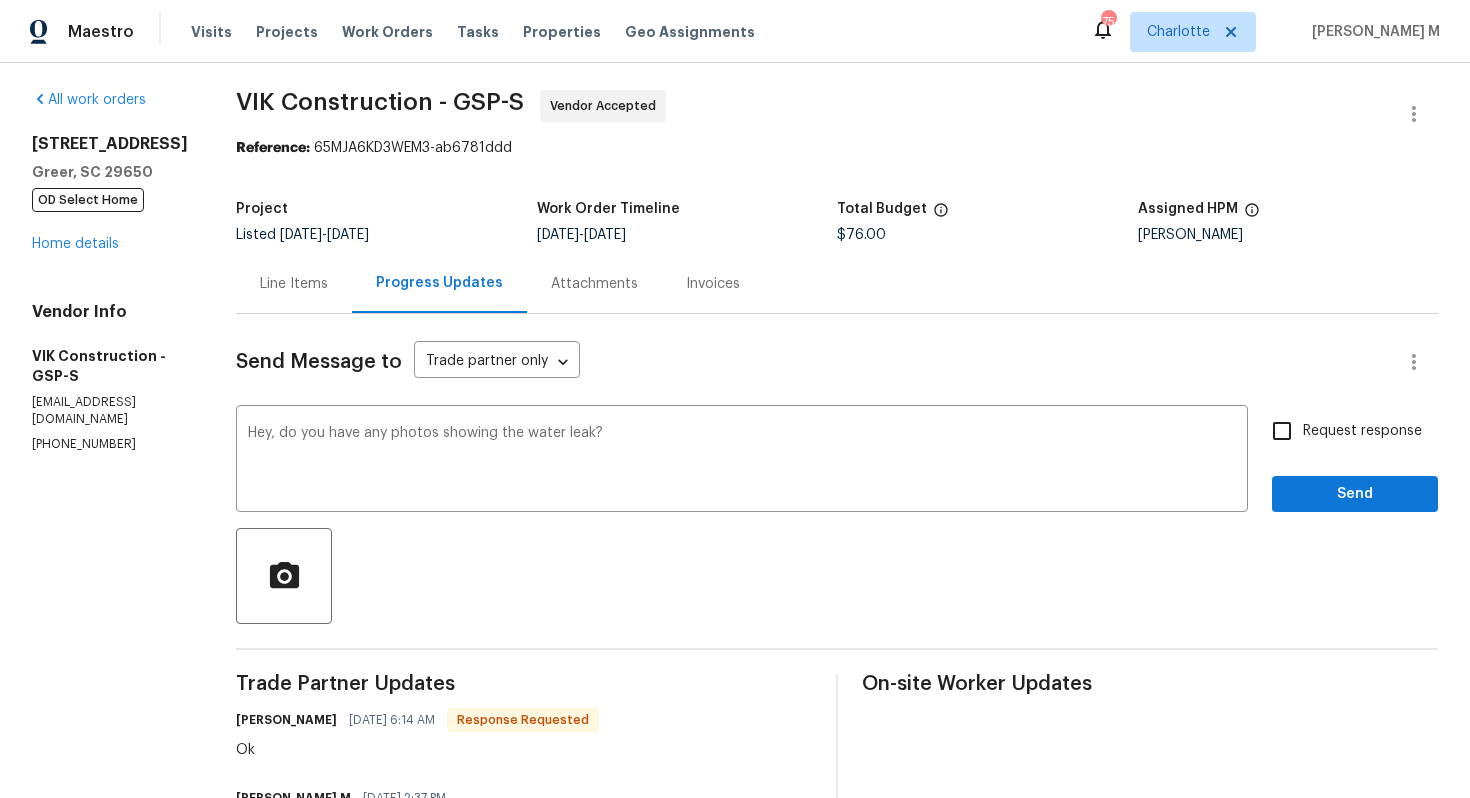 click on "Request response" at bounding box center [1362, 431] 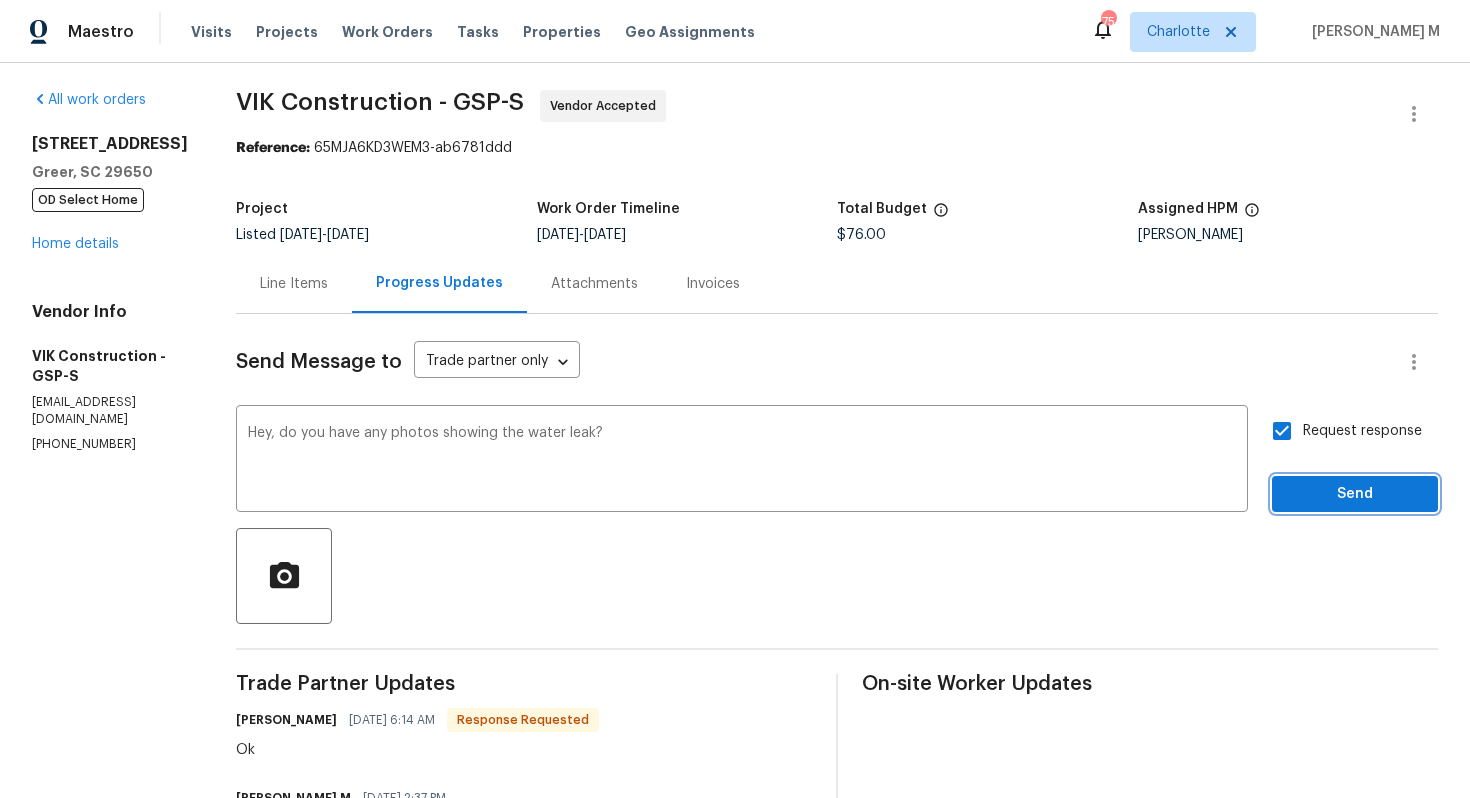click on "Send" at bounding box center (1355, 494) 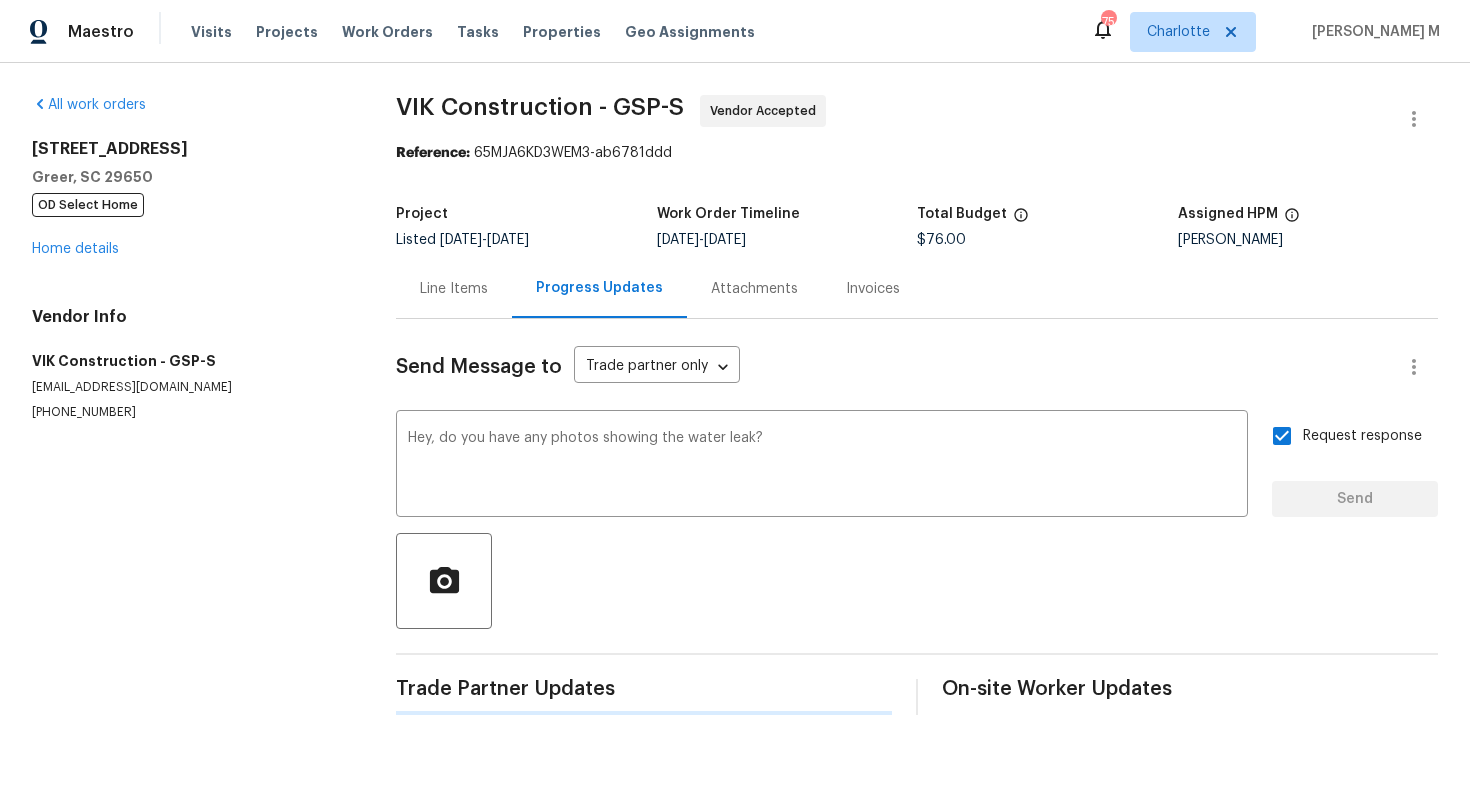 scroll, scrollTop: 0, scrollLeft: 0, axis: both 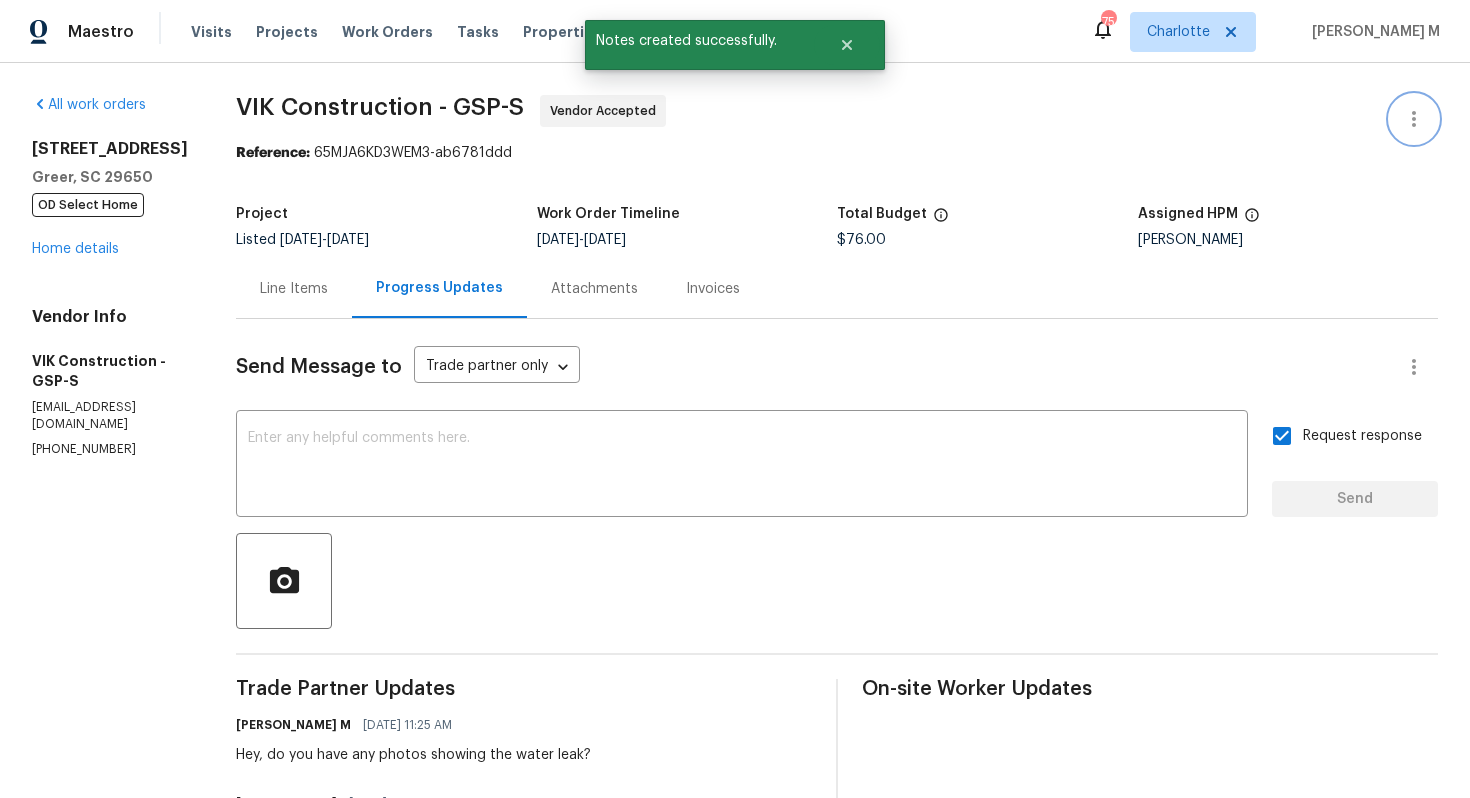 click 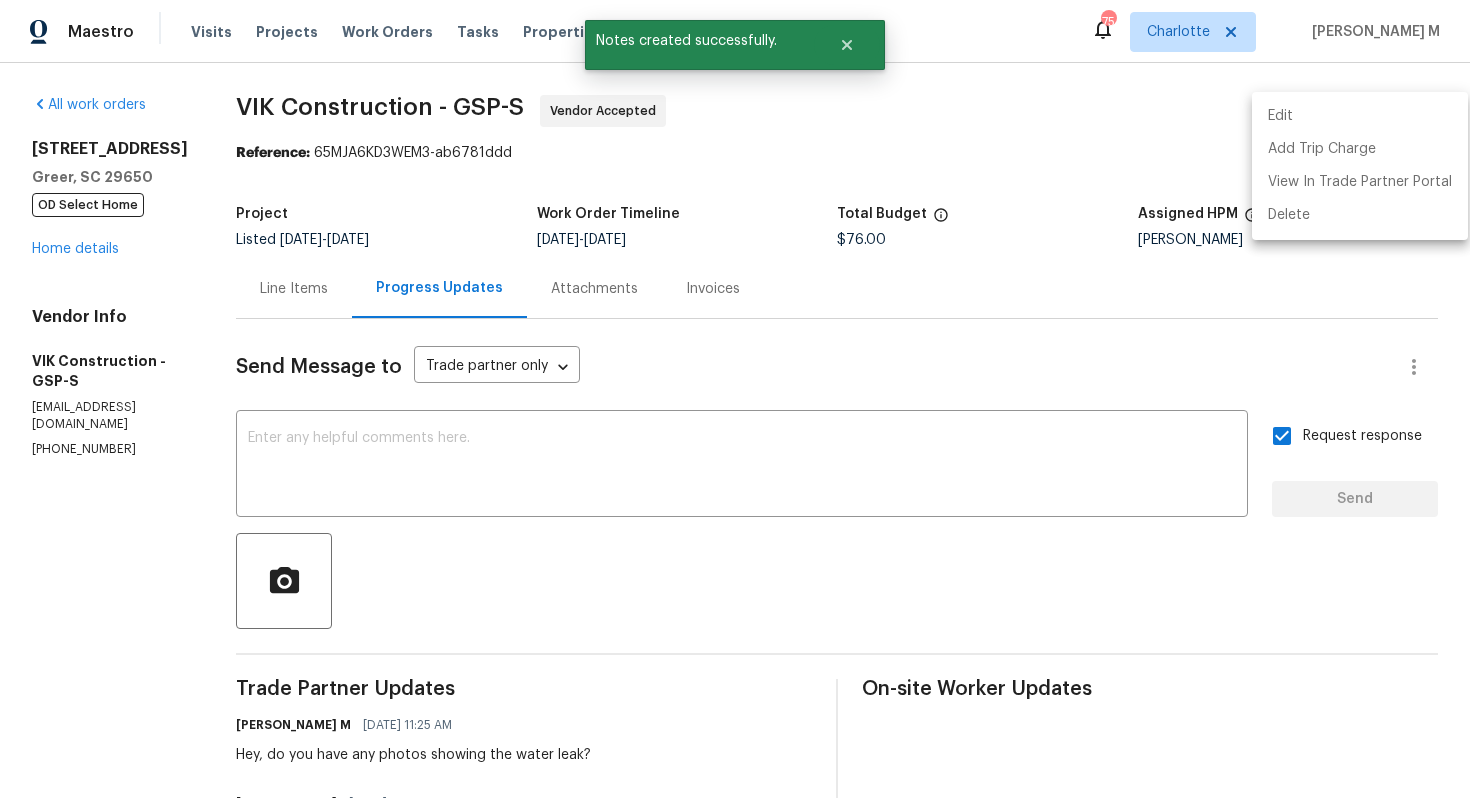 click on "Edit" at bounding box center (1360, 116) 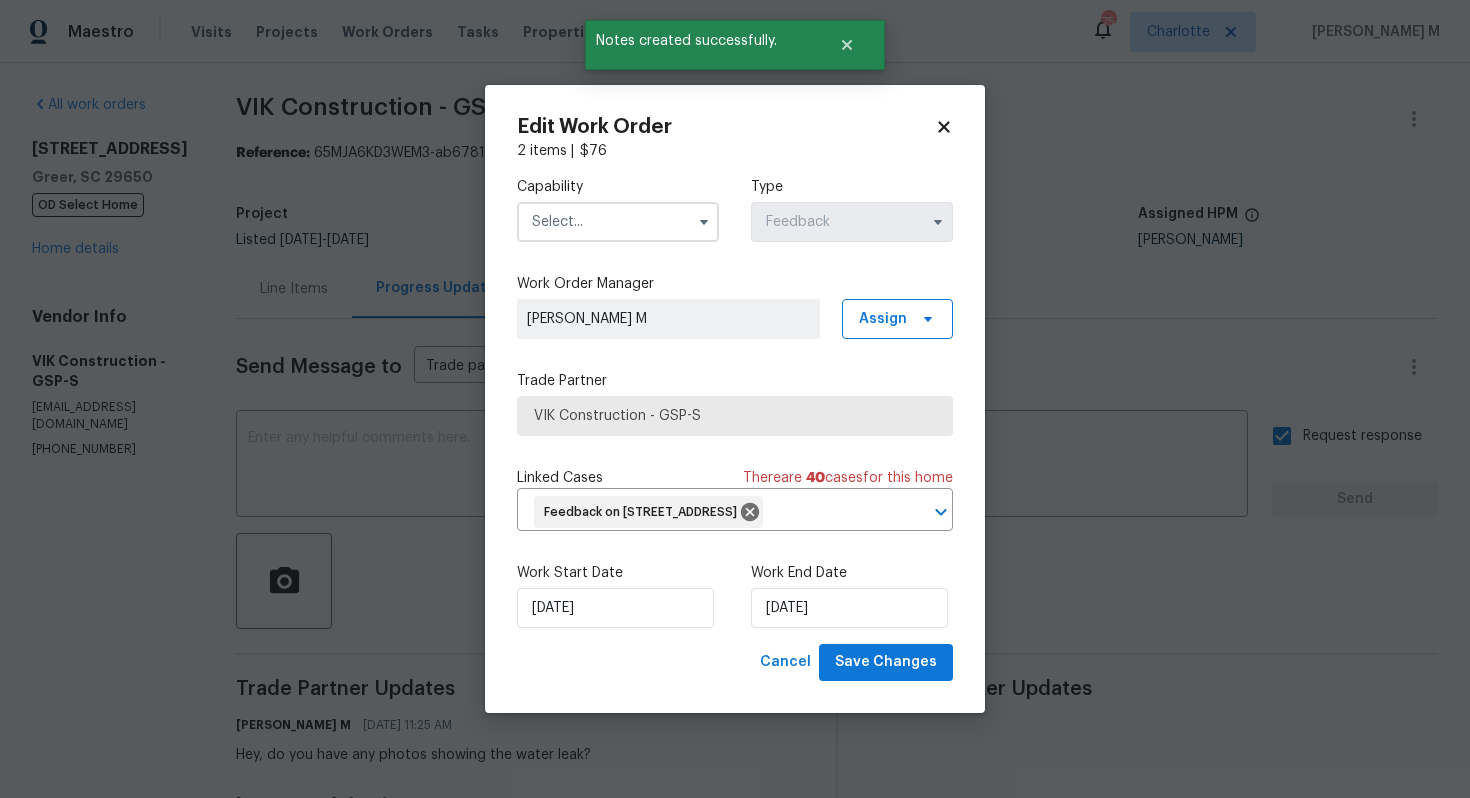 click at bounding box center [618, 222] 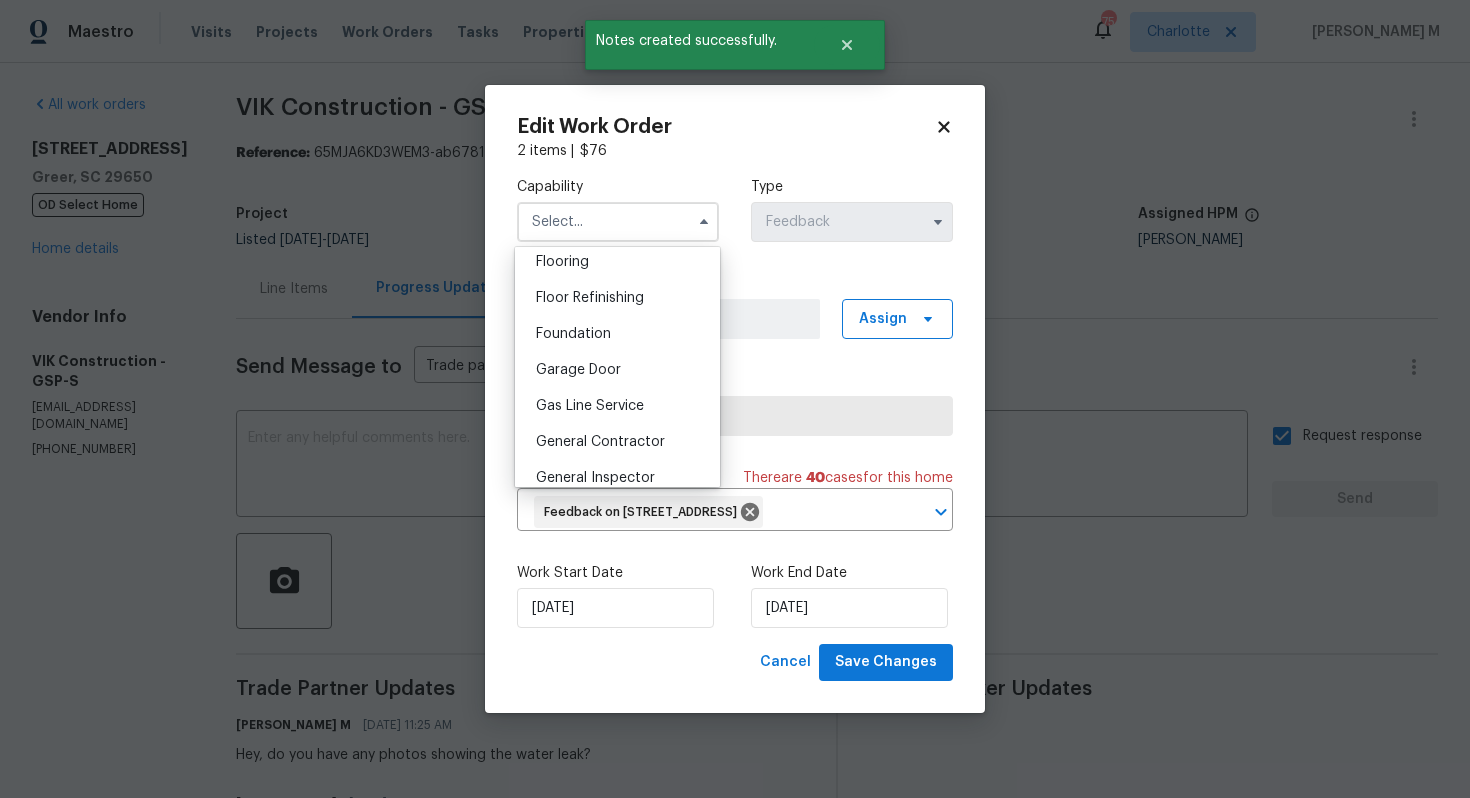 scroll, scrollTop: 800, scrollLeft: 0, axis: vertical 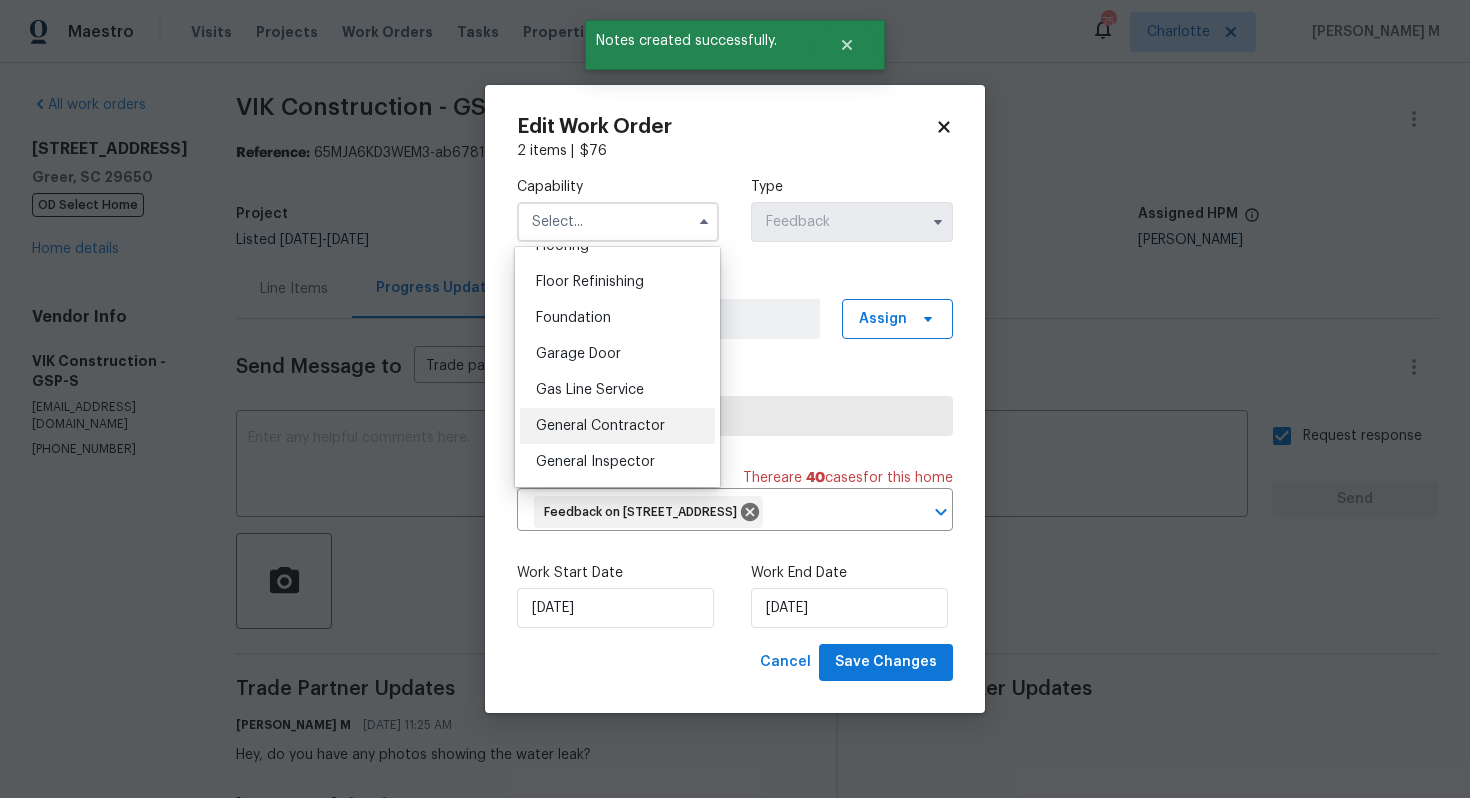 click on "General Contractor" at bounding box center (600, 426) 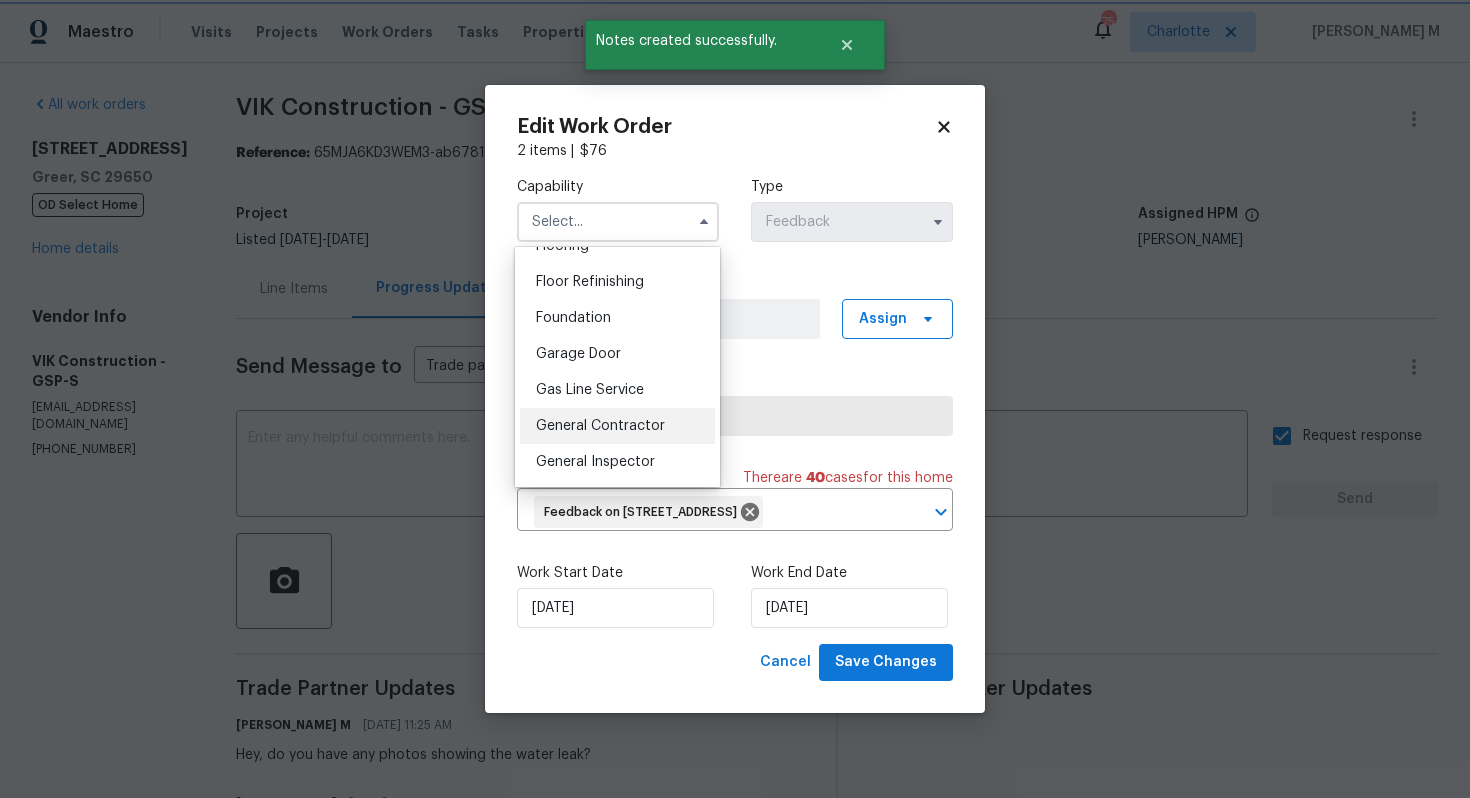 type on "General Contractor" 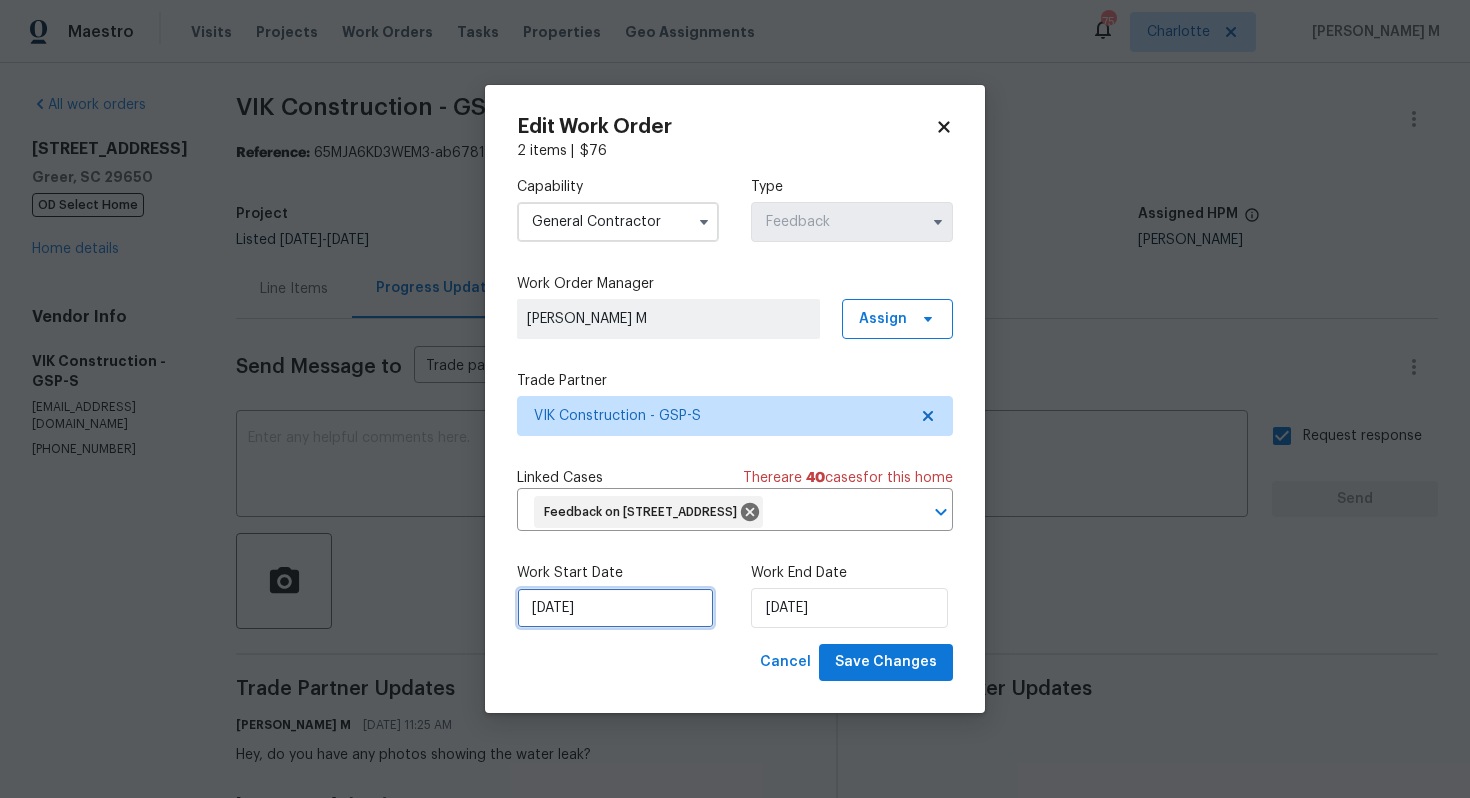 click on "[DATE]" at bounding box center (615, 608) 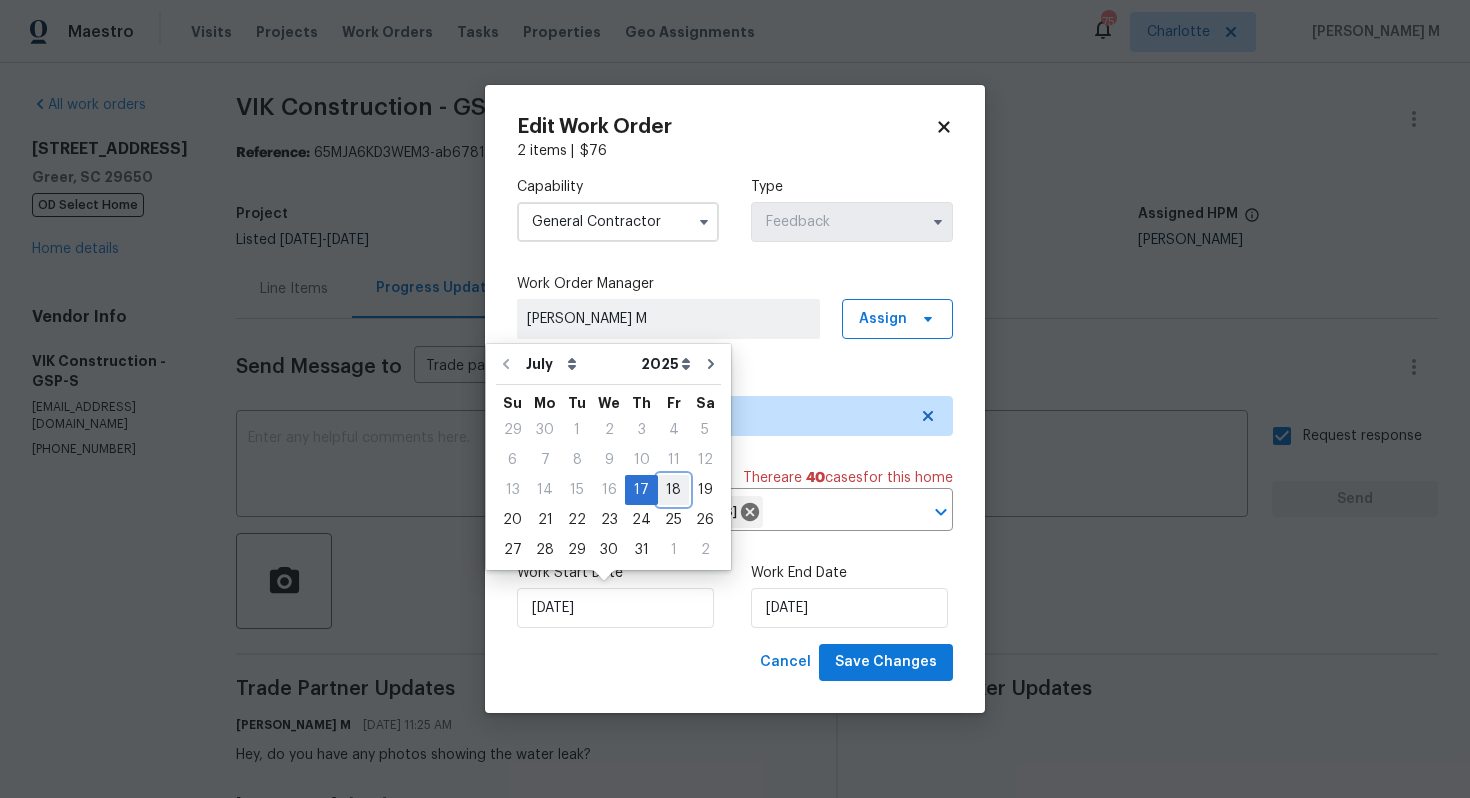 click on "18" at bounding box center (673, 490) 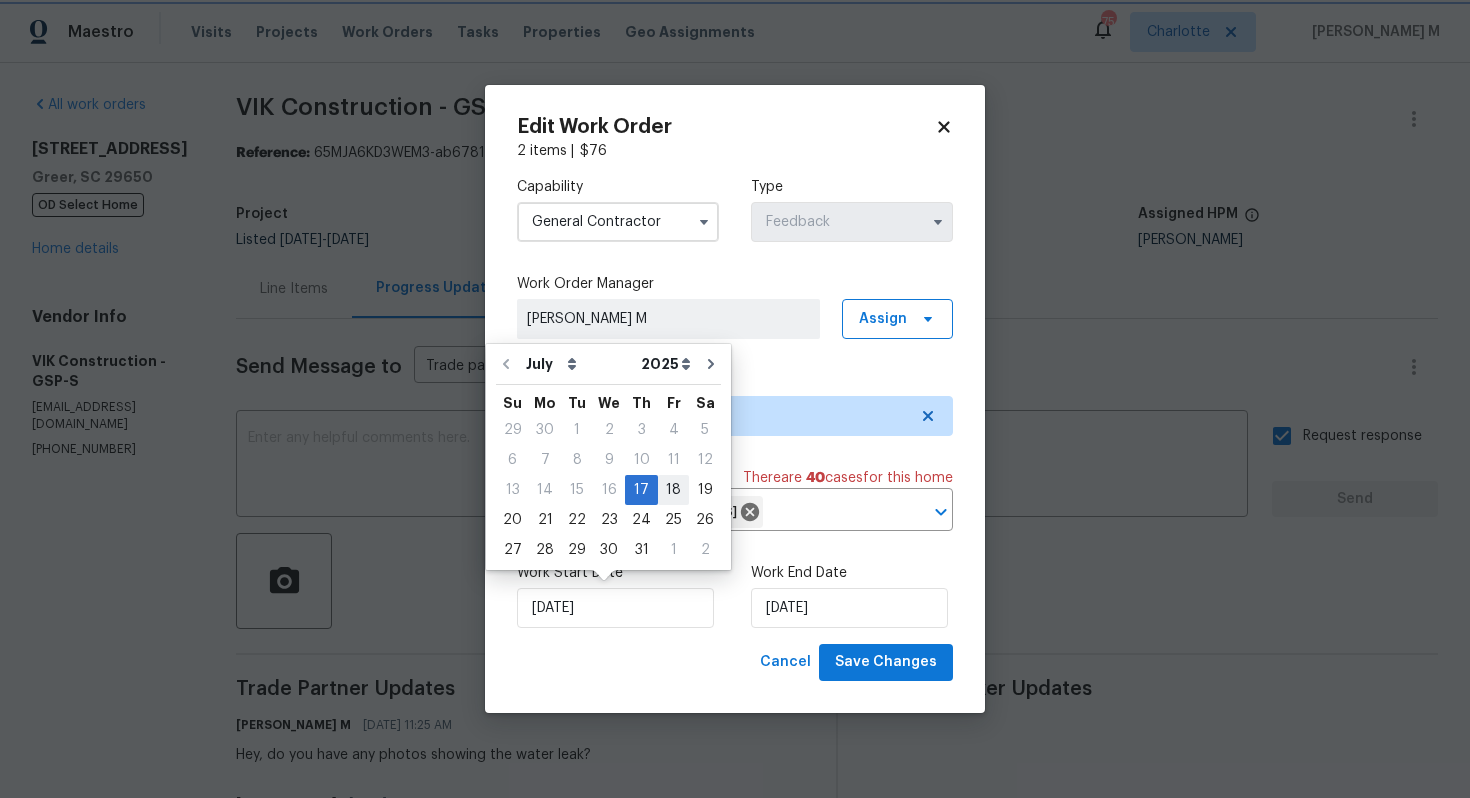 type on "[DATE]" 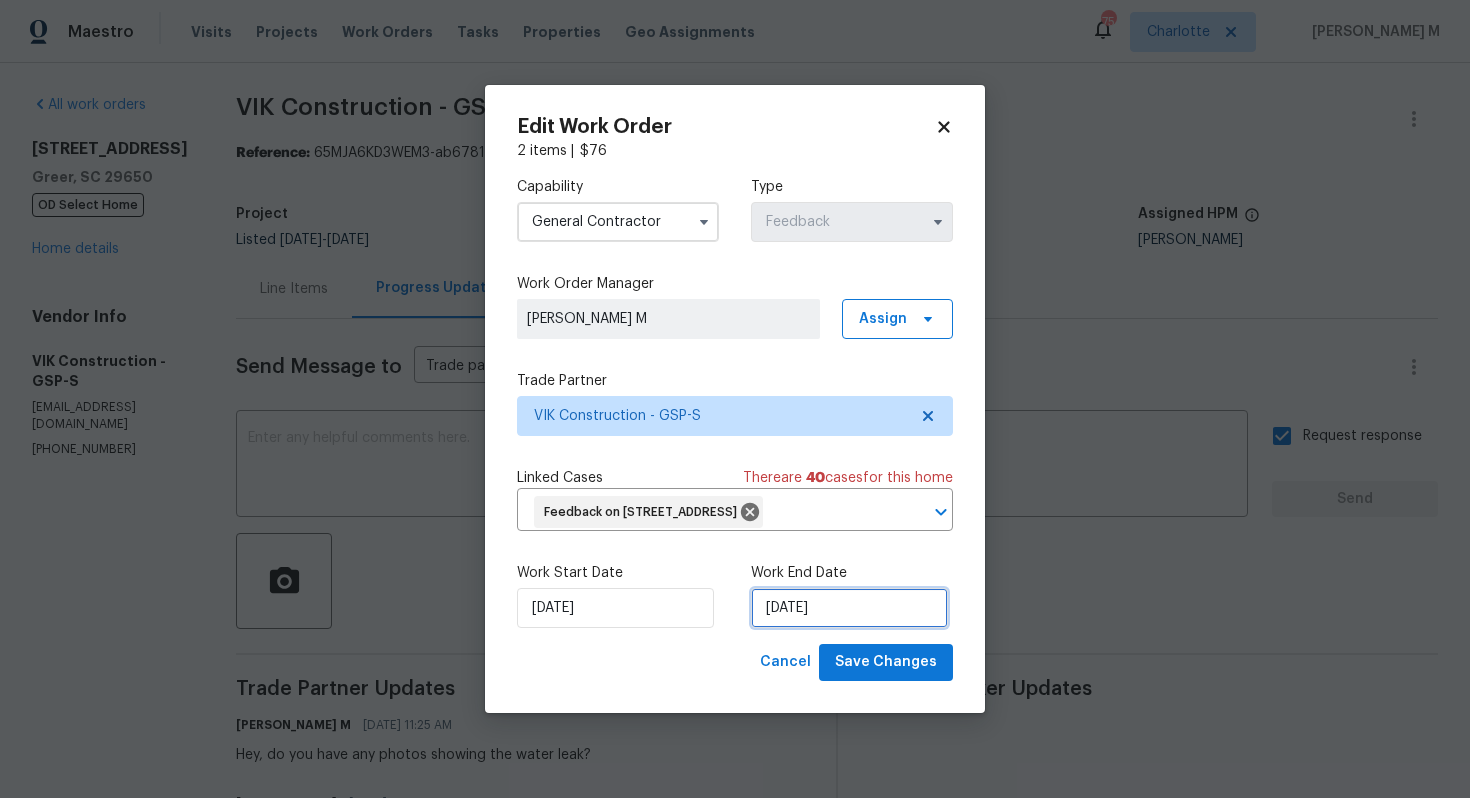click on "[DATE]" at bounding box center (849, 608) 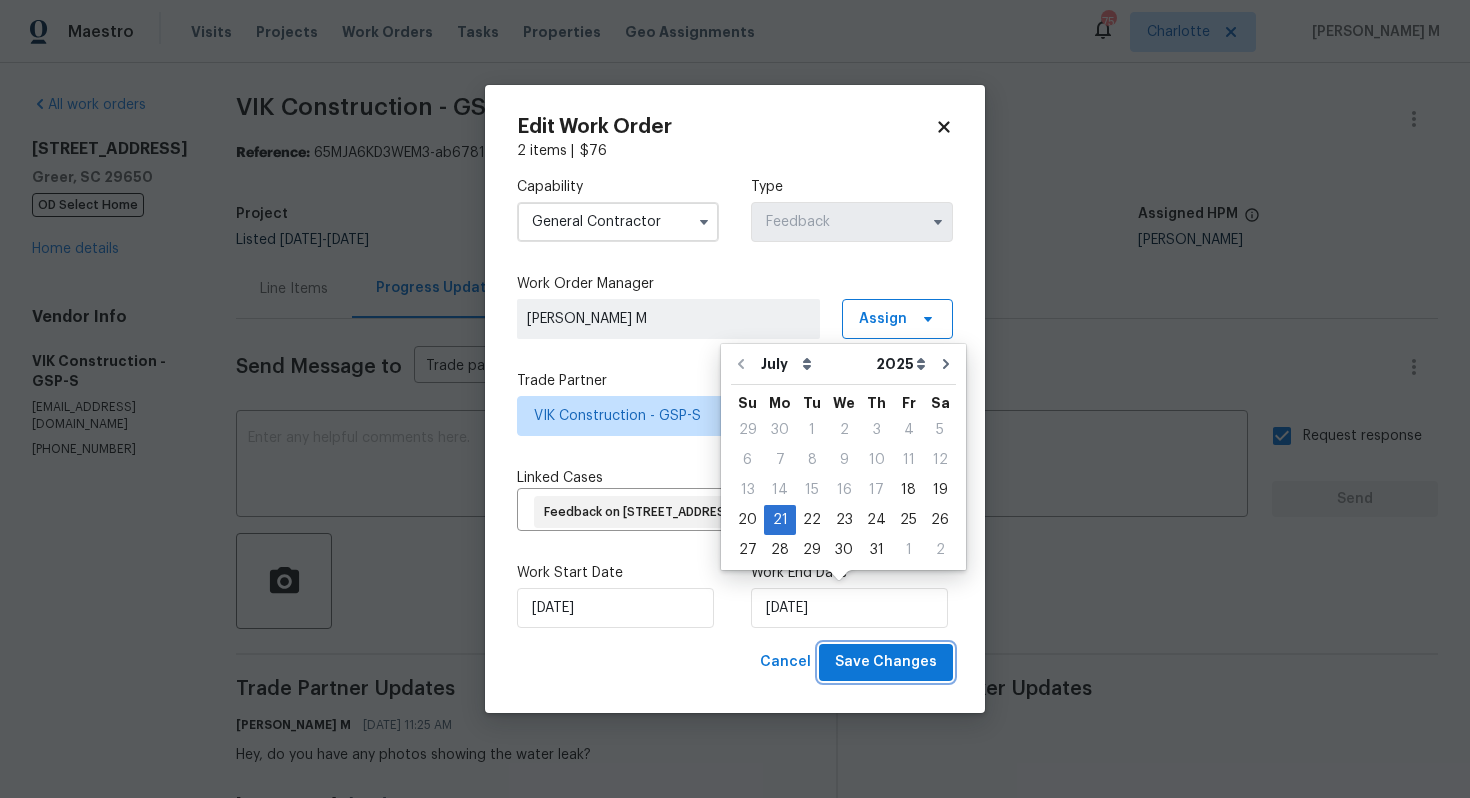 click on "Save Changes" at bounding box center (886, 662) 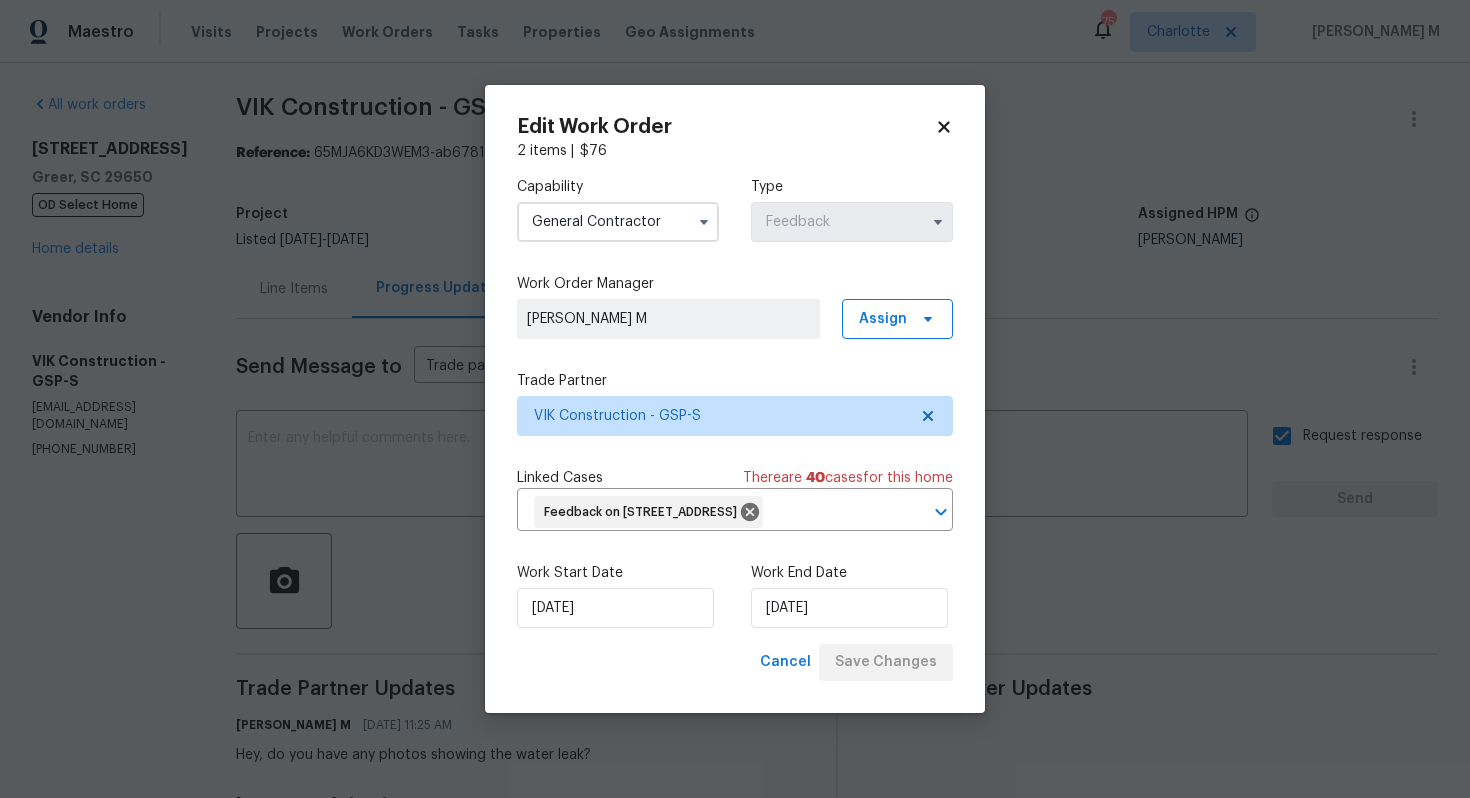 click on "Maestro Visits Projects Work Orders Tasks Properties Geo Assignments 75 [PERSON_NAME] M All work orders [STREET_ADDRESS] OD Select Home Home details Vendor Info VIK Construction - GSP-S [EMAIL_ADDRESS][DOMAIN_NAME] [PHONE_NUMBER] VIK Construction - GSP-S Vendor Accepted Reference:   65MJA6KD3WEM3-ab6781ddd Project Listed   [DATE]  -  [DATE] Work Order Timeline [DATE]  -  [DATE] Total Budget $76.00 Assigned HPM [PERSON_NAME] Line Items Progress Updates Attachments Invoices Send Message to Trade partner only Trade partner only ​ x ​ Request response Send Trade Partner Updates [PERSON_NAME] M [DATE] 11:25 AM Hey, do you have any photos showing the water leak? [PERSON_NAME] [DATE] 6:14 AM Ok [PERSON_NAME] M [DATE] 2:37 PM I'll get back to you! [PERSON_NAME] [DATE] 1:15 PM Price for supports the joints $1450 5-7 joints
And one place we have water leaking! Coast for that $350 [PERSON_NAME] [DATE] 1:15 PM [PERSON_NAME] [DATE] 12:37 PM [PERSON_NAME] M [DATE] 12:31 PM" at bounding box center (735, 399) 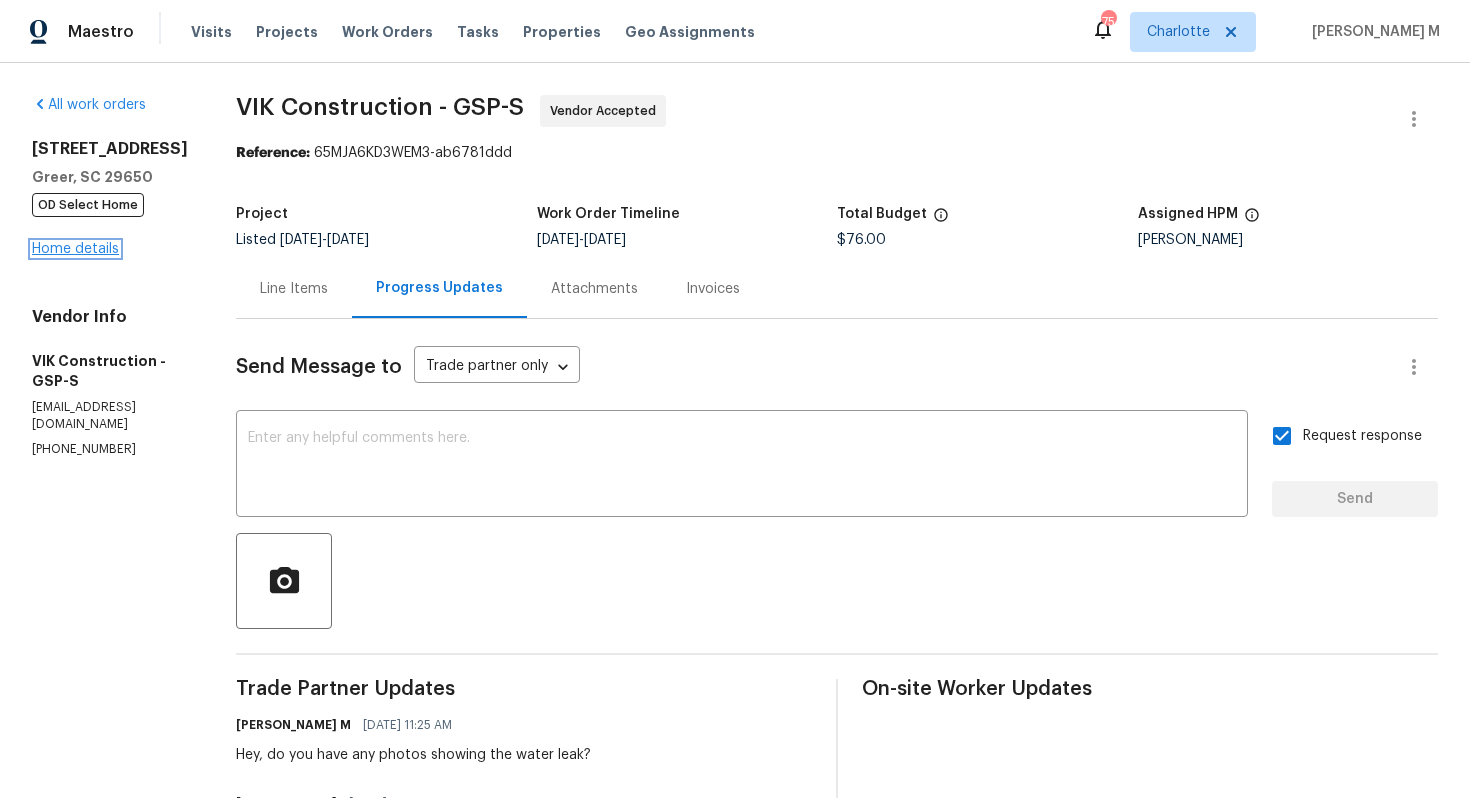 click on "Home details" at bounding box center [75, 249] 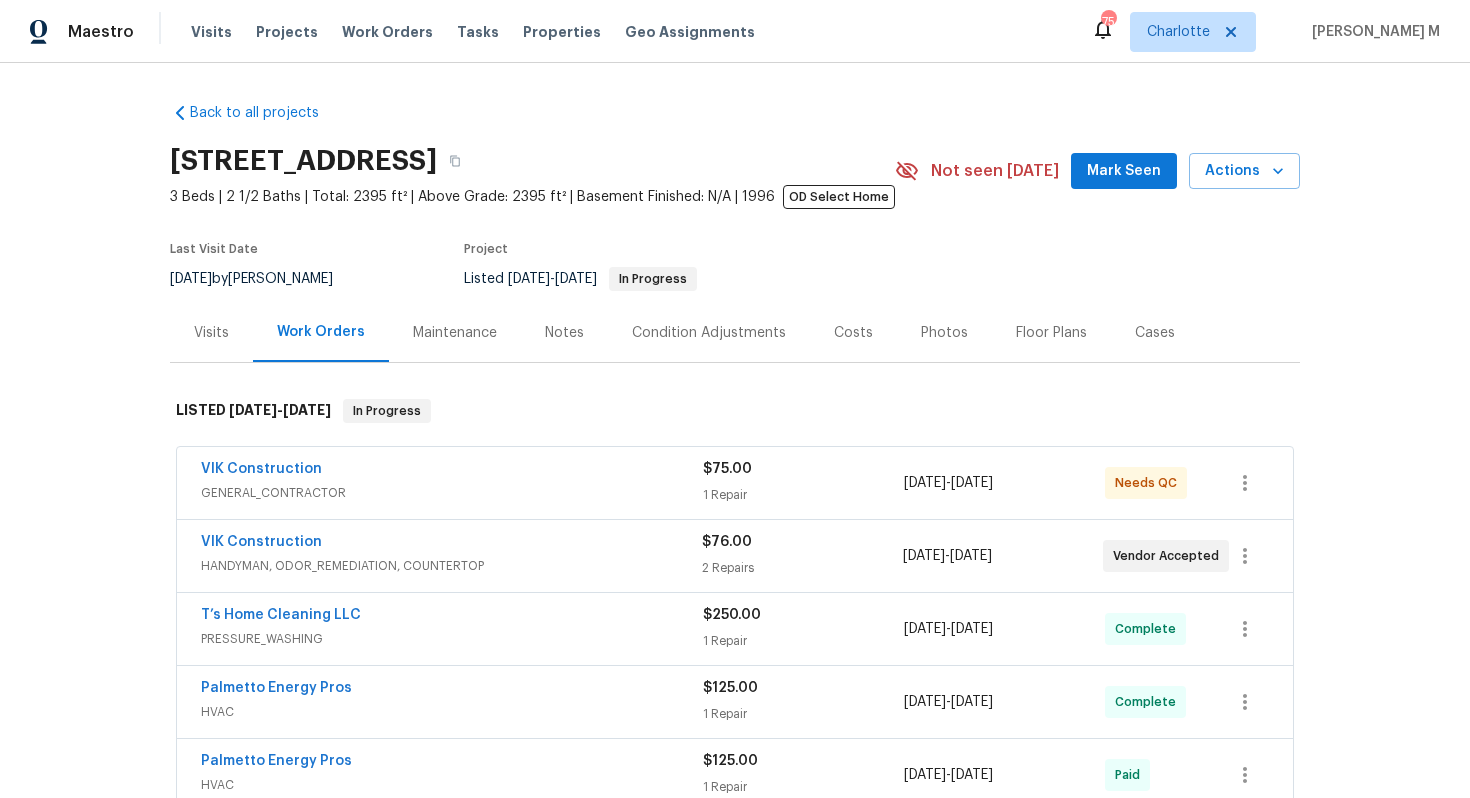 scroll, scrollTop: 52, scrollLeft: 0, axis: vertical 